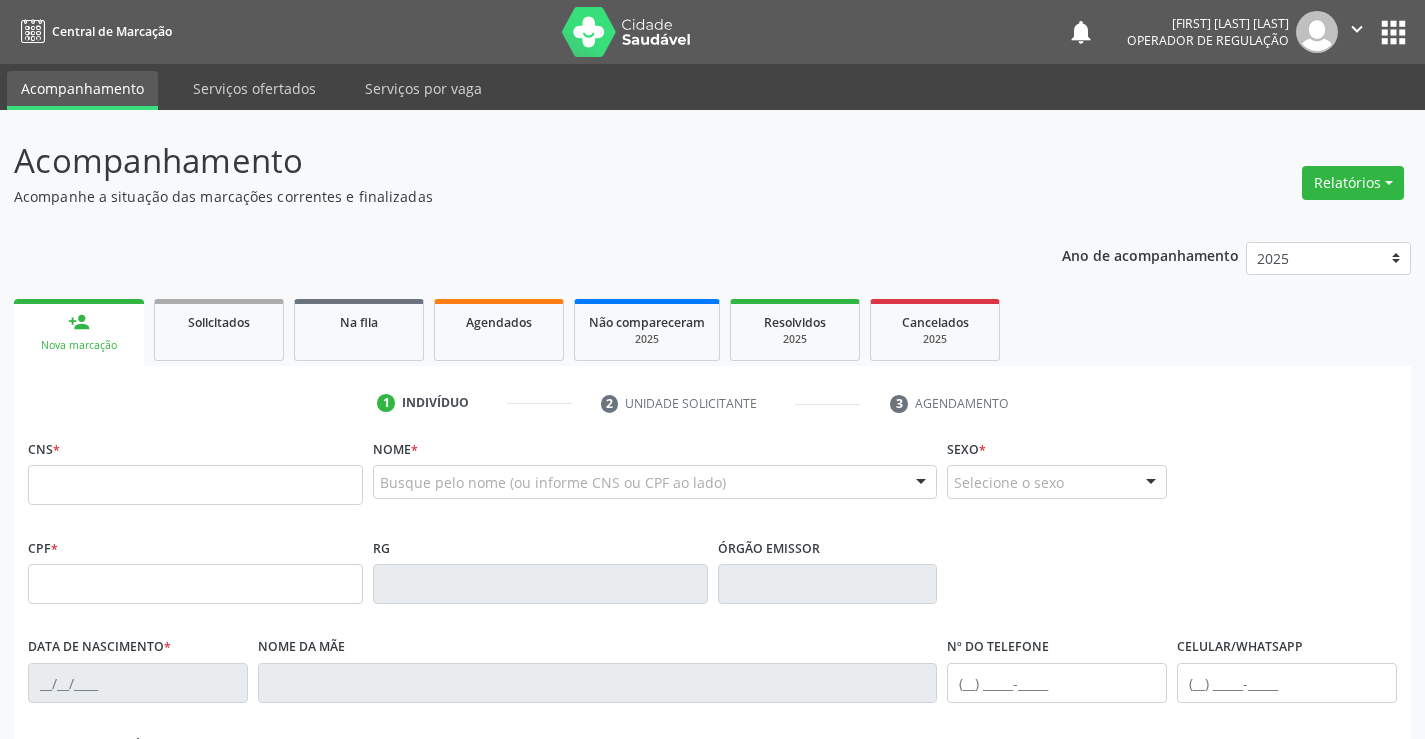 scroll, scrollTop: 0, scrollLeft: 0, axis: both 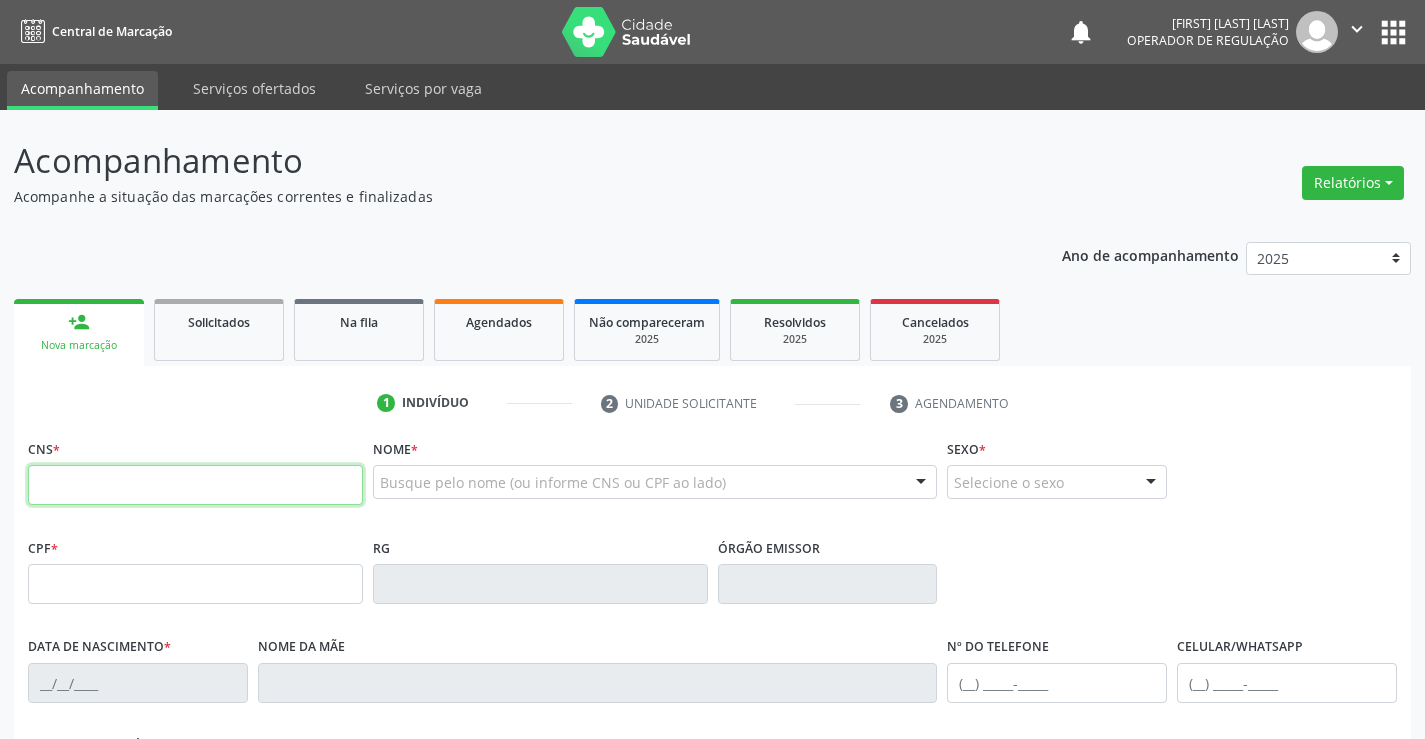 click at bounding box center [195, 485] 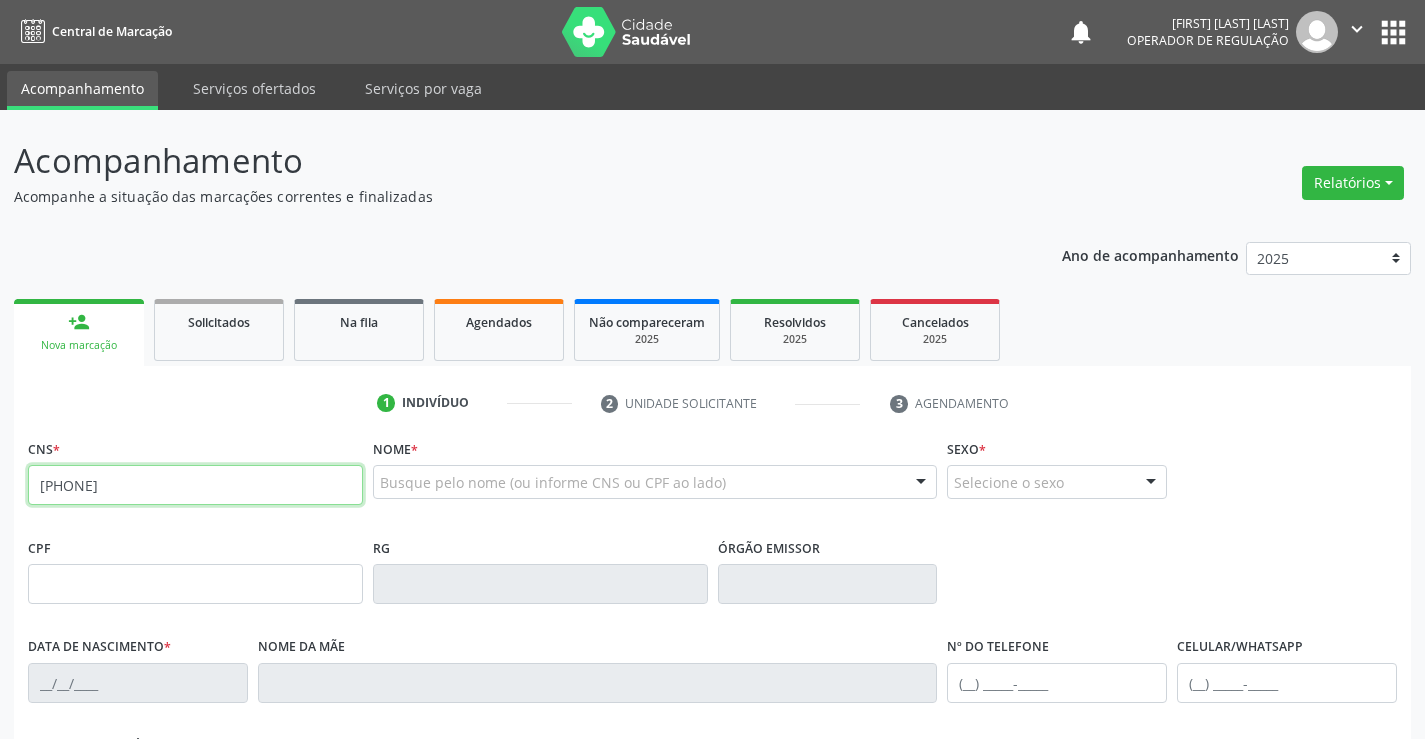 type on "700 5065 8500 7352" 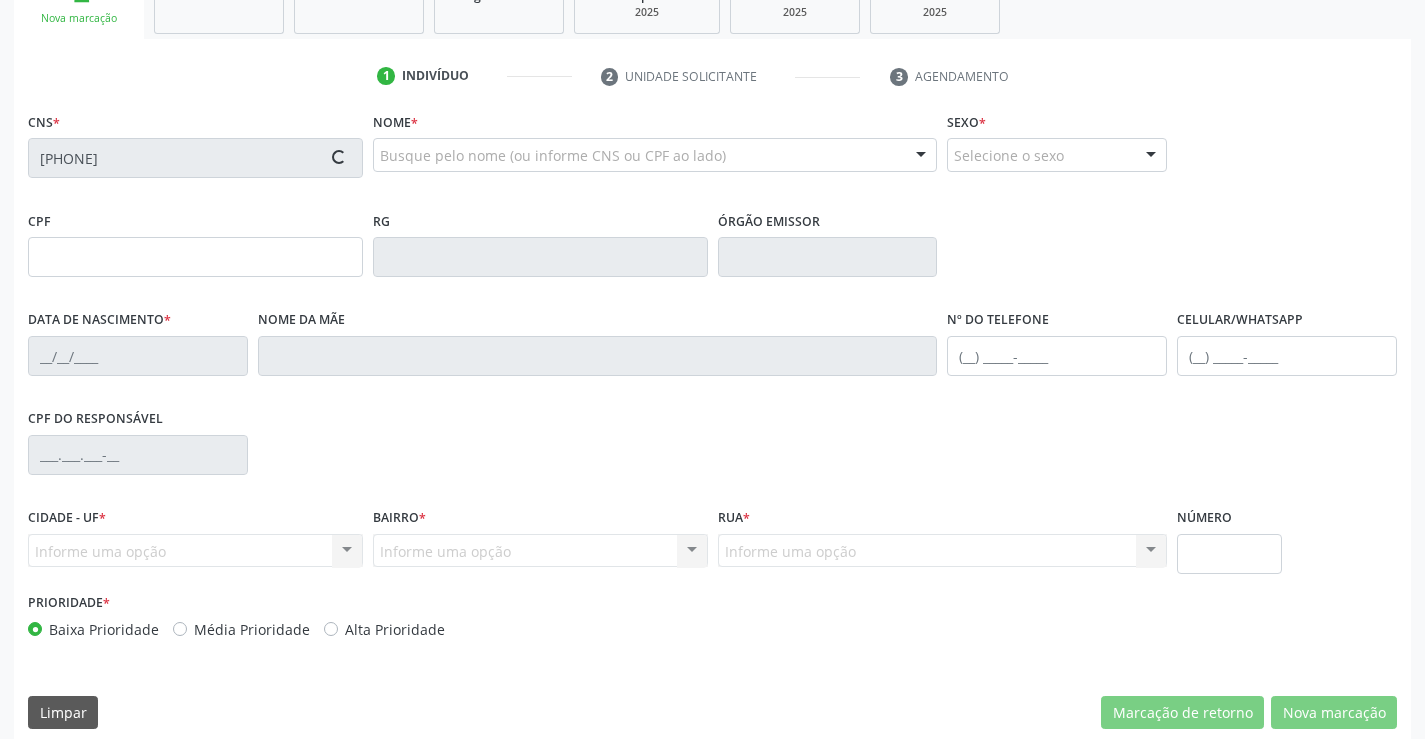scroll, scrollTop: 345, scrollLeft: 0, axis: vertical 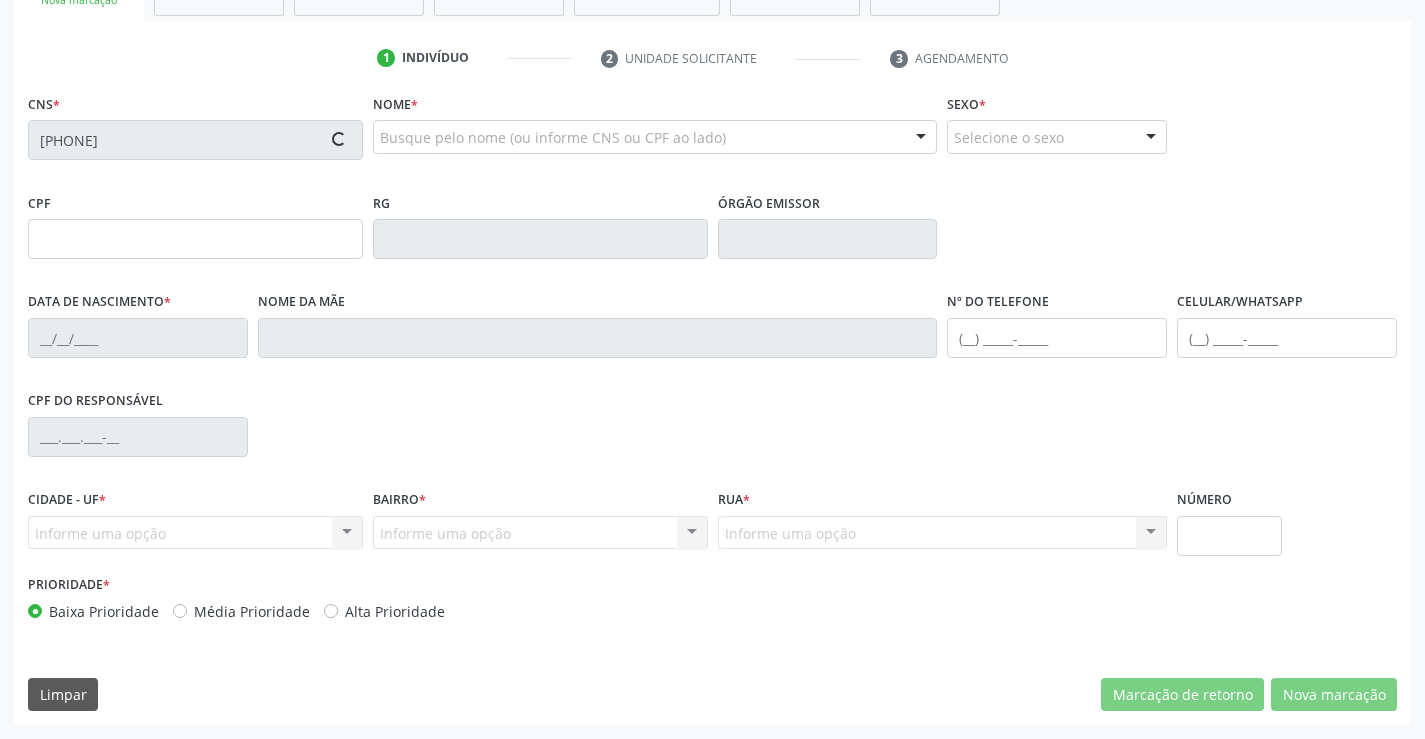 type on "046.725.205-01" 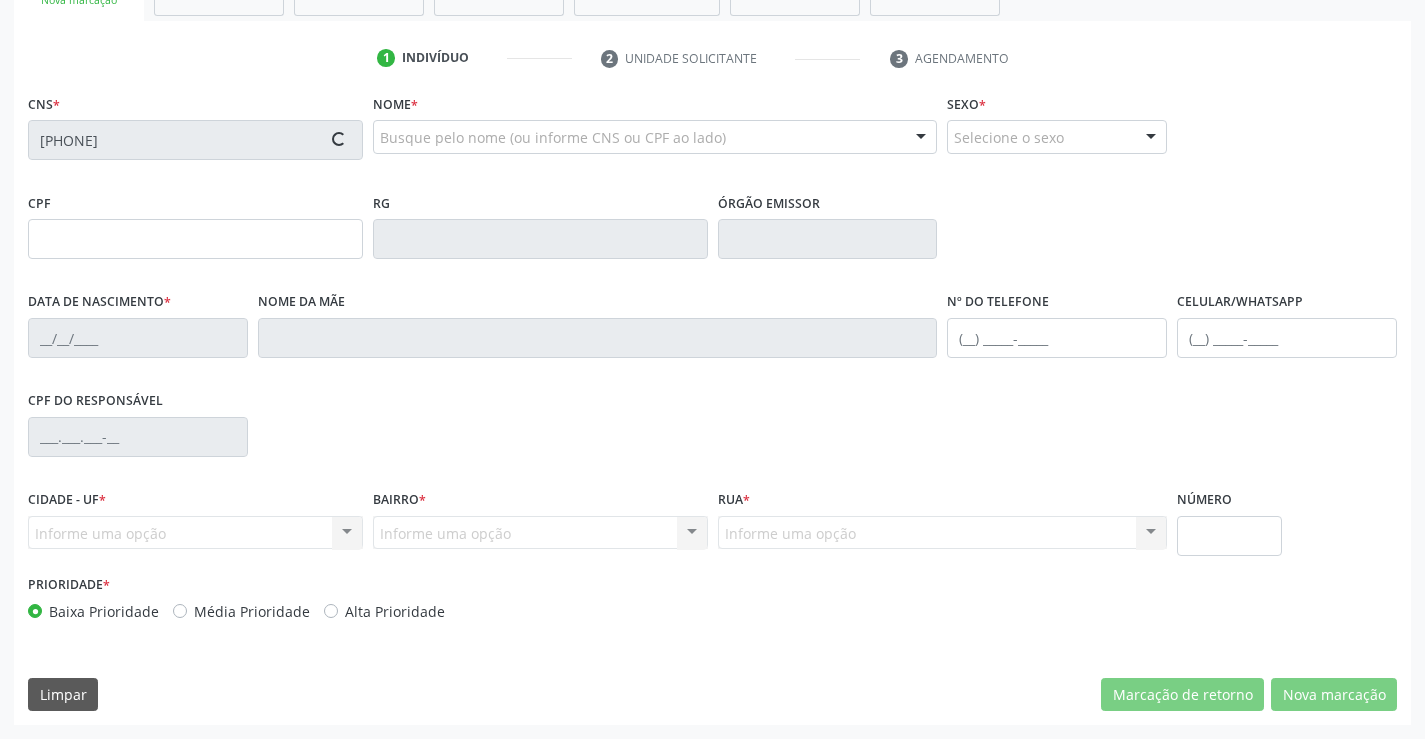 type on "12/01/1989" 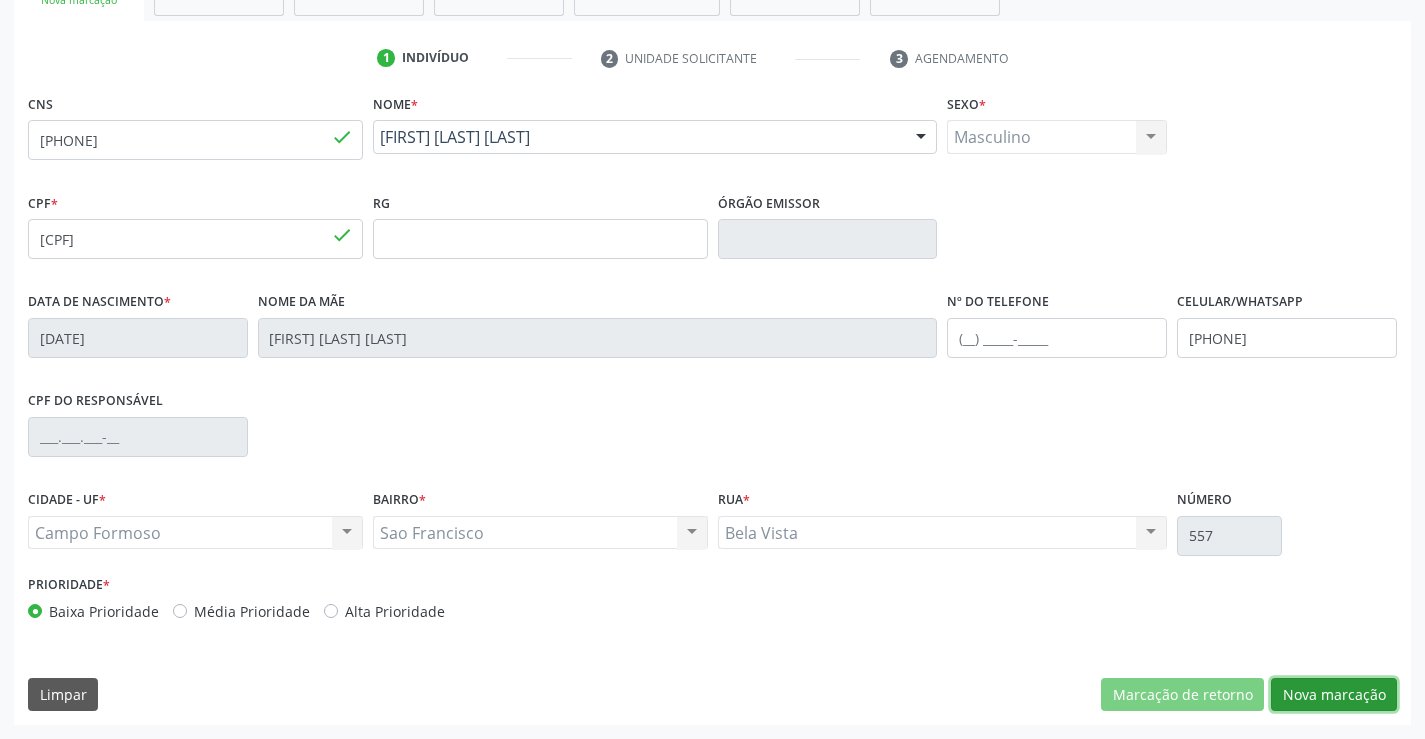 click on "Nova marcação" at bounding box center (1334, 695) 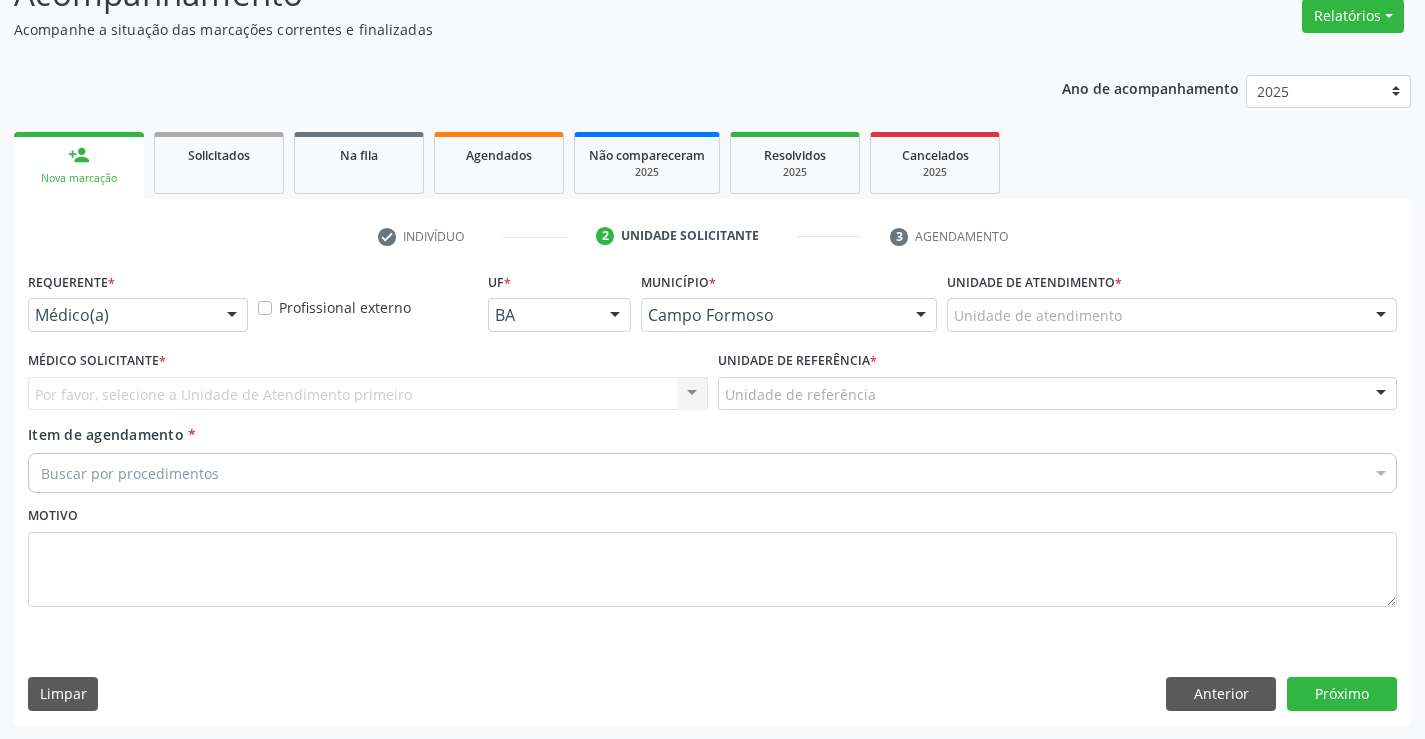 scroll, scrollTop: 167, scrollLeft: 0, axis: vertical 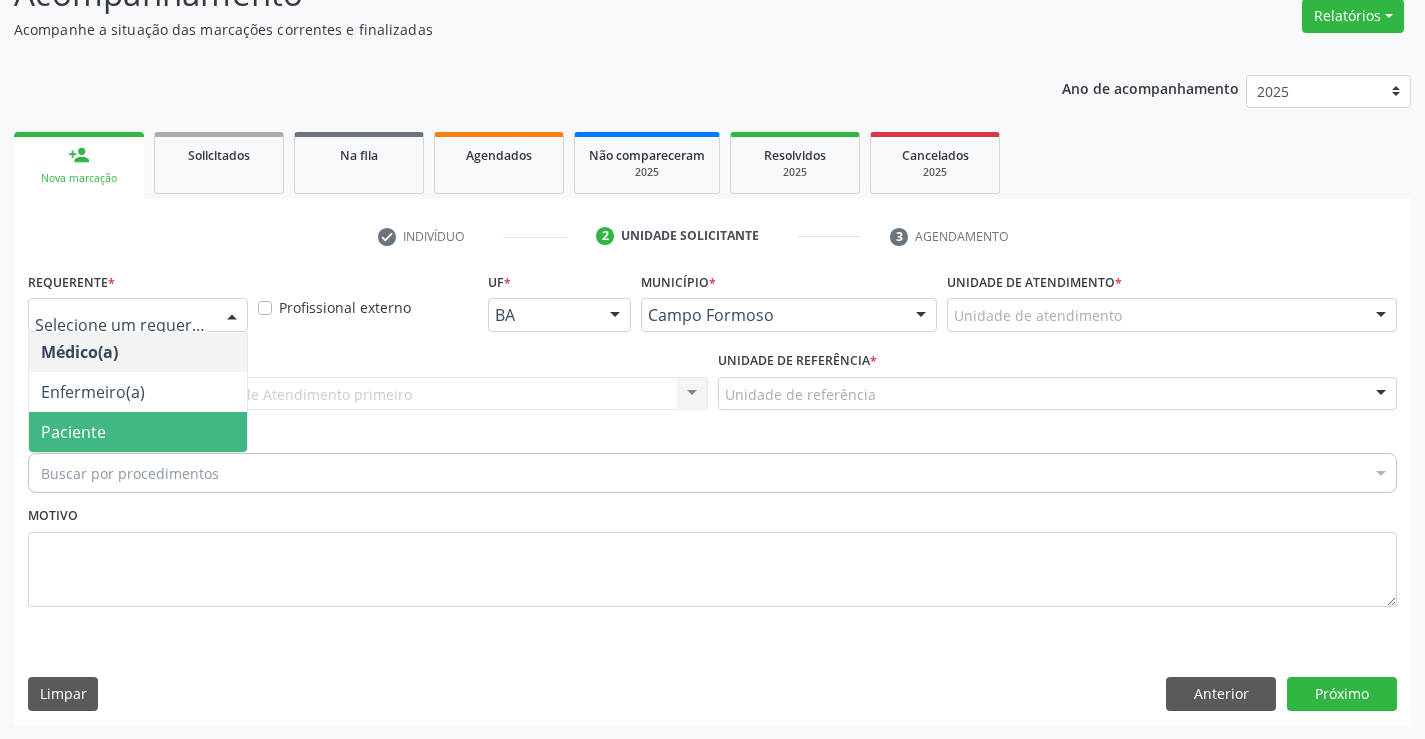 drag, startPoint x: 135, startPoint y: 438, endPoint x: 336, endPoint y: 405, distance: 203.69095 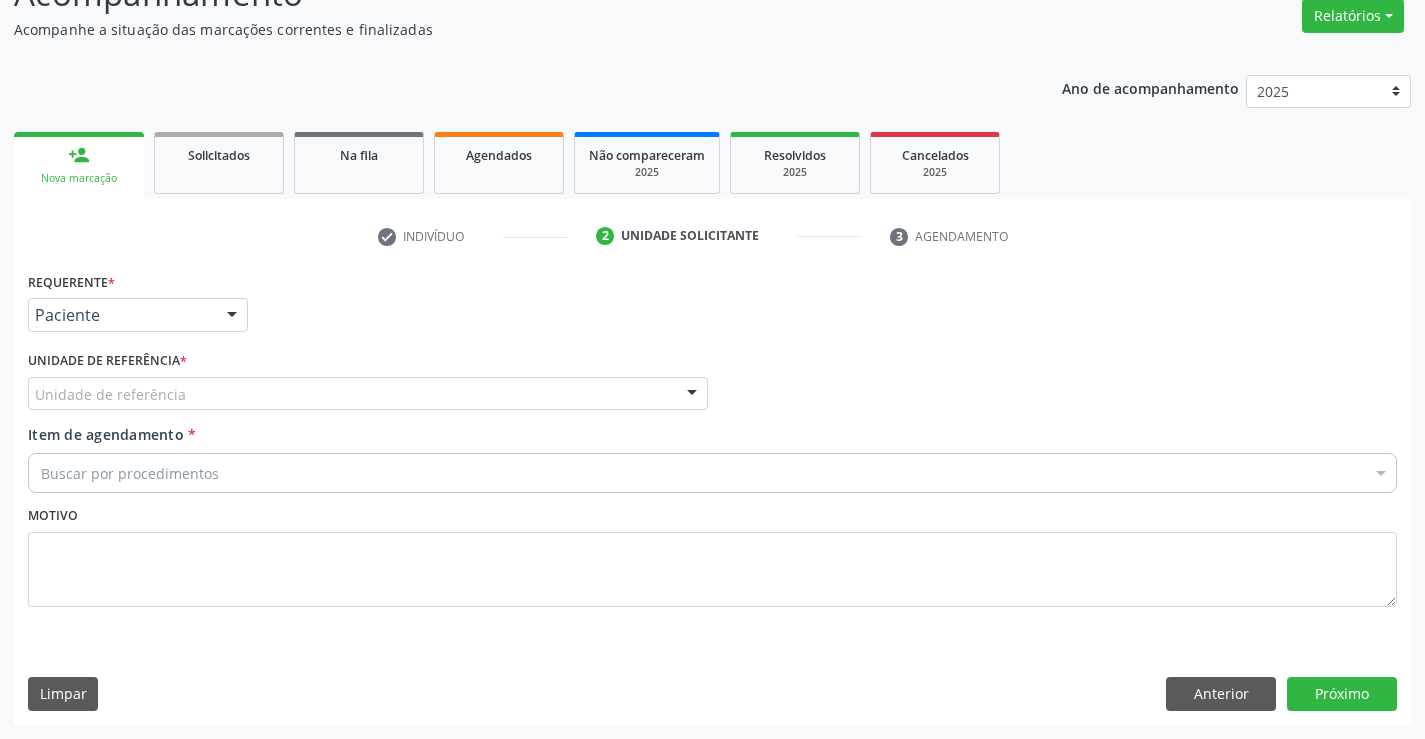 click on "Unidade de referência" at bounding box center (368, 394) 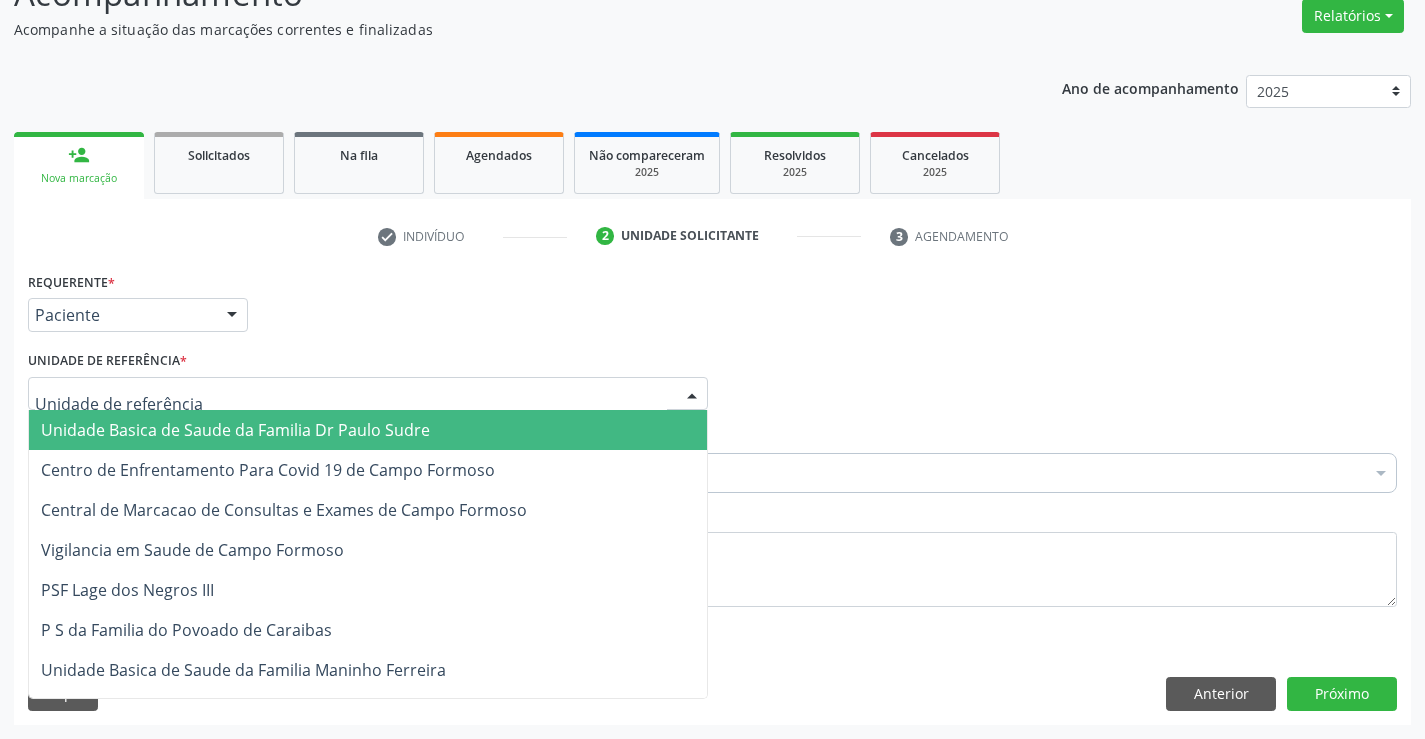 click on "Unidade Basica de Saude da Familia Dr Paulo Sudre" at bounding box center (235, 430) 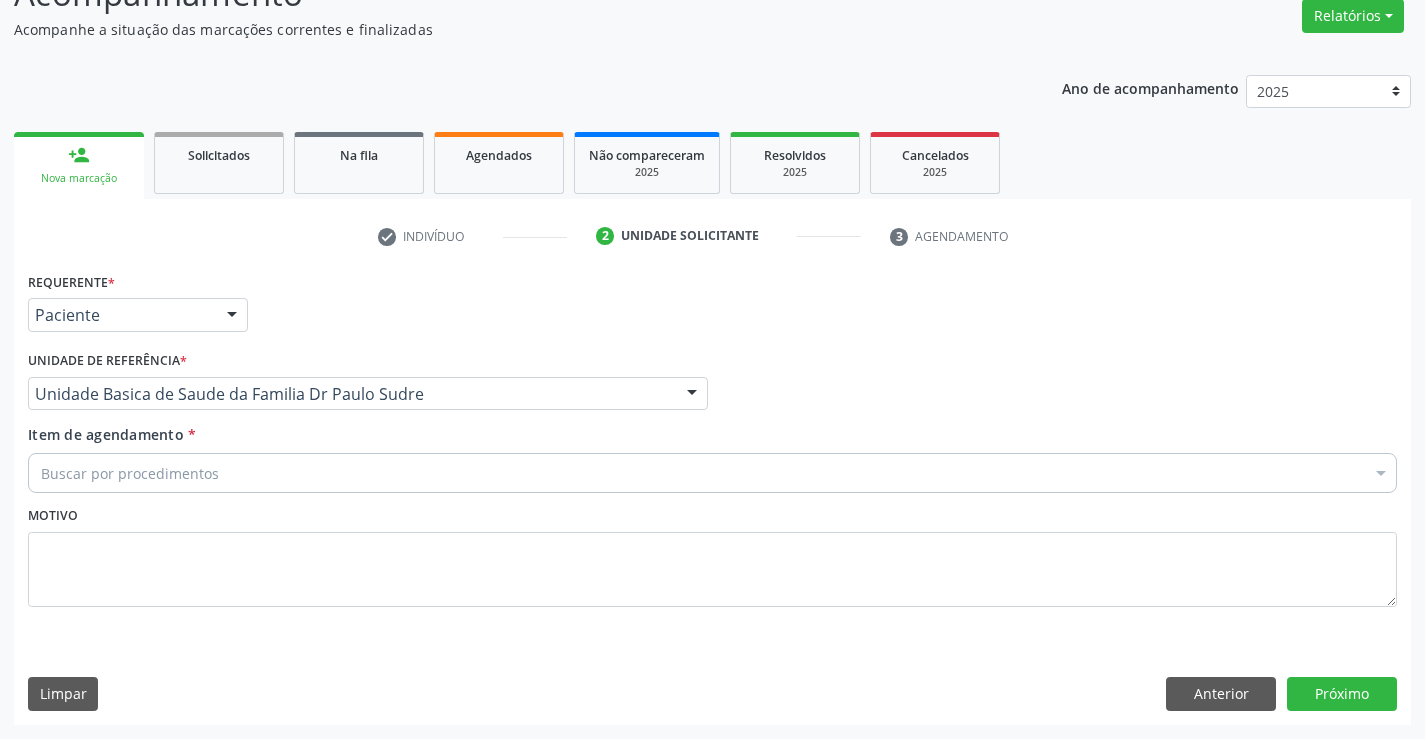 drag, startPoint x: 262, startPoint y: 476, endPoint x: 298, endPoint y: 457, distance: 40.706264 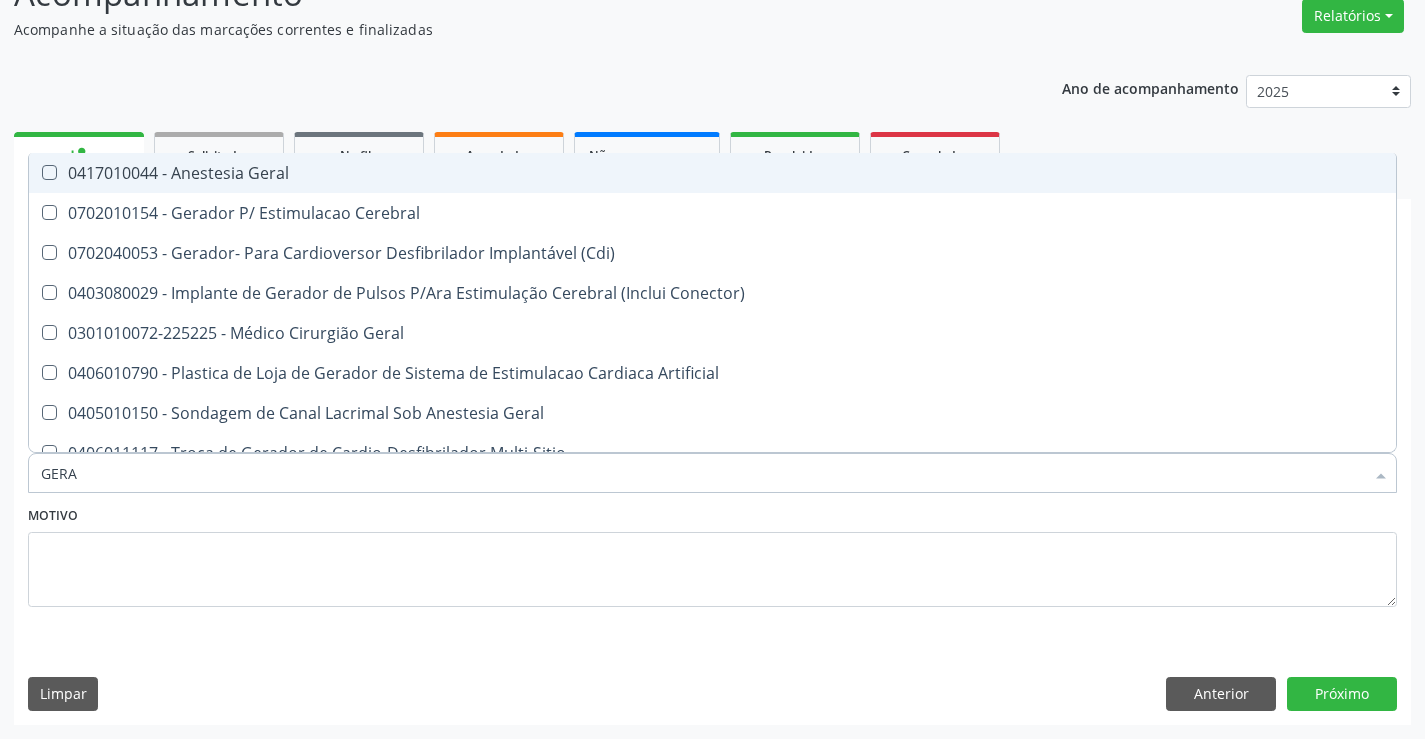 type on "GERAL" 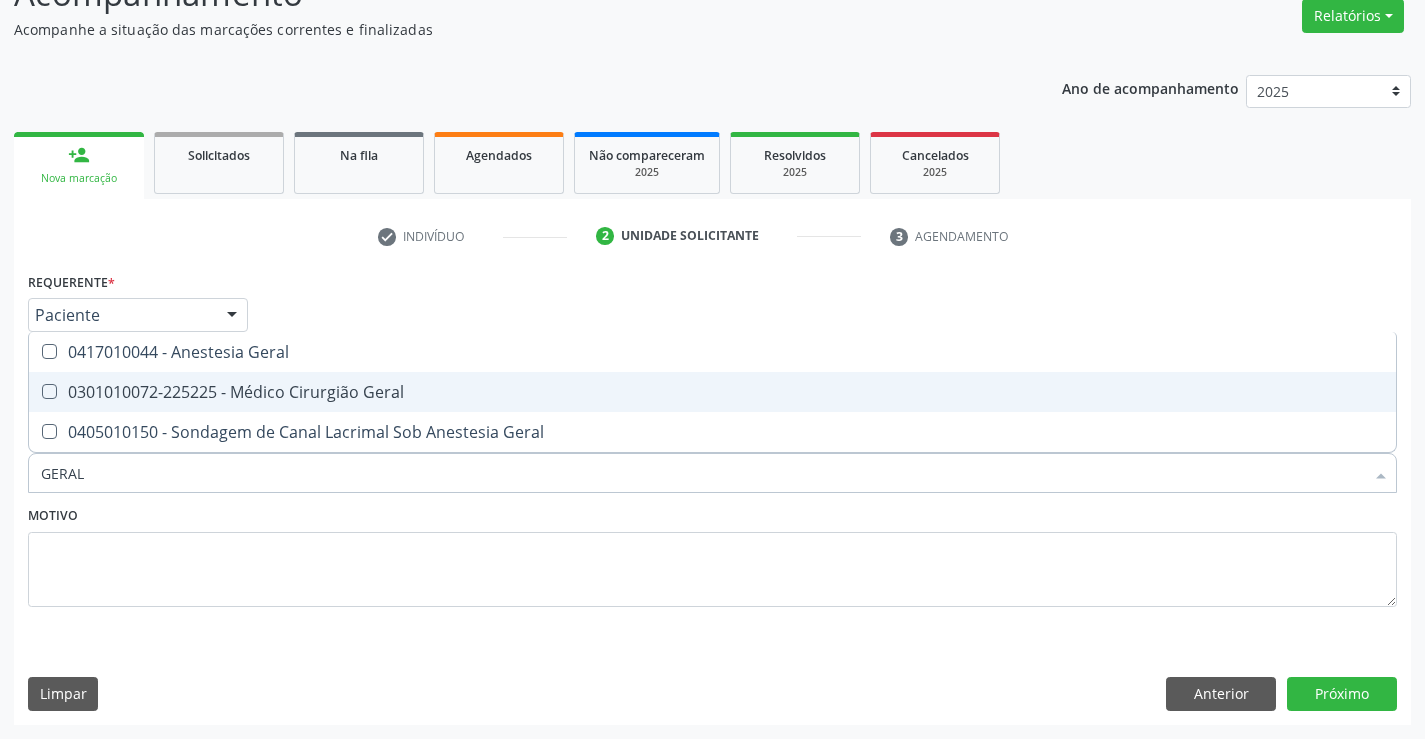 drag, startPoint x: 264, startPoint y: 375, endPoint x: 452, endPoint y: 450, distance: 202.408 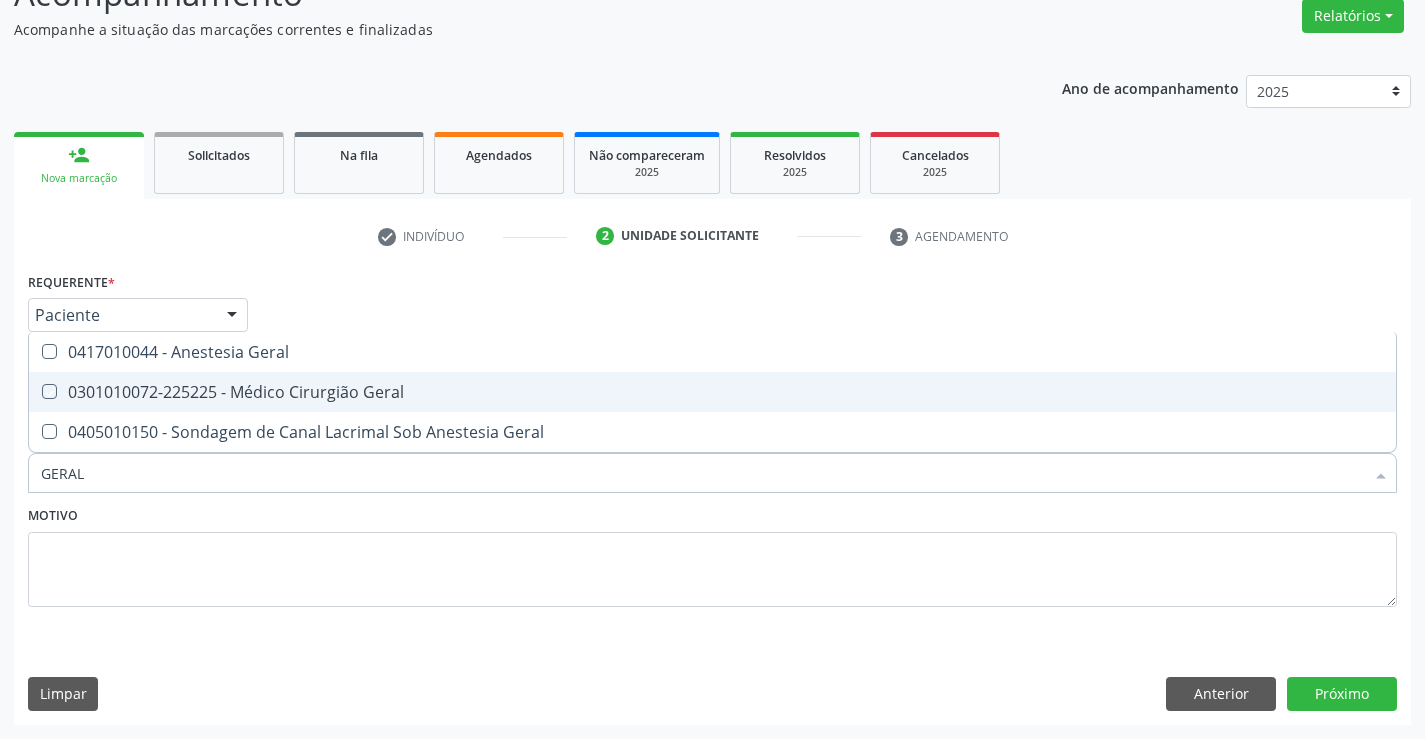 checkbox on "true" 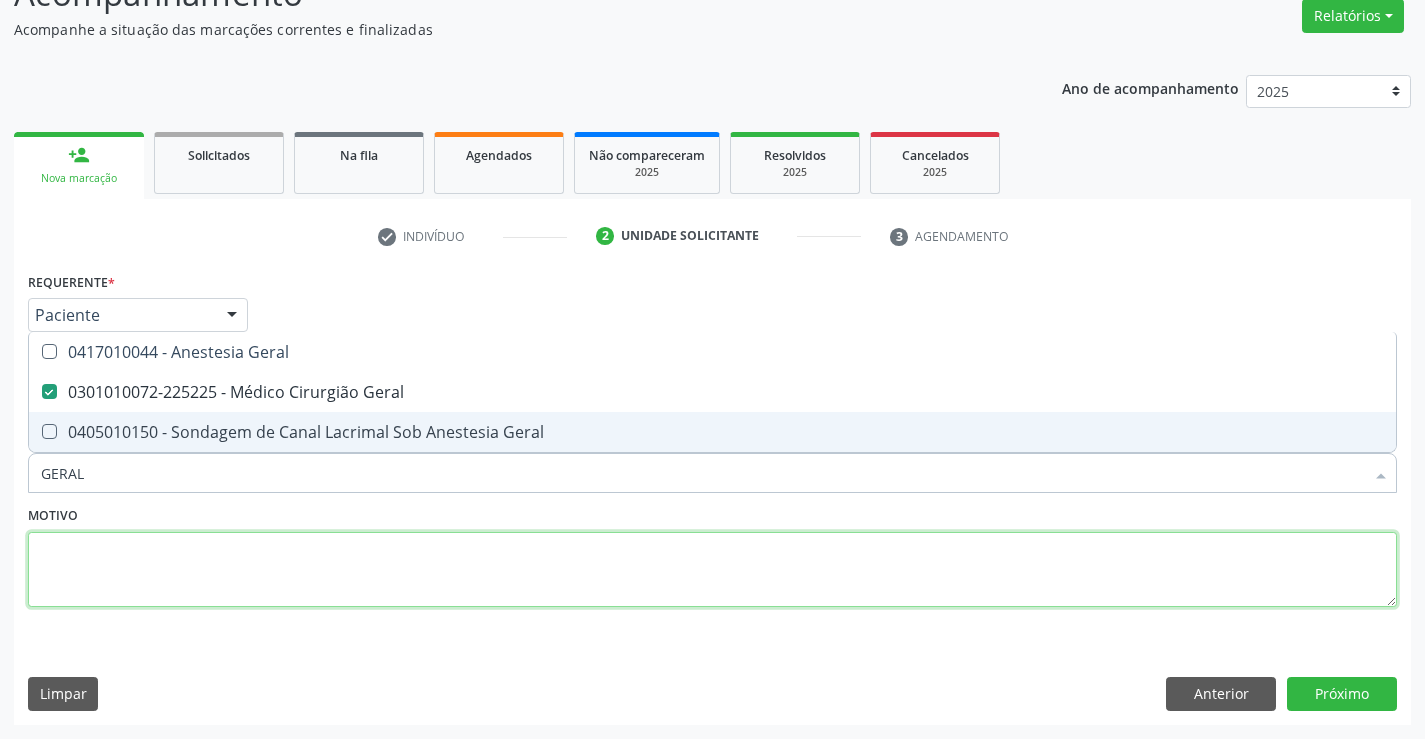 click at bounding box center (712, 570) 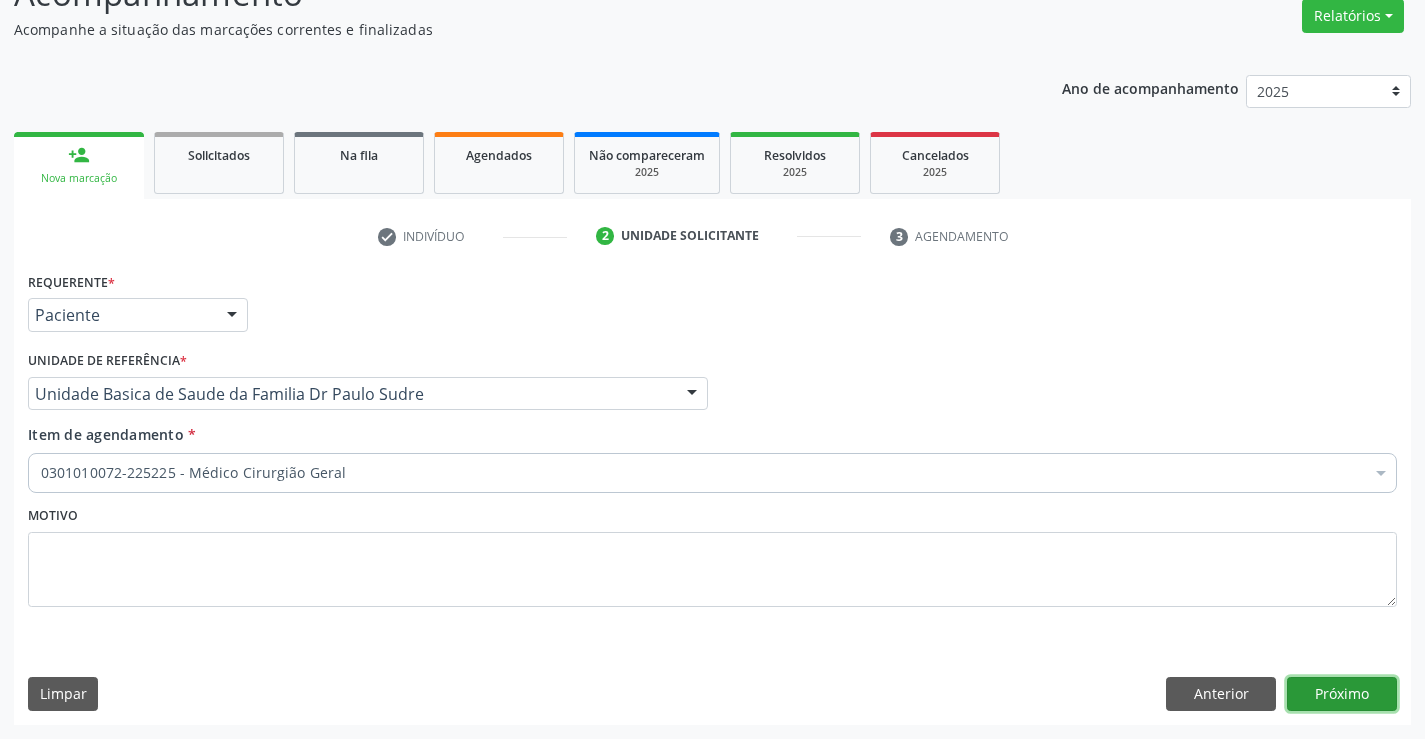 click on "Próximo" at bounding box center [1342, 694] 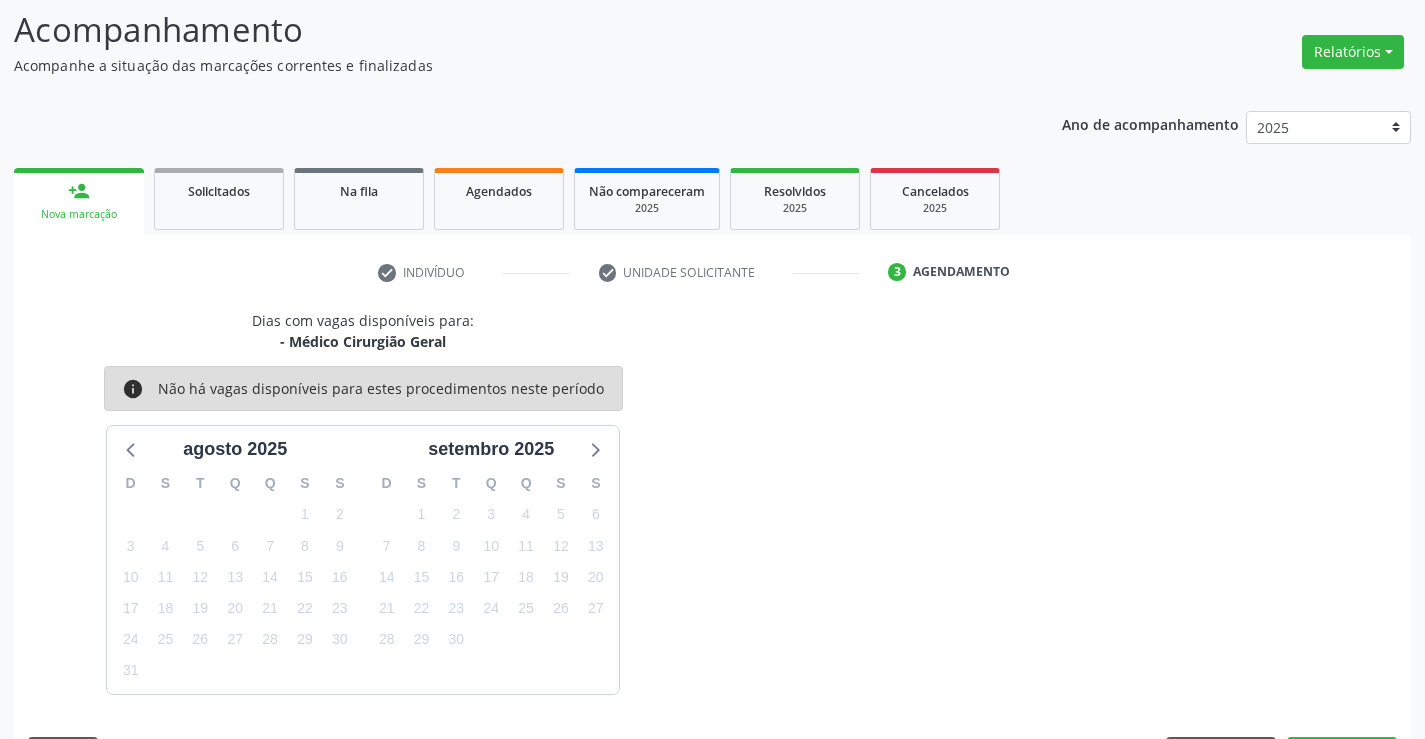 scroll, scrollTop: 167, scrollLeft: 0, axis: vertical 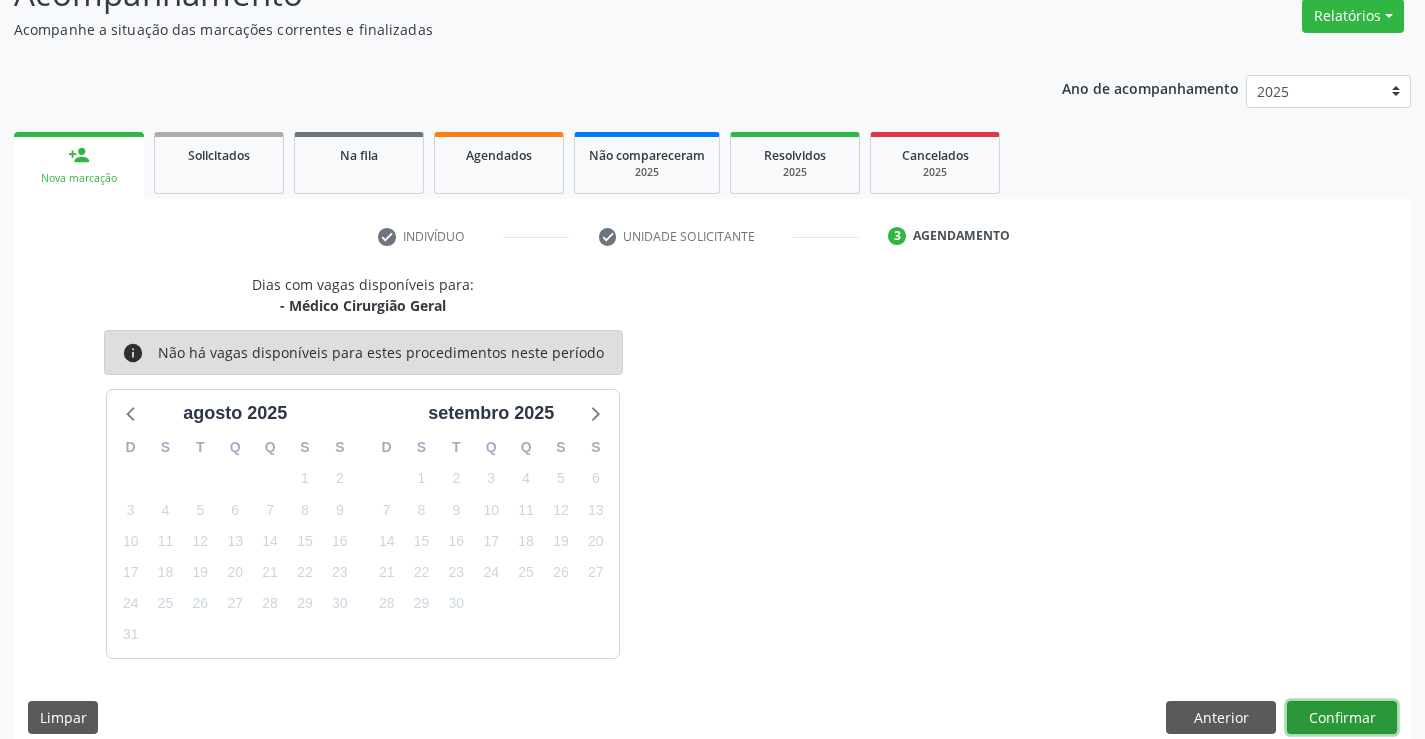 click on "Confirmar" at bounding box center (1342, 718) 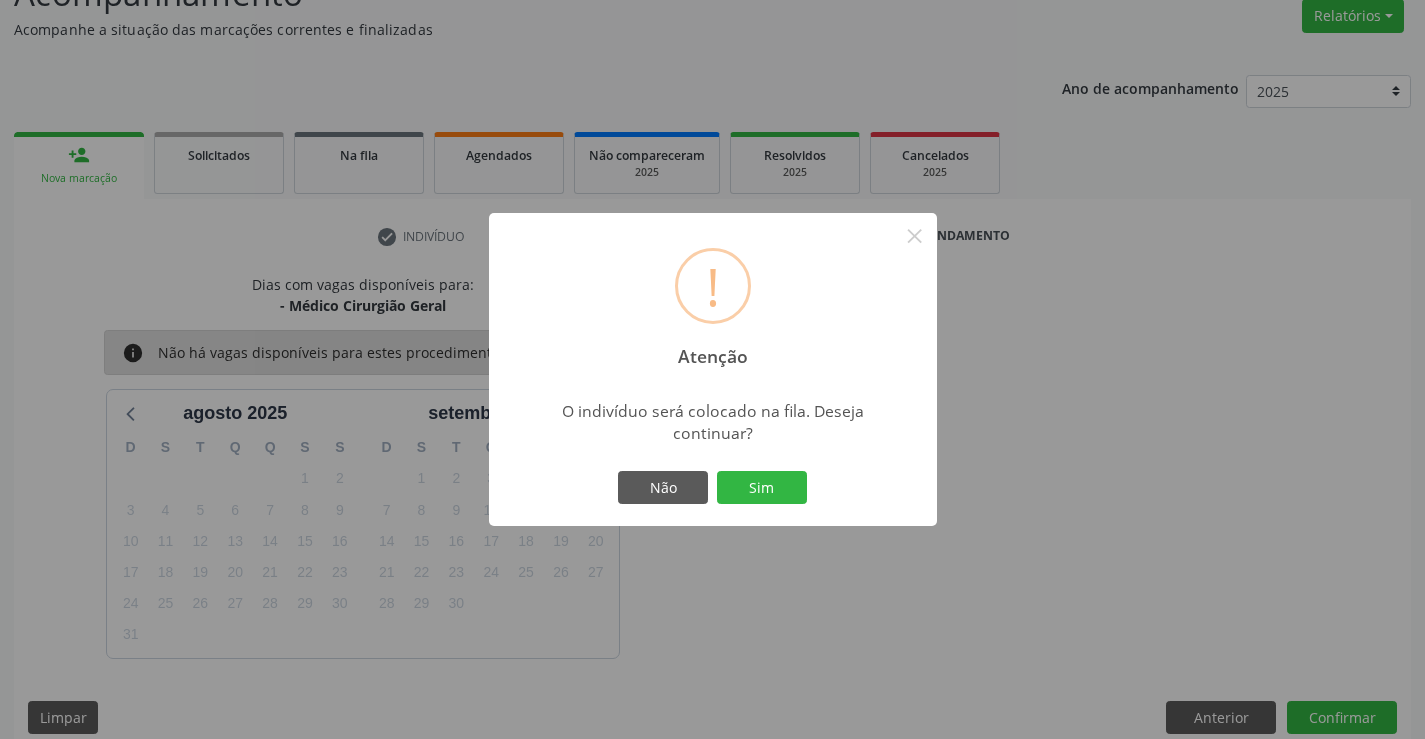 click on "Não Sim" at bounding box center [713, 488] 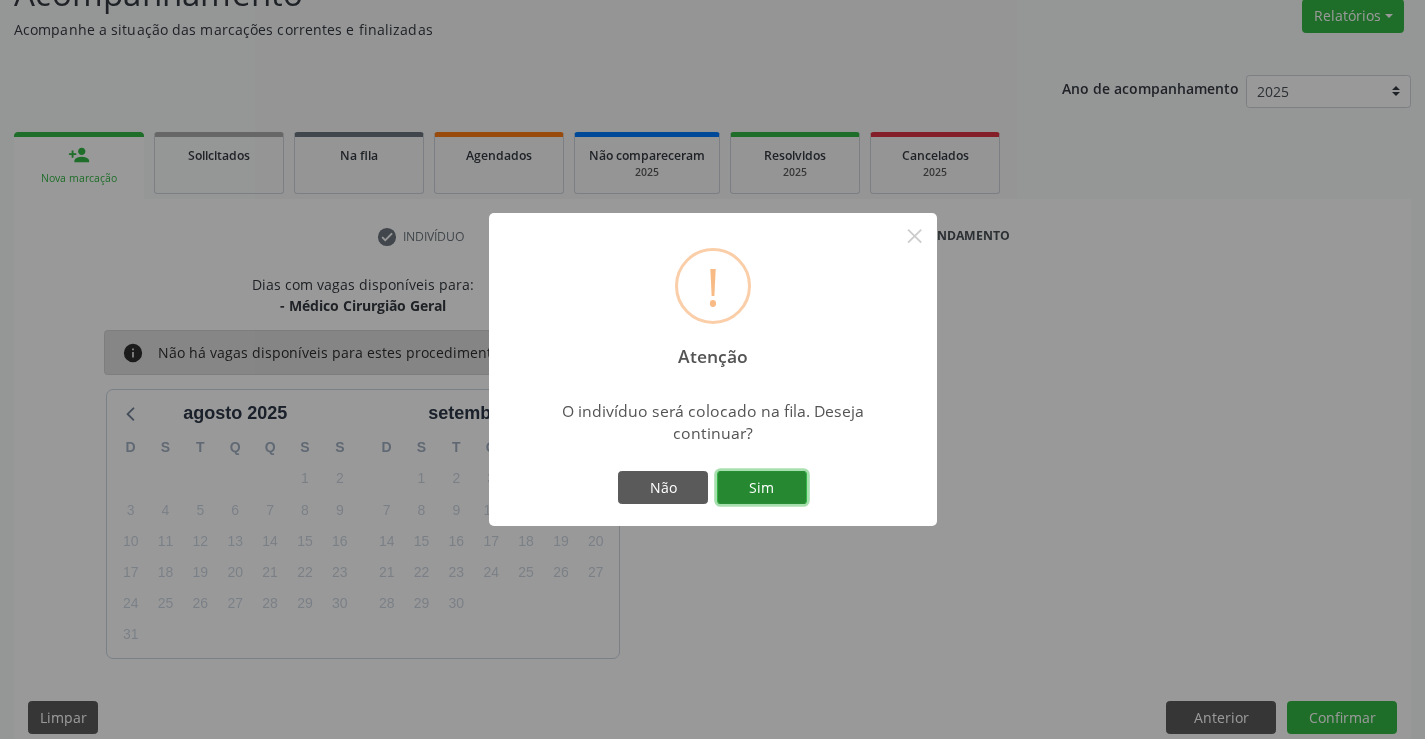 click on "Sim" at bounding box center [762, 488] 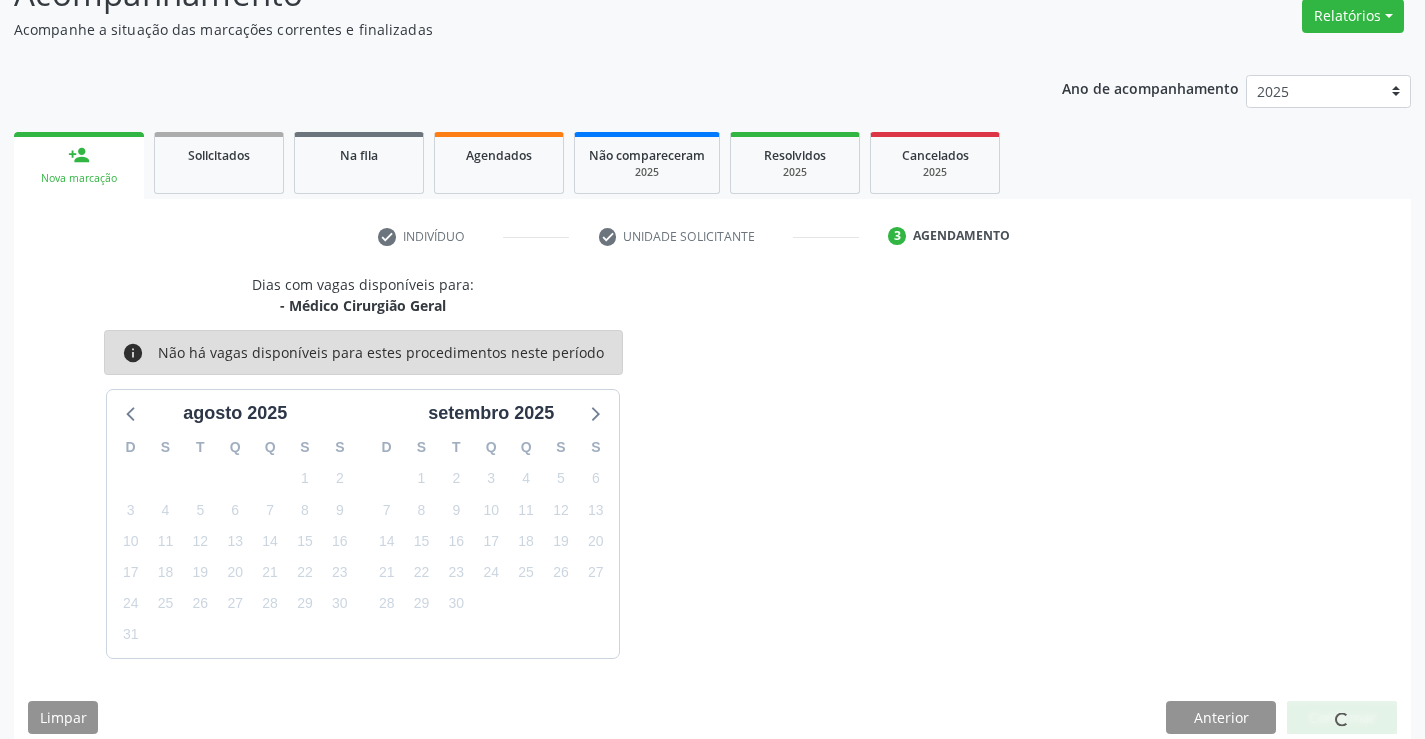scroll, scrollTop: 0, scrollLeft: 0, axis: both 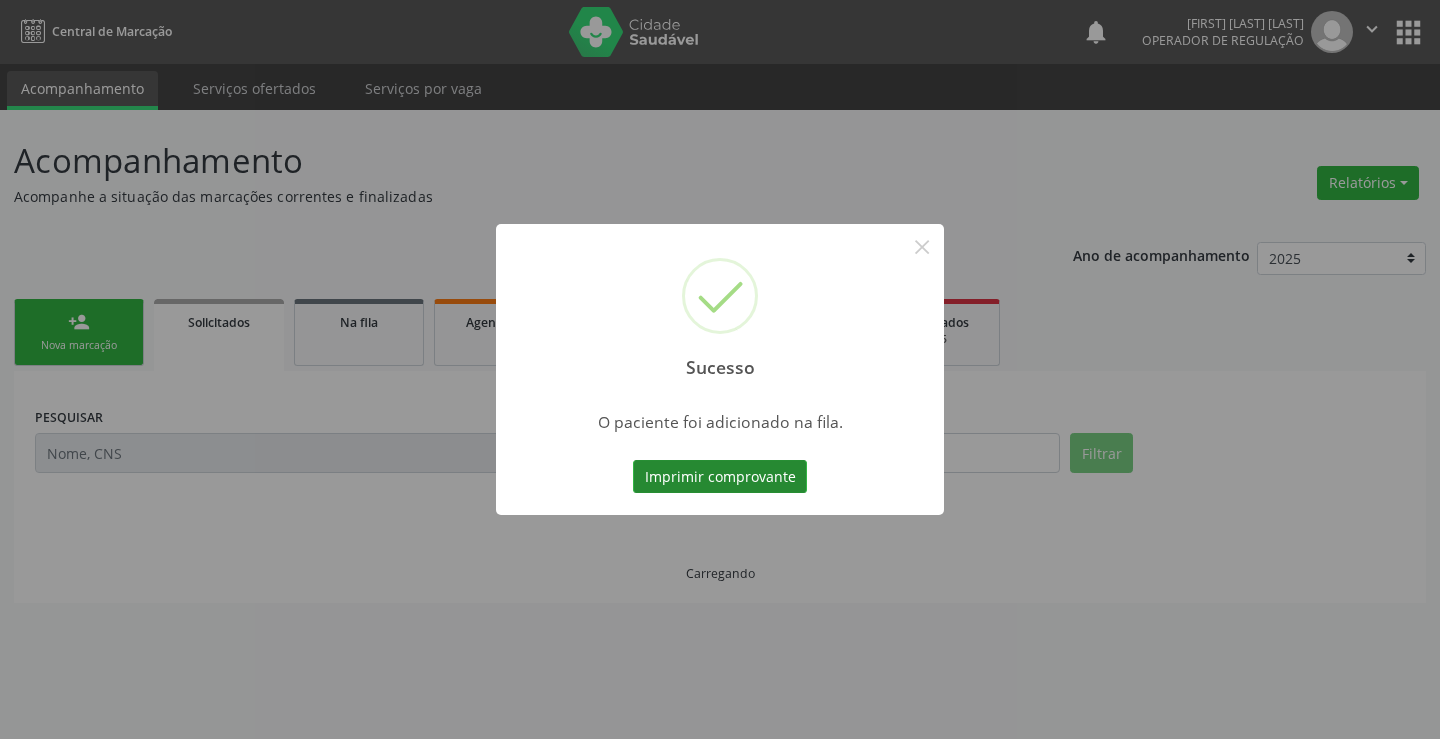 drag, startPoint x: 741, startPoint y: 473, endPoint x: 754, endPoint y: 476, distance: 13.341664 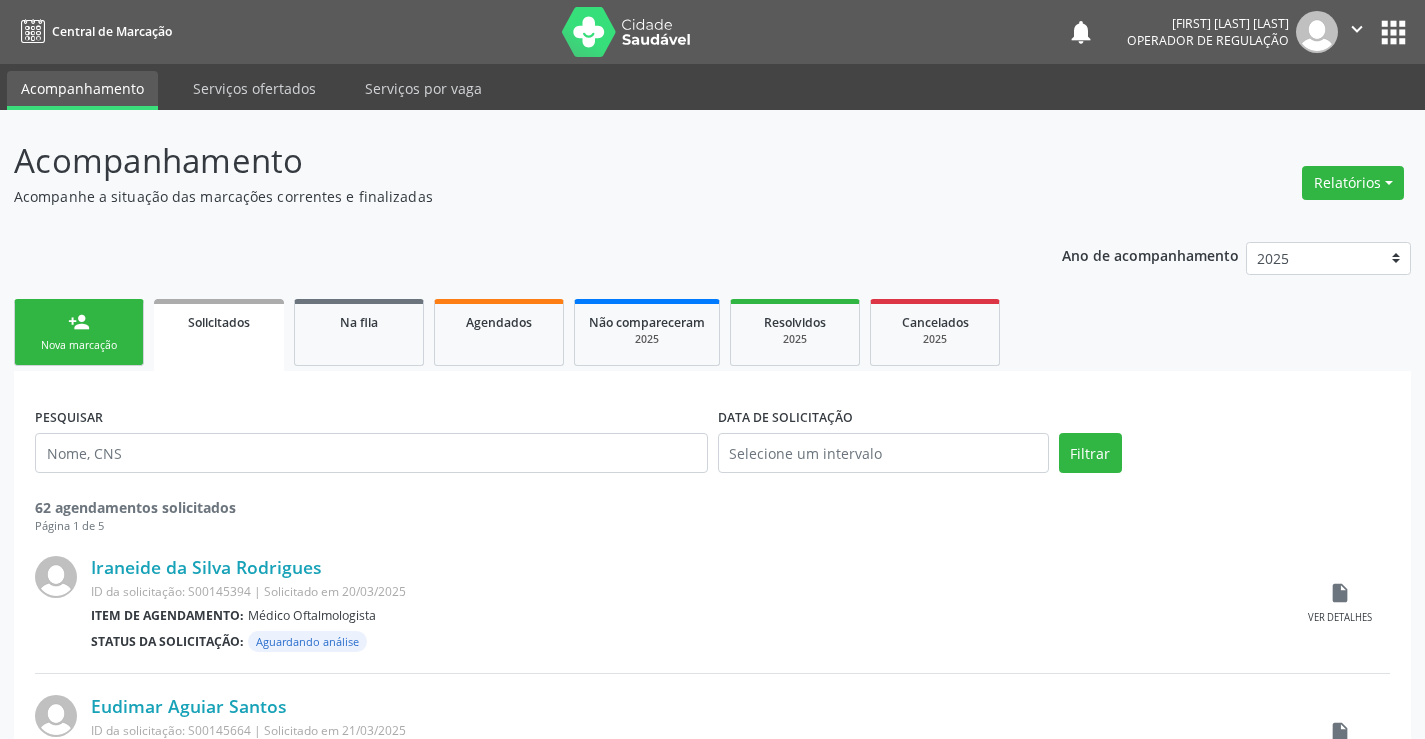 click on "Nova marcação" at bounding box center (79, 345) 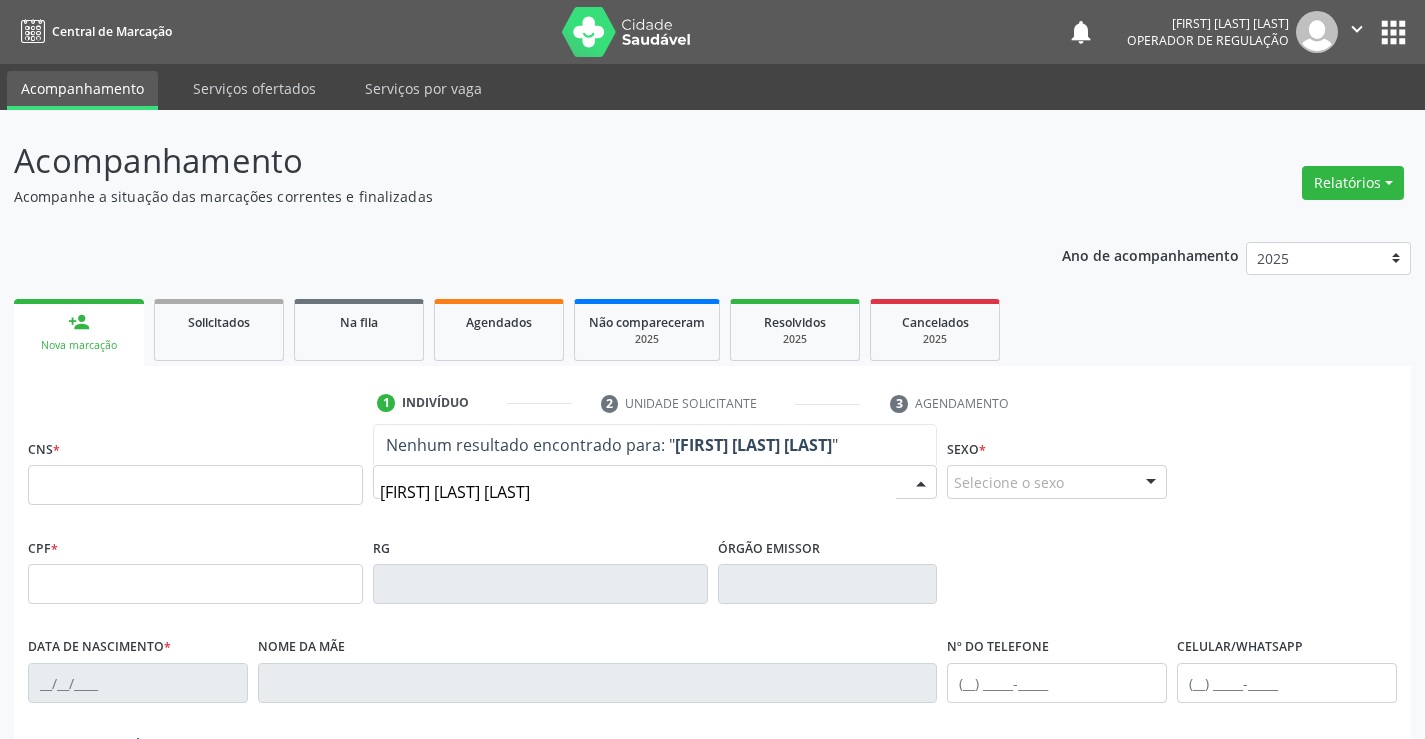type on "YASMIM OLIVEIRA SILVA" 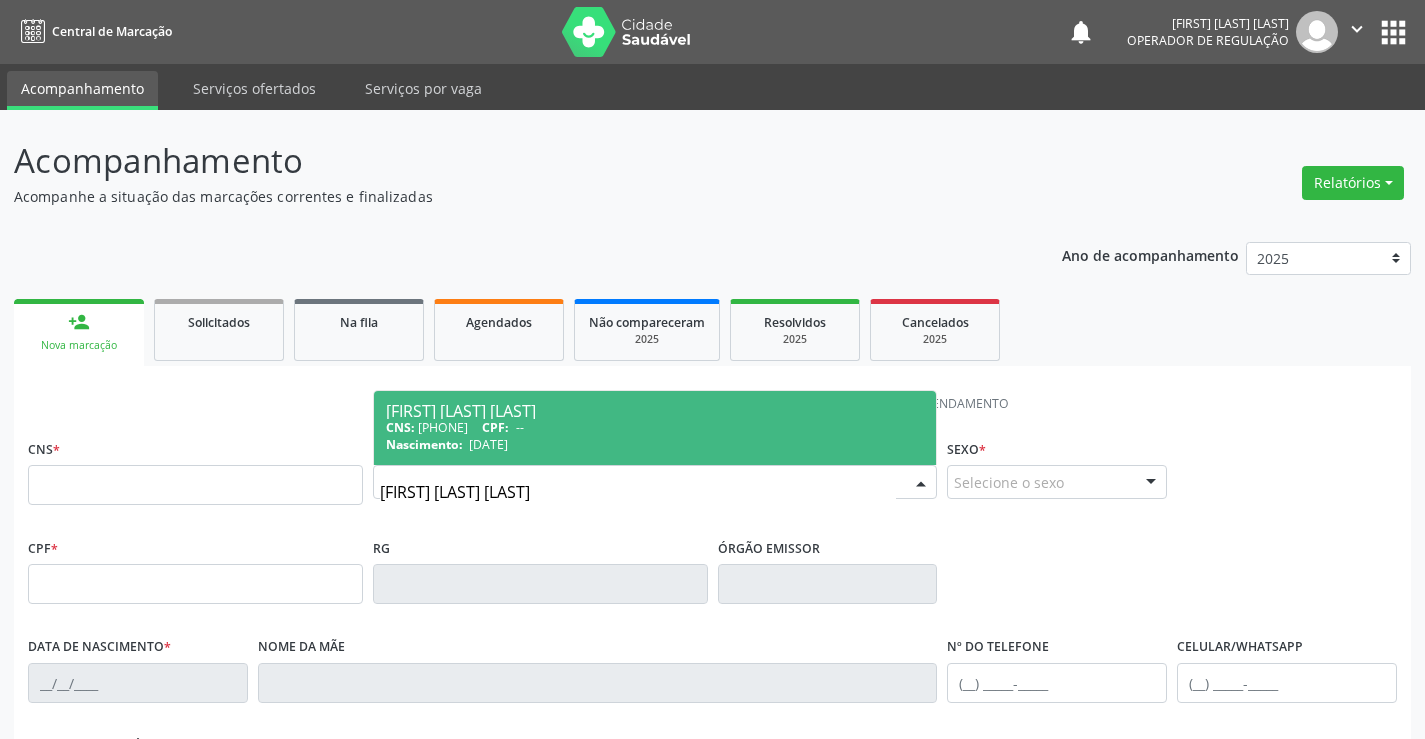 drag, startPoint x: 484, startPoint y: 431, endPoint x: 645, endPoint y: 433, distance: 161.01242 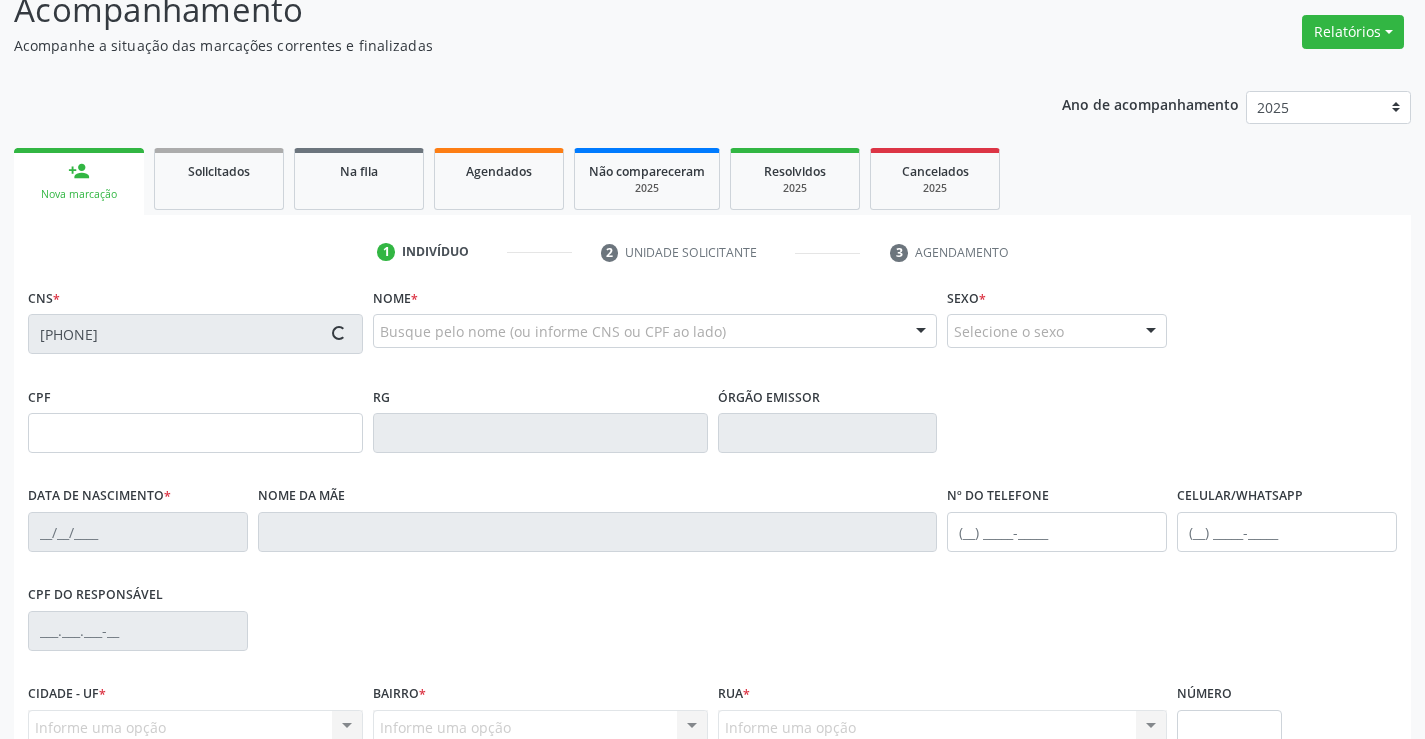 type on "31/01/2012" 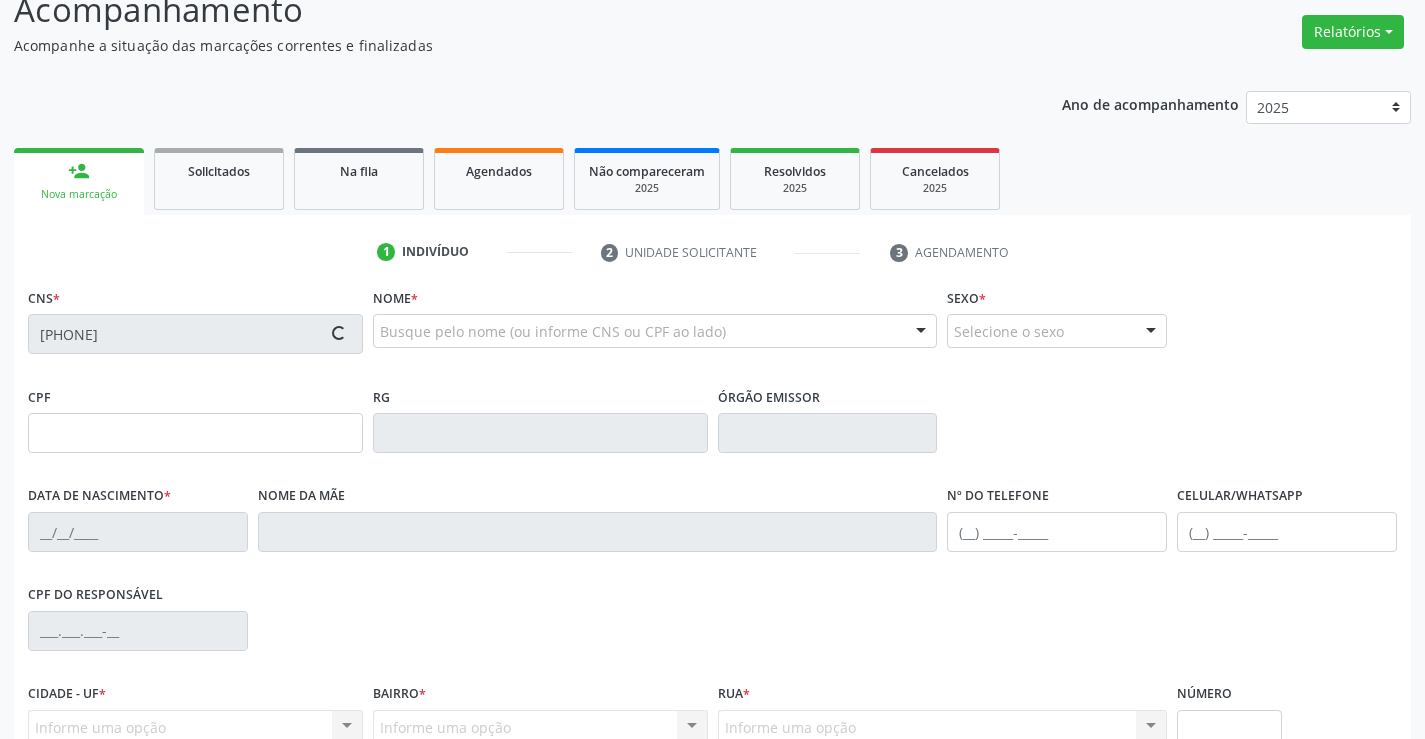 type on "(74) 09814-1501" 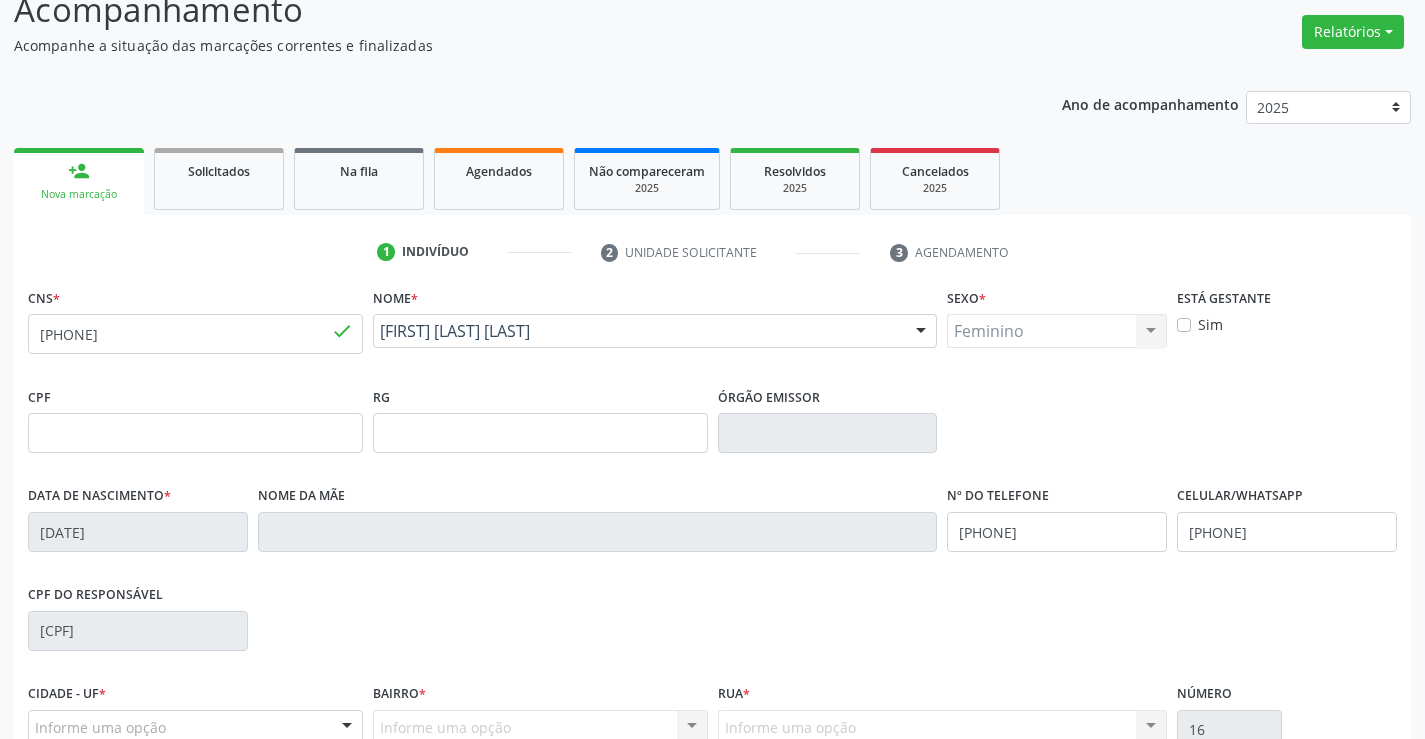 scroll, scrollTop: 345, scrollLeft: 0, axis: vertical 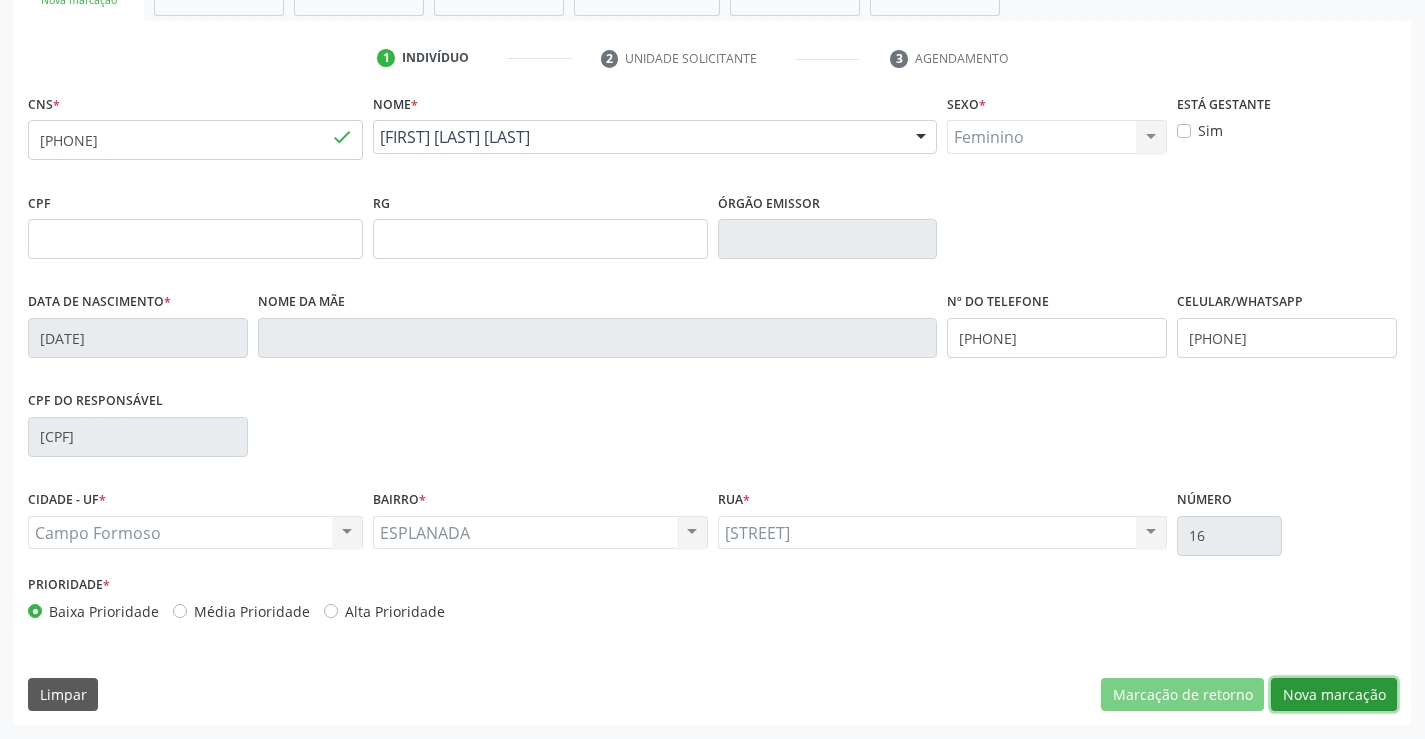 drag, startPoint x: 1315, startPoint y: 692, endPoint x: 1171, endPoint y: 536, distance: 212.30167 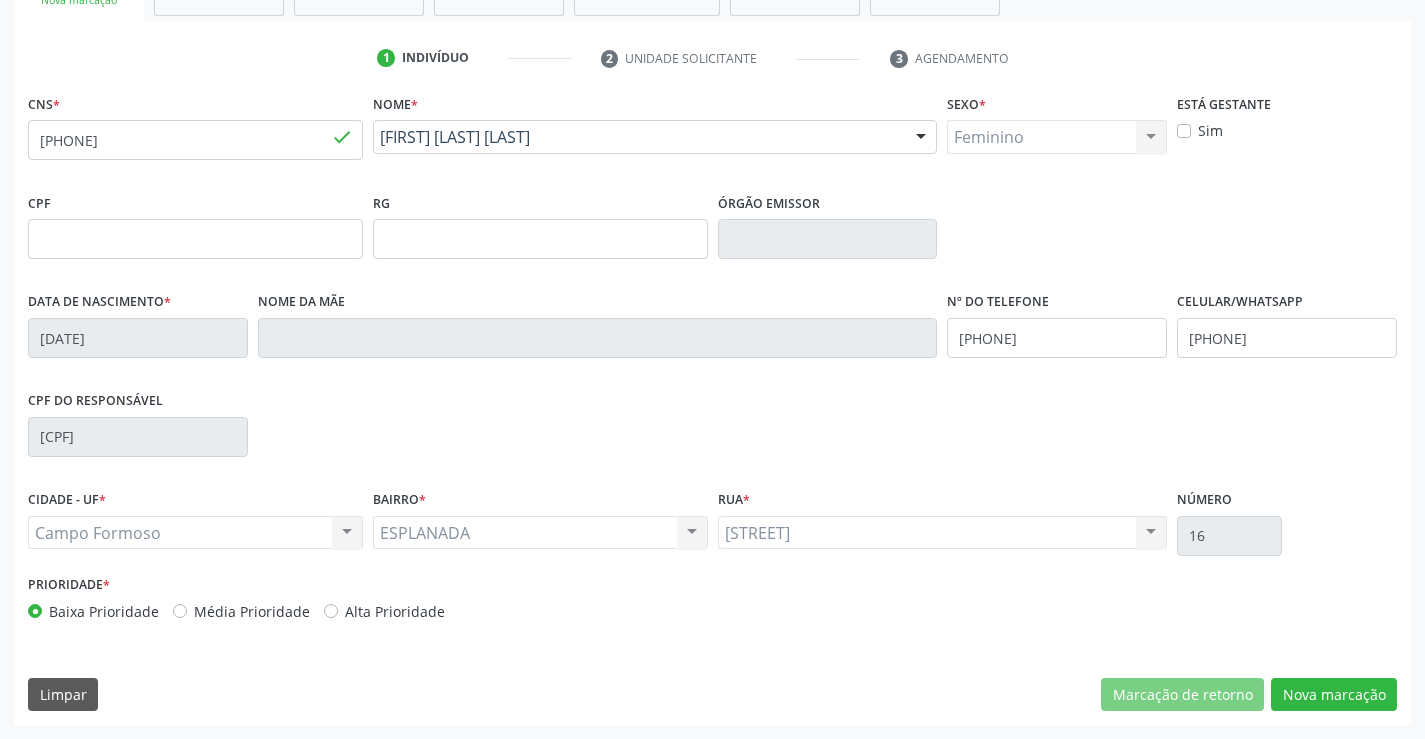 scroll, scrollTop: 167, scrollLeft: 0, axis: vertical 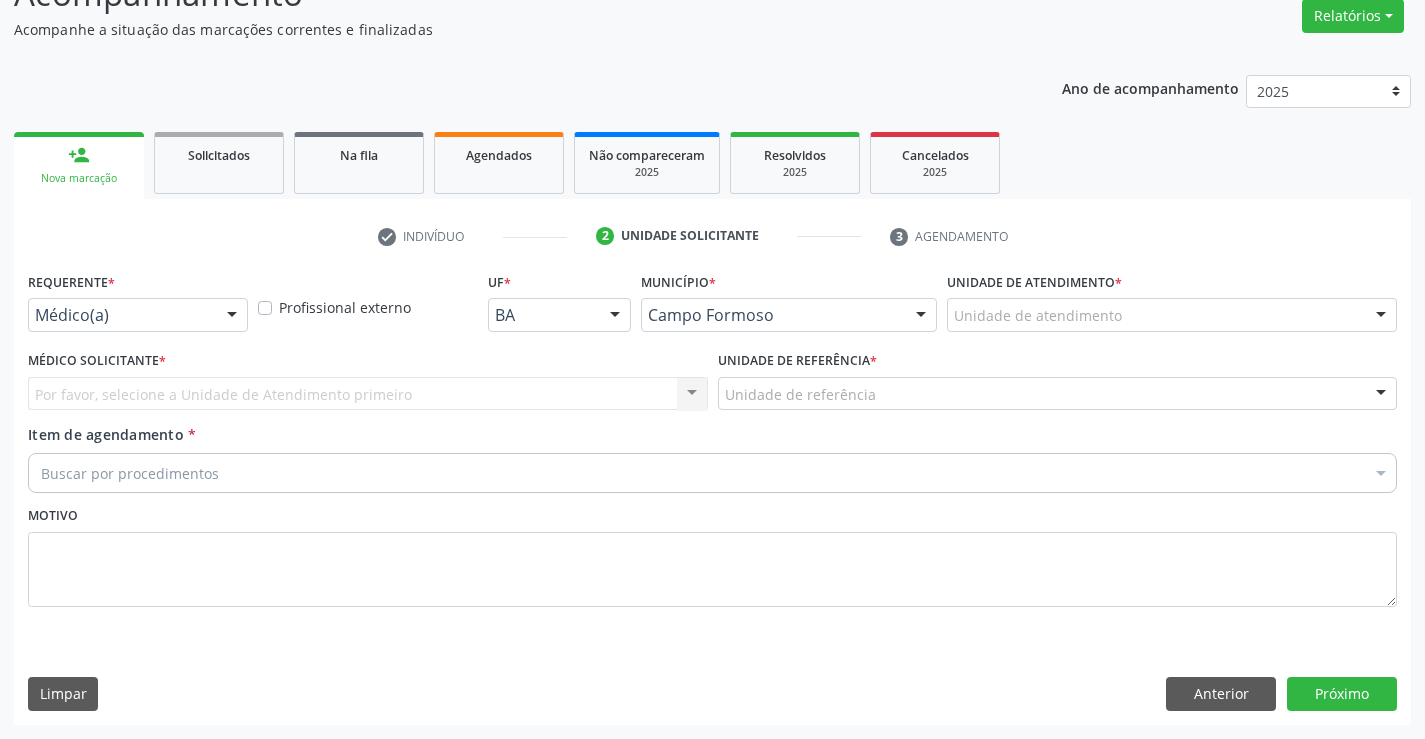 click at bounding box center [232, 316] 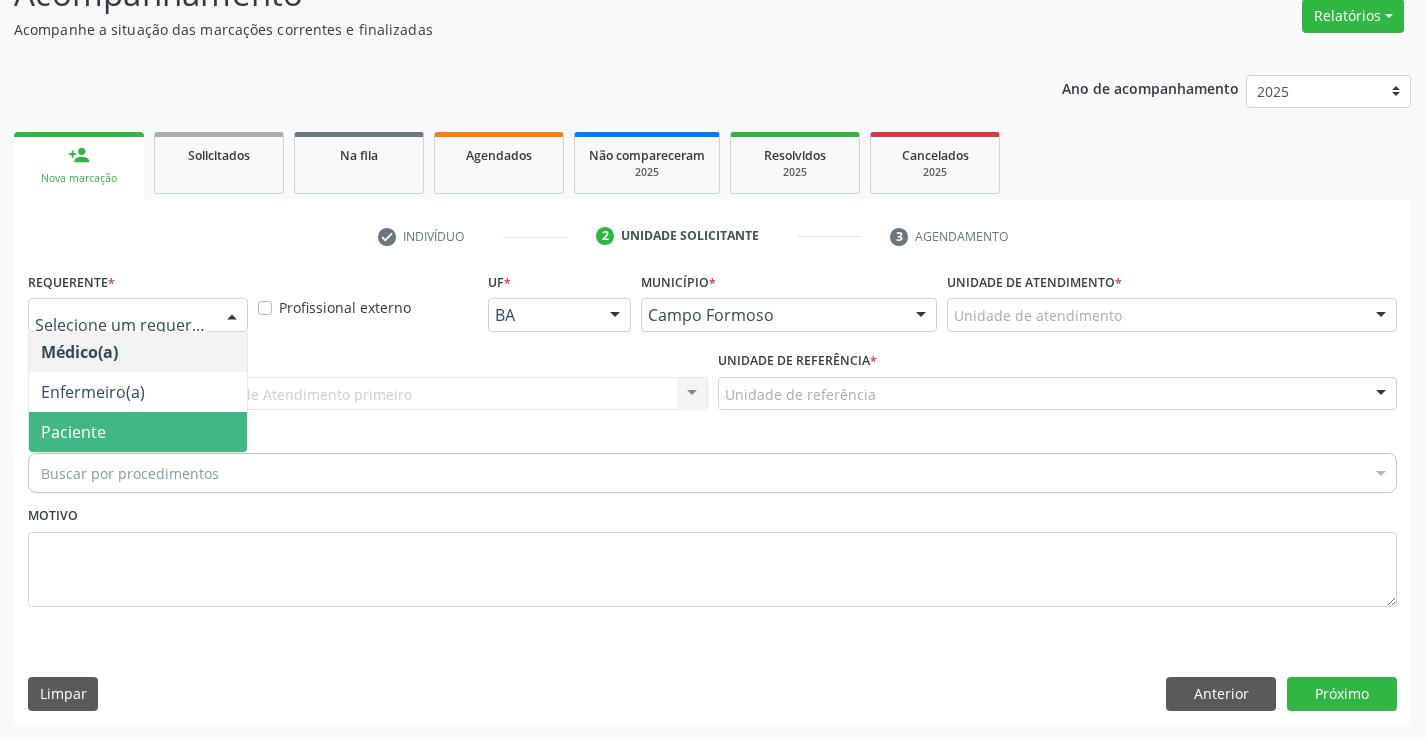 drag, startPoint x: 100, startPoint y: 428, endPoint x: 247, endPoint y: 373, distance: 156.95222 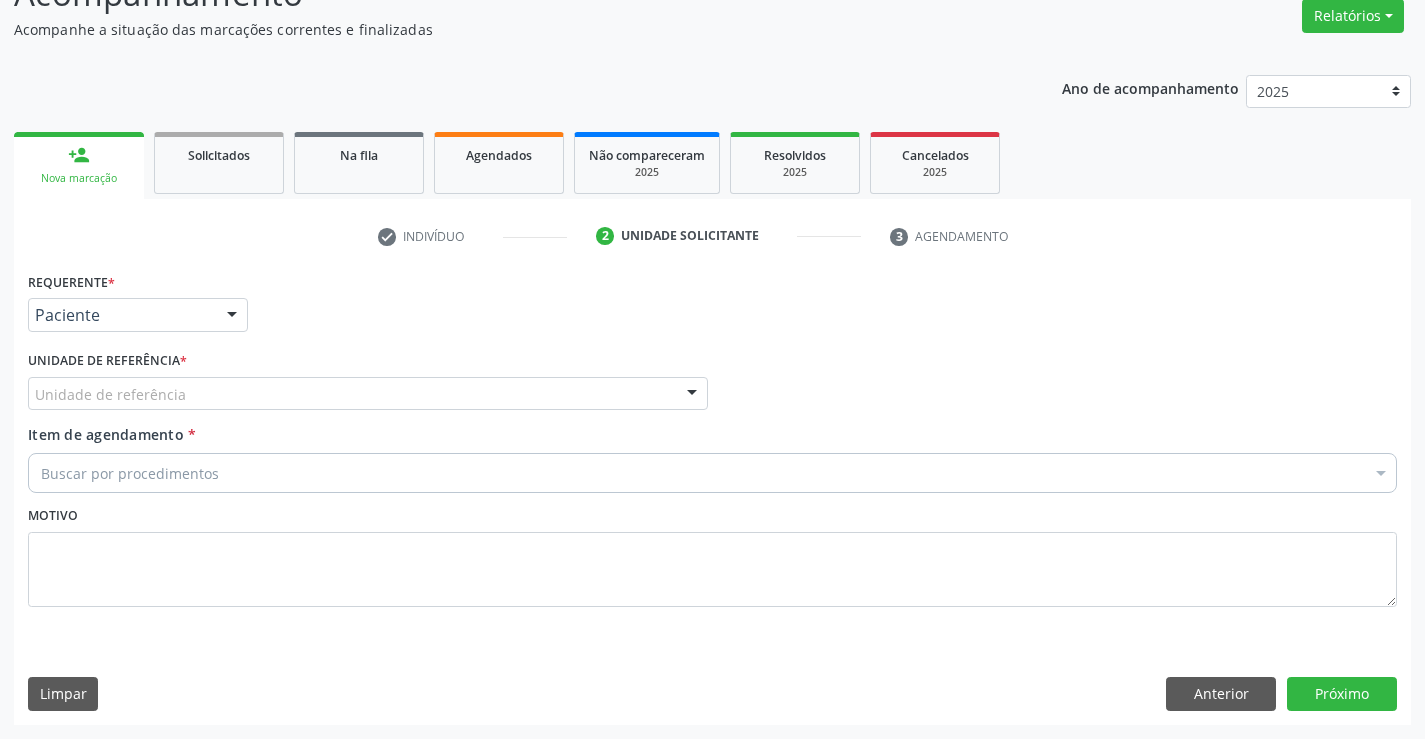 click on "Unidade de referência
*
Unidade de referência
Unidade Basica de Saude da Familia Dr Paulo Sudre   Centro de Enfrentamento Para Covid 19 de Campo Formoso   Central de Marcacao de Consultas e Exames de Campo Formoso   Vigilancia em Saude de Campo Formoso   PSF Lage dos Negros III   P S da Familia do Povoado de Caraibas   Unidade Basica de Saude da Familia Maninho Ferreira   P S de Curral da Ponta Psf Oseas Manoel da Silva   Farmacia Basica   Unidade Basica de Saude da Familia de Brejao da Caatinga   P S da Familia do Povoado de Pocos   P S da Familia do Povoado de Tiquara   P S da Familia do Povoado de Sao Tome   P S de Lages dos Negros   P S da Familia do Povoado de Tuiutiba   P S de Curral Velho   Centro de Saude Mutirao   Caps Centro de Atencao Psicossocial   Unidade Odontologica Movel   Unidade Basica de Saude da Familia Limoeiro   Unidade Basica de Saude da Familia Izabel Godinho de Freitas   Unidade Basica de Saude da Familia de Olho Dagua das Pombas" at bounding box center (368, 378) 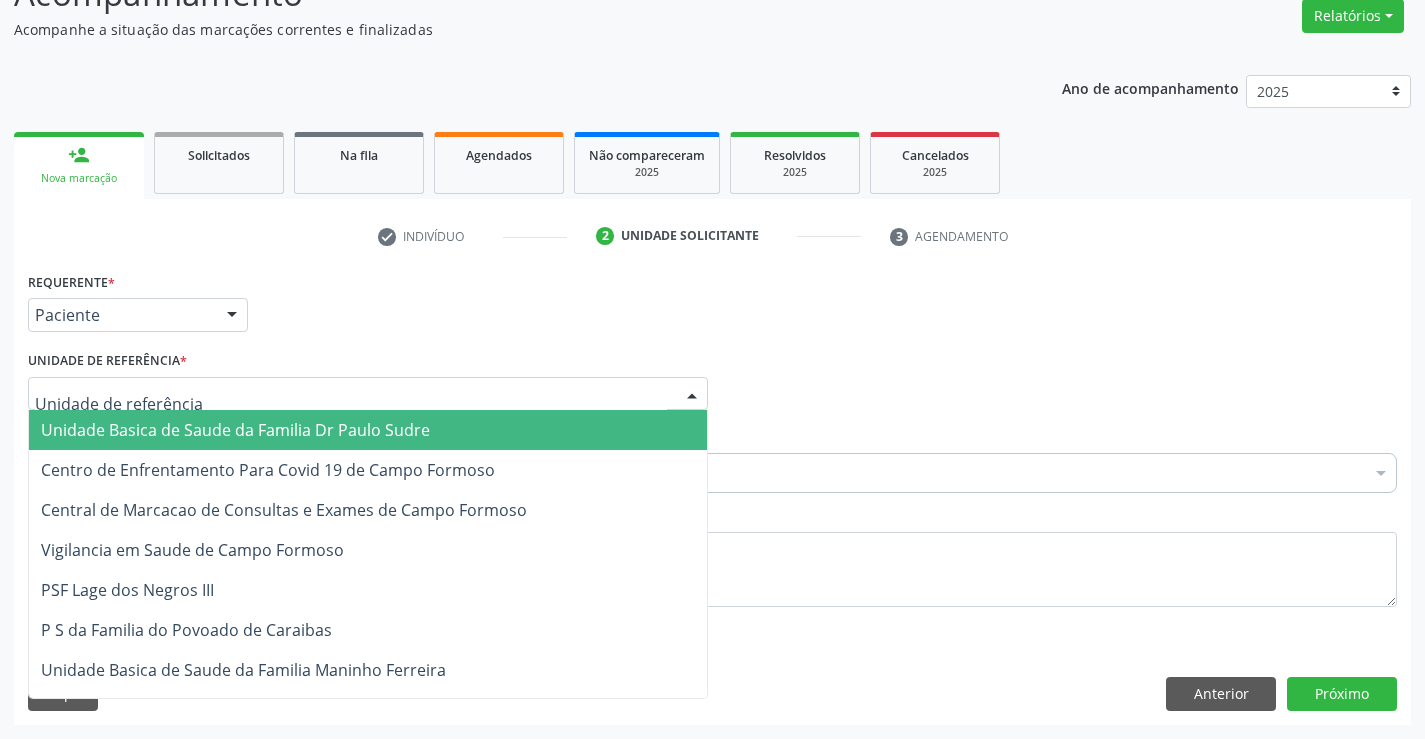 drag, startPoint x: 255, startPoint y: 384, endPoint x: 197, endPoint y: 408, distance: 62.76942 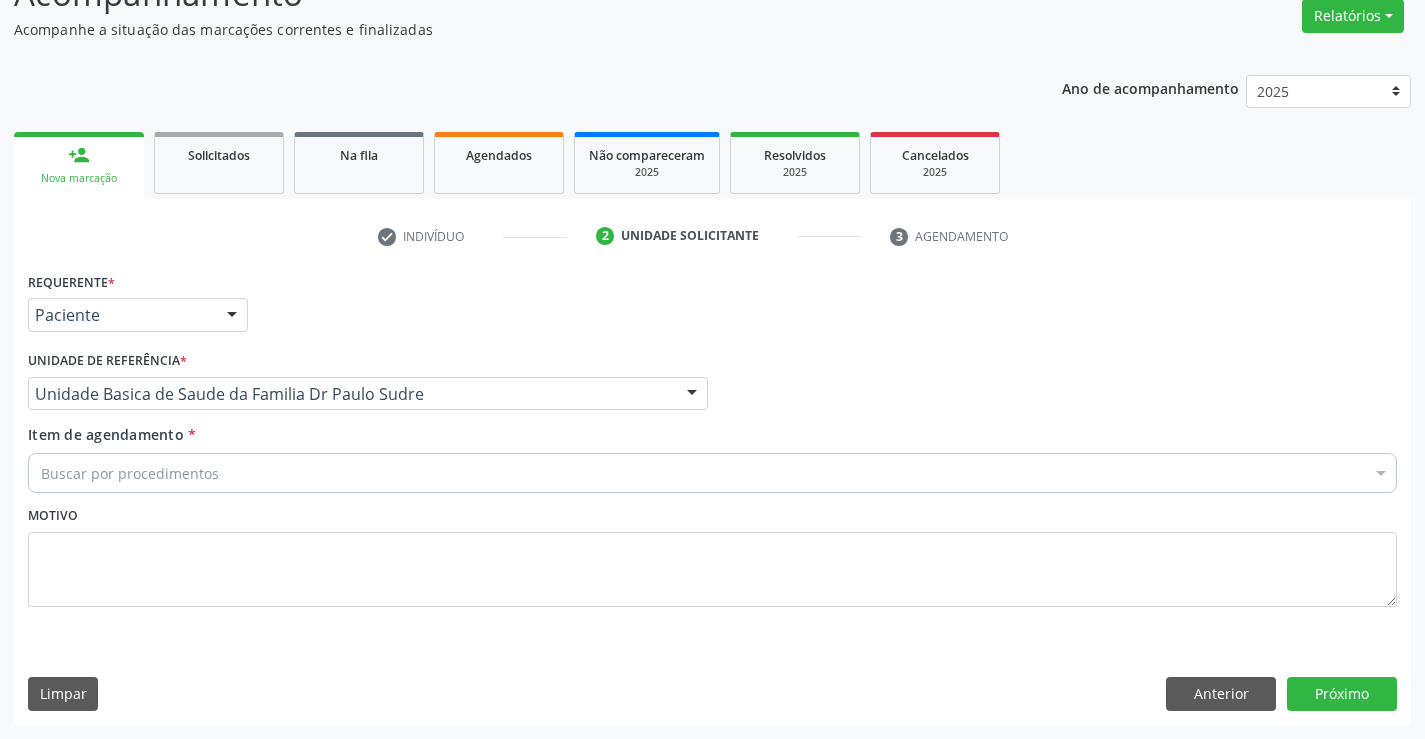 drag, startPoint x: 98, startPoint y: 475, endPoint x: 198, endPoint y: 465, distance: 100.49876 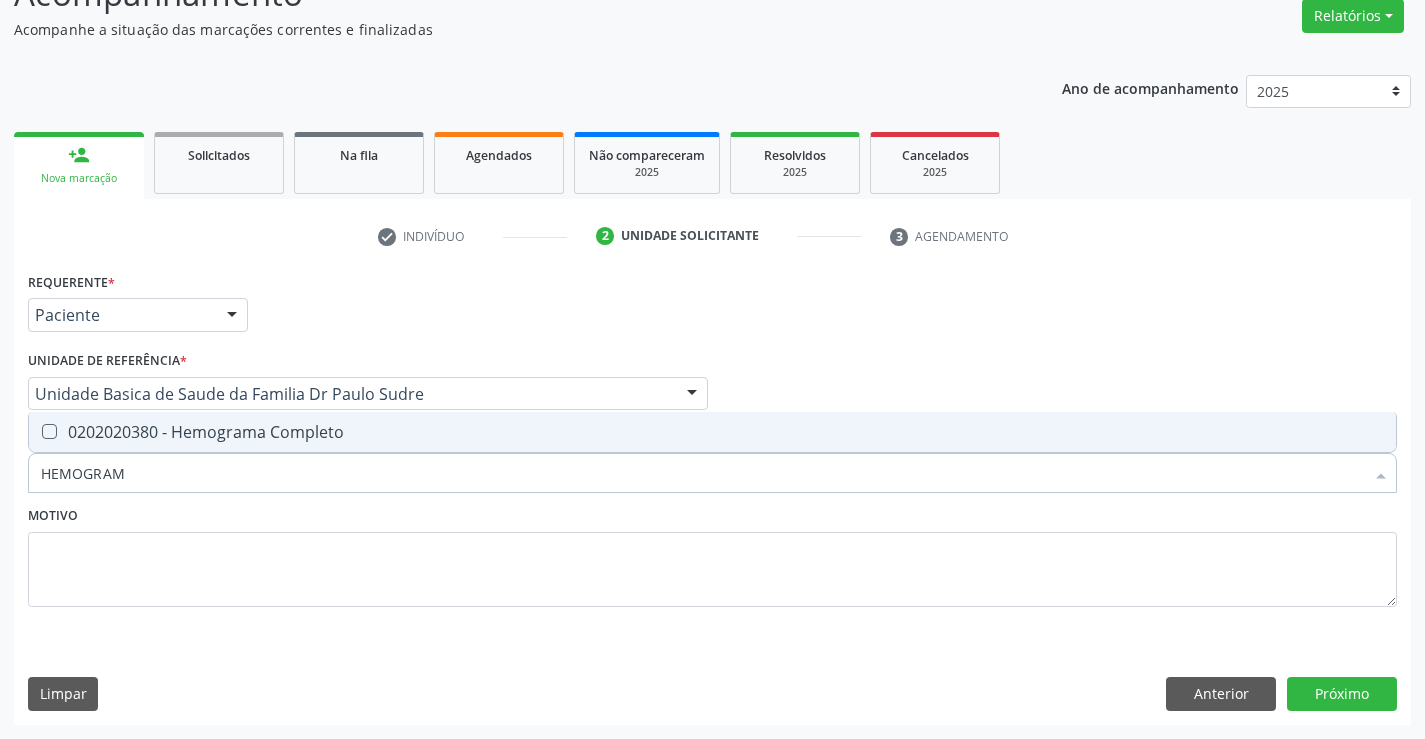 type on "HEMOGRAMA" 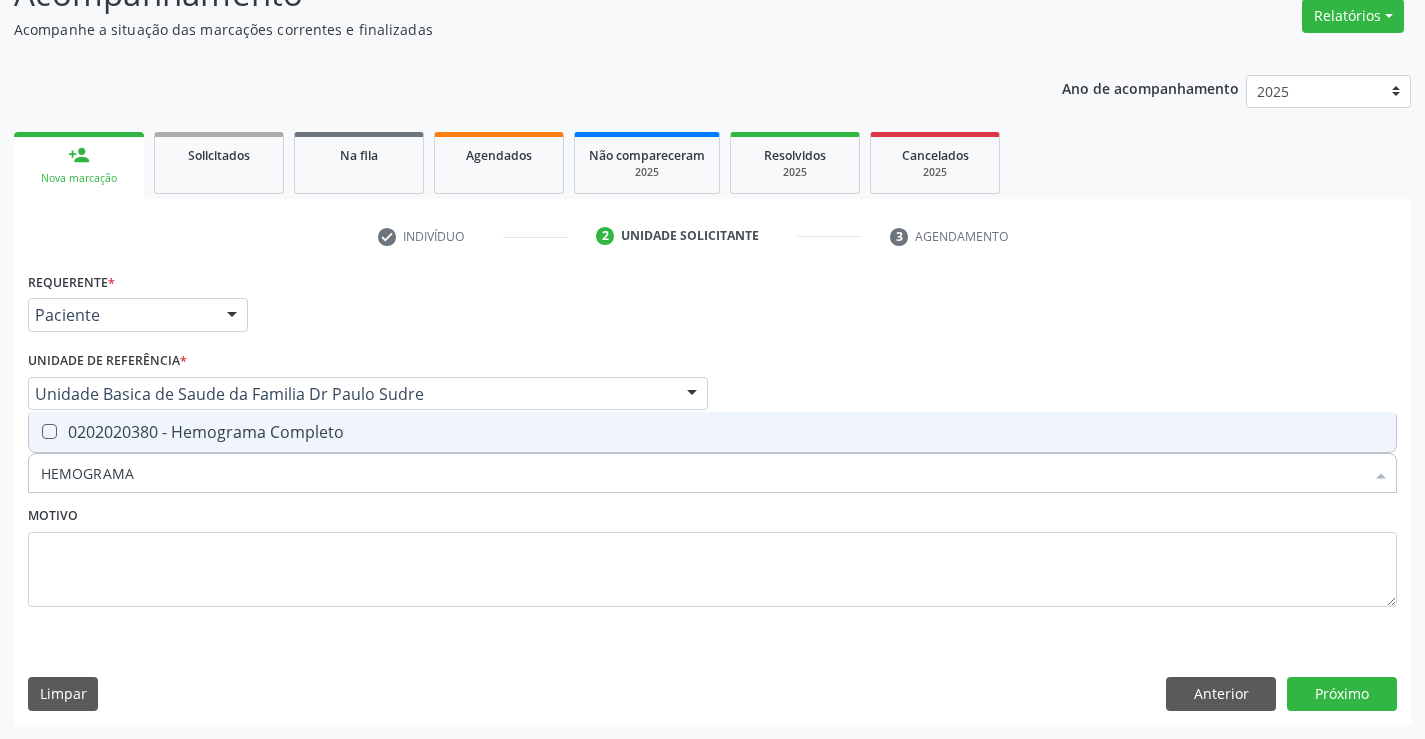 drag, startPoint x: 211, startPoint y: 429, endPoint x: 275, endPoint y: 502, distance: 97.082436 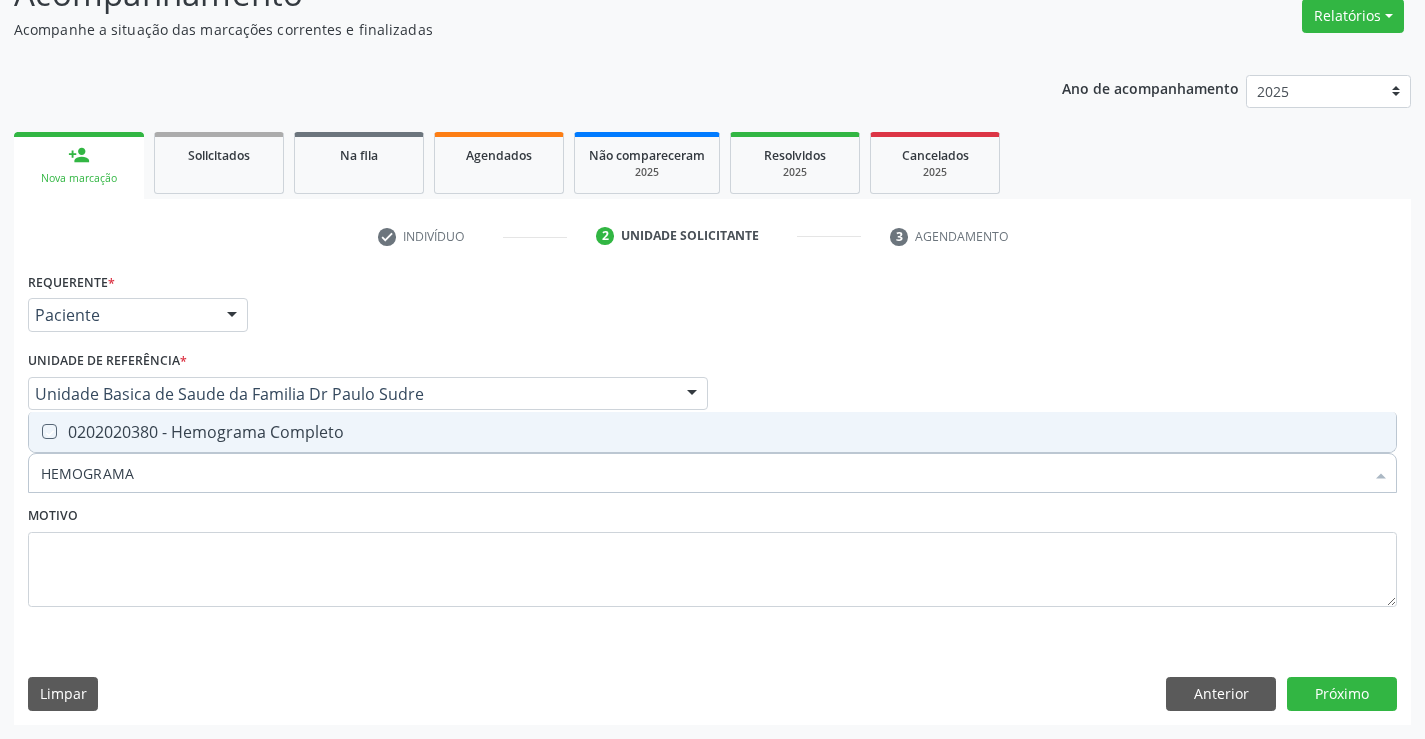 checkbox on "true" 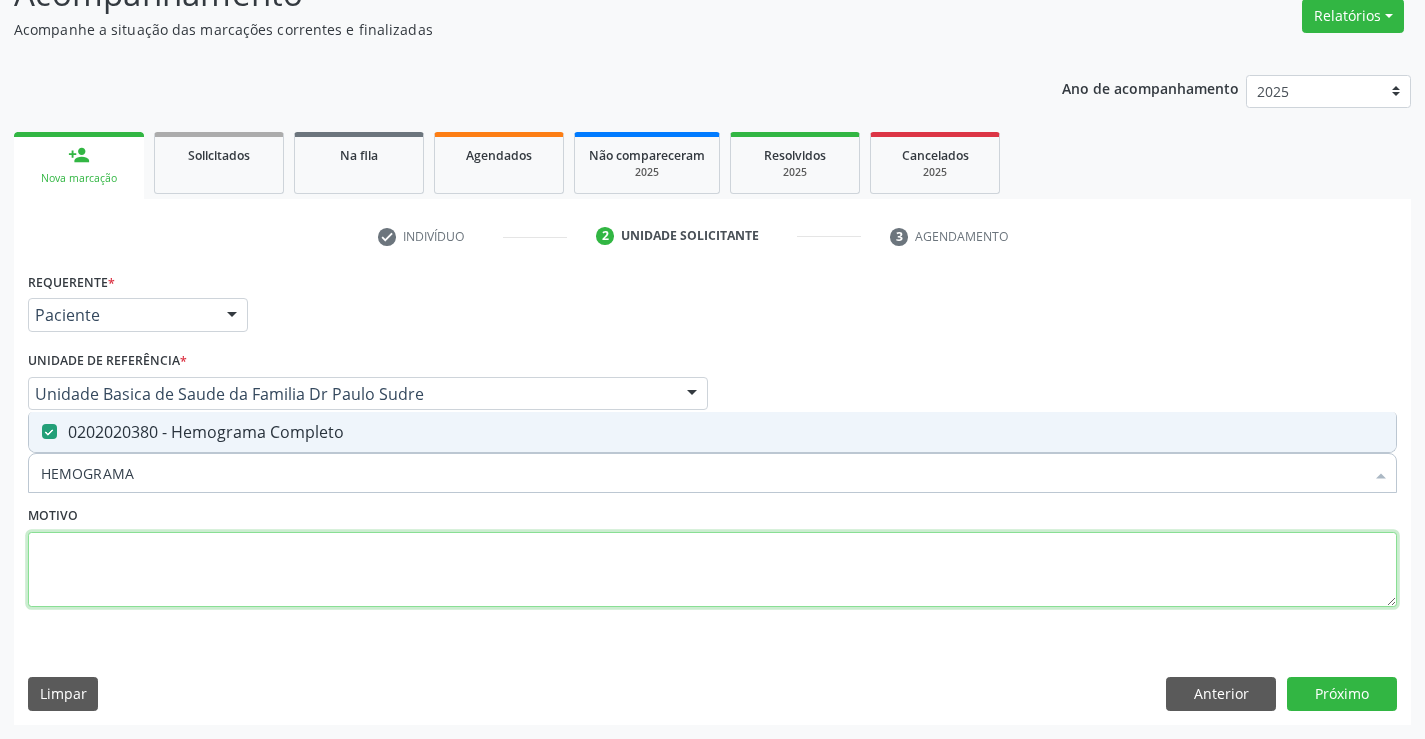 drag, startPoint x: 258, startPoint y: 552, endPoint x: 212, endPoint y: 486, distance: 80.44874 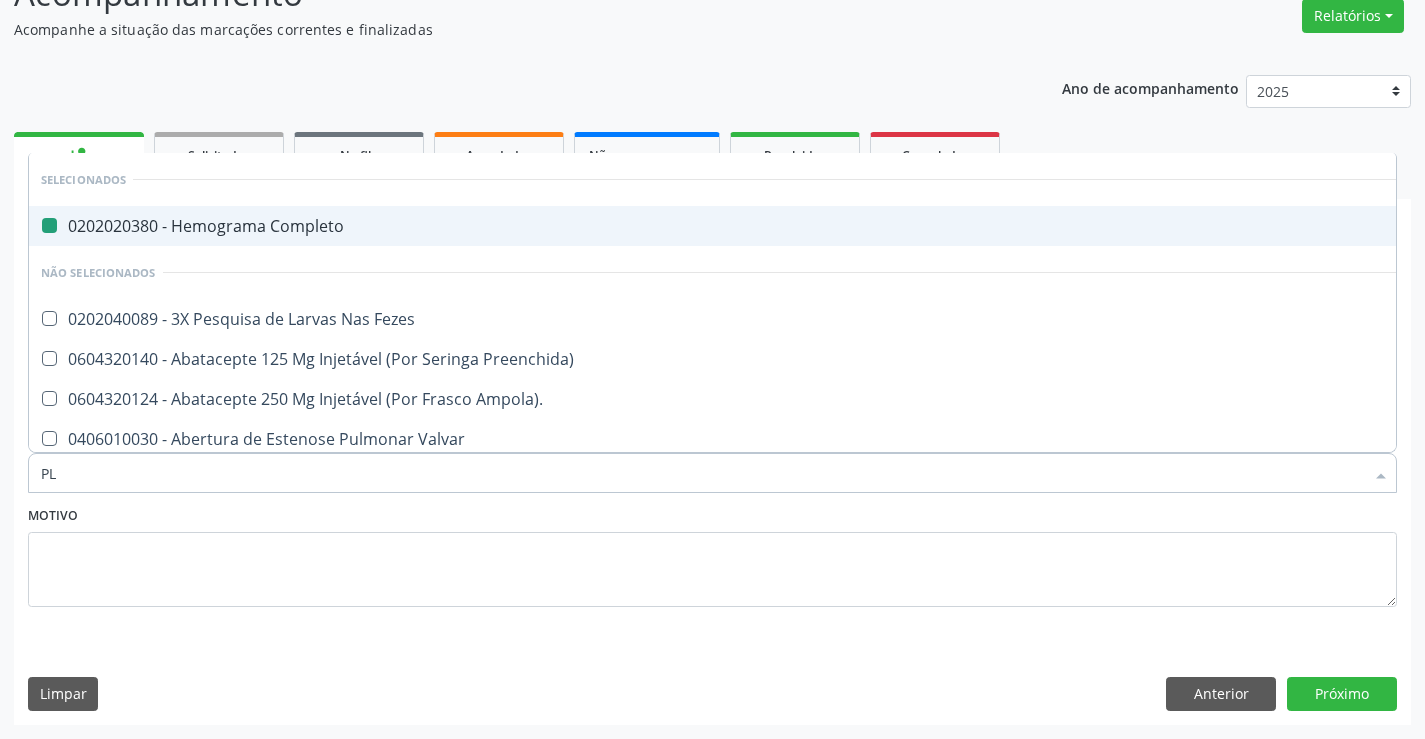 type on "PLA" 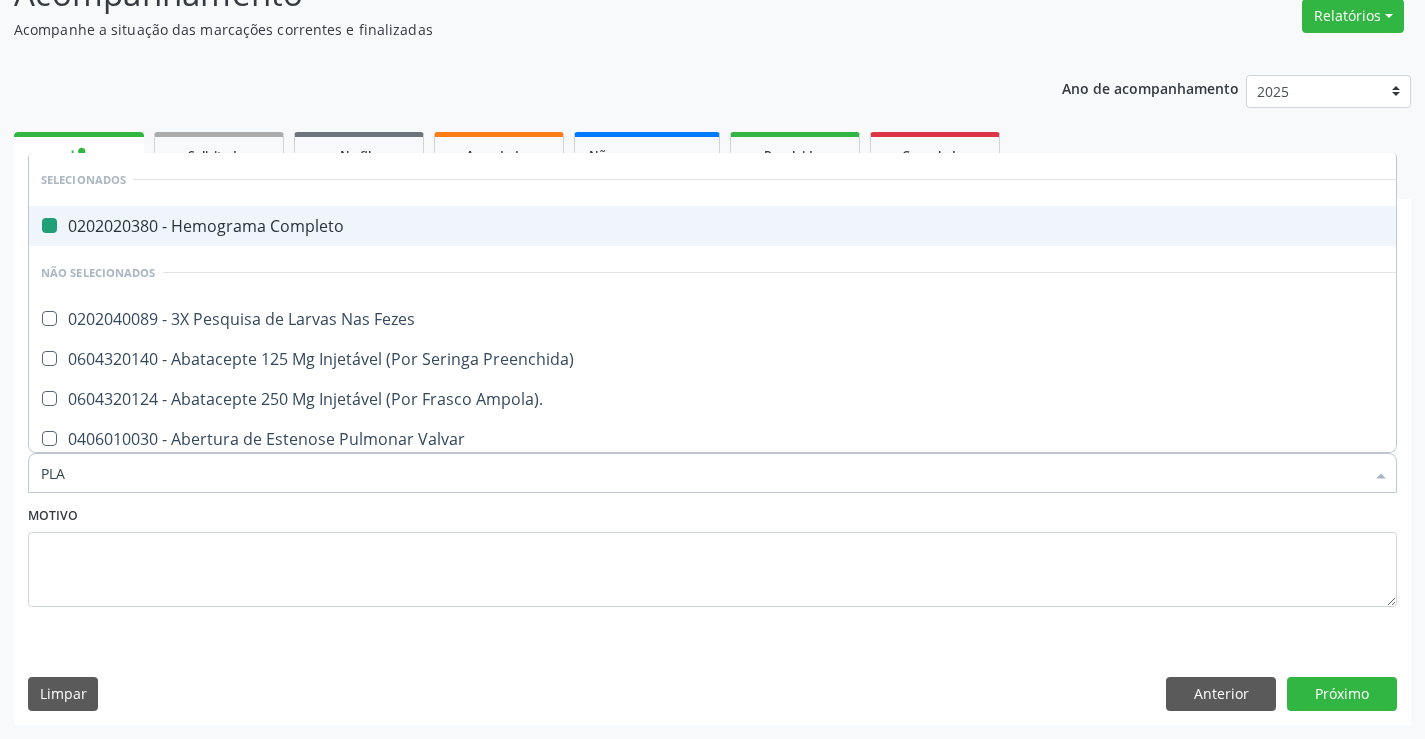 checkbox on "false" 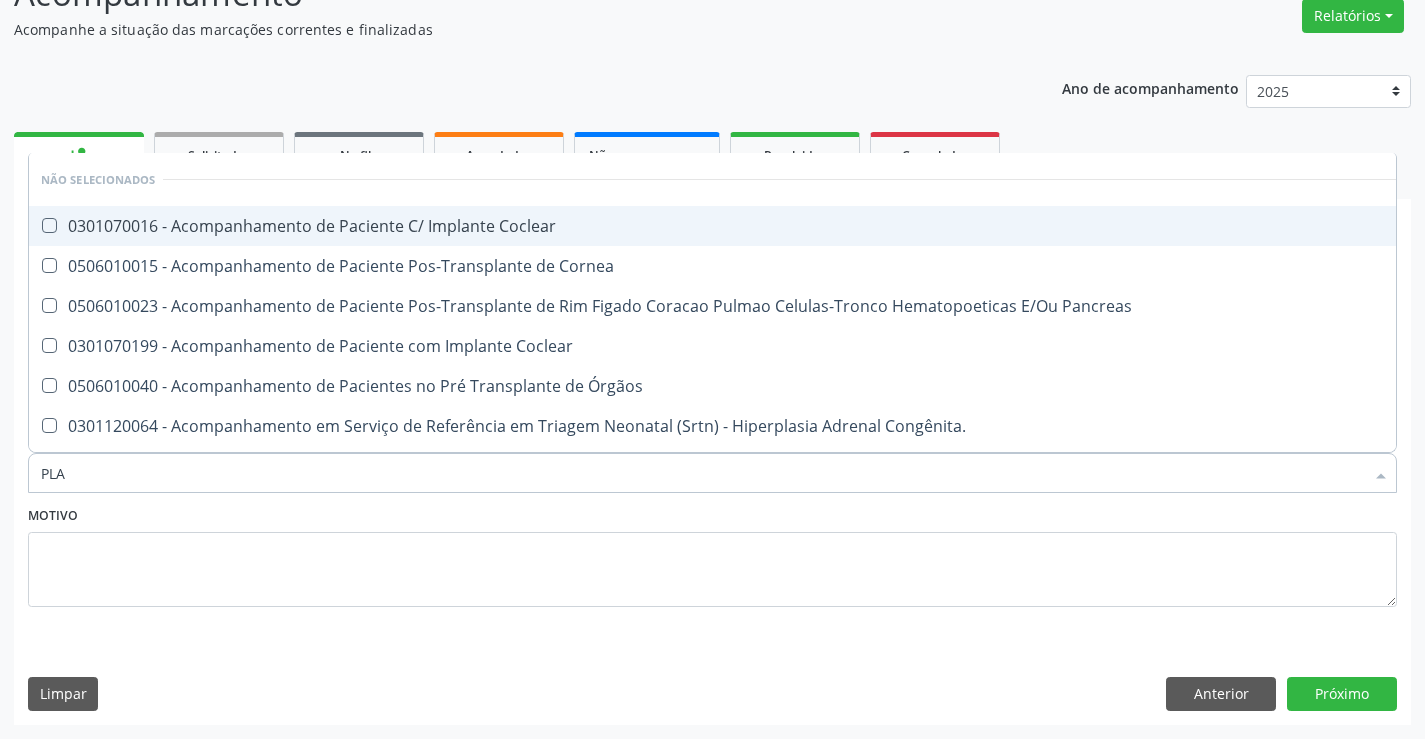 type on "PLAQ" 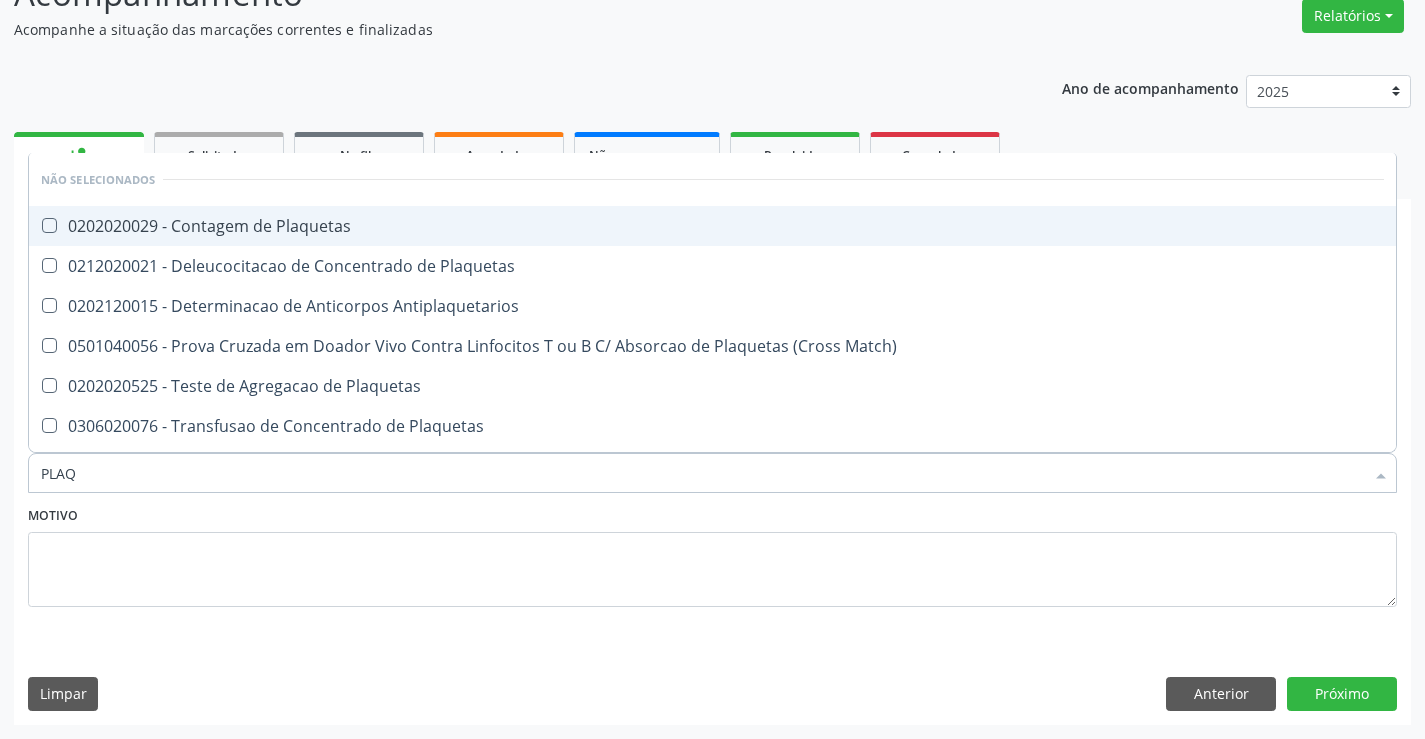 click on "0202020029 - Contagem de Plaquetas" at bounding box center [712, 226] 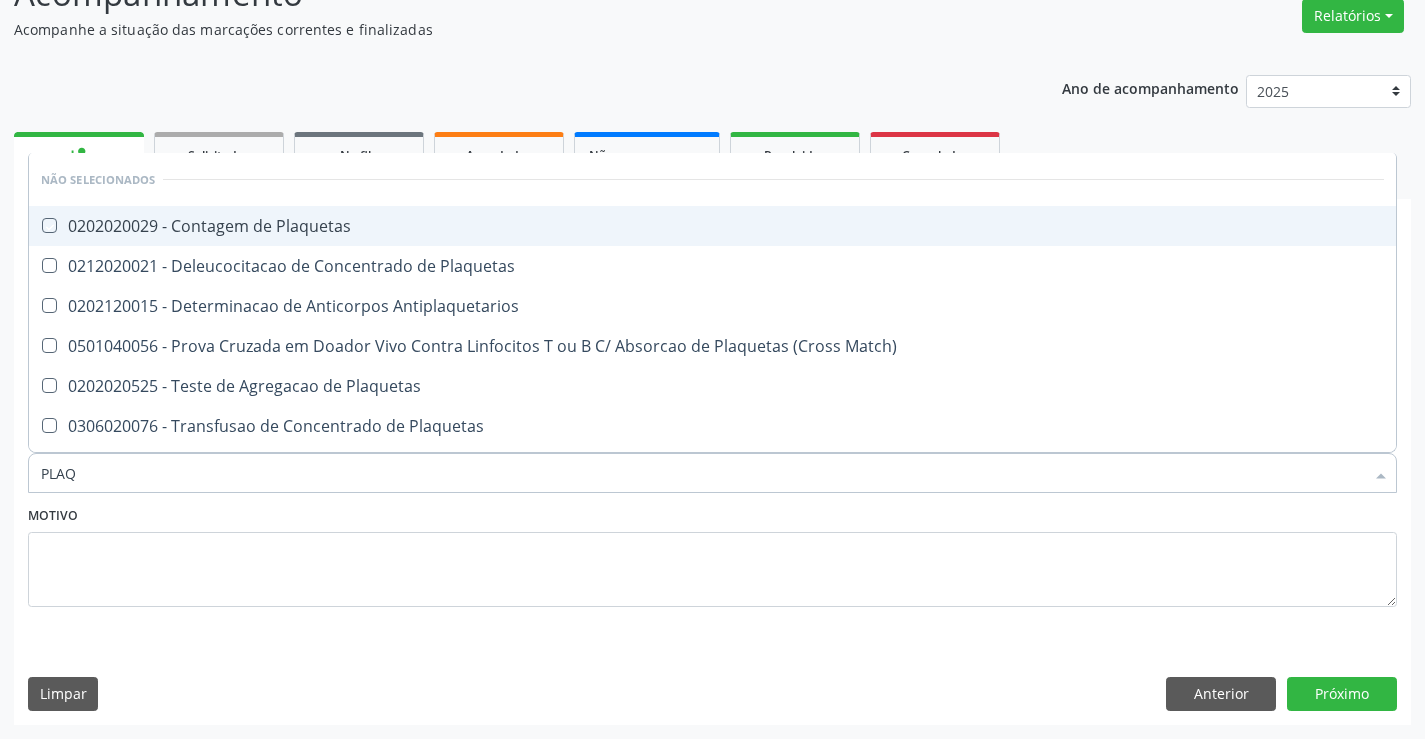 checkbox on "true" 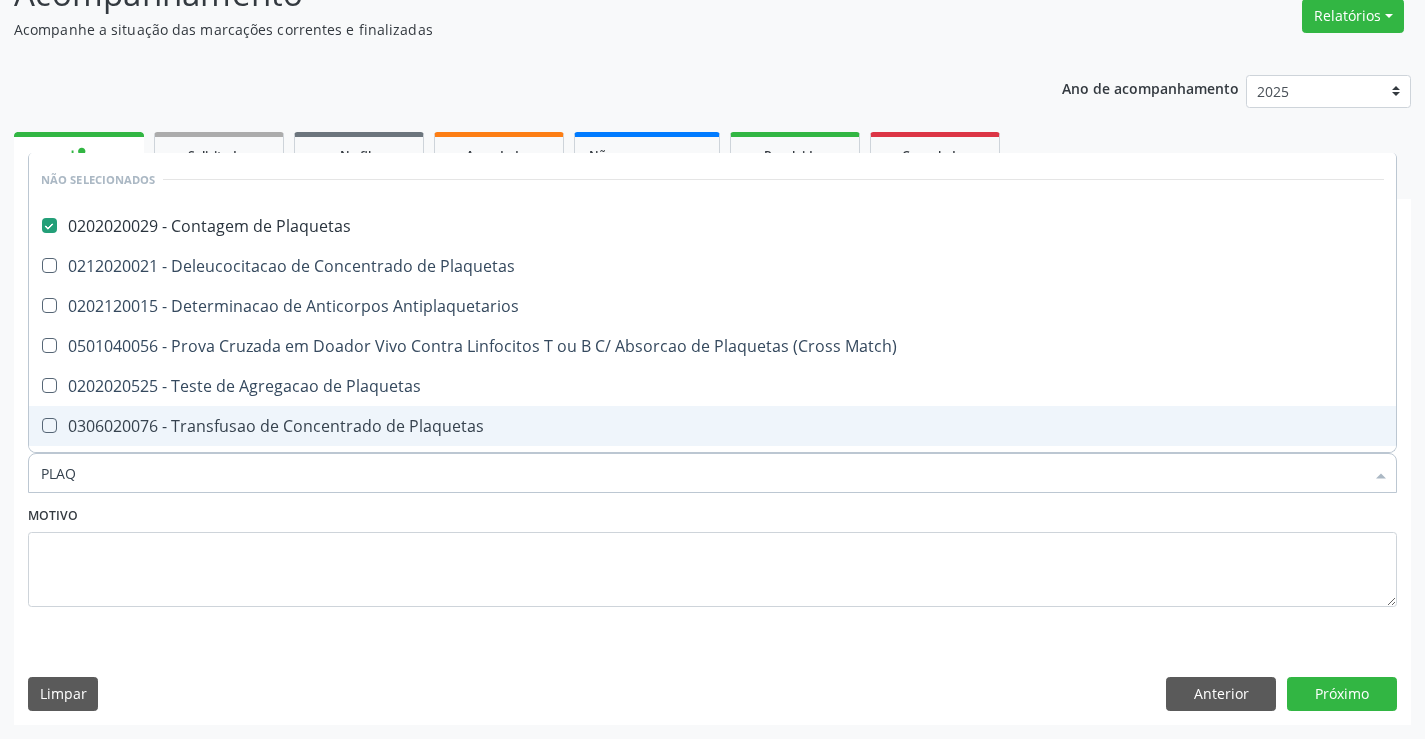 type on "PLAQ" 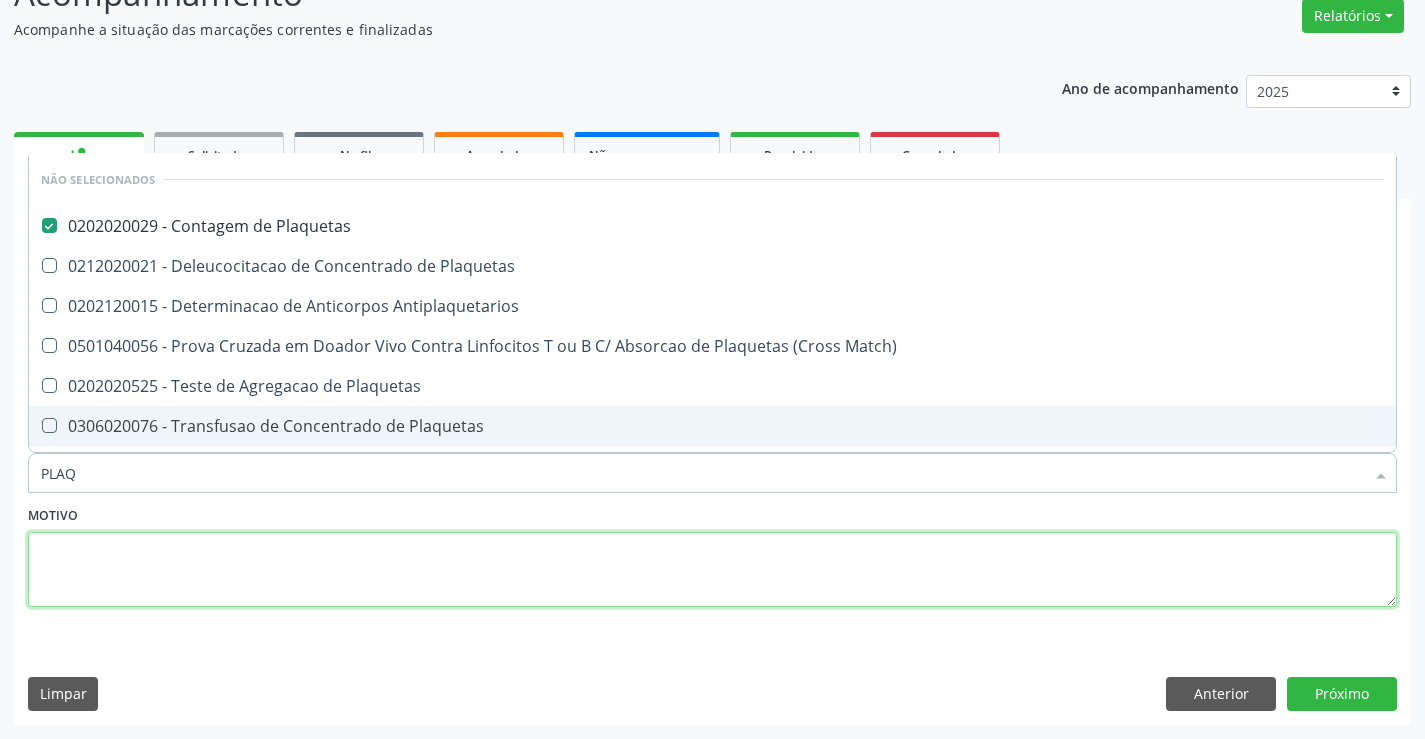 click at bounding box center [712, 570] 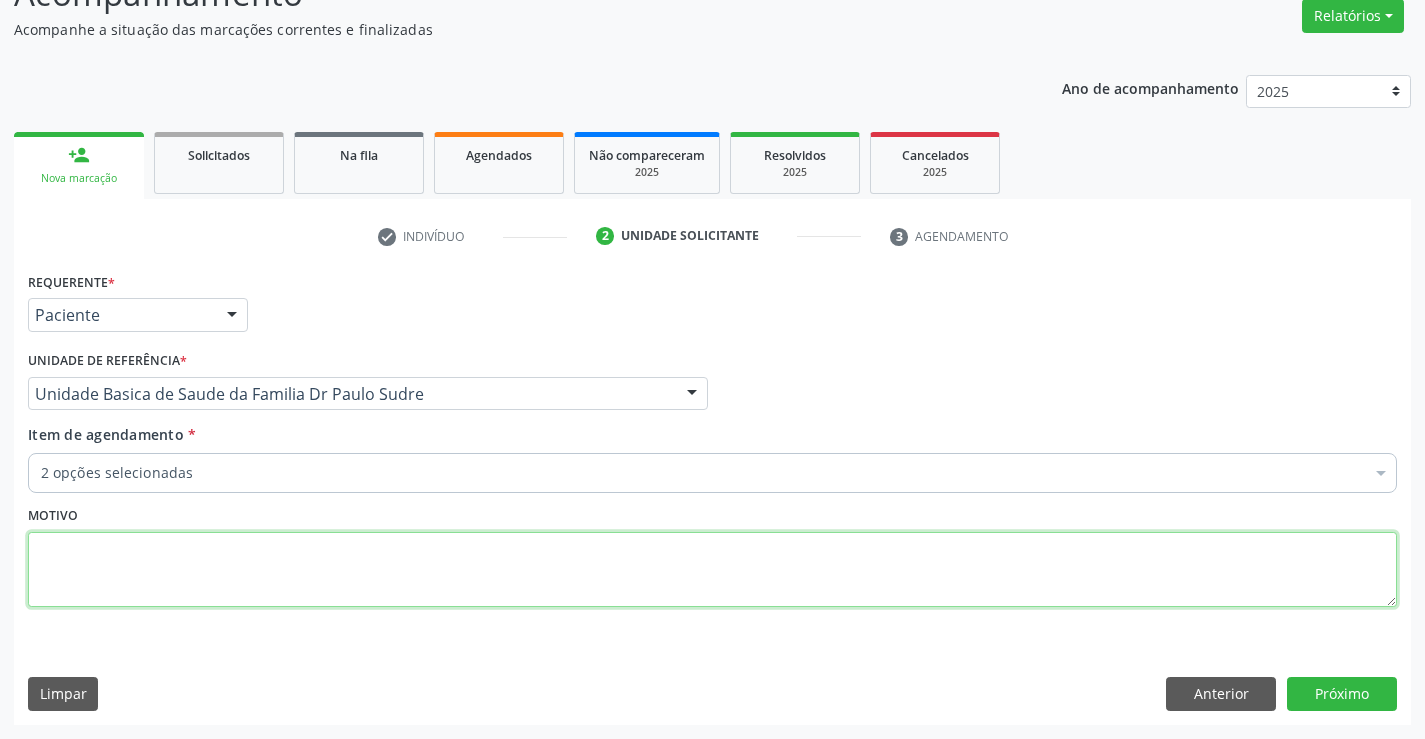 type 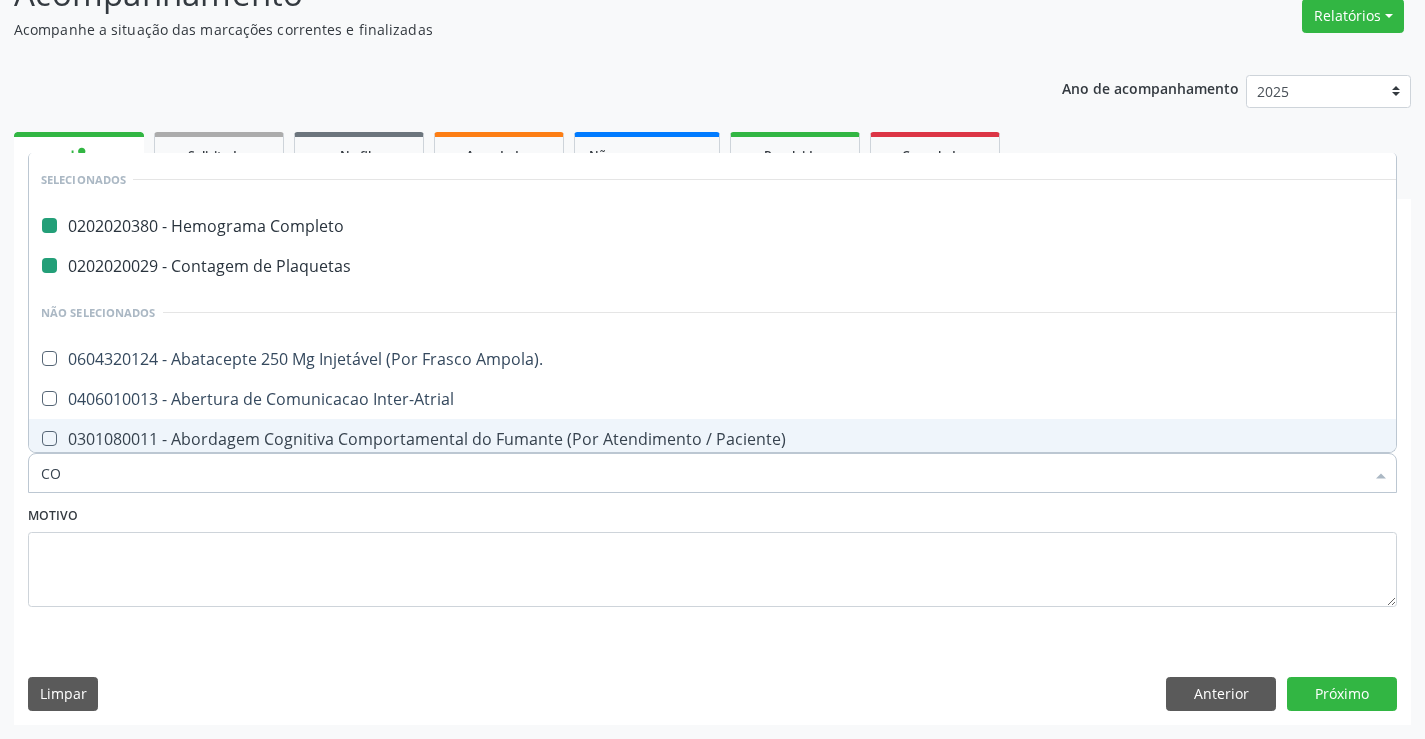 type on "COL" 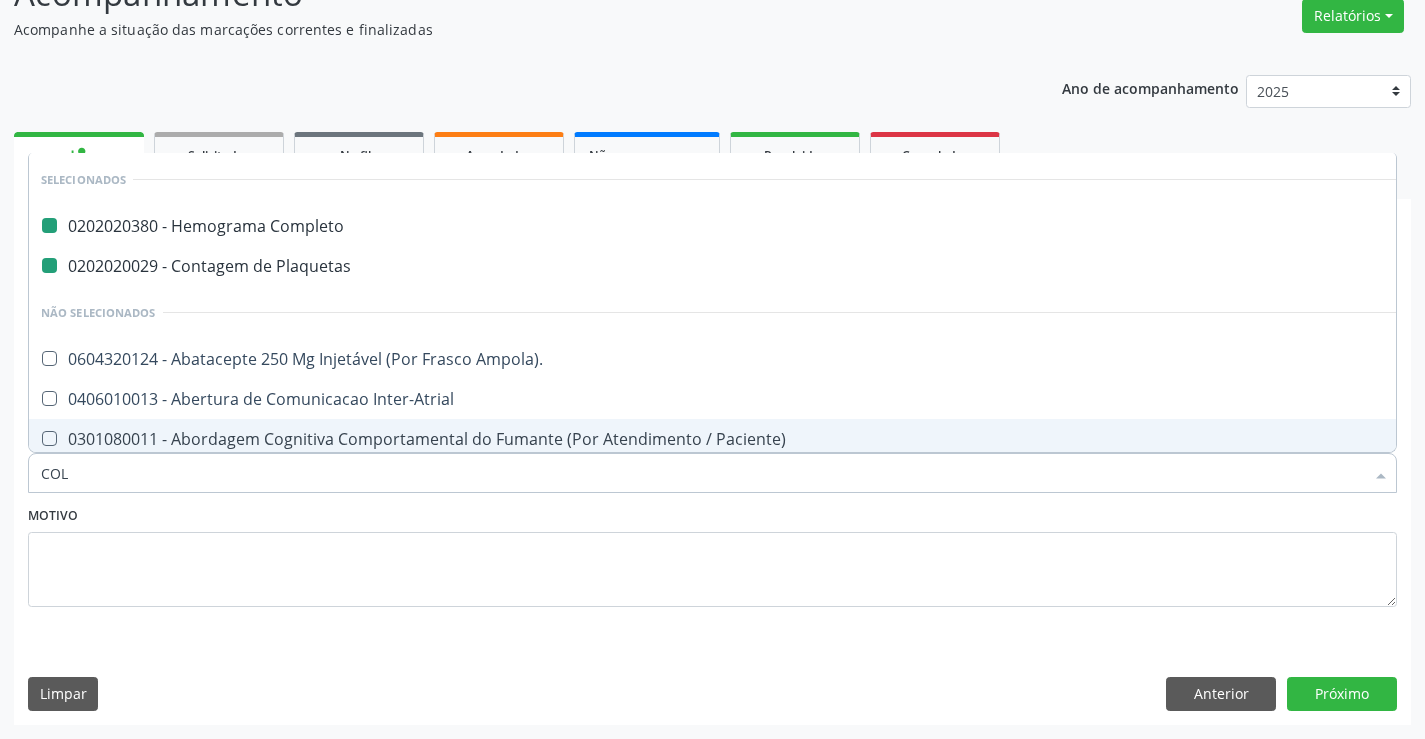 checkbox on "false" 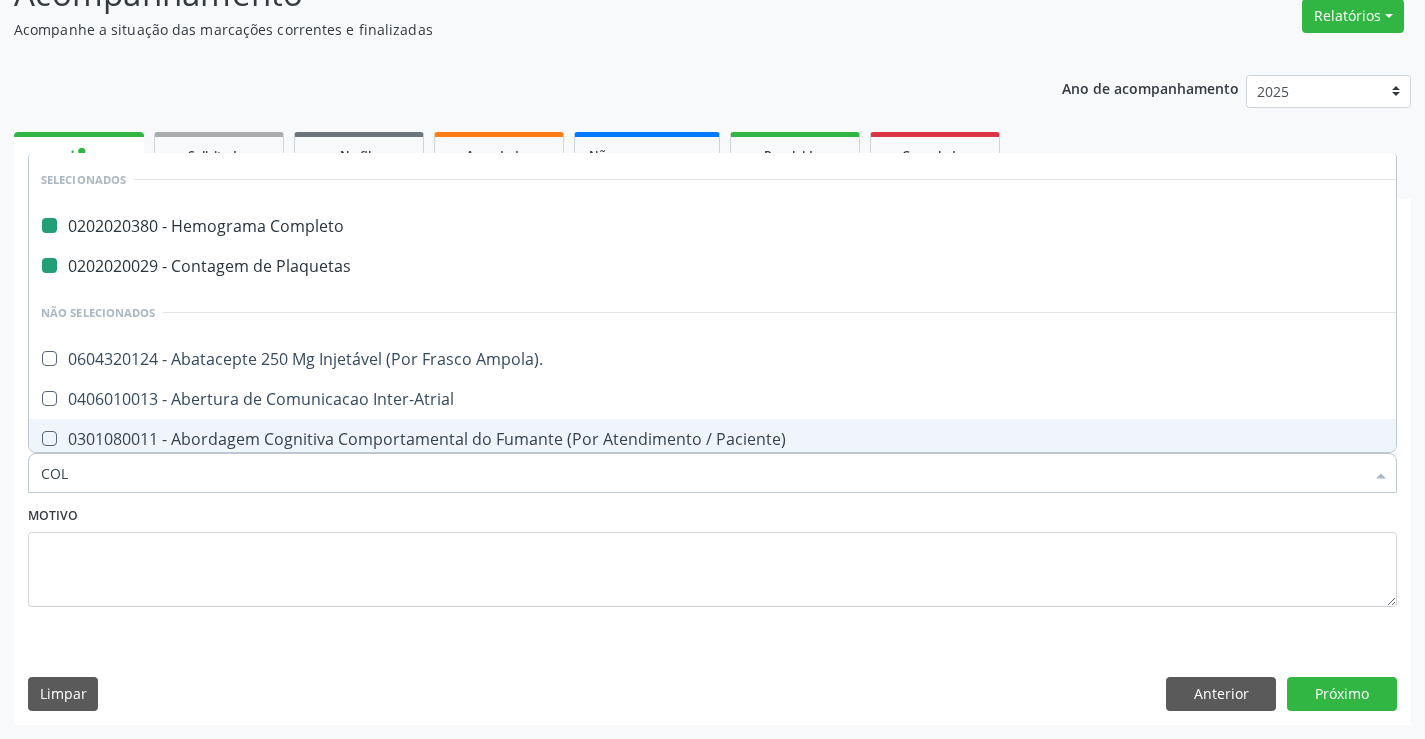checkbox on "false" 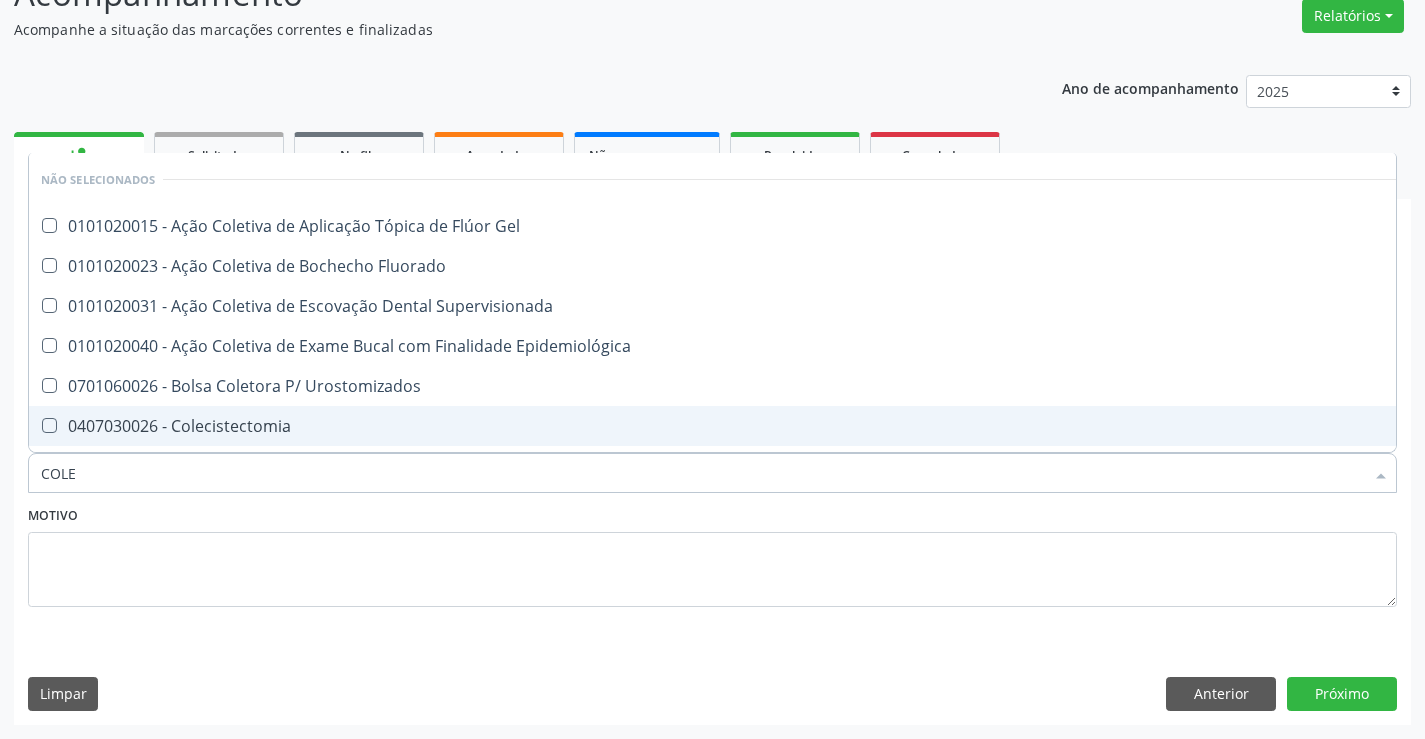 type on "COLES" 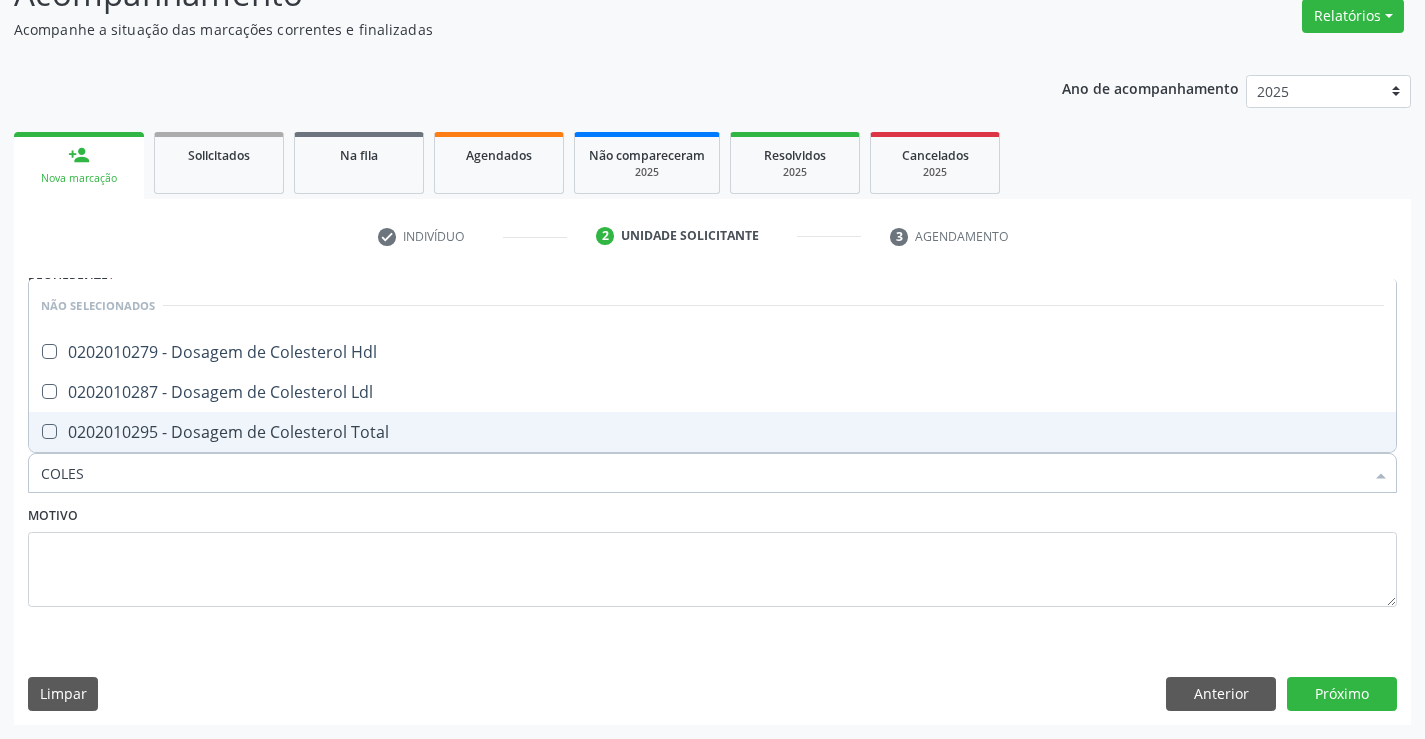drag, startPoint x: 268, startPoint y: 425, endPoint x: 259, endPoint y: 402, distance: 24.698177 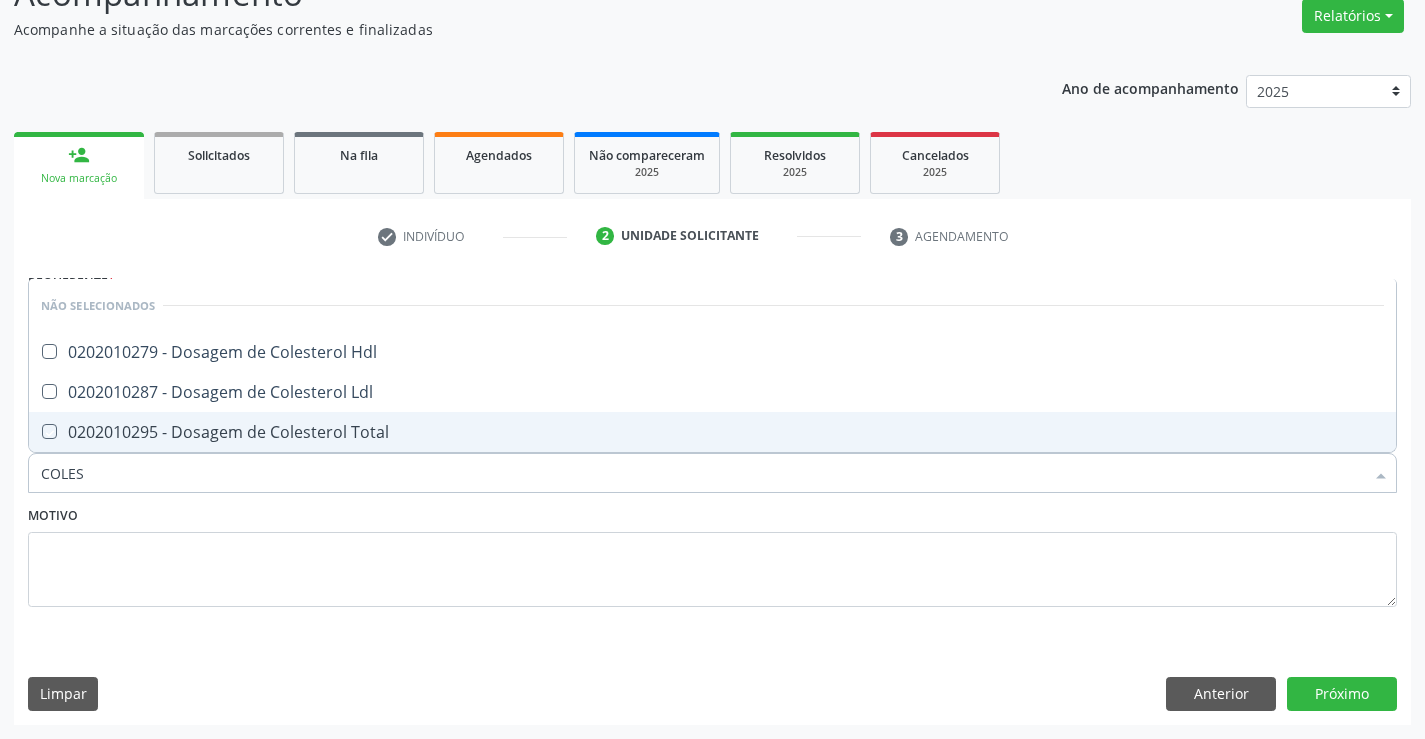 checkbox on "true" 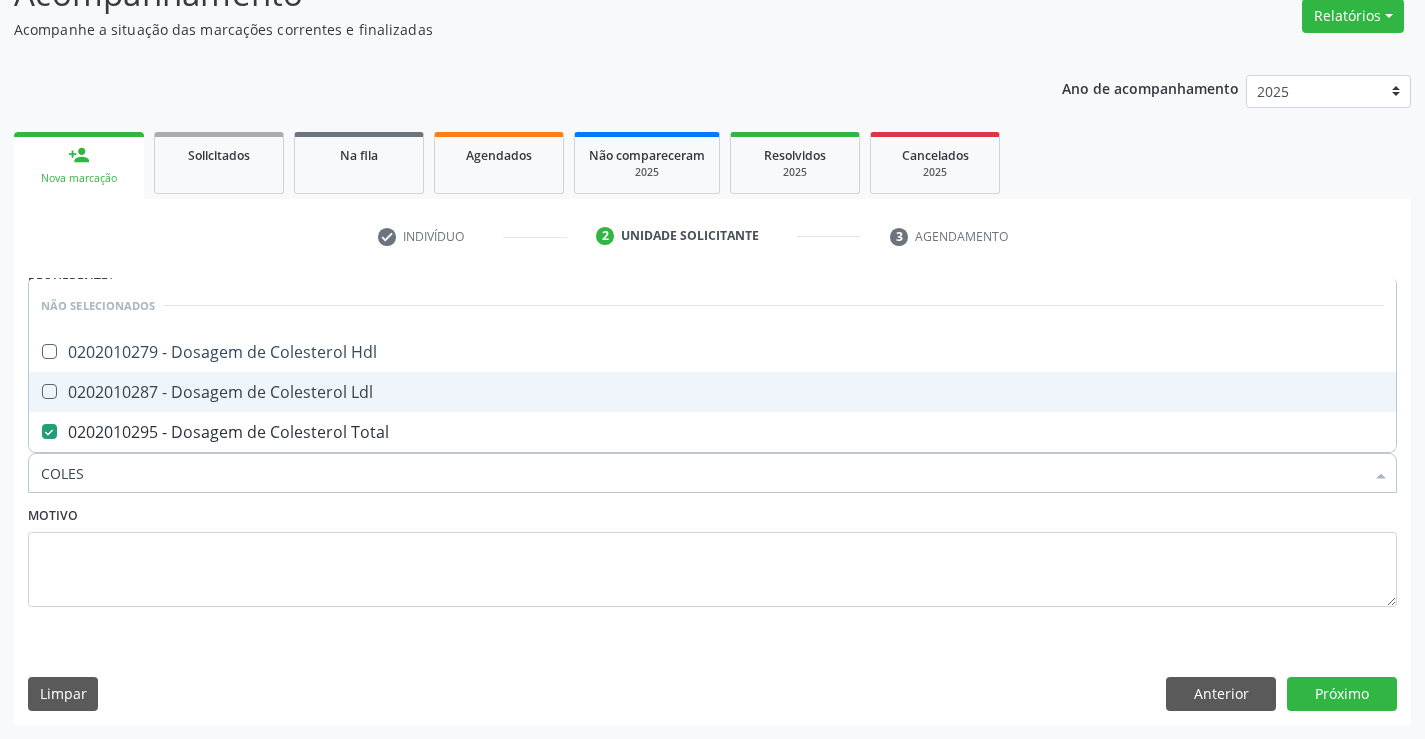 click on "0202010287 - Dosagem de Colesterol Ldl" at bounding box center [712, 392] 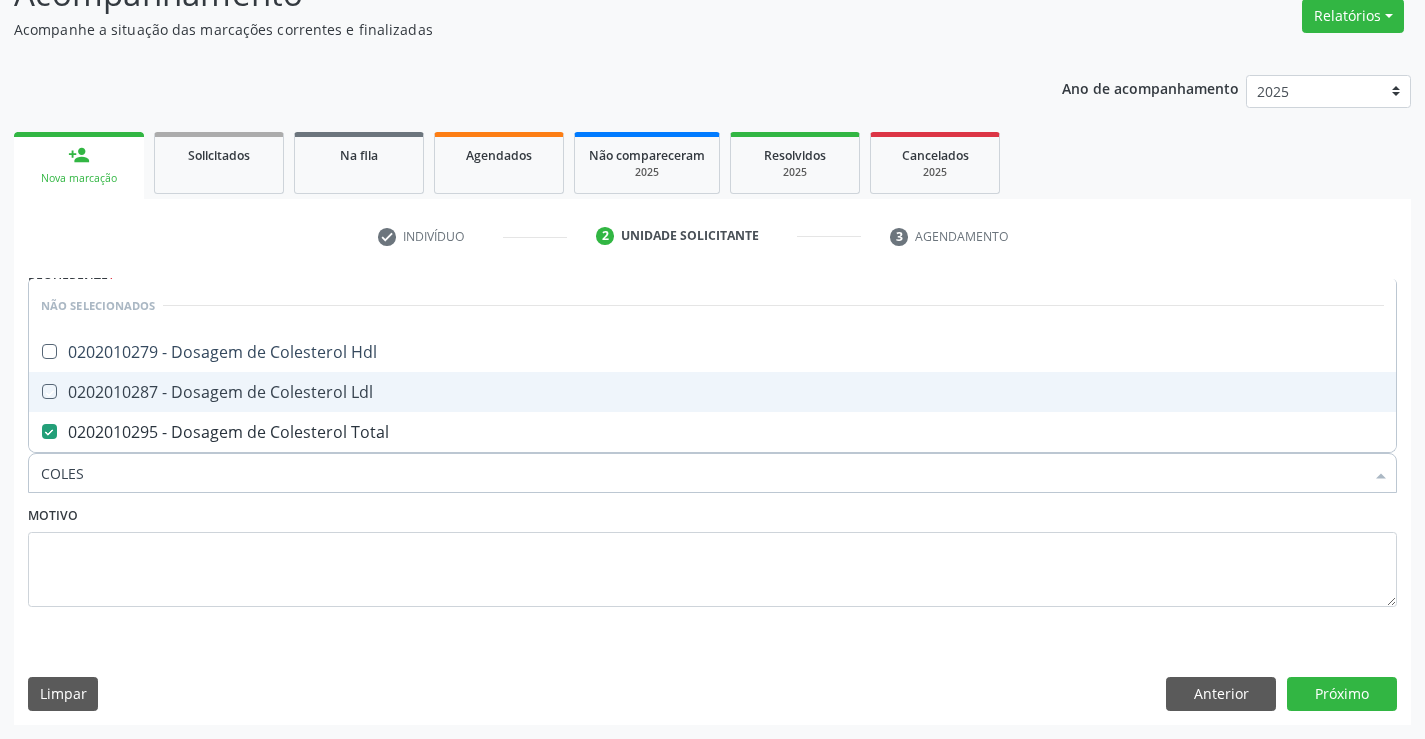 checkbox on "true" 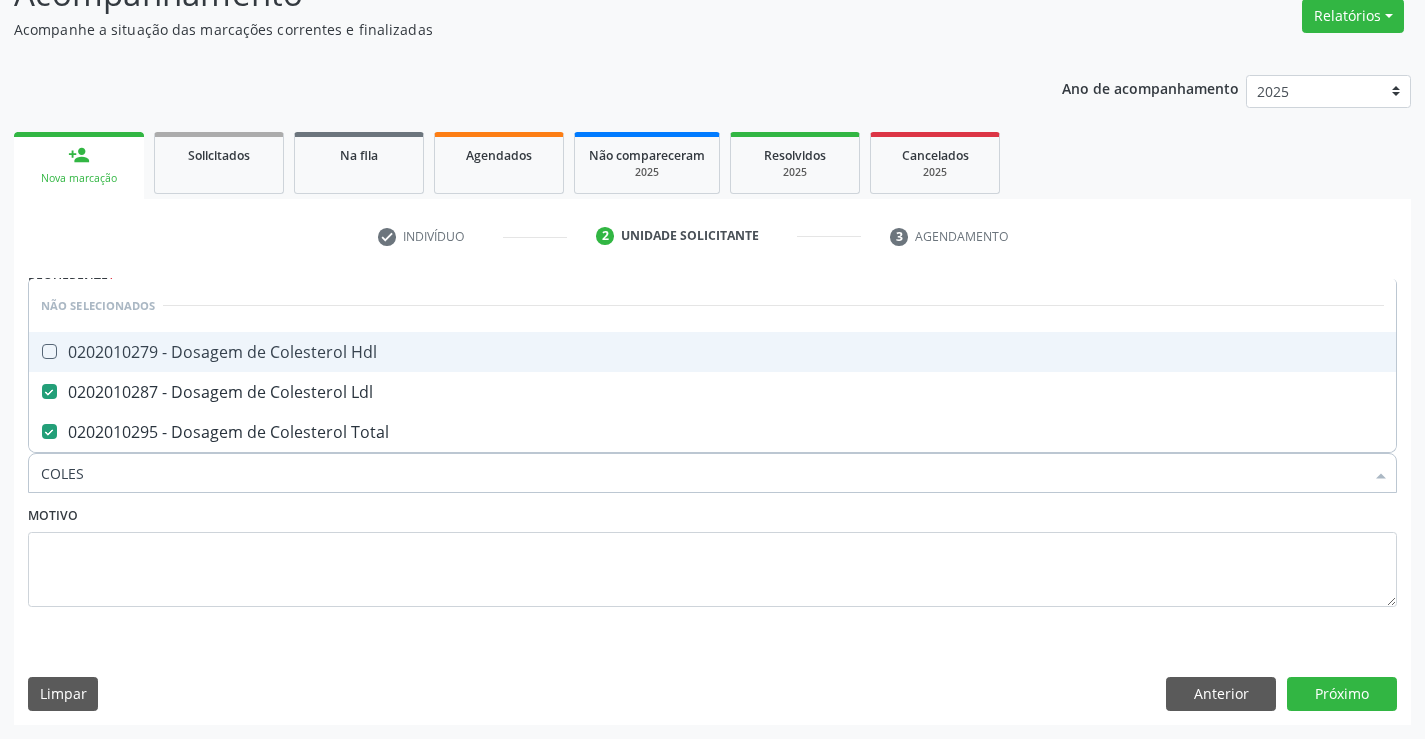 drag, startPoint x: 245, startPoint y: 356, endPoint x: 268, endPoint y: 474, distance: 120.22063 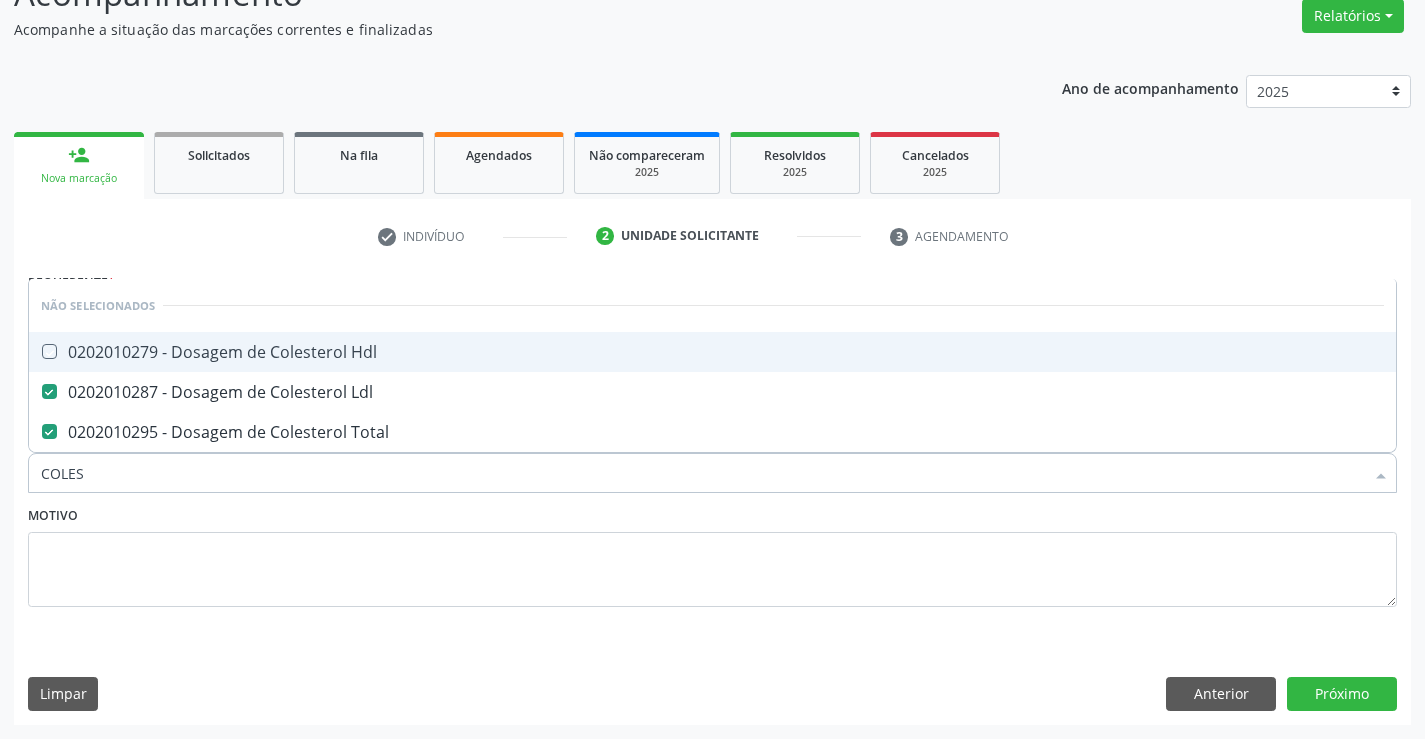 checkbox on "true" 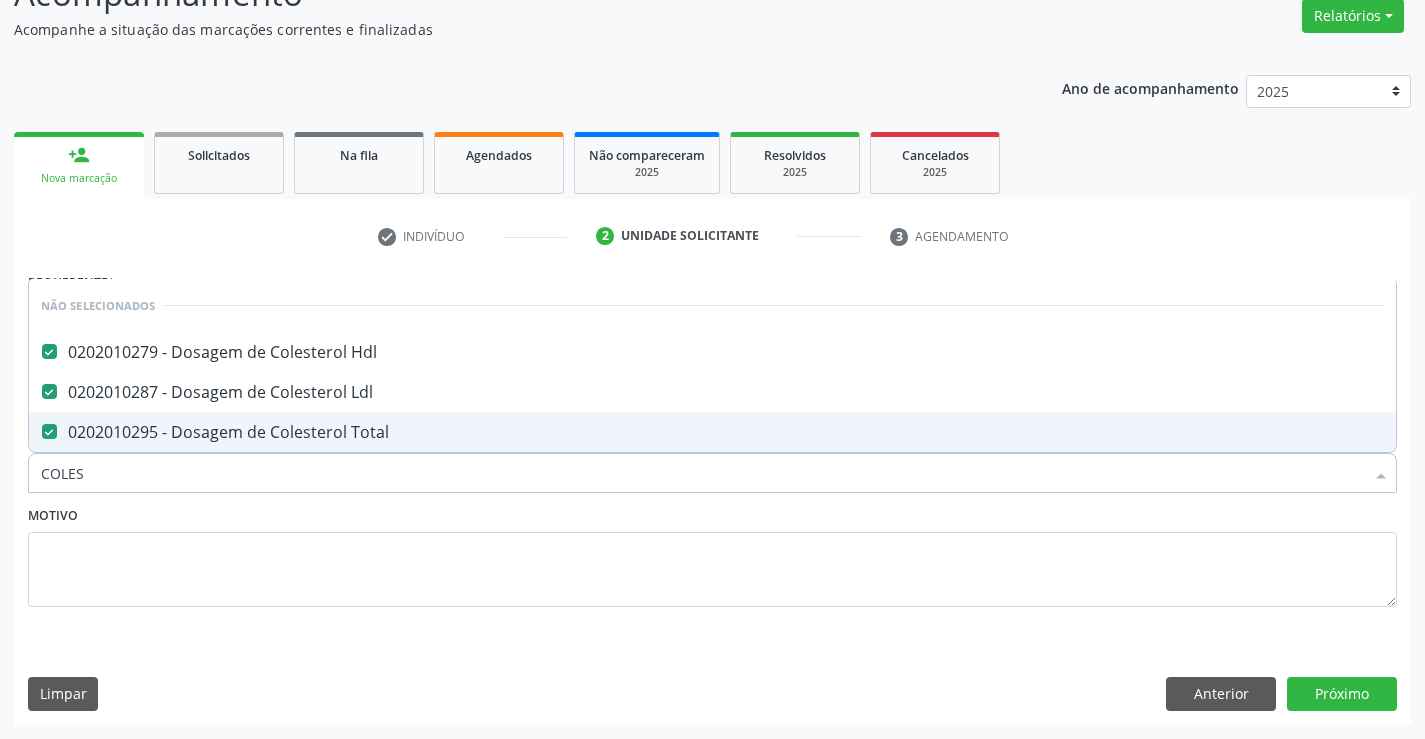 type on "COLES" 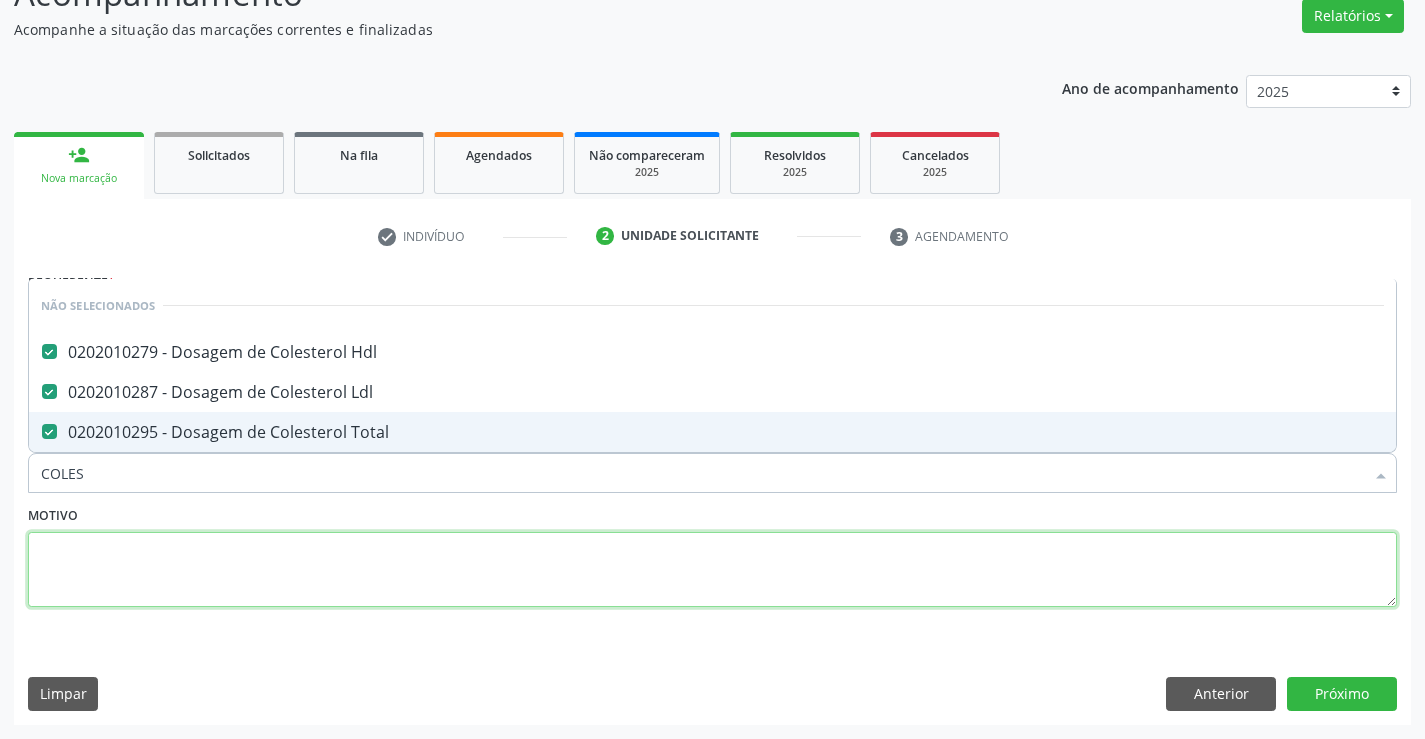 drag, startPoint x: 270, startPoint y: 576, endPoint x: 259, endPoint y: 555, distance: 23.70654 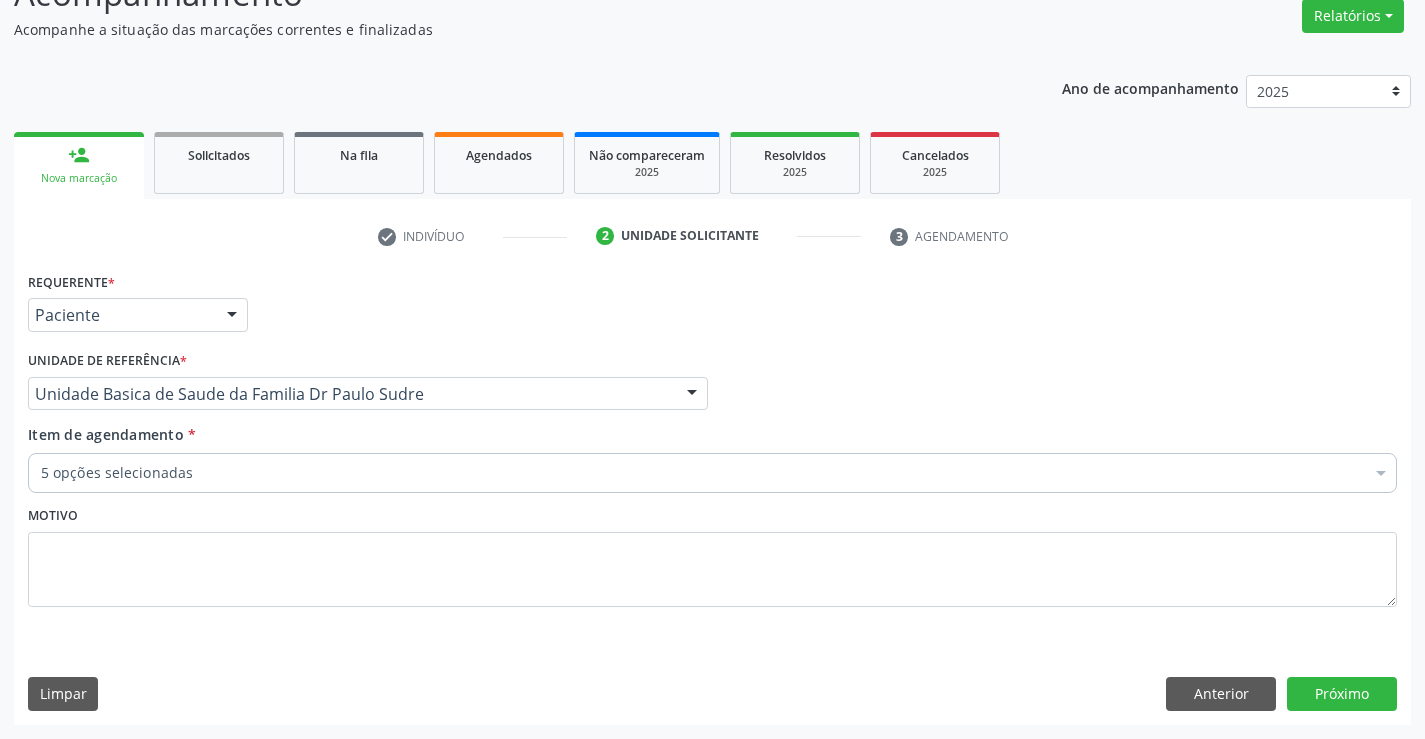 drag, startPoint x: 259, startPoint y: 555, endPoint x: 232, endPoint y: 460, distance: 98.762344 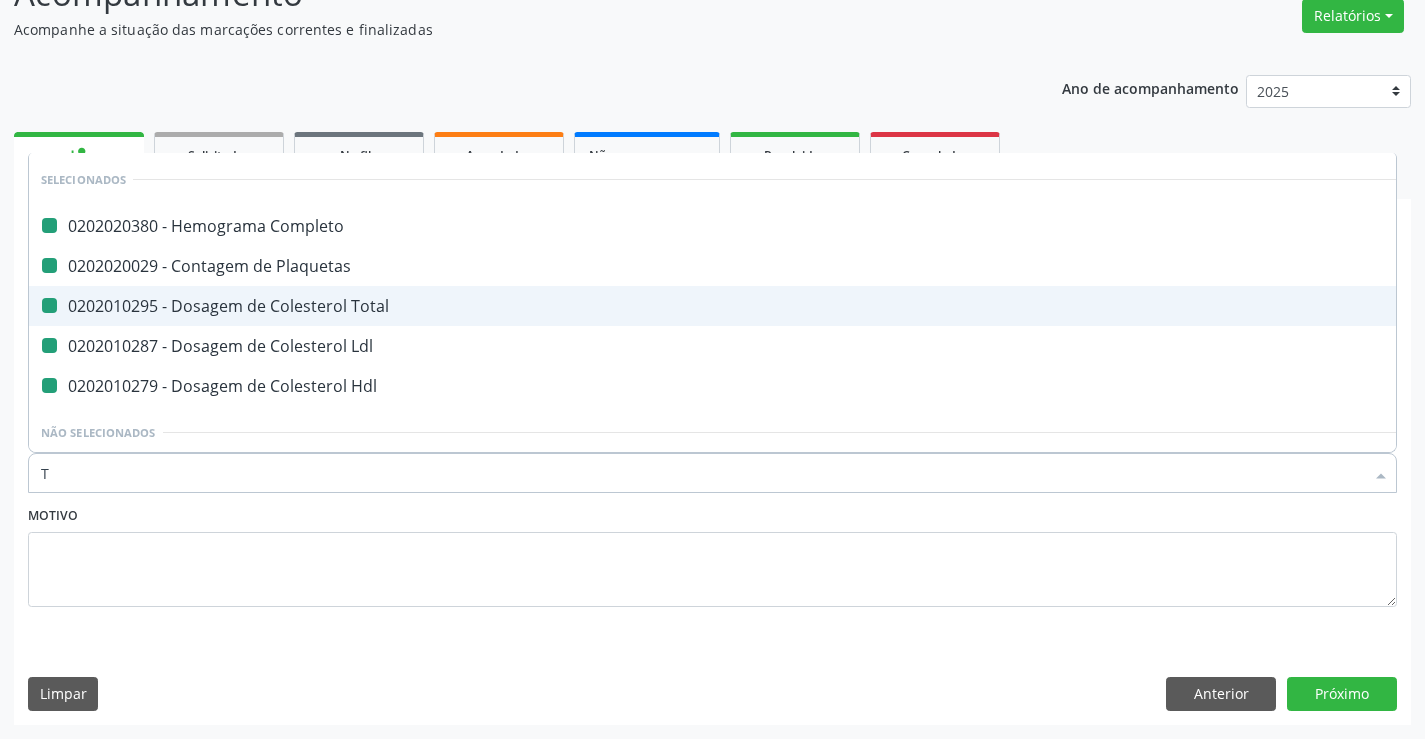 type on "TR" 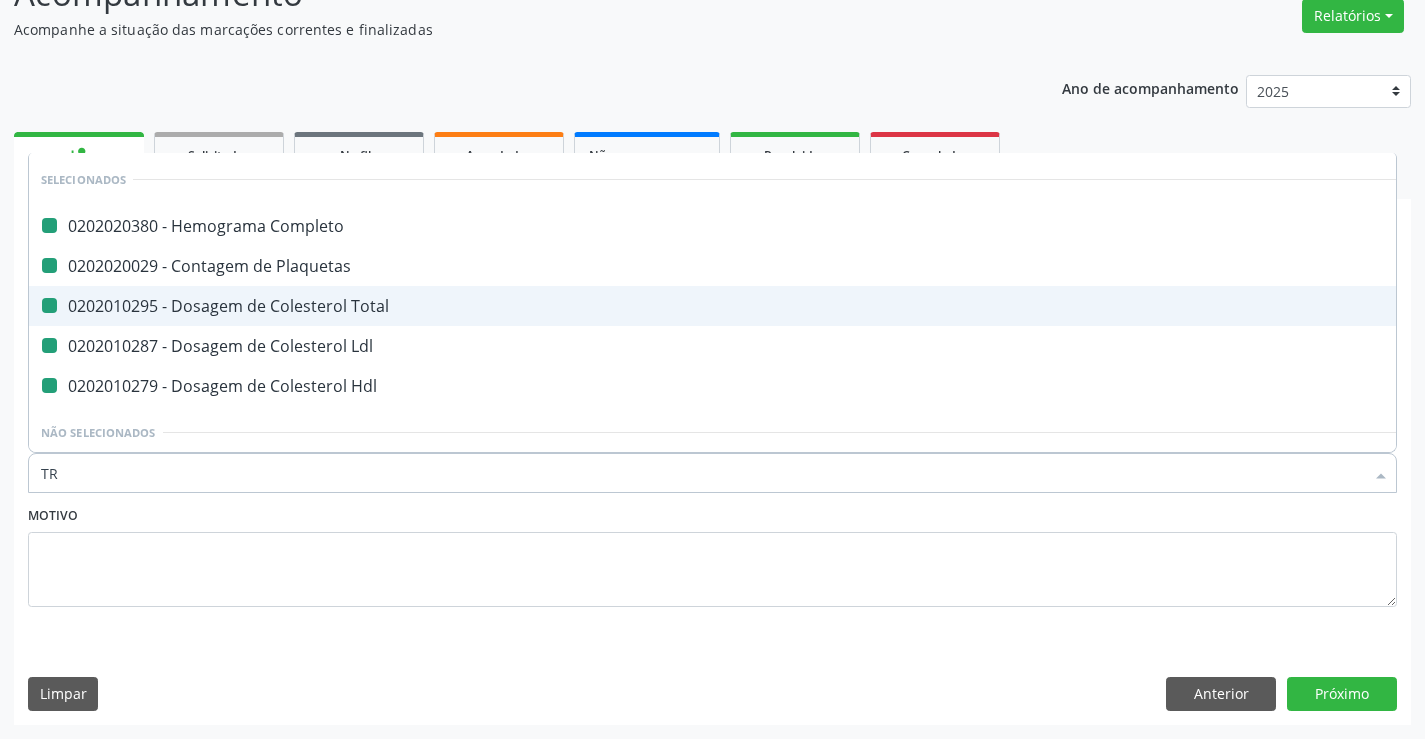 checkbox on "false" 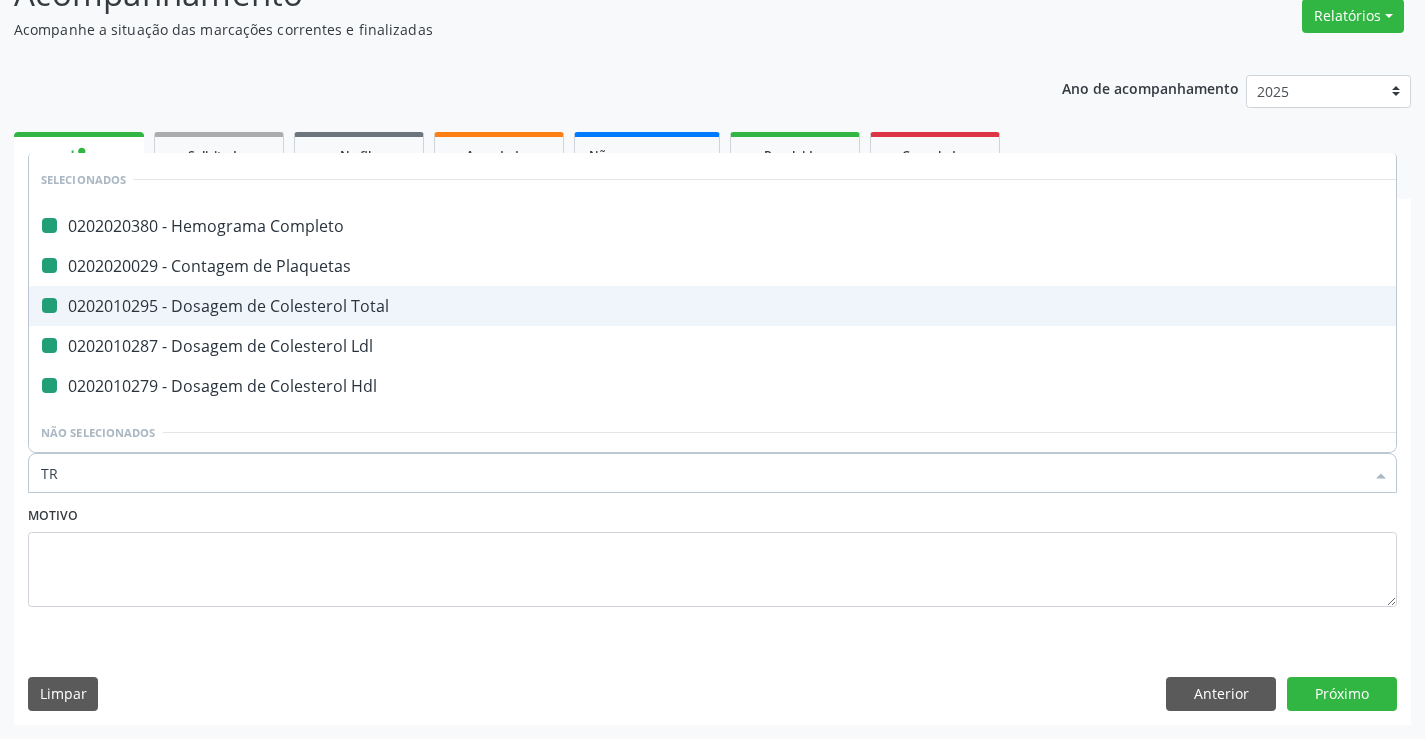 checkbox on "false" 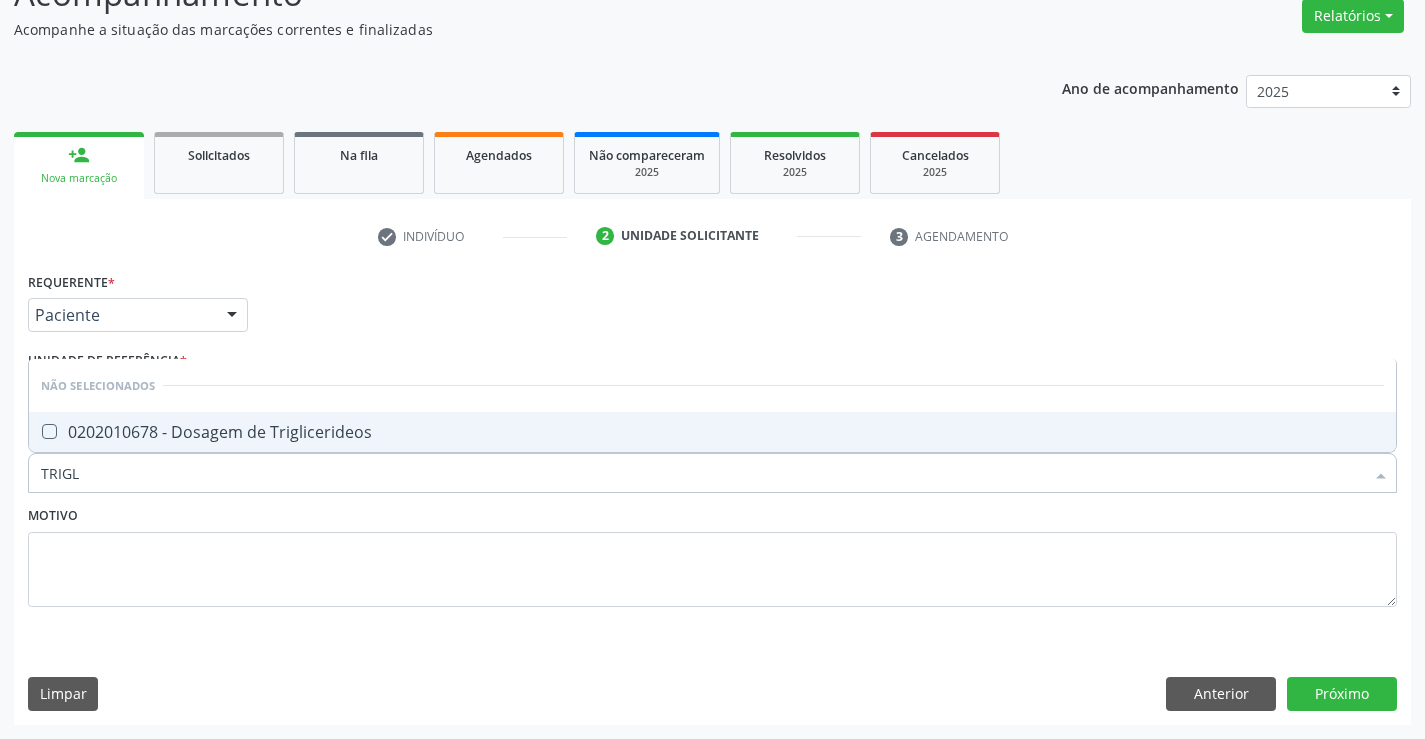 type on "TRIGLI" 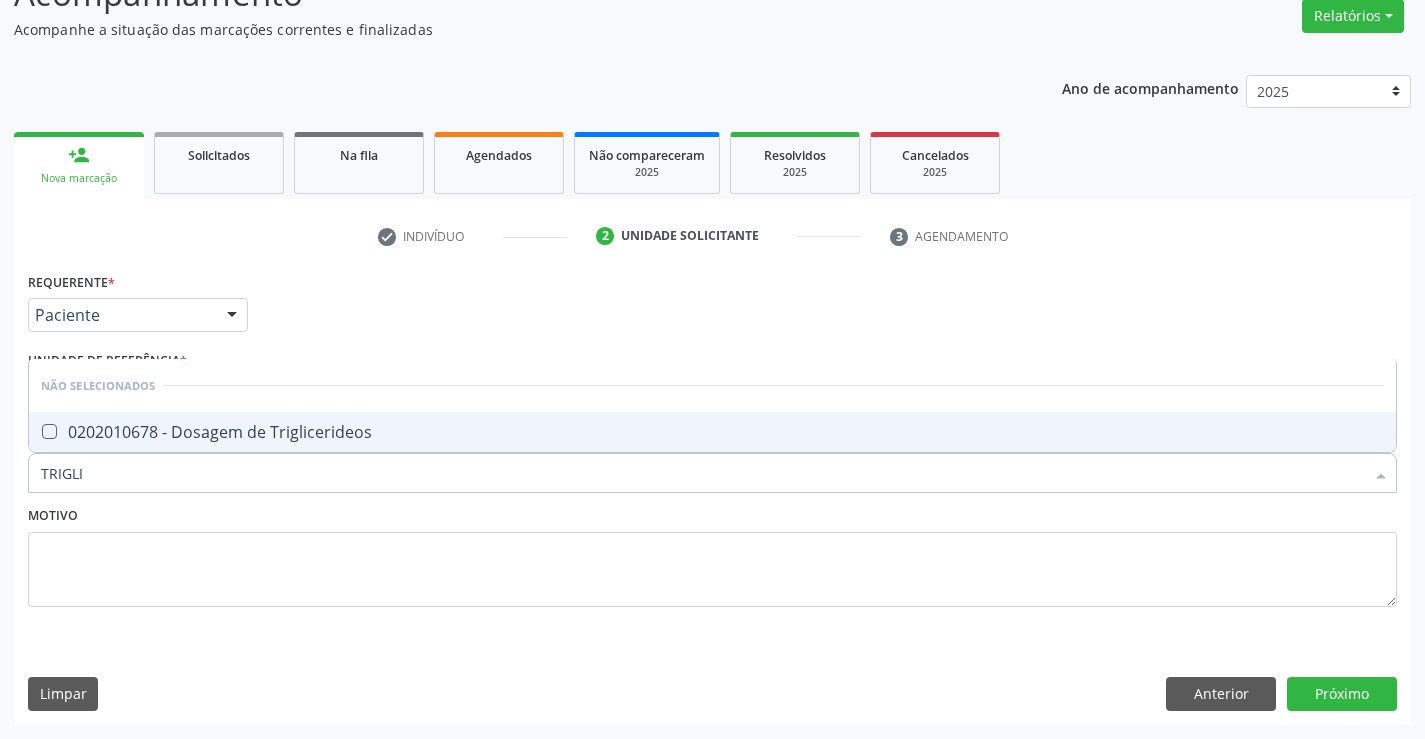 drag, startPoint x: 249, startPoint y: 435, endPoint x: 371, endPoint y: 507, distance: 141.66158 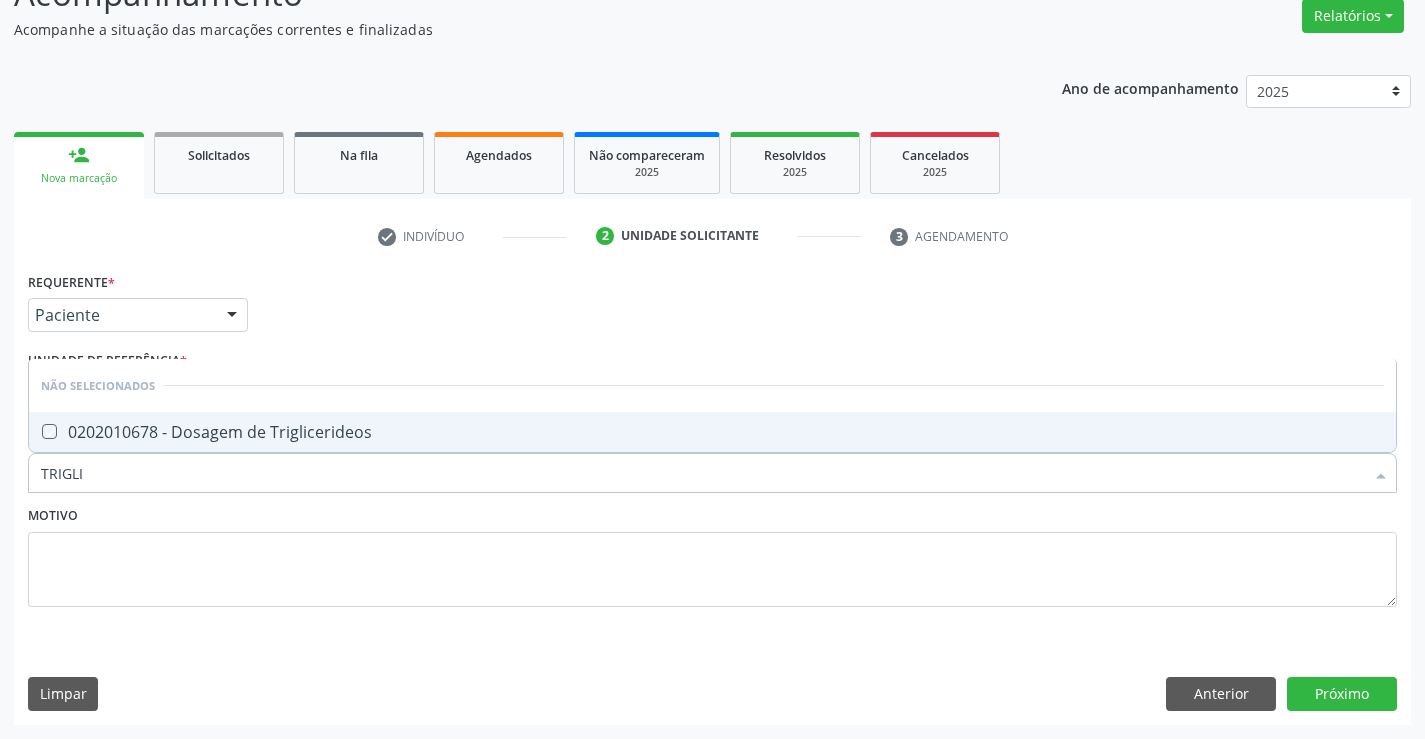 checkbox on "true" 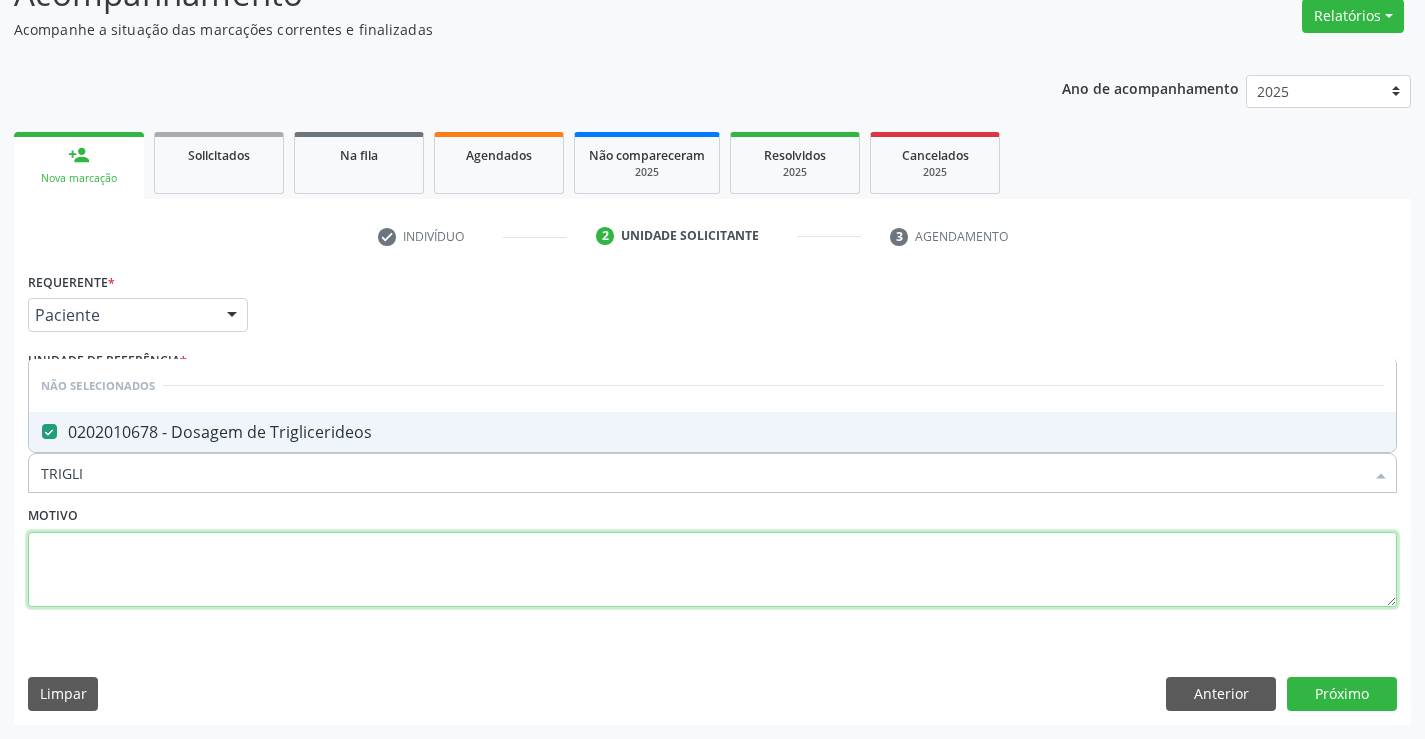 click at bounding box center [712, 570] 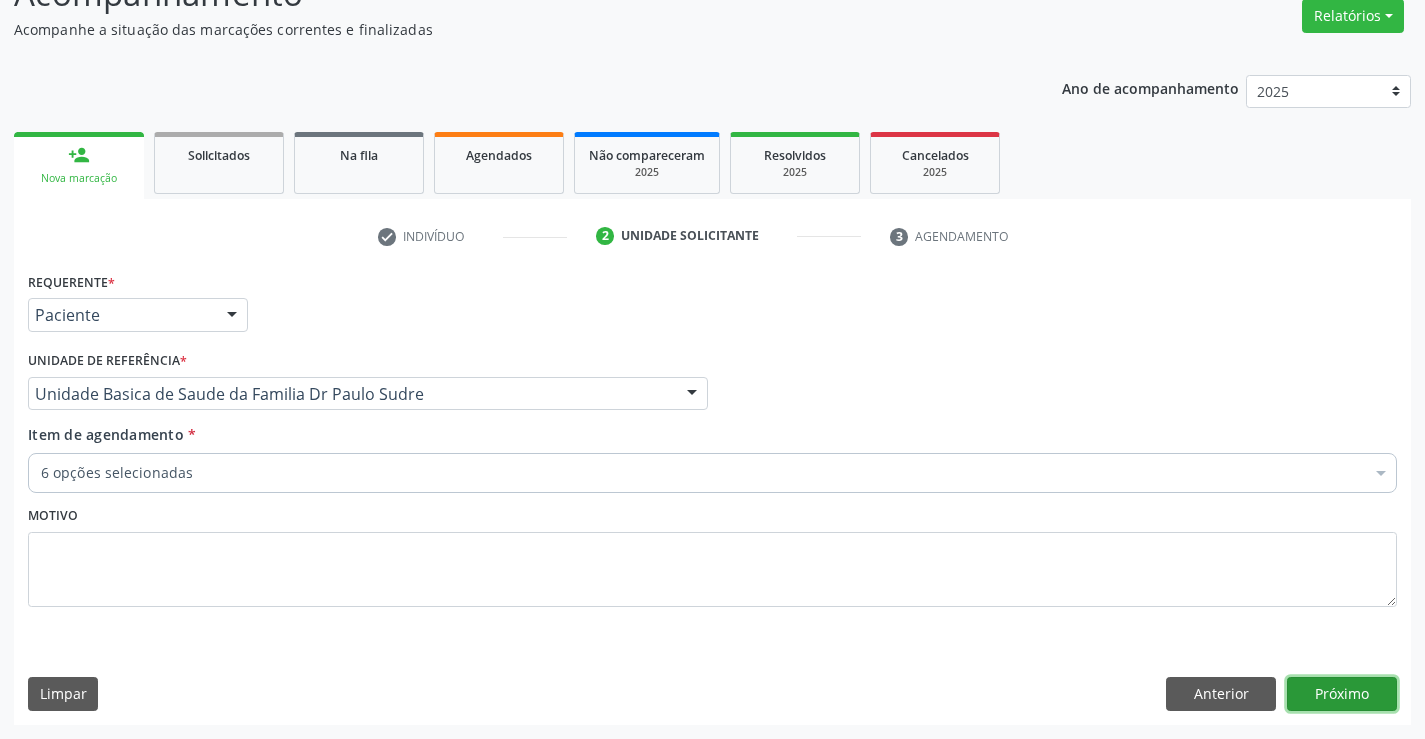 click on "Próximo" at bounding box center (1342, 694) 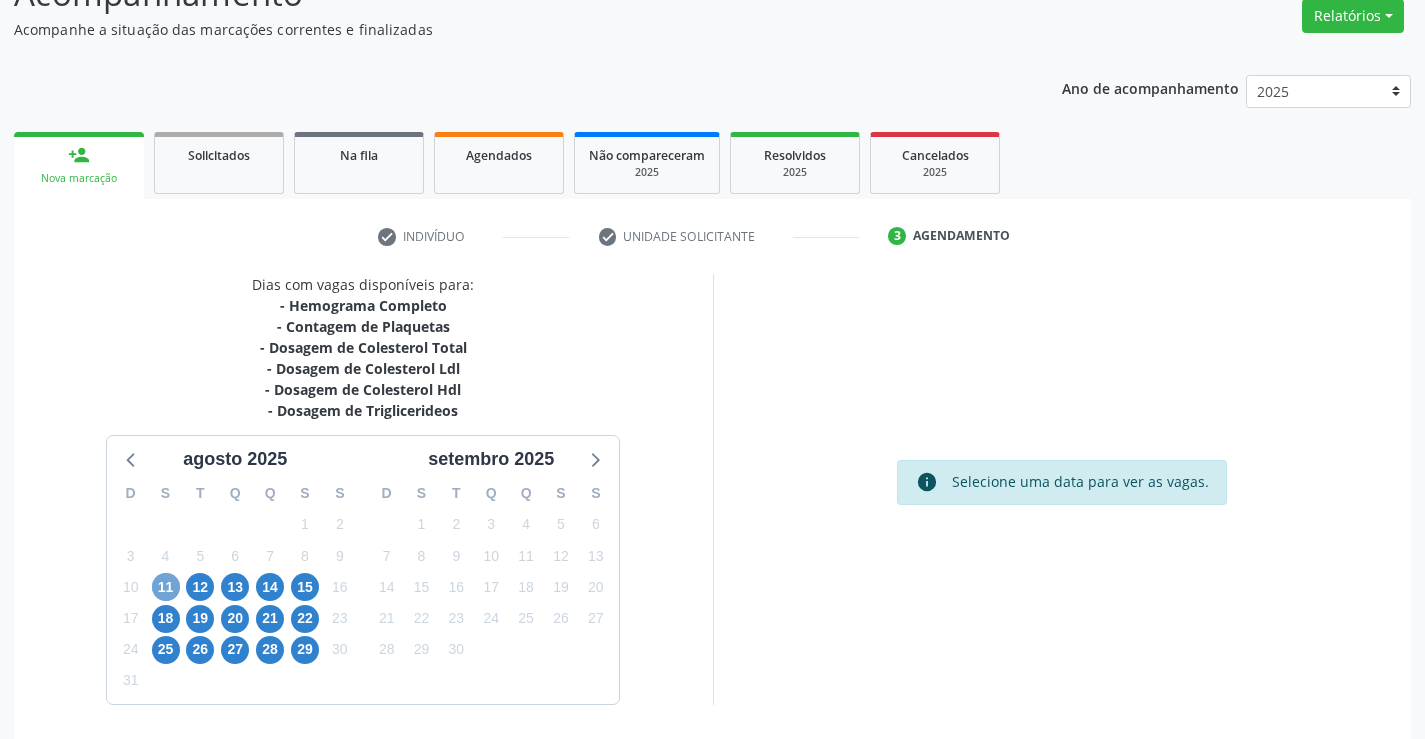 click on "11" at bounding box center (166, 587) 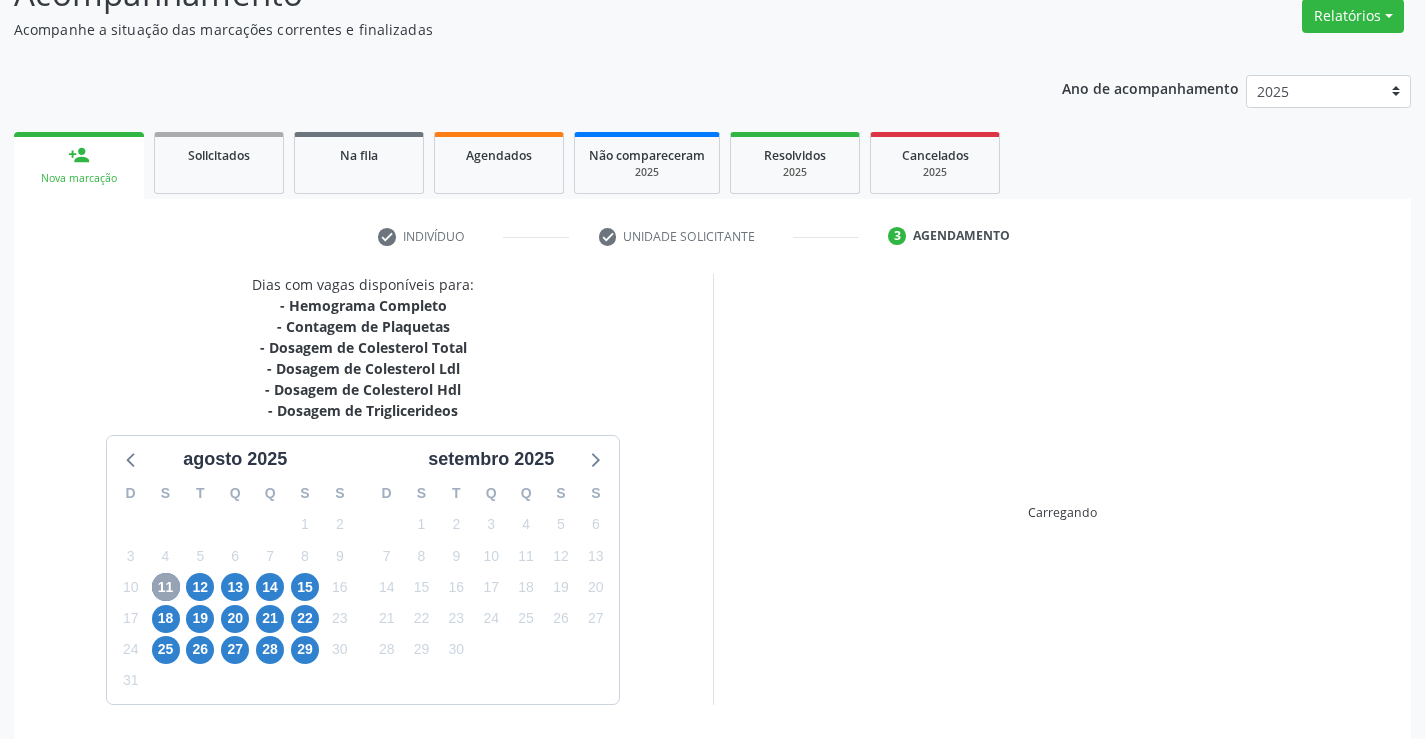 scroll, scrollTop: 236, scrollLeft: 0, axis: vertical 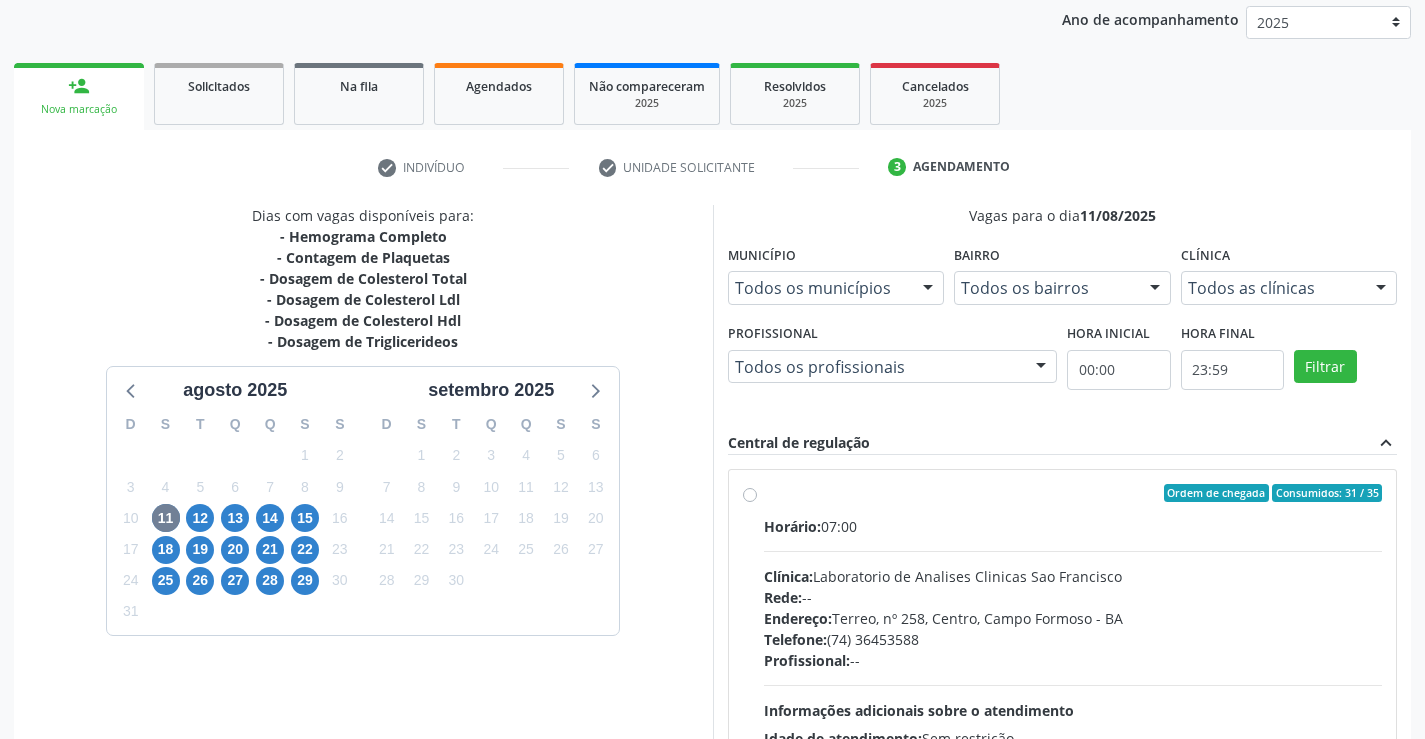 click on "Ordem de chegada
Consumidos: 31 / 35" at bounding box center [1073, 493] 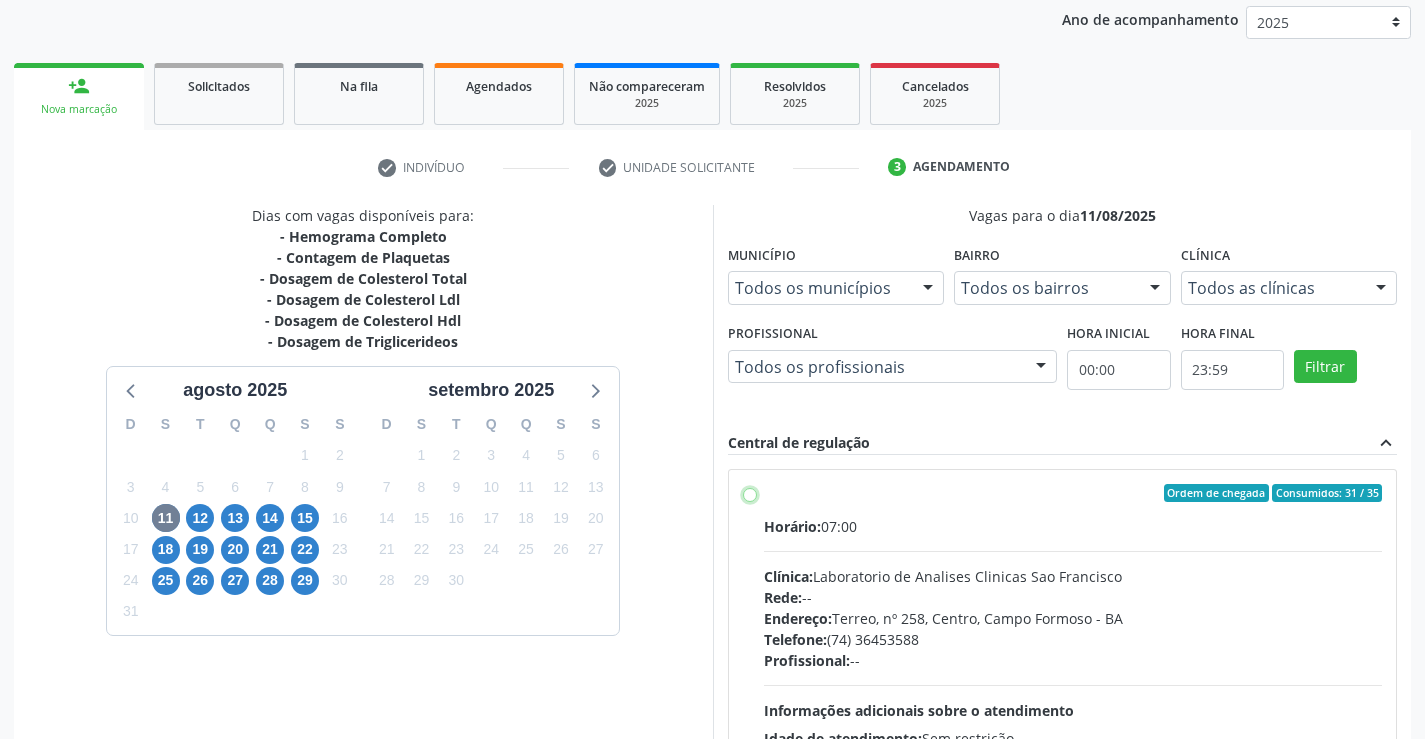 radio on "true" 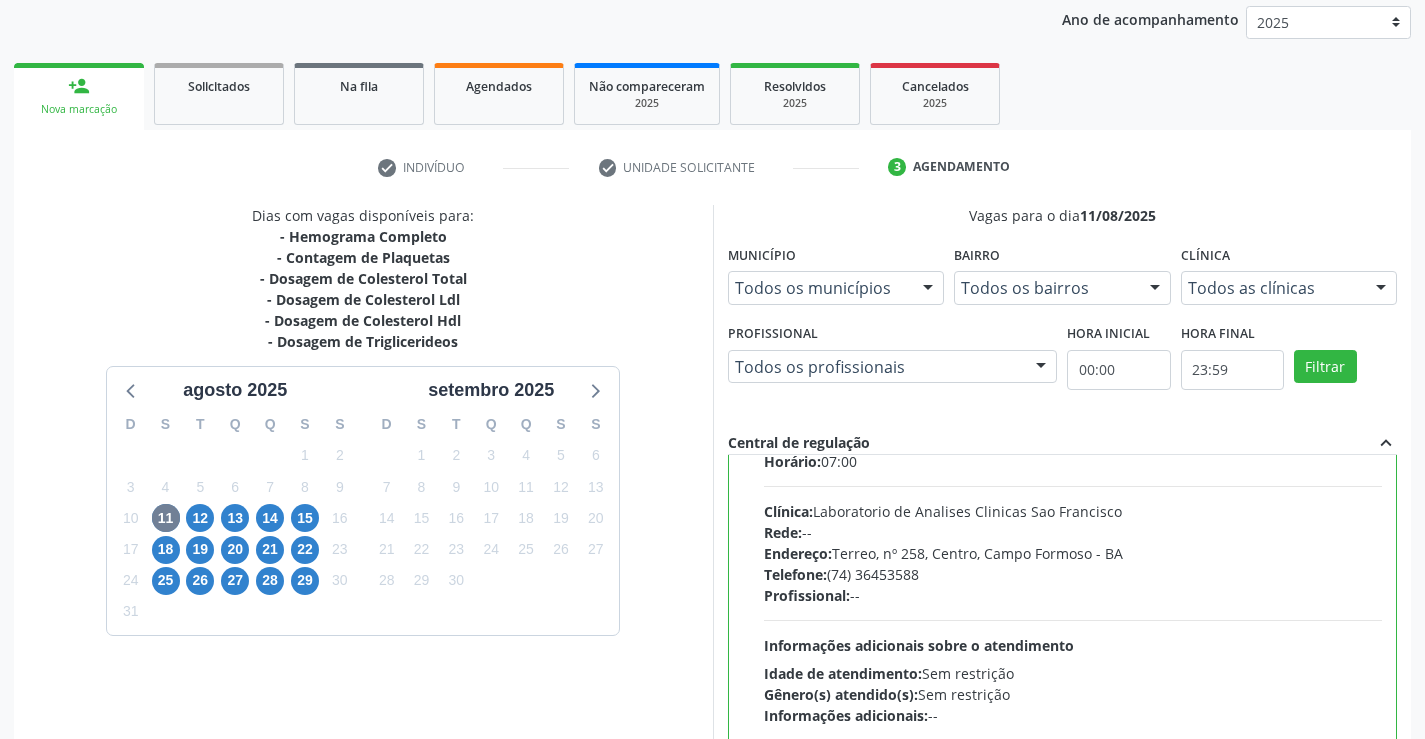 scroll, scrollTop: 99, scrollLeft: 0, axis: vertical 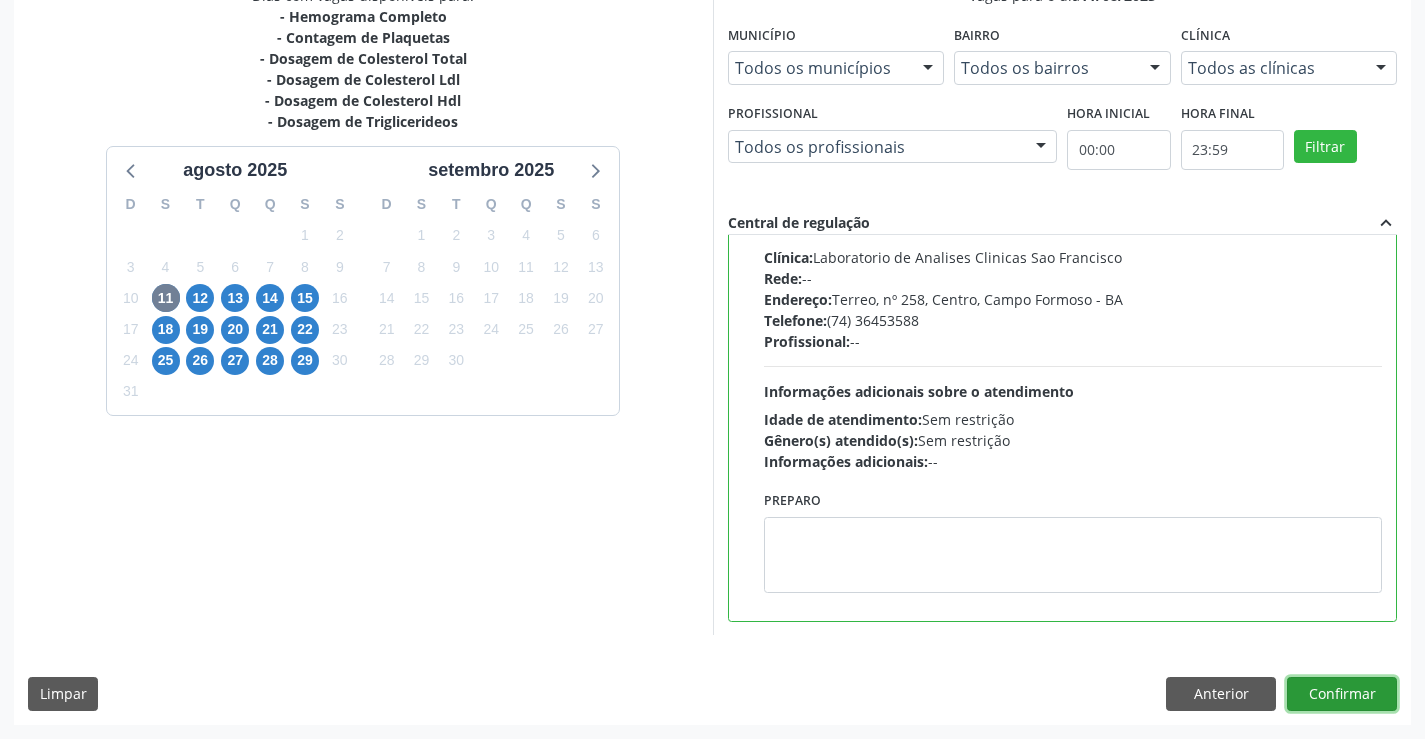 click on "Confirmar" at bounding box center [1342, 694] 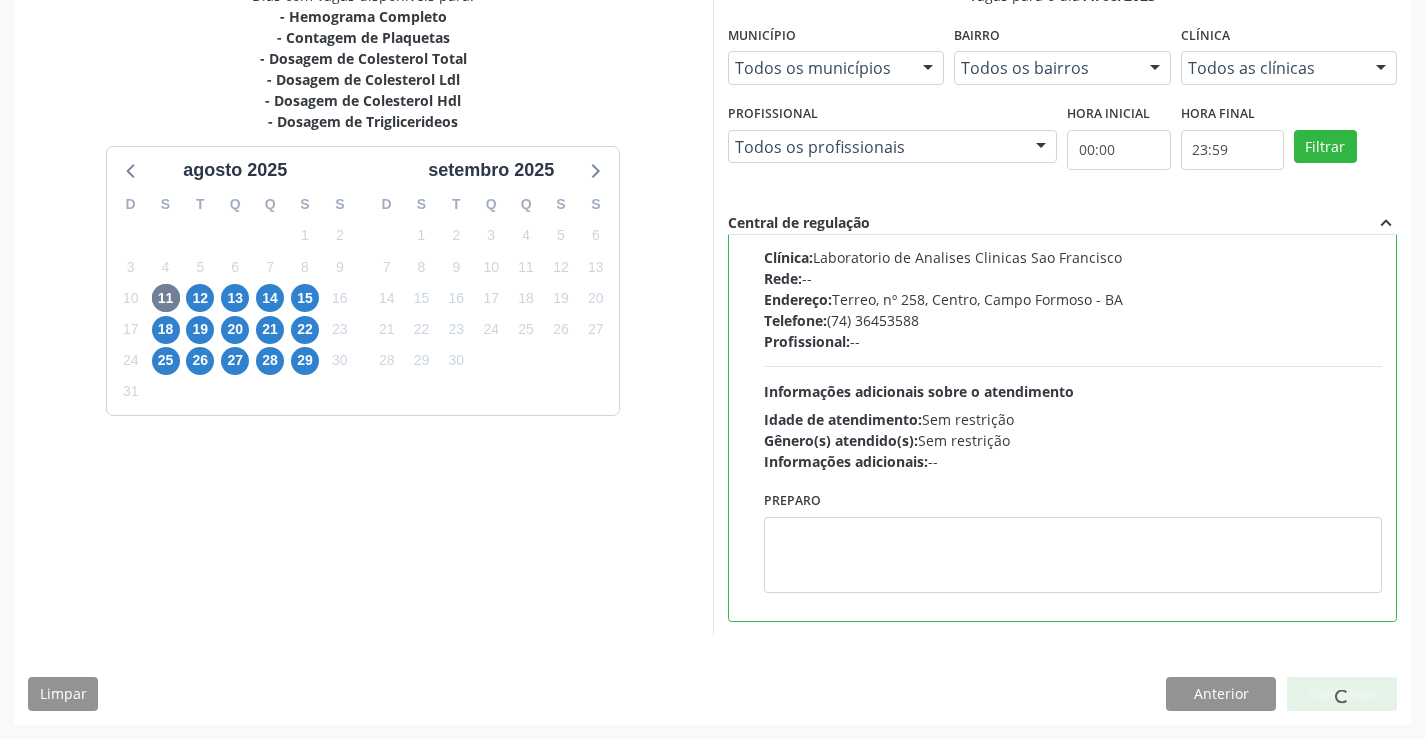 scroll, scrollTop: 0, scrollLeft: 0, axis: both 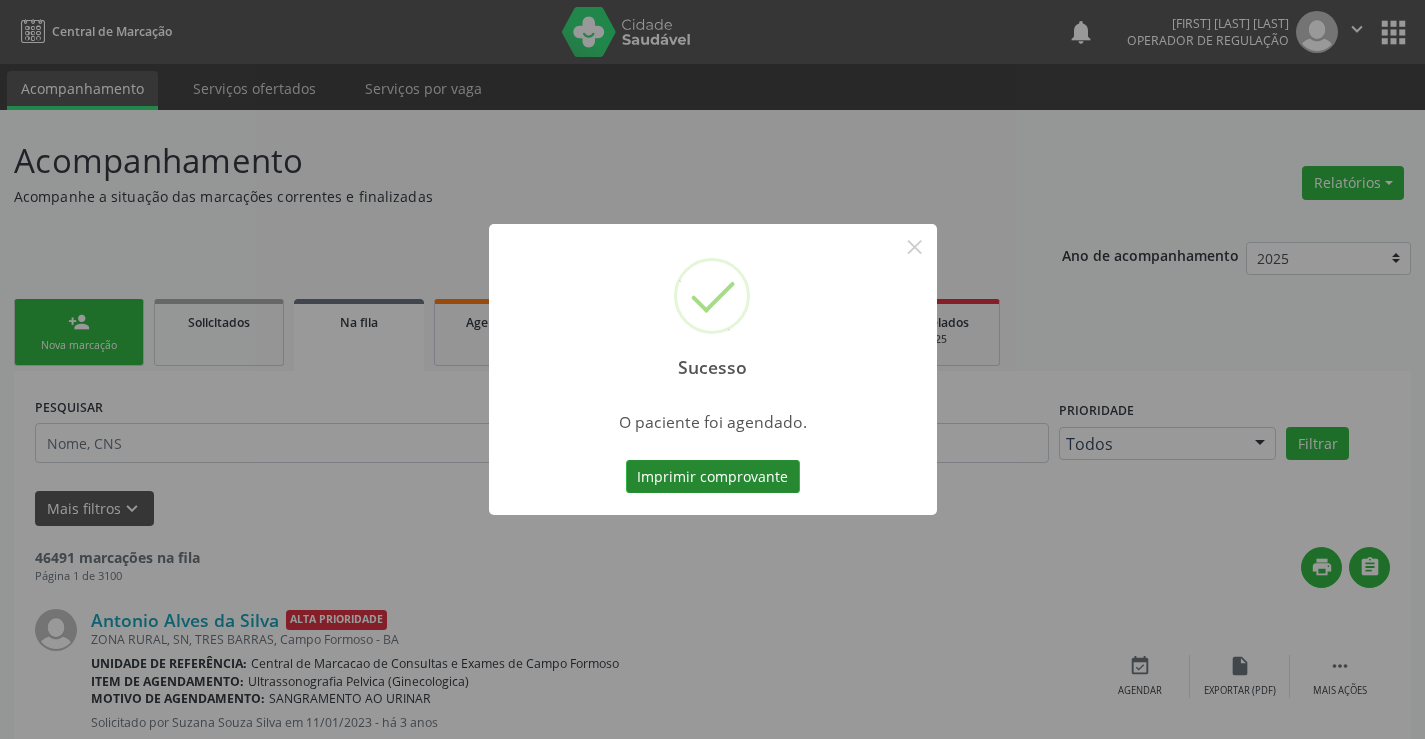 click on "Imprimir comprovante" at bounding box center [713, 477] 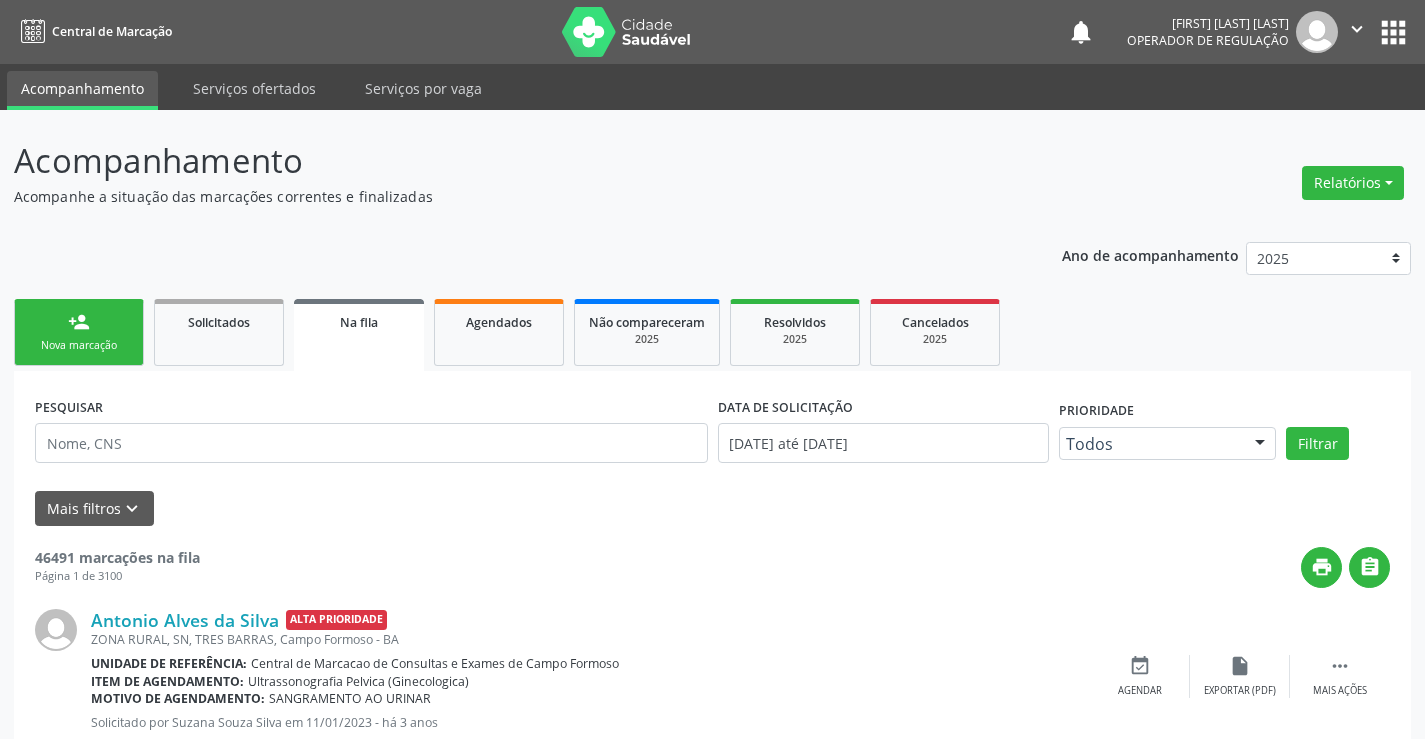 click on "Nova marcação" at bounding box center (79, 345) 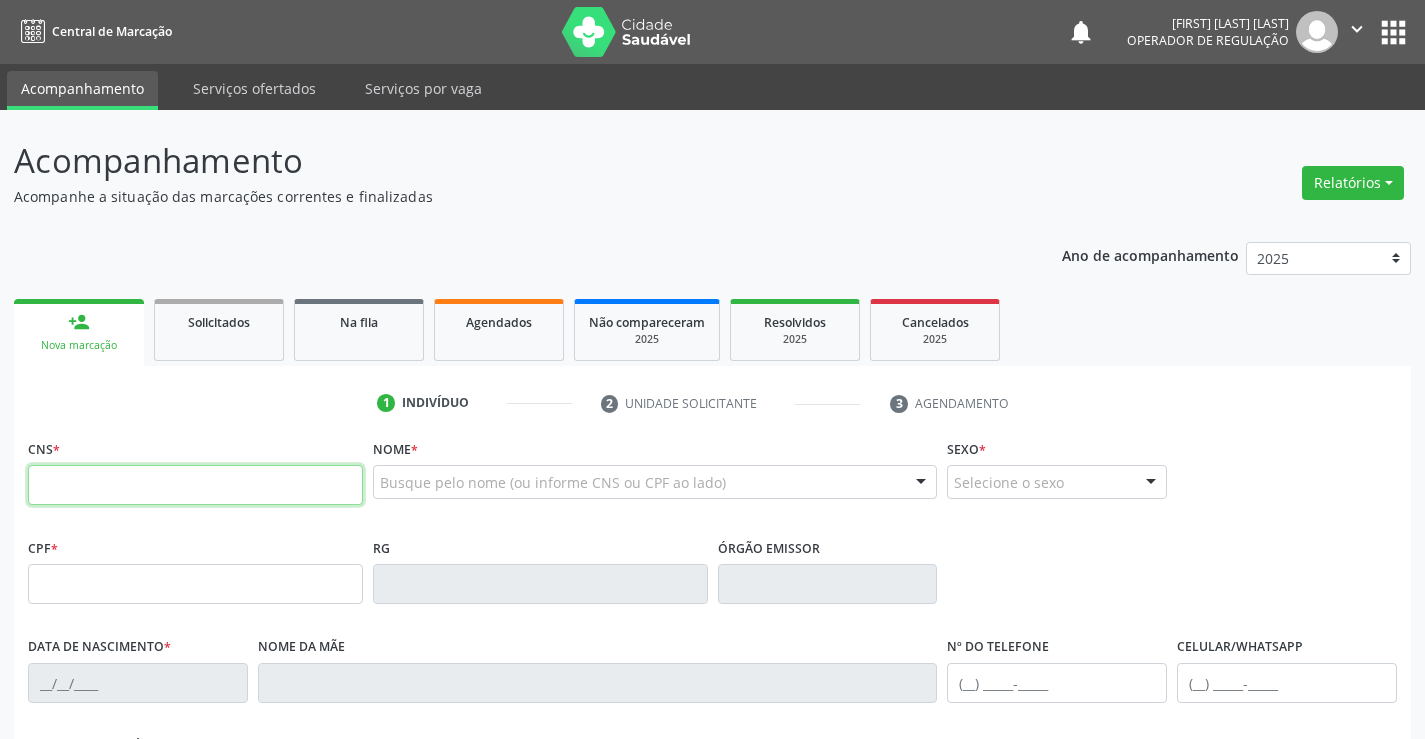 drag, startPoint x: 316, startPoint y: 489, endPoint x: 485, endPoint y: 463, distance: 170.9883 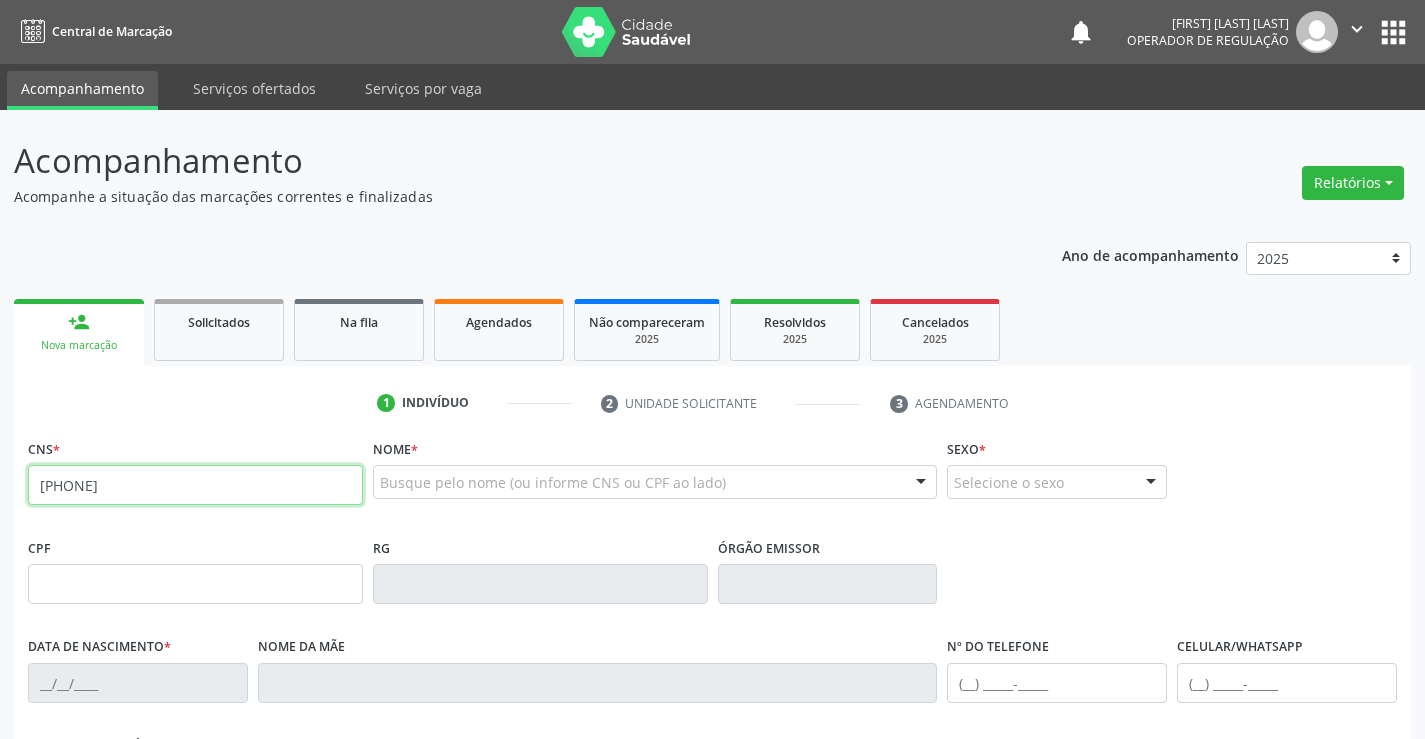 type on "708 9027 4843 4112" 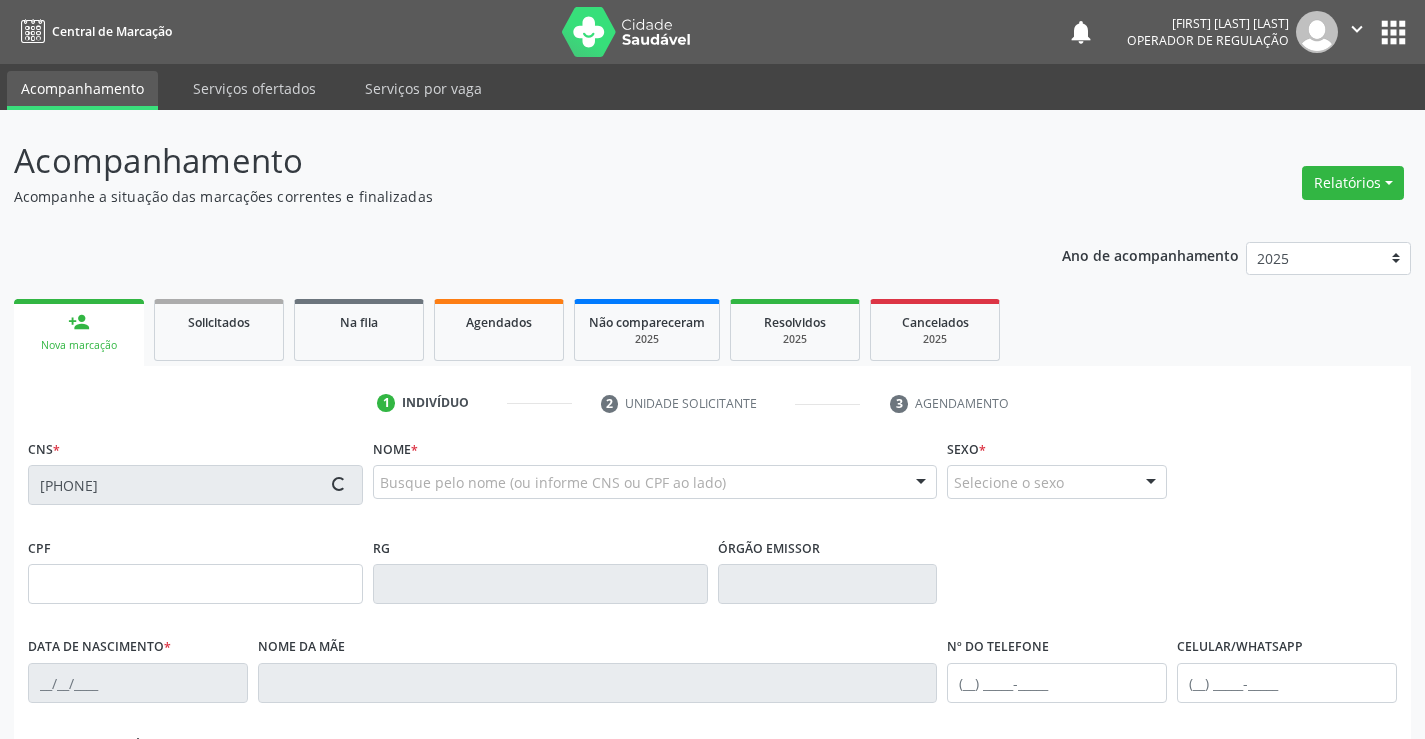 type on "20/04/2024" 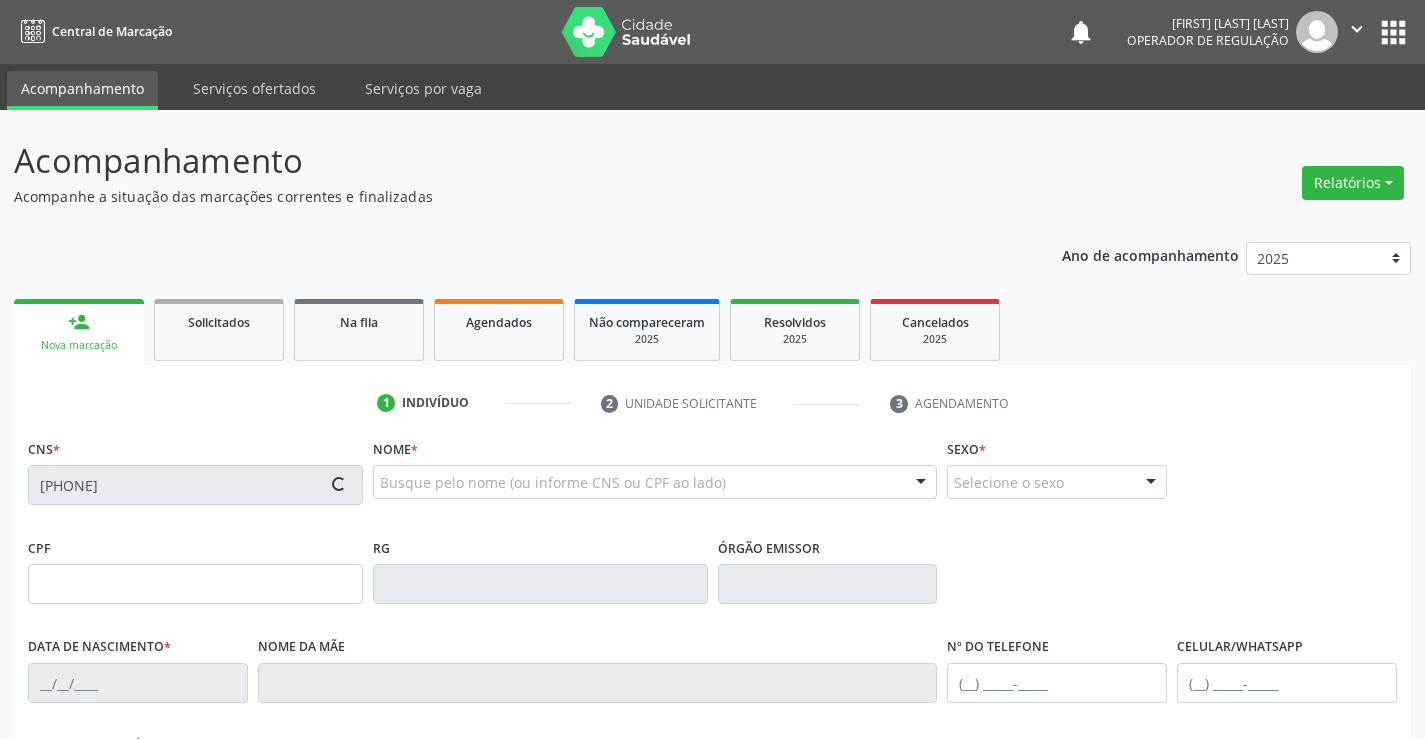 type on "(74) 99954-6822" 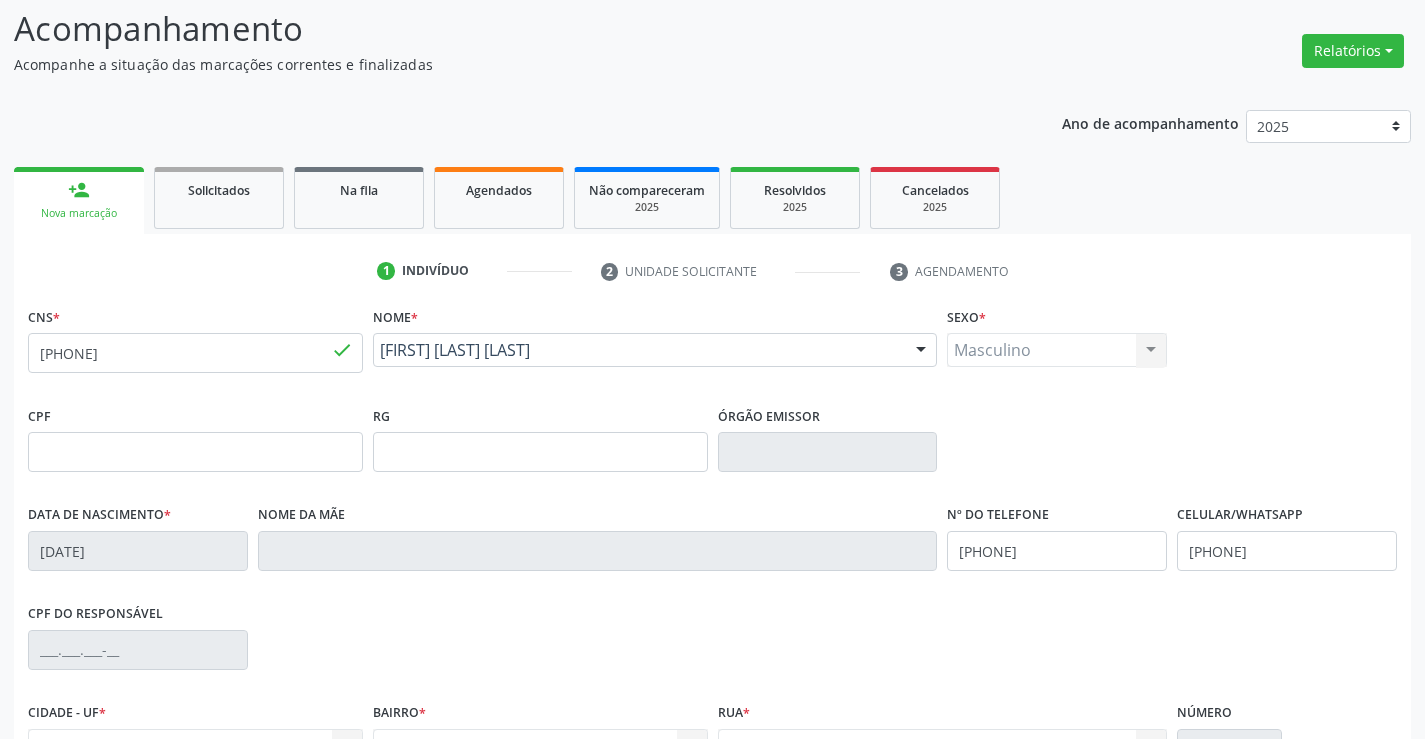 scroll, scrollTop: 345, scrollLeft: 0, axis: vertical 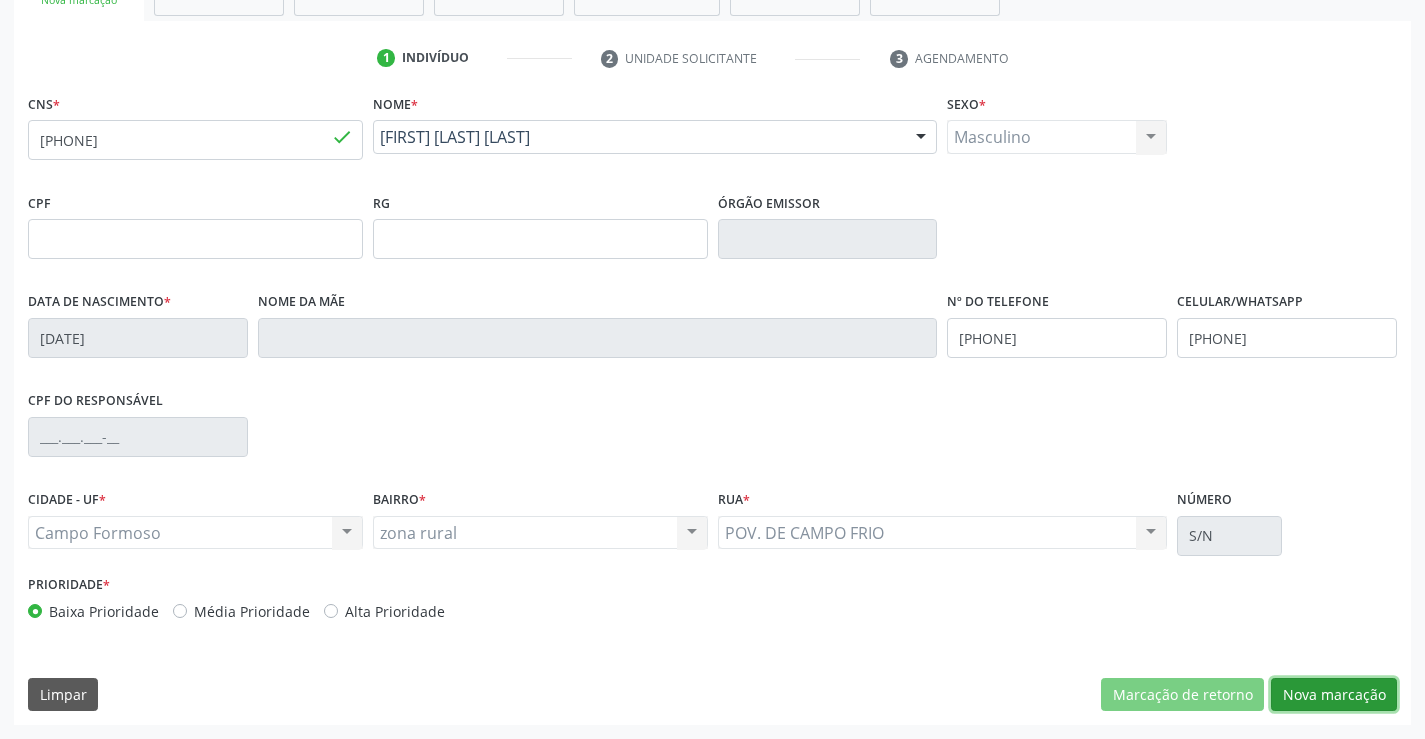 click on "Nova marcação" at bounding box center (1334, 695) 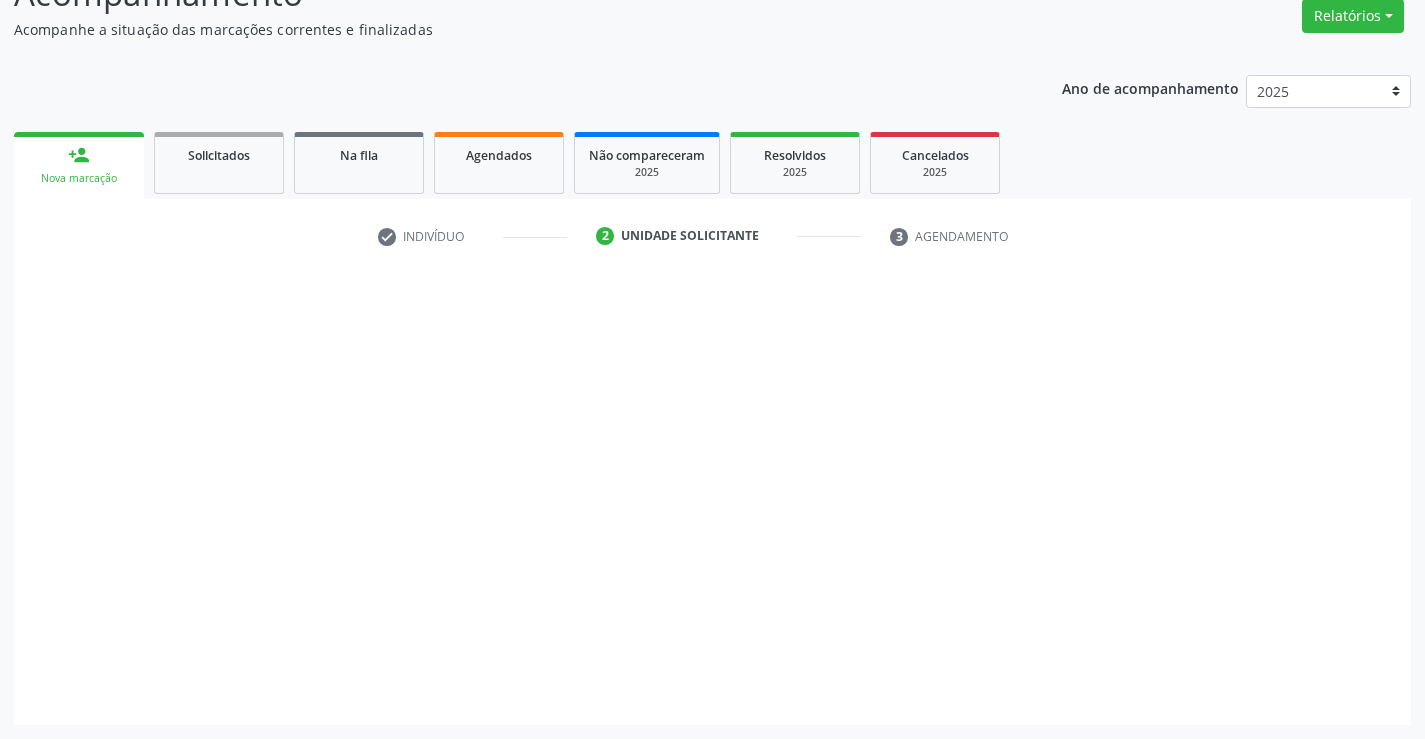 scroll, scrollTop: 167, scrollLeft: 0, axis: vertical 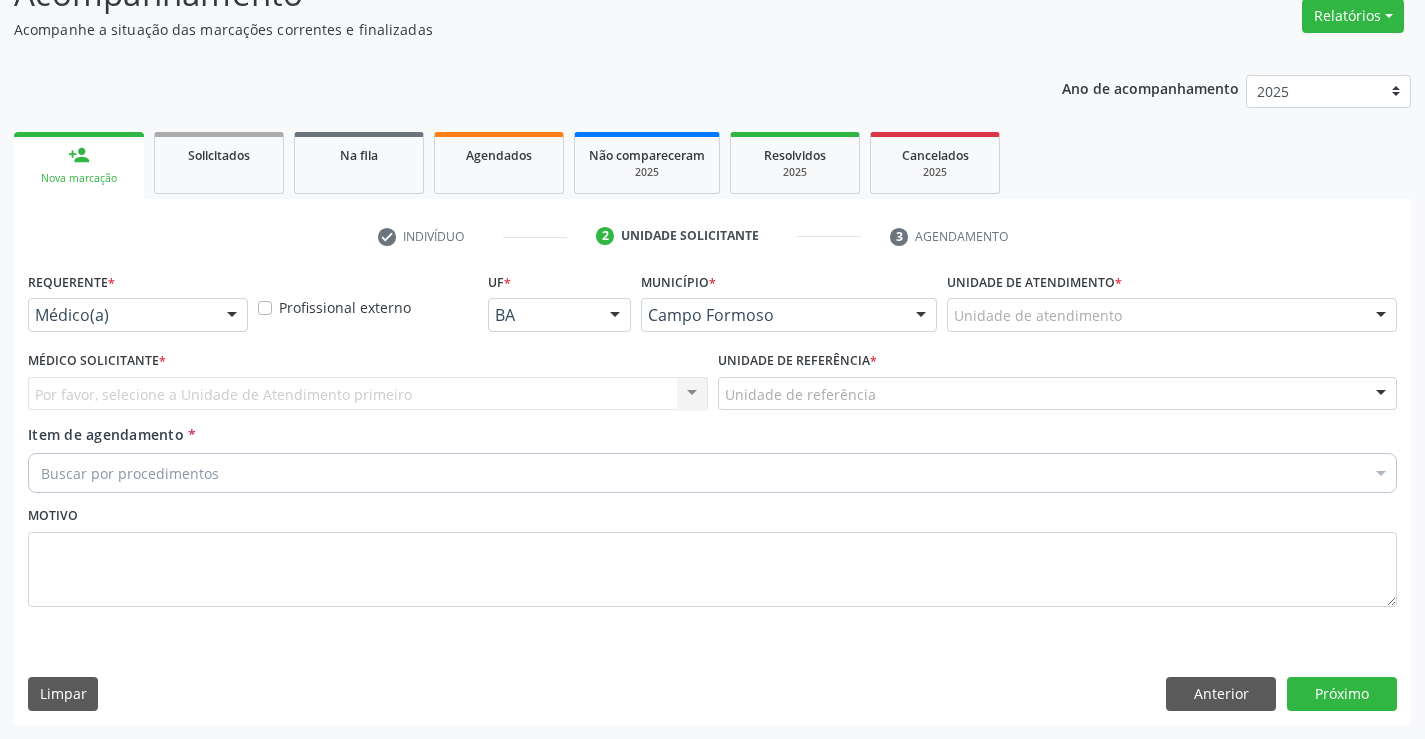 click on "Médico(a)" at bounding box center [138, 315] 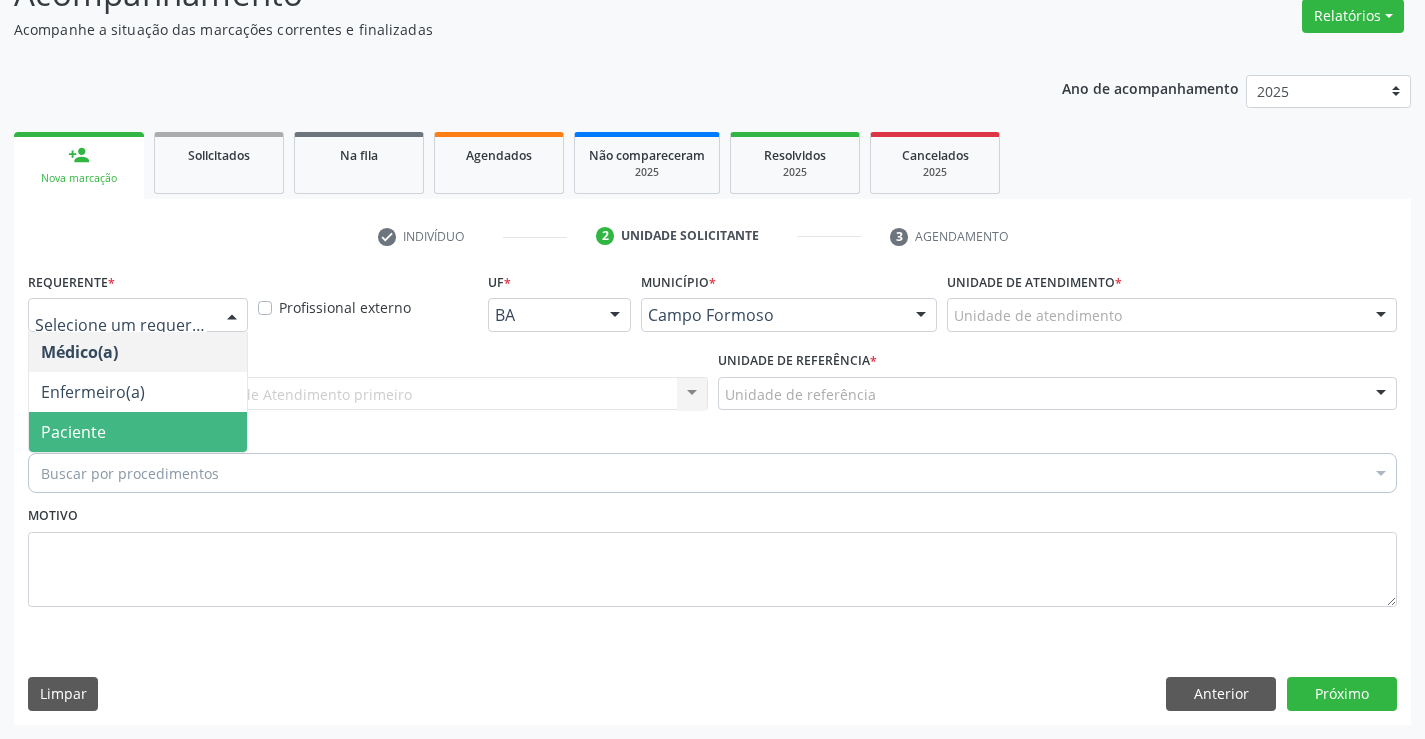 click on "Paciente" at bounding box center (73, 432) 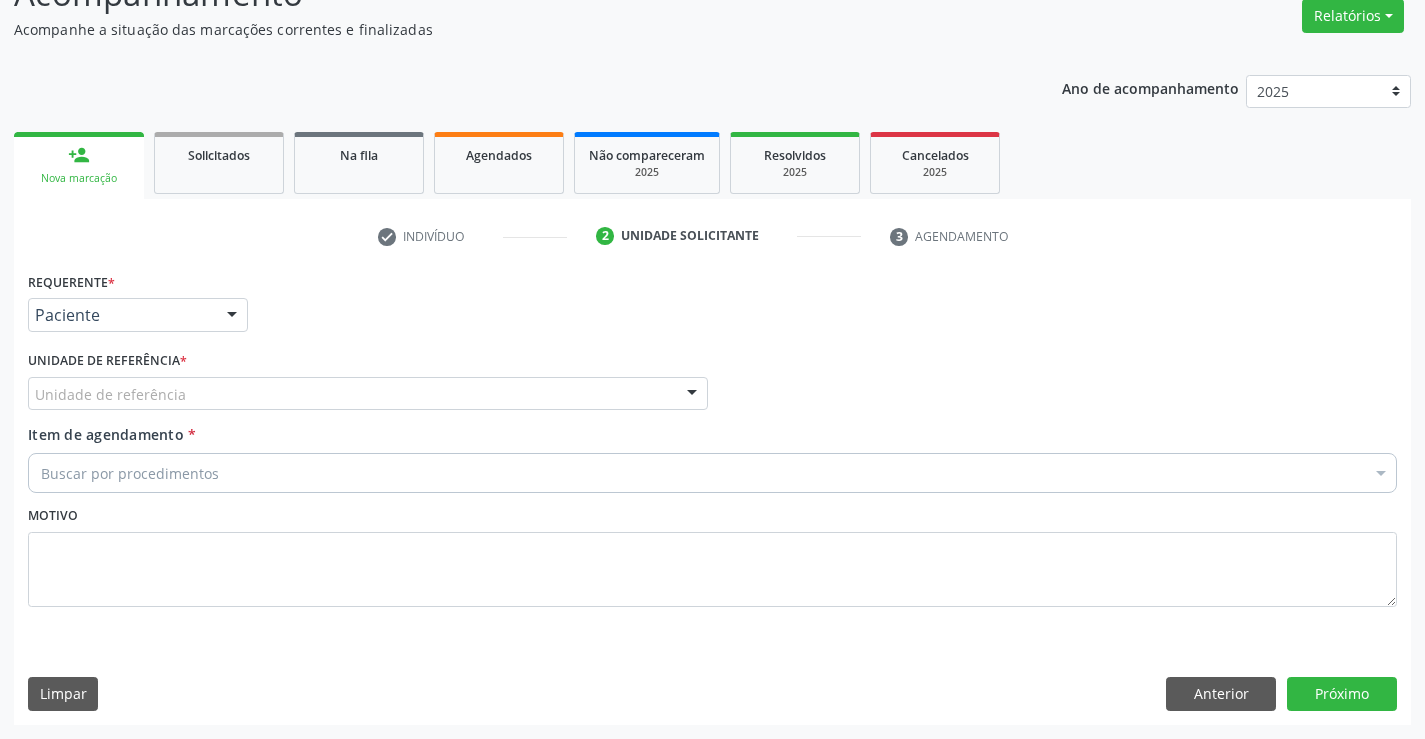click on "Unidade de referência" at bounding box center [368, 394] 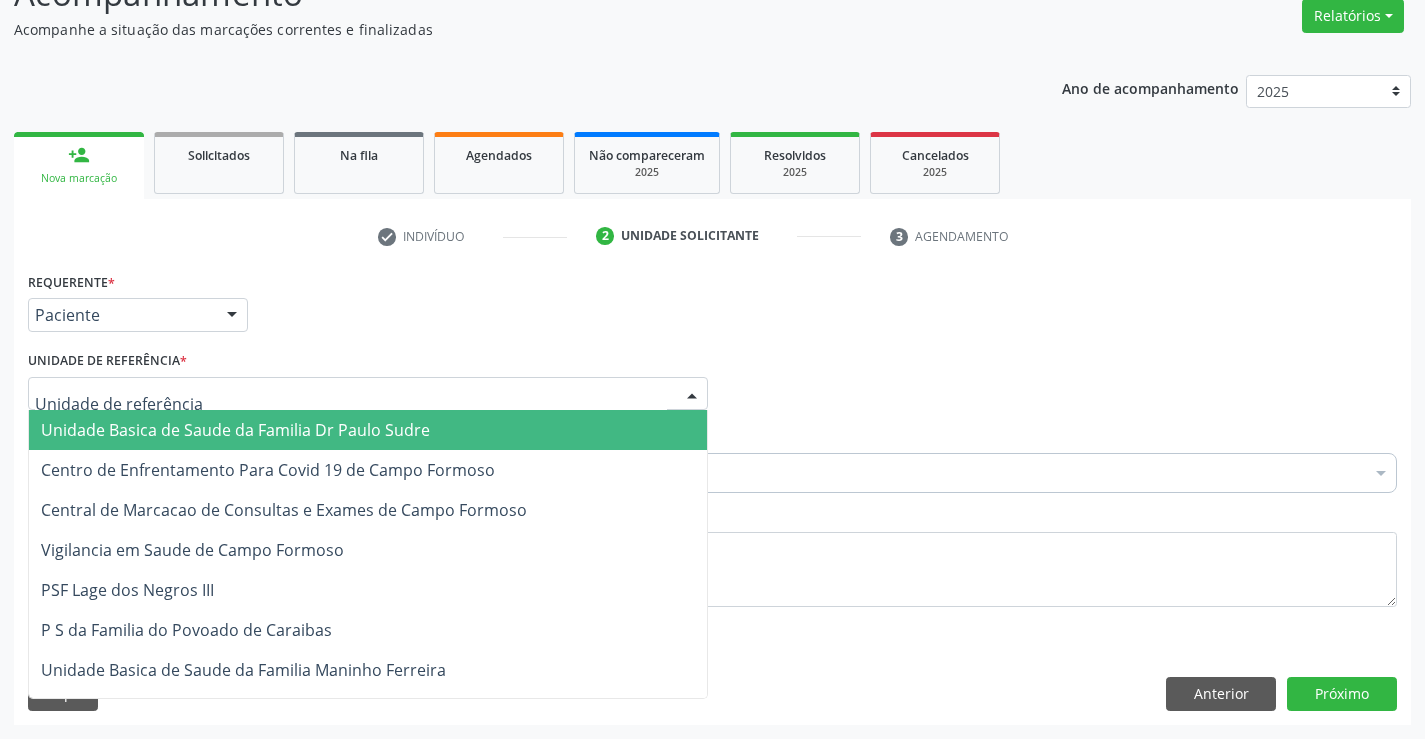 click on "Unidade Basica de Saude da Familia Dr Paulo Sudre" at bounding box center (235, 430) 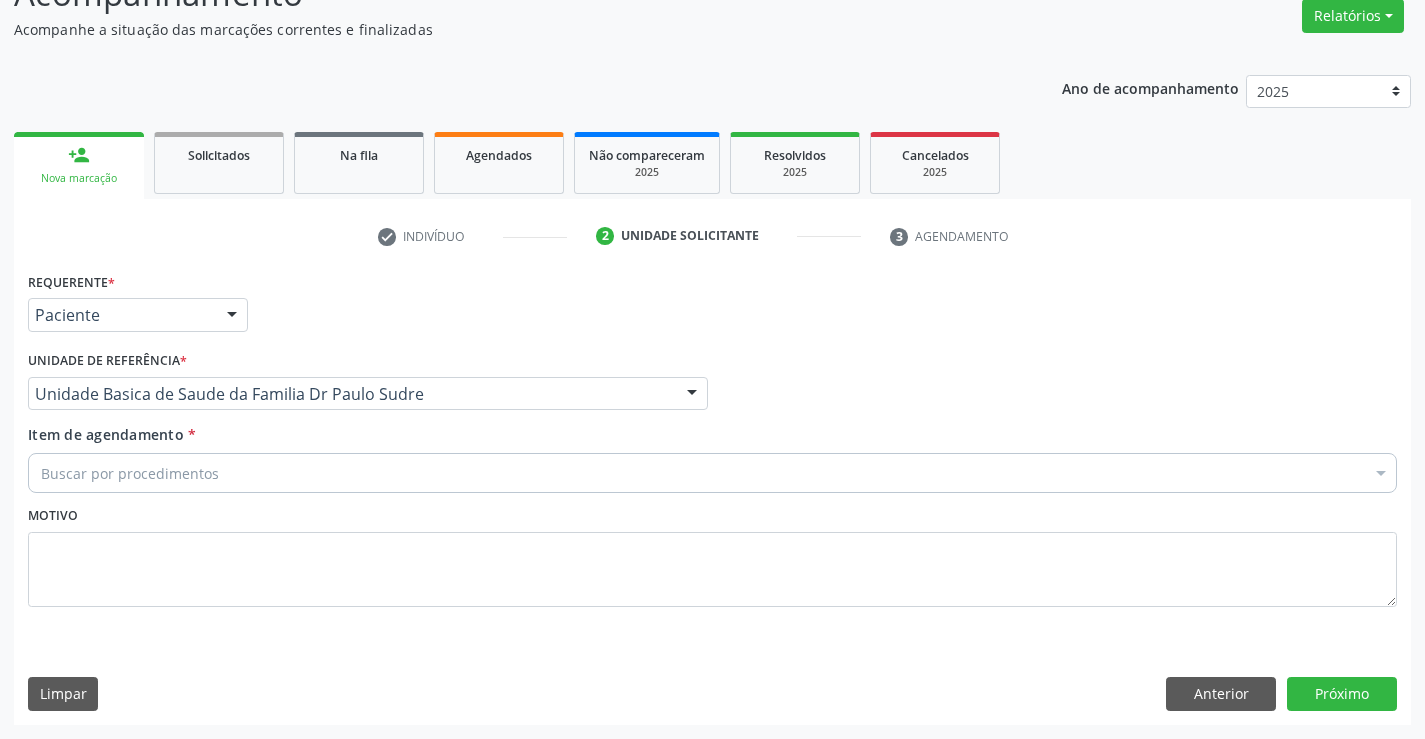 drag, startPoint x: 162, startPoint y: 465, endPoint x: 319, endPoint y: 468, distance: 157.02866 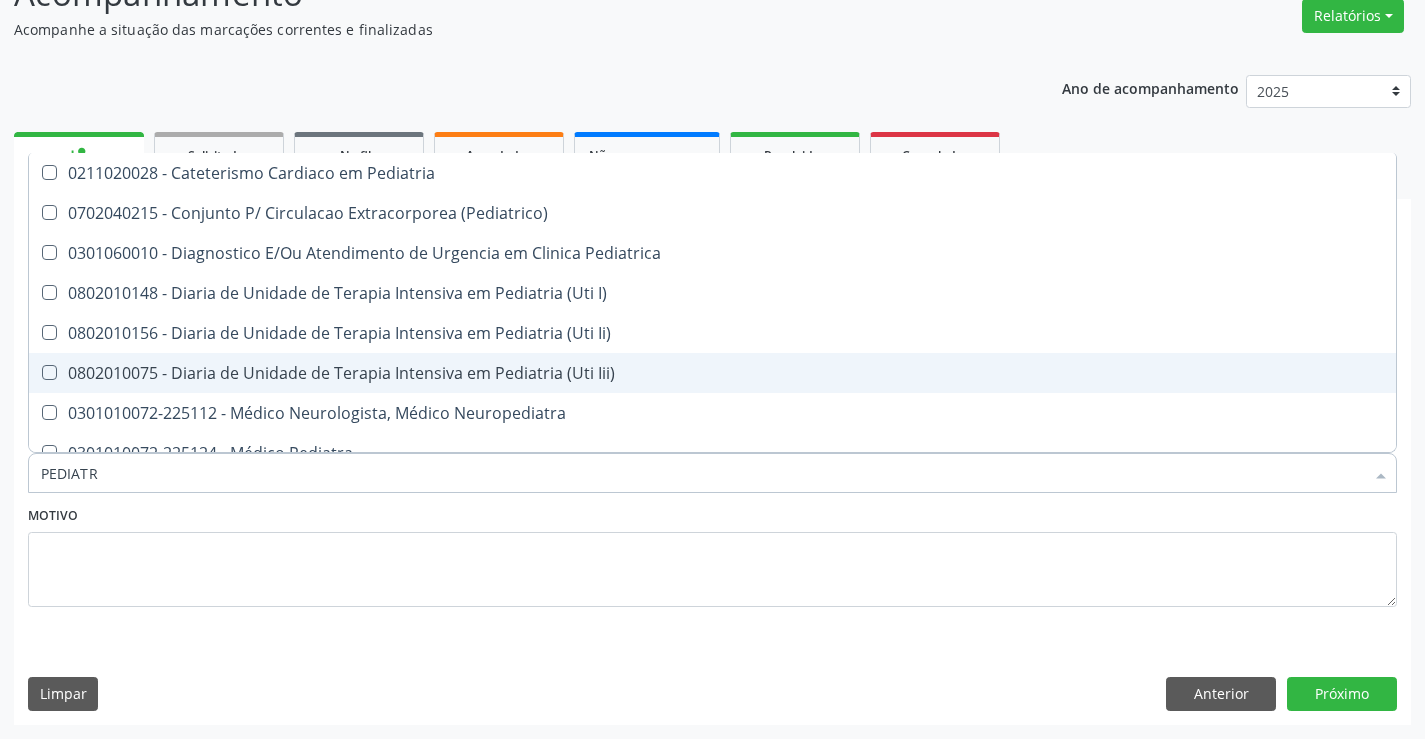 type on "PEDIATRA" 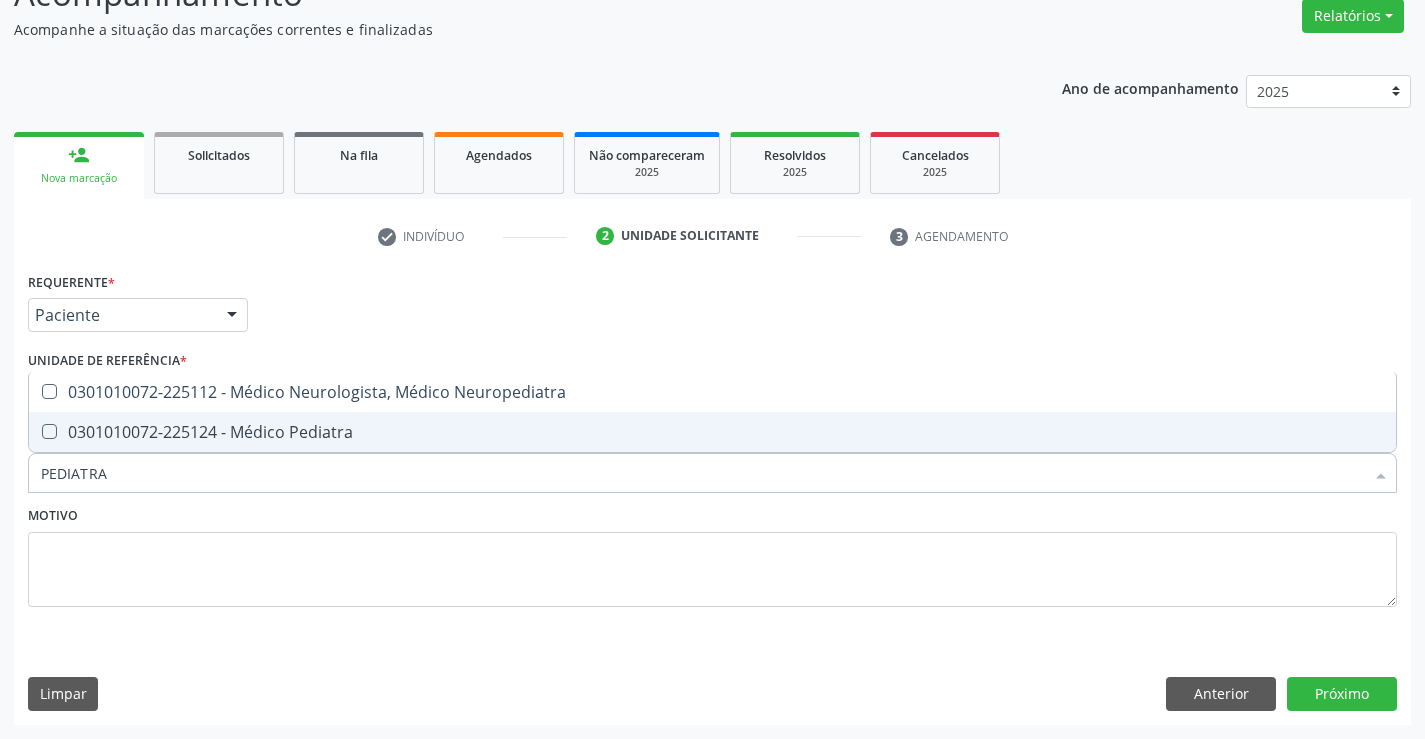 drag, startPoint x: 271, startPoint y: 421, endPoint x: 380, endPoint y: 433, distance: 109.65856 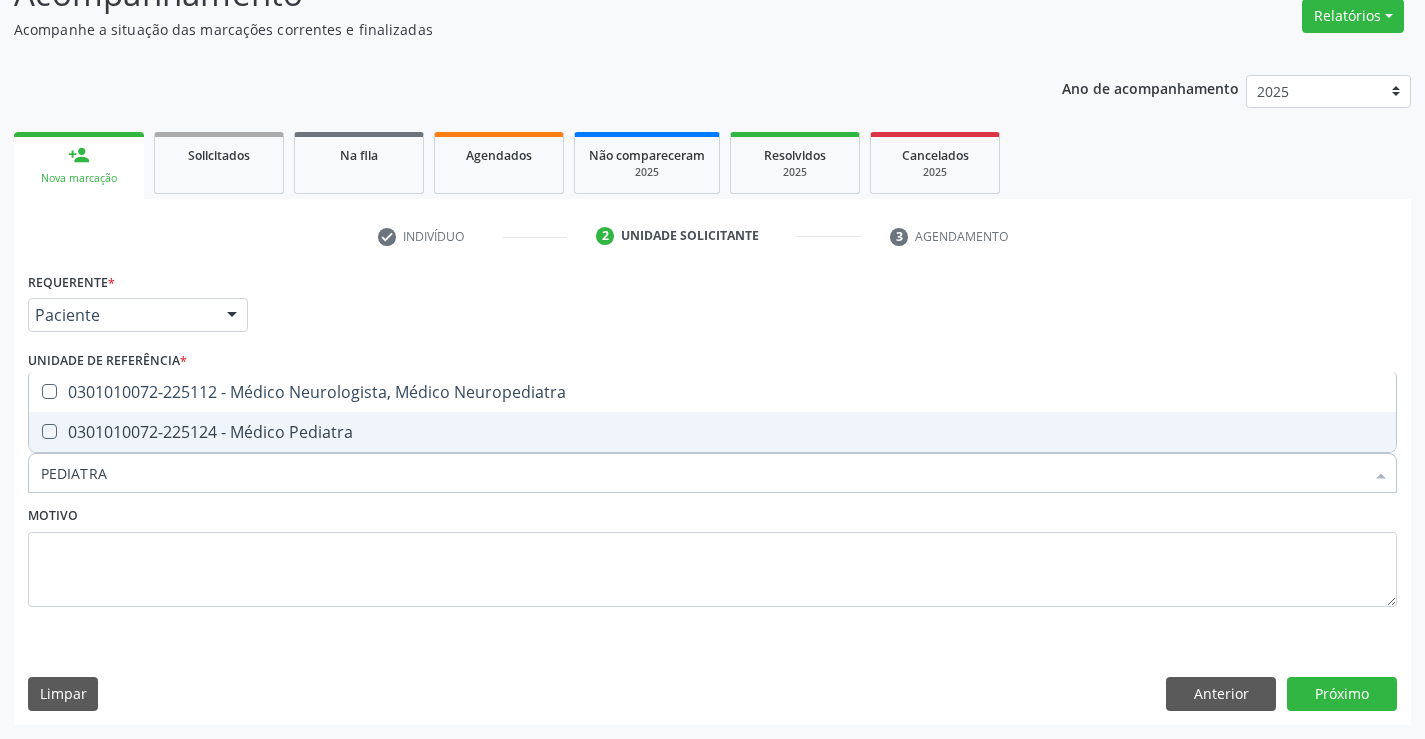 checkbox on "true" 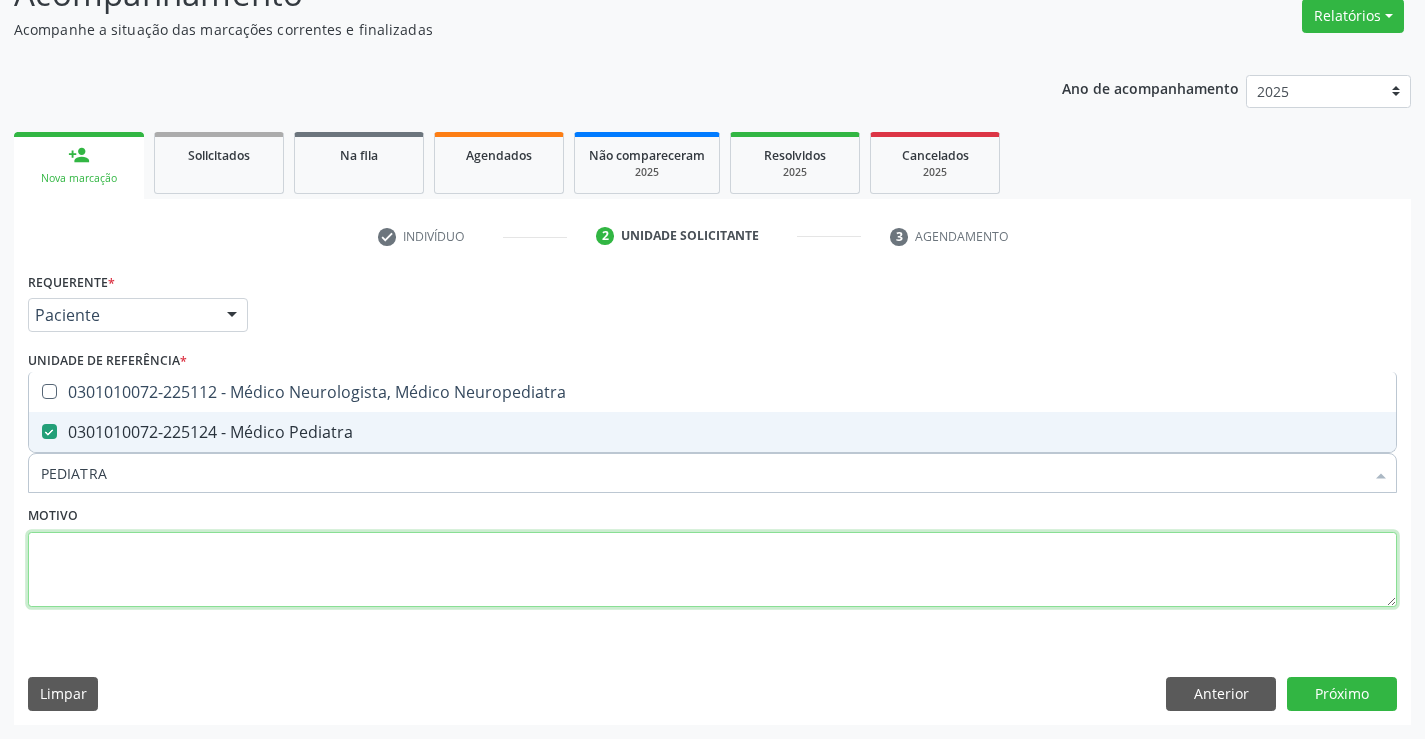 drag, startPoint x: 534, startPoint y: 563, endPoint x: 1082, endPoint y: 602, distance: 549.38605 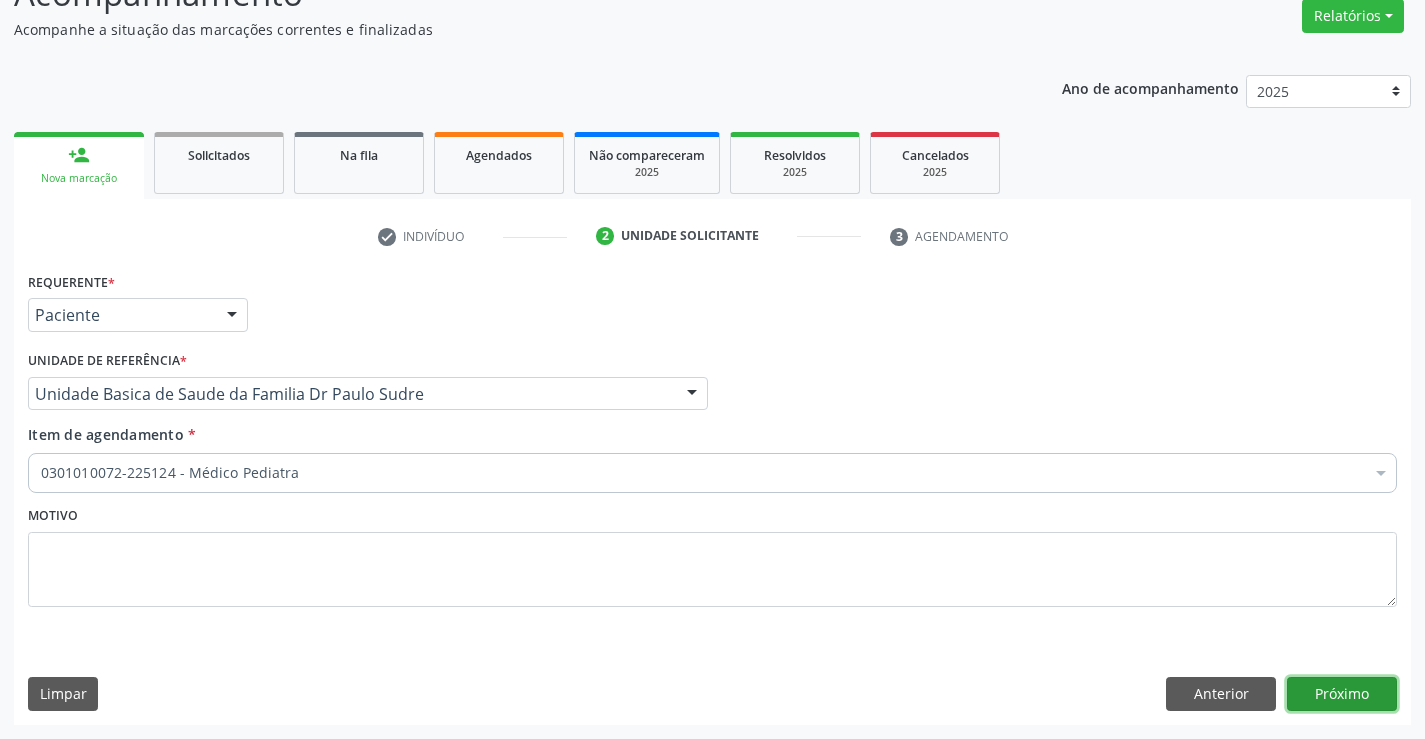click on "Próximo" at bounding box center [1342, 694] 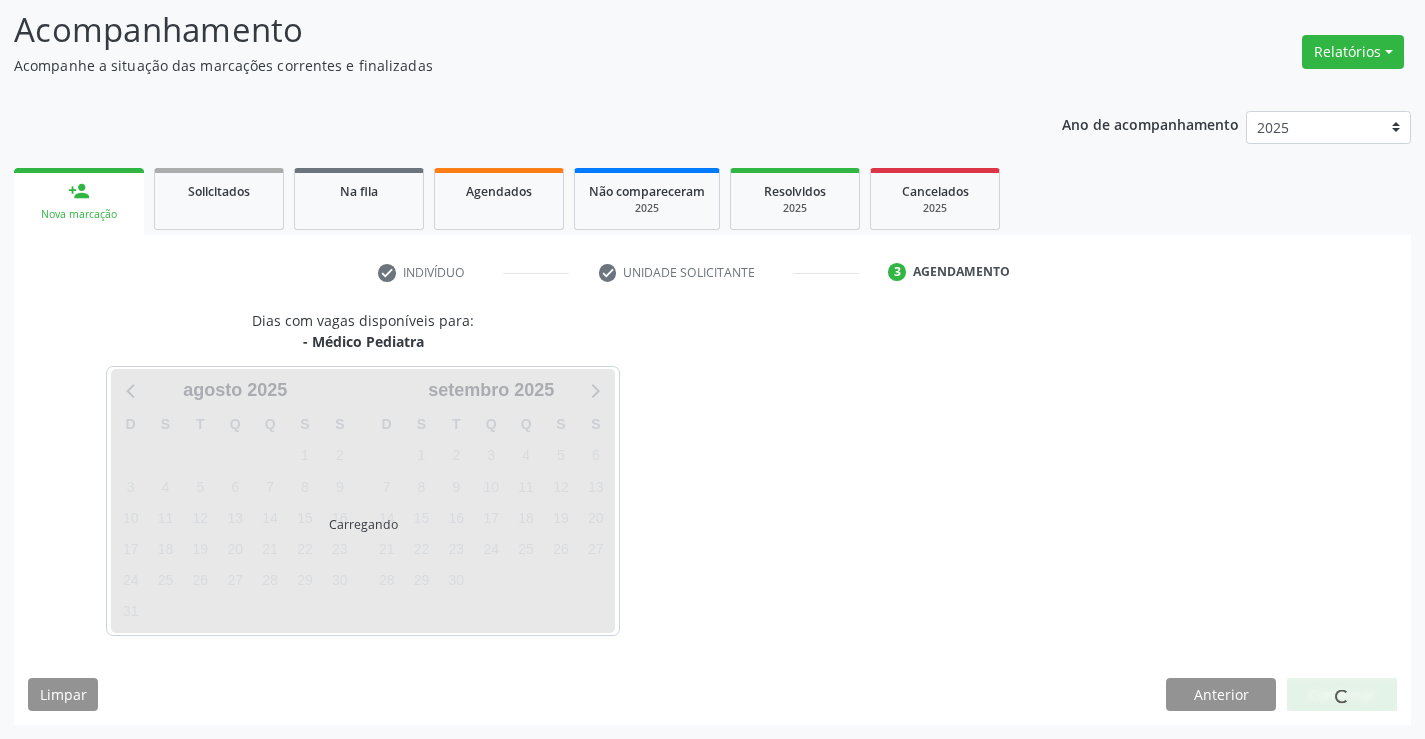 scroll, scrollTop: 131, scrollLeft: 0, axis: vertical 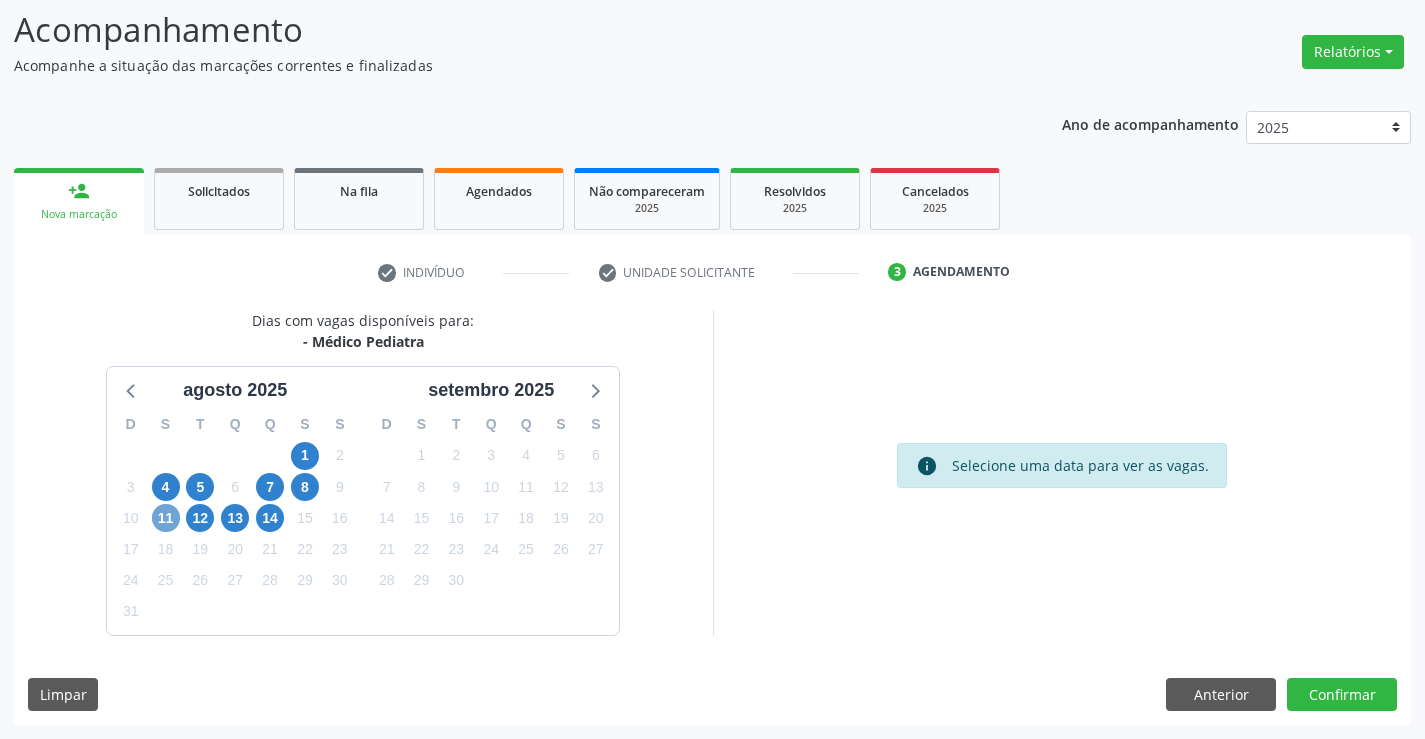 click on "11" at bounding box center (166, 518) 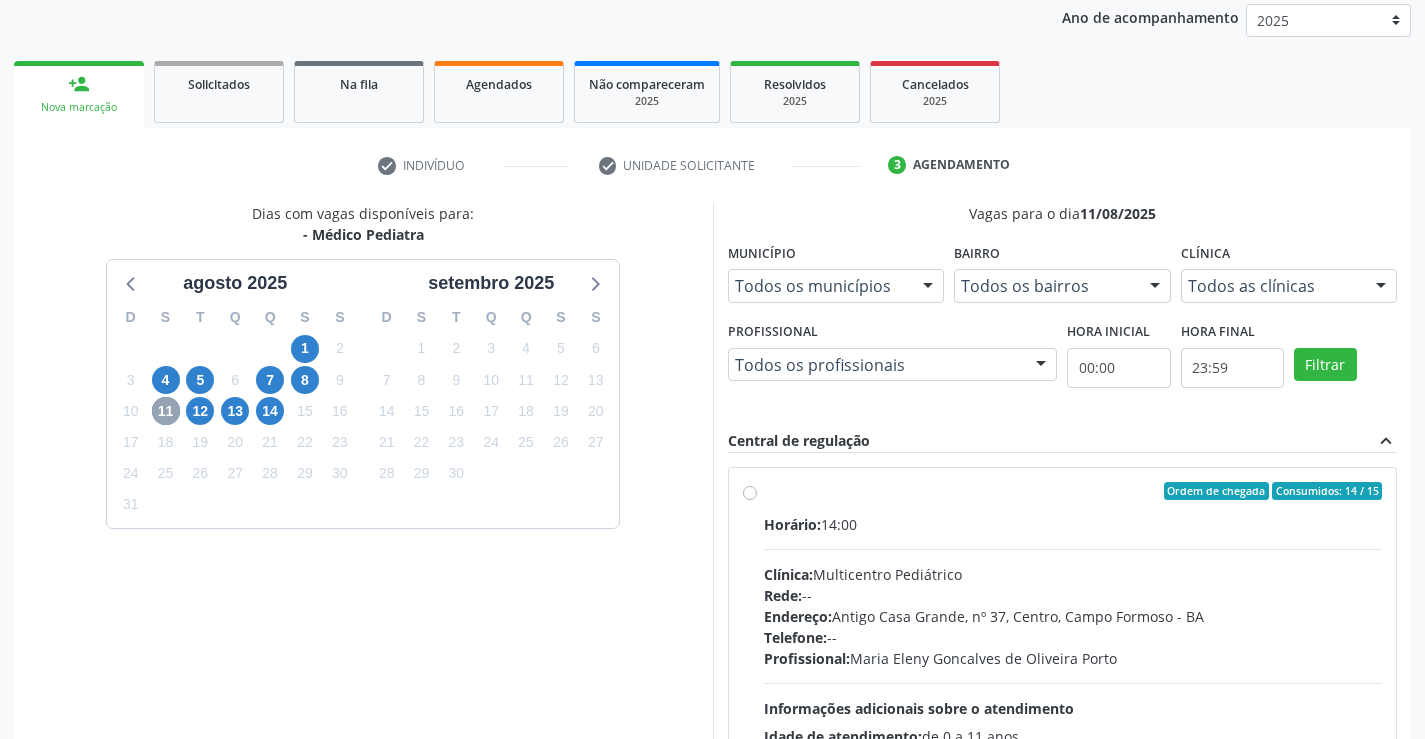 scroll, scrollTop: 420, scrollLeft: 0, axis: vertical 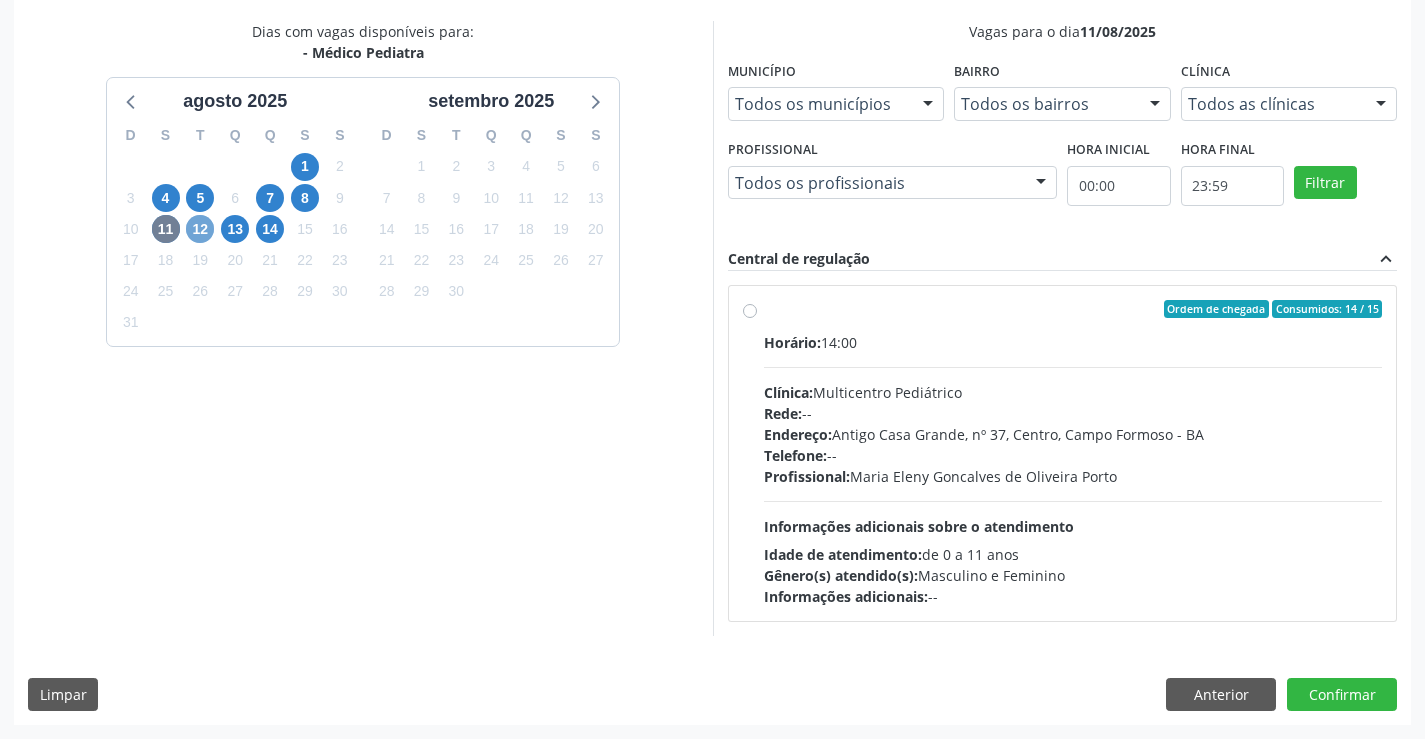 click on "12" at bounding box center (200, 229) 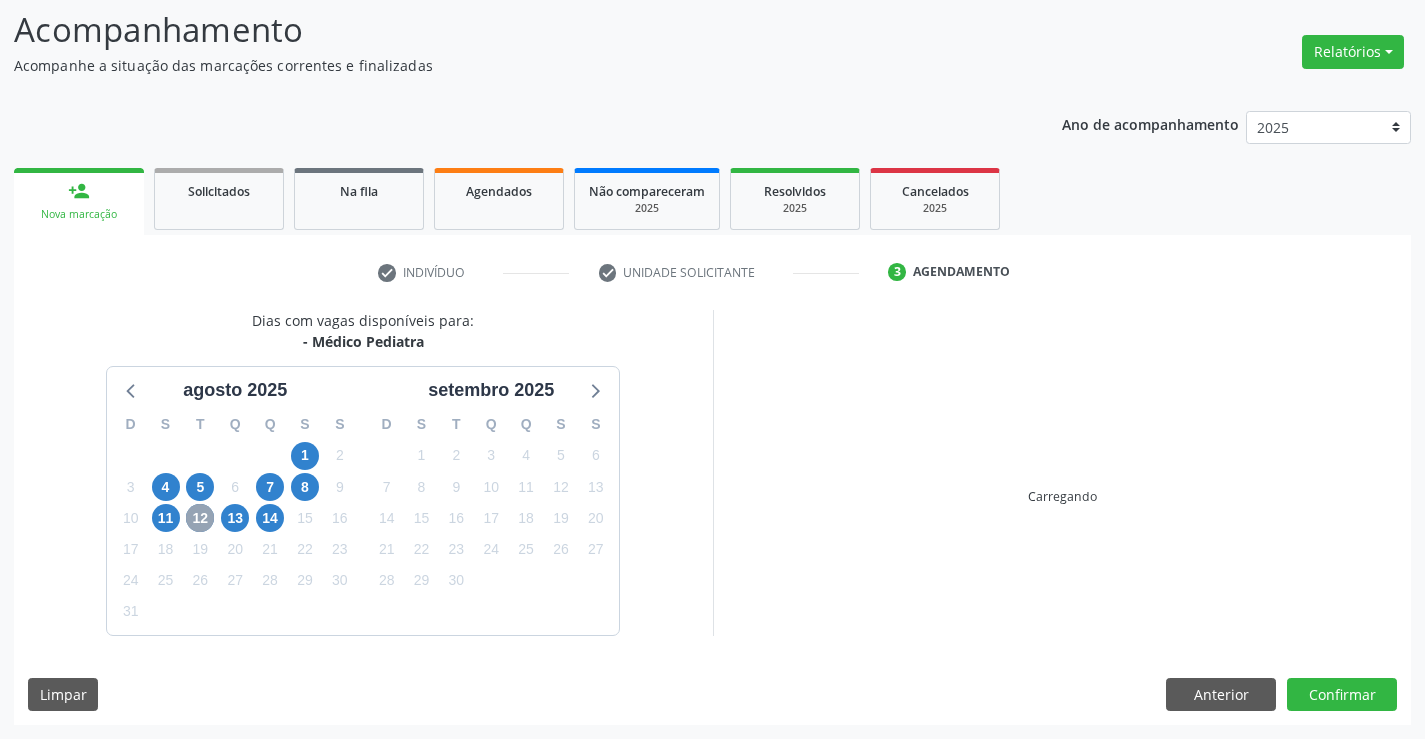 scroll, scrollTop: 420, scrollLeft: 0, axis: vertical 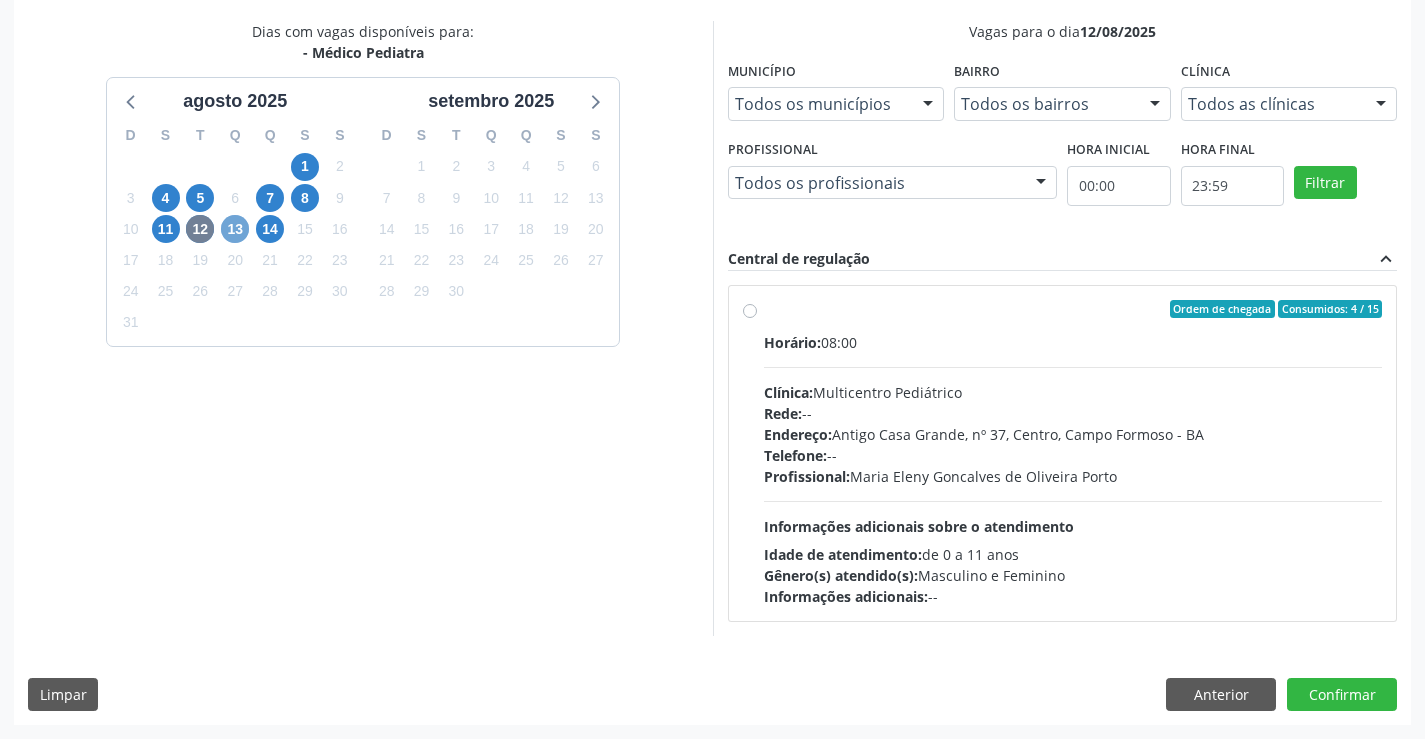 click on "13" at bounding box center [235, 229] 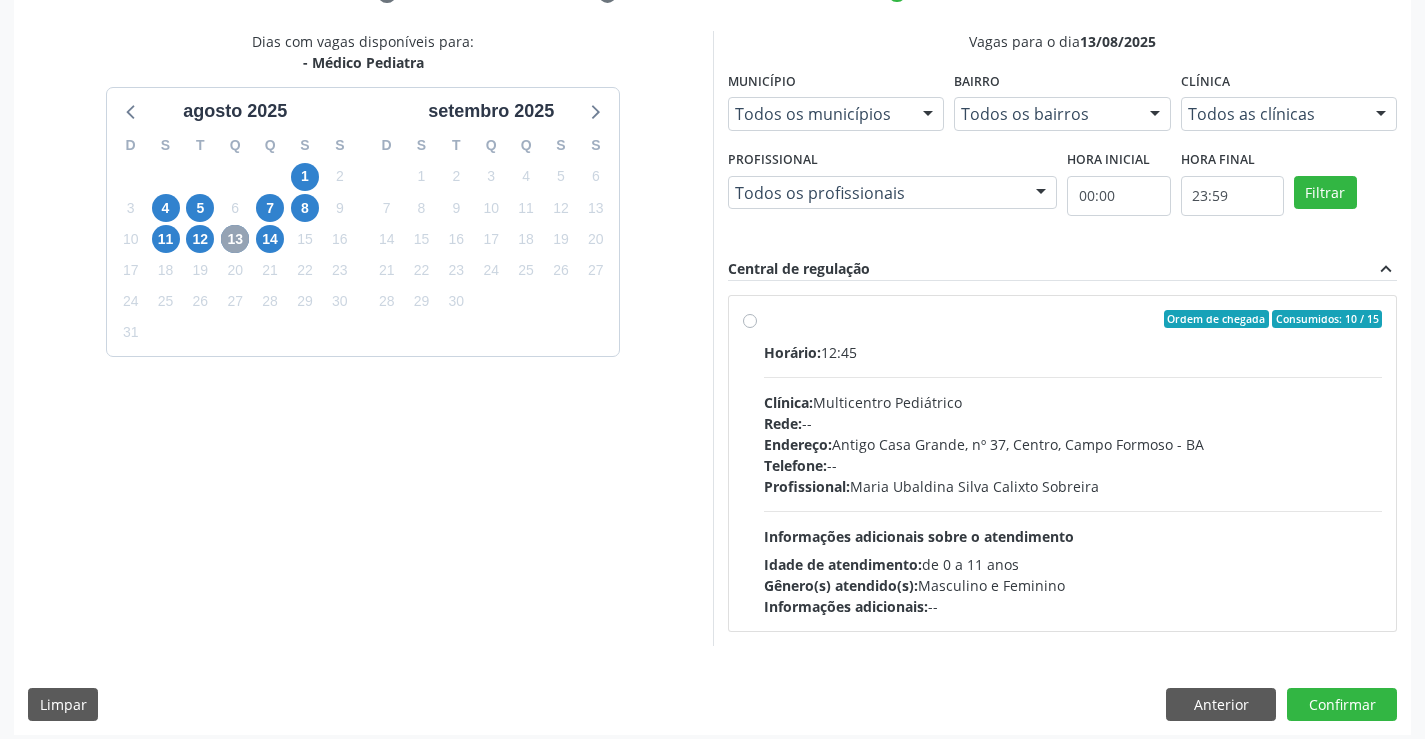 scroll, scrollTop: 420, scrollLeft: 0, axis: vertical 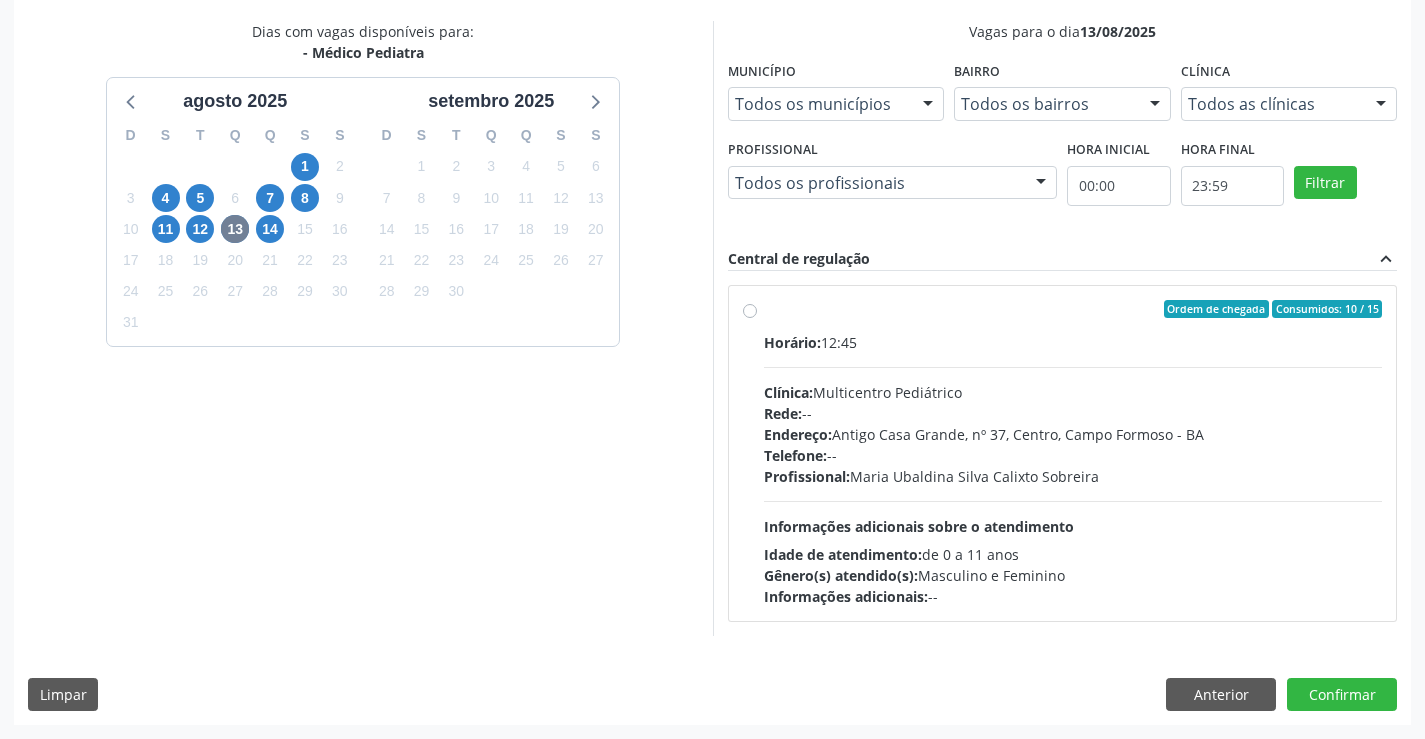 click on "Ordem de chegada
Consumidos: 10 / 15
Horário:   12:45
Clínica:  Multicentro Pediátrico
Rede:
--
Endereço:   Antigo Casa Grande, nº 37, Centro, Campo Formoso - BA
Telefone:   --
Profissional:
Maria Ubaldina Silva Calixto Sobreira
Informações adicionais sobre o atendimento
Idade de atendimento:
de 0 a 11 anos
Gênero(s) atendido(s):
Masculino e Feminino
Informações adicionais:
--" at bounding box center [1073, 453] 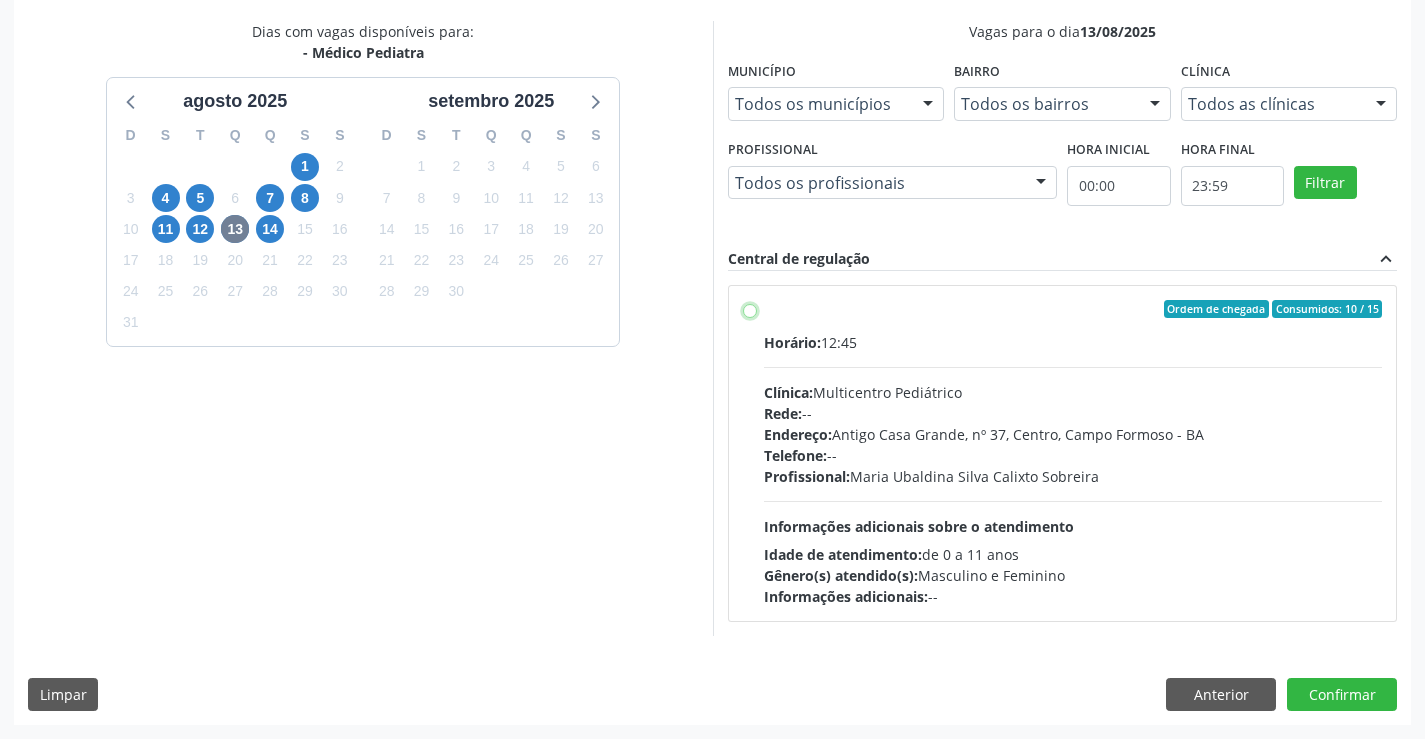 click on "Ordem de chegada
Consumidos: 10 / 15
Horário:   12:45
Clínica:  Multicentro Pediátrico
Rede:
--
Endereço:   Antigo Casa Grande, nº 37, Centro, Campo Formoso - BA
Telefone:   --
Profissional:
Maria Ubaldina Silva Calixto Sobreira
Informações adicionais sobre o atendimento
Idade de atendimento:
de 0 a 11 anos
Gênero(s) atendido(s):
Masculino e Feminino
Informações adicionais:
--" at bounding box center [750, 309] 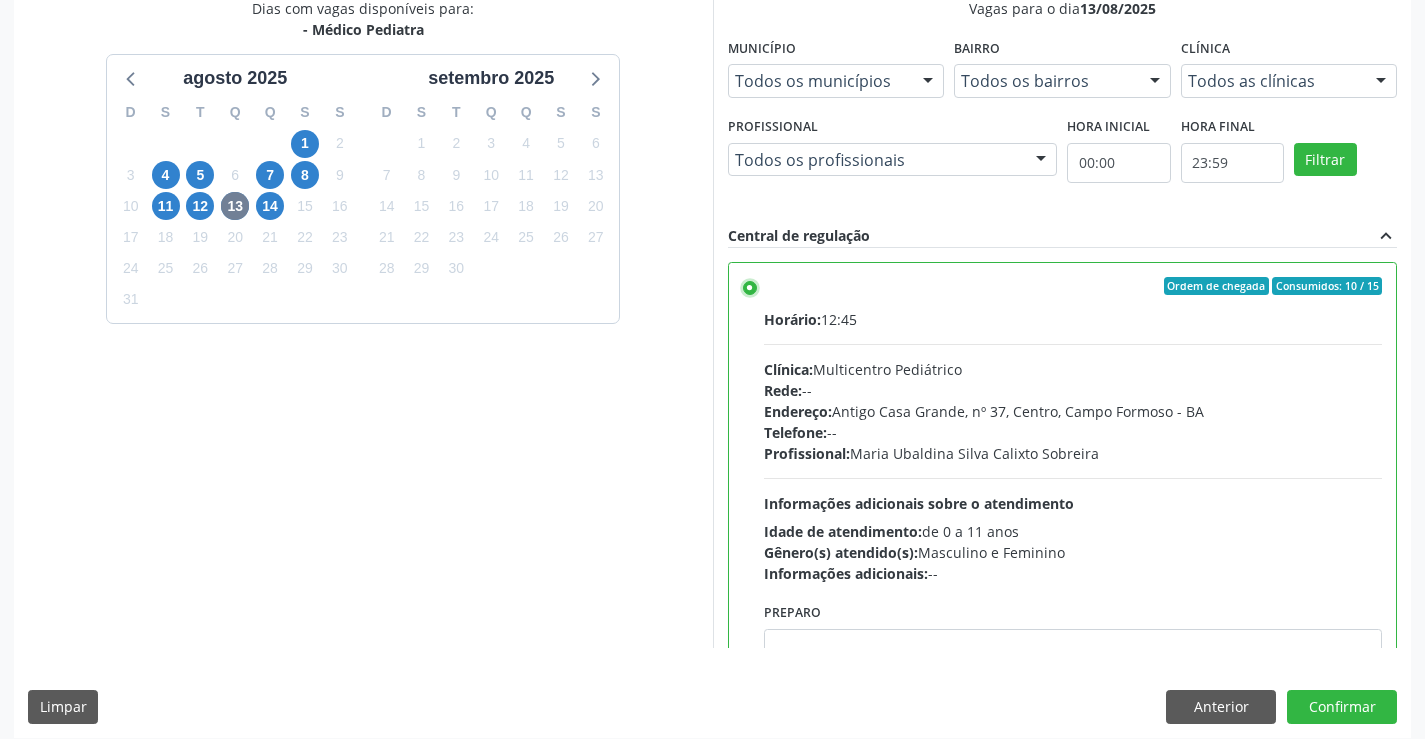 scroll, scrollTop: 456, scrollLeft: 0, axis: vertical 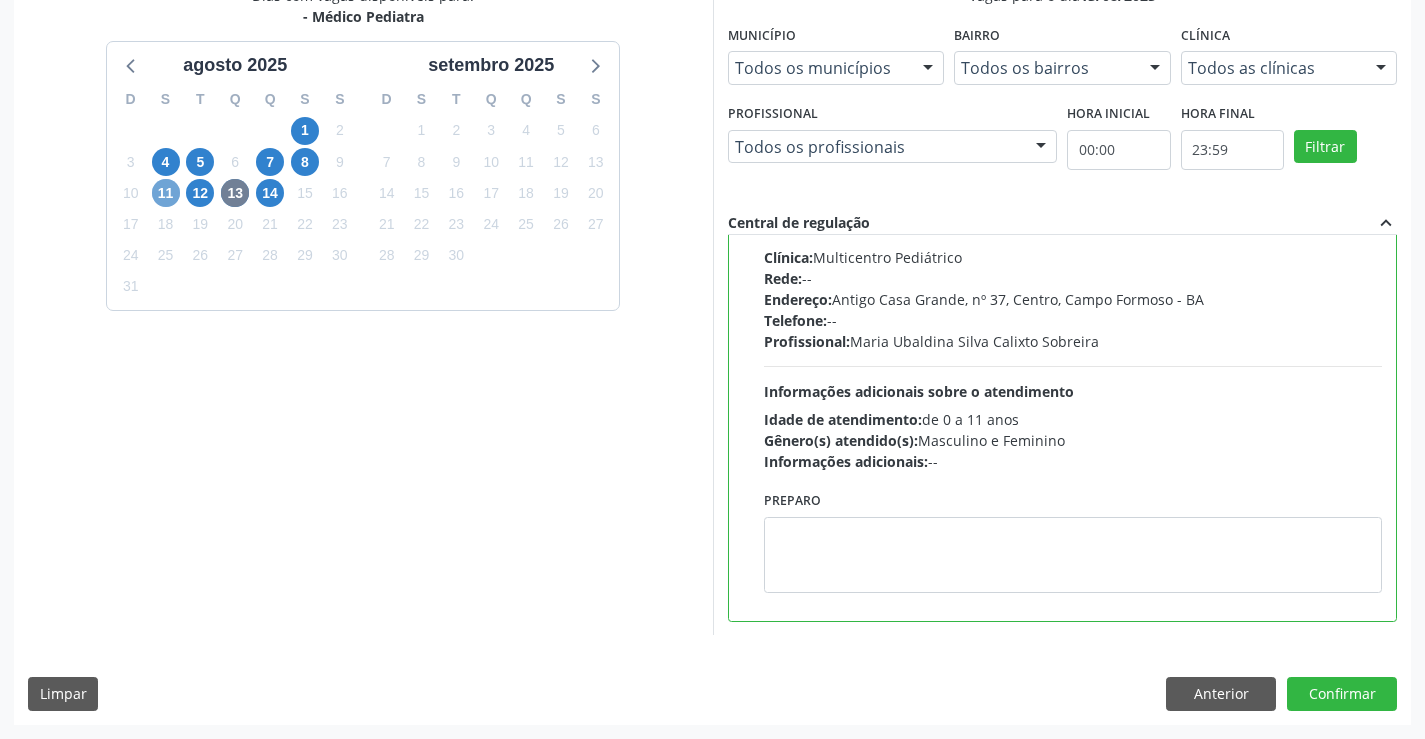 click on "11" at bounding box center (166, 193) 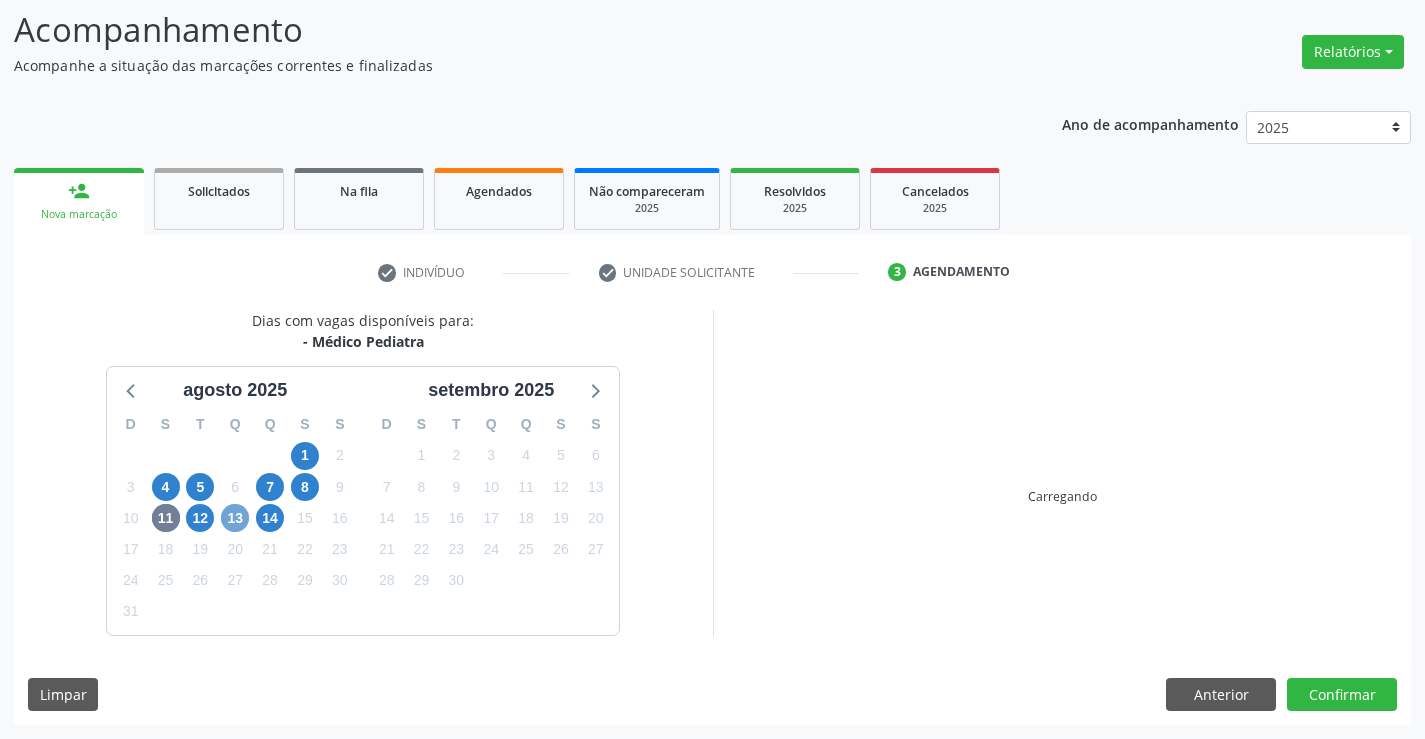 click on "13" at bounding box center (235, 518) 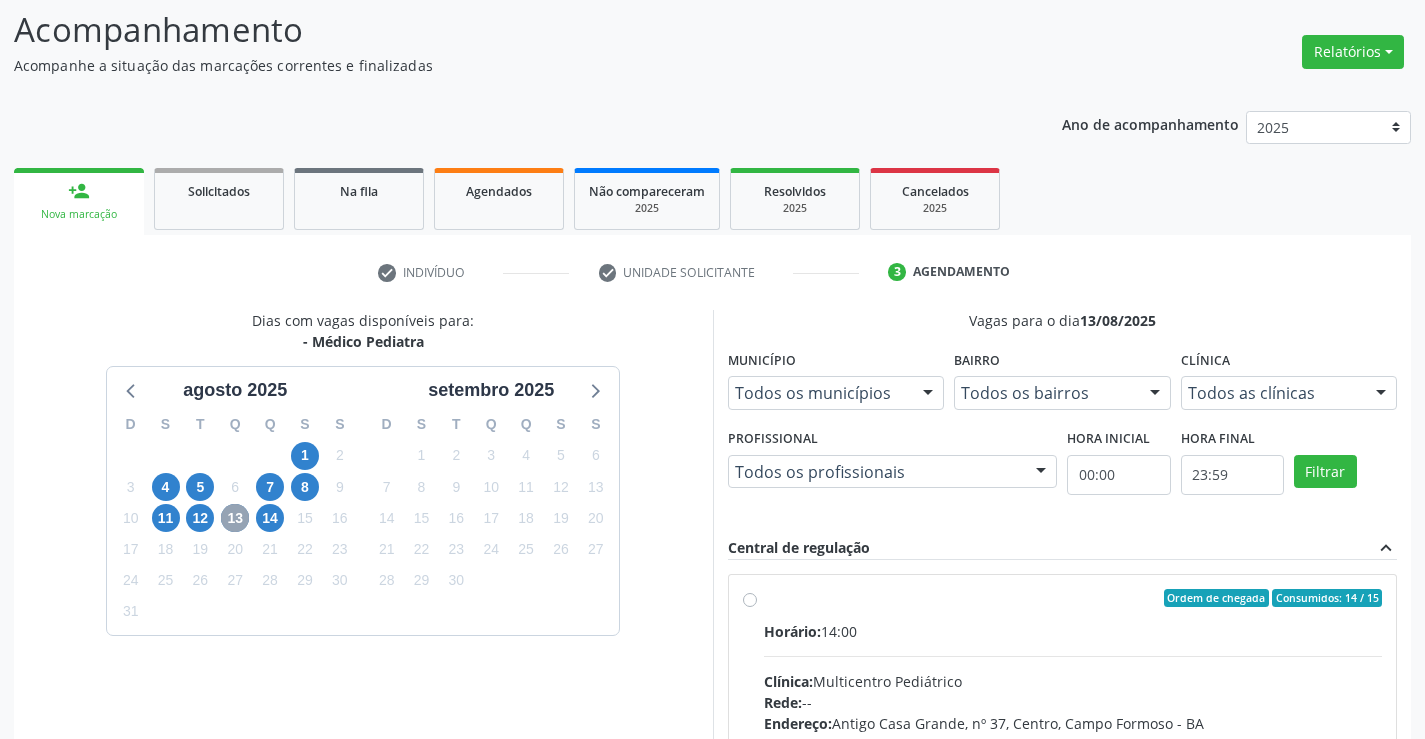 radio on "true" 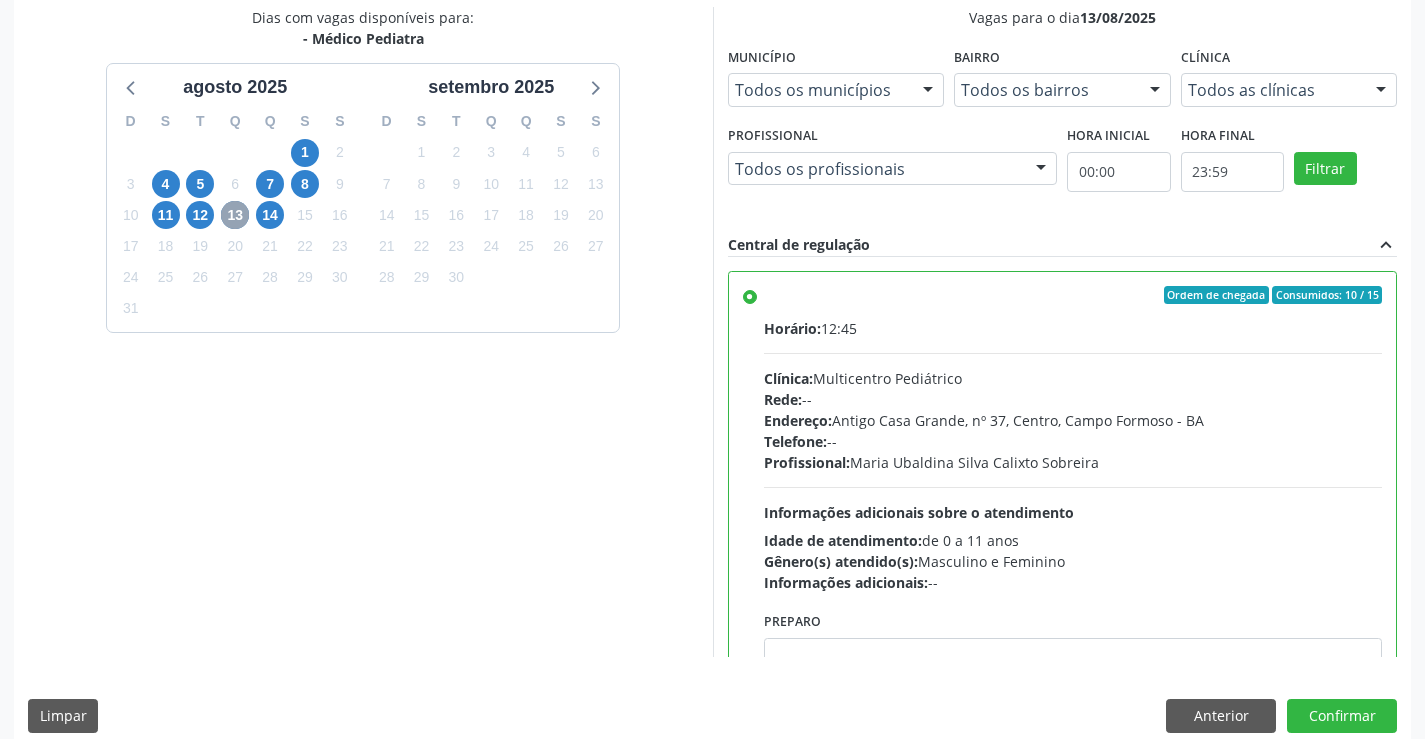 scroll, scrollTop: 456, scrollLeft: 0, axis: vertical 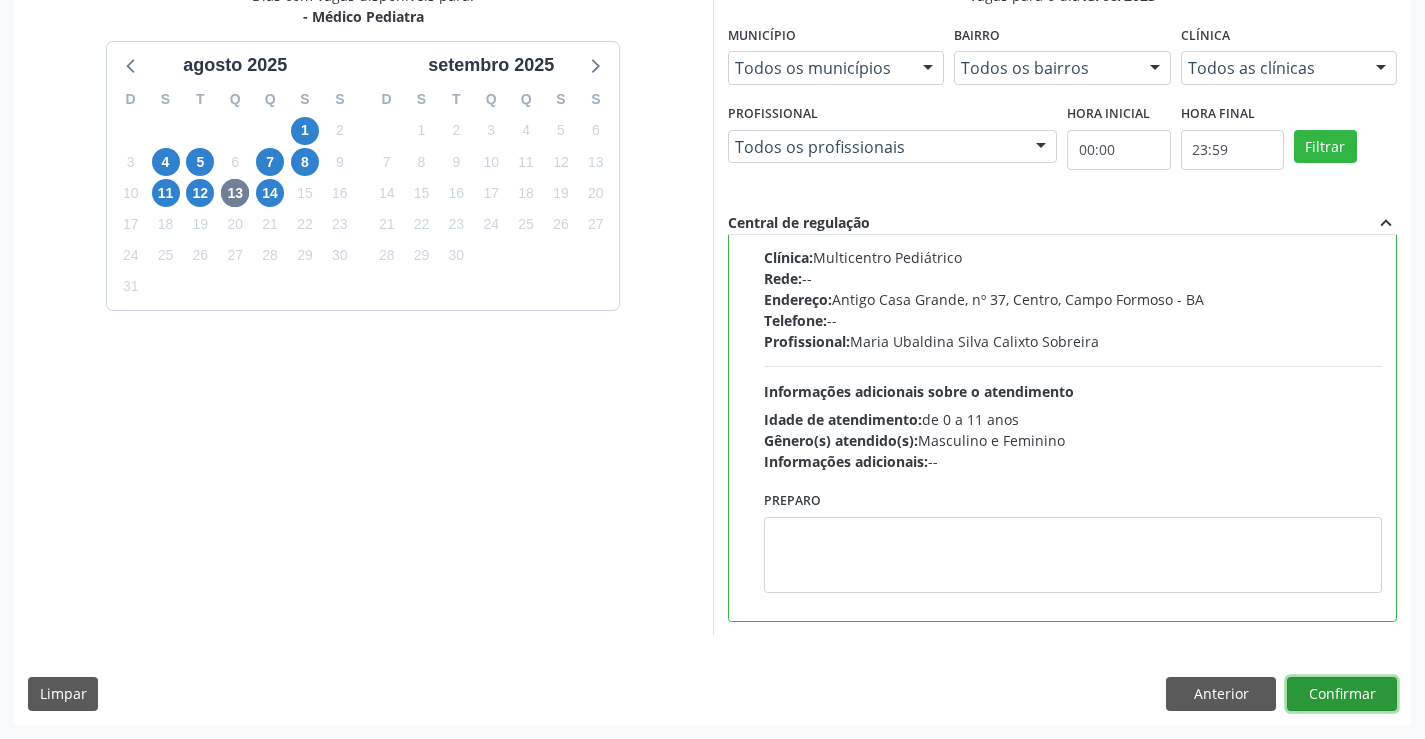 click on "Confirmar" at bounding box center [1342, 694] 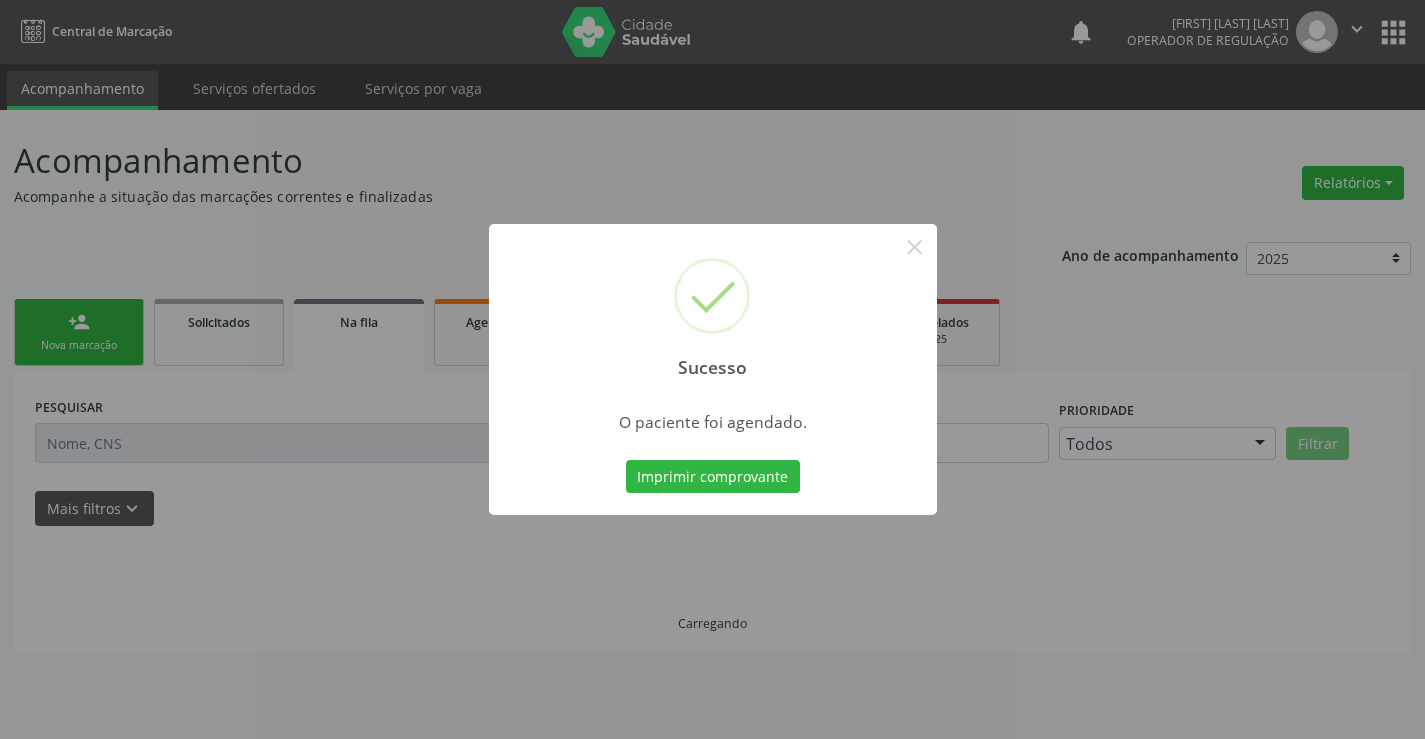 scroll, scrollTop: 0, scrollLeft: 0, axis: both 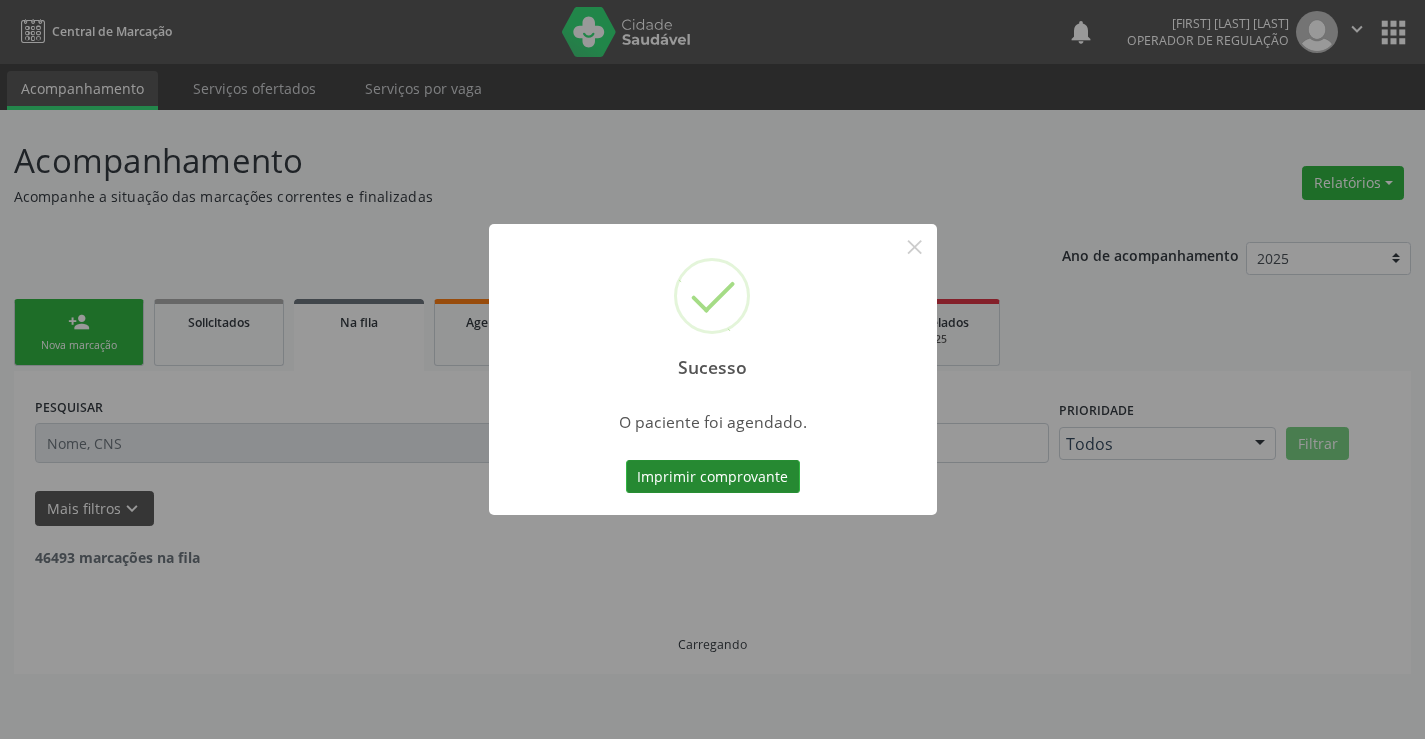 click on "Imprimir comprovante" at bounding box center (713, 477) 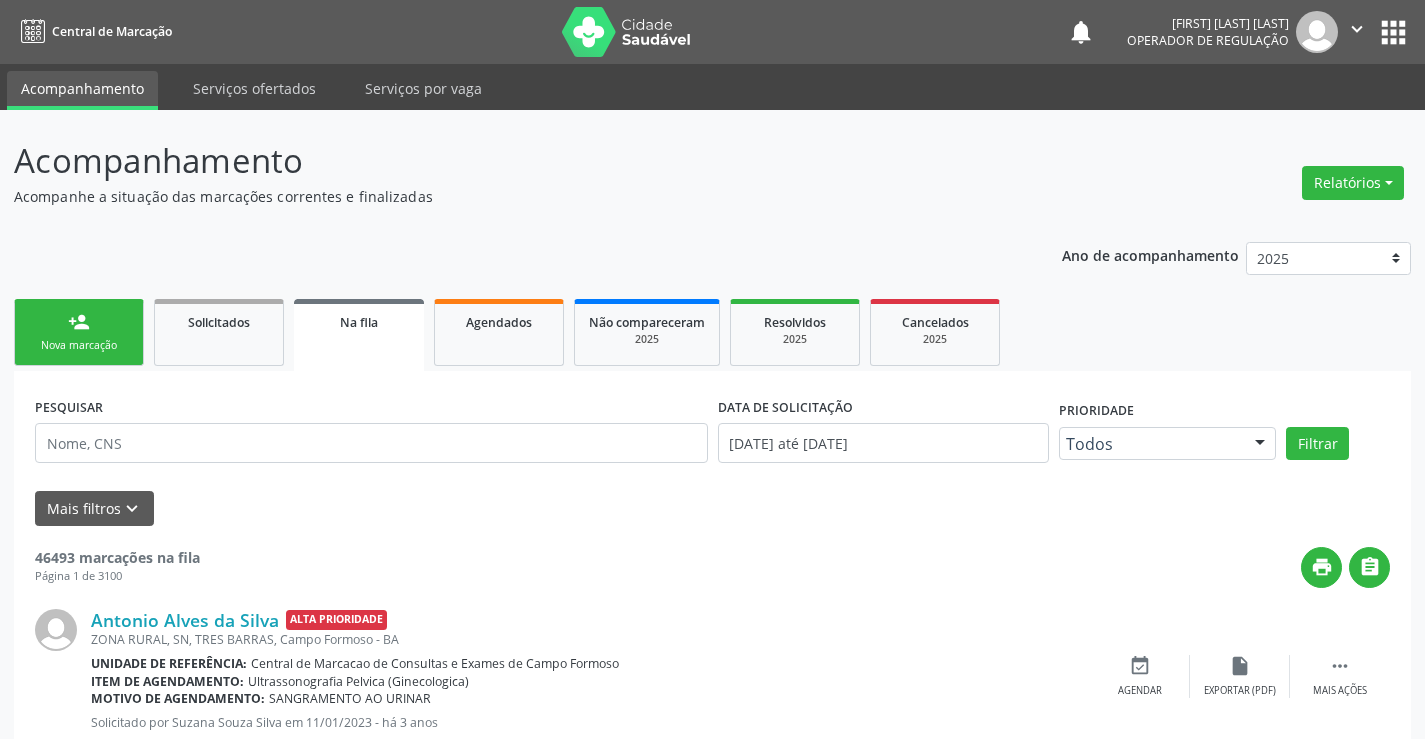 click on "person_add
Nova marcação" at bounding box center [79, 332] 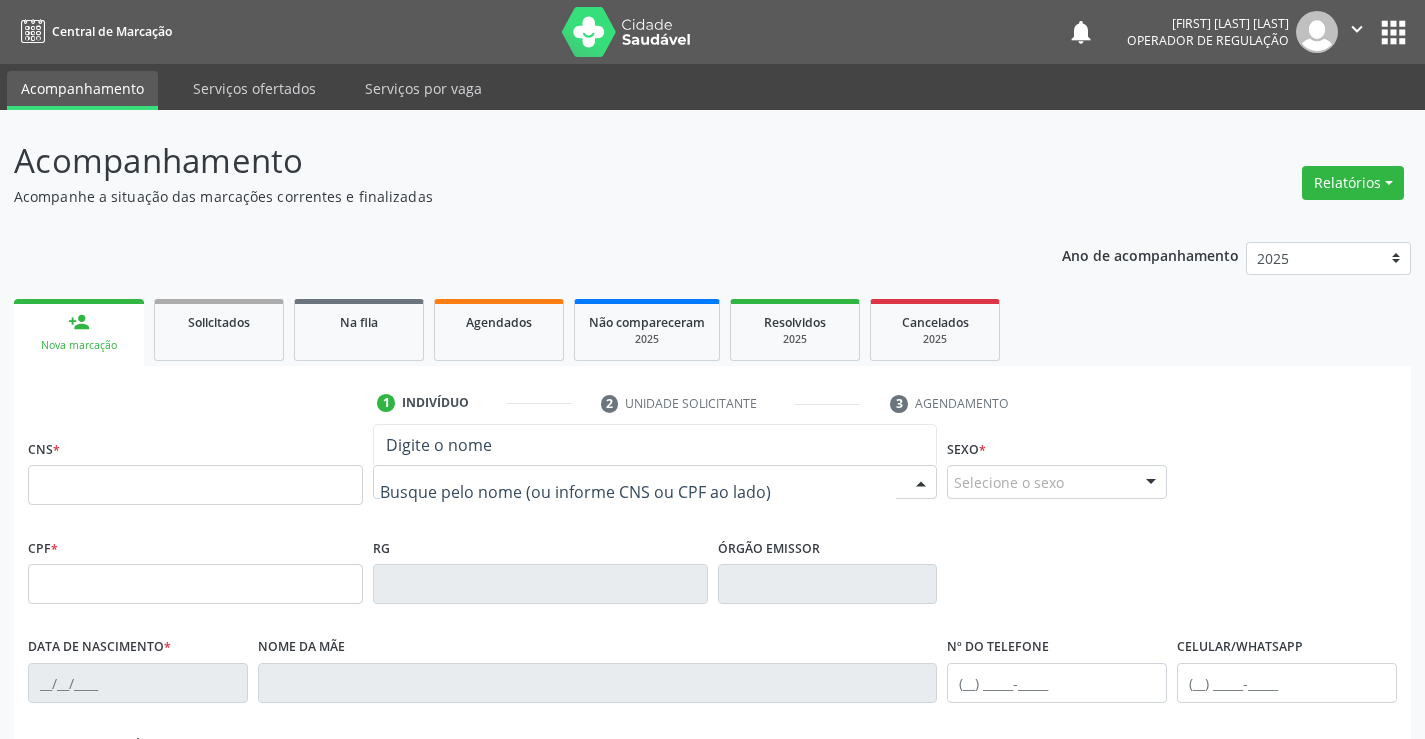 drag, startPoint x: 448, startPoint y: 481, endPoint x: 469, endPoint y: 472, distance: 22.847319 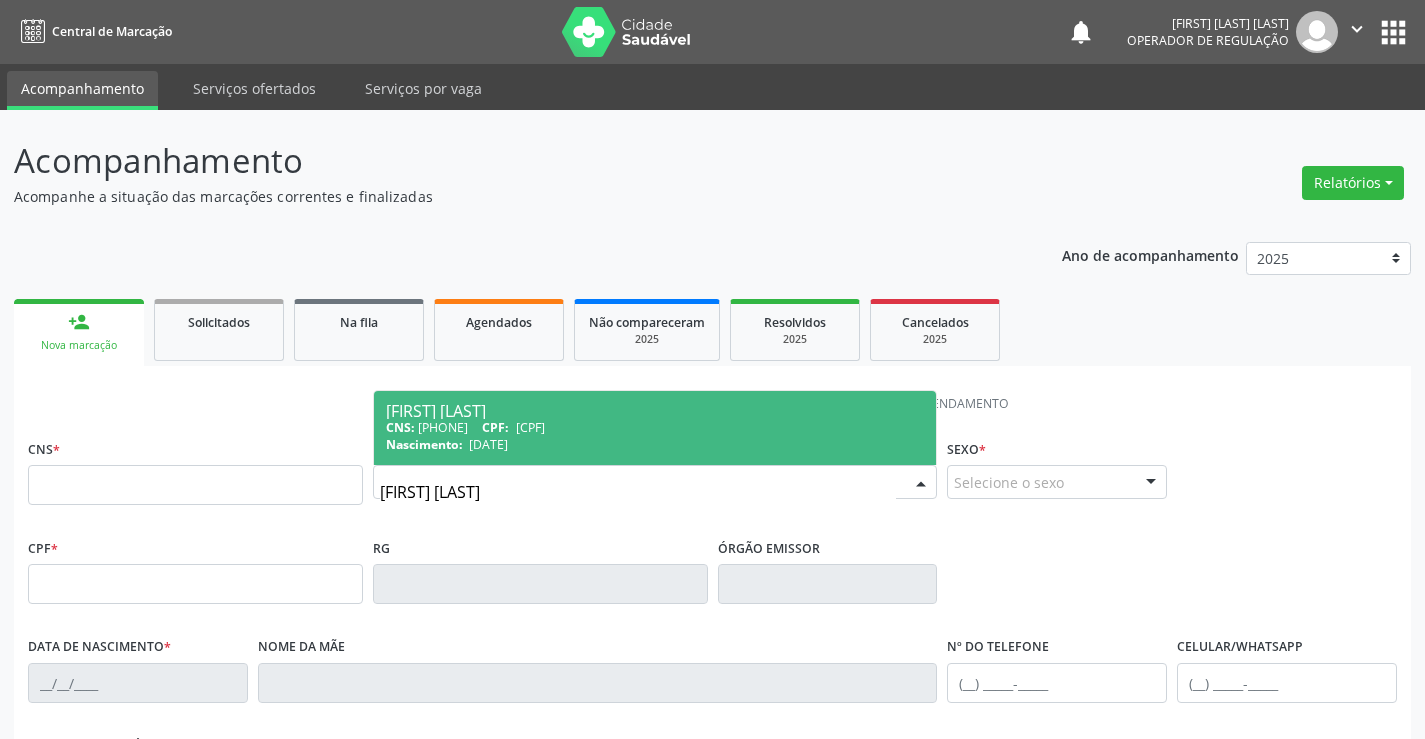 type on "ROSENILDE VIEIRA" 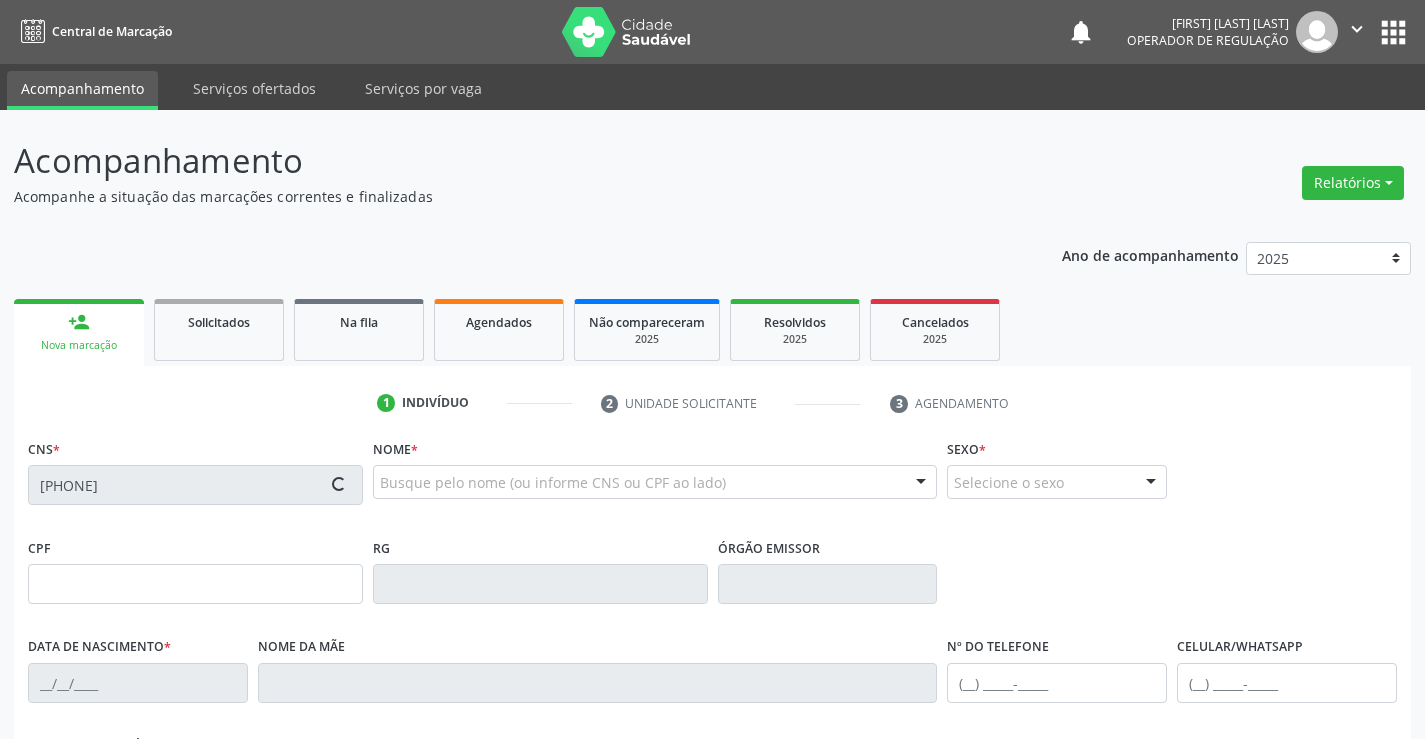 type on "617.830.565-68" 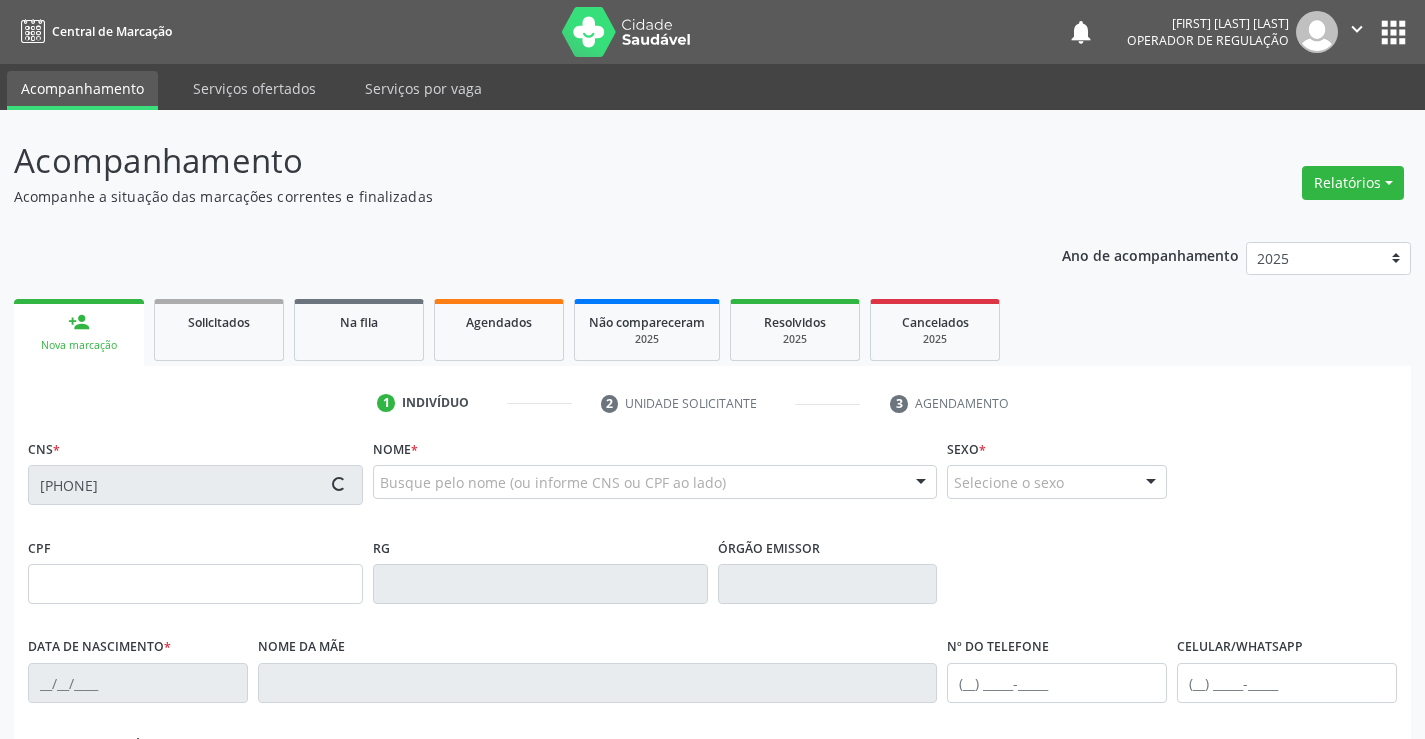 type on "0638977258" 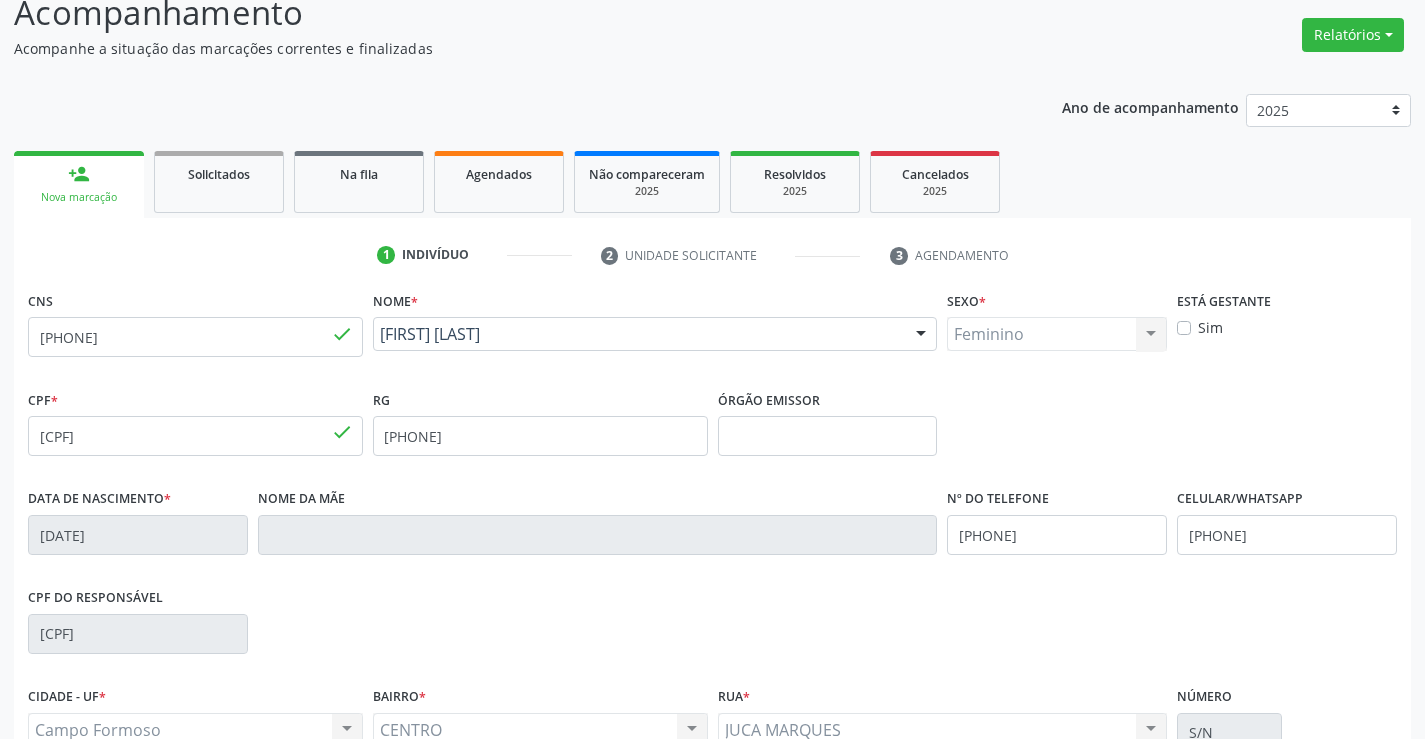 scroll, scrollTop: 345, scrollLeft: 0, axis: vertical 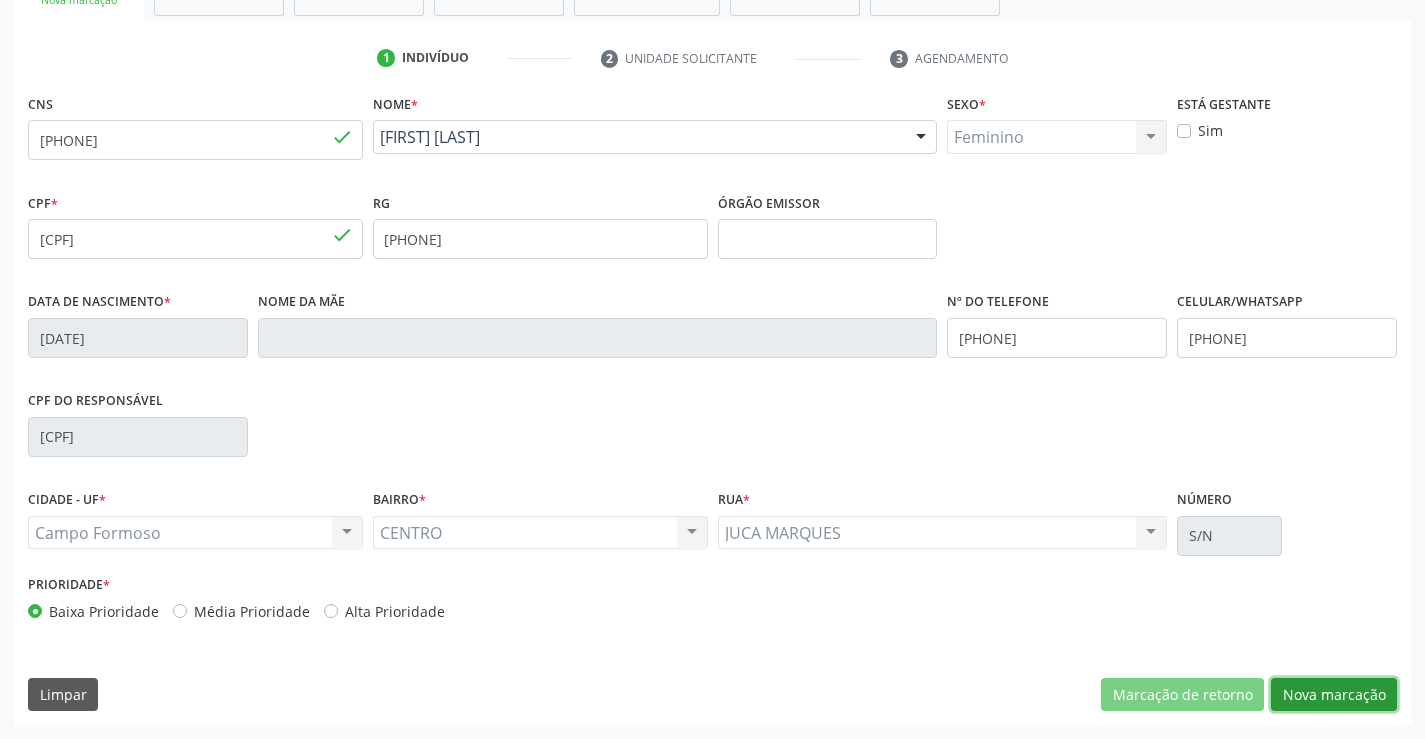 click on "Nova marcação" at bounding box center [1334, 695] 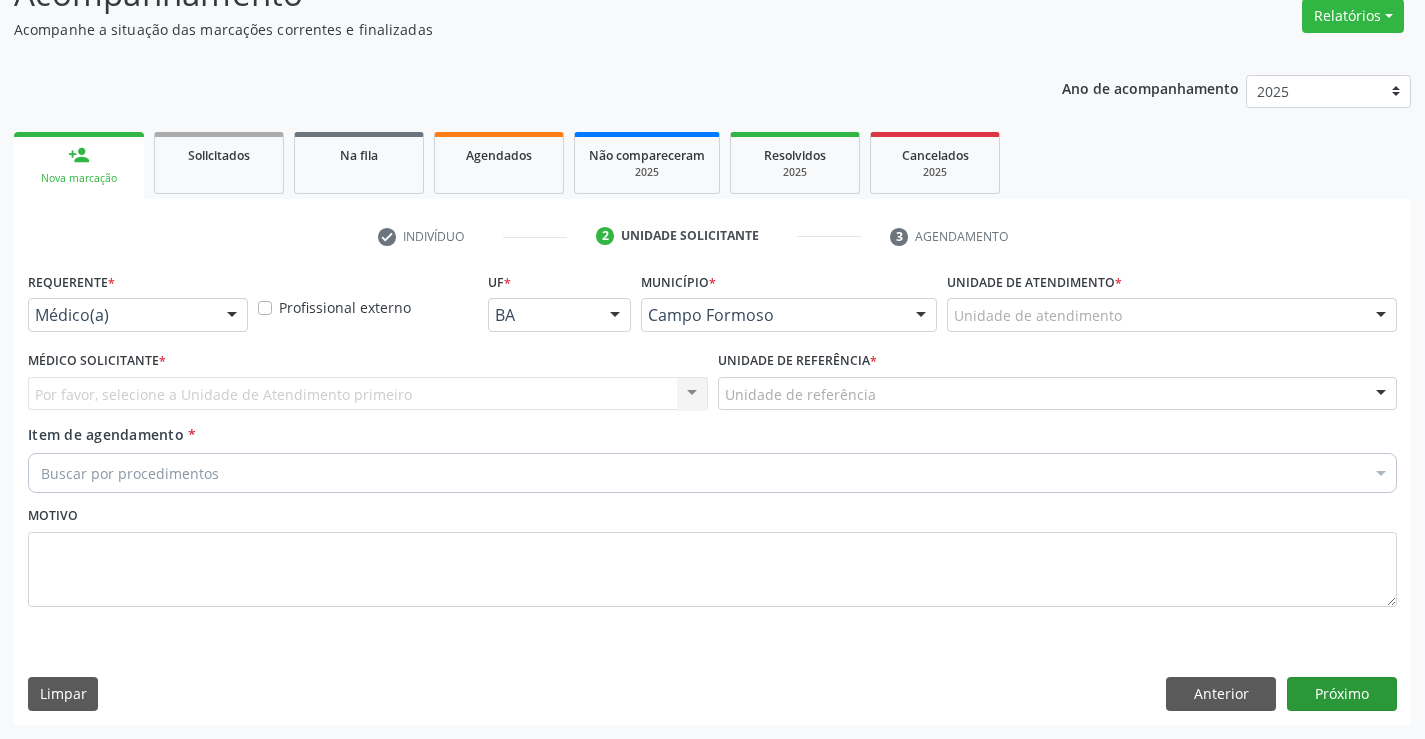 scroll, scrollTop: 167, scrollLeft: 0, axis: vertical 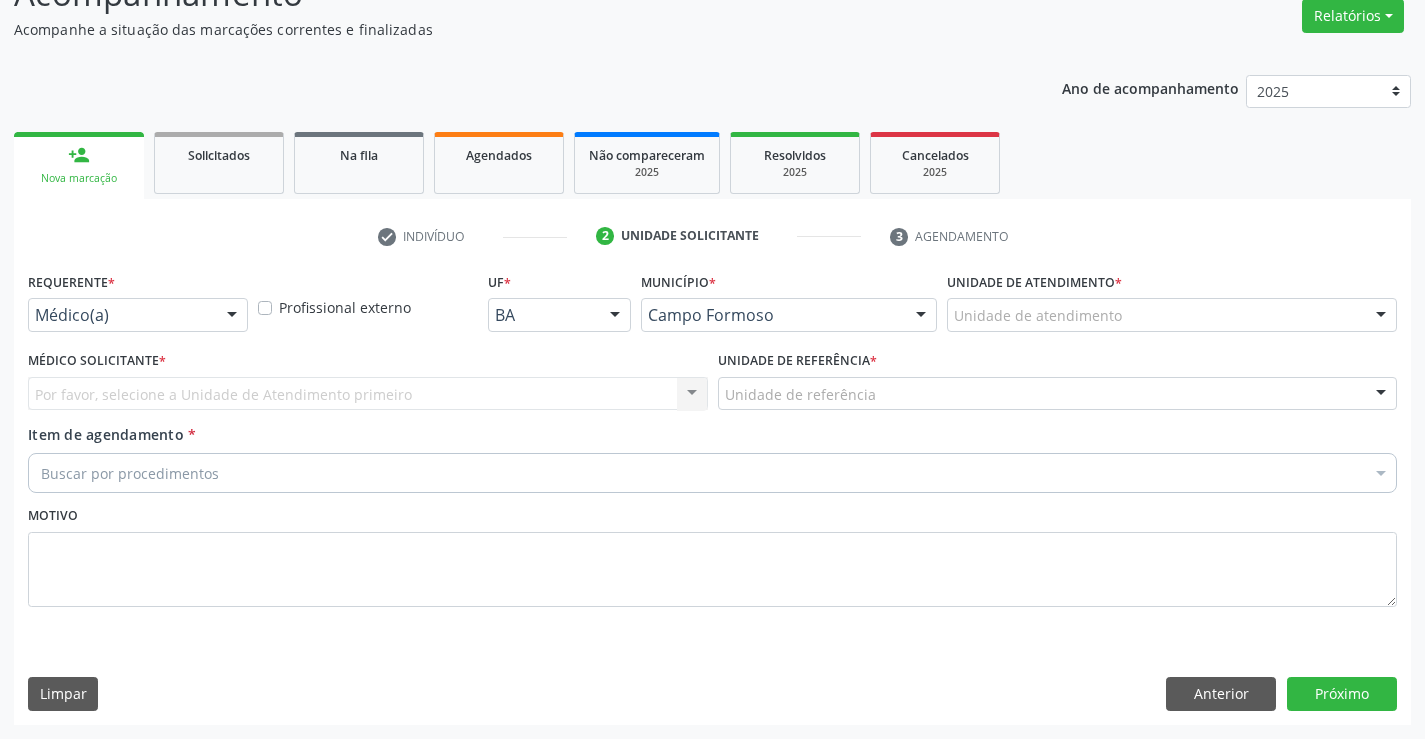 drag, startPoint x: 237, startPoint y: 306, endPoint x: 201, endPoint y: 331, distance: 43.829212 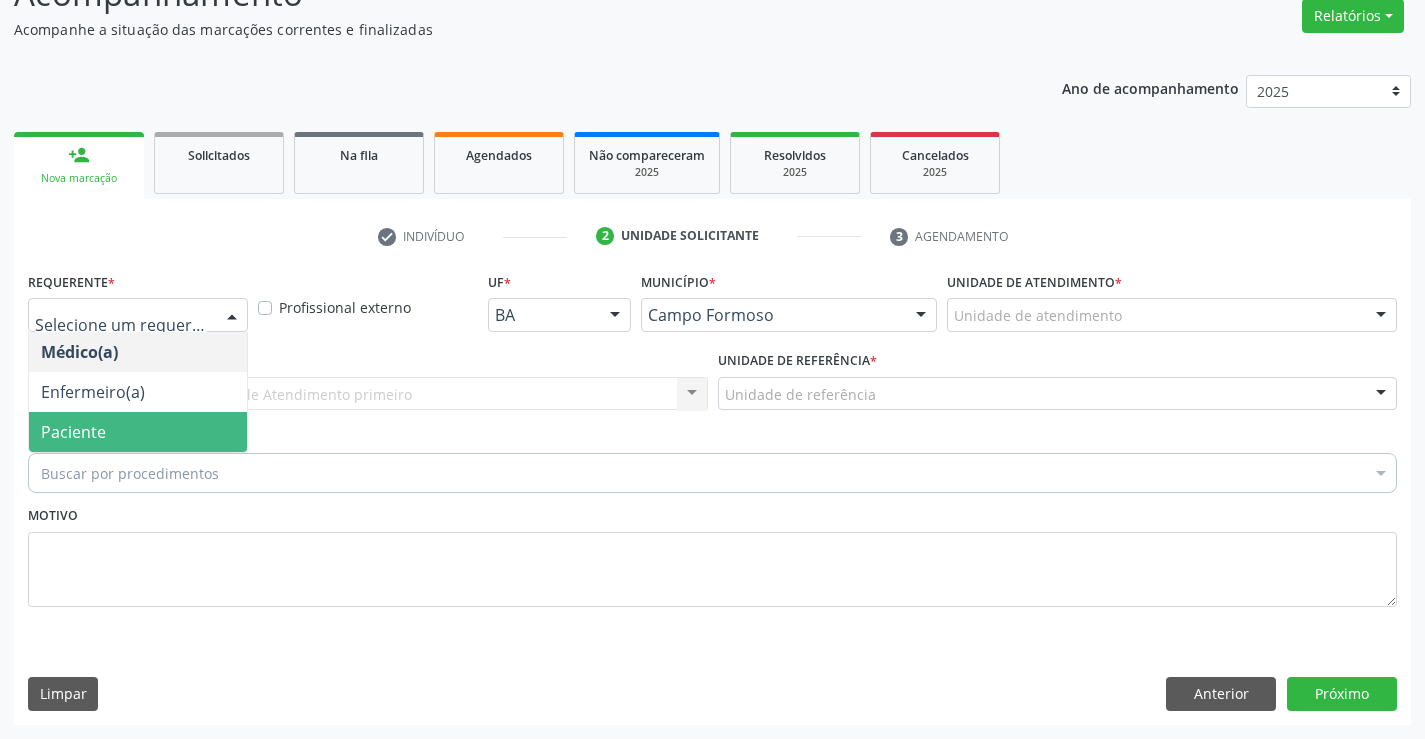 click on "Paciente" at bounding box center (73, 432) 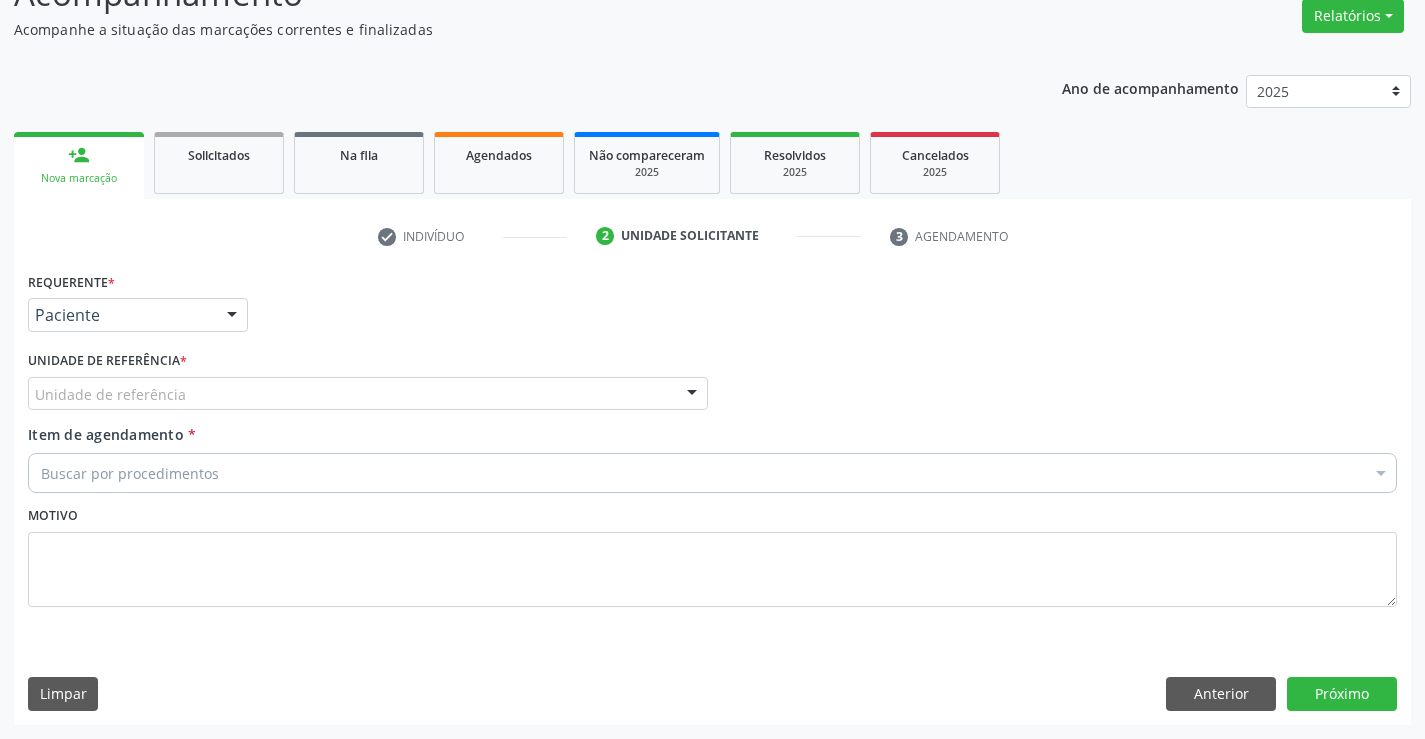 click on "Unidade de referência" at bounding box center [368, 394] 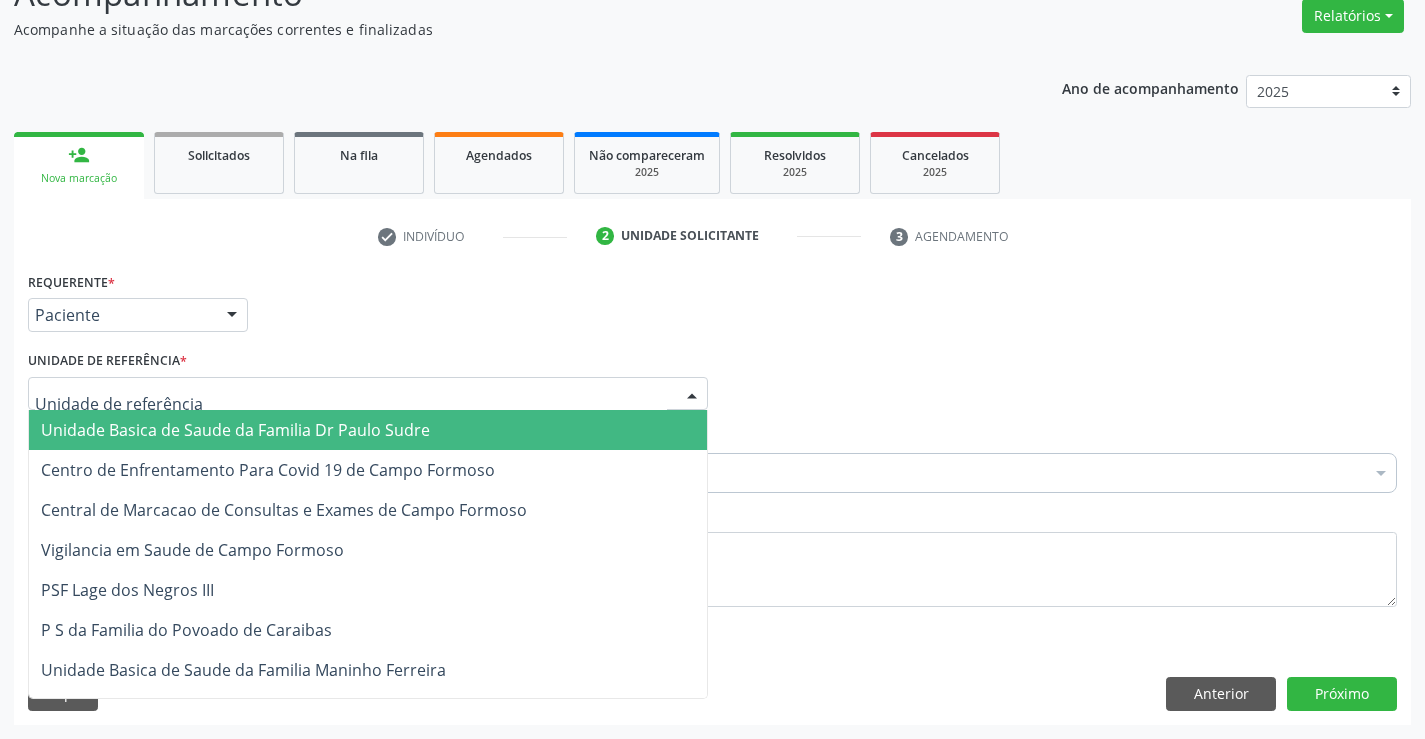 drag, startPoint x: 197, startPoint y: 430, endPoint x: 259, endPoint y: 463, distance: 70.23532 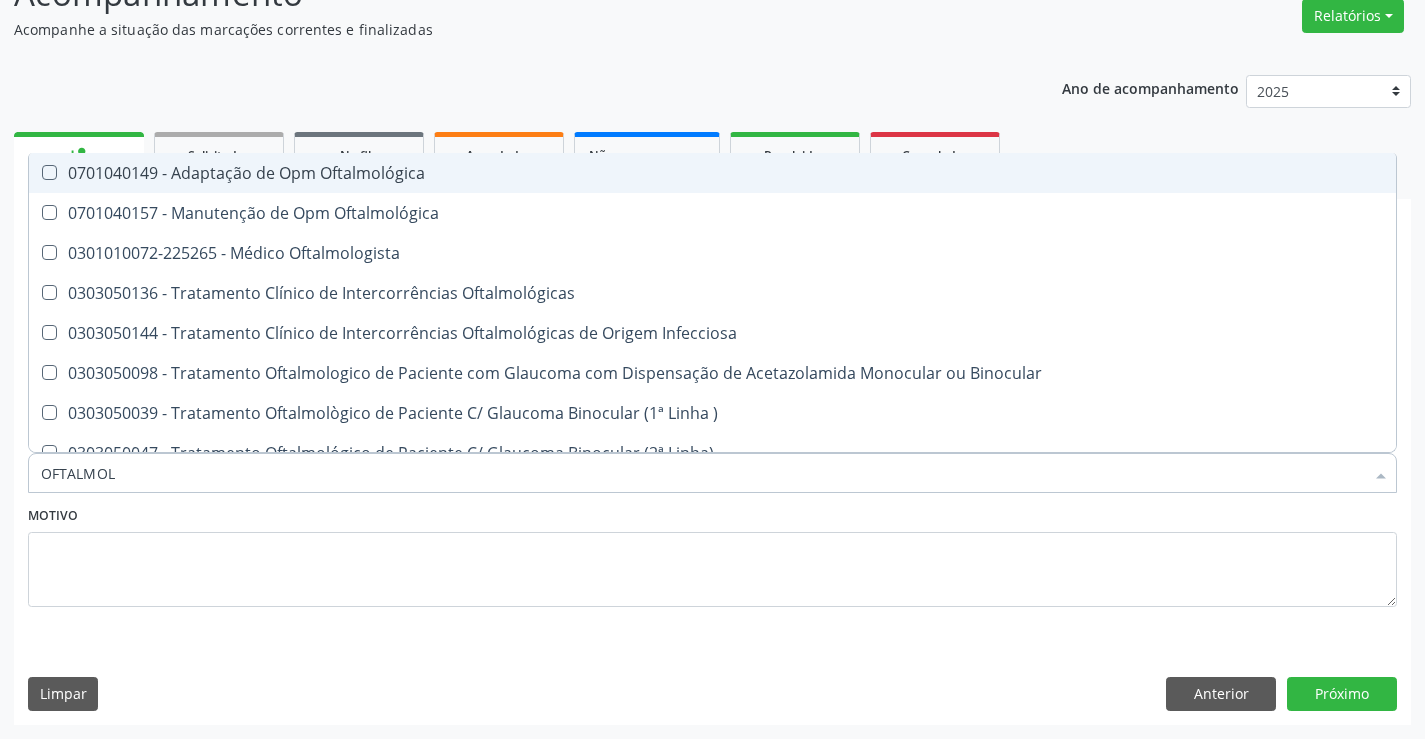 type on "OFTALMOLO" 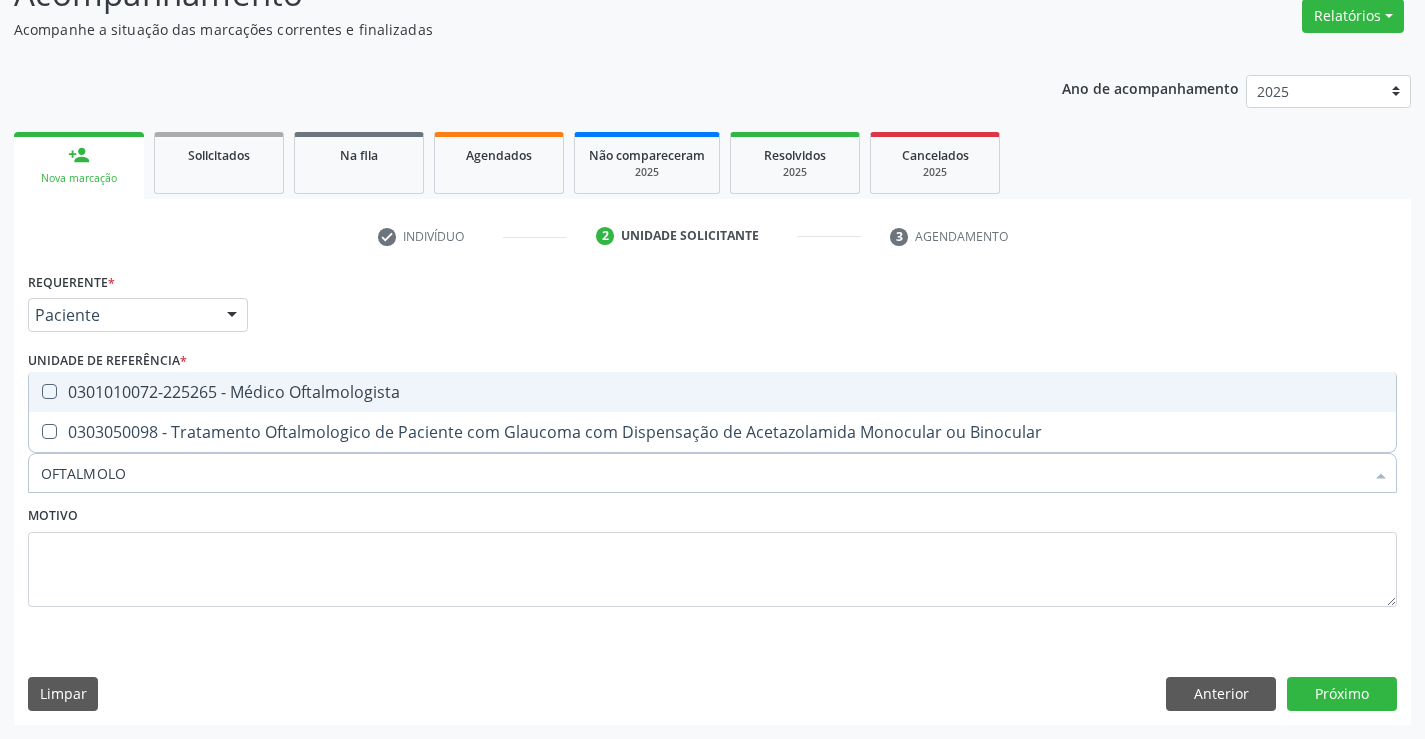 click on "0301010072-225265 - Médico Oftalmologista" at bounding box center [712, 392] 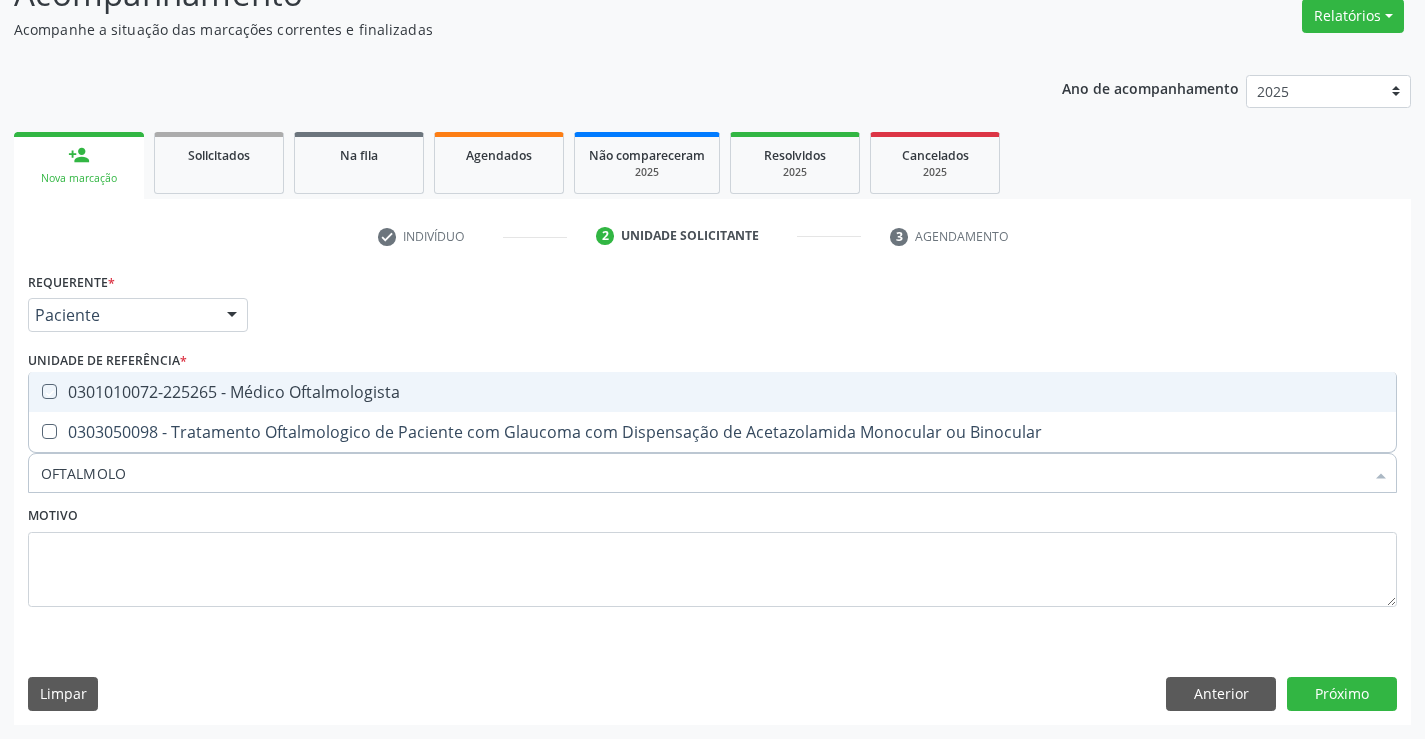 checkbox on "true" 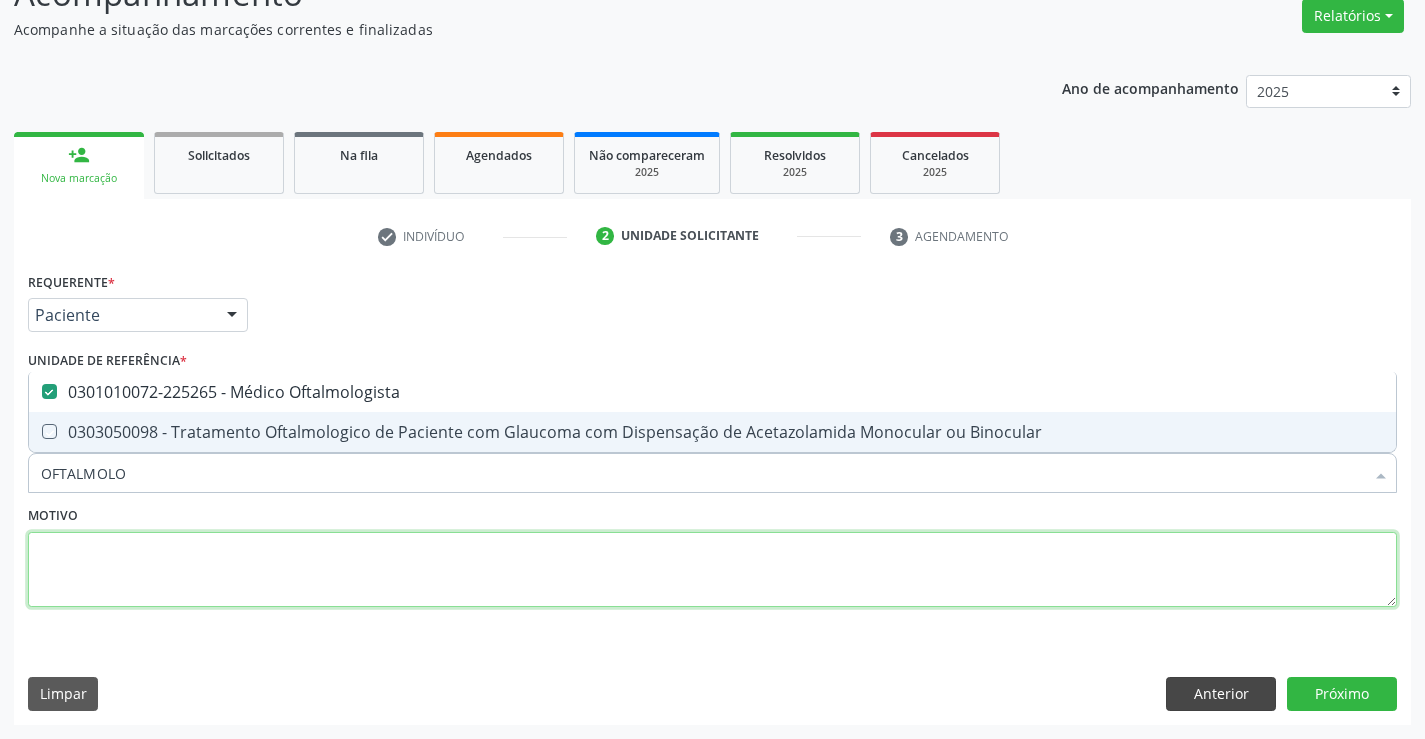 drag, startPoint x: 455, startPoint y: 589, endPoint x: 1209, endPoint y: 684, distance: 759.9612 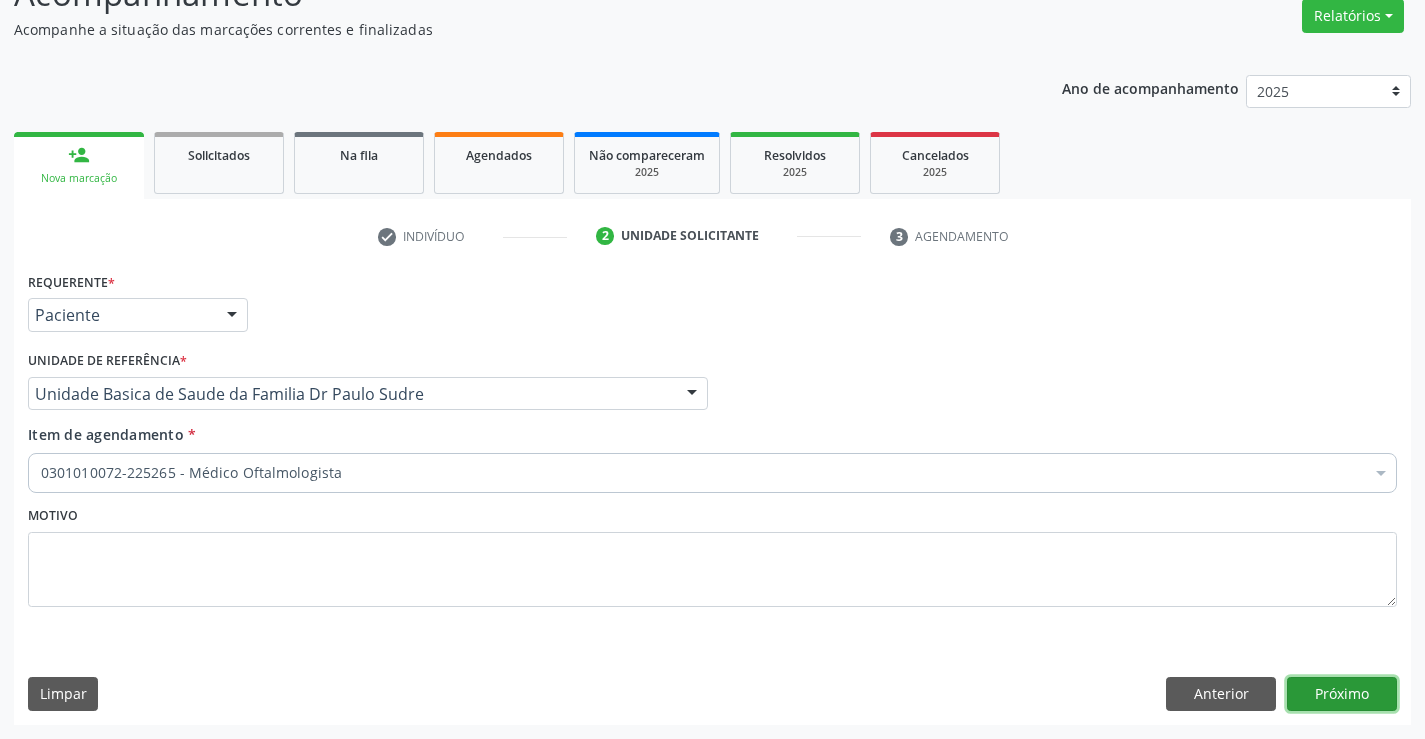 click on "Próximo" at bounding box center (1342, 694) 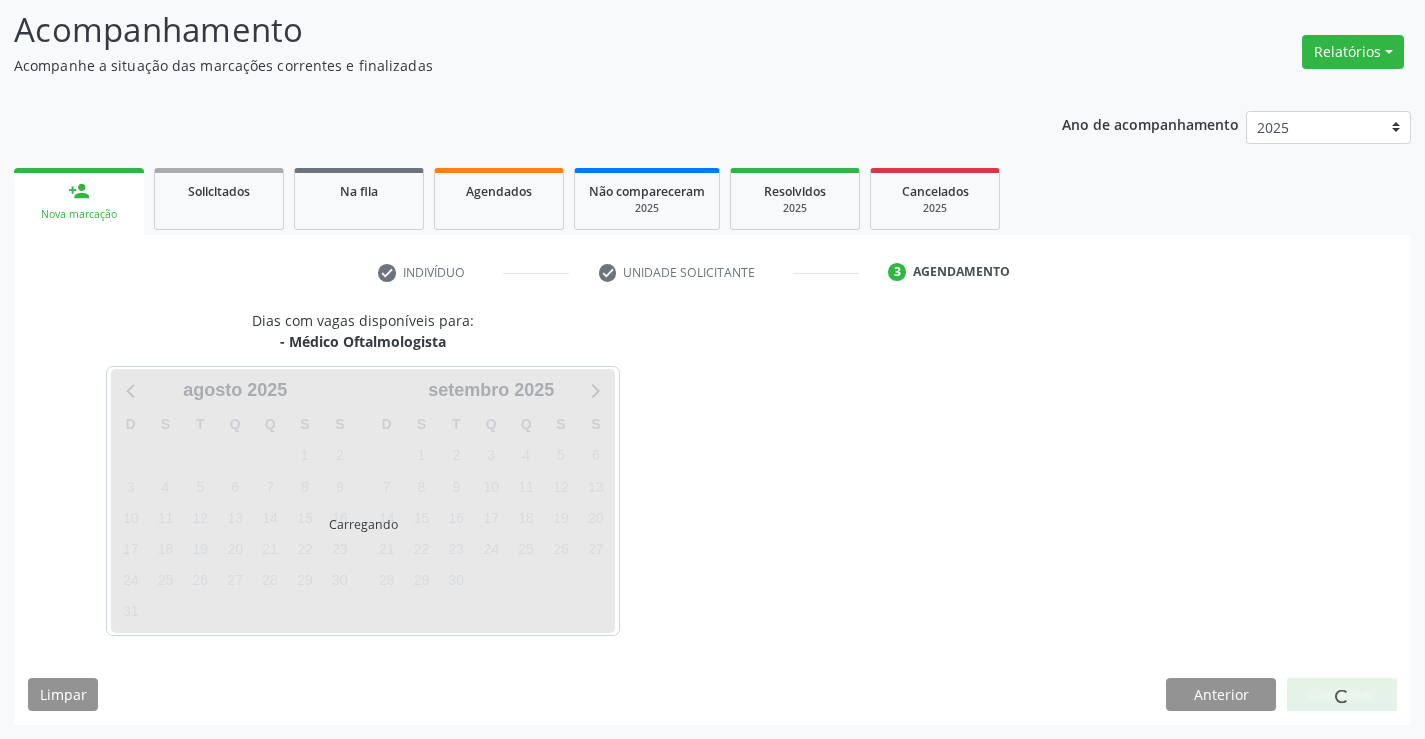 scroll, scrollTop: 167, scrollLeft: 0, axis: vertical 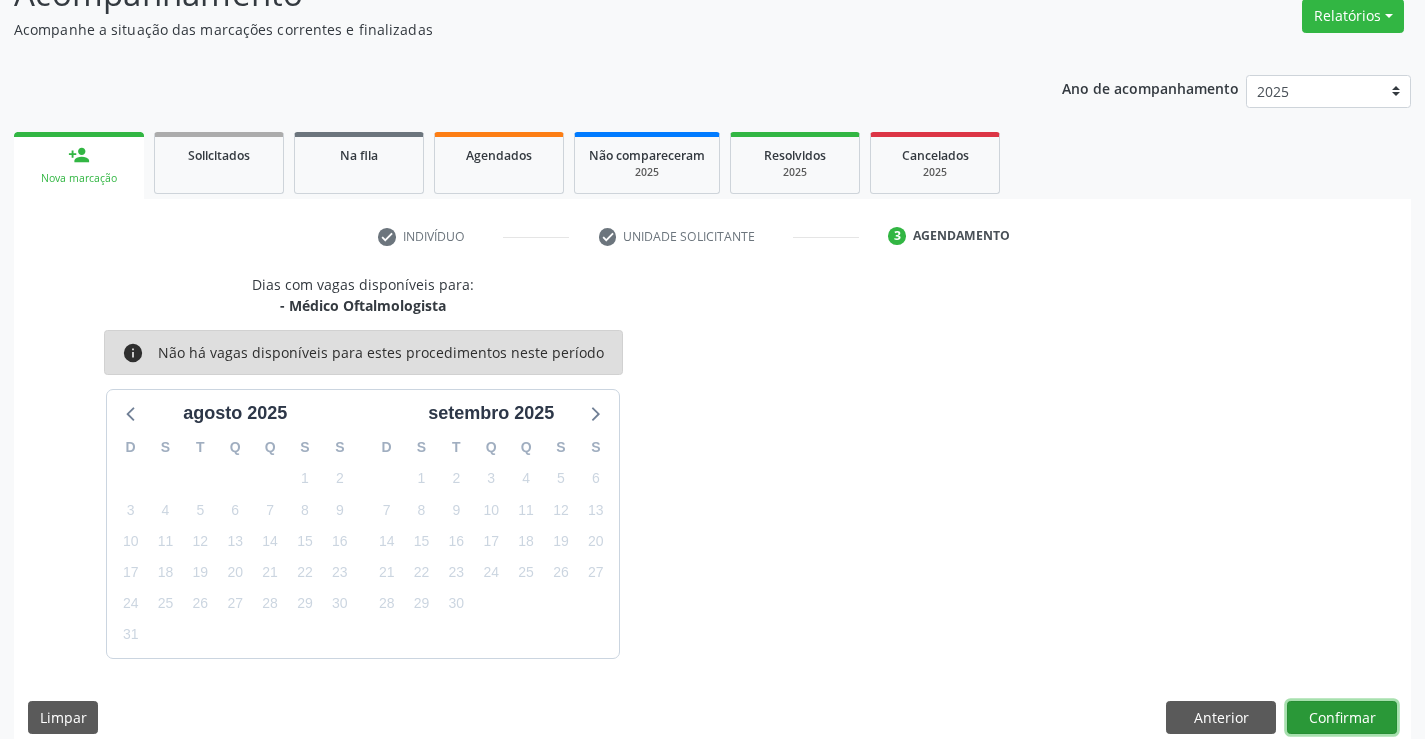 click on "Confirmar" at bounding box center [1342, 718] 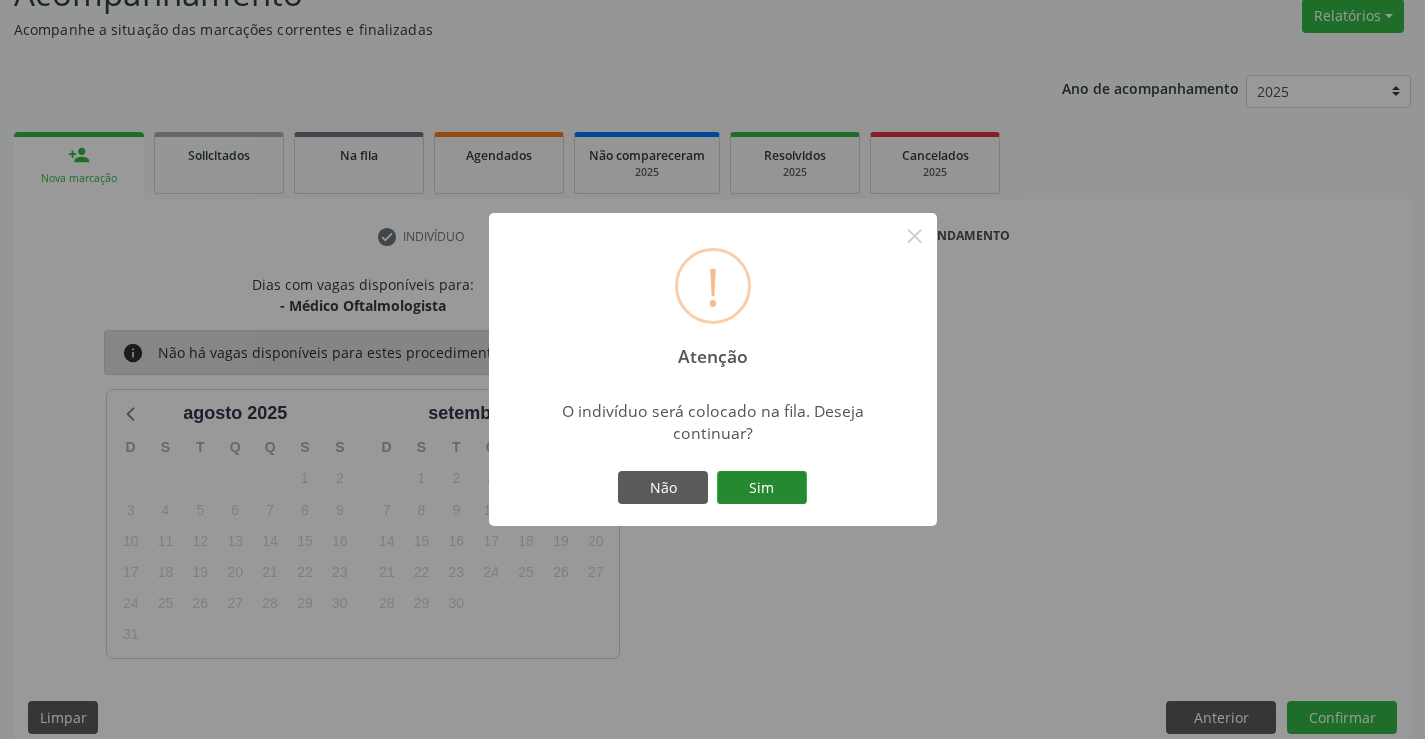 click on "Sim" at bounding box center [762, 488] 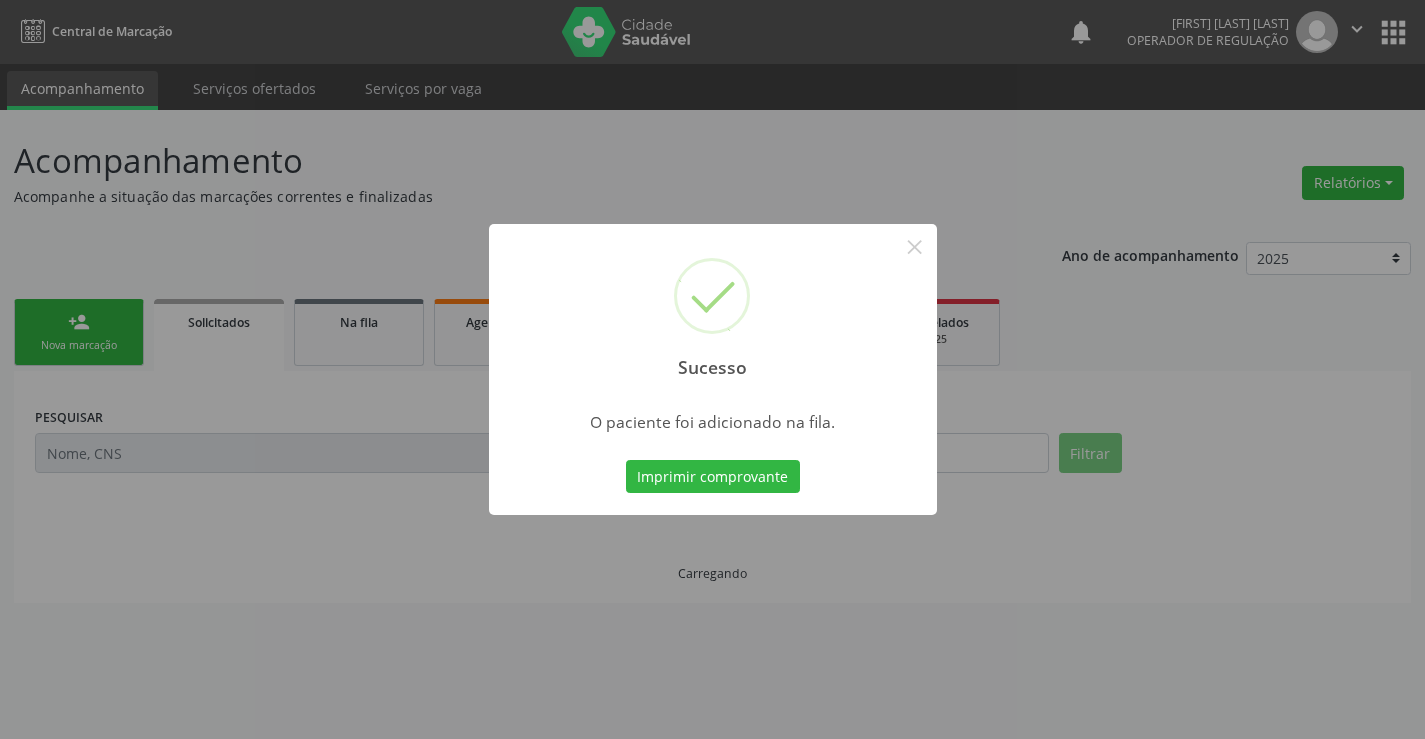 scroll, scrollTop: 0, scrollLeft: 0, axis: both 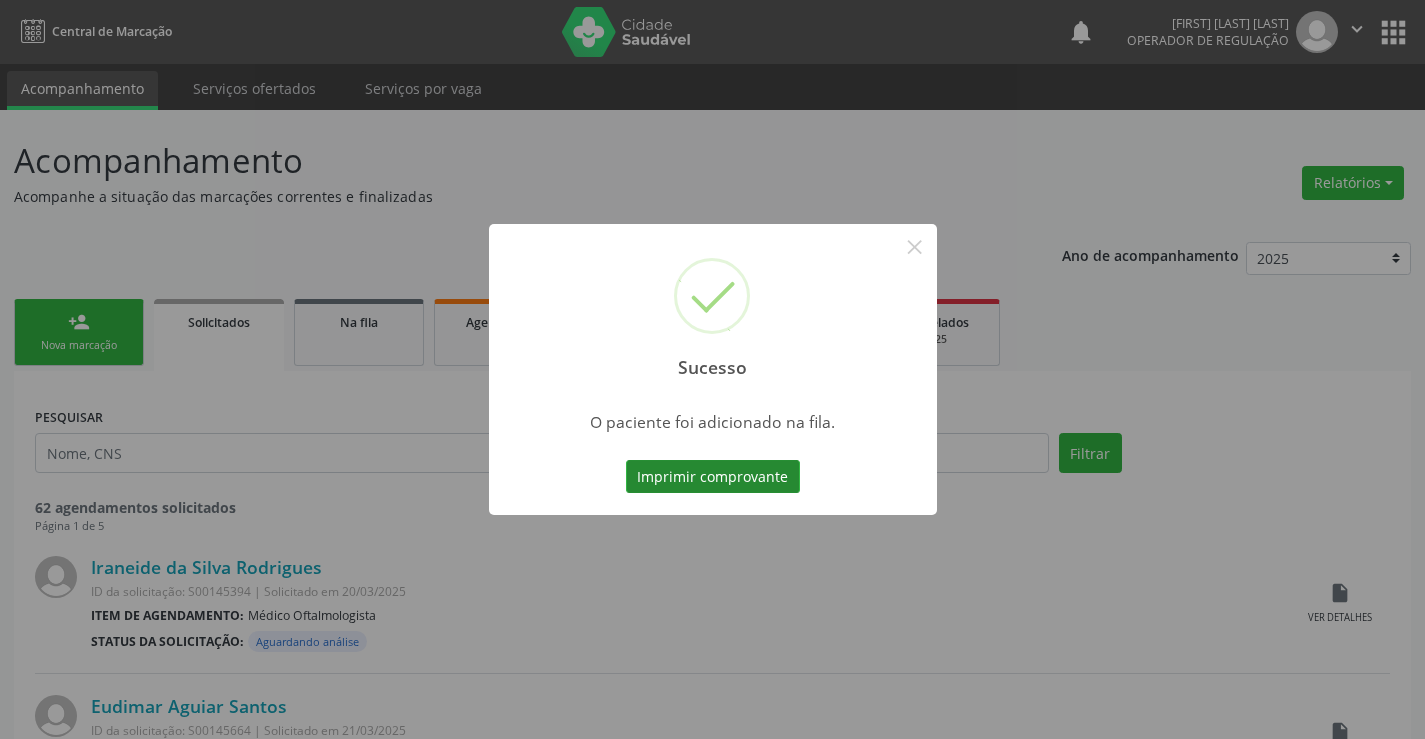 click on "Imprimir comprovante" at bounding box center [713, 477] 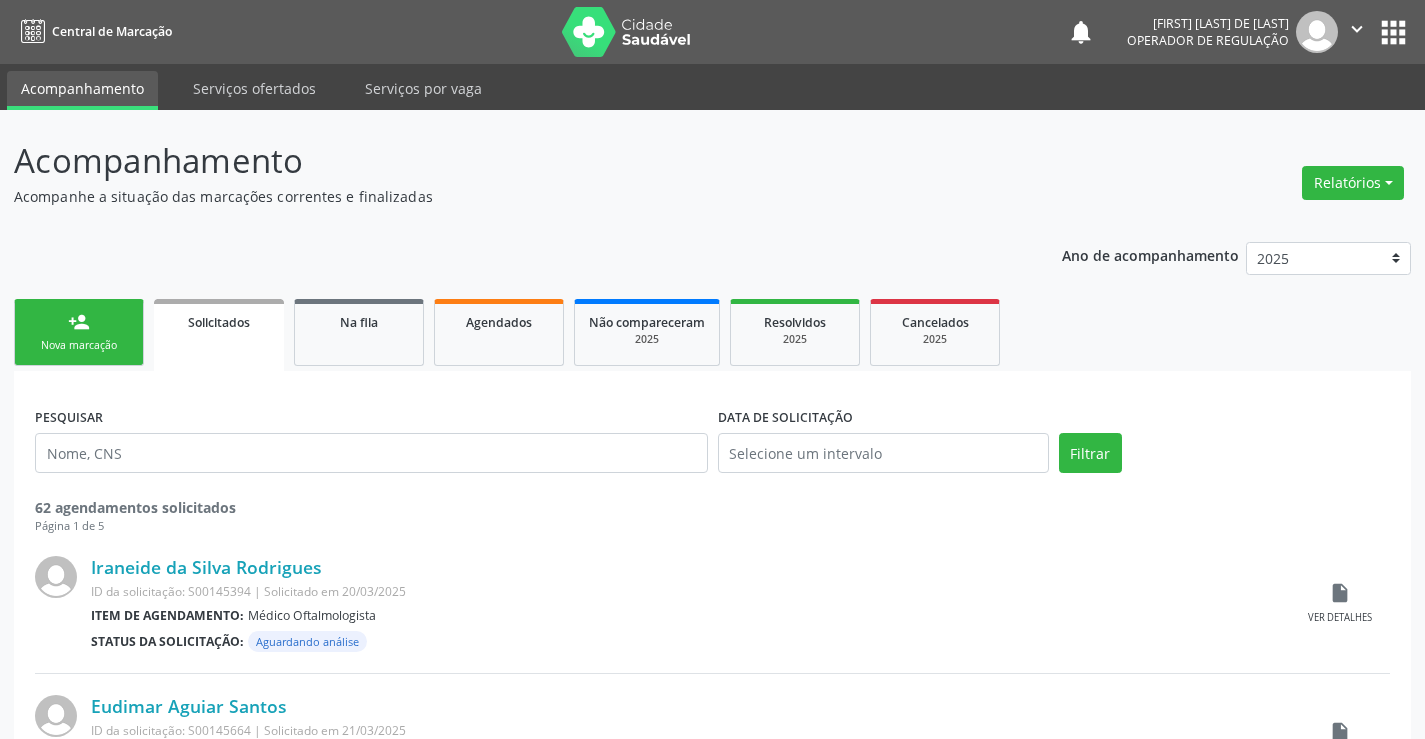 scroll, scrollTop: 0, scrollLeft: 0, axis: both 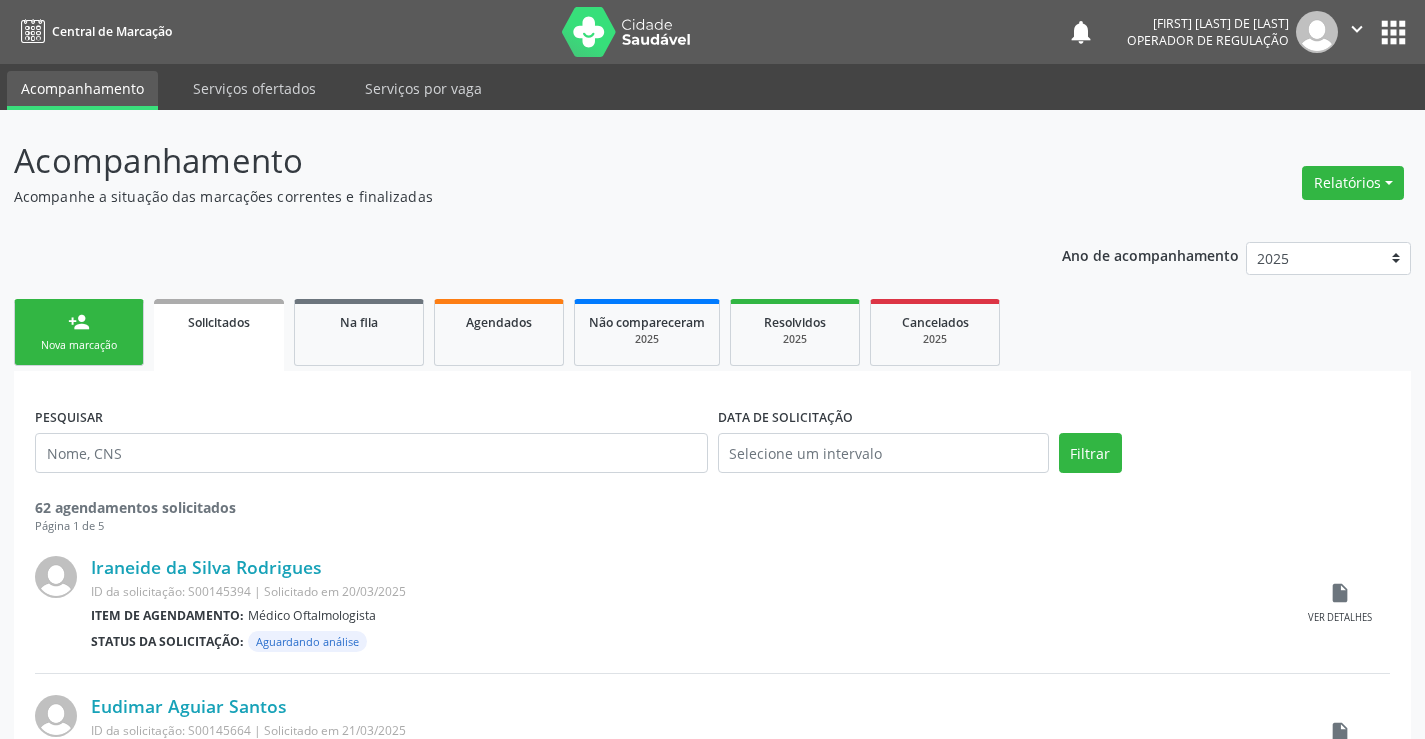 click on "Nova marcação" at bounding box center [79, 345] 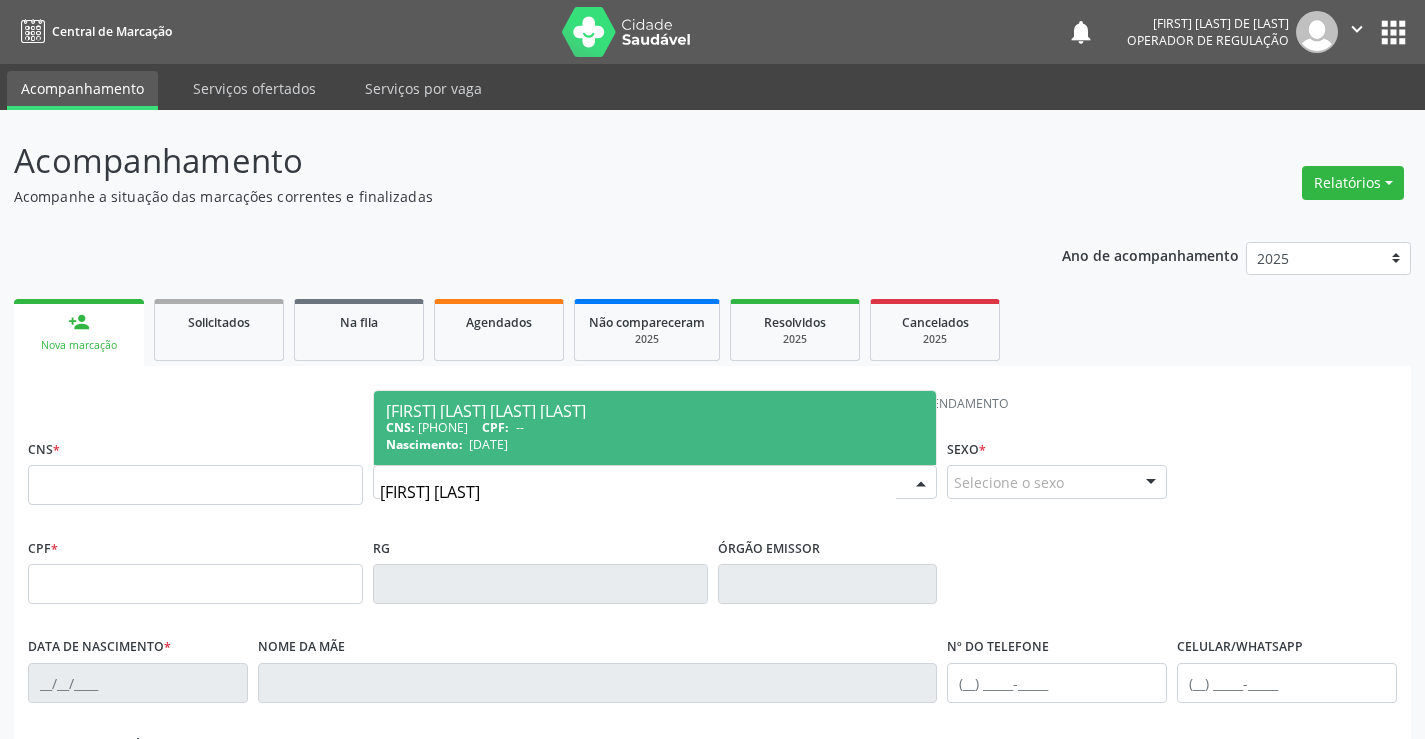 click on "[FIRST] [LAST]" at bounding box center [638, 492] 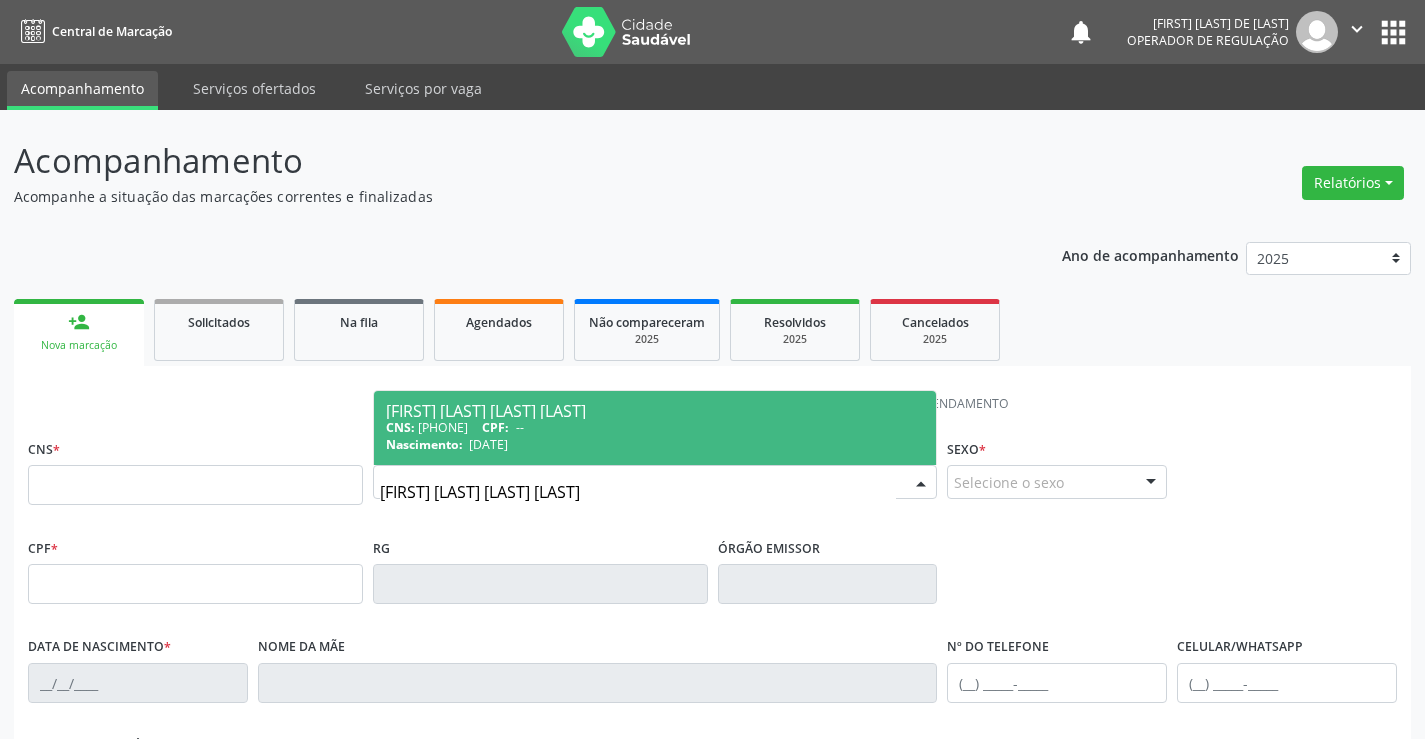 type on "[FIRST] [LAST] [LAST] [LAST]" 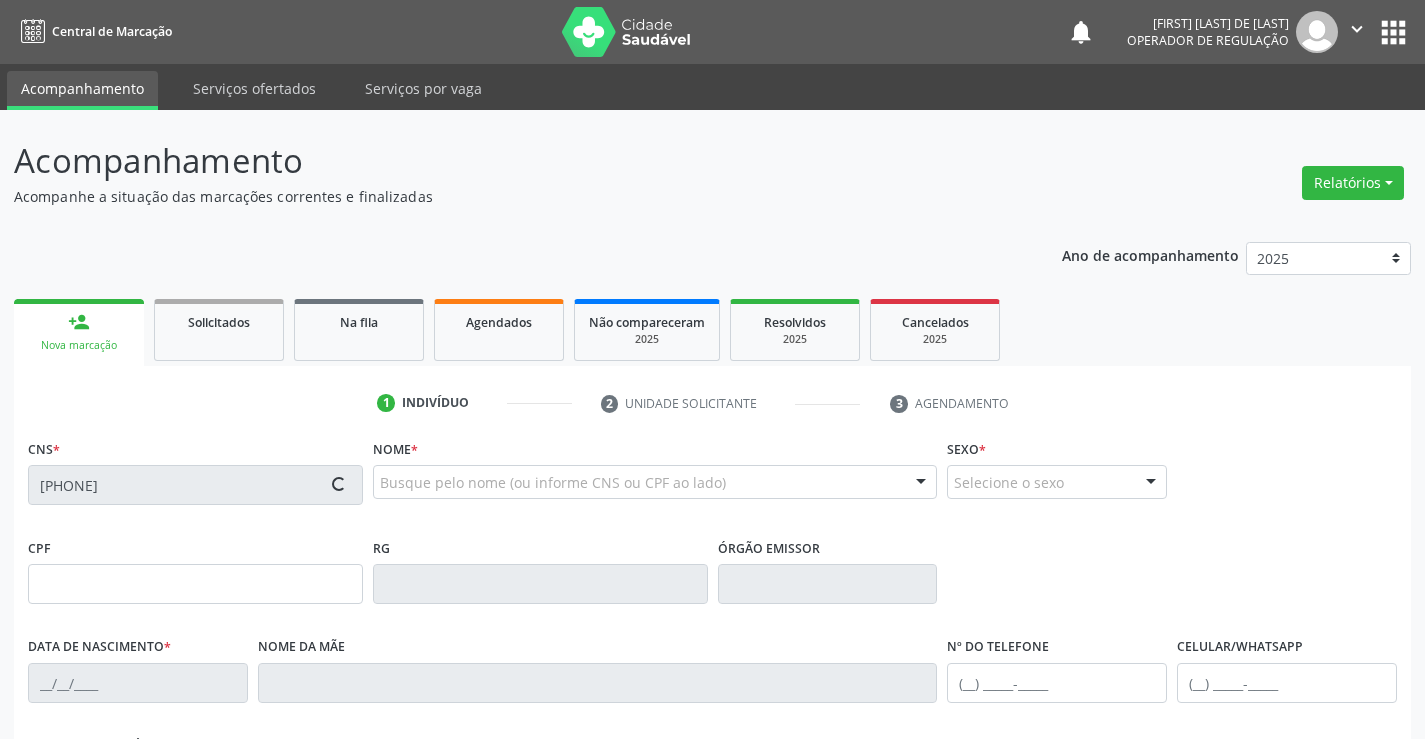 type on "[PHONE]" 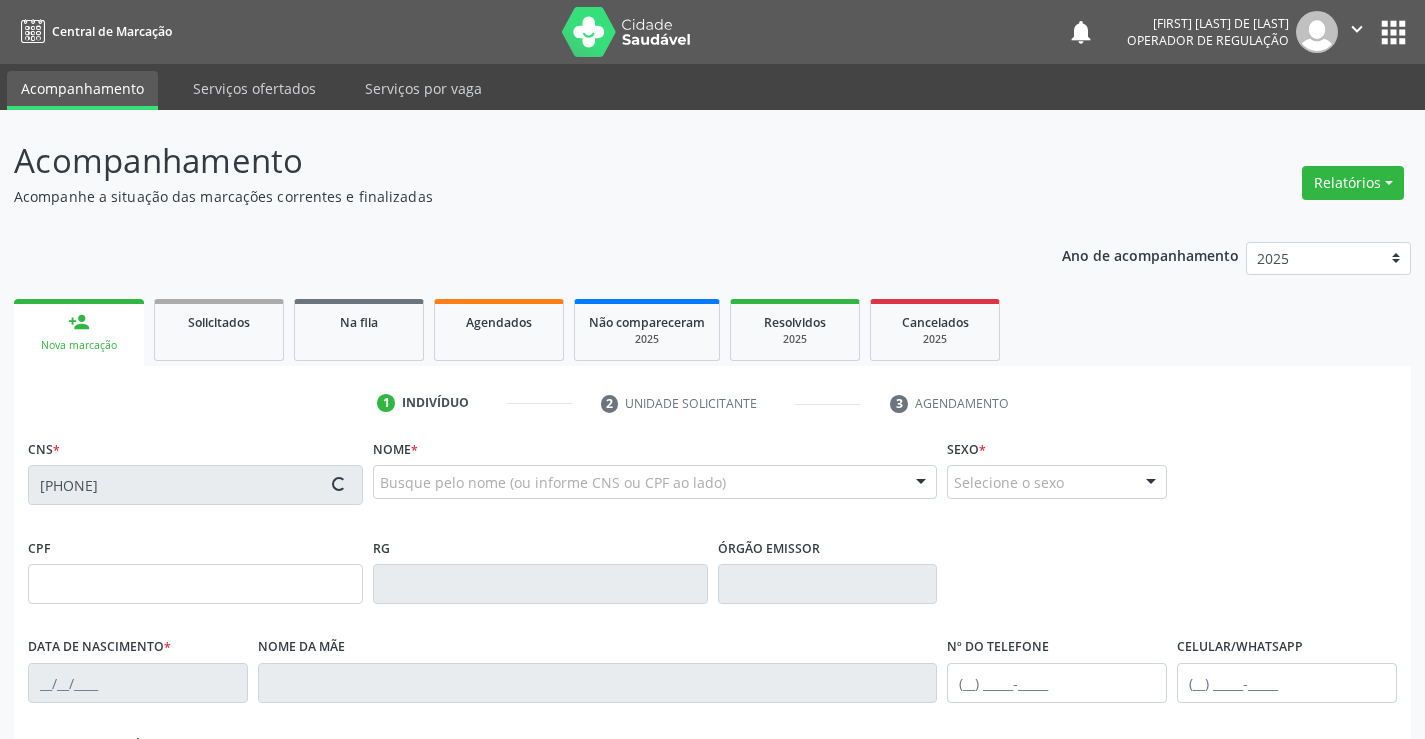 type on "[DATE]" 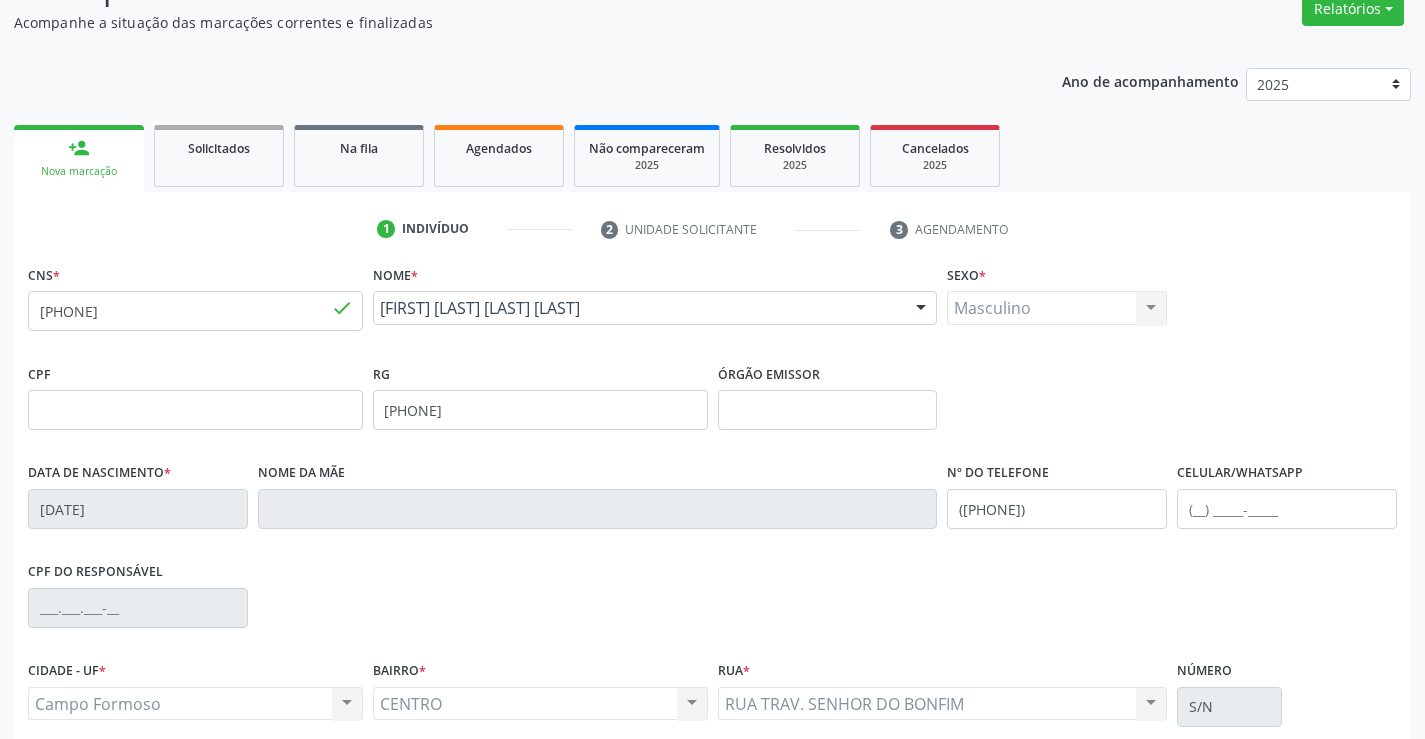 scroll, scrollTop: 345, scrollLeft: 0, axis: vertical 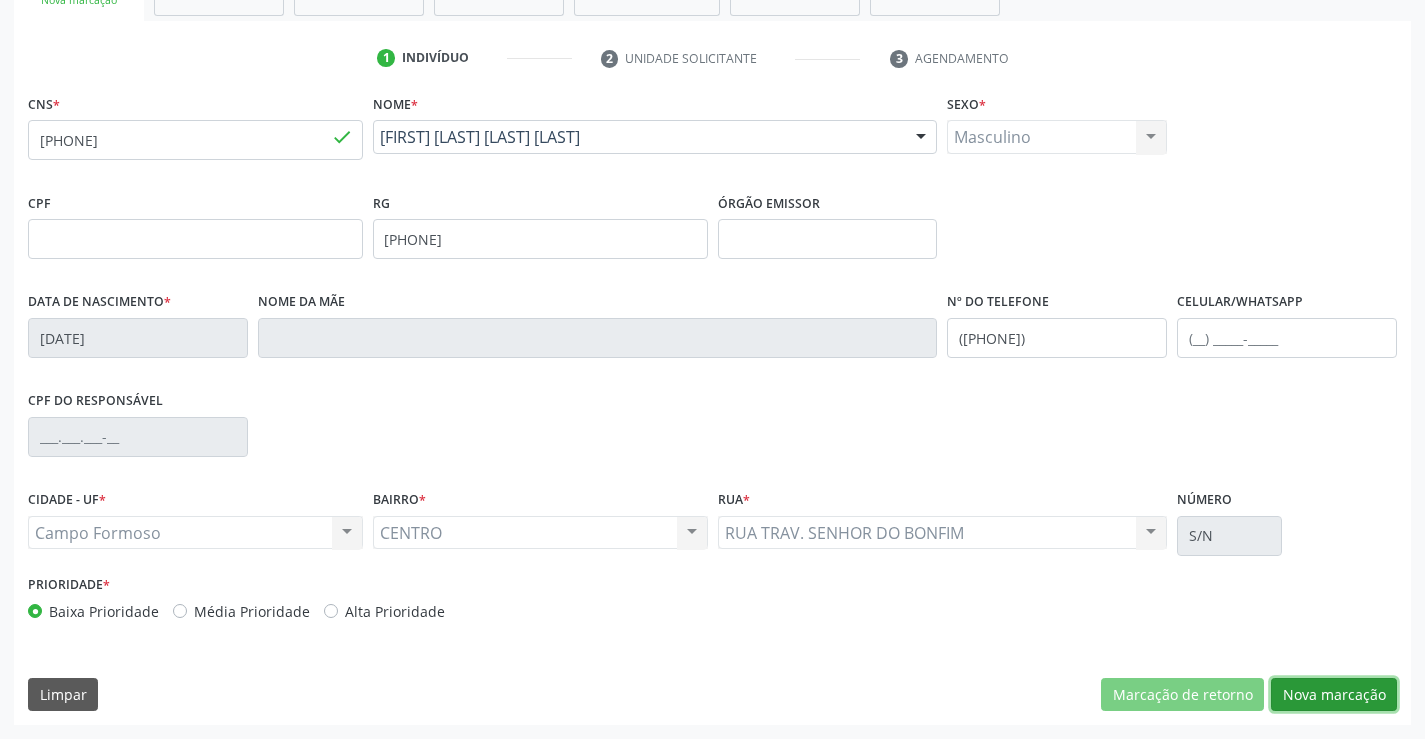 click on "Nova marcação" at bounding box center [1334, 695] 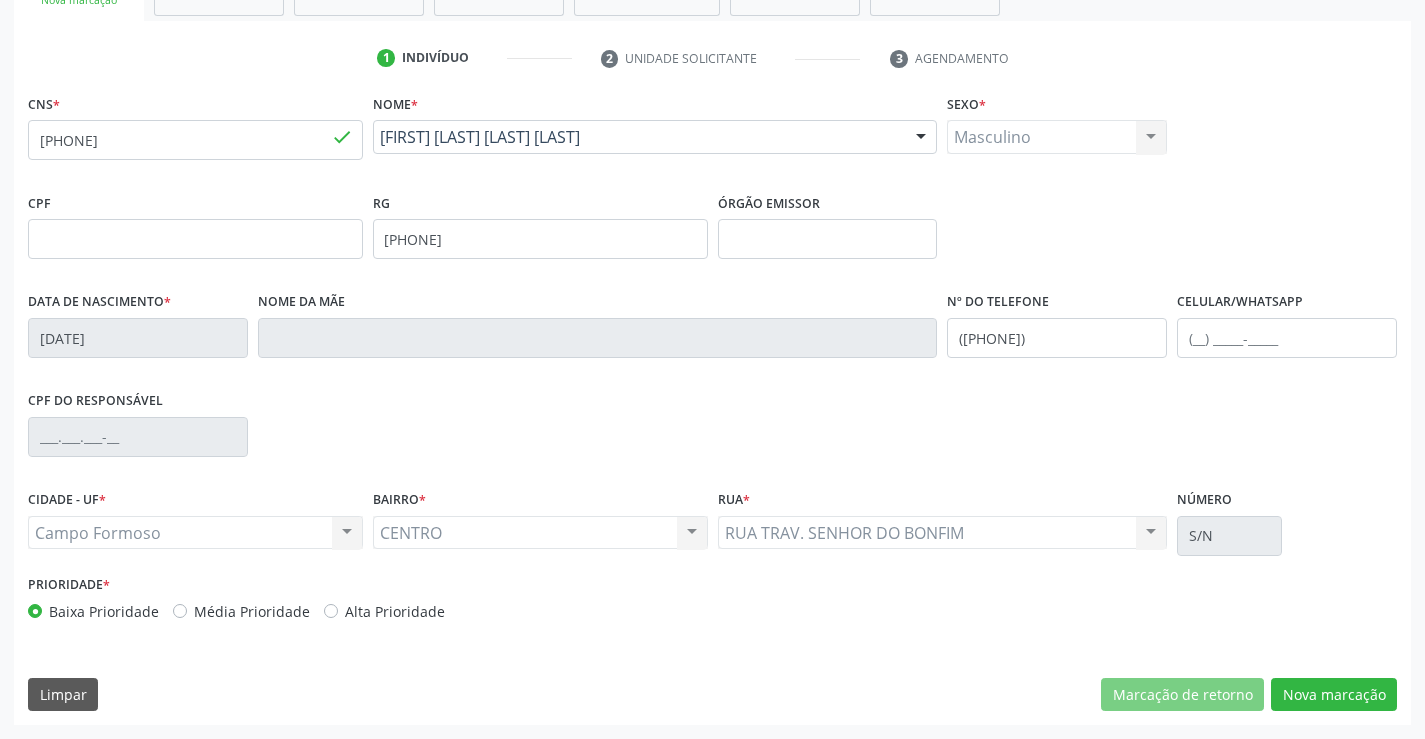 scroll, scrollTop: 167, scrollLeft: 0, axis: vertical 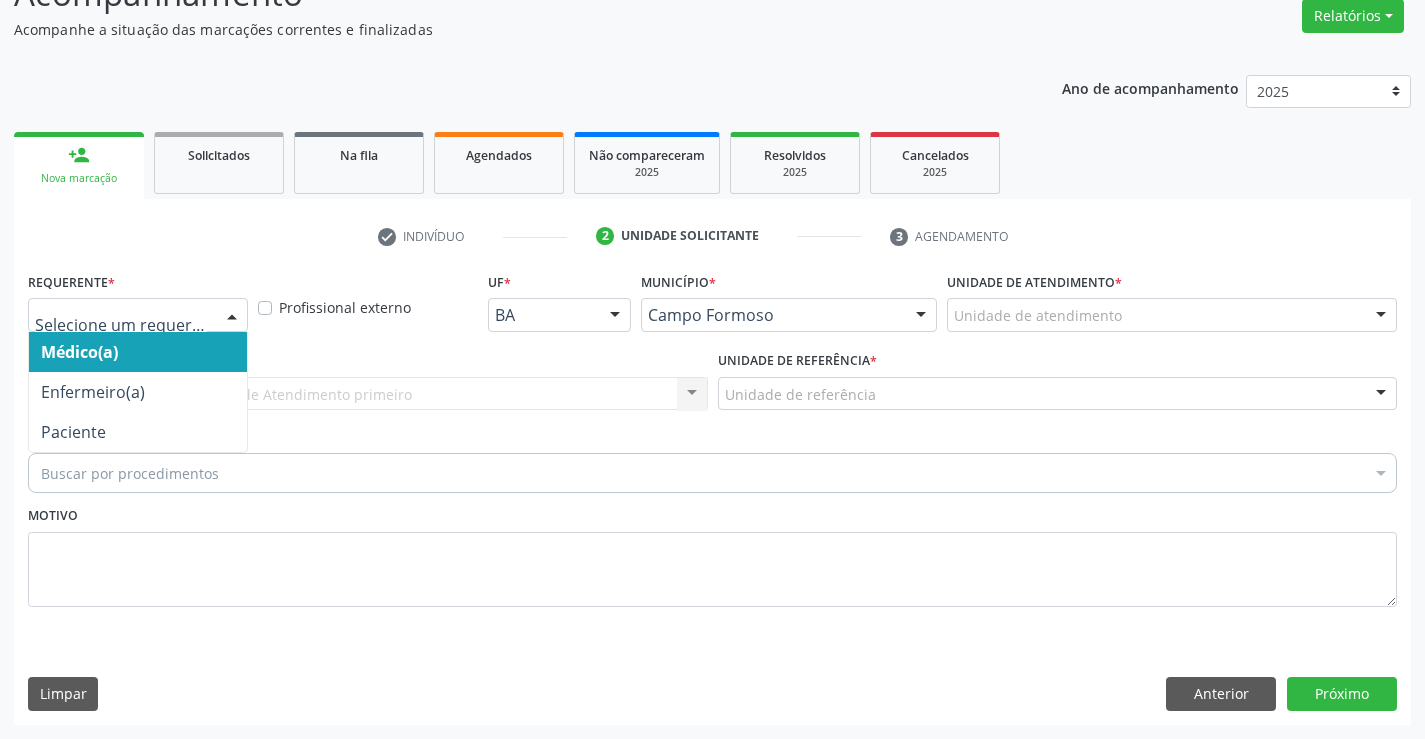 click at bounding box center [232, 316] 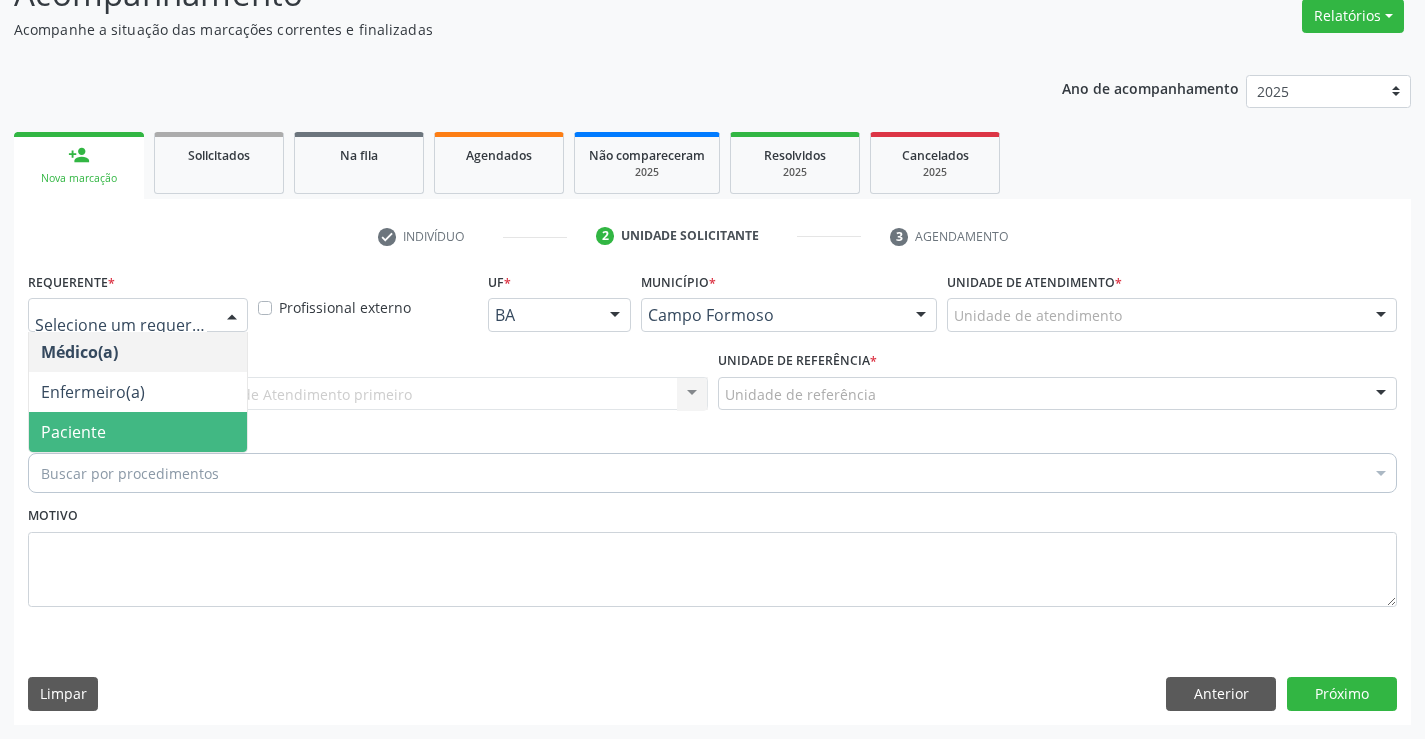 drag, startPoint x: 109, startPoint y: 433, endPoint x: 267, endPoint y: 415, distance: 159.02202 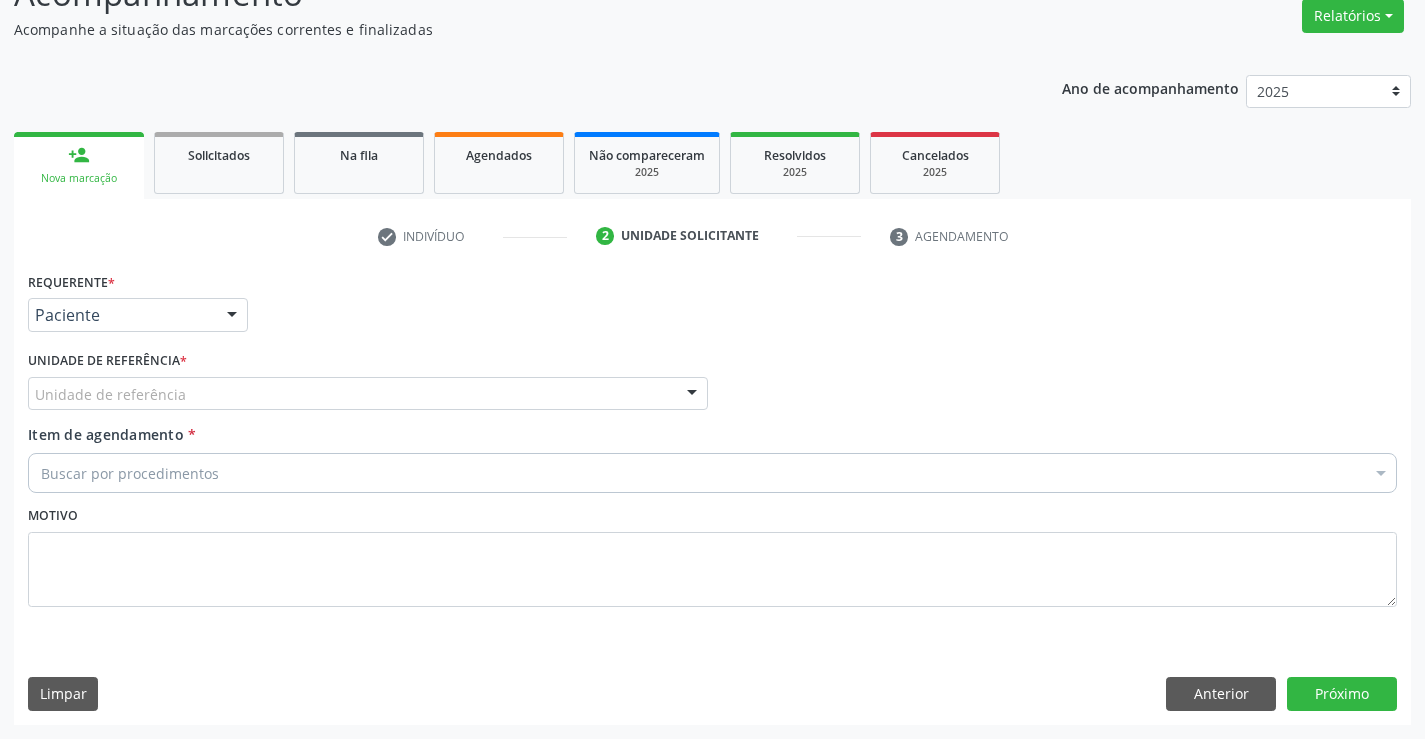 click on "Unidade de referência" at bounding box center [368, 394] 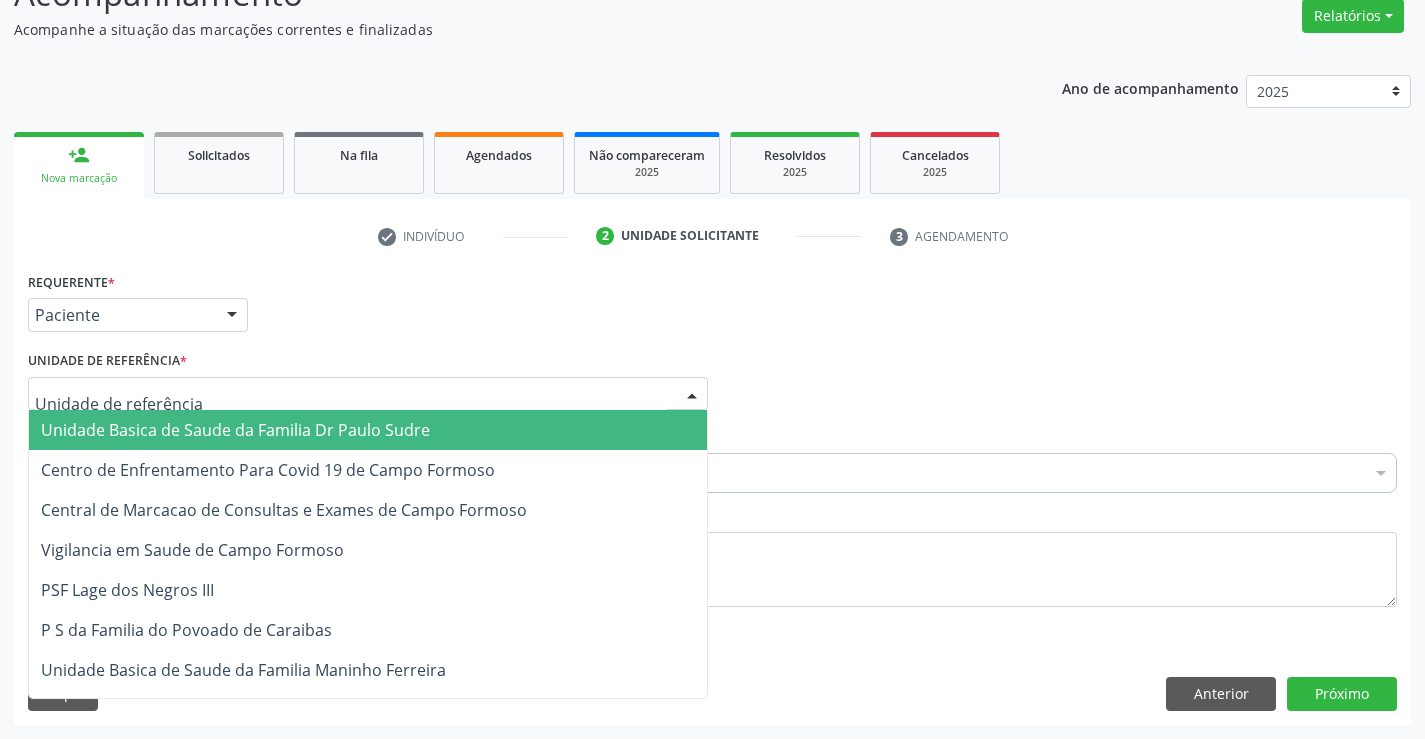 drag, startPoint x: 214, startPoint y: 426, endPoint x: 273, endPoint y: 451, distance: 64.07808 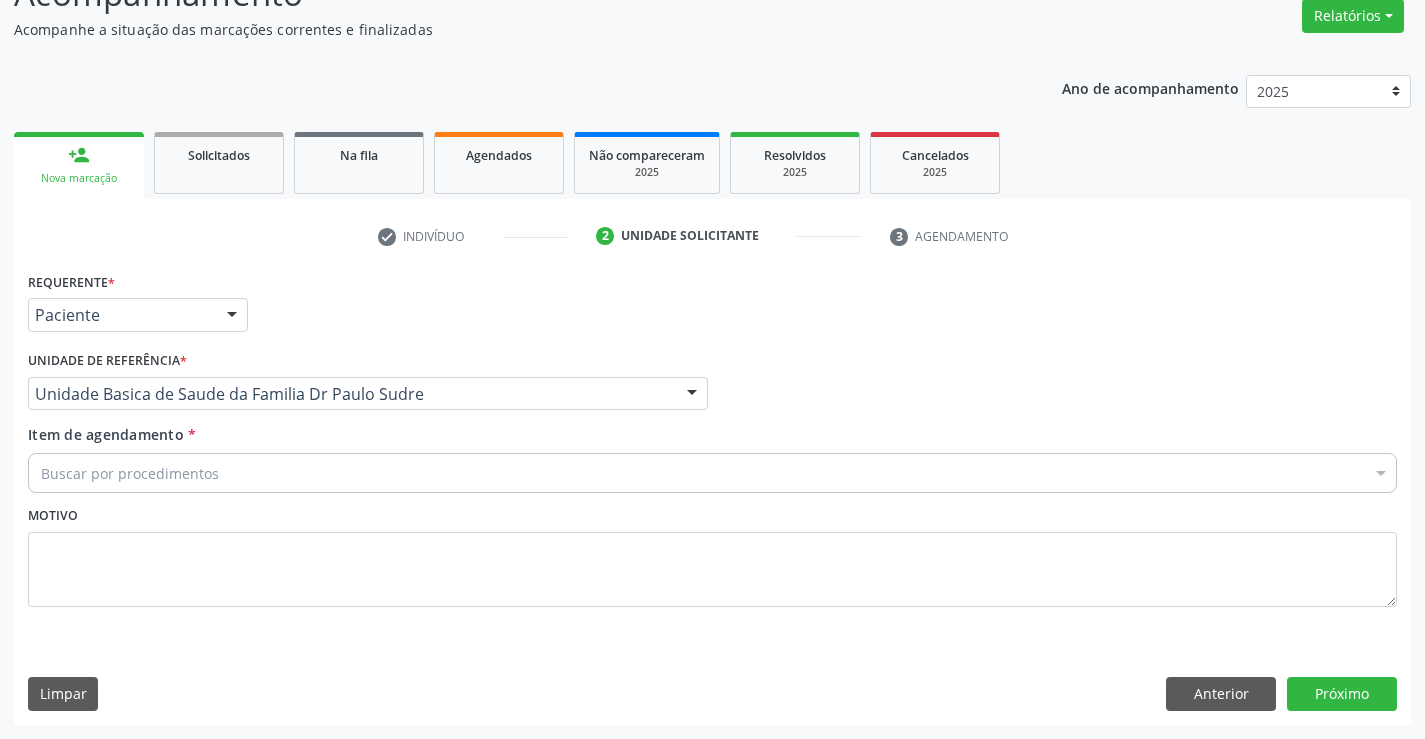 drag, startPoint x: 196, startPoint y: 473, endPoint x: 414, endPoint y: 472, distance: 218.00229 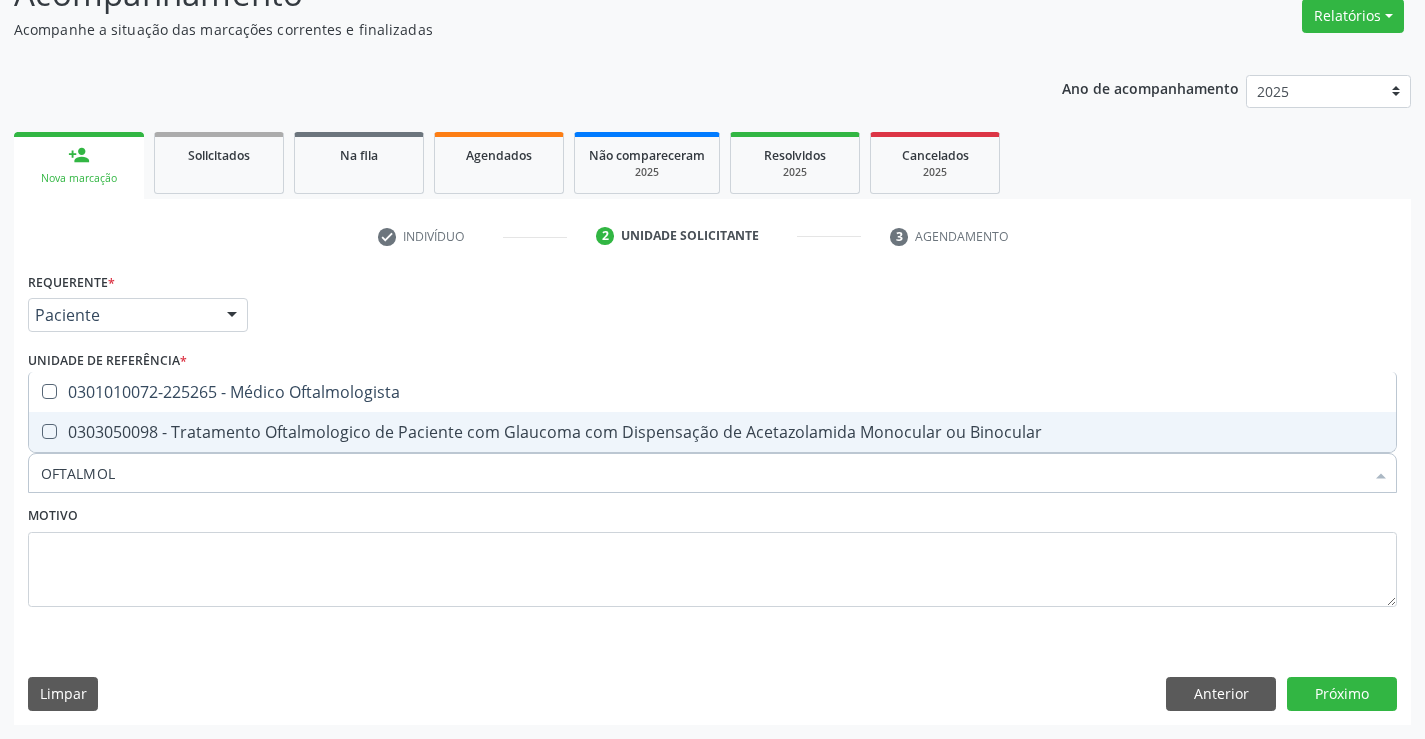 type on "OFTALMOLO" 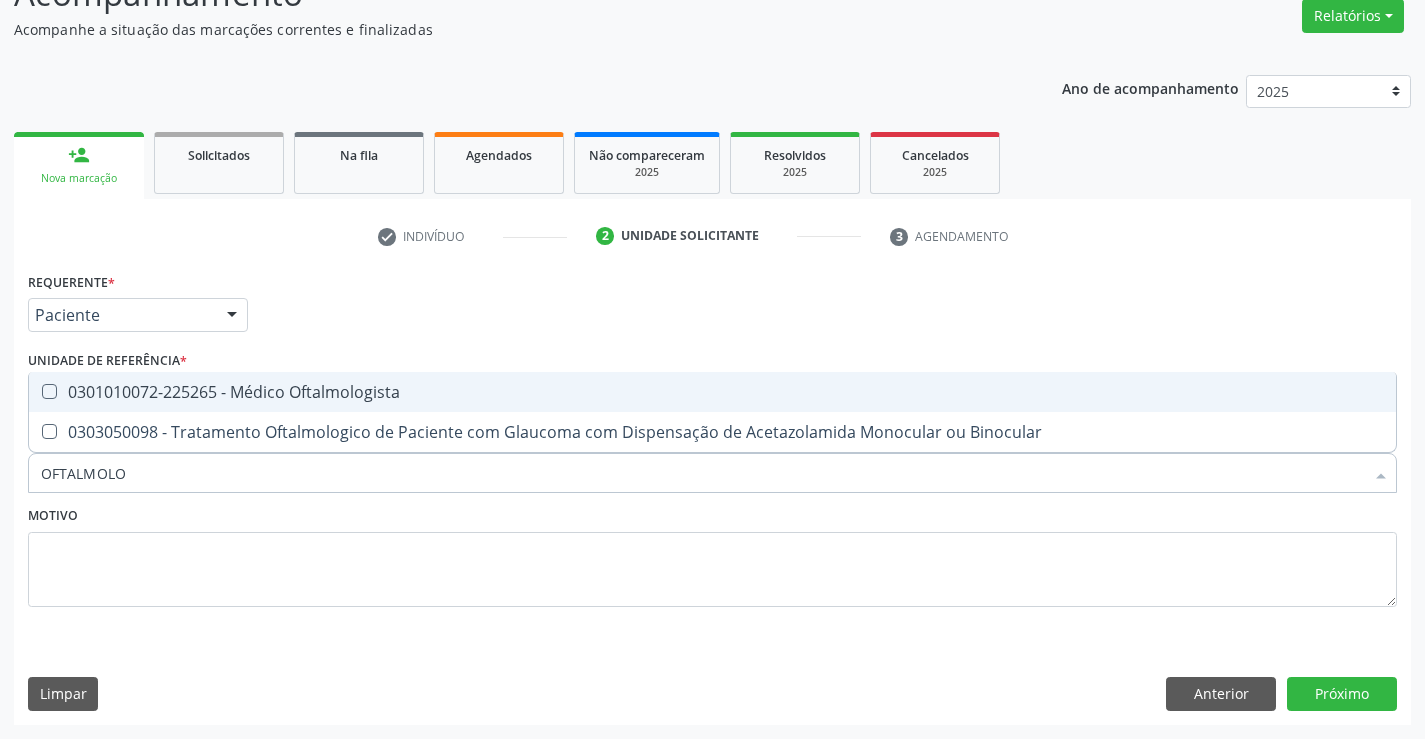 drag, startPoint x: 331, startPoint y: 395, endPoint x: 447, endPoint y: 455, distance: 130.59862 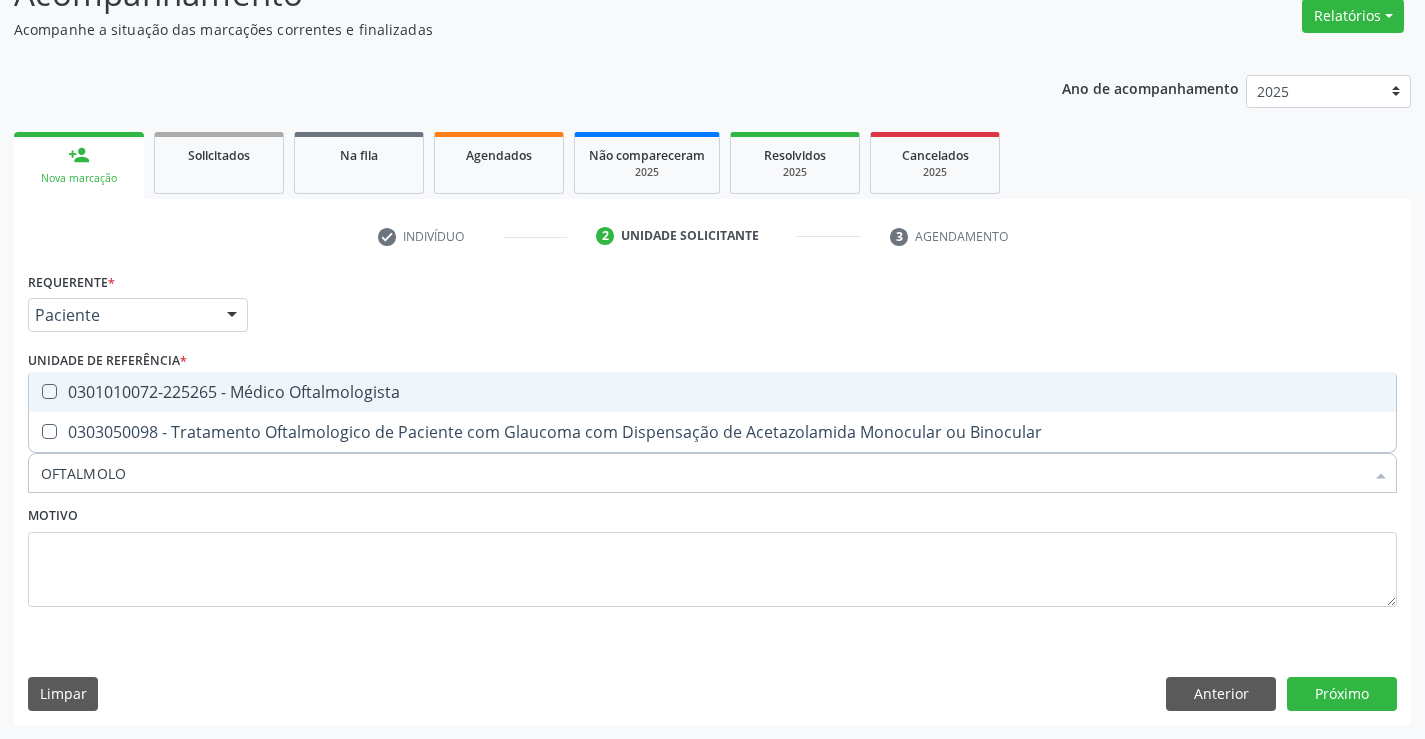 checkbox on "true" 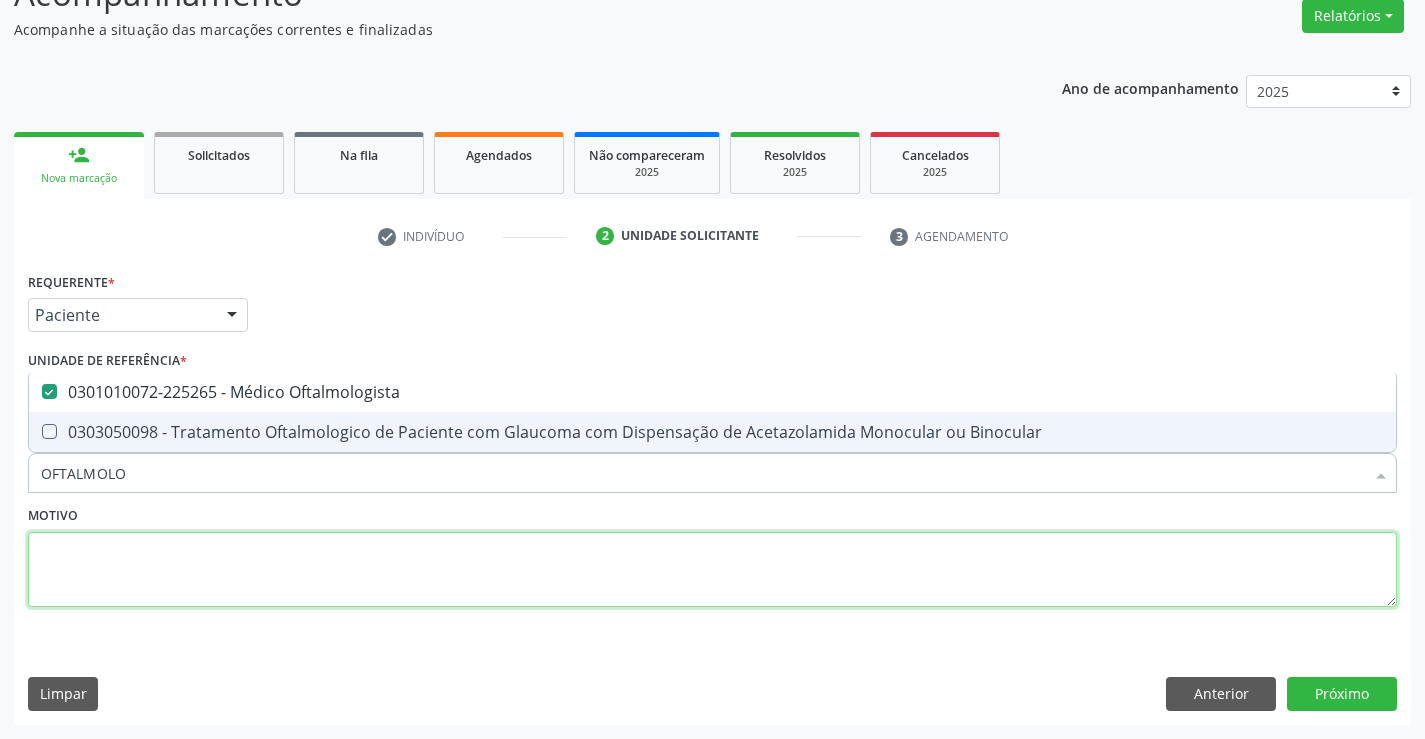 drag, startPoint x: 535, startPoint y: 571, endPoint x: 1273, endPoint y: 730, distance: 754.9338 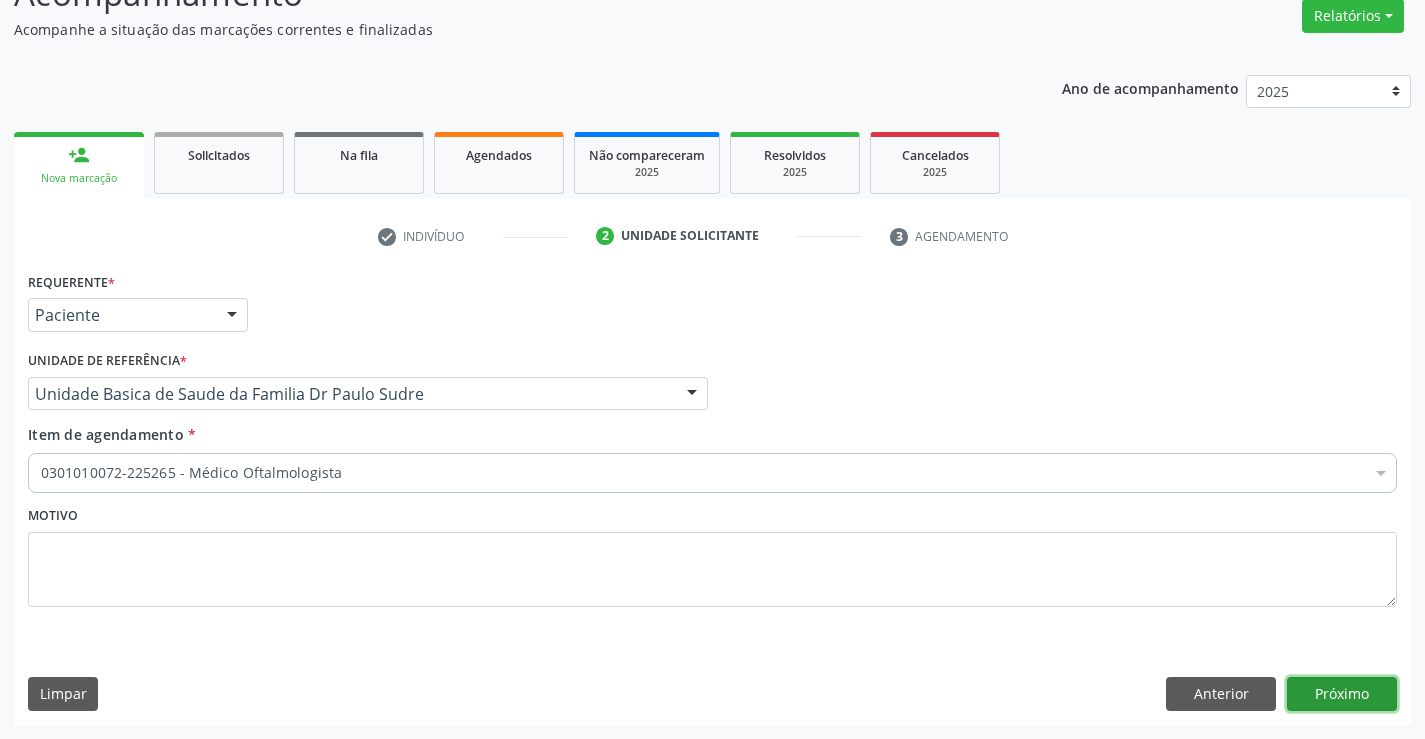 click on "Próximo" at bounding box center [1342, 694] 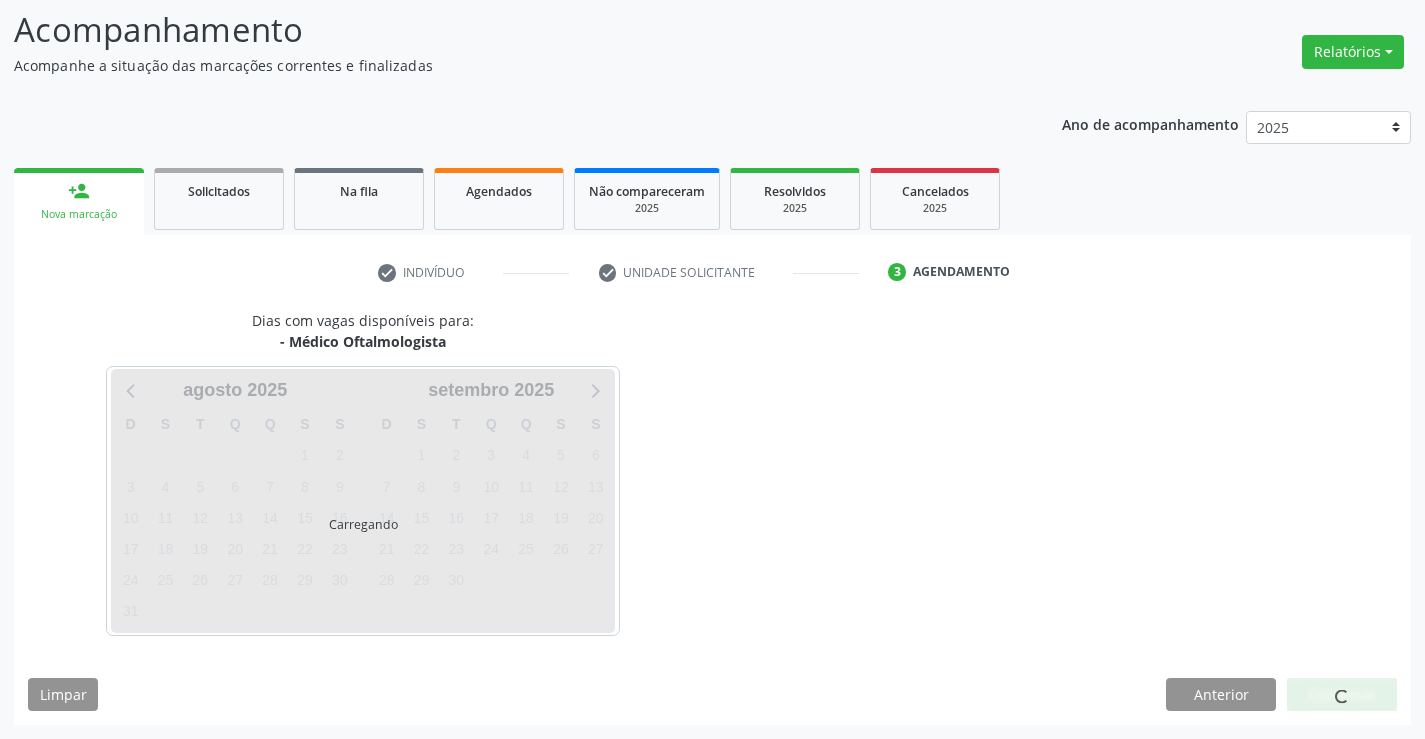 scroll, scrollTop: 167, scrollLeft: 0, axis: vertical 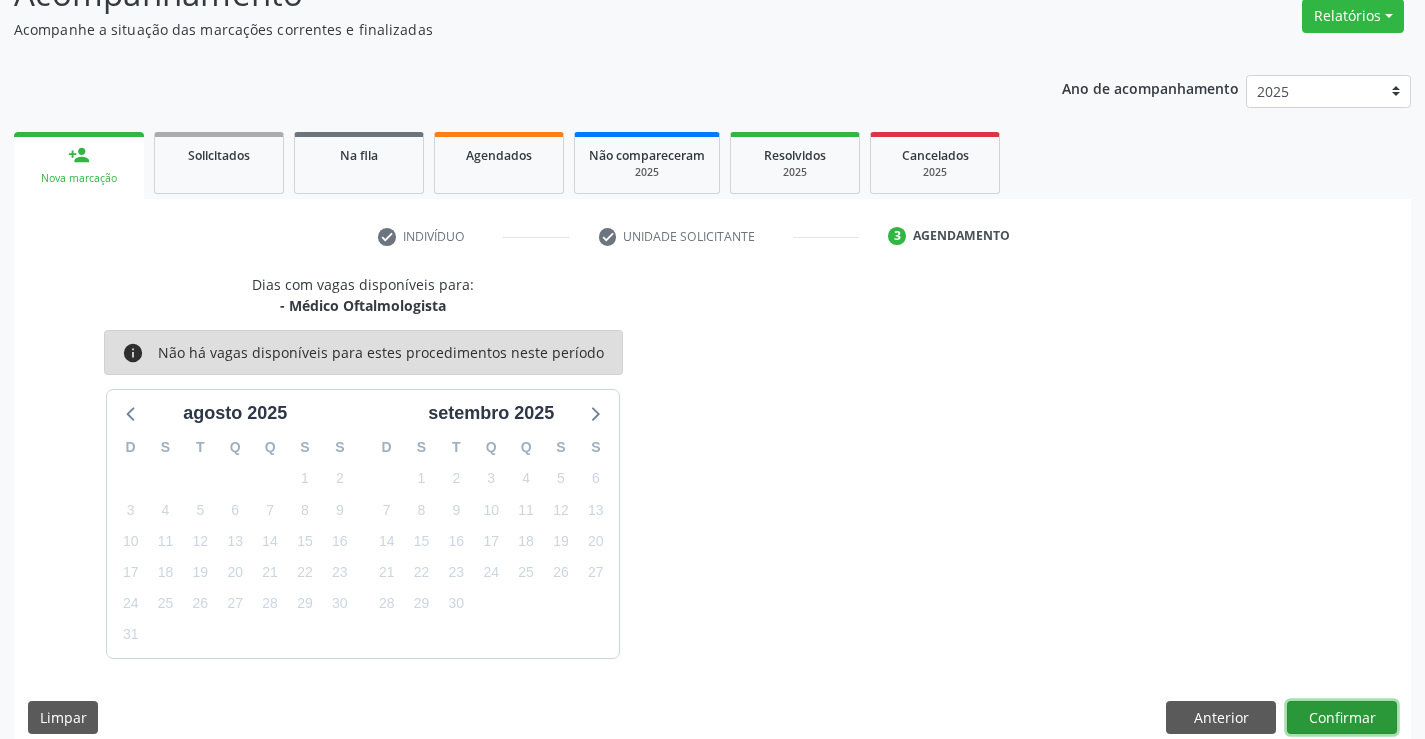 click on "Confirmar" at bounding box center [1342, 718] 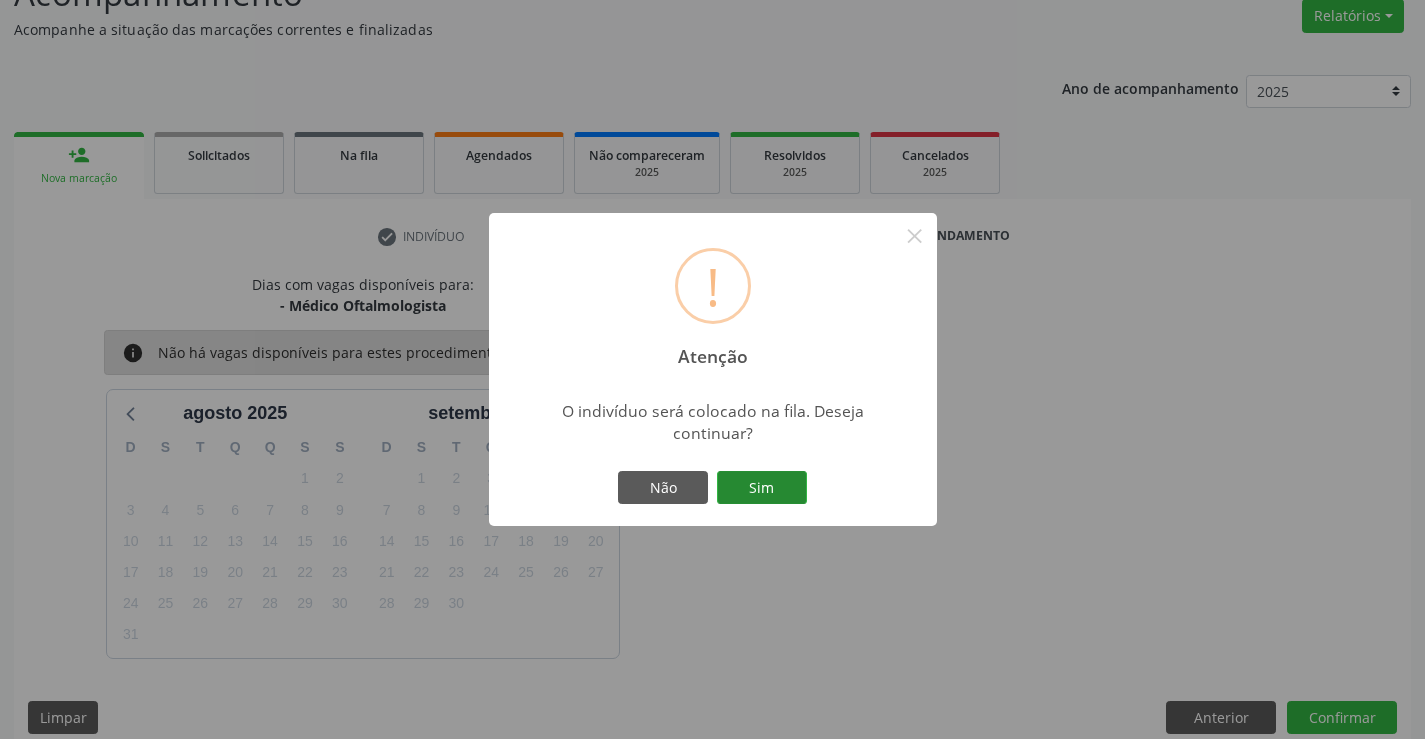 click on "Sim" at bounding box center [762, 488] 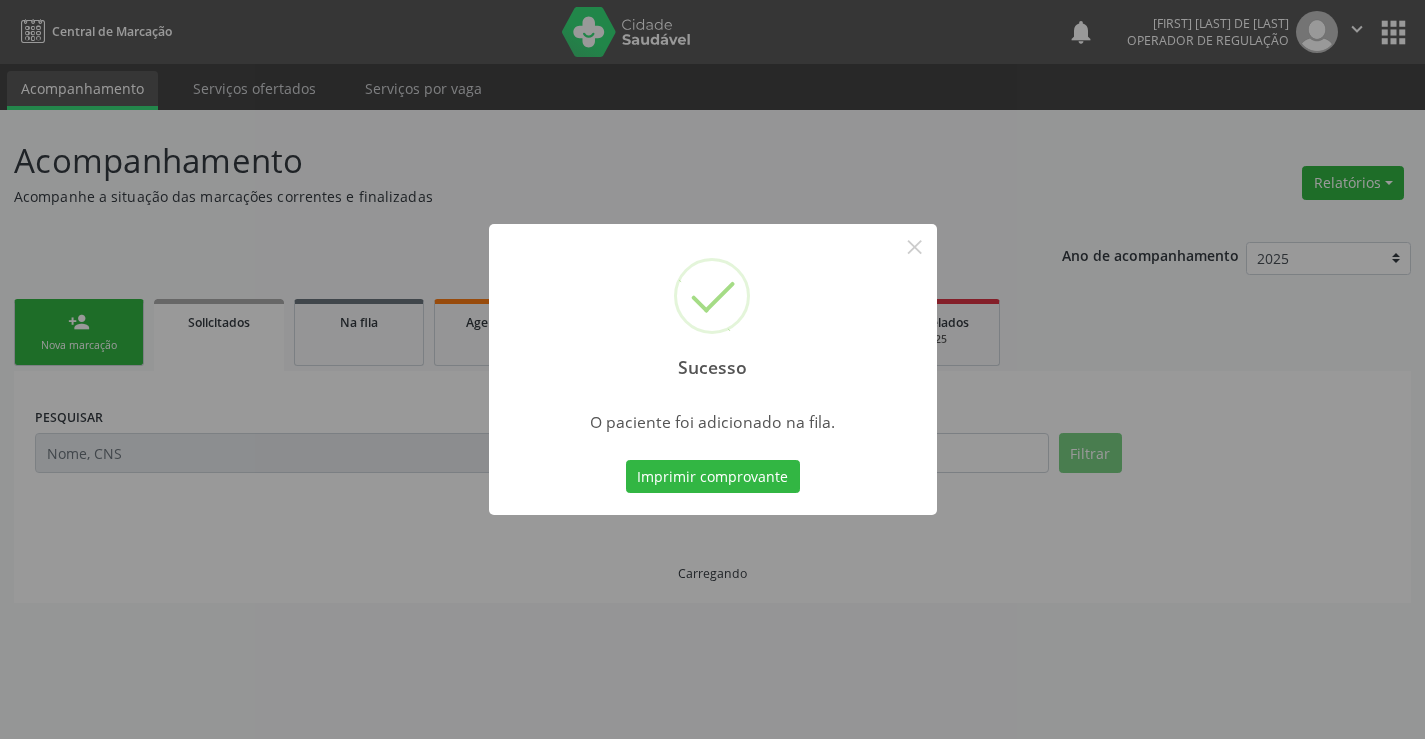 scroll, scrollTop: 0, scrollLeft: 0, axis: both 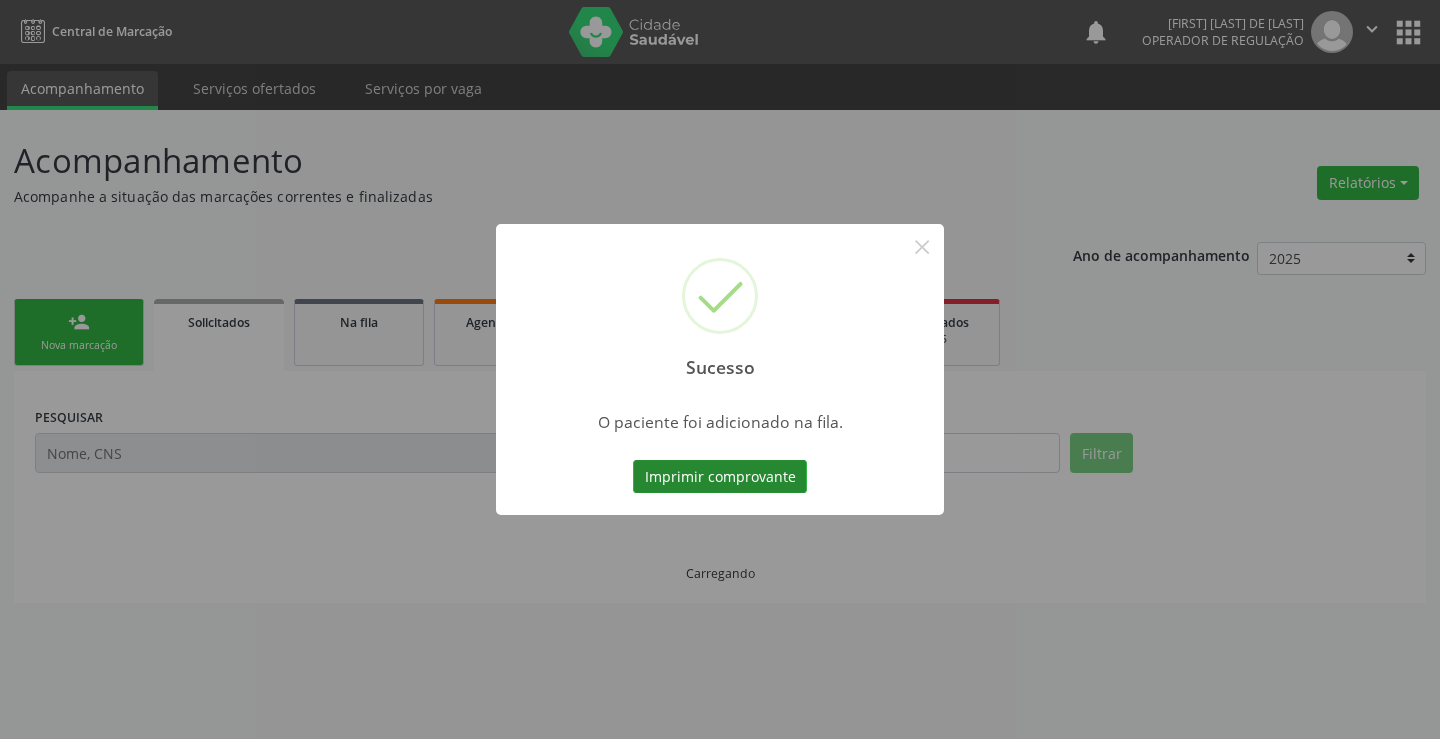 click on "Imprimir comprovante" at bounding box center (720, 477) 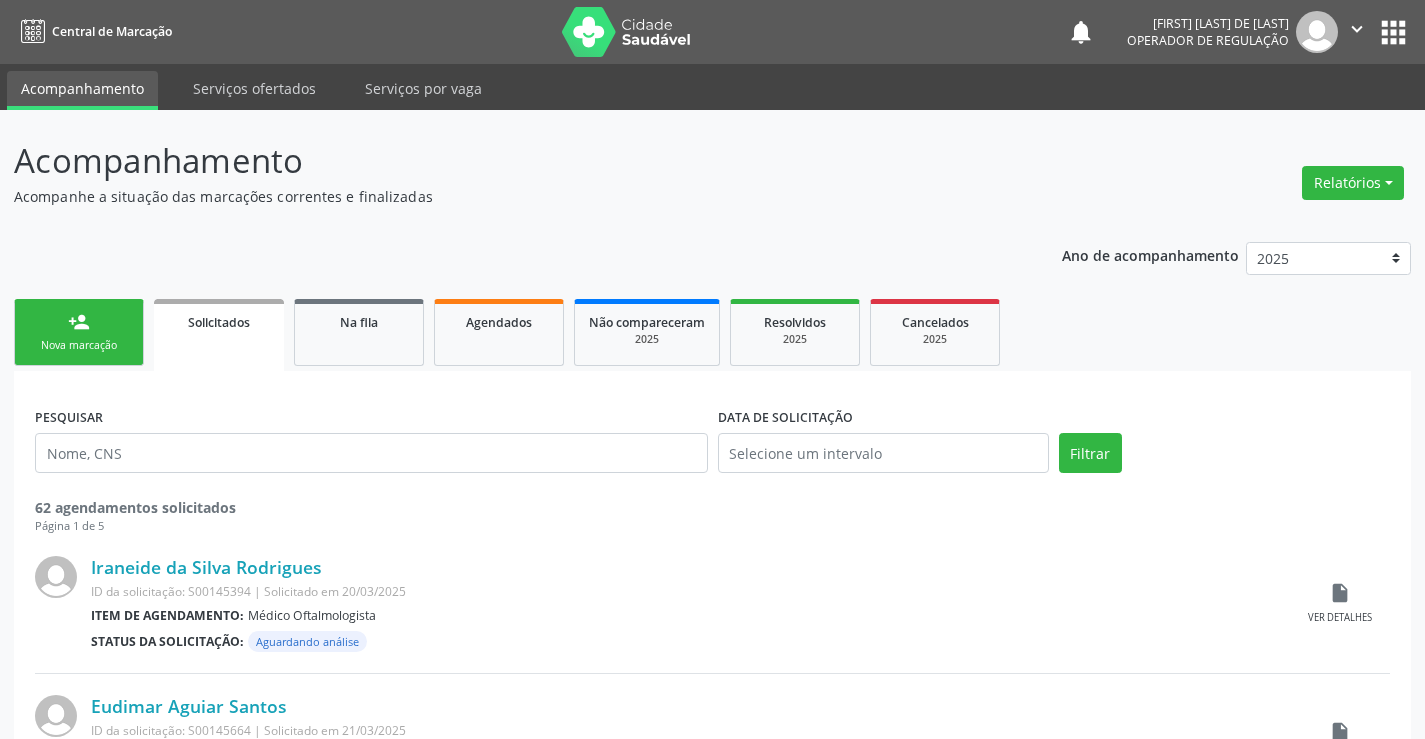click on "person_add
Nova marcação" at bounding box center (79, 332) 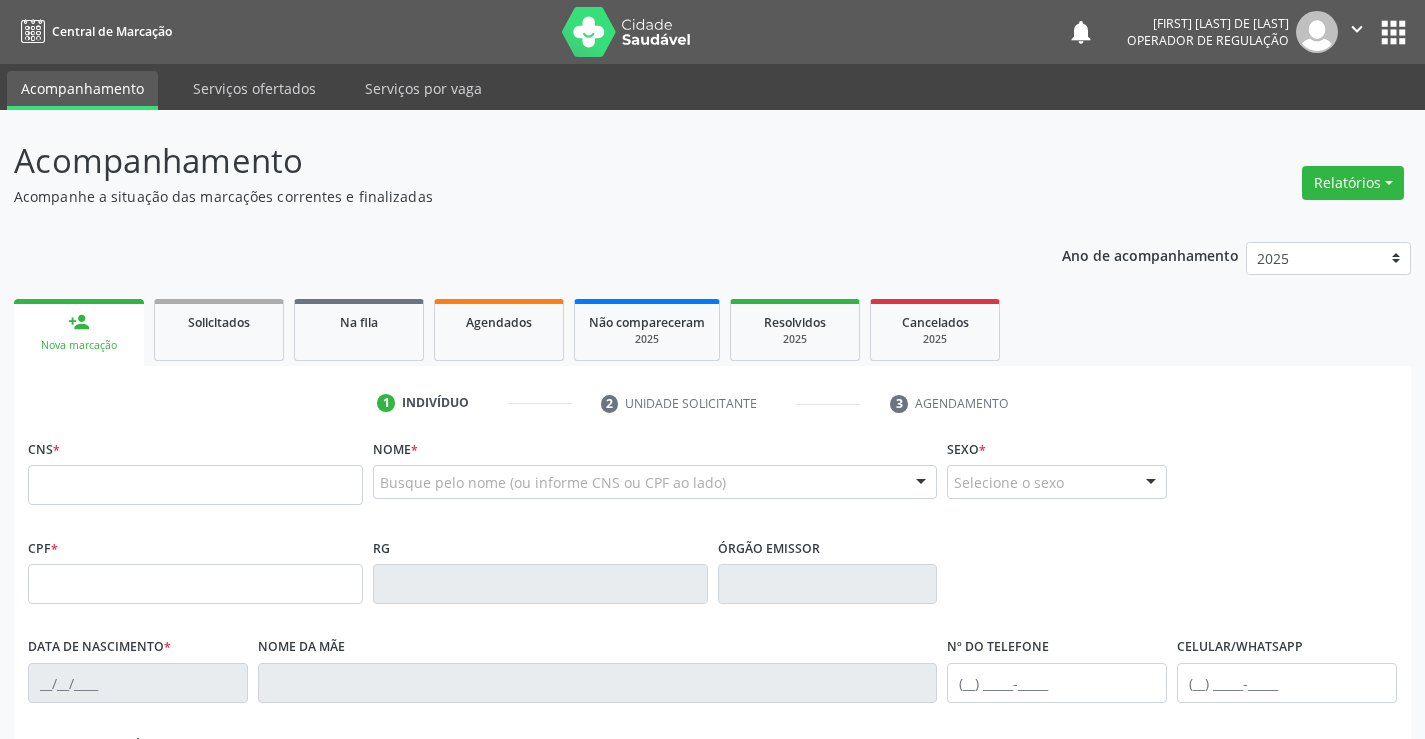 click on "person_add
Nova marcação" at bounding box center (79, 332) 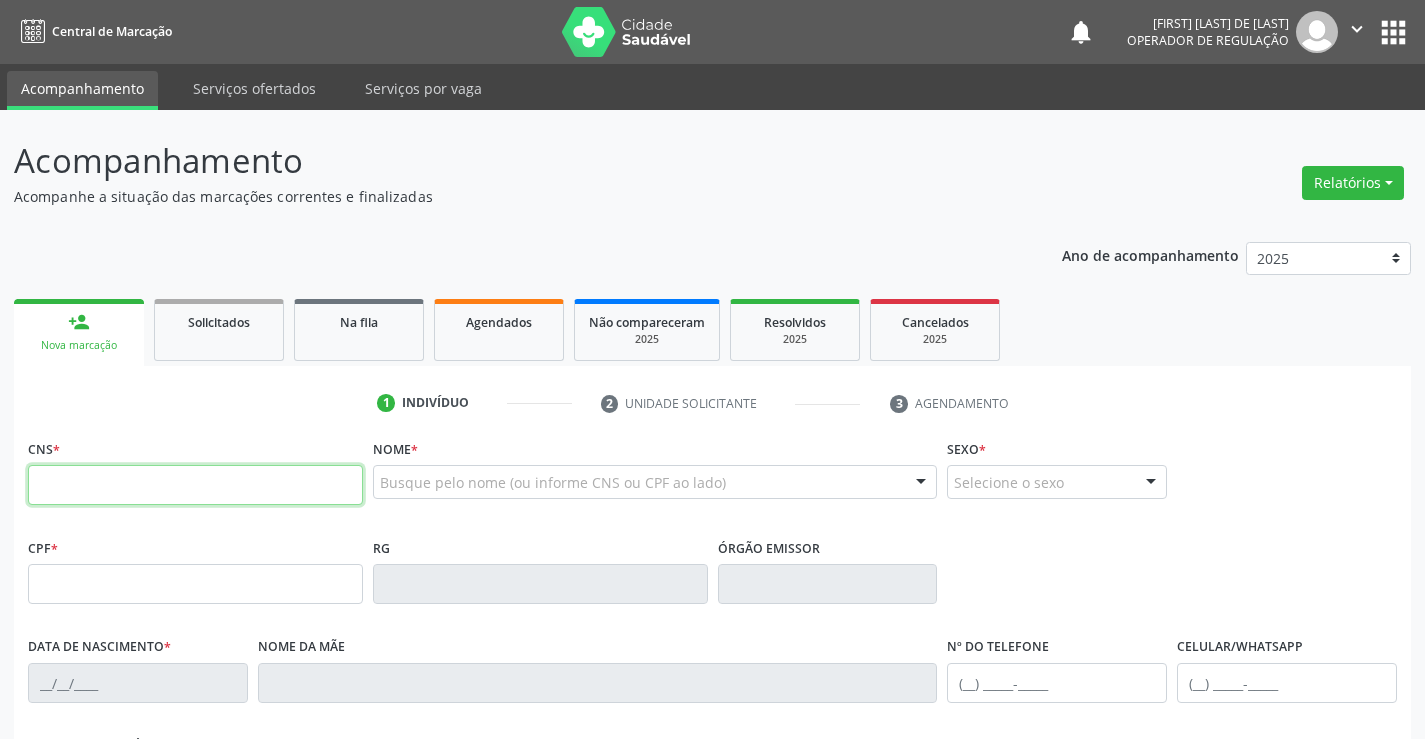 click at bounding box center [195, 485] 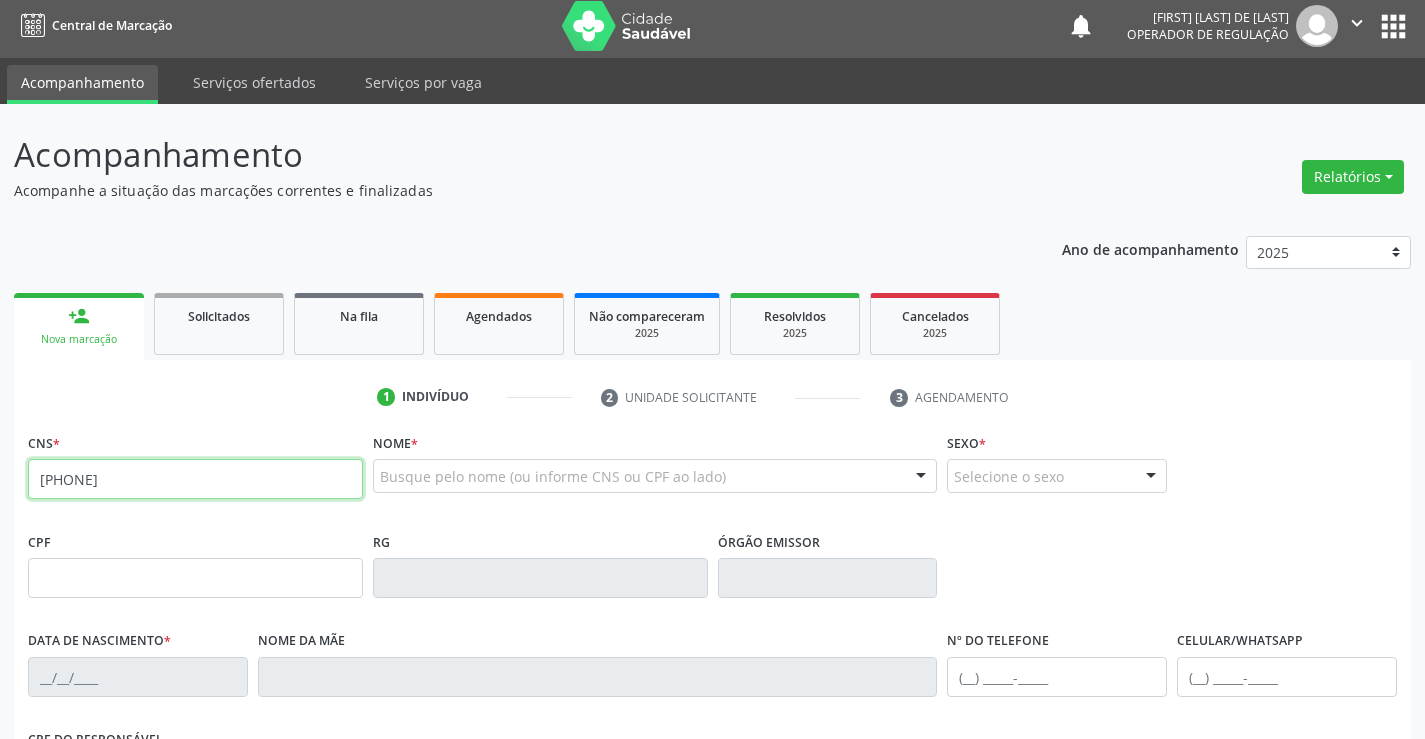 type on "[PHONE]" 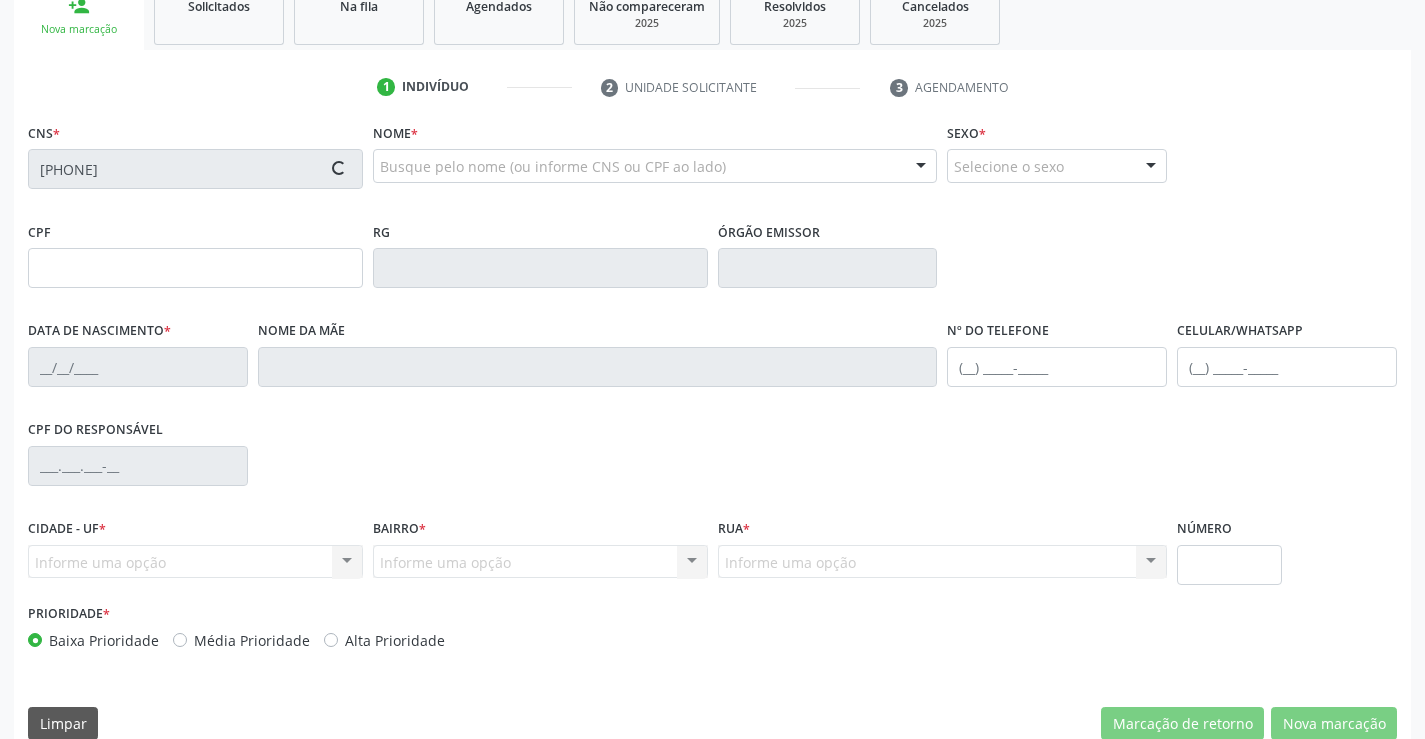 scroll, scrollTop: 345, scrollLeft: 0, axis: vertical 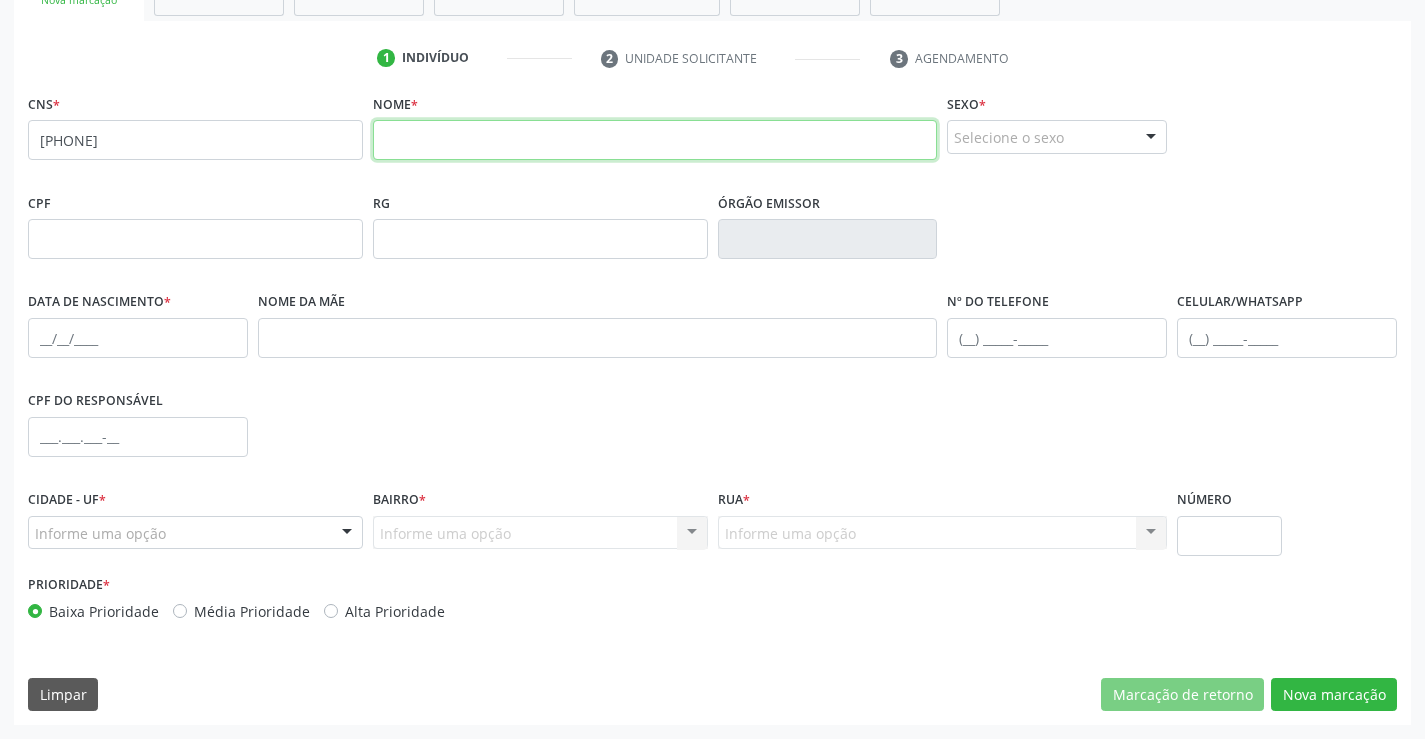 click at bounding box center (655, 140) 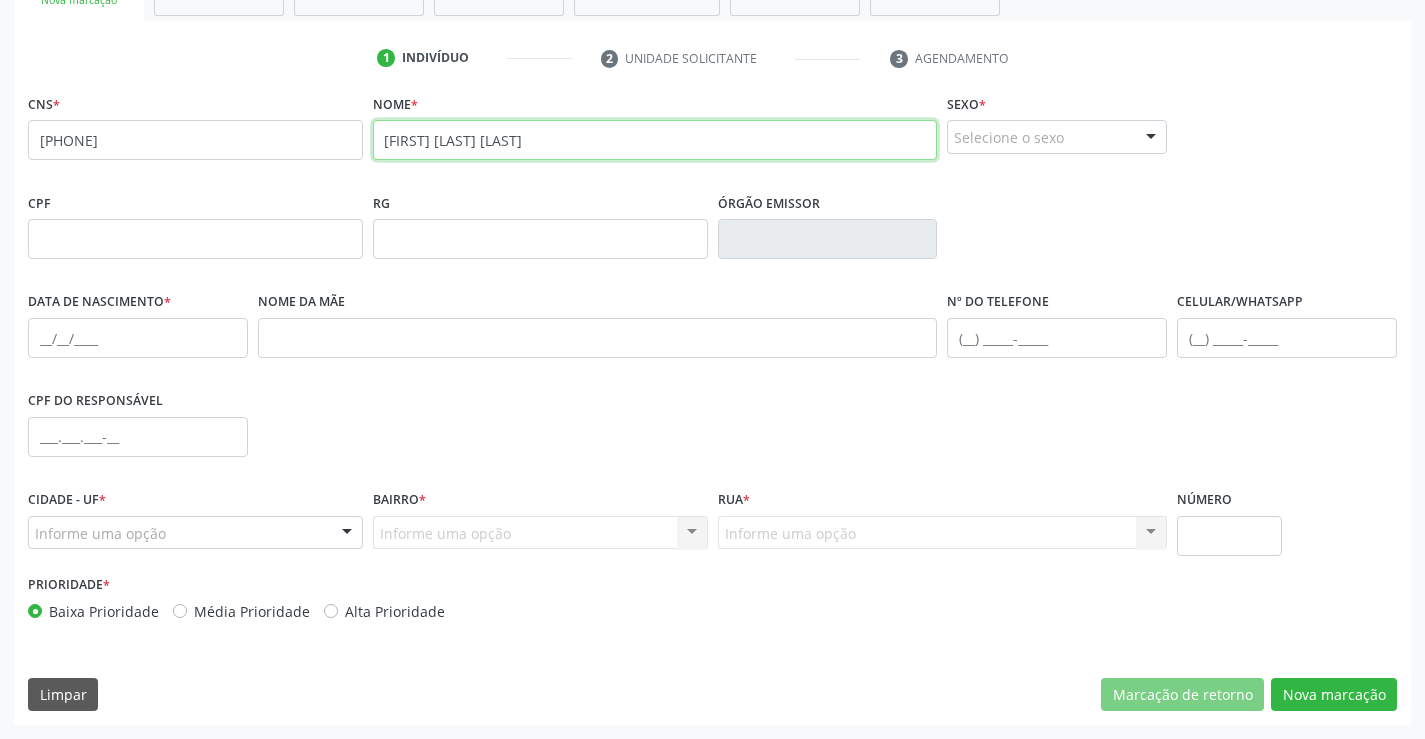 type on "[FIRST] [LAST] [LAST]" 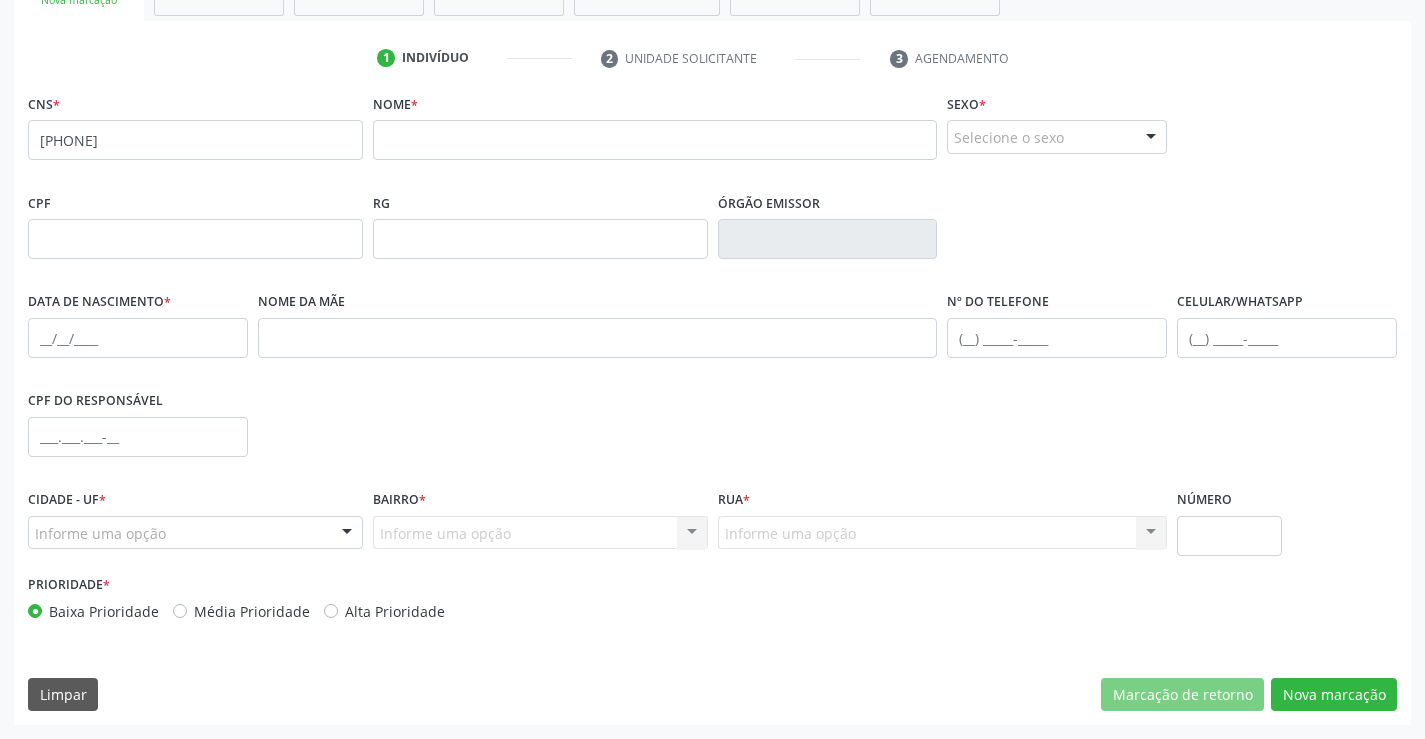 click on "none" at bounding box center (309, 139) 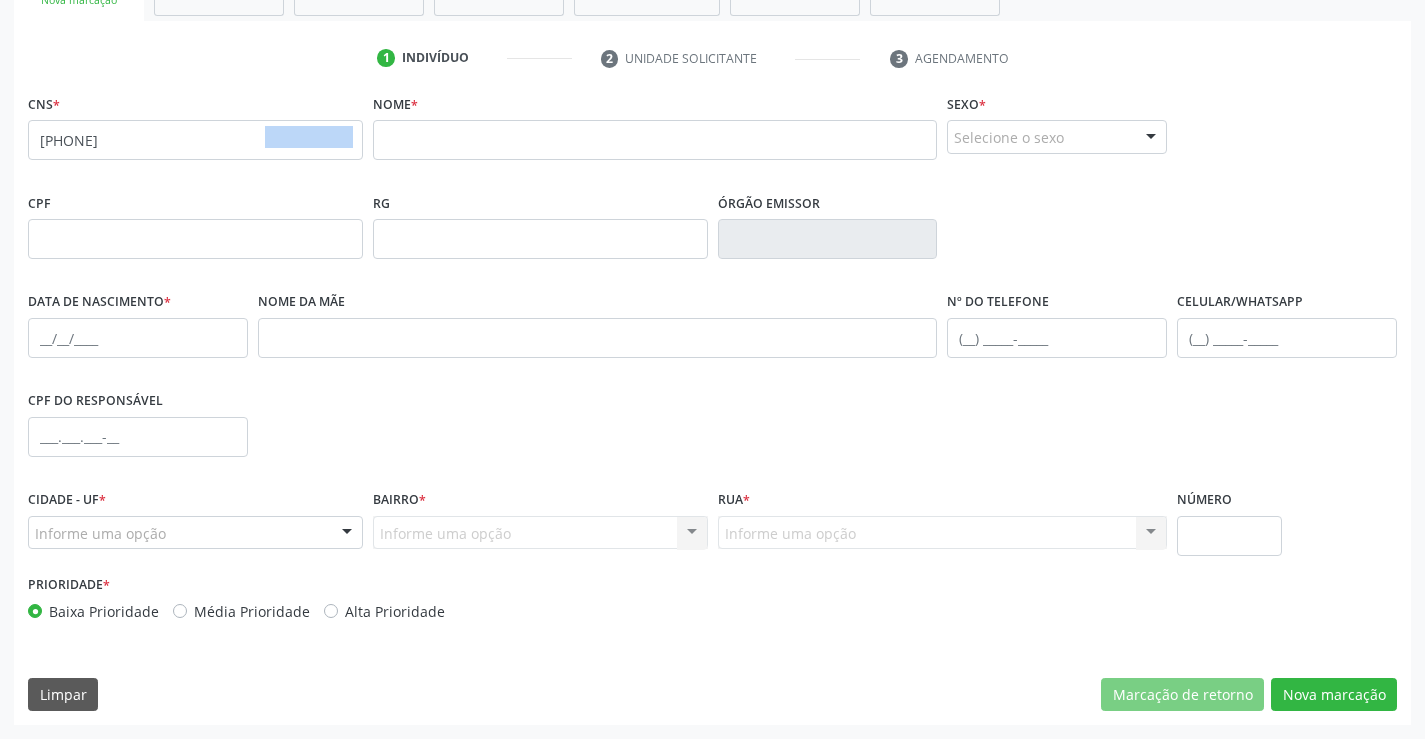 click on "none" at bounding box center (309, 139) 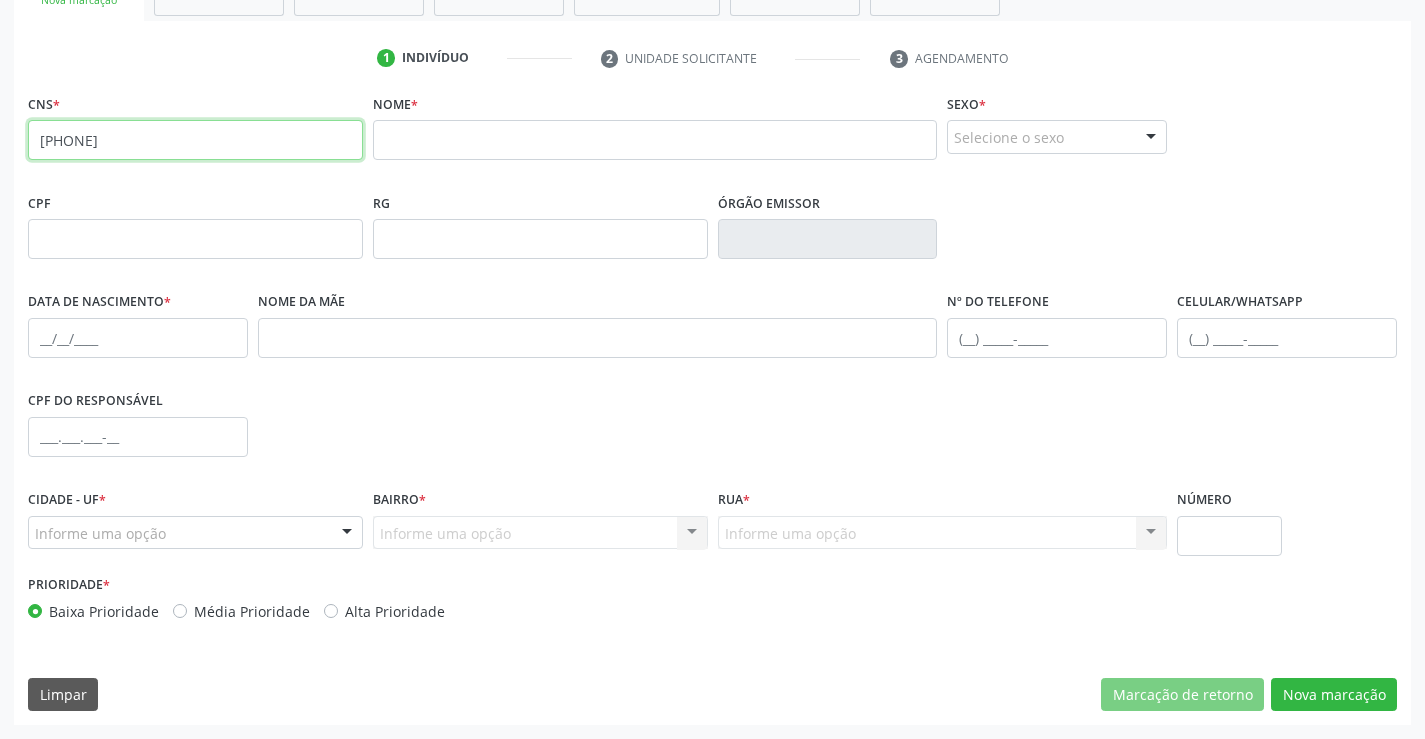 click on "[PHONE]" at bounding box center (195, 140) 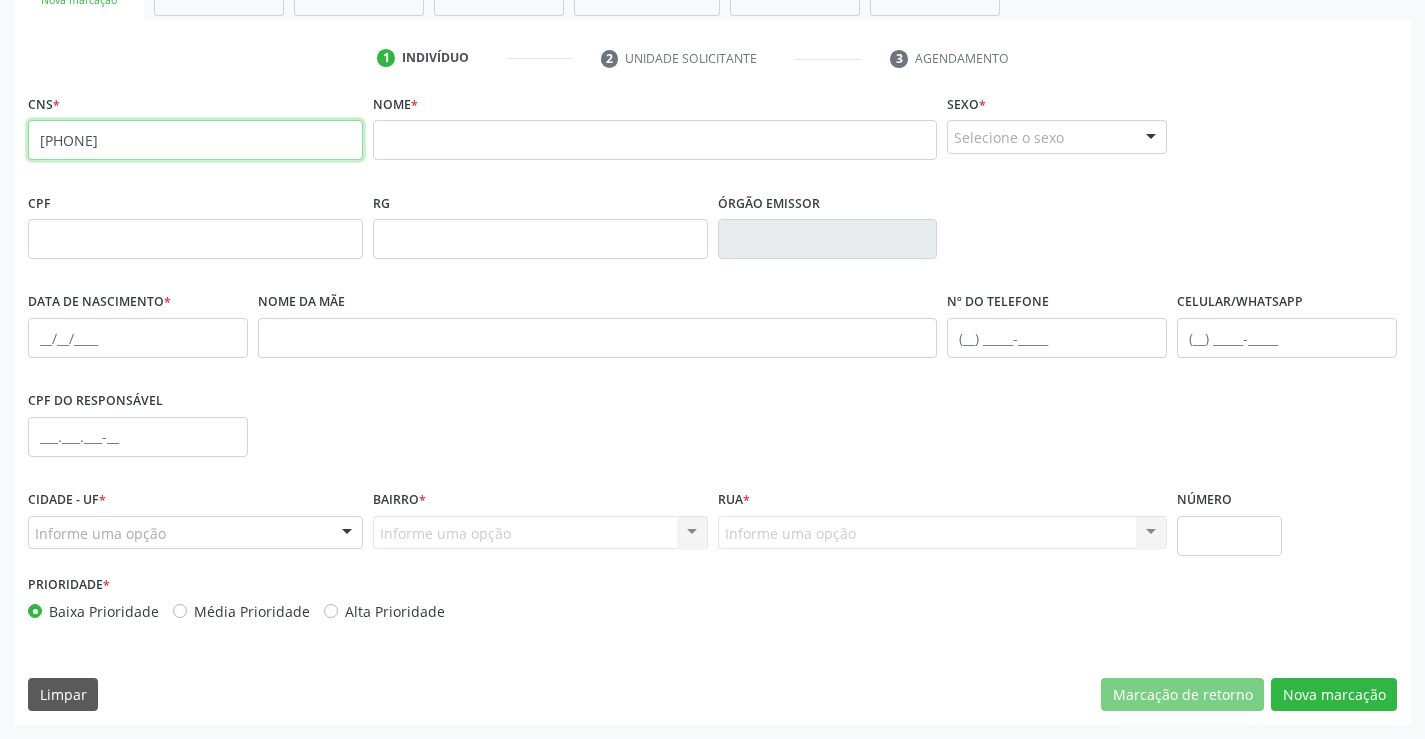 type on "[PHONE]" 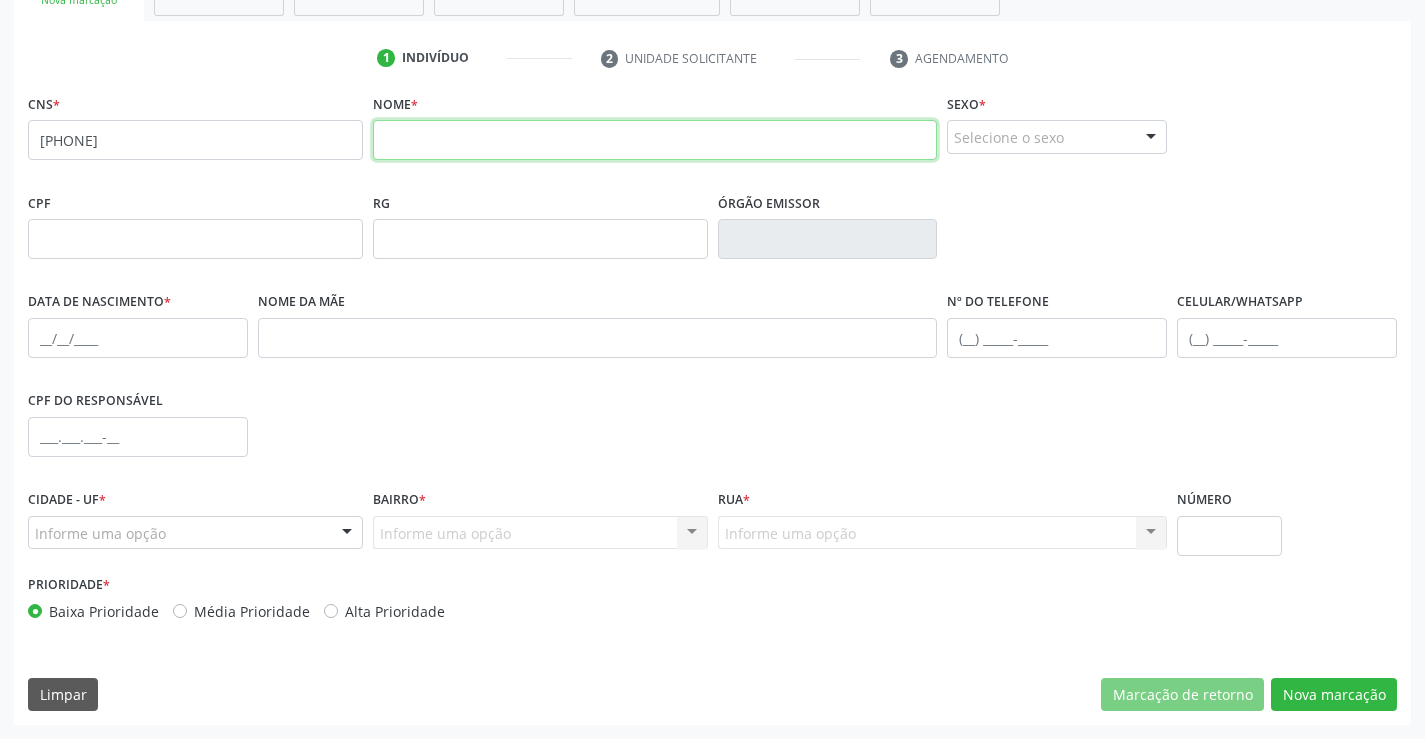 click at bounding box center [655, 140] 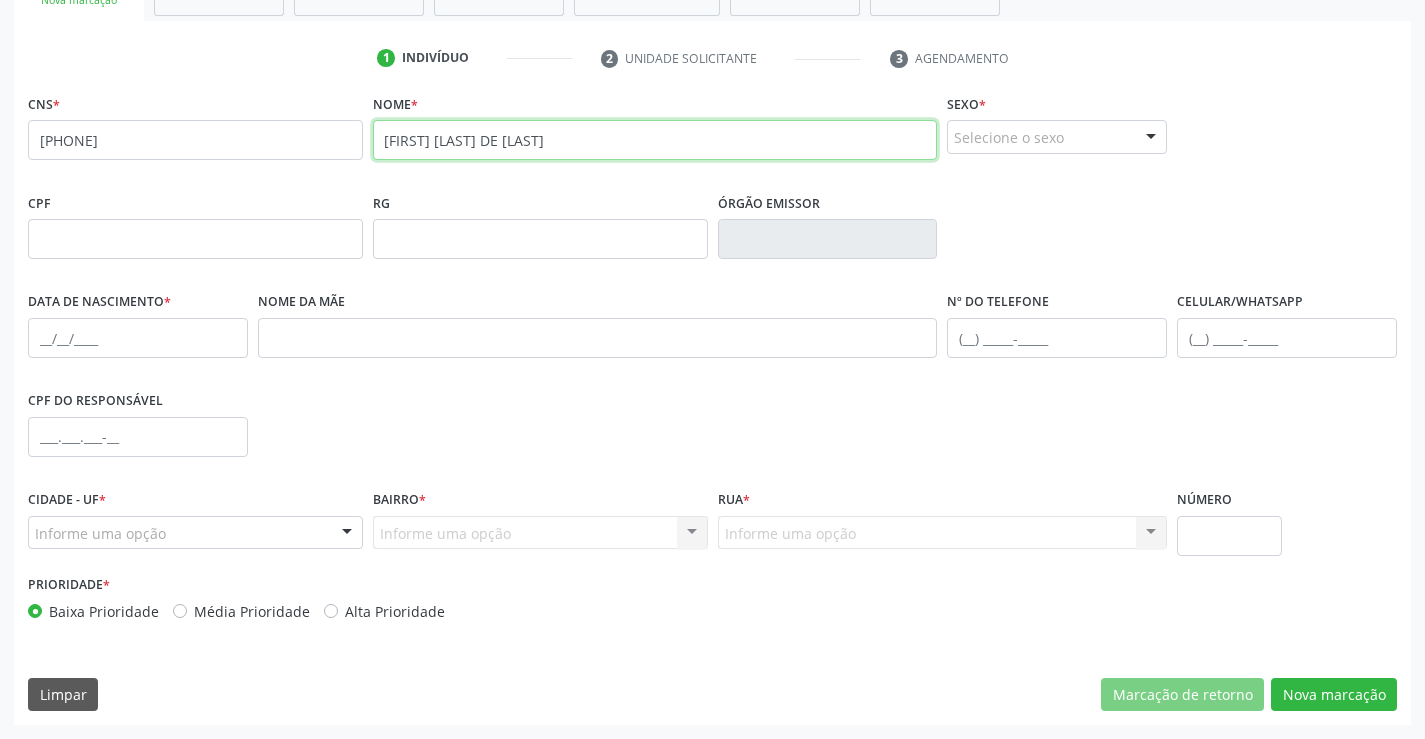 type on "[FIRST] [LAST] DE [LAST]" 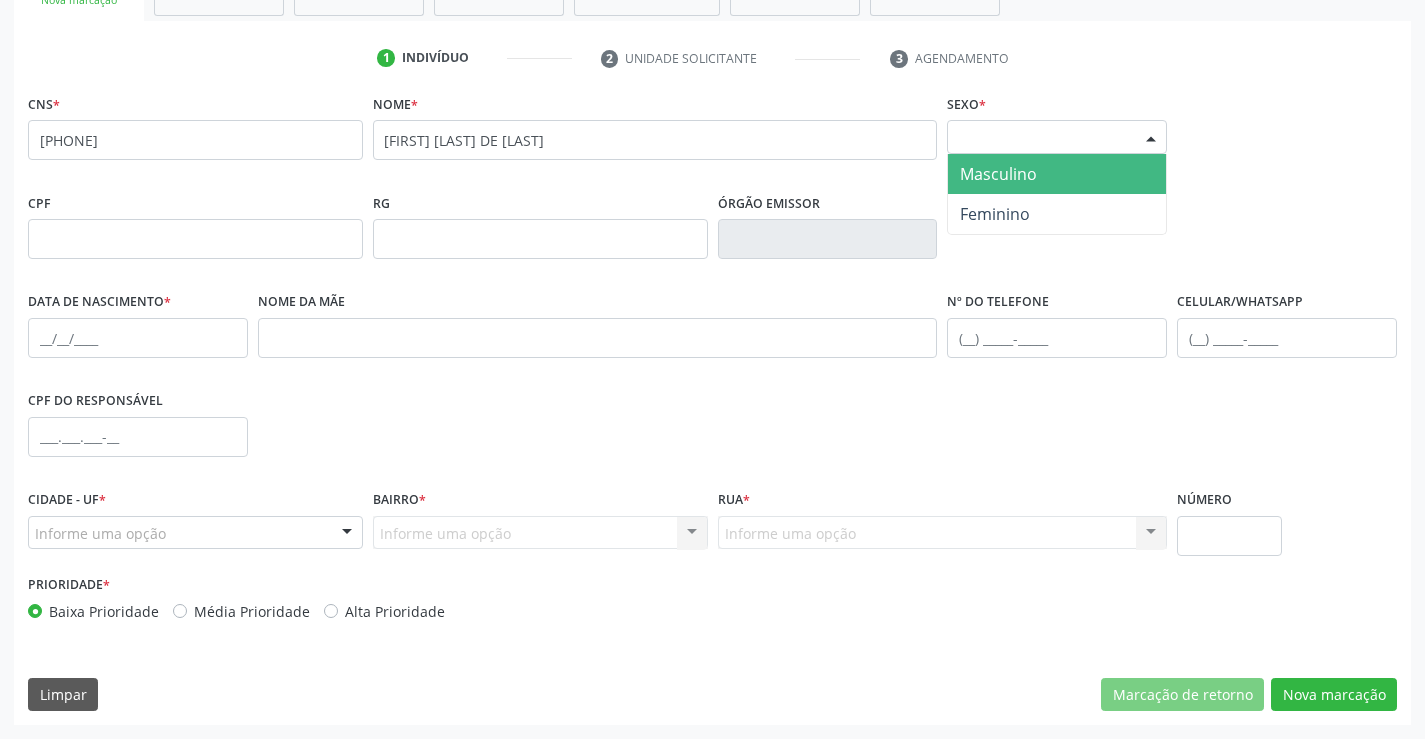 drag, startPoint x: 1015, startPoint y: 127, endPoint x: 1012, endPoint y: 175, distance: 48.09366 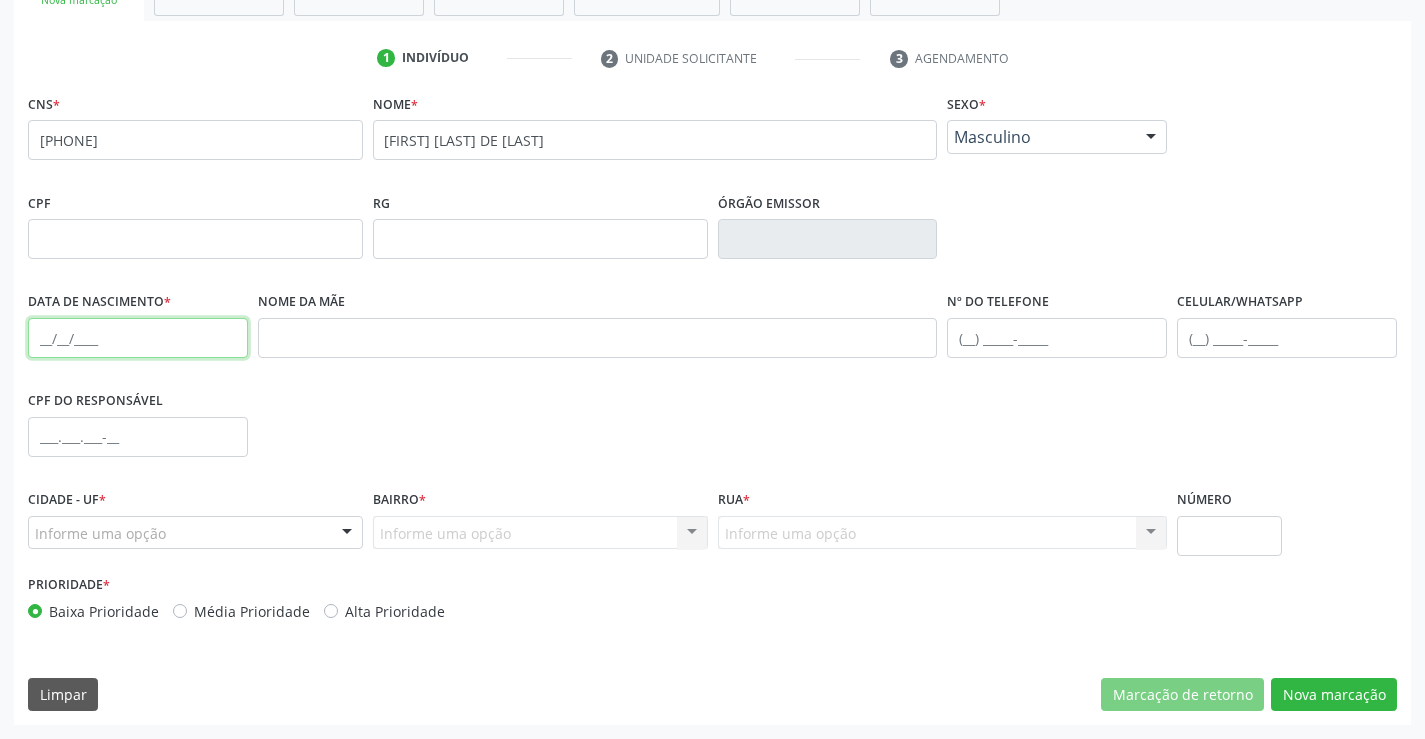 click at bounding box center [138, 338] 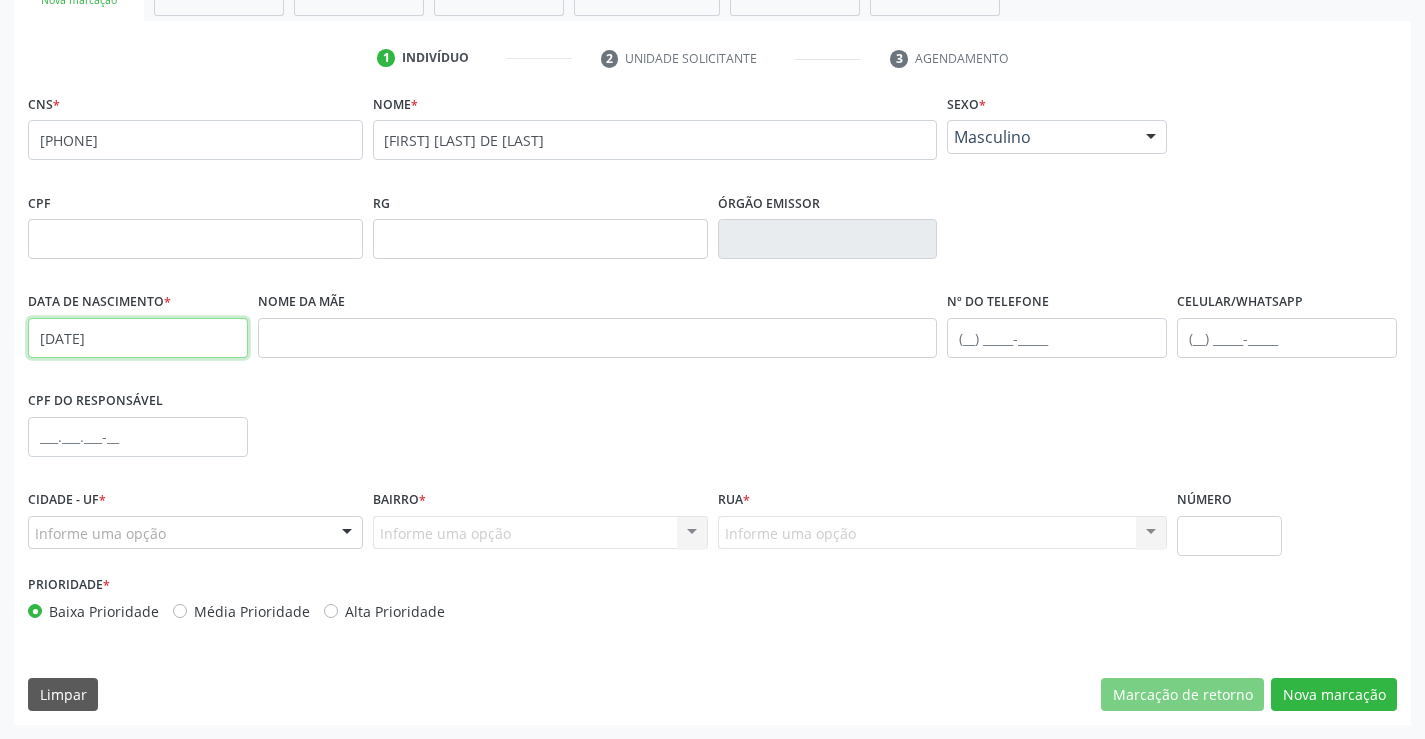 type on "[DATE]" 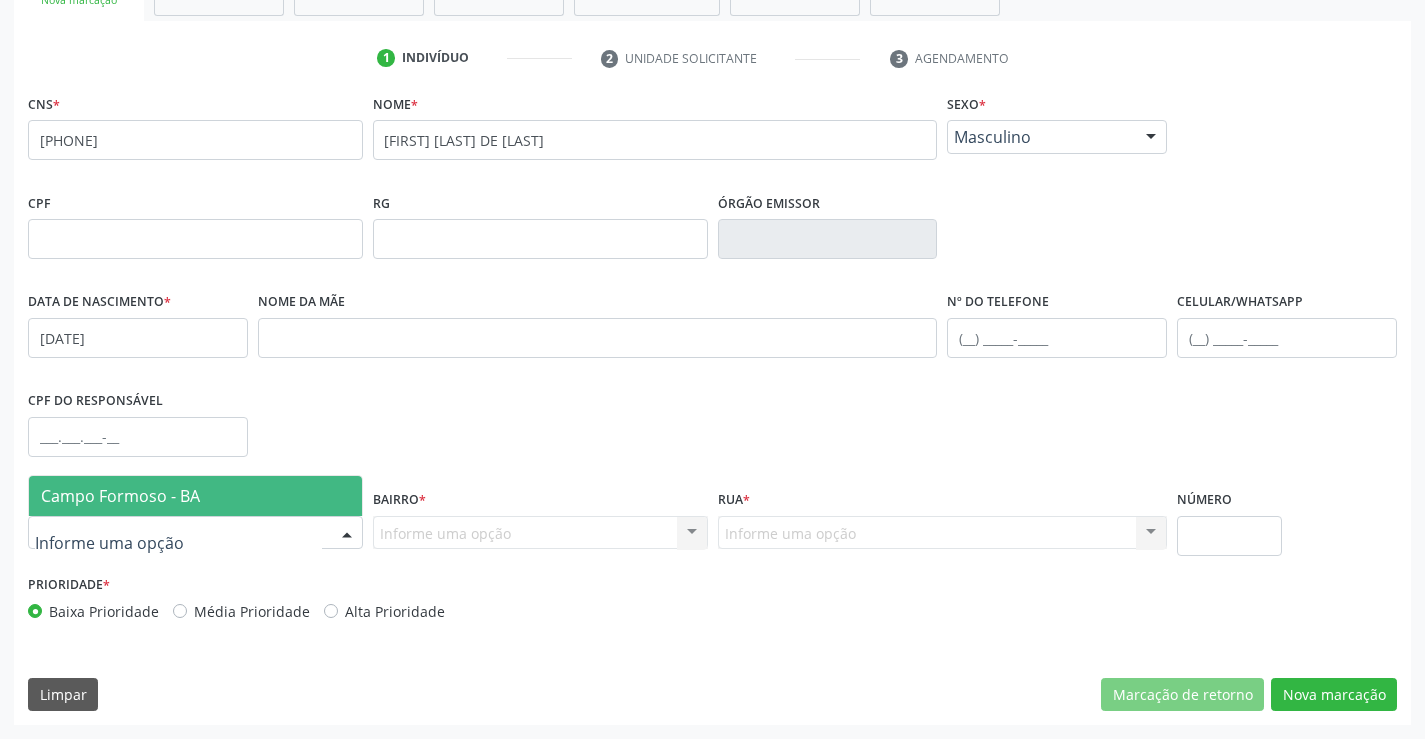drag, startPoint x: 222, startPoint y: 533, endPoint x: 217, endPoint y: 461, distance: 72.1734 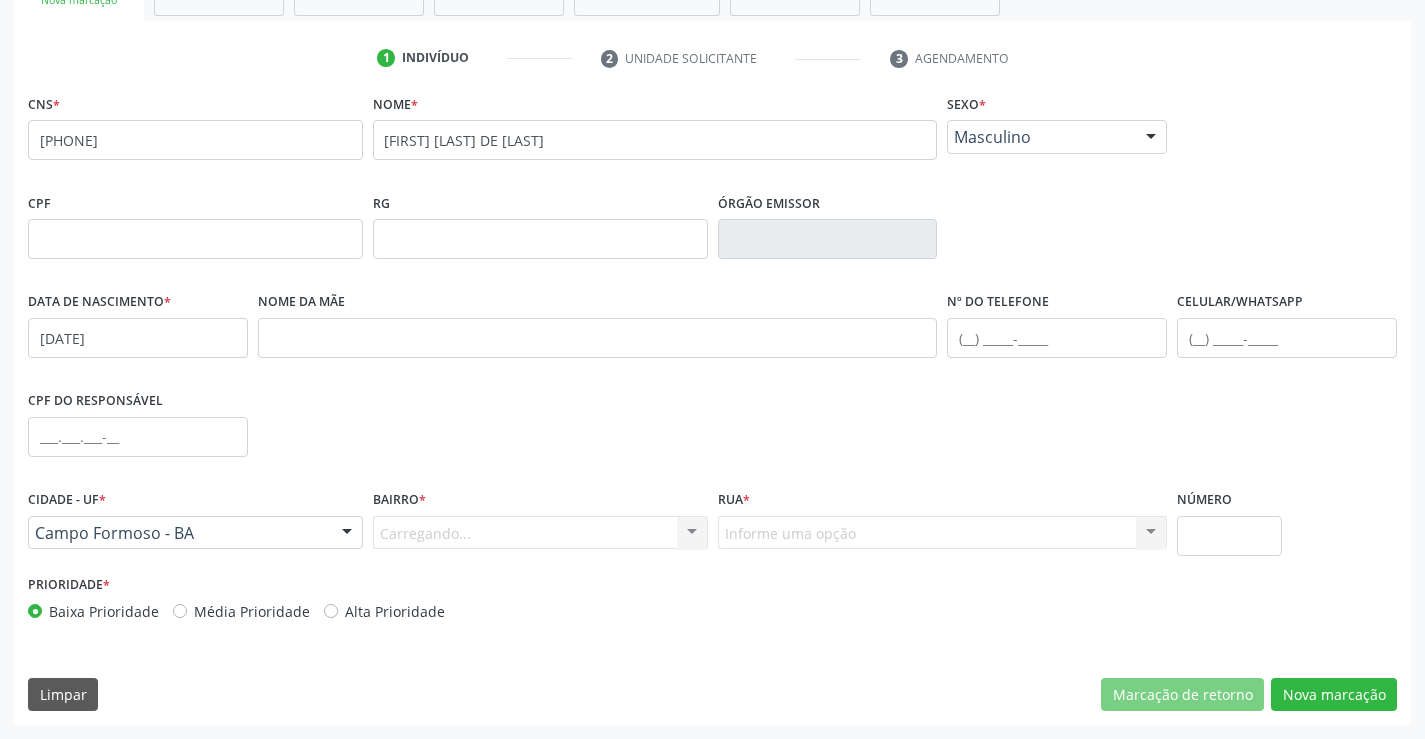 click on "Carregando...
Nenhum resultado encontrado para: "   "
Nenhuma opção encontrada. Digite para adicionar." at bounding box center (540, 533) 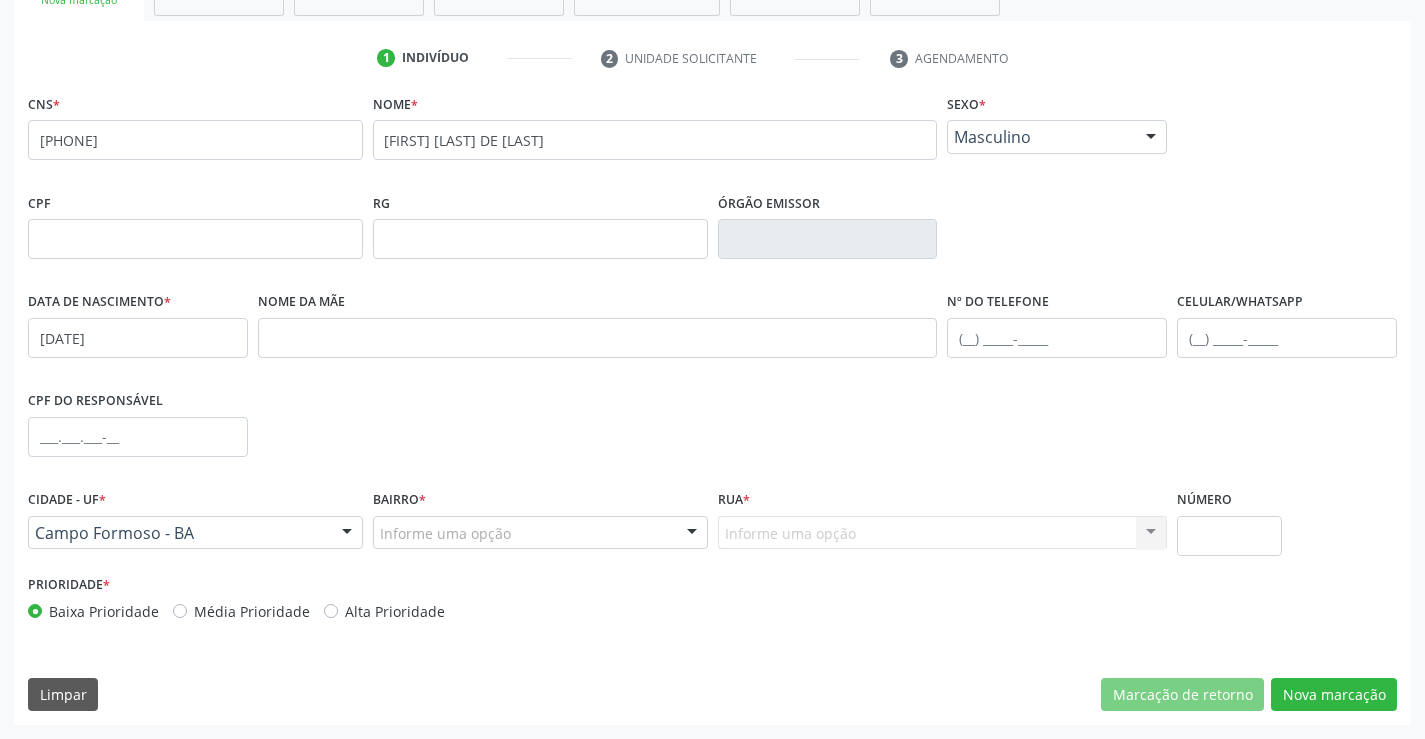 click at bounding box center [692, 534] 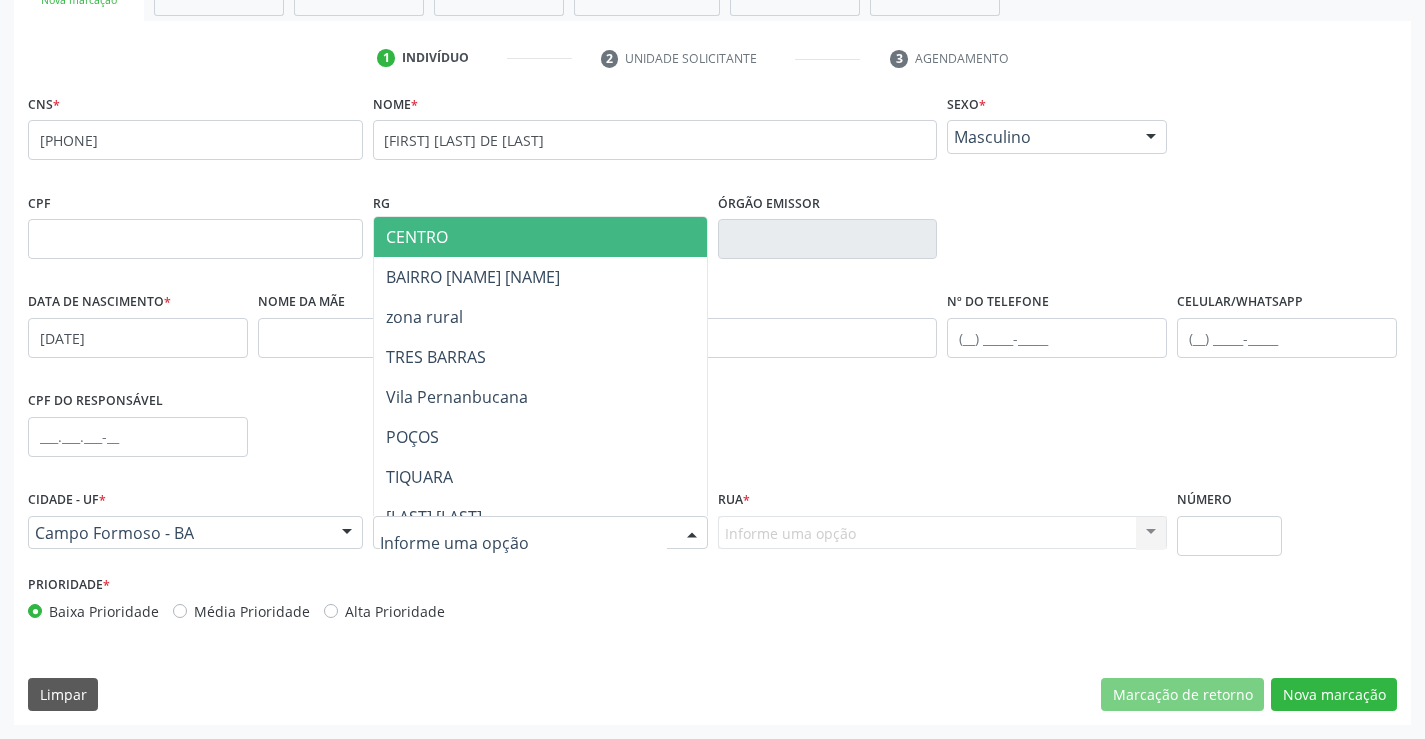 click on "CENTRO" at bounding box center [578, 237] 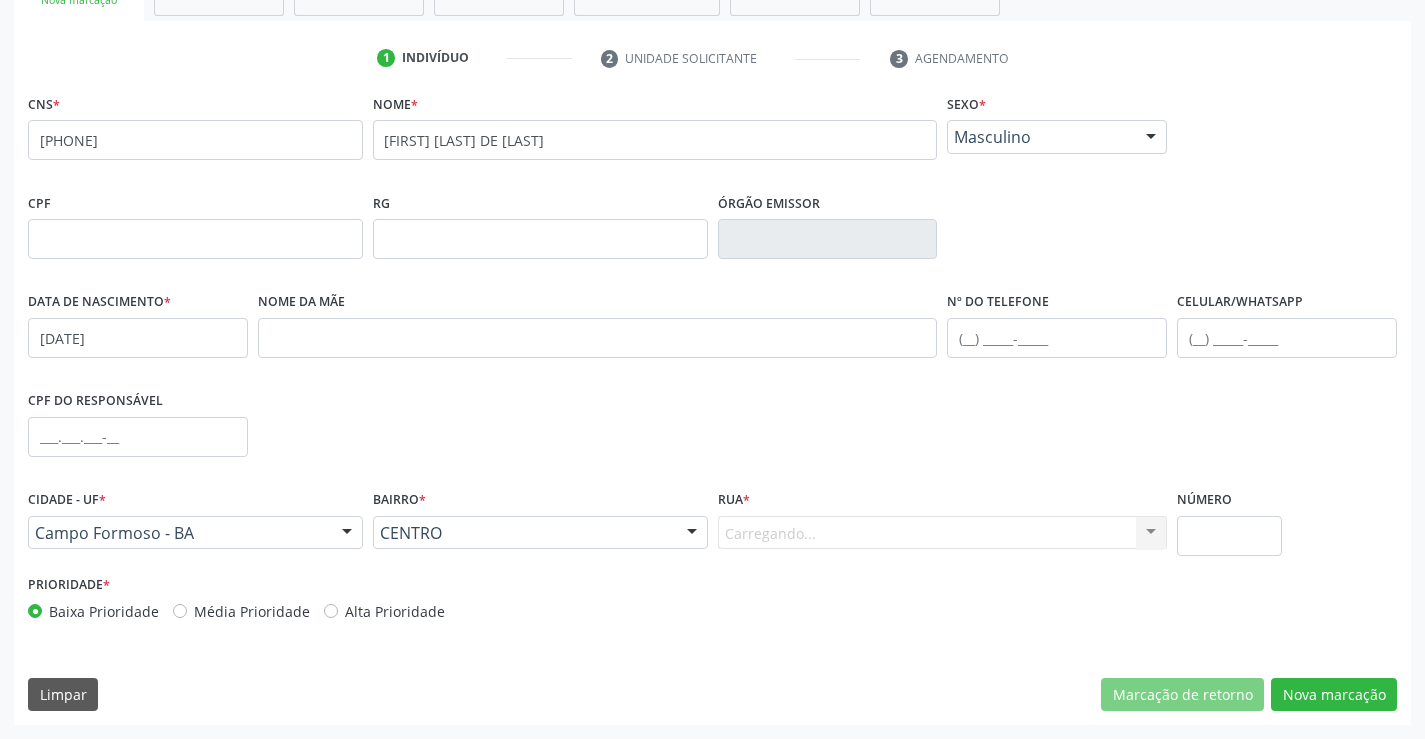 click on "Carregando...
Nenhum resultado encontrado para: "   "
Nenhuma opção encontrada. Digite para adicionar." at bounding box center [943, 533] 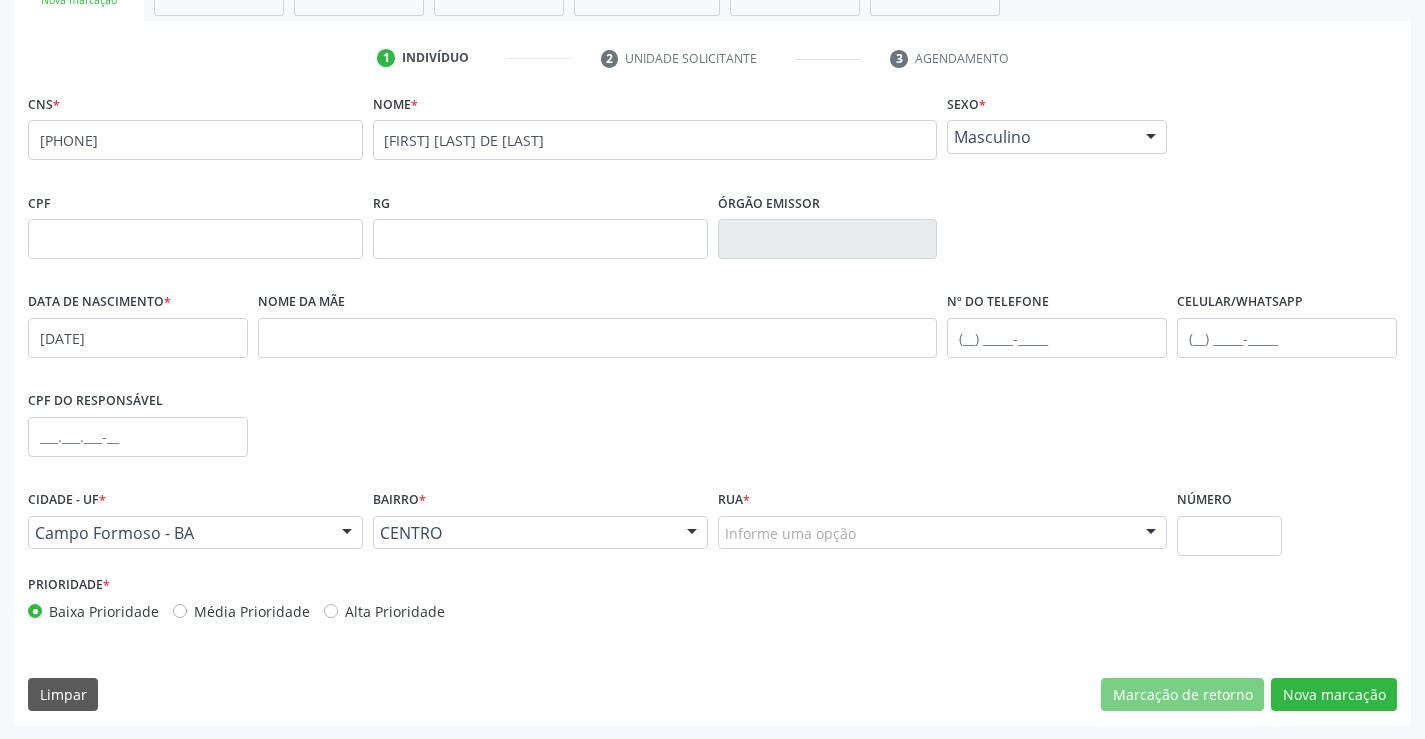click at bounding box center [1151, 534] 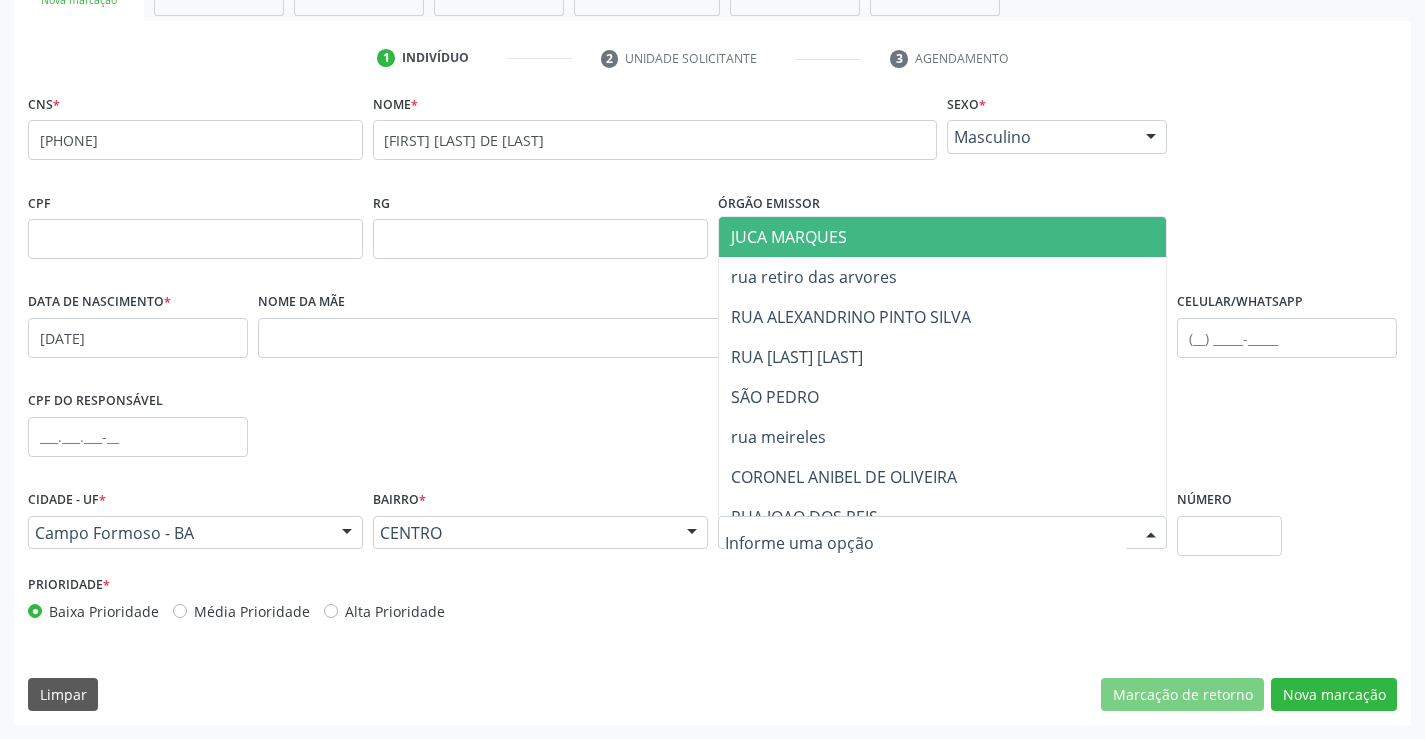 click on "JUCA MARQUES" at bounding box center (789, 237) 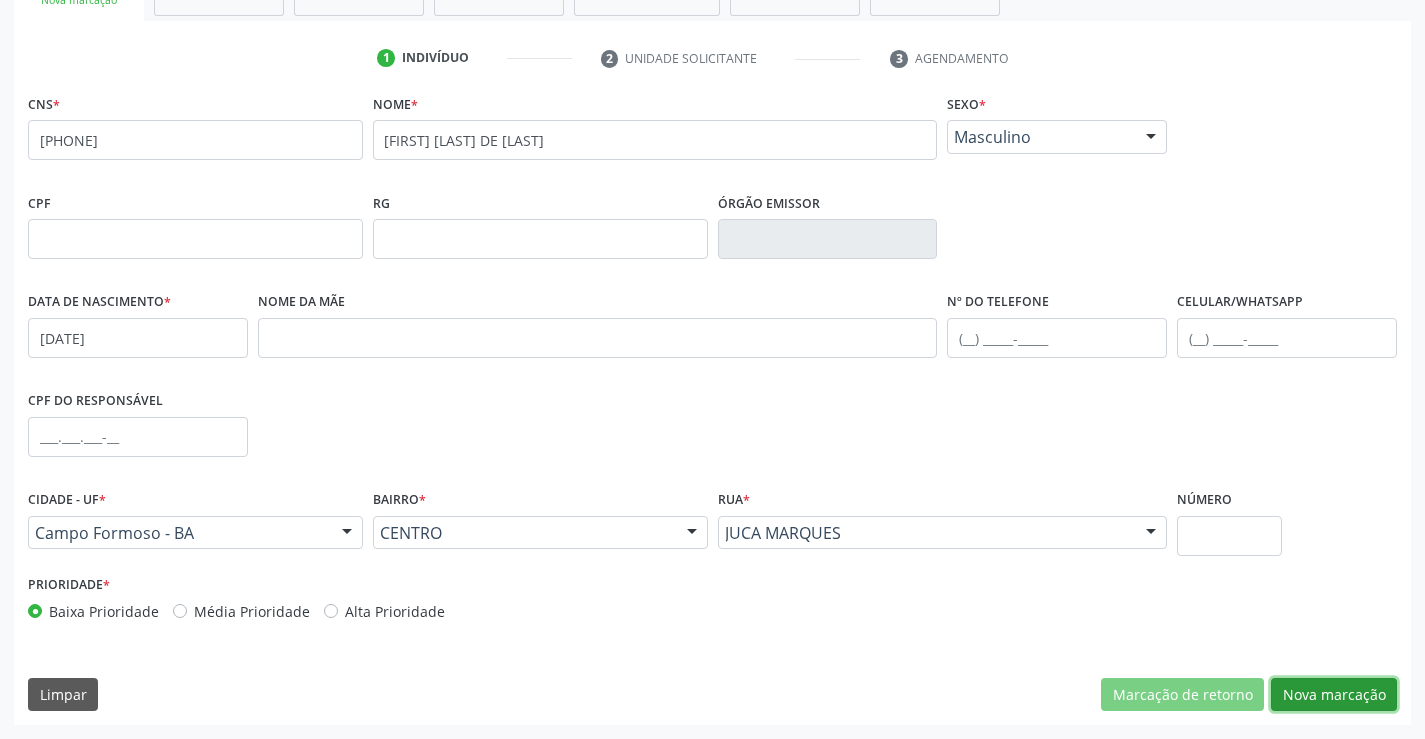 click on "Nova marcação" at bounding box center [1334, 695] 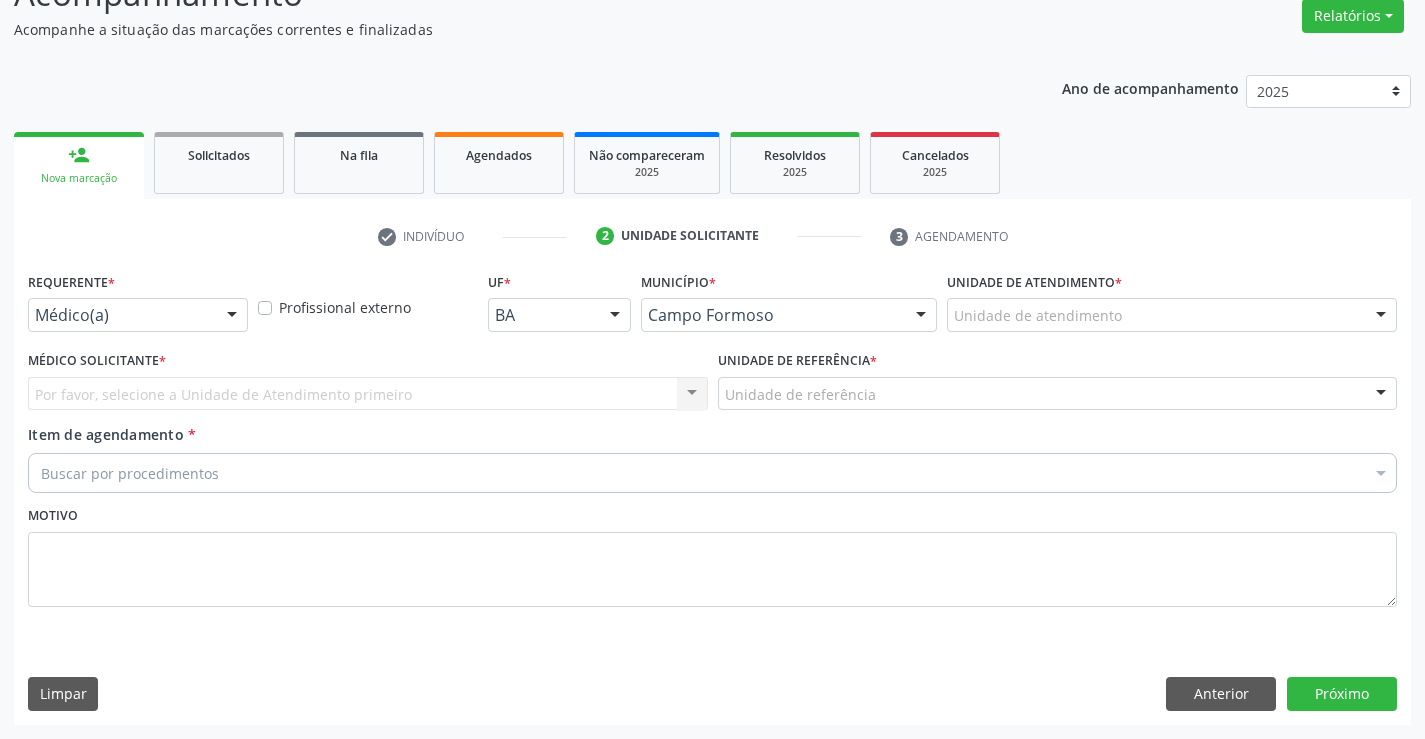 scroll, scrollTop: 167, scrollLeft: 0, axis: vertical 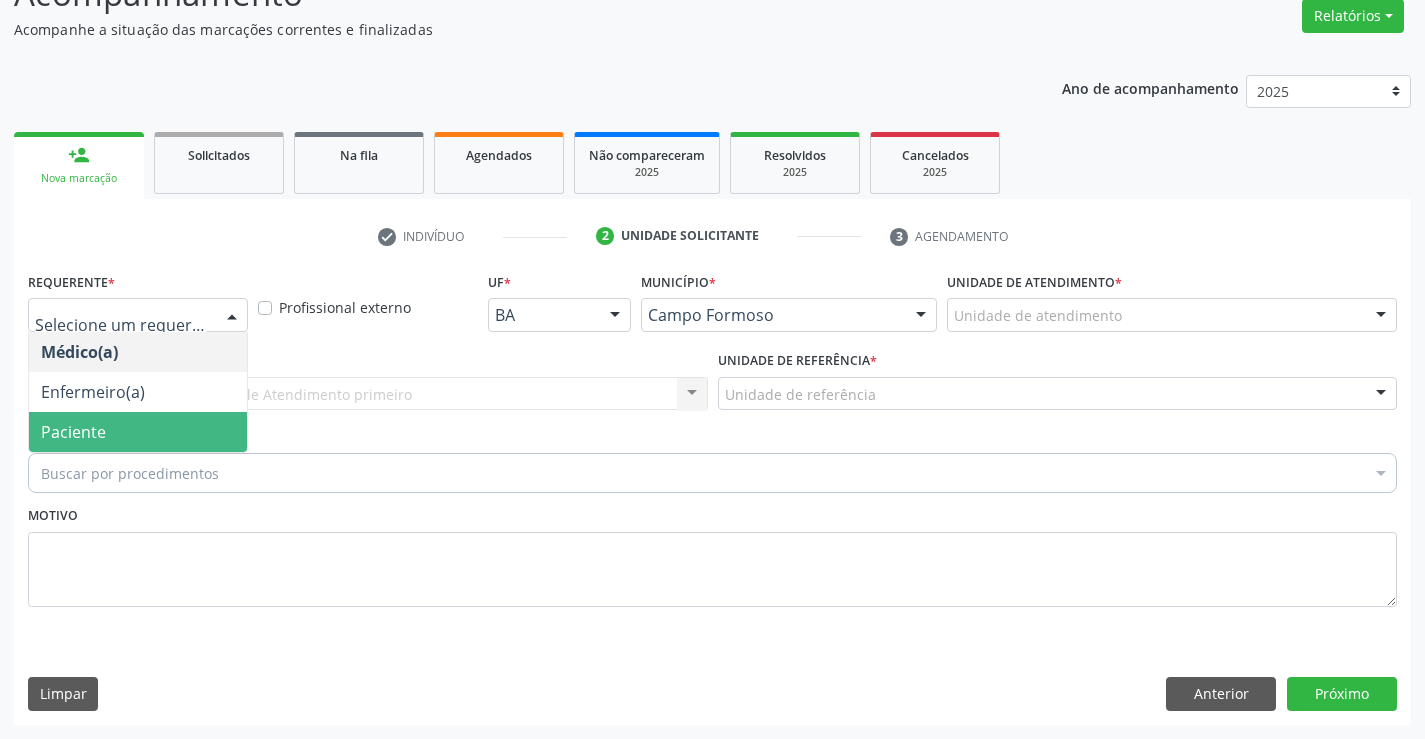 click on "Paciente" at bounding box center (138, 432) 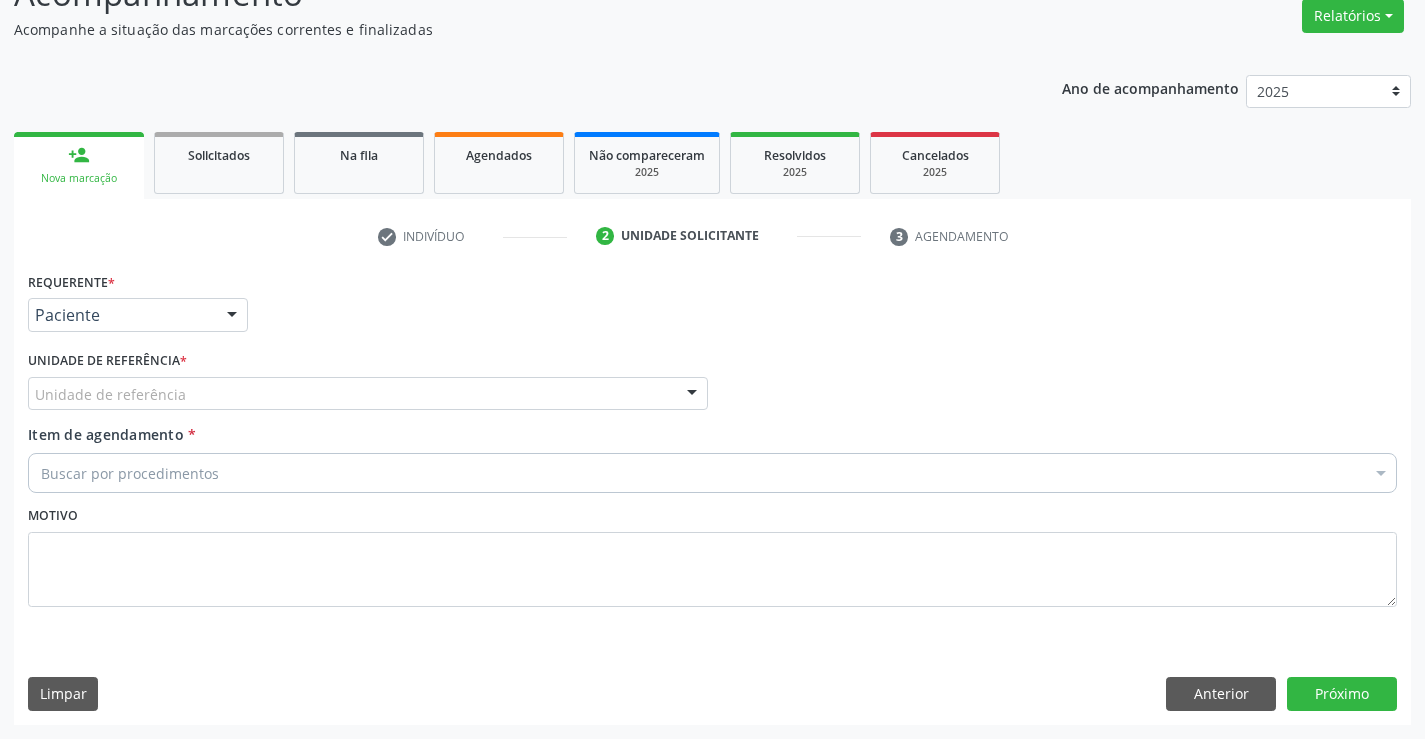drag, startPoint x: 309, startPoint y: 384, endPoint x: 315, endPoint y: 454, distance: 70.256676 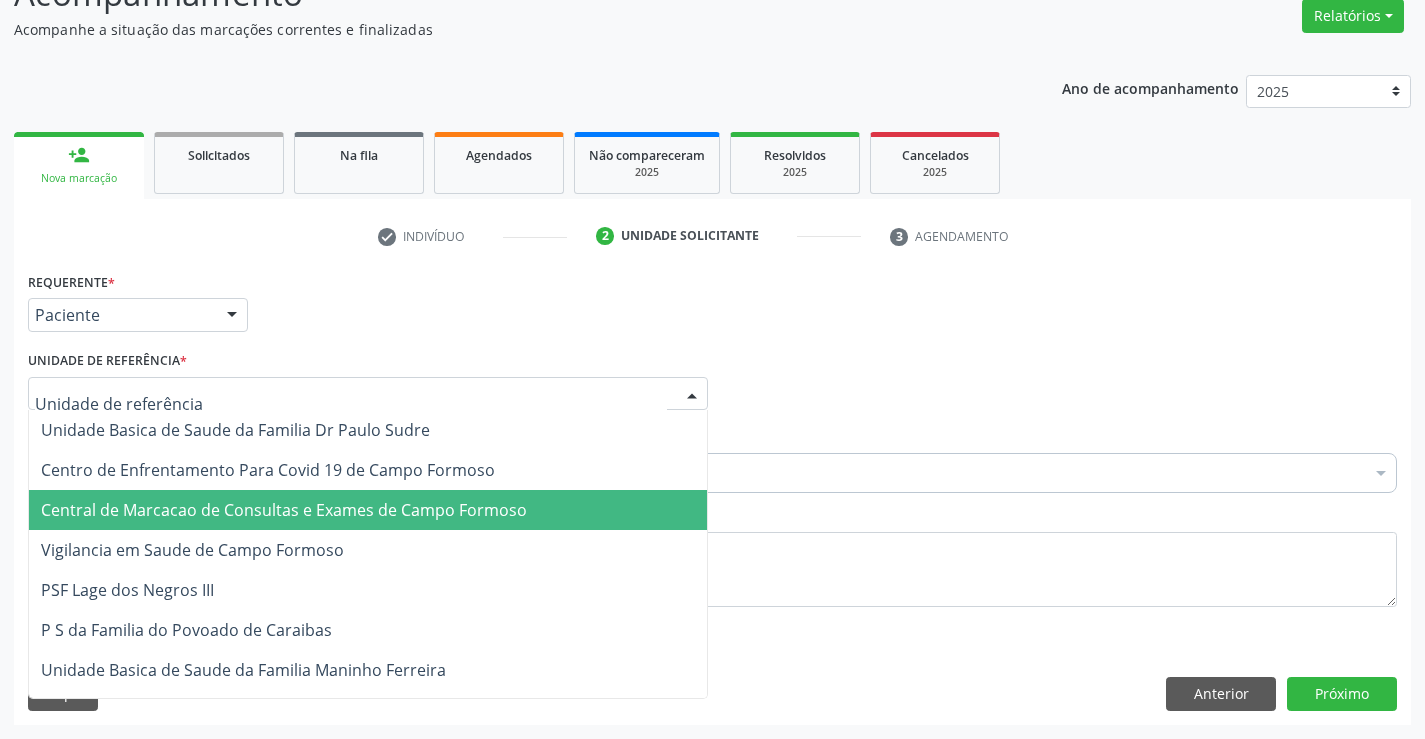 click on "Central de Marcacao de Consultas e Exames de Campo Formoso" at bounding box center (284, 510) 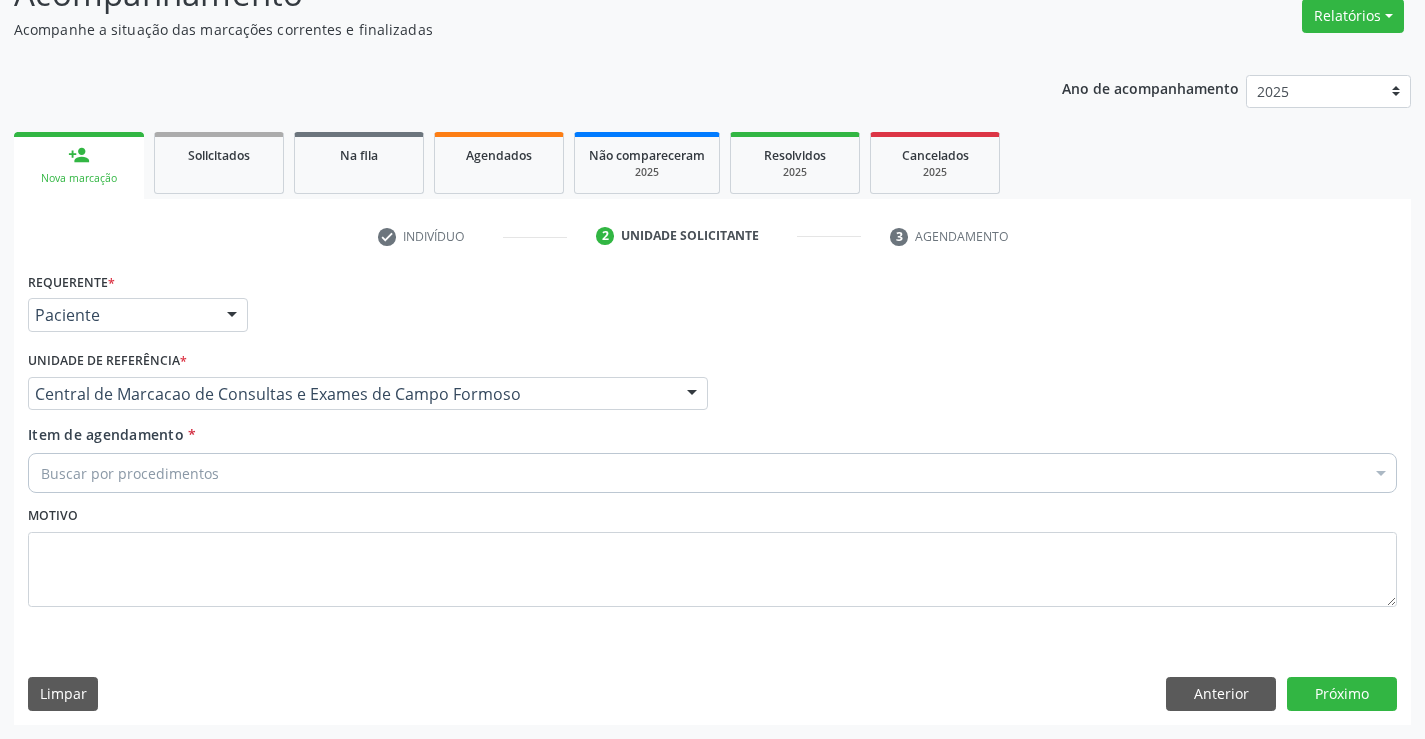 click on "Buscar por procedimentos" at bounding box center (712, 473) 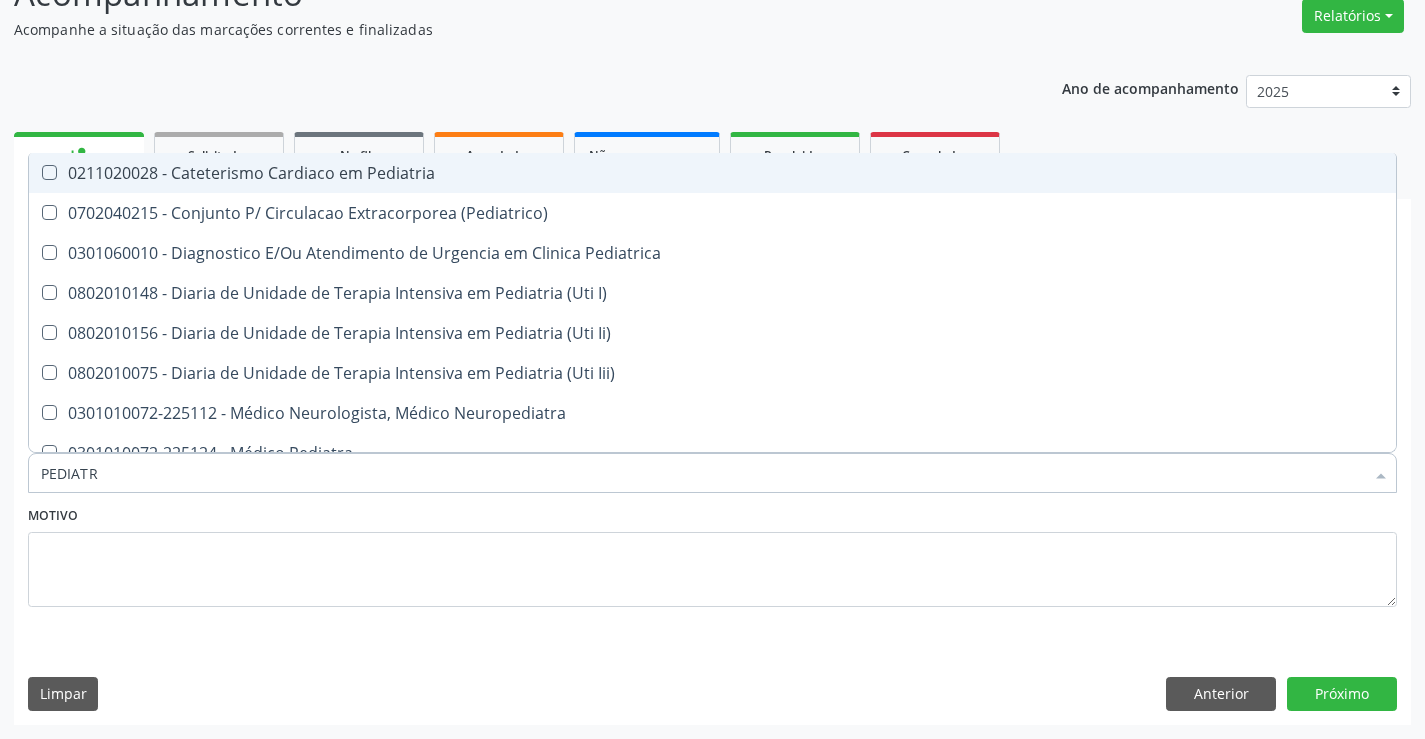 type on "PEDIATRA" 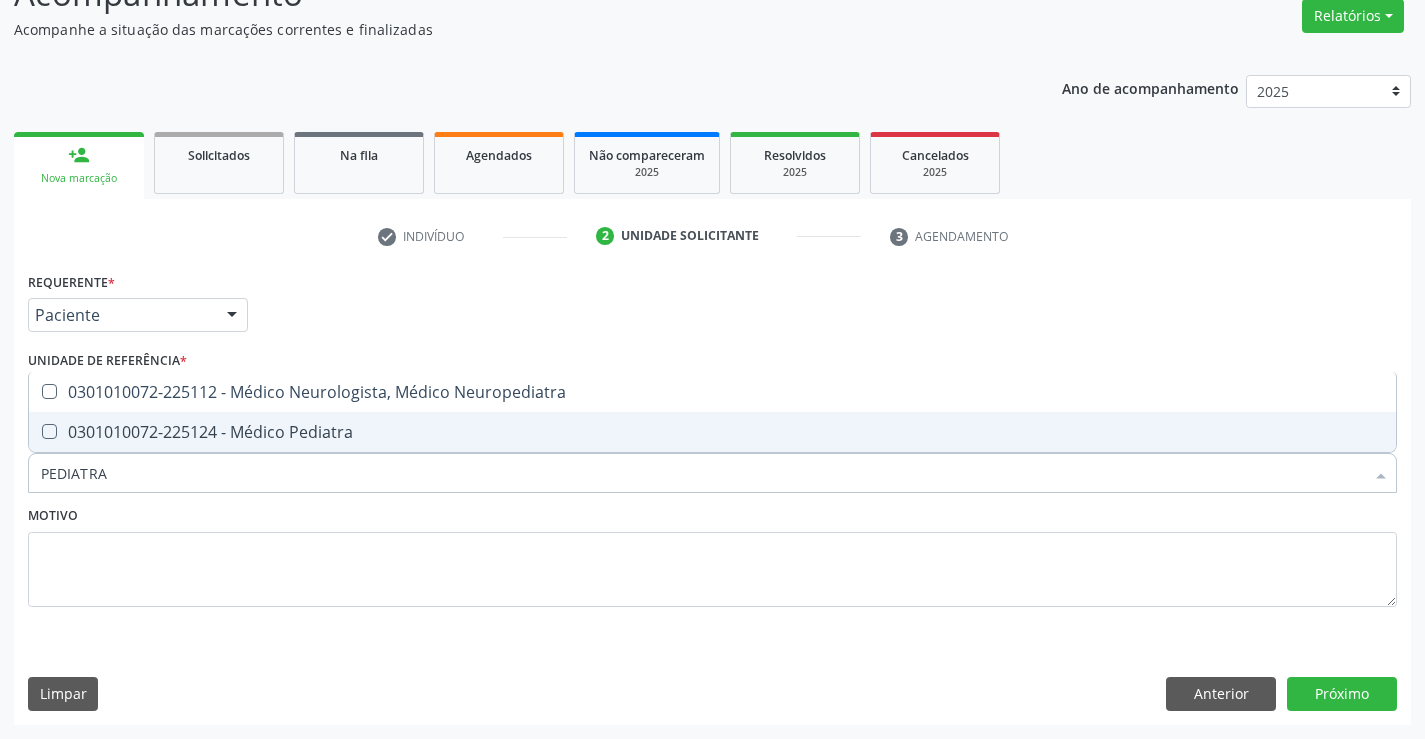 click on "0301010072-225124 - Médico Pediatra" at bounding box center (712, 432) 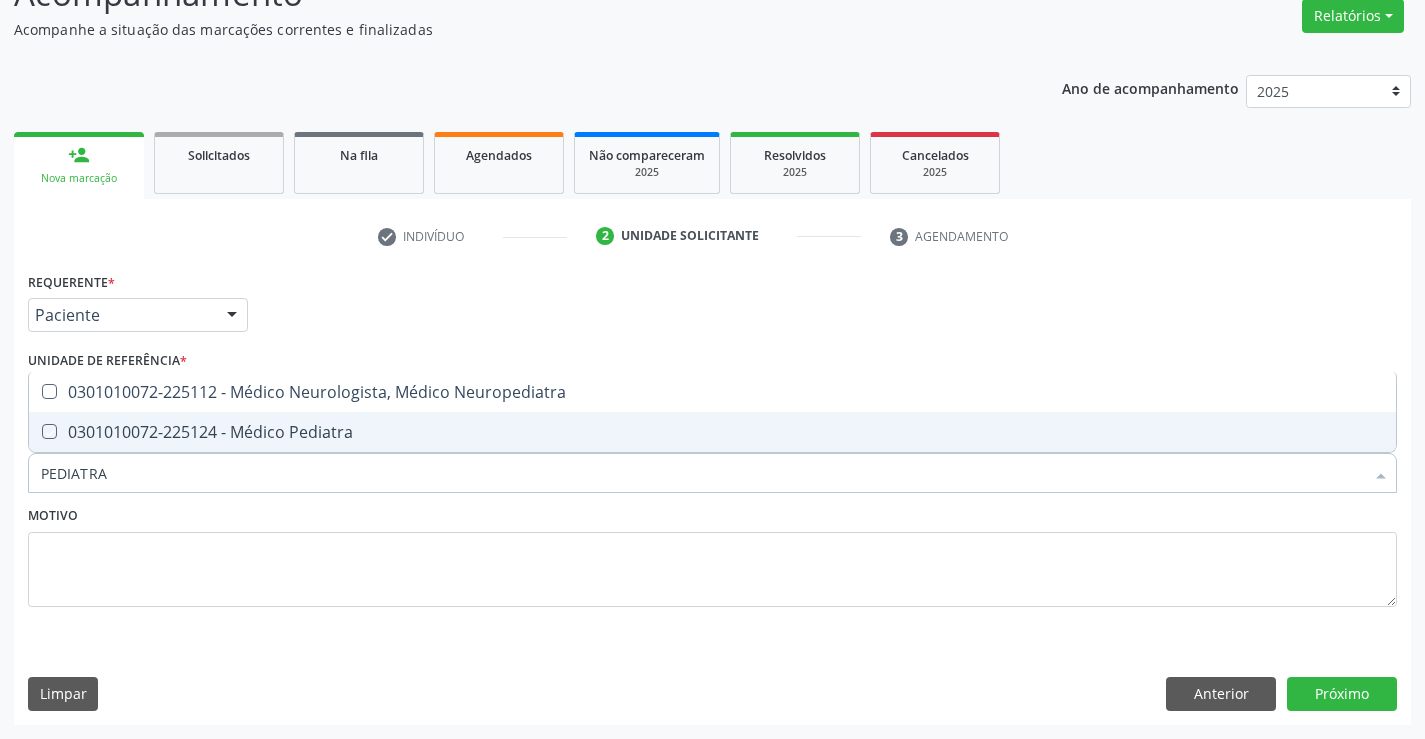 checkbox on "true" 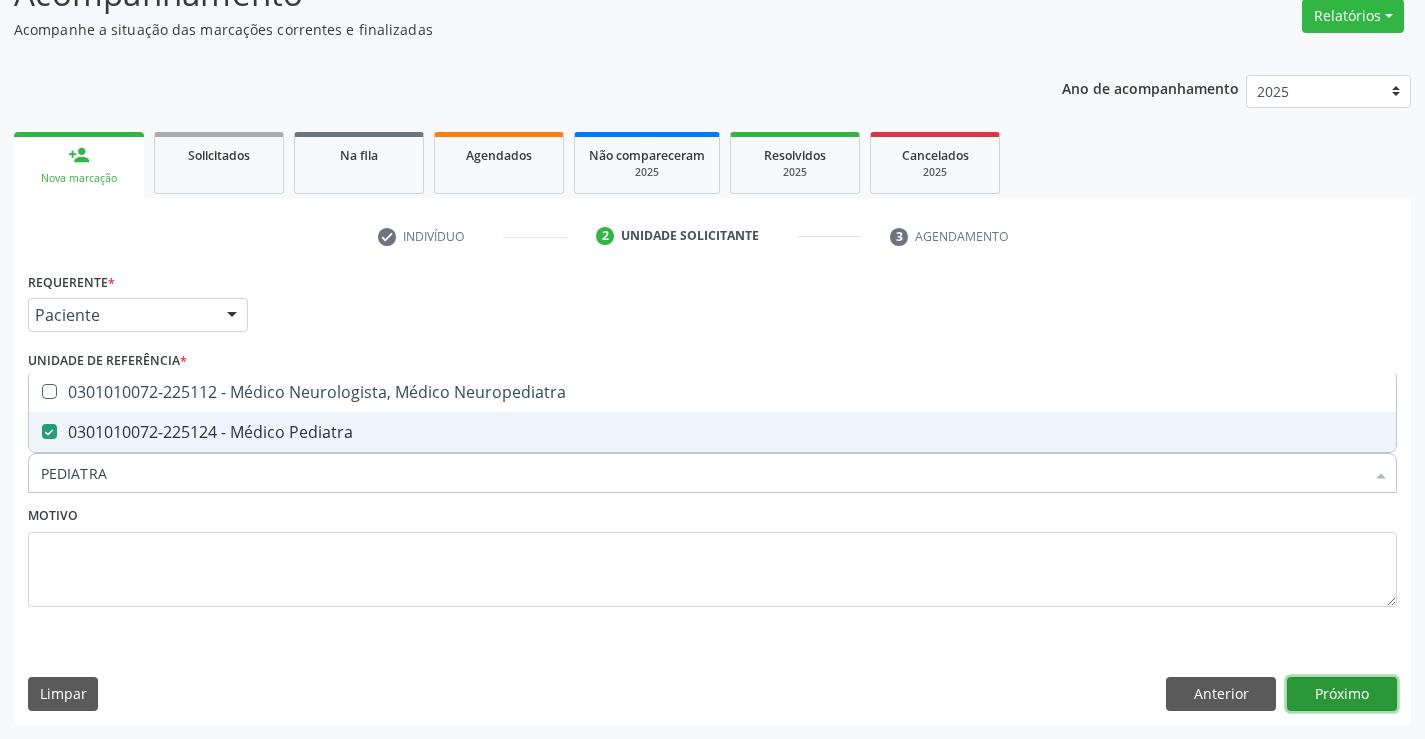 click on "Próximo" at bounding box center [1342, 694] 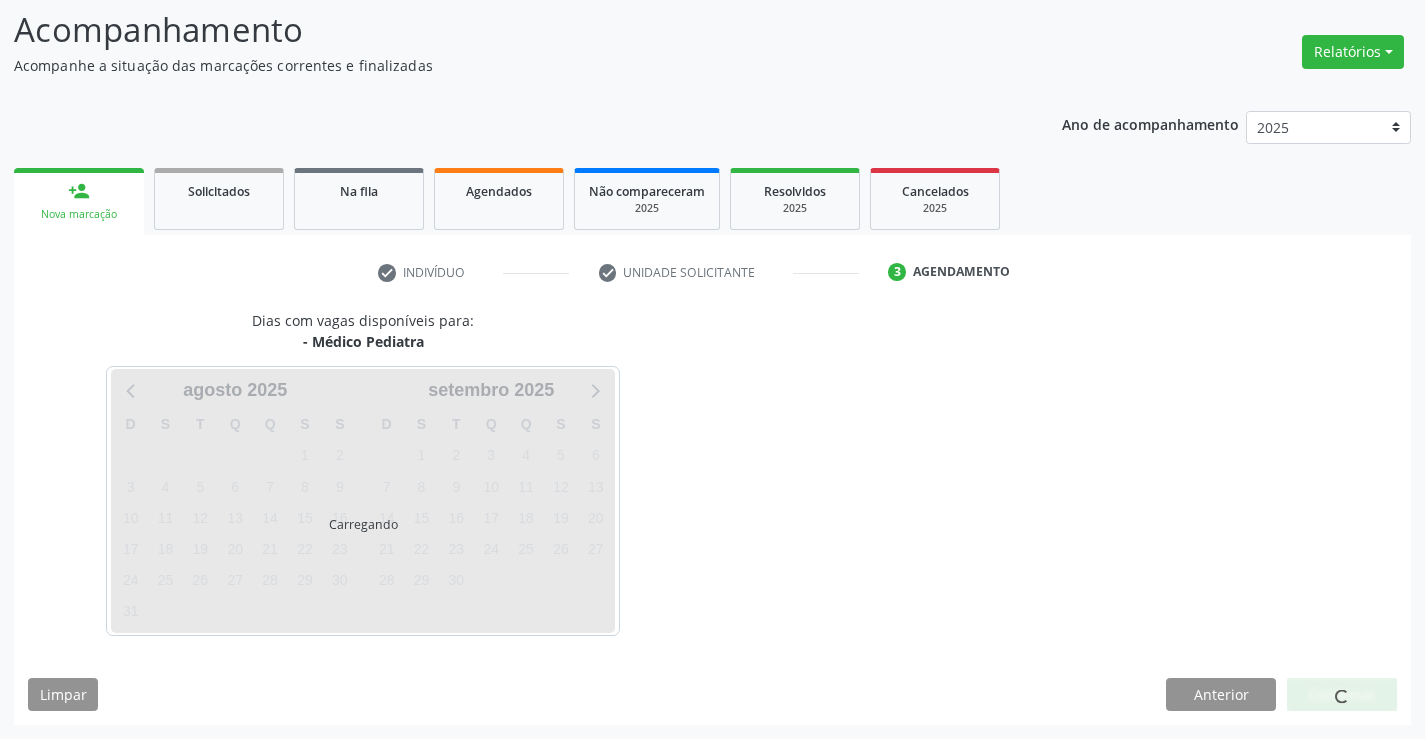 scroll, scrollTop: 131, scrollLeft: 0, axis: vertical 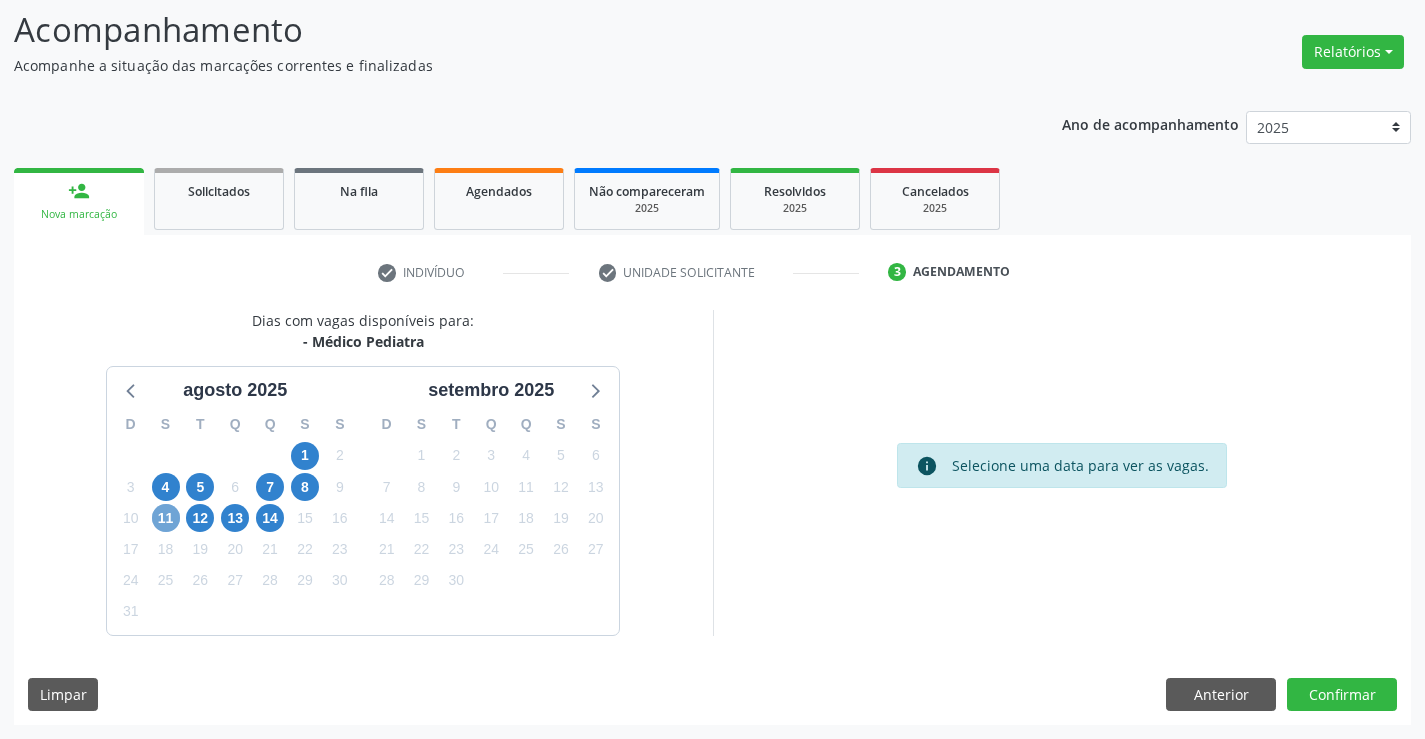 click on "11" at bounding box center (166, 518) 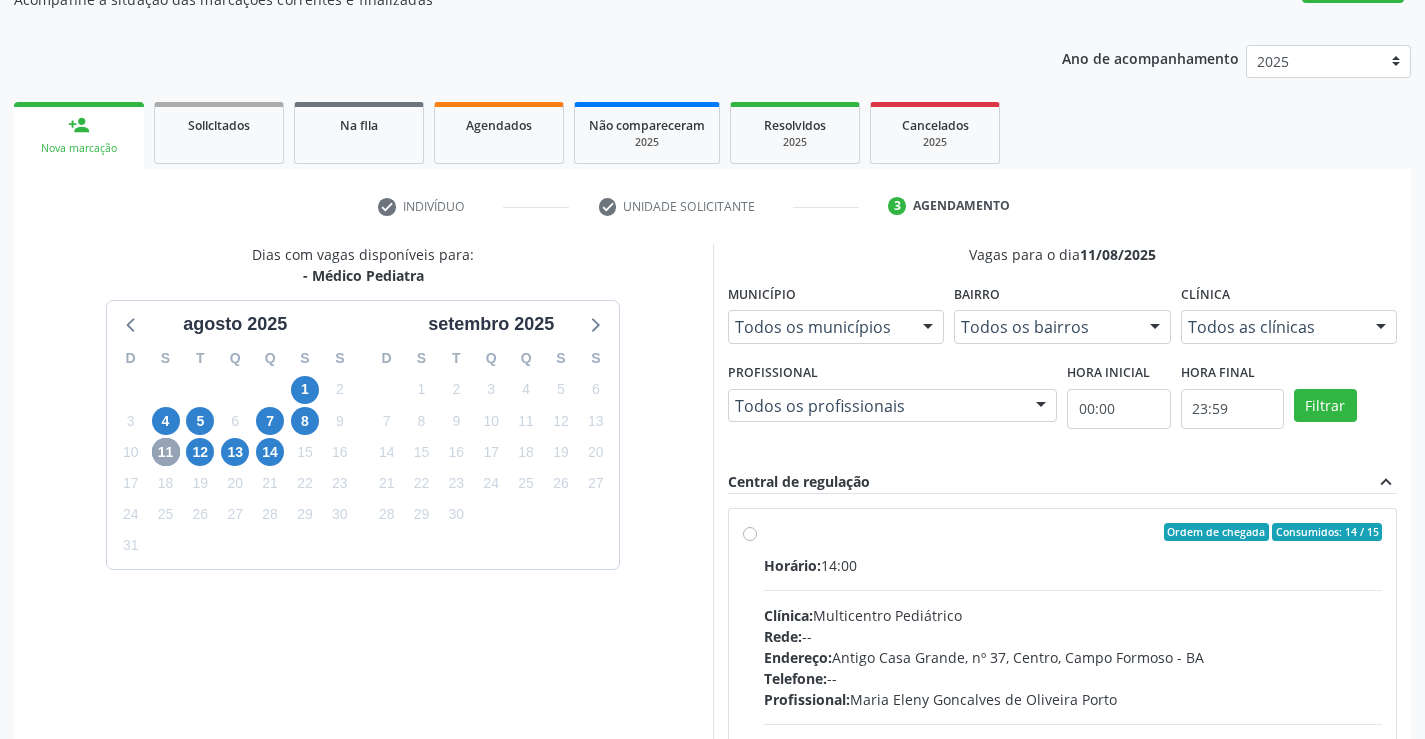 scroll, scrollTop: 331, scrollLeft: 0, axis: vertical 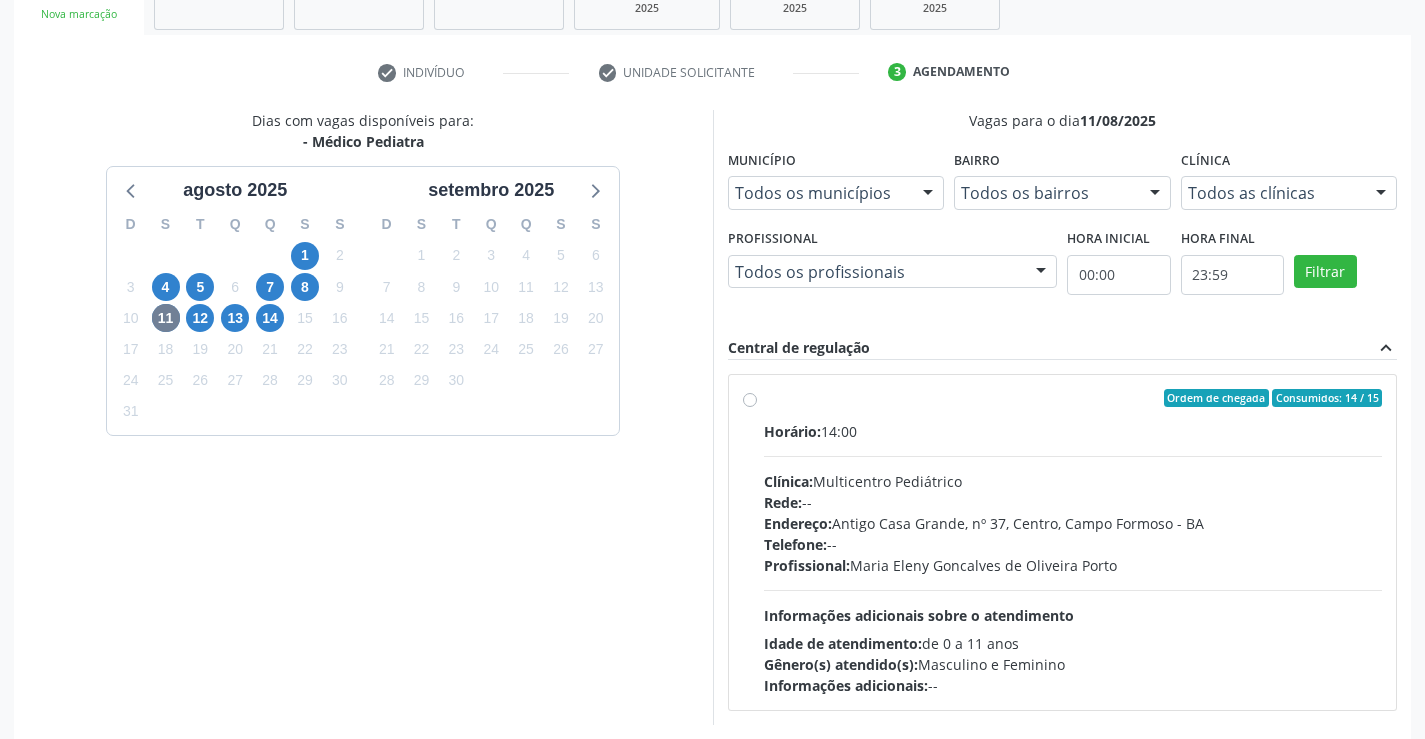 click on "Horário:   [TIME]
Clínica:  [NAME]
Rede:
--
Endereço:   [NAME] [NAME], nº [NUMBER], [NAME], [CITY] - [STATE]
Telefone:   --
Profissional:
[FIRST] [LAST] [LAST] [LAST]
Informações adicionais sobre o atendimento
Idade de atendimento:
de [NUMBER] a [NUMBER] anos
Gênero(s) atendido(s):
[NAME] e [NAME]
Informações adicionais:
--" at bounding box center (1073, 558) 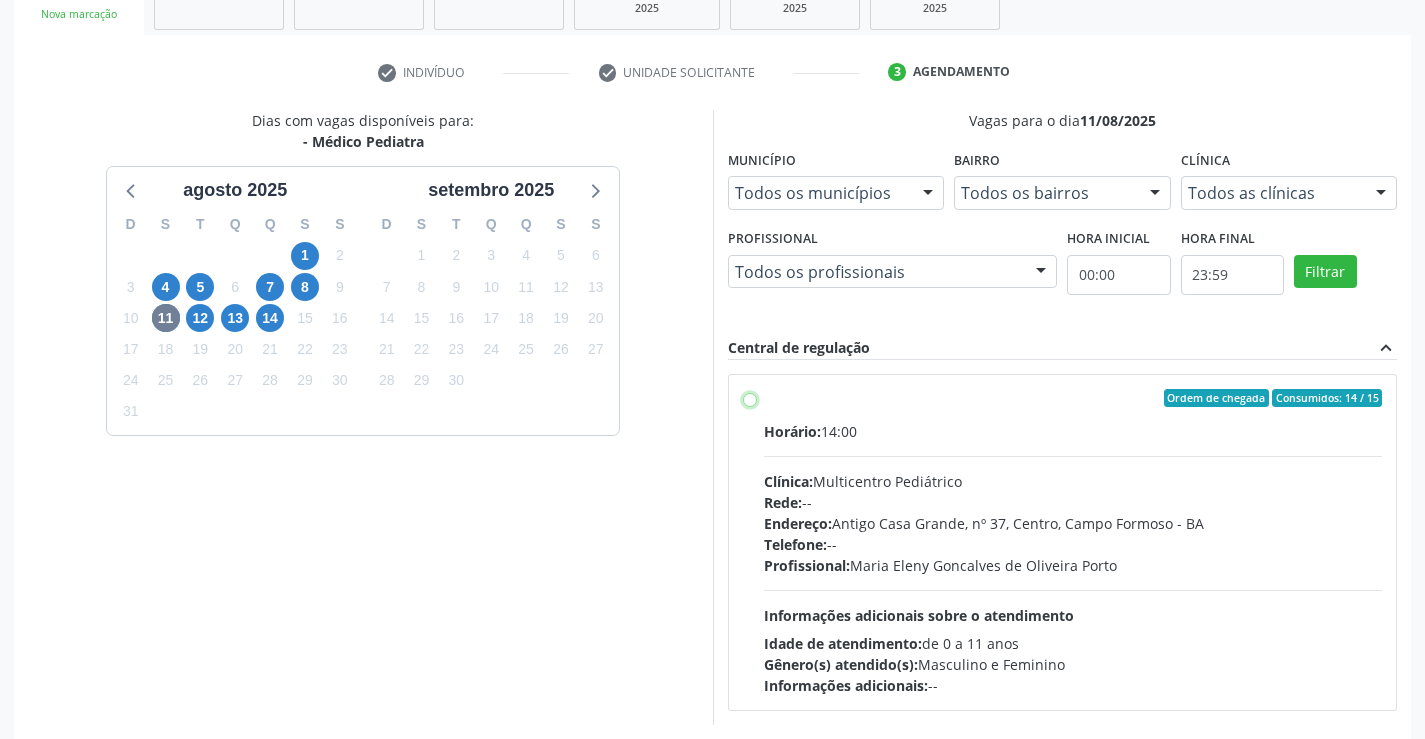 click on "Ordem de chegada
Consumidos: 14 / 15
Horário:   14:00
Clínica:  Multicentro Pediátrico
Rede:
--
Endereço:   Antigo Casa Grande, nº 37, Centro, Campo Formoso - BA
Telefone:   --
Profissional:
[FIRST] [LAST] DE [LAST] [LAST]
Informações adicionais sobre o atendimento
Idade de atendimento:
de 0 a 11 anos
Gênero(s) atendido(s):
Masculino e Feminino
Informações adicionais:
--" at bounding box center [750, 398] 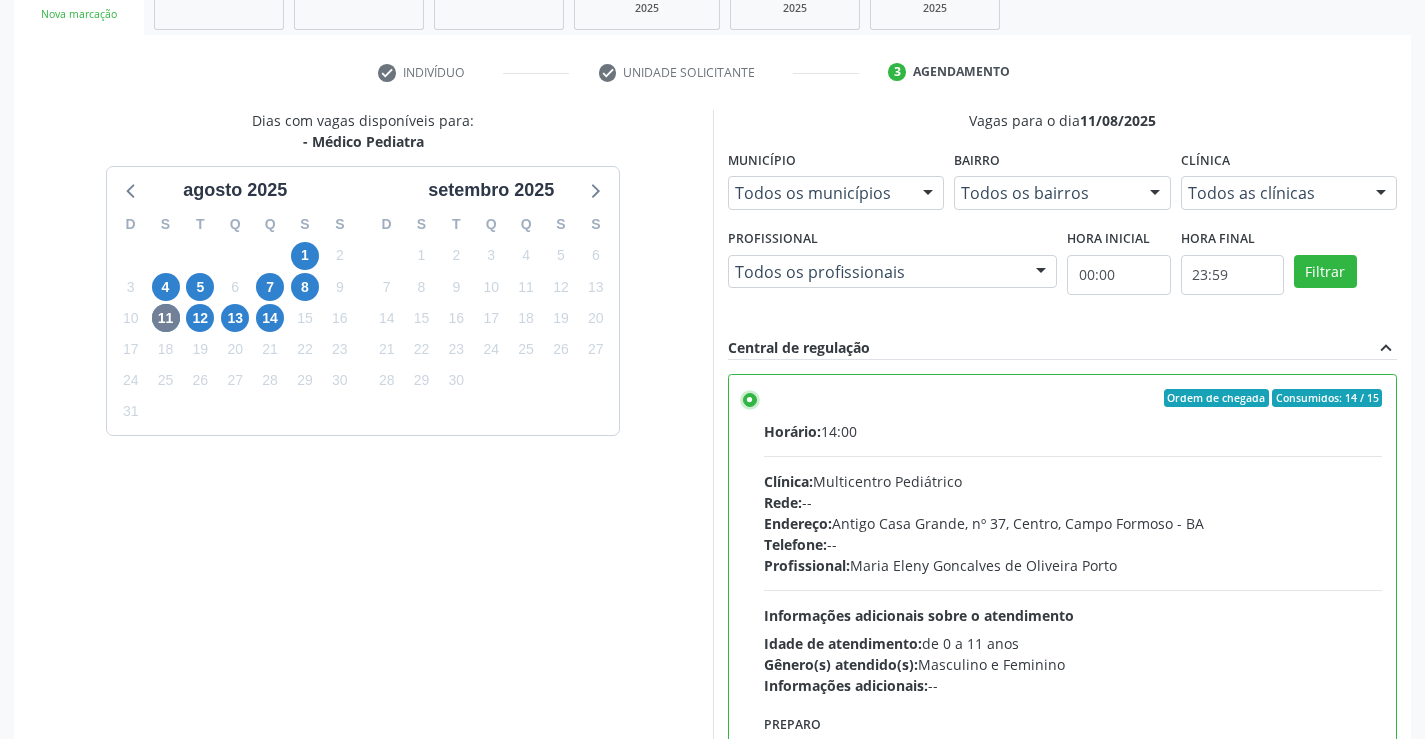 scroll, scrollTop: 99, scrollLeft: 0, axis: vertical 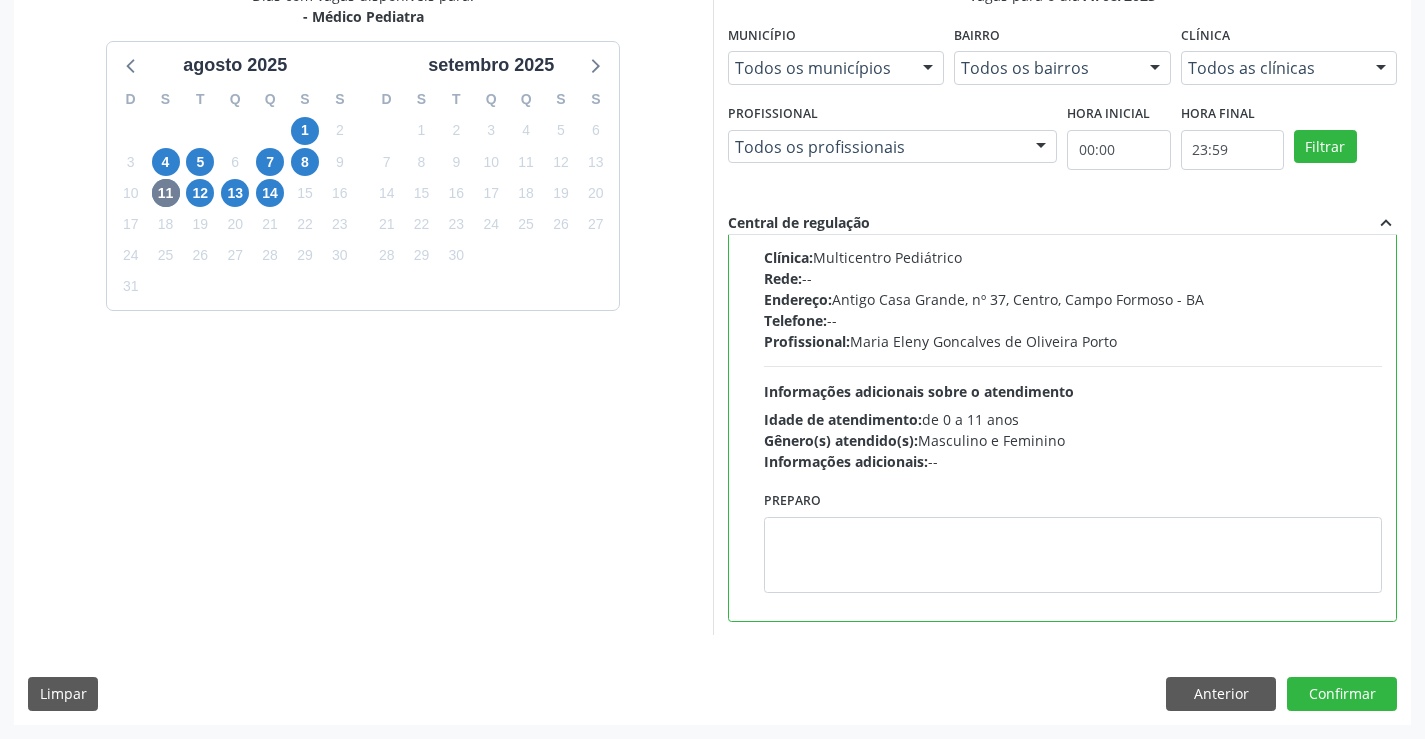 click on "Dias com vagas disponíveis para:
- Médico [NAME]
[MONTH] [NUMBER] D S T Q Q S S 27 28 29 30 31 1 2 3 4 5 6 7 8 9 10 11 12 13 14 15 16 17 18 19 20 21 22 23 24 25 26 27 28 29 30 31 1 2 3 4 5 6 [MONTH] 2025 D S T Q Q S S 31 1 2 3 4 5 6 7 8 9 10 11 12 13 14 15 16 17 18 19 20 21 22 23 24 25 26 27 28 29 30 1 2 3 4 5 6 7 8 9 10 11
Vagas para o dia
[DATE]
Município
Todos os municípios         Todos os municípios   [CITY] - [STATE]
Nenhum resultado encontrado para: "   "
Não há nenhuma opção para ser exibida.
Bairro
Todos os bairros         Todos os bairros   [NAME]
Nenhum resultado encontrado para: "   "
Não há nenhuma opção para ser exibida.
Clínica
Todos as clínicas         Todos as clínicas   [NAME]
Nenhum resultado encontrado para: "   "
Profissional" at bounding box center (712, 354) 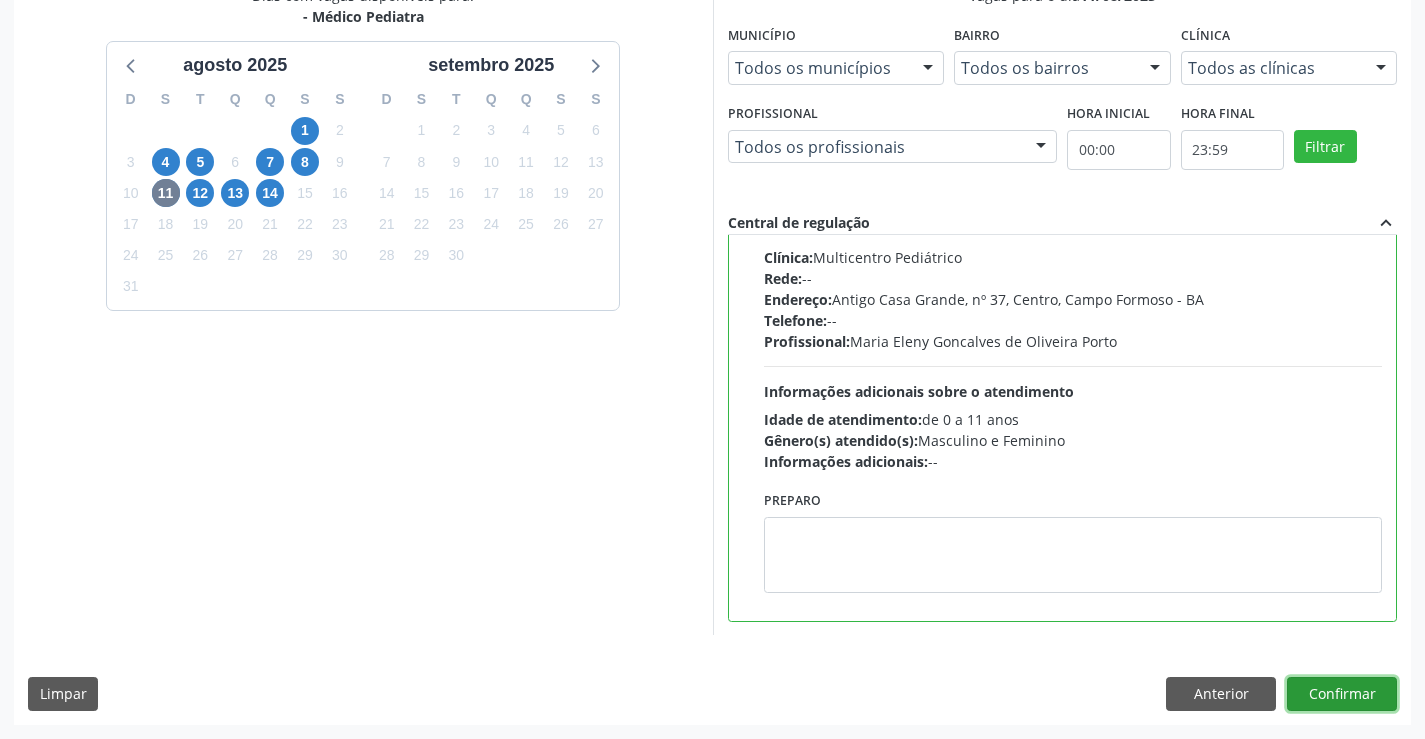 click on "Confirmar" at bounding box center (1342, 694) 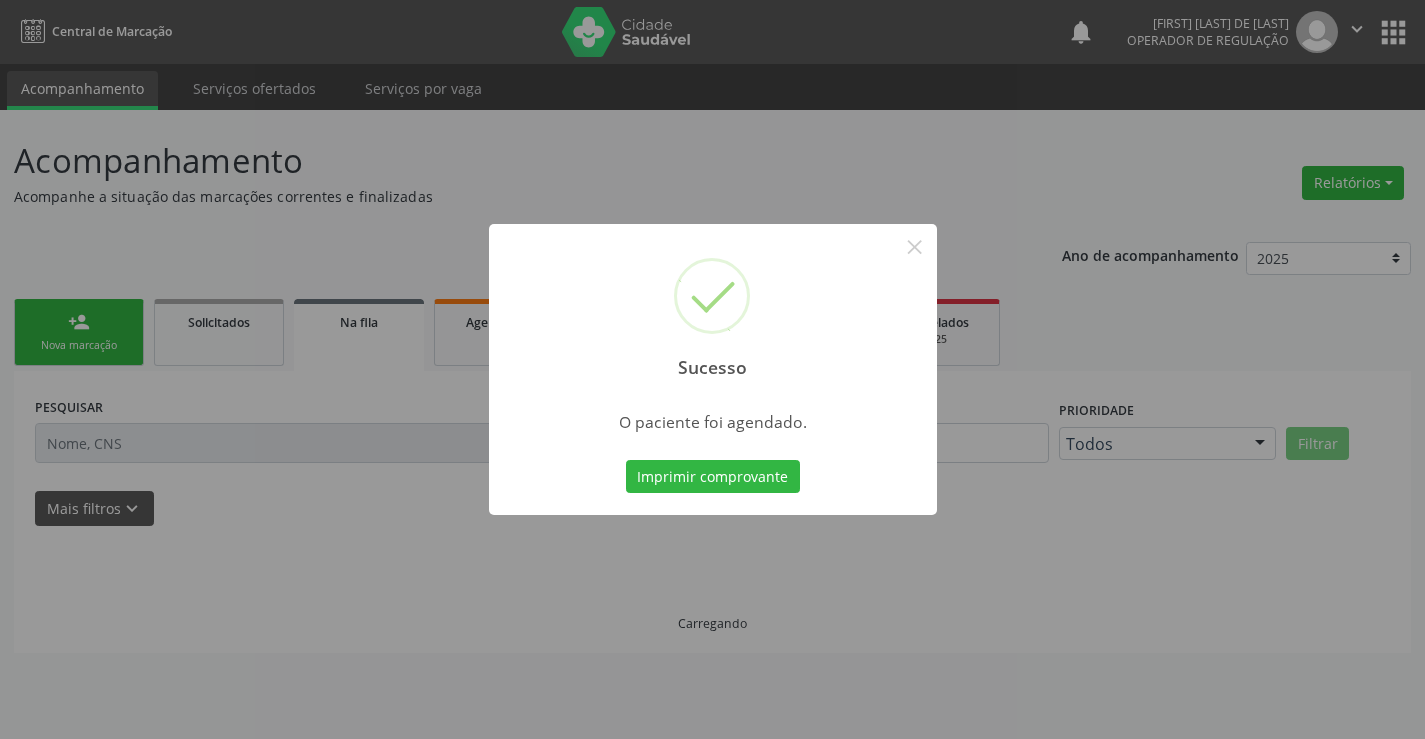 scroll, scrollTop: 0, scrollLeft: 0, axis: both 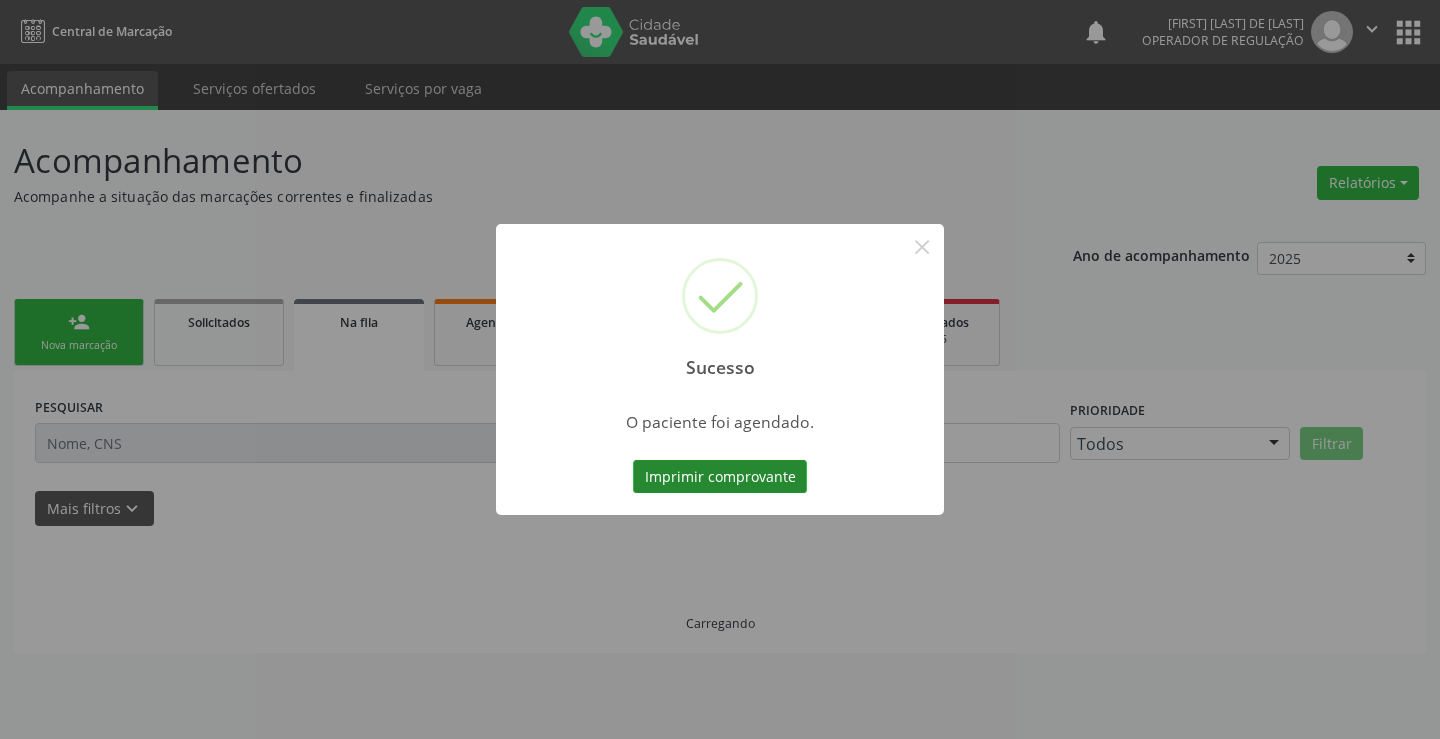 click on "Imprimir comprovante" at bounding box center [720, 477] 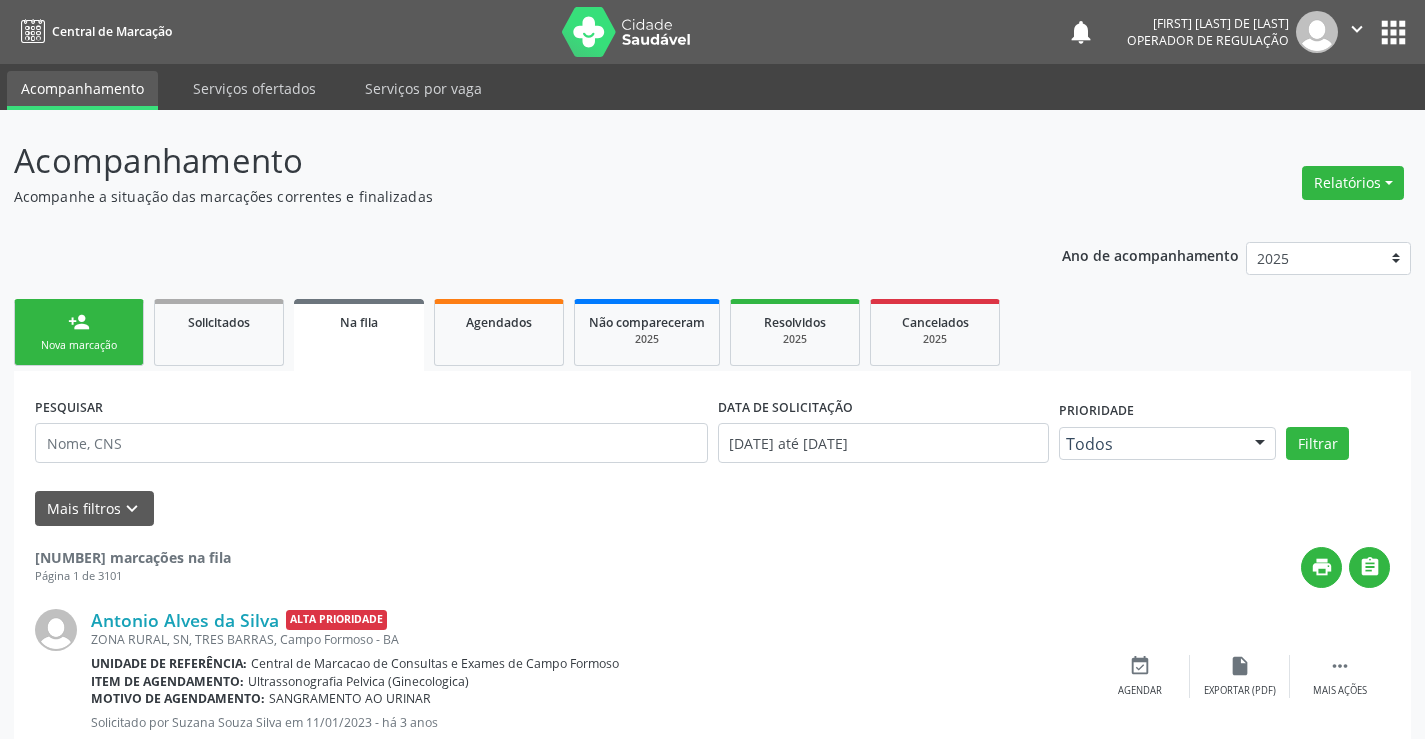 click on "person_add
Nova marcação" at bounding box center [79, 332] 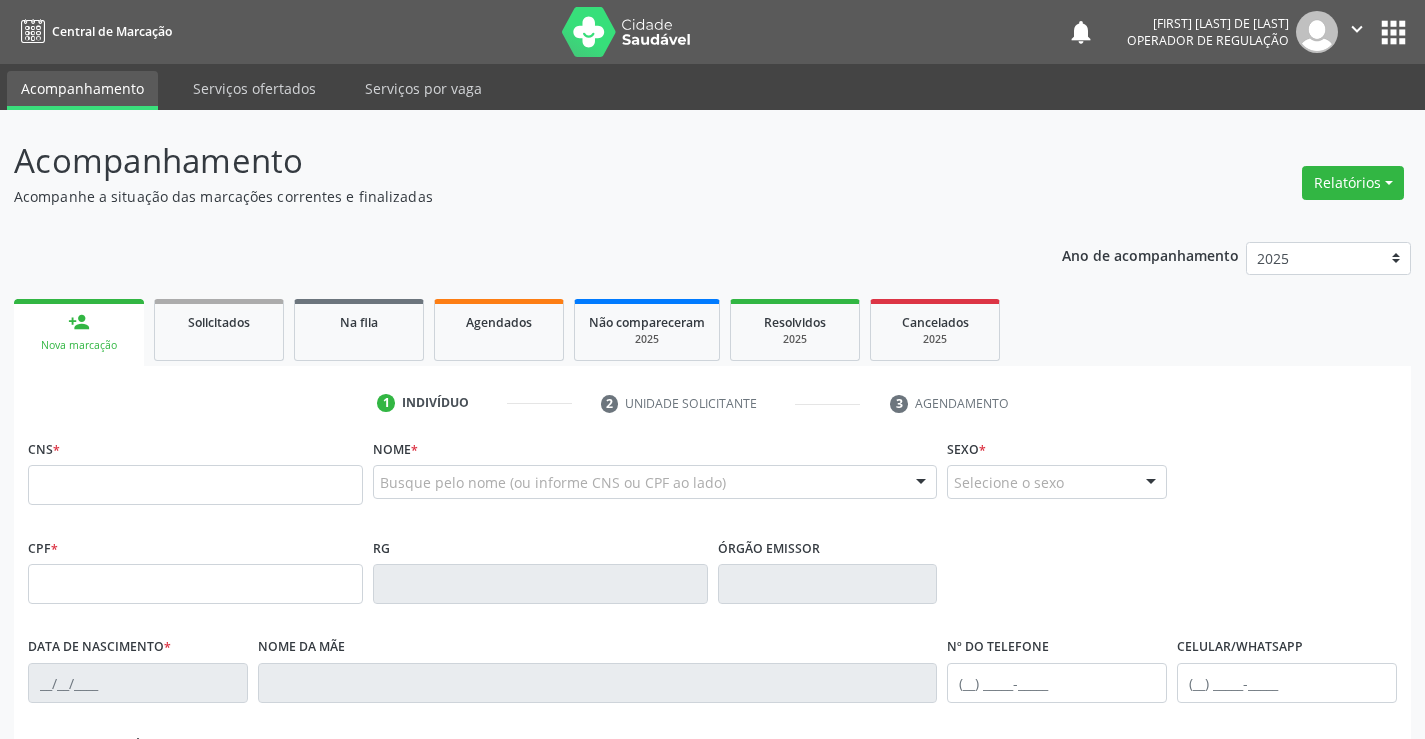 click on "Busque pelo nome (ou informe CNS ou CPF ao lado)" at bounding box center (655, 482) 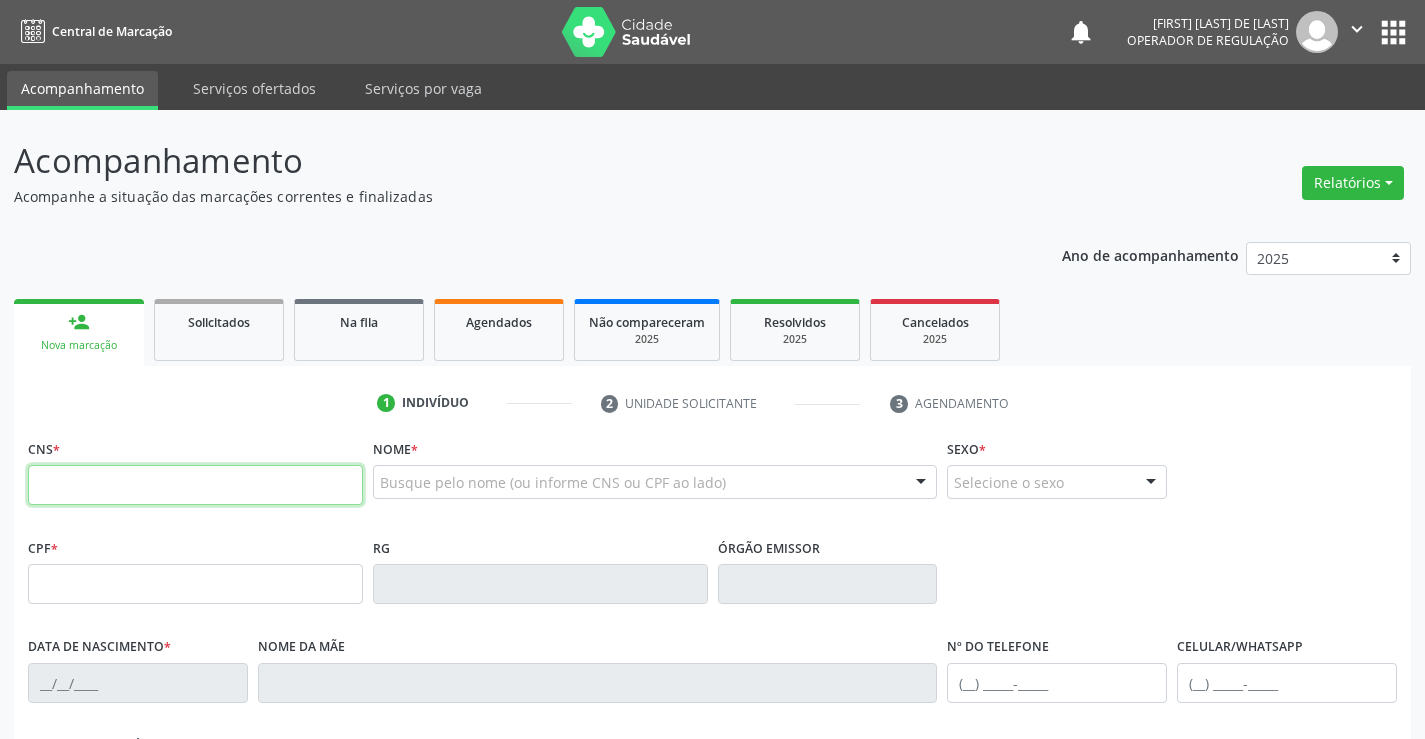drag, startPoint x: 126, startPoint y: 487, endPoint x: 78, endPoint y: 481, distance: 48.373547 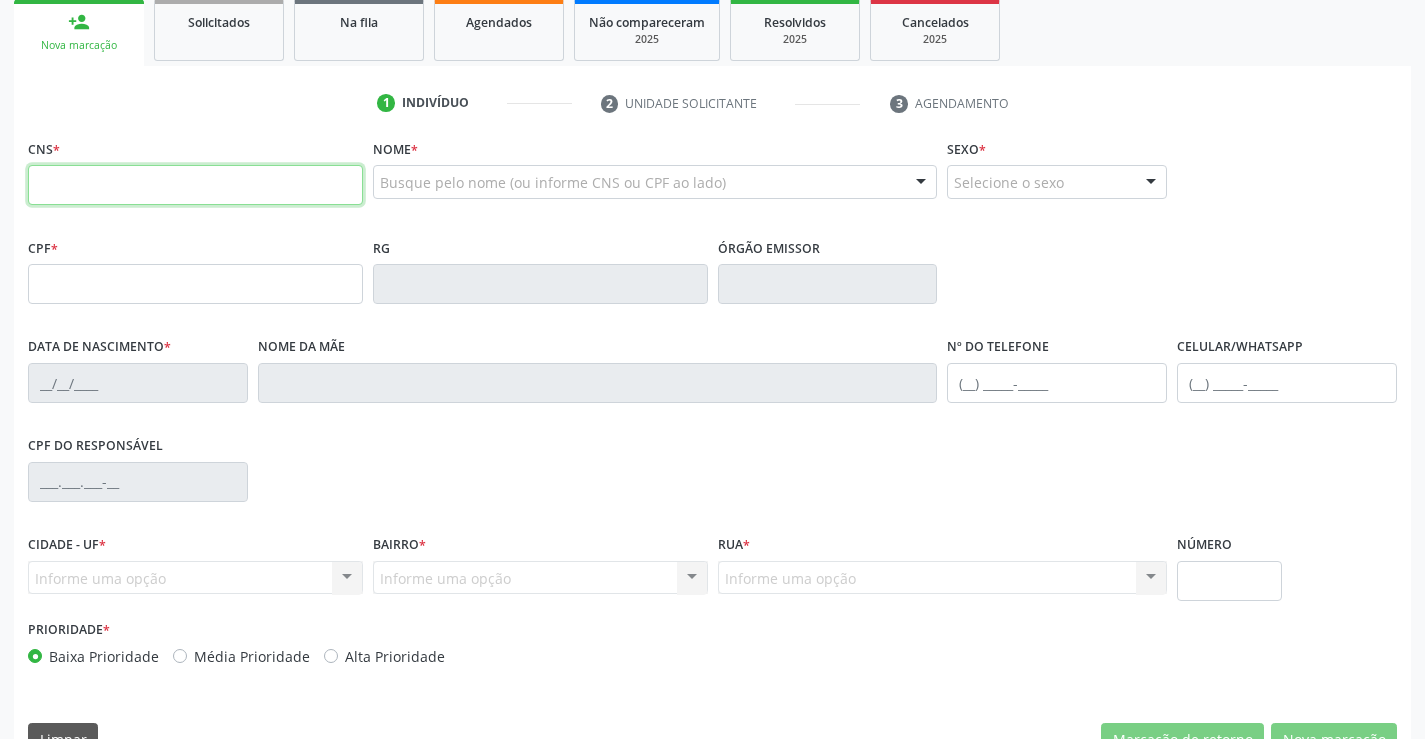 scroll, scrollTop: 0, scrollLeft: 0, axis: both 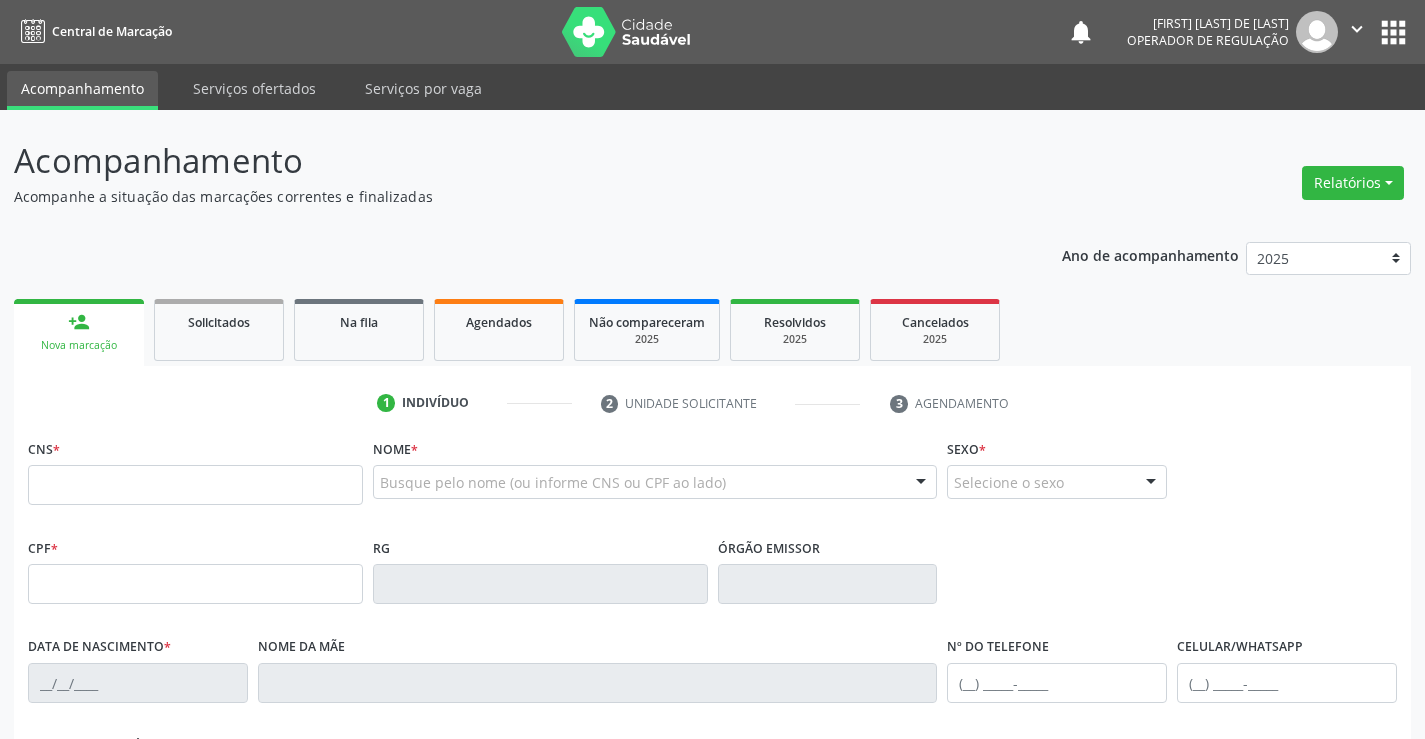 click on "CNS
*" at bounding box center (195, 469) 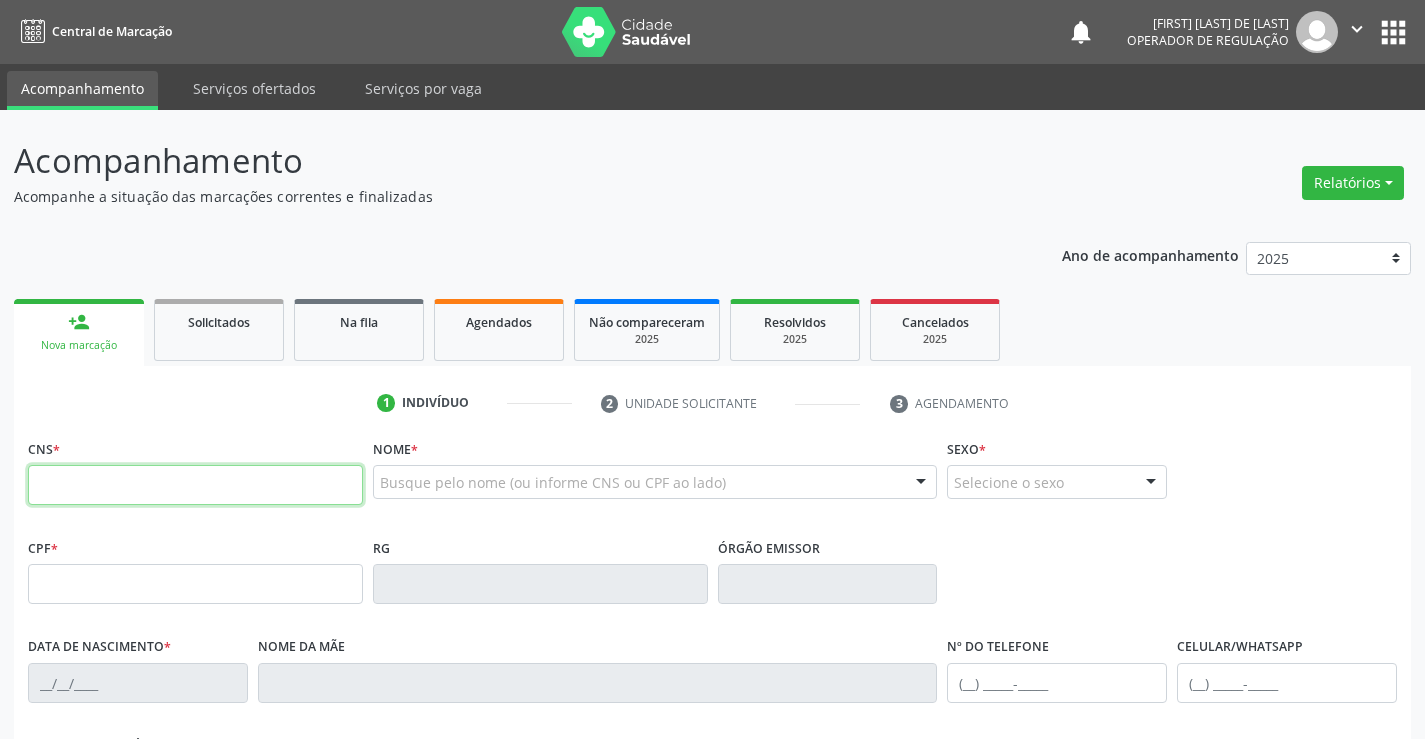 click at bounding box center (195, 485) 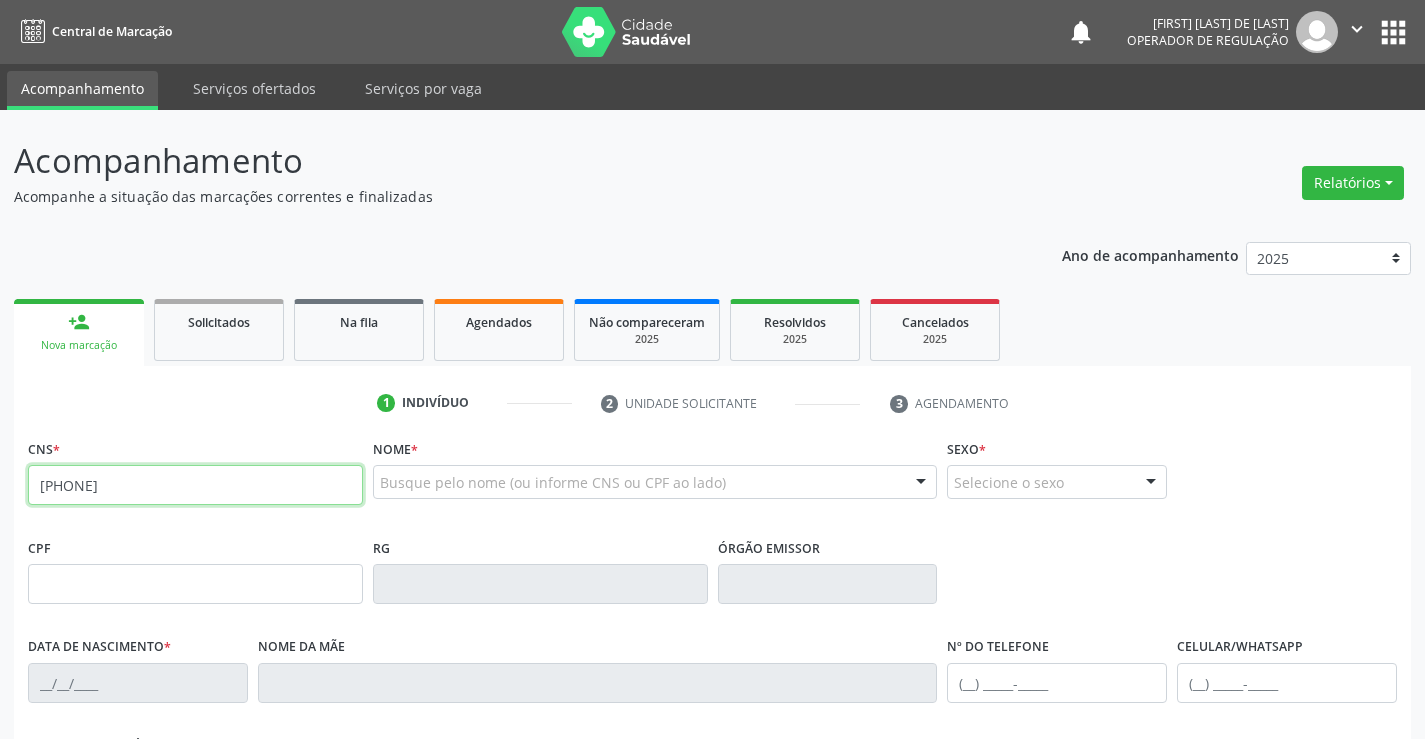type on "[PHONE]" 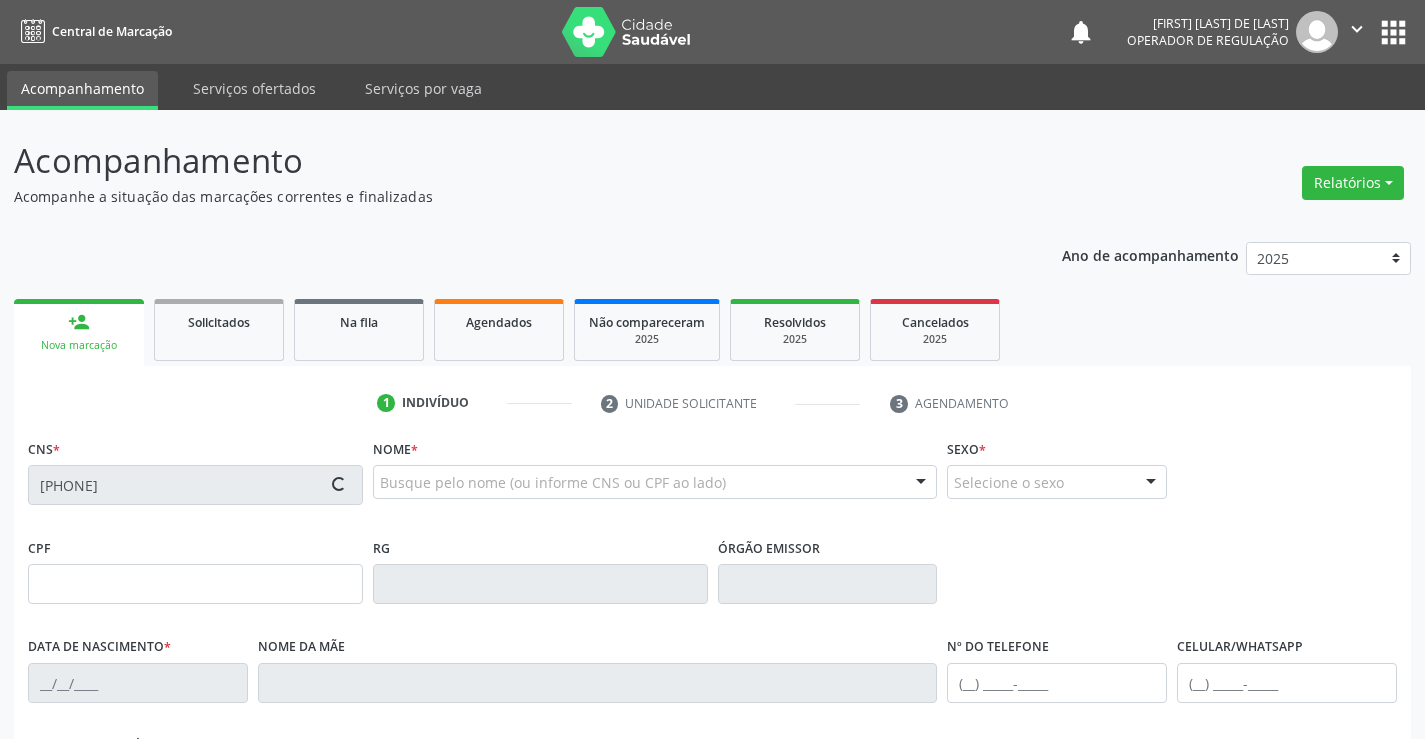 type on "[PHONE]" 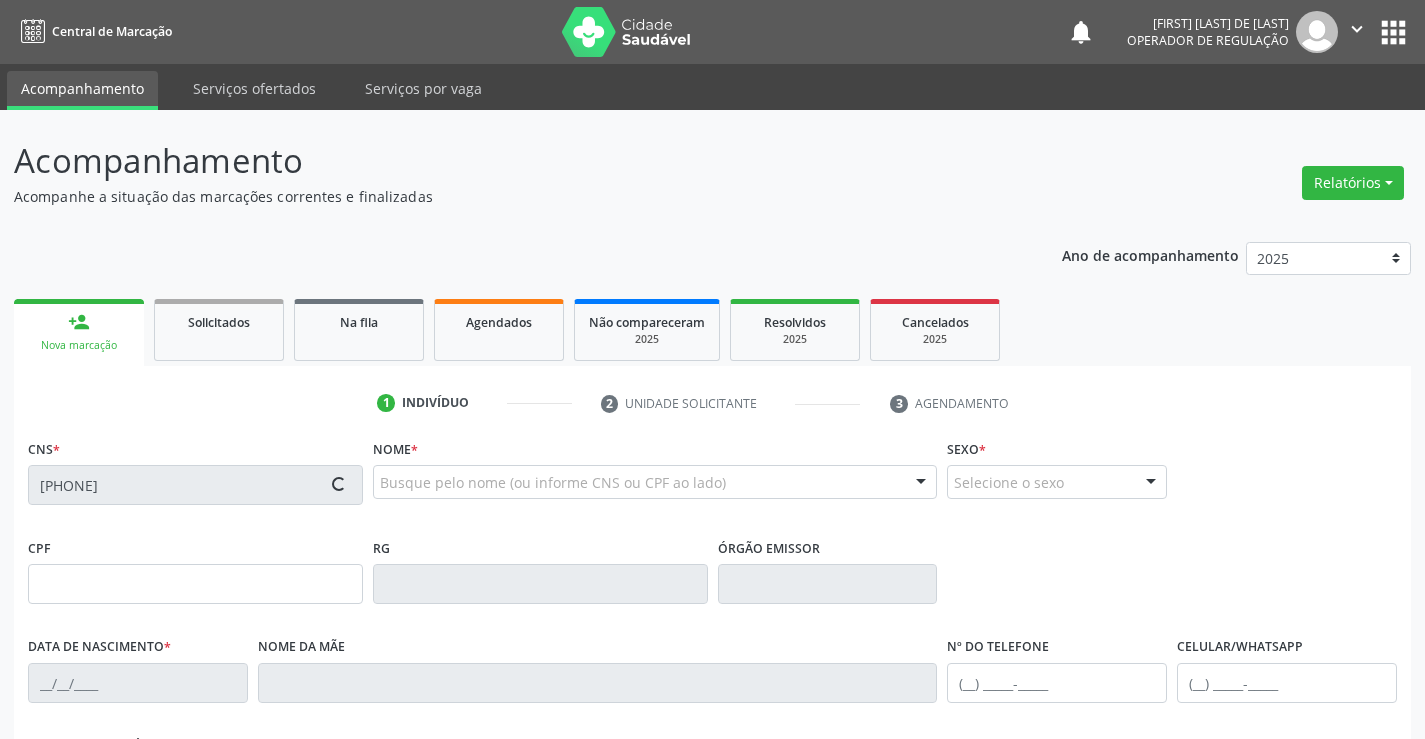 type on "[DATE]" 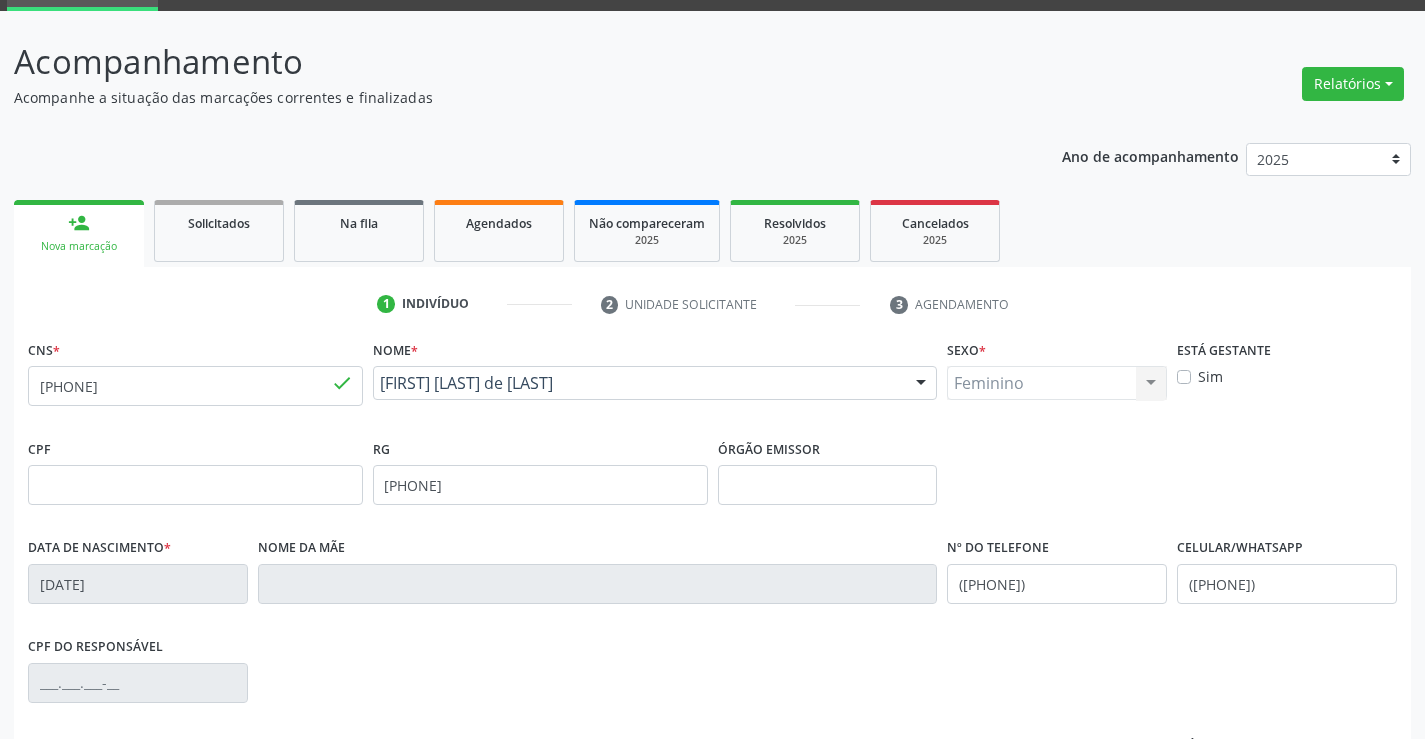 scroll, scrollTop: 345, scrollLeft: 0, axis: vertical 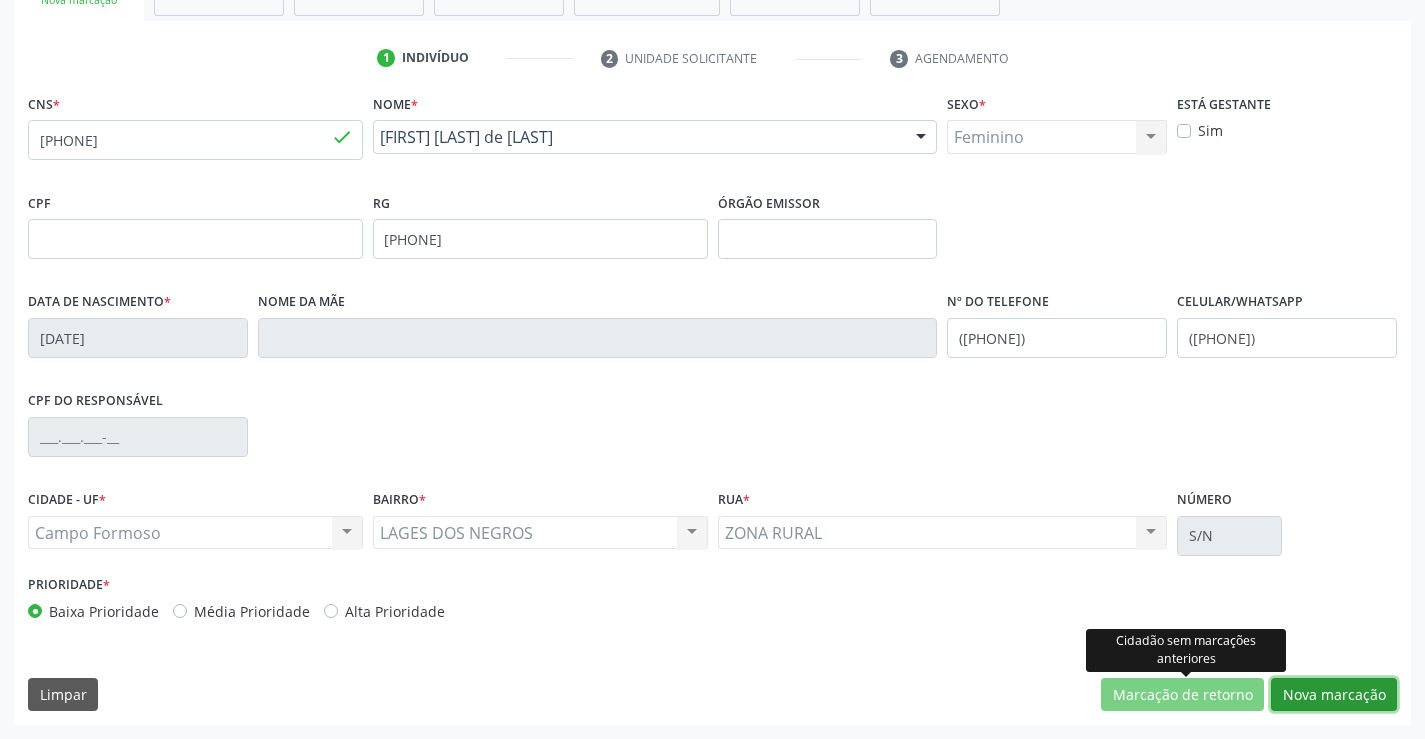 click on "Nova marcação" at bounding box center (1334, 695) 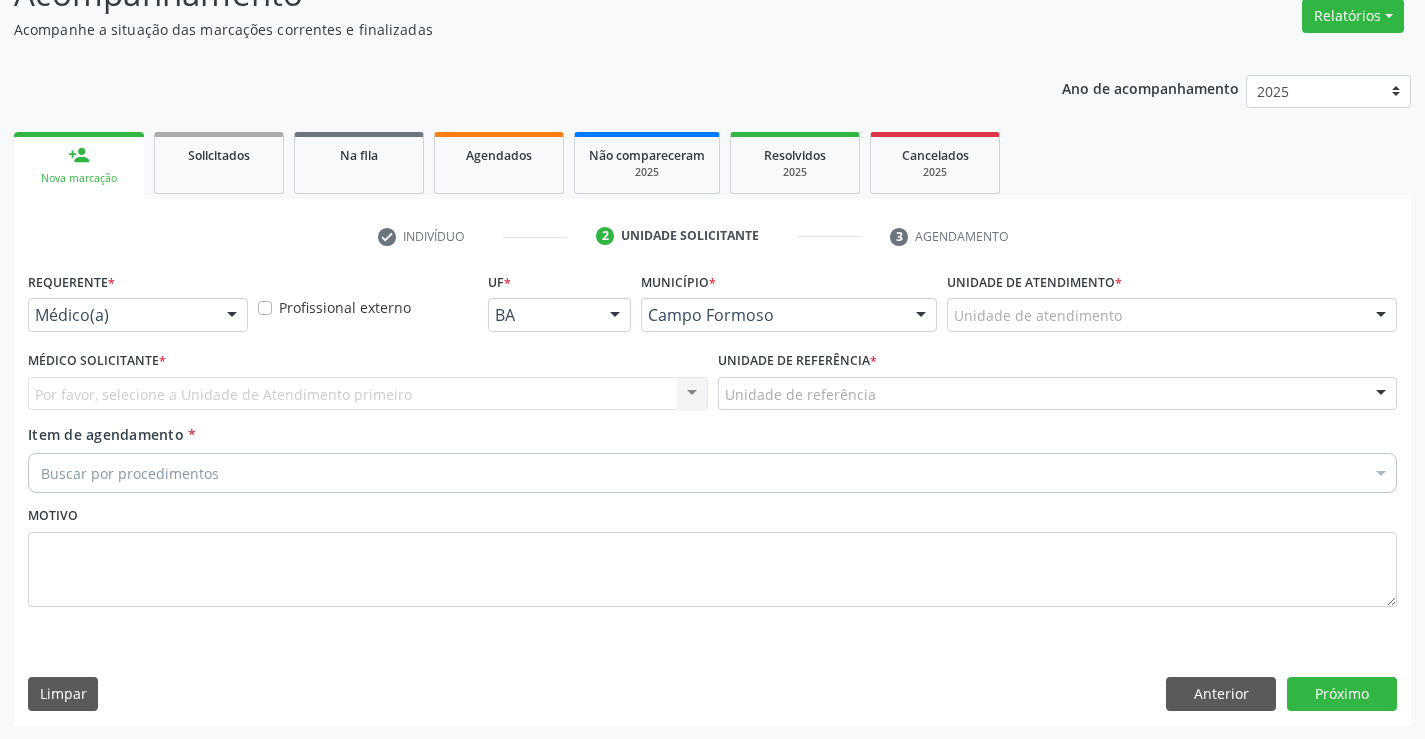 scroll, scrollTop: 167, scrollLeft: 0, axis: vertical 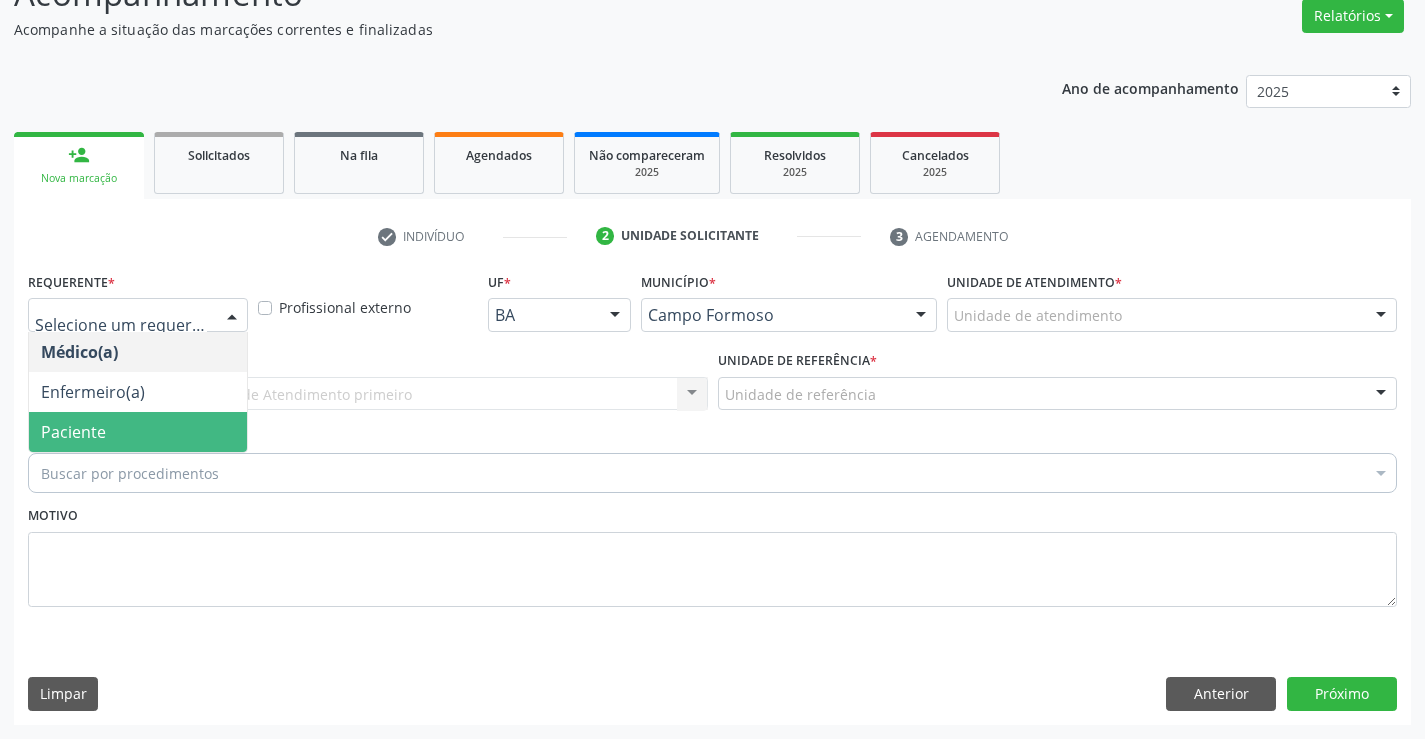 drag, startPoint x: 122, startPoint y: 442, endPoint x: 262, endPoint y: 442, distance: 140 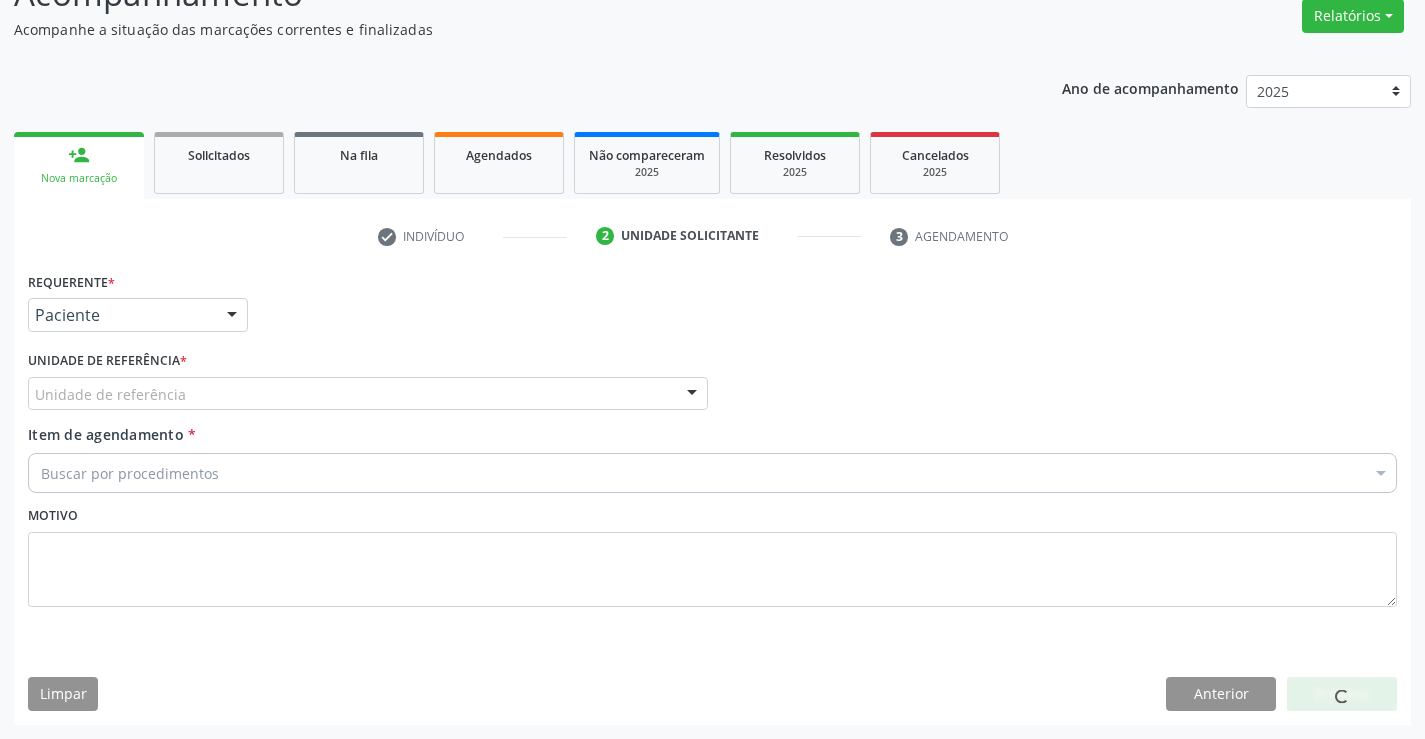 click on "Unidade de referência" at bounding box center (368, 394) 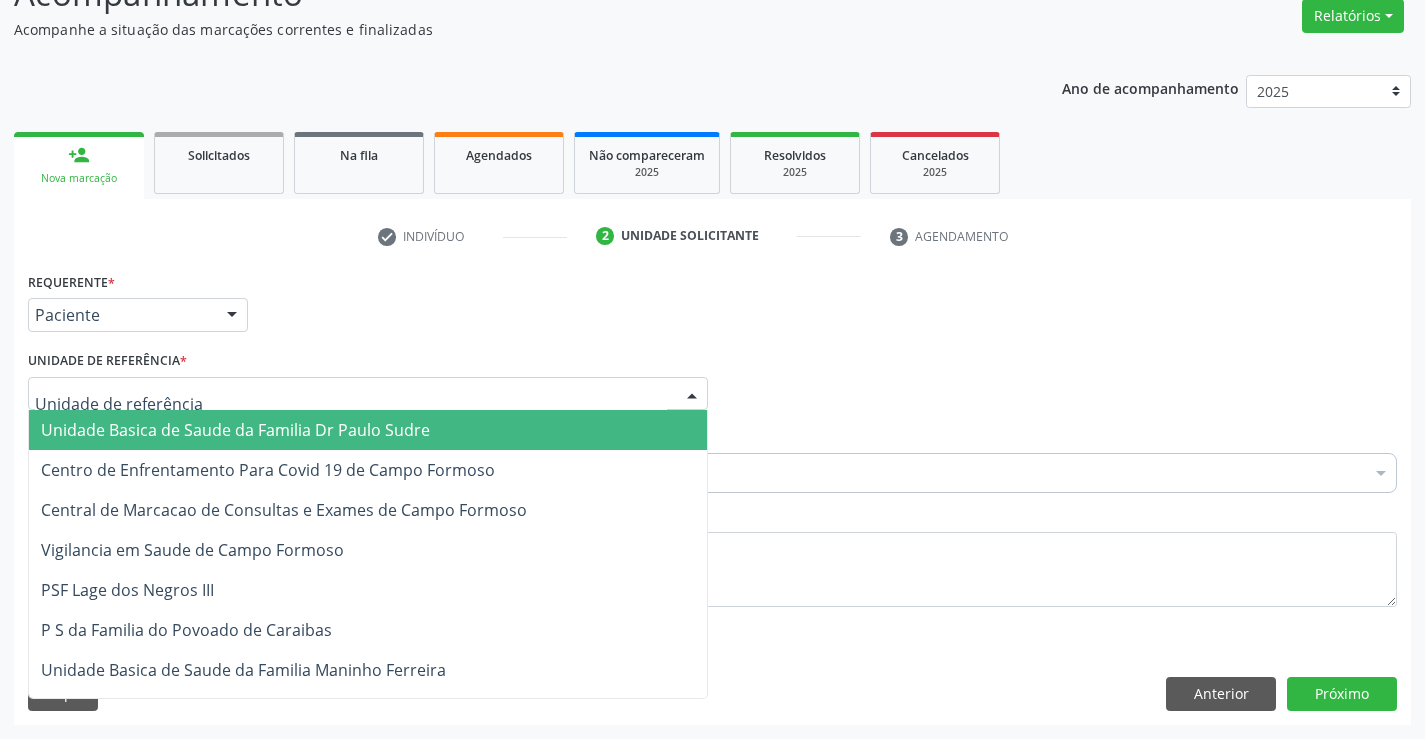 drag, startPoint x: 265, startPoint y: 434, endPoint x: 340, endPoint y: 451, distance: 76.902534 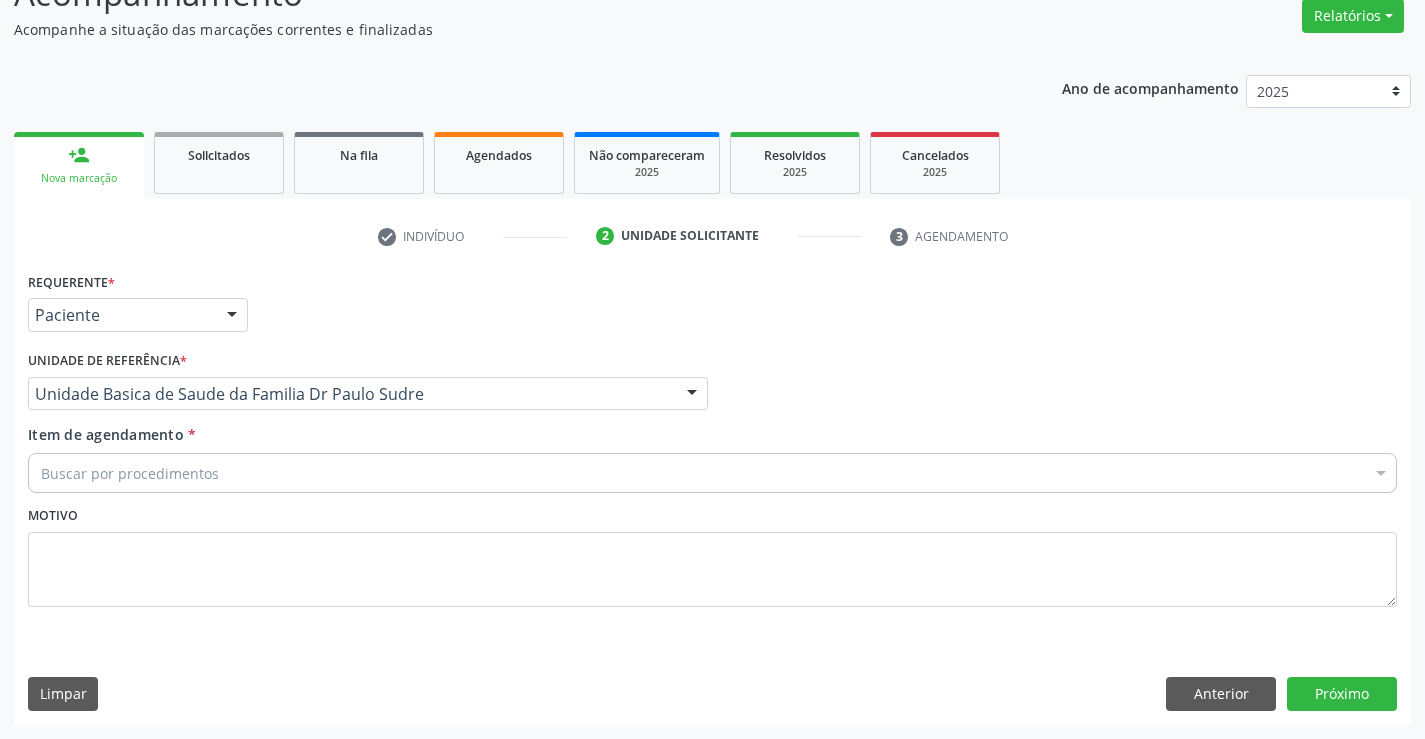 click on "Buscar por procedimentos" at bounding box center [712, 473] 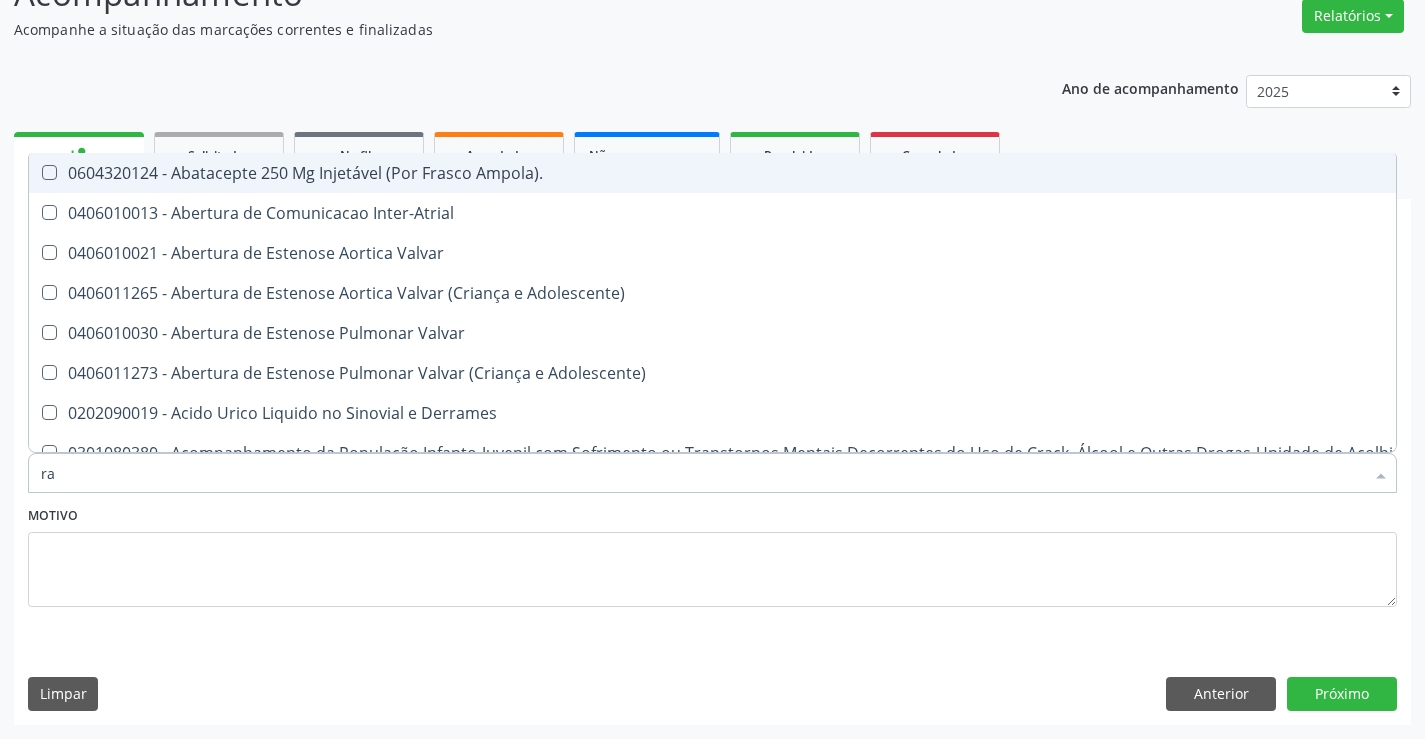 type on "r" 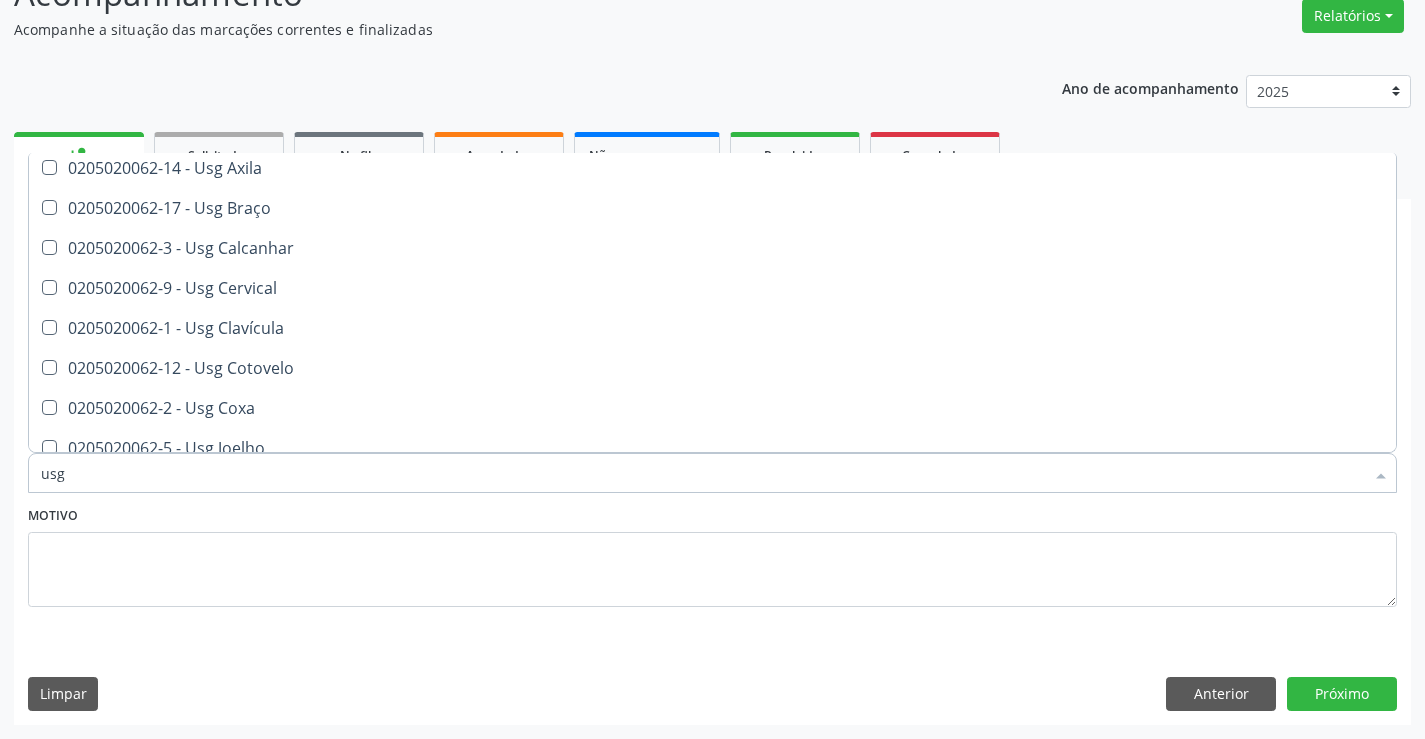 scroll, scrollTop: 0, scrollLeft: 0, axis: both 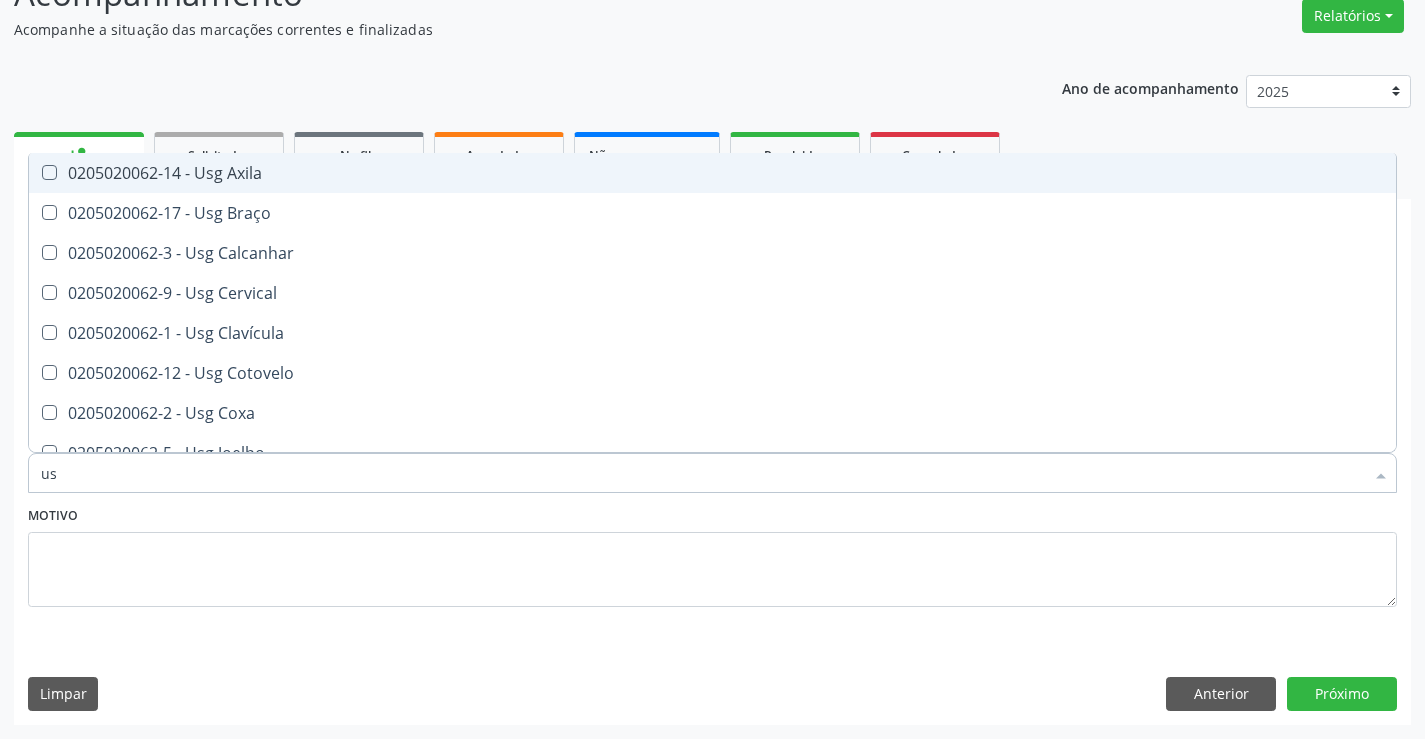 type on "u" 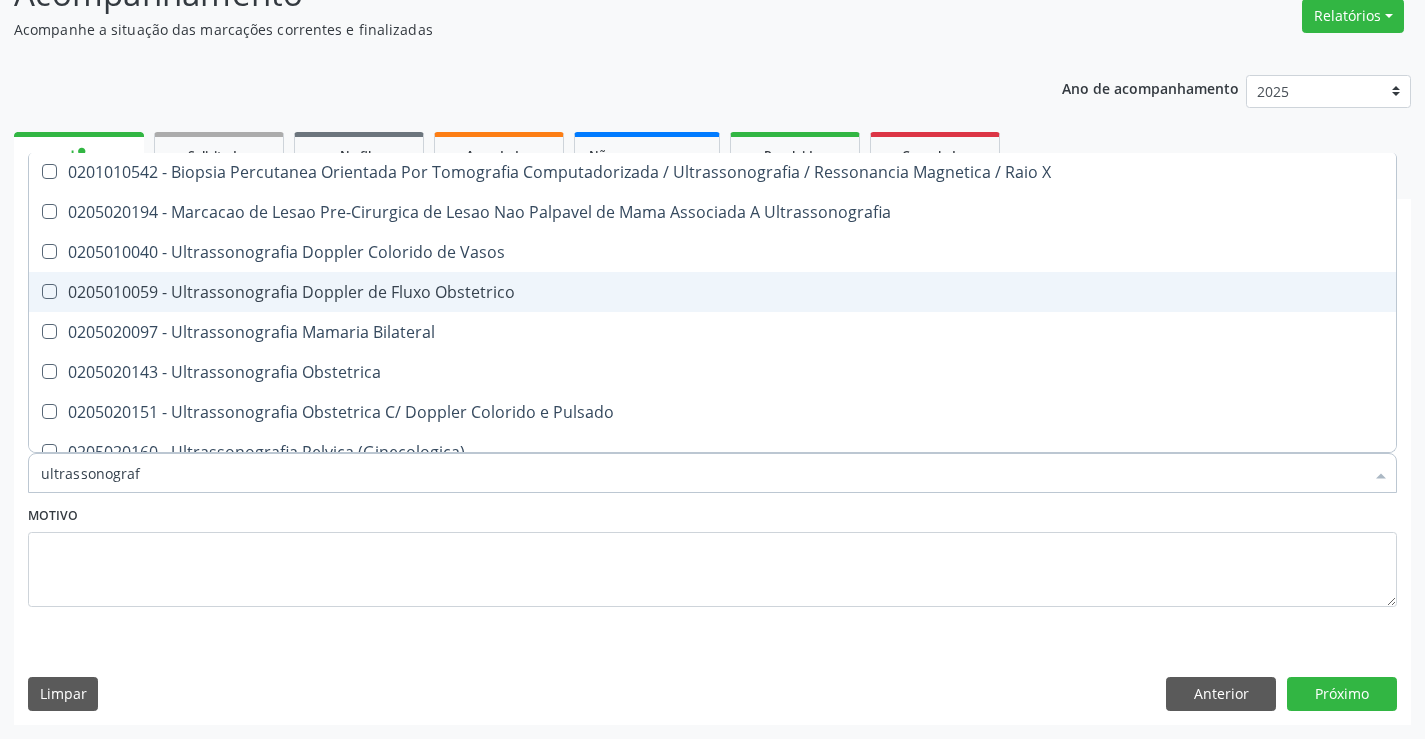 scroll, scrollTop: 0, scrollLeft: 0, axis: both 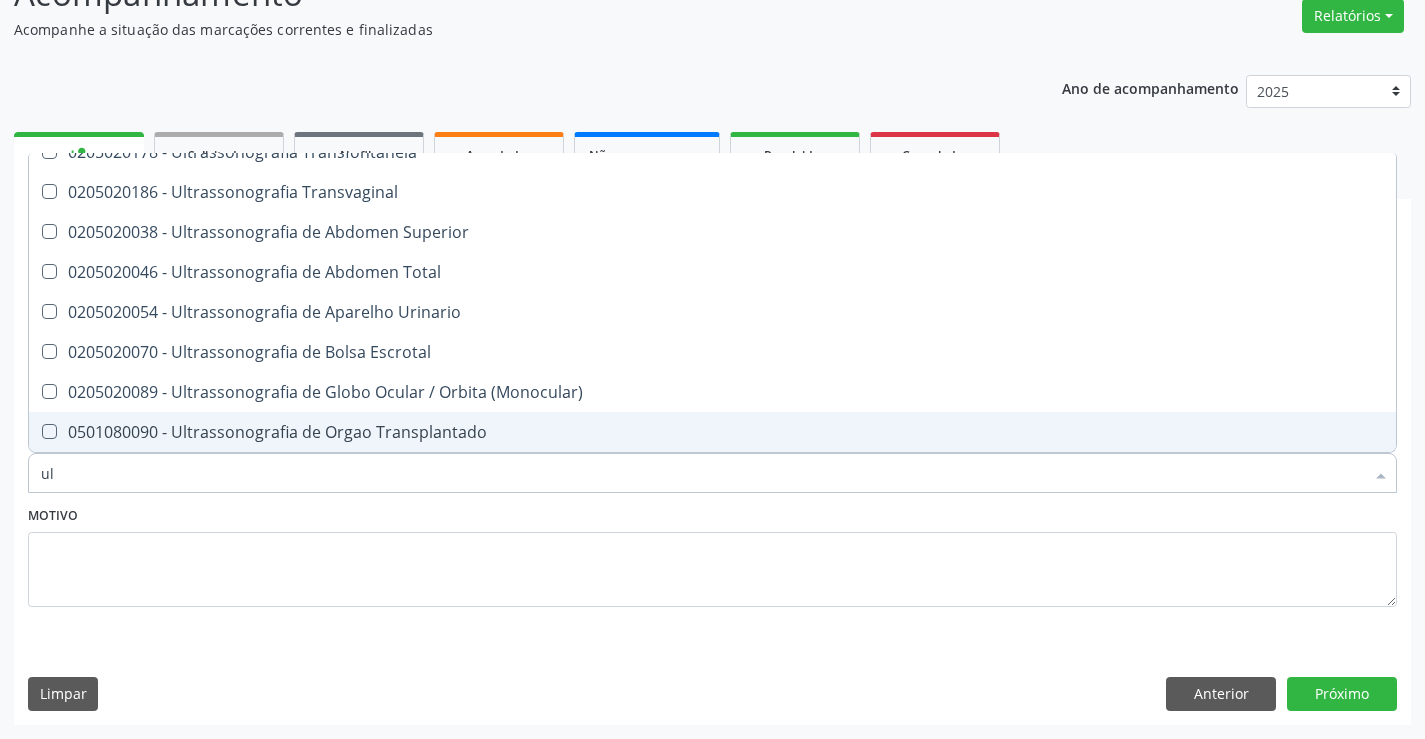 type on "u" 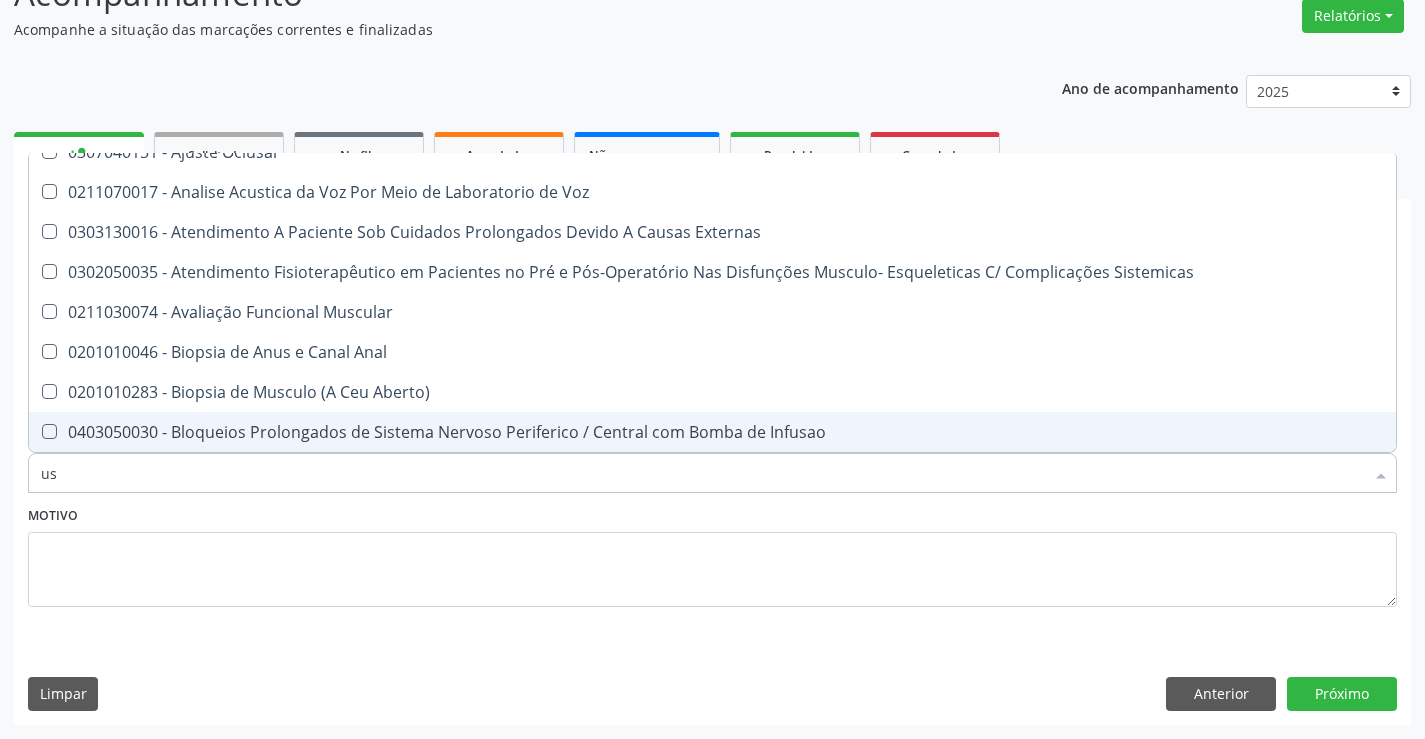 type on "usg" 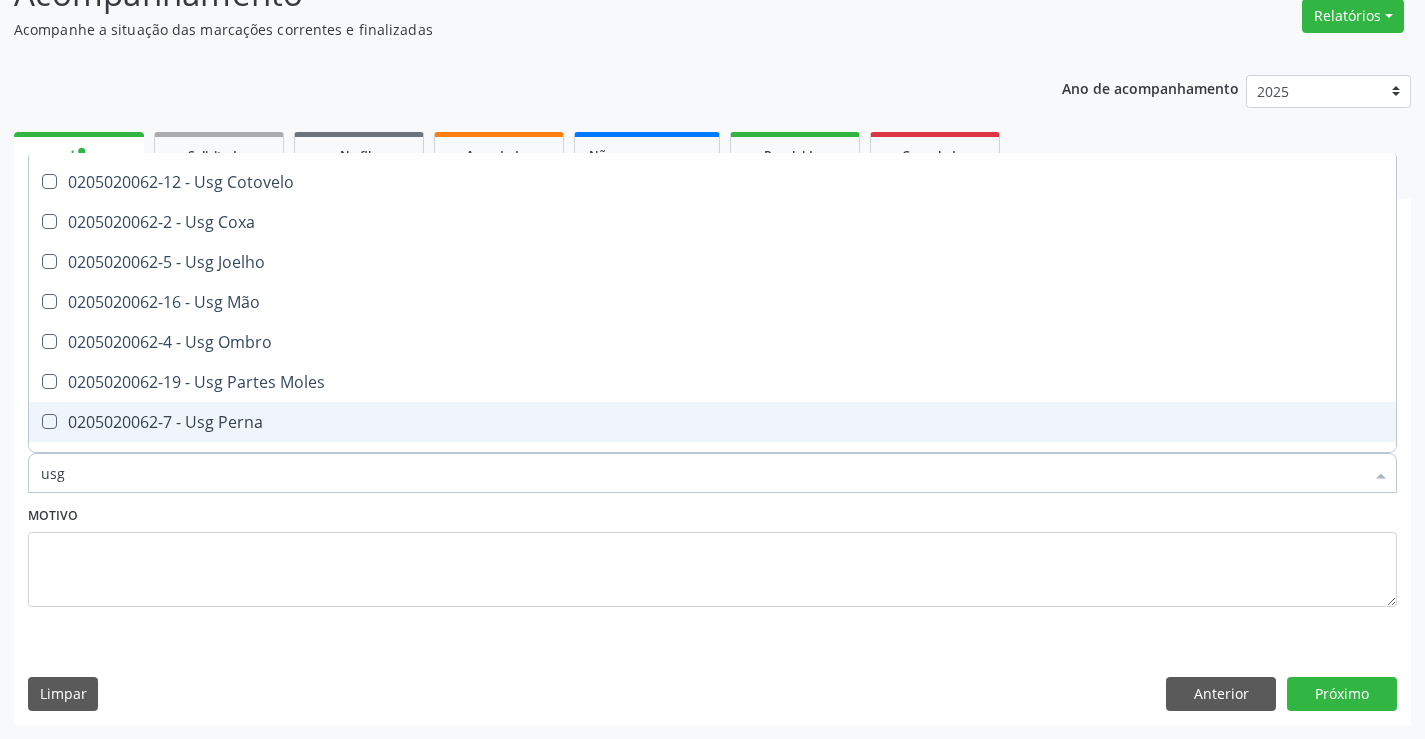 scroll, scrollTop: 161, scrollLeft: 0, axis: vertical 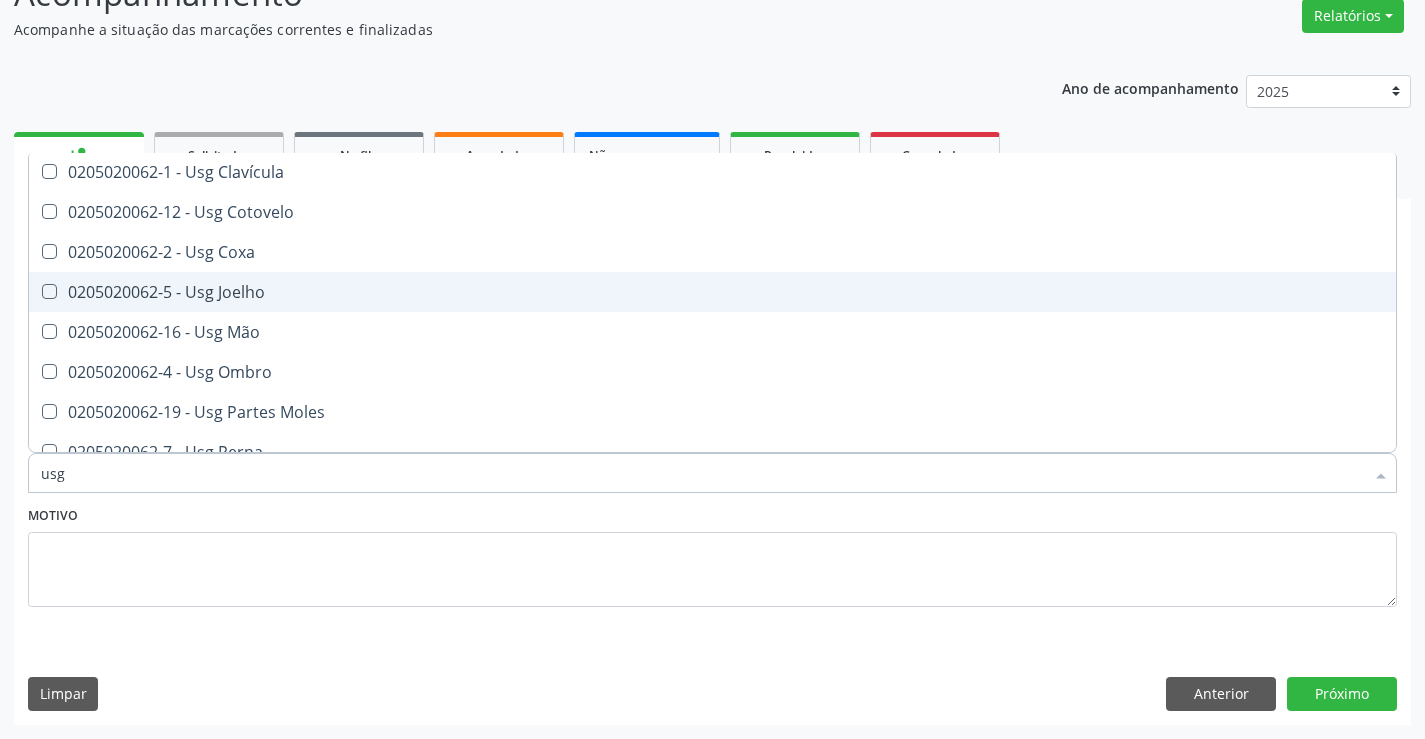 click on "0205020062-5 - Usg Joelho" at bounding box center [712, 292] 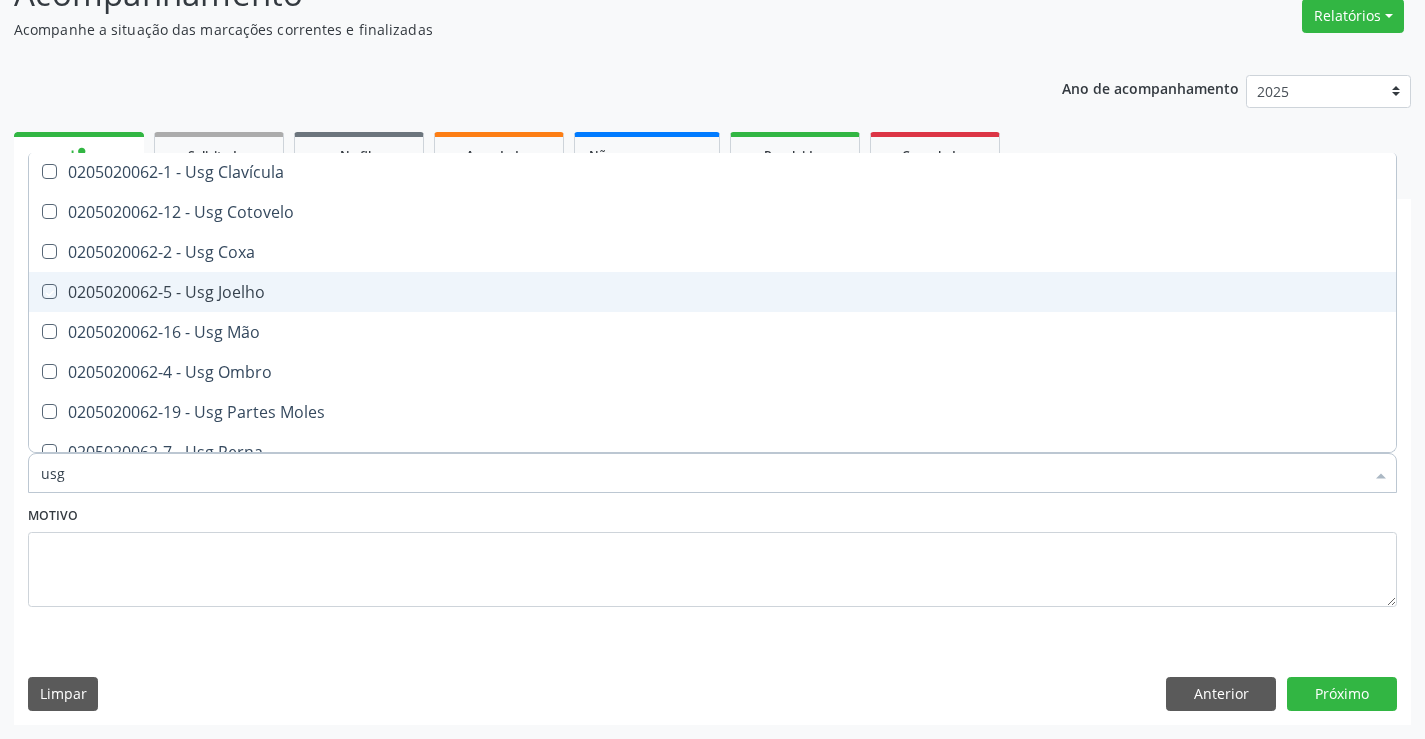 checkbox on "true" 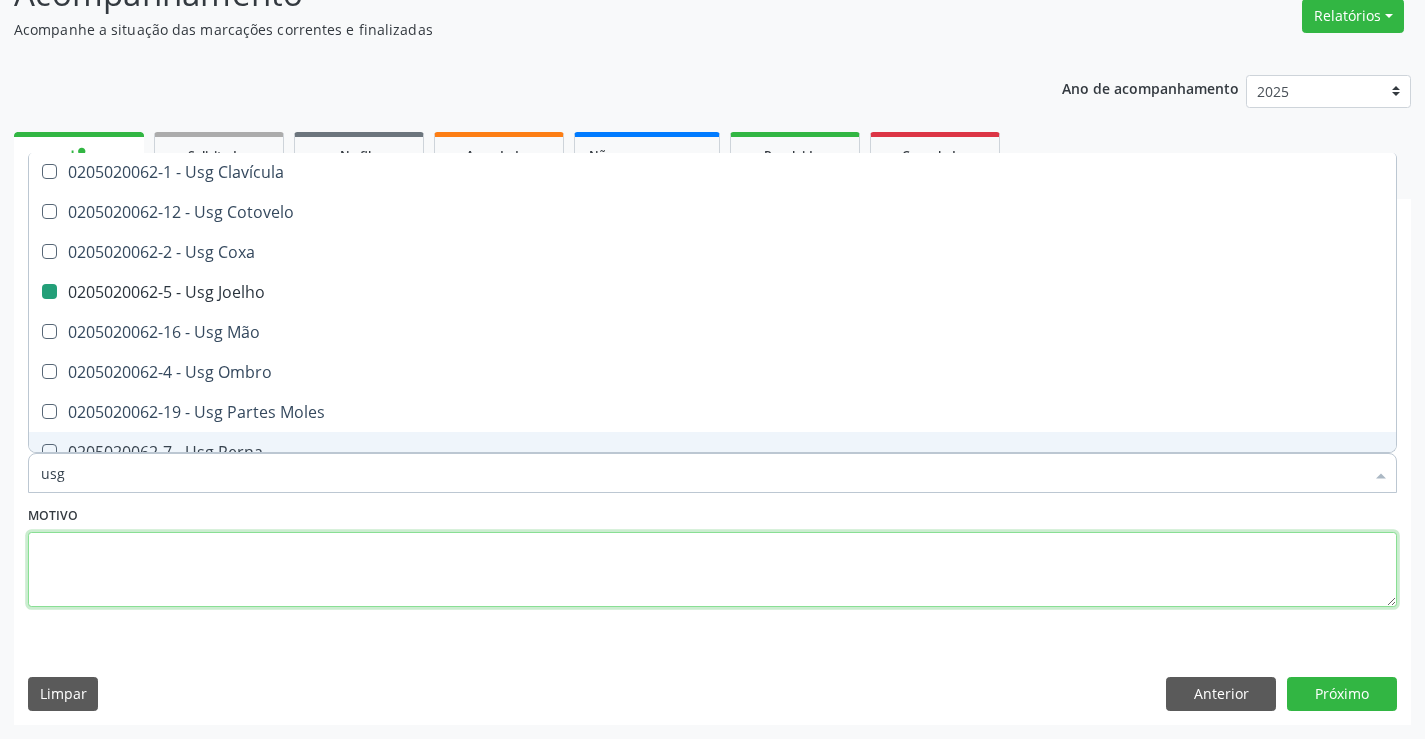 drag, startPoint x: 274, startPoint y: 572, endPoint x: 389, endPoint y: 577, distance: 115.10864 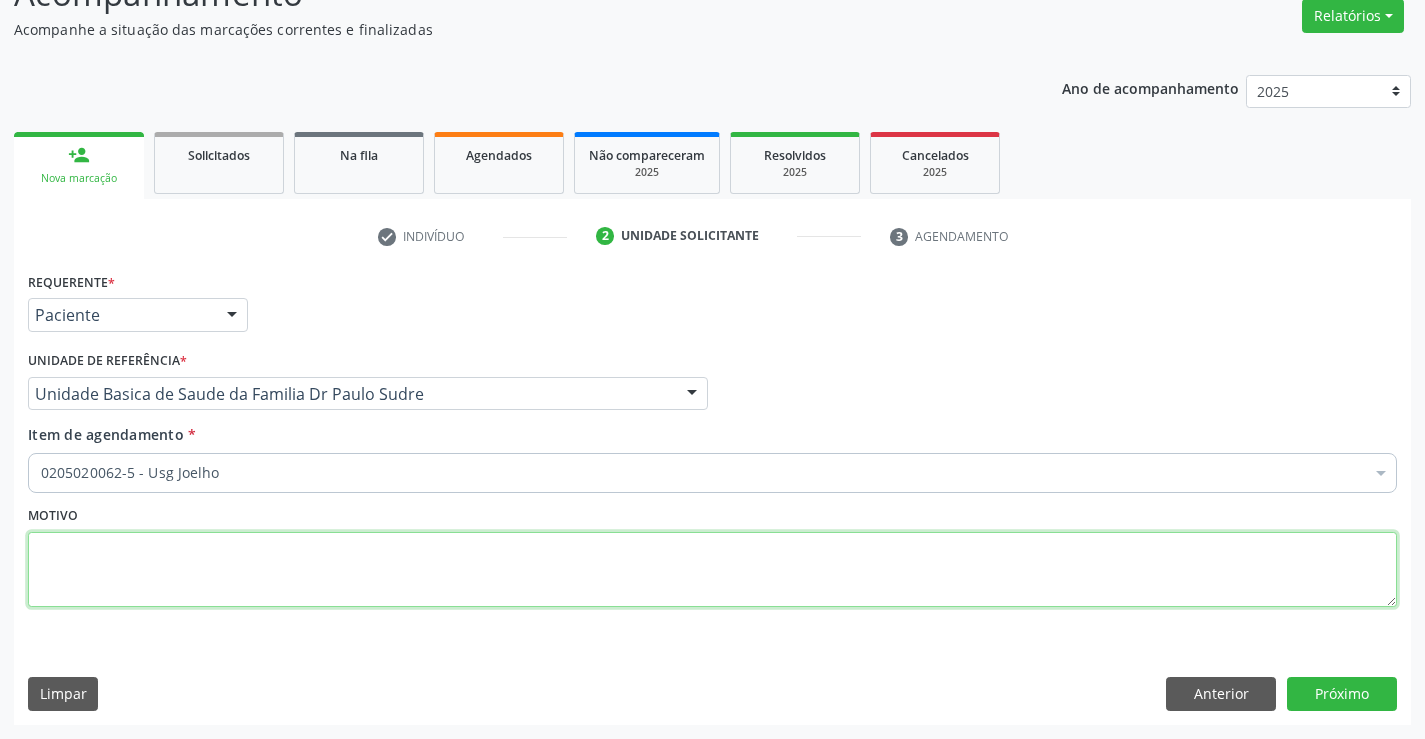 scroll, scrollTop: 0, scrollLeft: 0, axis: both 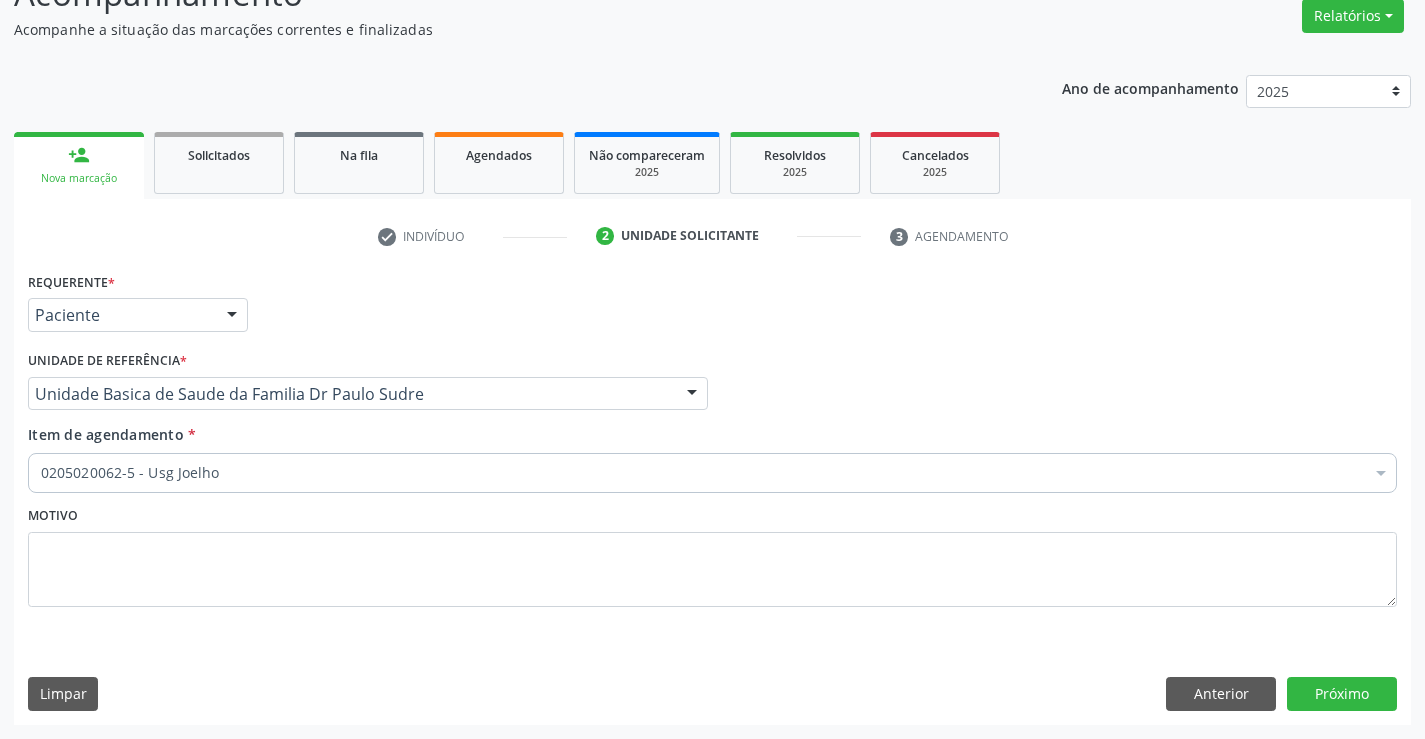 click on "Item de agendamento
*
[CODE] - Usg [NAME]
Desfazer seleção
Selecionados
[CODE] - Usg [NAME]
Não selecionados
[CODE] - [NUMBER]x Pesquisa de Larvas Nas Fezes
[CODE] - [NAME] [NUMBER] Mg Injetável (Por Seringa Preenchida)
[CODE] - [NAME] [NUMBER] Mg Injetável (Por Frasco Ampola).
[CODE] - [NAME]
[CODE] - Abertura de Comunicacao Inter-Atrial
[CODE] - Abertura de Estenose Aortica Valvar
[CODE] - Abertura de Estenose Aortica Valvar (Criança e Adolescente)
[CODE] - Abertura de Estenose Pulmonar Valvar
[CODE] - Abertura de Estenose Pulmonar Valvar (Criança e Adolescente)
[CODE] - Abordagem Cognitiva Comportamental do Fumante (Por Atendimento / Paciente)
[CODE] - Acesso A Polpa Dentaria e Medicacao (Por Dente)" at bounding box center [712, 455] 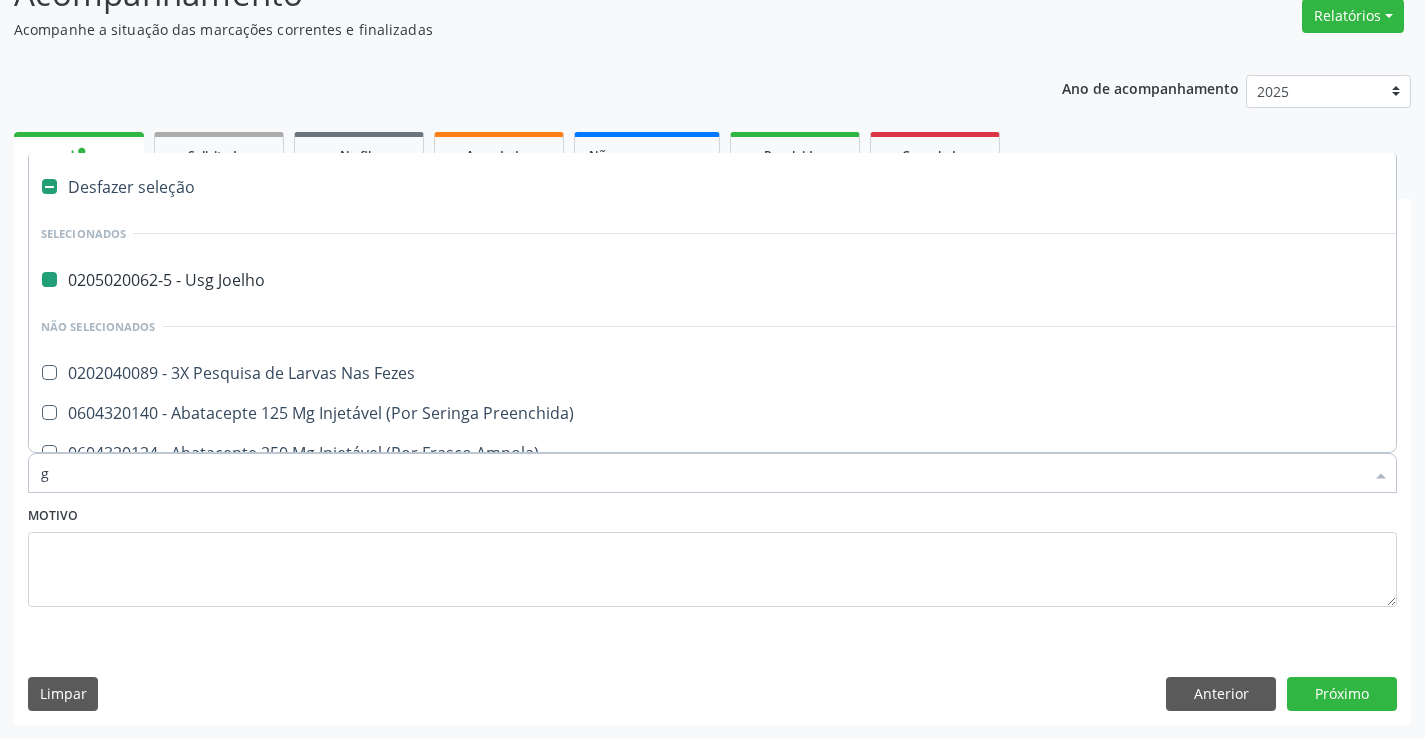 type on "ga" 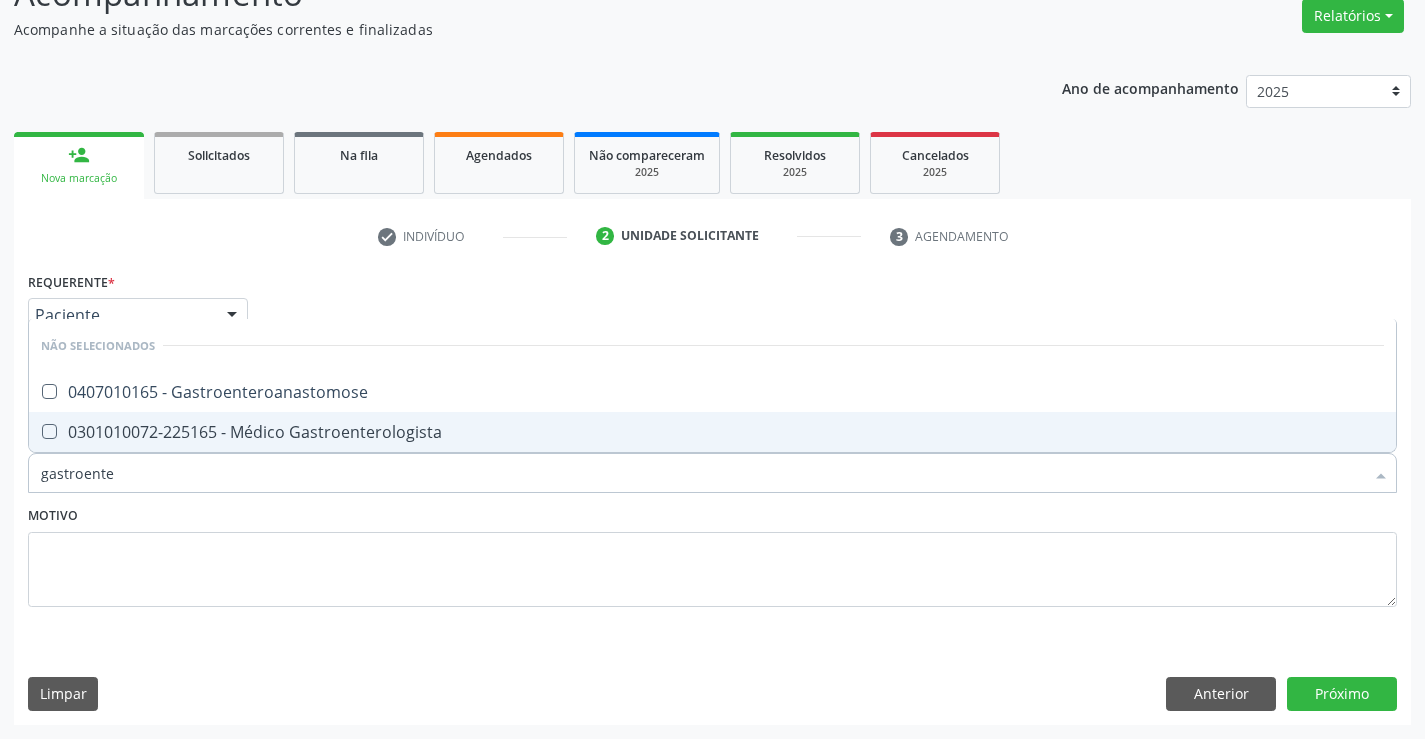 type on "gastroent" 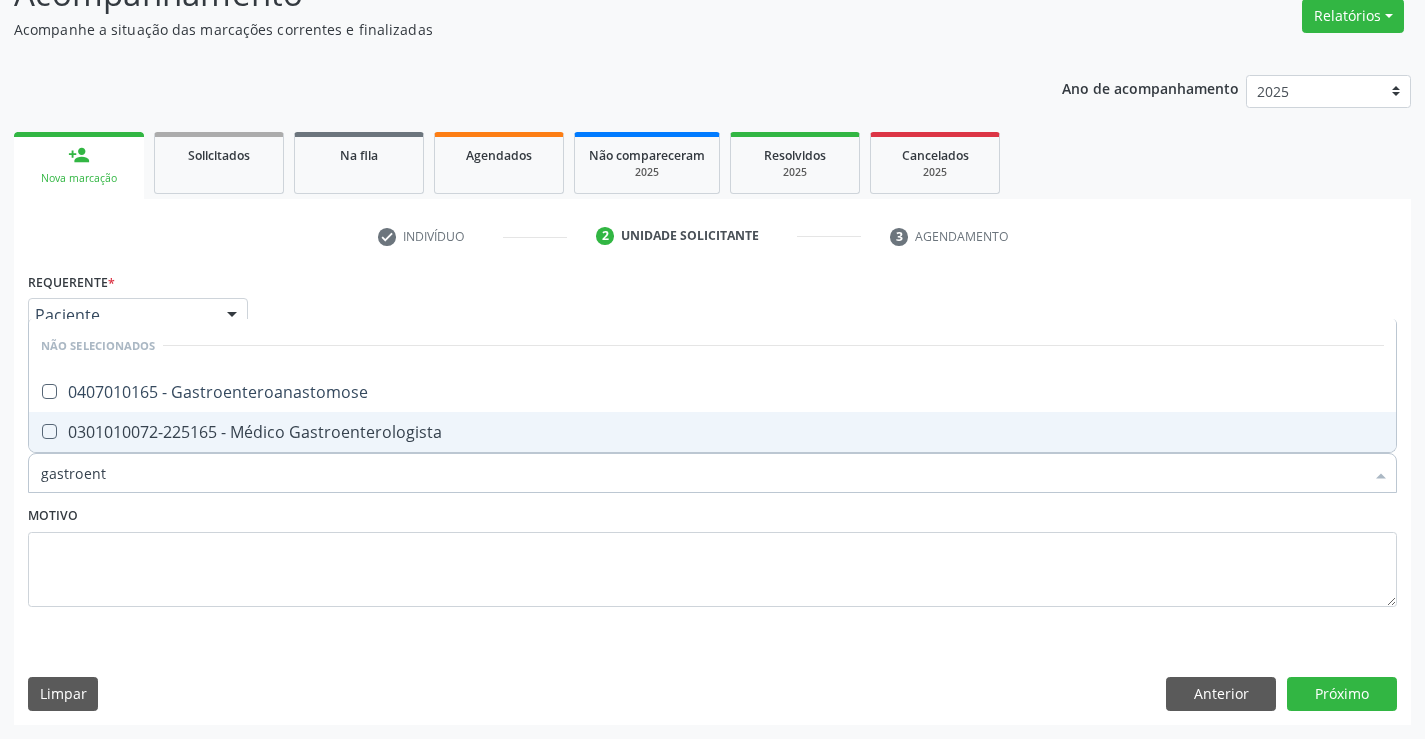 click on "0301010072-225165 - Médico Gastroenterologista" at bounding box center [712, 432] 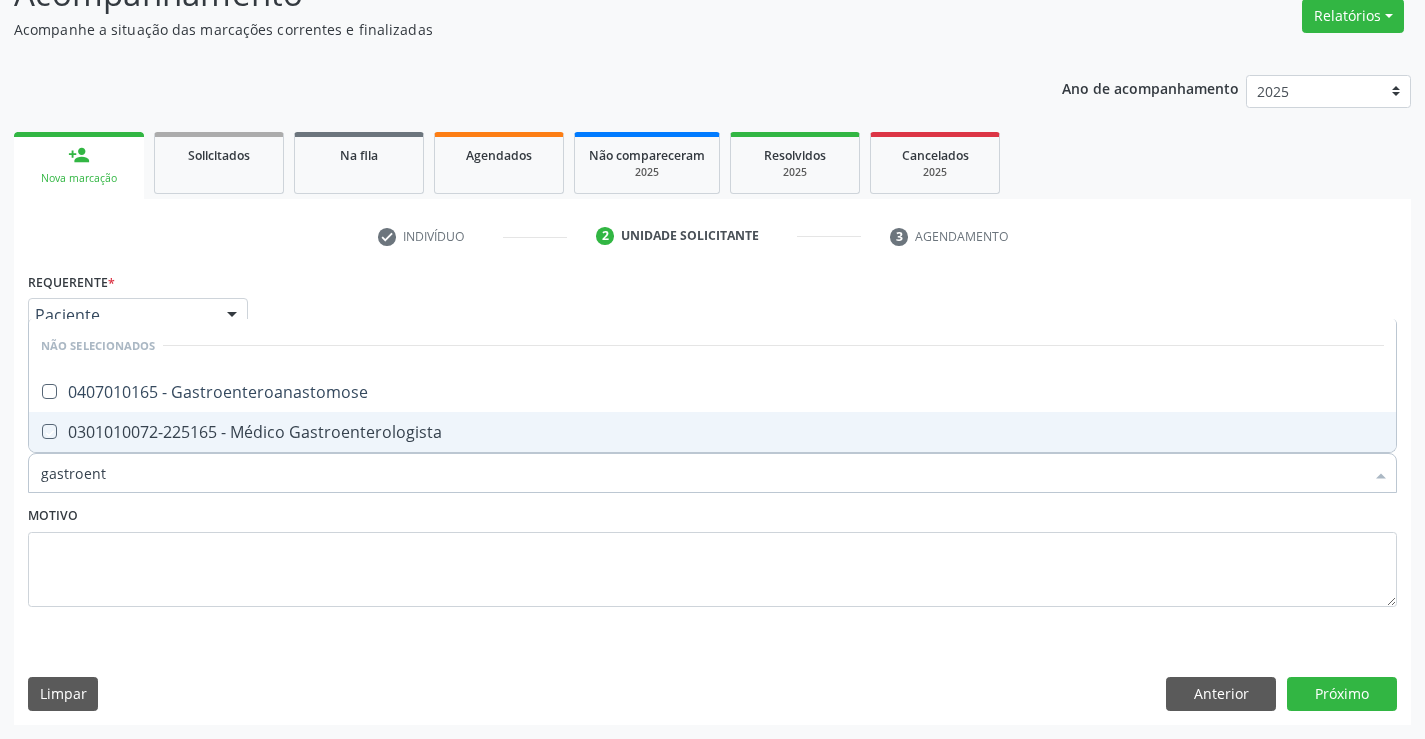 checkbox on "true" 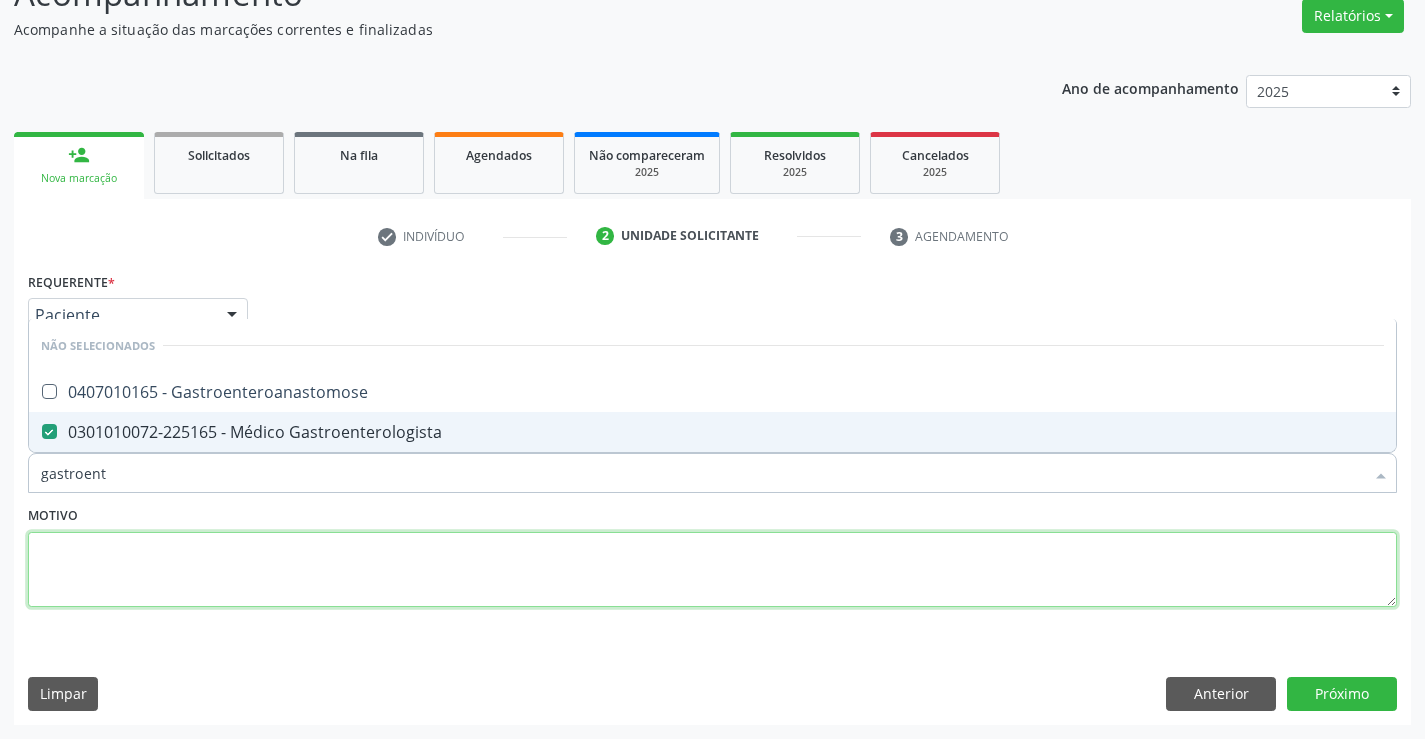 drag, startPoint x: 328, startPoint y: 556, endPoint x: 1033, endPoint y: 732, distance: 726.6368 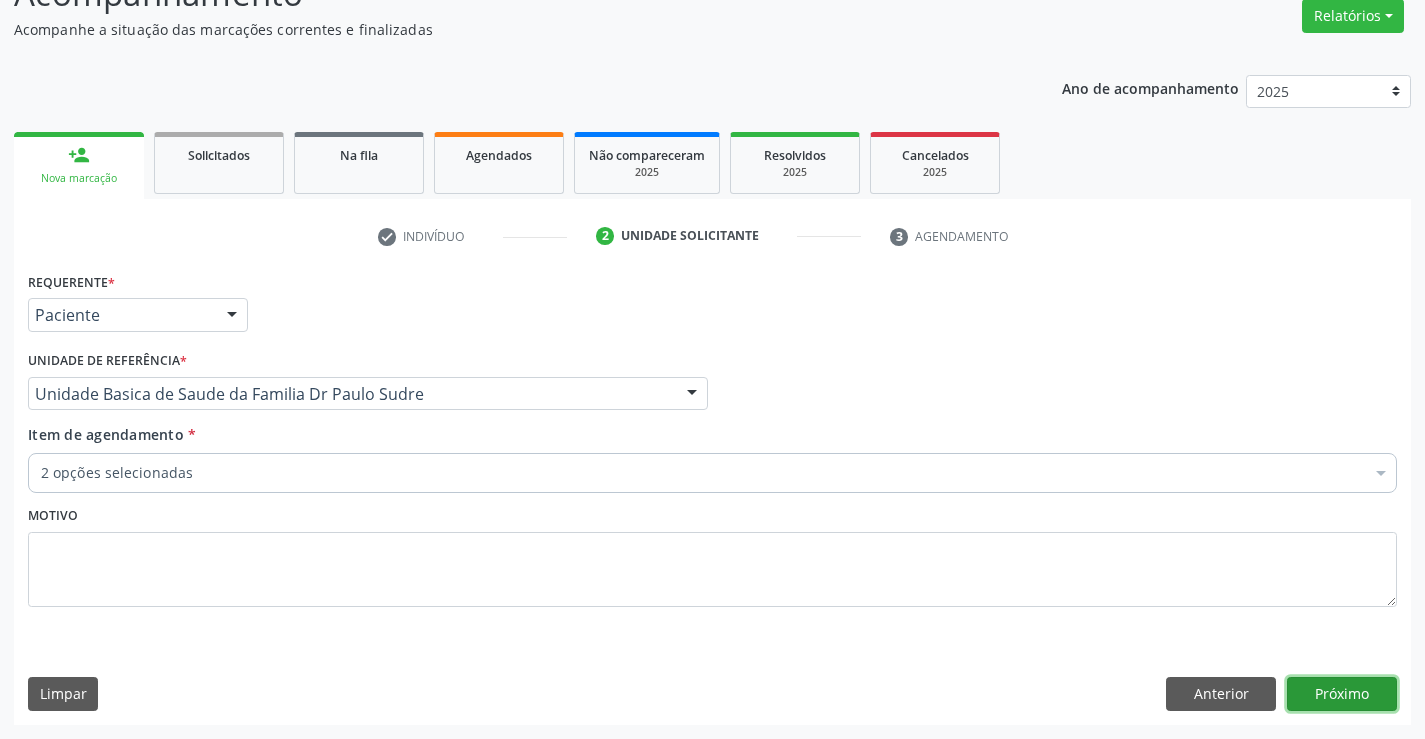click on "Próximo" at bounding box center [1342, 694] 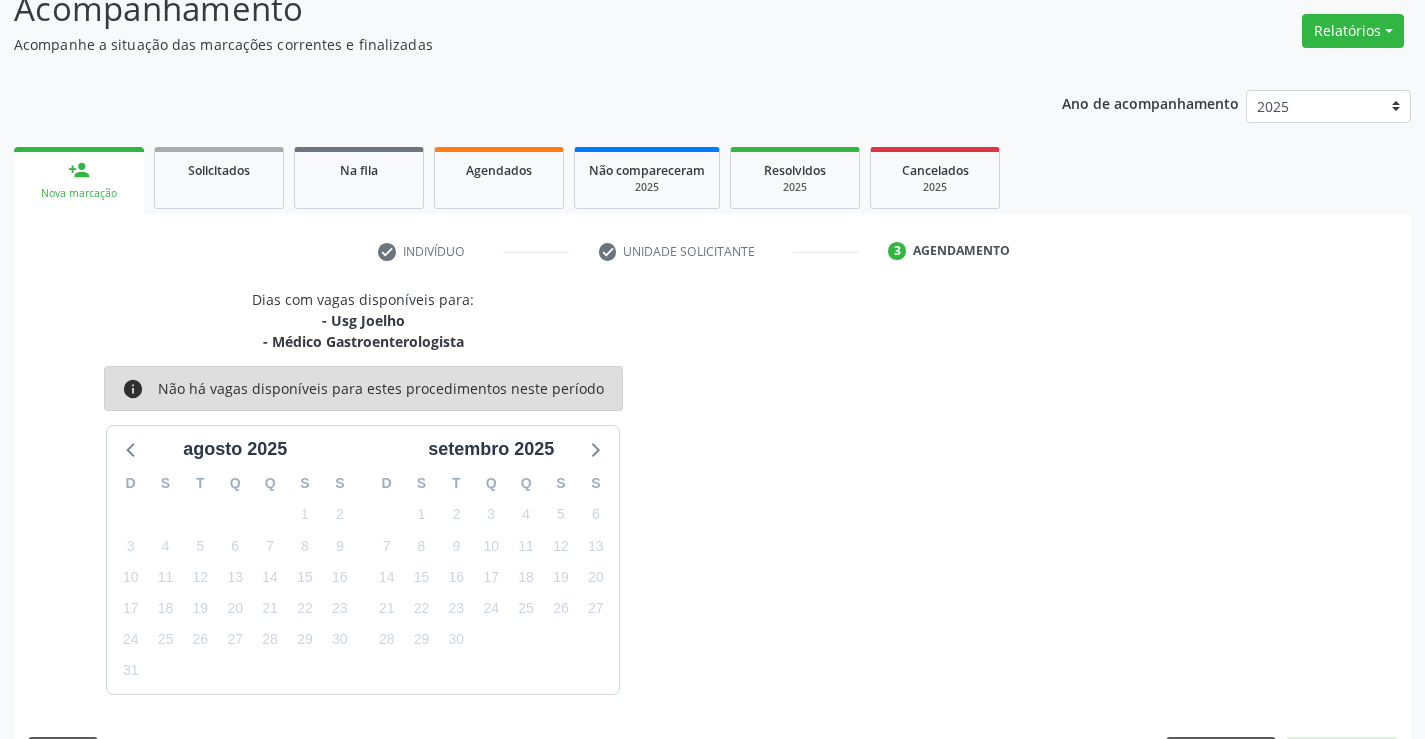 scroll, scrollTop: 167, scrollLeft: 0, axis: vertical 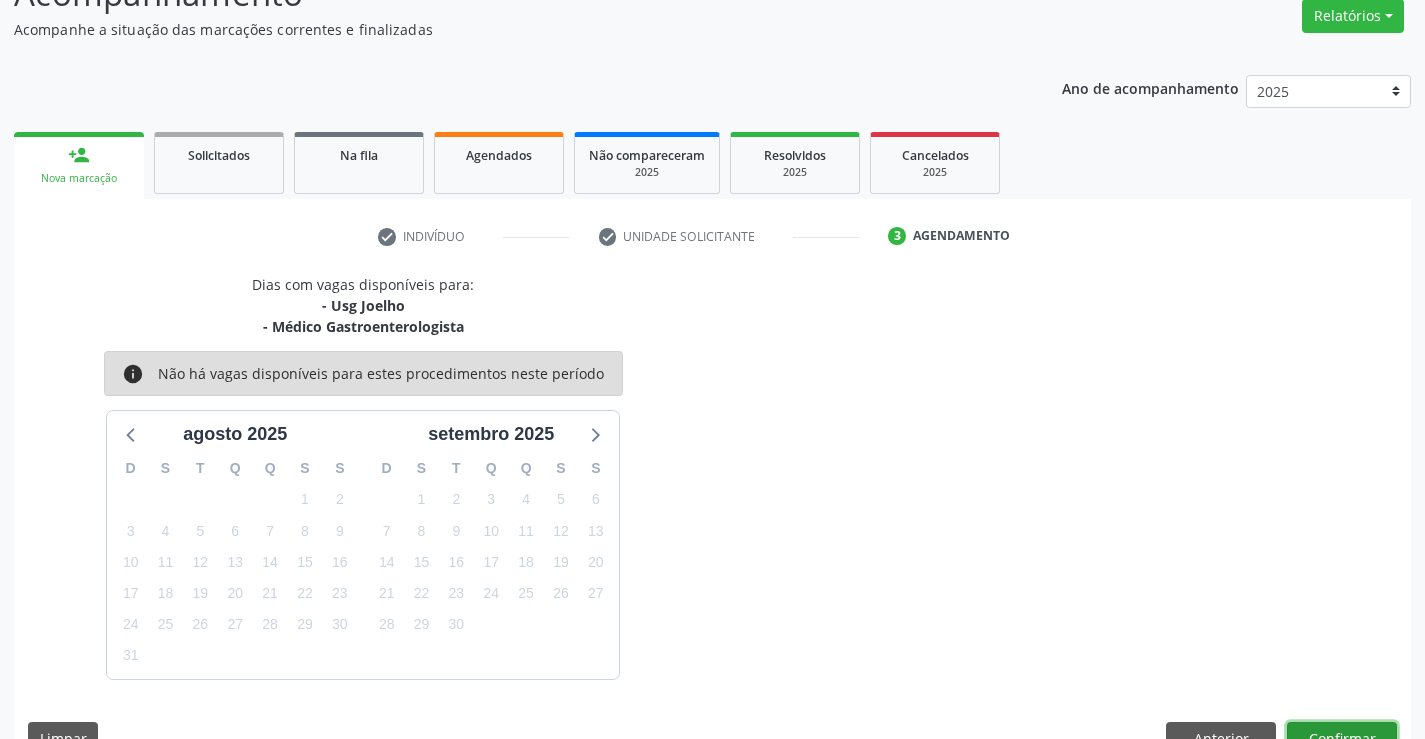 click on "Confirmar" at bounding box center (1342, 739) 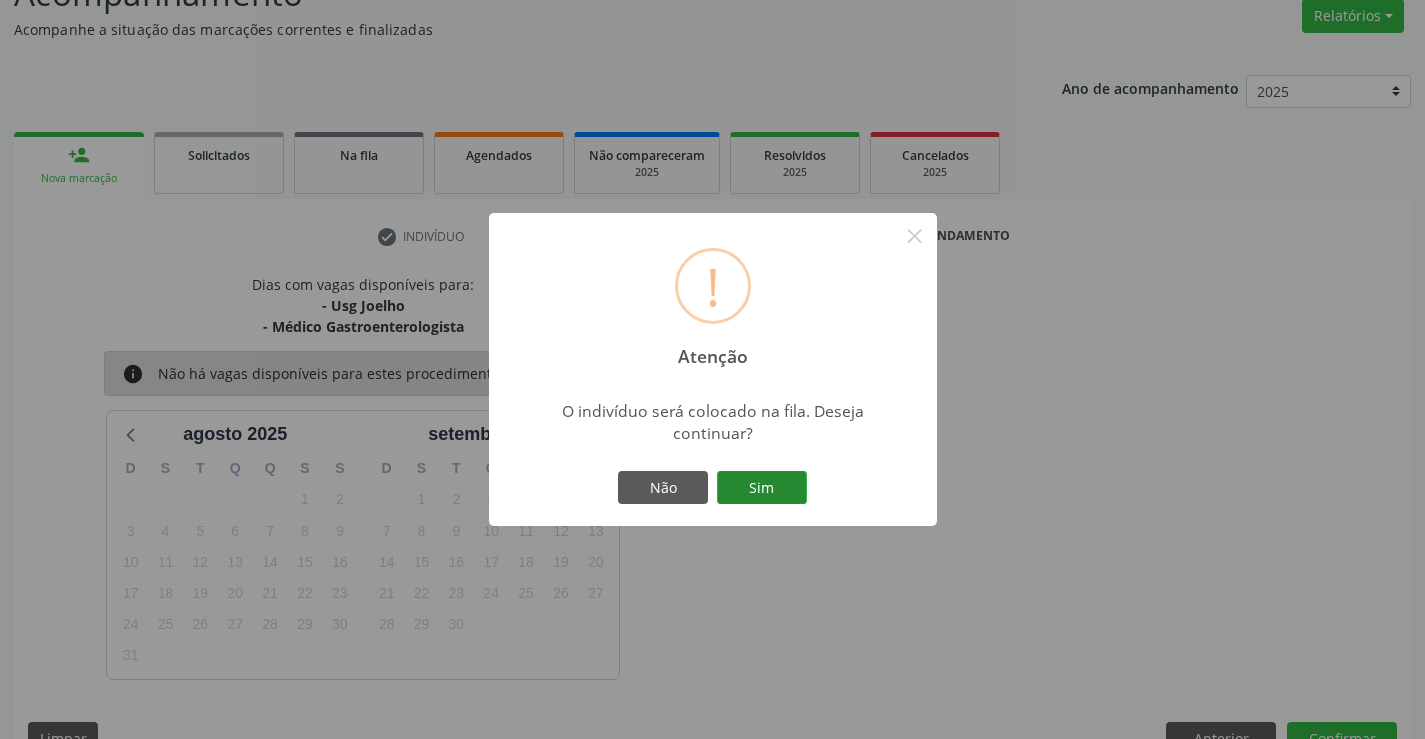 click on "Sim" at bounding box center [762, 488] 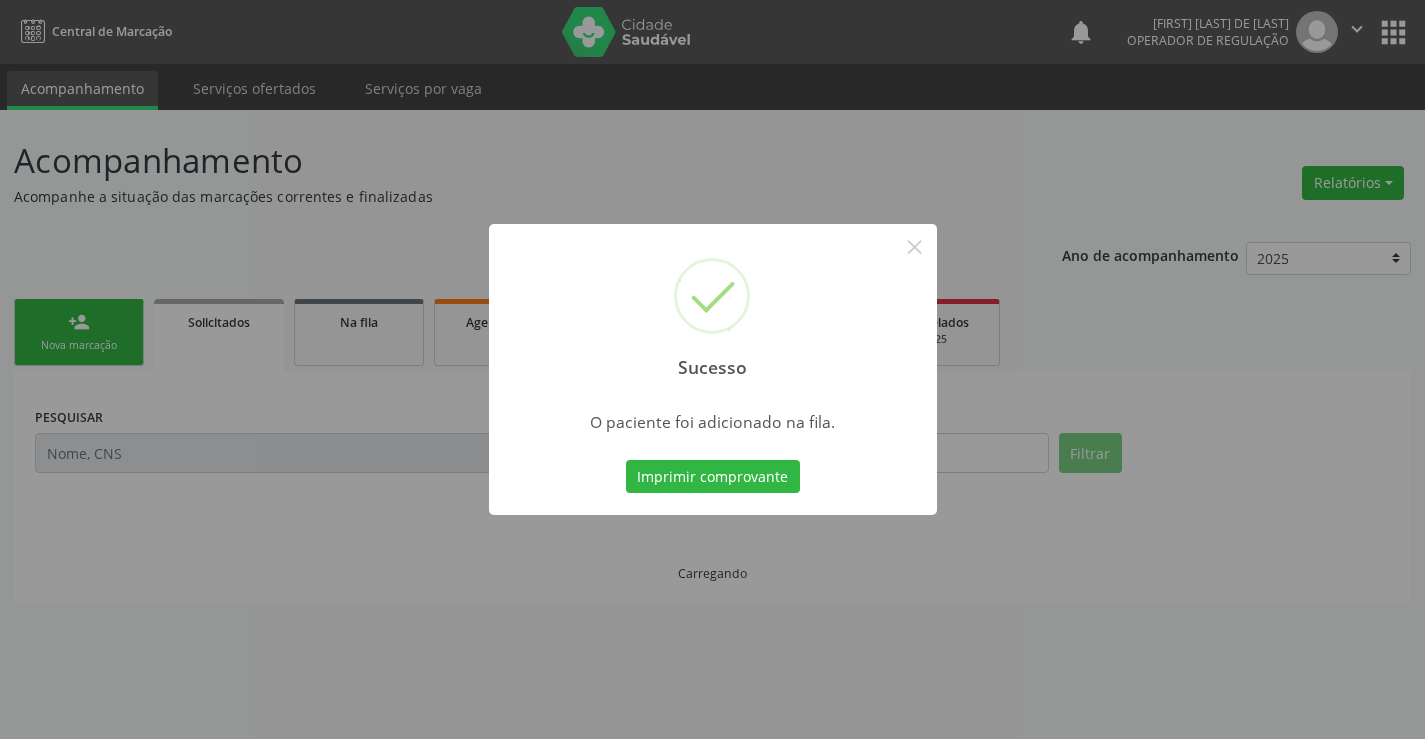 scroll, scrollTop: 0, scrollLeft: 0, axis: both 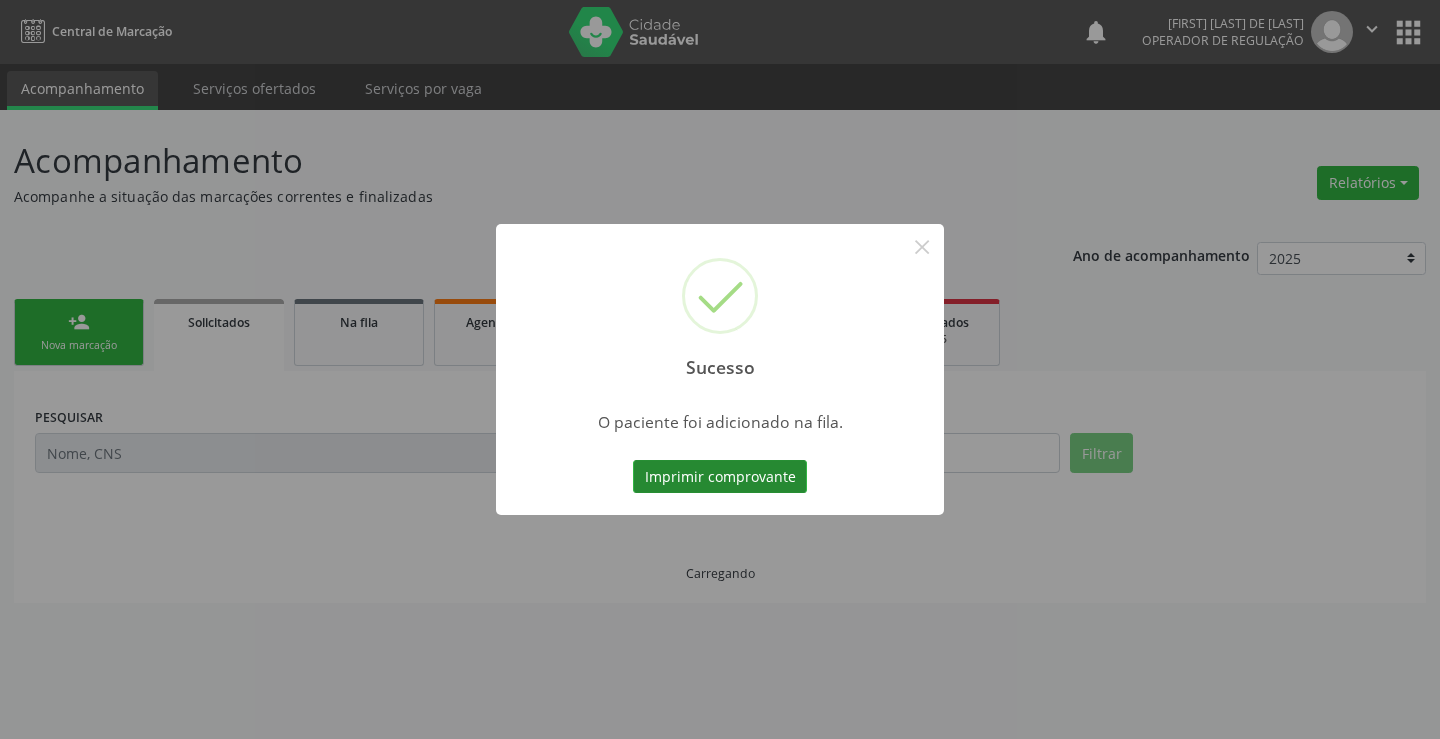 drag, startPoint x: 695, startPoint y: 473, endPoint x: 709, endPoint y: 473, distance: 14 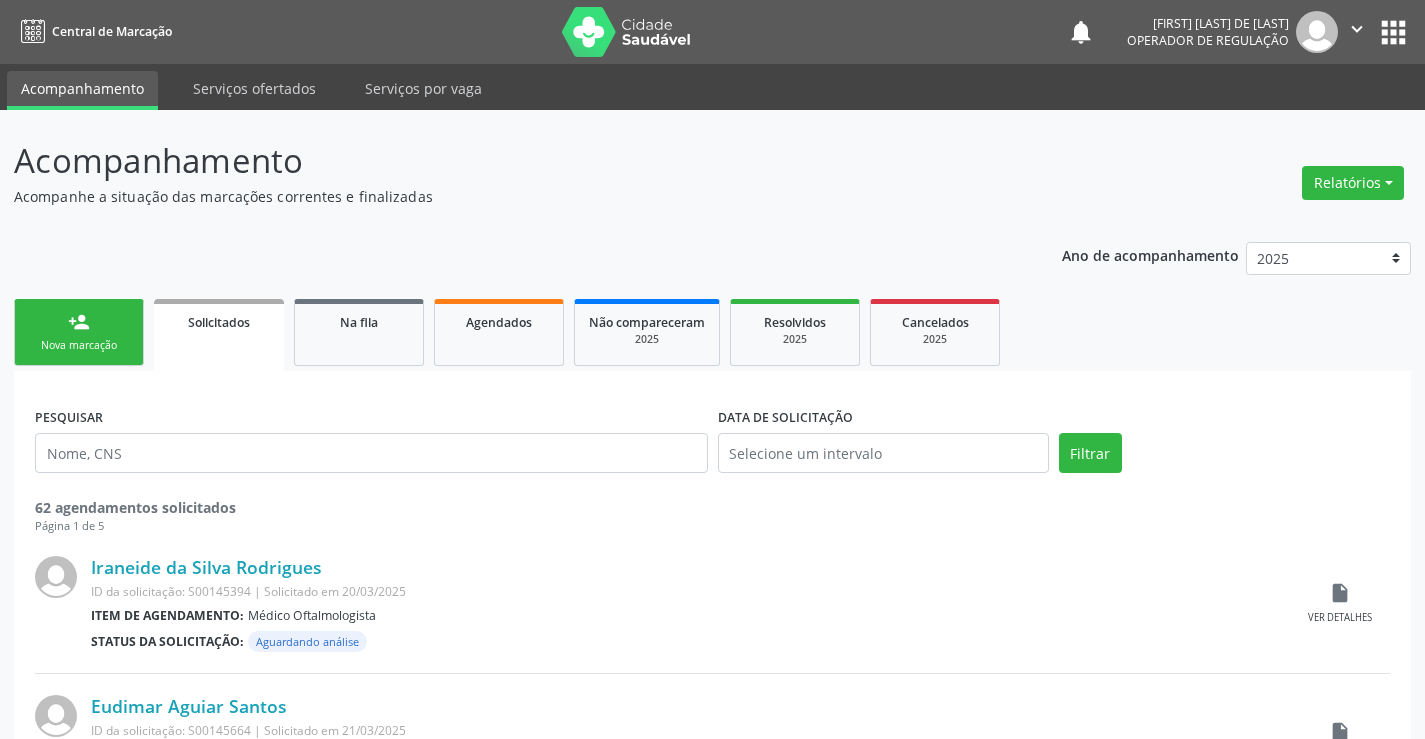 click on "person_add
Nova marcação" at bounding box center (79, 332) 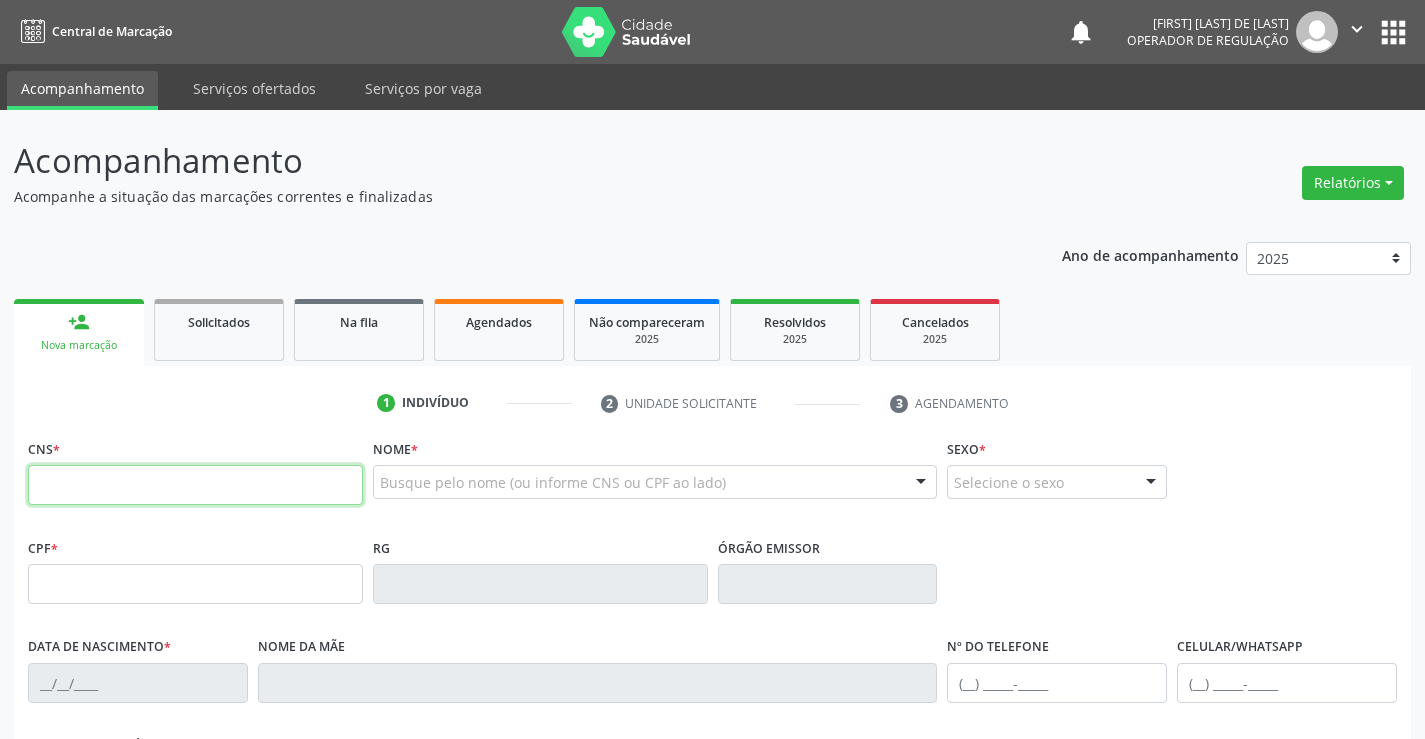 drag, startPoint x: 117, startPoint y: 481, endPoint x: 148, endPoint y: 490, distance: 32.280025 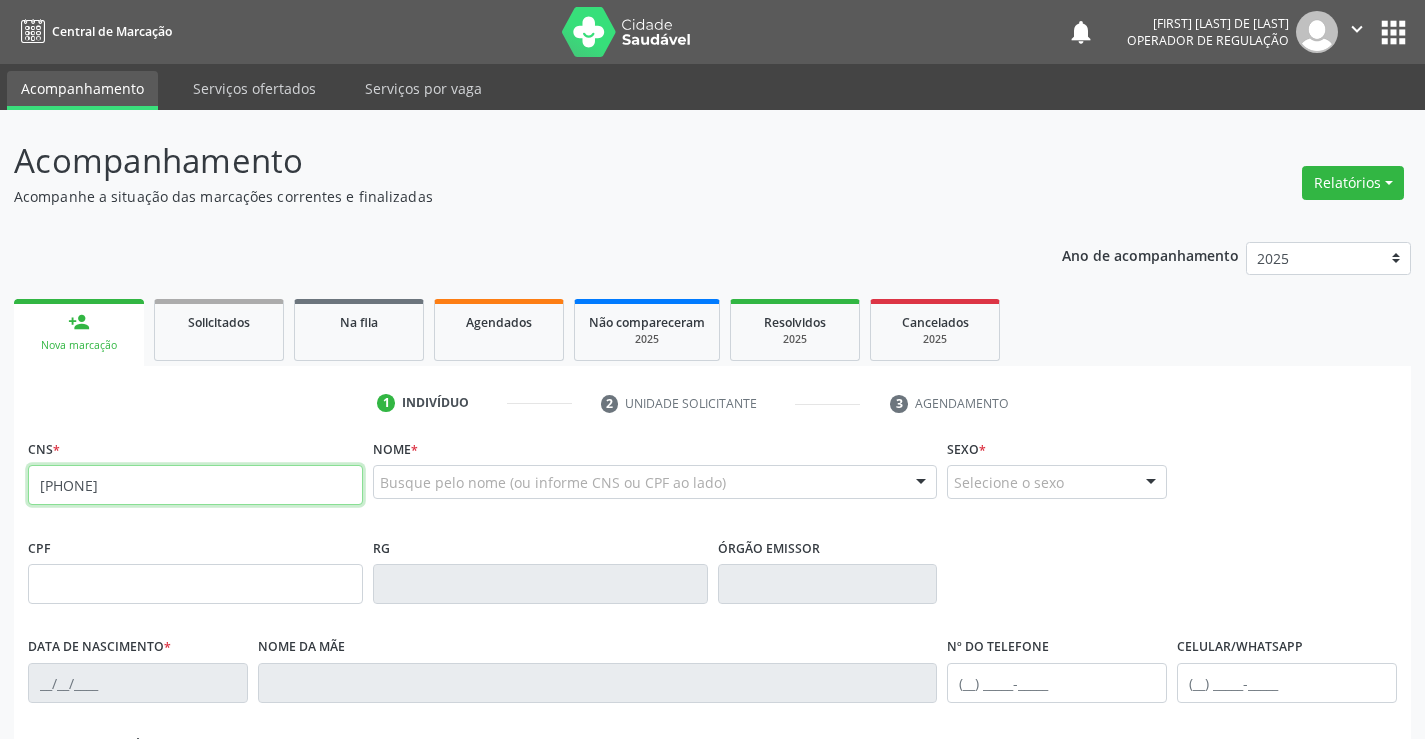 type on "[PHONE]" 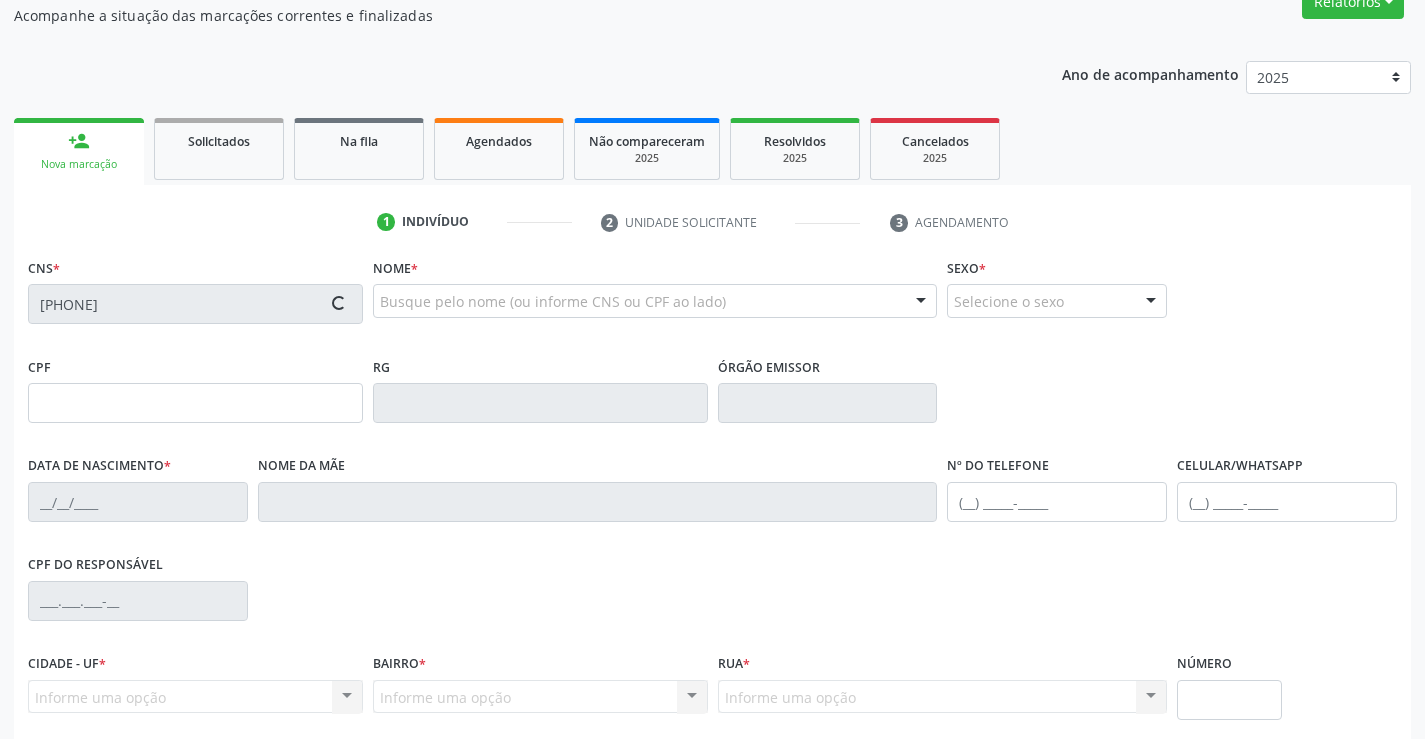 scroll, scrollTop: 345, scrollLeft: 0, axis: vertical 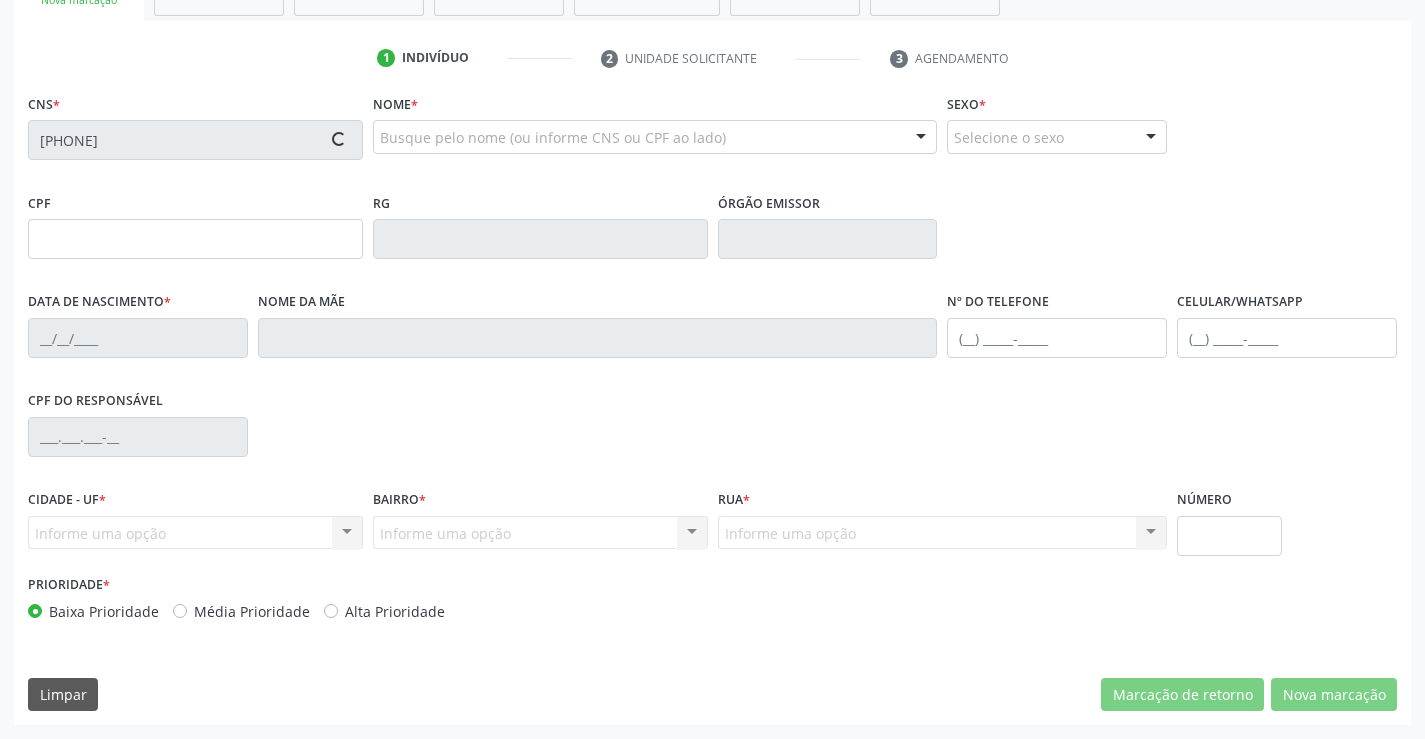 type on "[PHONE]" 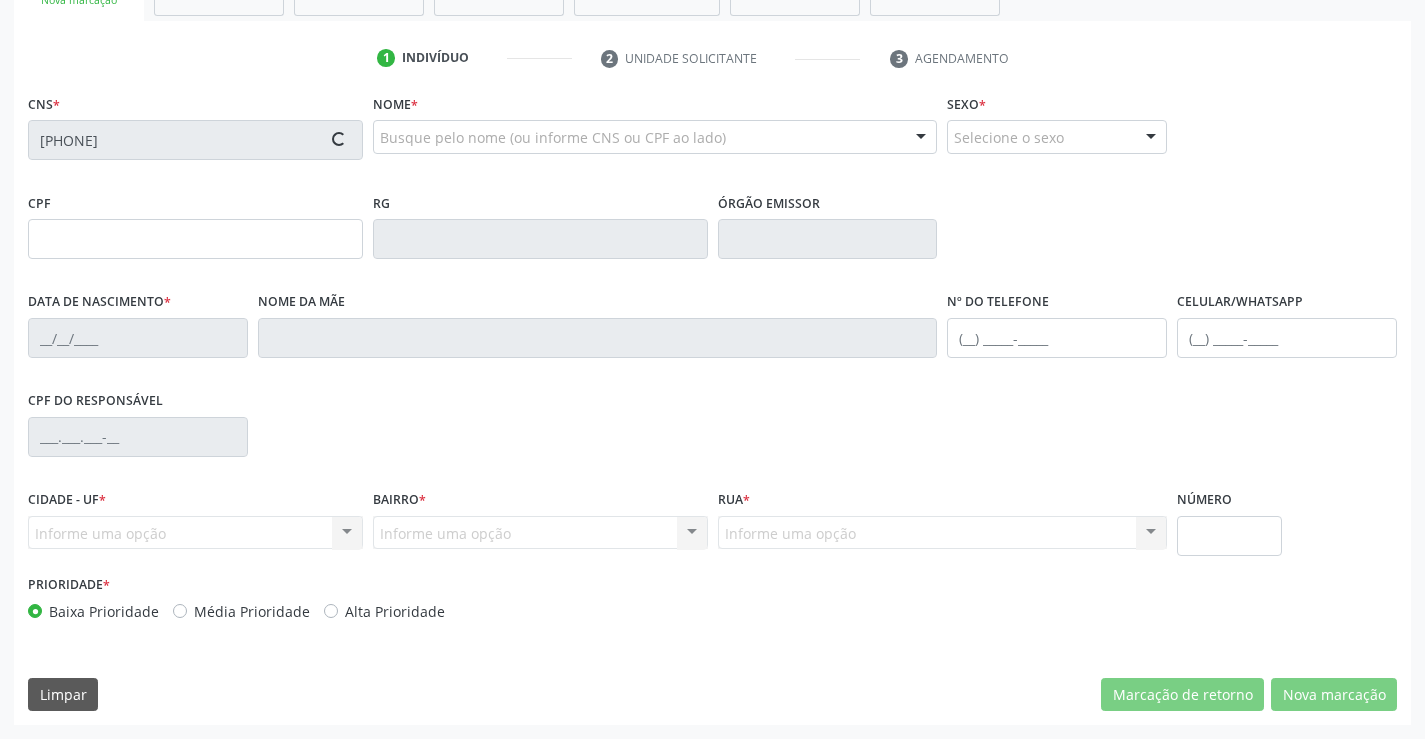 type on "S/N" 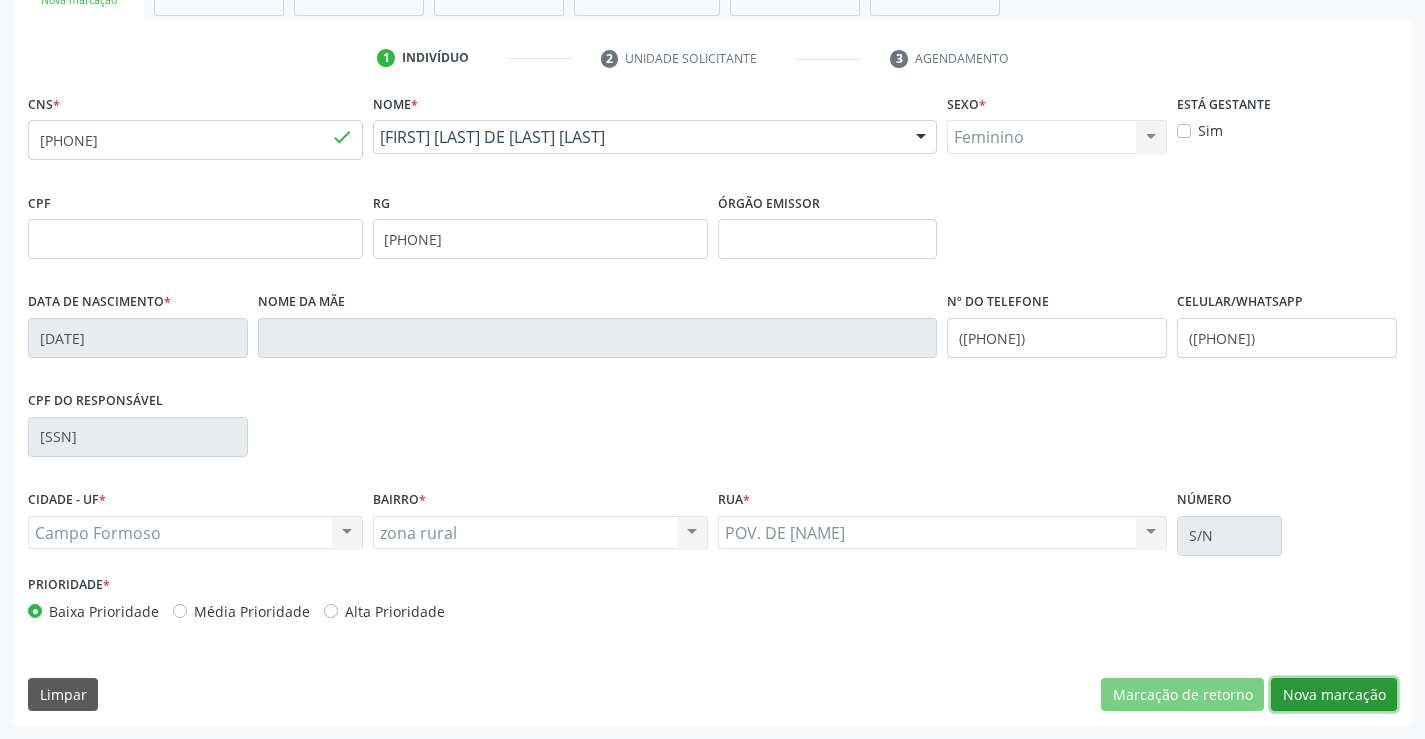 click on "Nova marcação" at bounding box center (1334, 695) 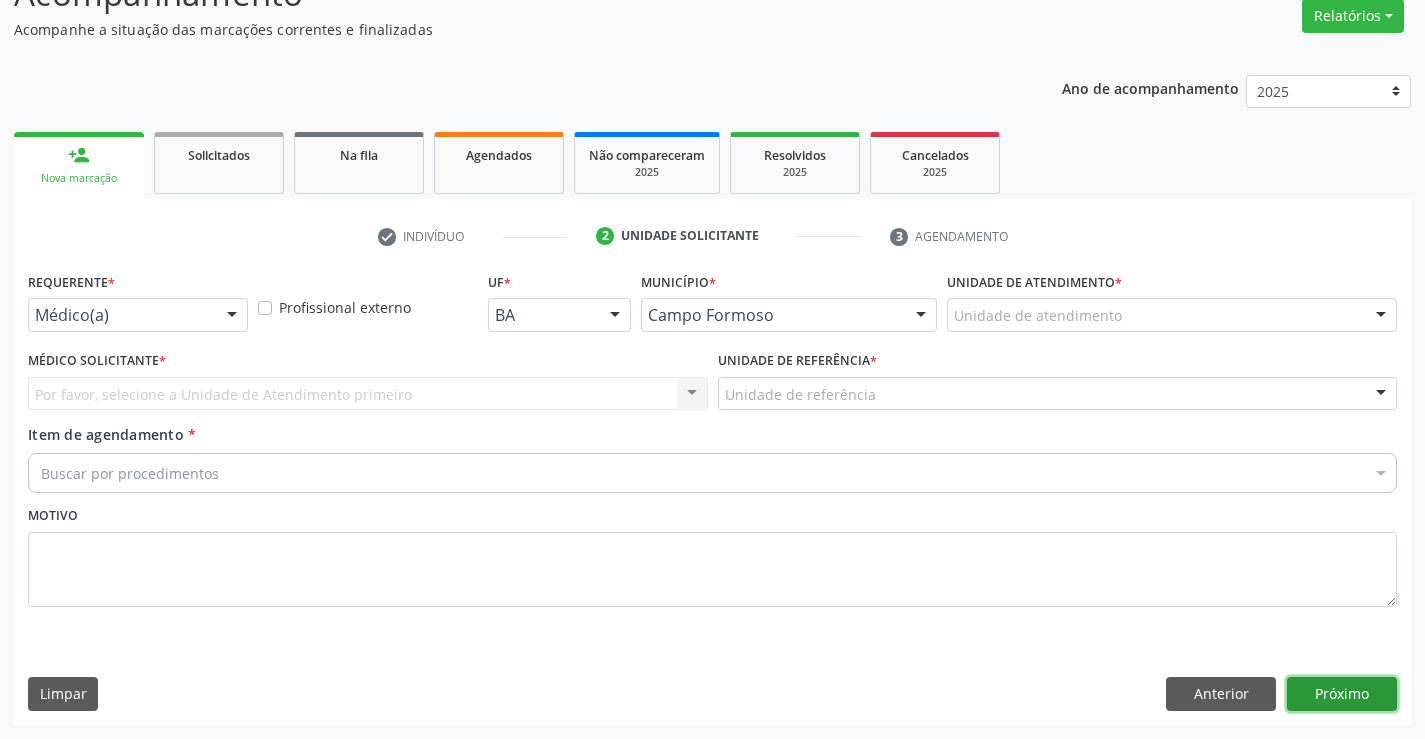 scroll, scrollTop: 167, scrollLeft: 0, axis: vertical 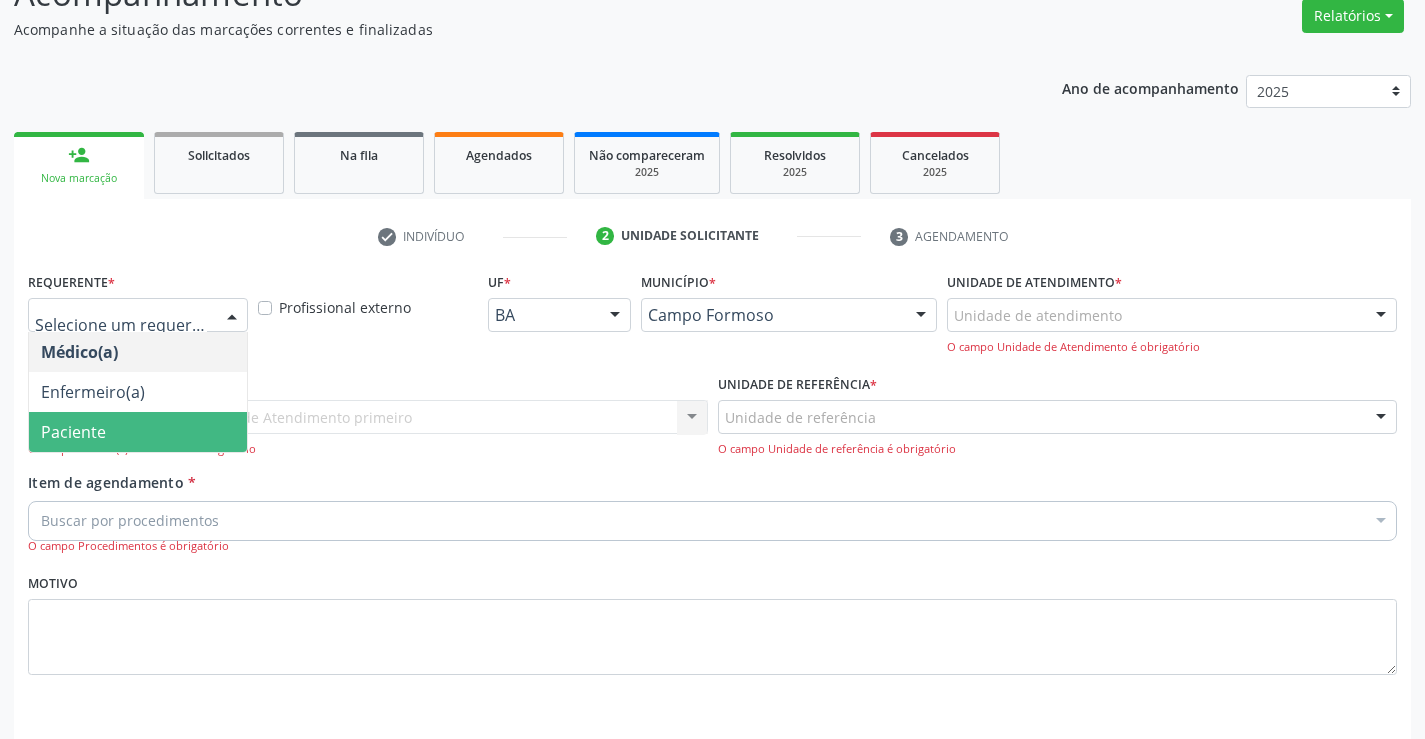 click on "Paciente" at bounding box center [138, 432] 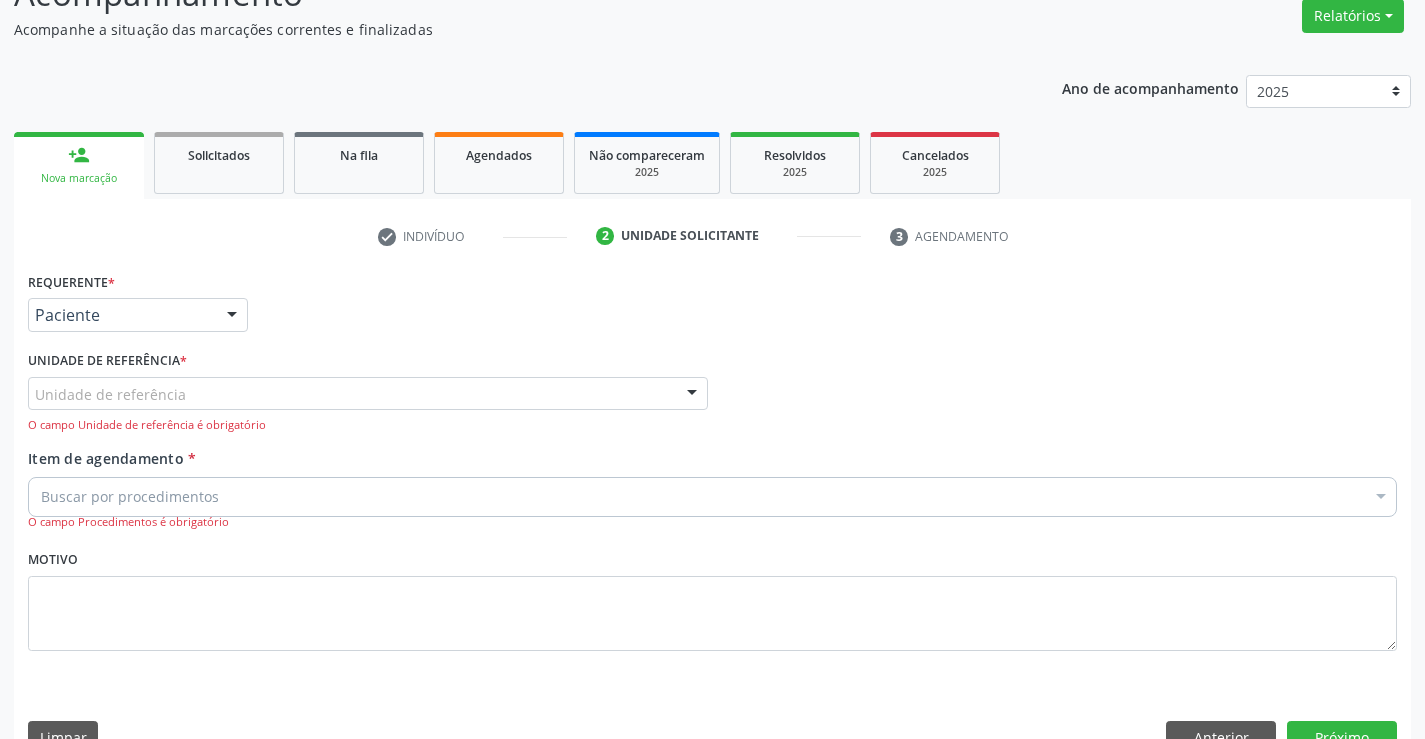 drag, startPoint x: 387, startPoint y: 409, endPoint x: 467, endPoint y: 322, distance: 118.19052 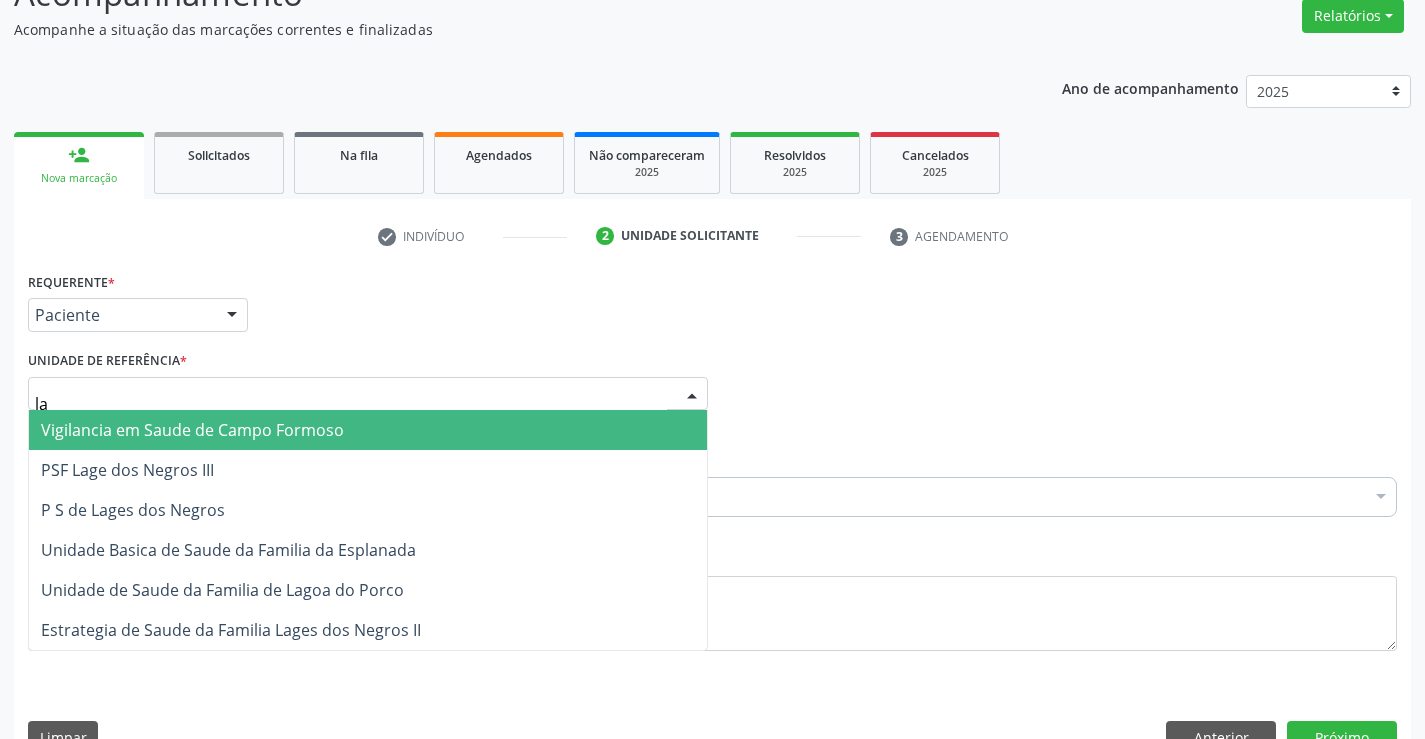 type on "lag" 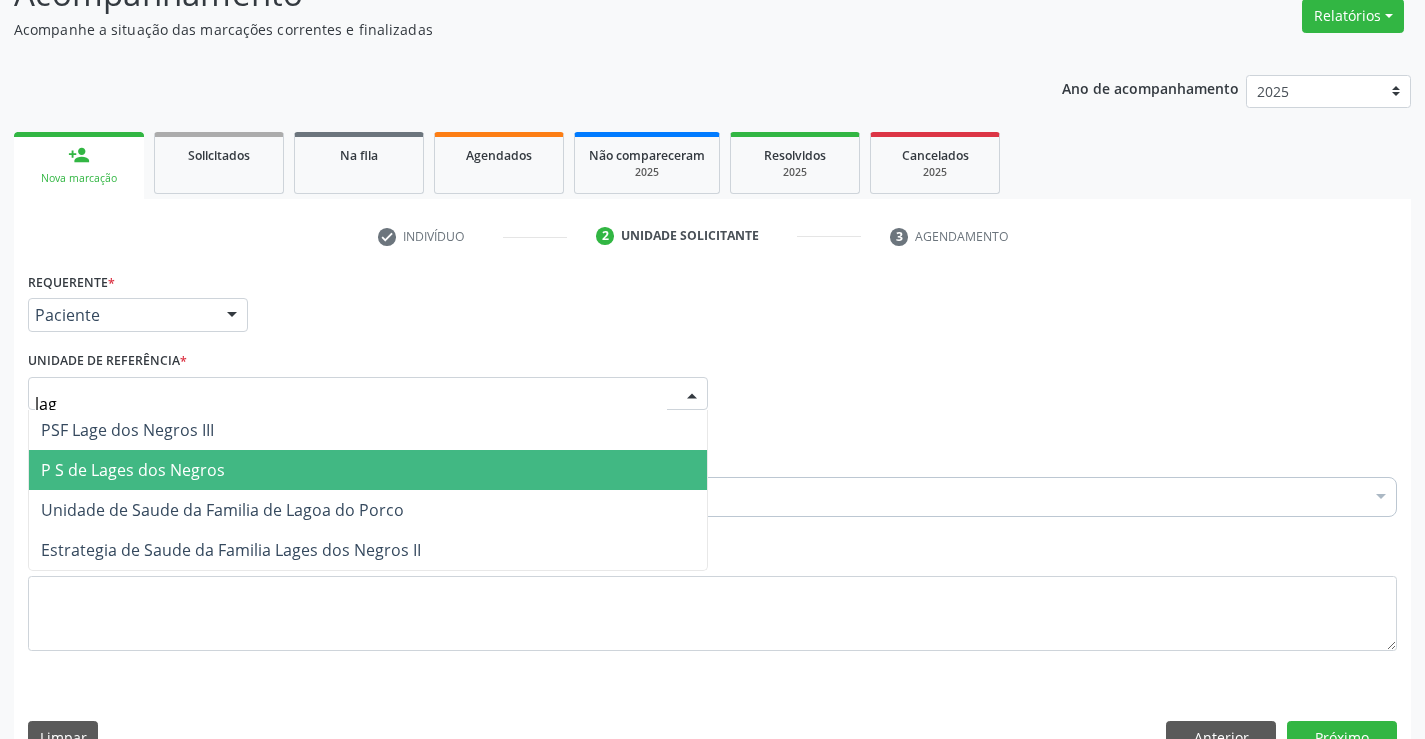 click on "P S de Lages dos Negros" at bounding box center [133, 470] 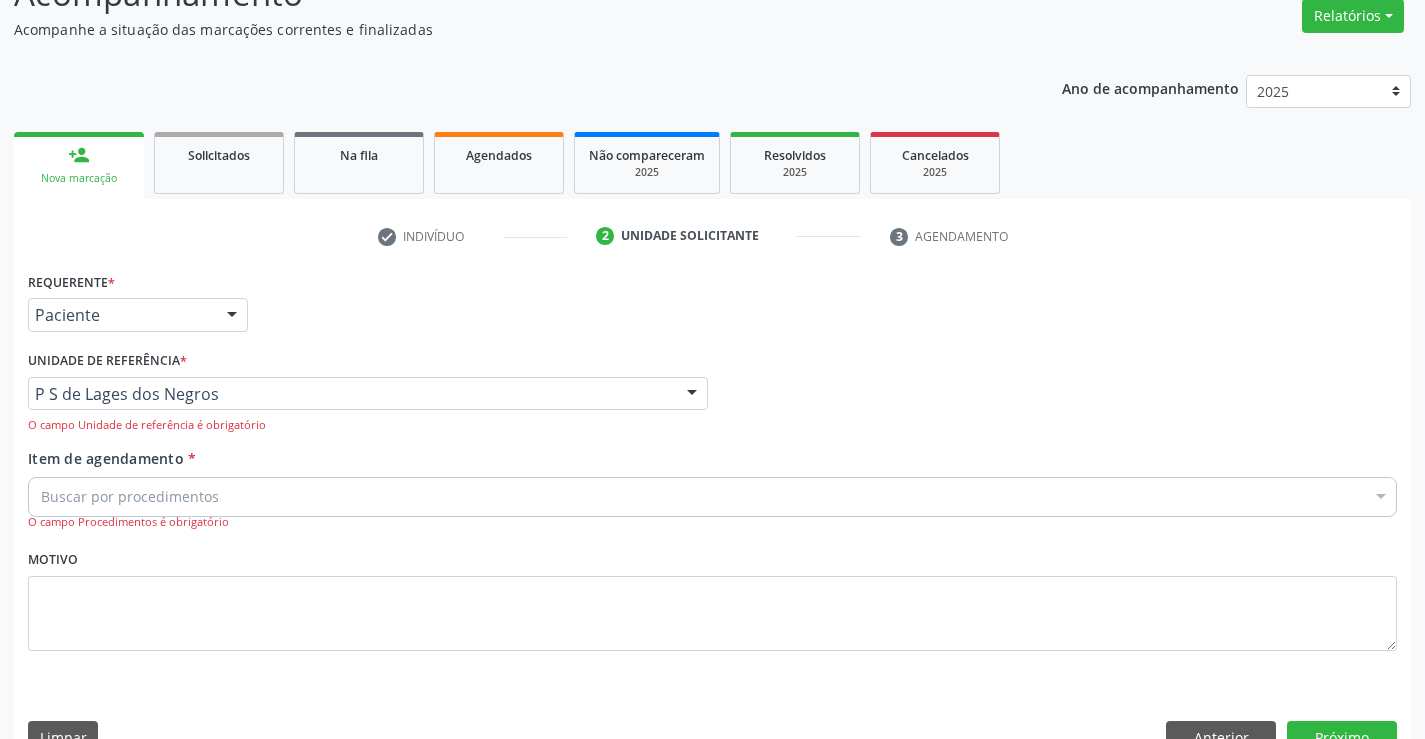 drag, startPoint x: 186, startPoint y: 497, endPoint x: 288, endPoint y: 499, distance: 102.01961 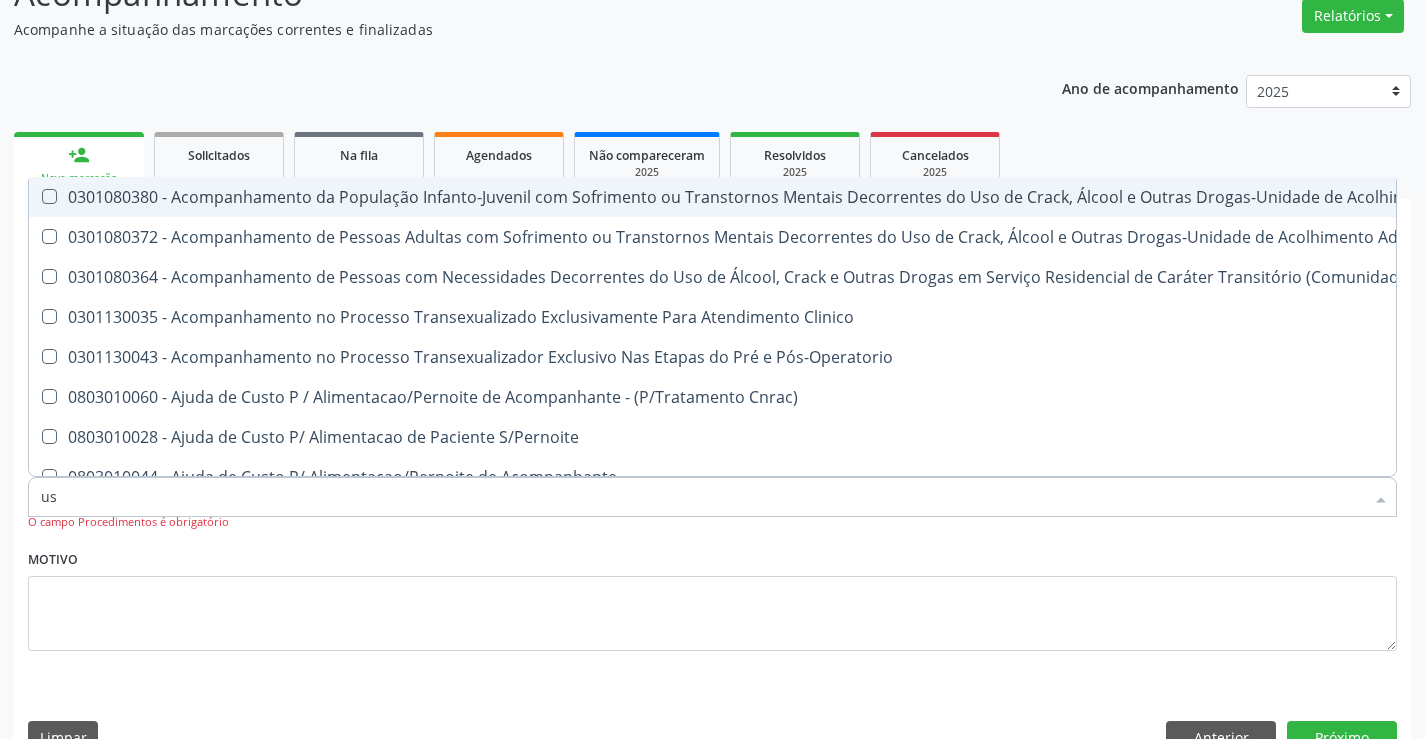 type on "usg" 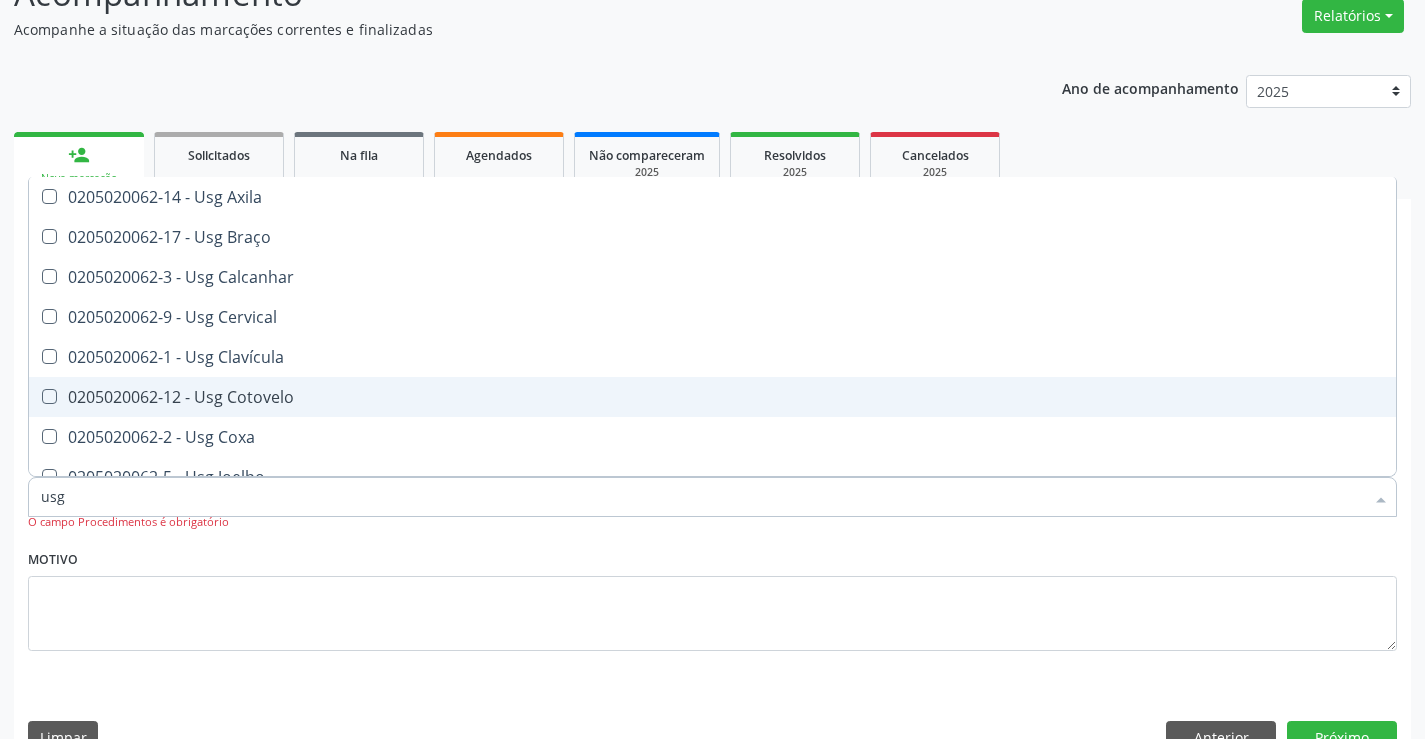 click on "0205020062-12 - Usg Cotovelo" at bounding box center (712, 397) 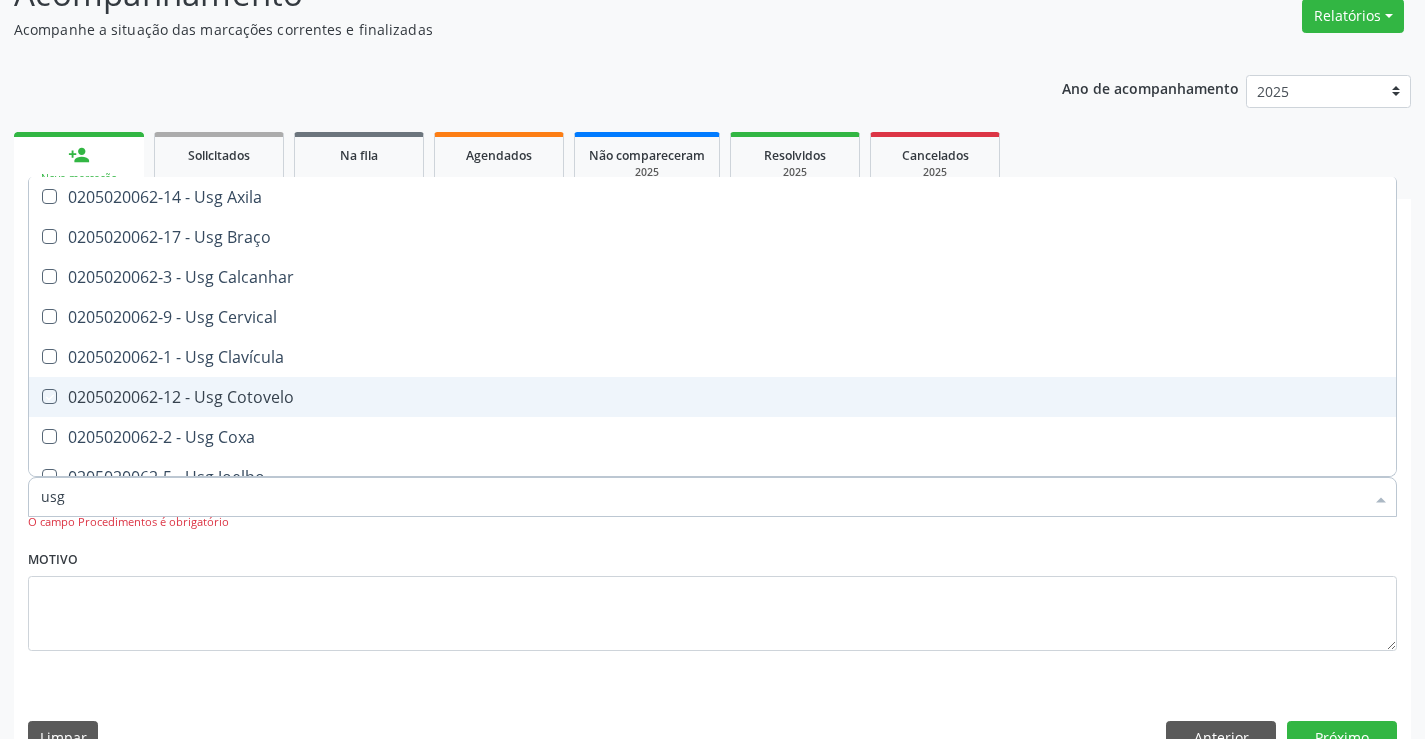 checkbox on "true" 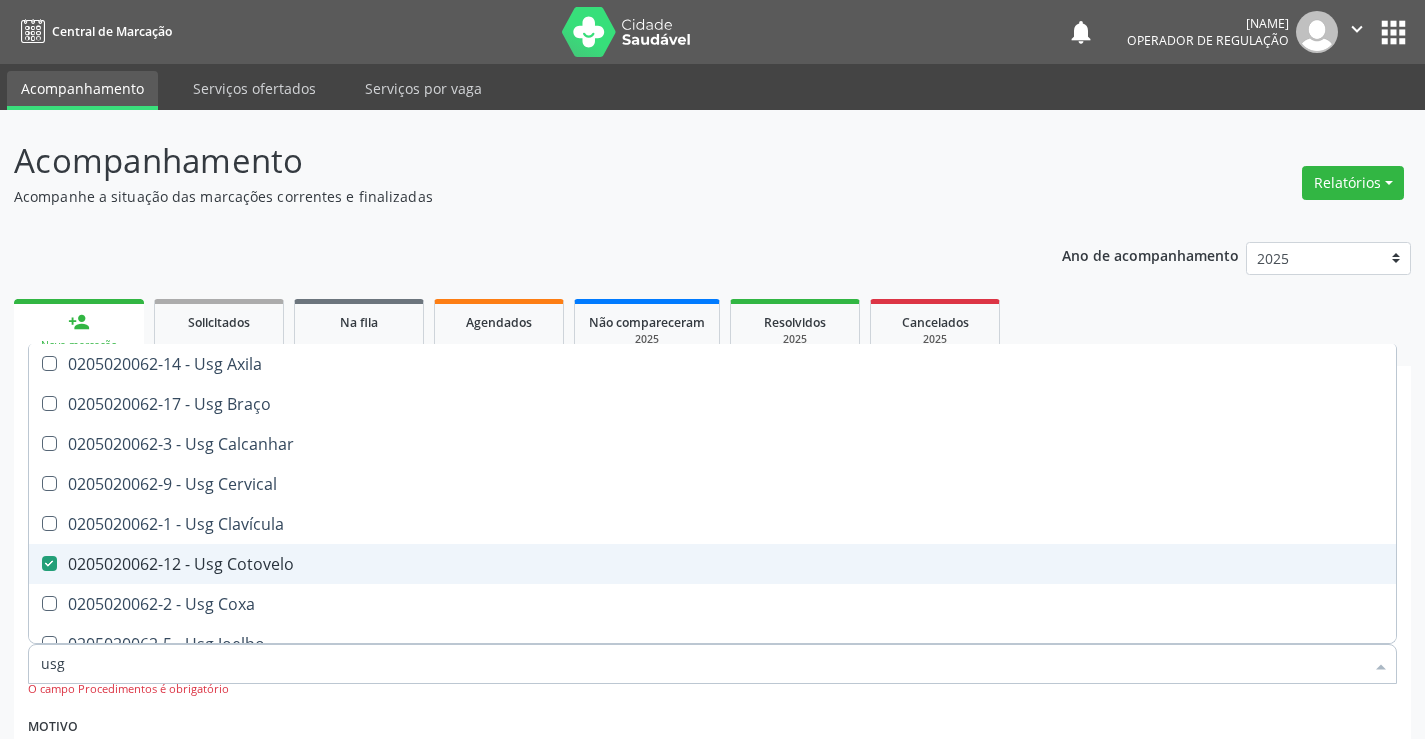 scroll, scrollTop: 167, scrollLeft: 0, axis: vertical 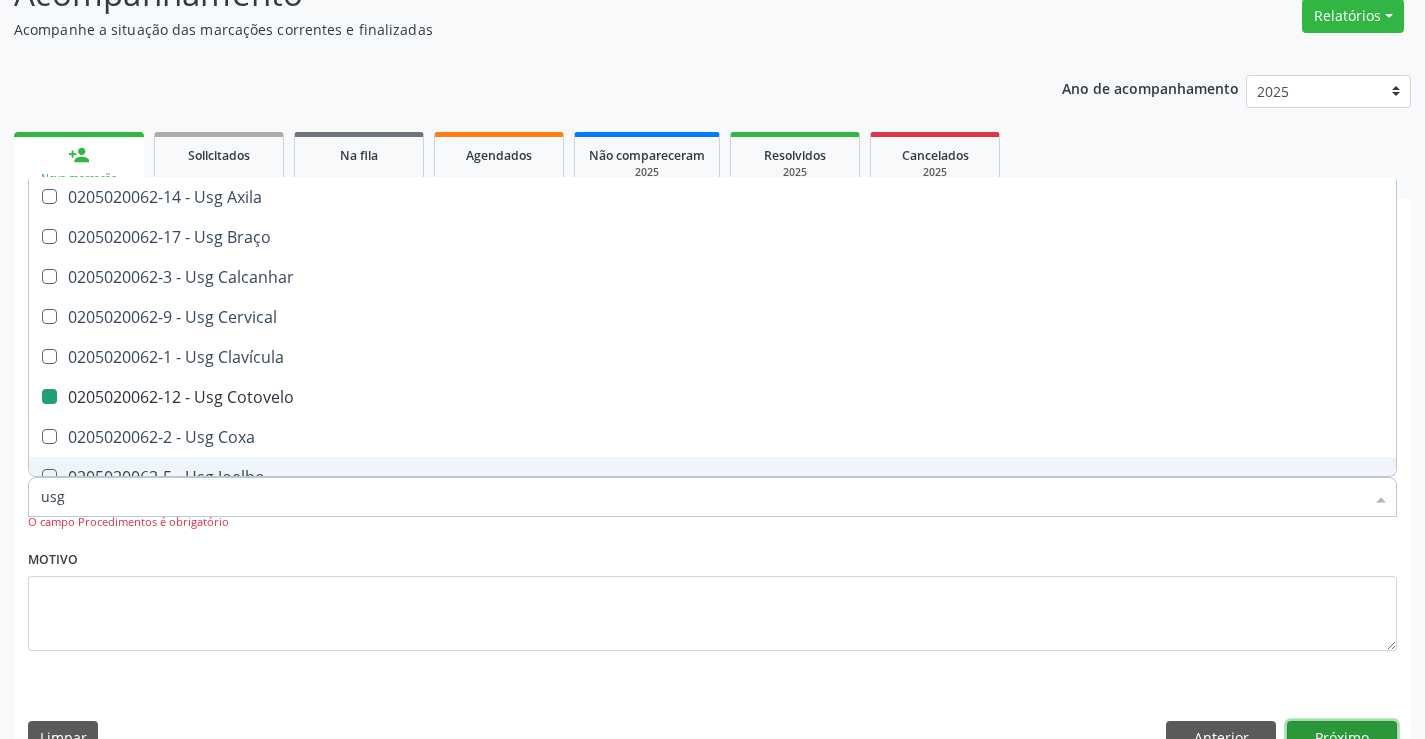 click on "Próximo" at bounding box center (1342, 738) 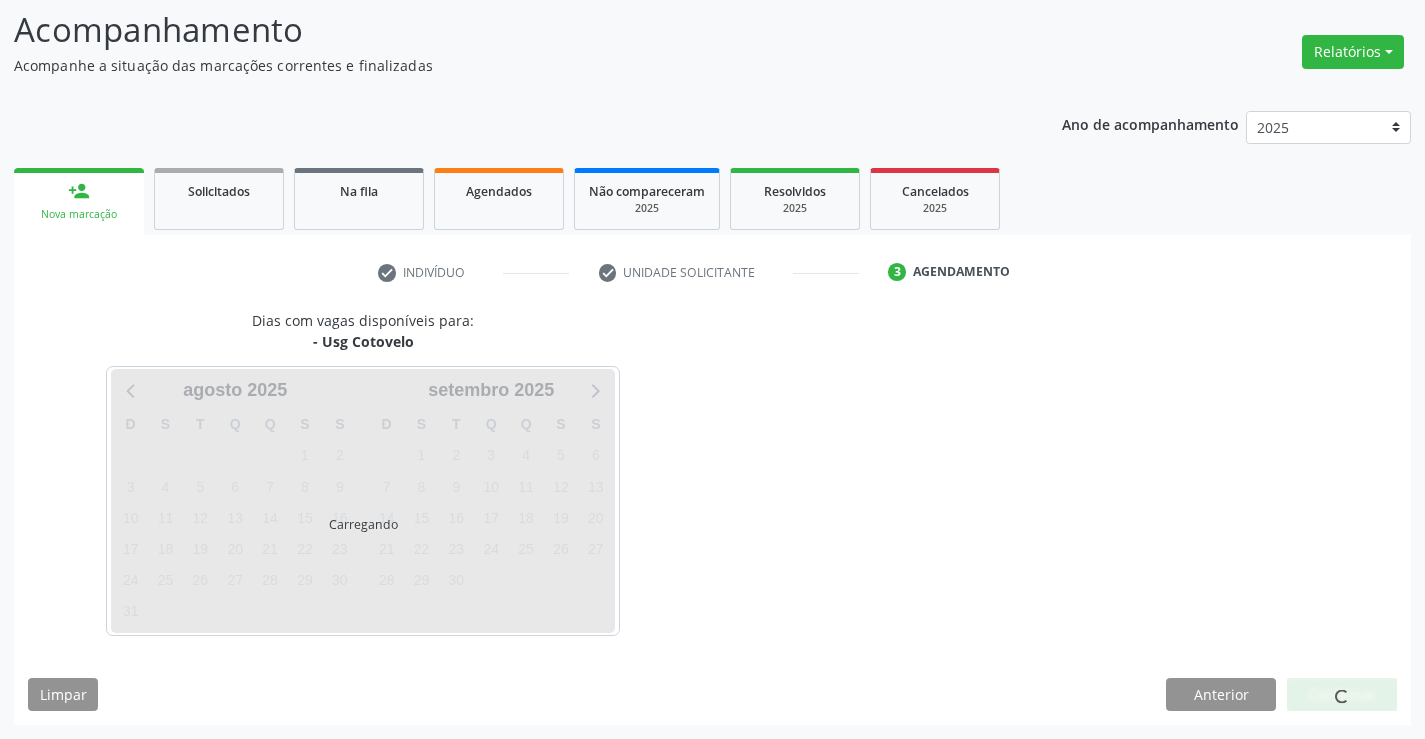 scroll, scrollTop: 131, scrollLeft: 0, axis: vertical 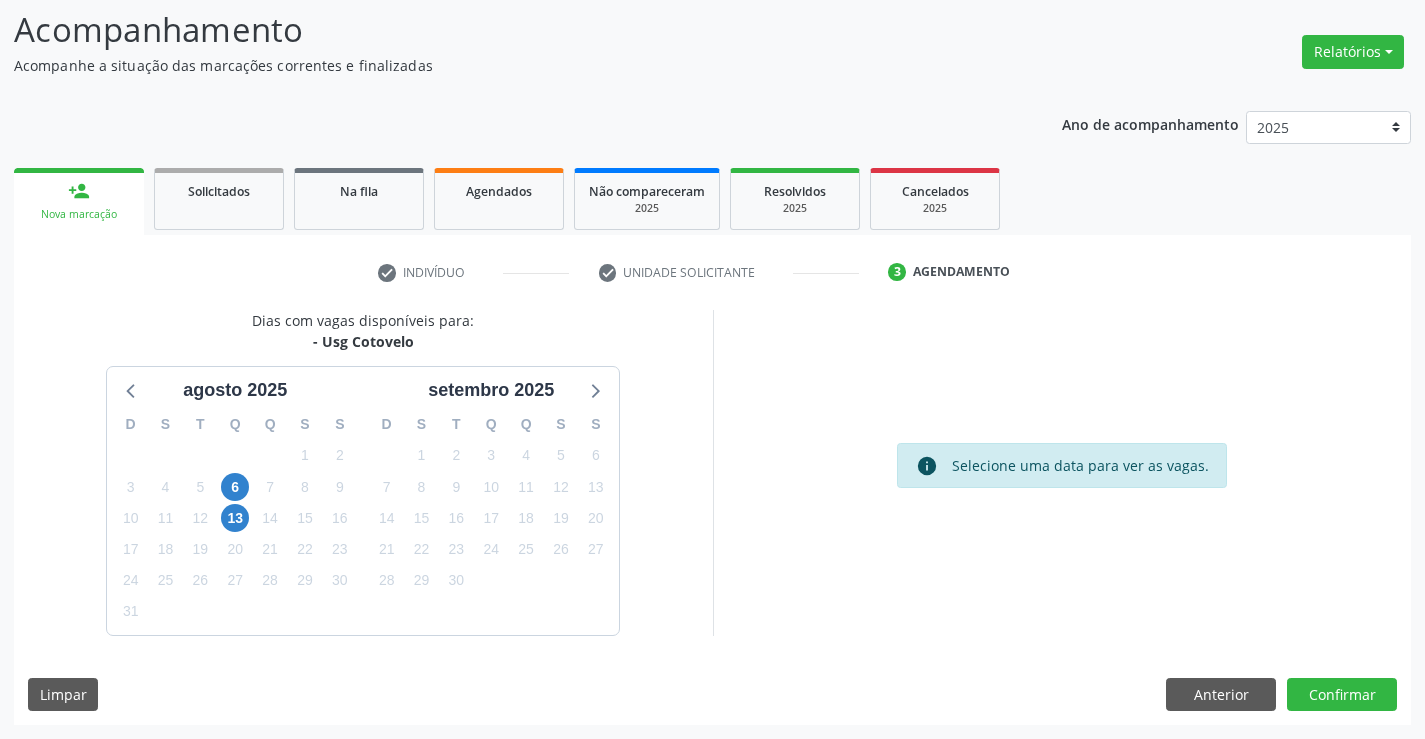 click on "Dias com vagas disponíveis para:
- [PROCEDURE]
[MONTH] [YEAR] D S T Q Q S S 27 28 29 30 31 1 2 3 4 5 6 7 8 9 10 11 12 13 14 15 16 17 18 19 20 21 22 23 24 25 26 27 28 29 30 31 1 2 3 4 5 6 [MONTH] 2025 D S T Q Q S S 31 1 2 3 4 5 6 7 8 9 10 11 12 13 14 15 16 17 18 19 20 21 22 23 24 25 26 27 28 29 30 1 2 3 4 5 6 7 8 9 10 11
info
Selecione uma data para ver as vagas.
Limpar
Anterior
Confirmar" at bounding box center [712, 517] 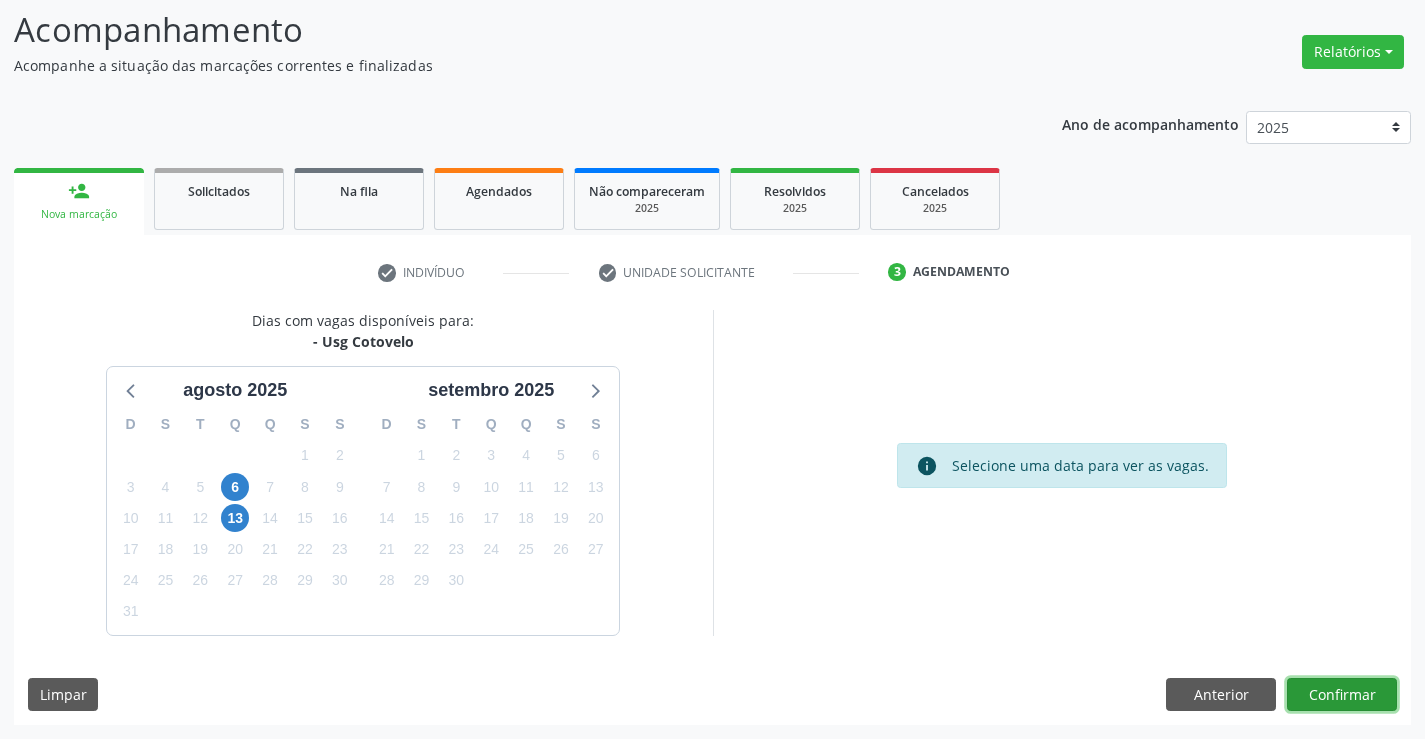 click on "Confirmar" at bounding box center (1342, 695) 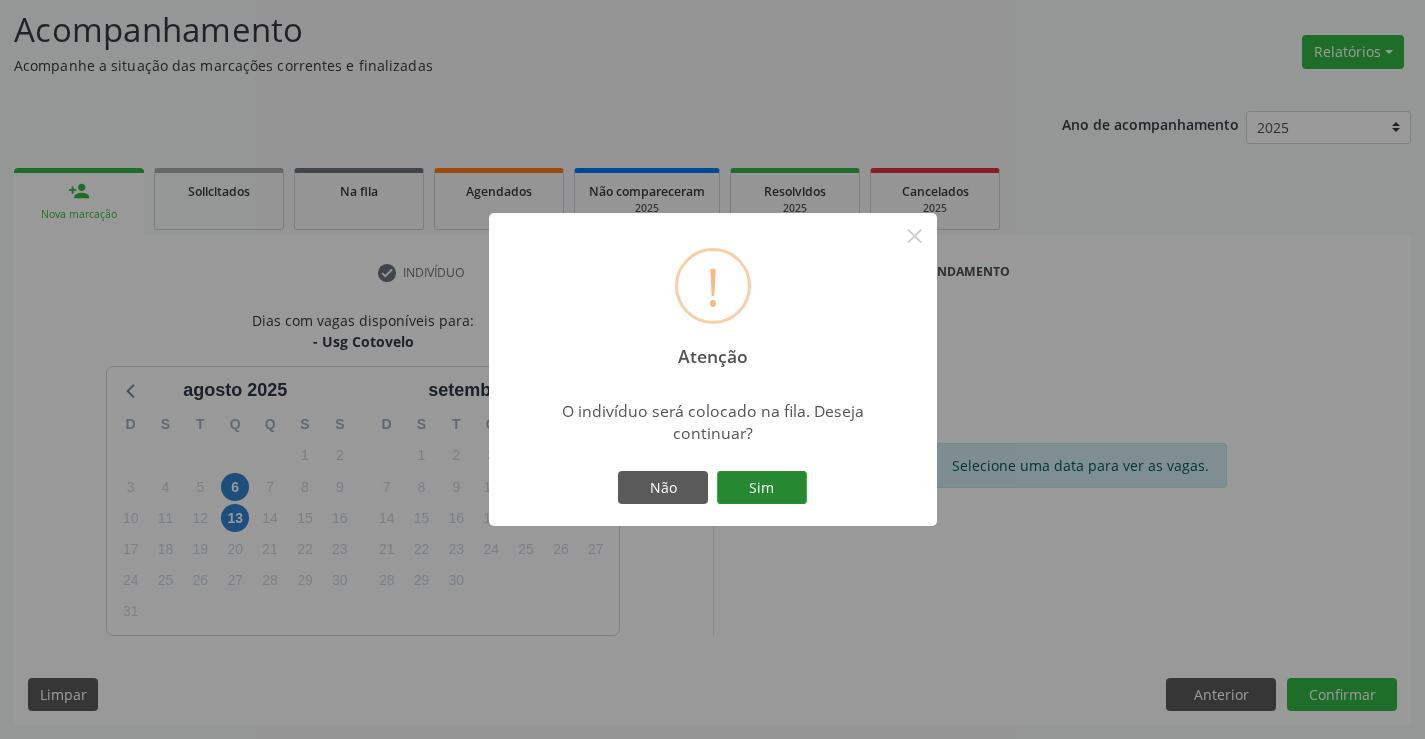 click on "Sim" at bounding box center [762, 488] 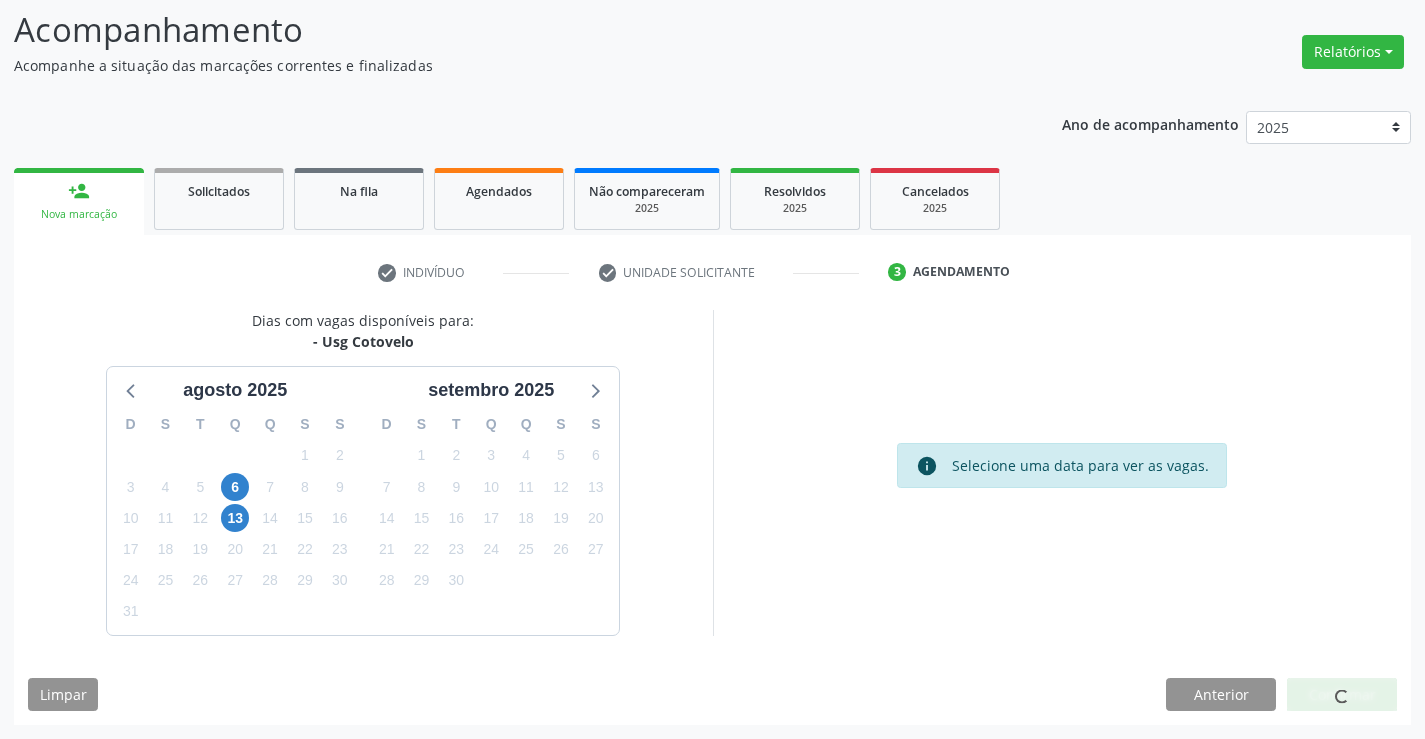scroll, scrollTop: 0, scrollLeft: 0, axis: both 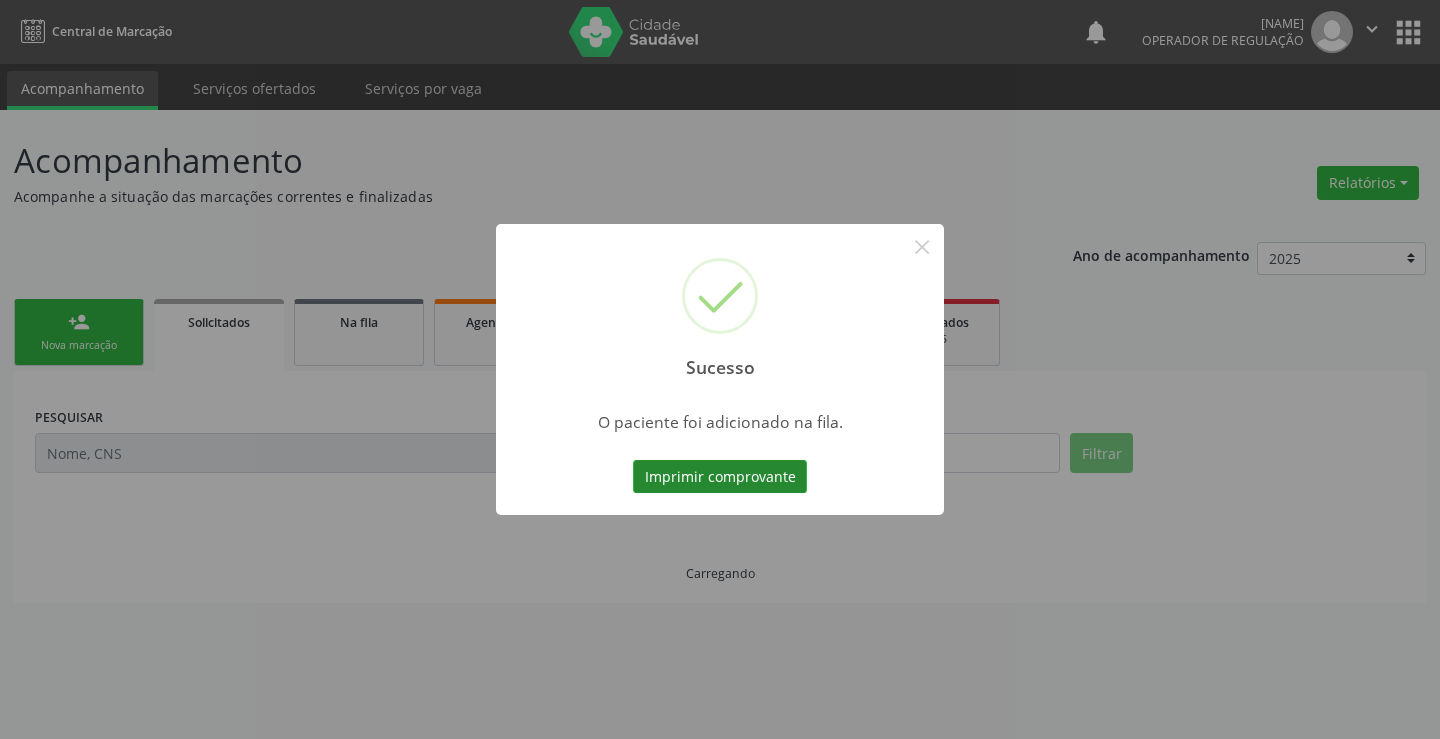 click on "Imprimir comprovante" at bounding box center [720, 477] 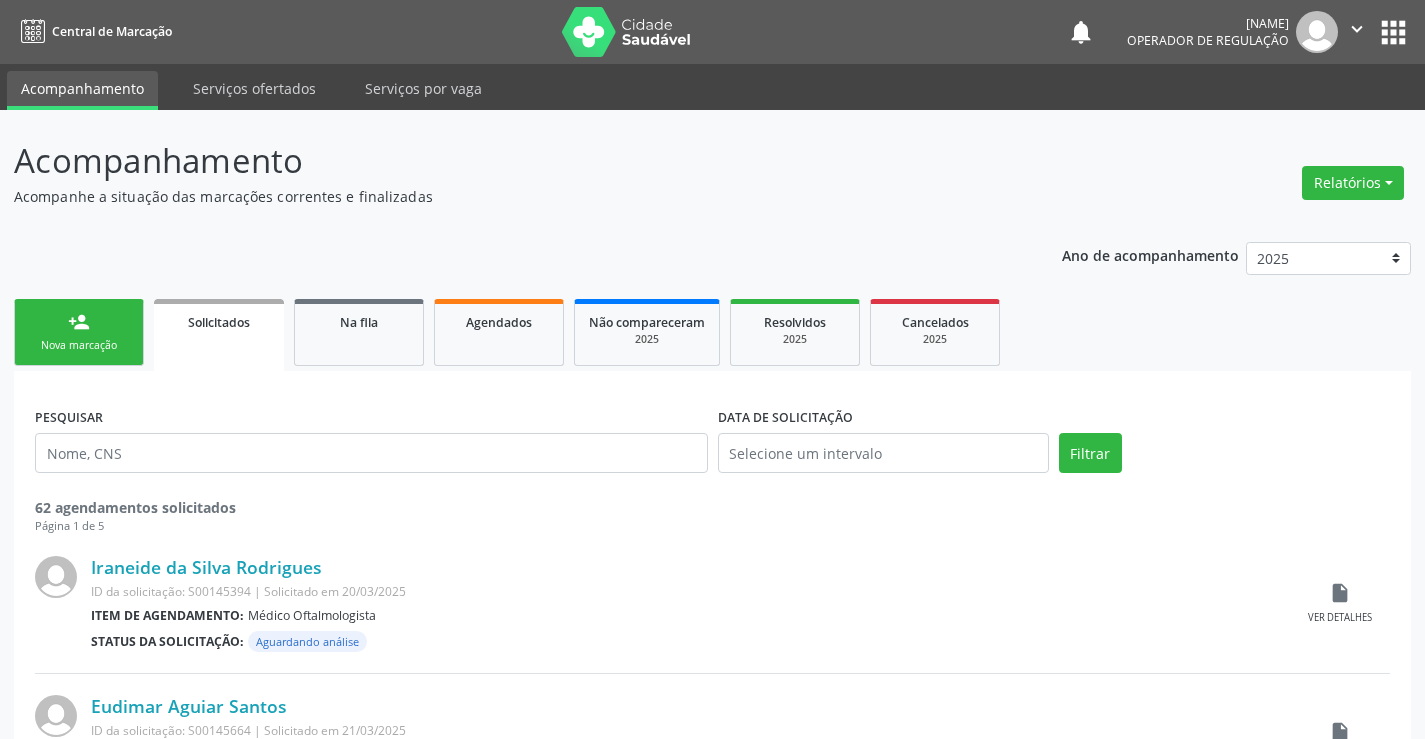 click on "person_add
Nova marcação" at bounding box center (79, 332) 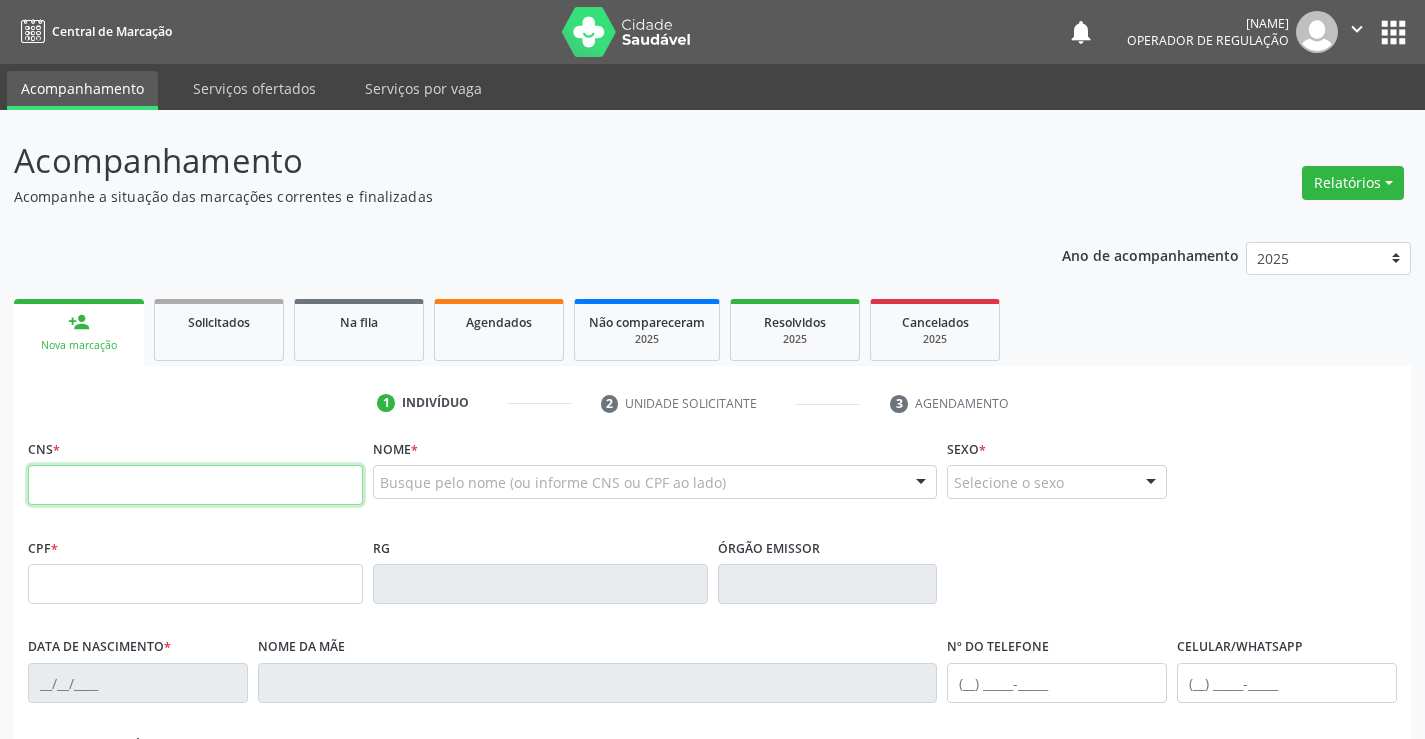 click at bounding box center (195, 485) 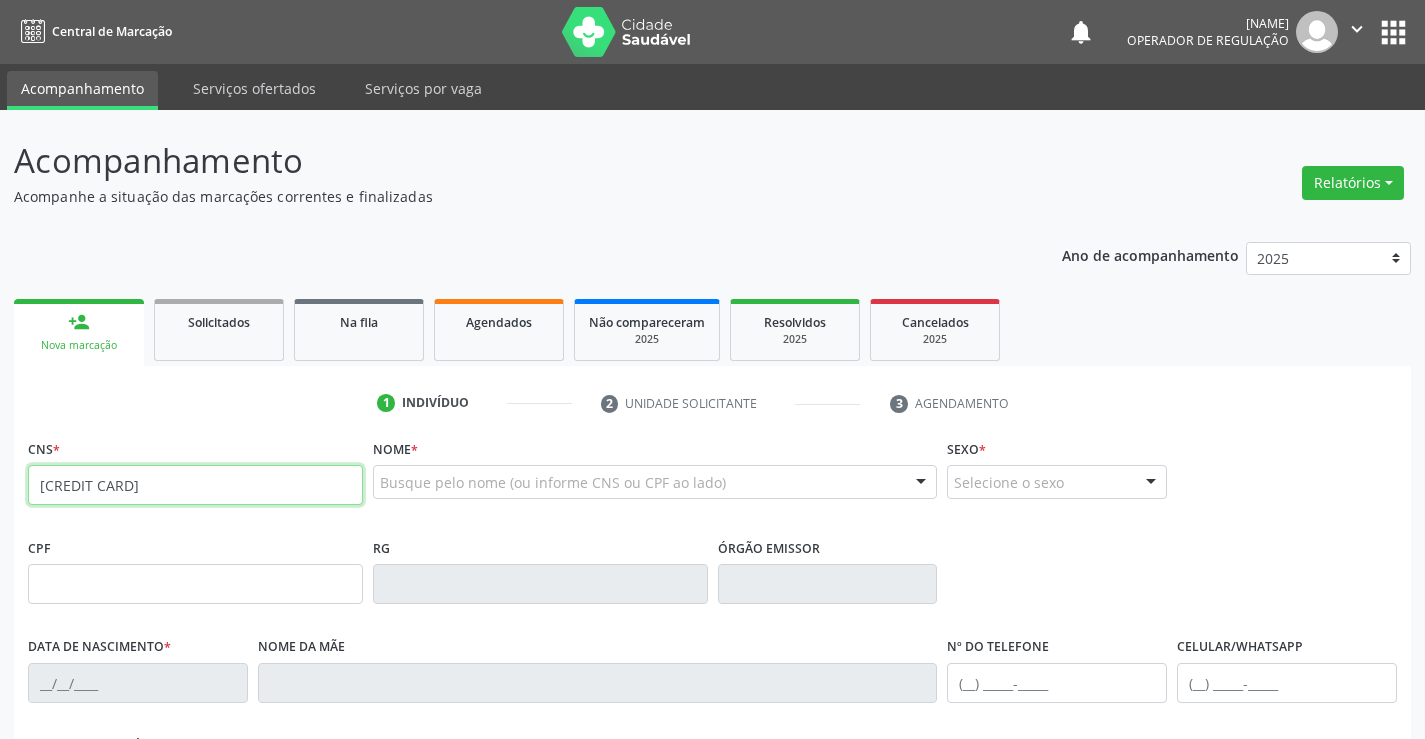 type on "703 0088 4838 9774" 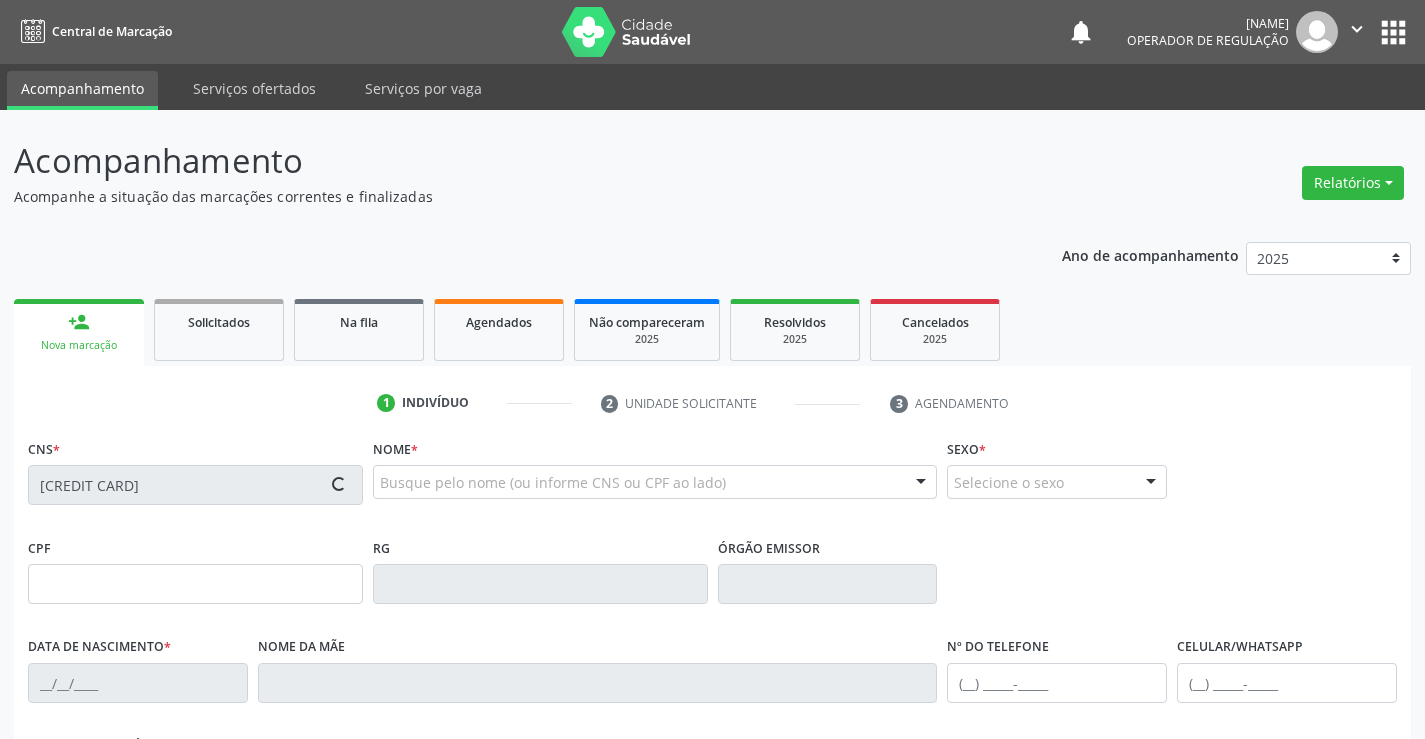 type on "20/08/1957" 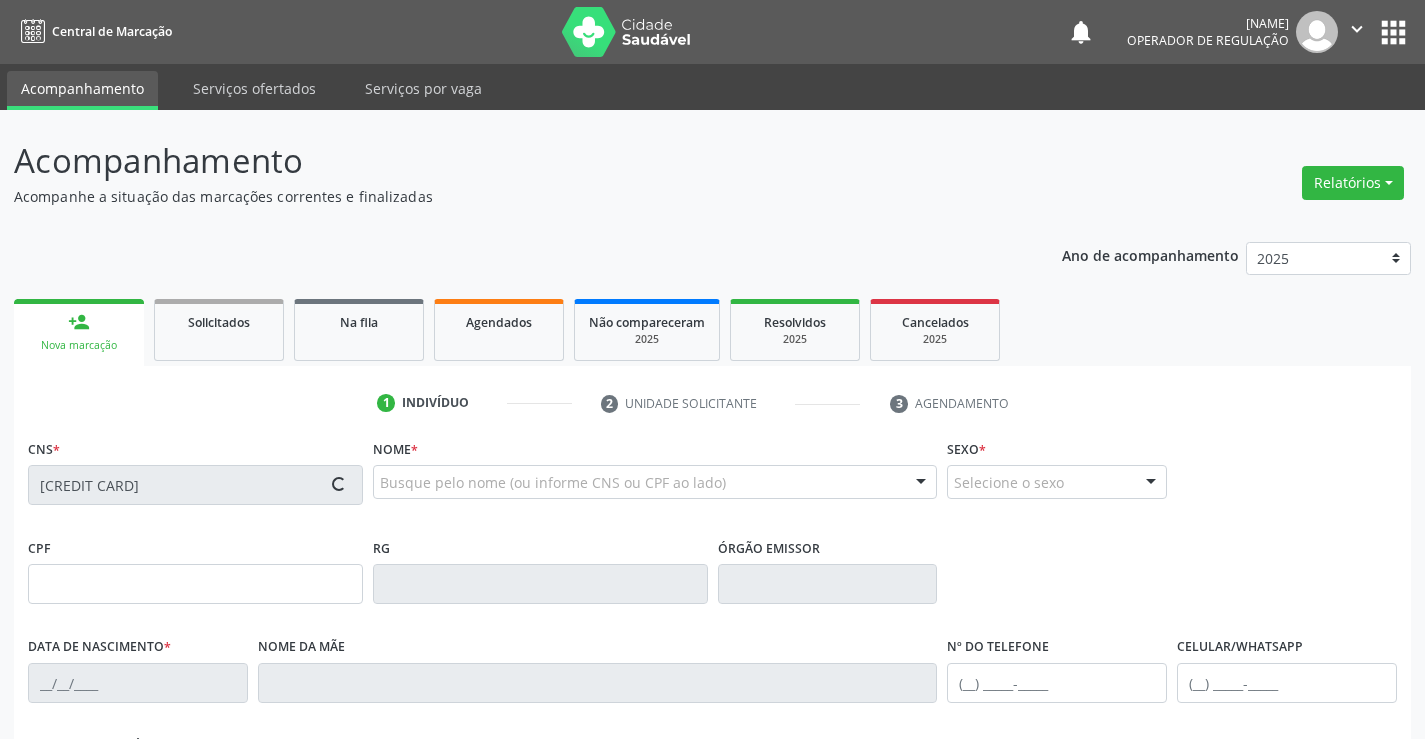 type on "(74) 99971-8001" 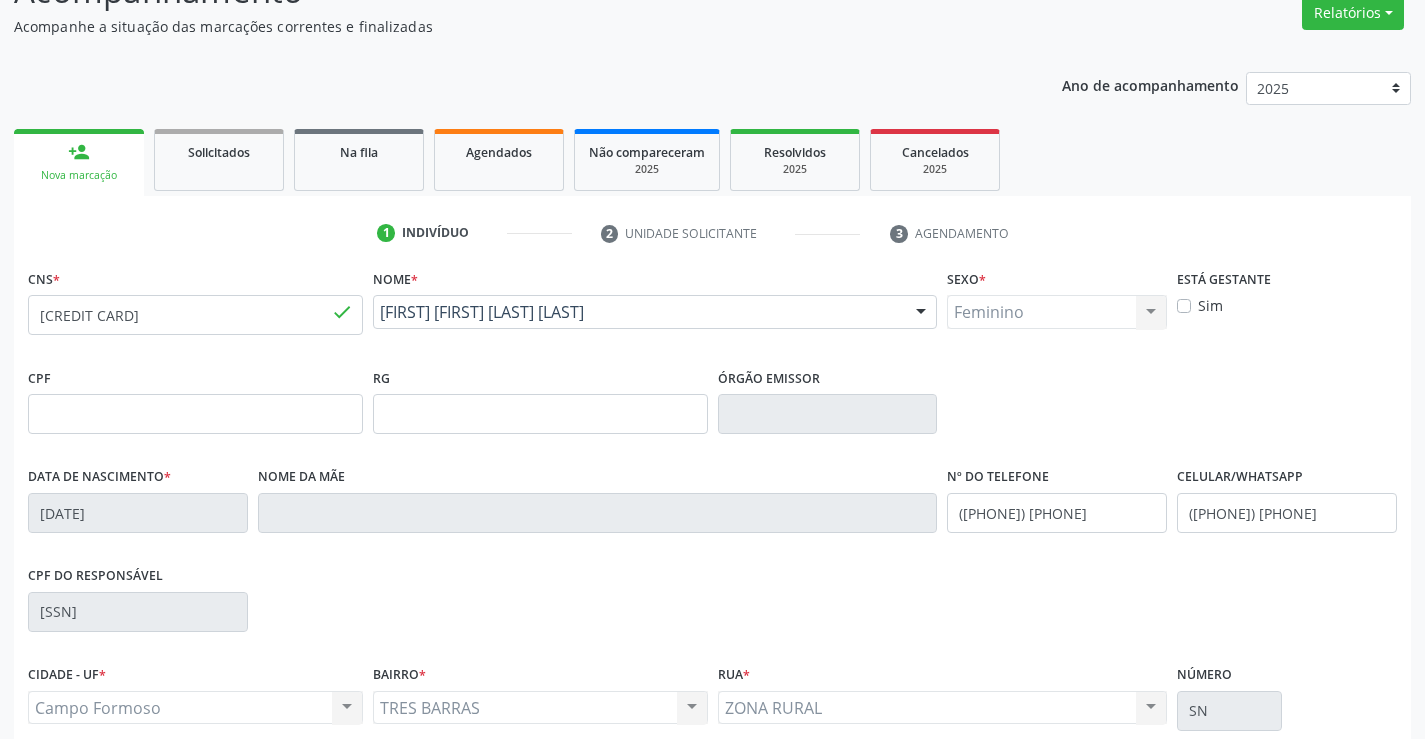 scroll, scrollTop: 345, scrollLeft: 0, axis: vertical 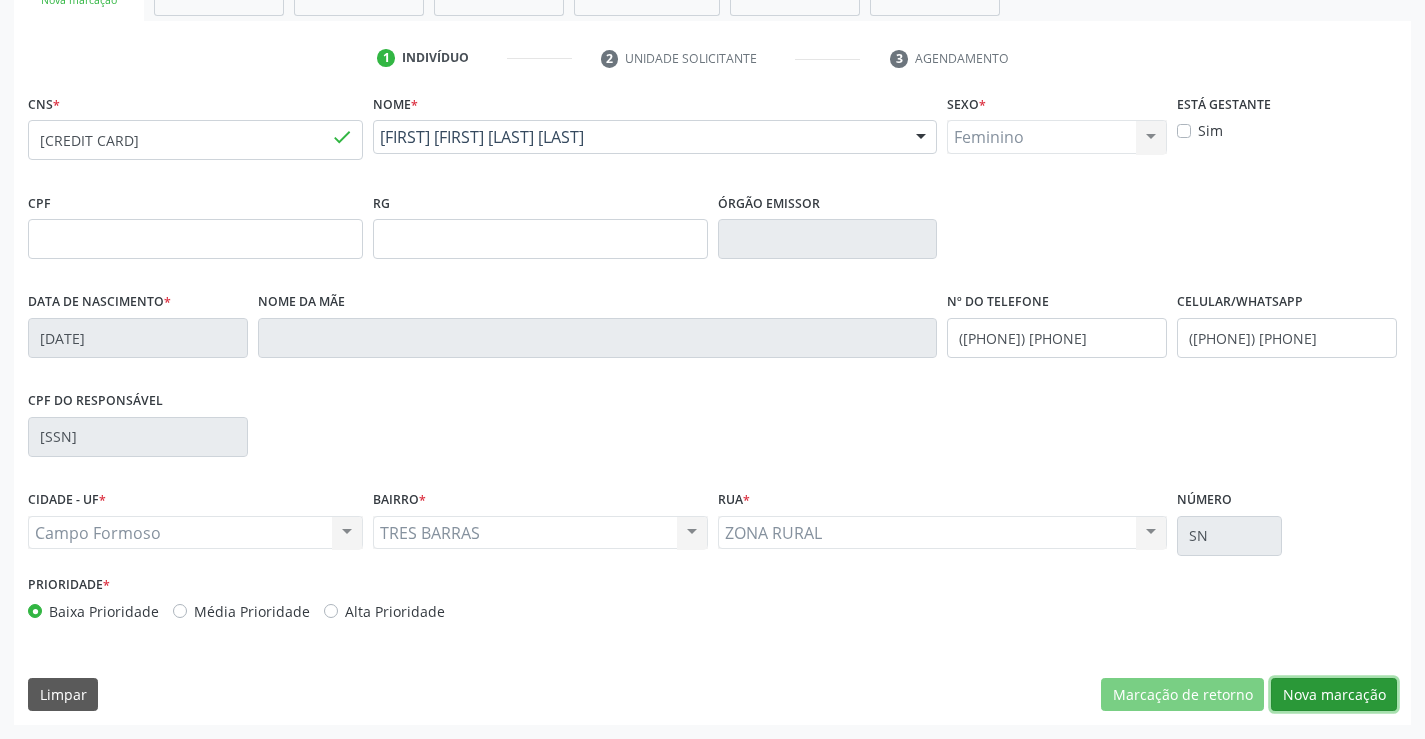 click on "Nova marcação" at bounding box center (1334, 695) 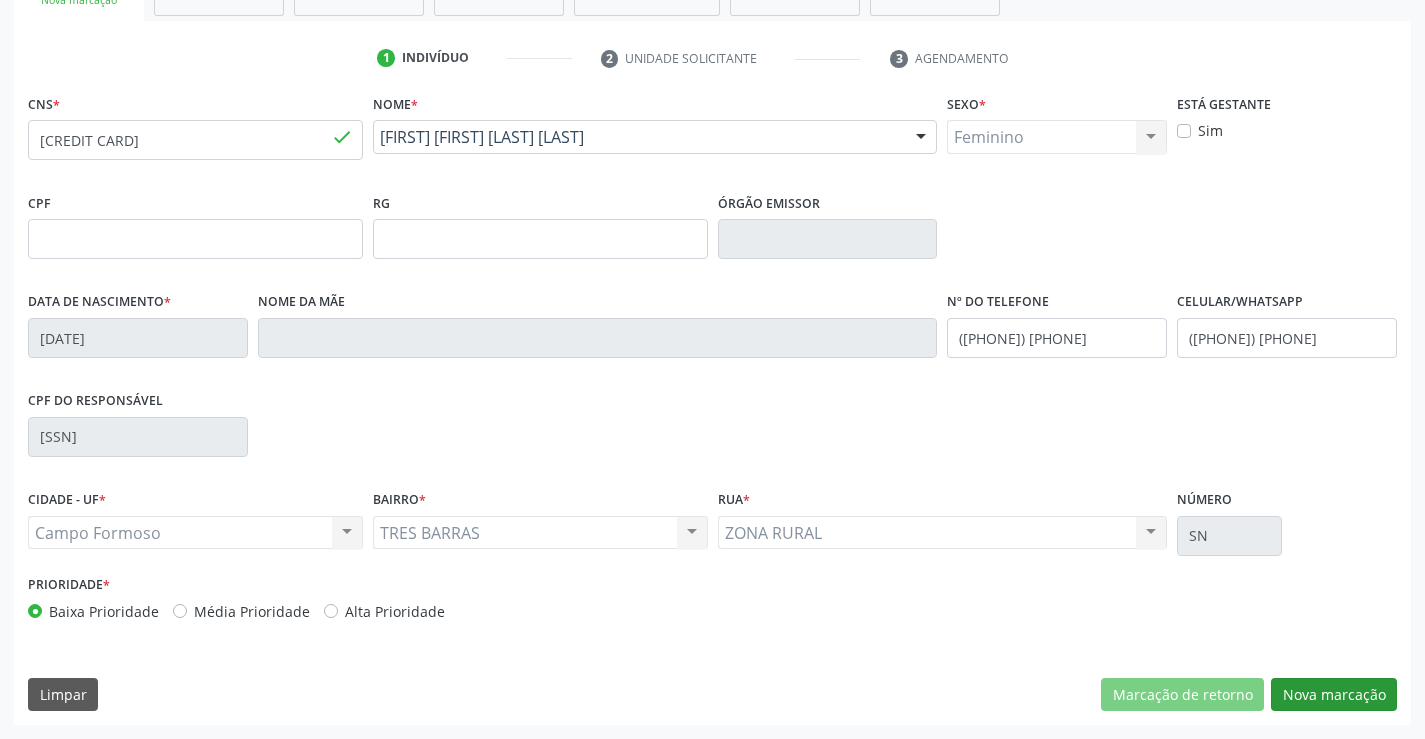 scroll, scrollTop: 167, scrollLeft: 0, axis: vertical 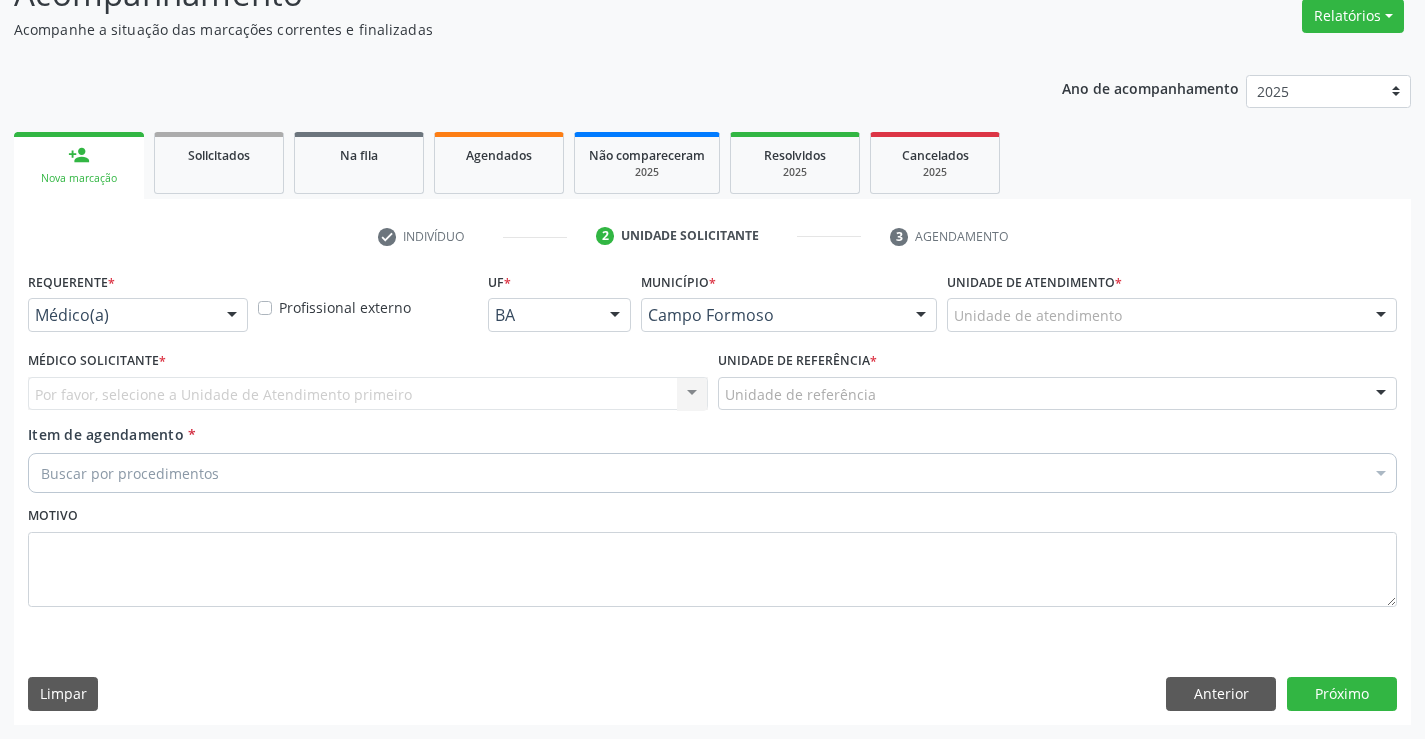 click at bounding box center [232, 316] 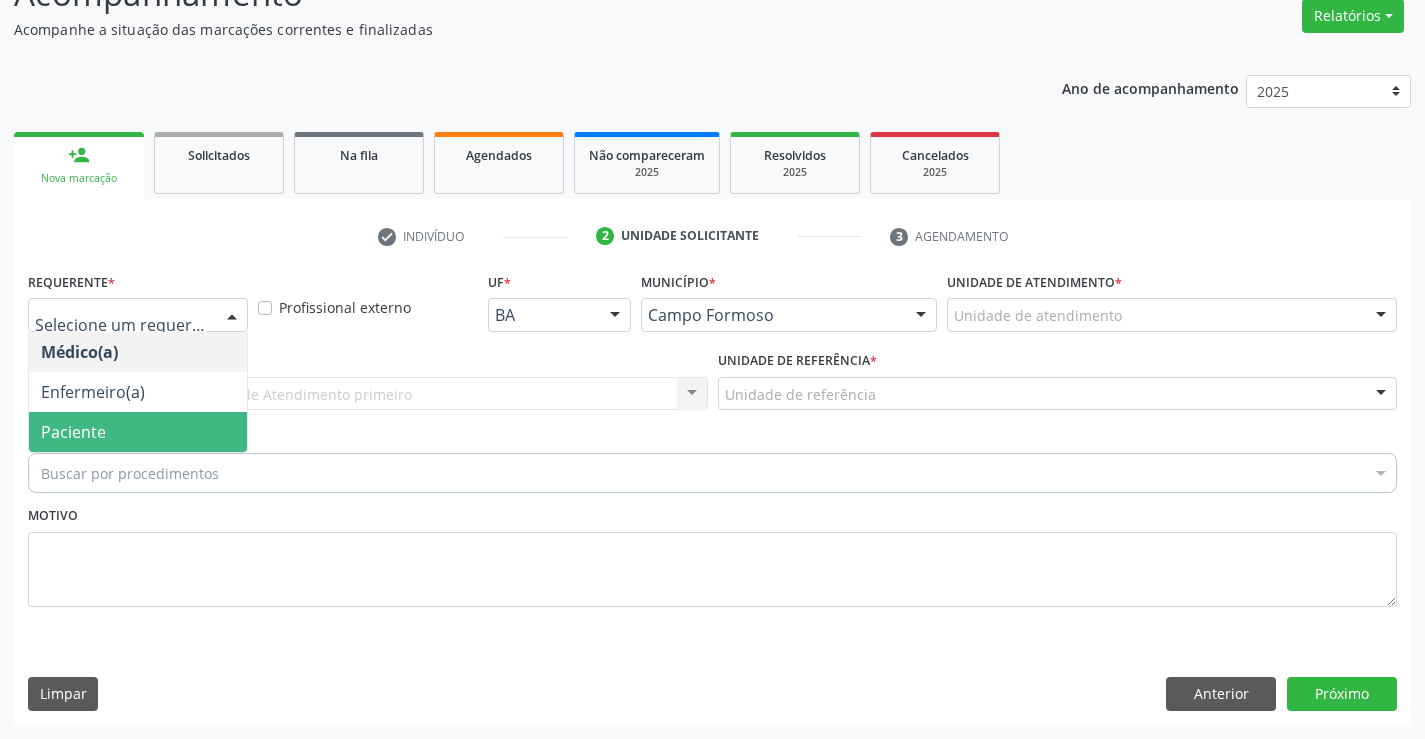 click on "Paciente" at bounding box center [73, 432] 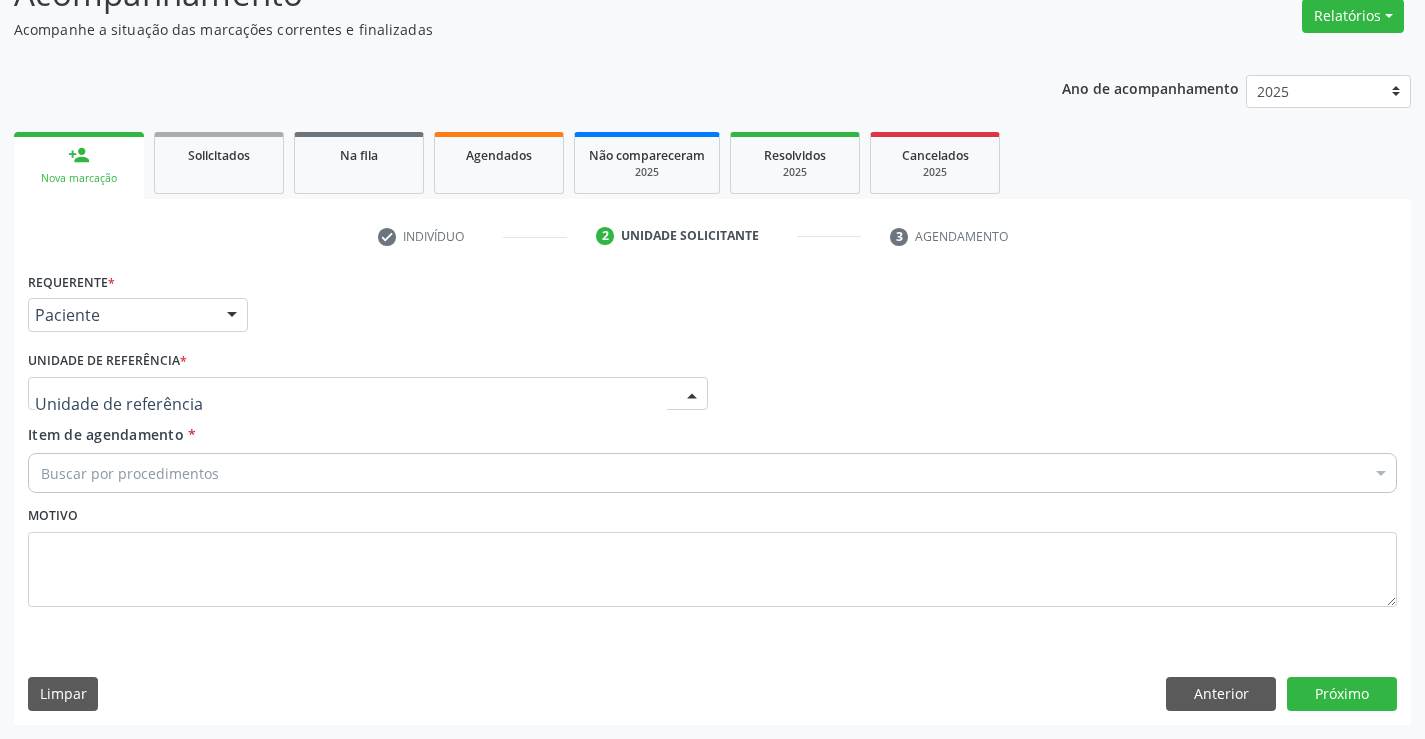 drag, startPoint x: 677, startPoint y: 388, endPoint x: 574, endPoint y: 371, distance: 104.393486 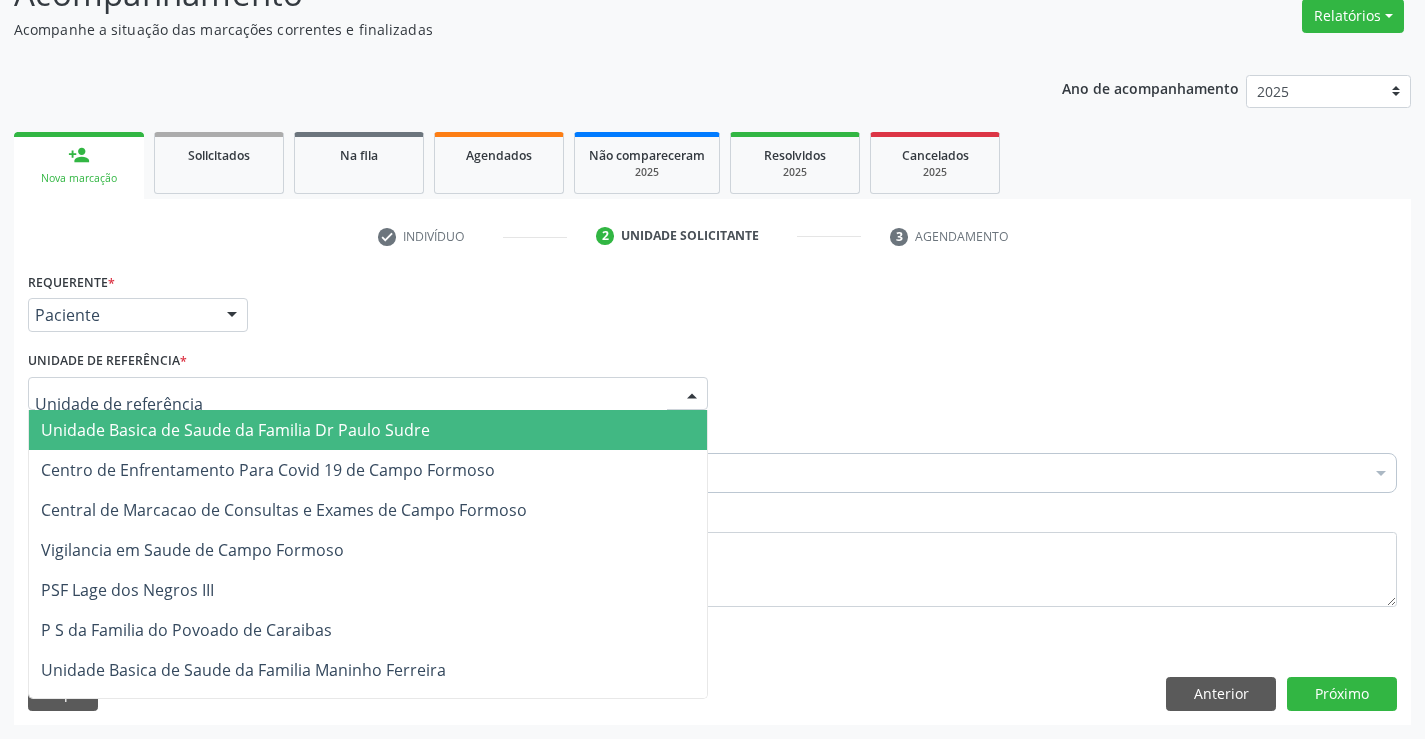 click on "Unidade Basica de Saude da Familia Dr Paulo Sudre" at bounding box center [235, 430] 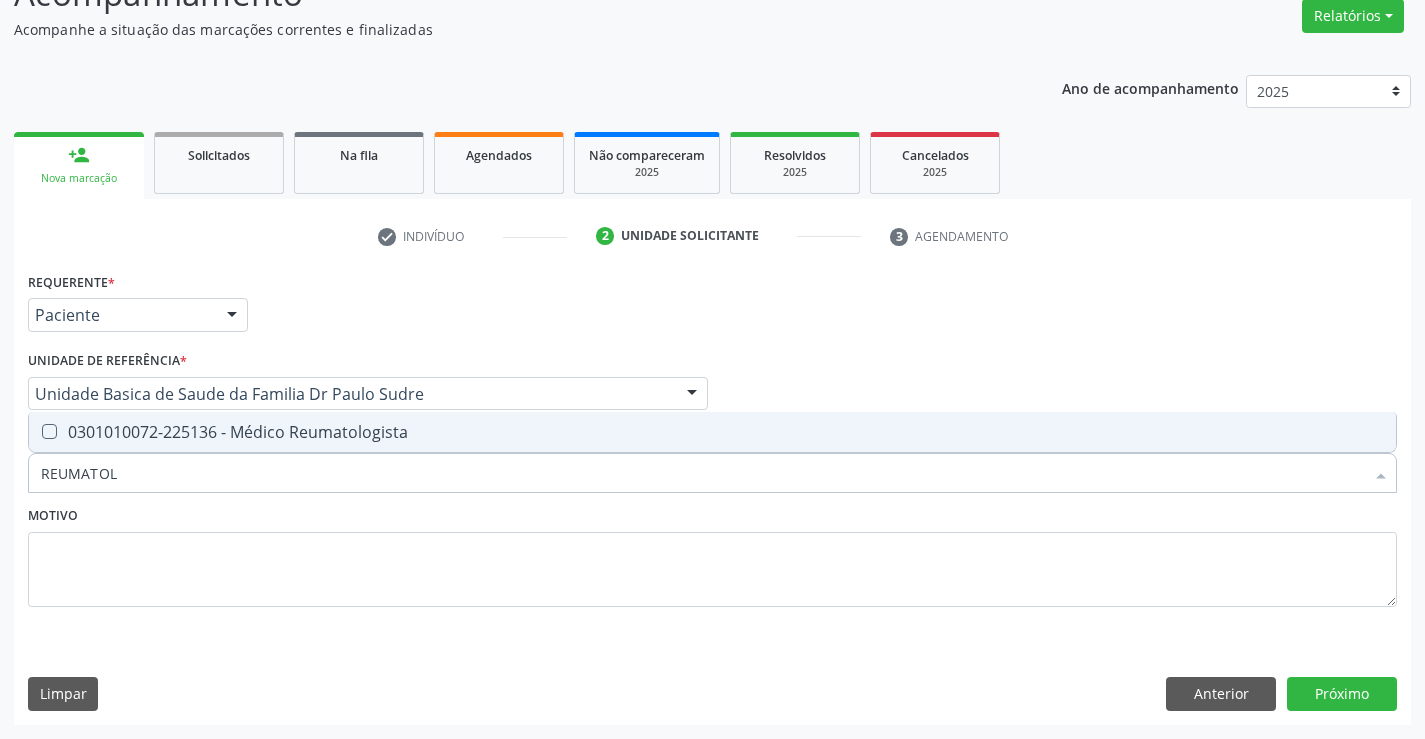 type on "REUMATOLO" 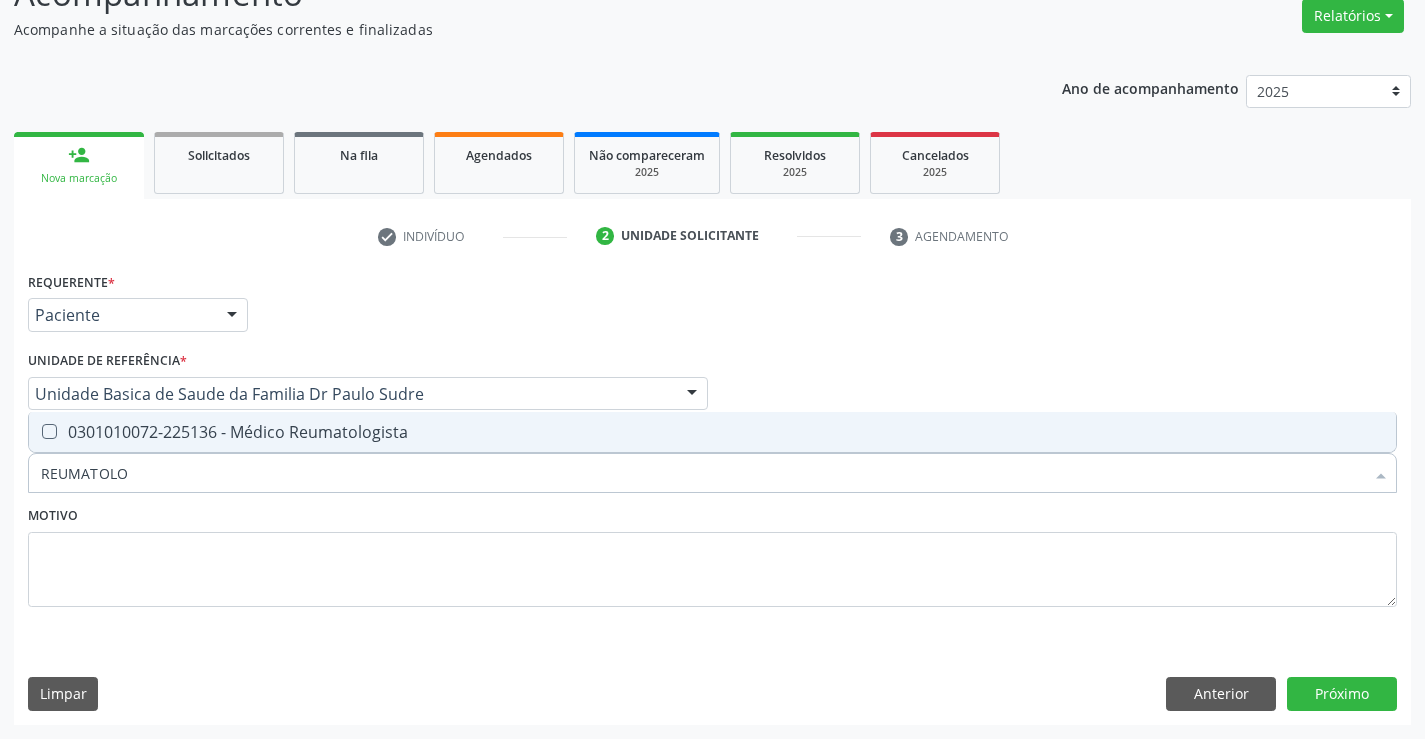 drag, startPoint x: 257, startPoint y: 424, endPoint x: 334, endPoint y: 516, distance: 119.97083 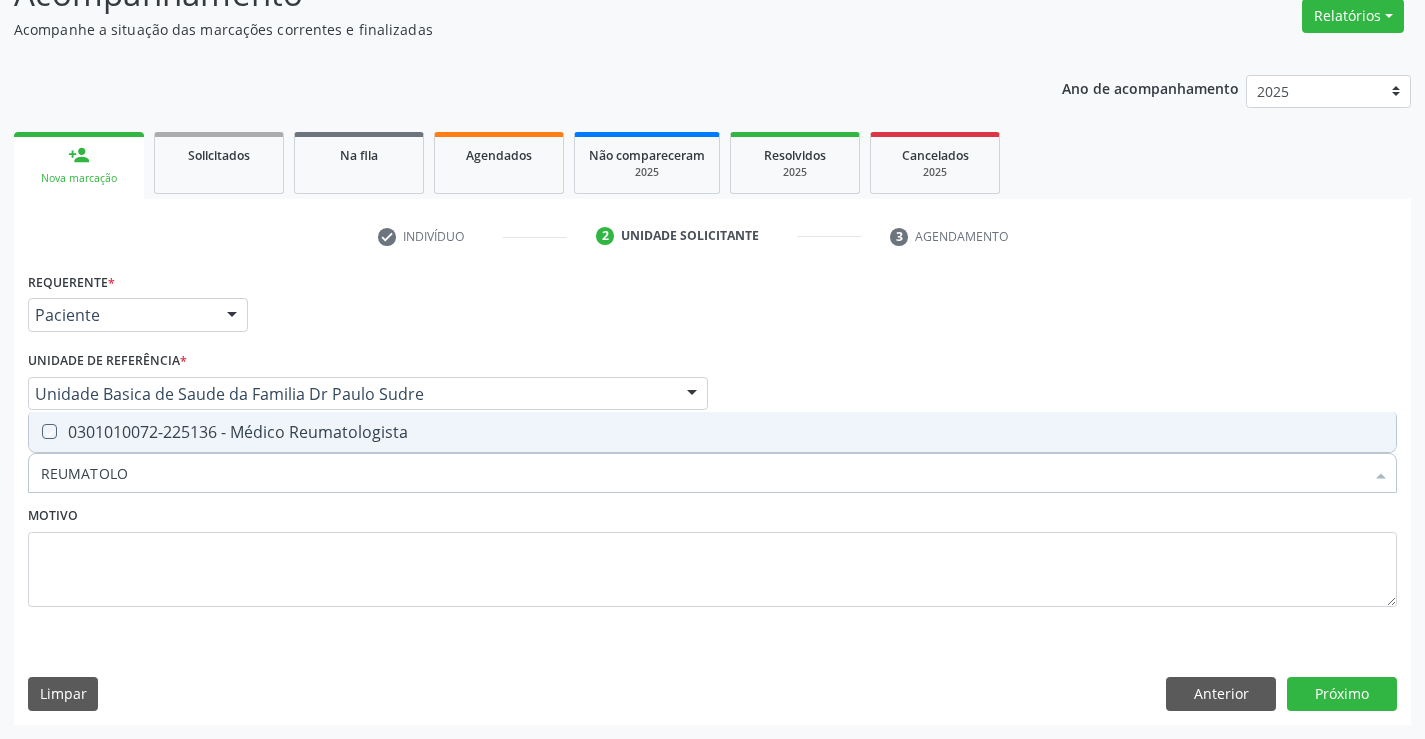 checkbox on "true" 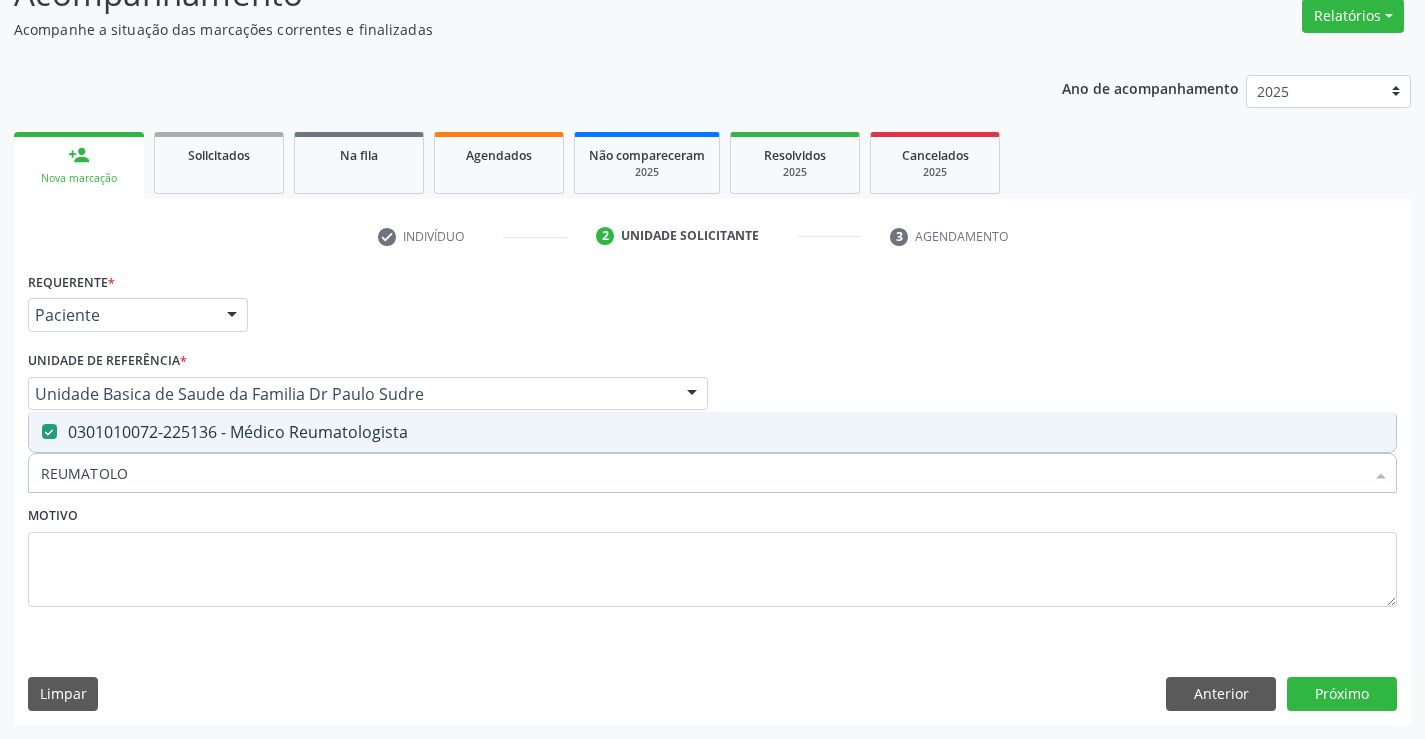 drag, startPoint x: 334, startPoint y: 517, endPoint x: 1216, endPoint y: 610, distance: 886.8895 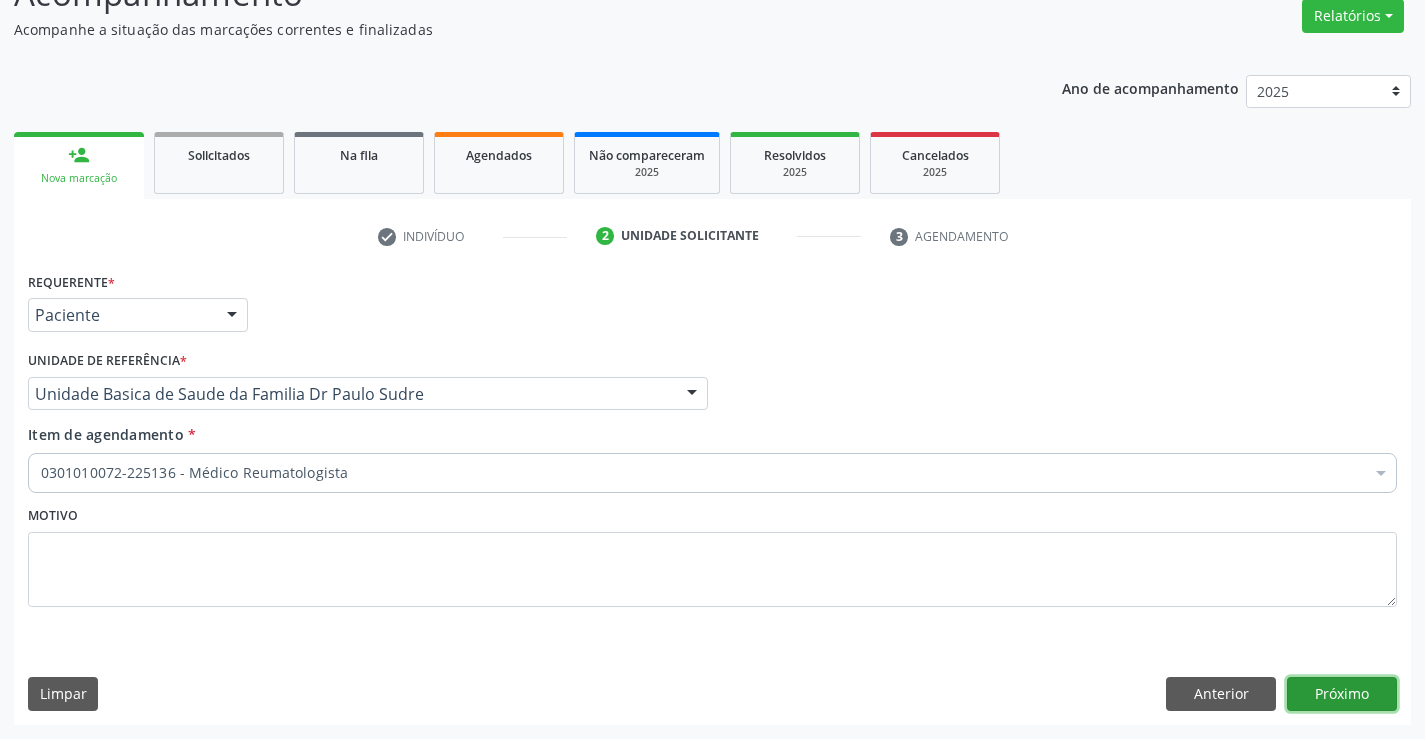 click on "Próximo" at bounding box center (1342, 694) 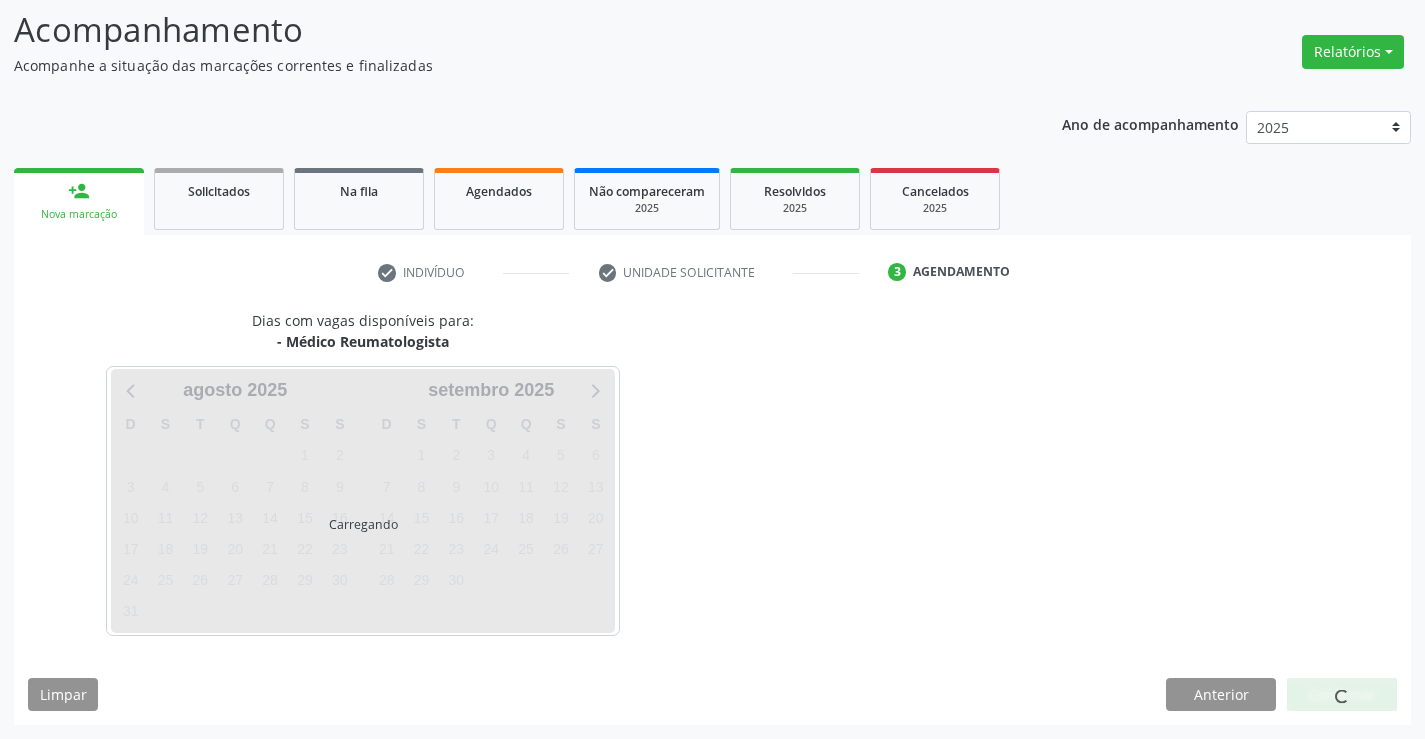 scroll, scrollTop: 167, scrollLeft: 0, axis: vertical 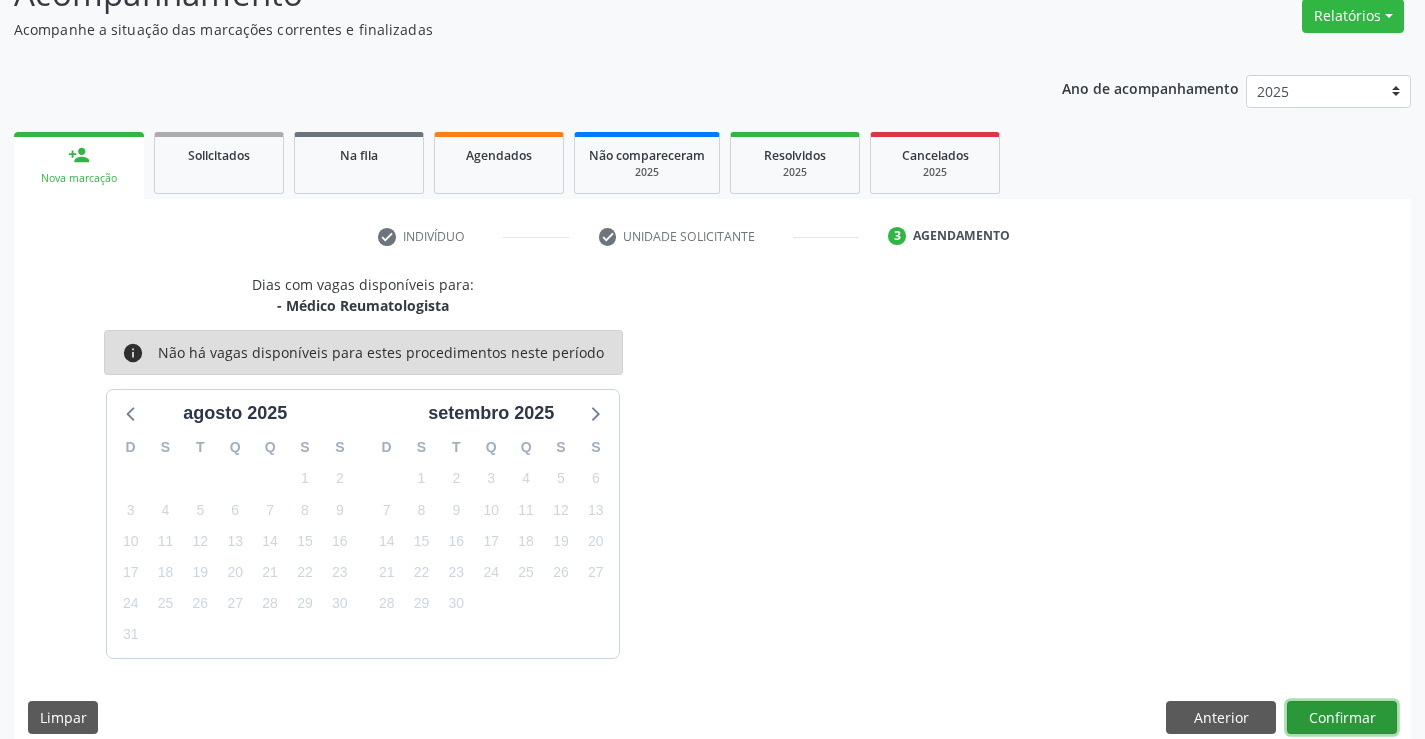 click on "Confirmar" at bounding box center (1342, 718) 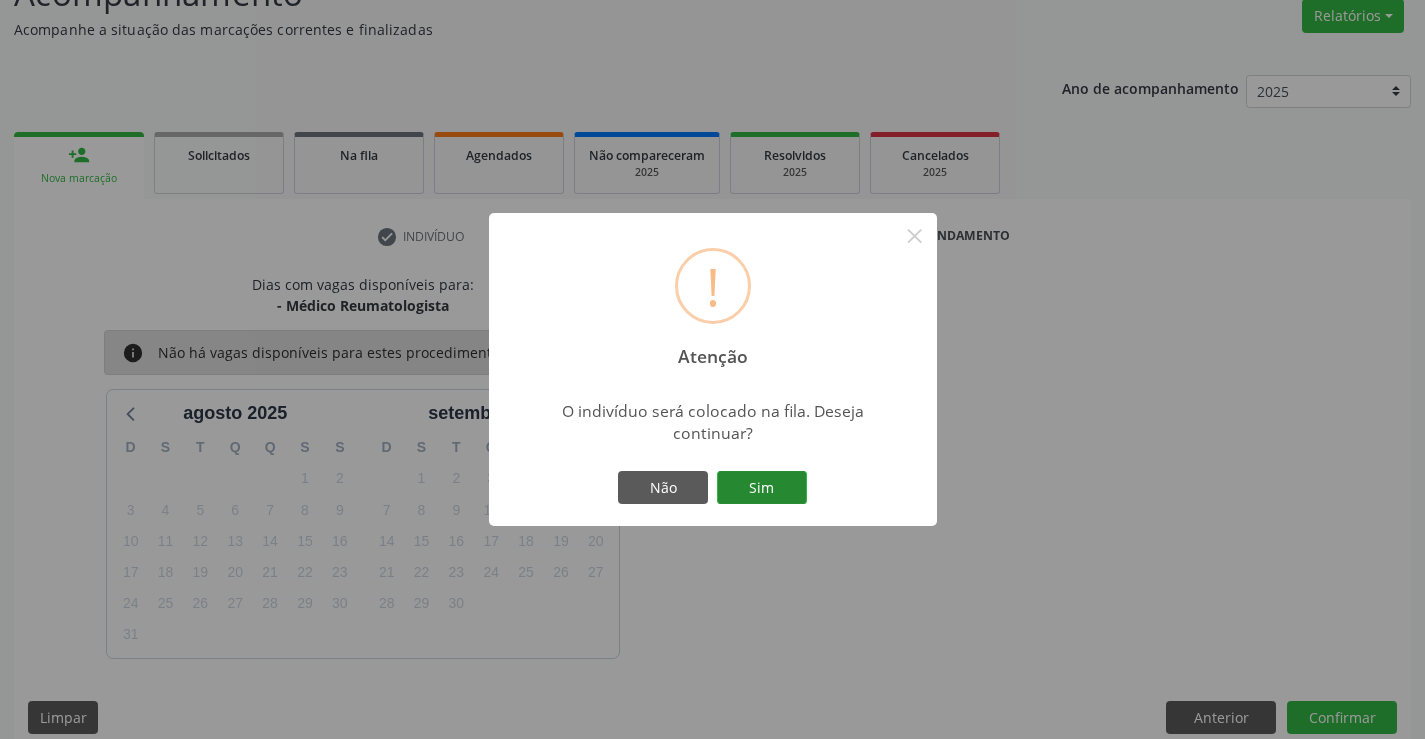 drag, startPoint x: 766, startPoint y: 483, endPoint x: 774, endPoint y: 475, distance: 11.313708 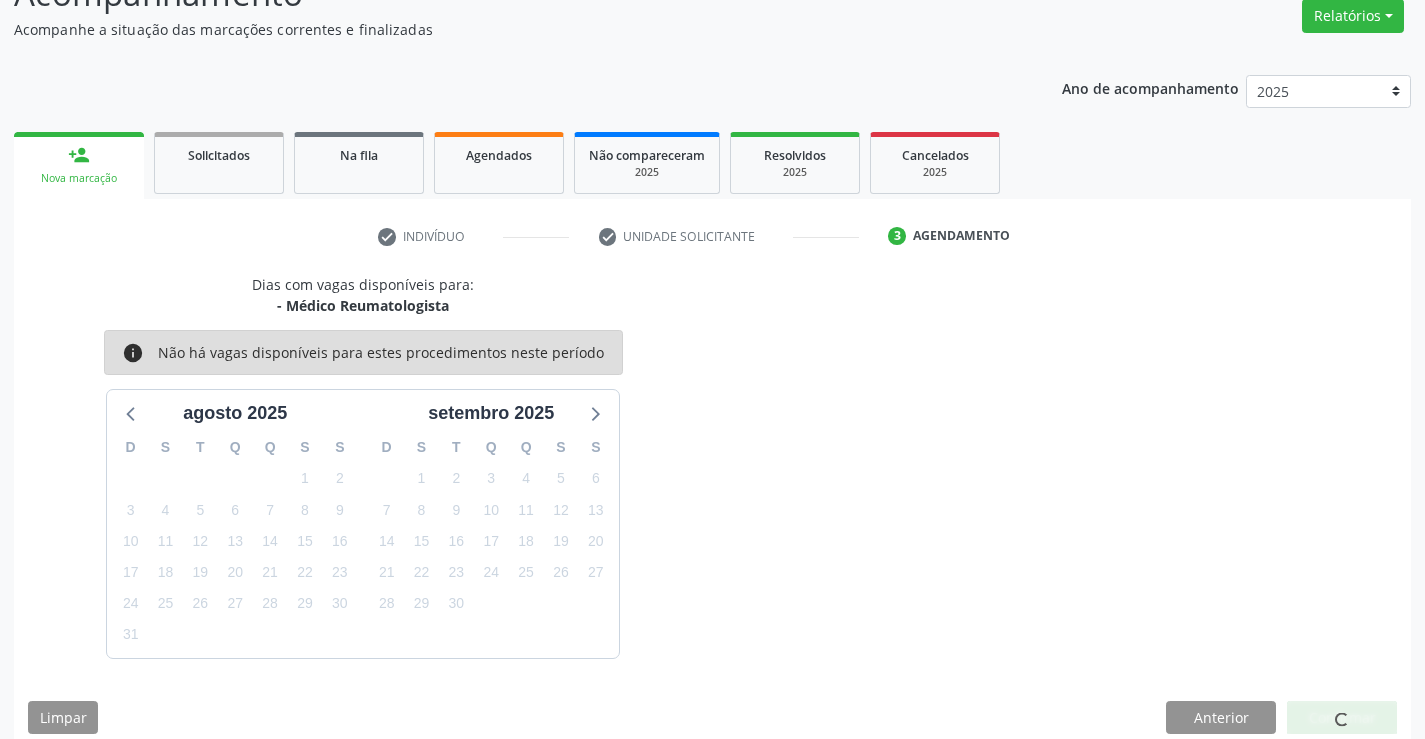 scroll, scrollTop: 0, scrollLeft: 0, axis: both 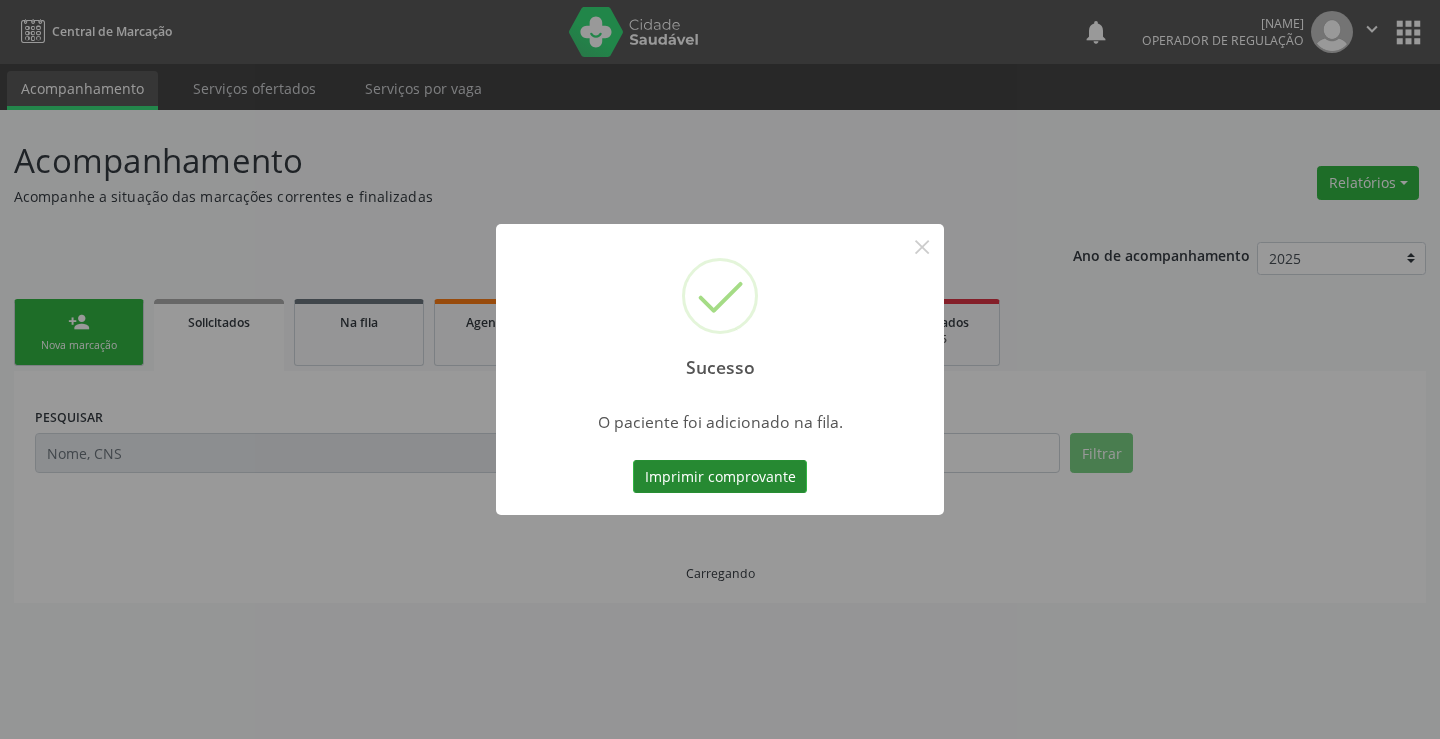 click on "Imprimir comprovante" at bounding box center (720, 477) 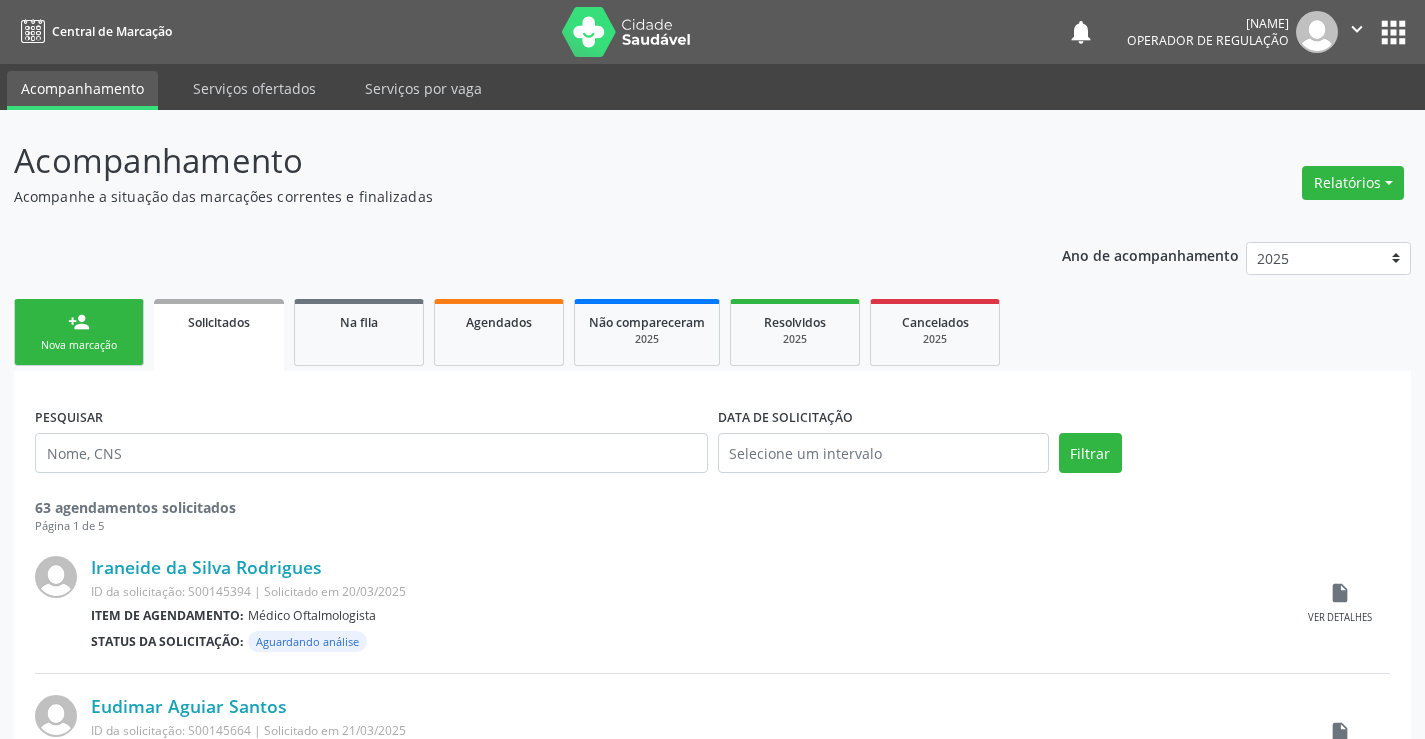 click on "person_add
Nova marcação" at bounding box center (79, 332) 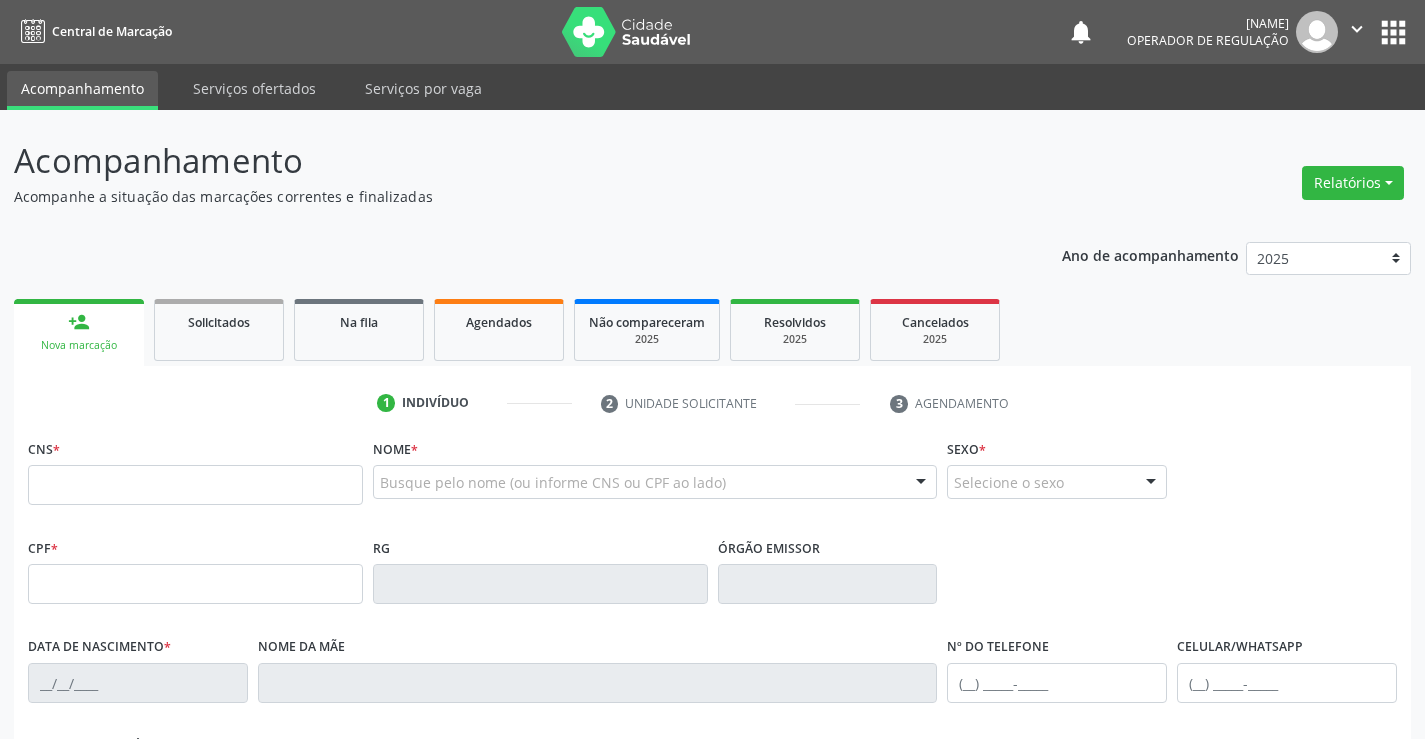 drag, startPoint x: 62, startPoint y: 323, endPoint x: 125, endPoint y: 376, distance: 82.32861 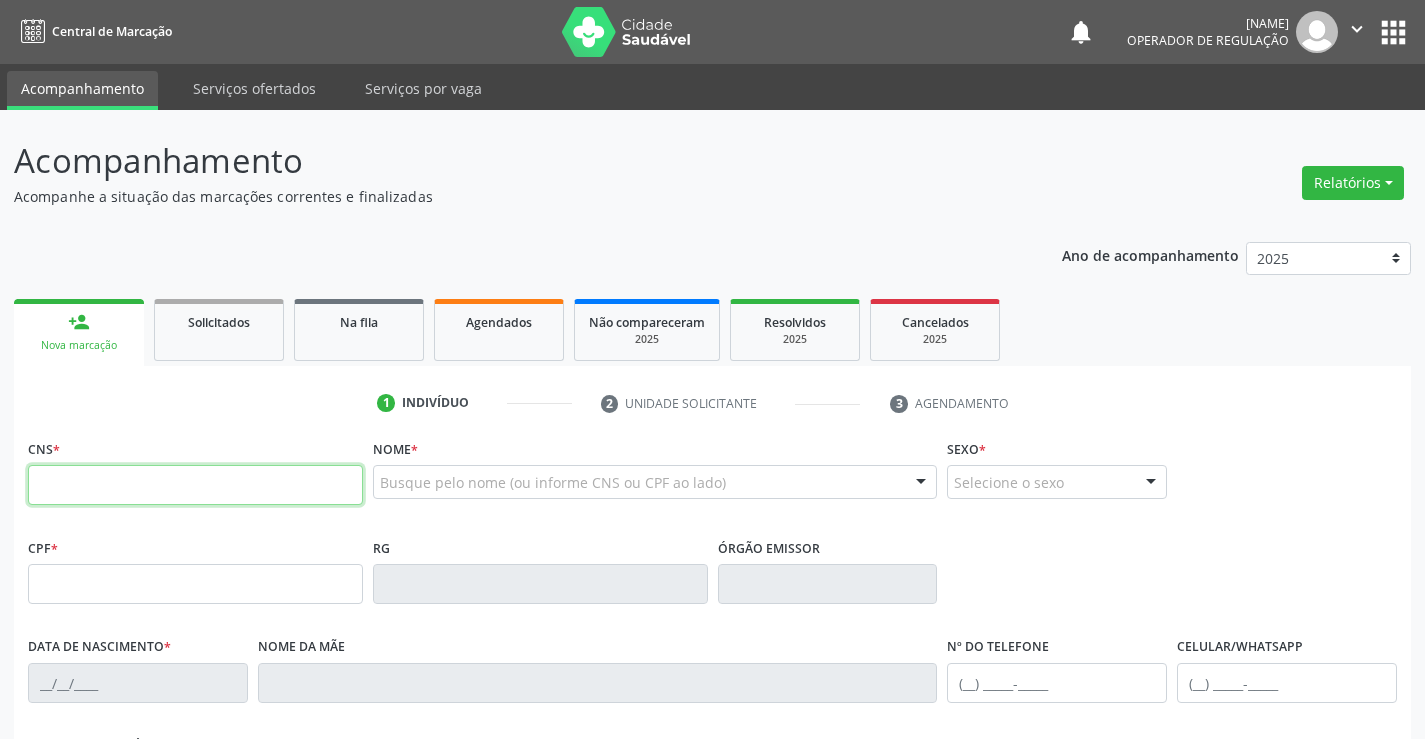 click at bounding box center [195, 485] 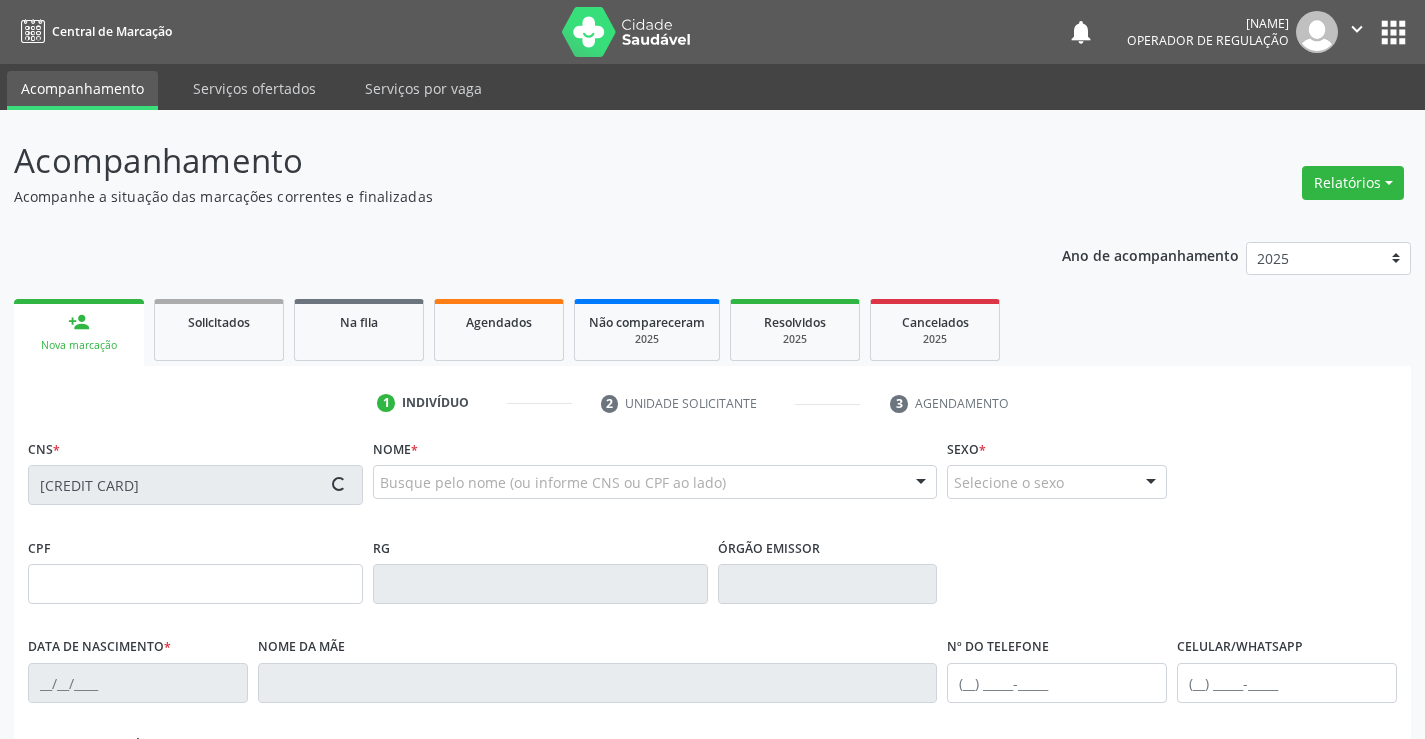scroll, scrollTop: 345, scrollLeft: 0, axis: vertical 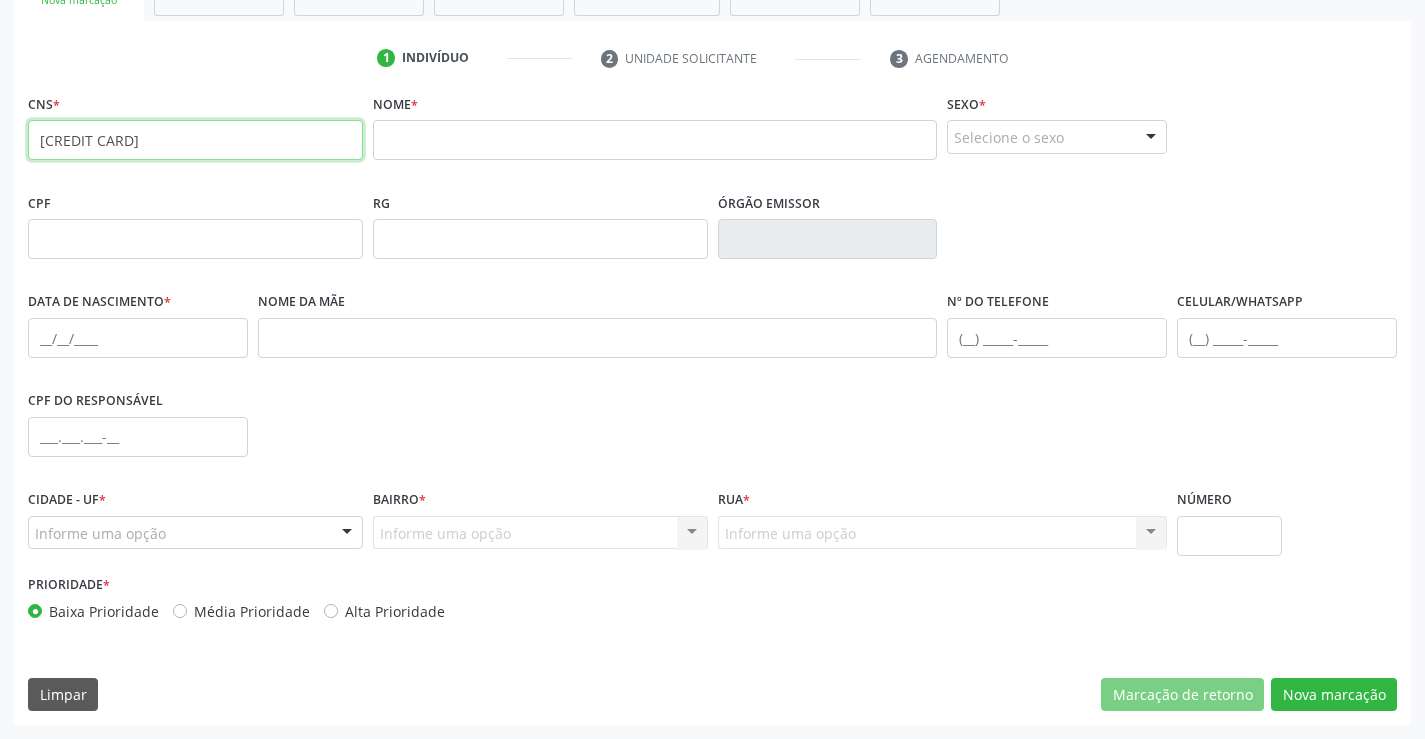 click on "702 4005 0440 3726" at bounding box center [195, 140] 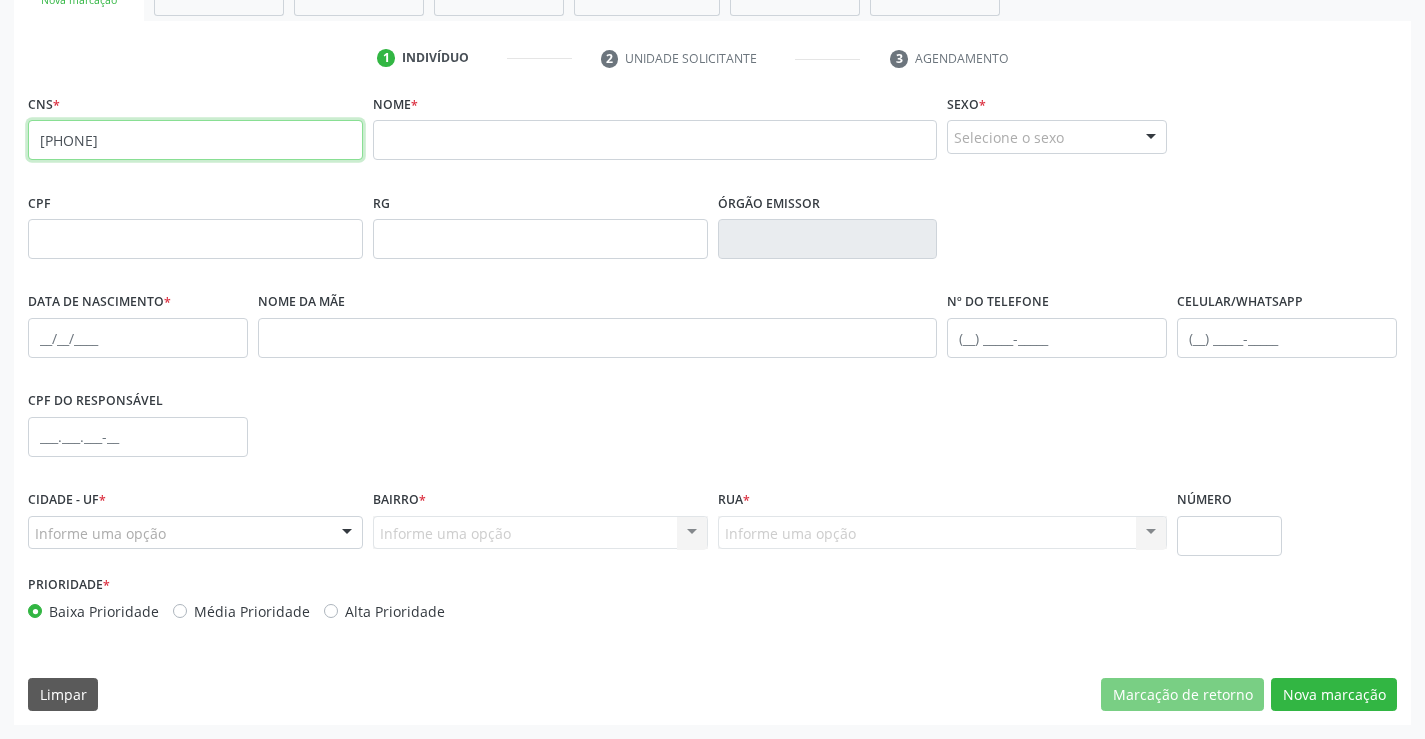 type on "702 4005 0440 3726" 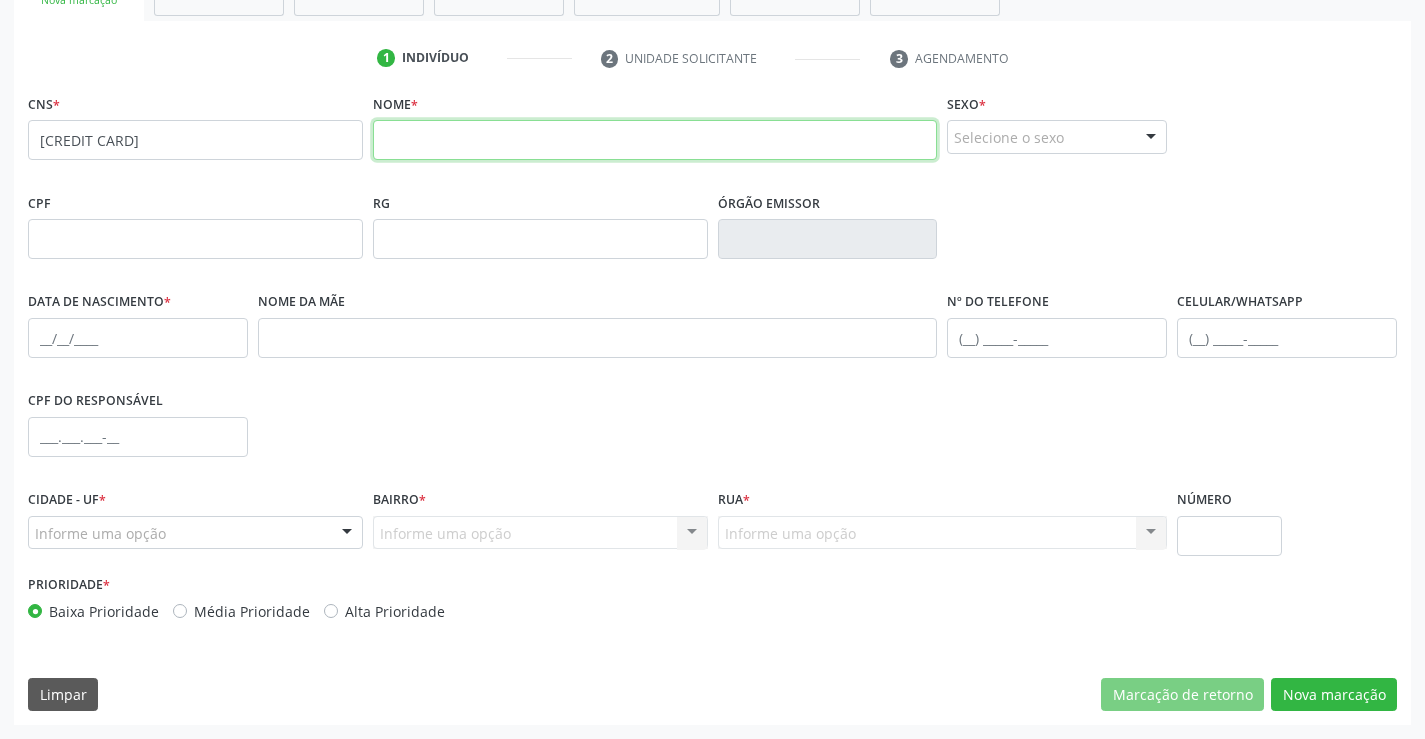 click at bounding box center [655, 140] 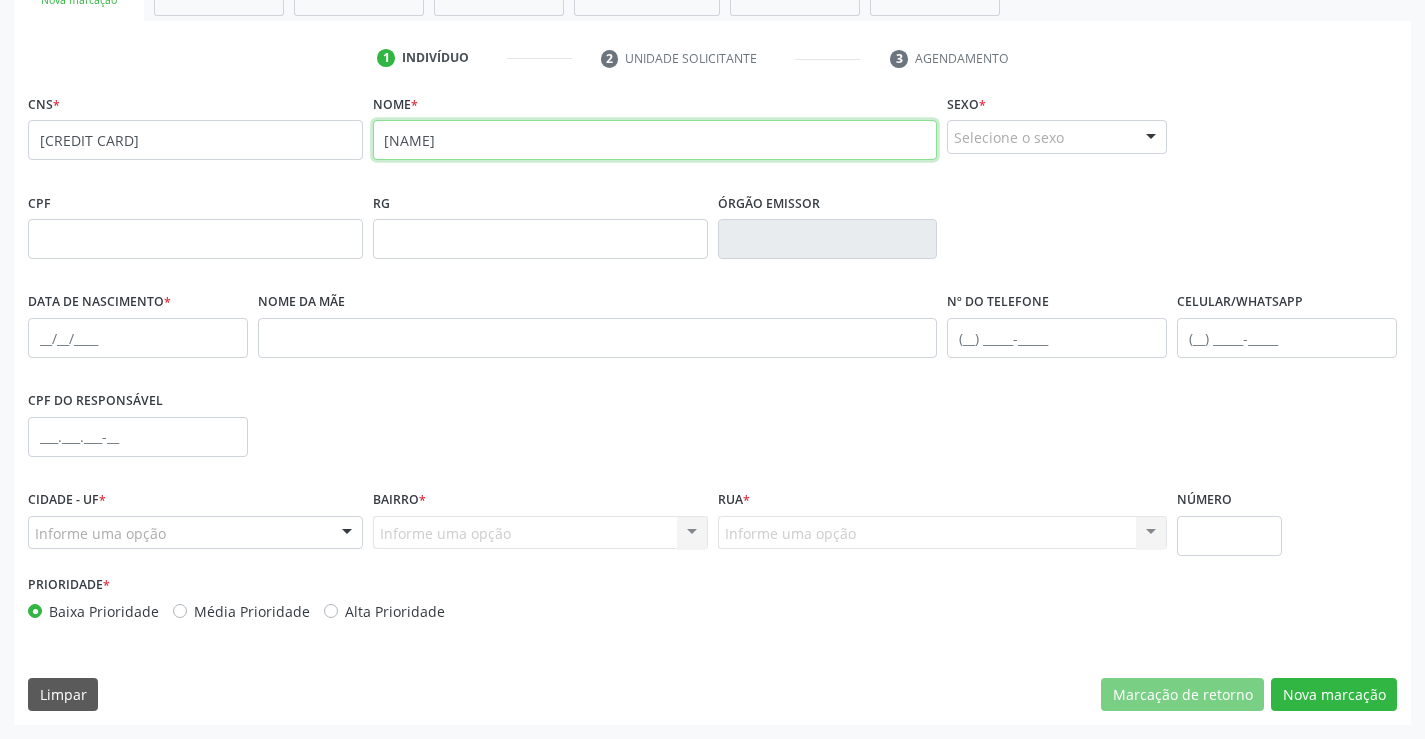 click on "MARIA ADELIA DE RAUJO SANTOS" at bounding box center [655, 140] 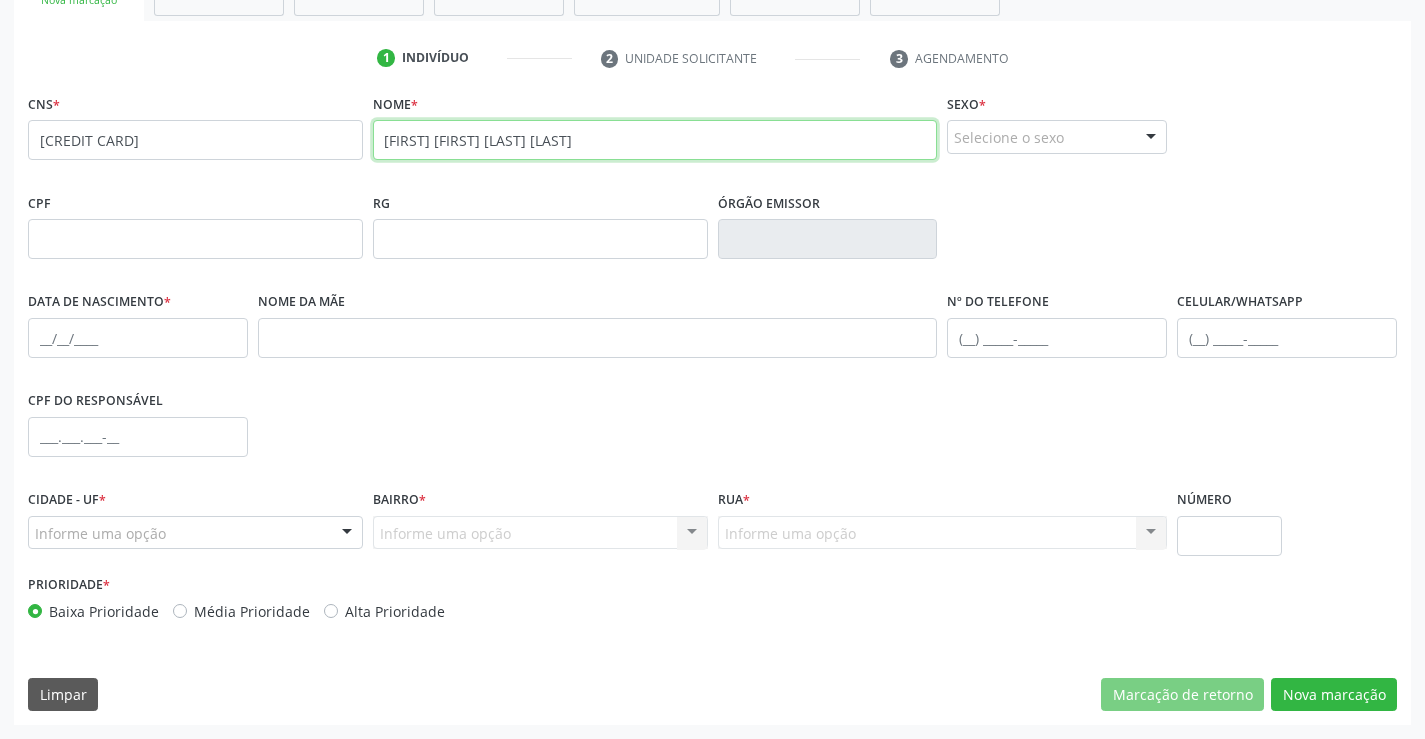 type on "MARIA ADELIA DE ARAUJO SANTOS" 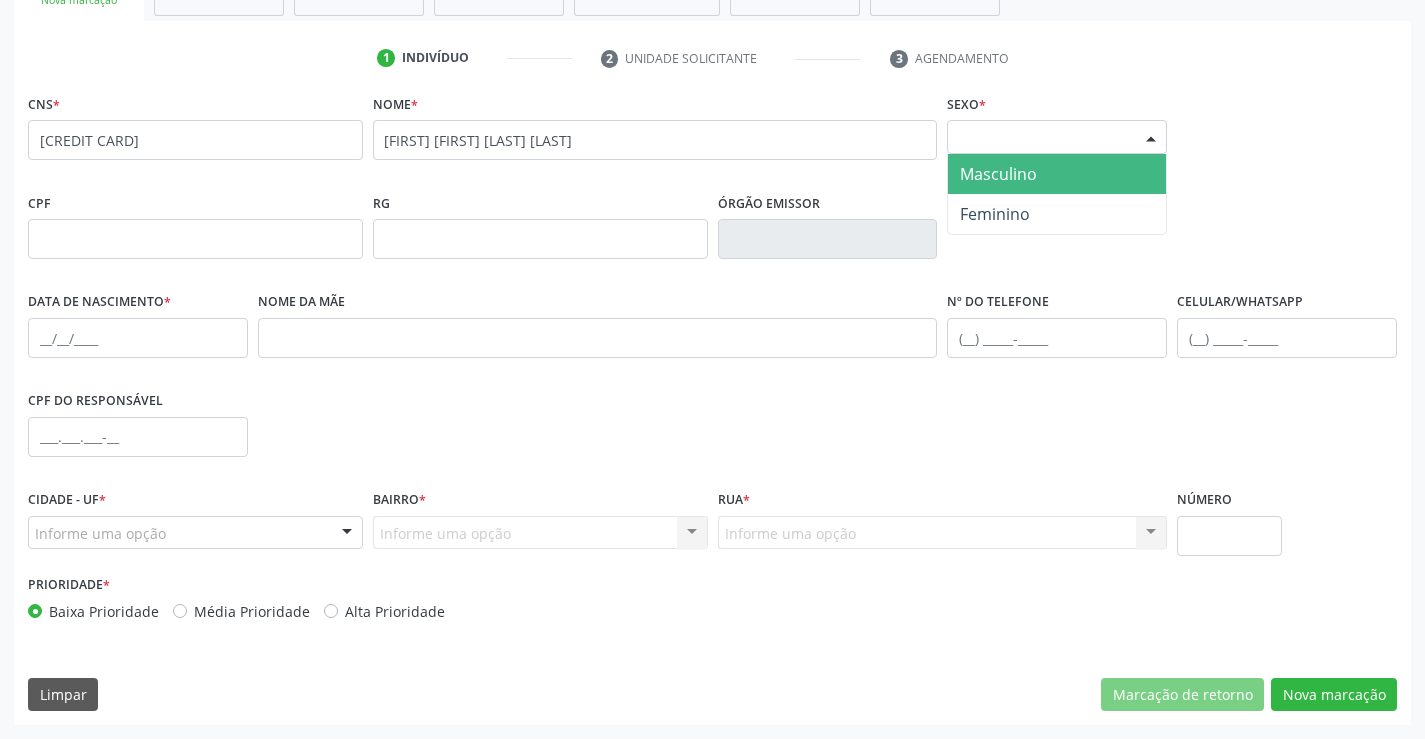 click on "Selecione o sexo" at bounding box center (1057, 137) 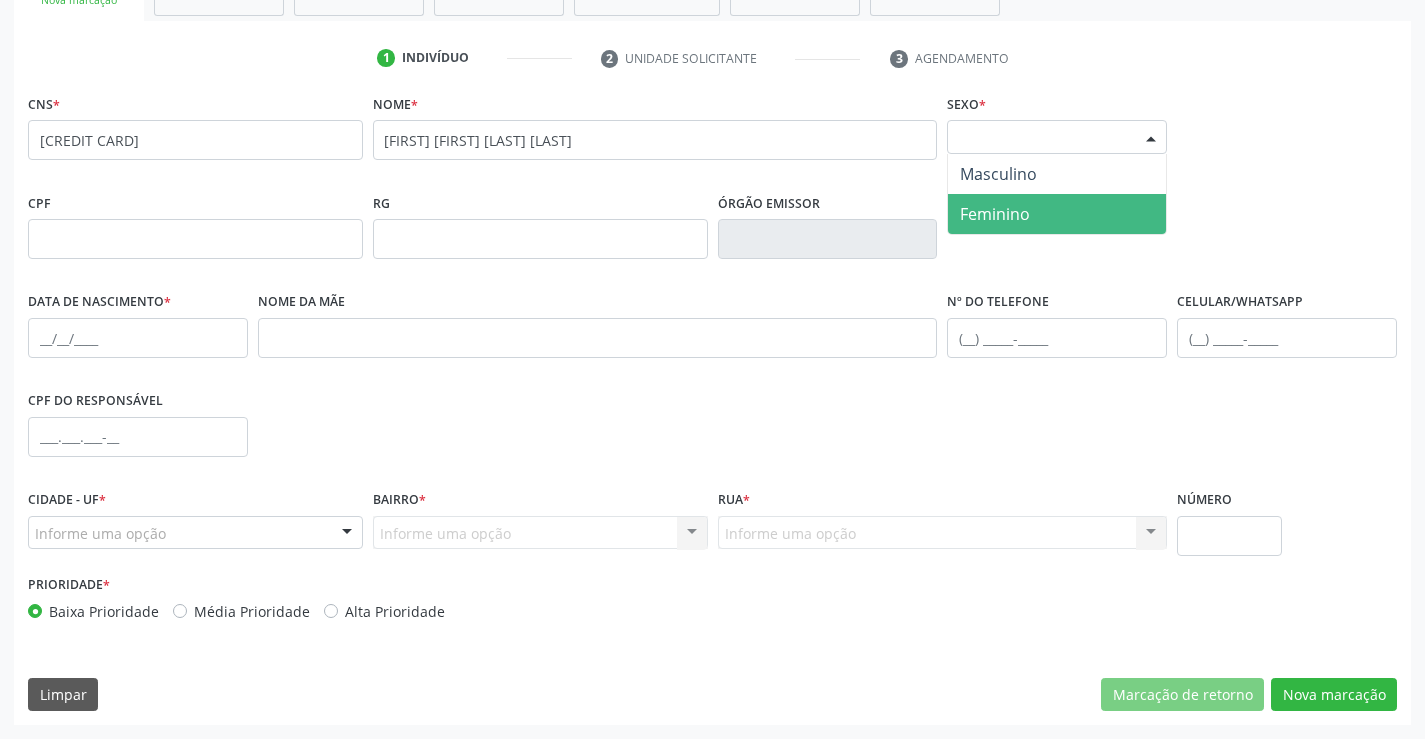 click on "Feminino" at bounding box center [995, 214] 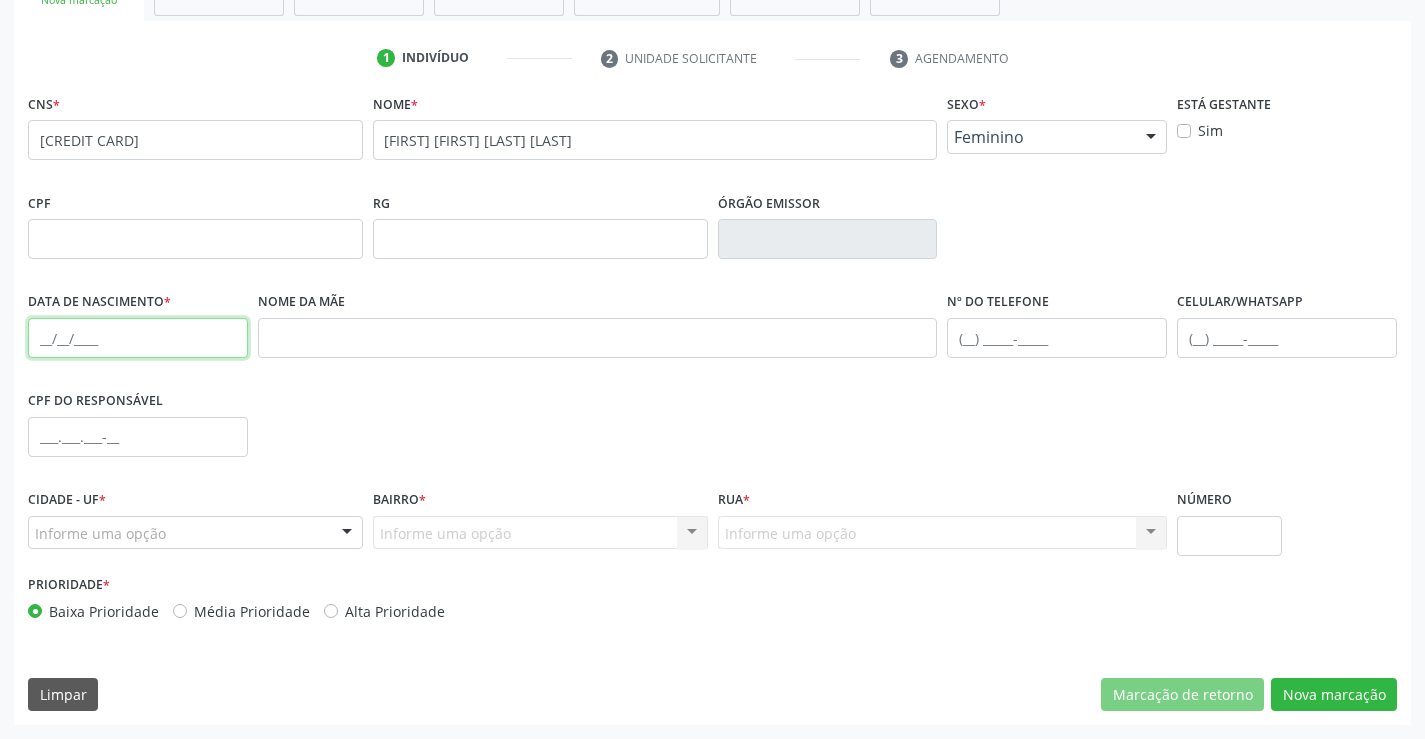 click at bounding box center (138, 338) 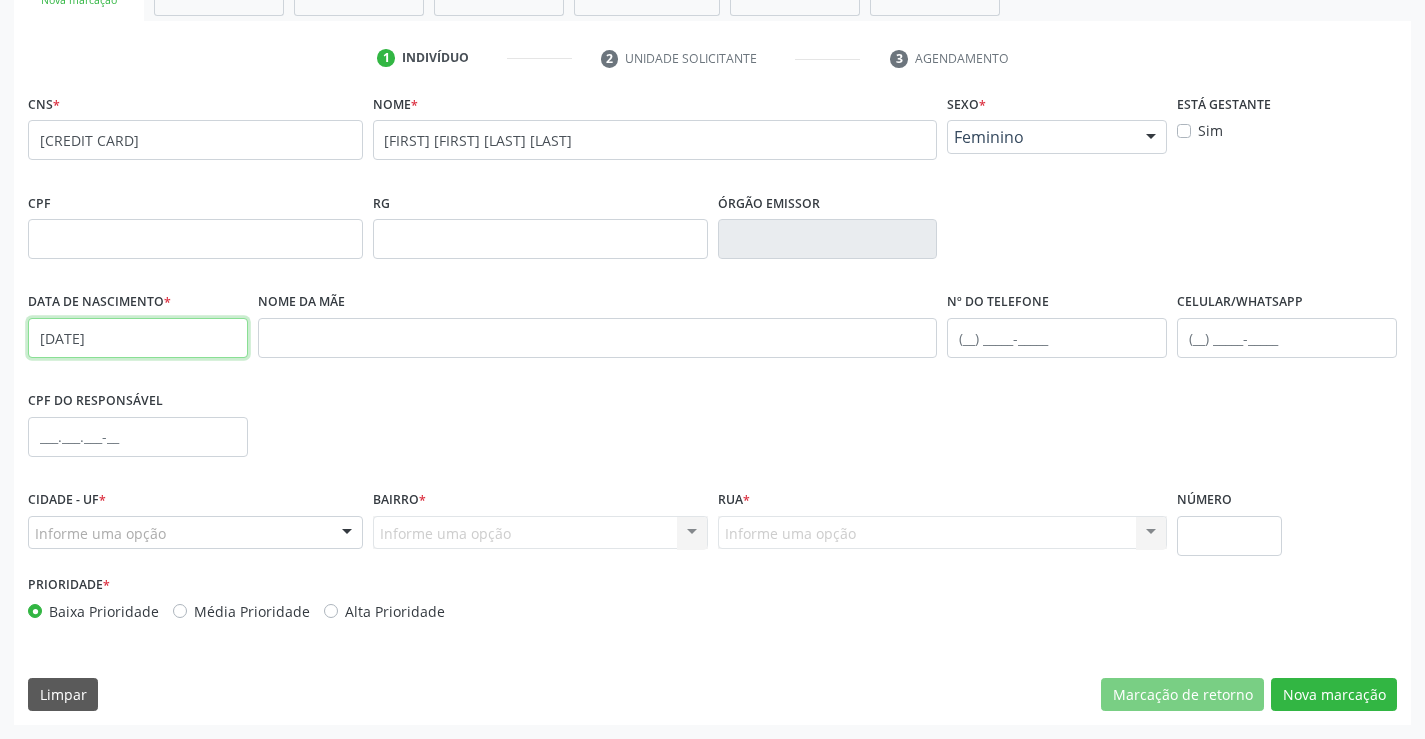 type on "07/03/1964" 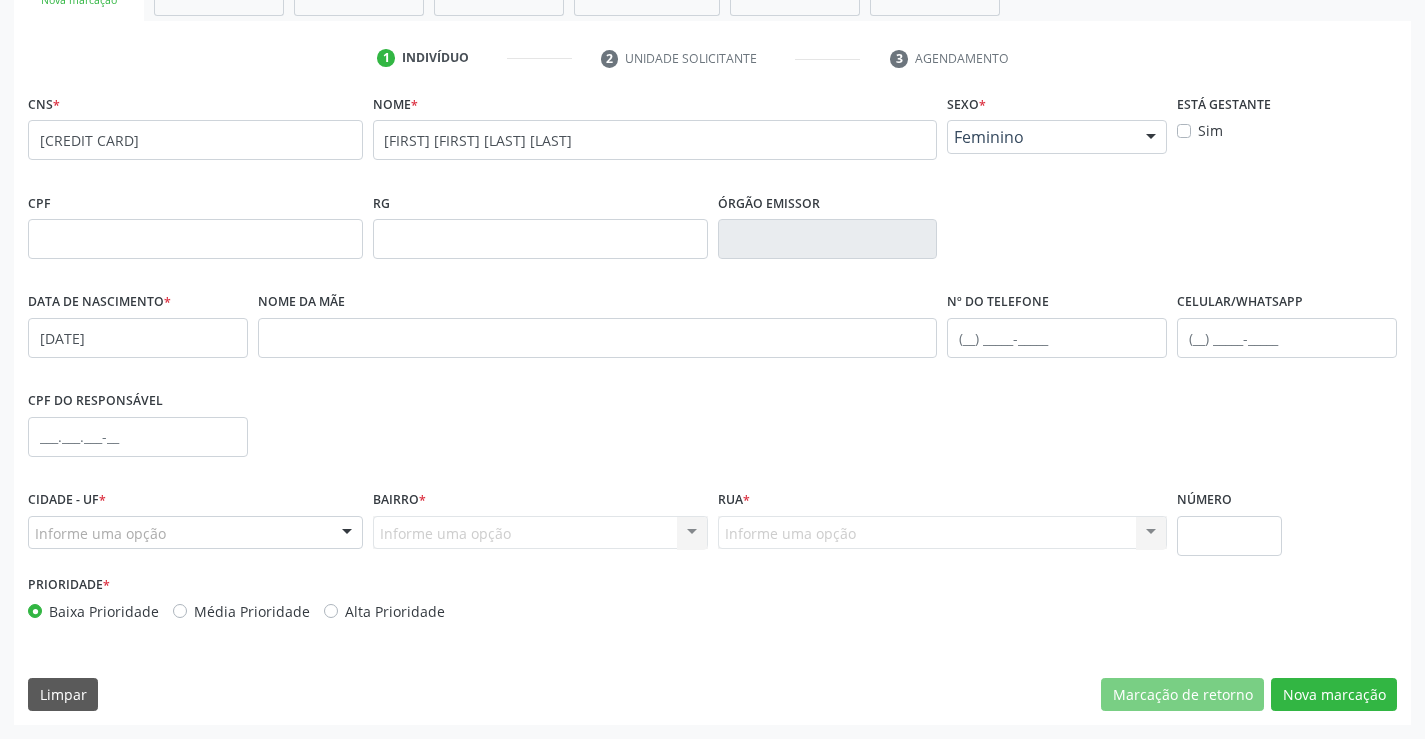 click at bounding box center [347, 534] 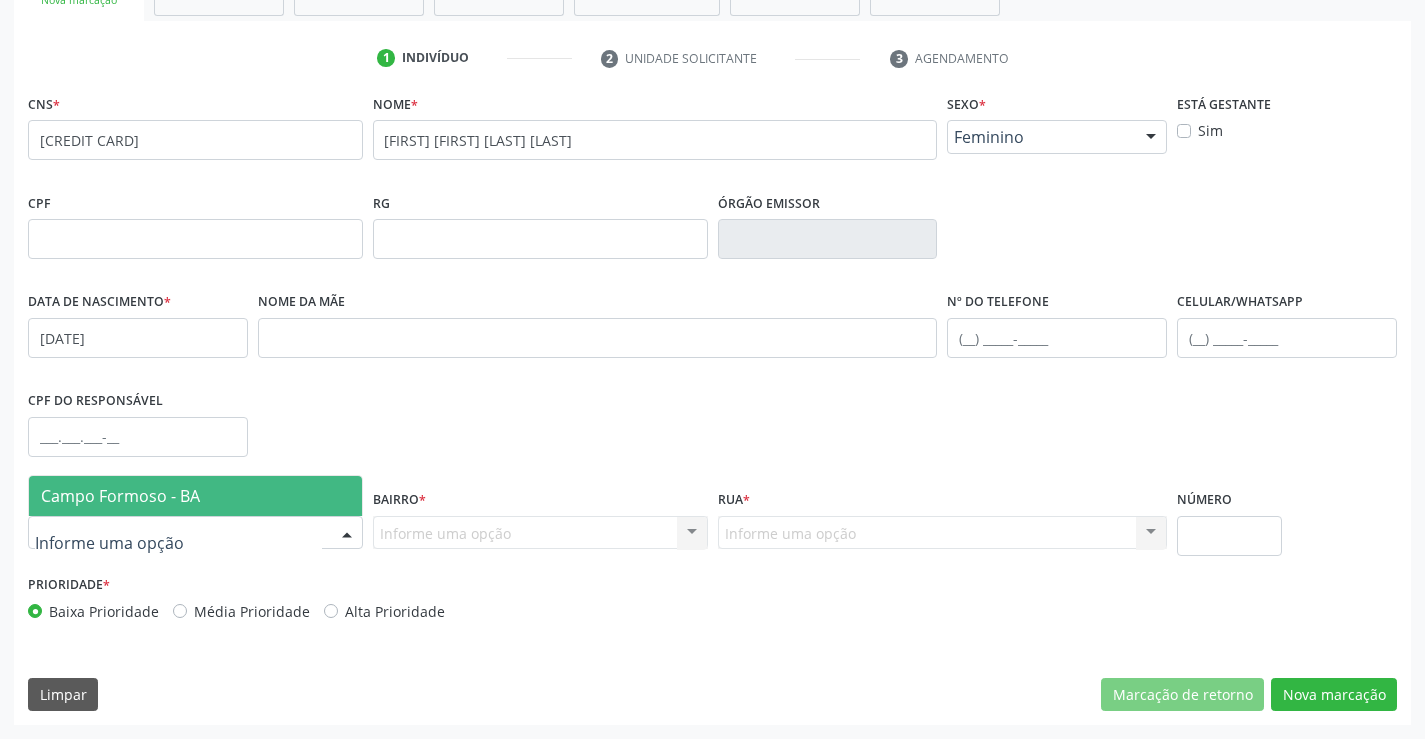 drag, startPoint x: 189, startPoint y: 504, endPoint x: 369, endPoint y: 506, distance: 180.01111 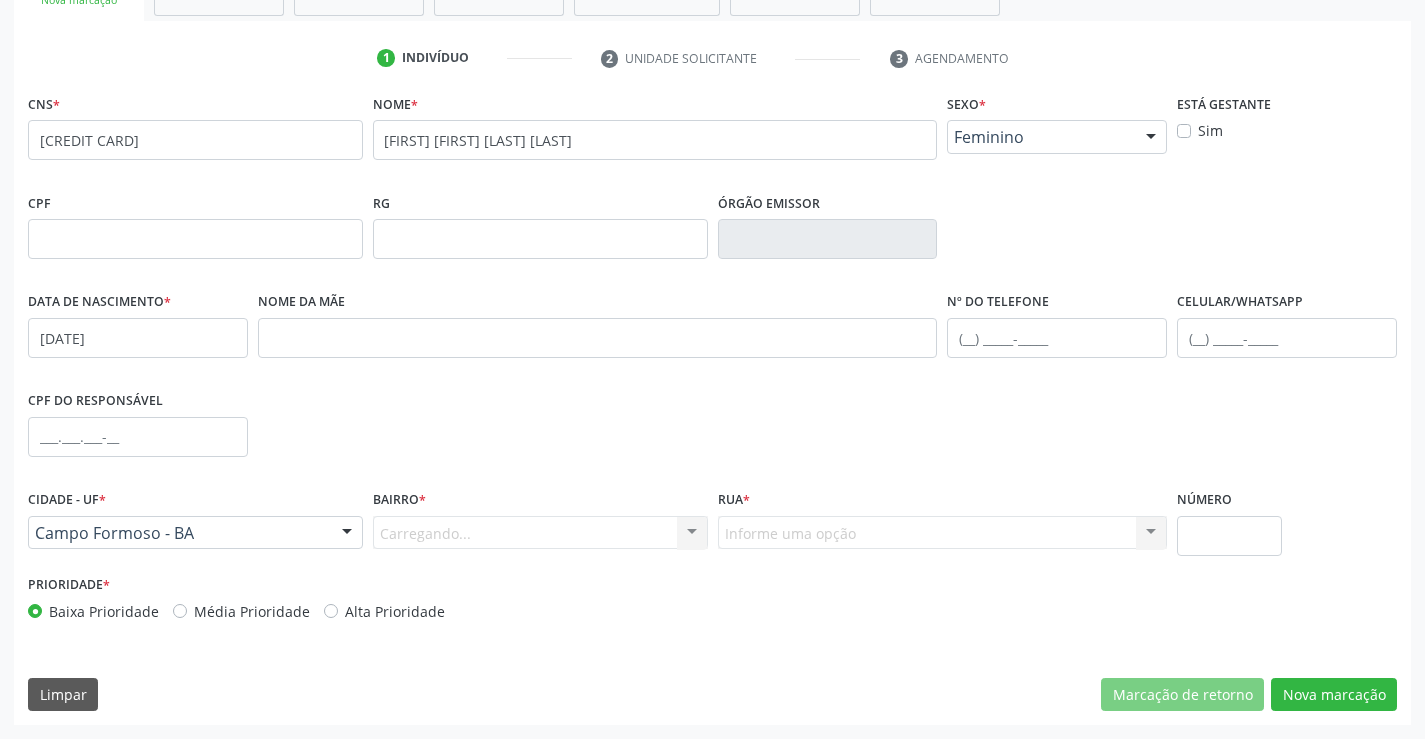 click on "Carregando...
Nenhum resultado encontrado para: "   "
Nenhuma opção encontrada. Digite para adicionar." at bounding box center (540, 533) 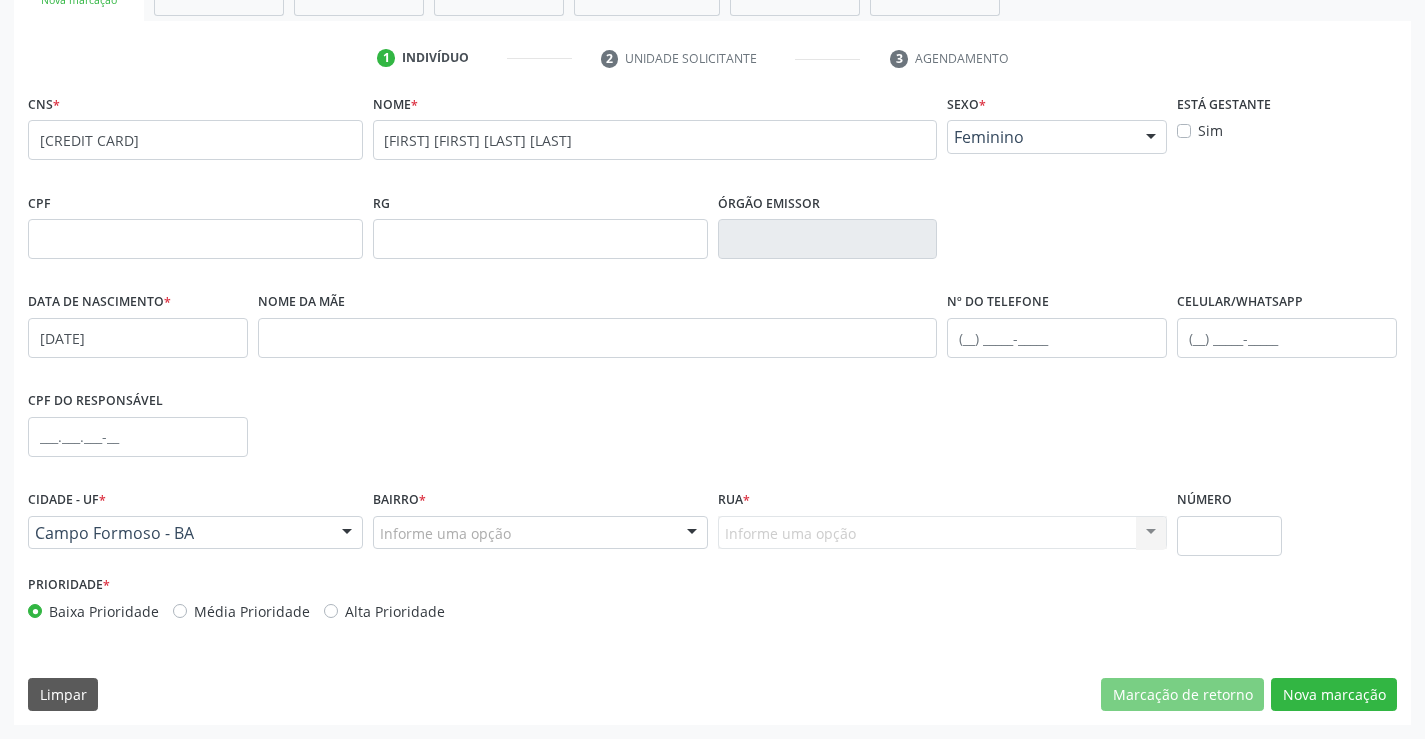 click at bounding box center (692, 534) 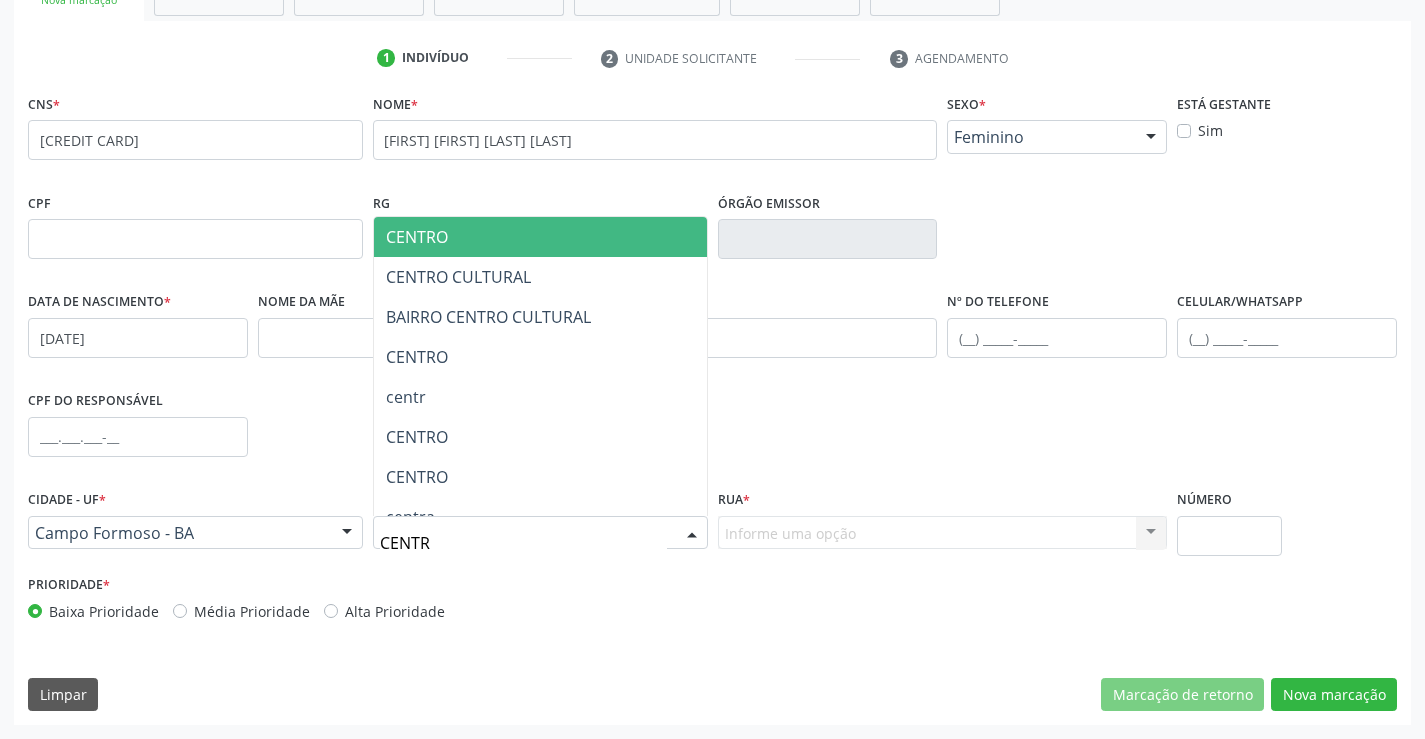 type on "CENTRO" 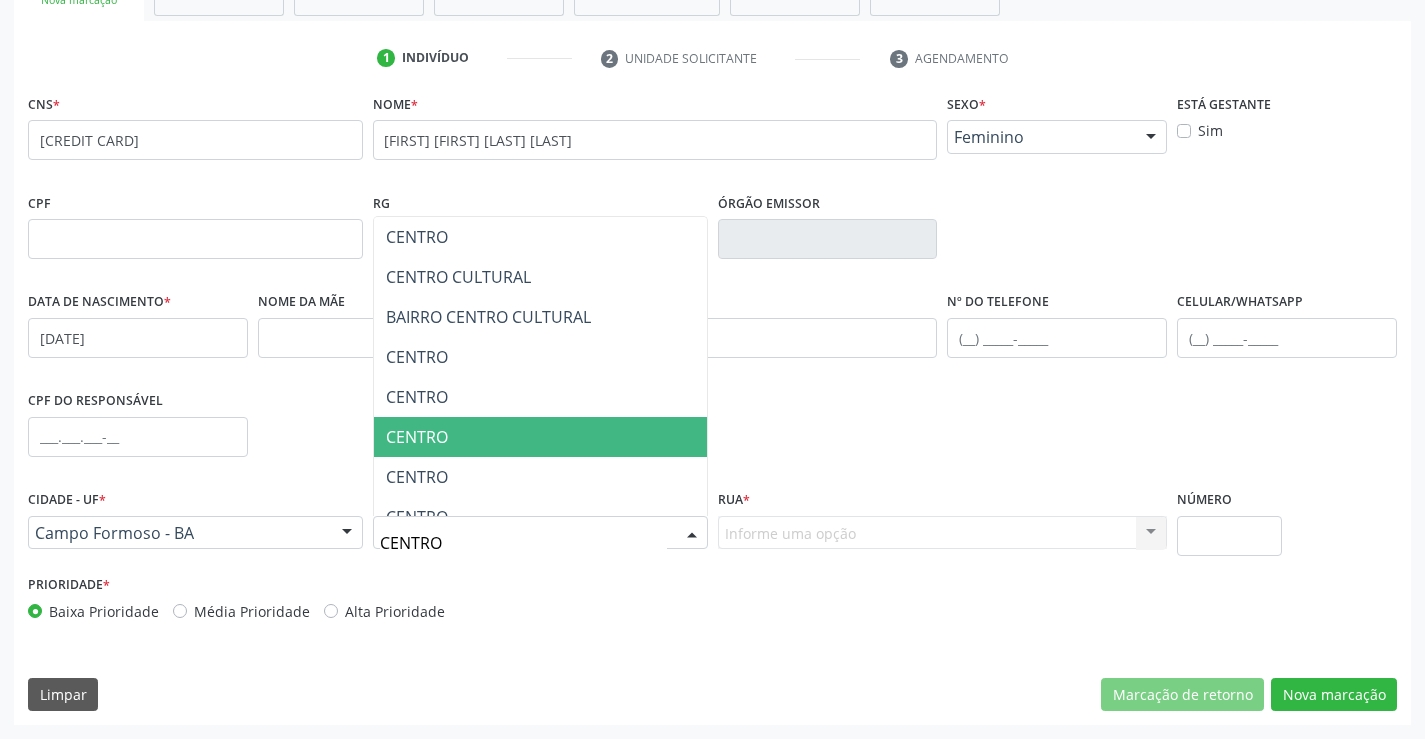 click on "CENTRO" at bounding box center [417, 437] 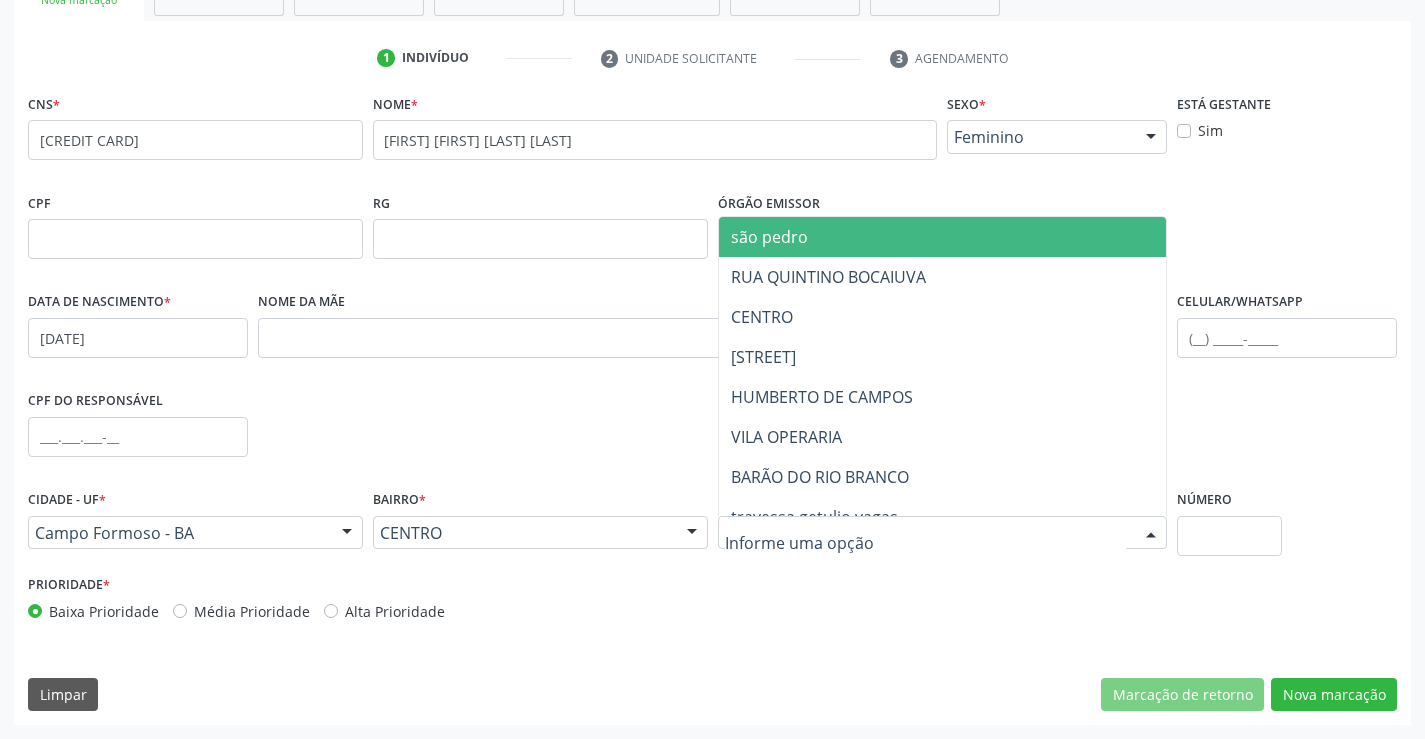 click at bounding box center (926, 543) 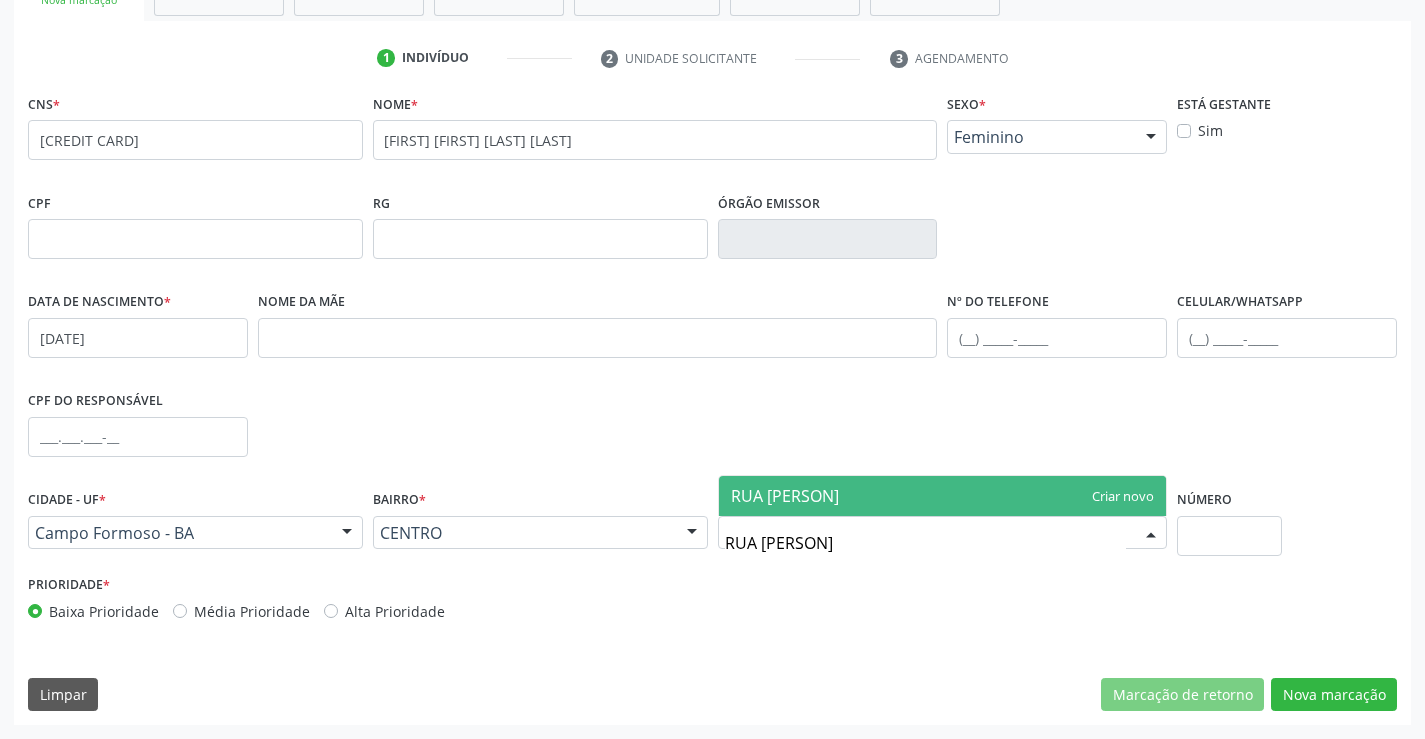 type on "RUA ALEXANDRE GOMES" 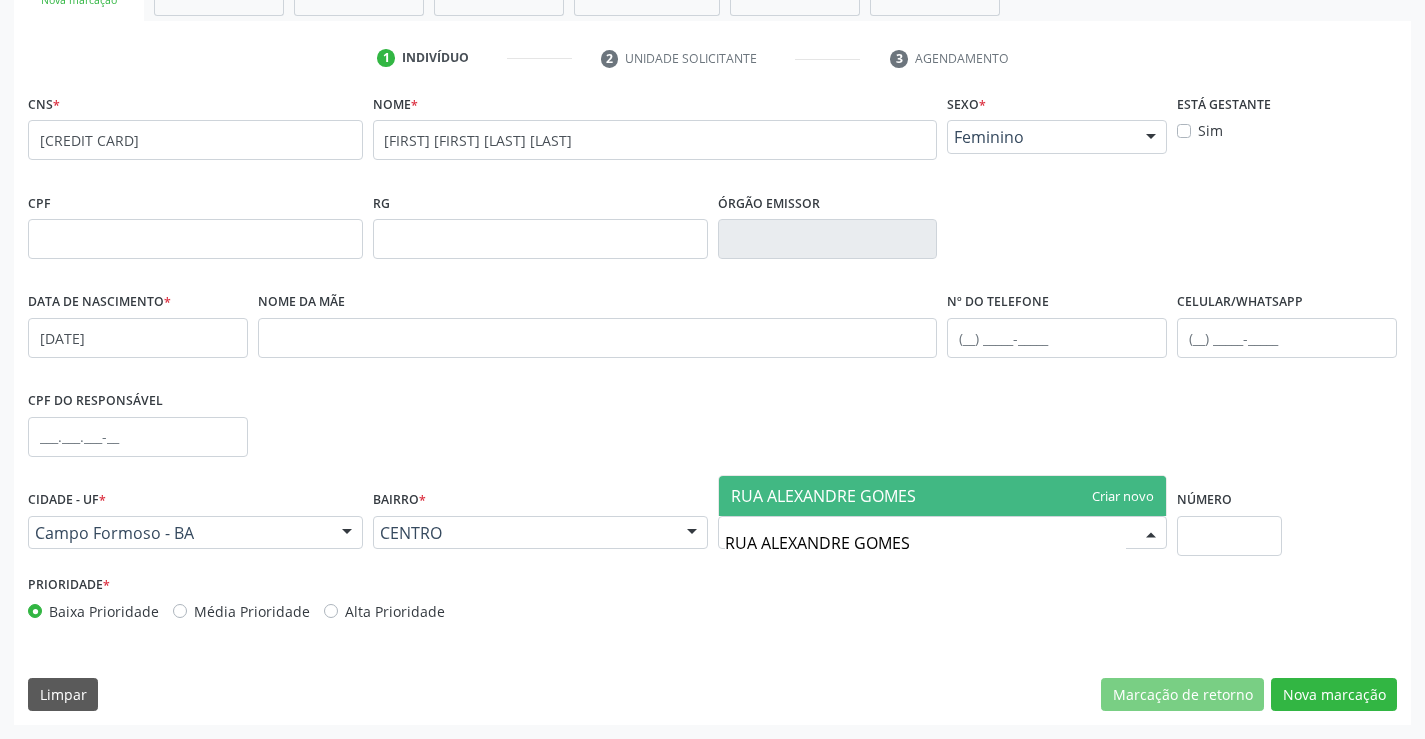 click on "RUA ALEXANDRE GOMES" at bounding box center [823, 496] 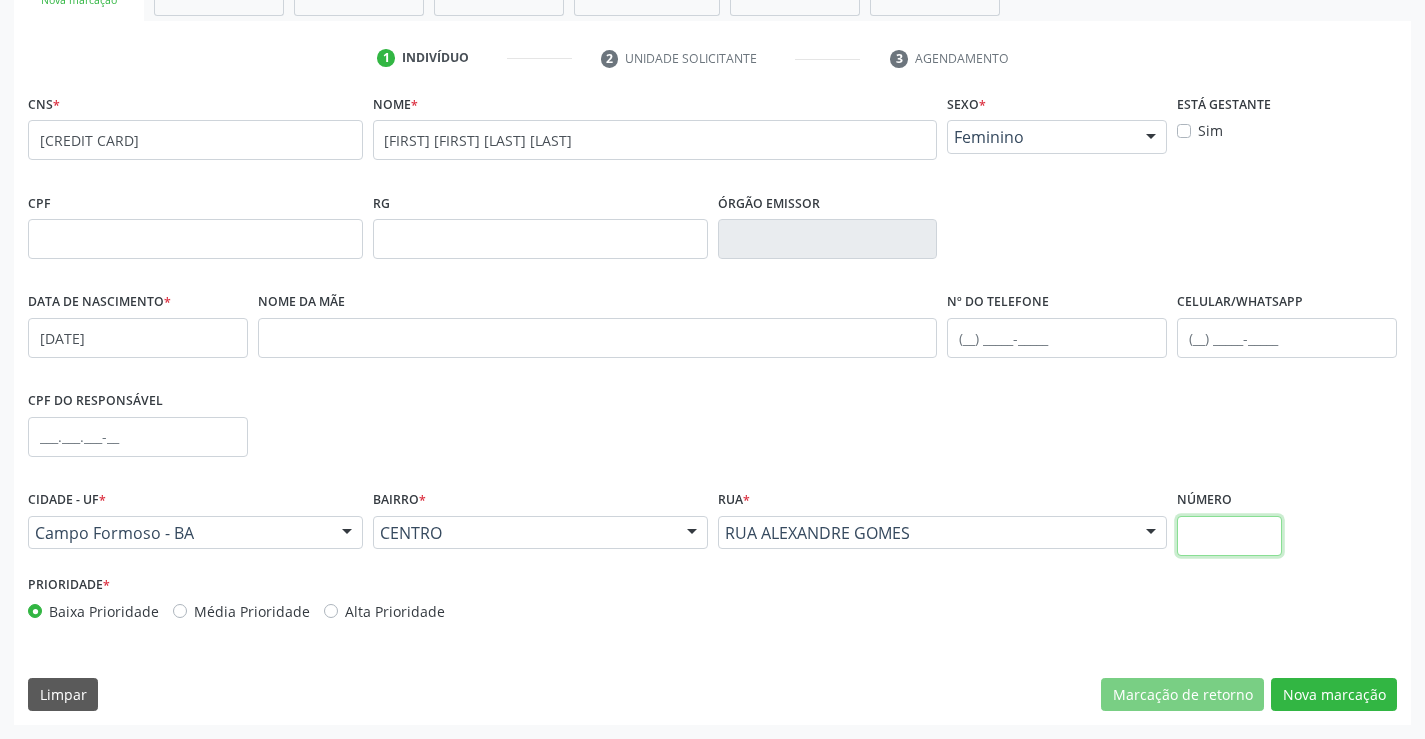 click at bounding box center (1229, 536) 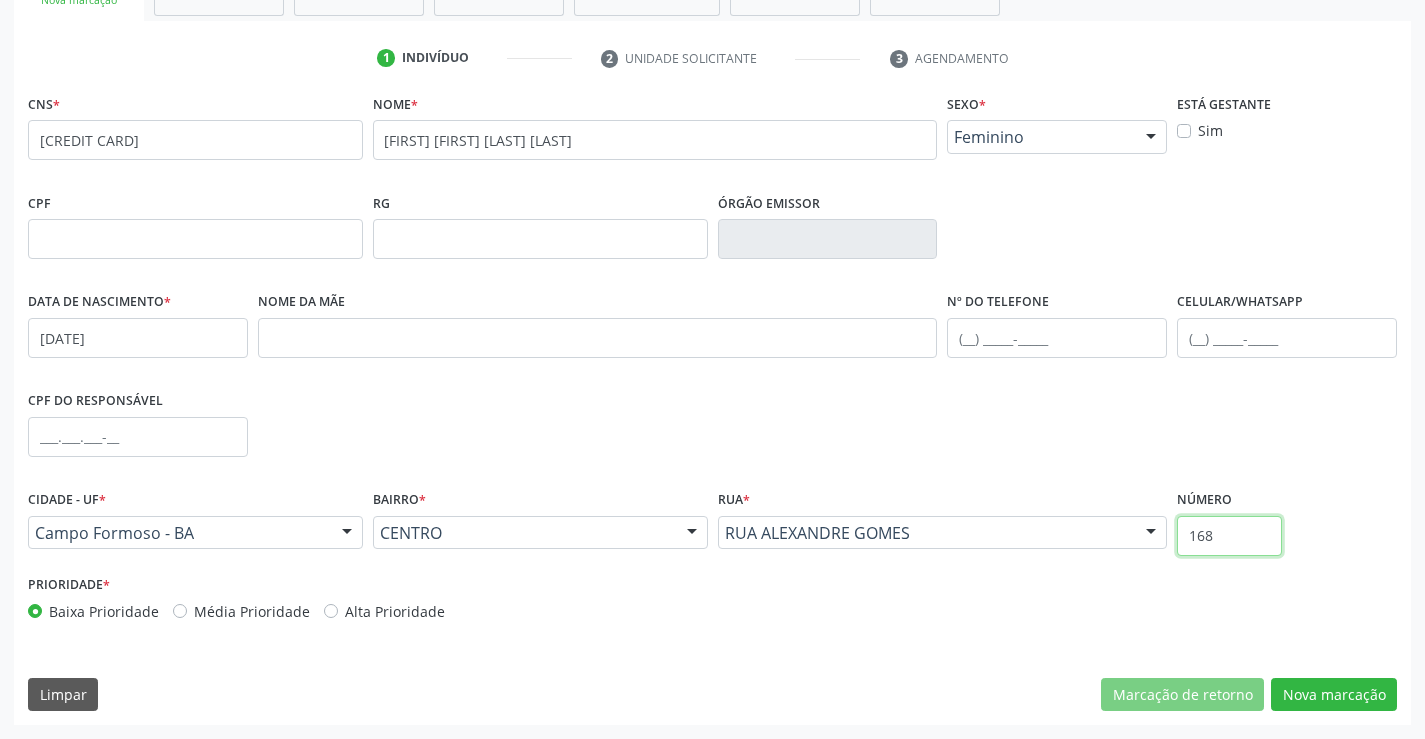 type on "168" 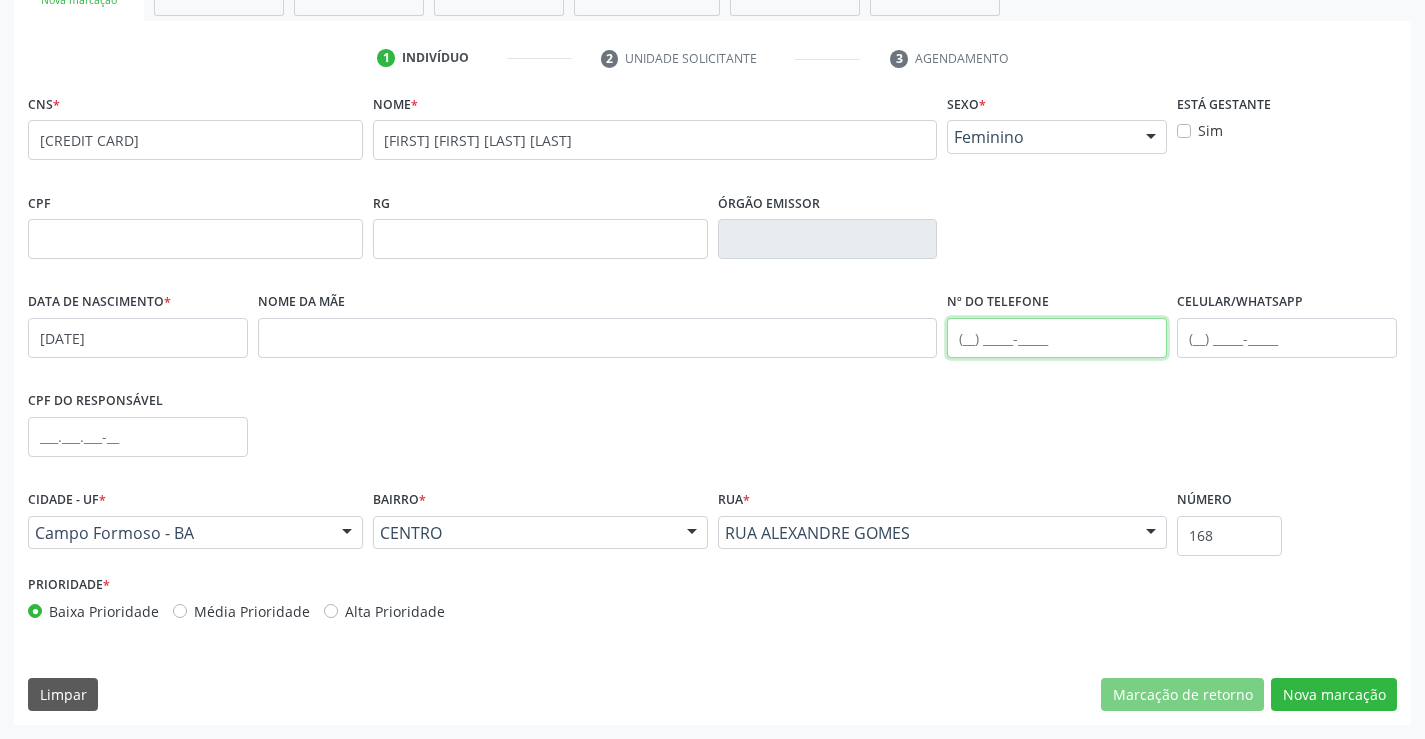 click at bounding box center (1057, 338) 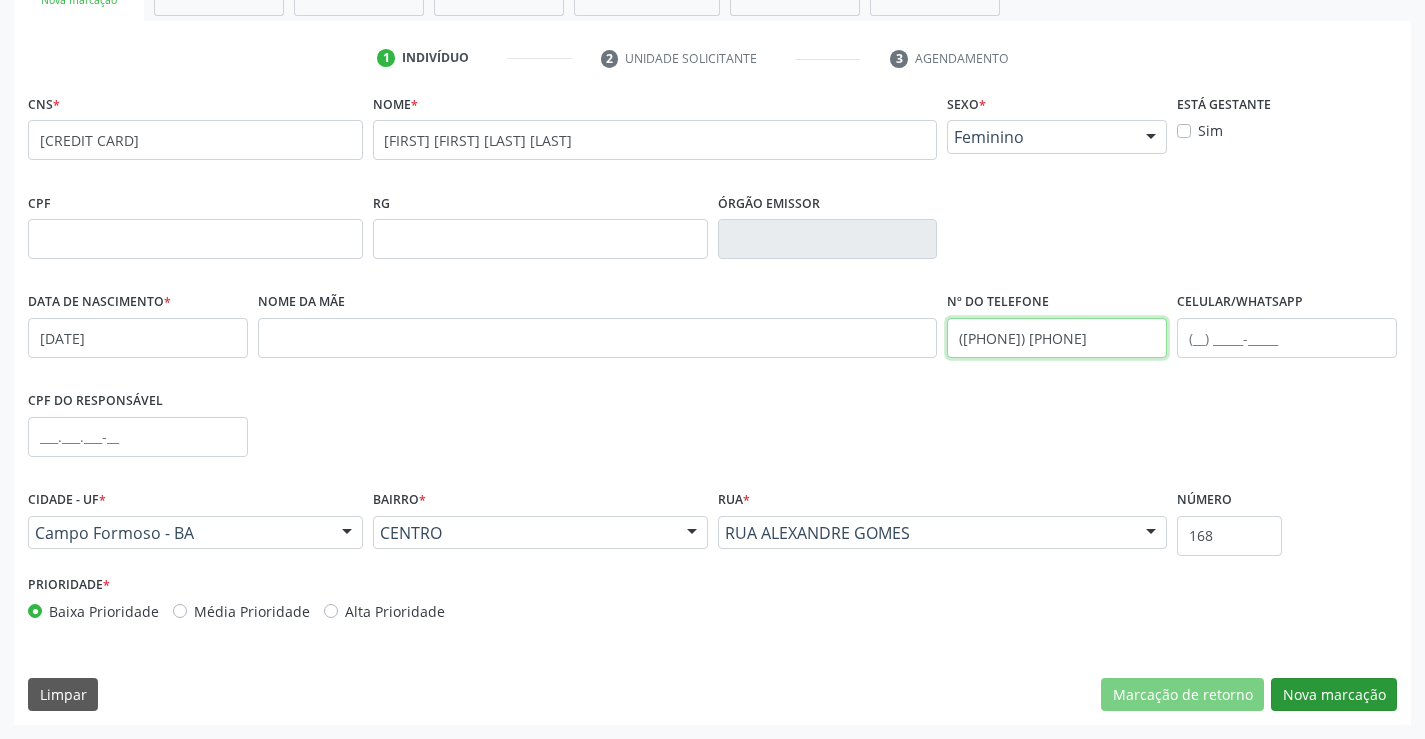 type on "(74) 98853-4735" 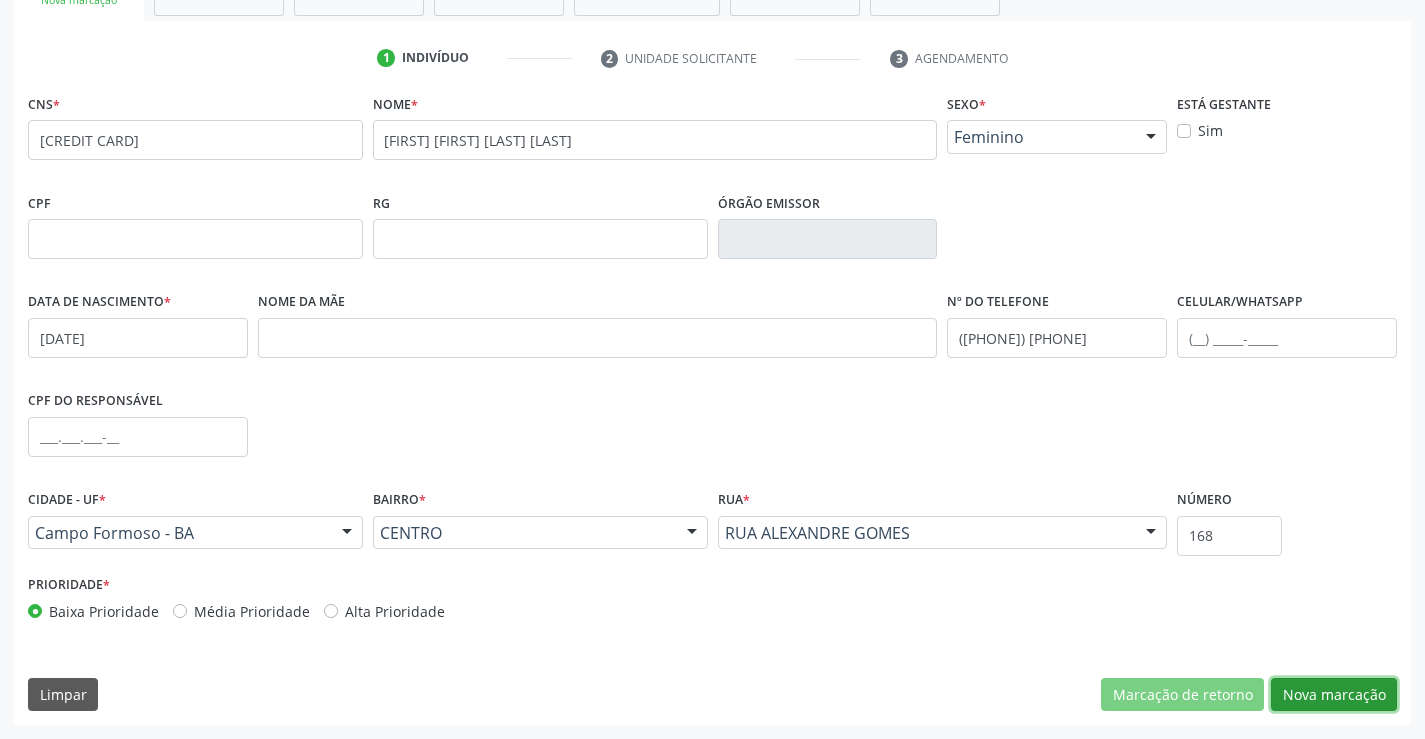 click on "Nova marcação" at bounding box center [1334, 695] 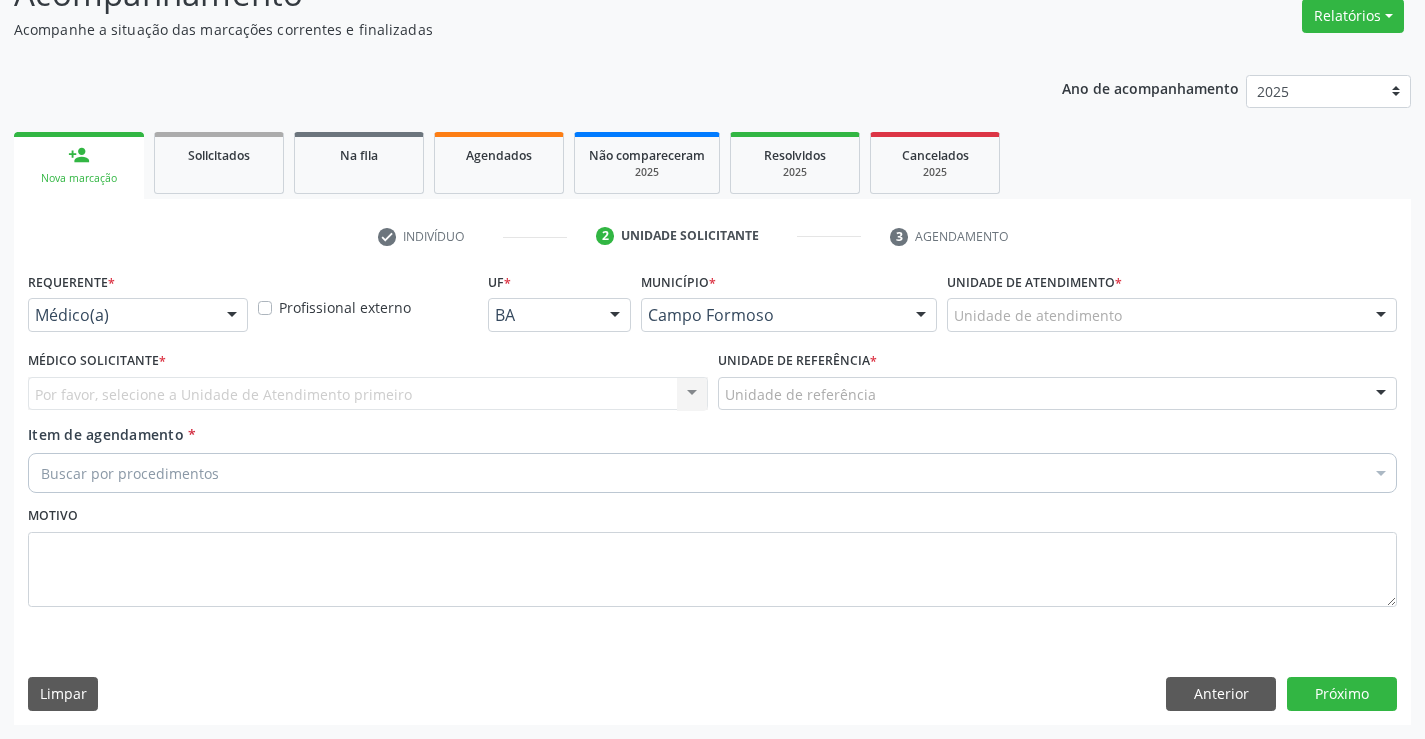 scroll, scrollTop: 167, scrollLeft: 0, axis: vertical 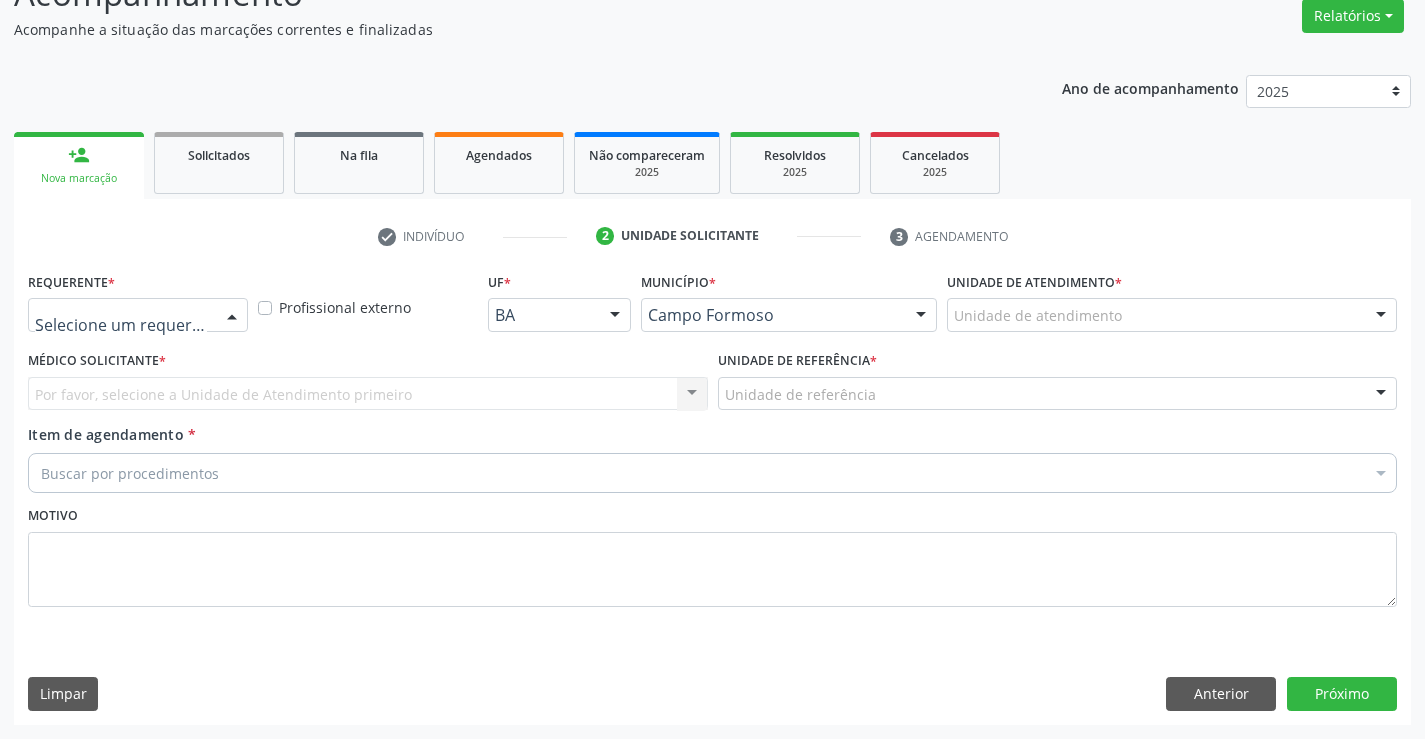 drag, startPoint x: 114, startPoint y: 315, endPoint x: 190, endPoint y: 354, distance: 85.42248 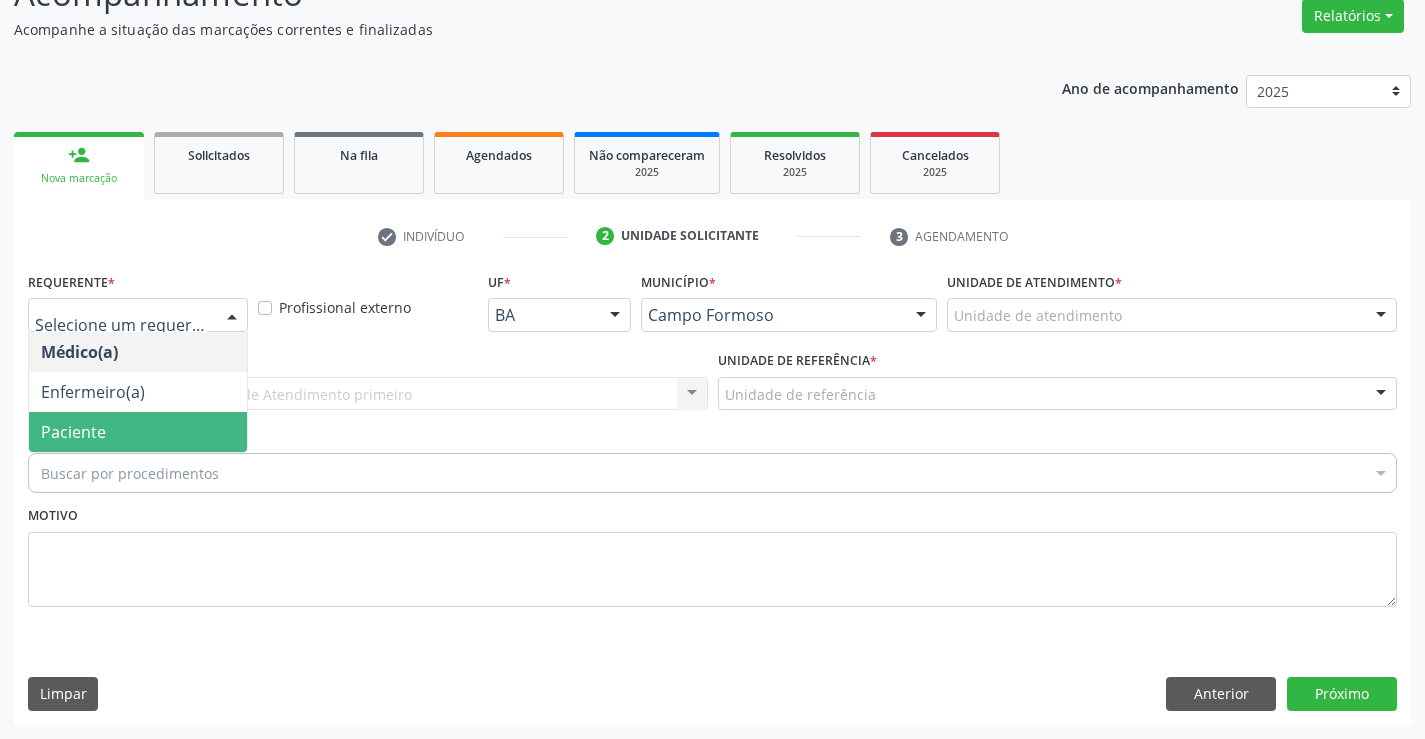 drag, startPoint x: 104, startPoint y: 434, endPoint x: 252, endPoint y: 416, distance: 149.09058 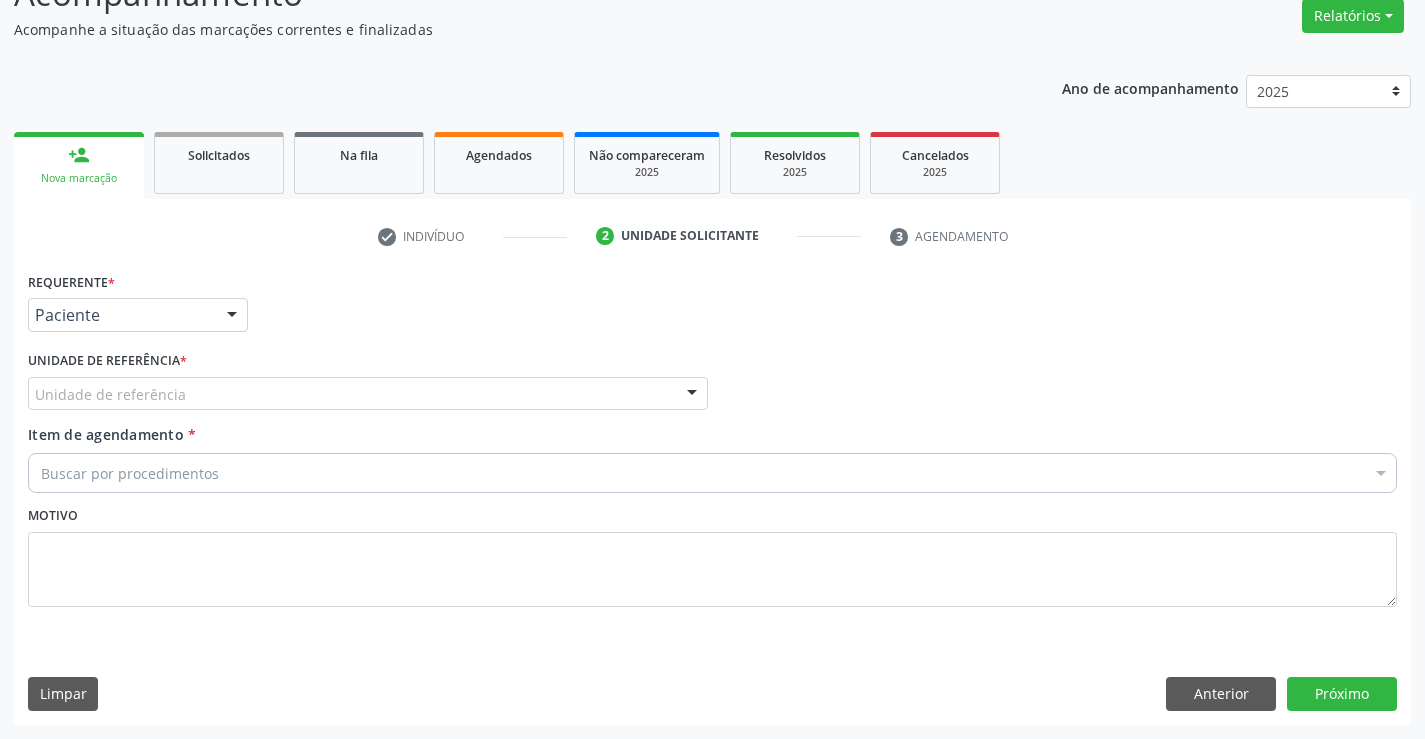 drag, startPoint x: 304, startPoint y: 399, endPoint x: 303, endPoint y: 422, distance: 23.021729 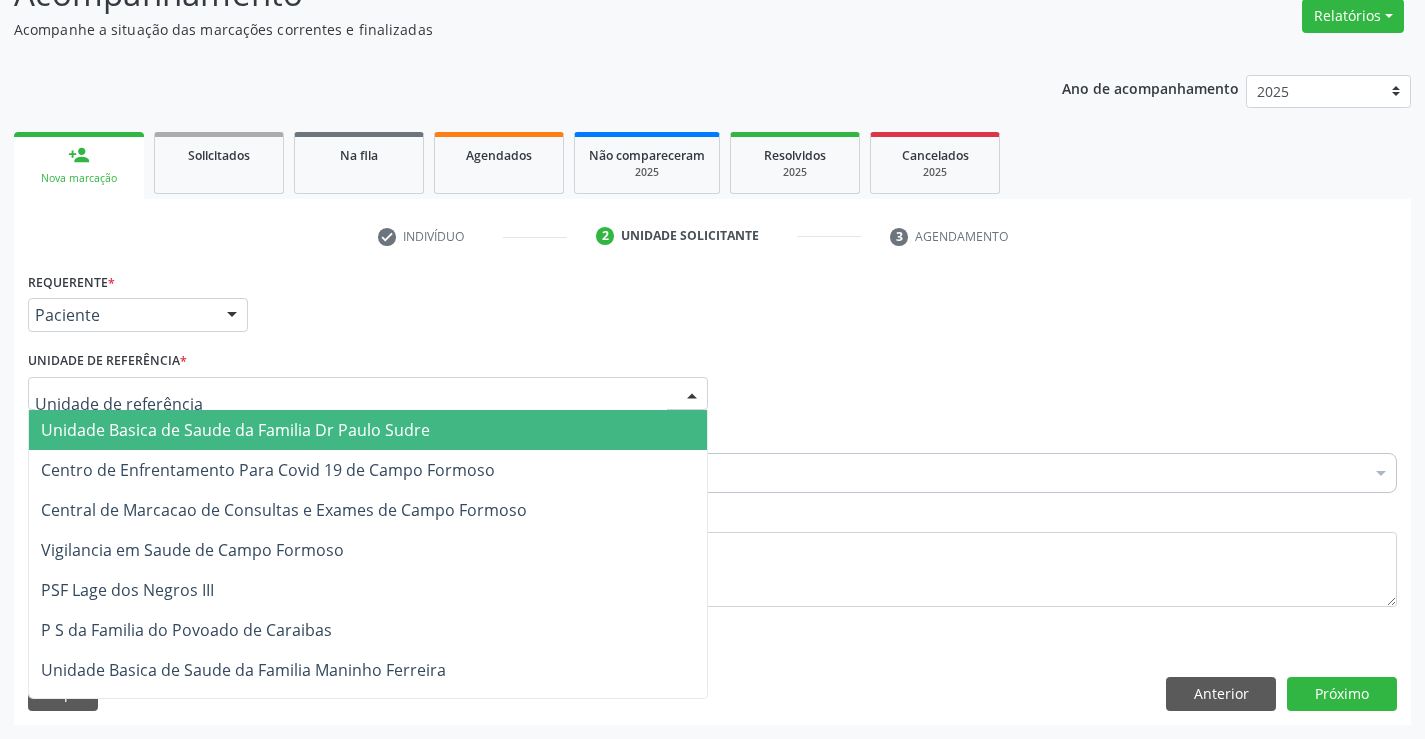 drag, startPoint x: 287, startPoint y: 427, endPoint x: 287, endPoint y: 457, distance: 30 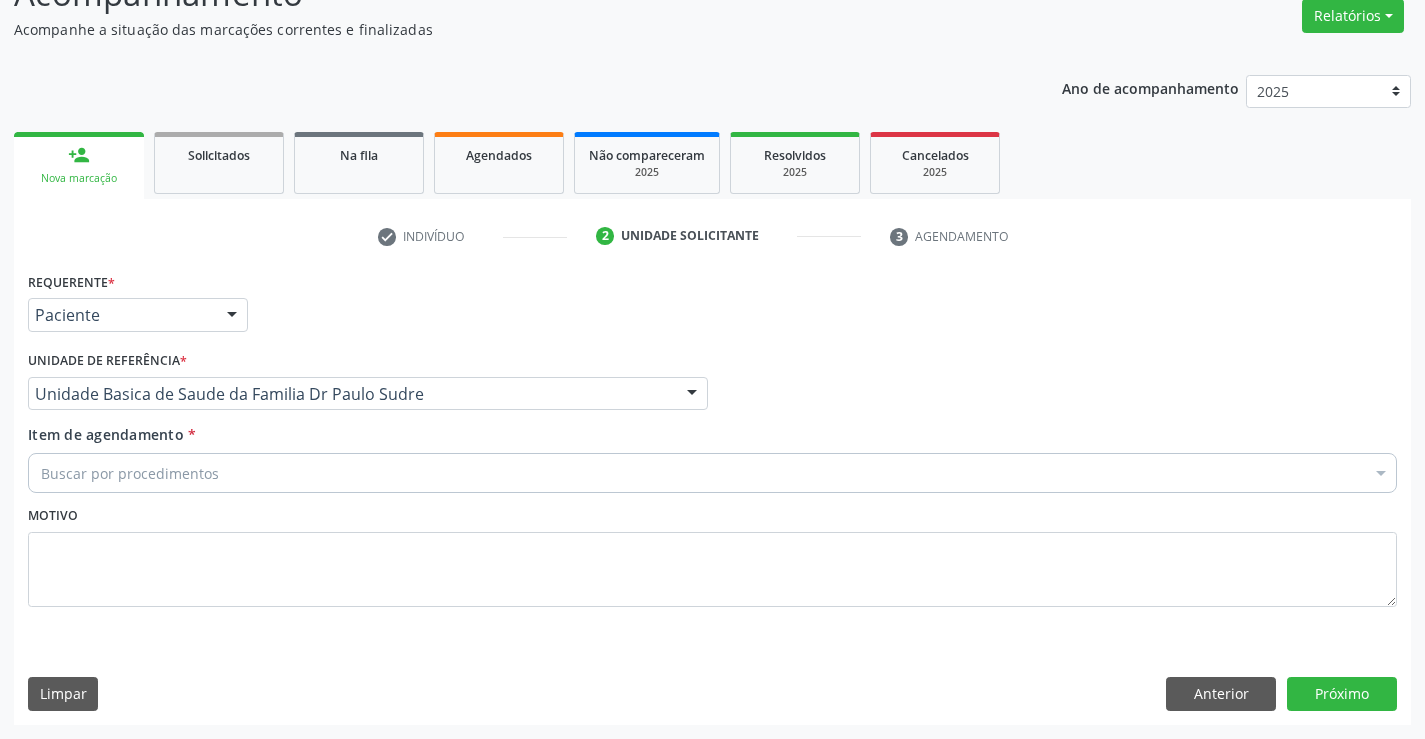 click on "Buscar por procedimentos" at bounding box center (712, 473) 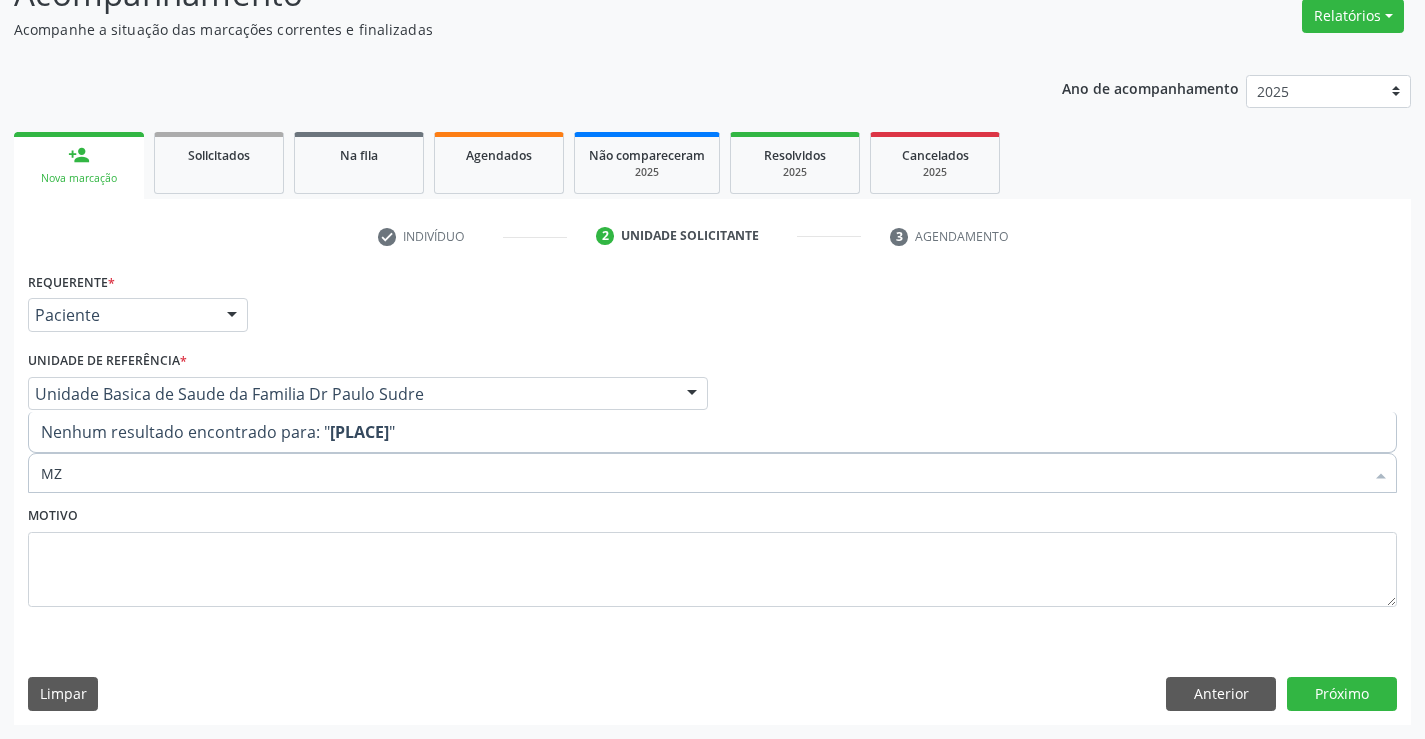 type on "M" 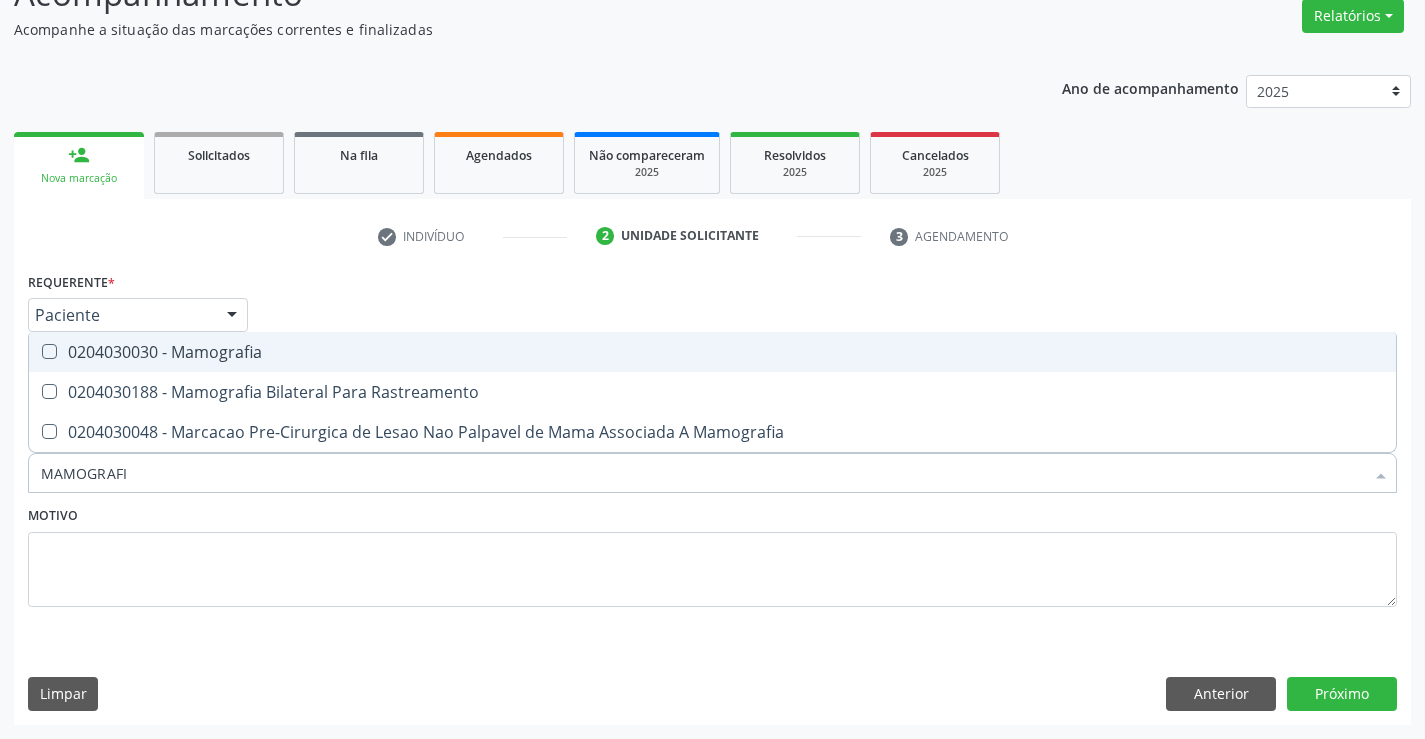 type on "MAMOGRAFIA" 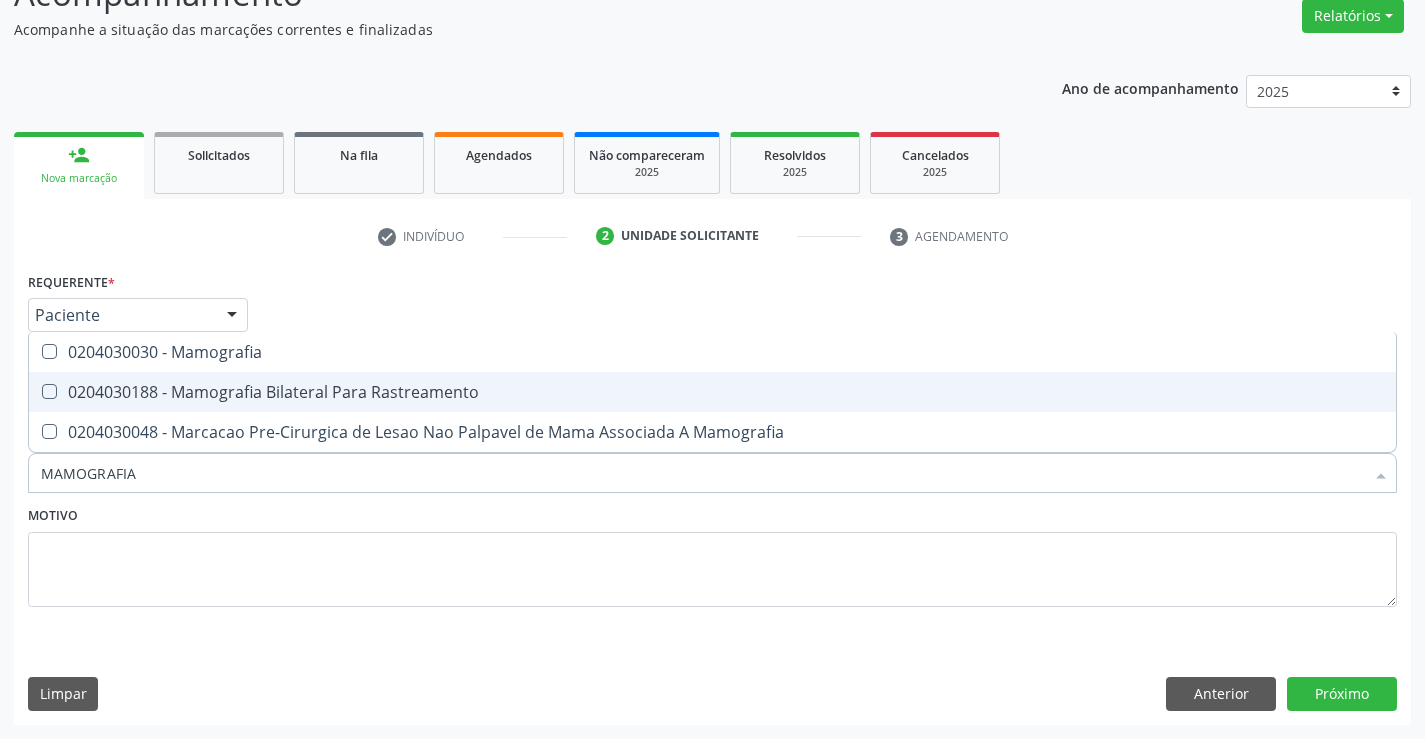 click on "0204030188 - Mamografia Bilateral Para Rastreamento" at bounding box center (712, 392) 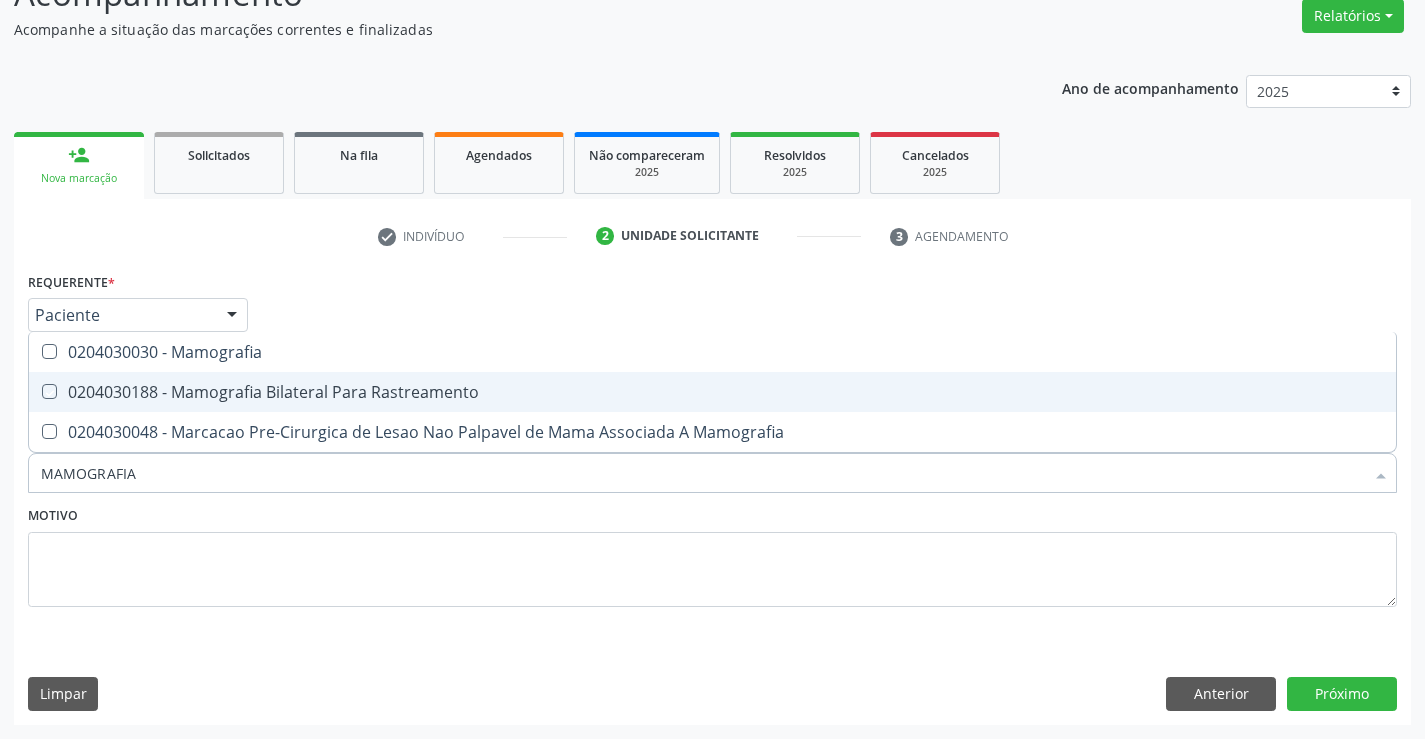 checkbox on "true" 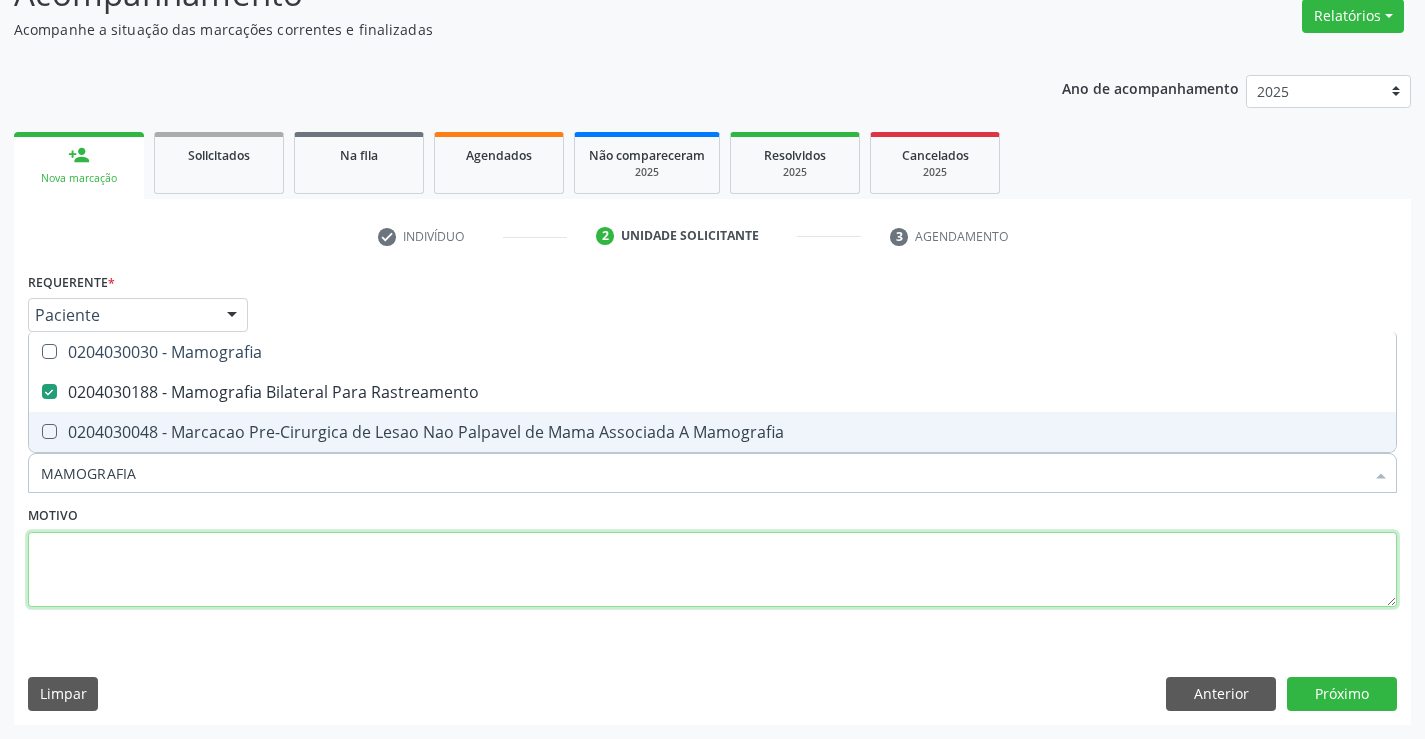 click at bounding box center (712, 570) 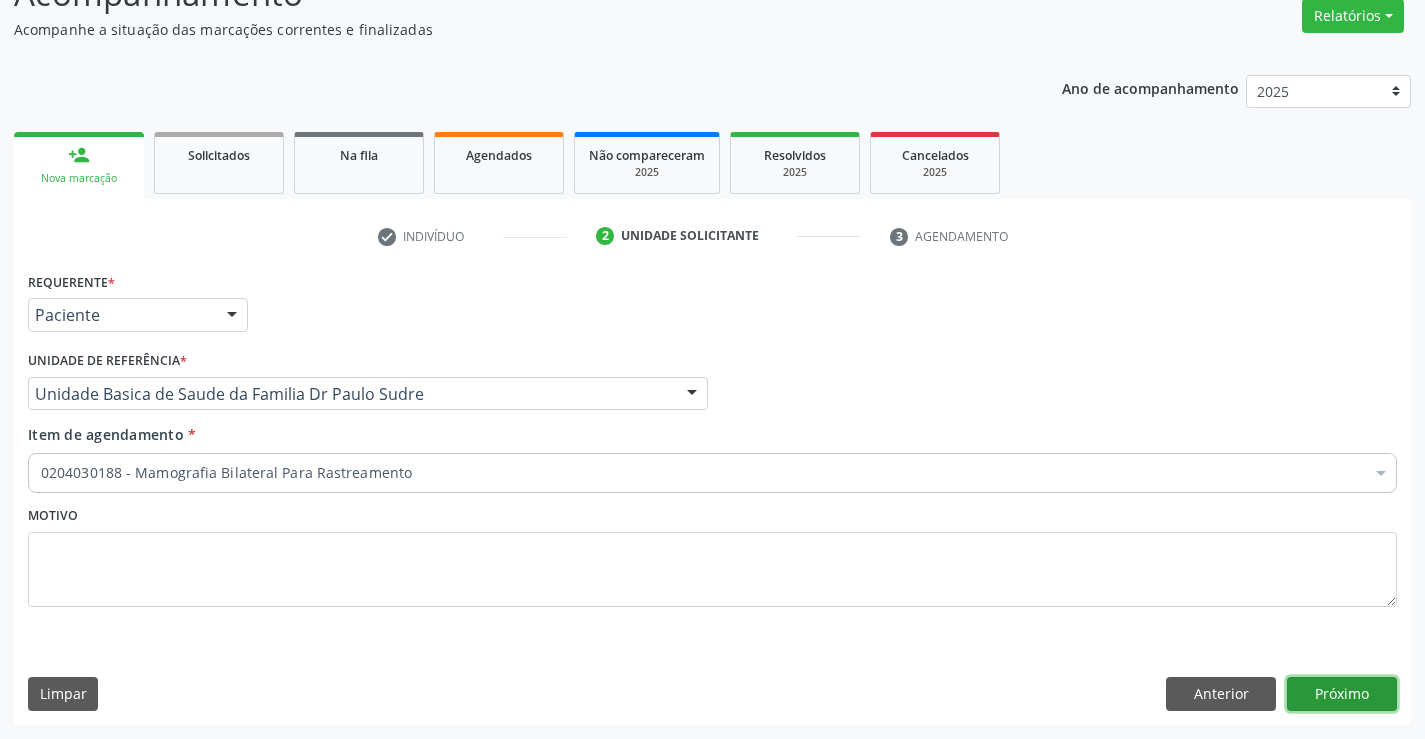 click on "Próximo" at bounding box center [1342, 694] 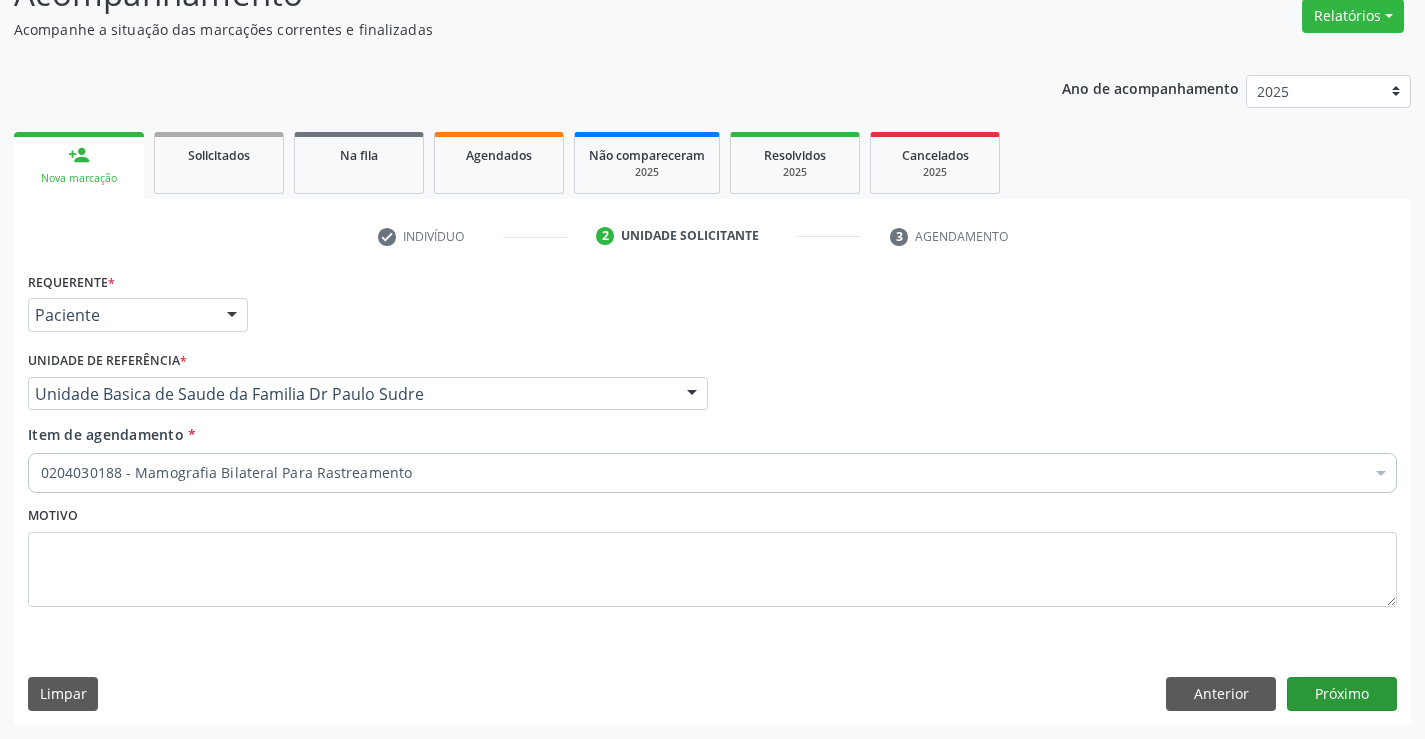 scroll, scrollTop: 131, scrollLeft: 0, axis: vertical 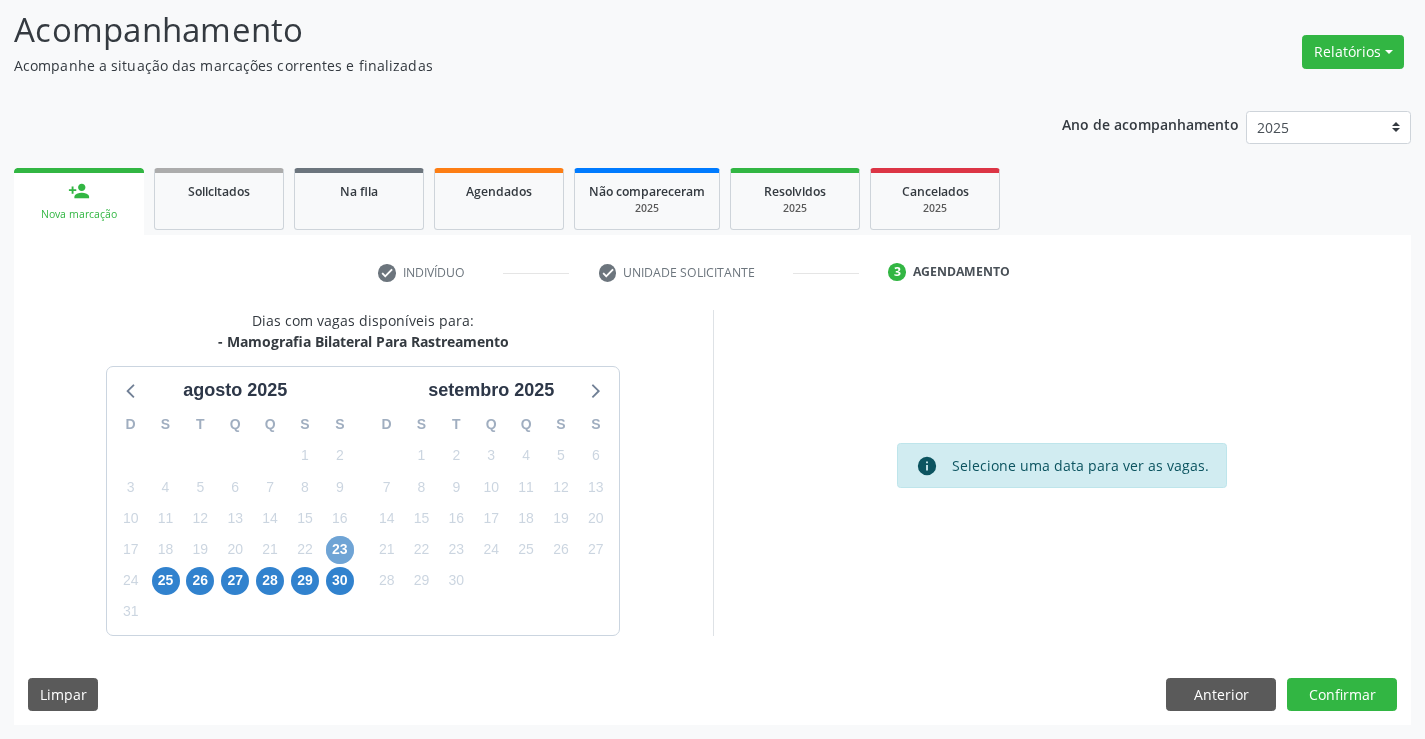 click on "23" at bounding box center (340, 550) 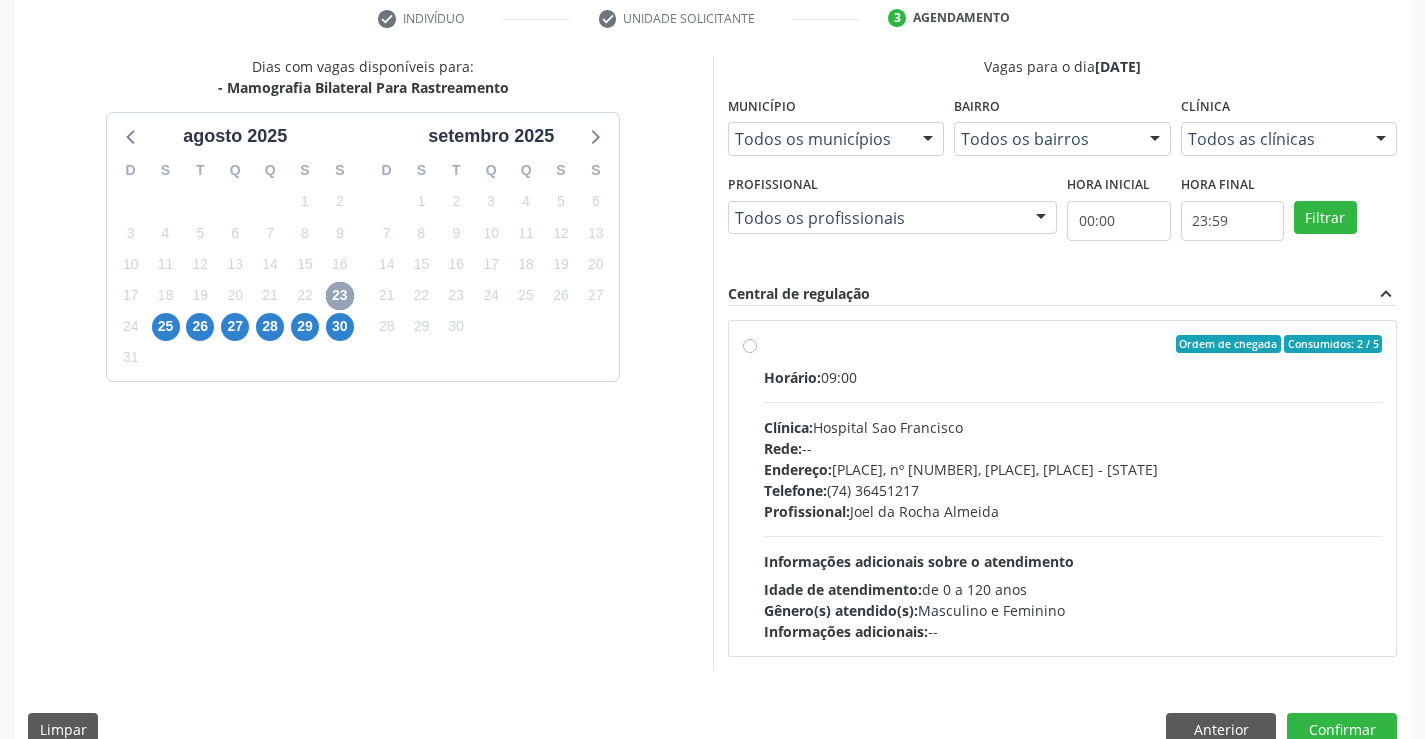 scroll, scrollTop: 420, scrollLeft: 0, axis: vertical 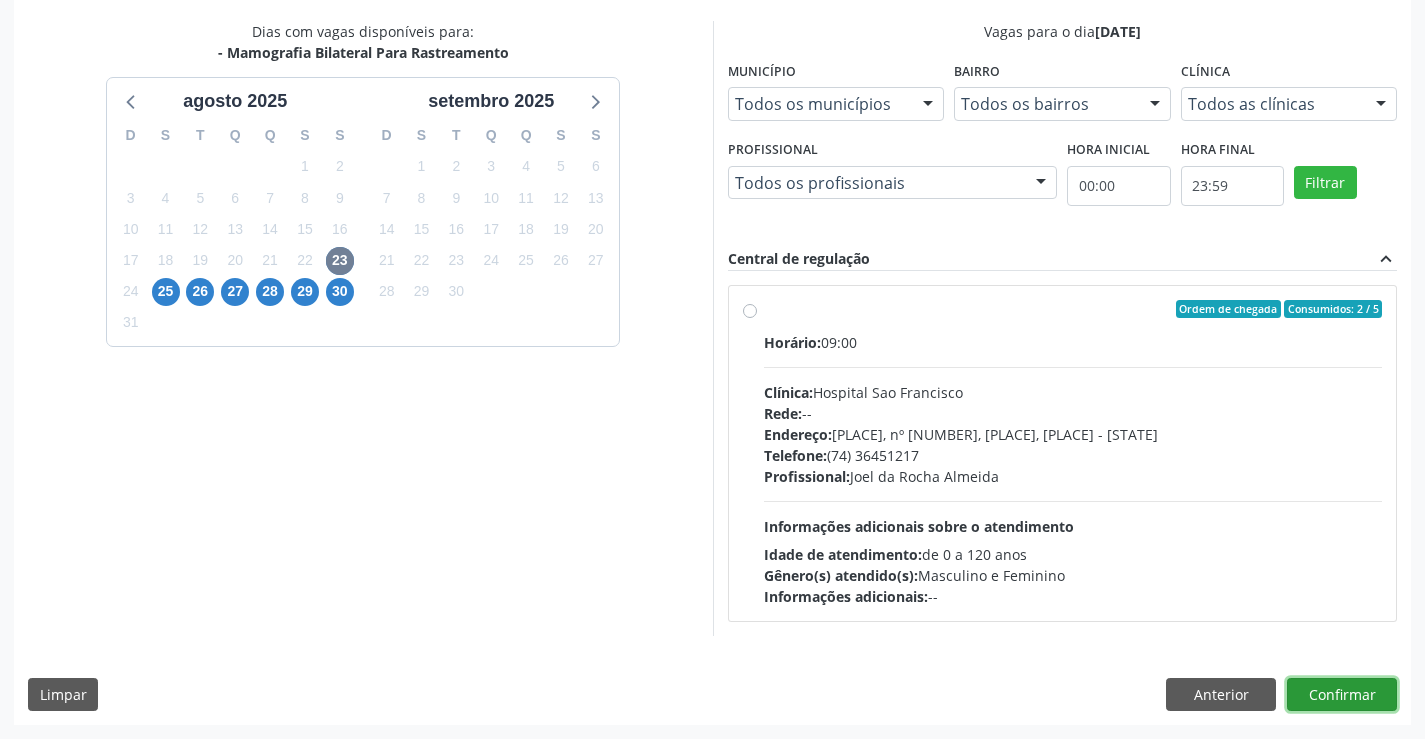 click on "Confirmar" at bounding box center [1342, 695] 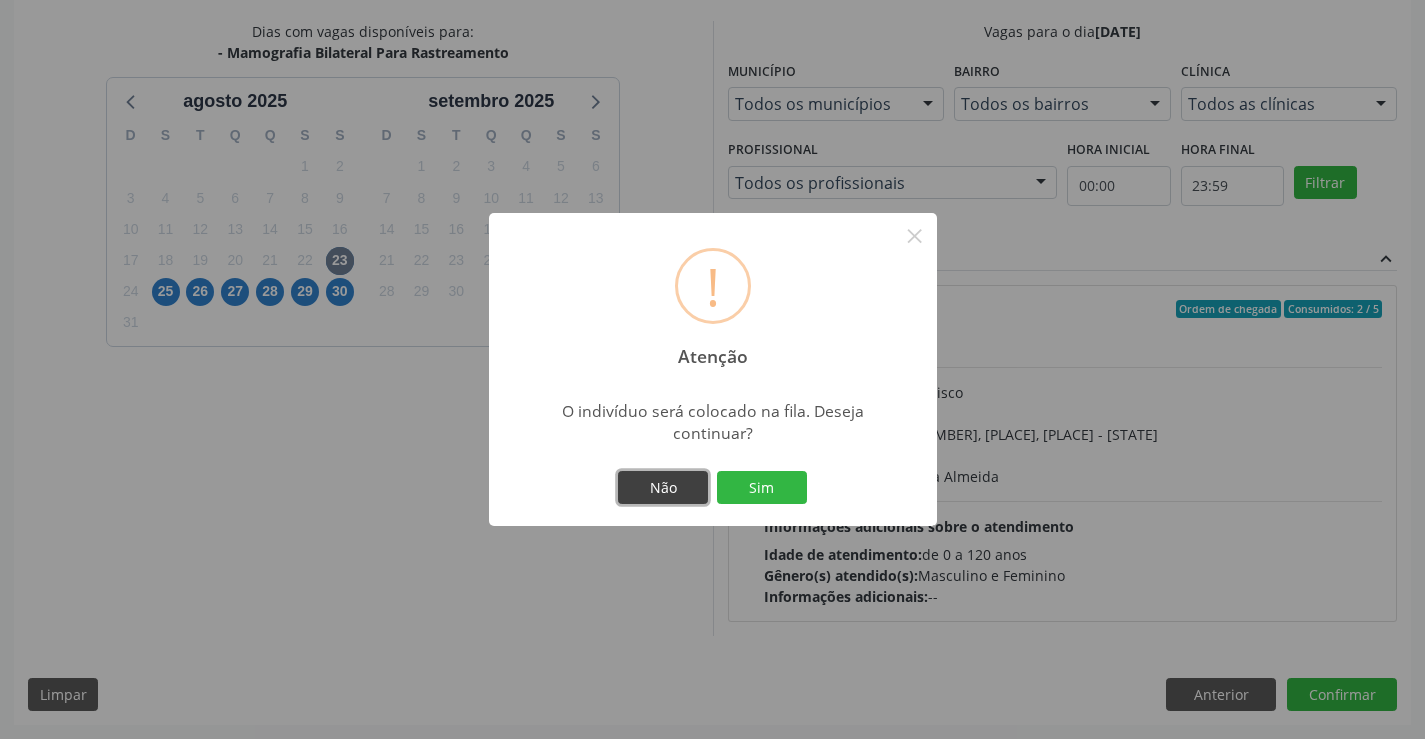 click on "Não" at bounding box center [663, 488] 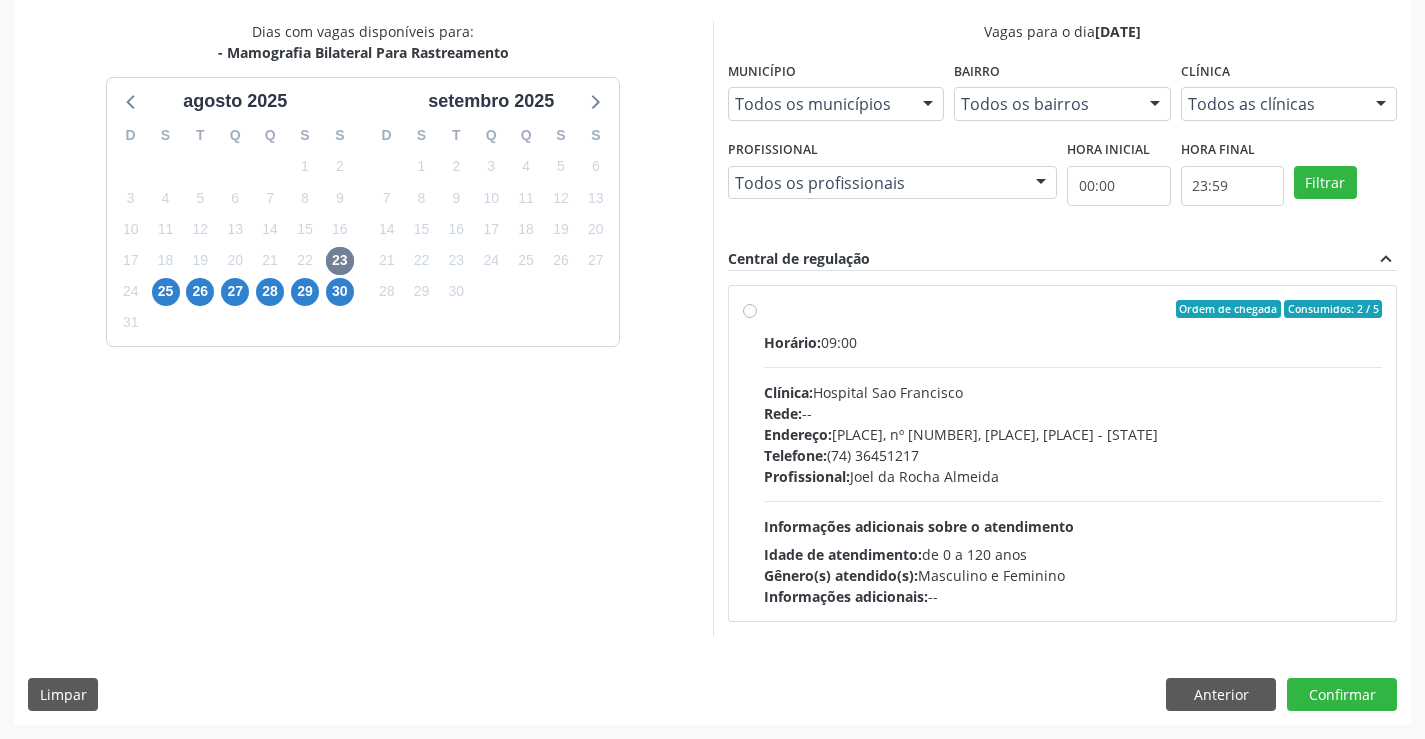 click on "Ordem de chegada
Consumidos: 2 / 5" at bounding box center [1073, 309] 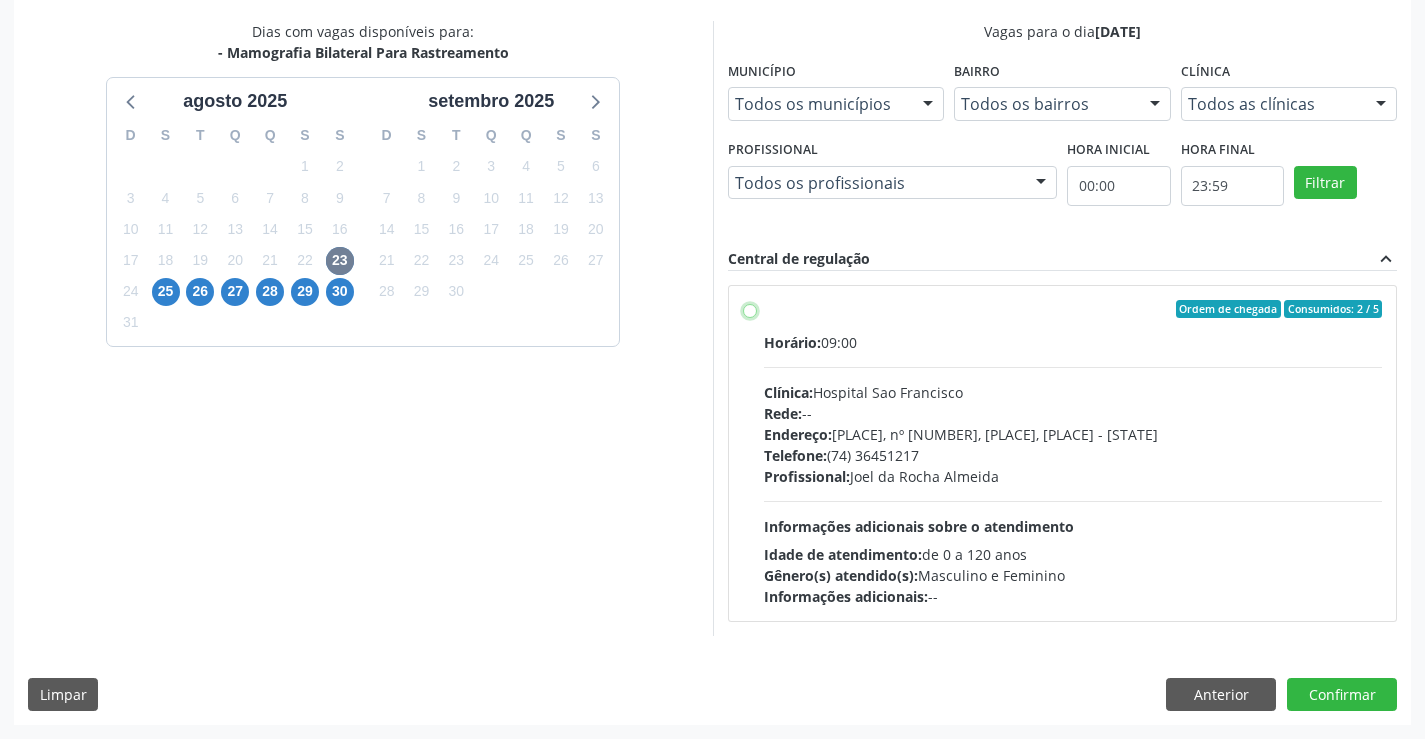 click on "Ordem de chegada
Consumidos: 2 / 5
Horário:   09:00
Clínica:  Hospital Sao Francisco
Rede:
--
Endereço:   Blocos, nº 258, Centro, Campo Formoso - BA
Telefone:   (74) 36451217
Profissional:
Joel da Rocha Almeida
Informações adicionais sobre o atendimento
Idade de atendimento:
de 0 a 120 anos
Gênero(s) atendido(s):
Masculino e Feminino
Informações adicionais:
--" at bounding box center [750, 309] 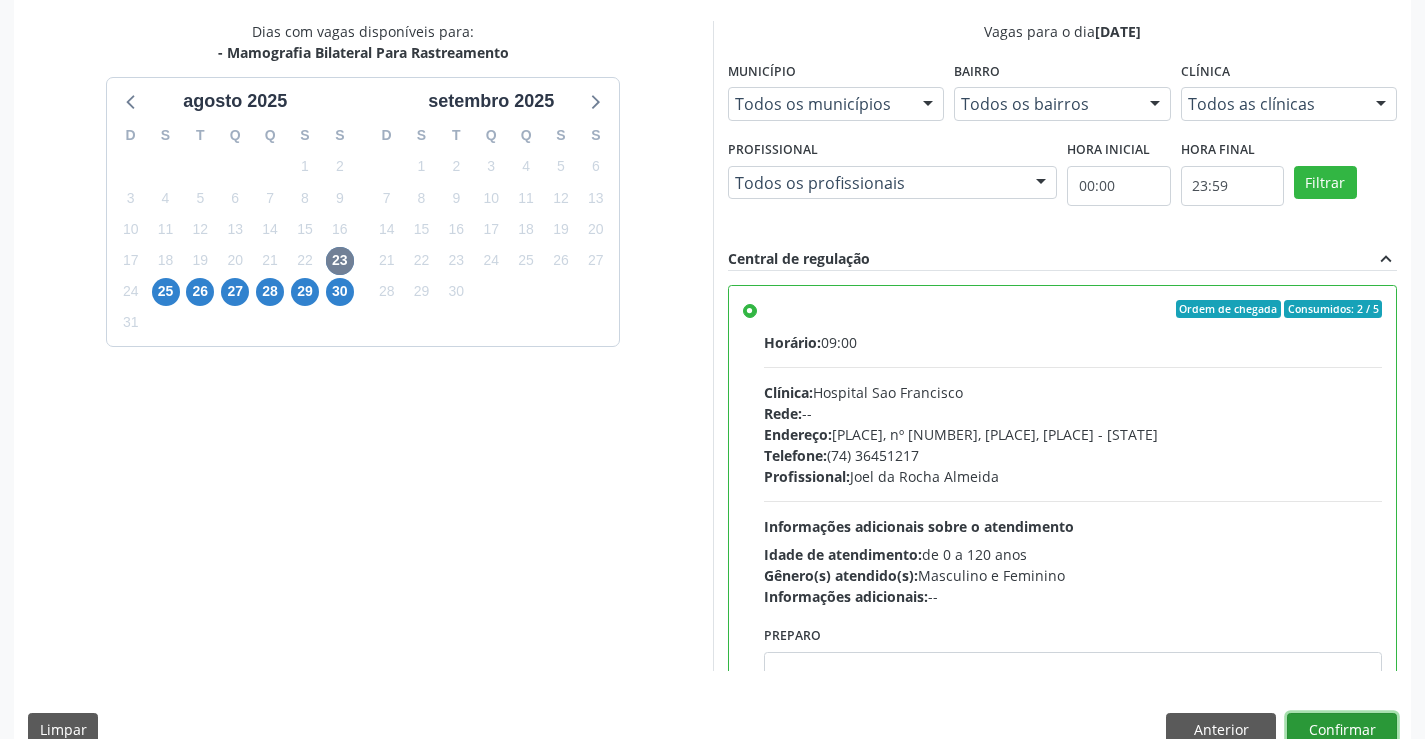 click on "Confirmar" at bounding box center [1342, 730] 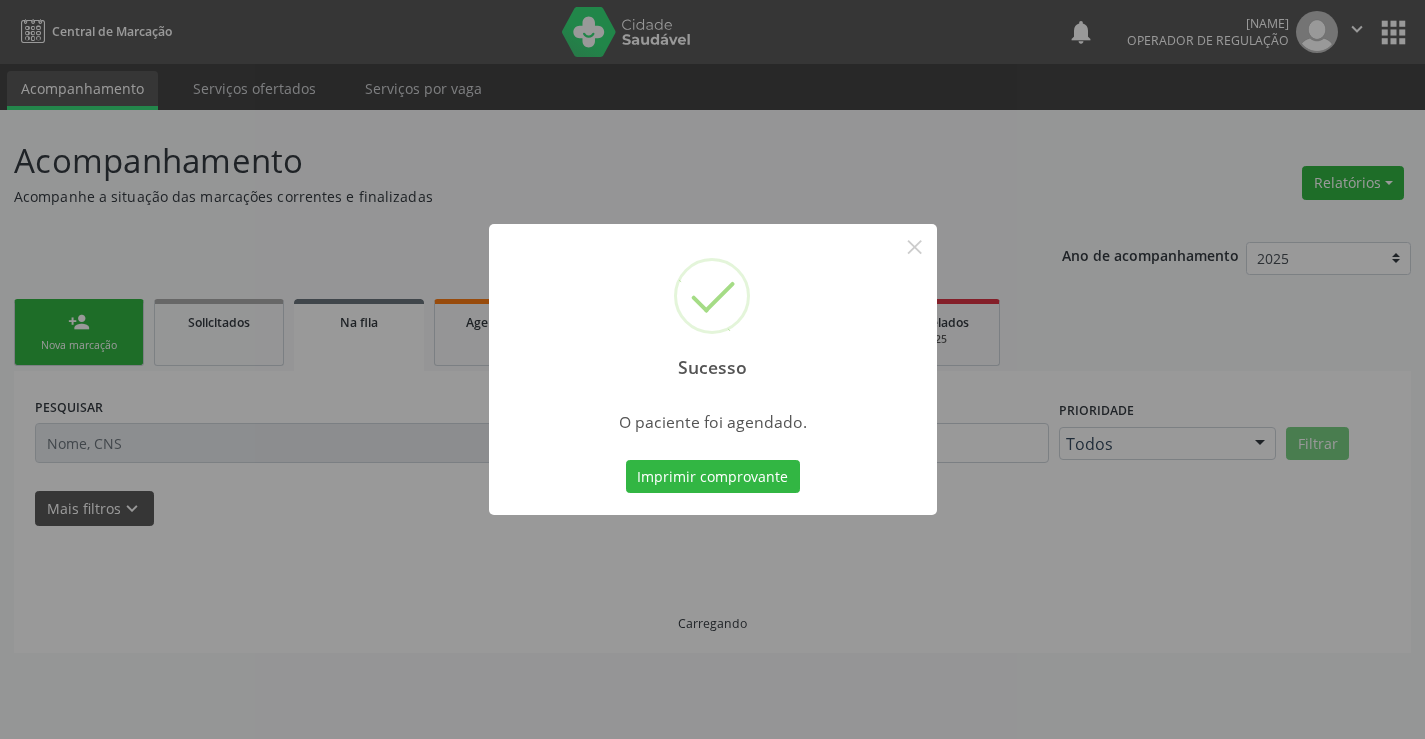 scroll, scrollTop: 0, scrollLeft: 0, axis: both 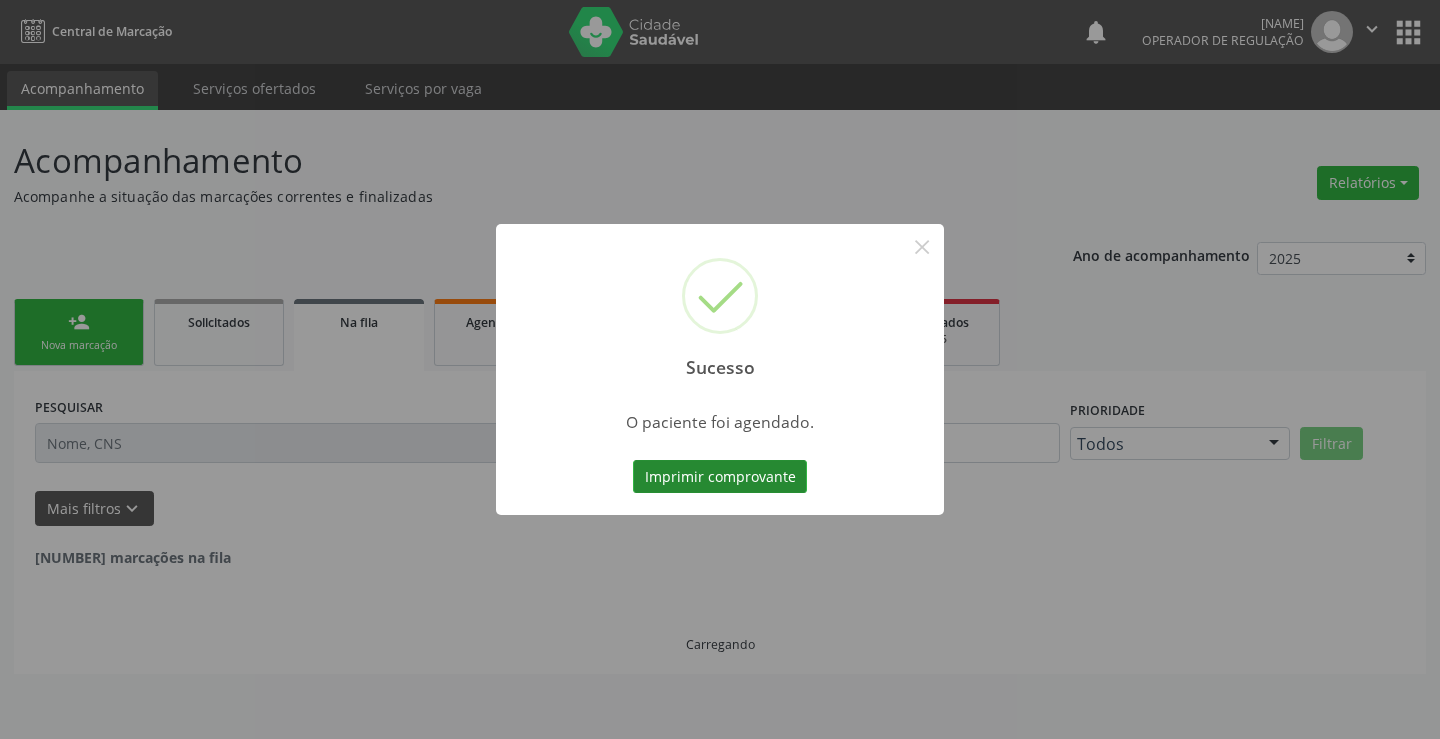 click on "Imprimir comprovante" at bounding box center (720, 477) 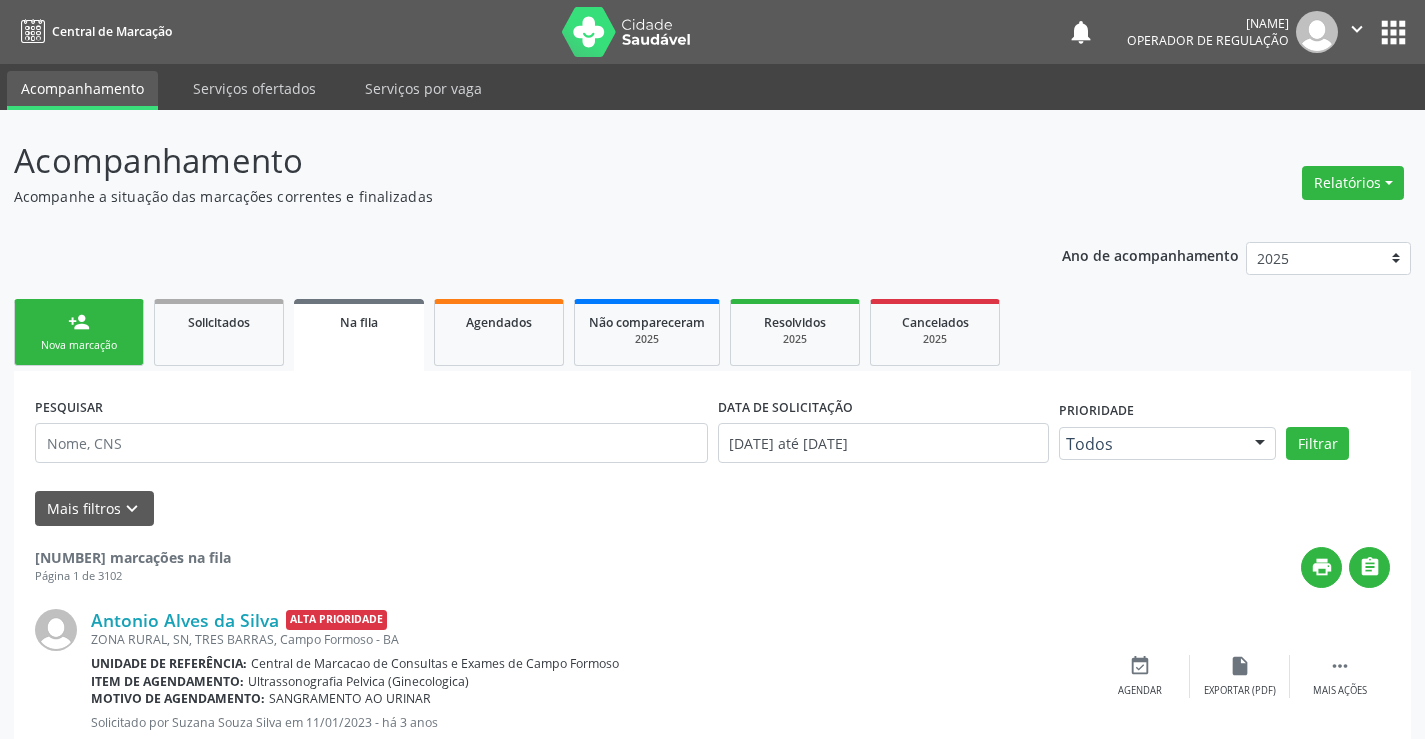 click on "person_add" at bounding box center [79, 322] 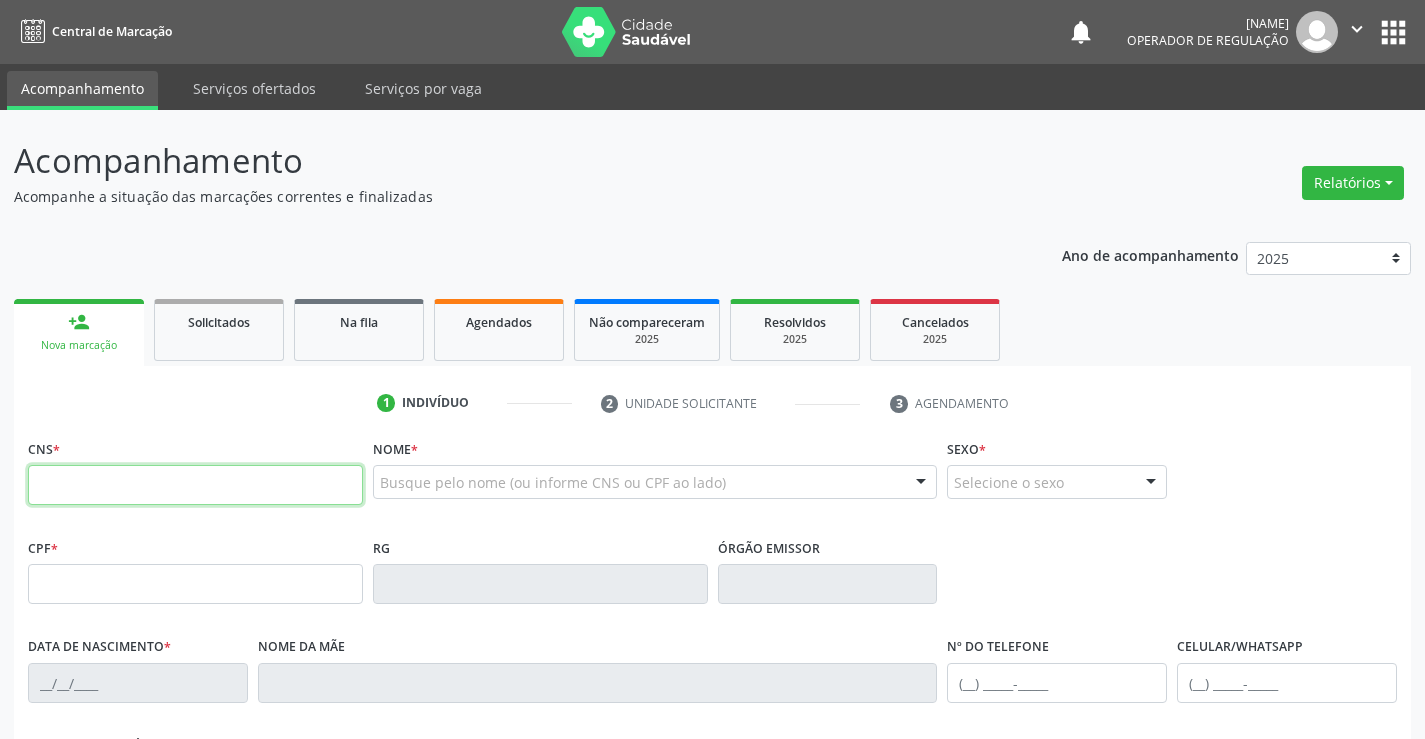 click at bounding box center (195, 485) 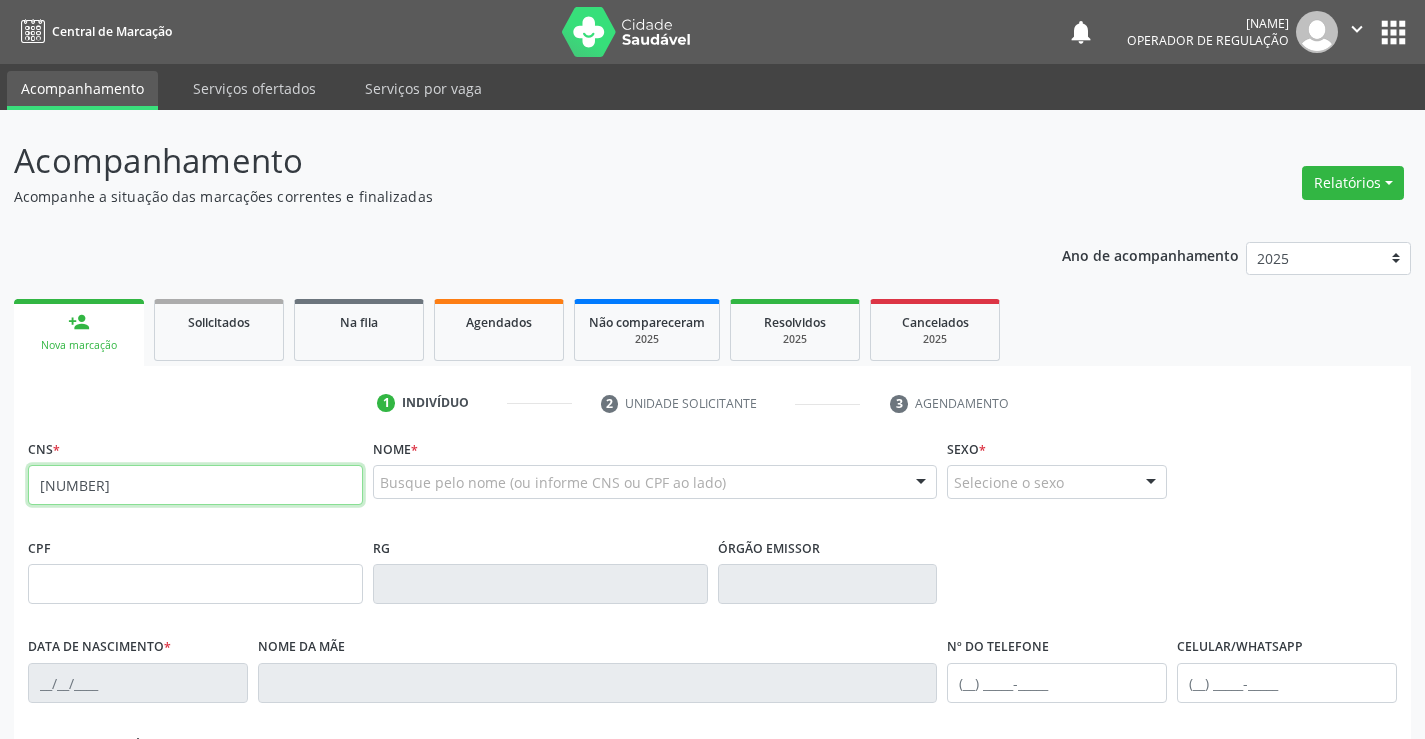 type on "704 3025 8526 7495" 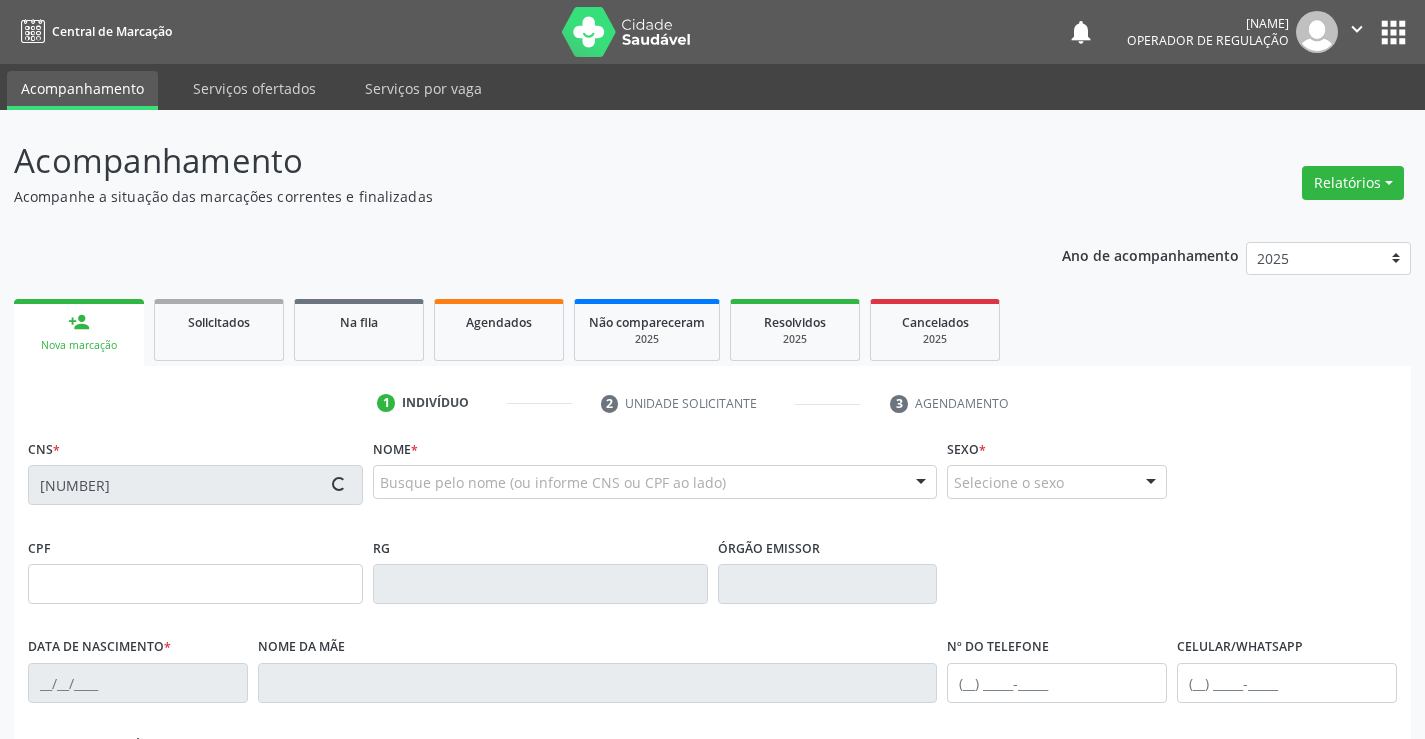 type on "007764535" 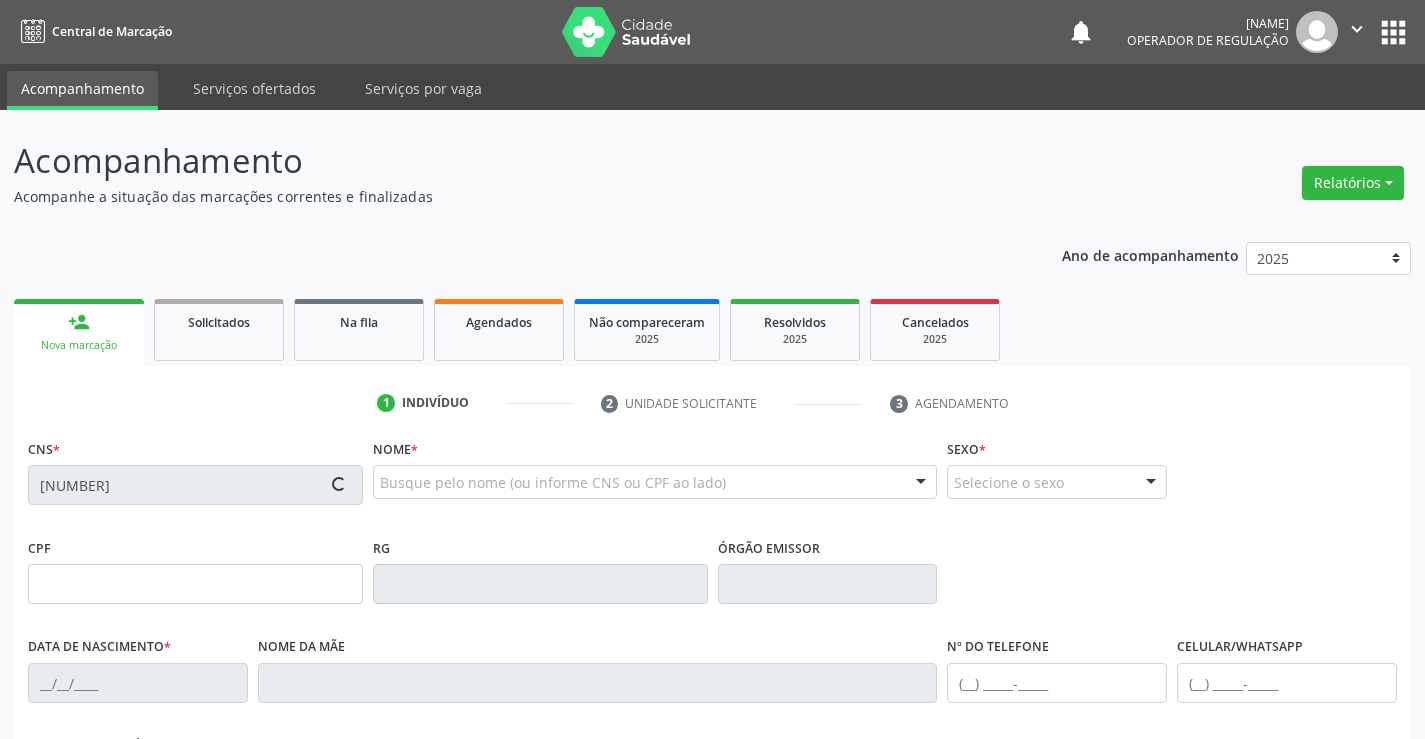 type on "07/05/2018" 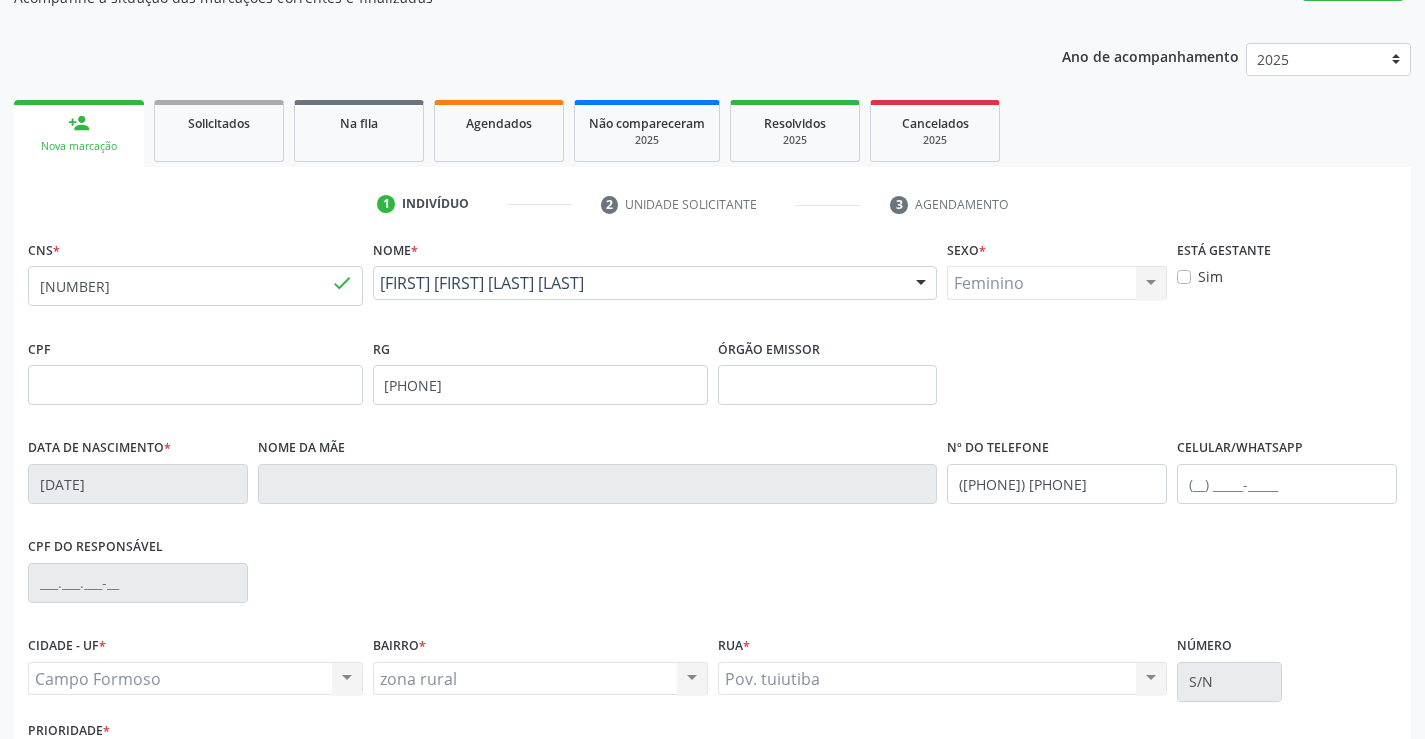 scroll, scrollTop: 345, scrollLeft: 0, axis: vertical 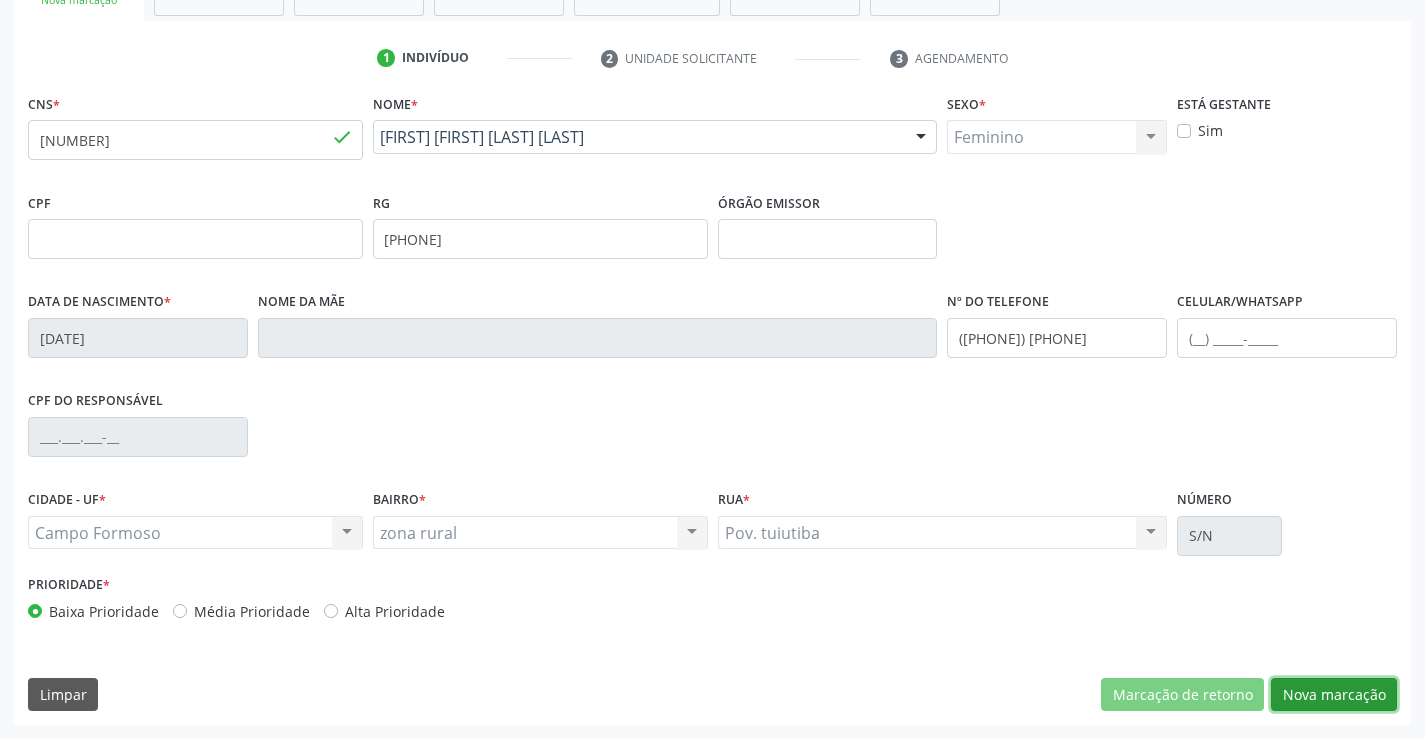 drag, startPoint x: 1322, startPoint y: 696, endPoint x: 1298, endPoint y: 655, distance: 47.507893 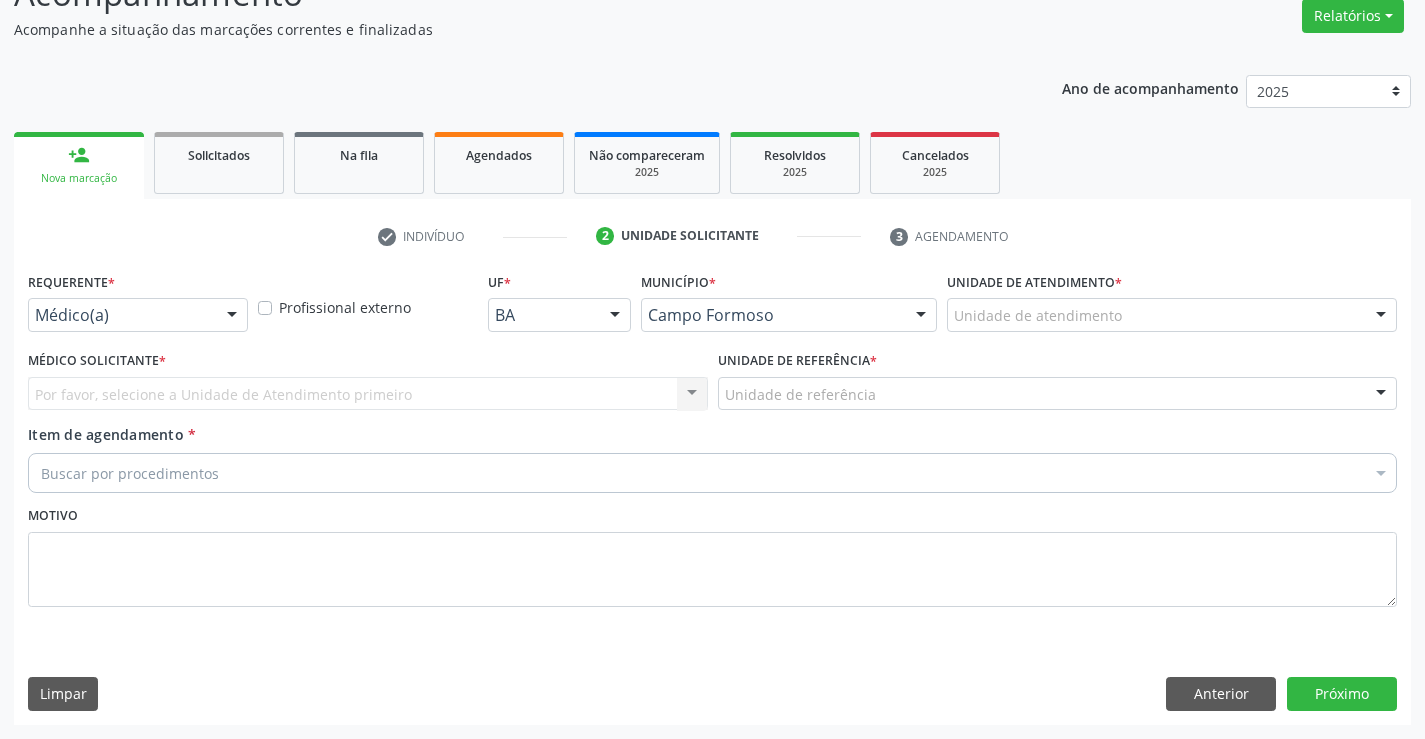 scroll, scrollTop: 167, scrollLeft: 0, axis: vertical 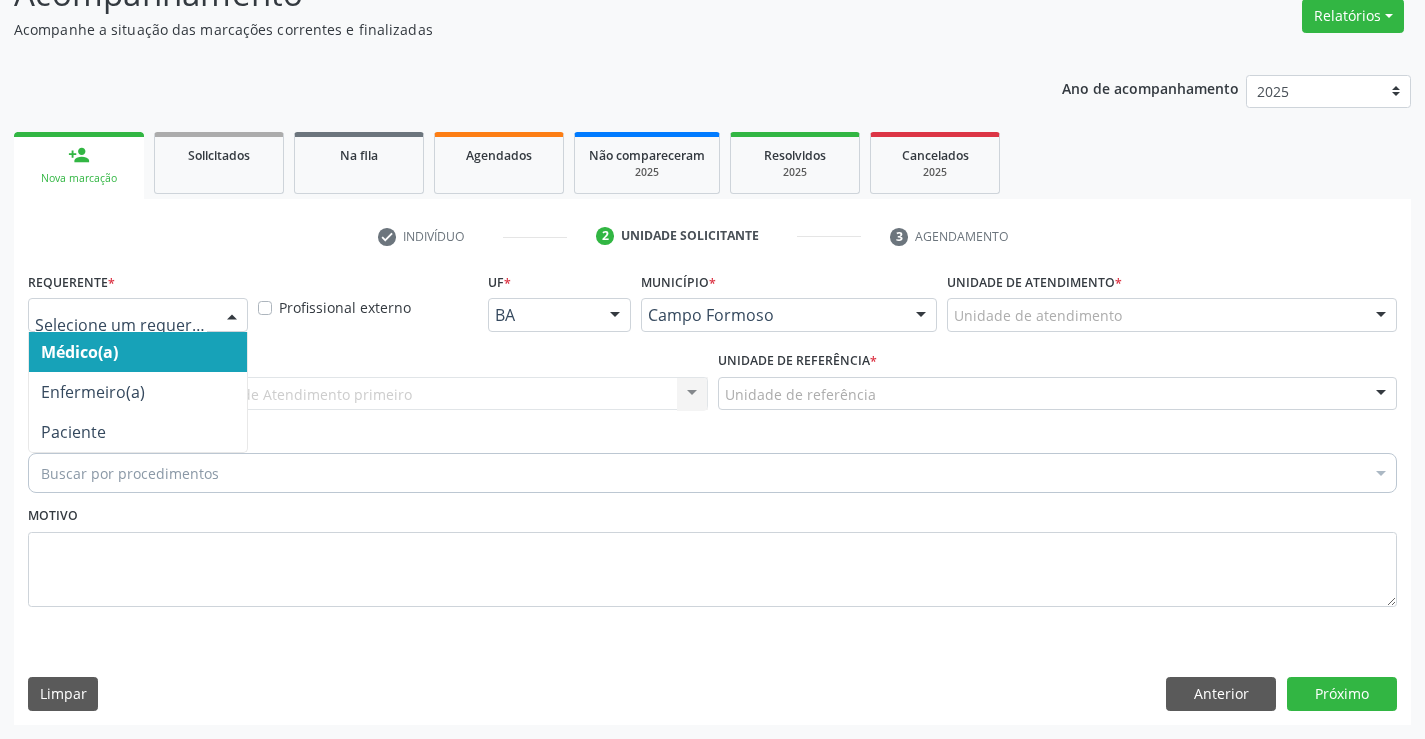 drag, startPoint x: 172, startPoint y: 316, endPoint x: 151, endPoint y: 423, distance: 109.041275 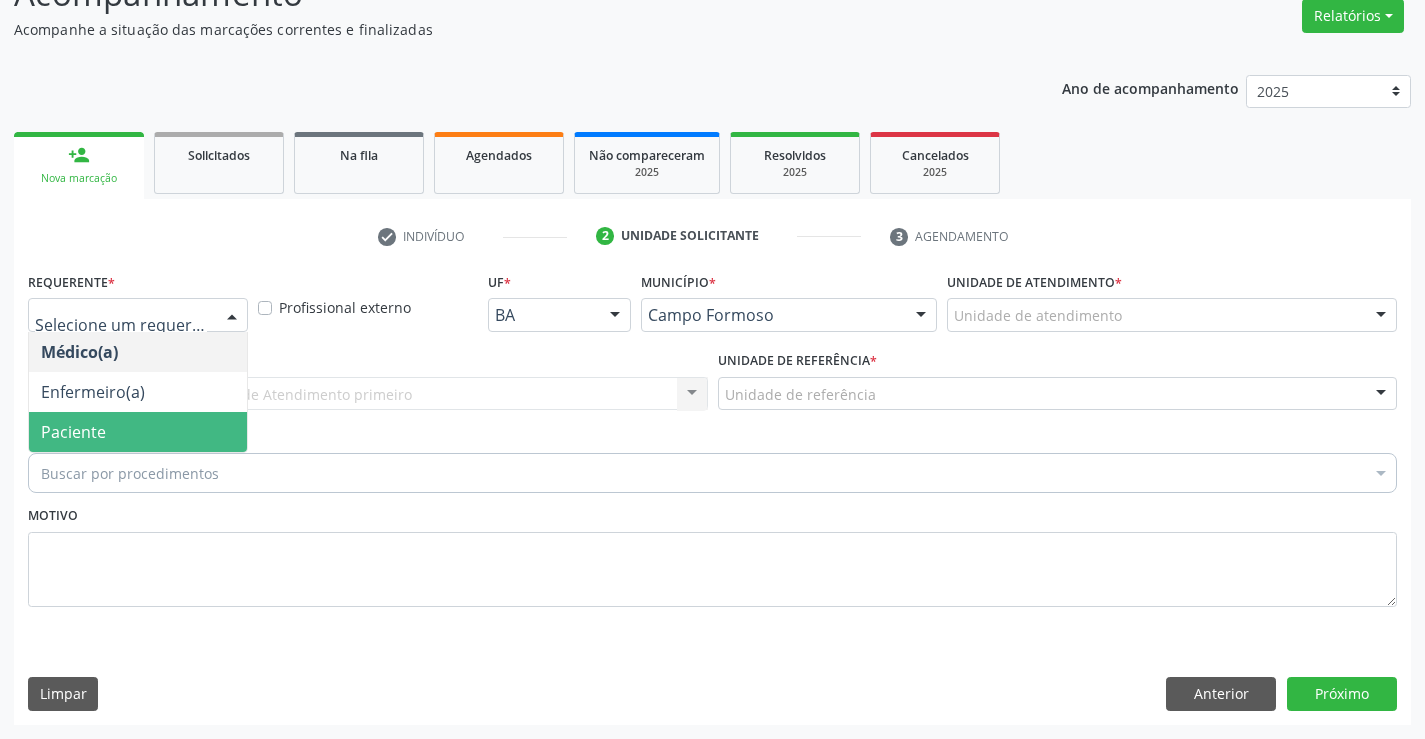 click on "Paciente" at bounding box center (138, 432) 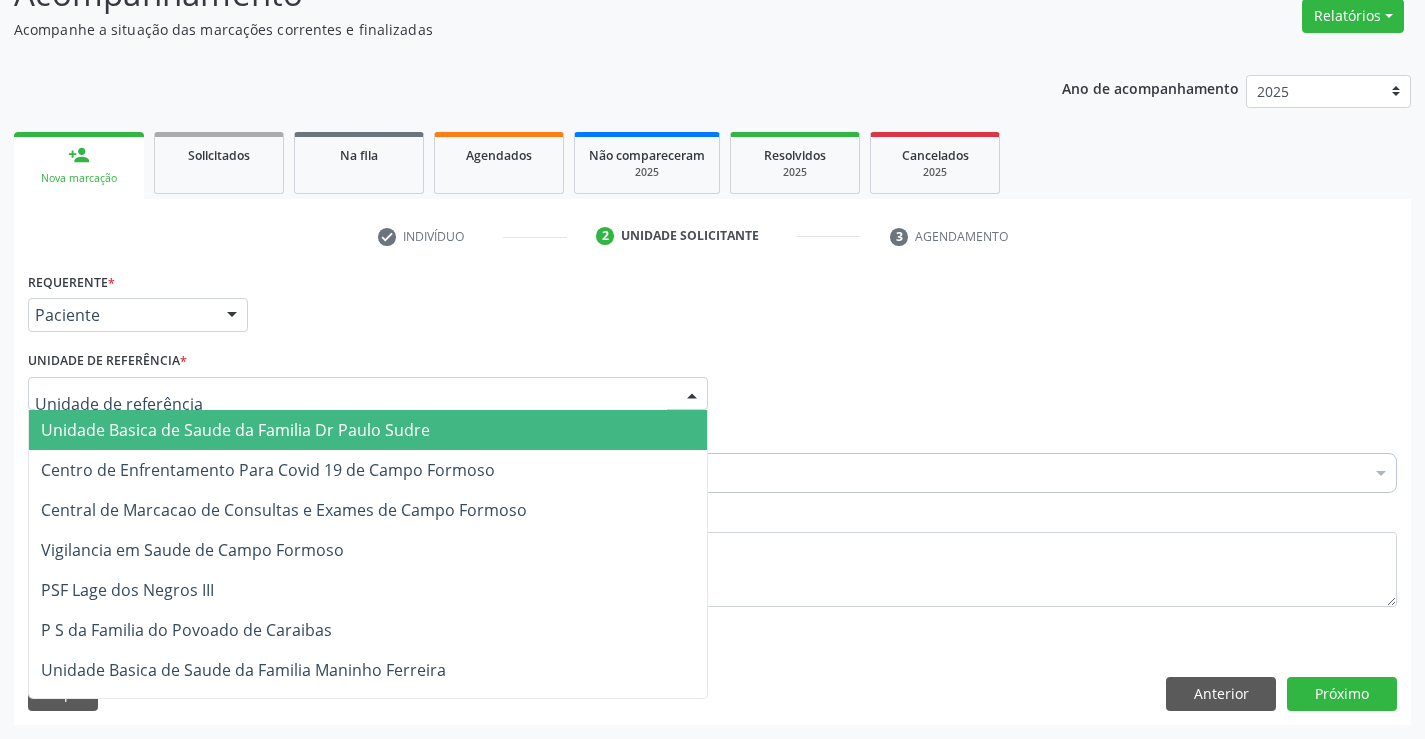 drag, startPoint x: 268, startPoint y: 391, endPoint x: 194, endPoint y: 431, distance: 84.118965 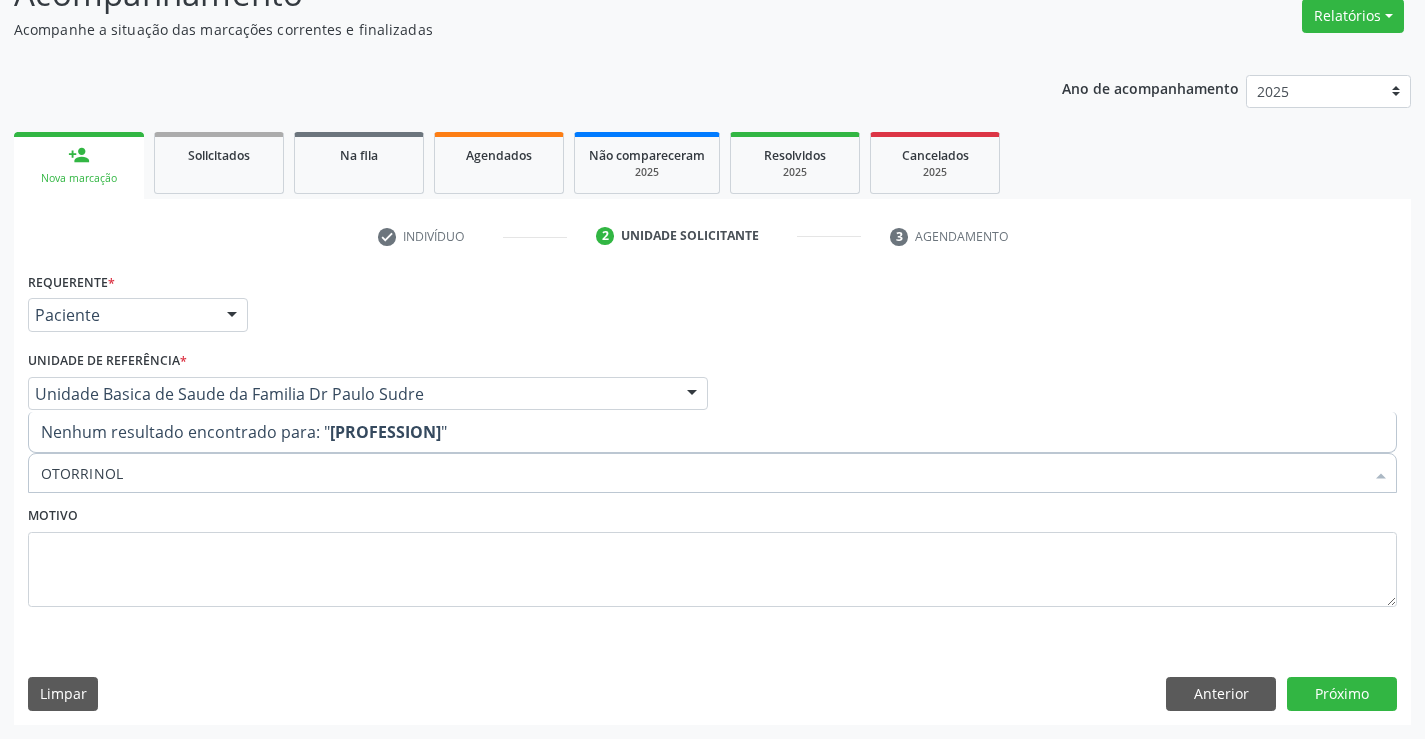 type on "OTORRINO" 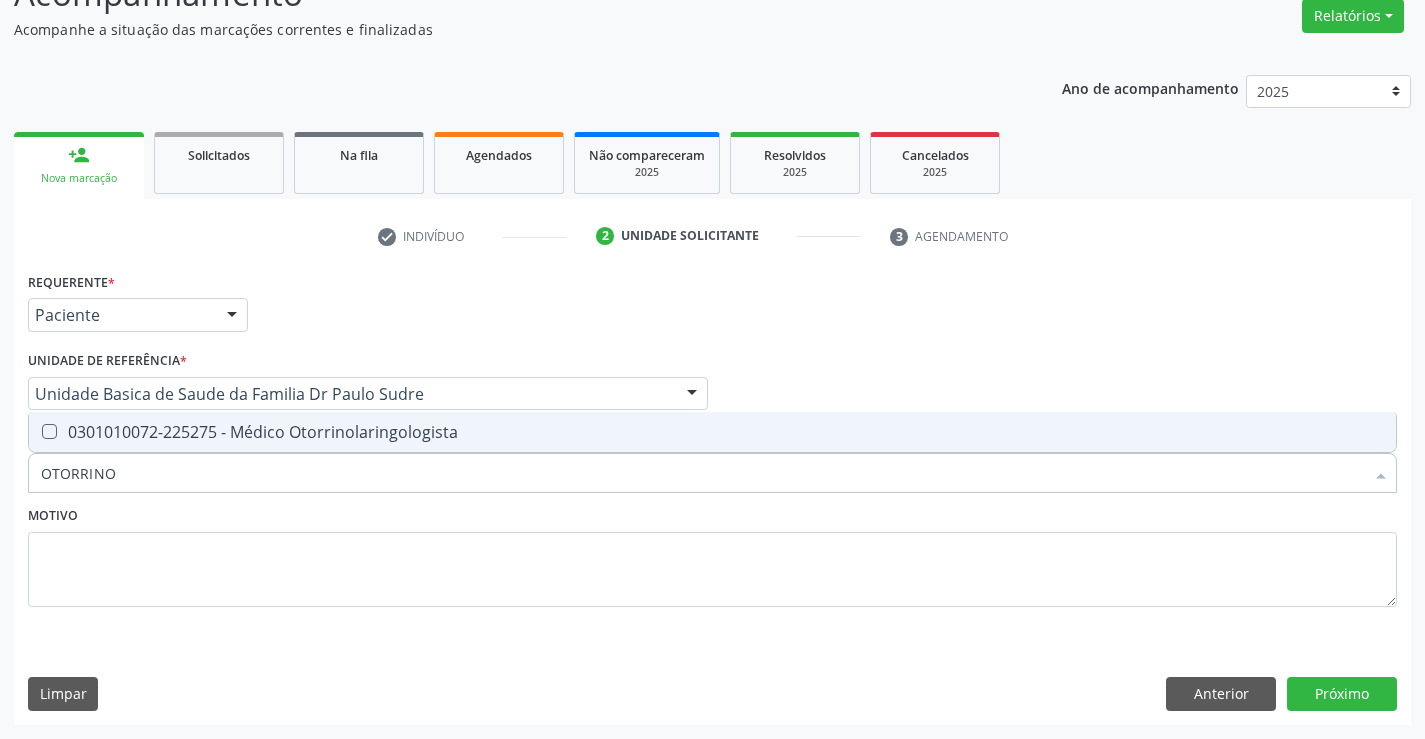 click on "0301010072-225275 - Médico Otorrinolaringologista" at bounding box center [712, 432] 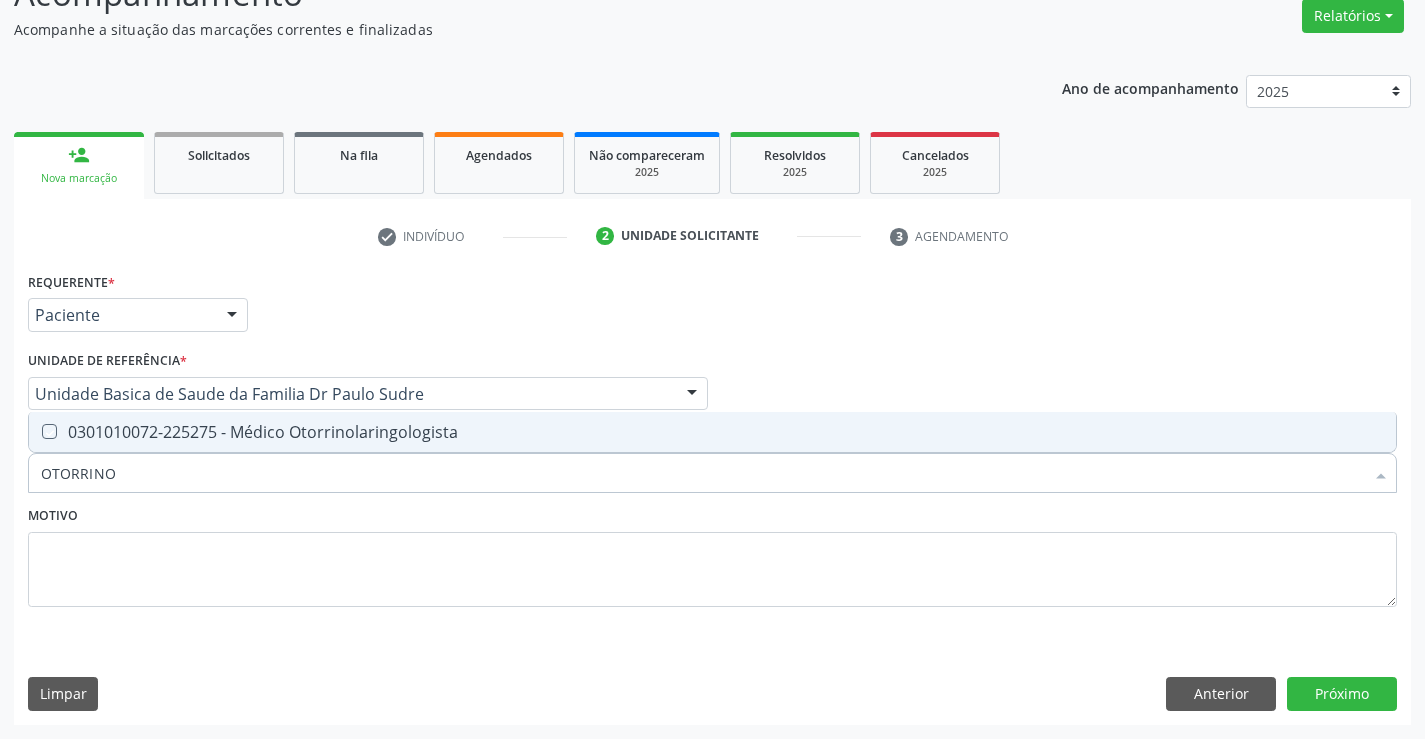 checkbox on "true" 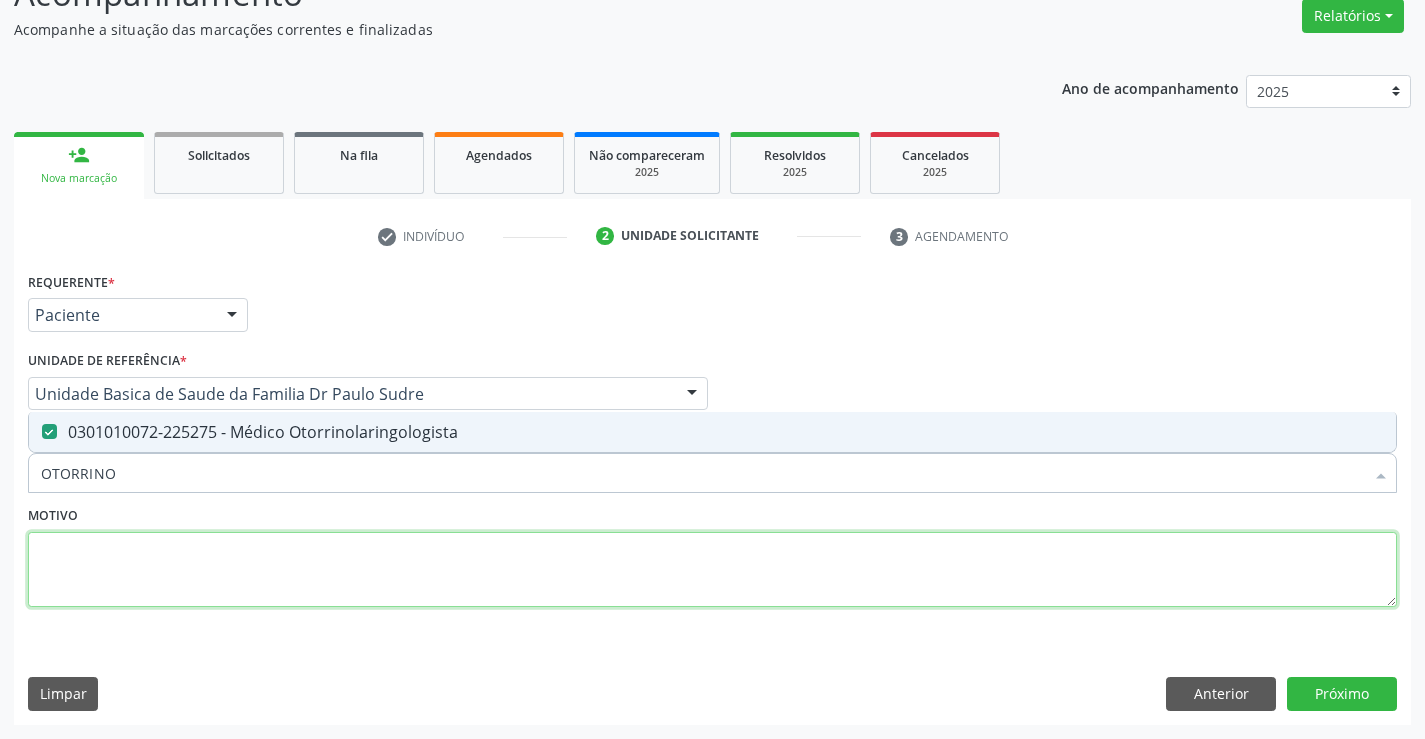 drag, startPoint x: 320, startPoint y: 540, endPoint x: 482, endPoint y: 570, distance: 164.75436 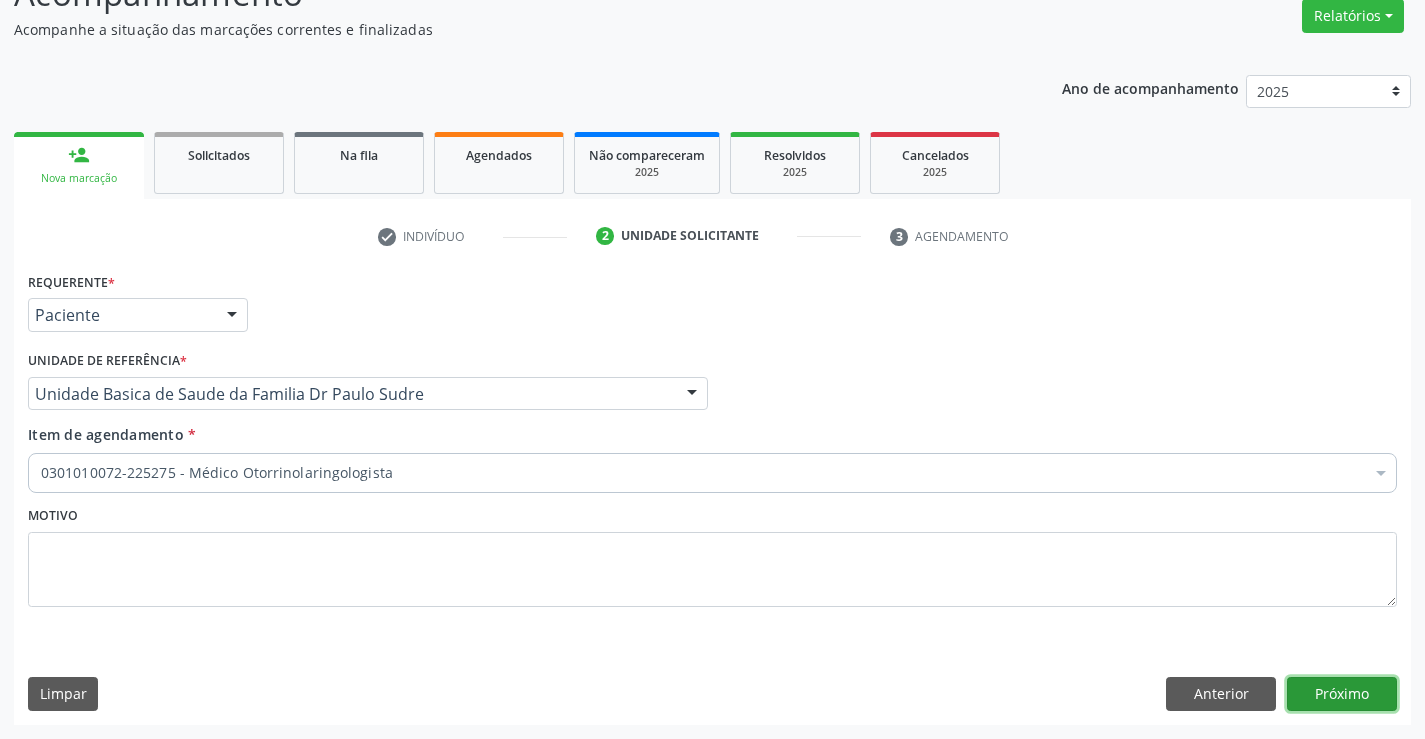 click on "Próximo" at bounding box center (1342, 694) 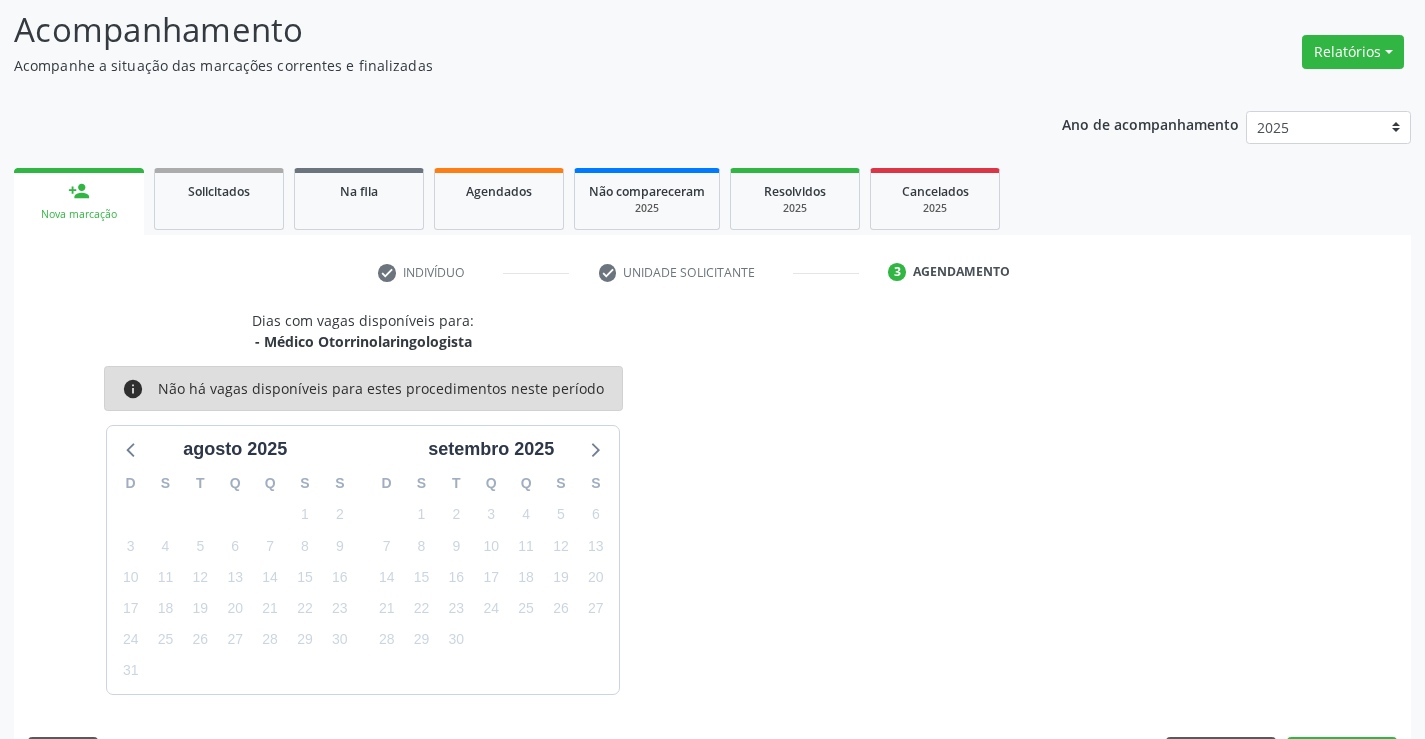 scroll, scrollTop: 167, scrollLeft: 0, axis: vertical 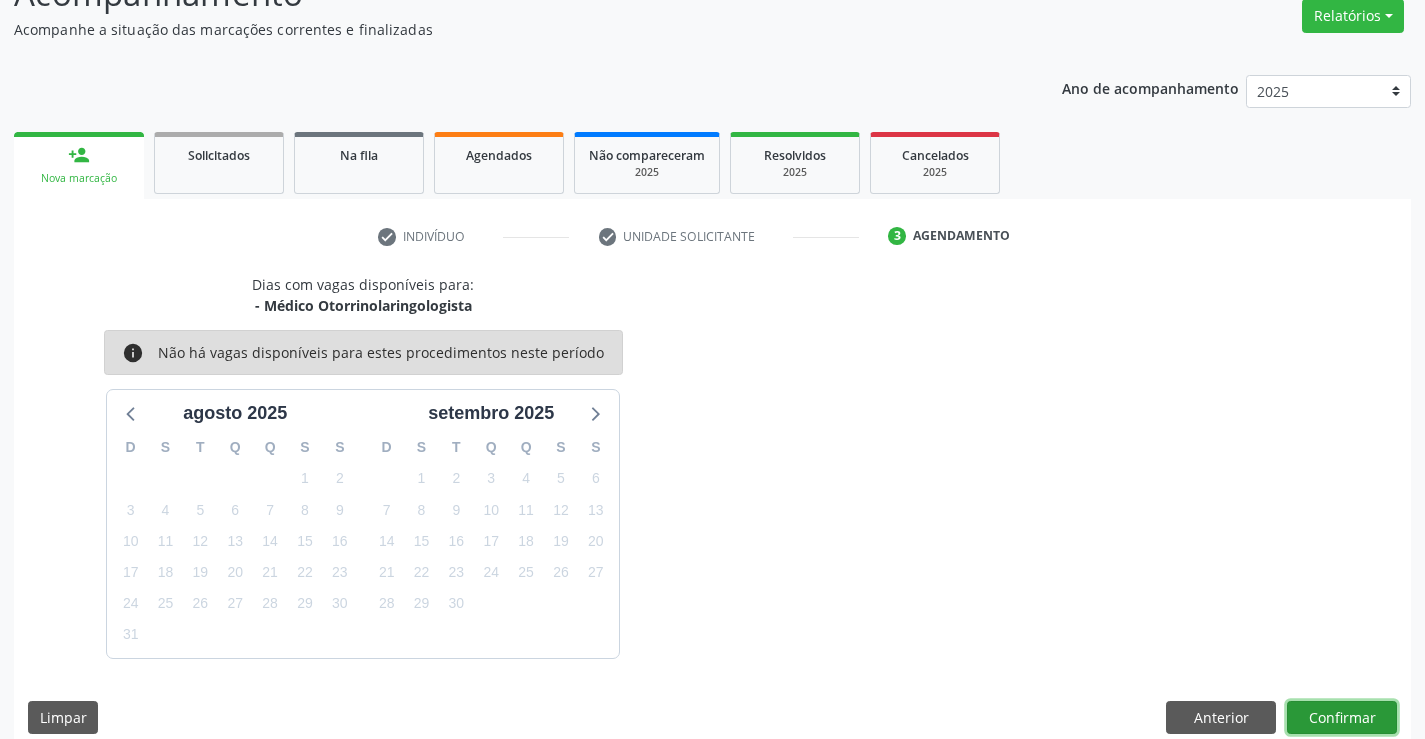 click on "Confirmar" at bounding box center [1342, 718] 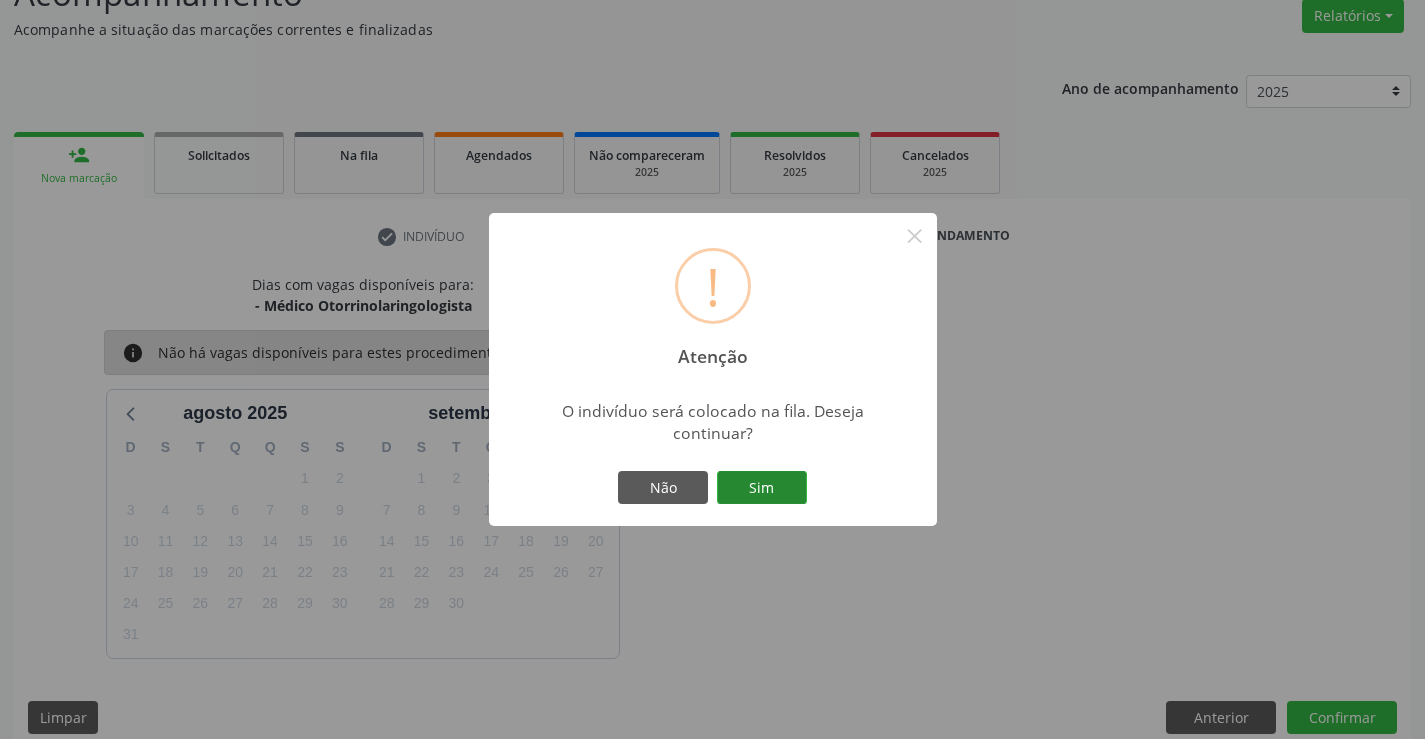 drag, startPoint x: 725, startPoint y: 476, endPoint x: 743, endPoint y: 481, distance: 18.681541 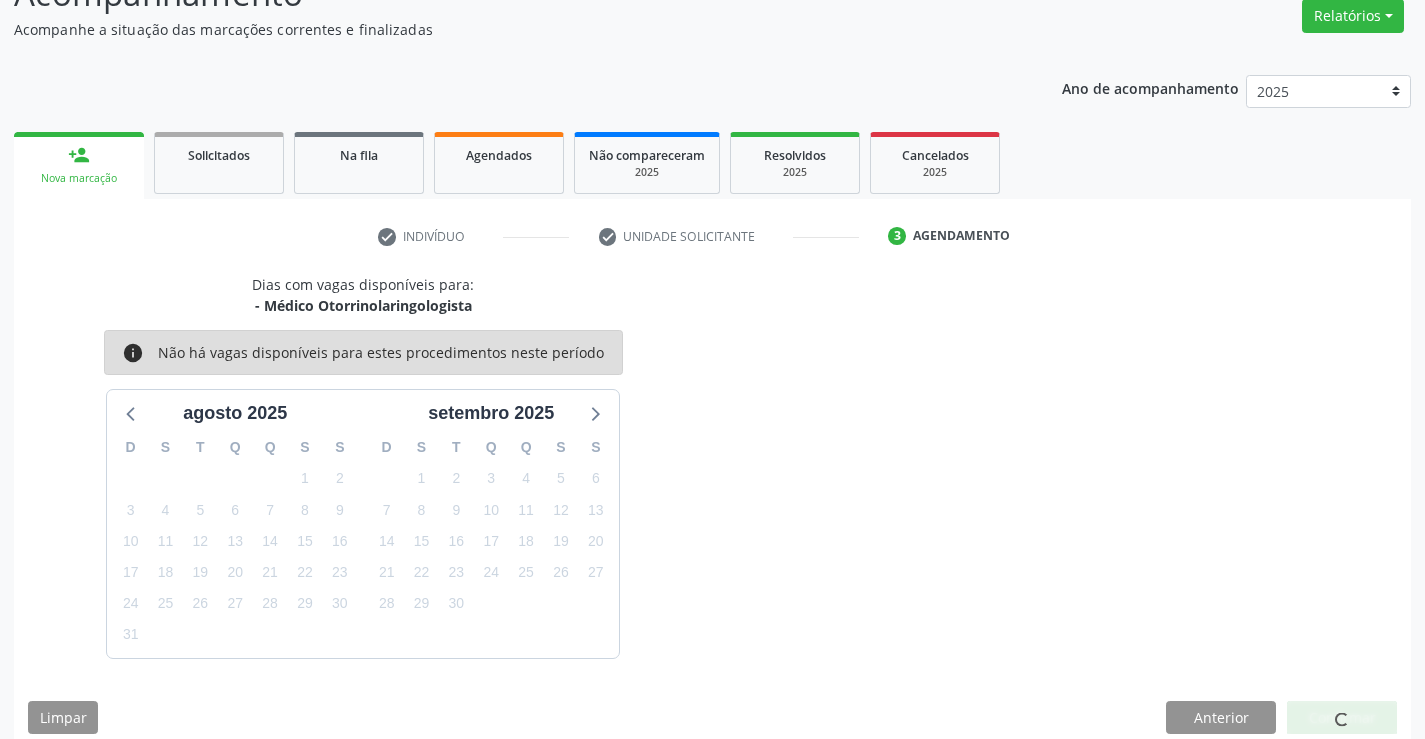 scroll, scrollTop: 0, scrollLeft: 0, axis: both 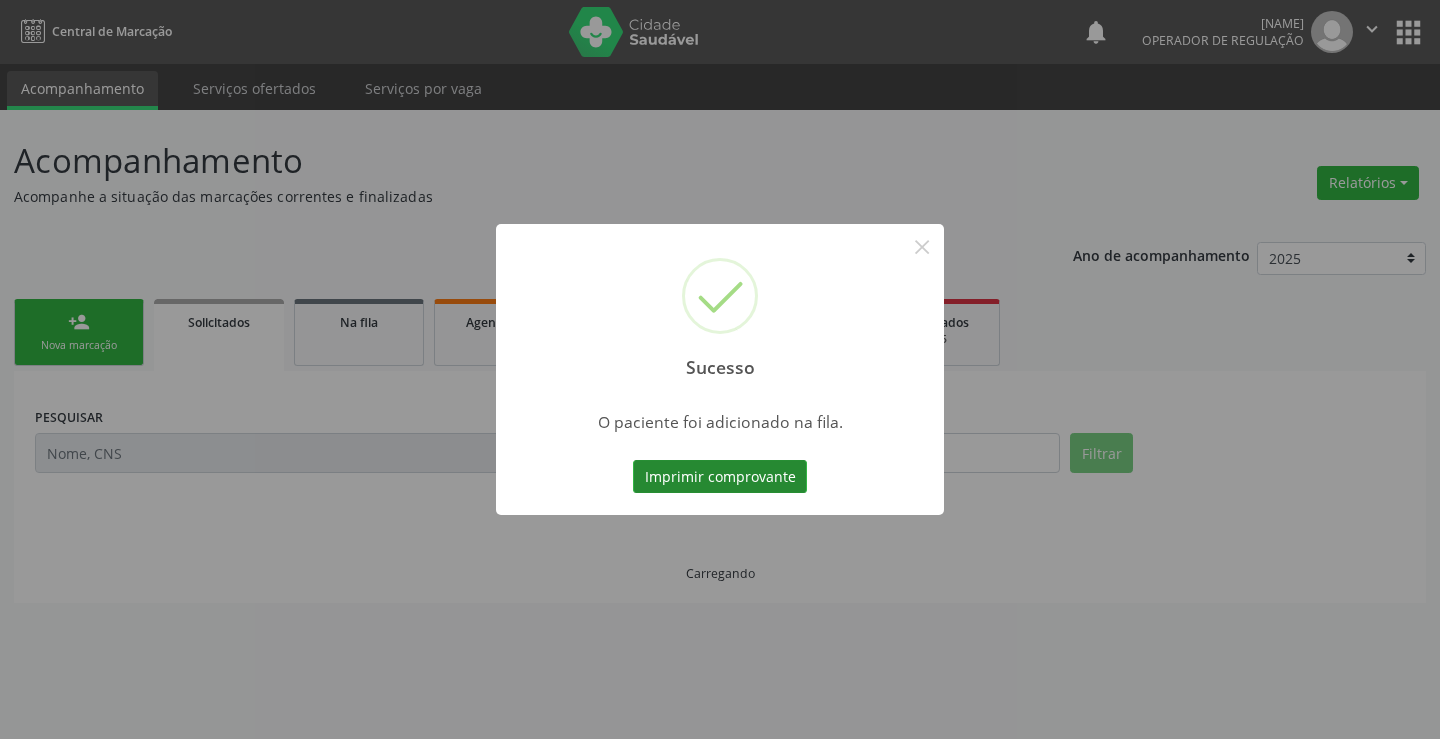click on "Imprimir comprovante" at bounding box center [720, 477] 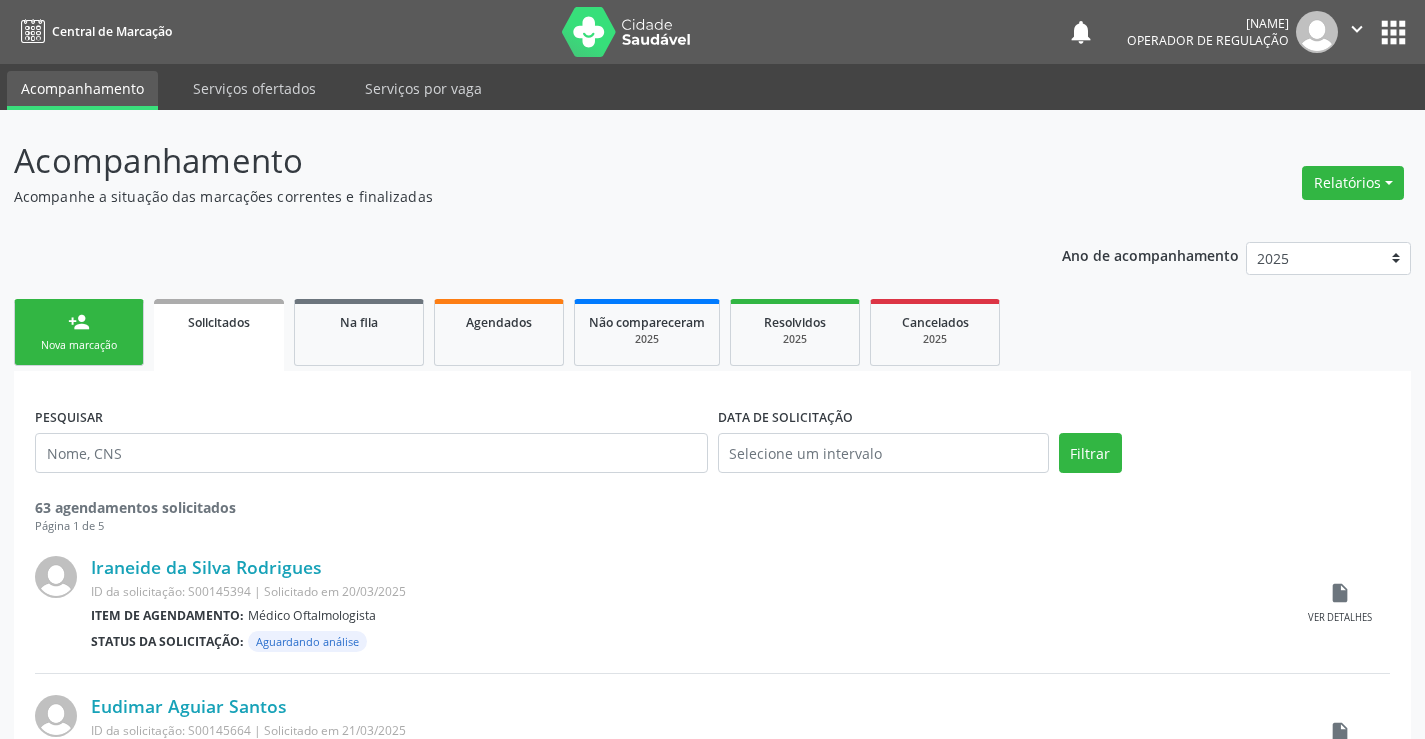 click on "Nova marcação" at bounding box center [79, 345] 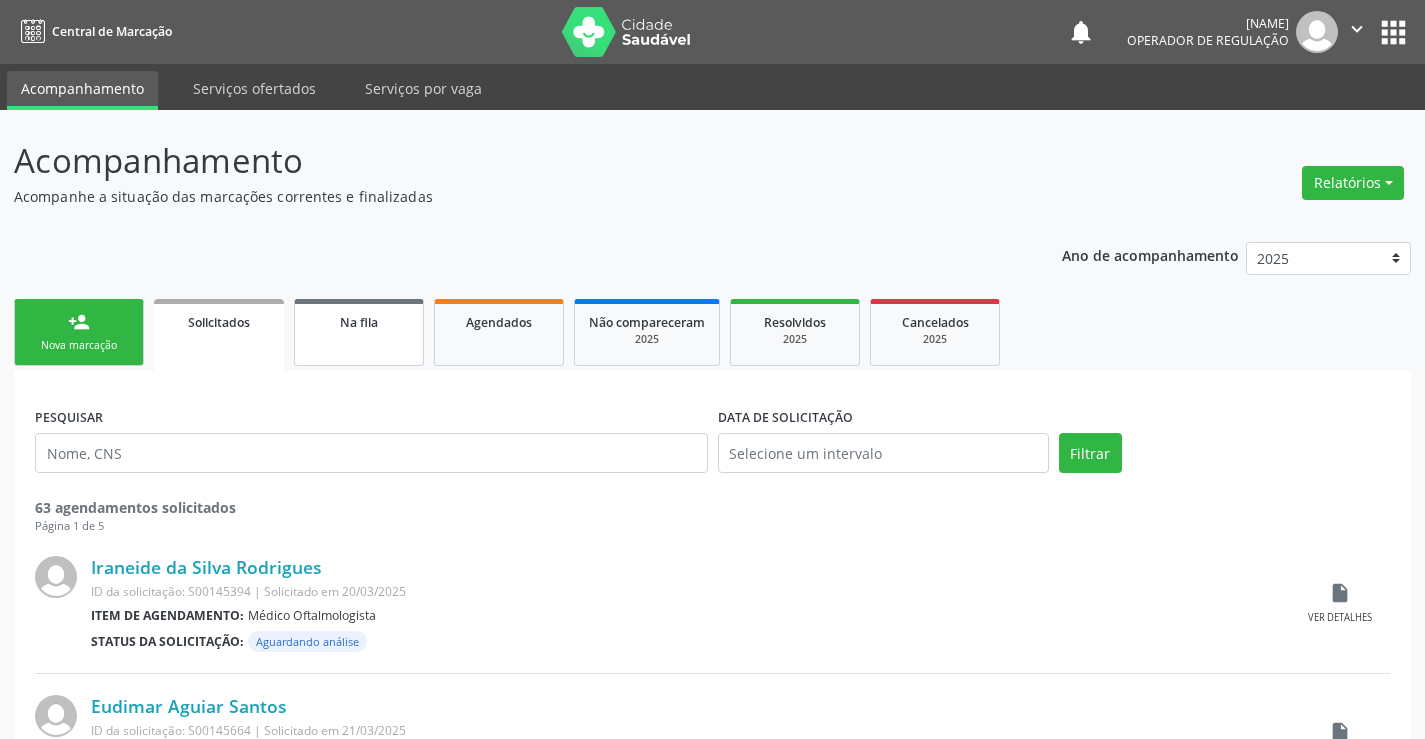 click on "Na fila" at bounding box center [359, 332] 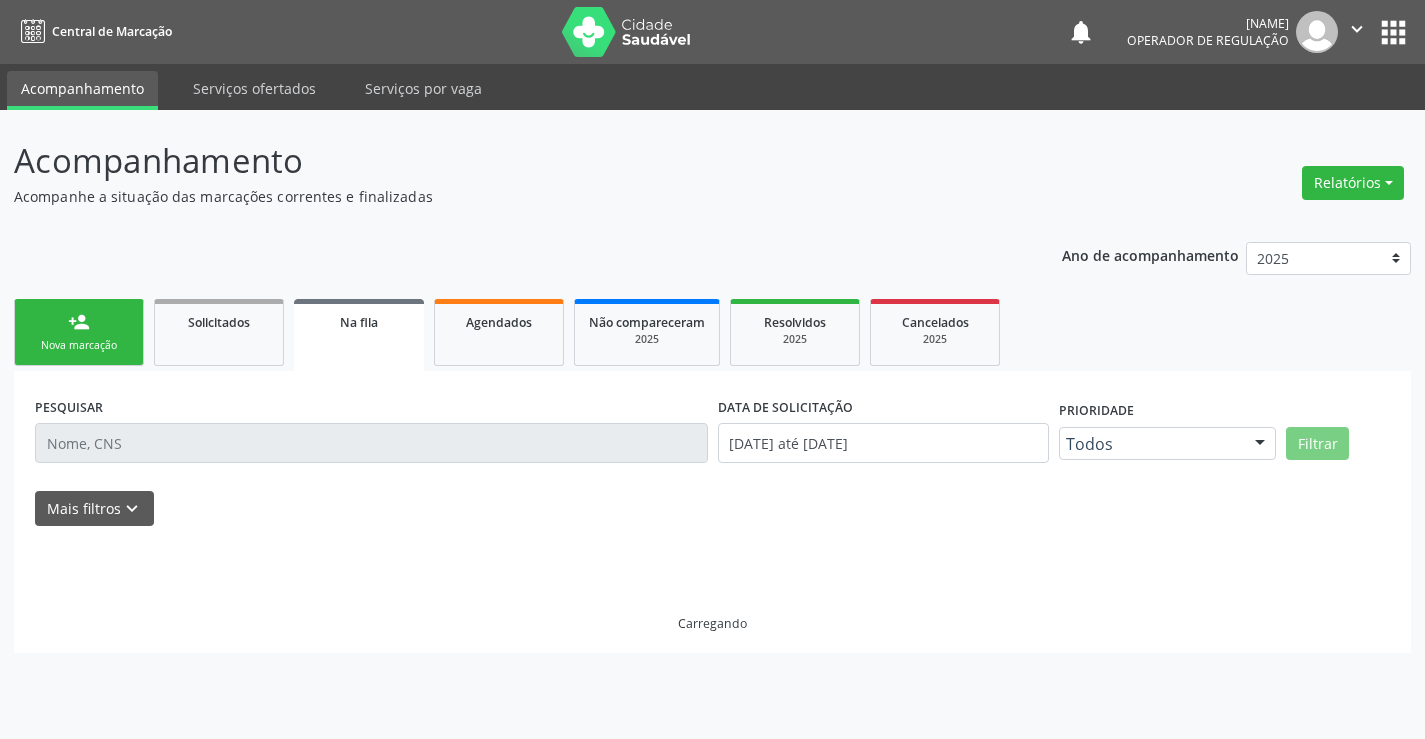 click on "Na fila" at bounding box center (359, 335) 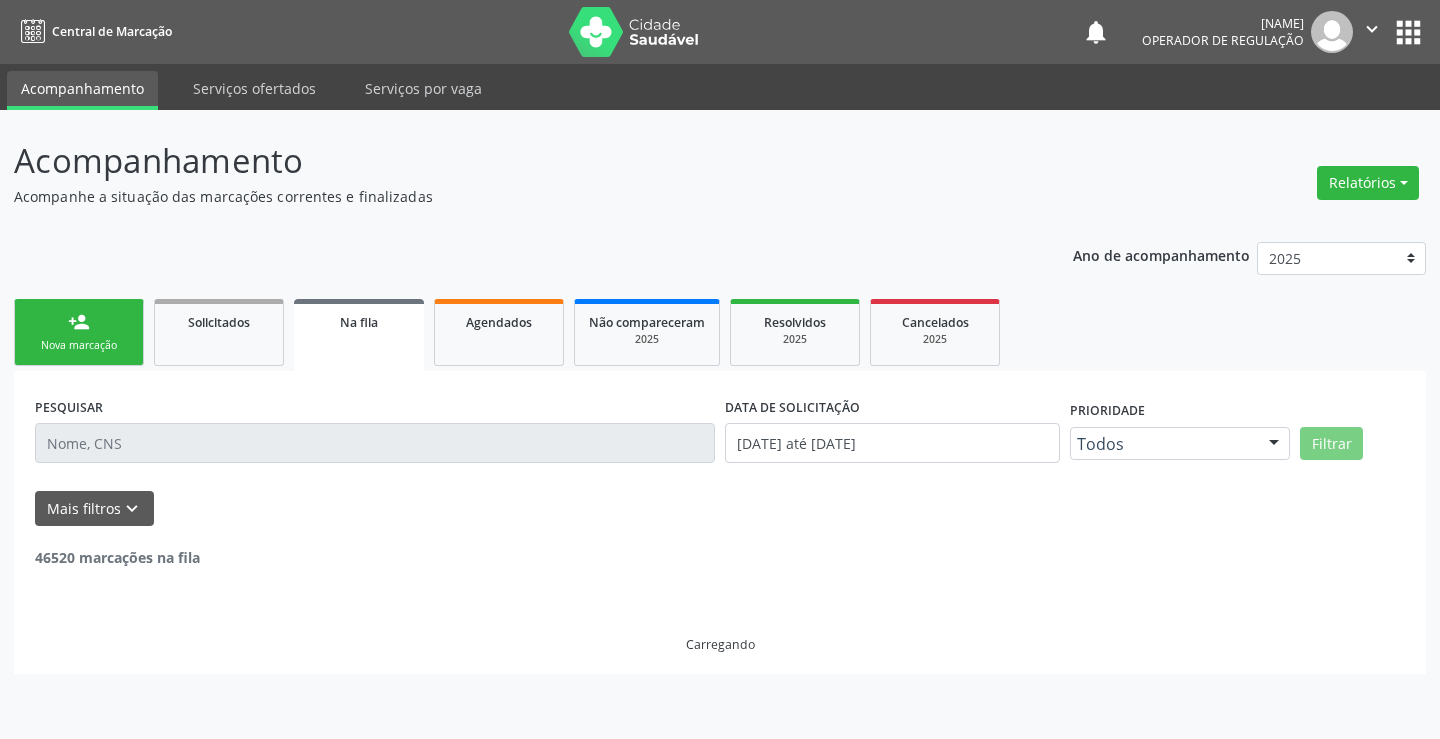 click at bounding box center [375, 443] 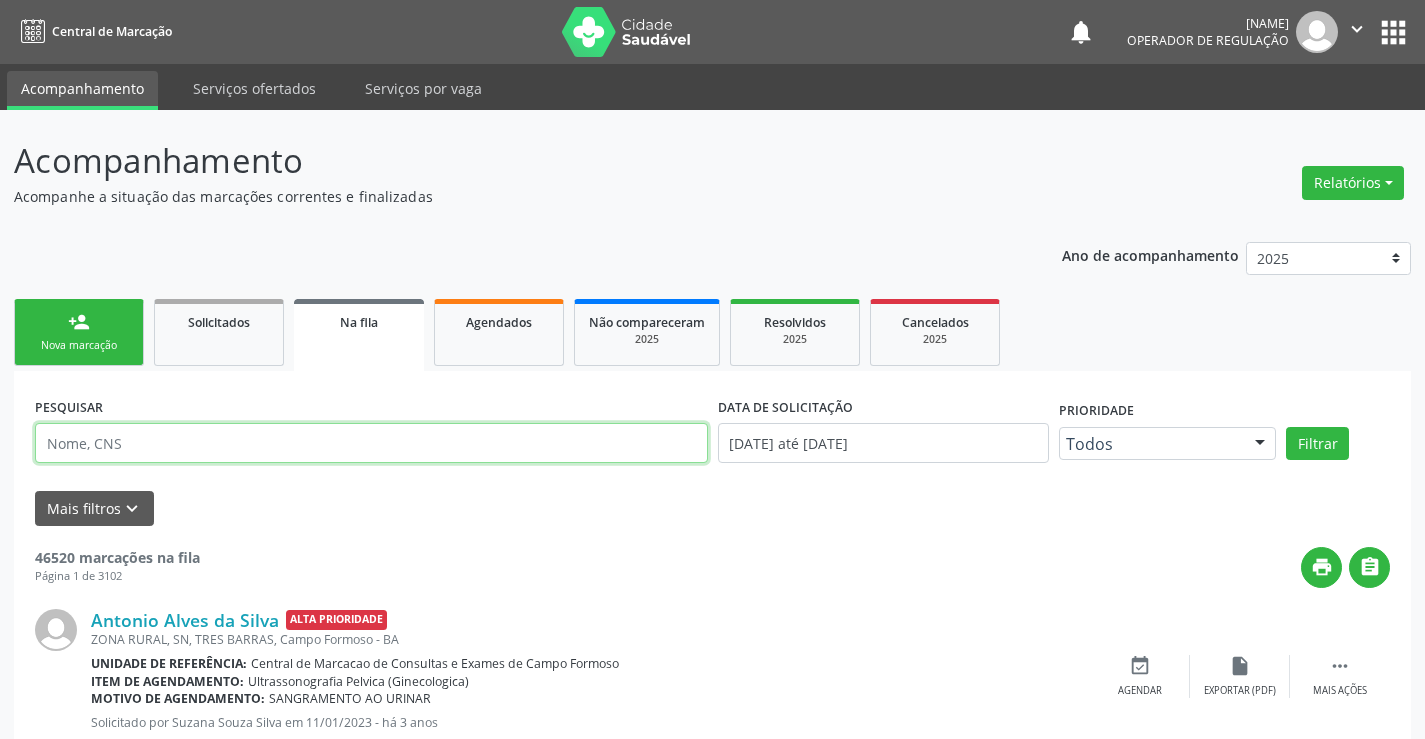 click at bounding box center (371, 443) 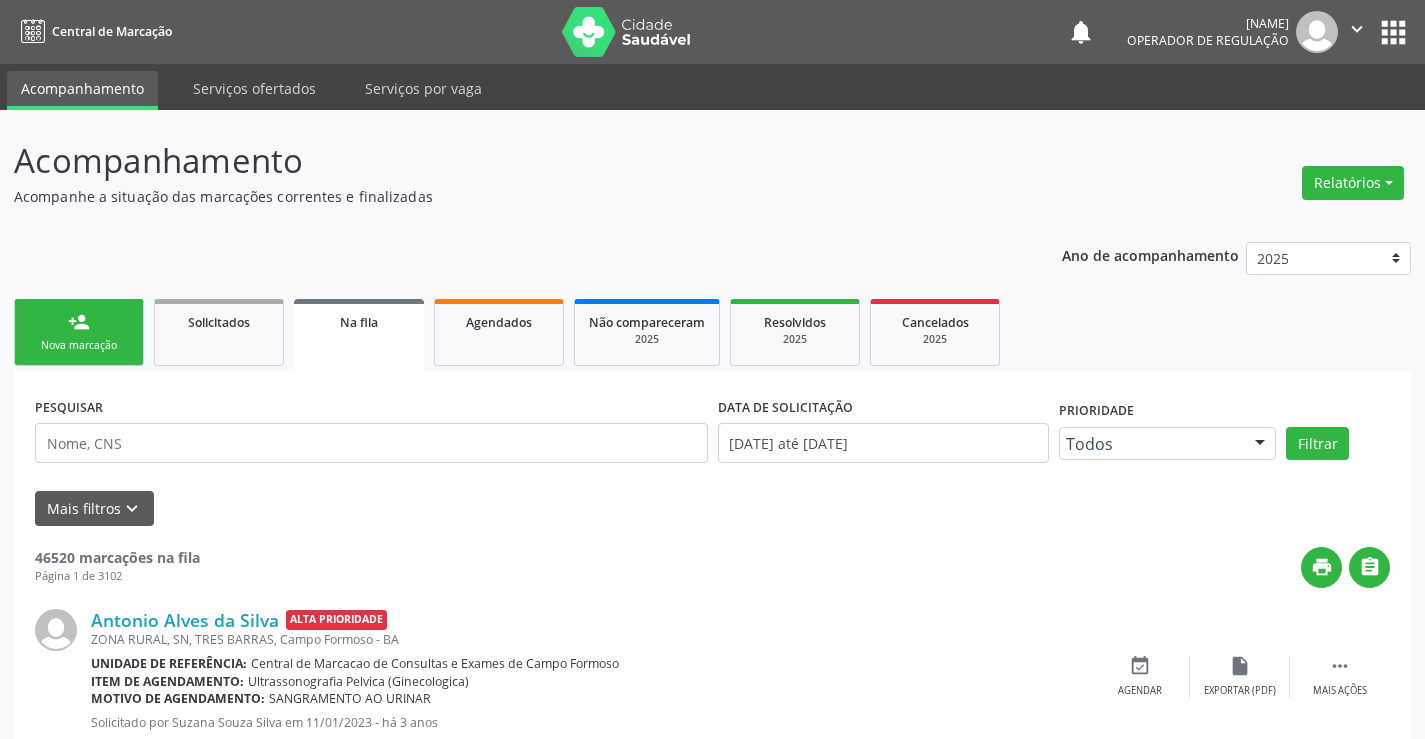 click on "Nova marcação" at bounding box center (79, 345) 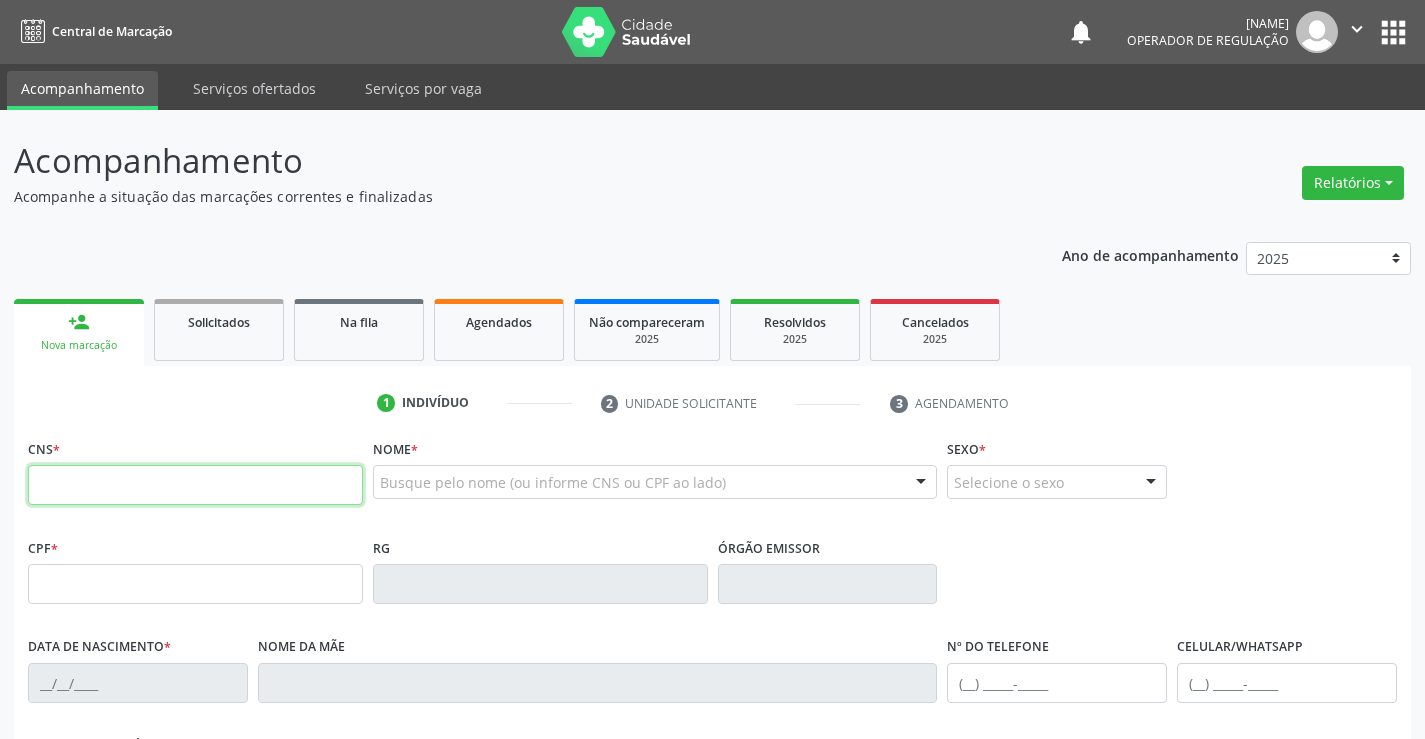 click at bounding box center [195, 485] 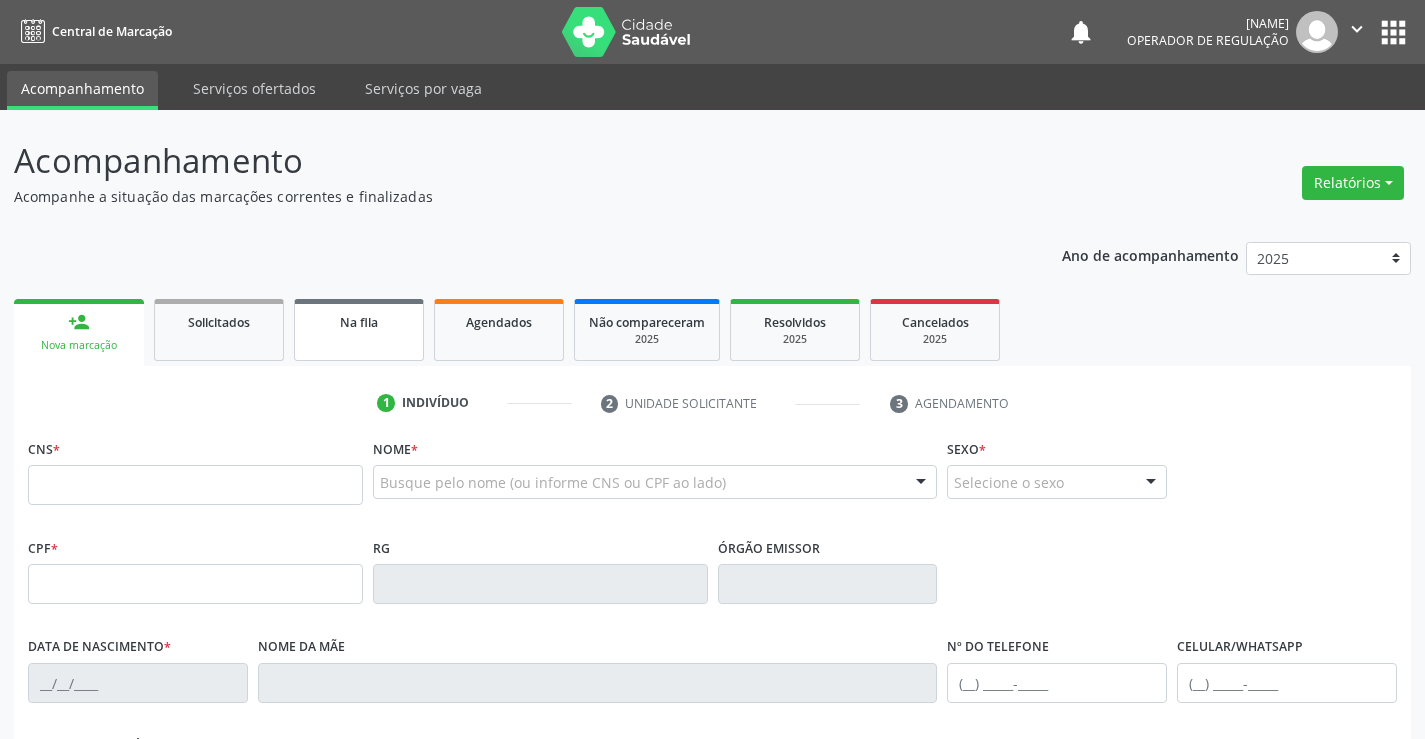 click on "Na fila" at bounding box center (359, 330) 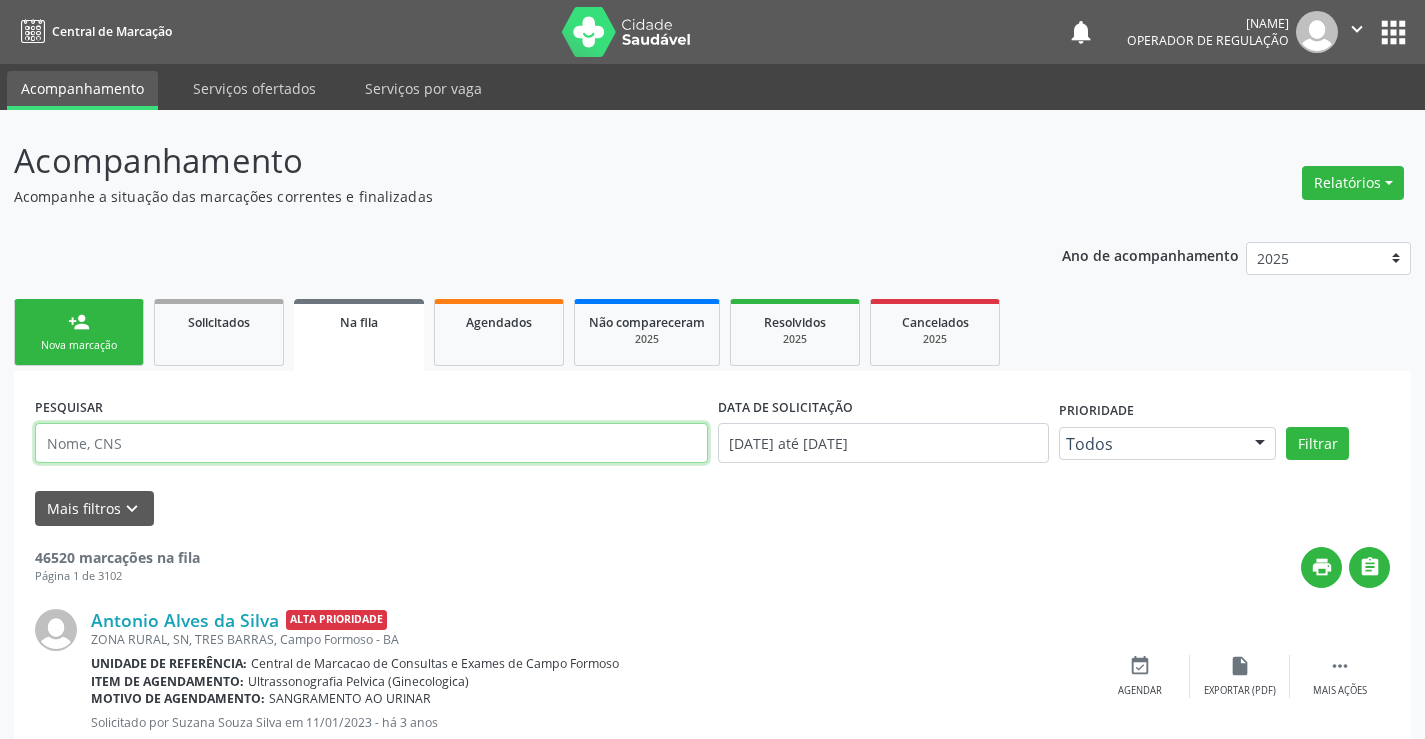 drag, startPoint x: 106, startPoint y: 441, endPoint x: 135, endPoint y: 345, distance: 100.28459 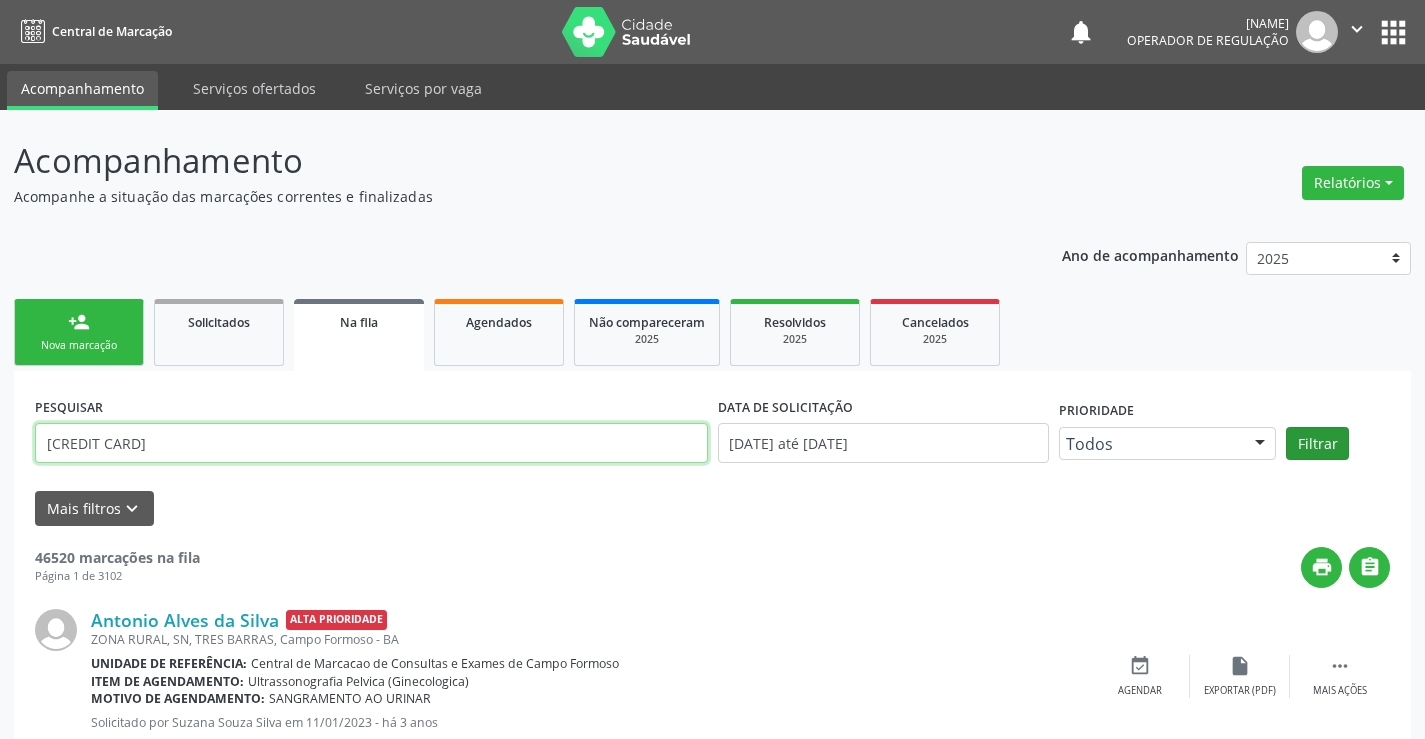 type on "704204764220380" 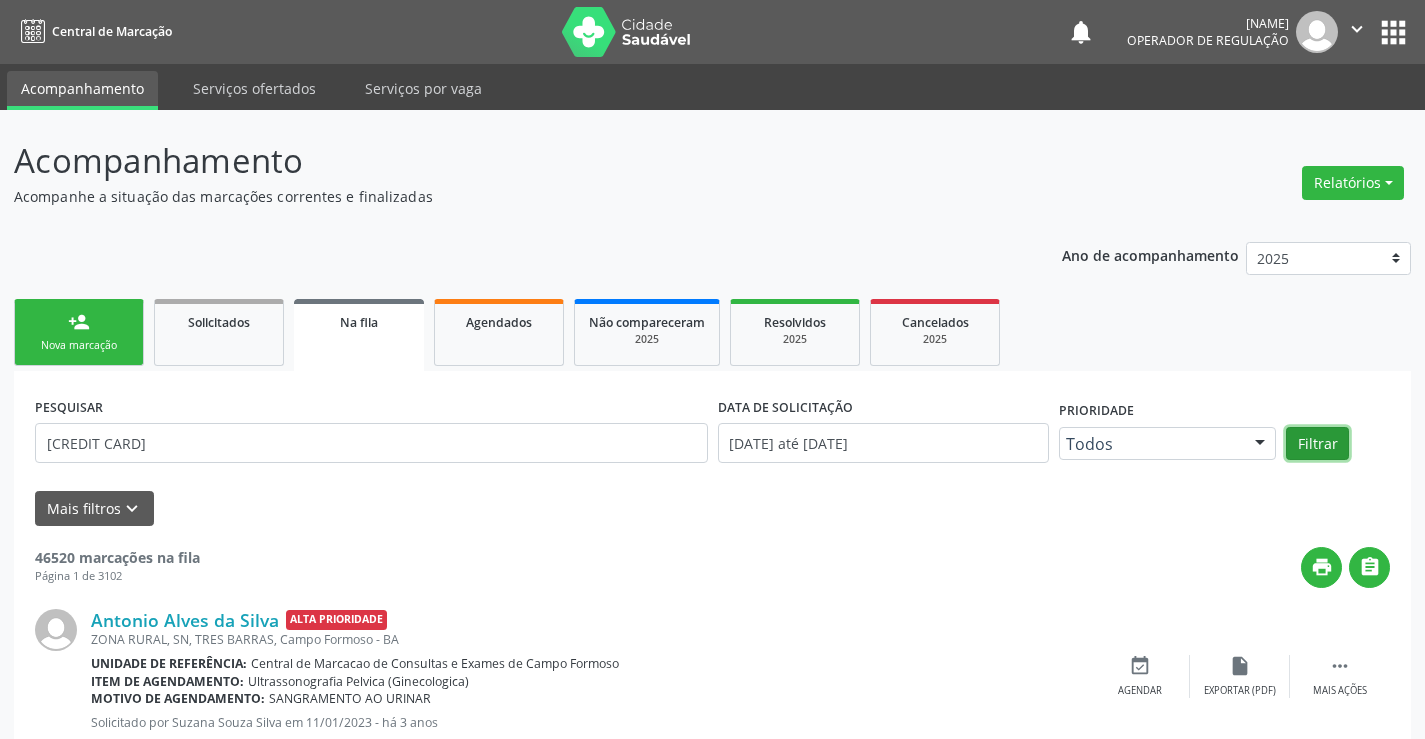 click on "Filtrar" at bounding box center (1317, 444) 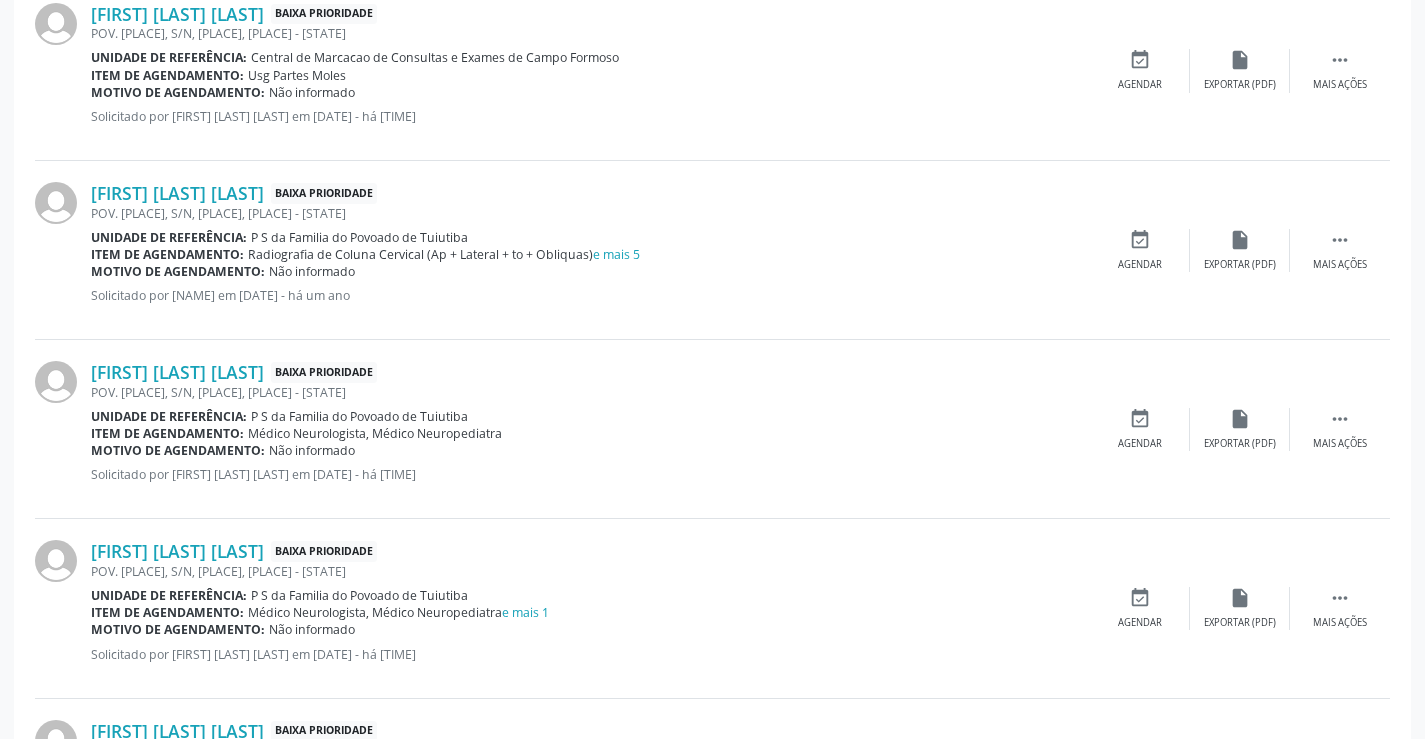 scroll, scrollTop: 772, scrollLeft: 0, axis: vertical 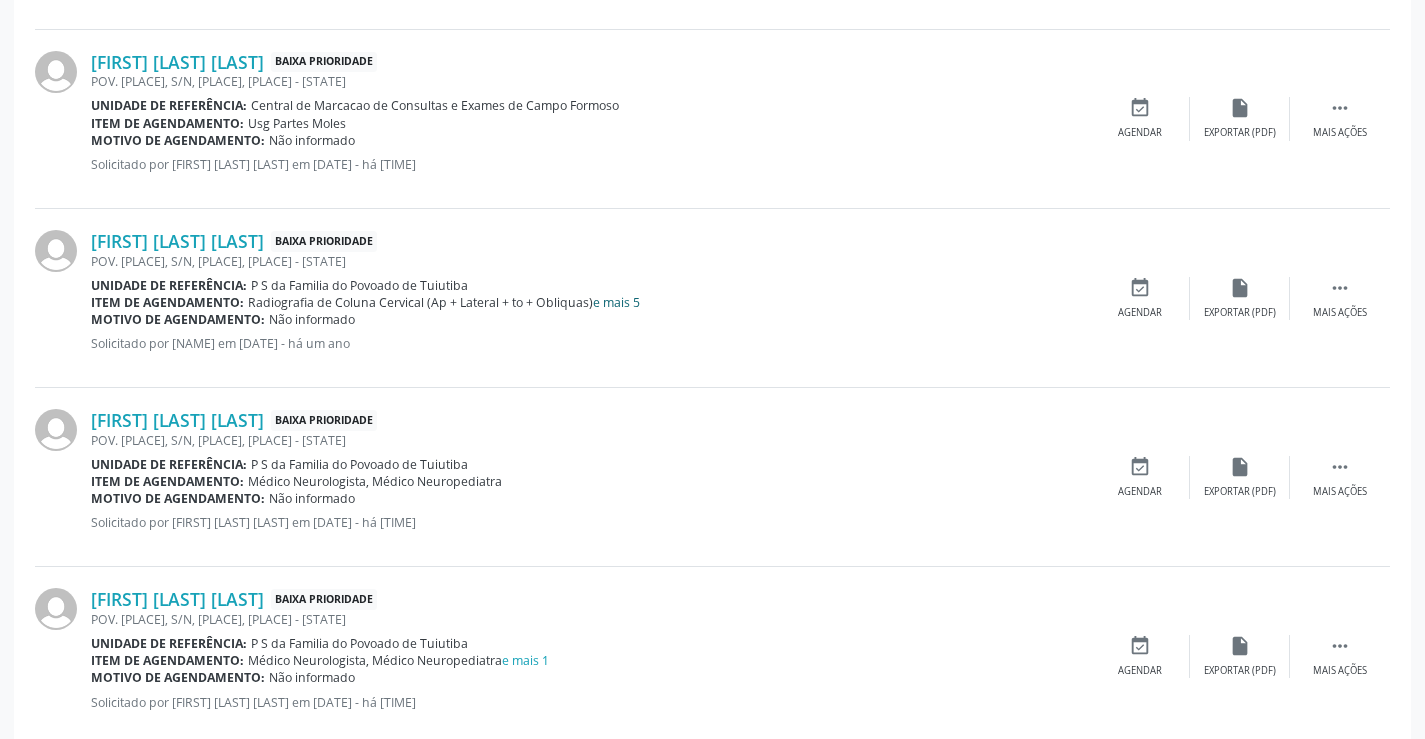 click on "e mais 5" at bounding box center (616, 302) 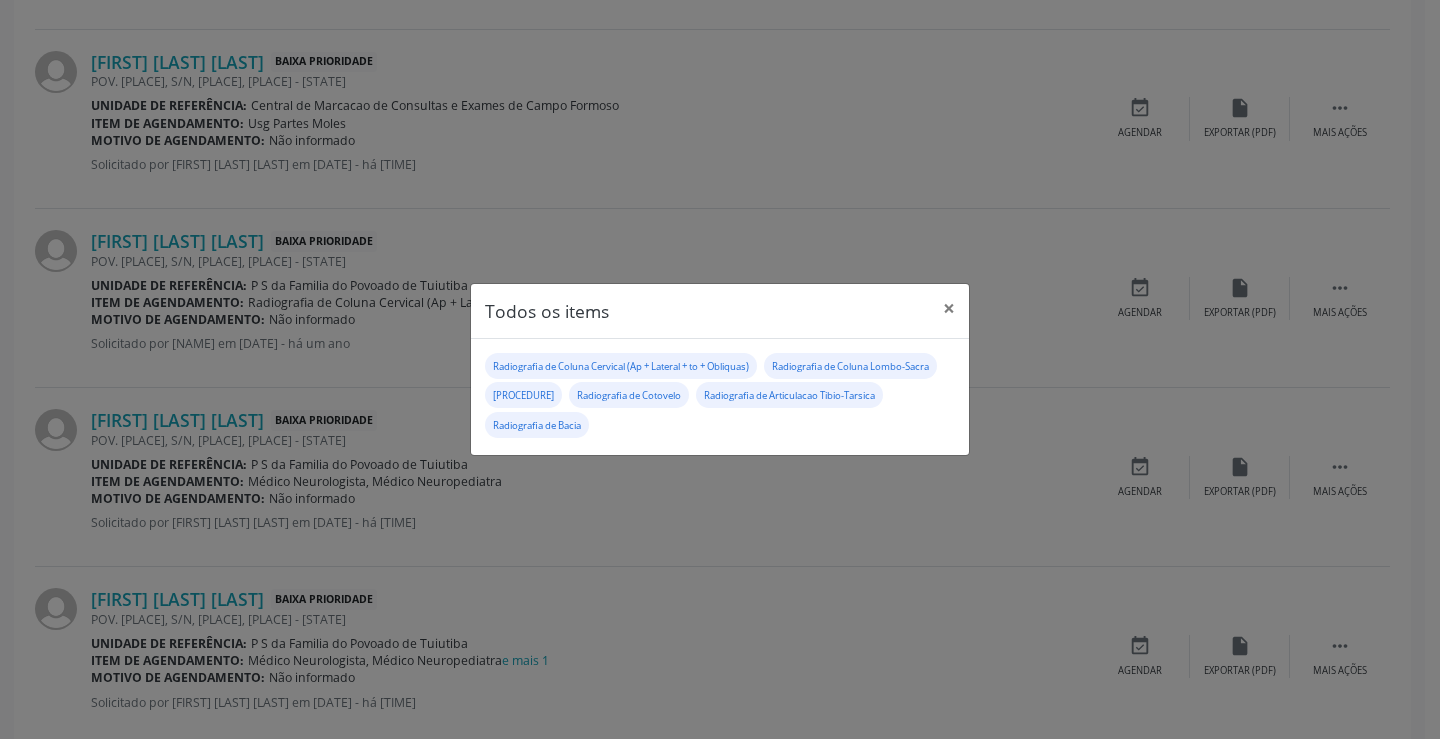 click on "Todos os items × Radiografia de Coluna Cervical (Ap + Lateral + to + Obliquas) Radiografia de Coluna Lombo-Sacra Radiografia de Coluna Toraco-Lombar Dinamica Radiografia de Cotovelo Radiografia de Articulacao Tibio-Tarsica Radiografia de Bacia" at bounding box center (720, 369) 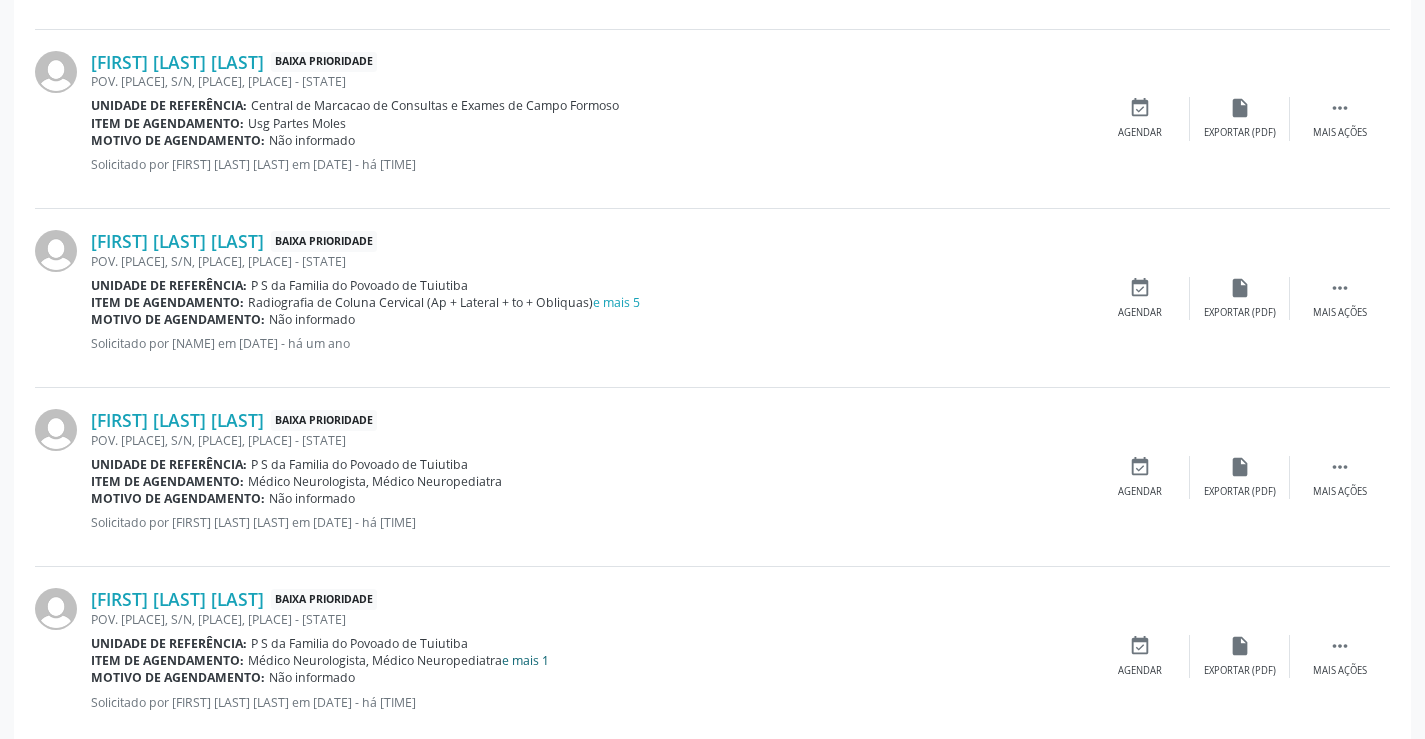 click on "e mais 1" at bounding box center (525, 660) 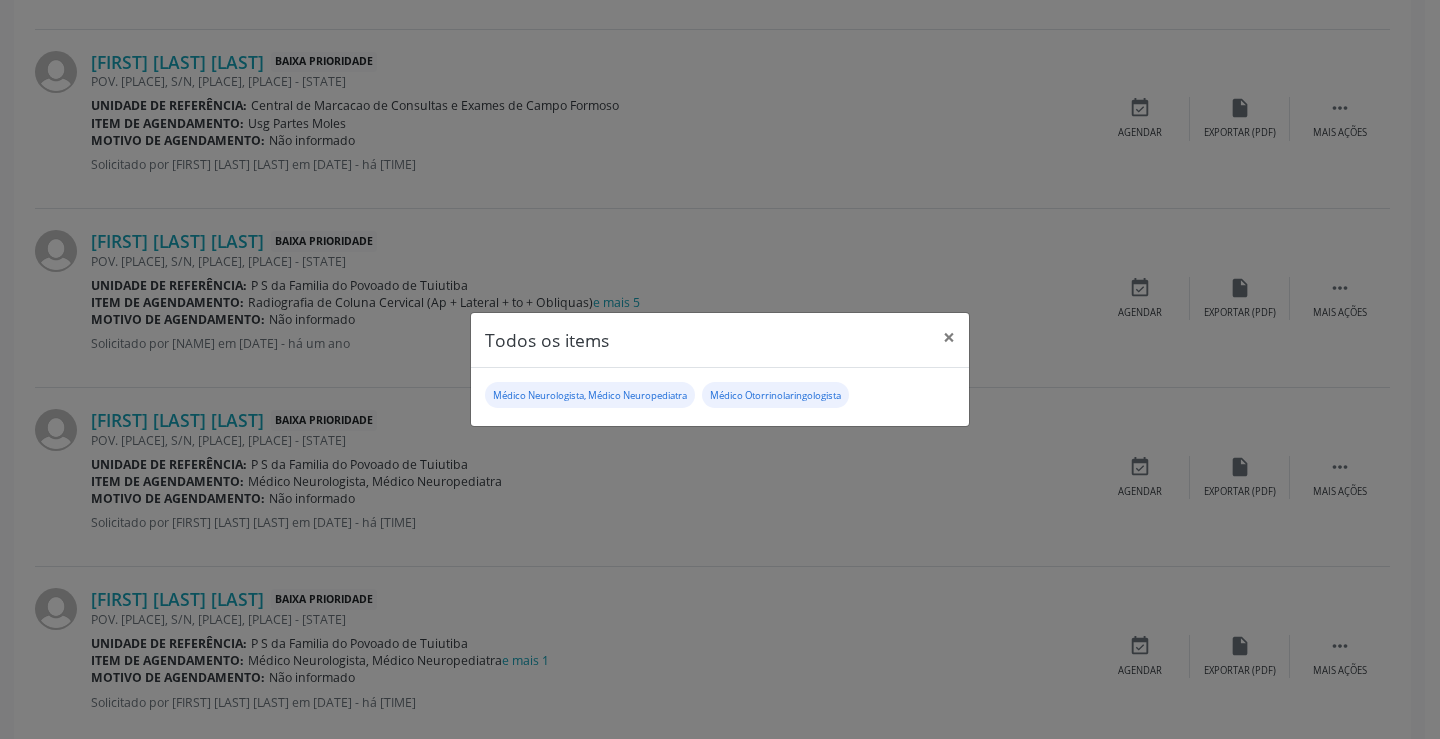 click on "Todos os items × Médico Neurologista, Médico Neuropediatra Médico Otorrinolaringologista" at bounding box center [720, 369] 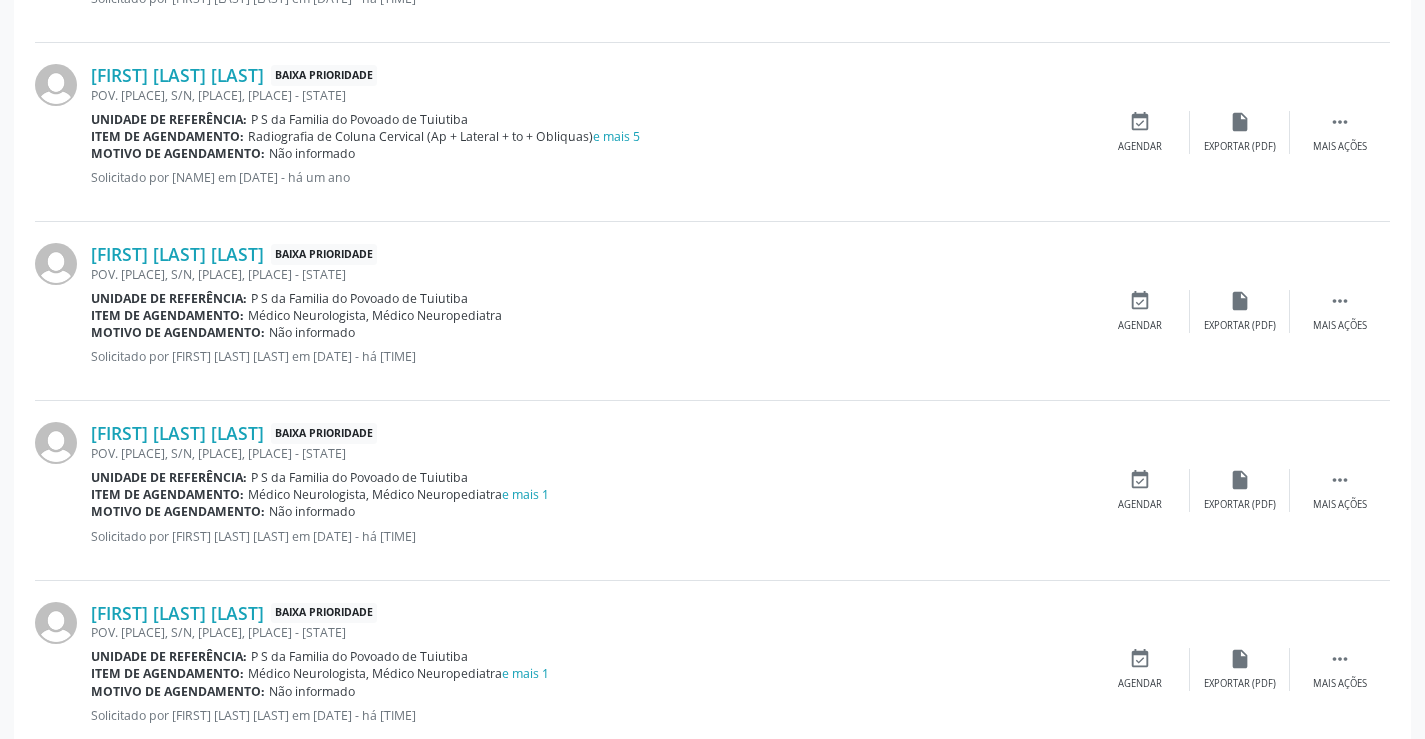 scroll, scrollTop: 972, scrollLeft: 0, axis: vertical 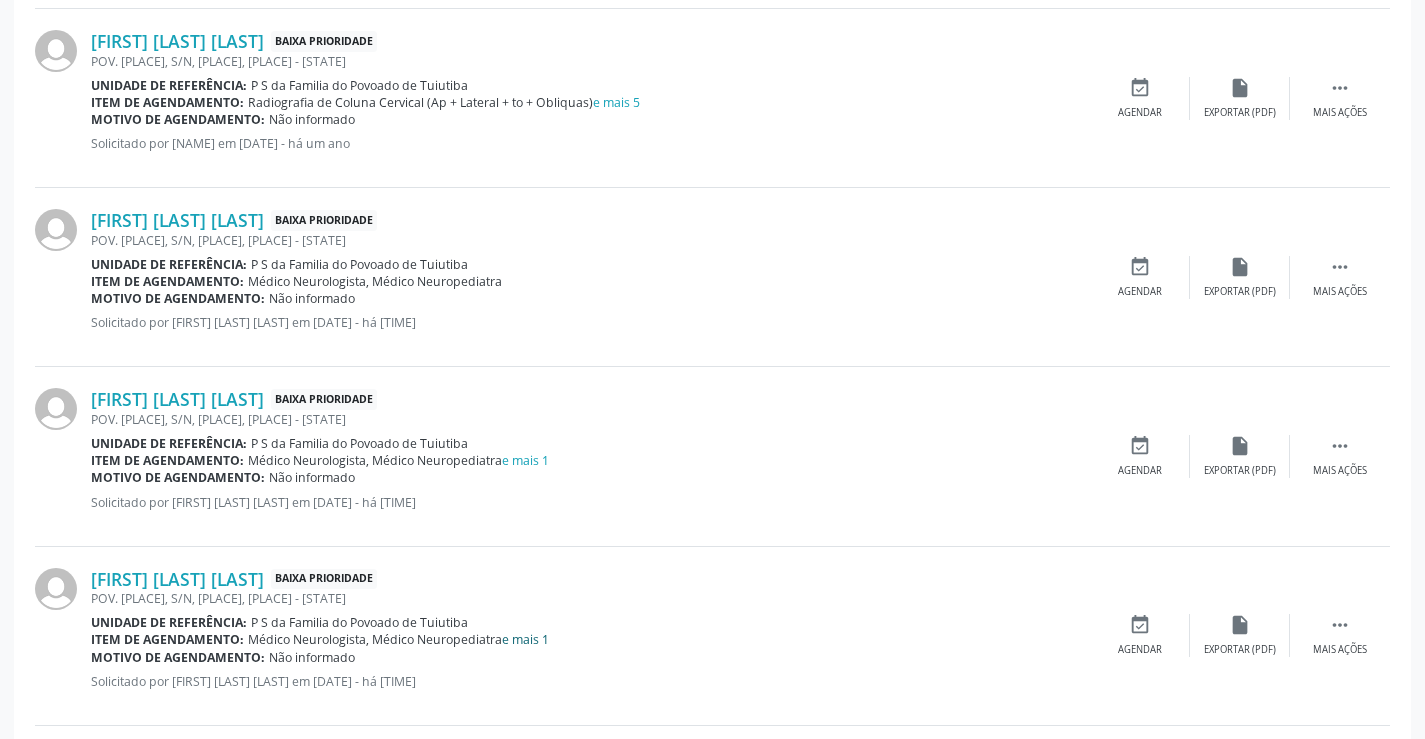 click on "e mais 1" at bounding box center (525, 639) 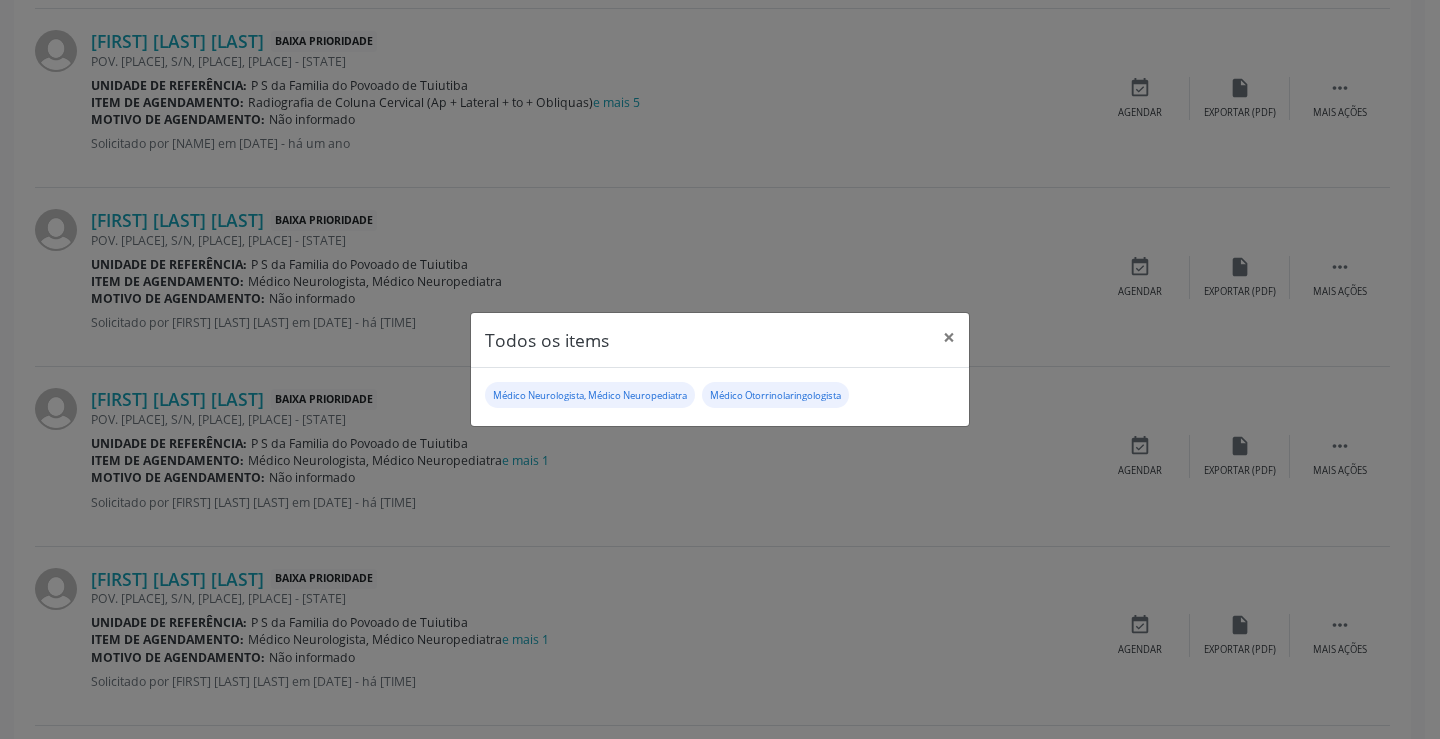 click on "Todos os items × Médico Neurologista, Médico Neuropediatra Médico Otorrinolaringologista" at bounding box center (720, 369) 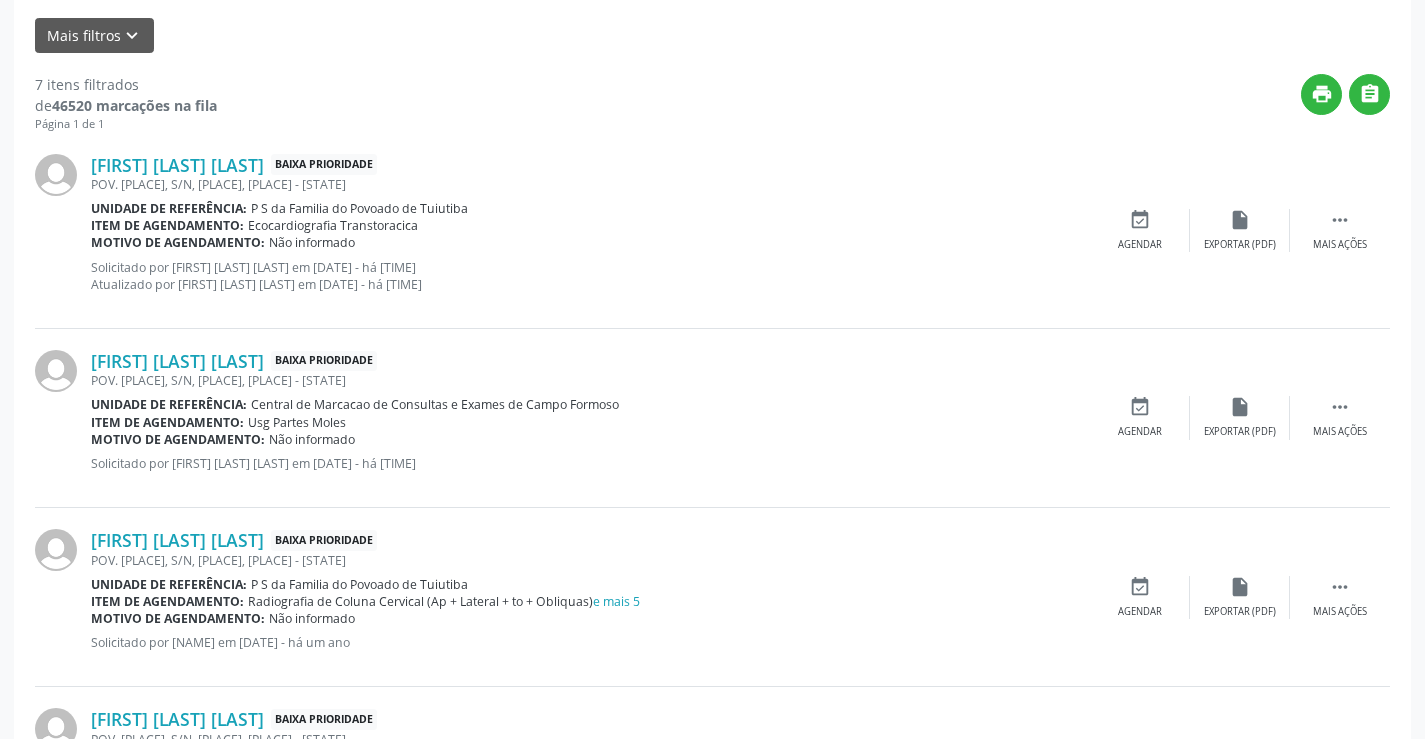 scroll, scrollTop: 472, scrollLeft: 0, axis: vertical 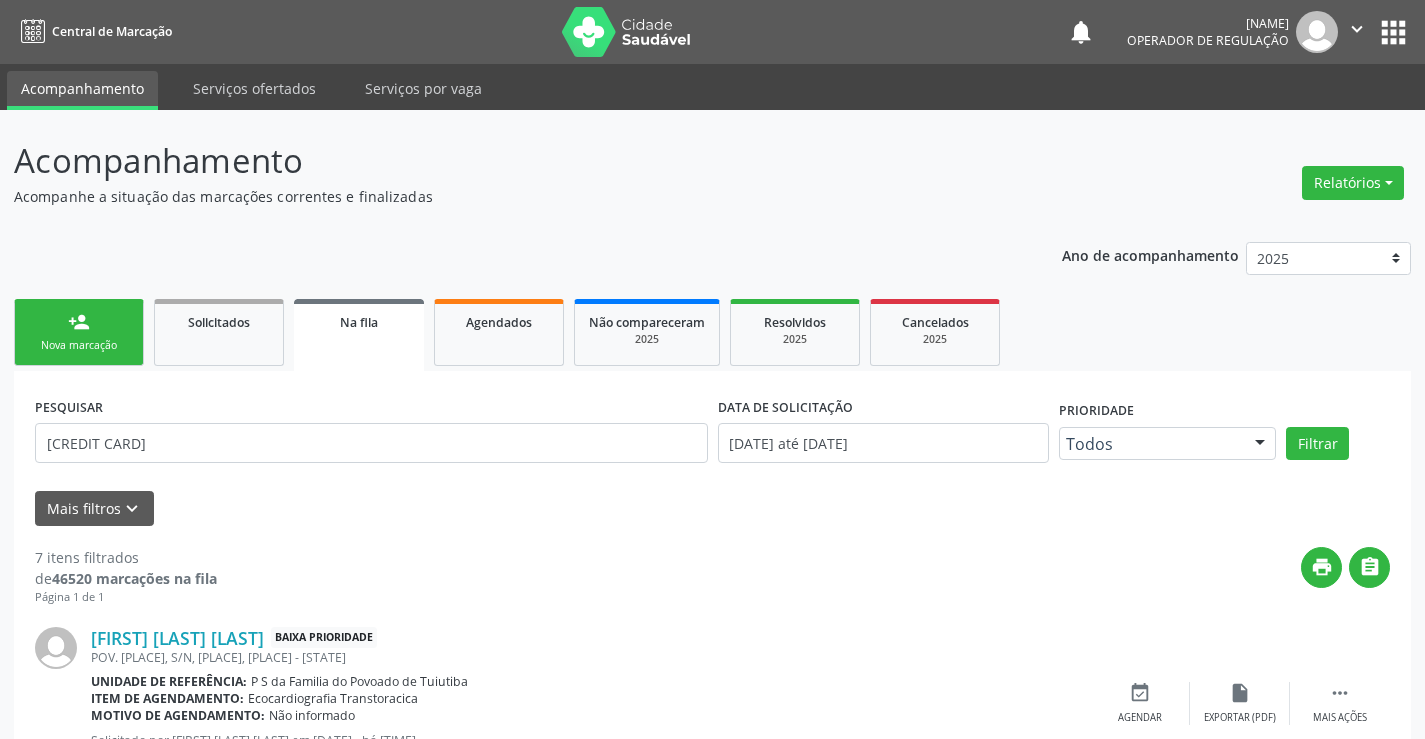 click on "Nova marcação" at bounding box center [79, 345] 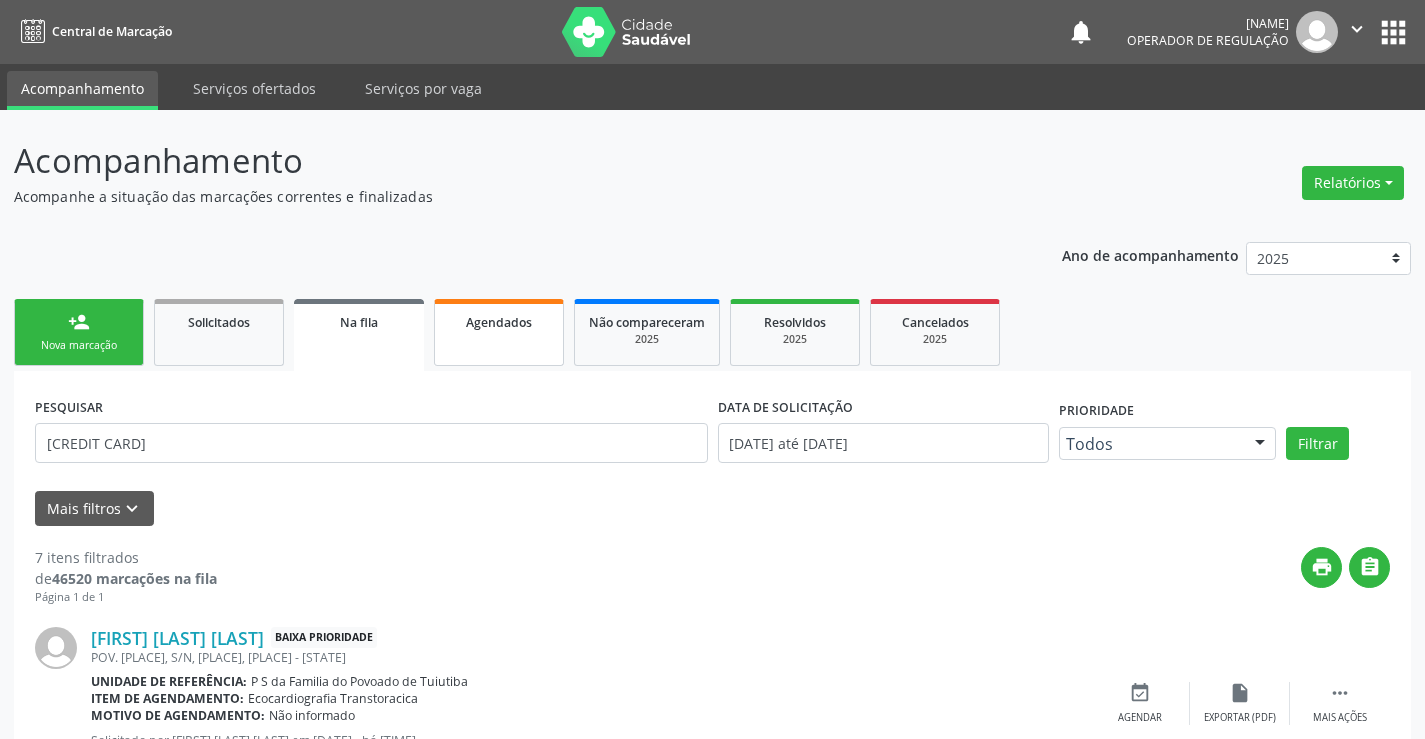 drag, startPoint x: 72, startPoint y: 338, endPoint x: 493, endPoint y: 354, distance: 421.30392 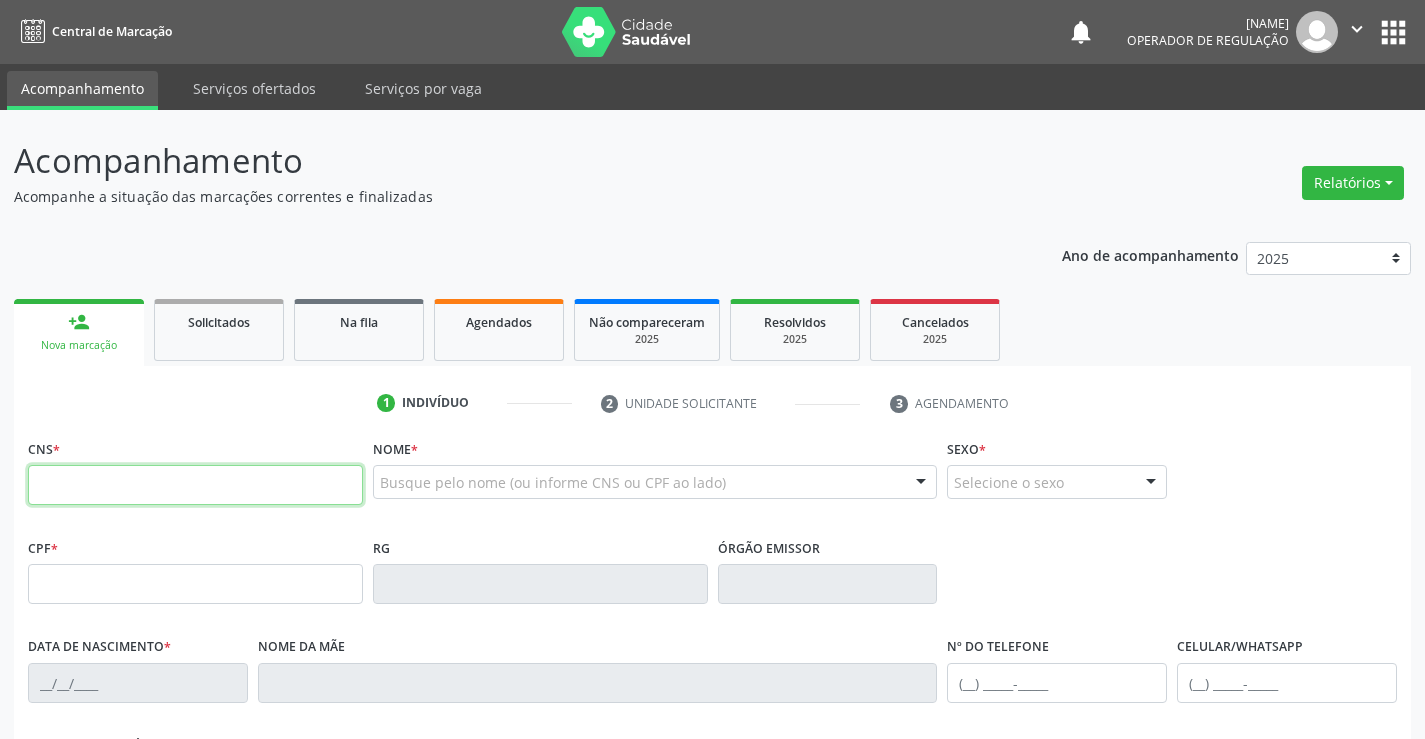 click at bounding box center [195, 485] 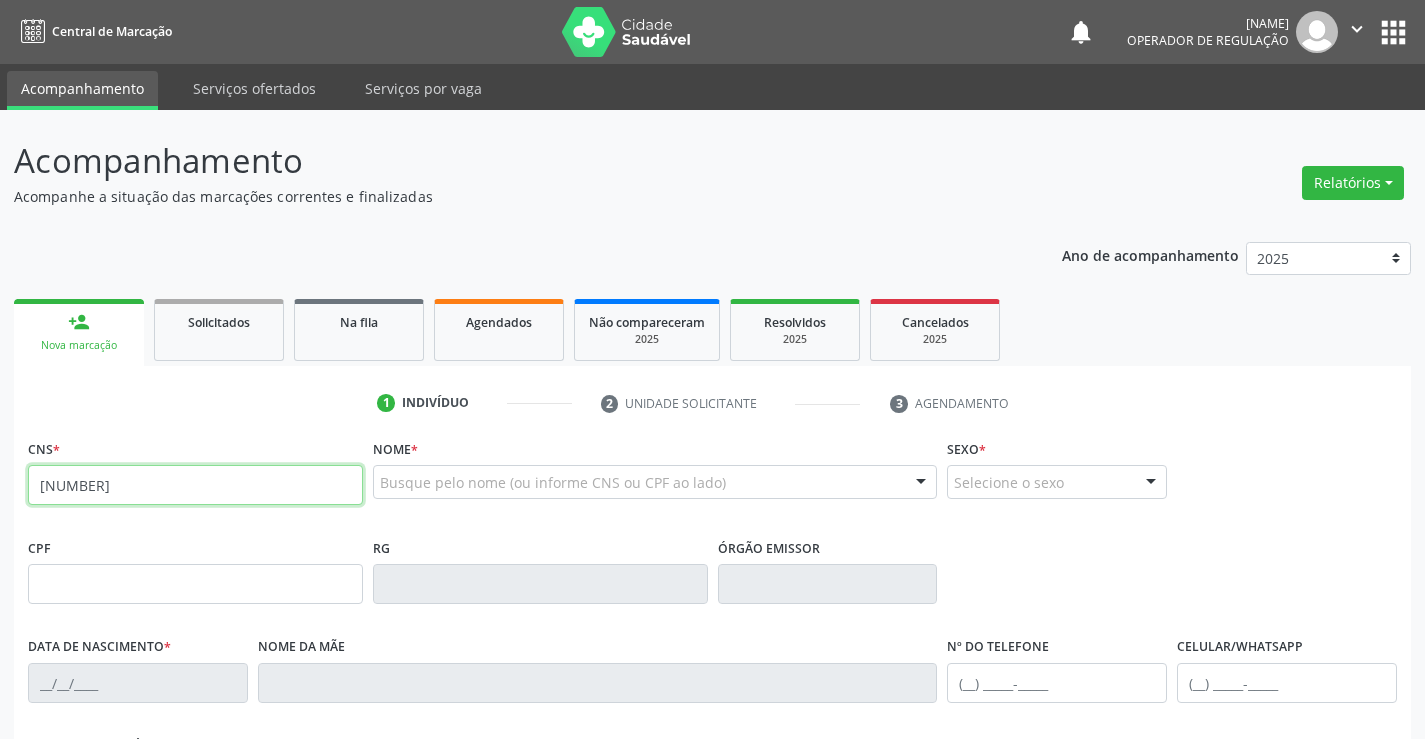 type on "704 1011 3230 3679" 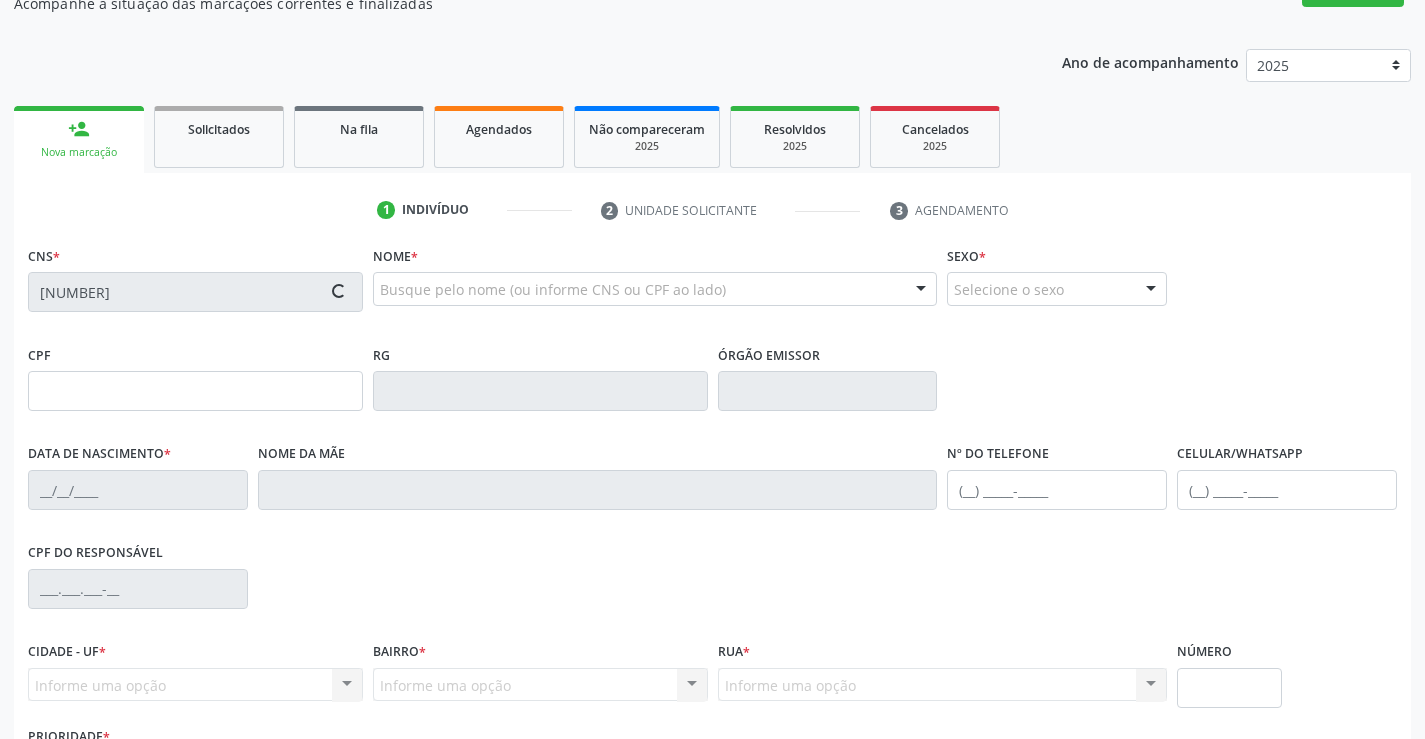 type on "1666816876" 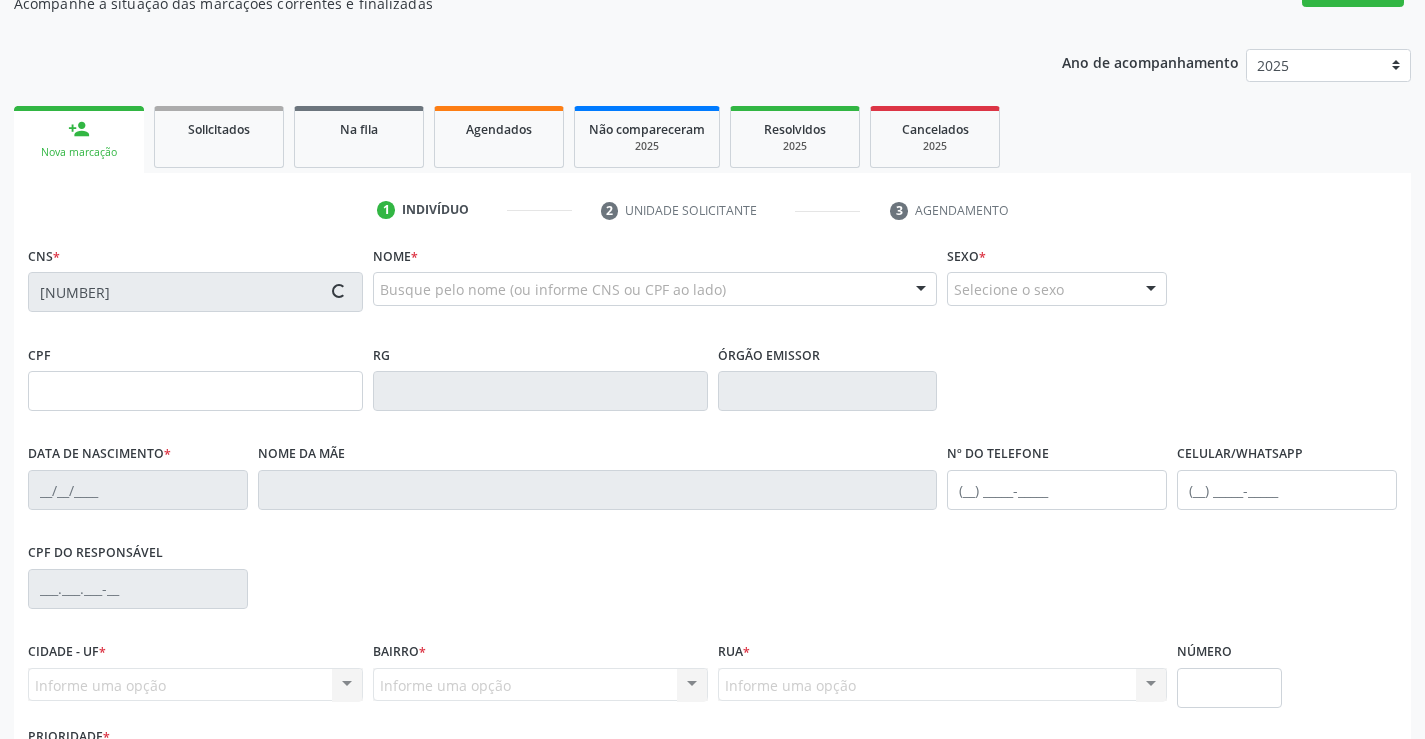 type on "25/11/2003" 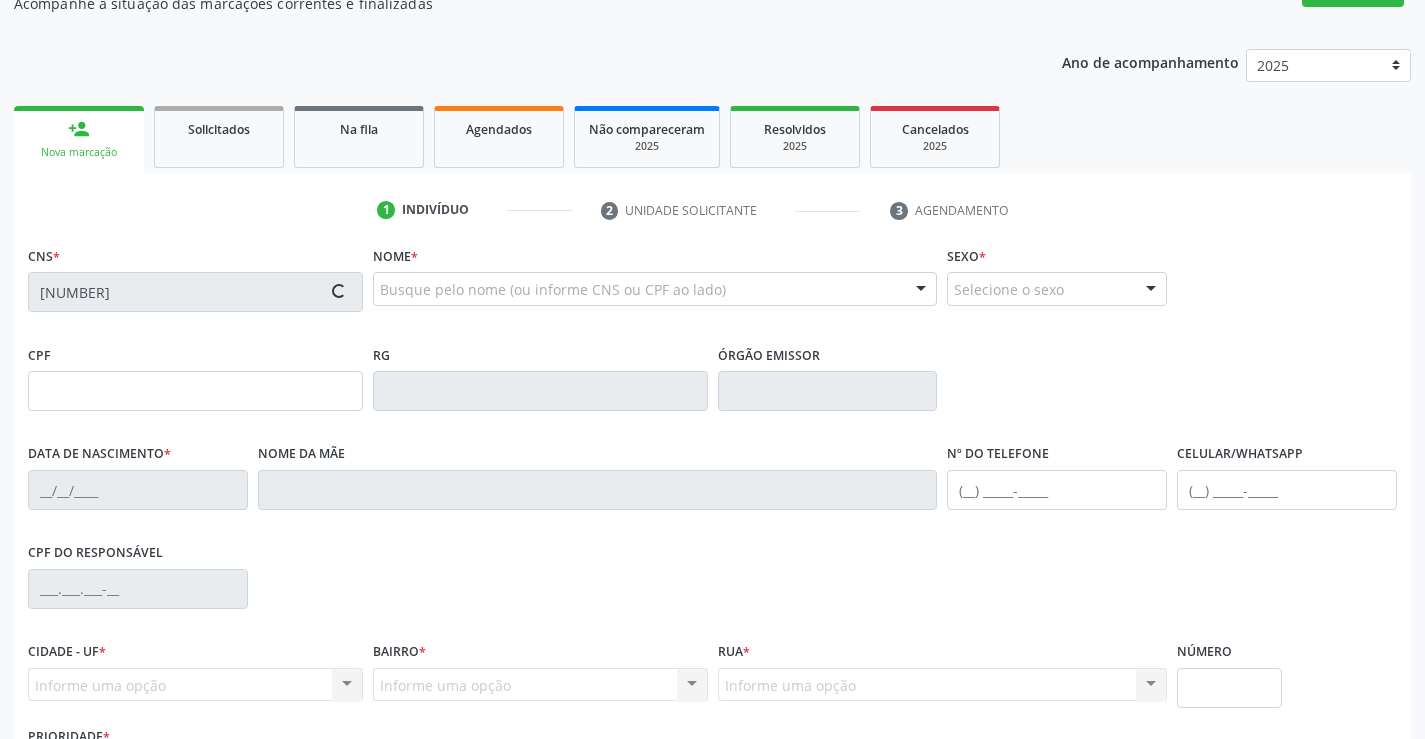 type on "(74) 98157-7596" 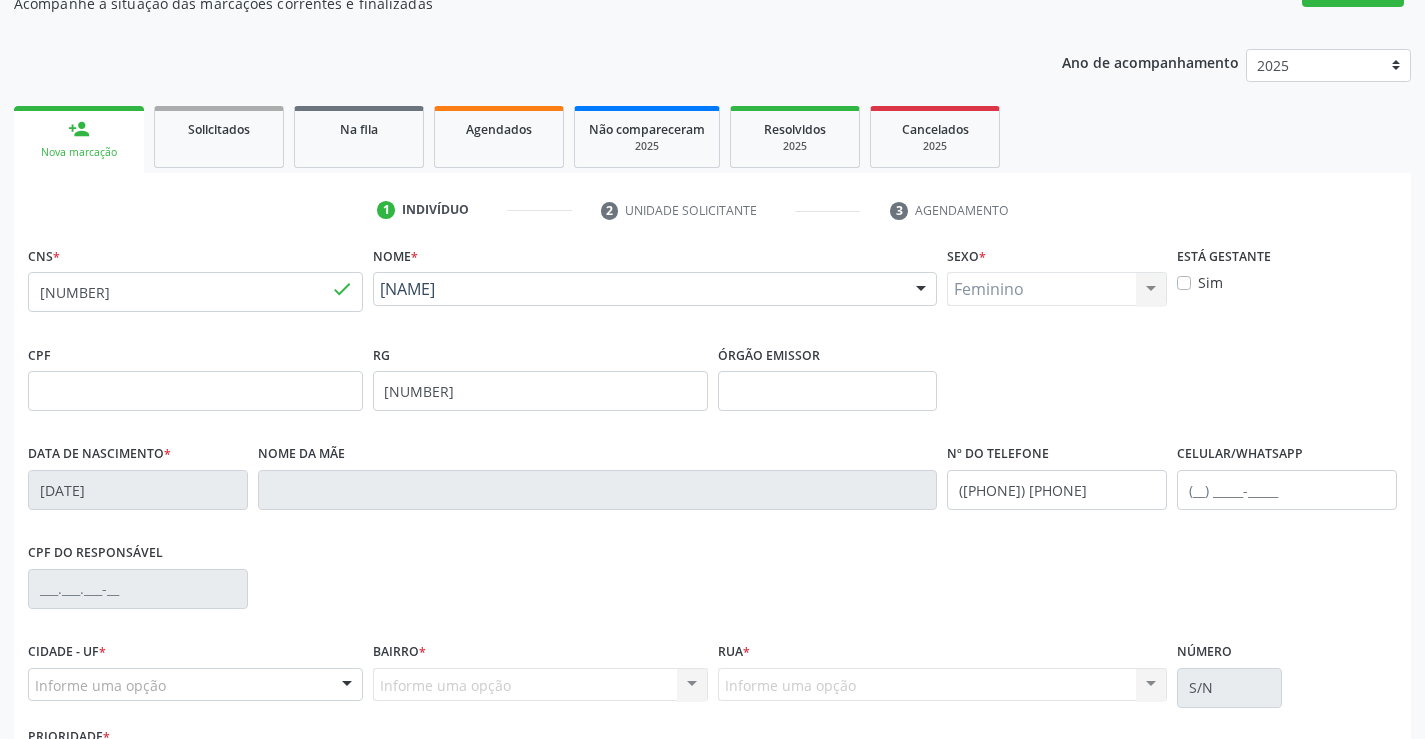 scroll, scrollTop: 300, scrollLeft: 0, axis: vertical 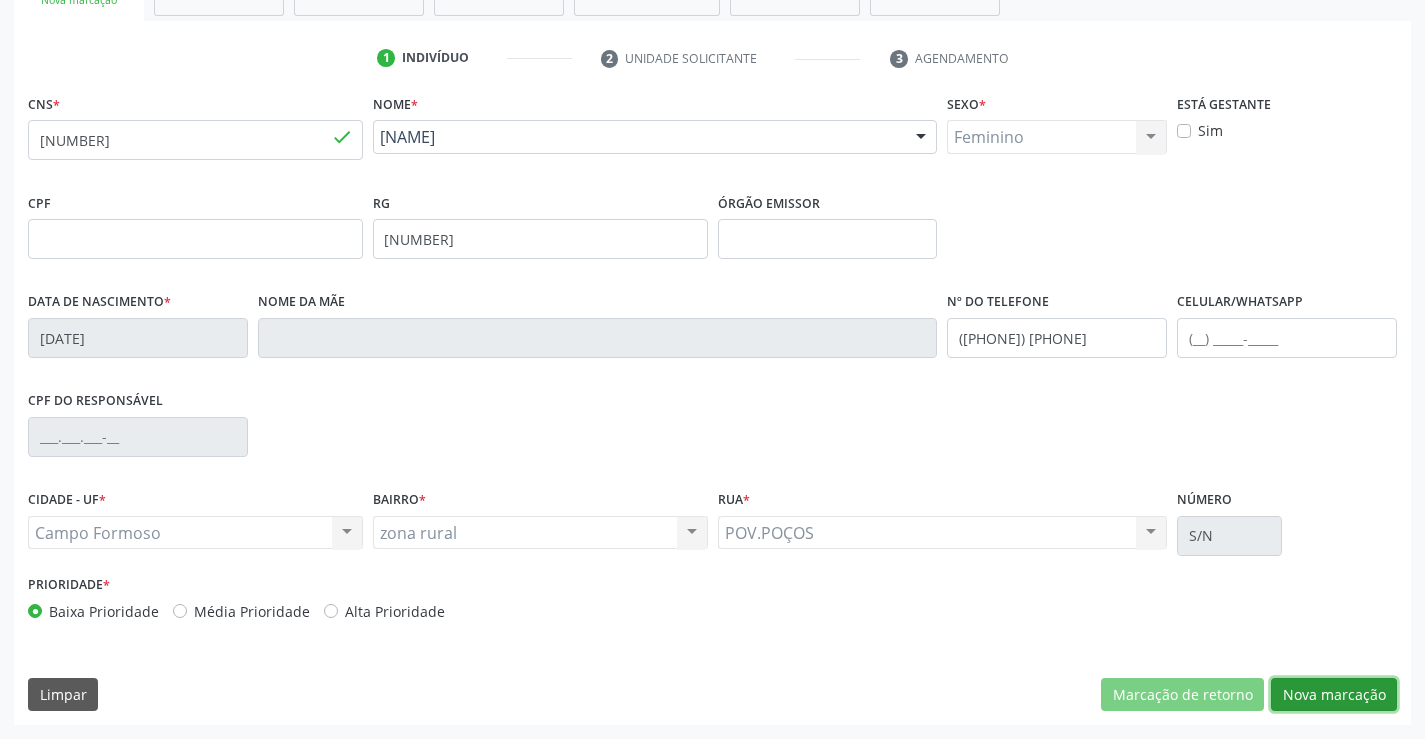 drag, startPoint x: 1341, startPoint y: 688, endPoint x: 1268, endPoint y: 611, distance: 106.10372 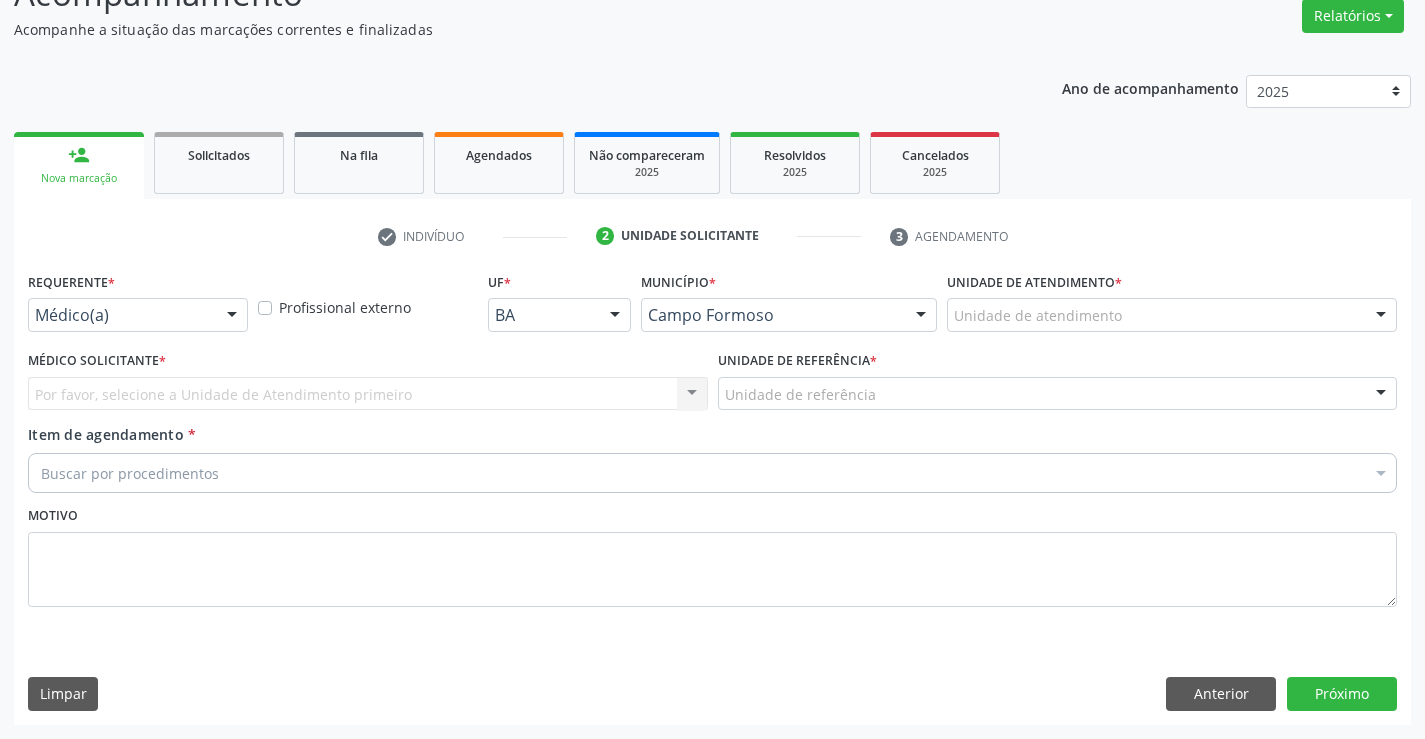 scroll, scrollTop: 167, scrollLeft: 0, axis: vertical 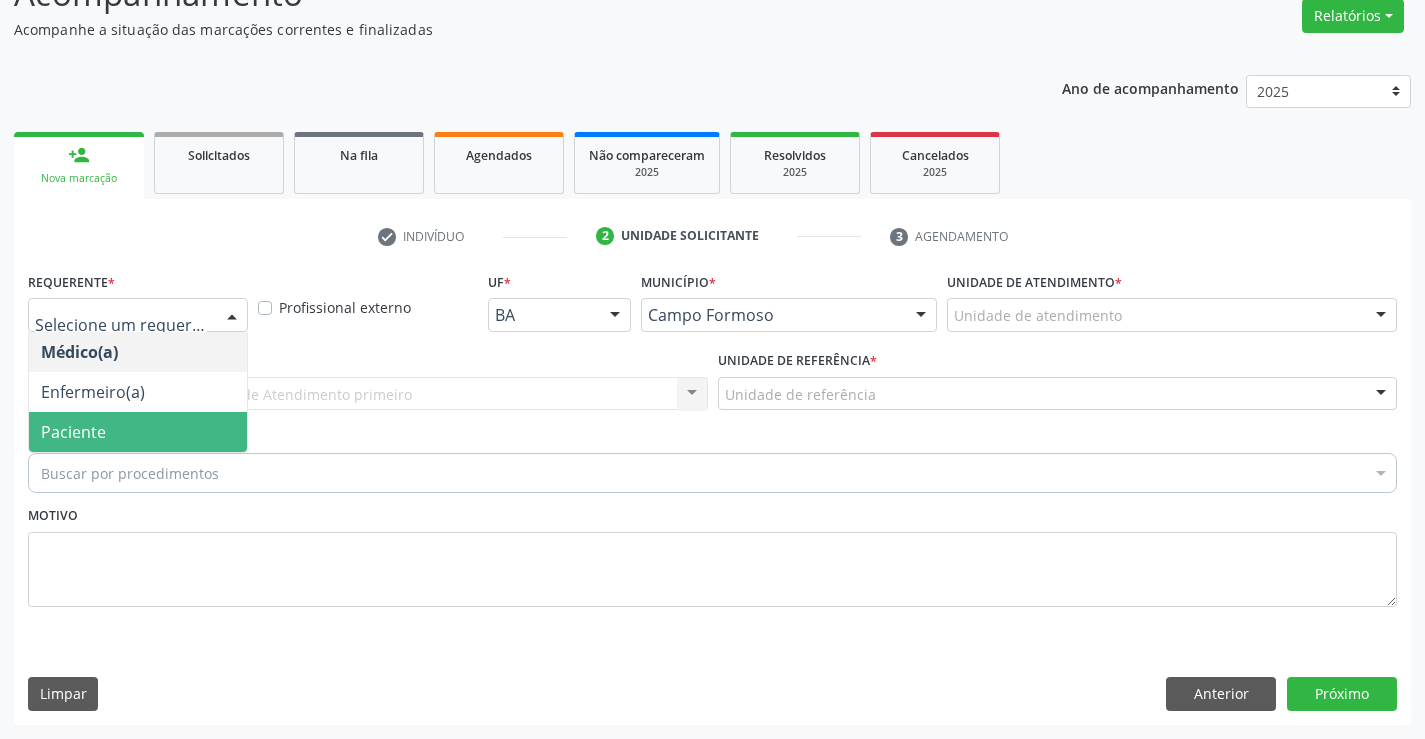 click on "Paciente" at bounding box center (138, 432) 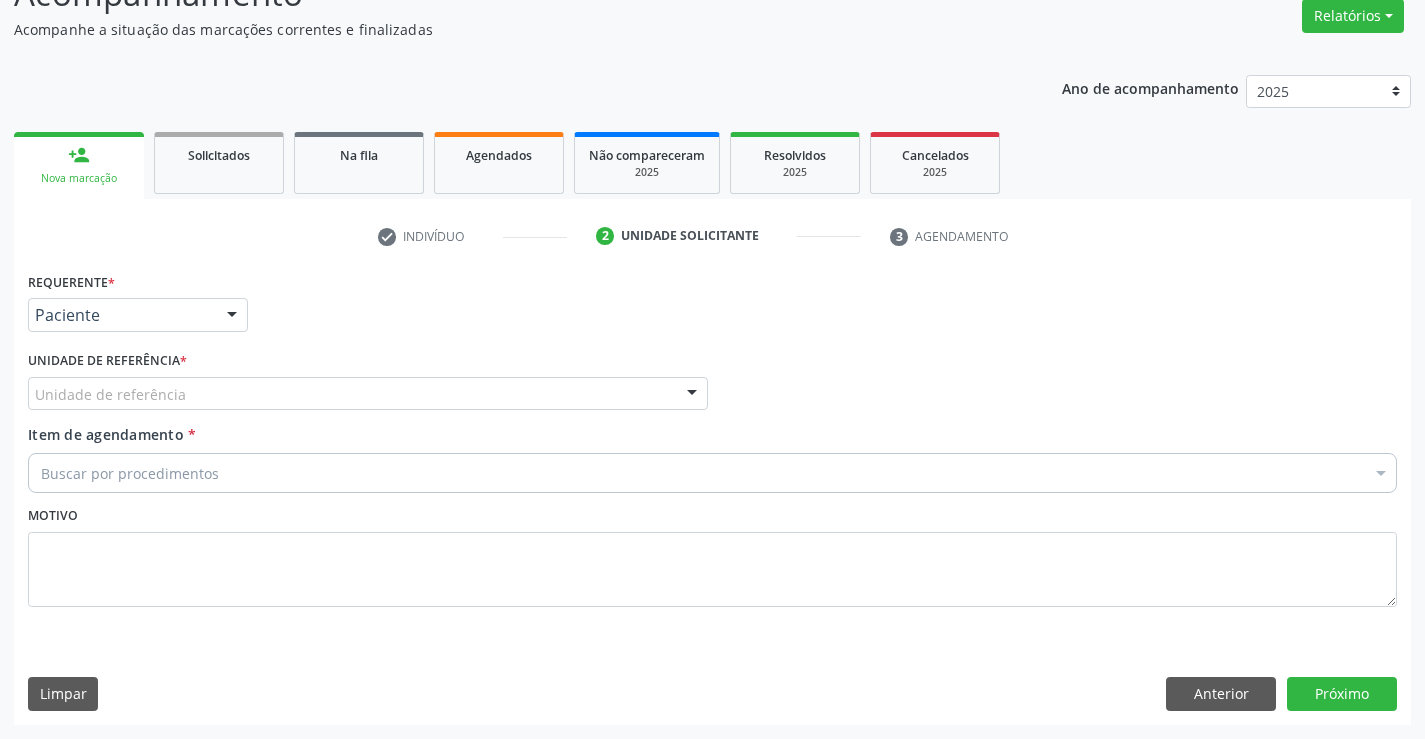 drag, startPoint x: 224, startPoint y: 400, endPoint x: 211, endPoint y: 416, distance: 20.615528 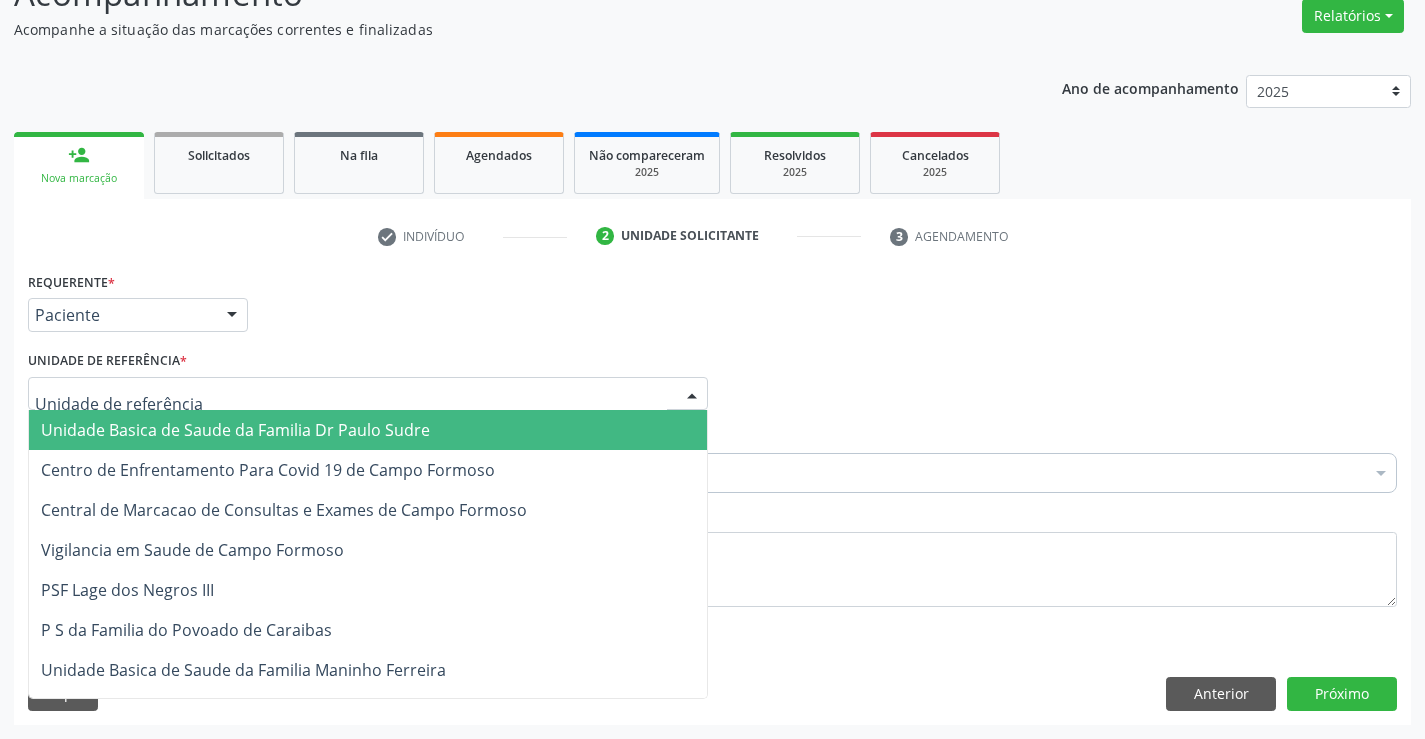 click on "Unidade Basica de Saude da Familia Dr Paulo Sudre" at bounding box center (235, 430) 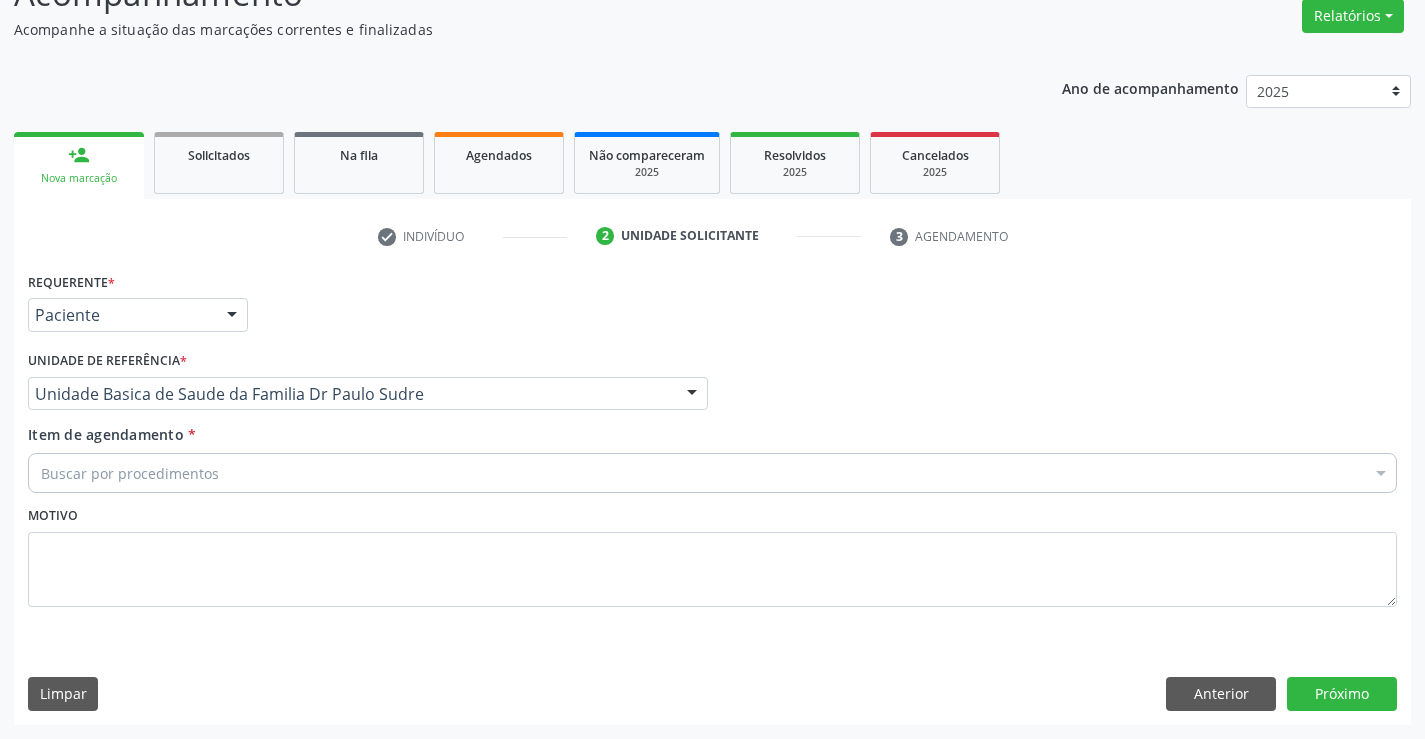 drag, startPoint x: 157, startPoint y: 469, endPoint x: 287, endPoint y: 461, distance: 130.24593 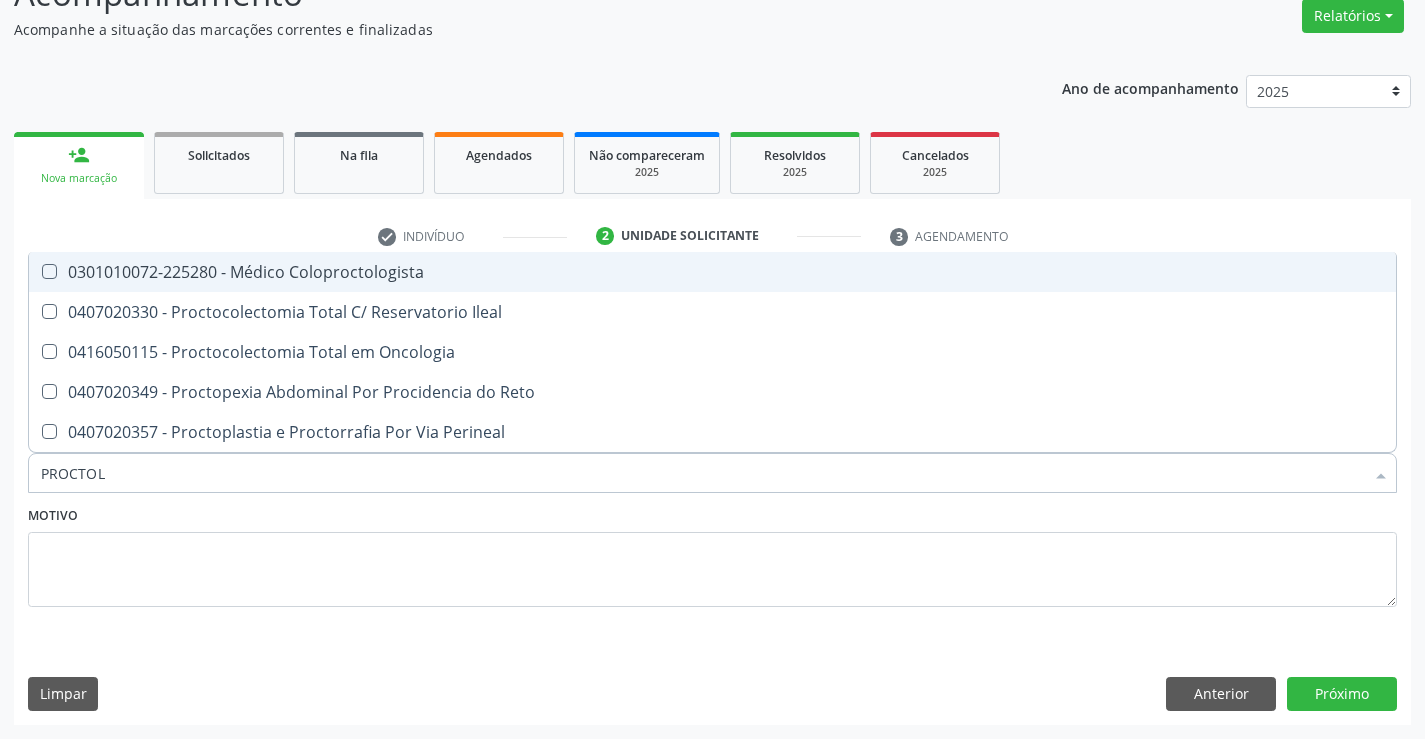 type on "PROCTOLO" 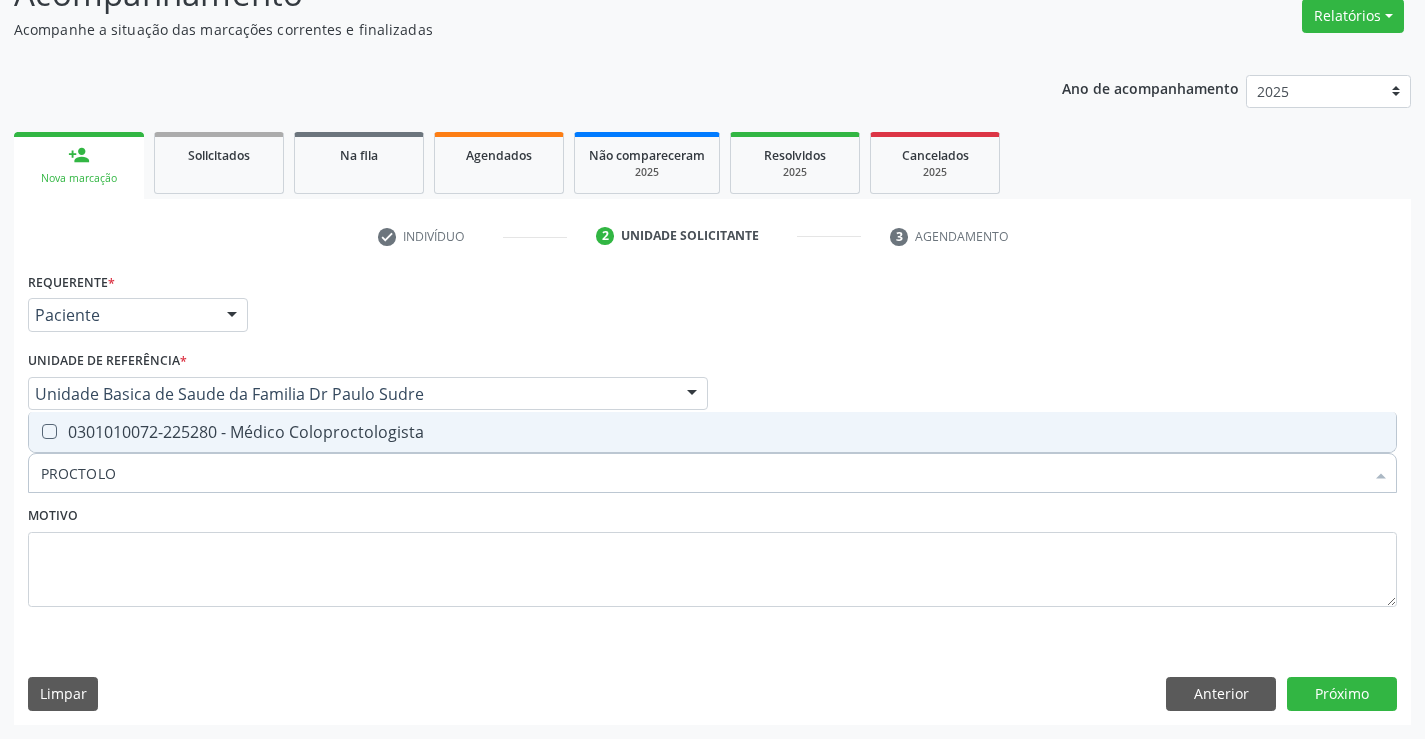 drag, startPoint x: 307, startPoint y: 428, endPoint x: 346, endPoint y: 510, distance: 90.80198 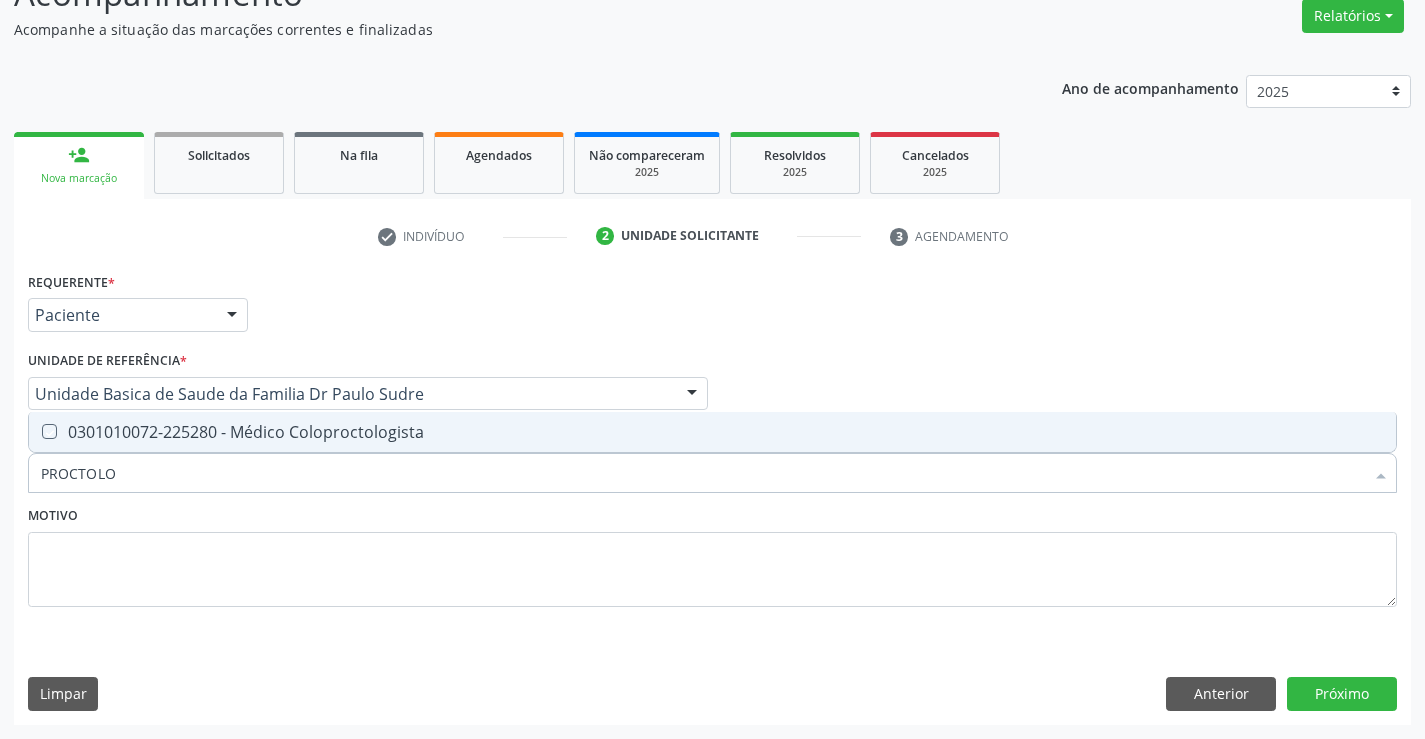 checkbox on "true" 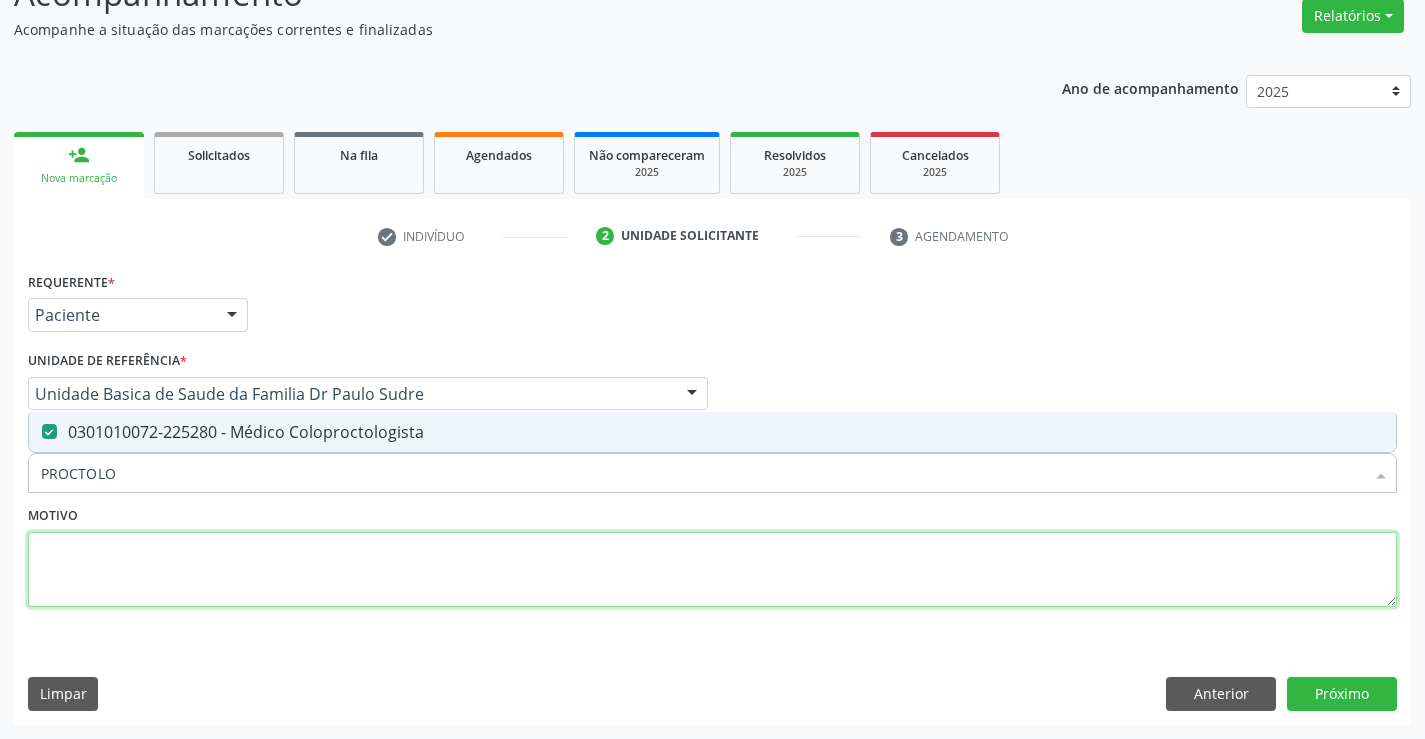 click at bounding box center [712, 570] 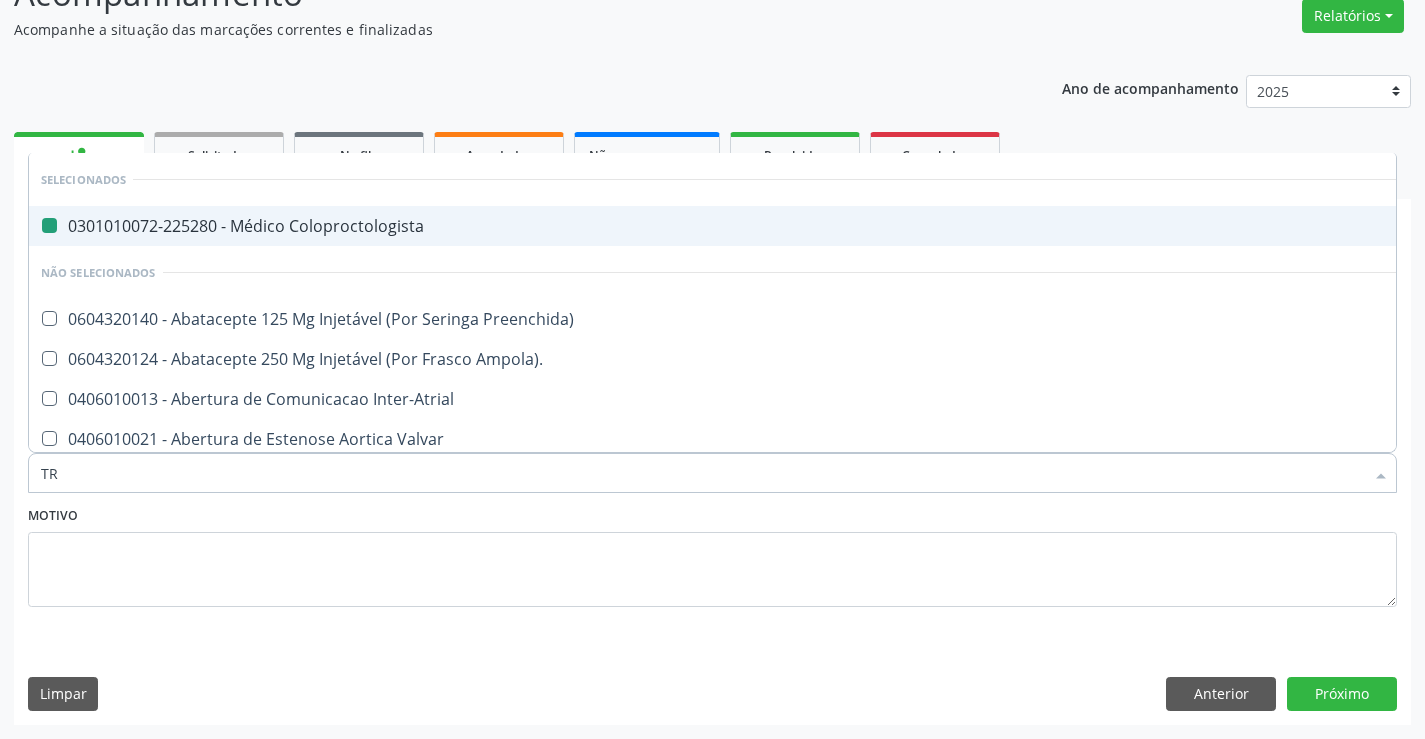 type on "TRA" 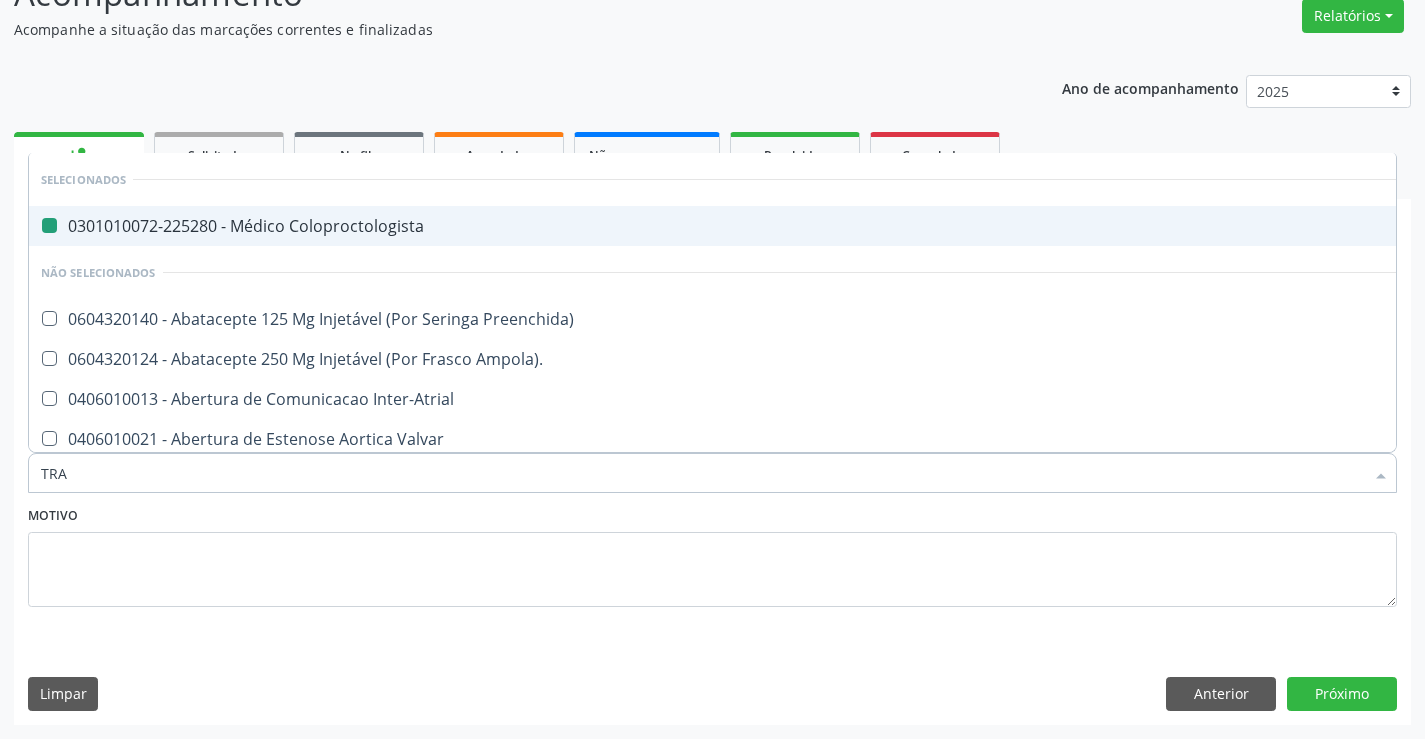 checkbox on "false" 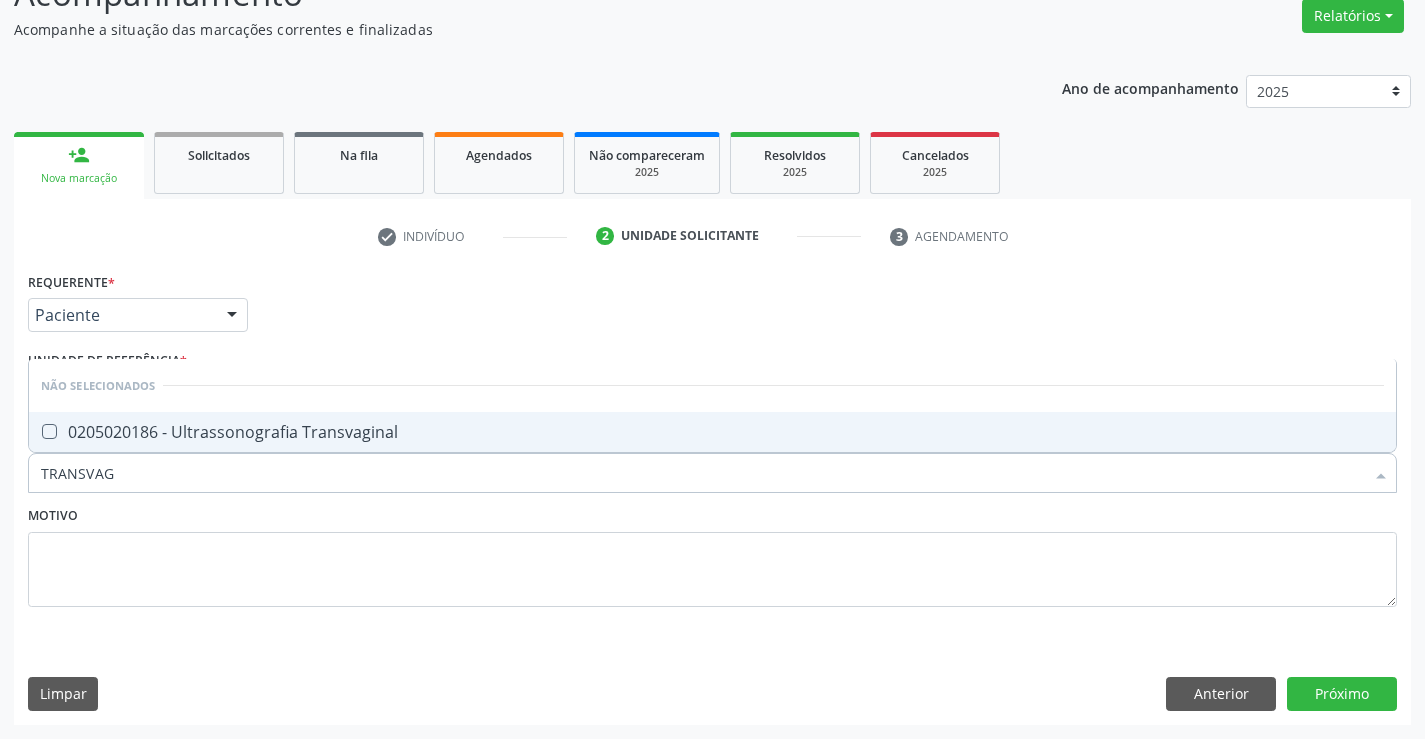 type on "TRANSVAGI" 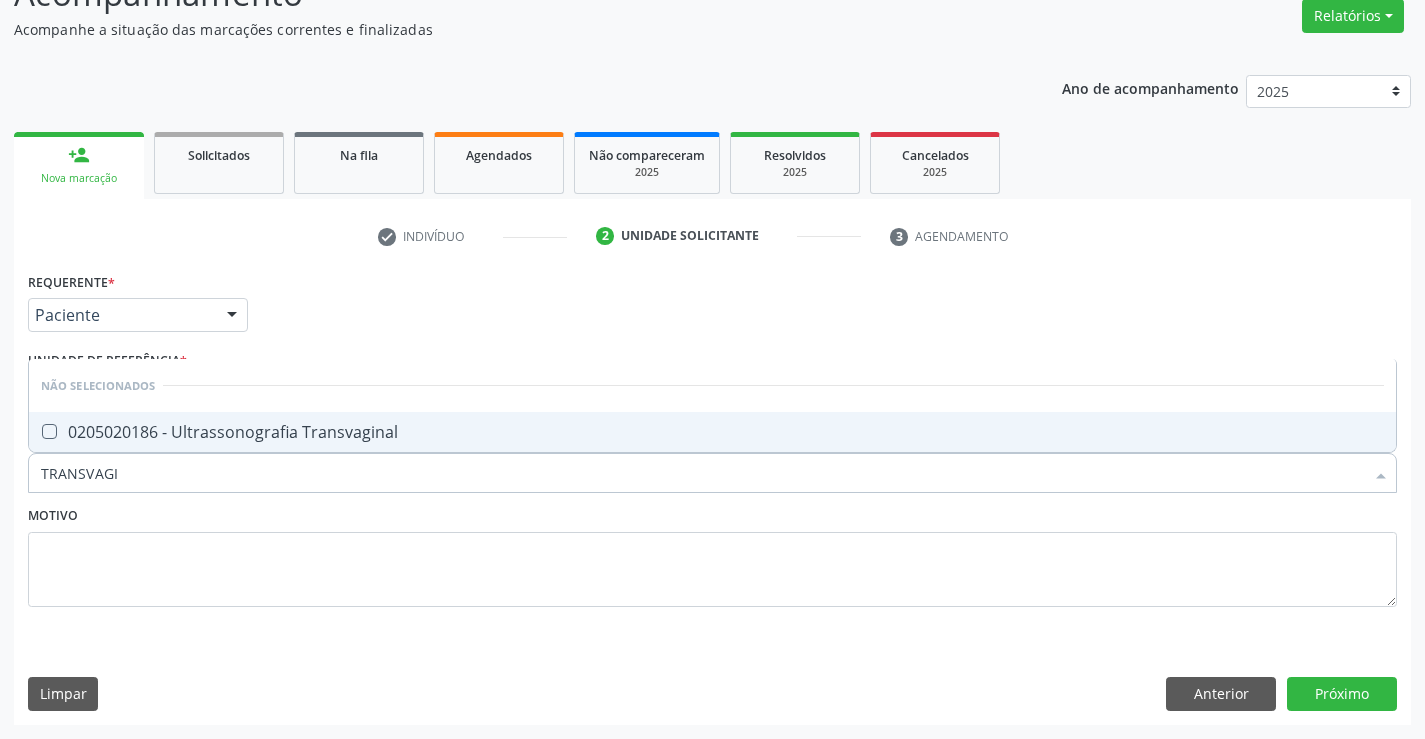 drag, startPoint x: 227, startPoint y: 430, endPoint x: 375, endPoint y: 535, distance: 181.4635 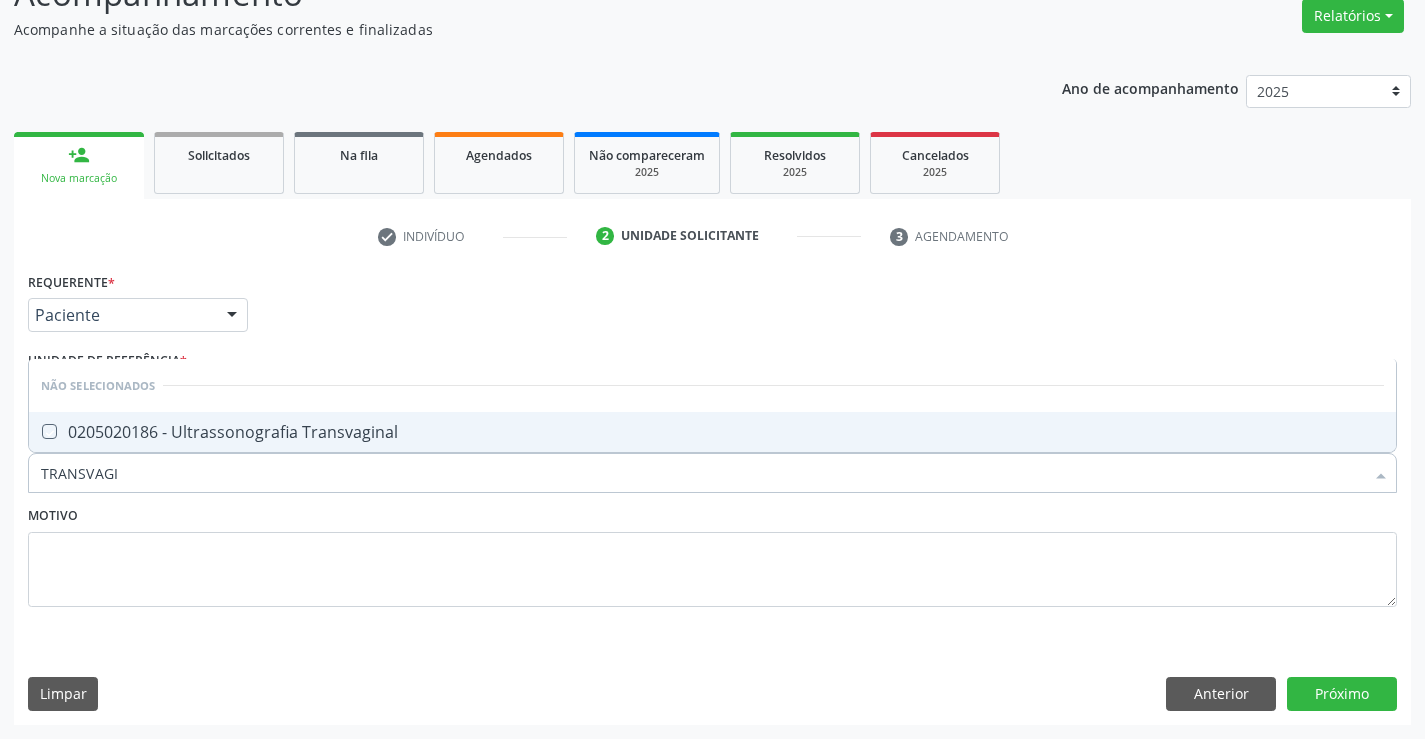 checkbox on "true" 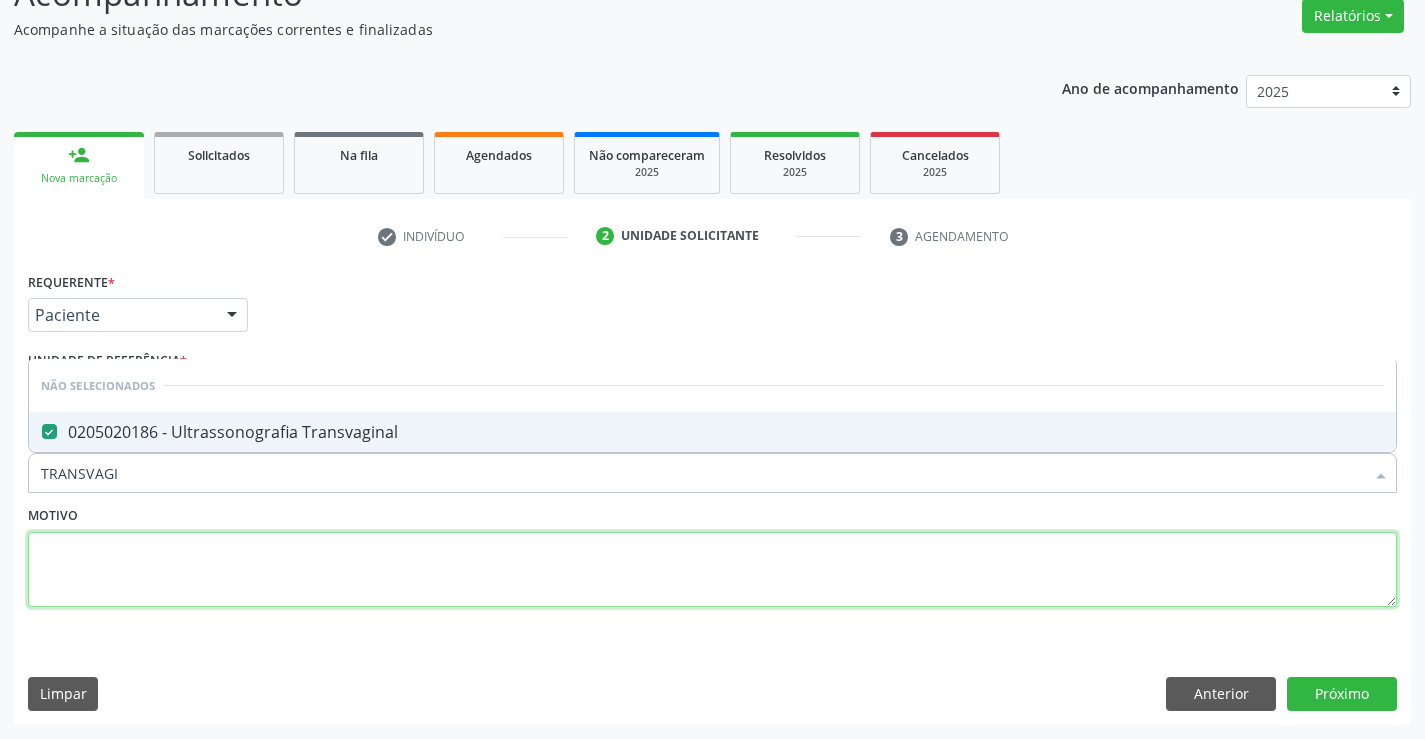 drag, startPoint x: 375, startPoint y: 562, endPoint x: 997, endPoint y: 506, distance: 624.5158 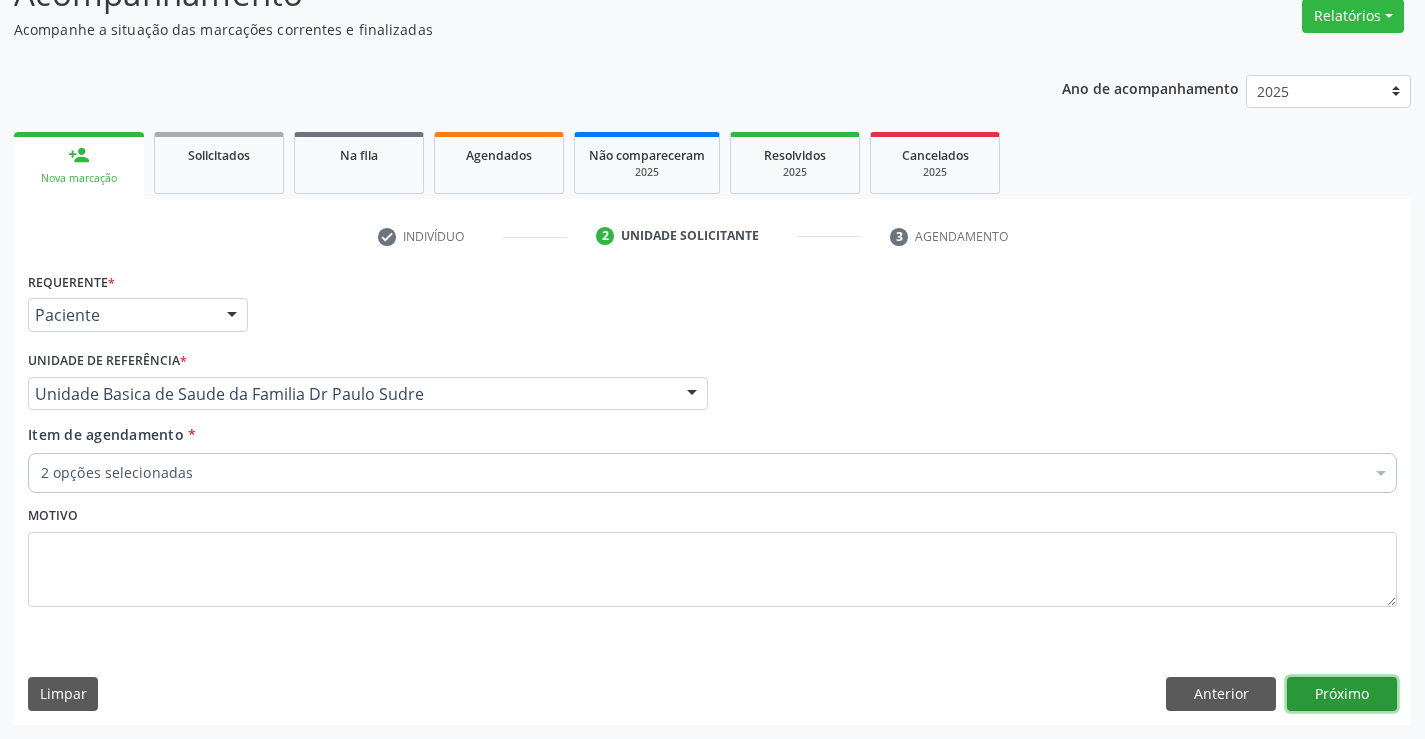 click on "Próximo" at bounding box center (1342, 694) 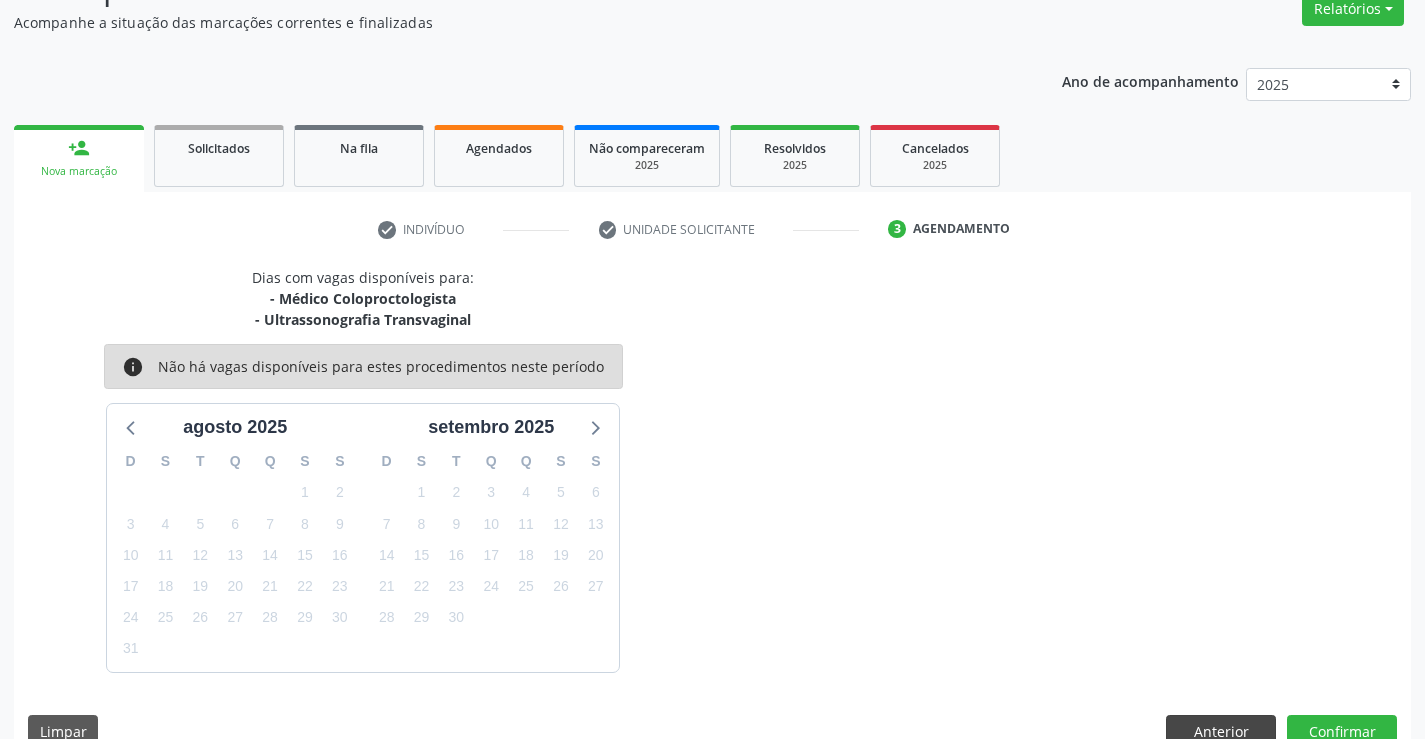 scroll, scrollTop: 211, scrollLeft: 0, axis: vertical 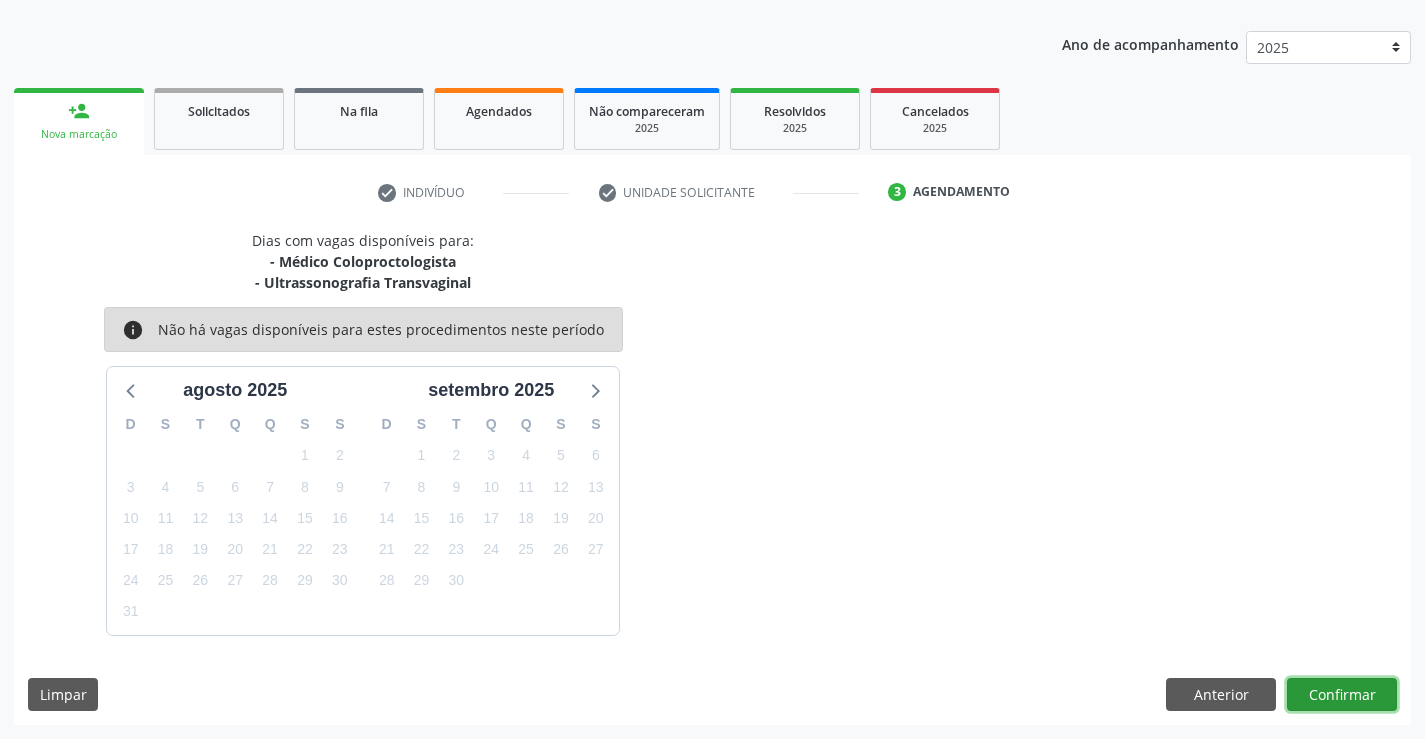 click on "Confirmar" at bounding box center [1342, 695] 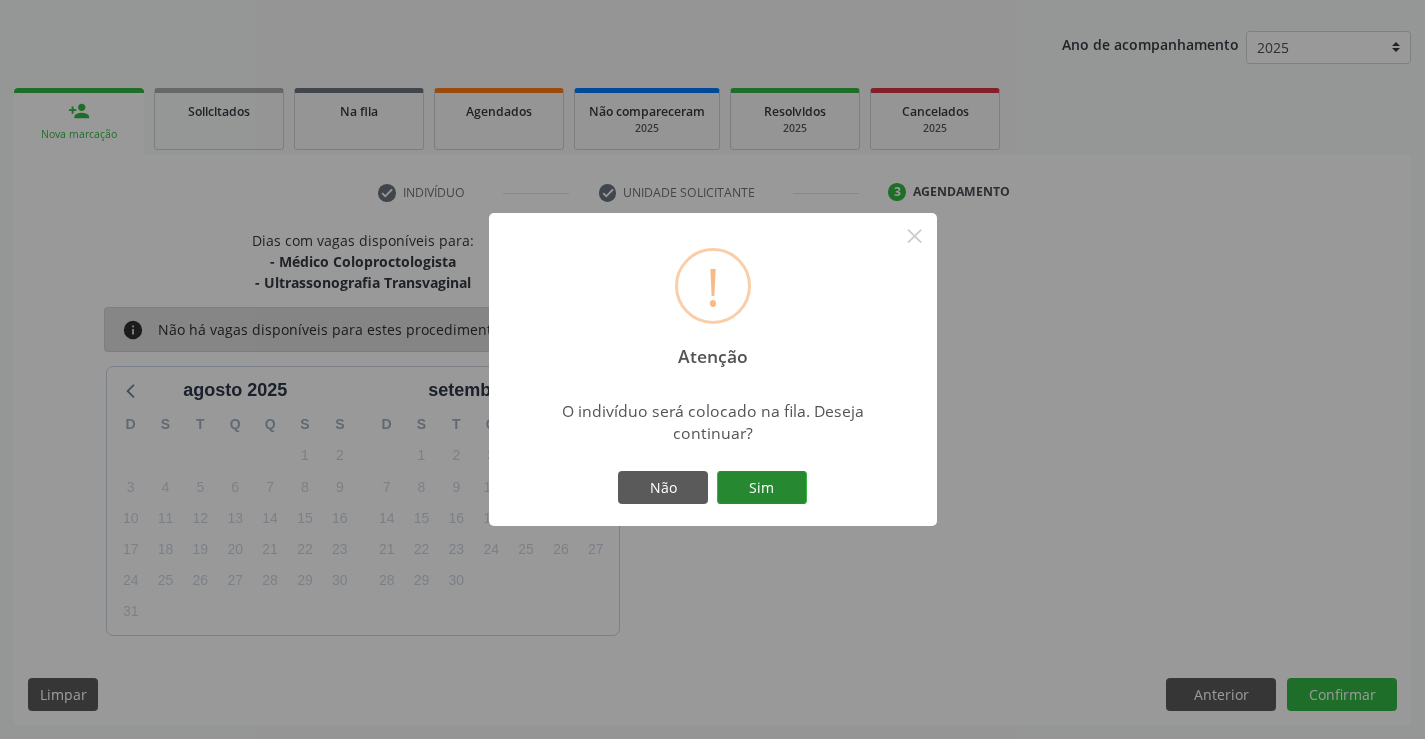 click on "Sim" at bounding box center (762, 488) 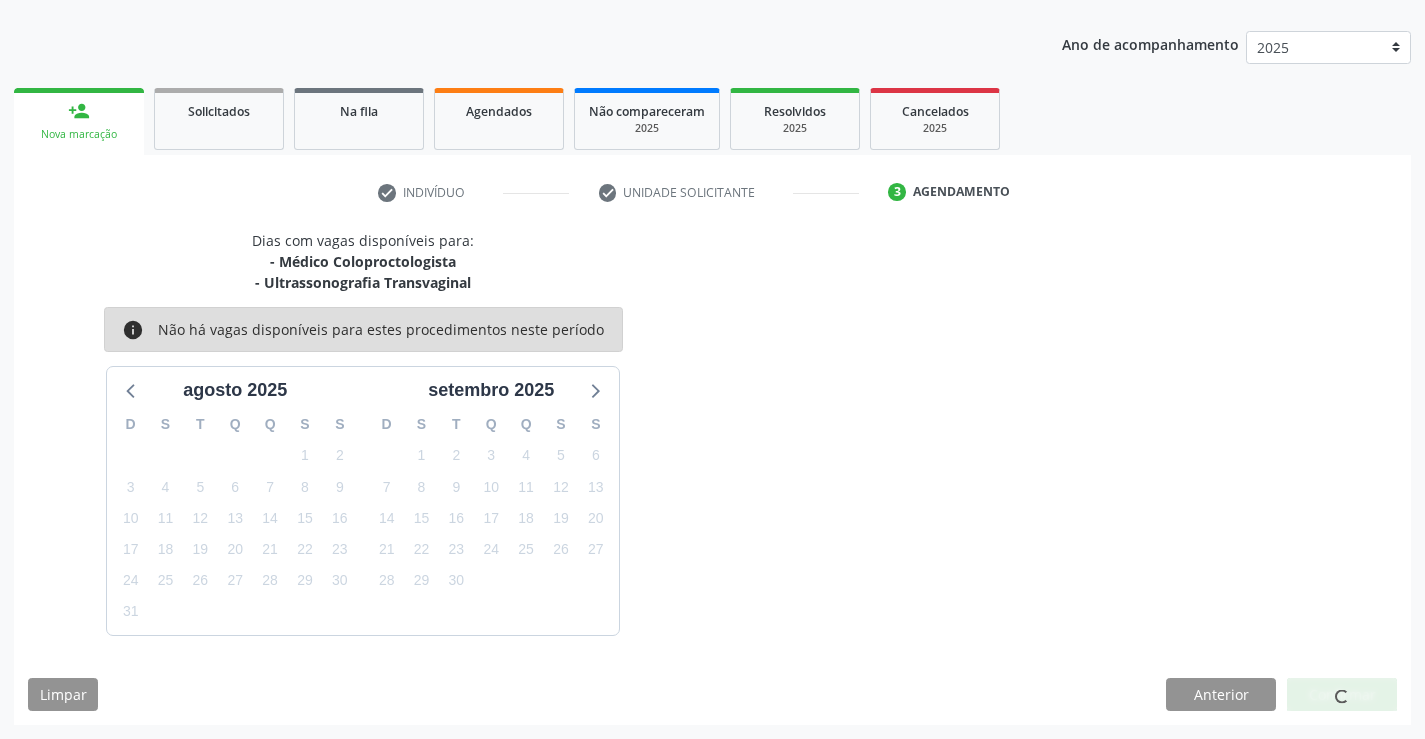 scroll, scrollTop: 0, scrollLeft: 0, axis: both 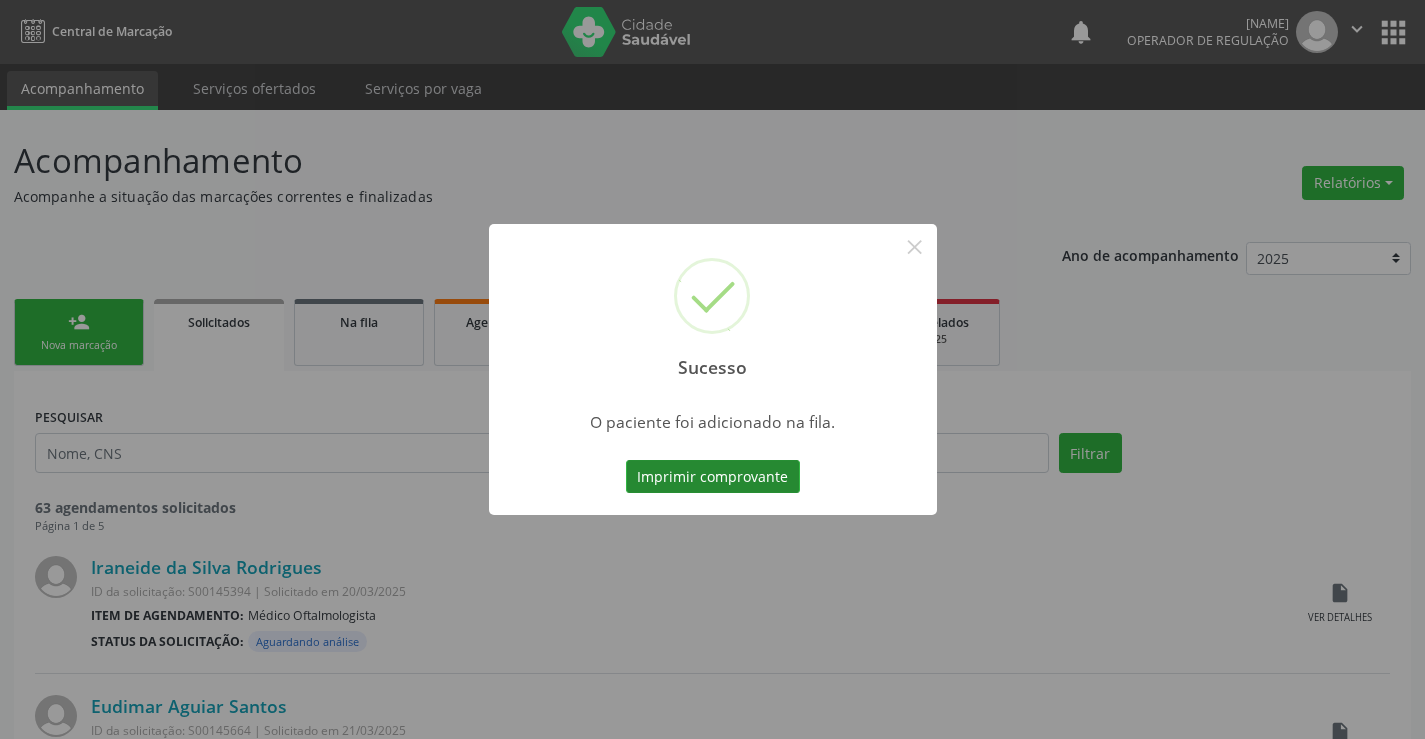 click on "Imprimir comprovante" at bounding box center [713, 477] 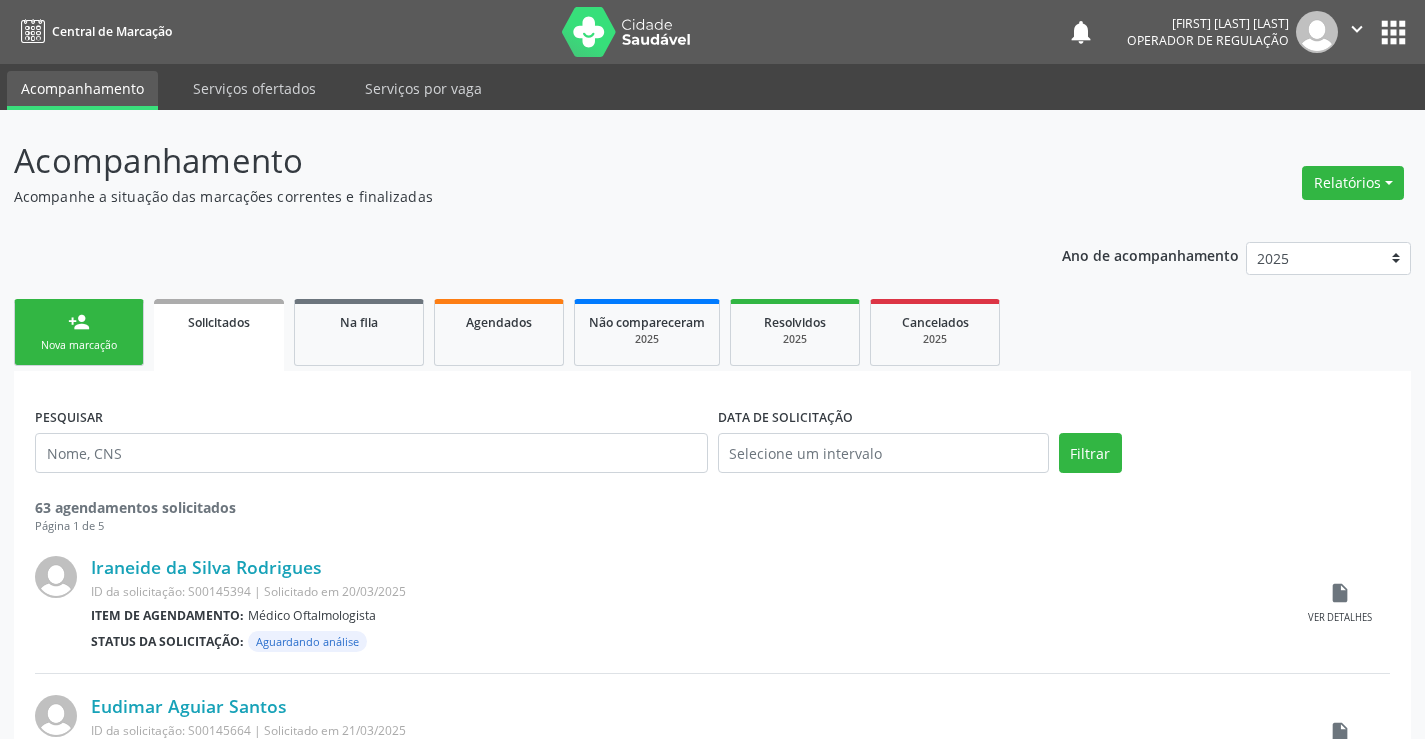 scroll, scrollTop: 0, scrollLeft: 0, axis: both 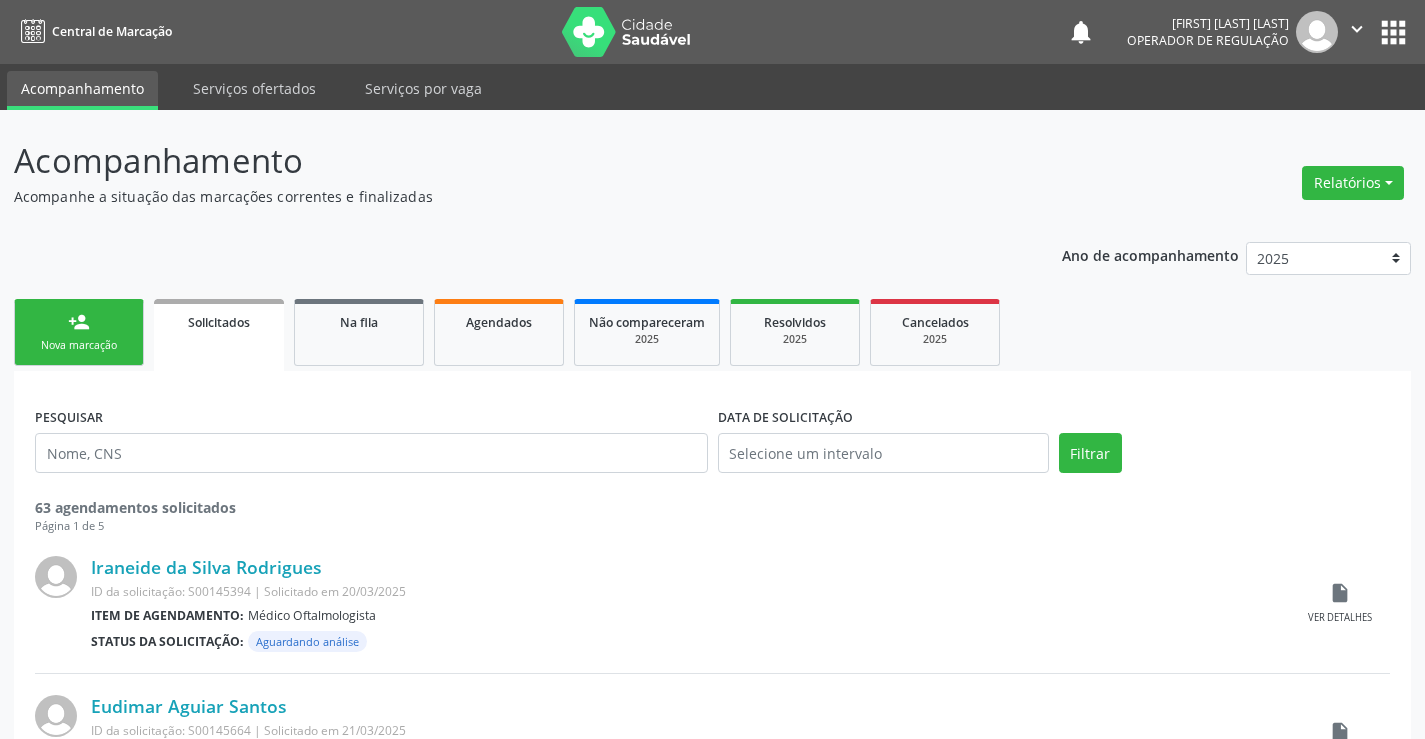 click on "person_add
Nova marcação" at bounding box center (79, 332) 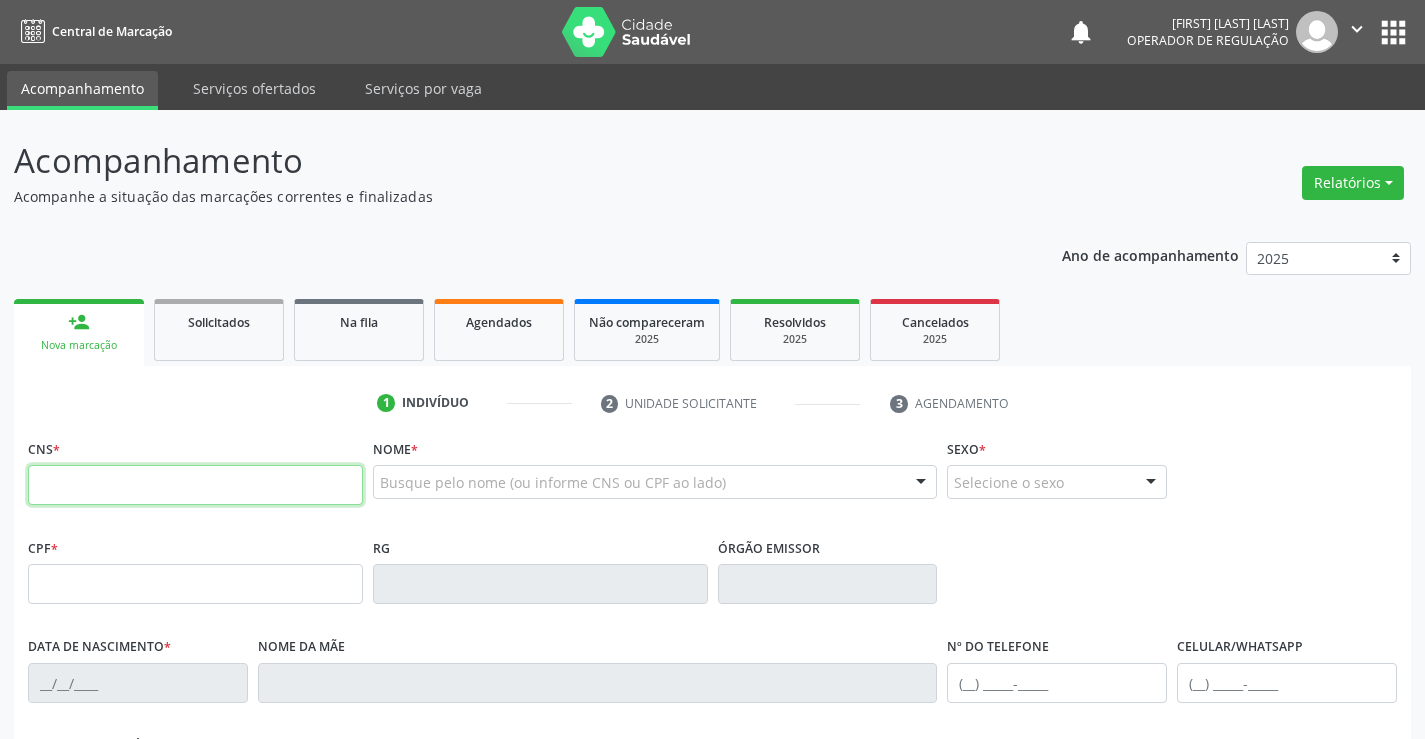 drag, startPoint x: 125, startPoint y: 475, endPoint x: 203, endPoint y: 465, distance: 78.63841 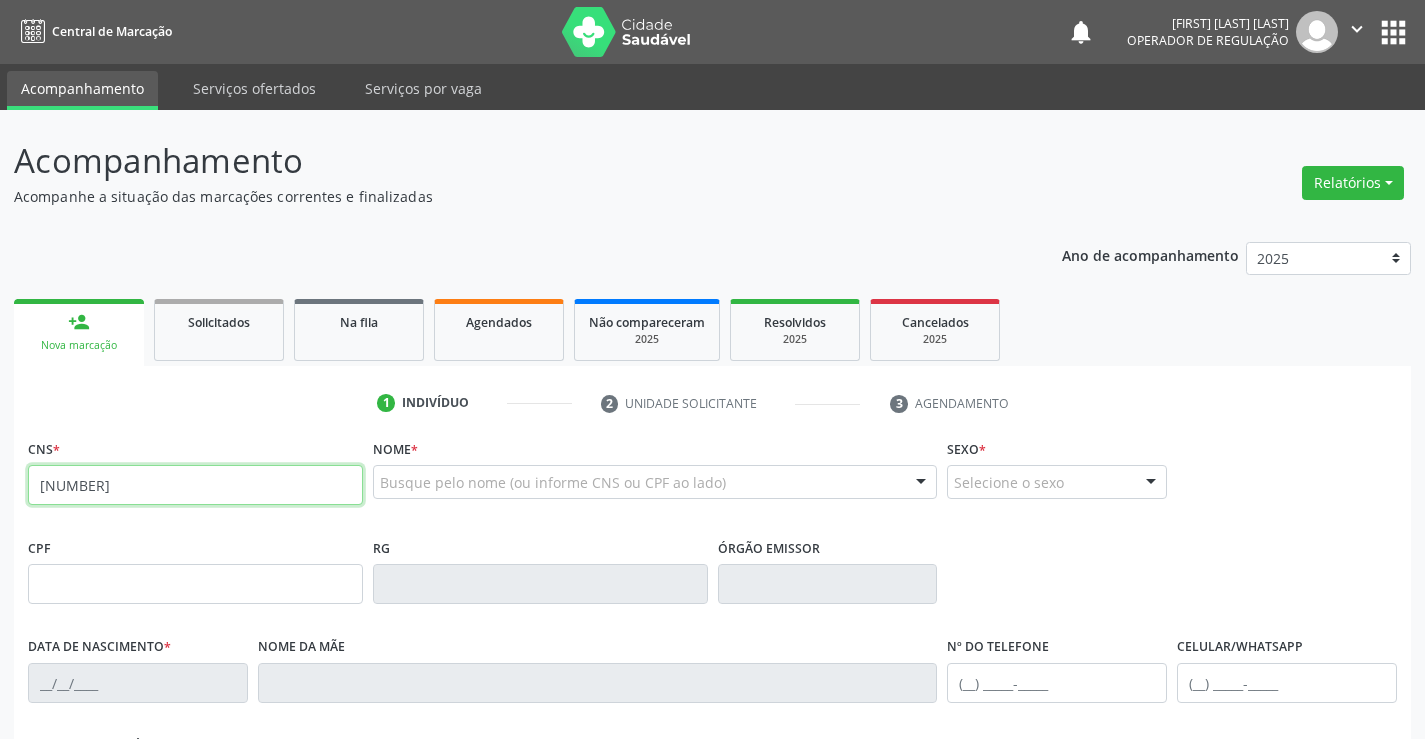 type on "706 2085 9381 3161" 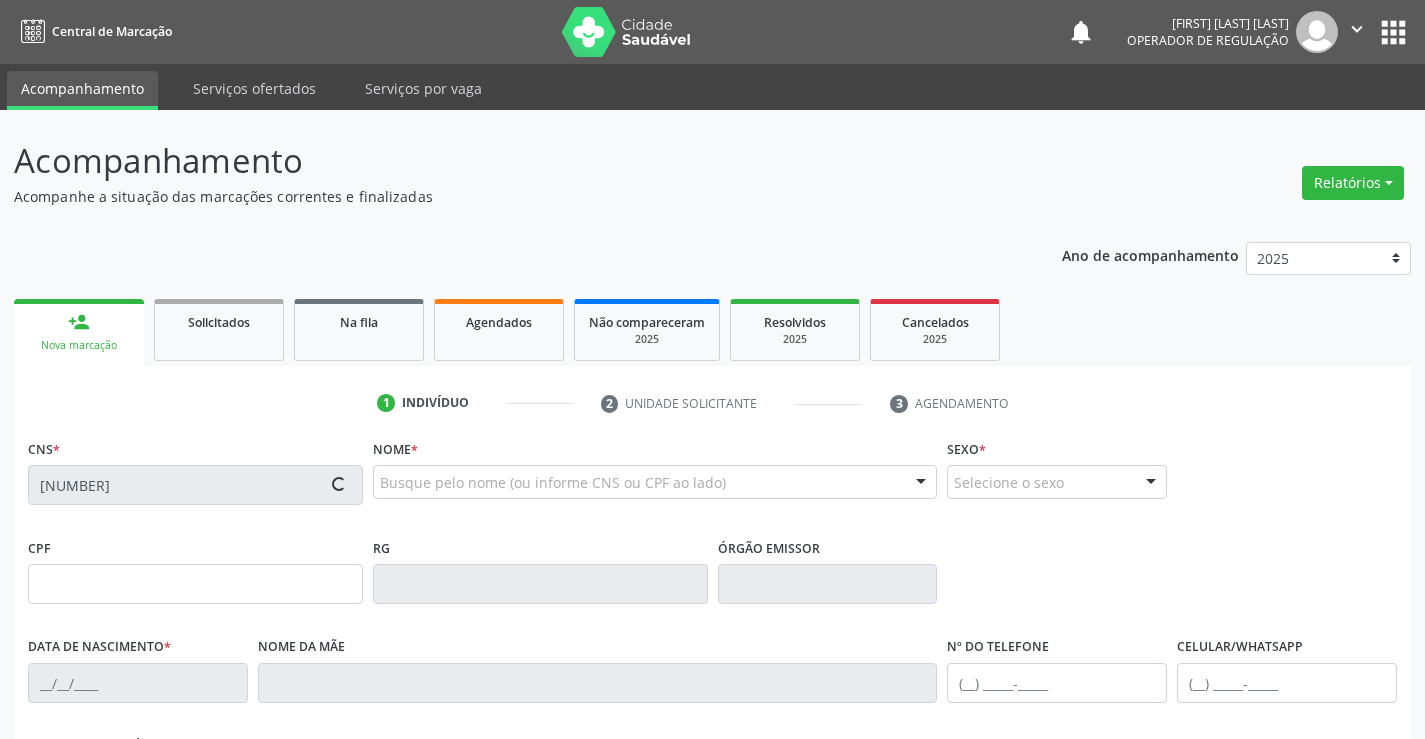 type on "15/06/1980" 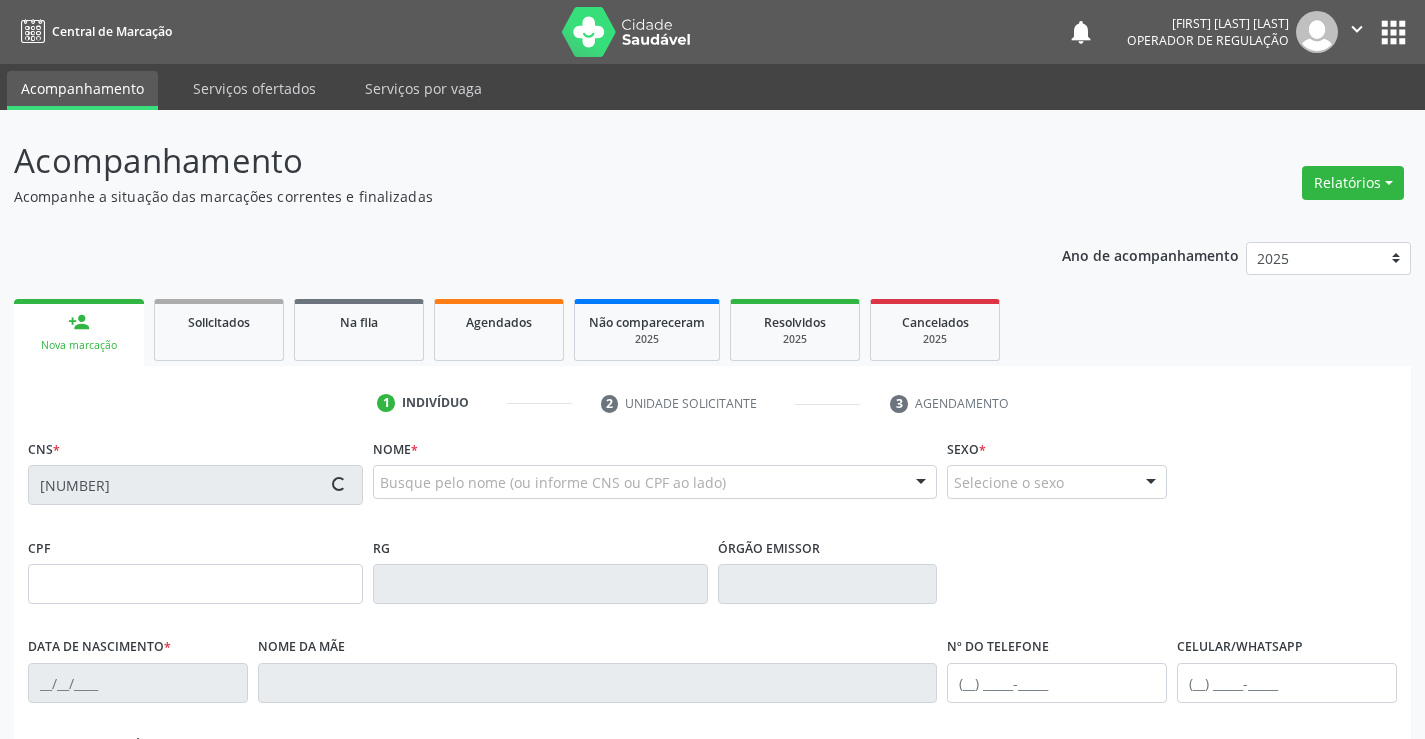 type on "S/N" 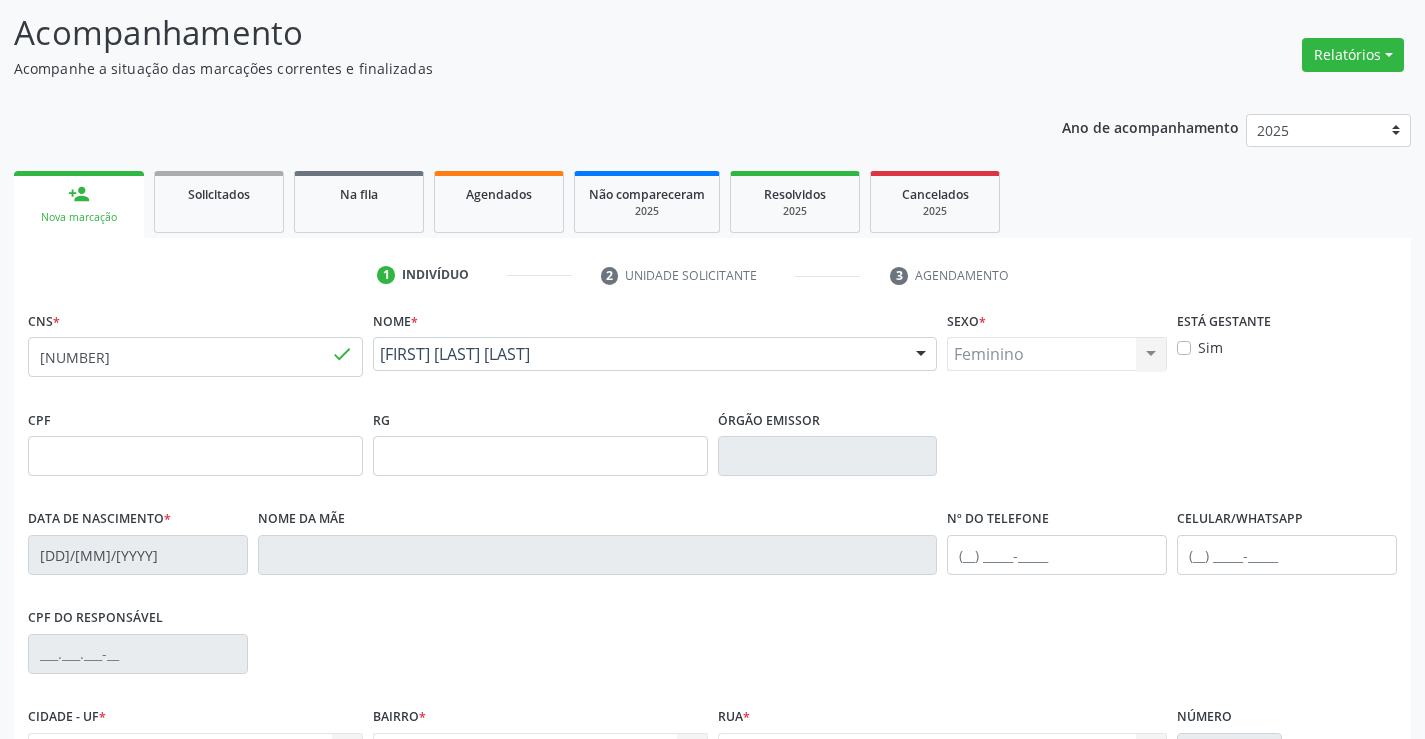 scroll, scrollTop: 345, scrollLeft: 0, axis: vertical 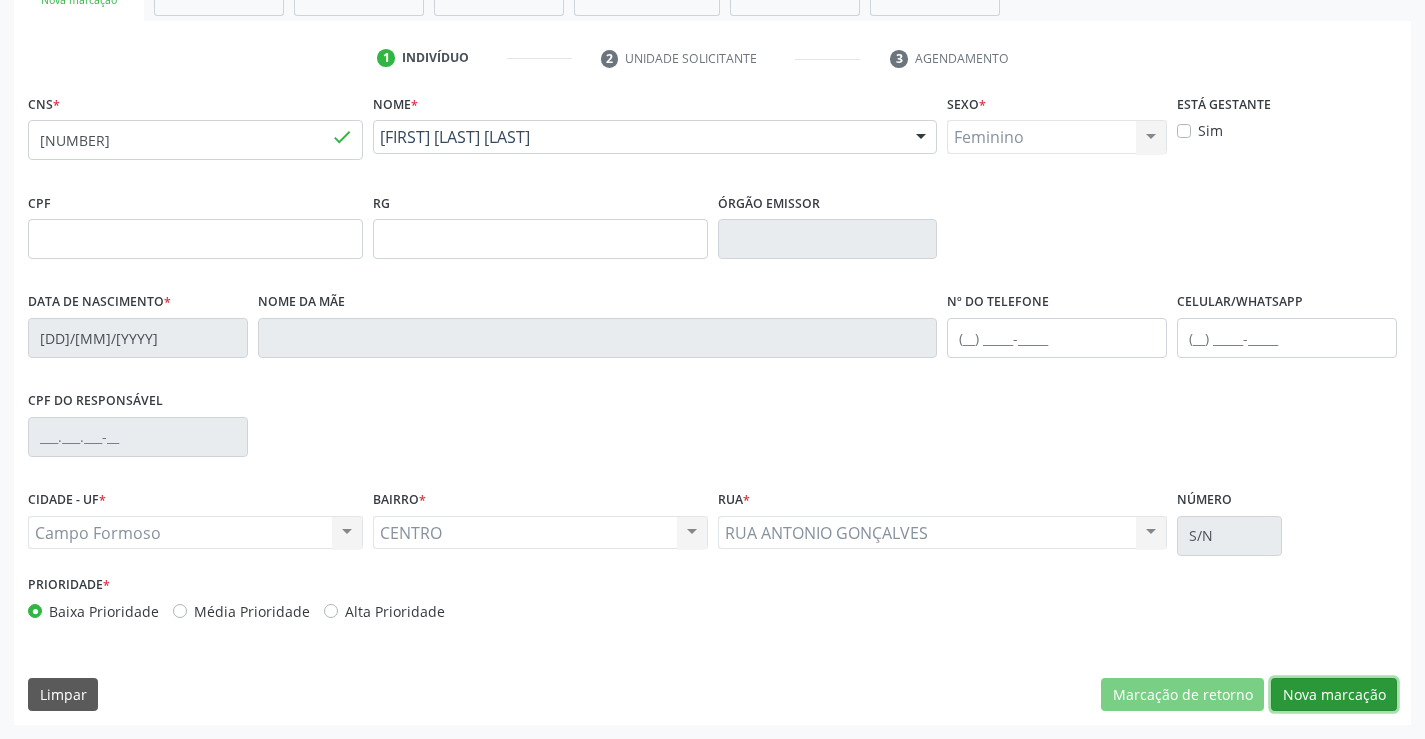 click on "Nova marcação" at bounding box center [1334, 695] 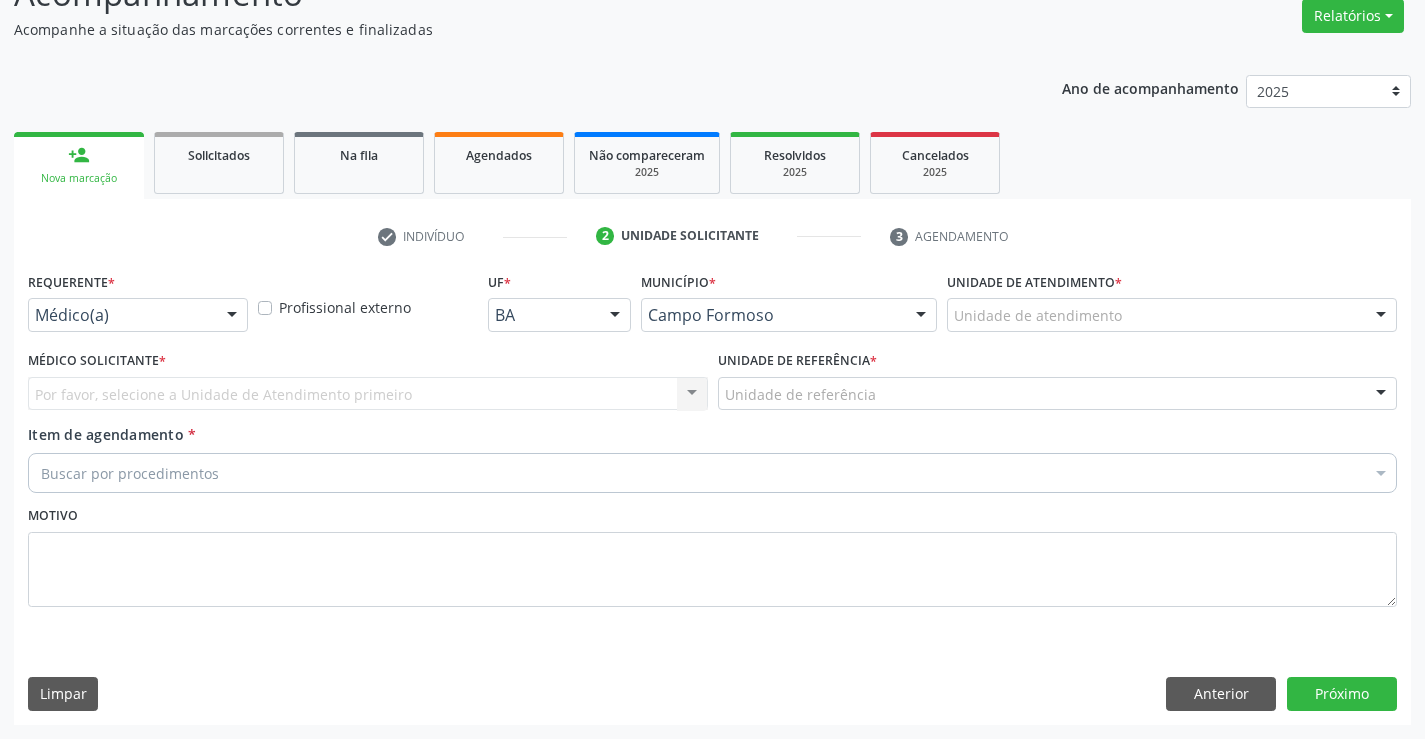 scroll, scrollTop: 167, scrollLeft: 0, axis: vertical 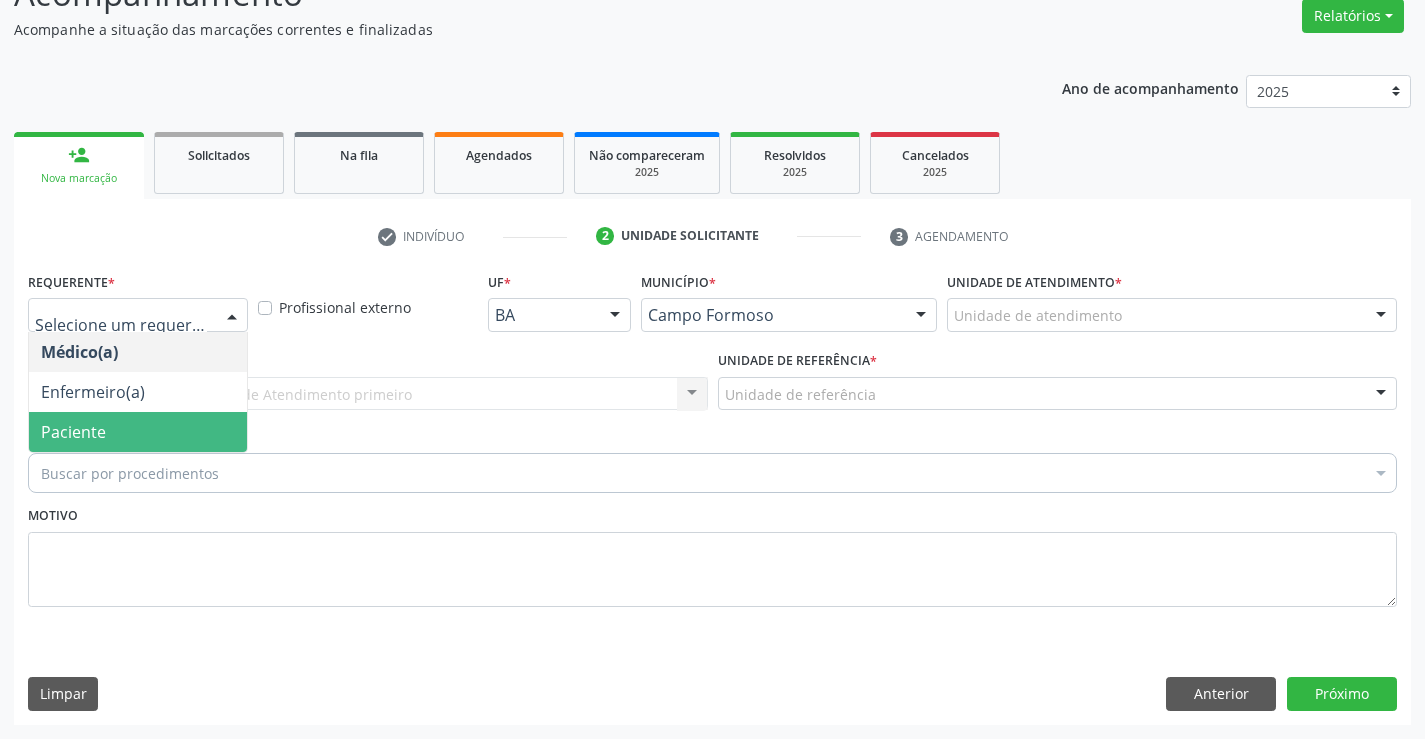 click on "Paciente" at bounding box center (73, 432) 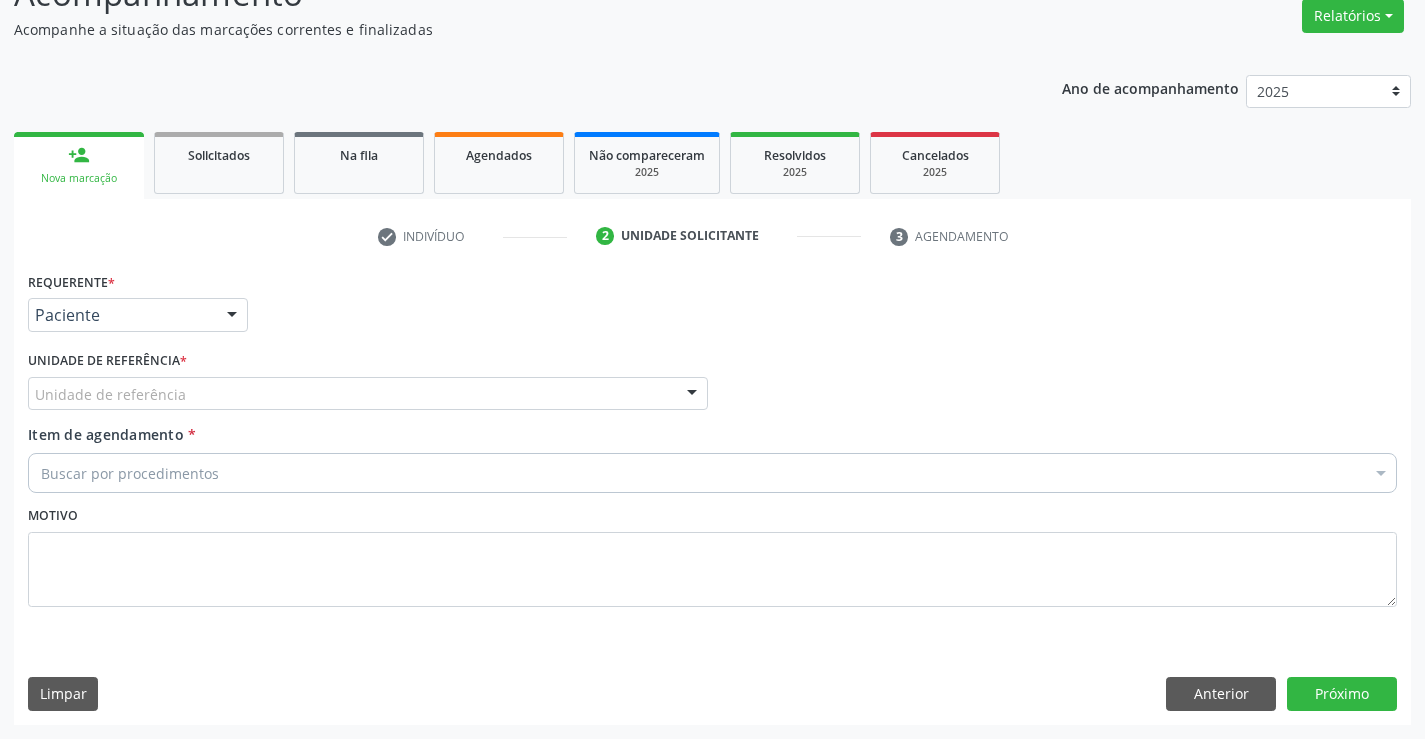 click on "Unidade de referência" at bounding box center (368, 394) 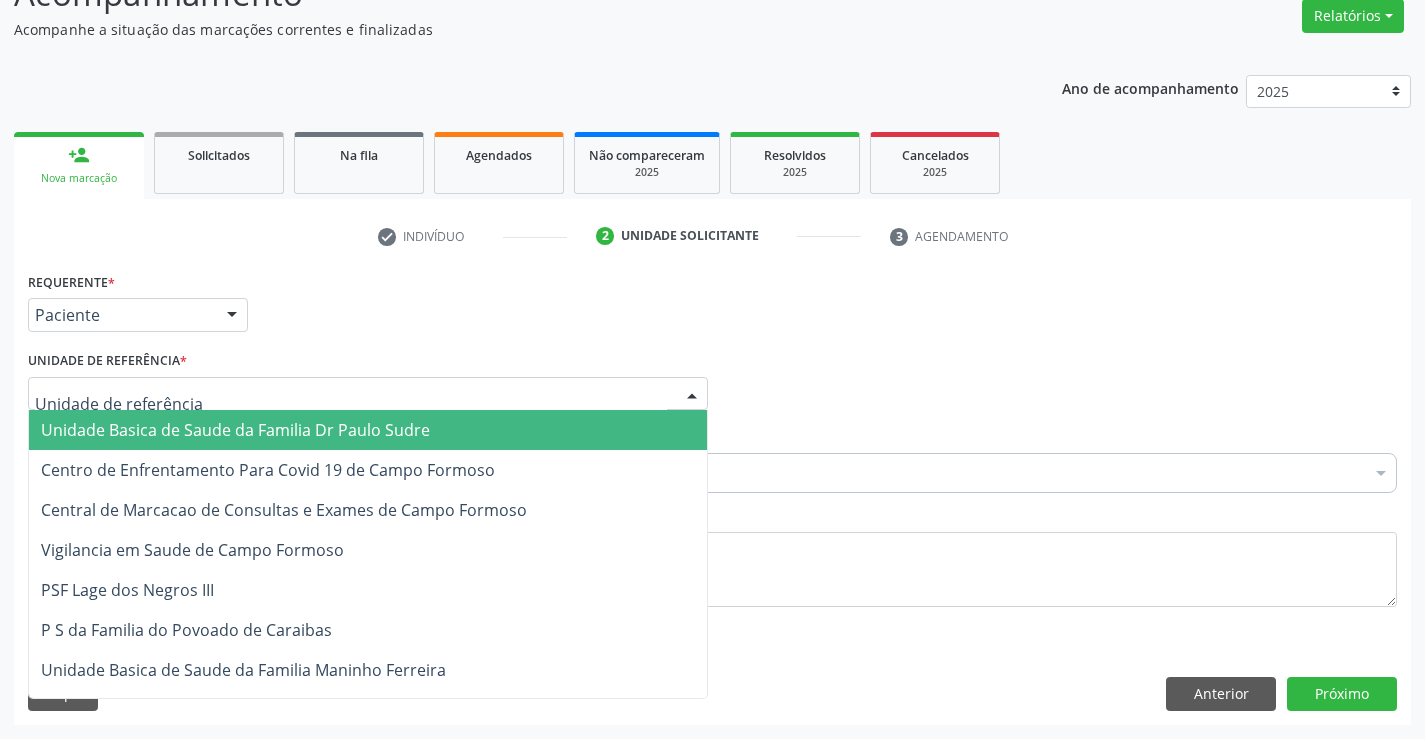 click on "Unidade Basica de Saude da Familia Dr Paulo Sudre" at bounding box center (235, 430) 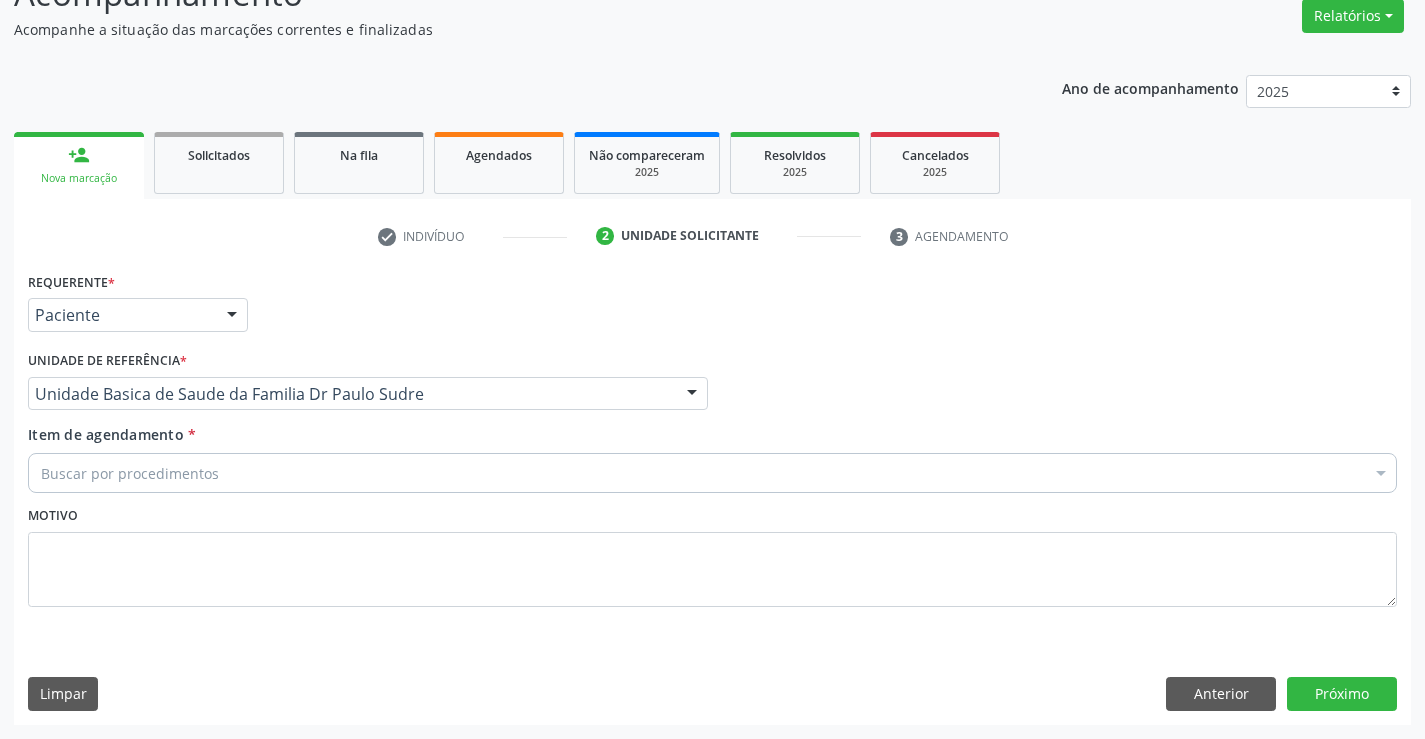 drag, startPoint x: 219, startPoint y: 453, endPoint x: 327, endPoint y: 467, distance: 108.903625 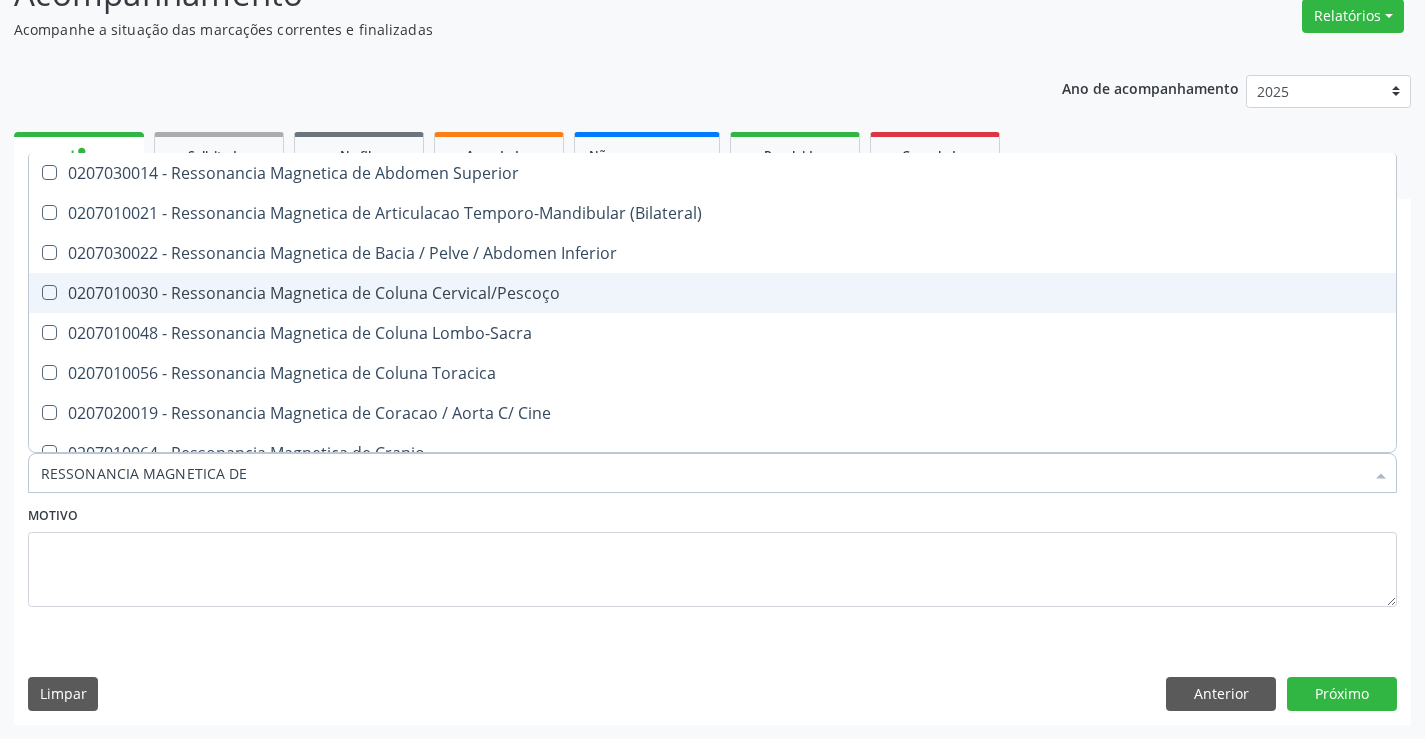 type on "RESSONANCIA MAGNETICA DE" 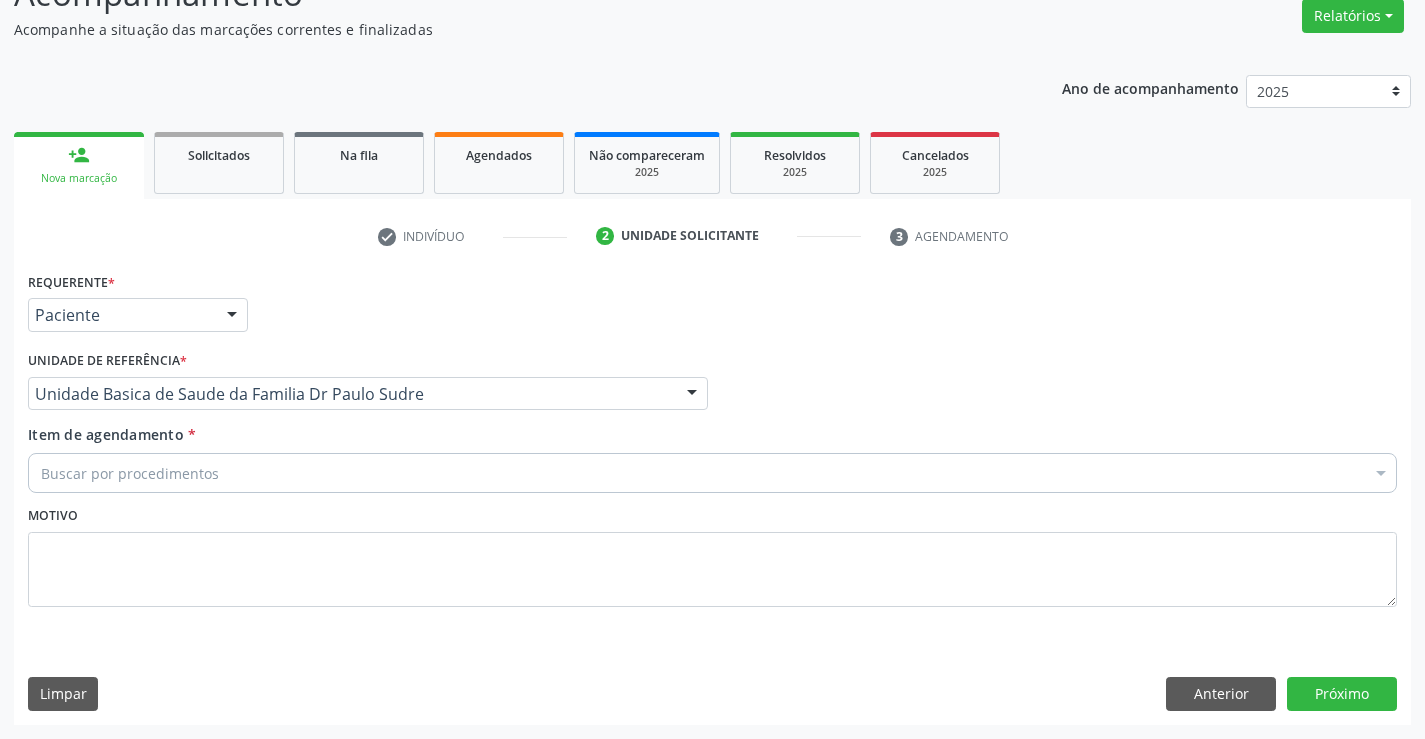 click on "person_add" at bounding box center [79, 155] 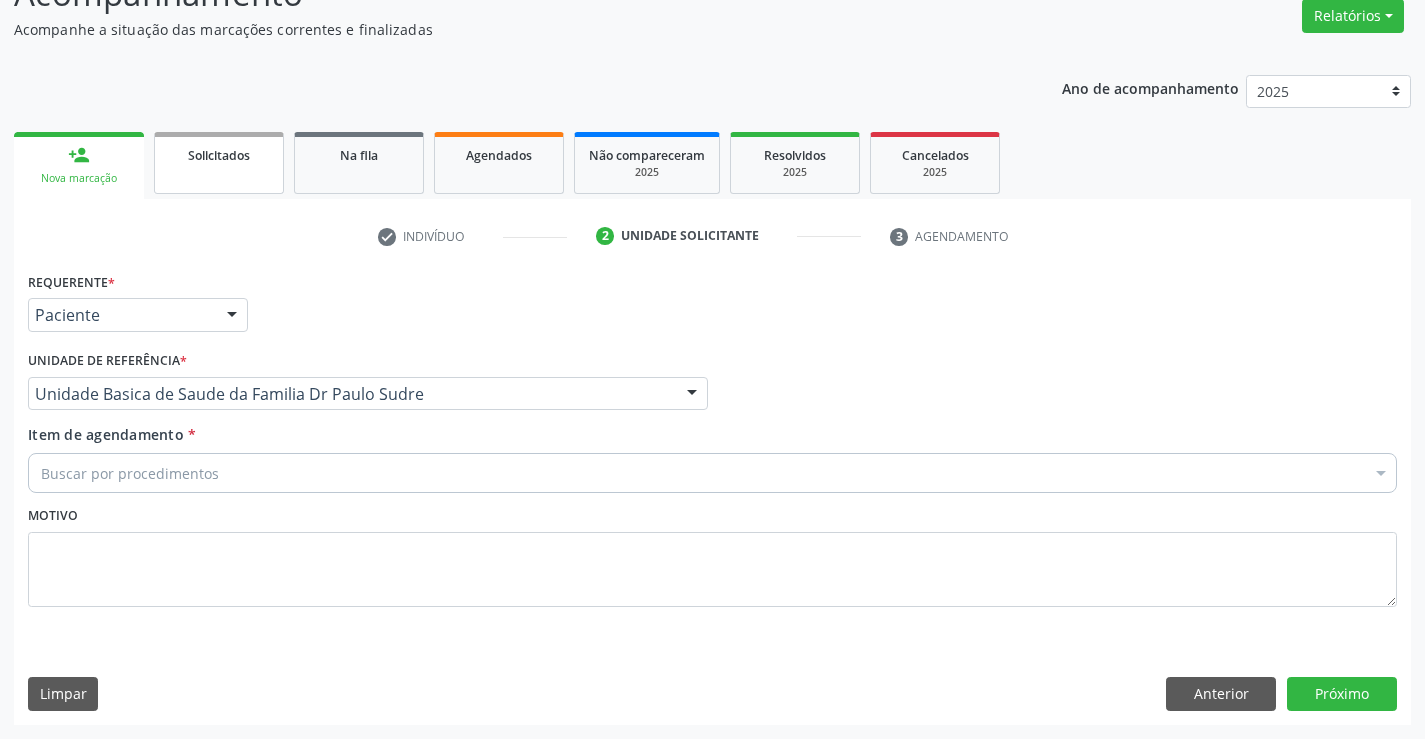 click on "Solicitados" at bounding box center (219, 163) 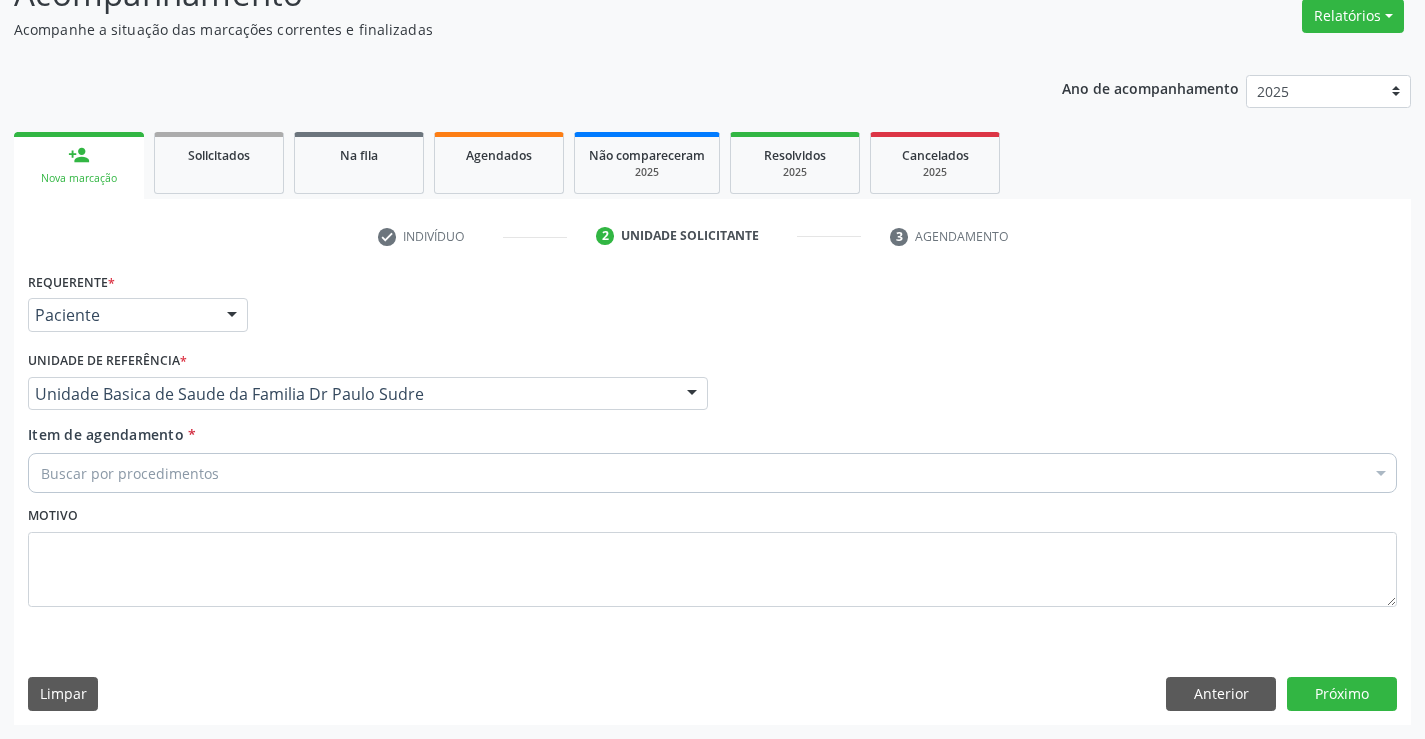 scroll, scrollTop: 0, scrollLeft: 0, axis: both 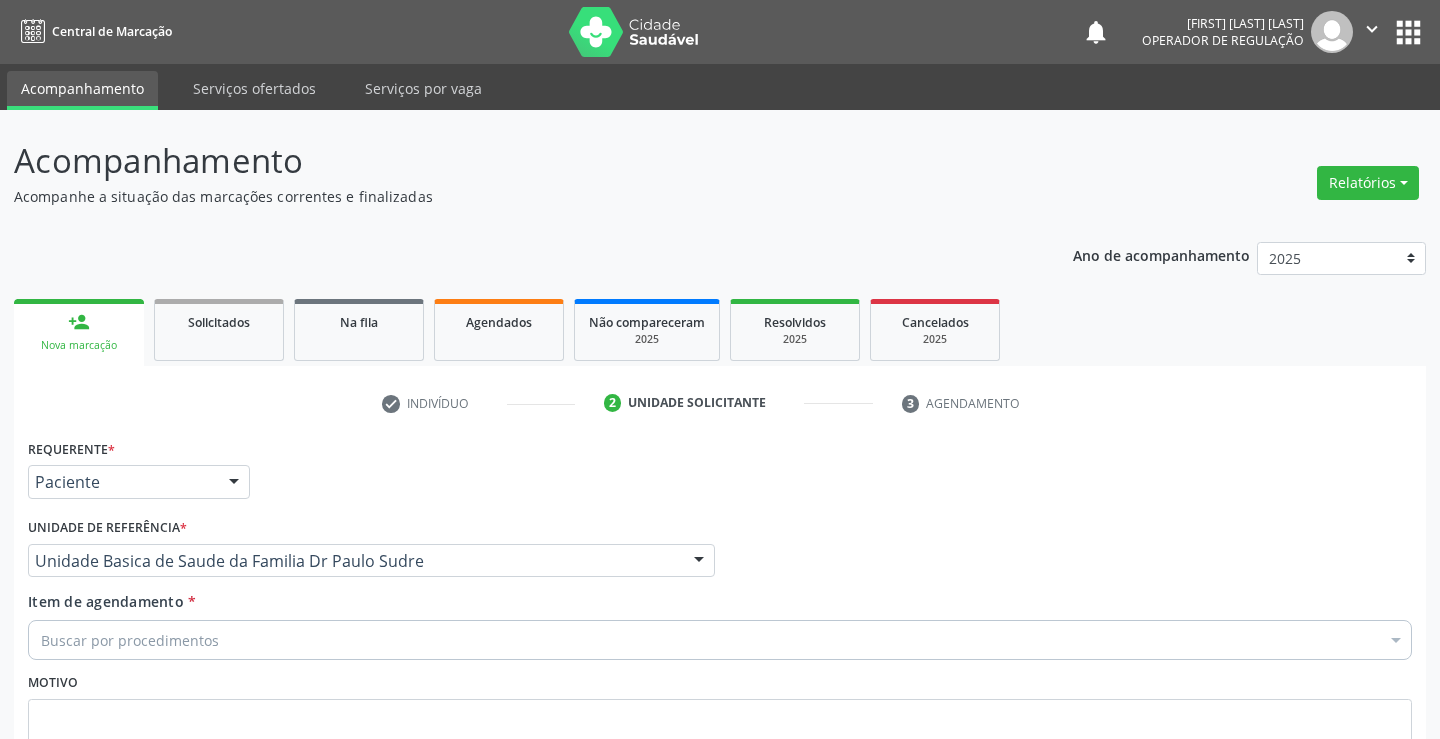 click on "Acompanhamento" at bounding box center (508, 161) 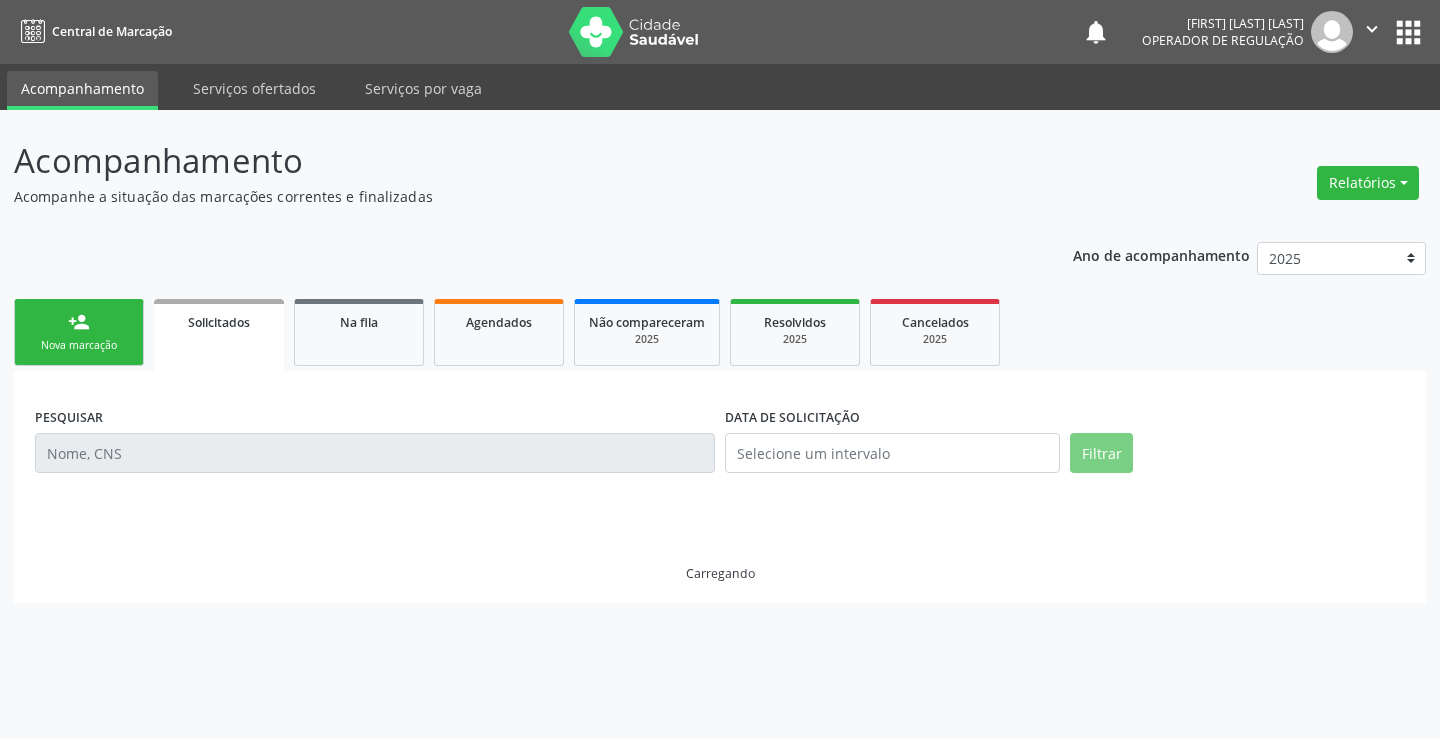 click on "person_add" at bounding box center (79, 322) 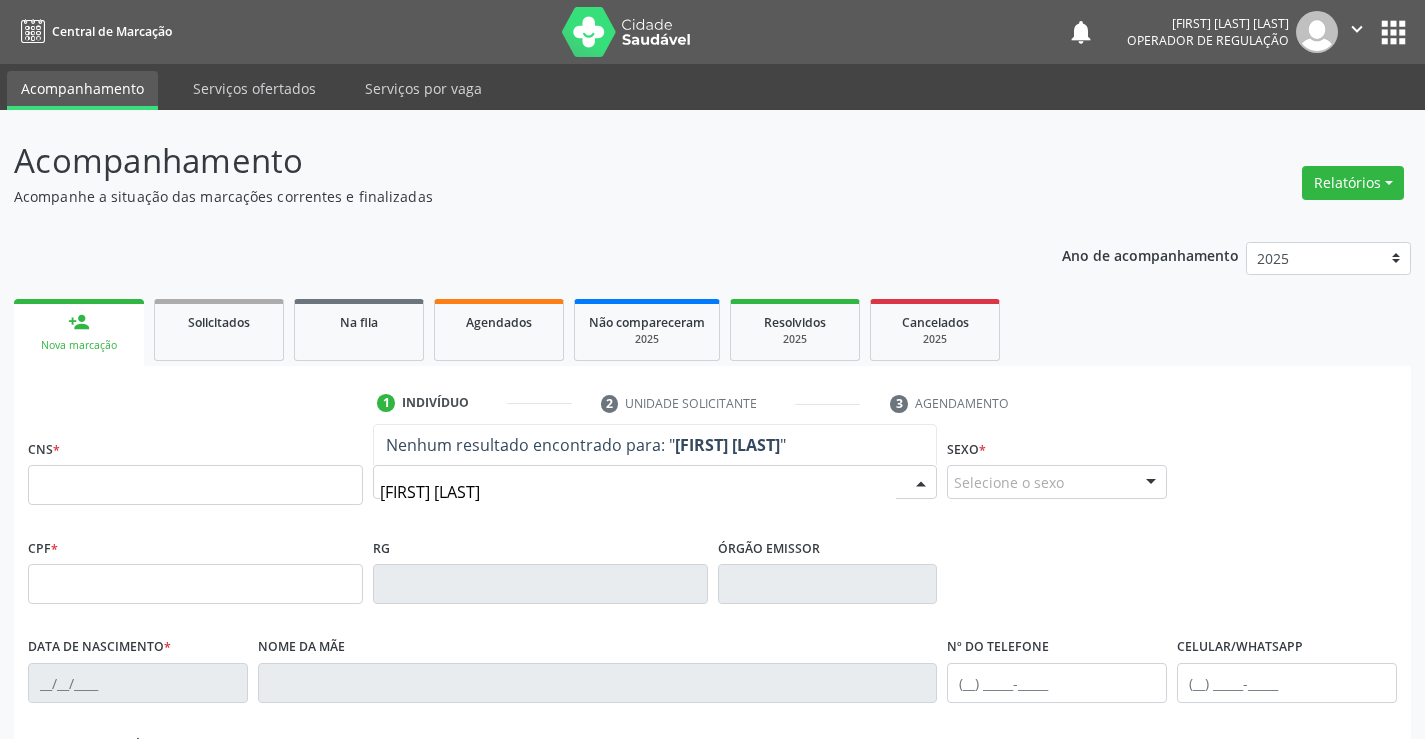 click on "ANDERSON DE OLIVEIRA CUZ" at bounding box center (638, 492) 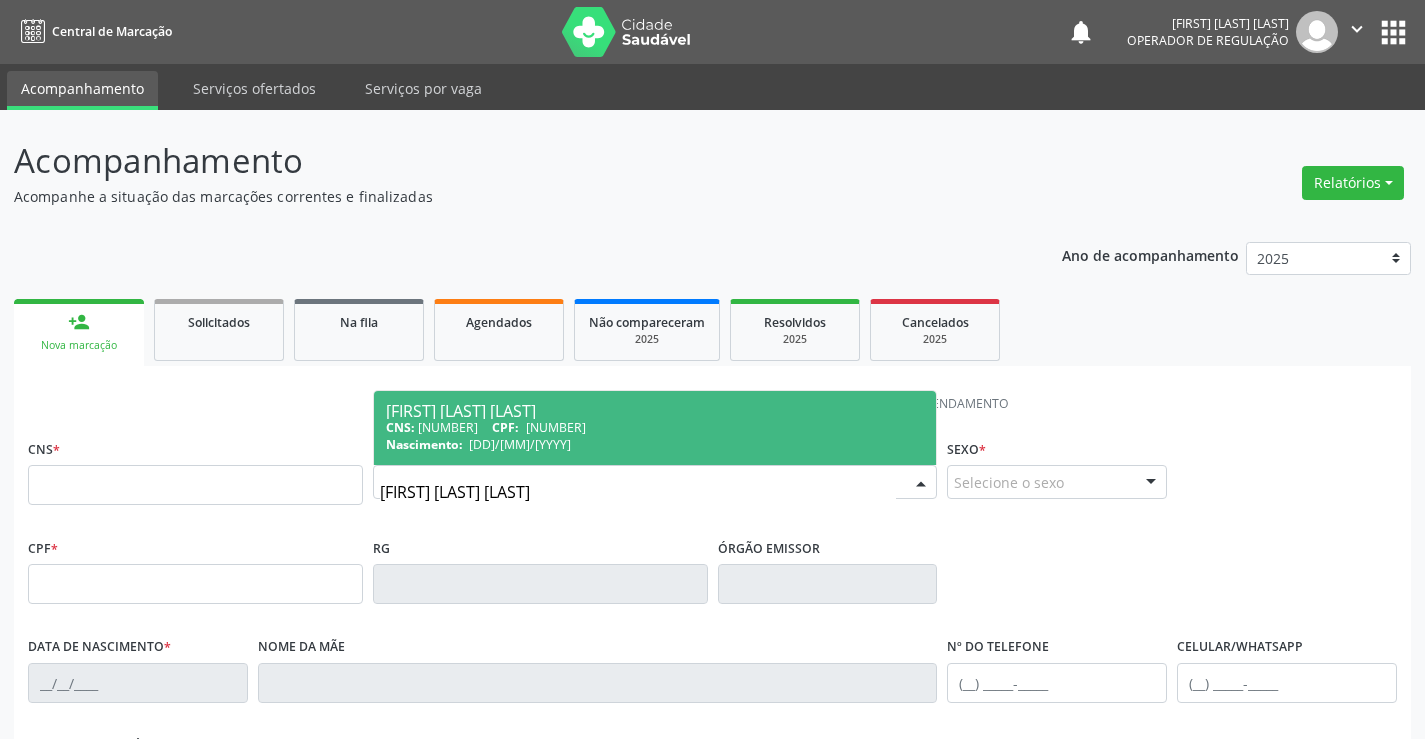 click on "CNS:
706 0028 0982 5444
CPF:
006.426.925-64" at bounding box center (655, 427) 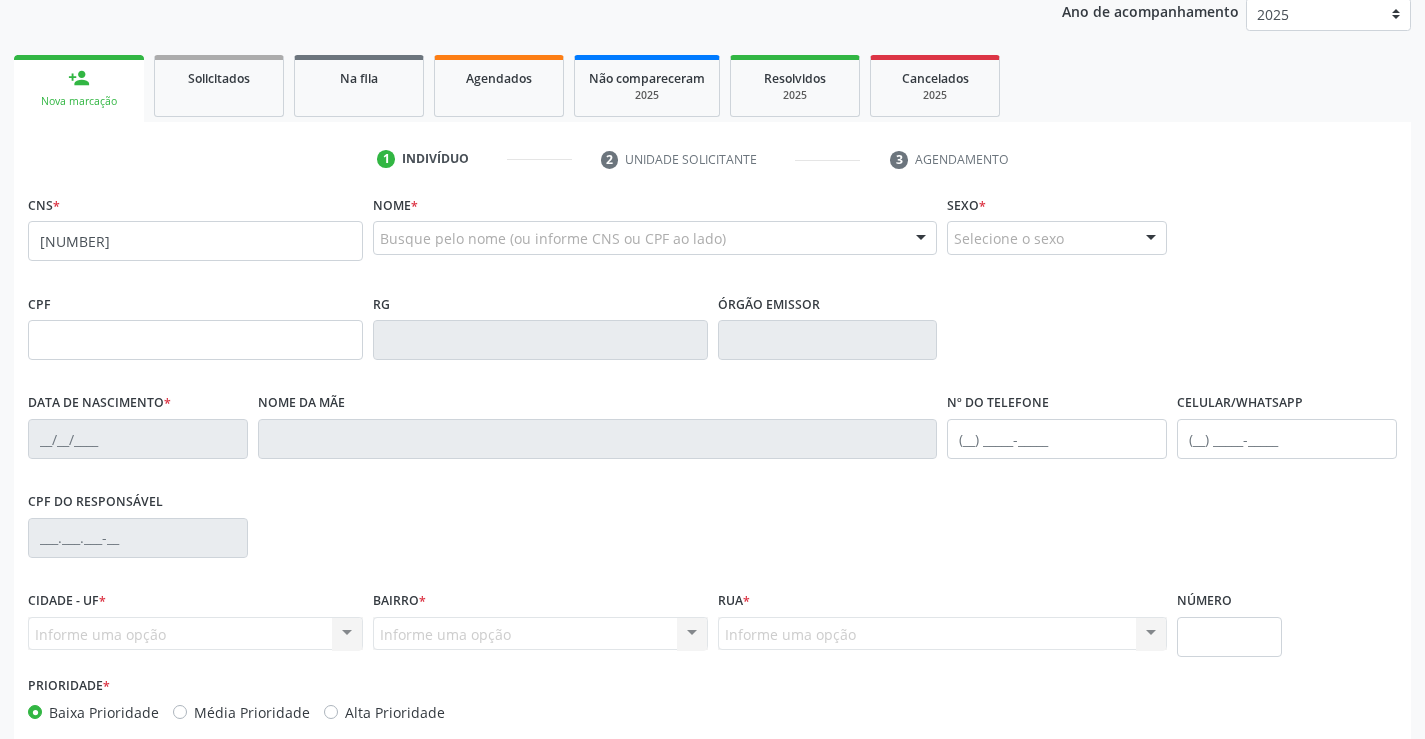 scroll, scrollTop: 345, scrollLeft: 0, axis: vertical 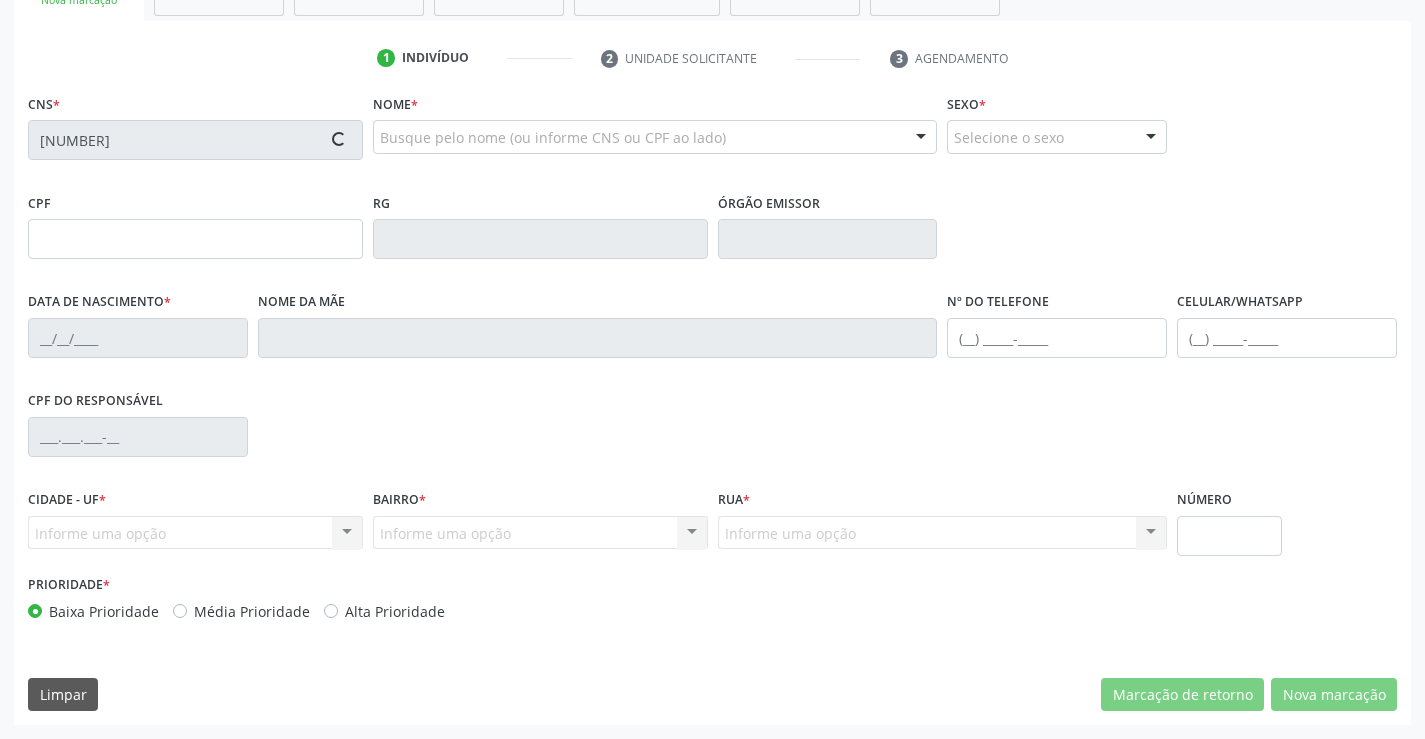 type on "006.426.925-64" 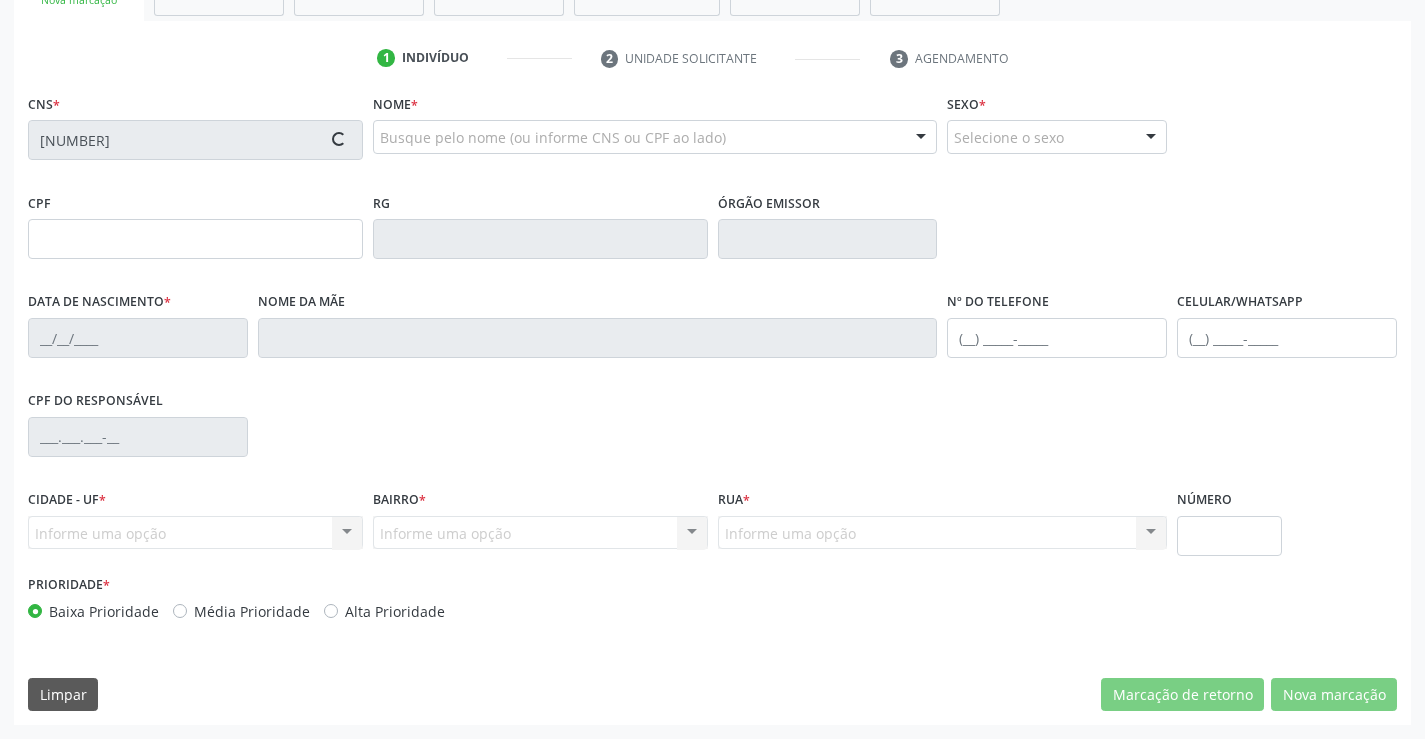 type on "1117119084" 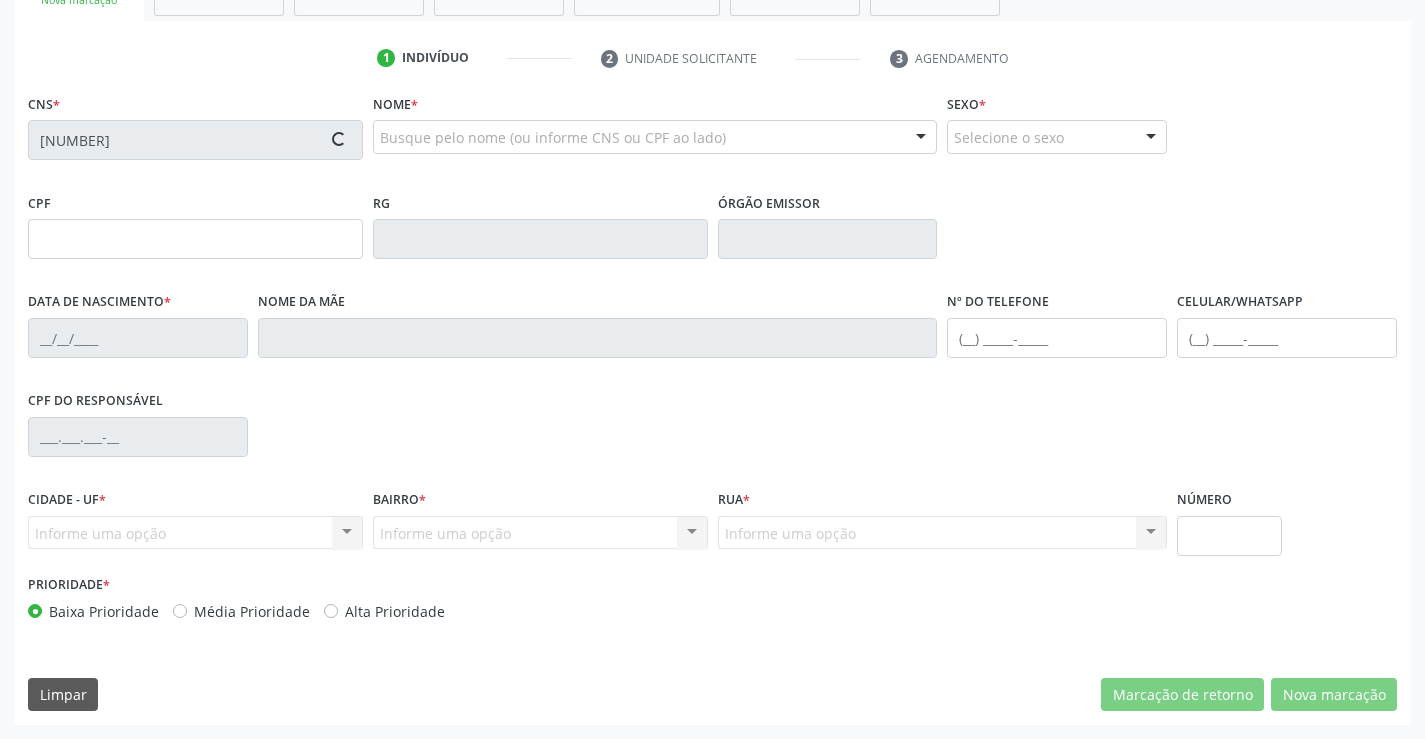 type on "01/04/1982" 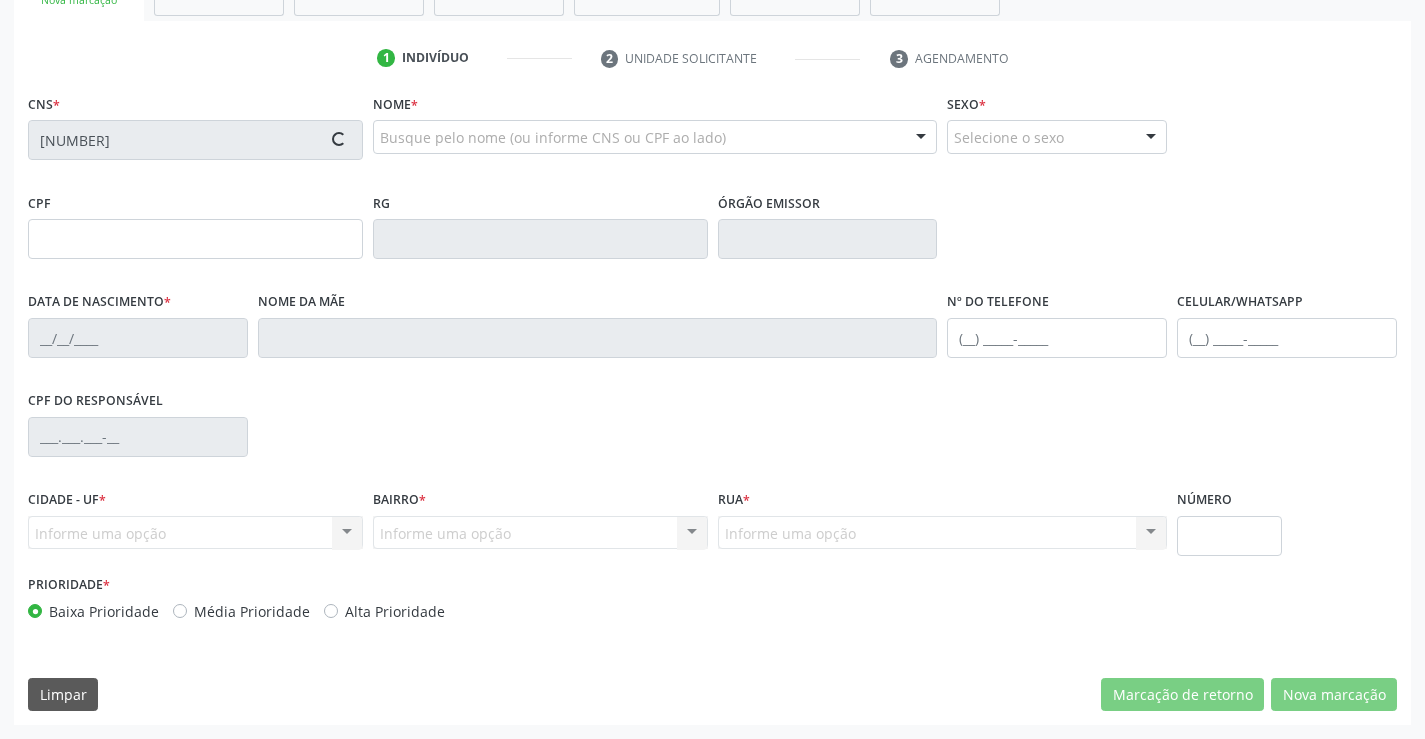 type on "(74) 98141-5017" 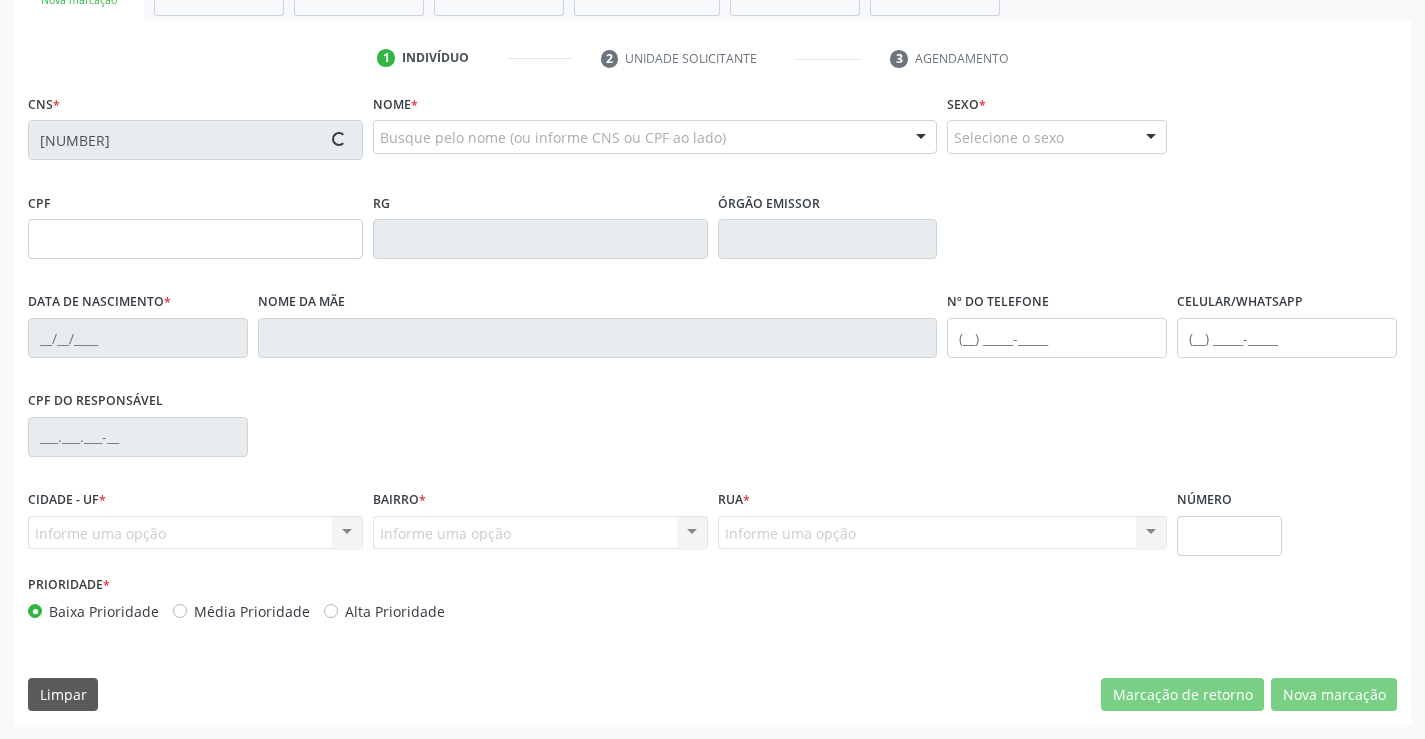 type on "006.426.925-64" 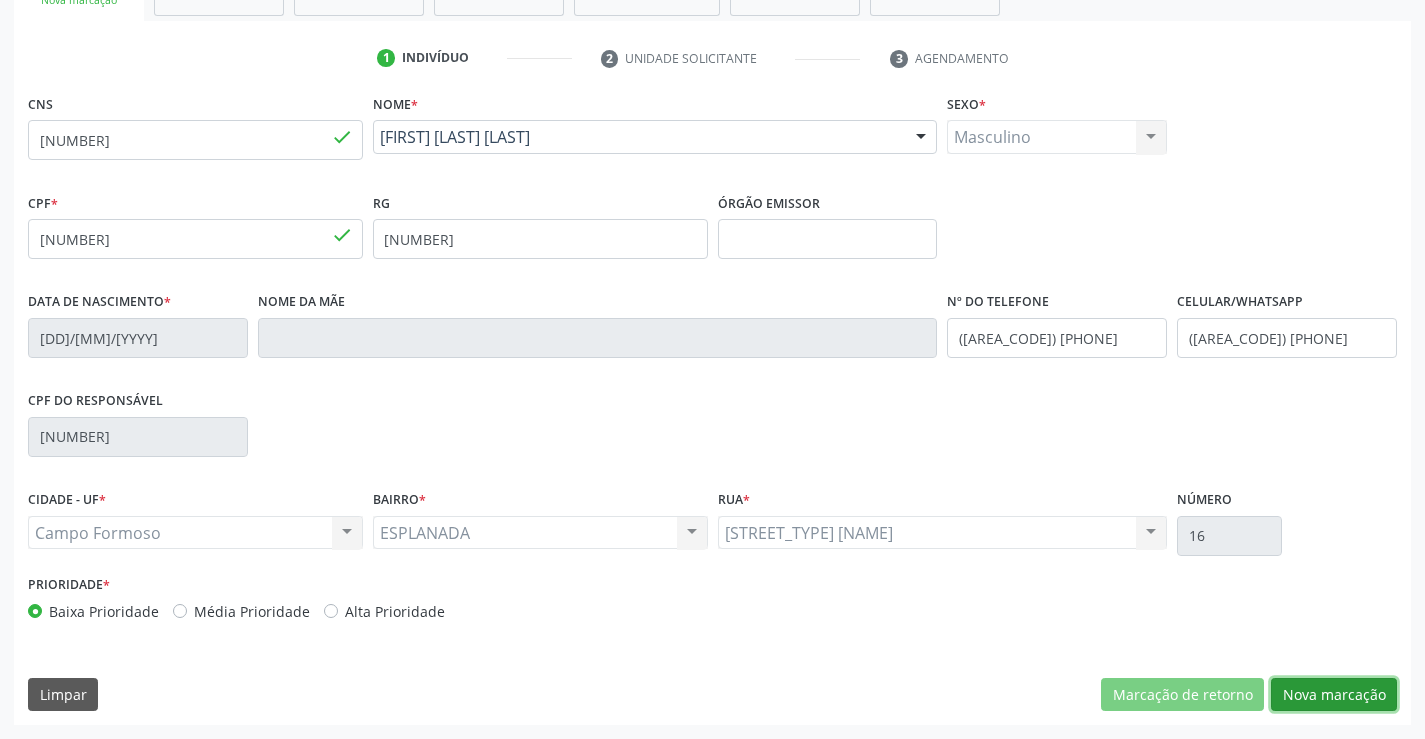 click on "Nova marcação" at bounding box center [1334, 695] 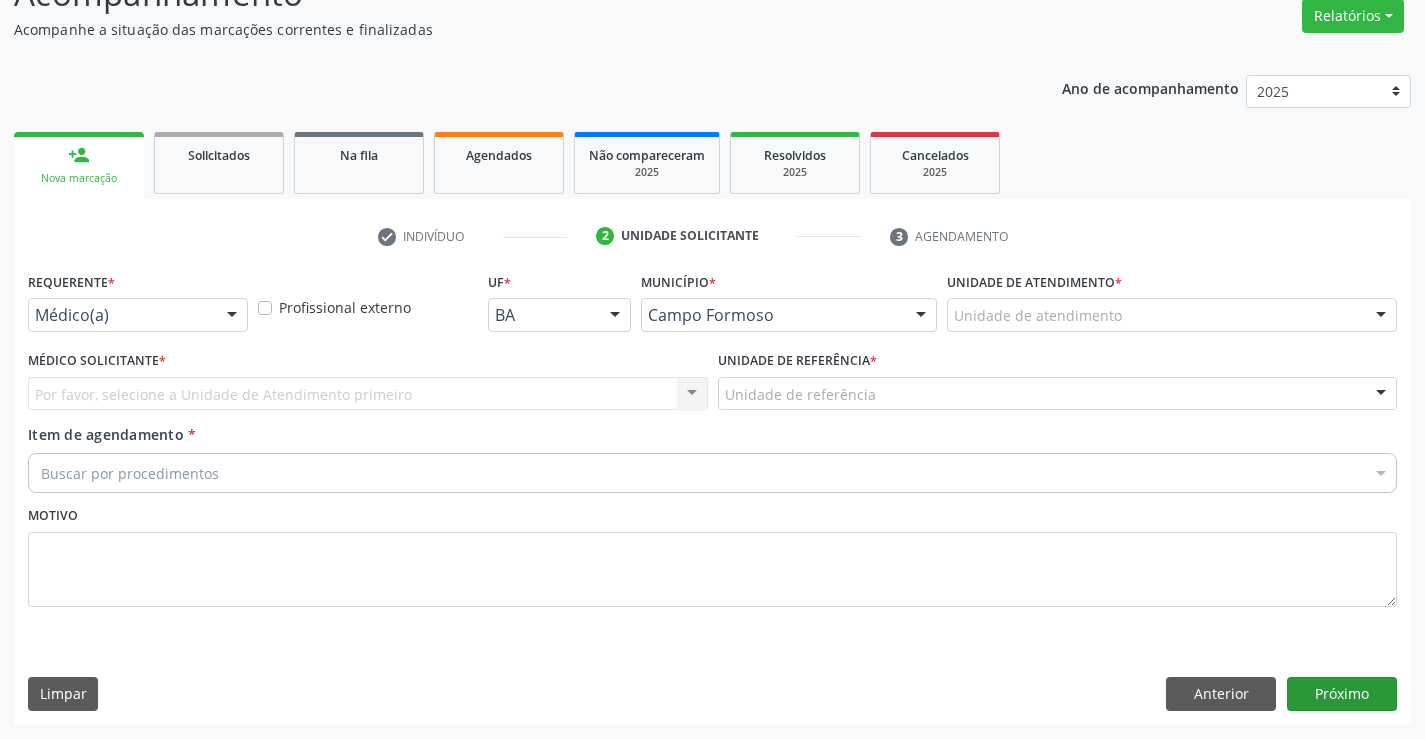 scroll, scrollTop: 167, scrollLeft: 0, axis: vertical 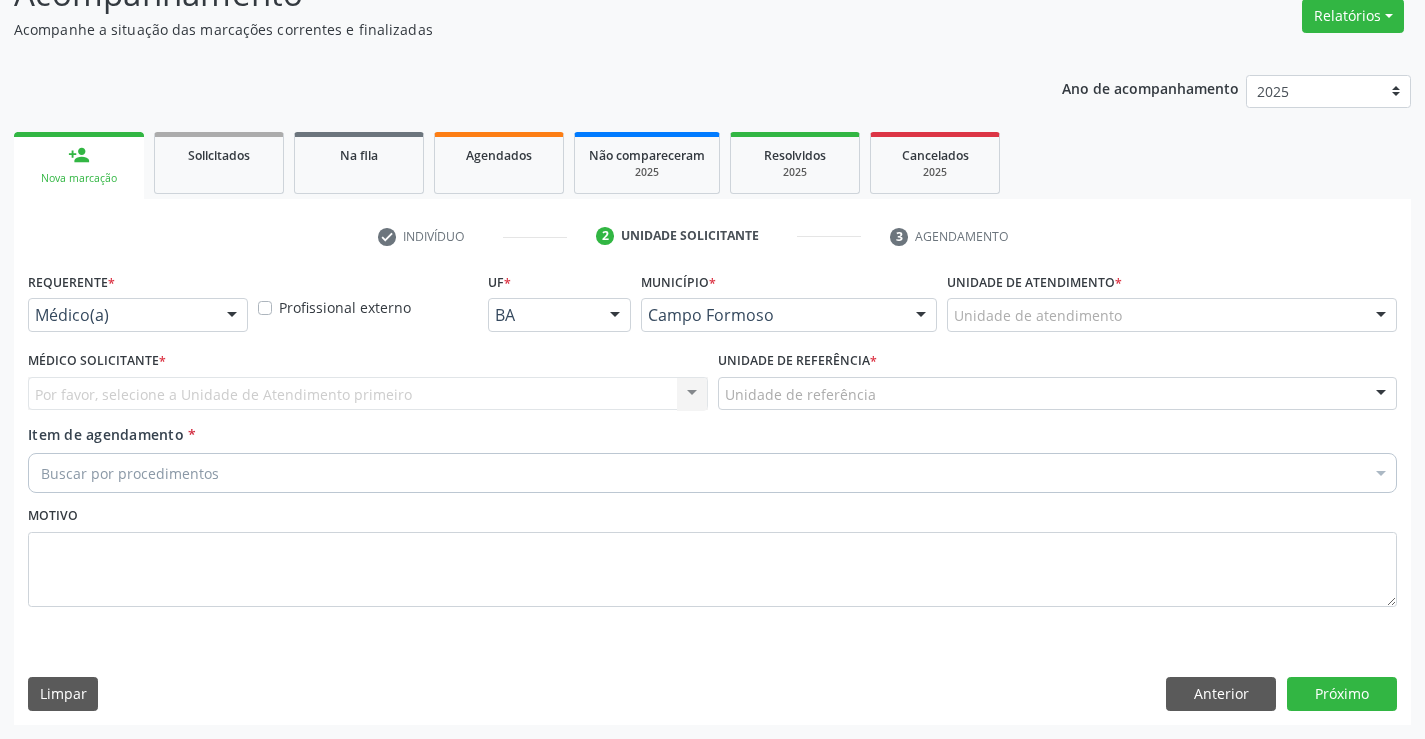drag, startPoint x: 175, startPoint y: 311, endPoint x: 236, endPoint y: 337, distance: 66.309875 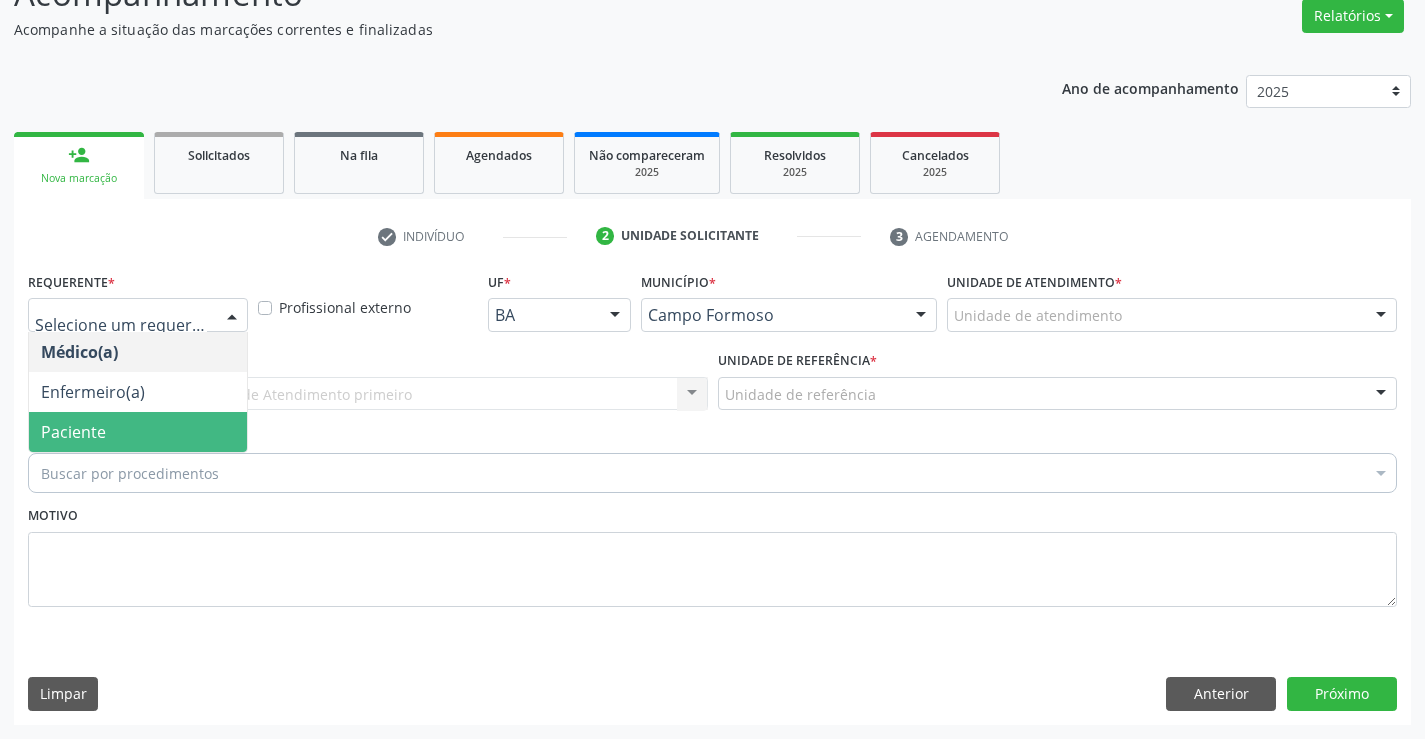 drag, startPoint x: 117, startPoint y: 428, endPoint x: 271, endPoint y: 402, distance: 156.17938 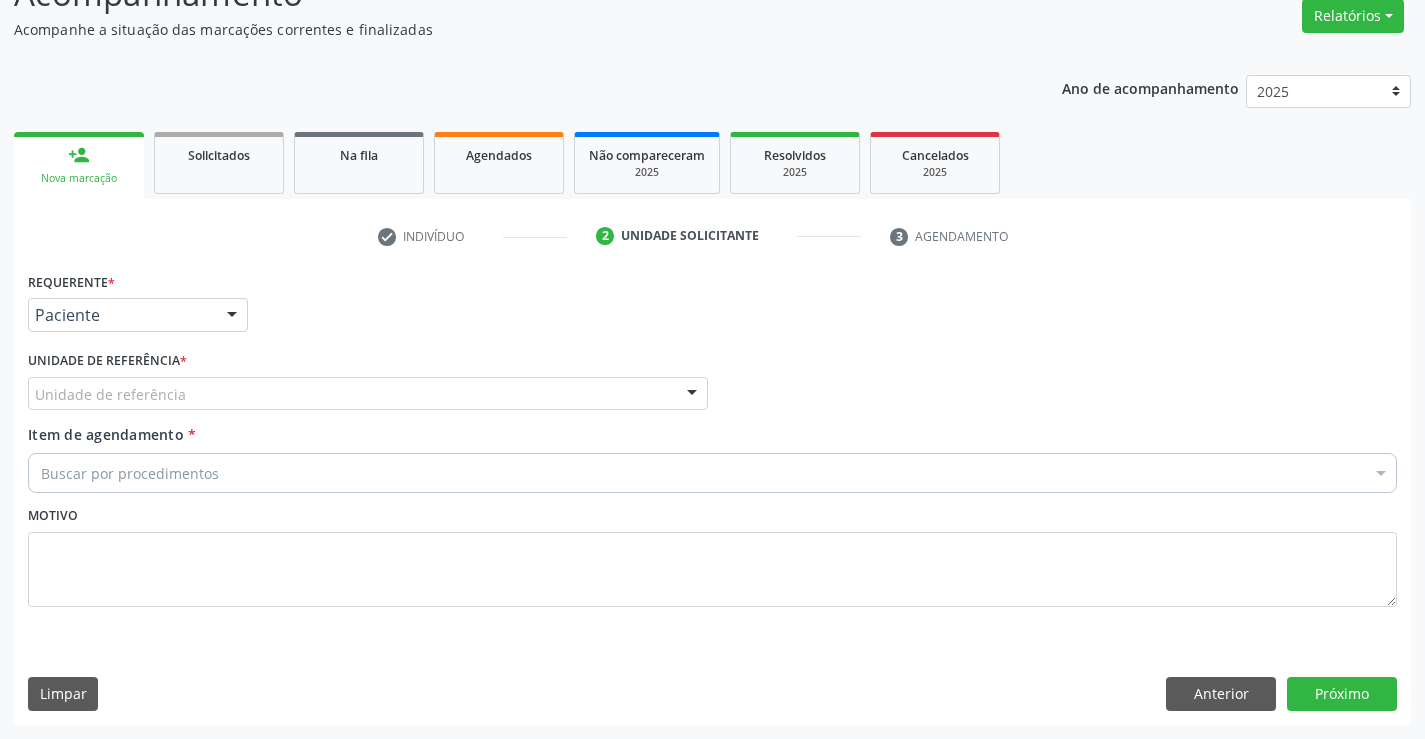click on "Unidade de referência" at bounding box center [368, 394] 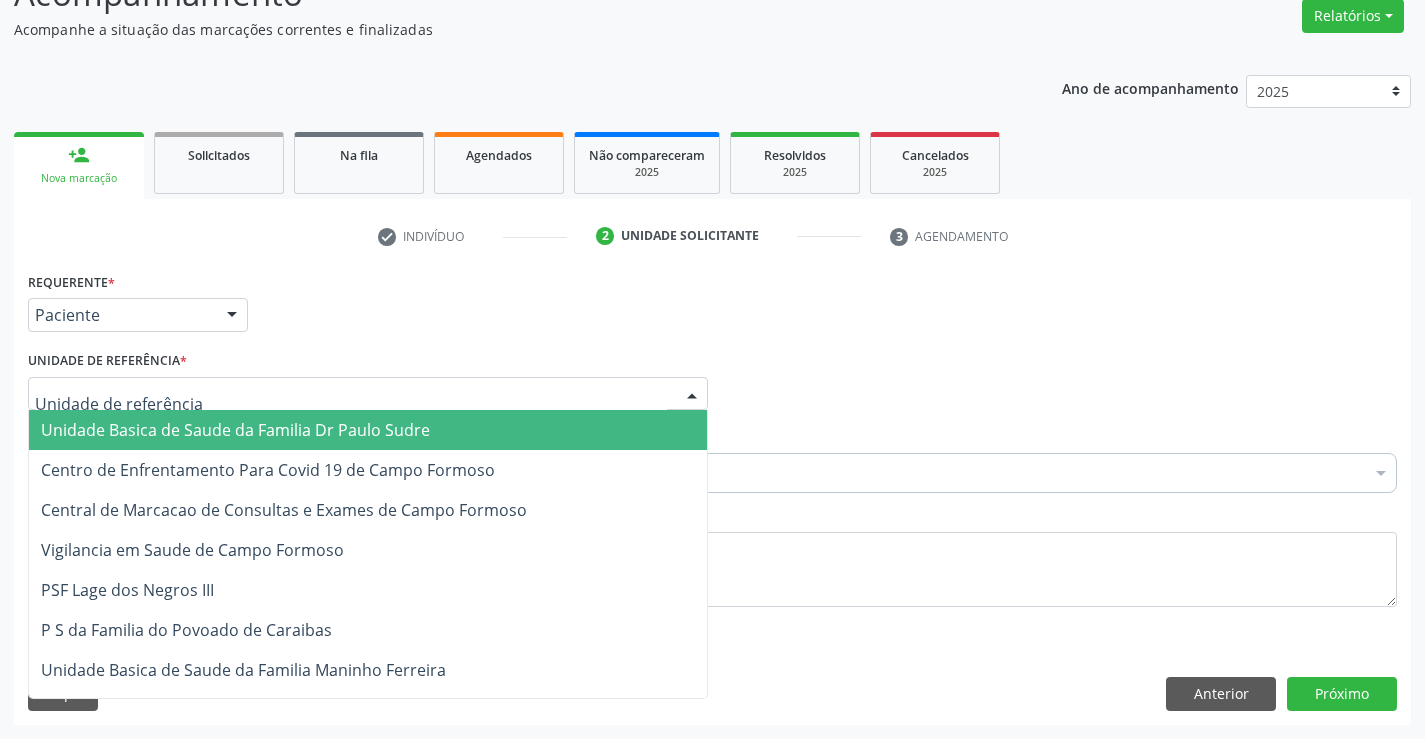 drag, startPoint x: 184, startPoint y: 431, endPoint x: 221, endPoint y: 470, distance: 53.75872 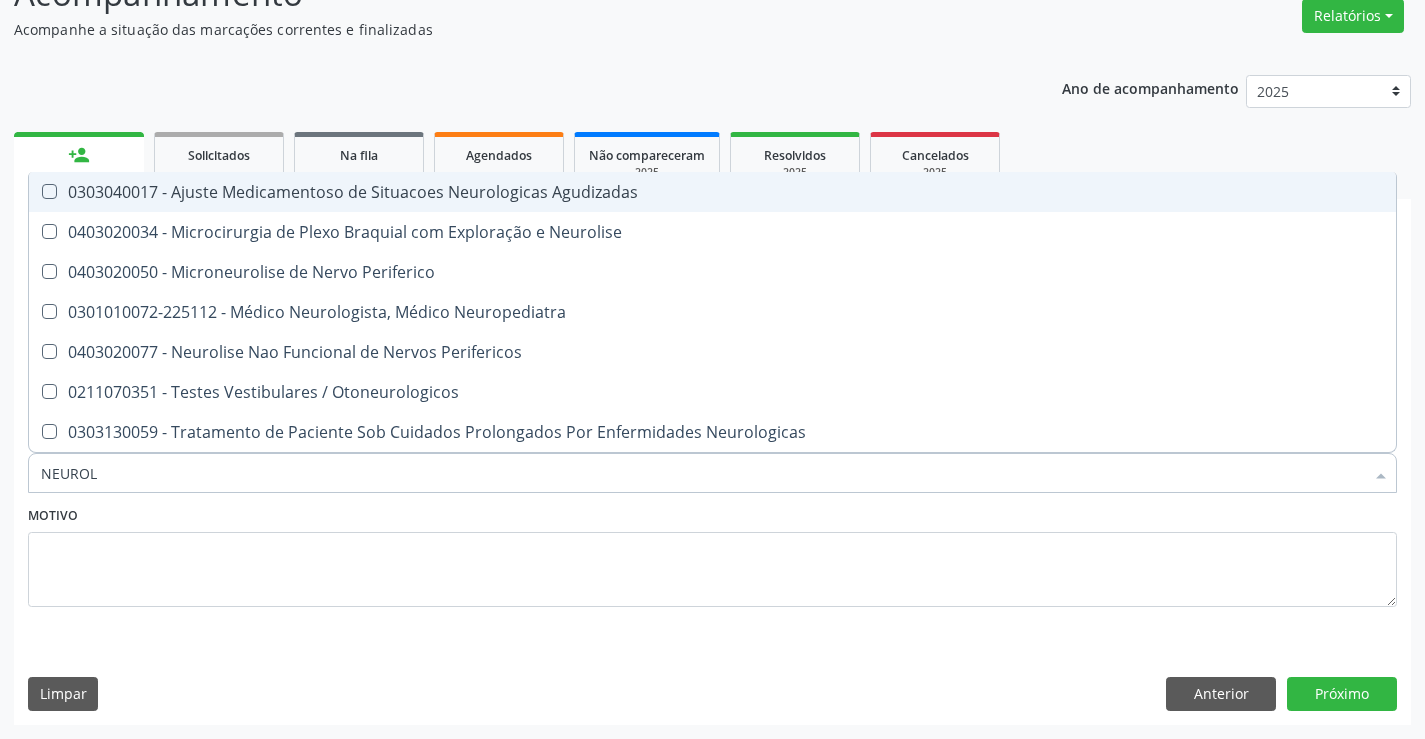 type on "NEUROLO" 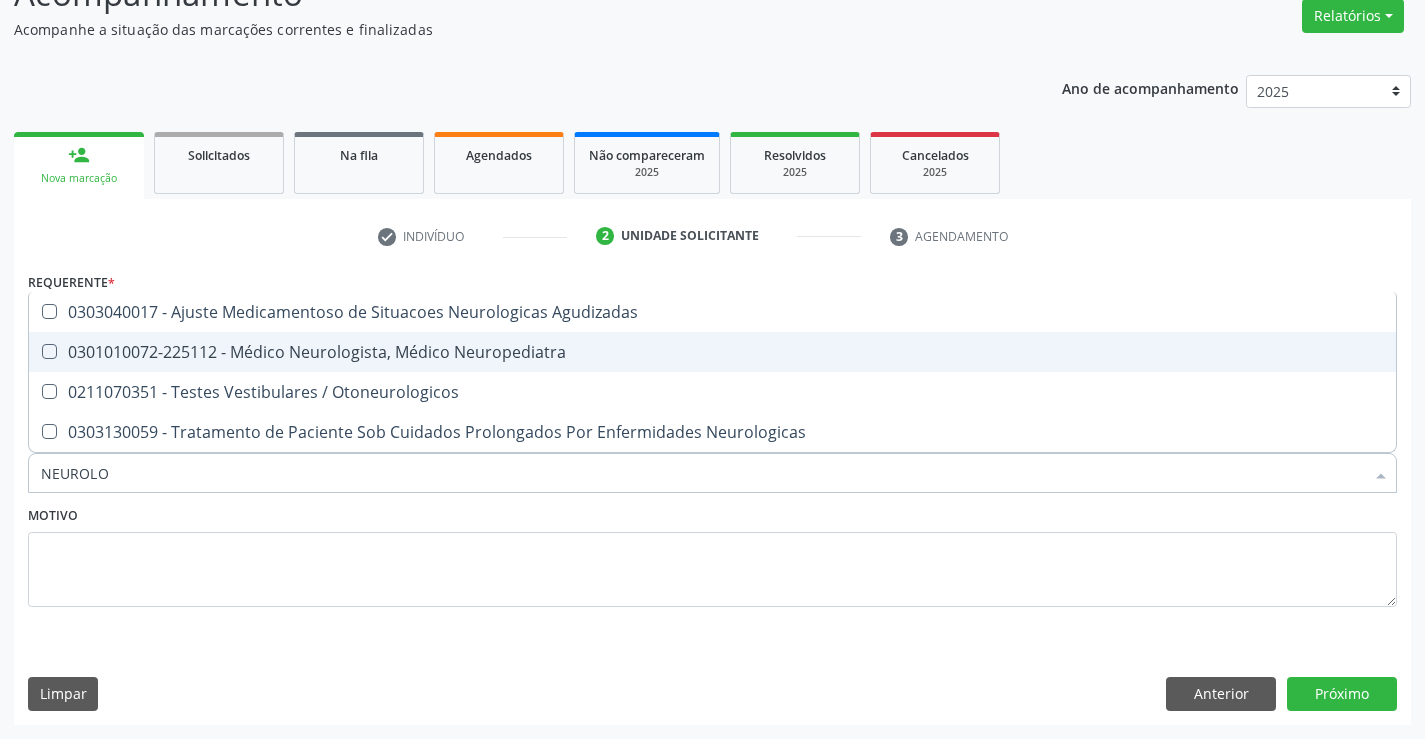 click on "0301010072-225112 - Médico Neurologista, Médico Neuropediatra" at bounding box center [712, 352] 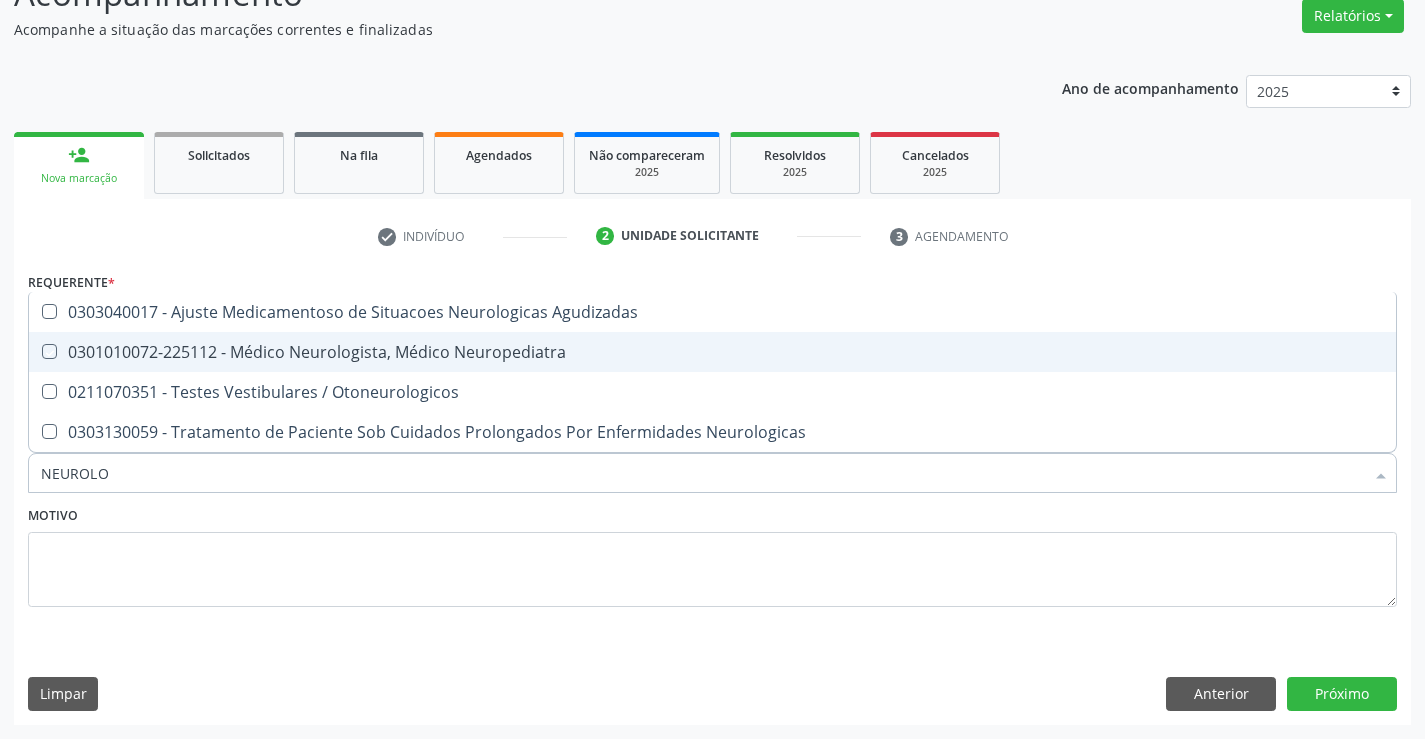 checkbox on "true" 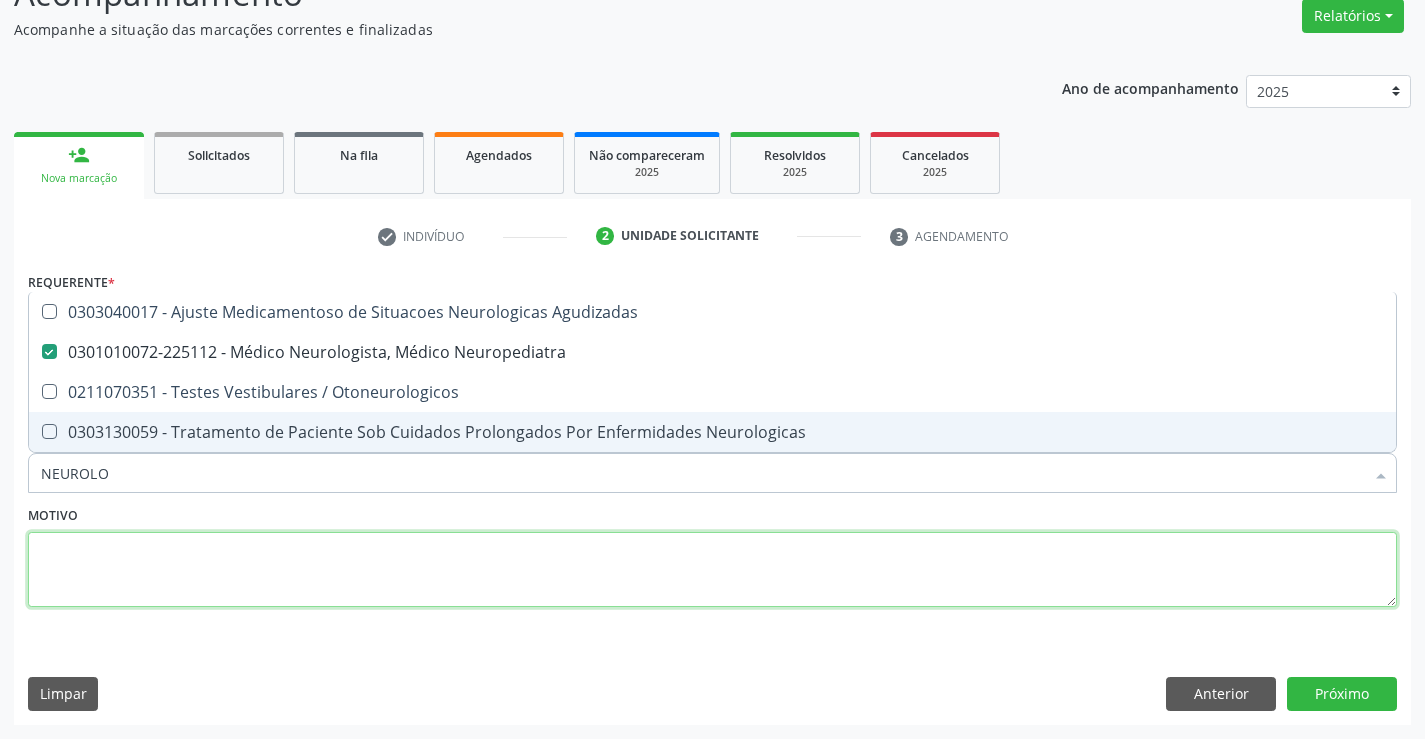 drag, startPoint x: 446, startPoint y: 569, endPoint x: 959, endPoint y: 630, distance: 516.61395 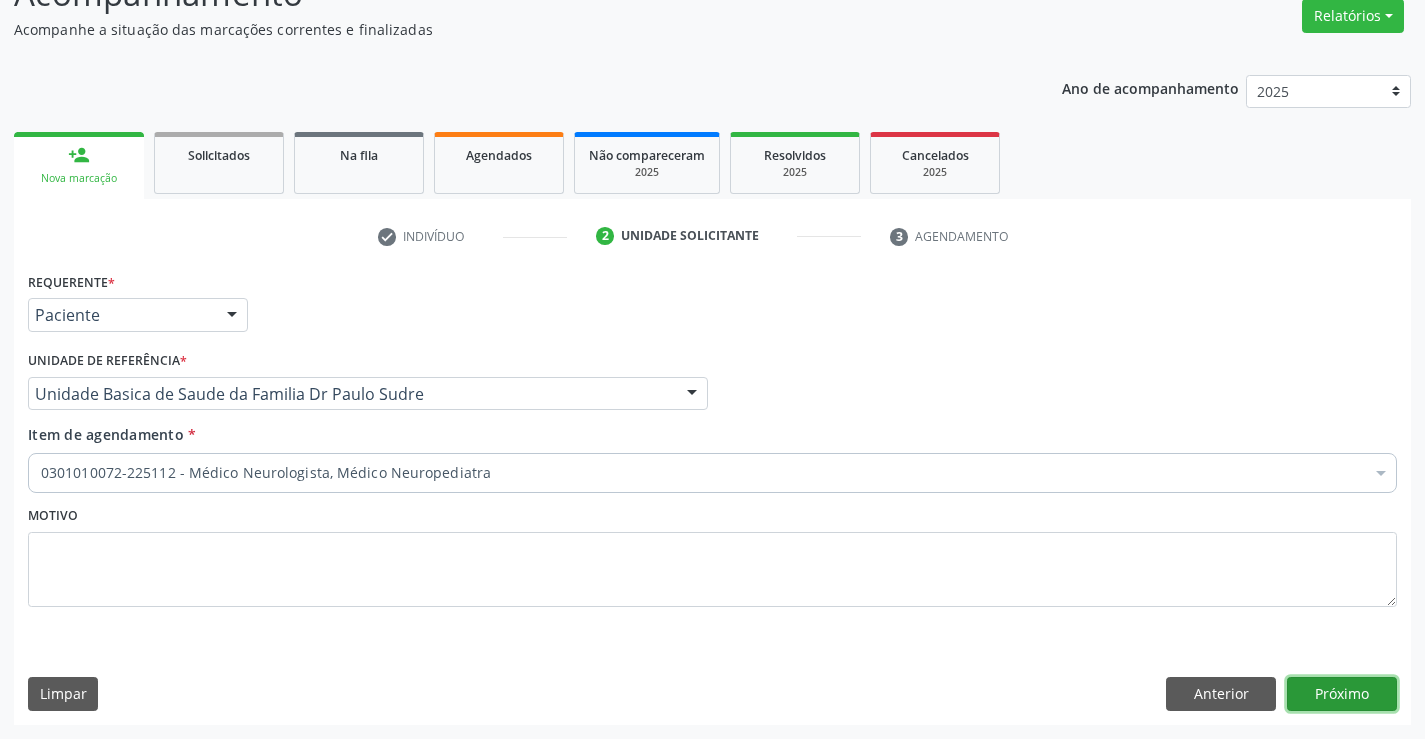 click on "Próximo" at bounding box center (1342, 694) 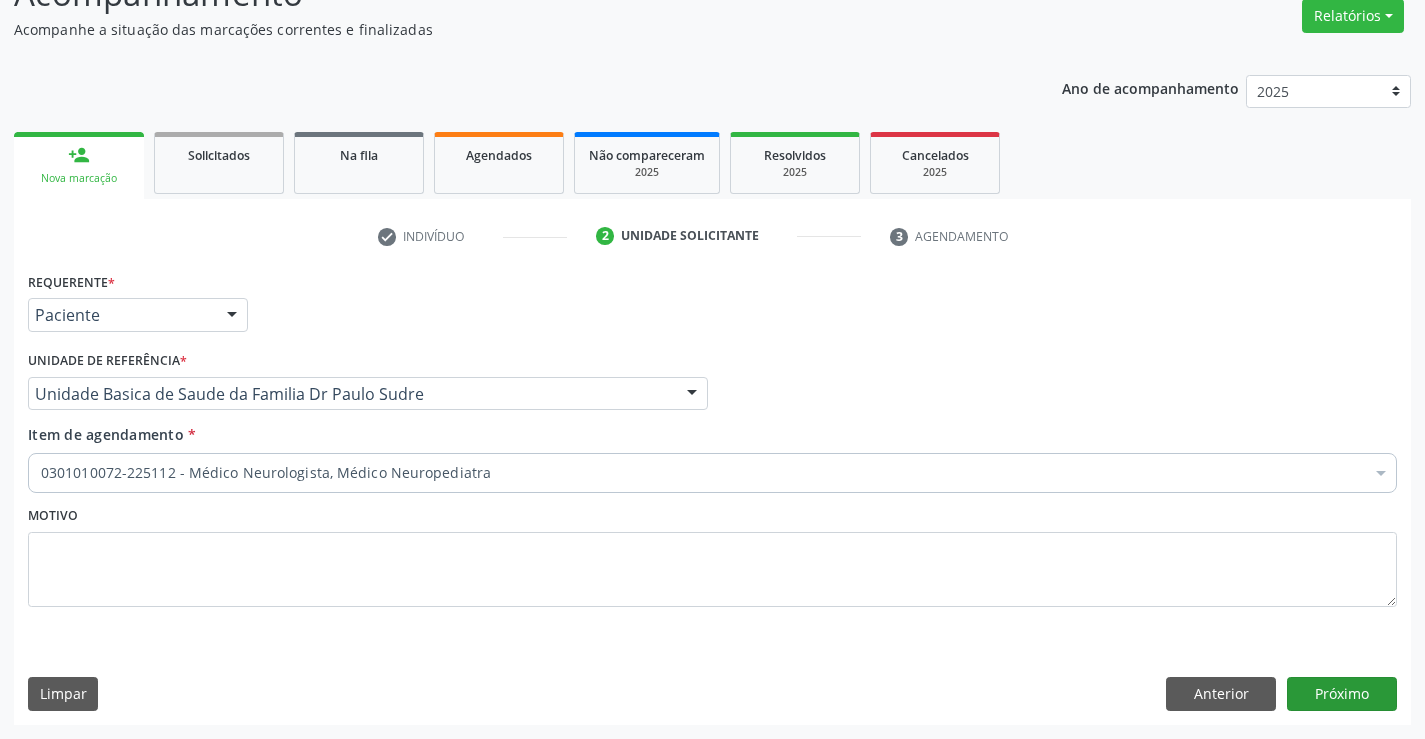 scroll, scrollTop: 131, scrollLeft: 0, axis: vertical 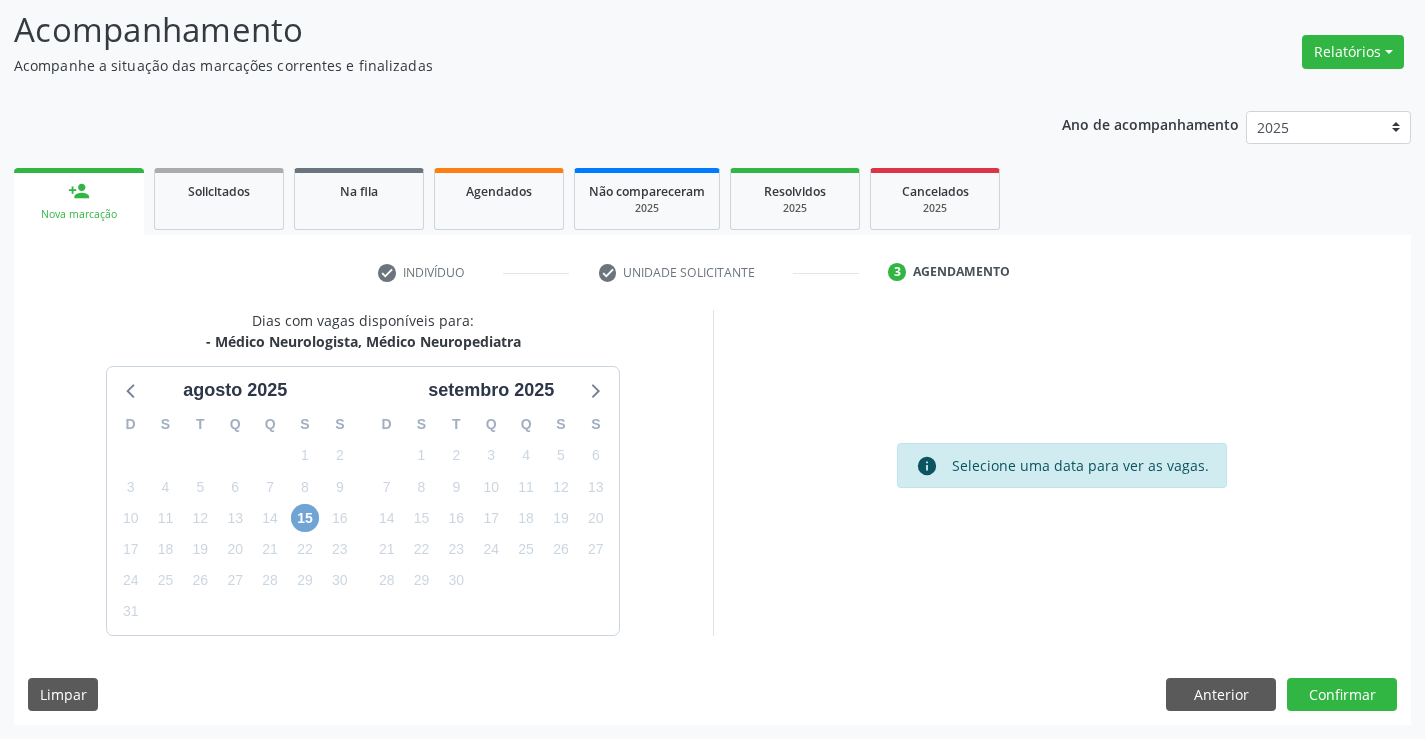 click on "15" at bounding box center [305, 518] 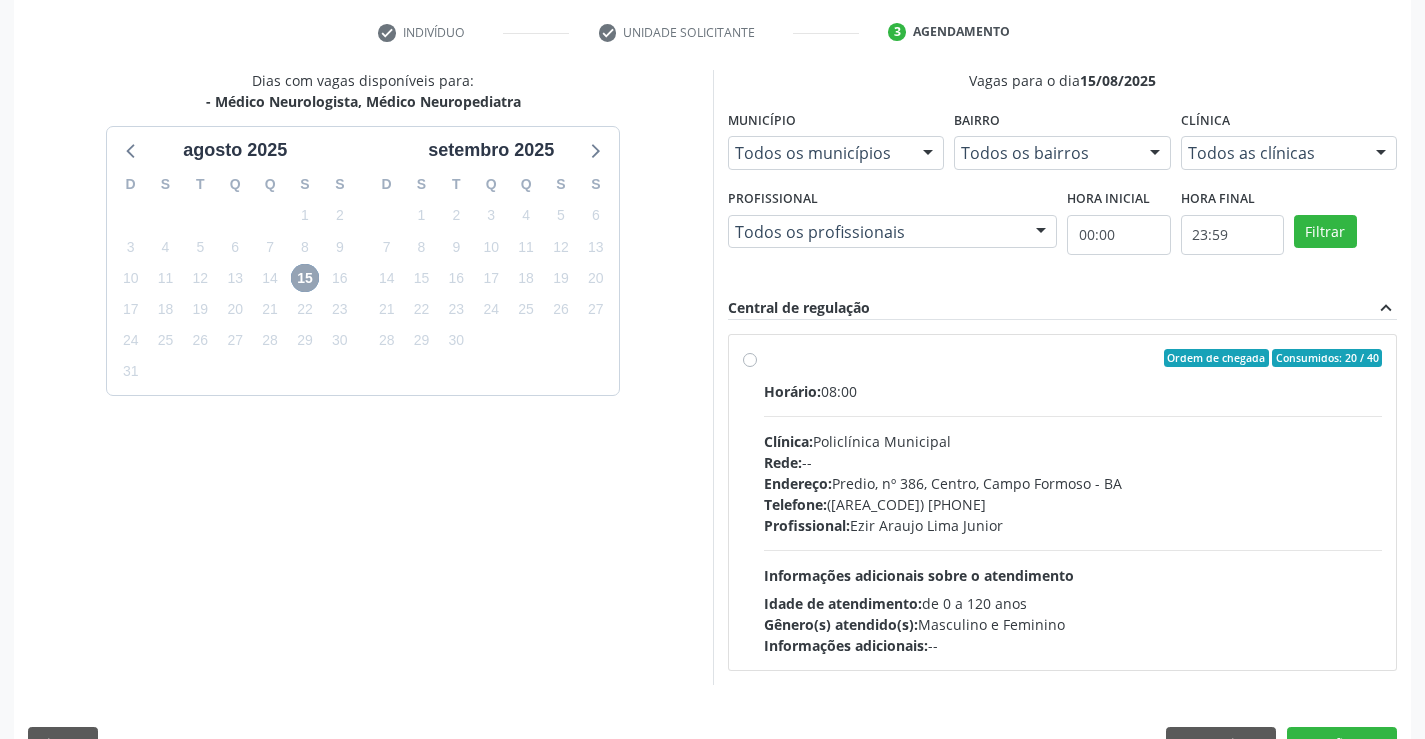 scroll, scrollTop: 420, scrollLeft: 0, axis: vertical 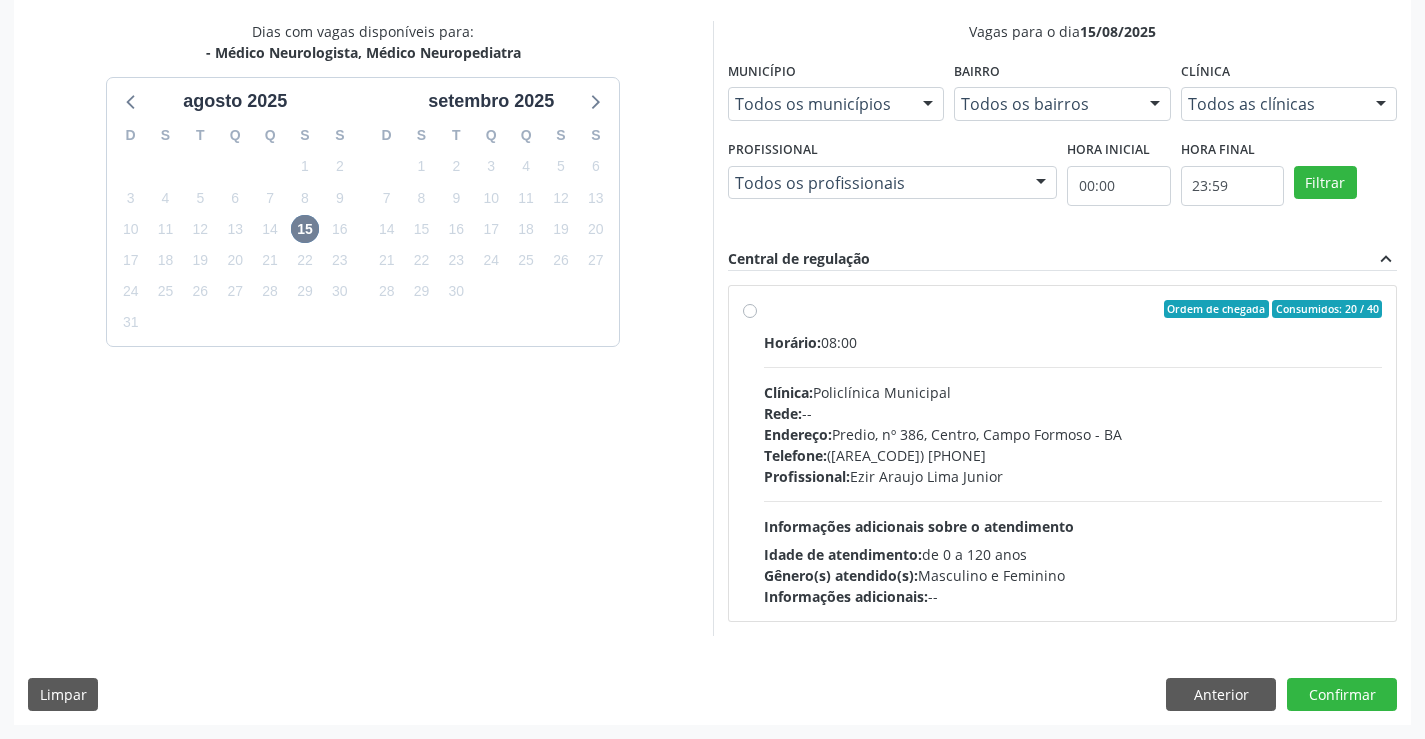 click on "Ordem de chegada
Consumidos: 20 / 40
Horário:   08:00
Clínica:  Policlínica Municipal
Rede:
--
Endereço:   Predio, nº 386, Centro, Campo Formoso - BA
Telefone:   (74) 6451312
Profissional:
Ezir Araujo Lima Junior
Informações adicionais sobre o atendimento
Idade de atendimento:
de 0 a 120 anos
Gênero(s) atendido(s):
Masculino e Feminino
Informações adicionais:
--" at bounding box center (1063, 453) 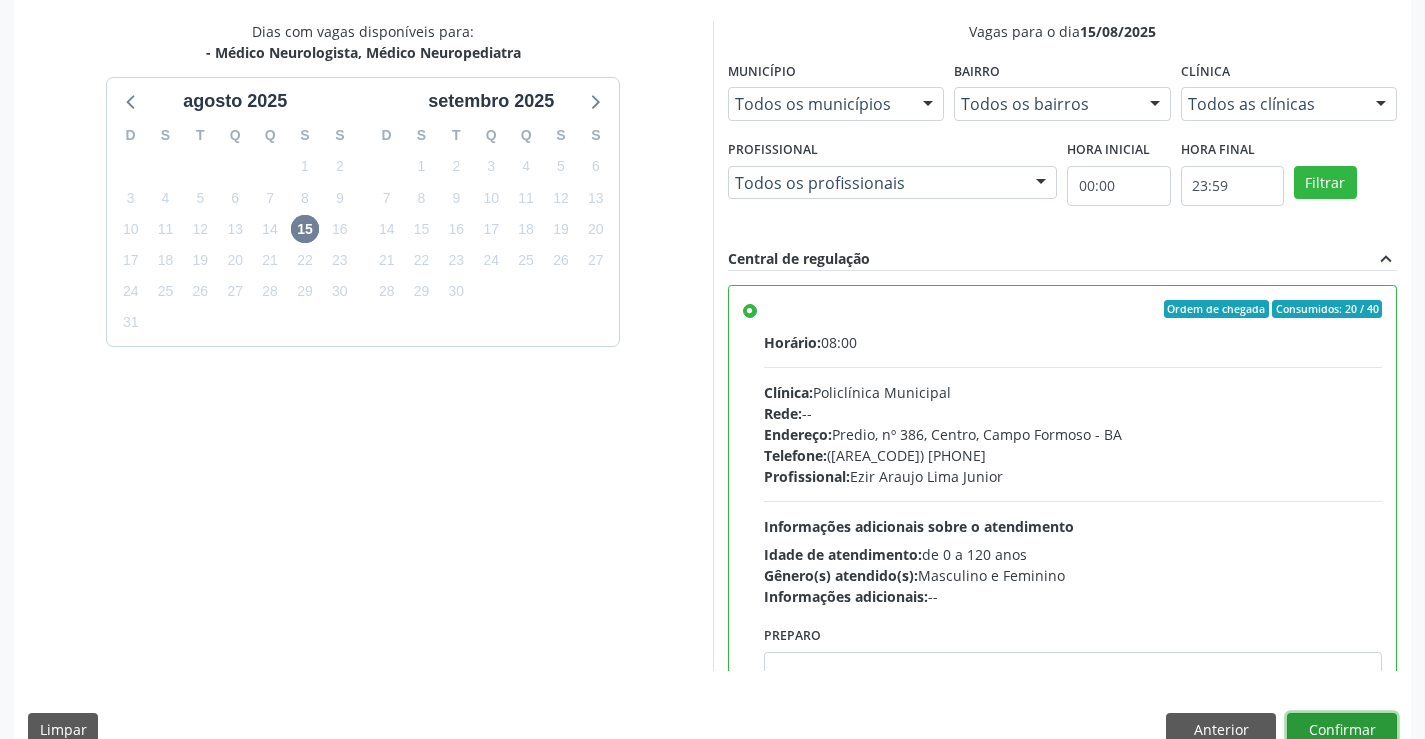 click on "Confirmar" at bounding box center (1342, 730) 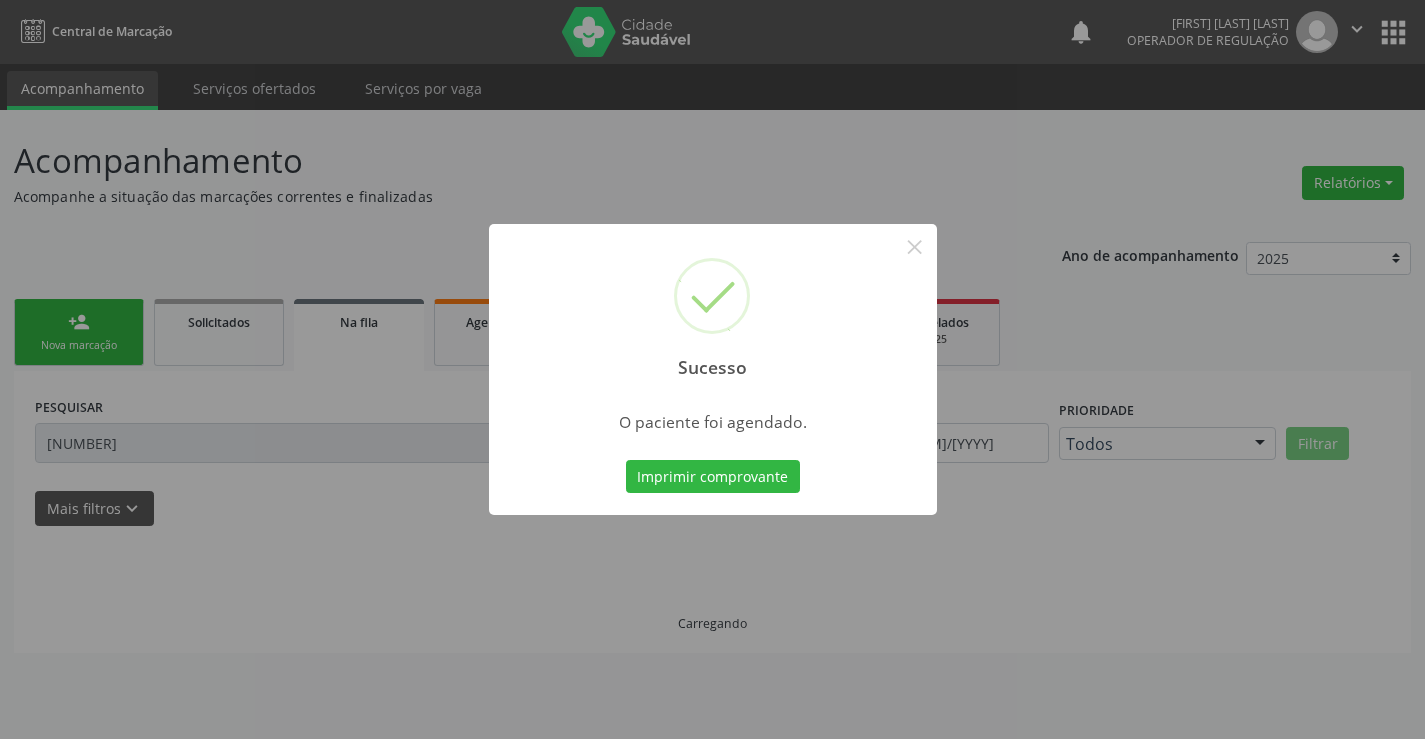 scroll, scrollTop: 0, scrollLeft: 0, axis: both 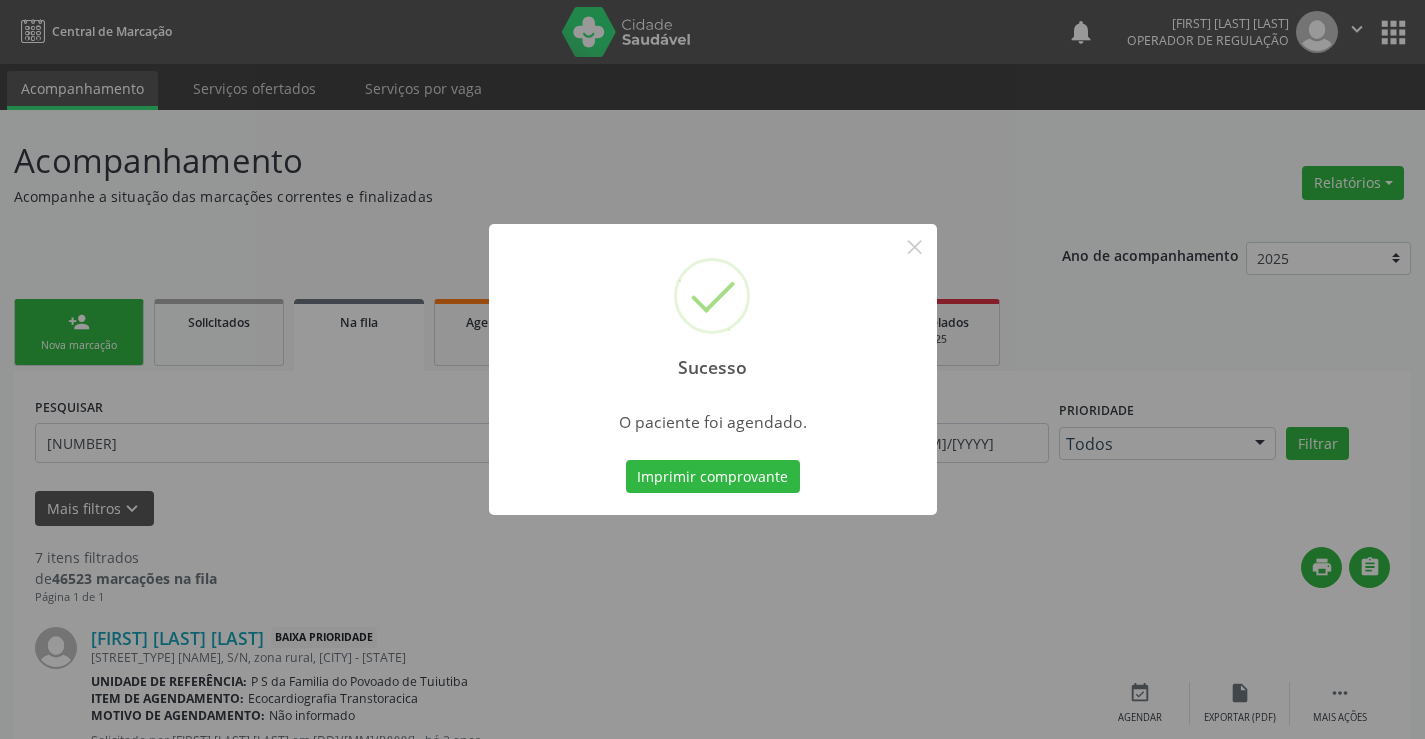 drag, startPoint x: 692, startPoint y: 559, endPoint x: 423, endPoint y: 424, distance: 300.97507 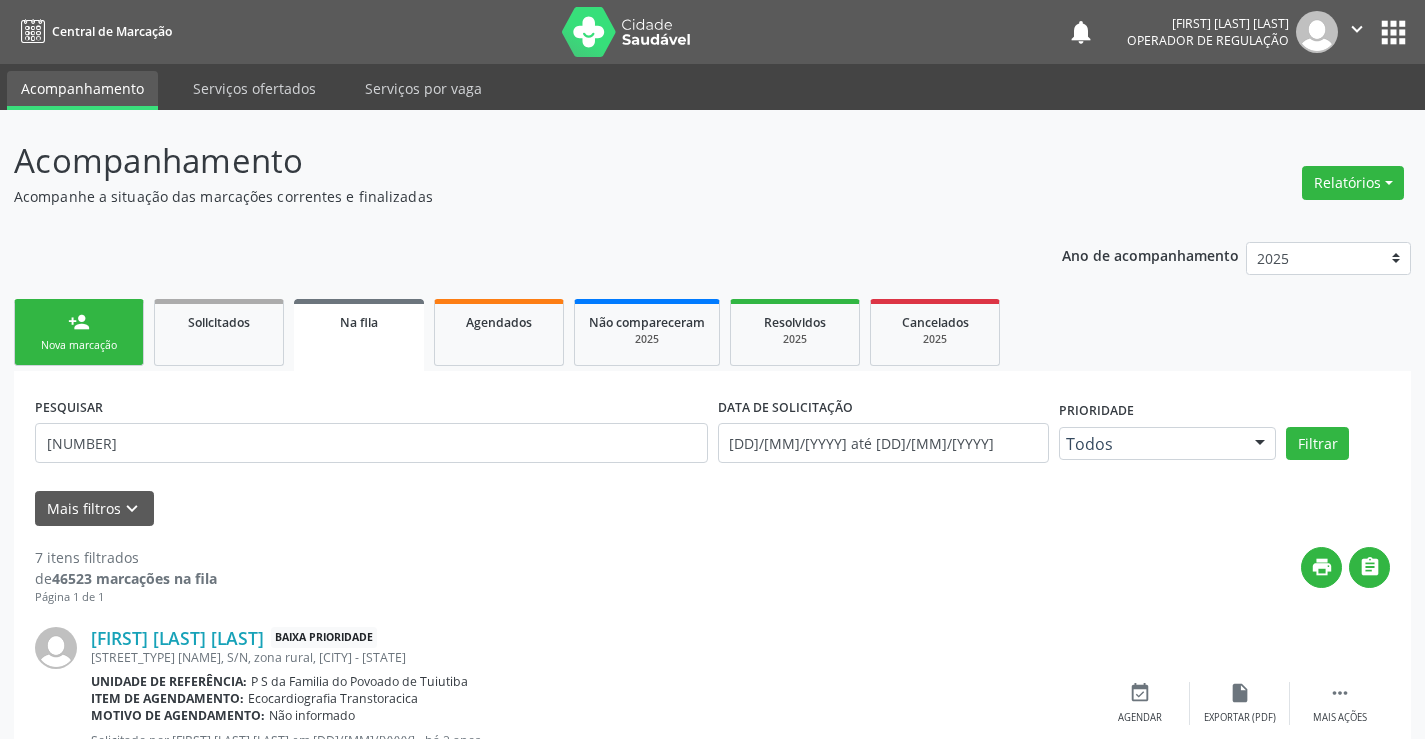 click on "Nova marcação" at bounding box center (79, 345) 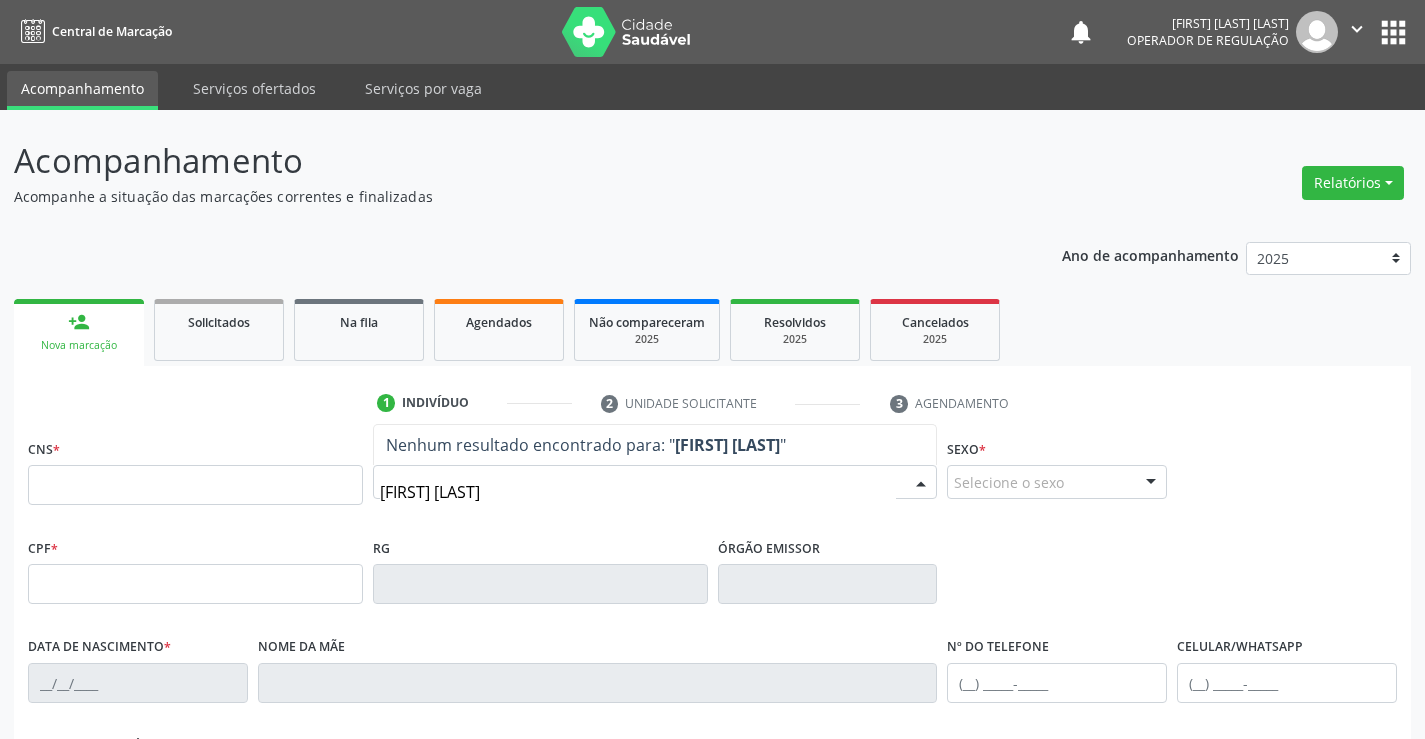 type on "JANIVAN DA SILVA" 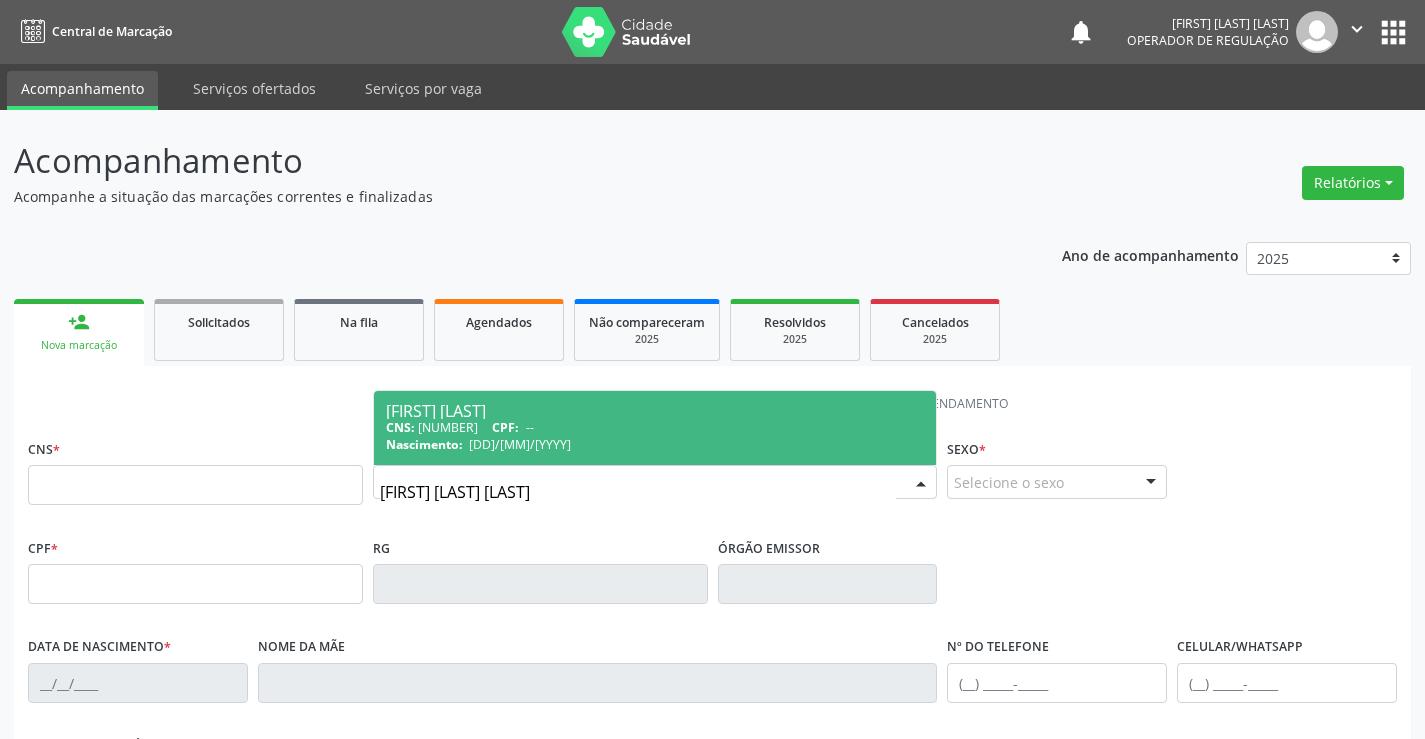 click on "CNS:
706 4061 9289 2784
CPF:    --" at bounding box center [655, 427] 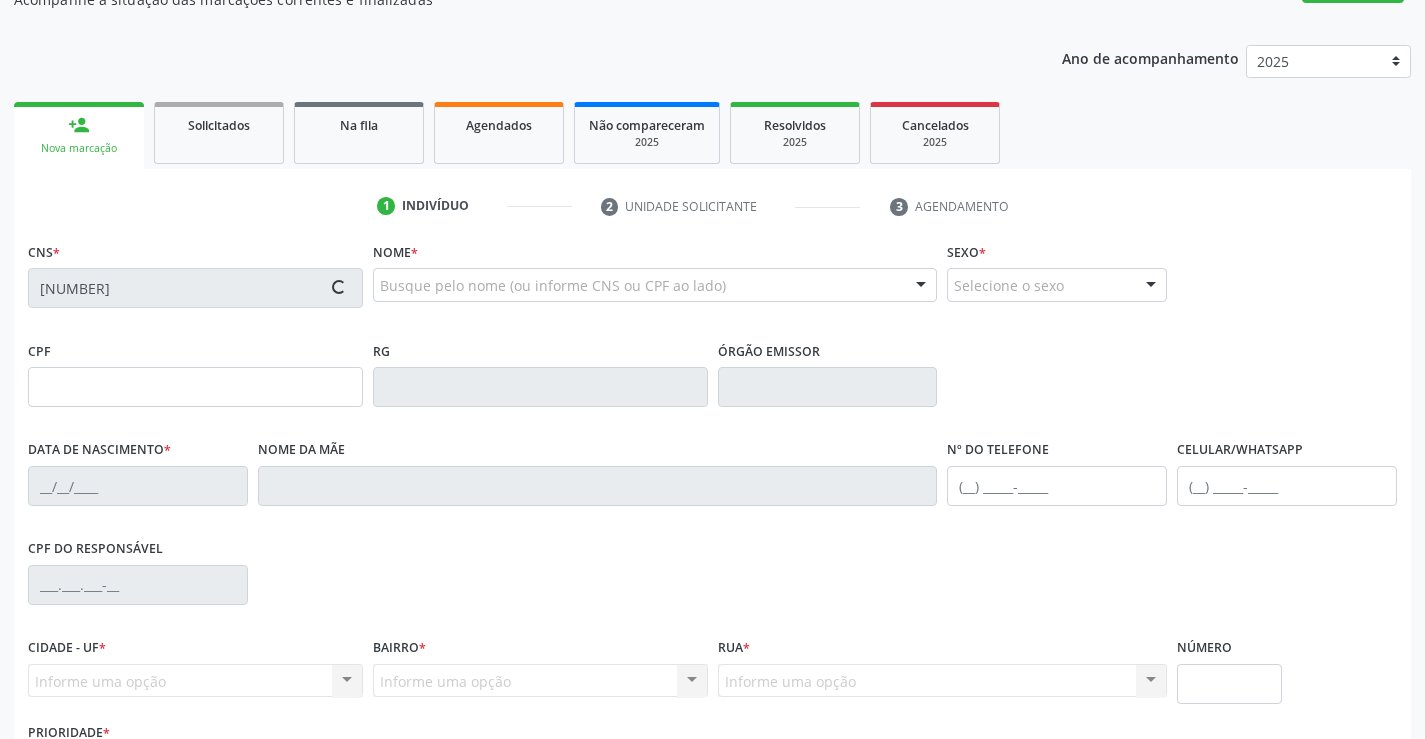 scroll, scrollTop: 345, scrollLeft: 0, axis: vertical 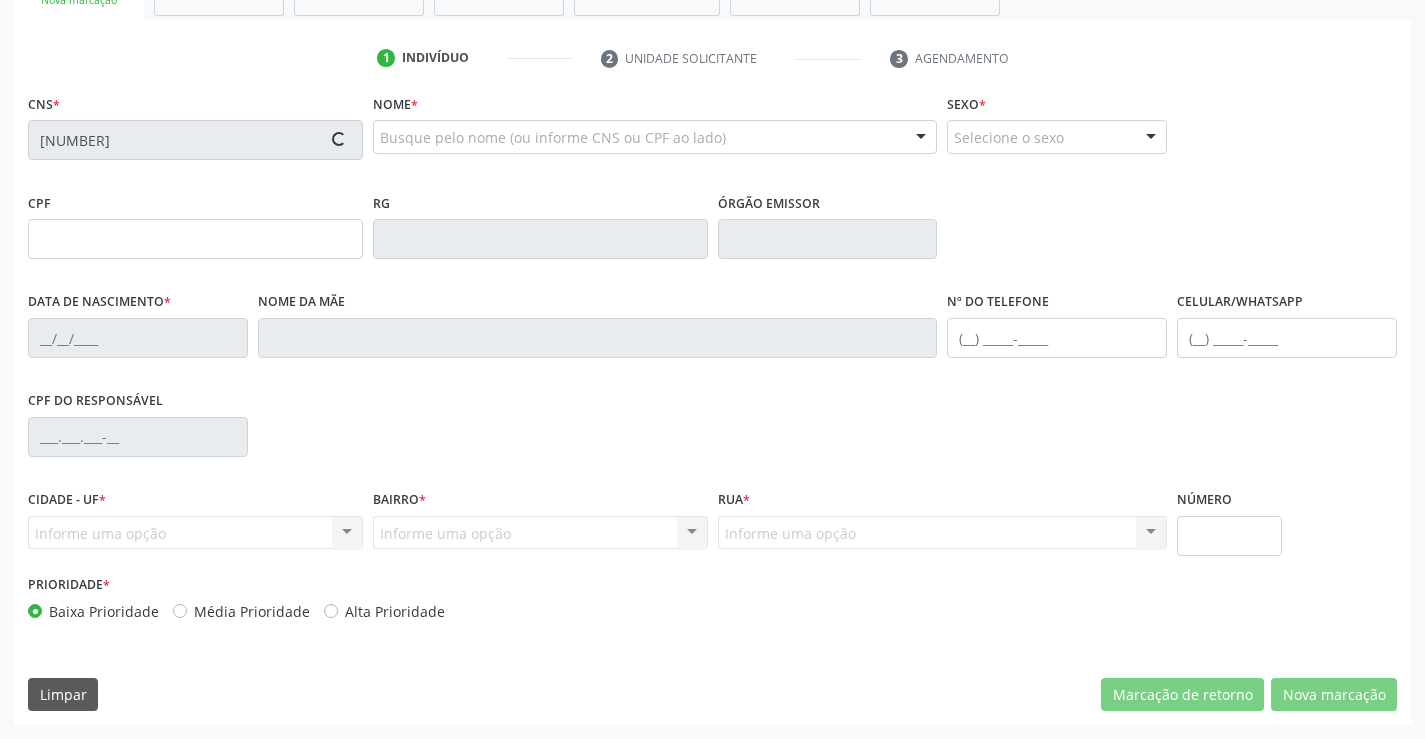 type on "31/10/1993" 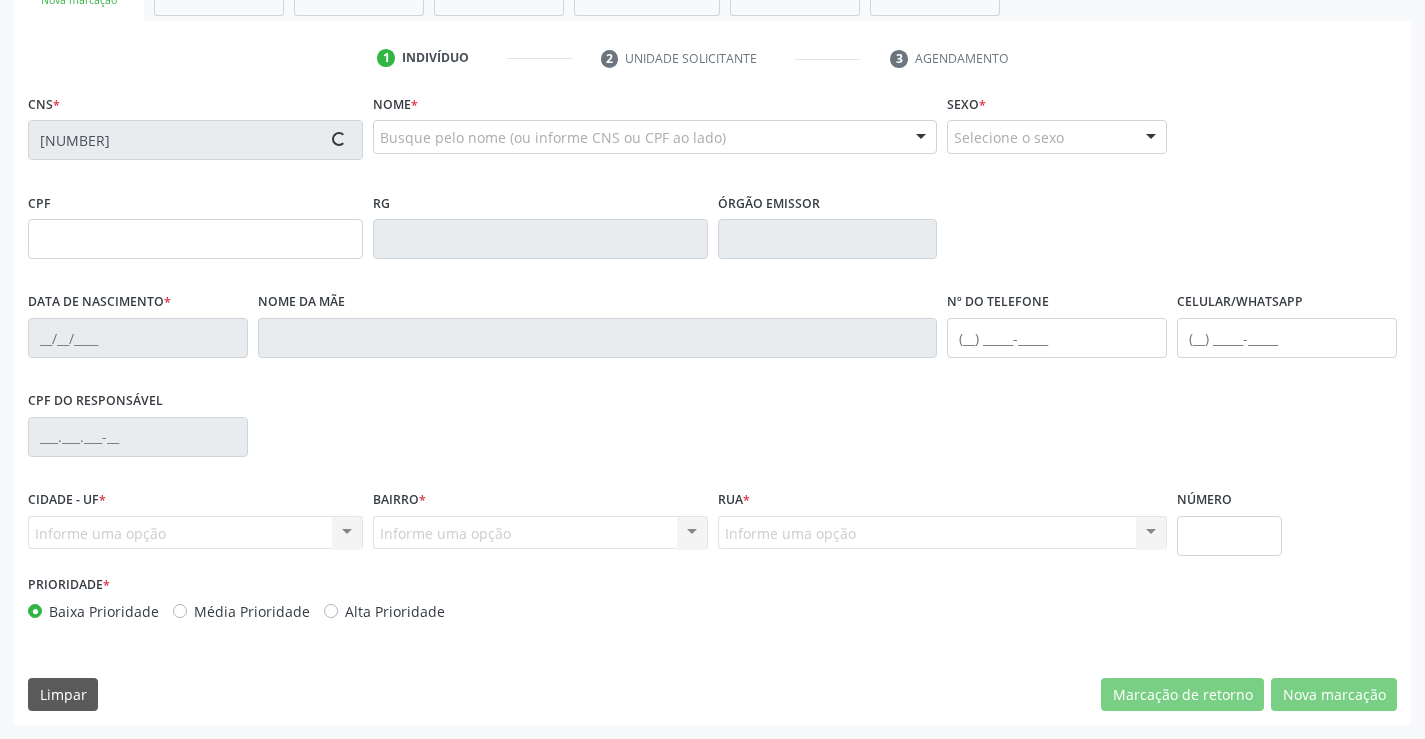 type on "(62) 98579-4148" 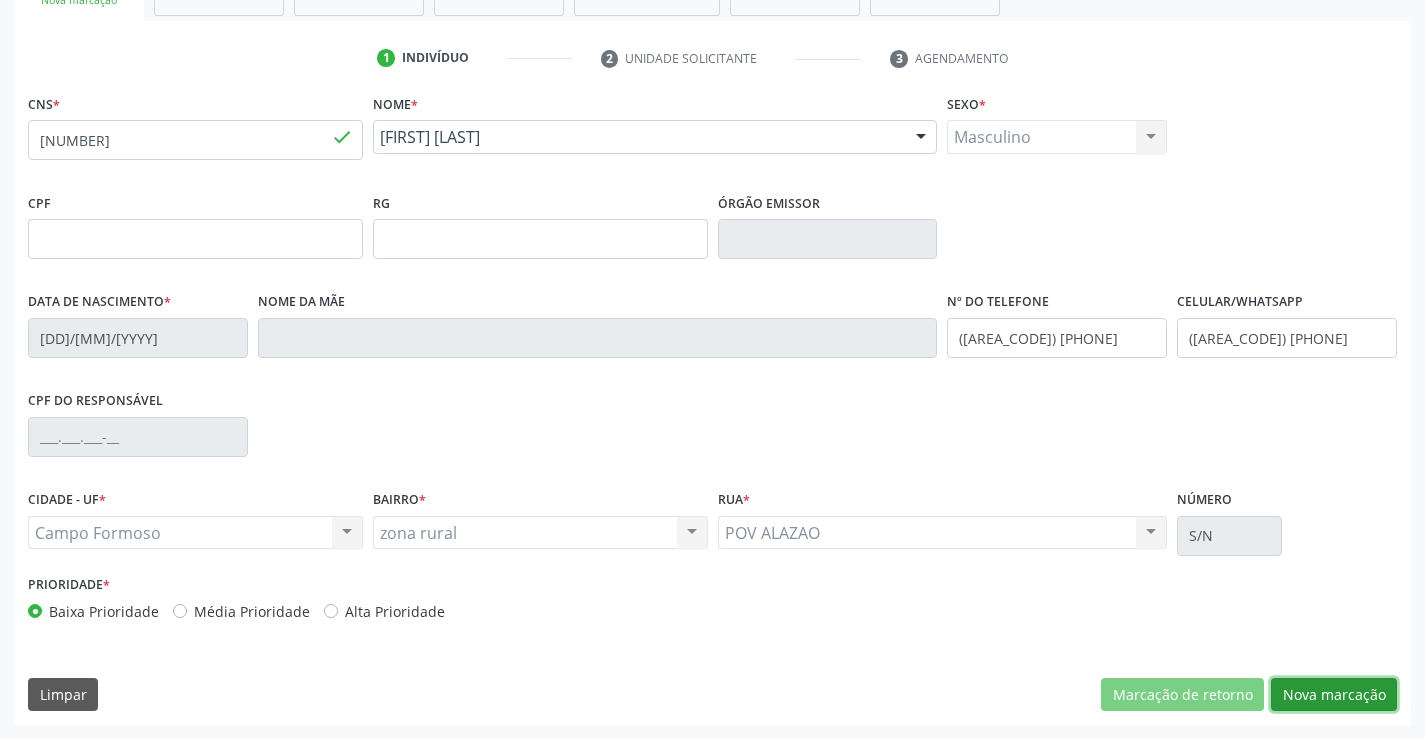 click on "Nova marcação" at bounding box center (1334, 695) 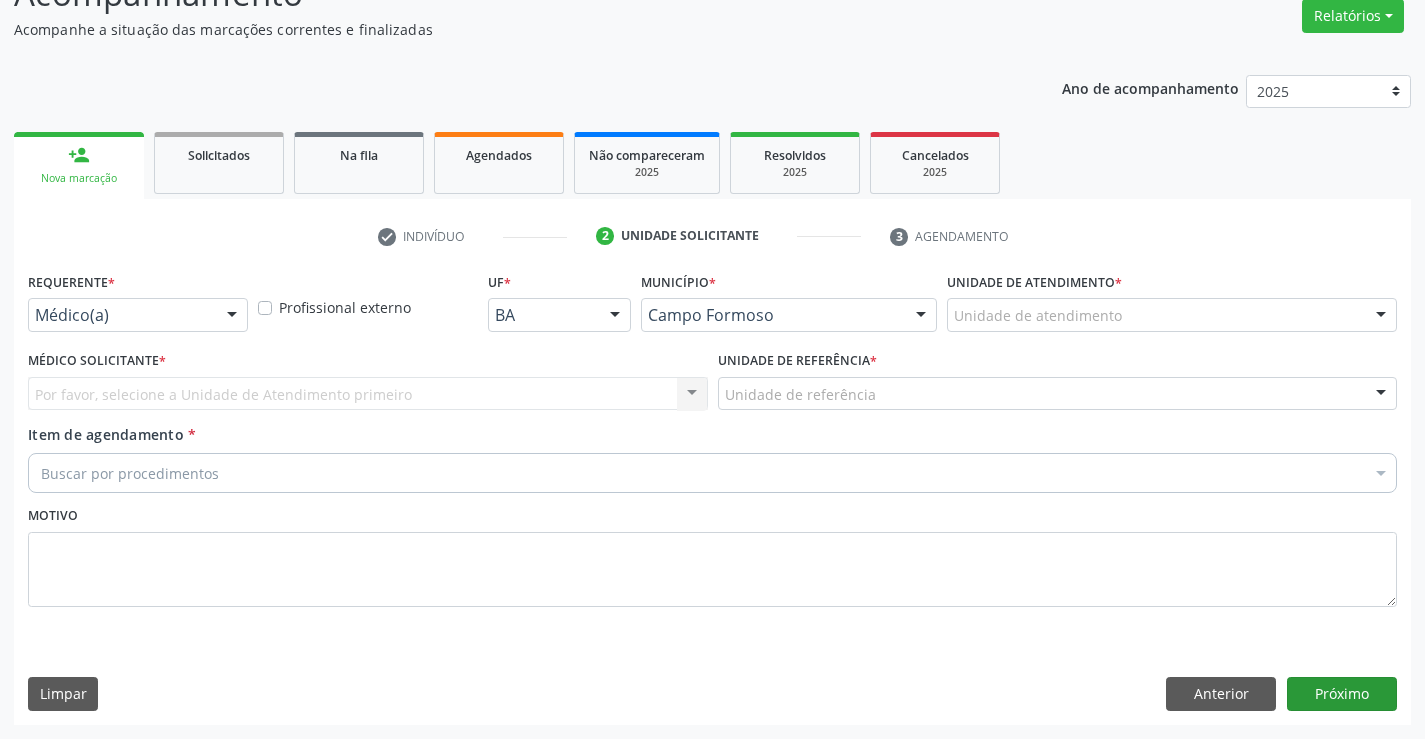 scroll, scrollTop: 167, scrollLeft: 0, axis: vertical 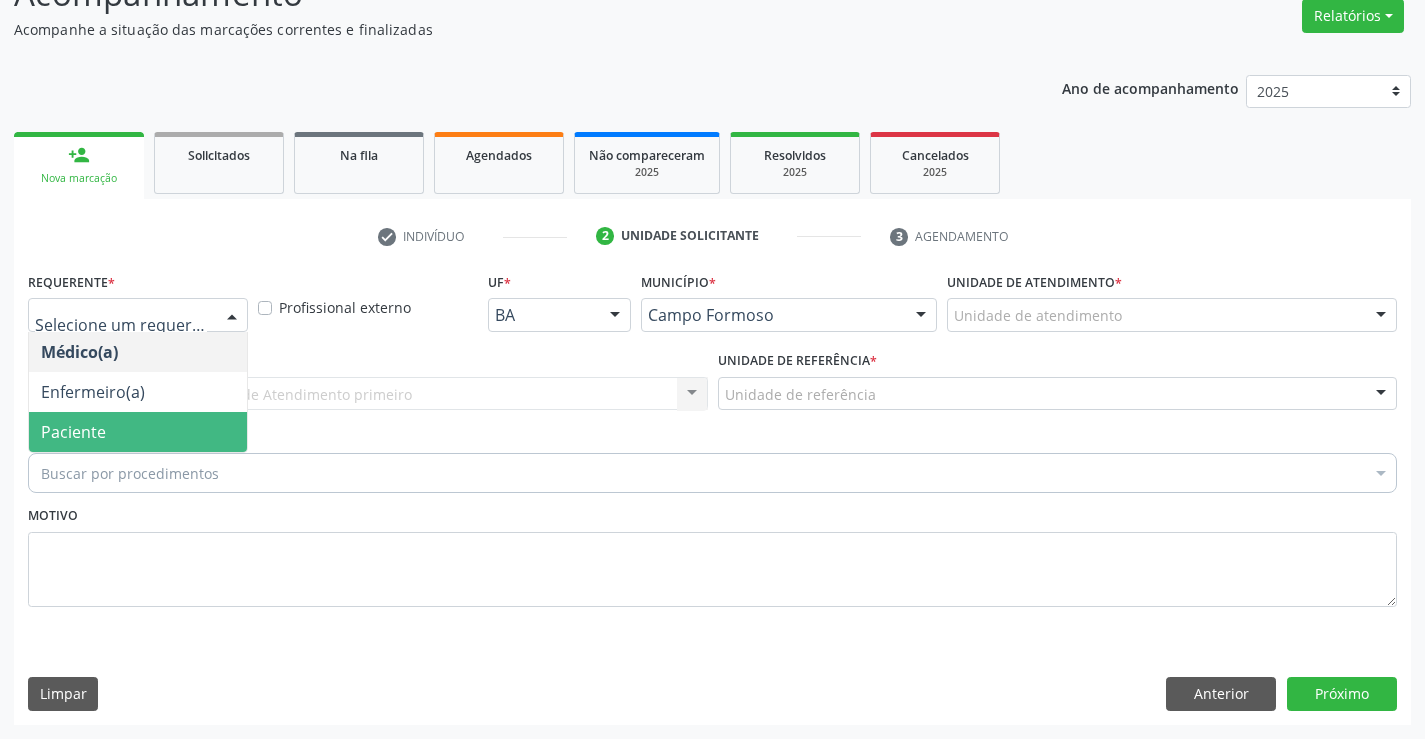 drag, startPoint x: 90, startPoint y: 424, endPoint x: 172, endPoint y: 402, distance: 84.89994 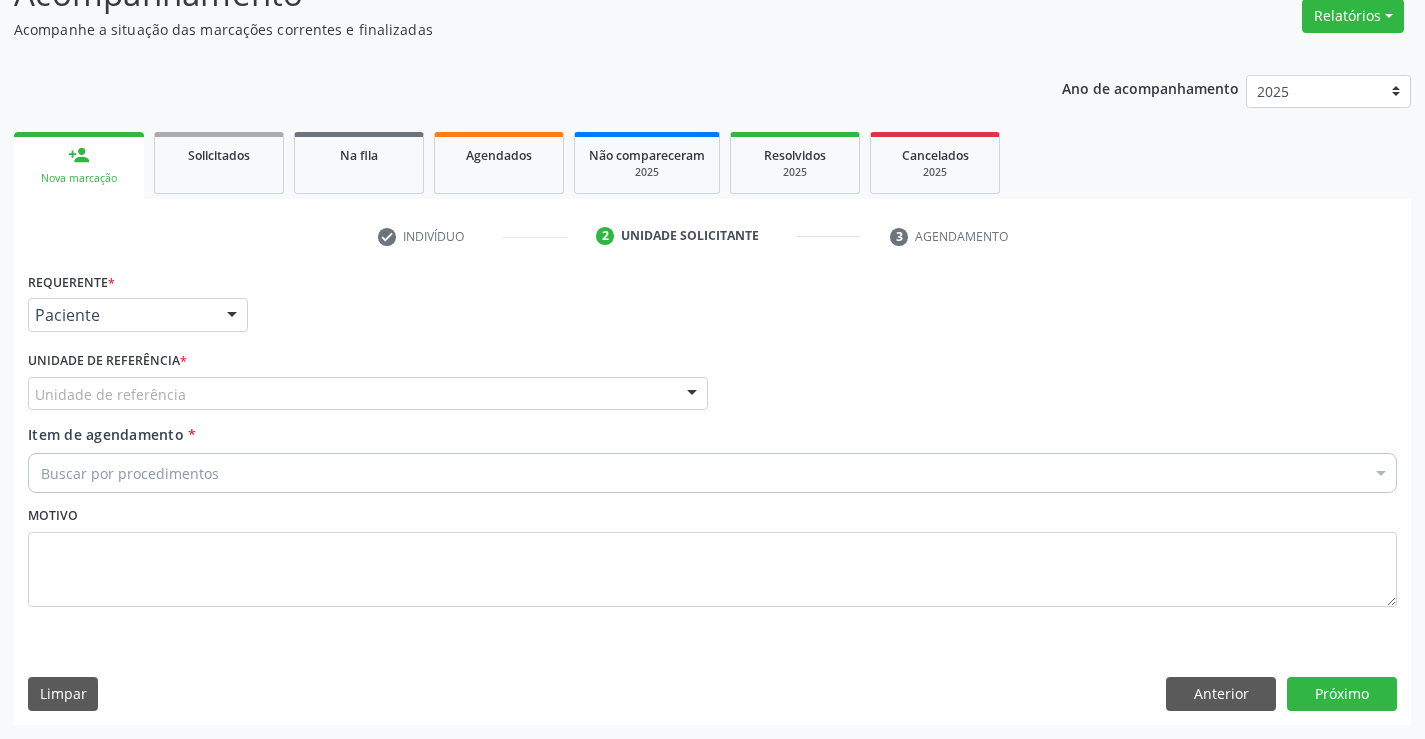 drag, startPoint x: 230, startPoint y: 381, endPoint x: 215, endPoint y: 408, distance: 30.88689 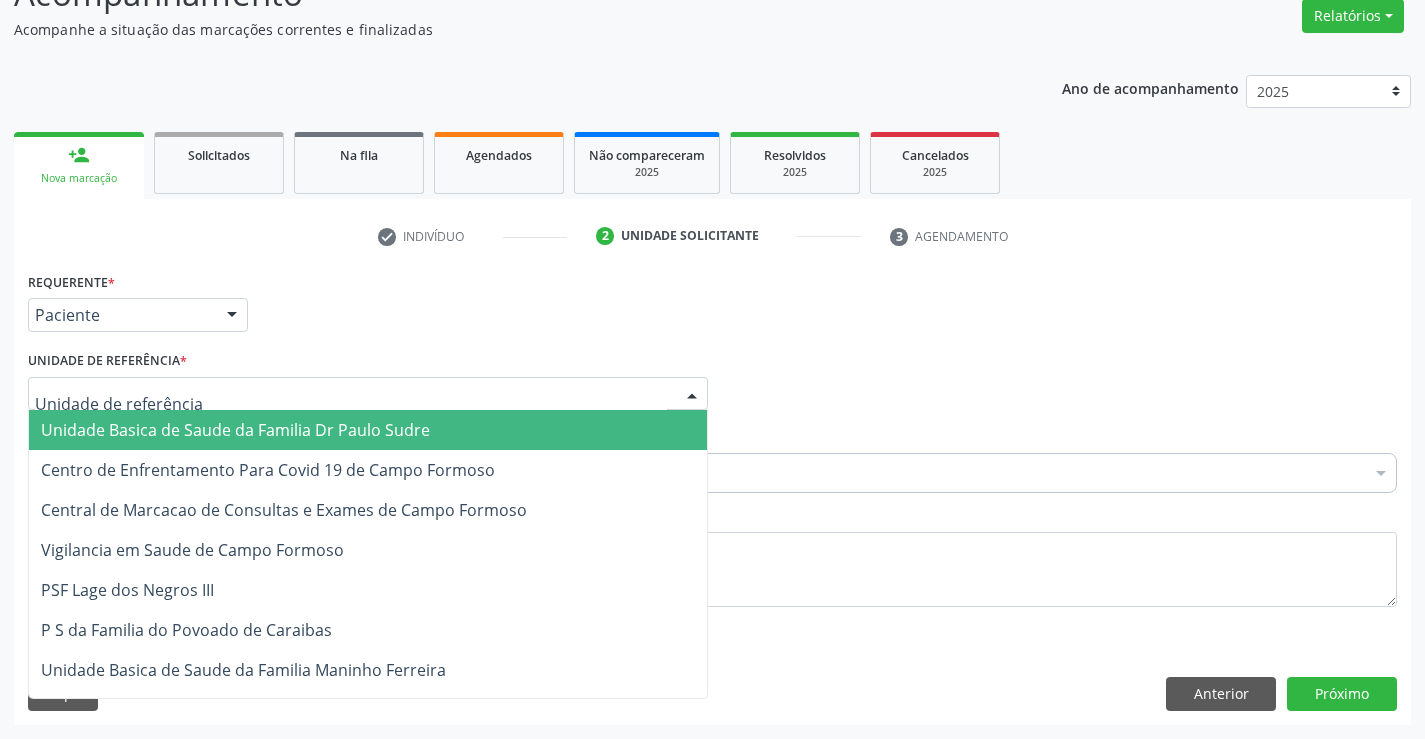 click on "Unidade Basica de Saude da Familia Dr Paulo Sudre" at bounding box center (235, 430) 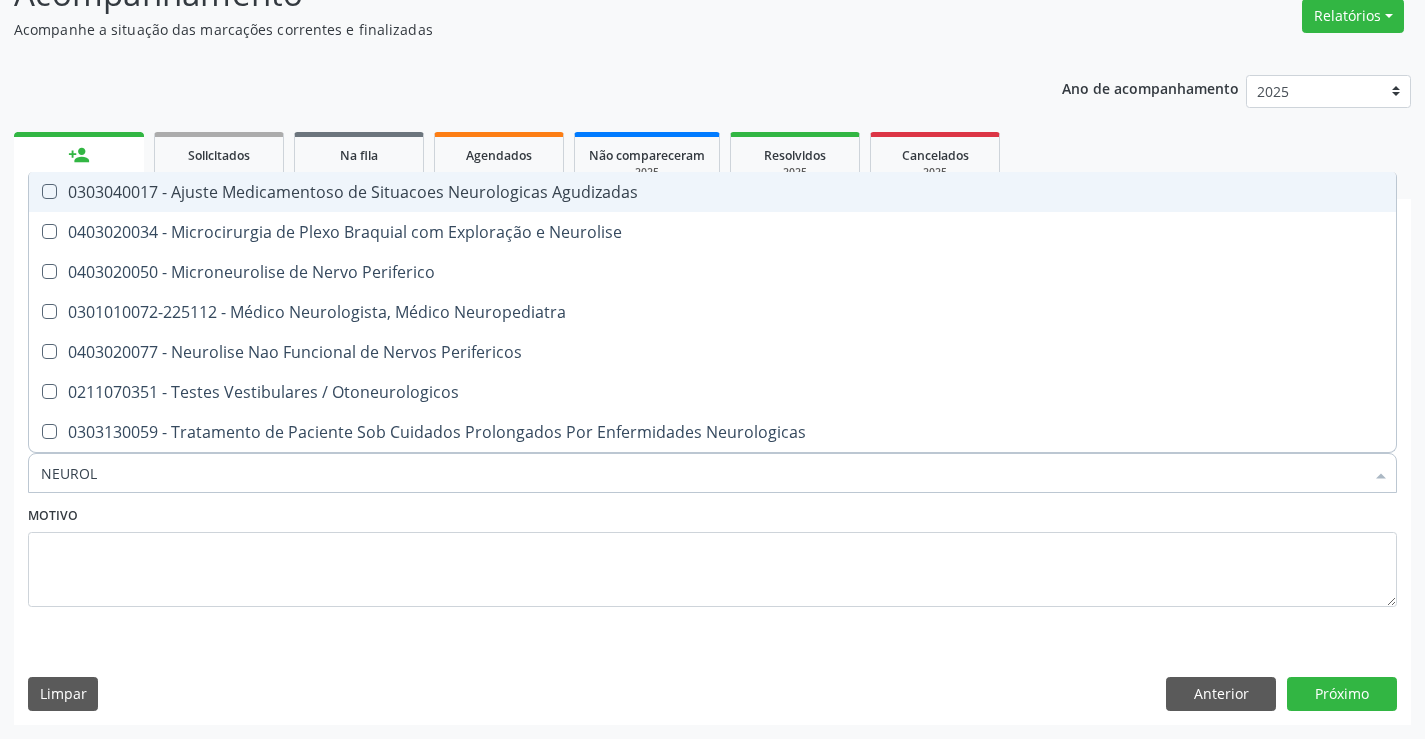 type on "NEUROLO" 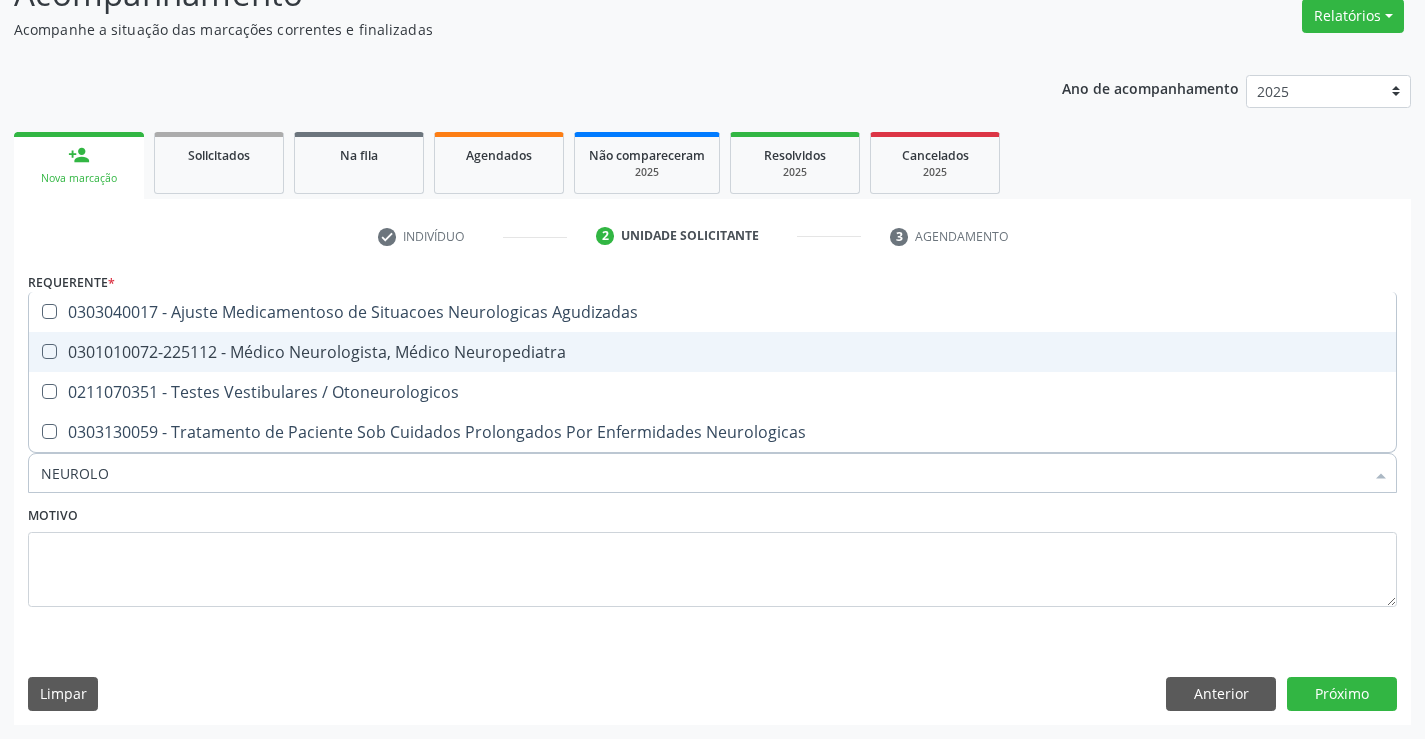 click on "0301010072-225112 - Médico Neurologista, Médico Neuropediatra" at bounding box center (712, 352) 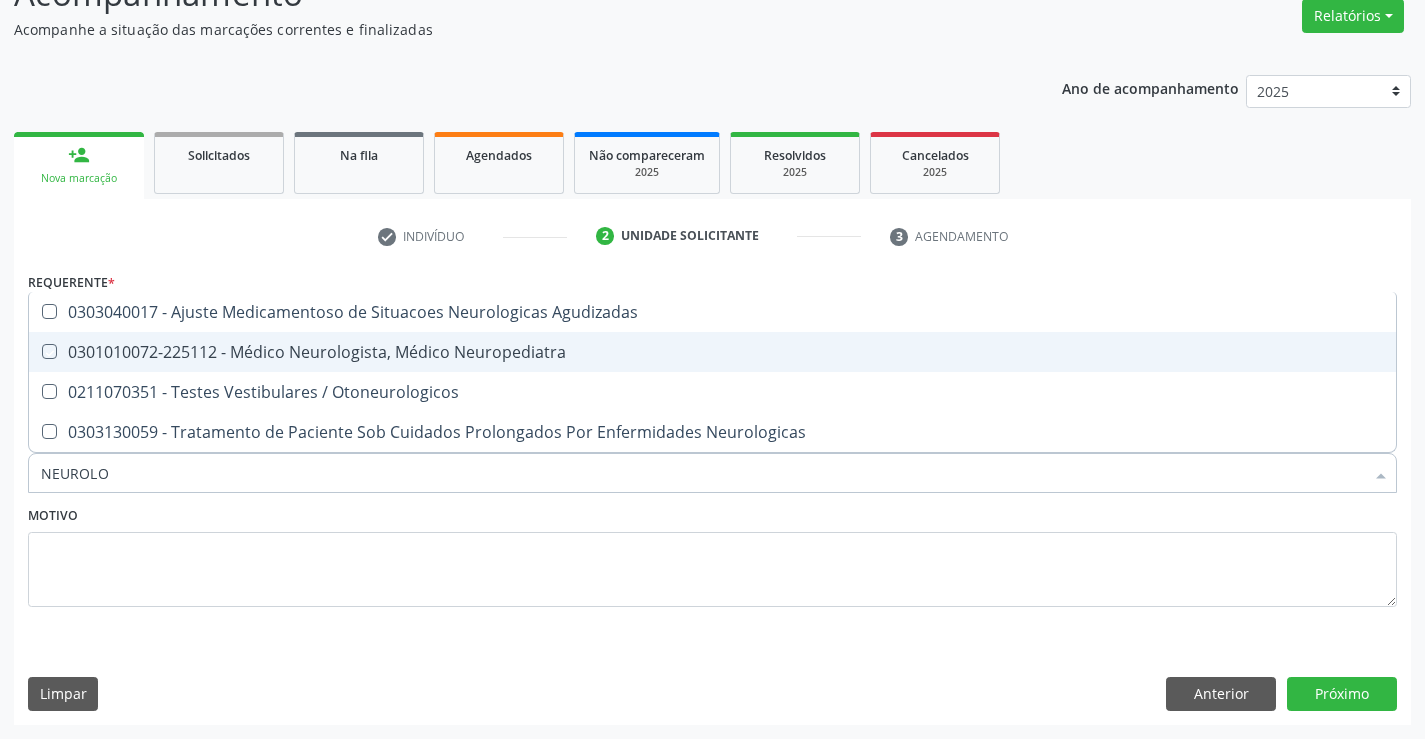 checkbox on "true" 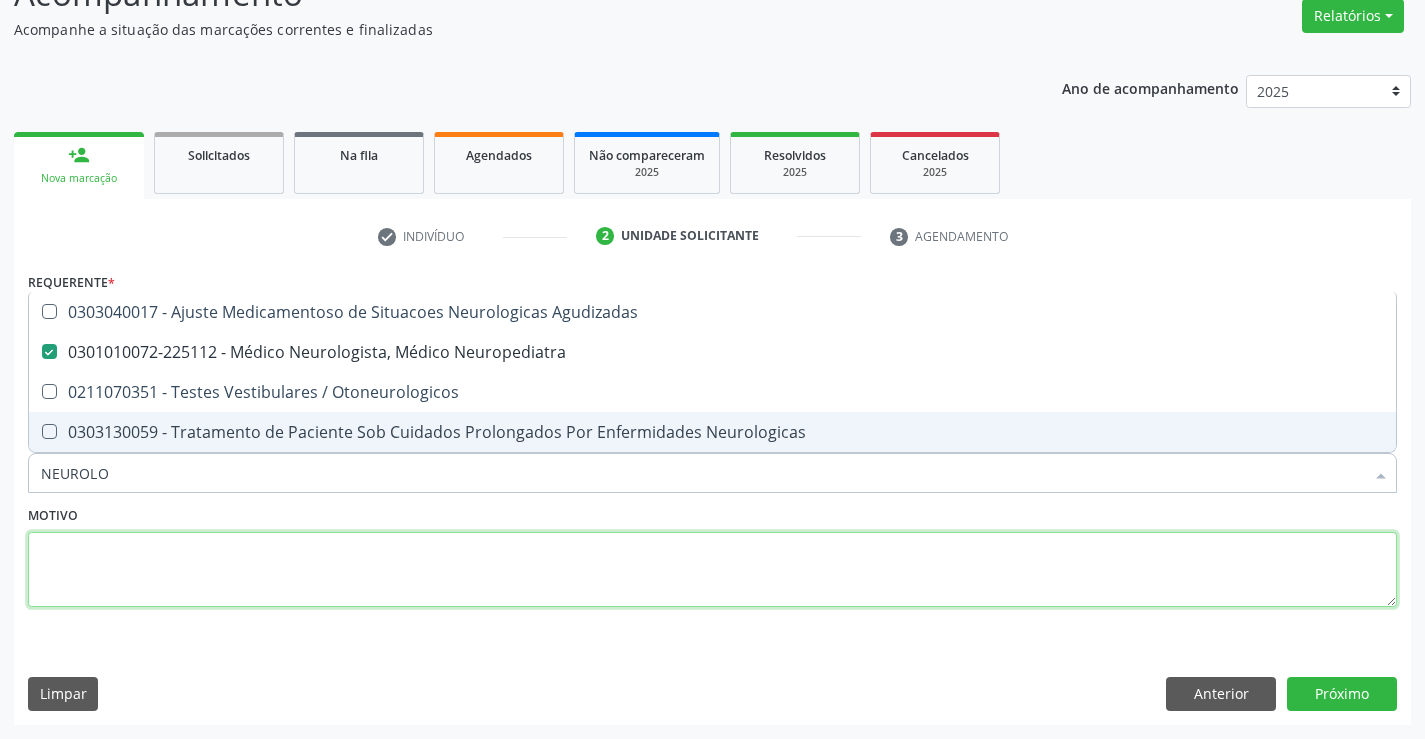 click at bounding box center [712, 570] 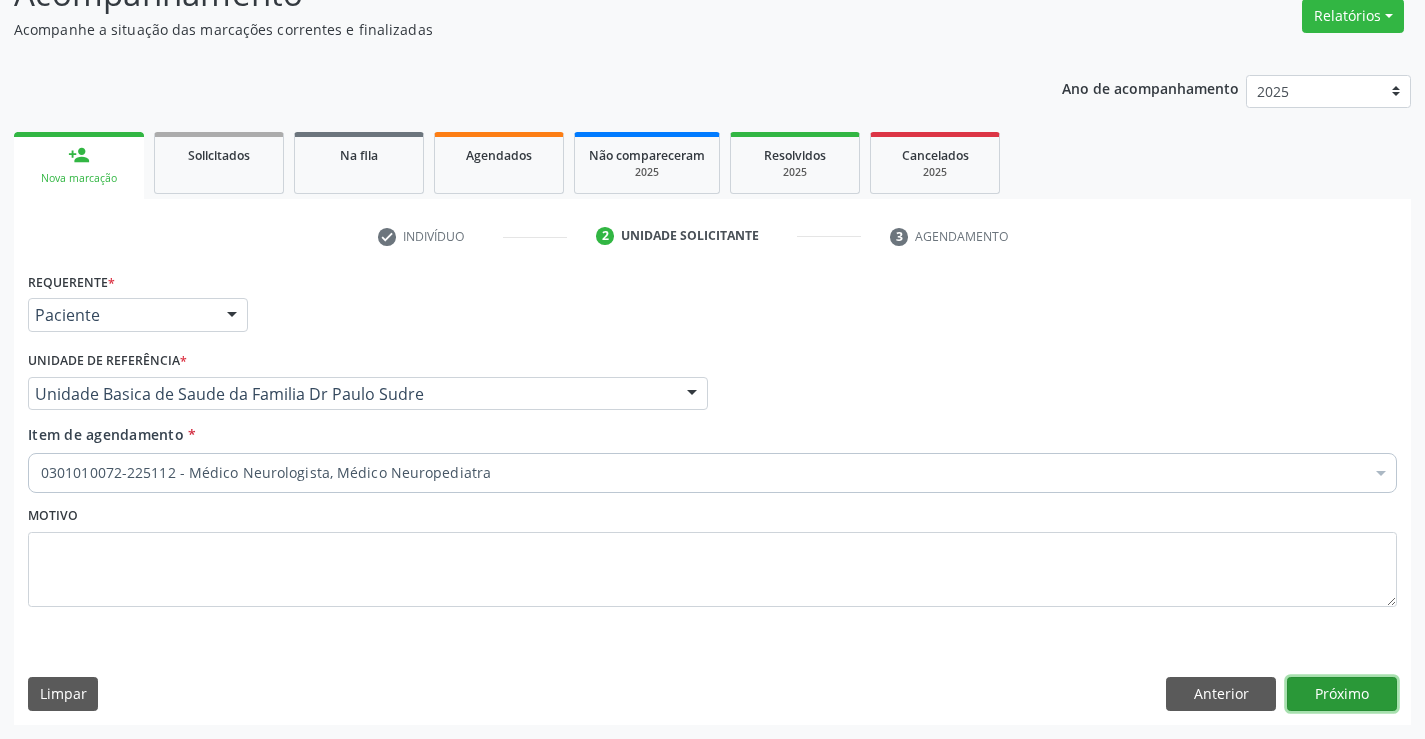 click on "Próximo" at bounding box center (1342, 694) 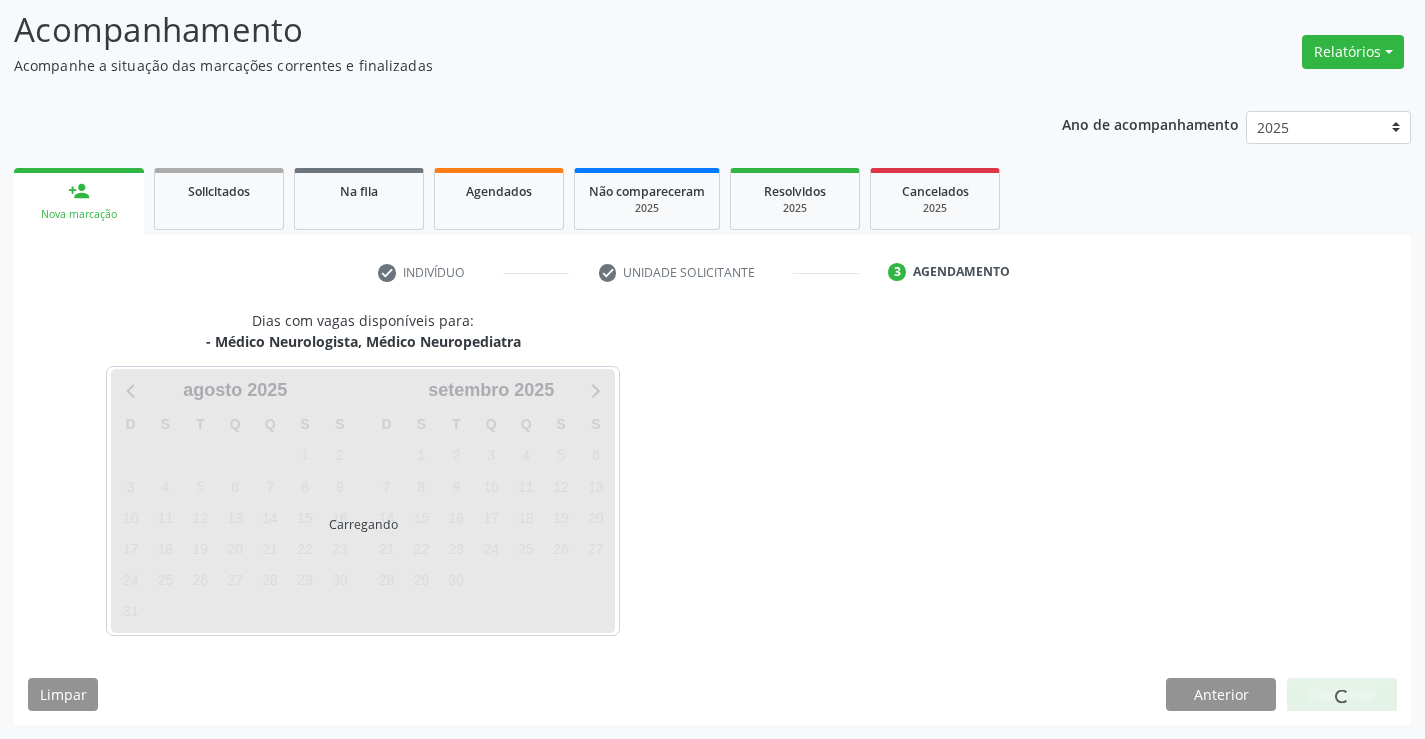 scroll, scrollTop: 131, scrollLeft: 0, axis: vertical 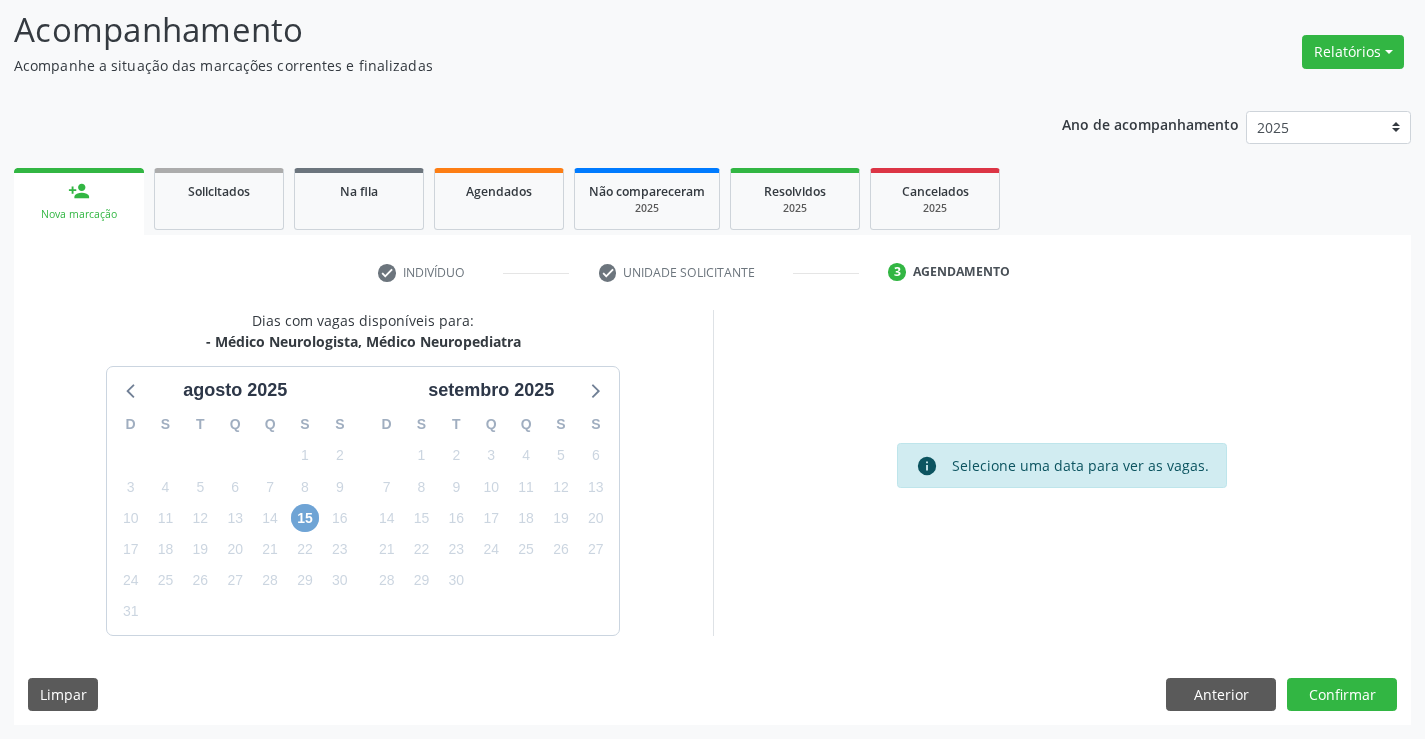 click on "15" at bounding box center (305, 518) 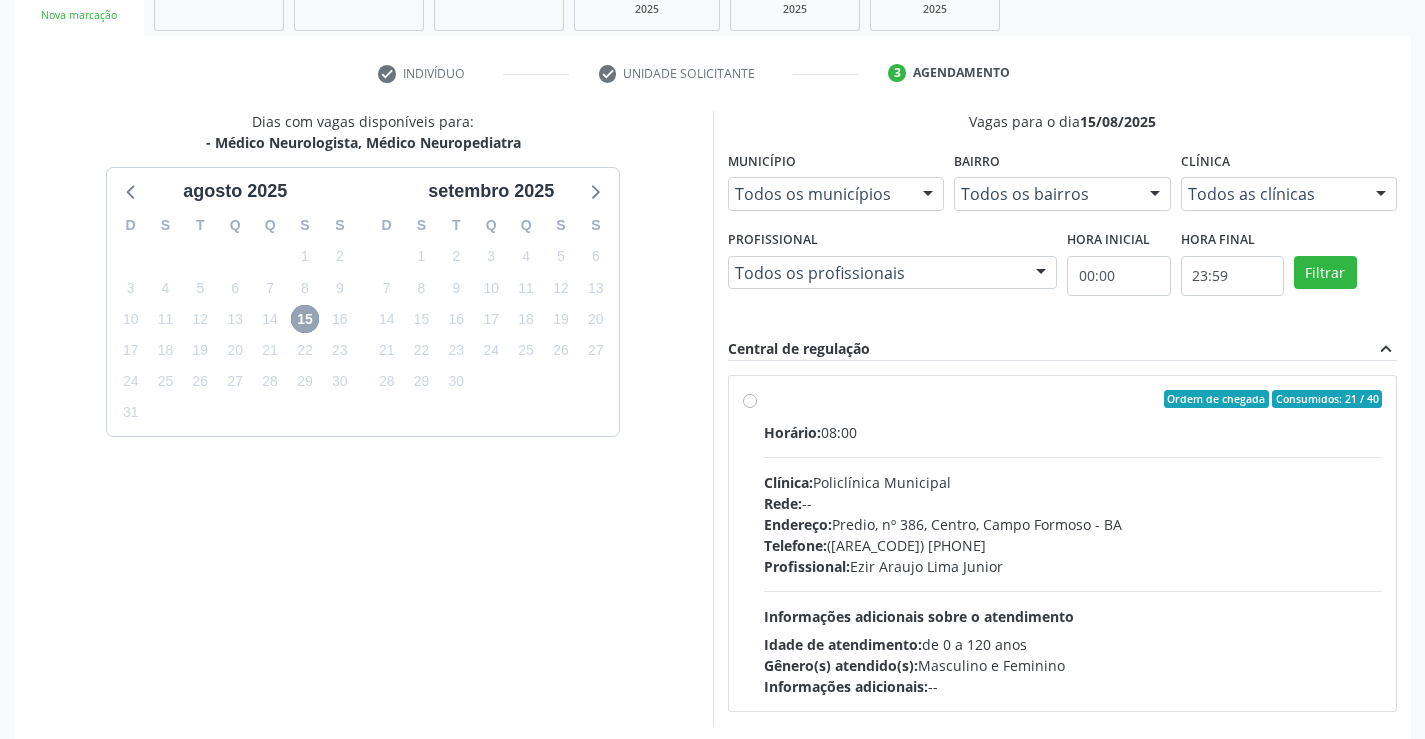 scroll, scrollTop: 331, scrollLeft: 0, axis: vertical 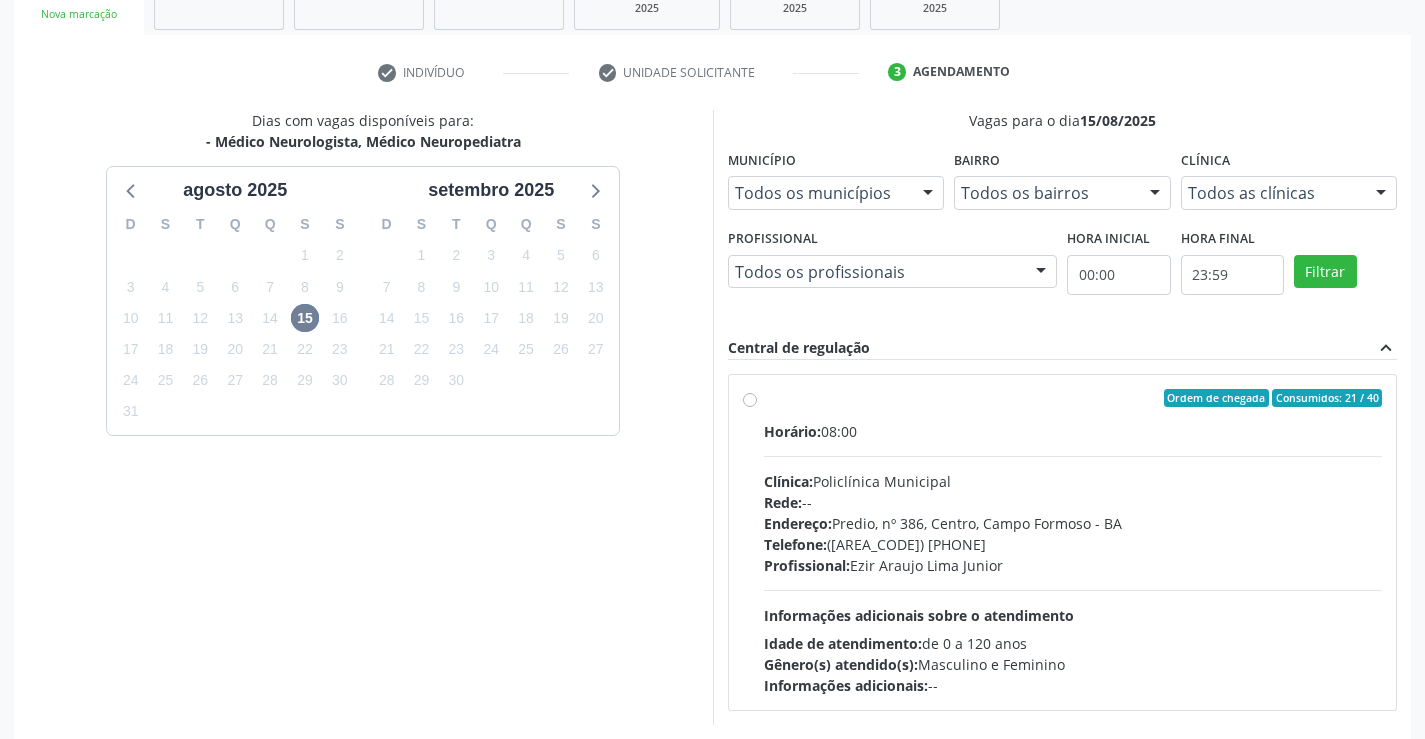 drag, startPoint x: 767, startPoint y: 399, endPoint x: 870, endPoint y: 407, distance: 103.31021 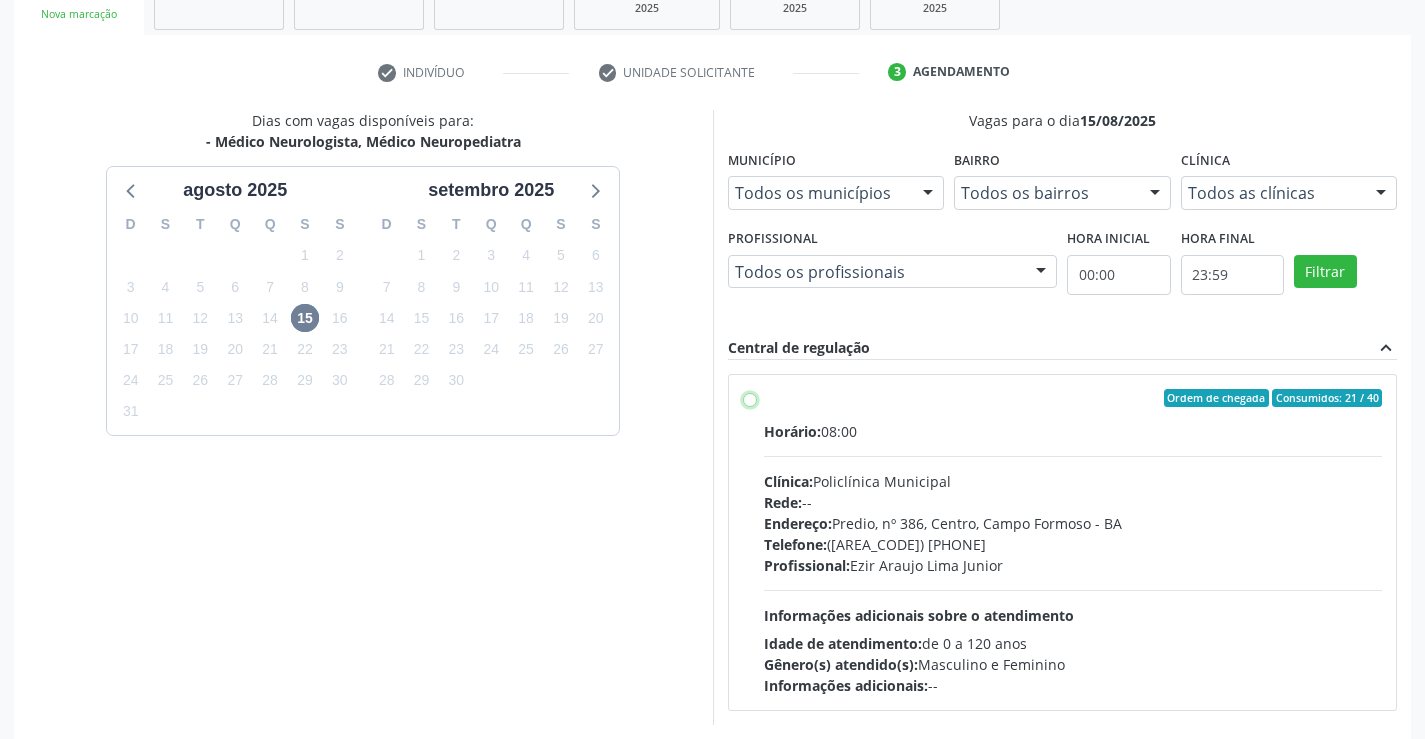 click on "Ordem de chegada
Consumidos: 21 / 40
Horário:   08:00
Clínica:  Policlínica Municipal
Rede:
--
Endereço:   Predio, nº 386, Centro, Campo Formoso - BA
Telefone:   (74) 6451312
Profissional:
Ezir Araujo Lima Junior
Informações adicionais sobre o atendimento
Idade de atendimento:
de 0 a 120 anos
Gênero(s) atendido(s):
Masculino e Feminino
Informações adicionais:
--" at bounding box center (750, 398) 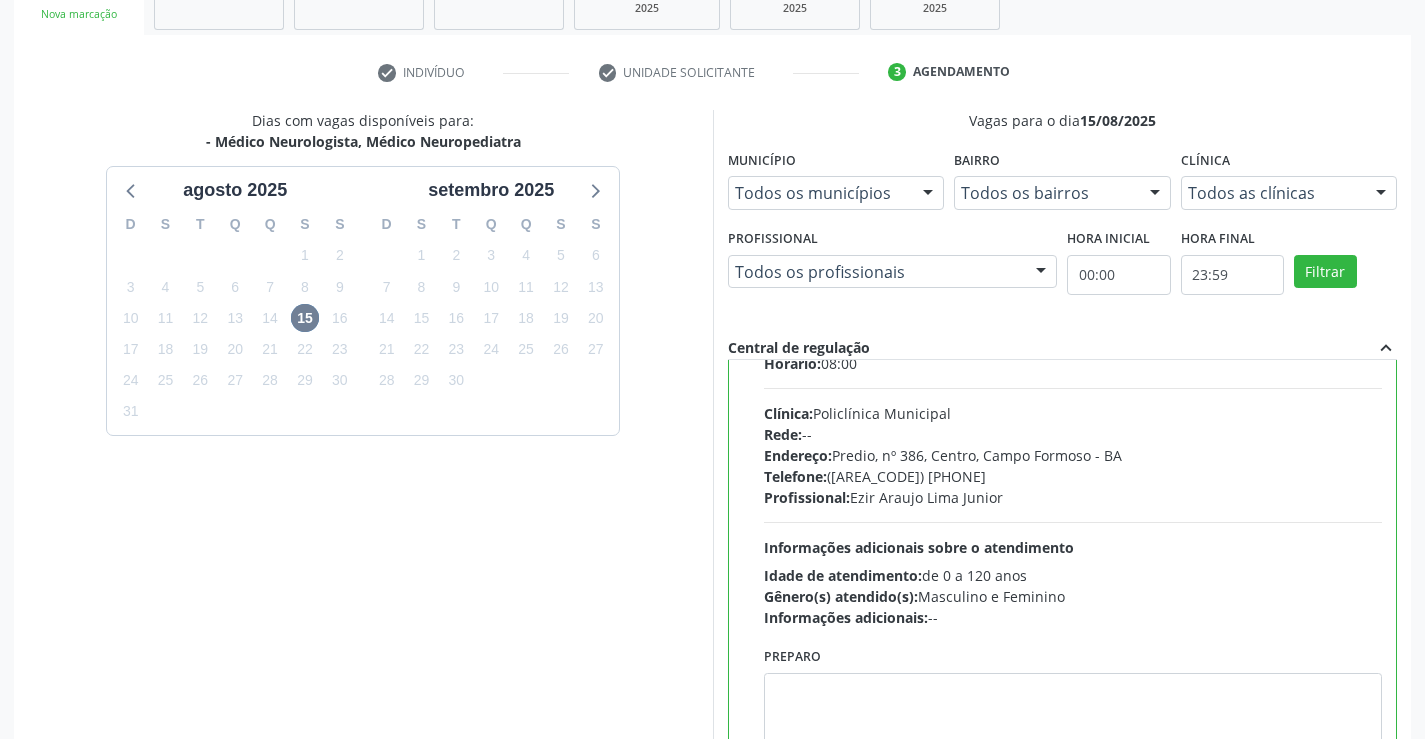 scroll, scrollTop: 99, scrollLeft: 0, axis: vertical 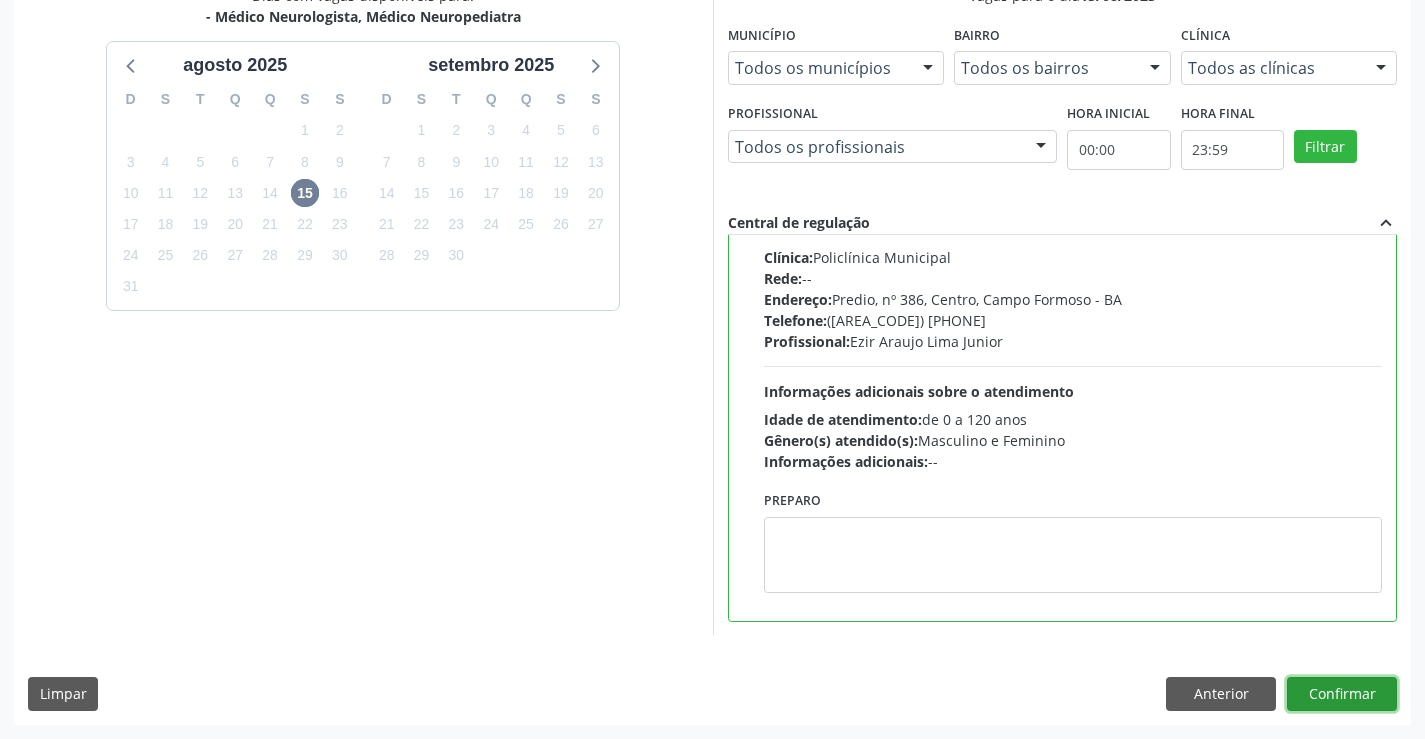 click on "Confirmar" at bounding box center [1342, 694] 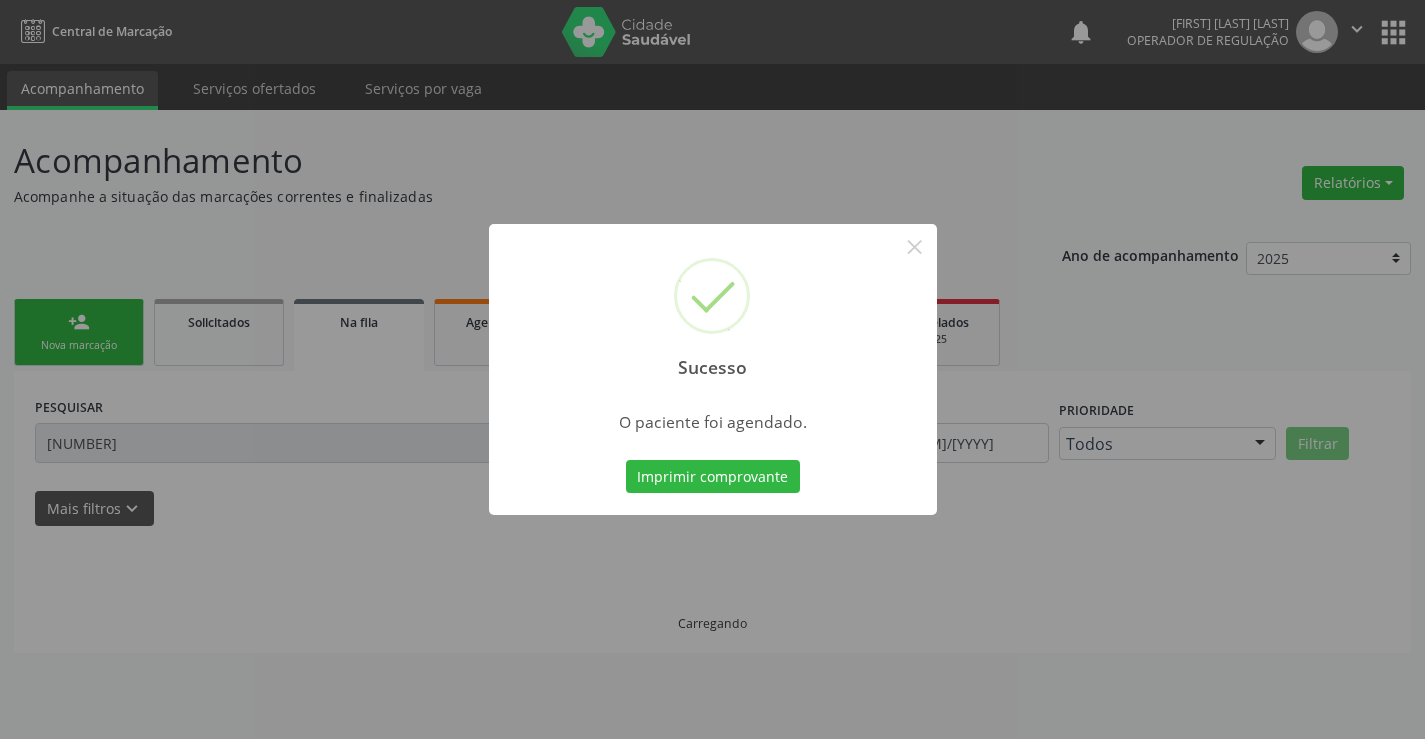 scroll, scrollTop: 0, scrollLeft: 0, axis: both 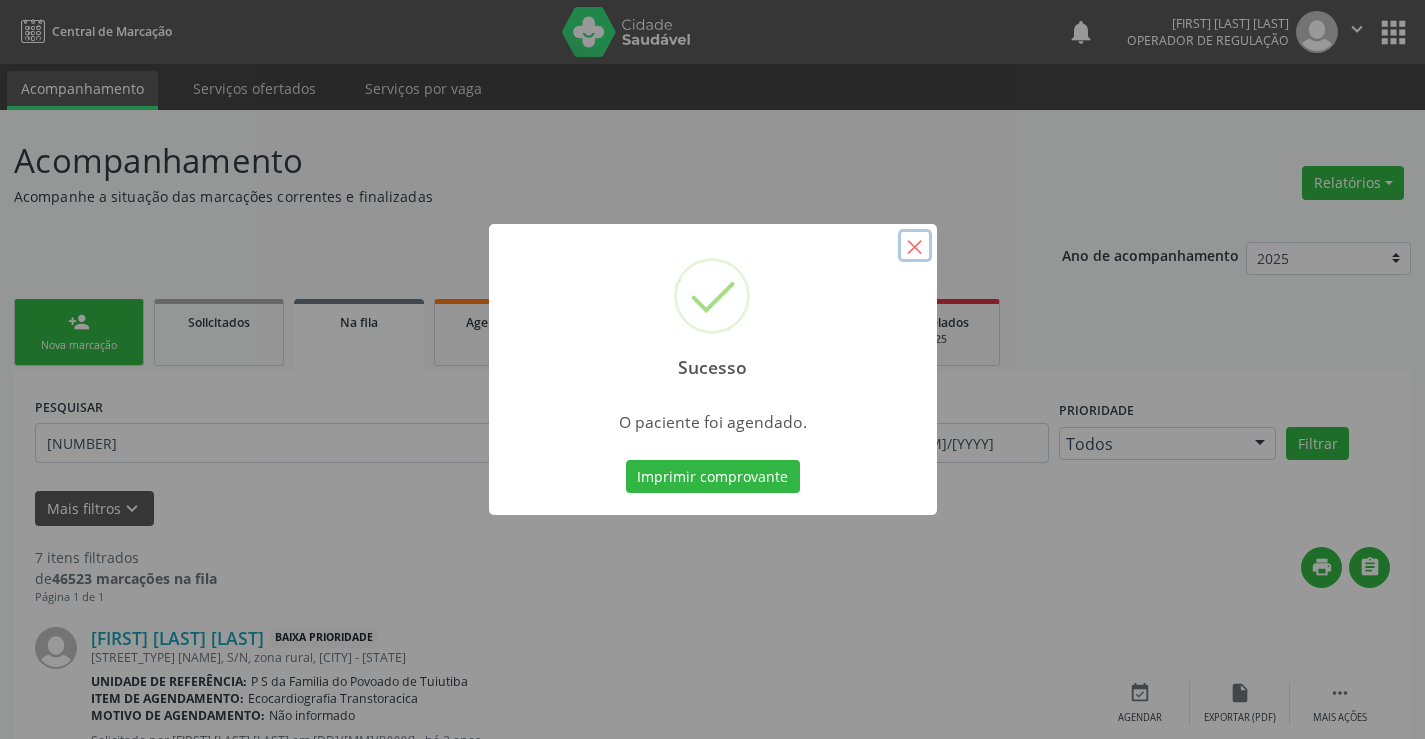 click on "×" at bounding box center [915, 246] 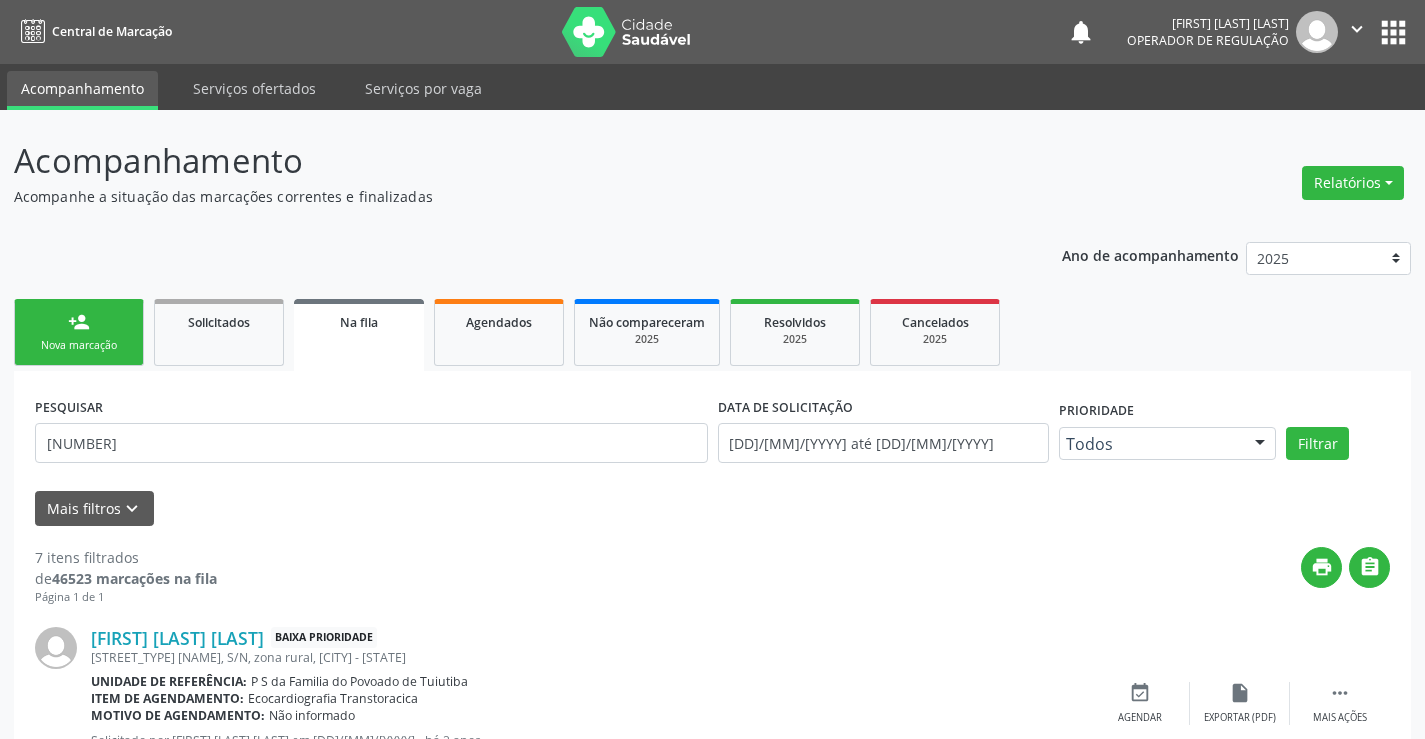 click on "Na fila" at bounding box center (359, 322) 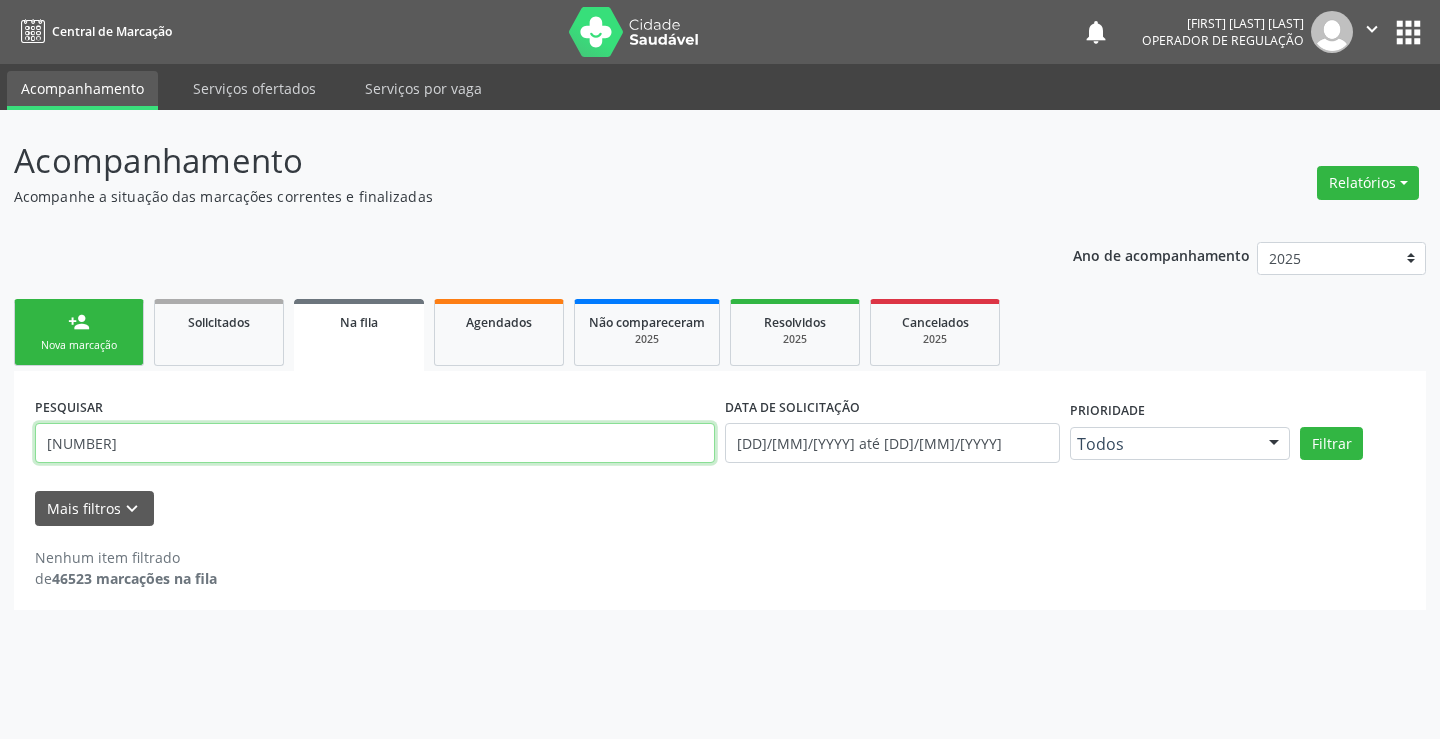 click on "704204764220380" at bounding box center [375, 443] 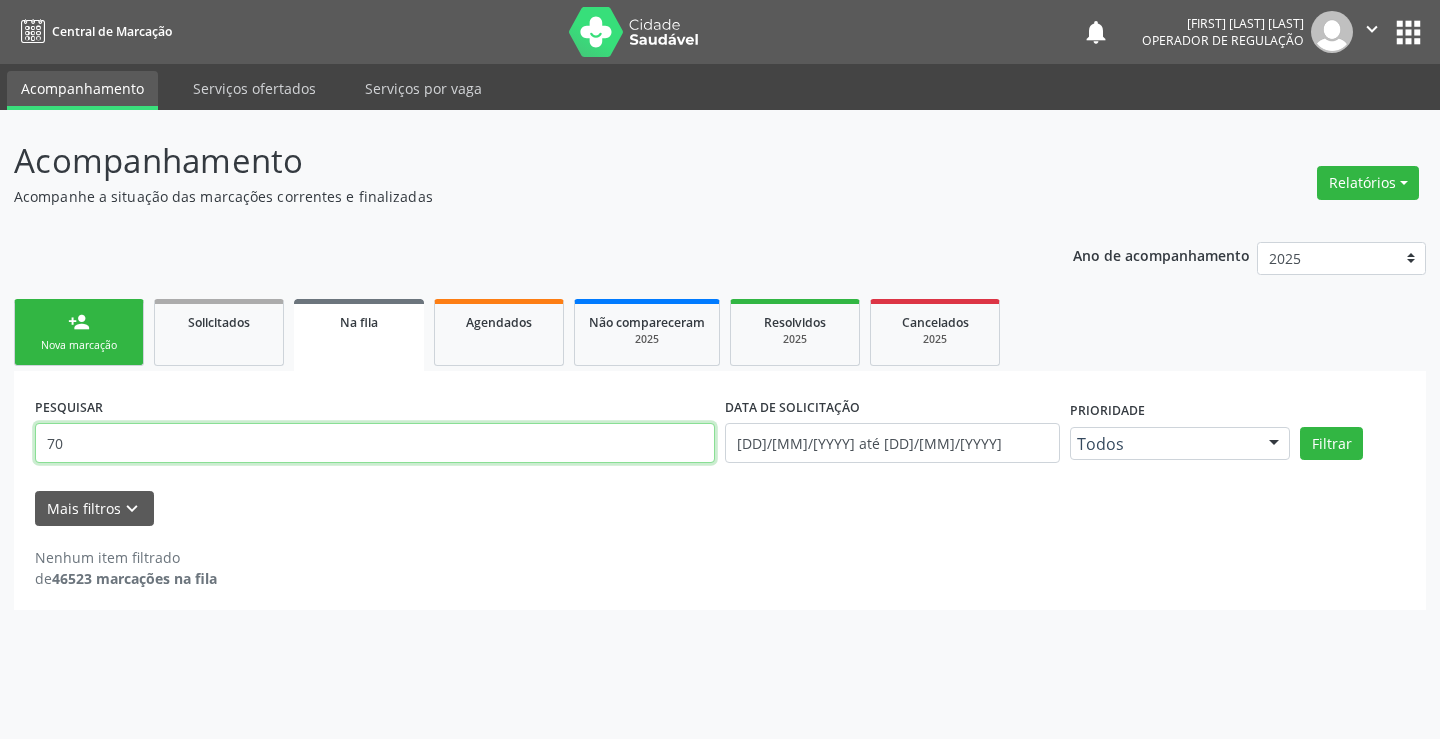 type on "7" 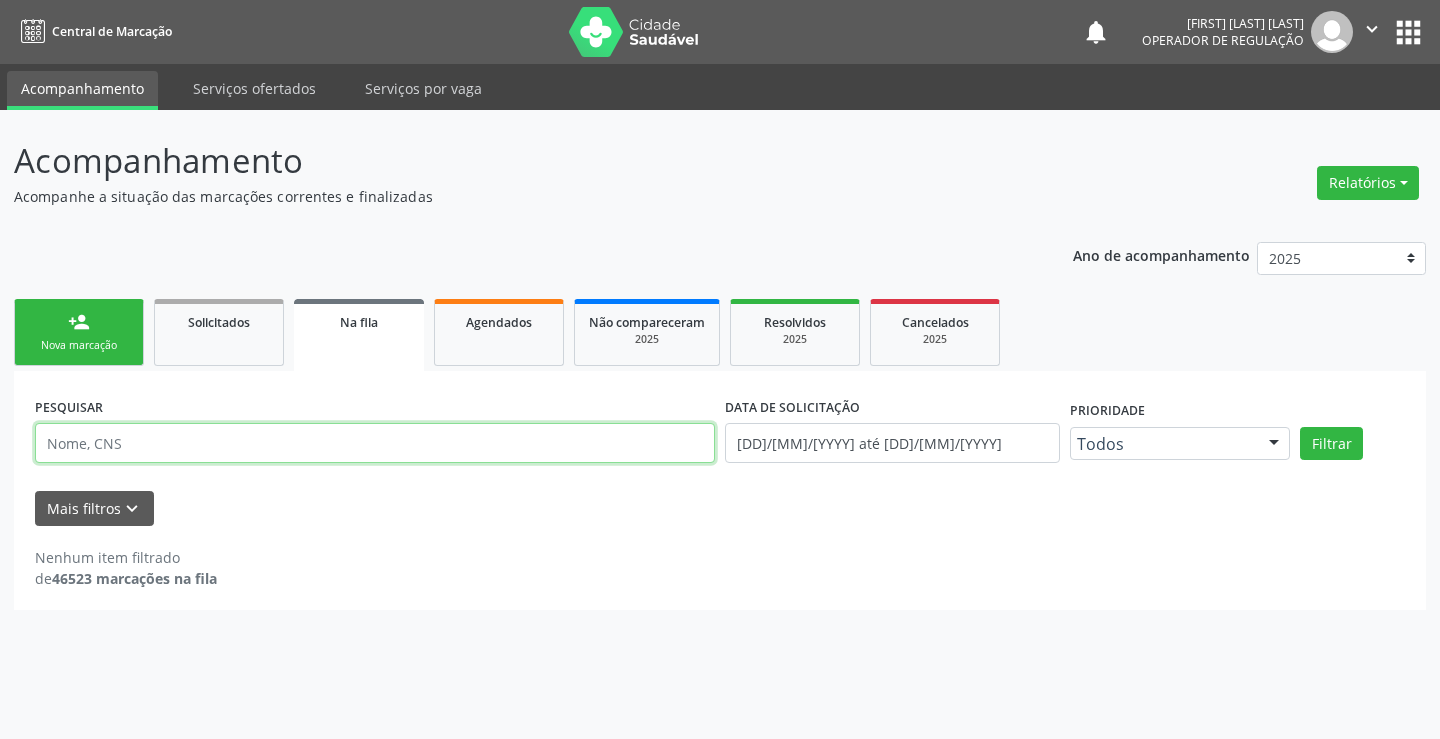 drag, startPoint x: 129, startPoint y: 438, endPoint x: 144, endPoint y: 432, distance: 16.155495 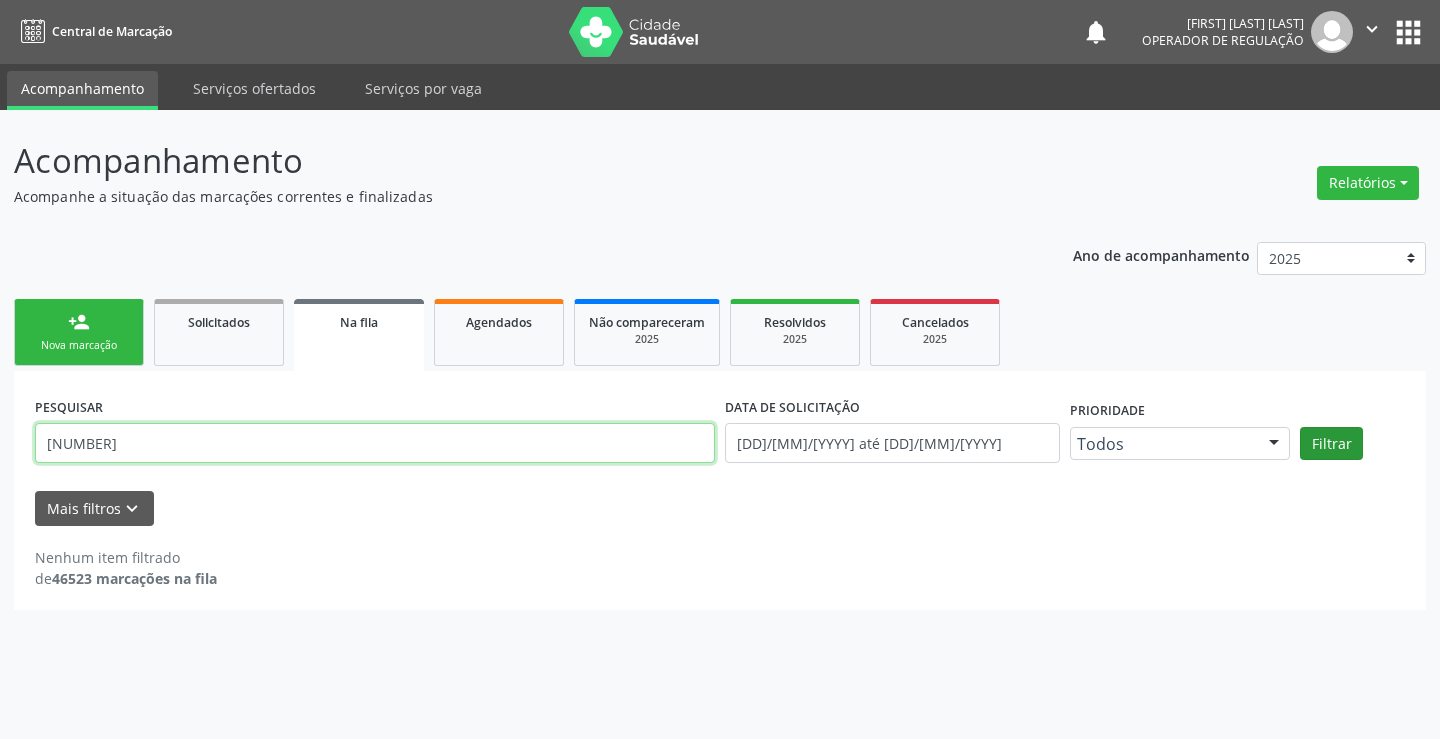 type on "700102998273916" 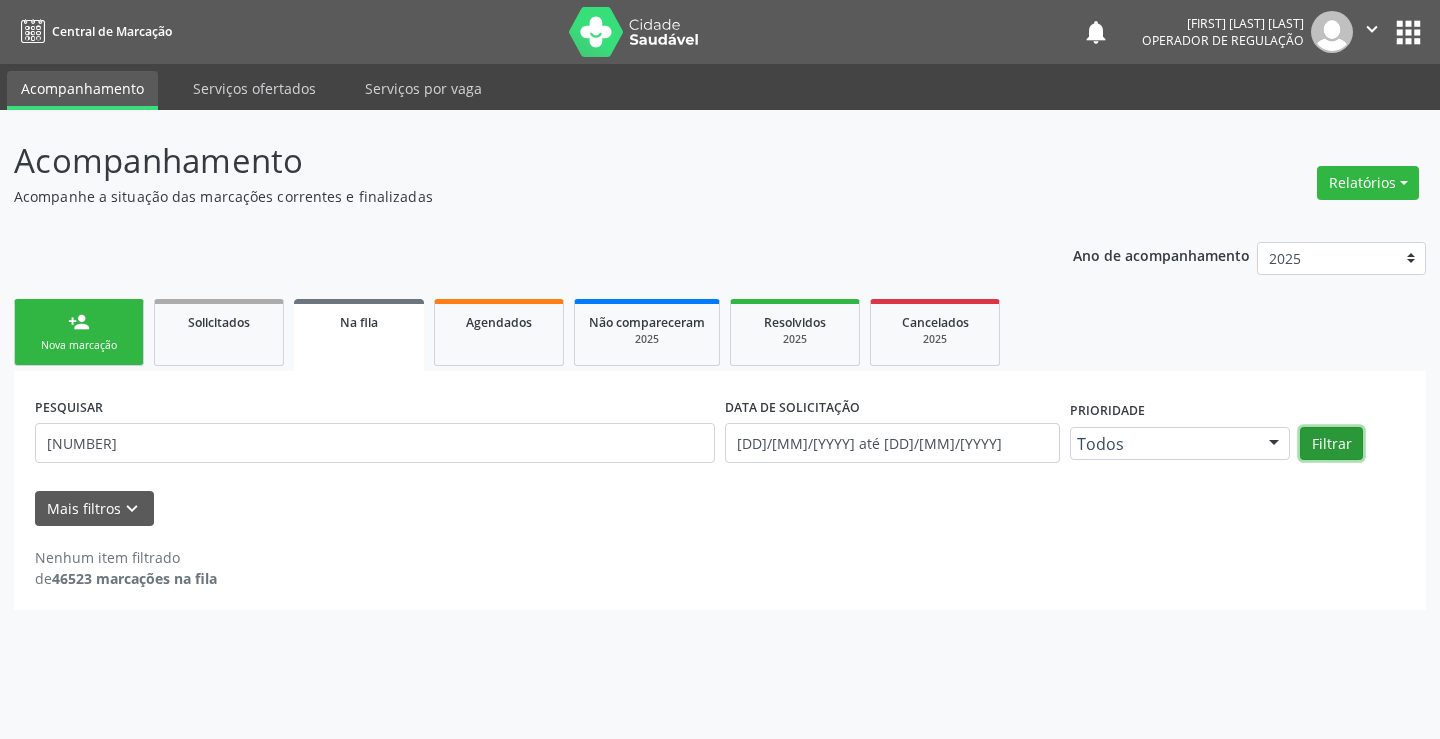 click on "Filtrar" at bounding box center [1331, 444] 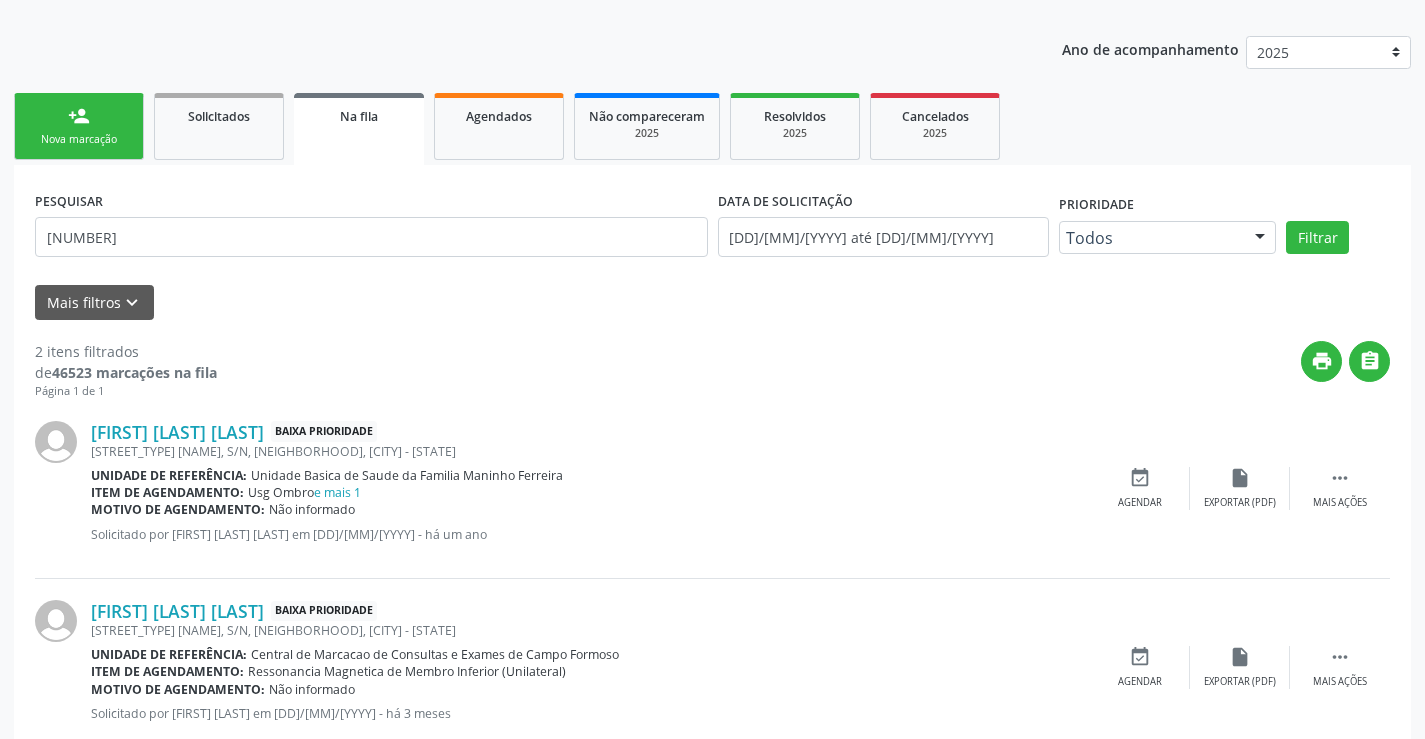 scroll, scrollTop: 259, scrollLeft: 0, axis: vertical 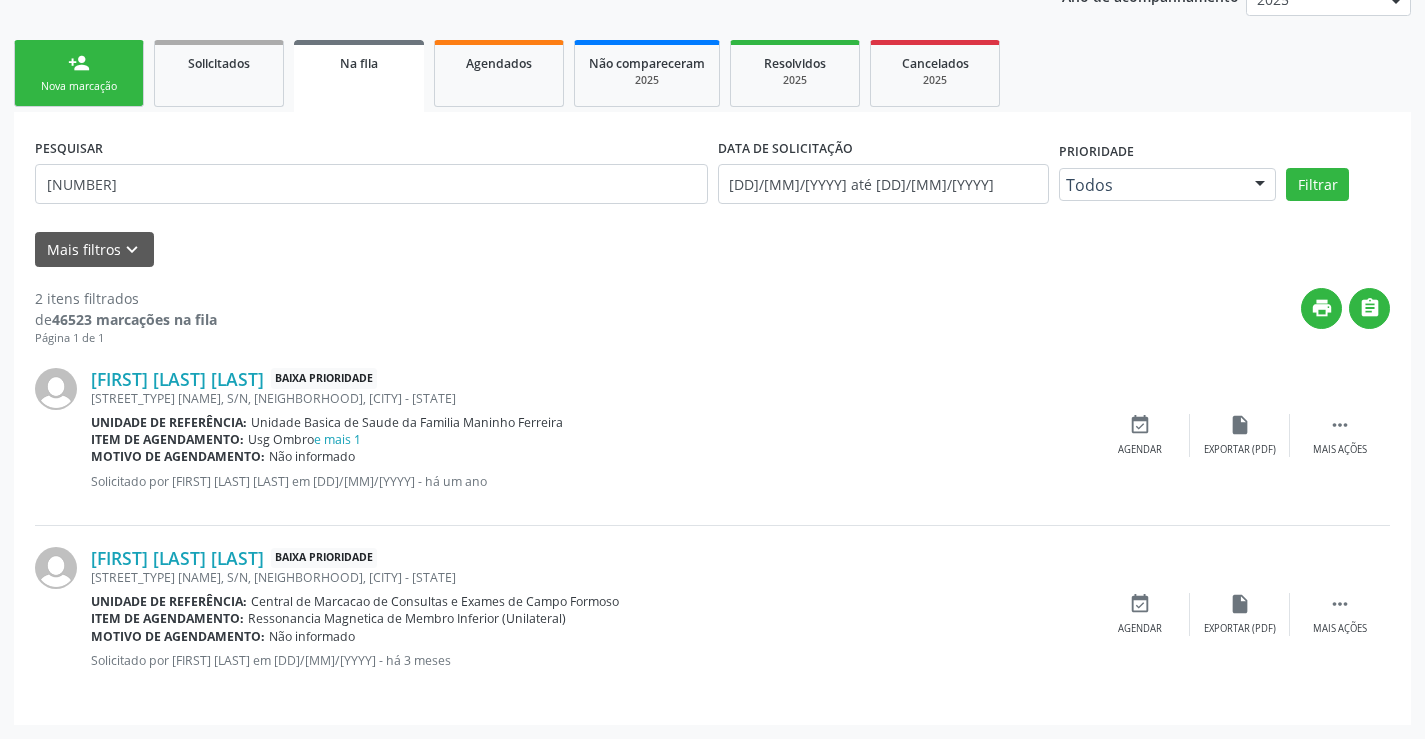 click on "person_add
Nova marcação" at bounding box center [79, 73] 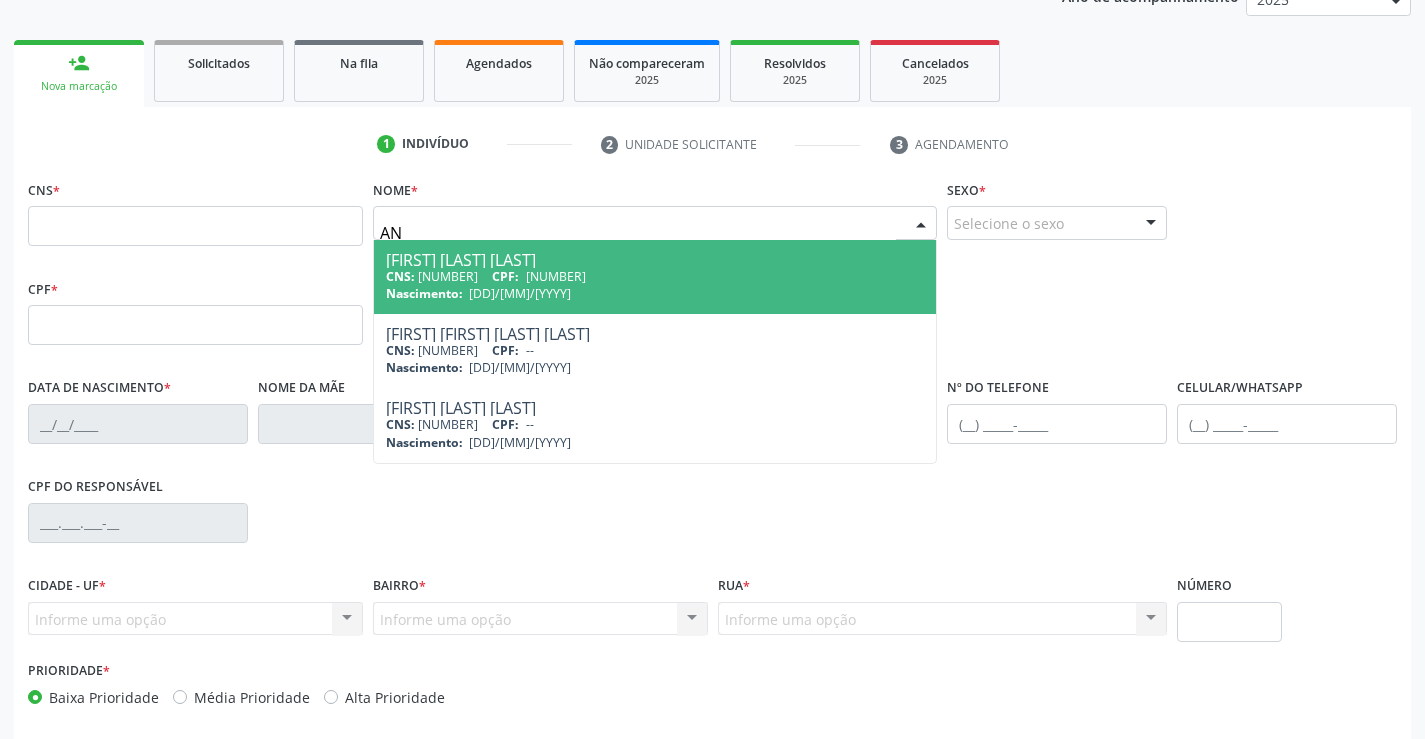 type on "A" 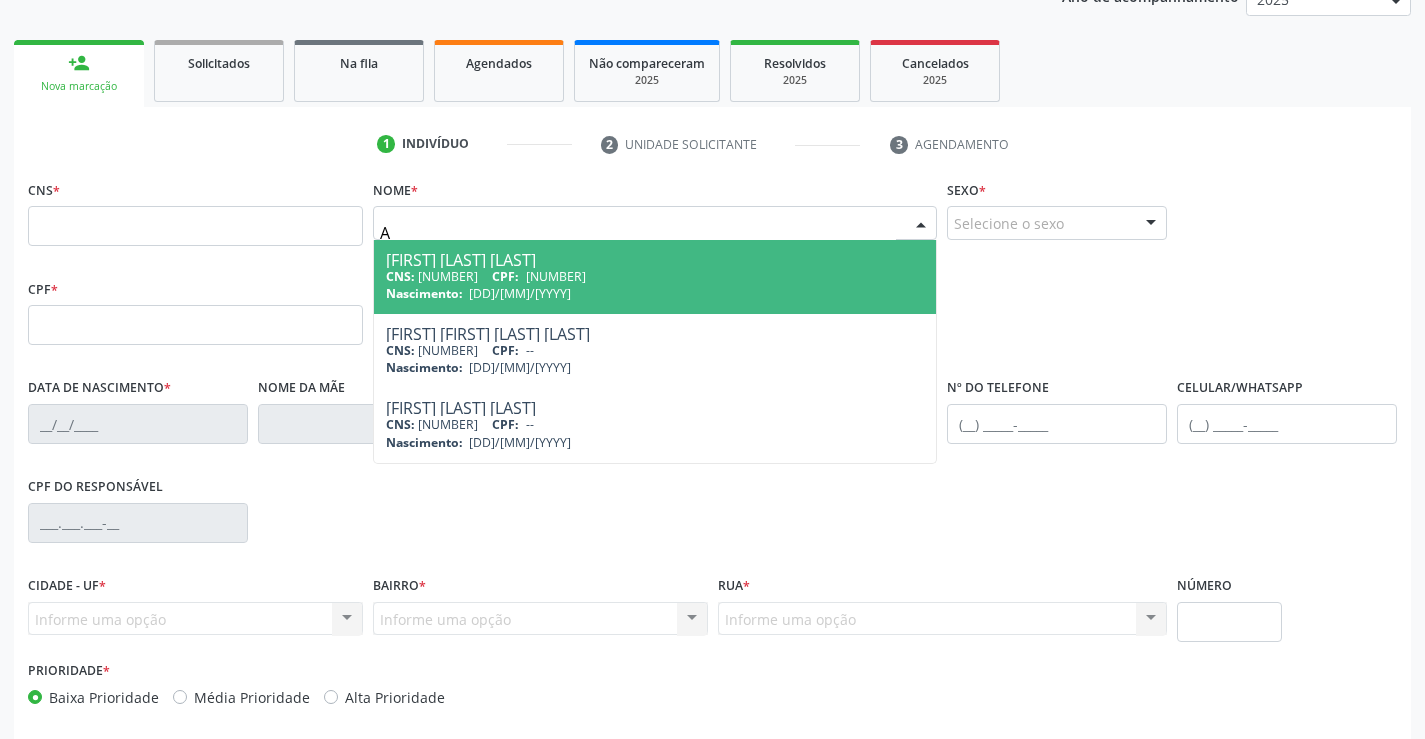 type 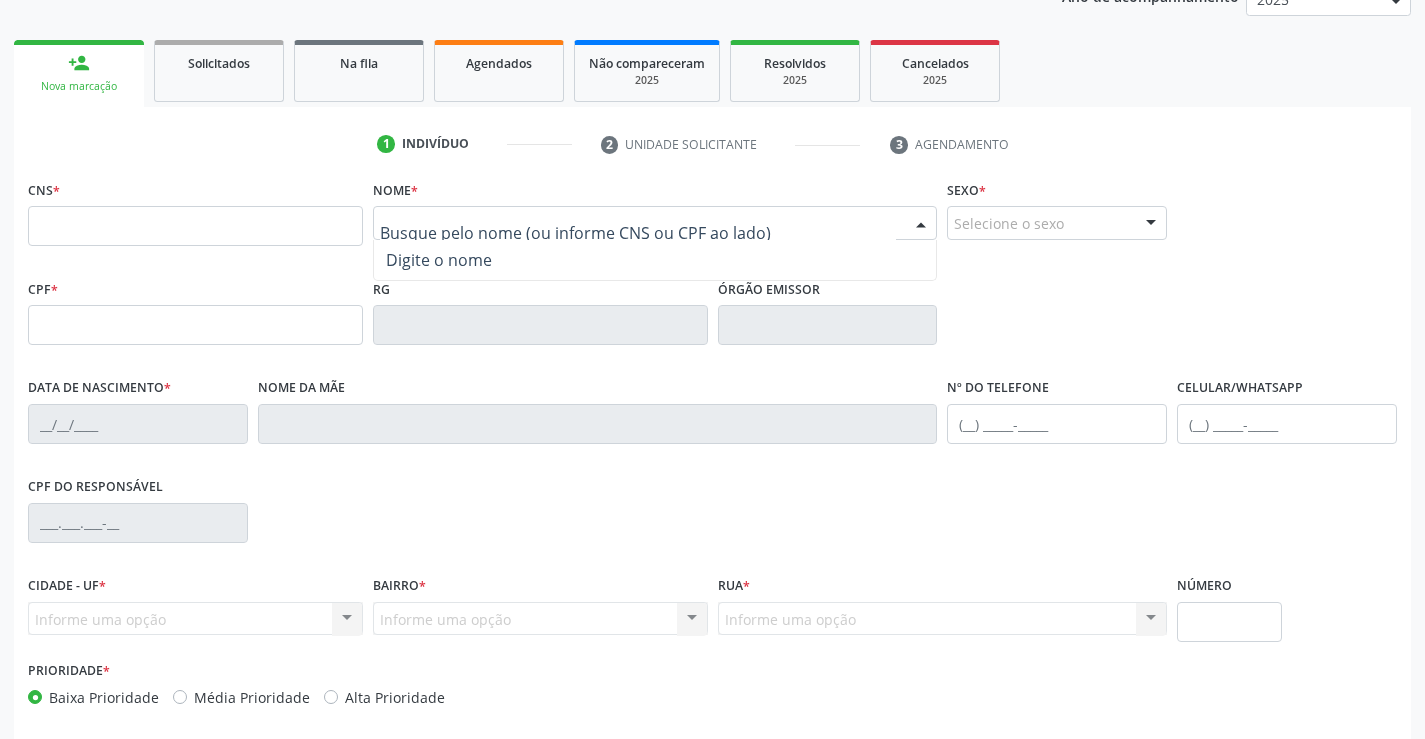 click at bounding box center [655, 223] 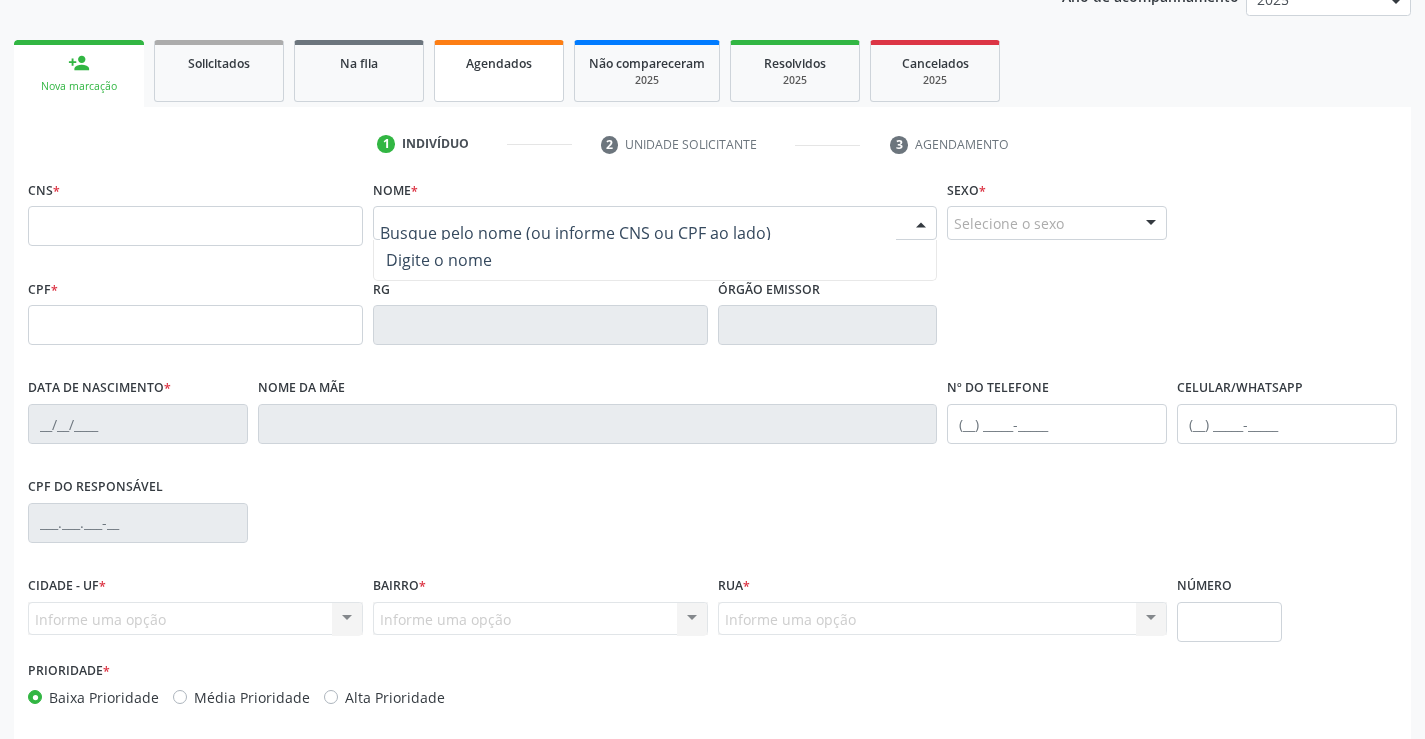 click on "Agendados" at bounding box center (499, 71) 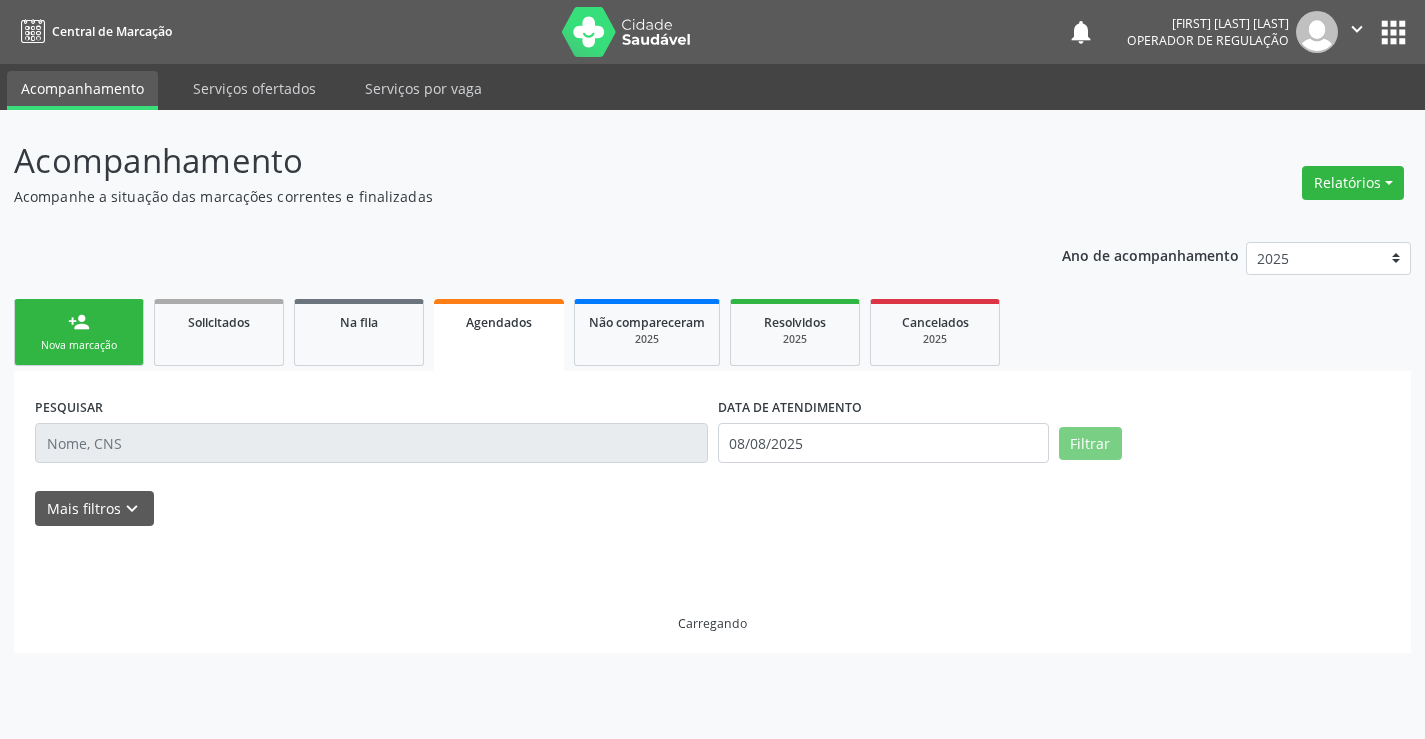scroll, scrollTop: 0, scrollLeft: 0, axis: both 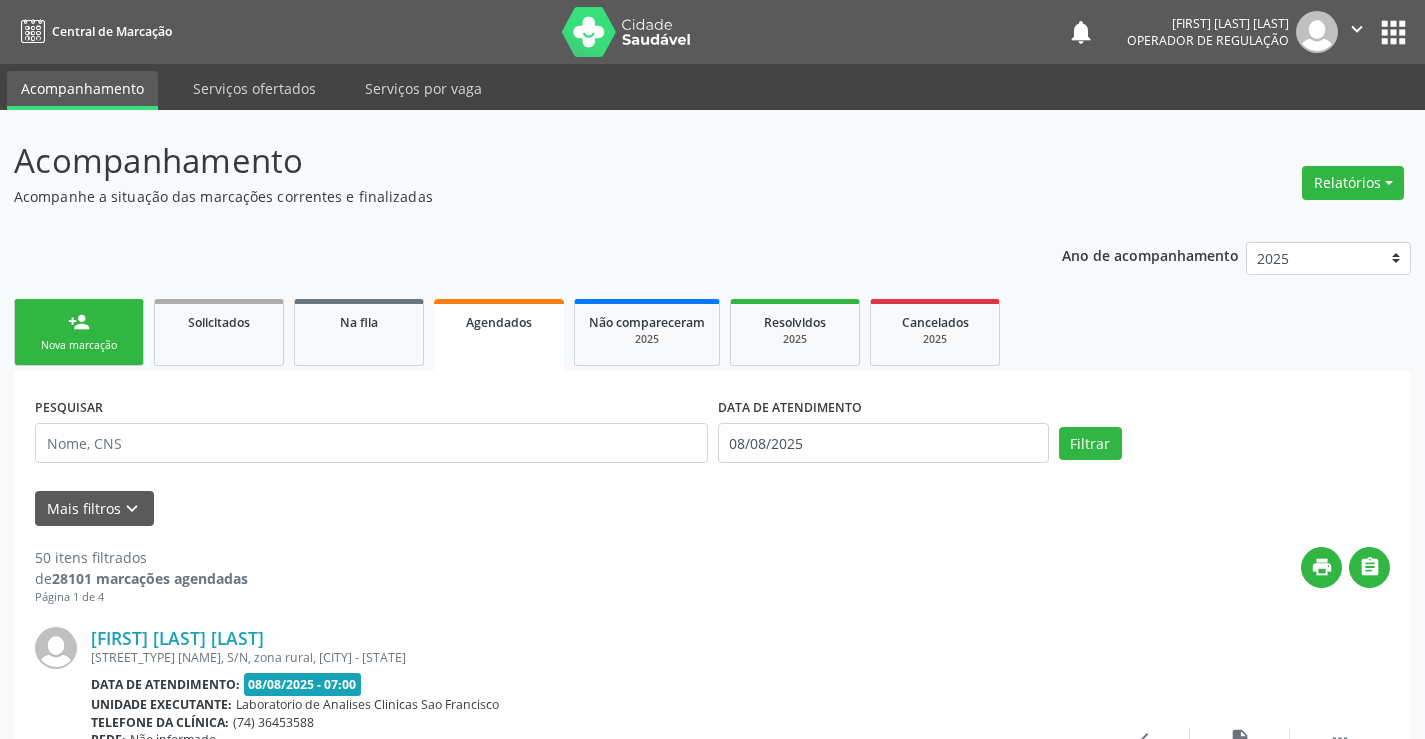 click on "person_add
Nova marcação" at bounding box center [79, 332] 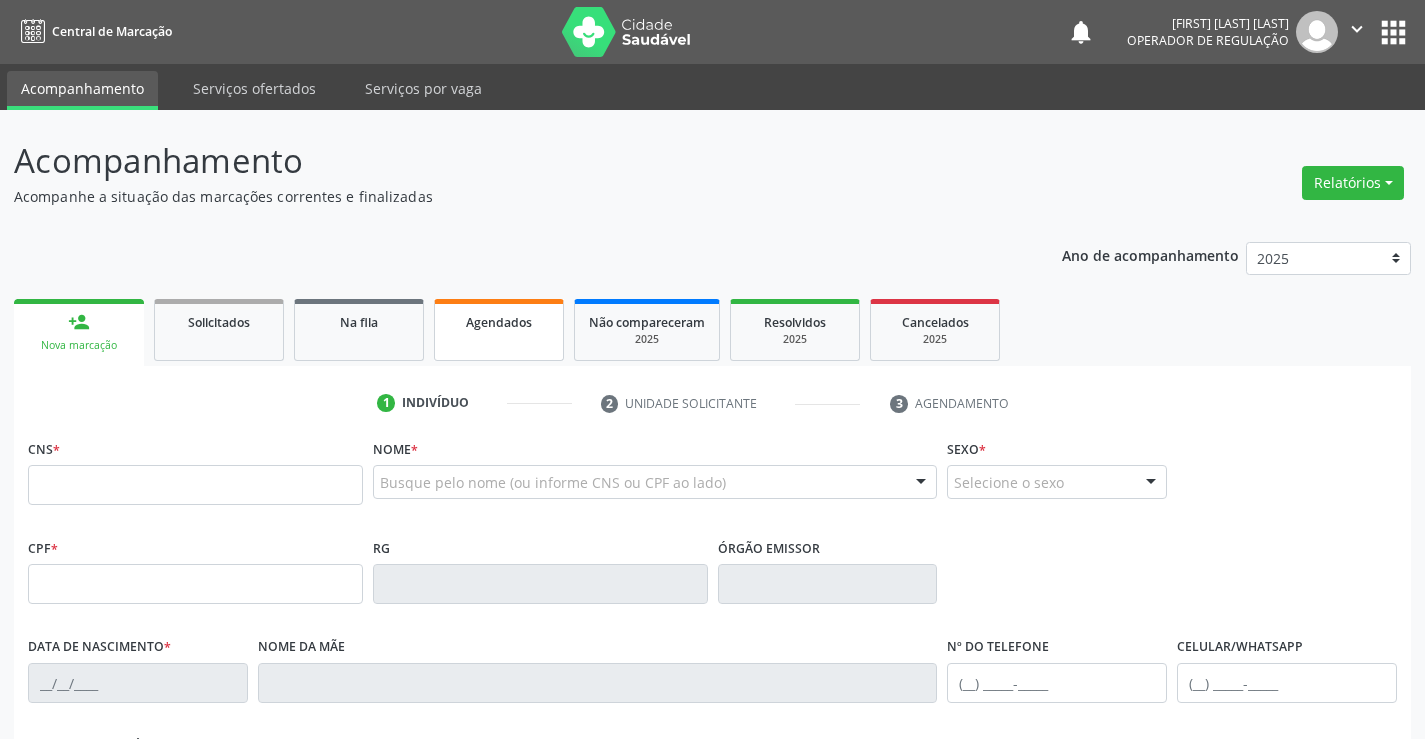 click on "Agendados" at bounding box center (499, 322) 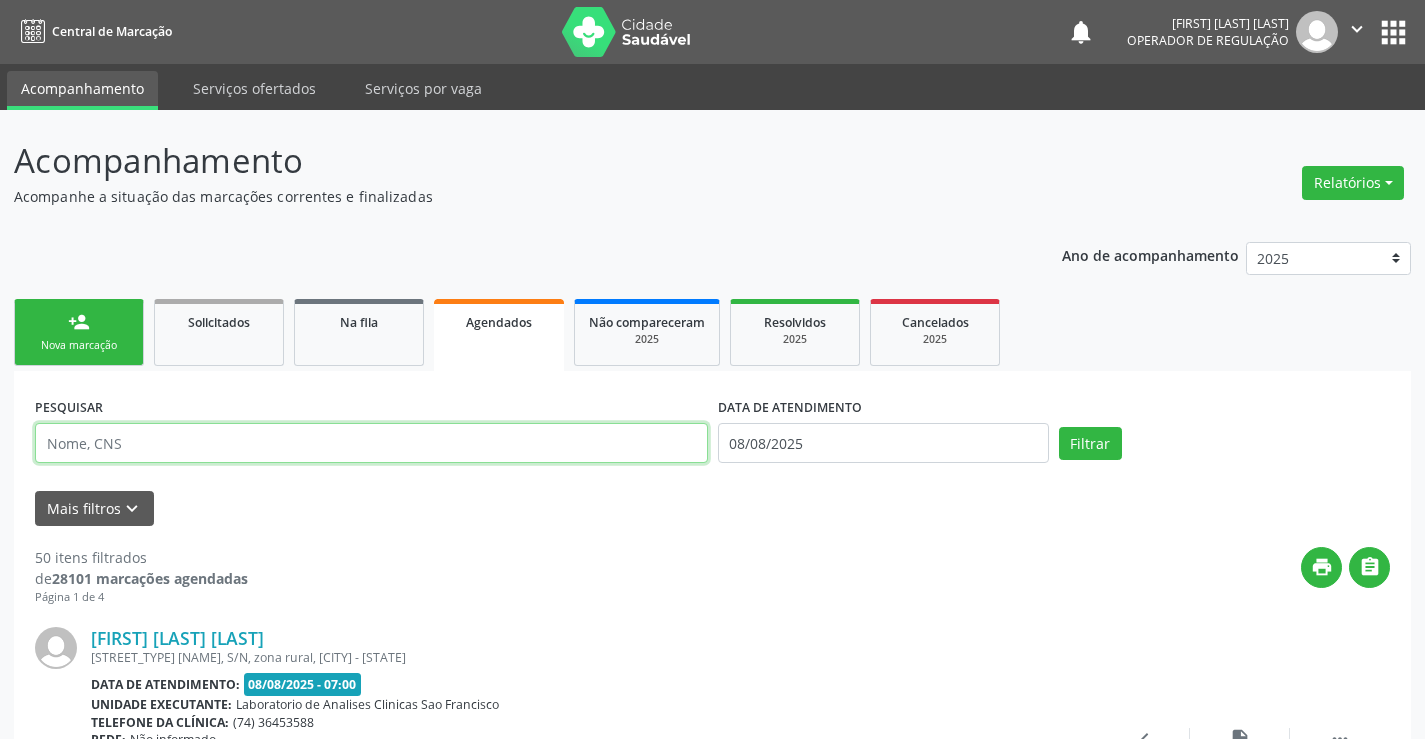click at bounding box center [371, 443] 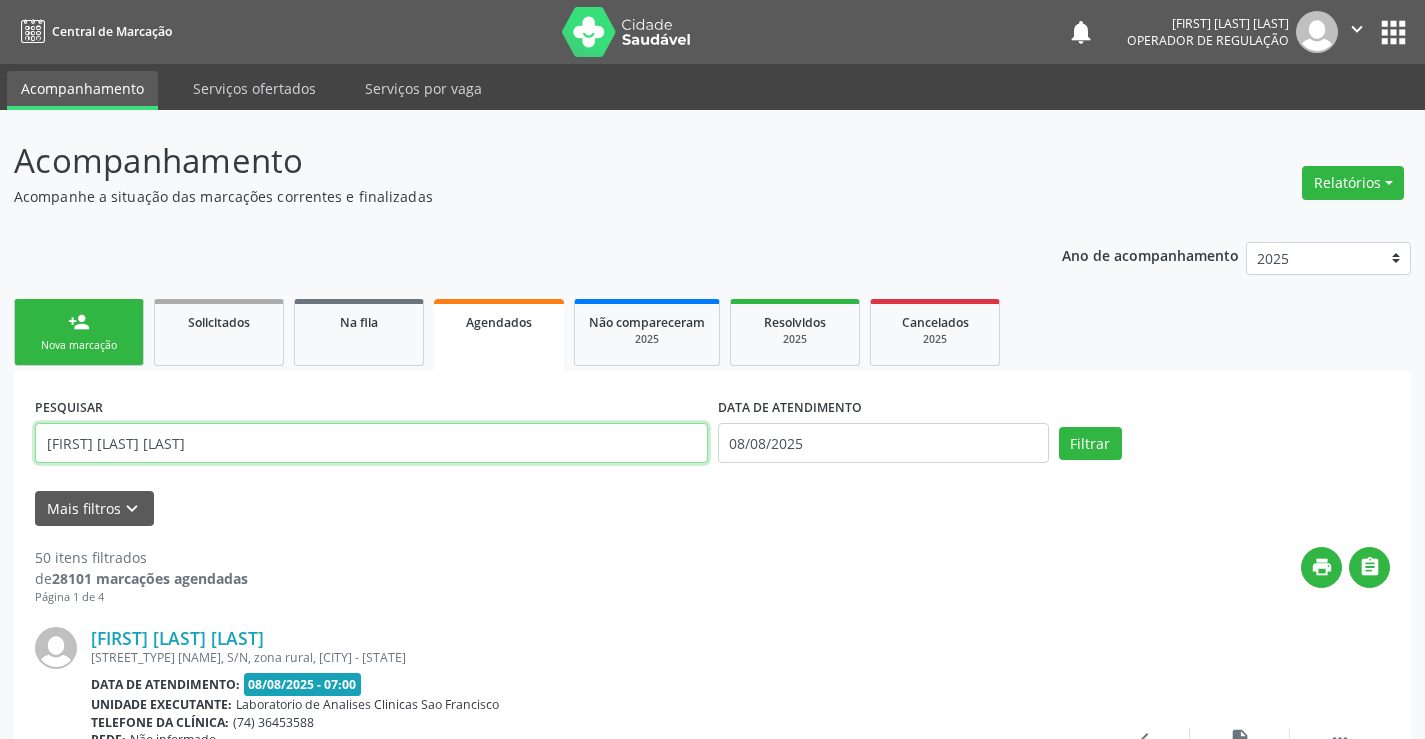 type on "ANDERSON DE OLIVEIRA CRUZ" 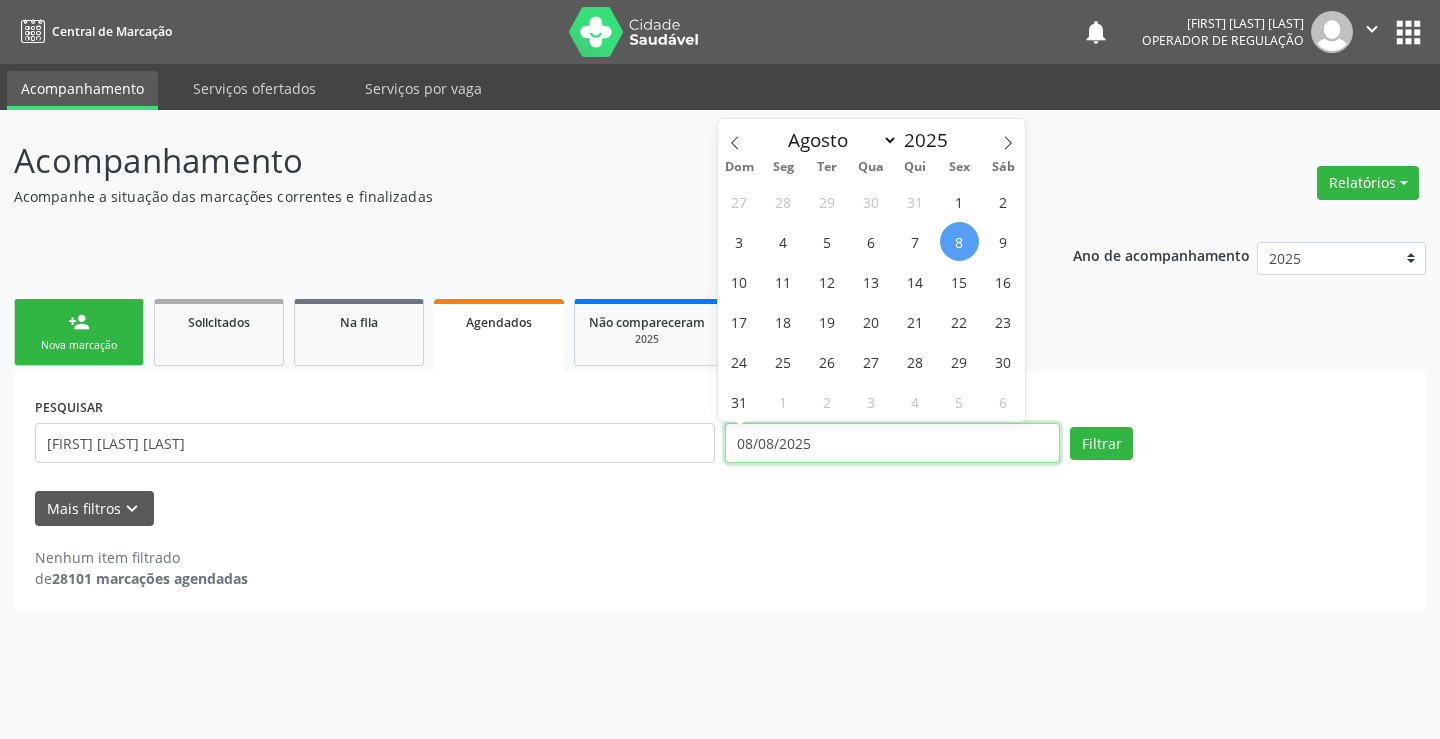 click on "08/08/2025" at bounding box center [892, 443] 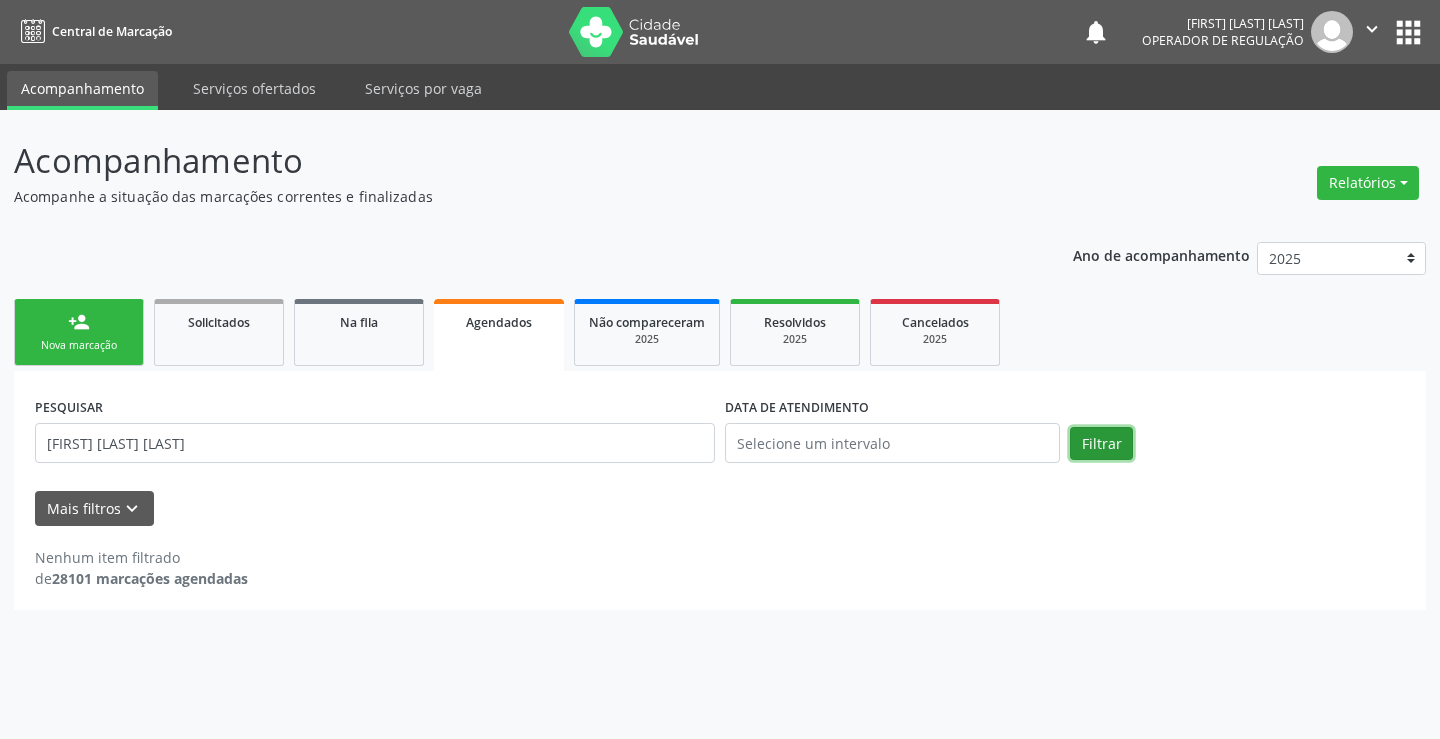 click on "Filtrar" at bounding box center (1101, 444) 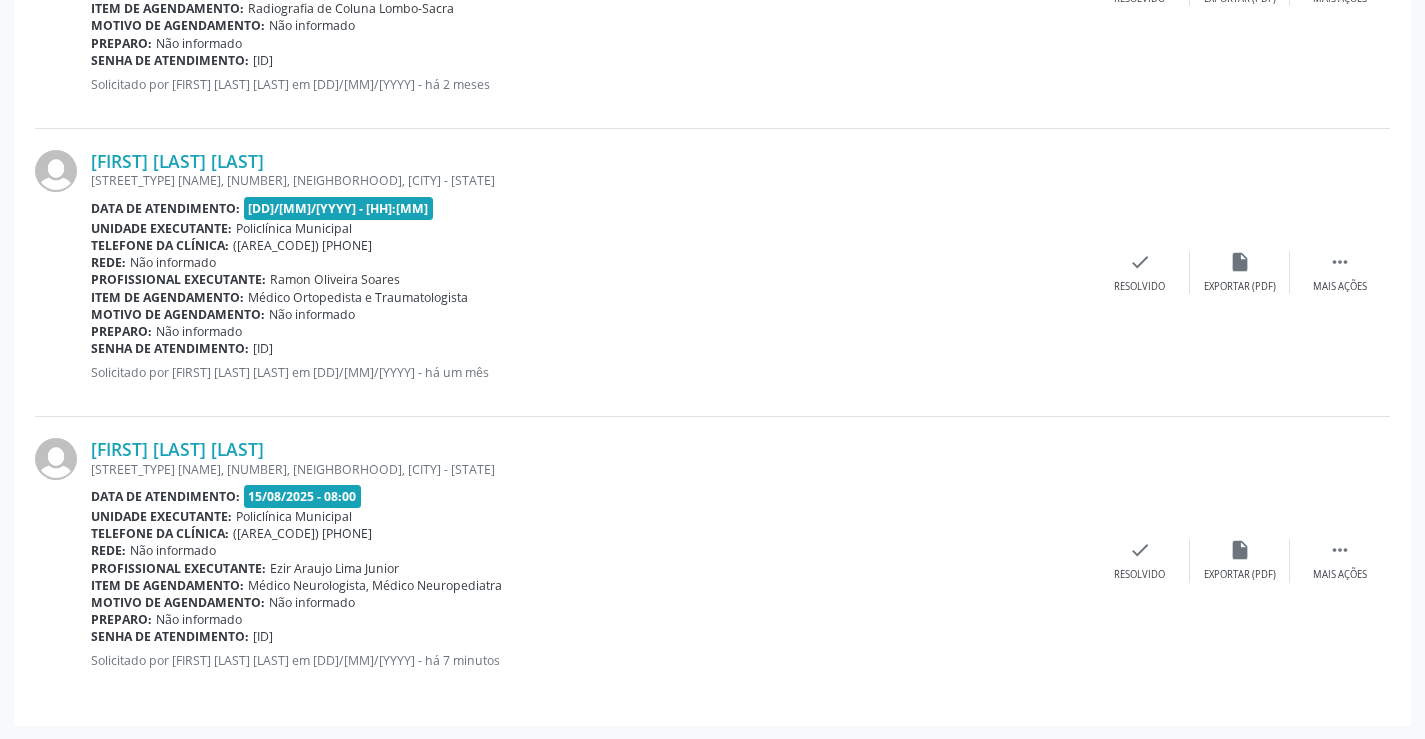scroll, scrollTop: 2207, scrollLeft: 0, axis: vertical 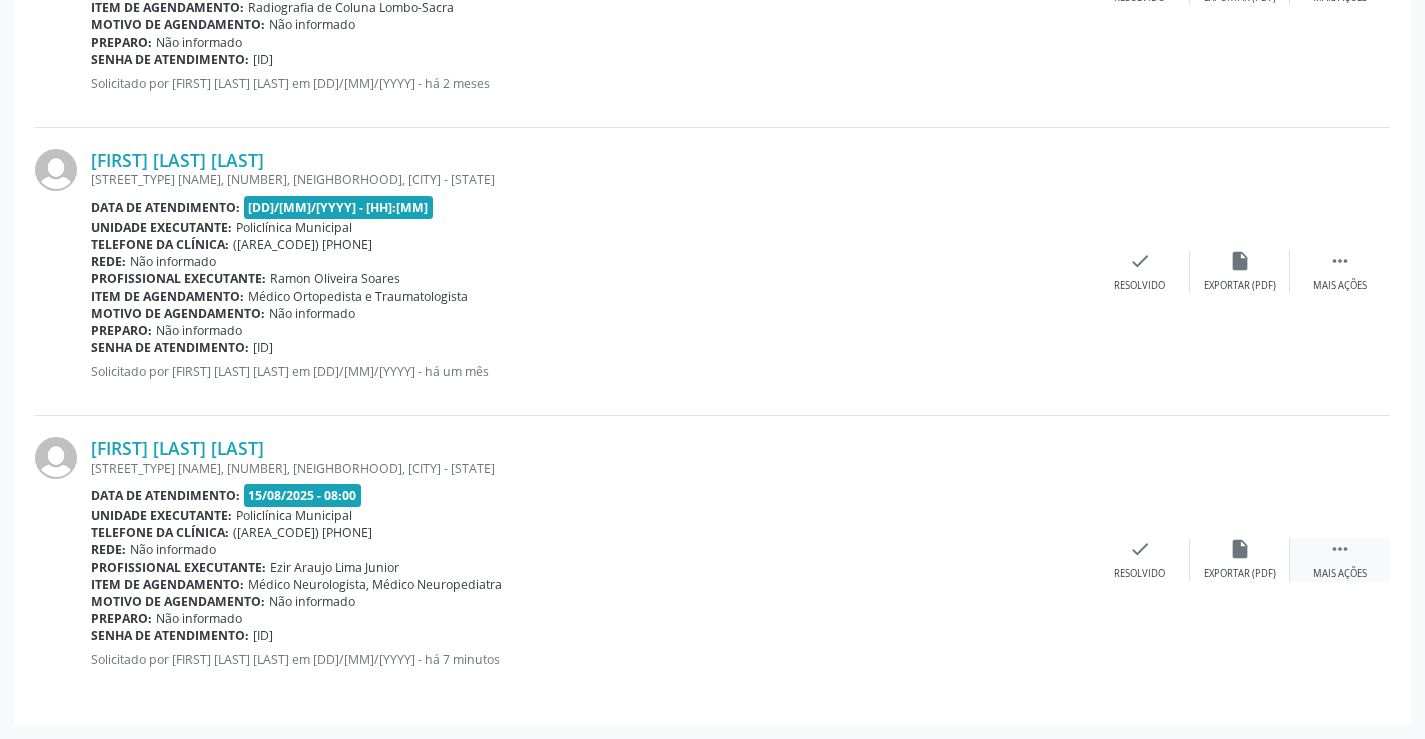 click on "" at bounding box center [1340, 549] 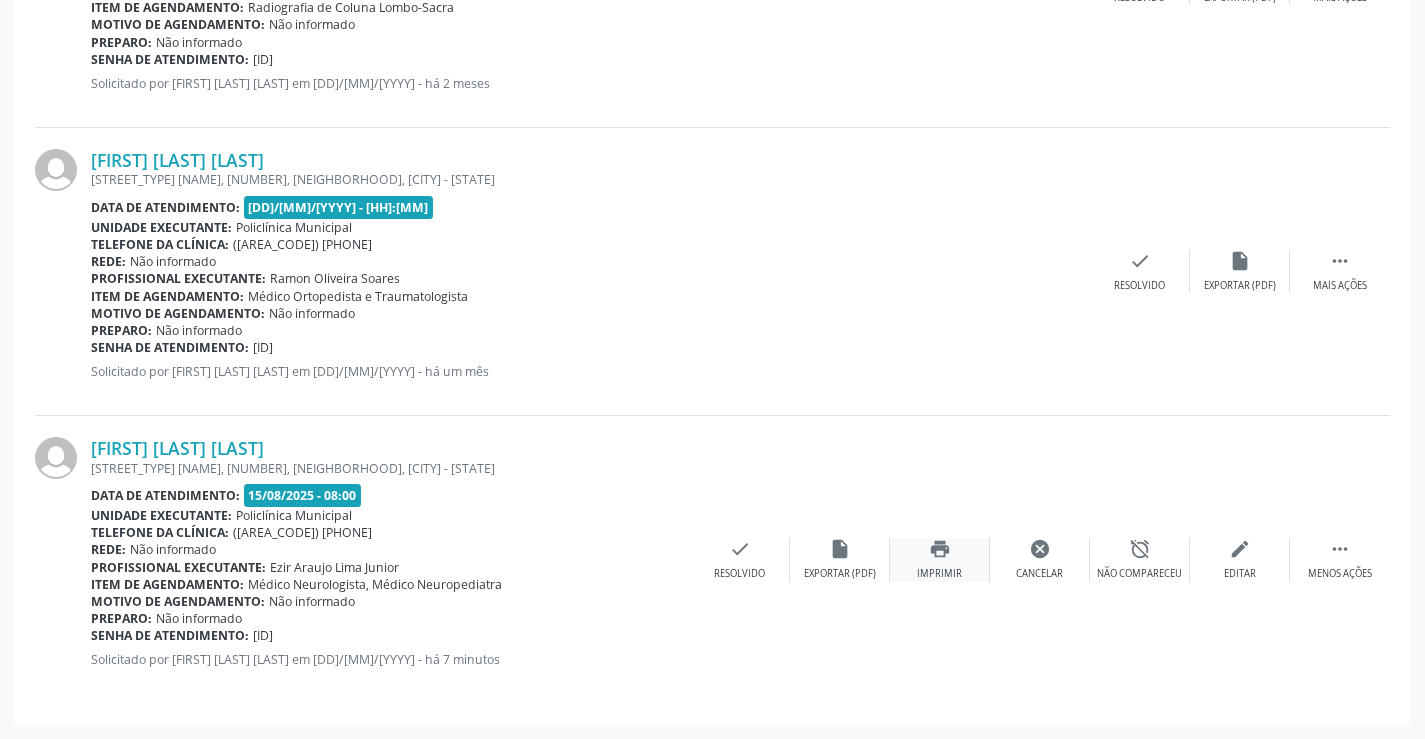 click on "print" at bounding box center [940, 549] 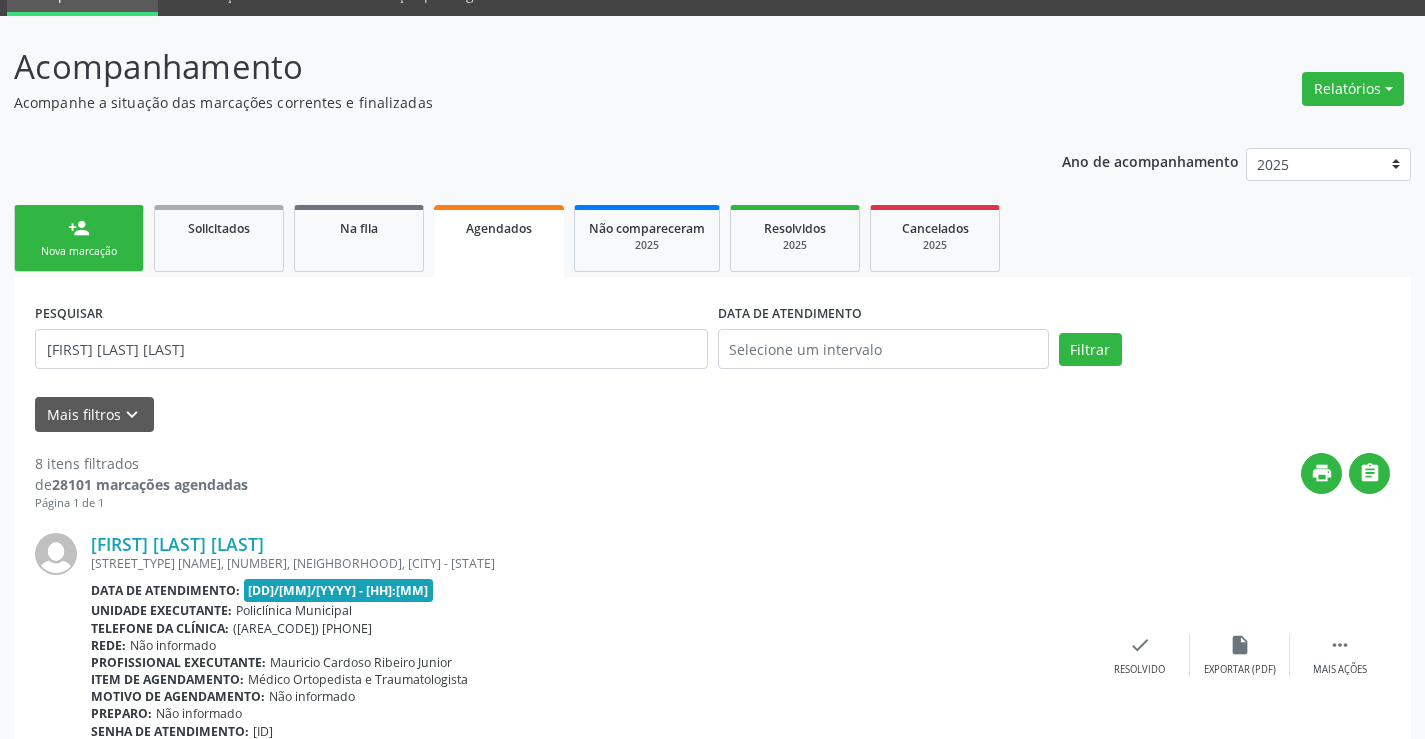 scroll, scrollTop: 0, scrollLeft: 0, axis: both 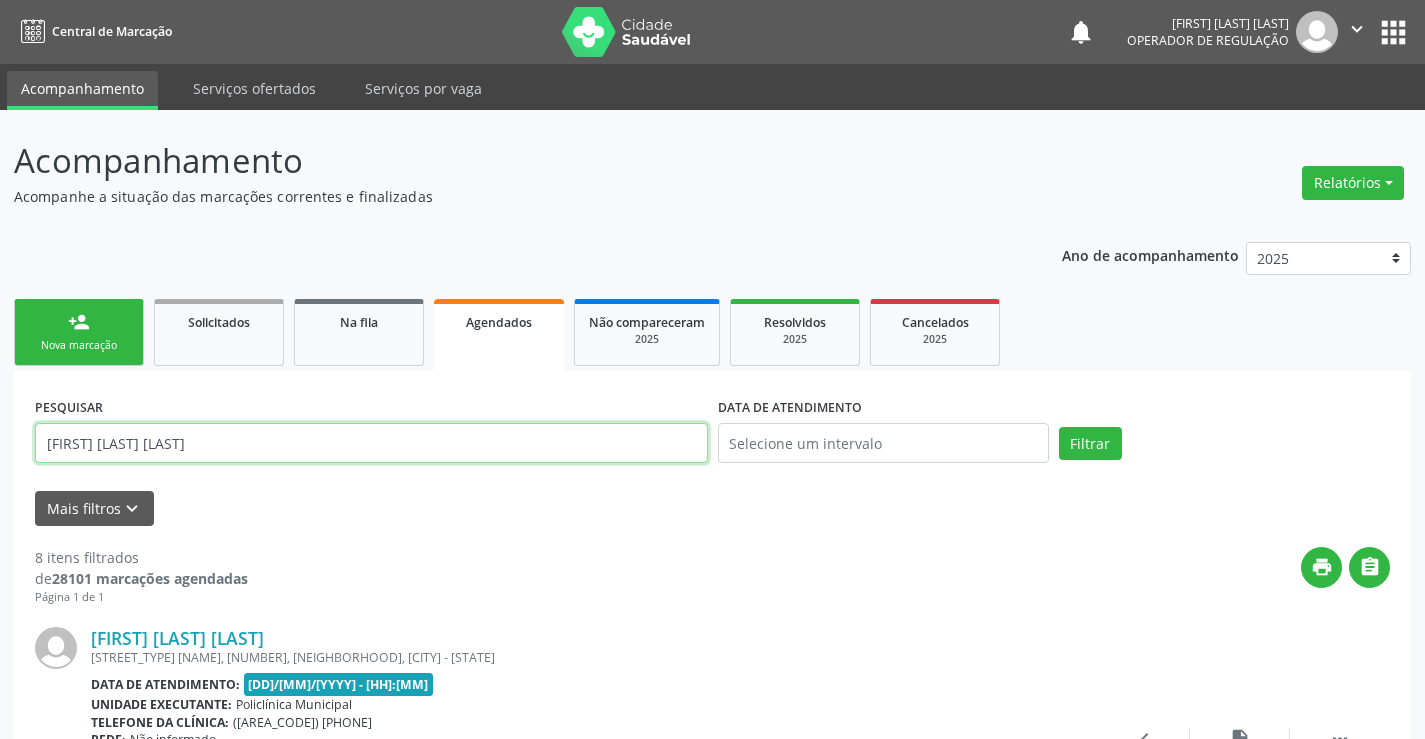 click on "ANDERSON DE OLIVEIRA CRUZ" at bounding box center (371, 443) 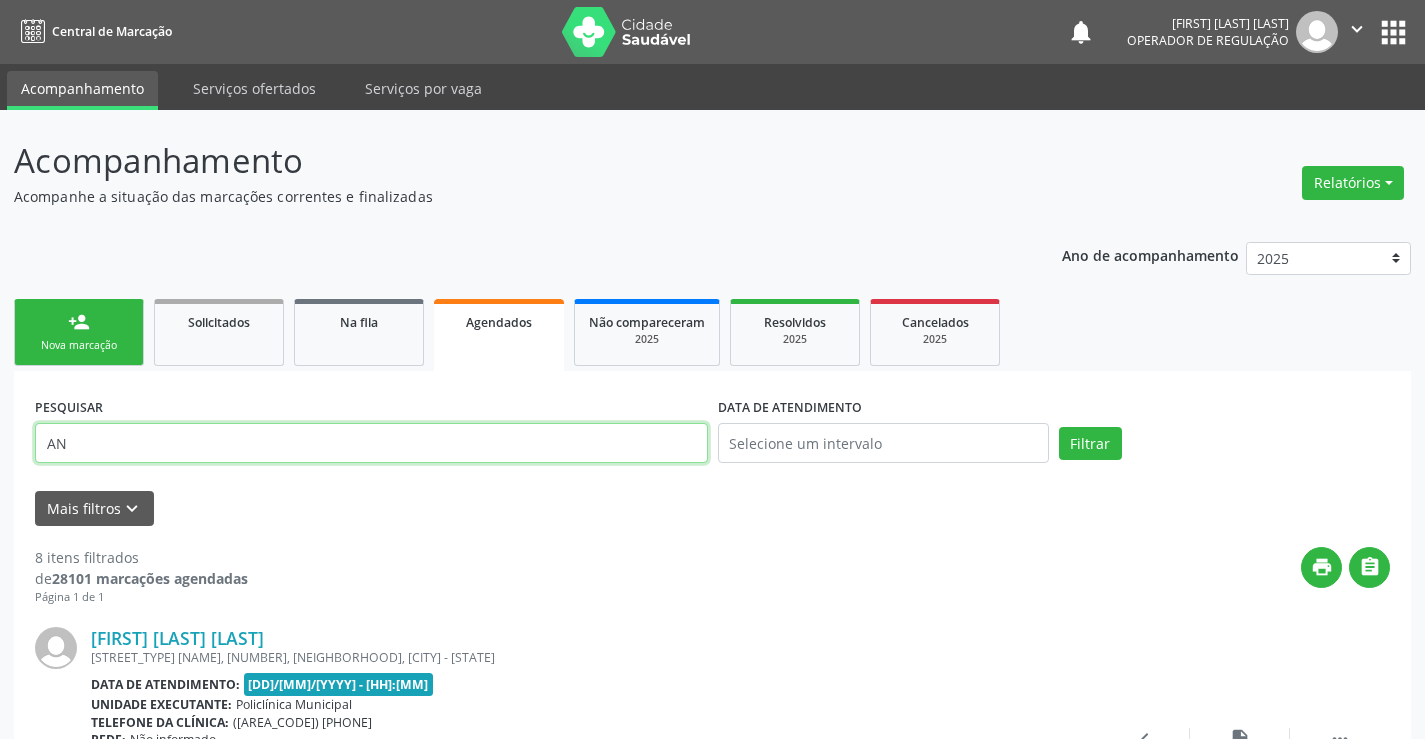 type on "A" 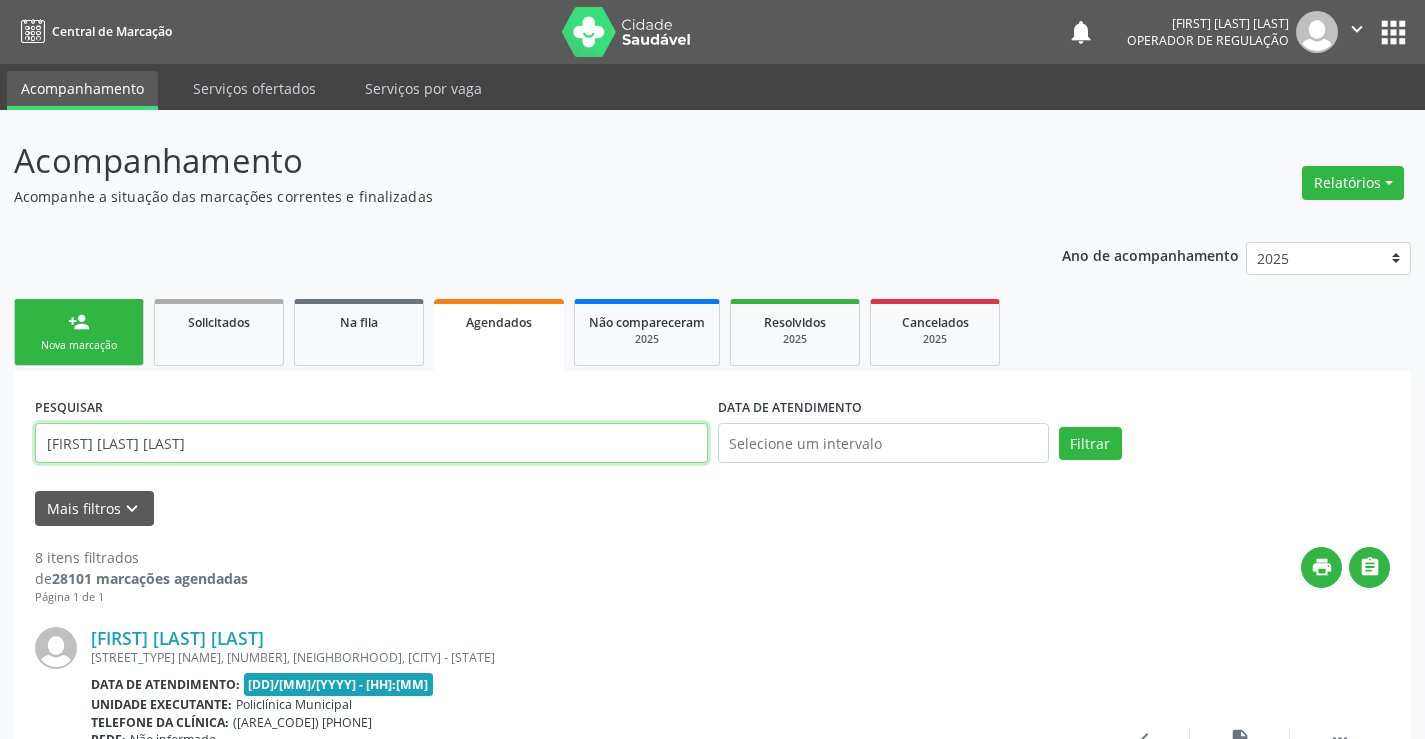 type on "JANIVAN DA SILVA" 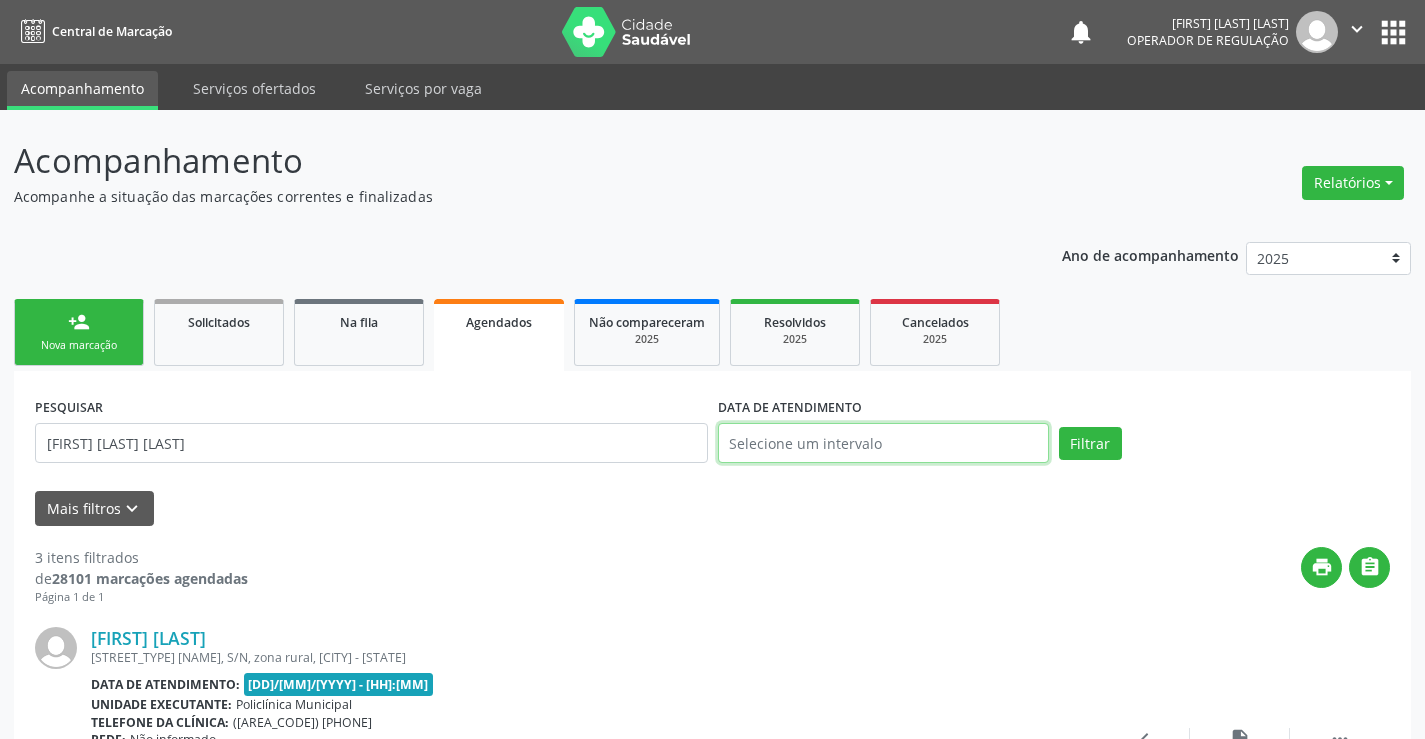 click at bounding box center [883, 443] 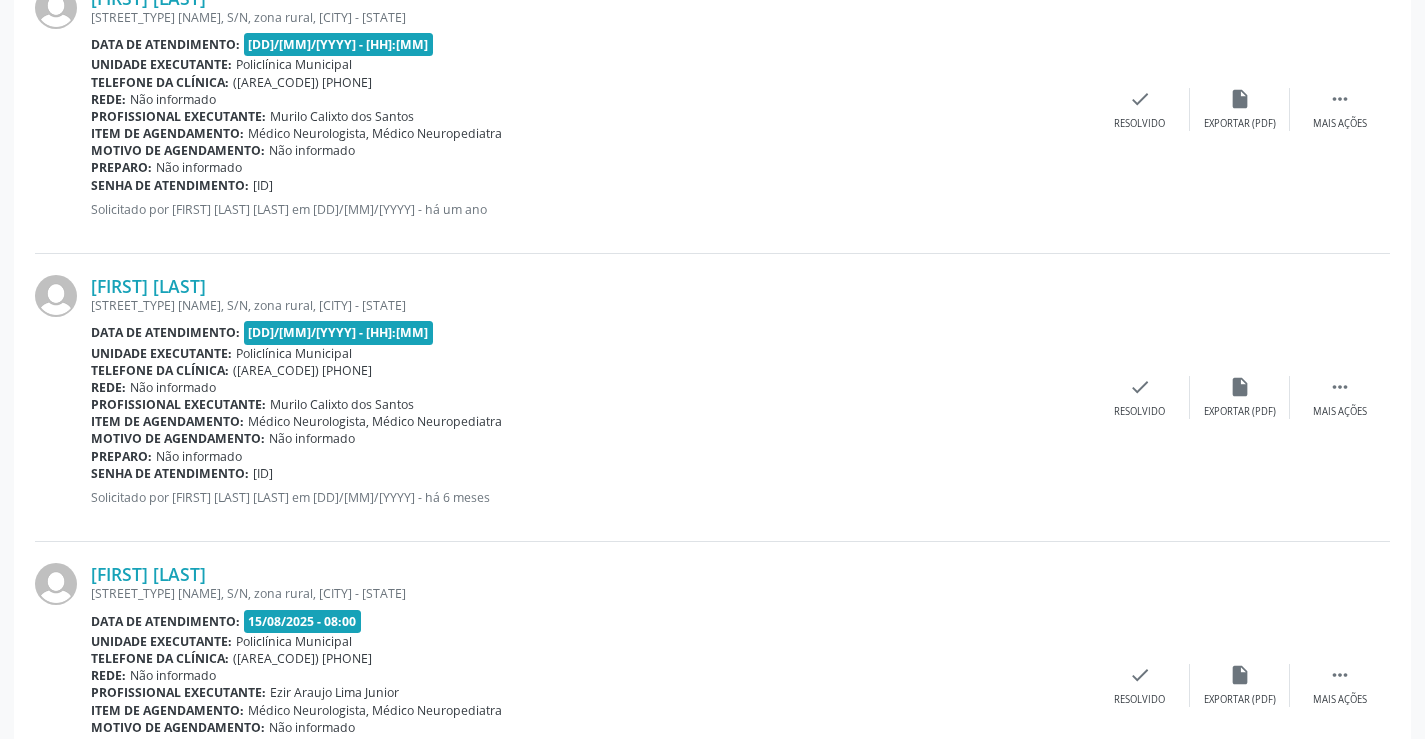 scroll, scrollTop: 765, scrollLeft: 0, axis: vertical 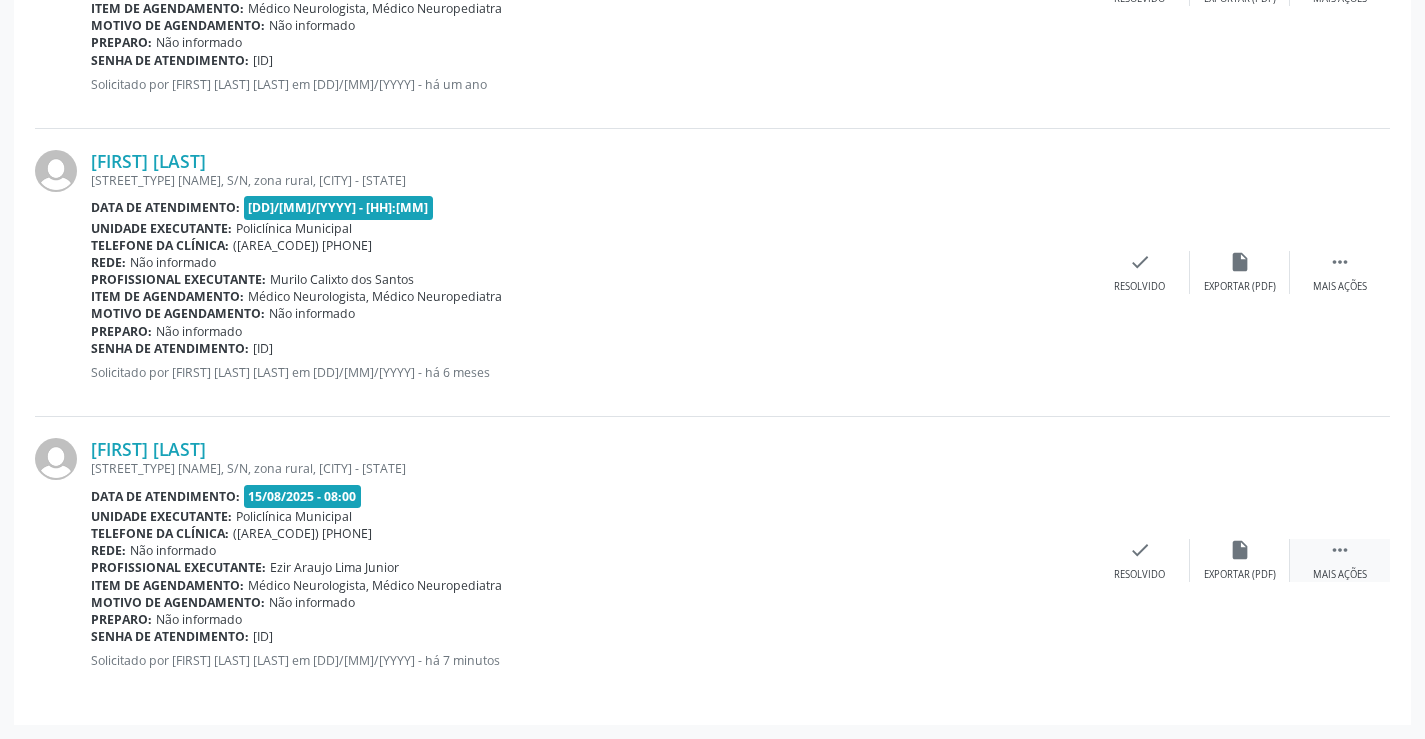 click on "
Mais ações" at bounding box center [1340, 560] 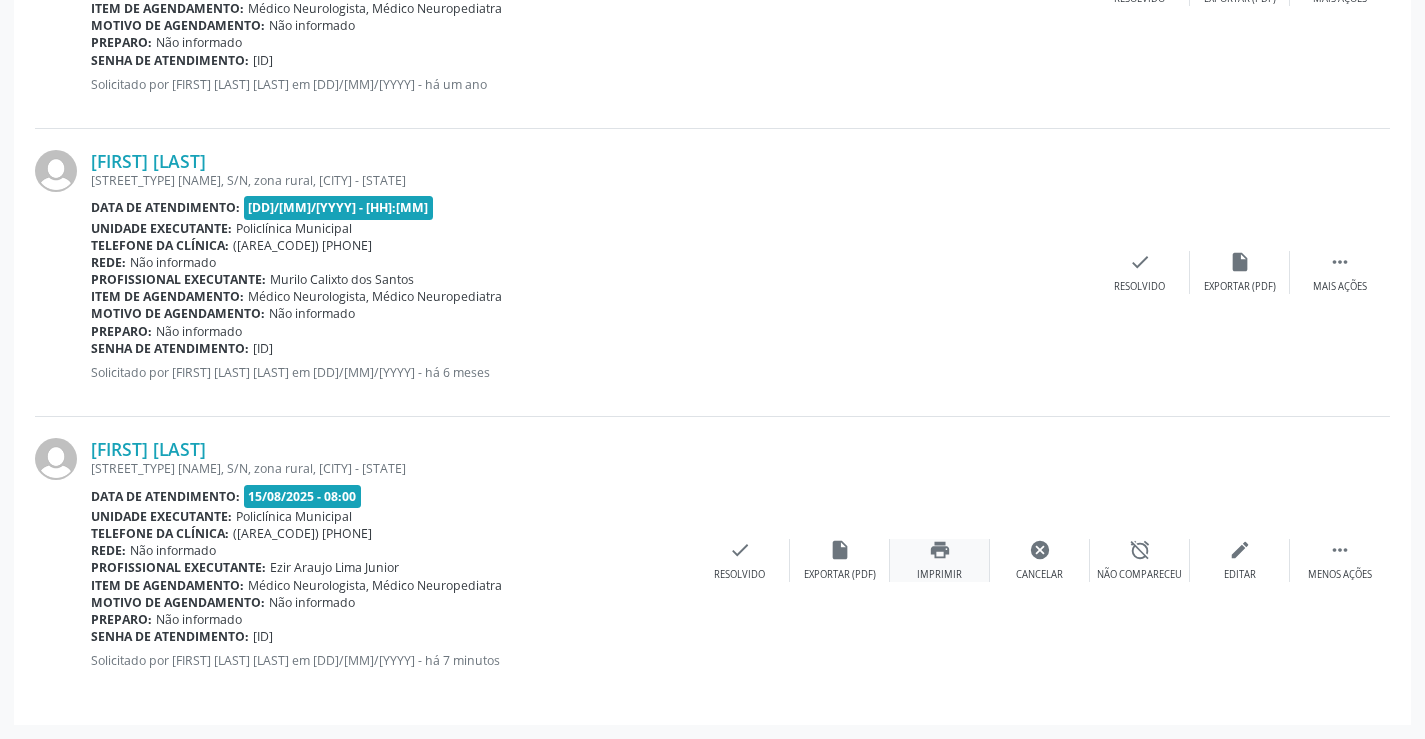 click on "print" at bounding box center [940, 550] 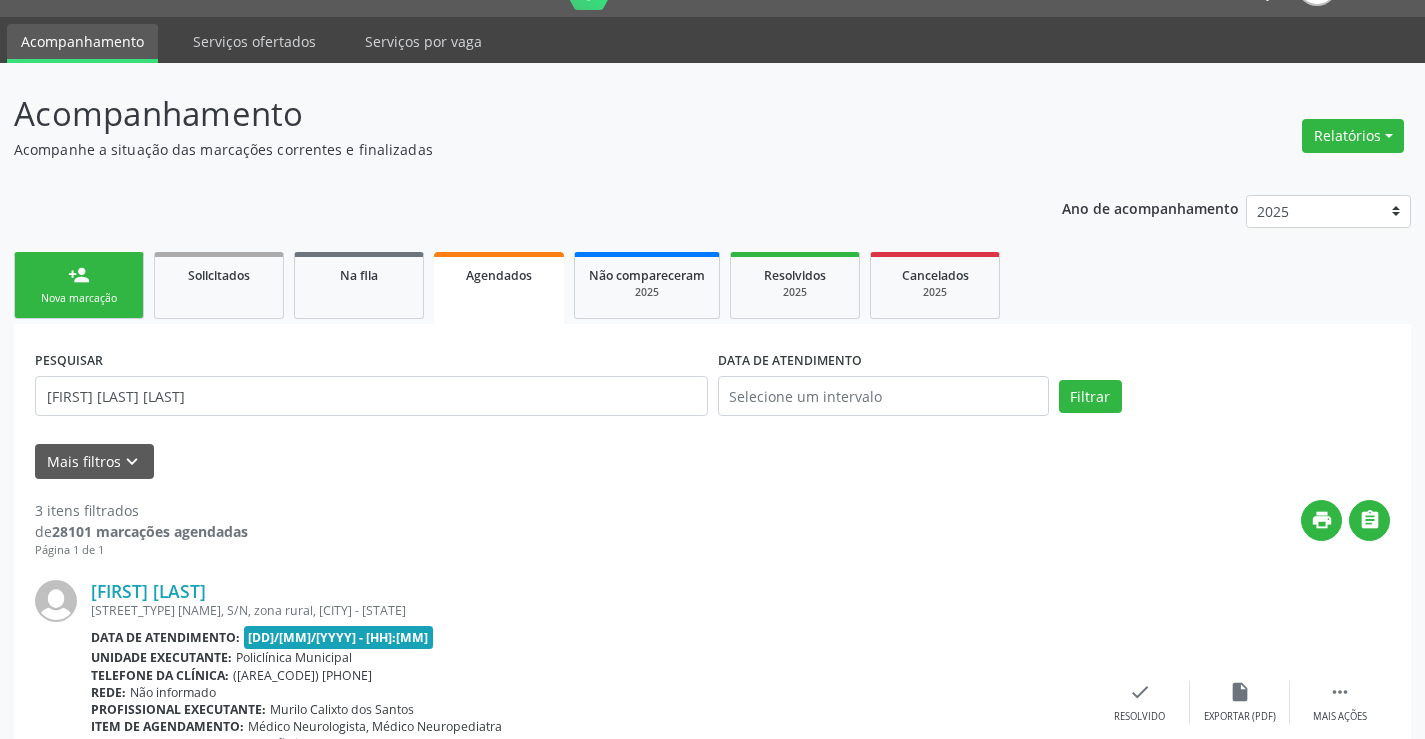 scroll, scrollTop: 0, scrollLeft: 0, axis: both 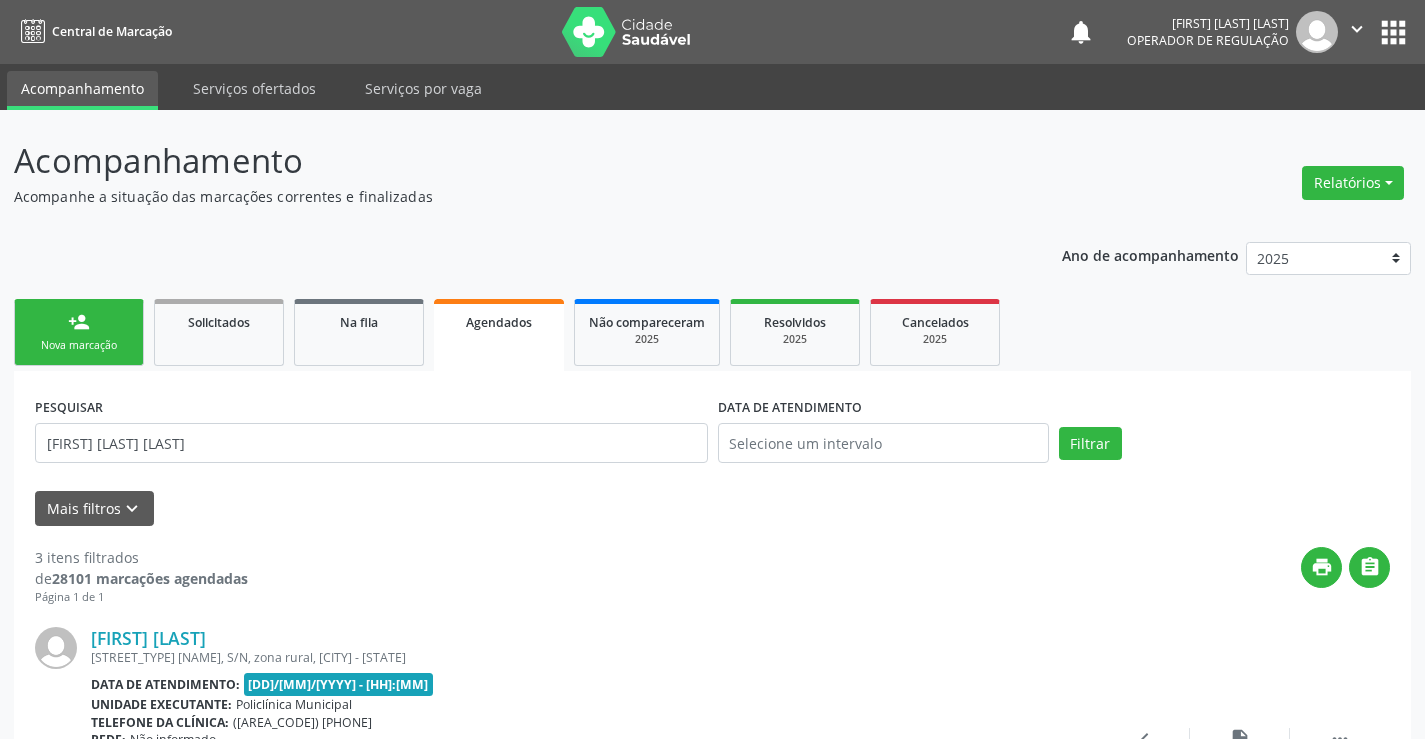 click on "person_add" at bounding box center (79, 322) 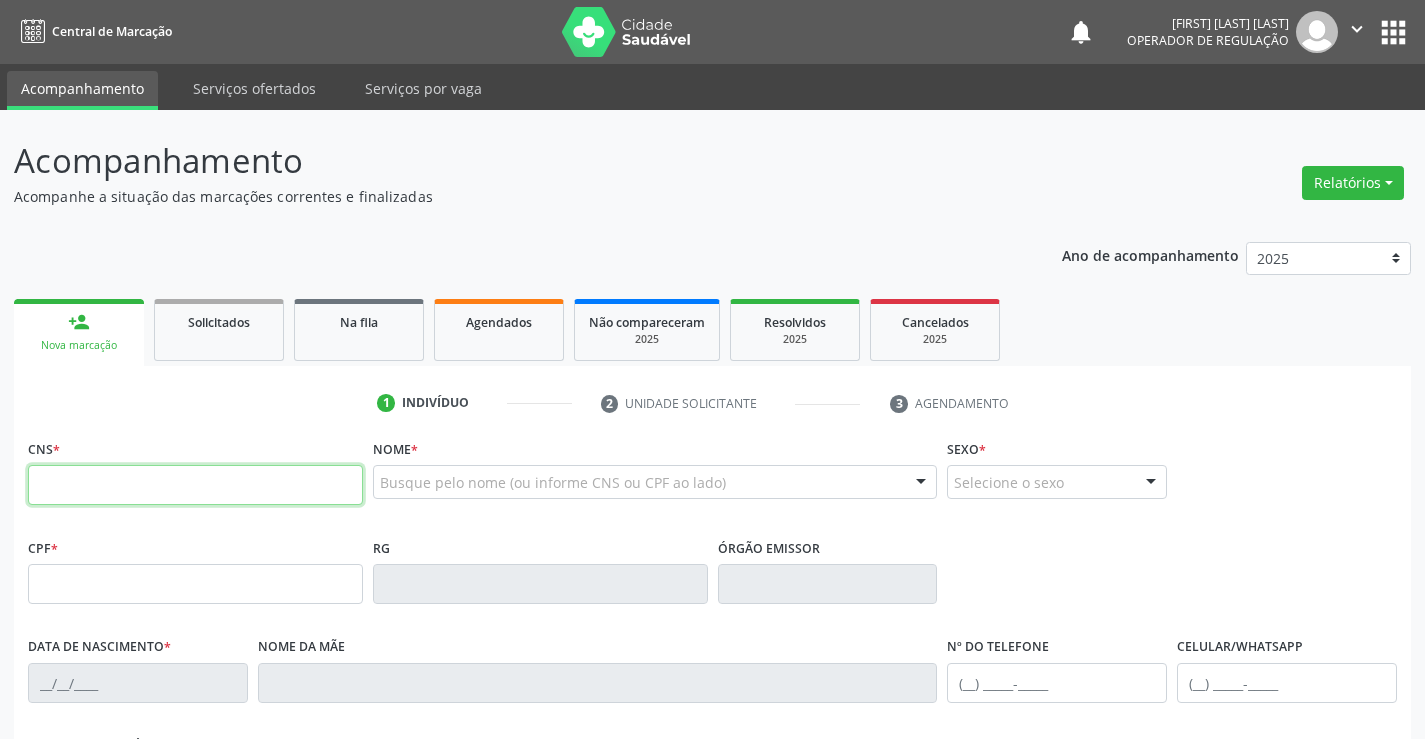 click at bounding box center (195, 485) 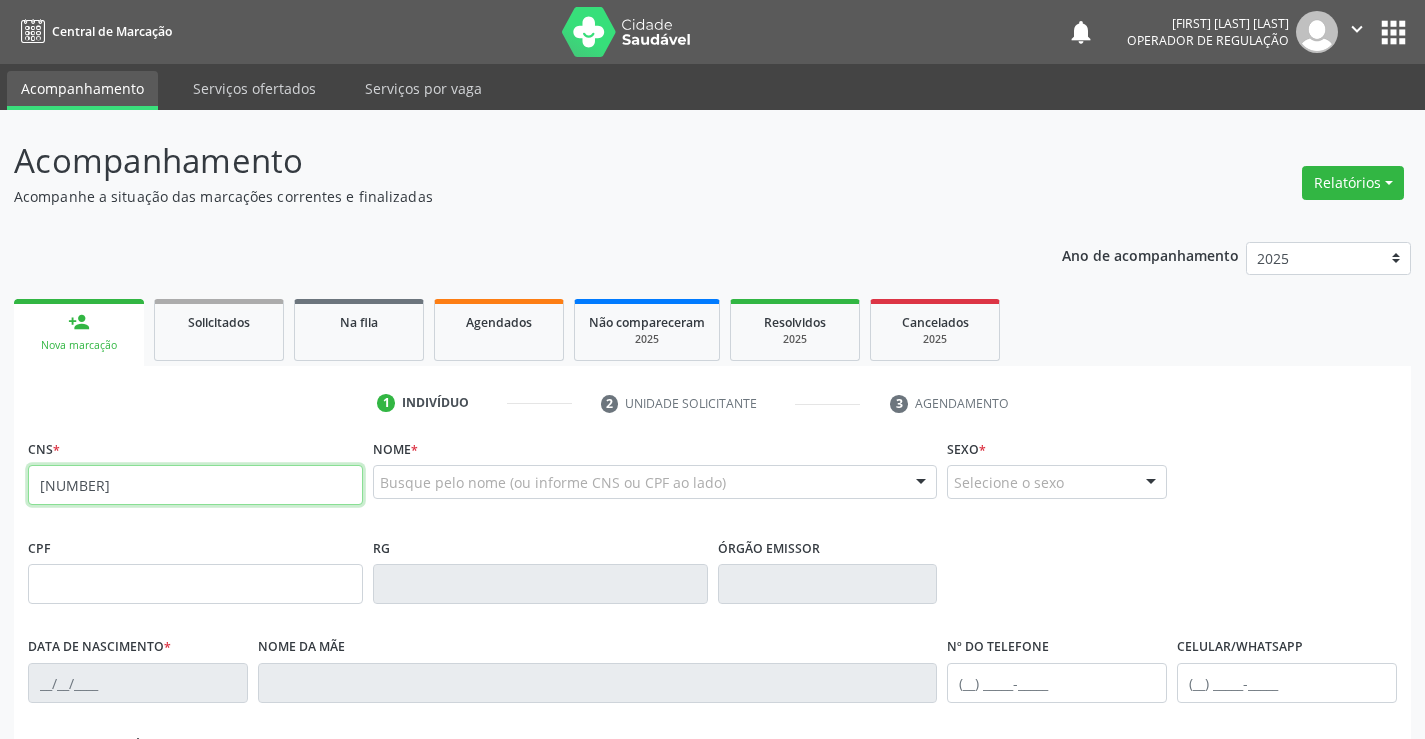 type on "700 0062 0524 4009" 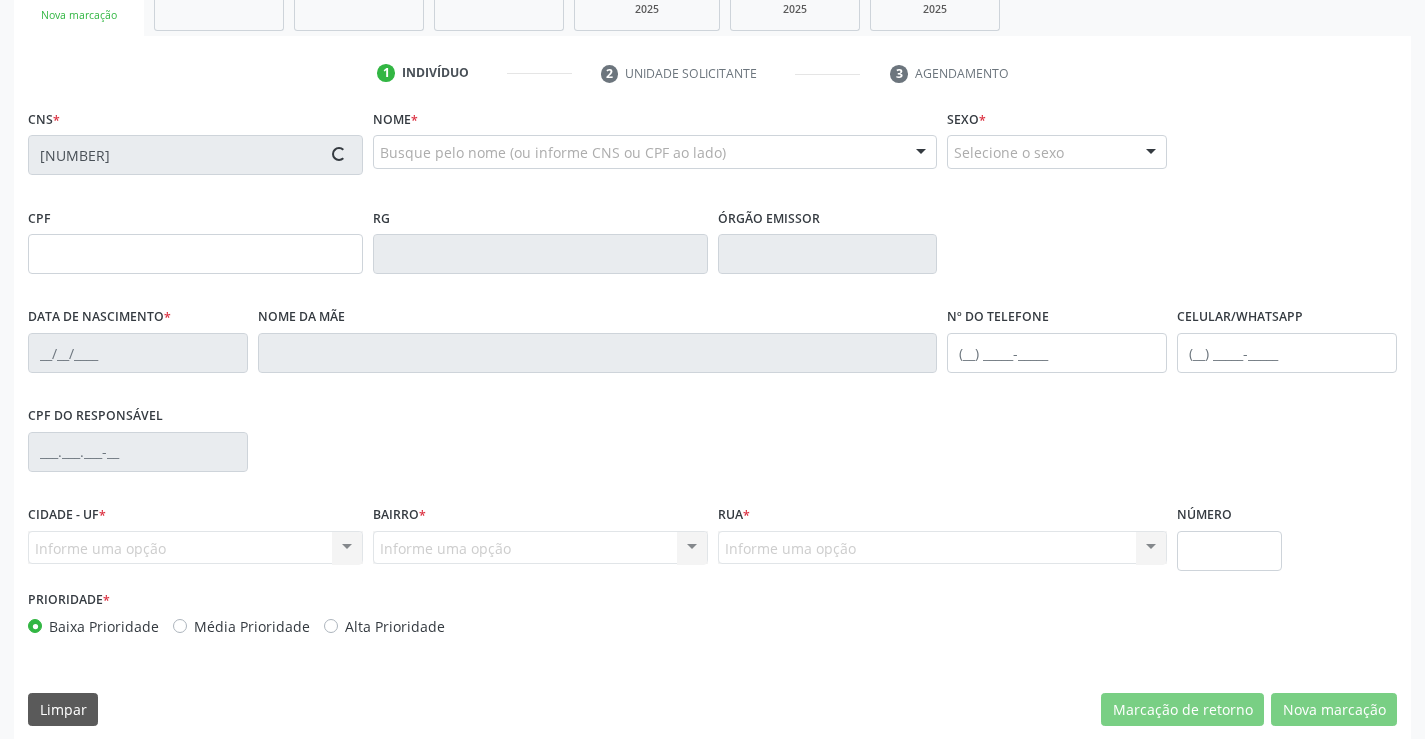 scroll, scrollTop: 345, scrollLeft: 0, axis: vertical 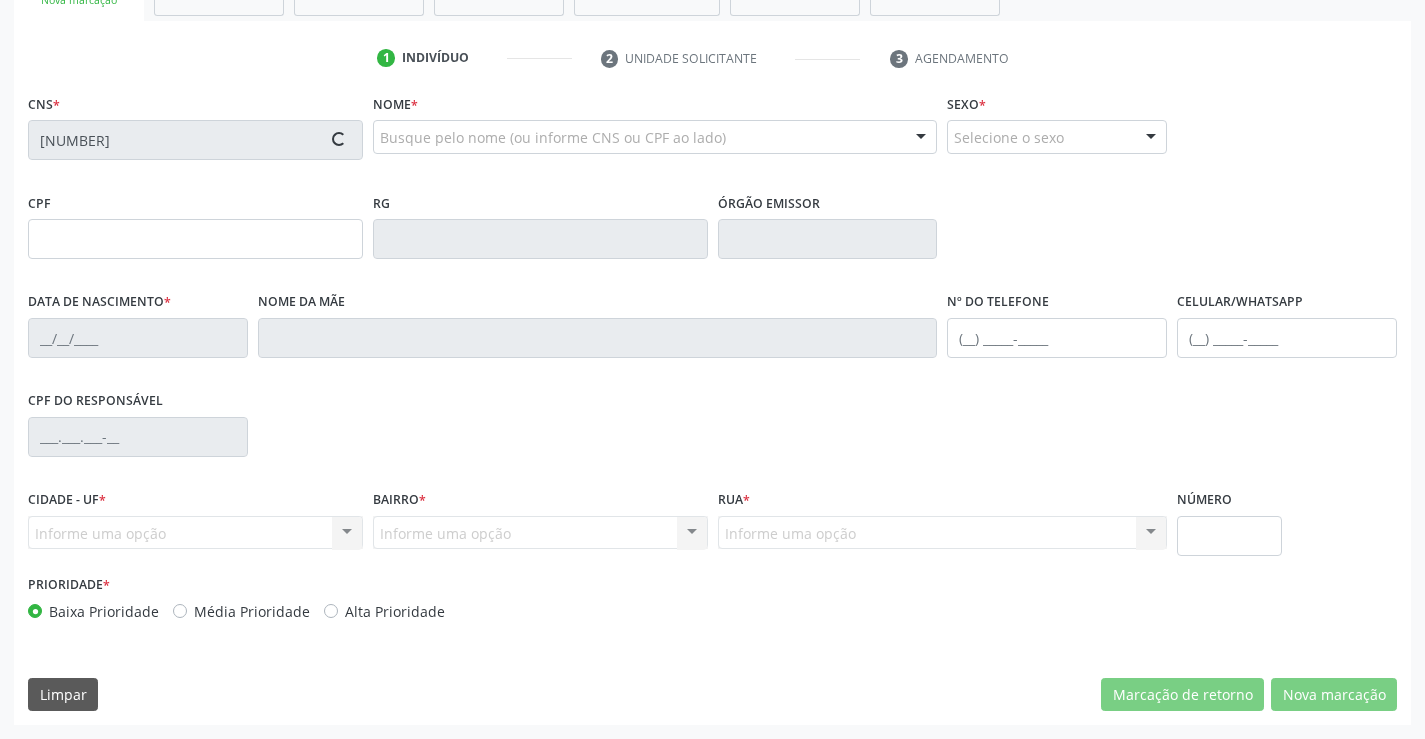type on "1393881092" 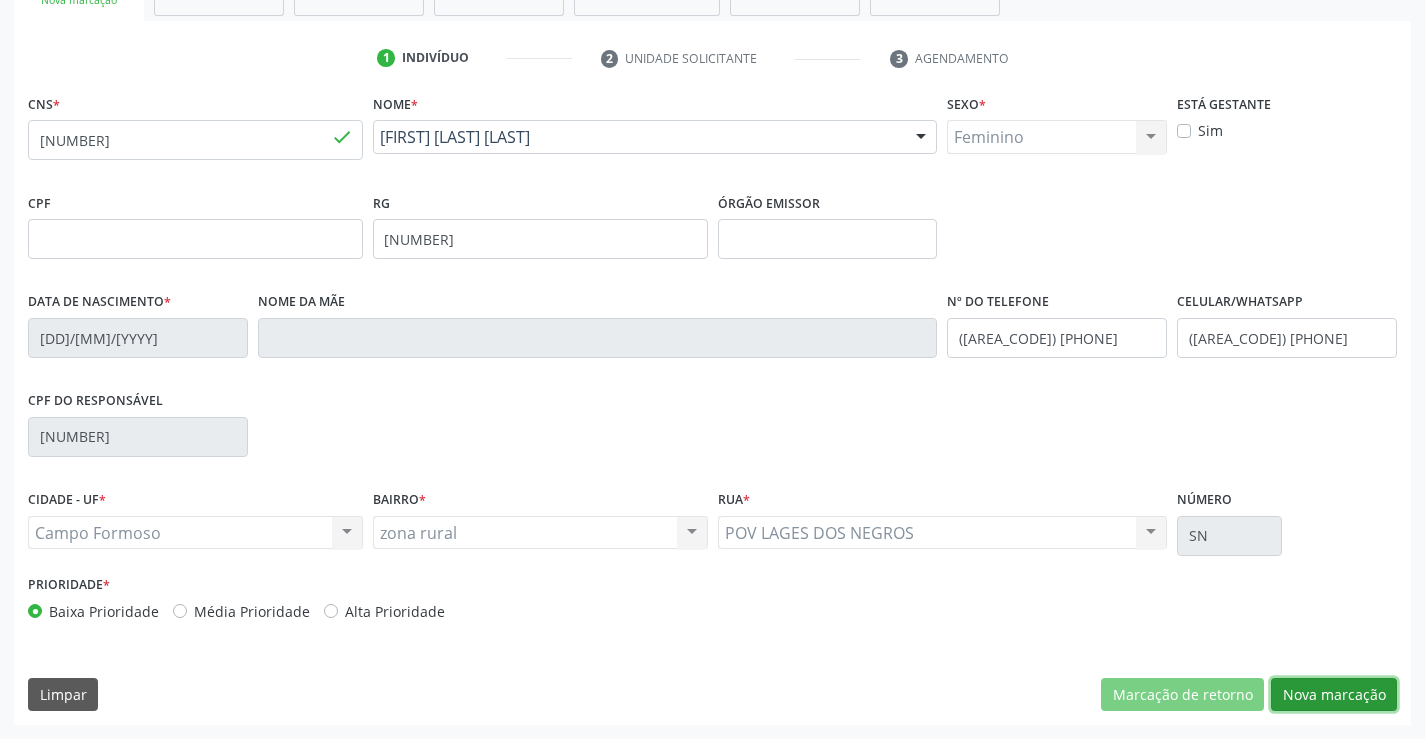 click on "Nova marcação" at bounding box center (1334, 695) 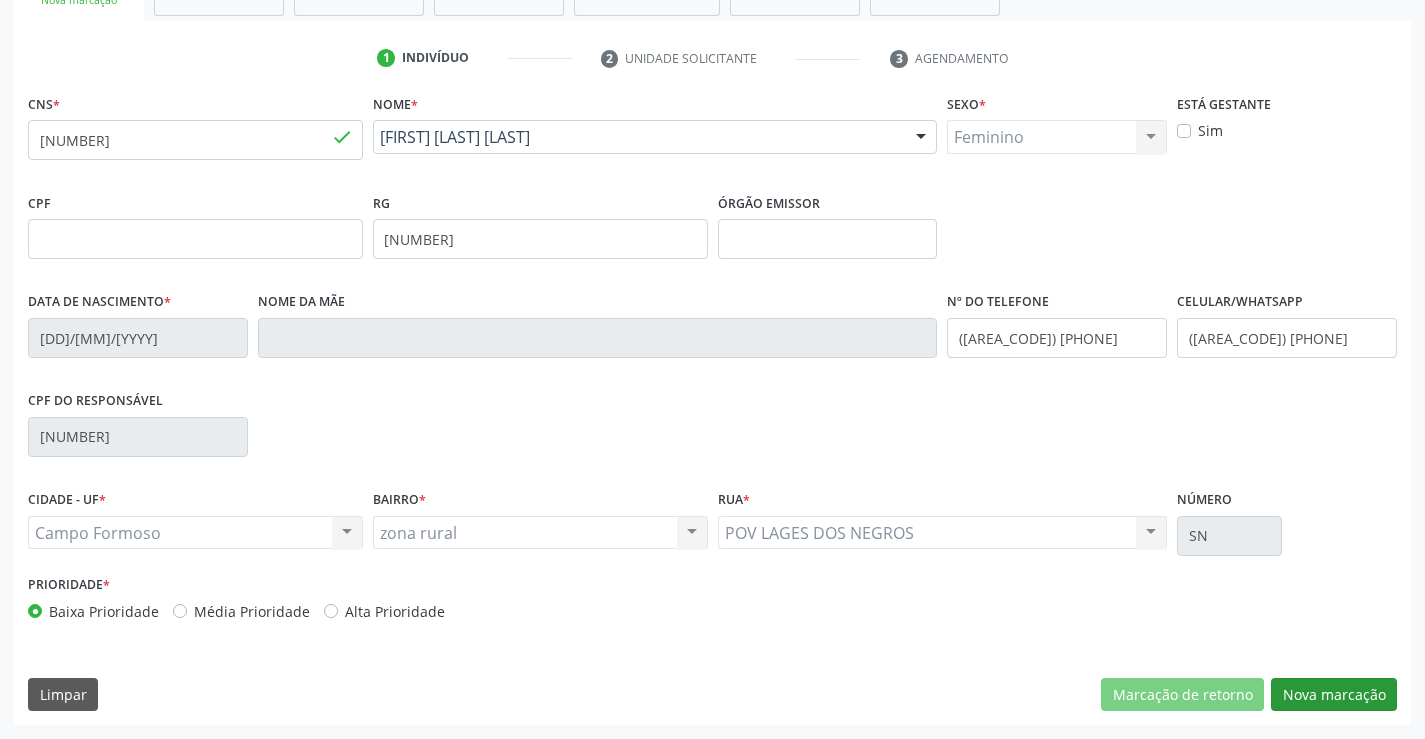 scroll, scrollTop: 167, scrollLeft: 0, axis: vertical 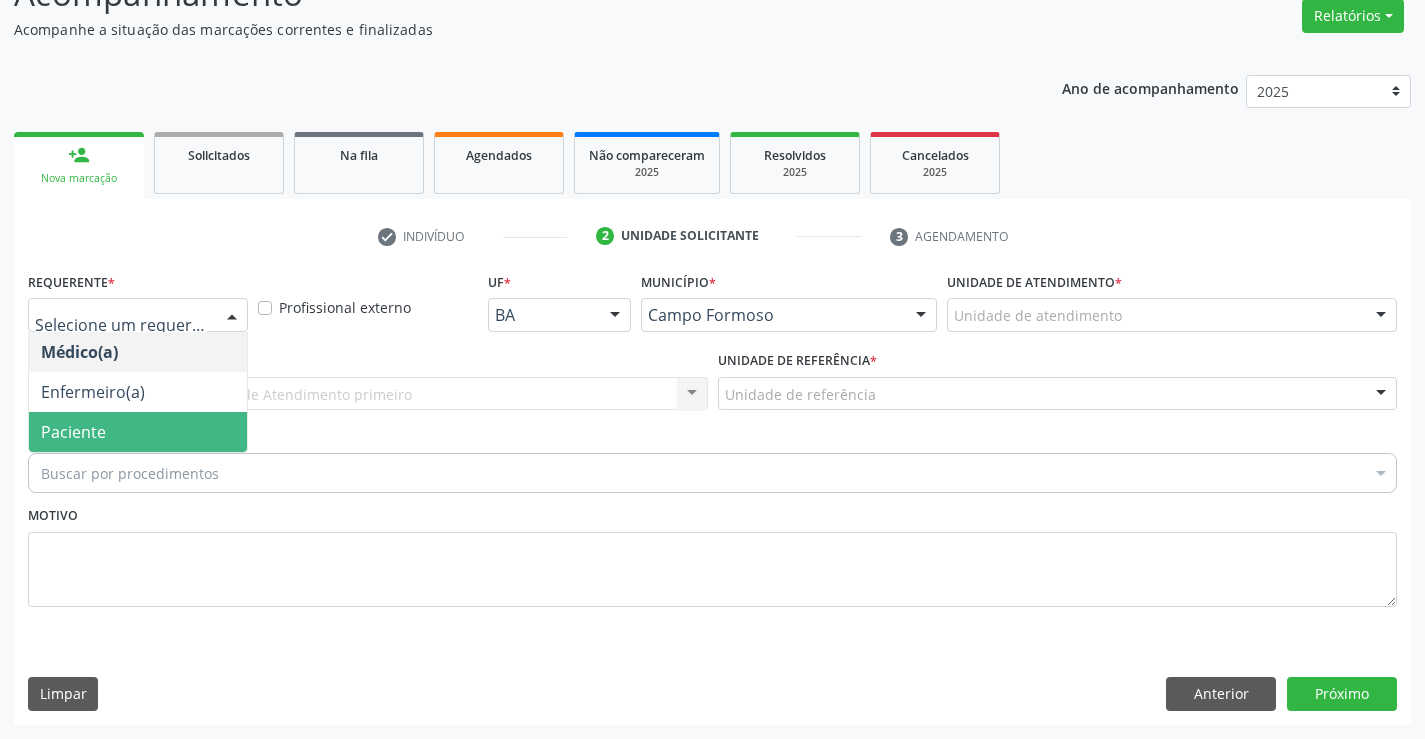 click on "Paciente" at bounding box center (73, 432) 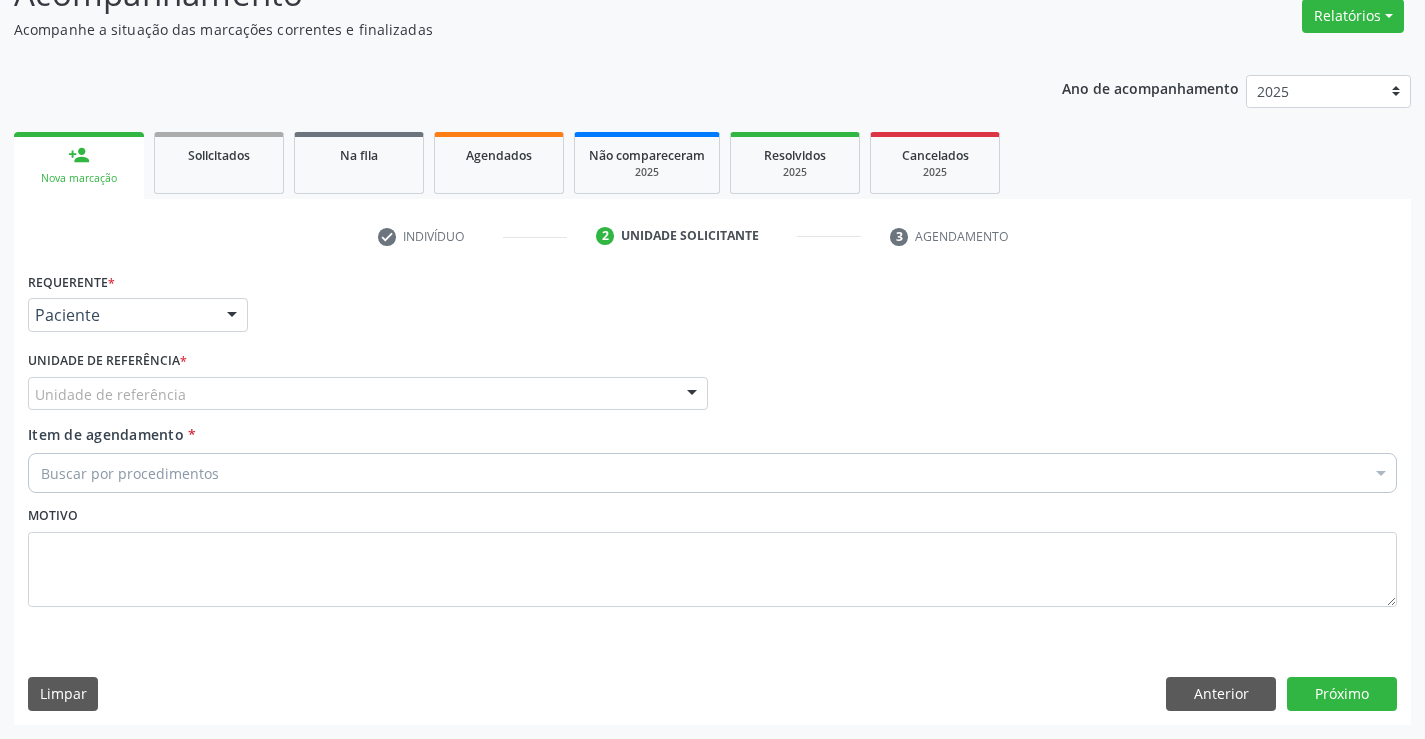 click on "Unidade de referência" at bounding box center [368, 394] 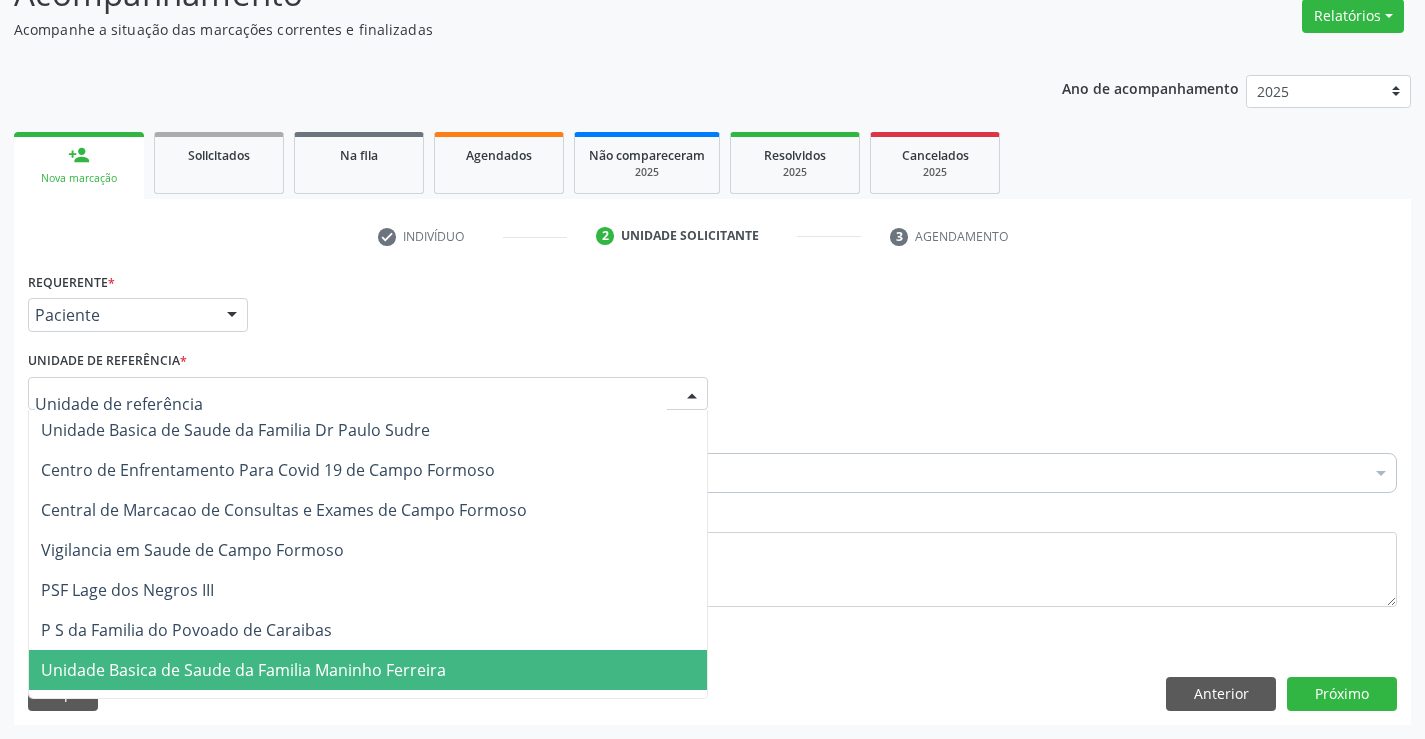 click on "Unidade Basica de Saude da Familia Maninho Ferreira" at bounding box center [243, 670] 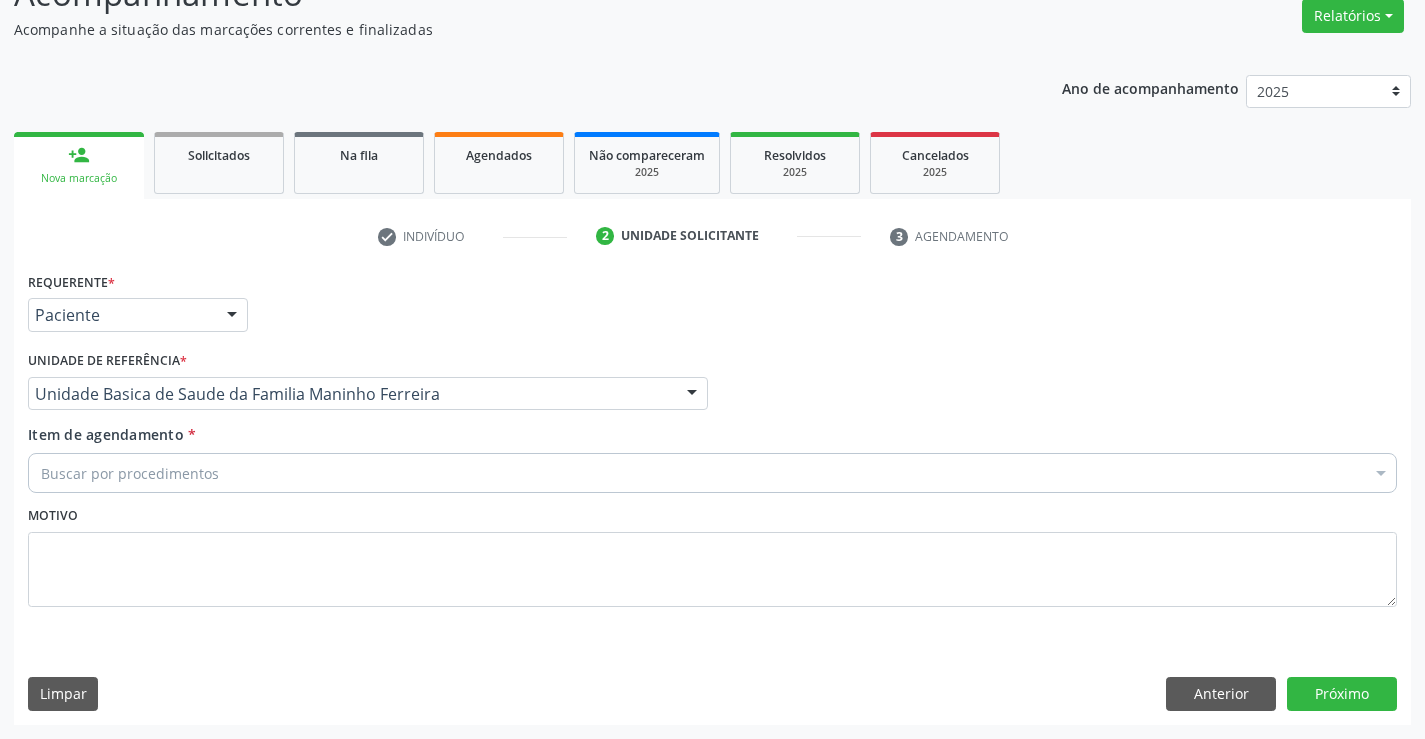 click on "Buscar por procedimentos" at bounding box center (712, 473) 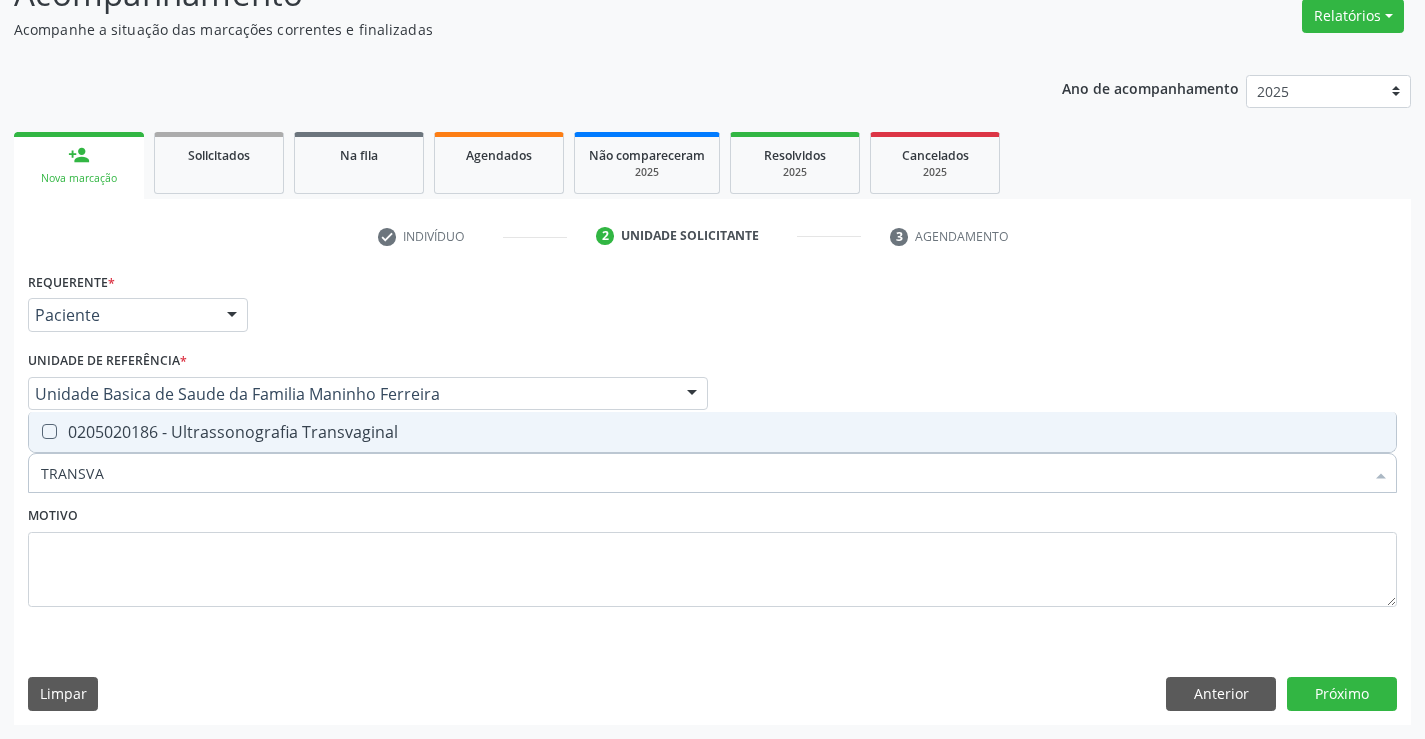 type on "TRANSVAG" 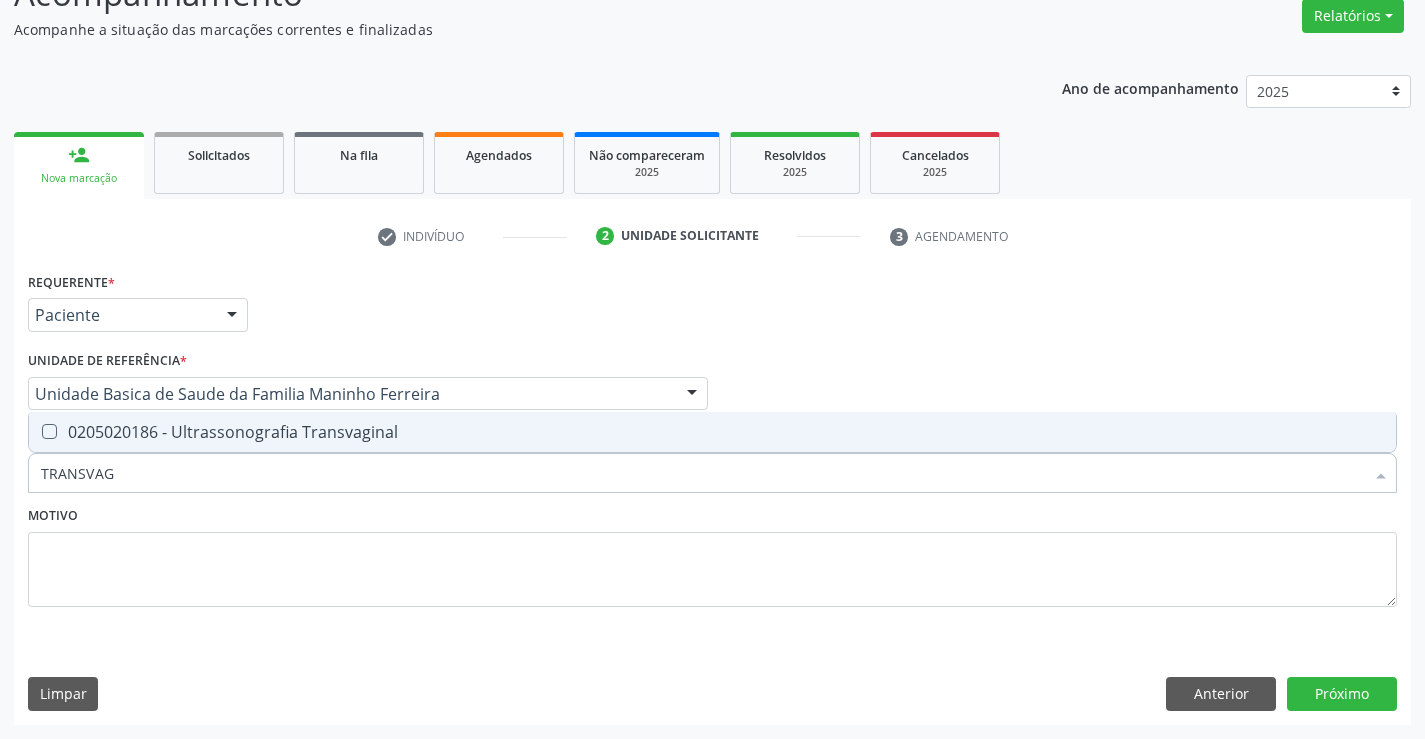 drag, startPoint x: 380, startPoint y: 435, endPoint x: 350, endPoint y: 433, distance: 30.066593 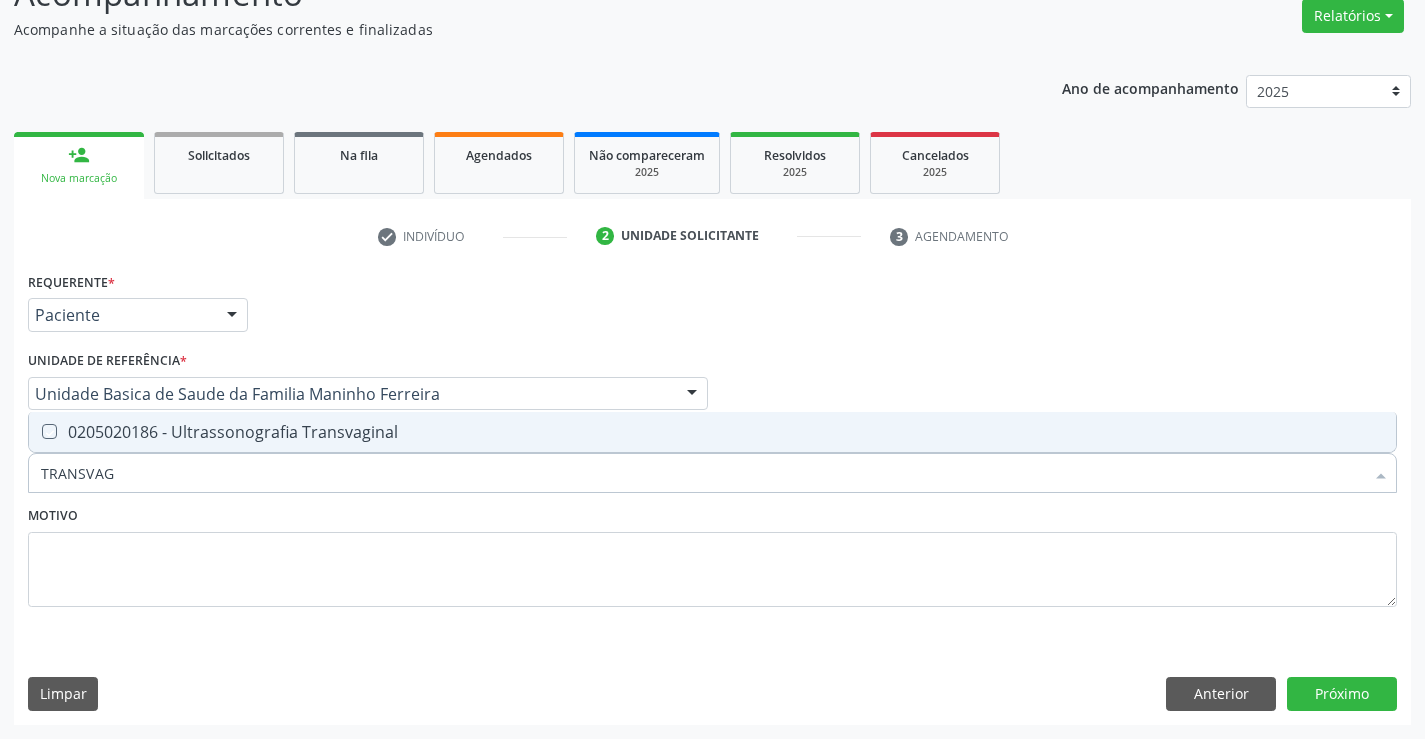 checkbox on "true" 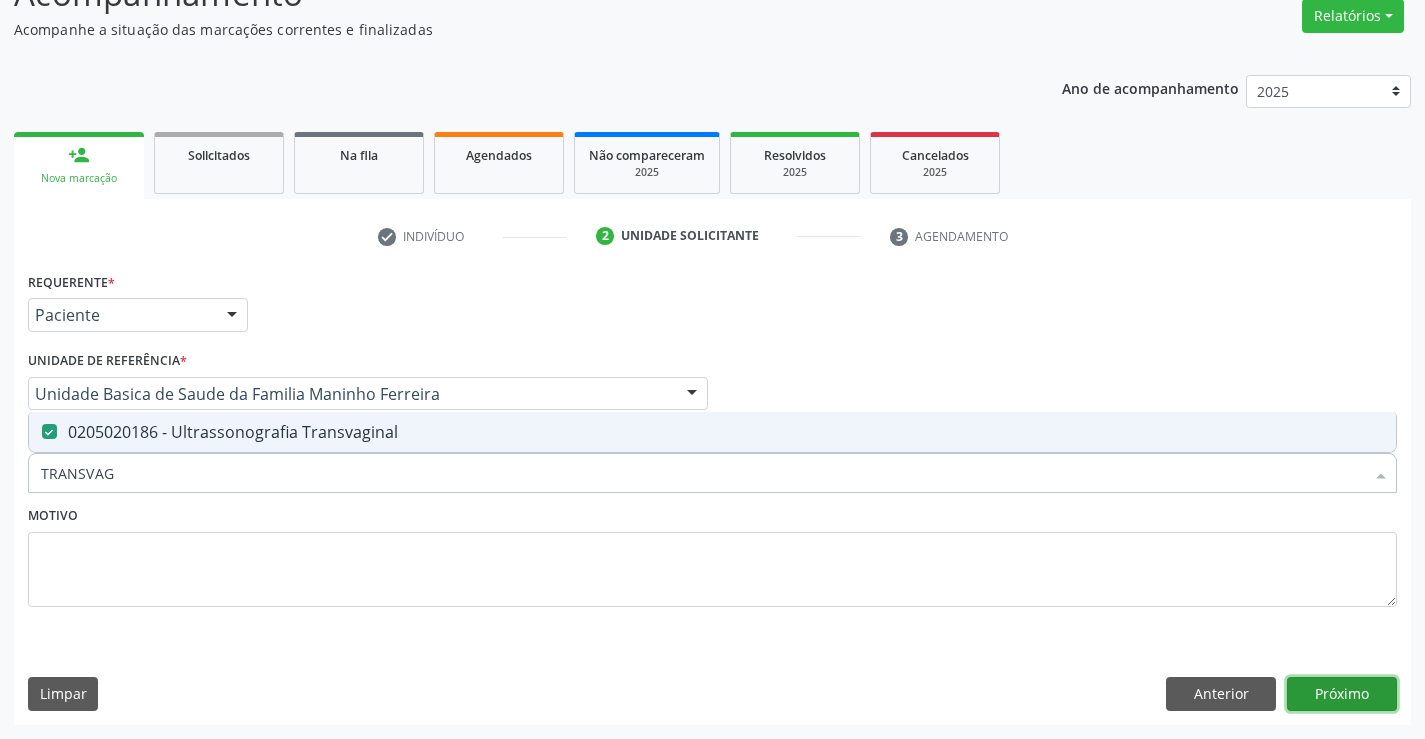 click on "Próximo" at bounding box center [1342, 694] 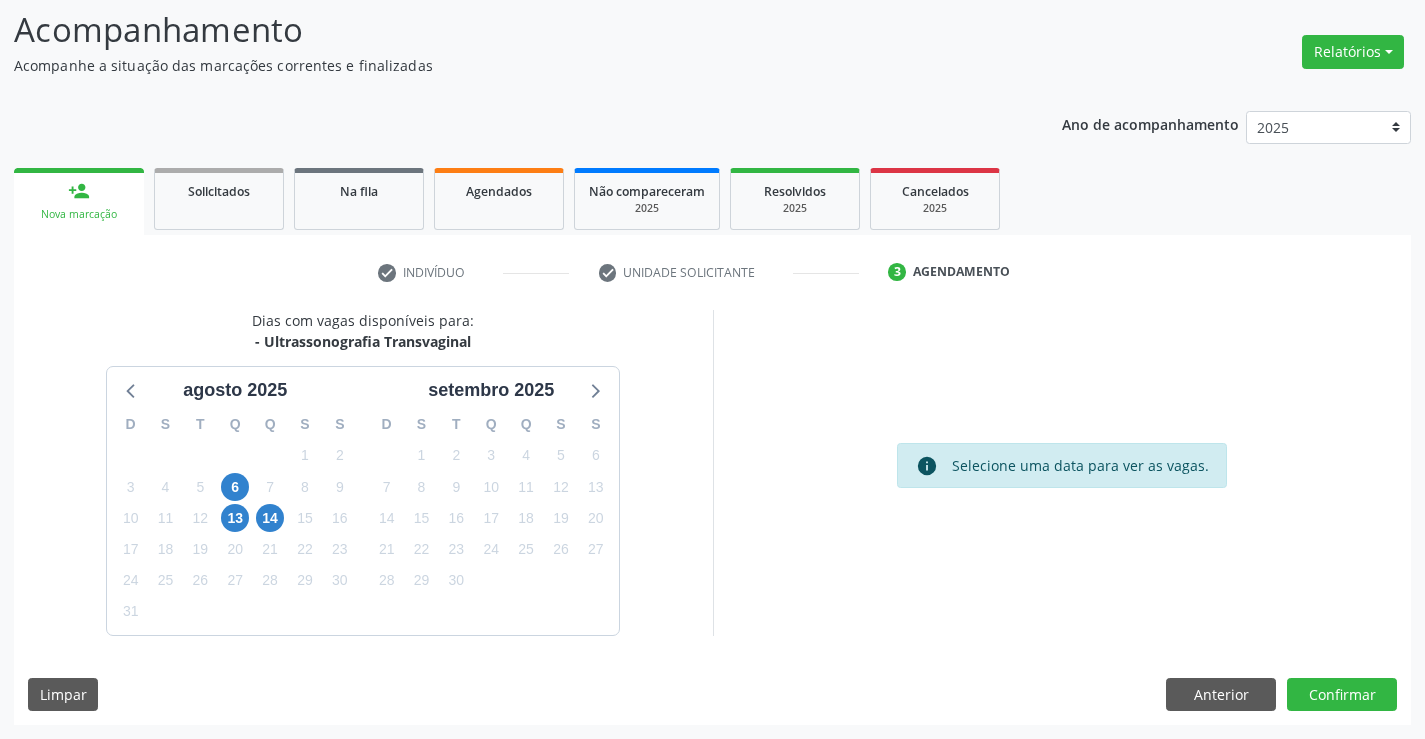 scroll, scrollTop: 131, scrollLeft: 0, axis: vertical 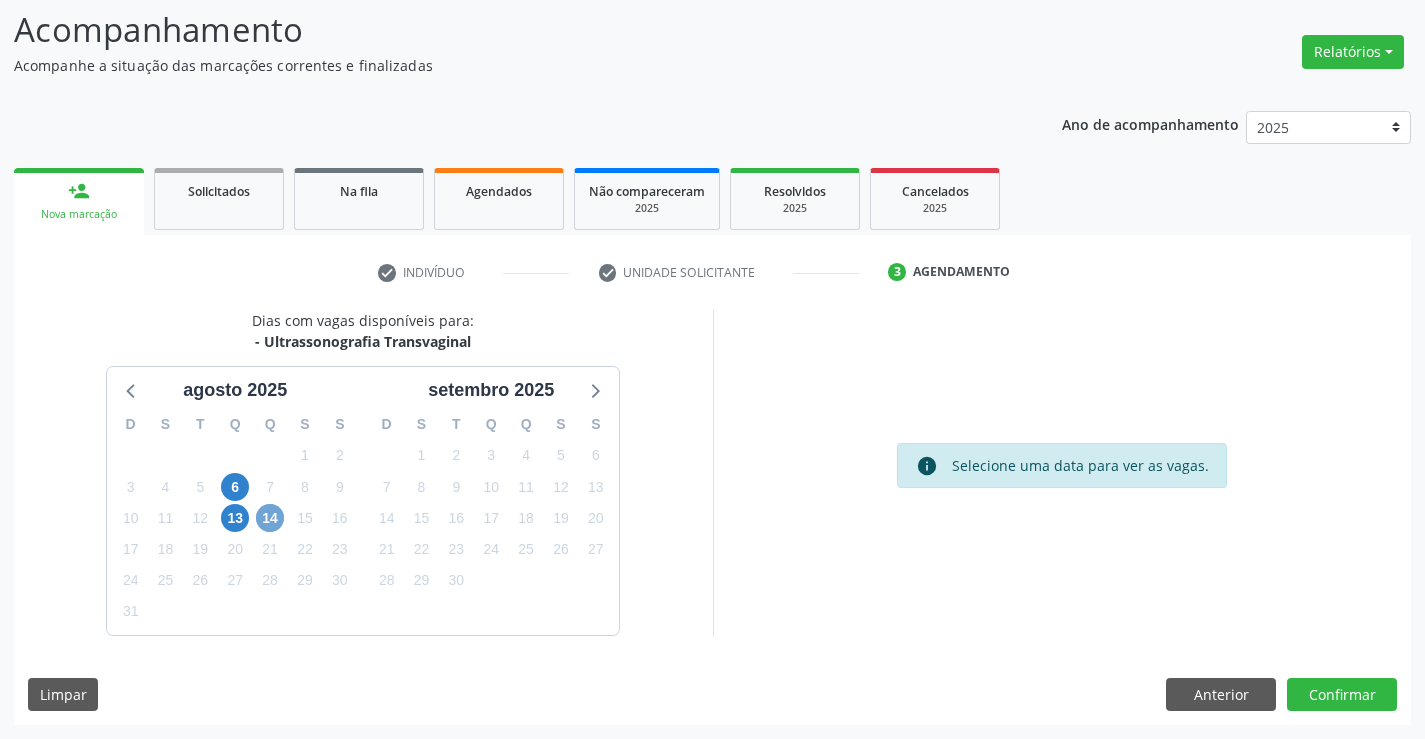 click on "14" at bounding box center (270, 518) 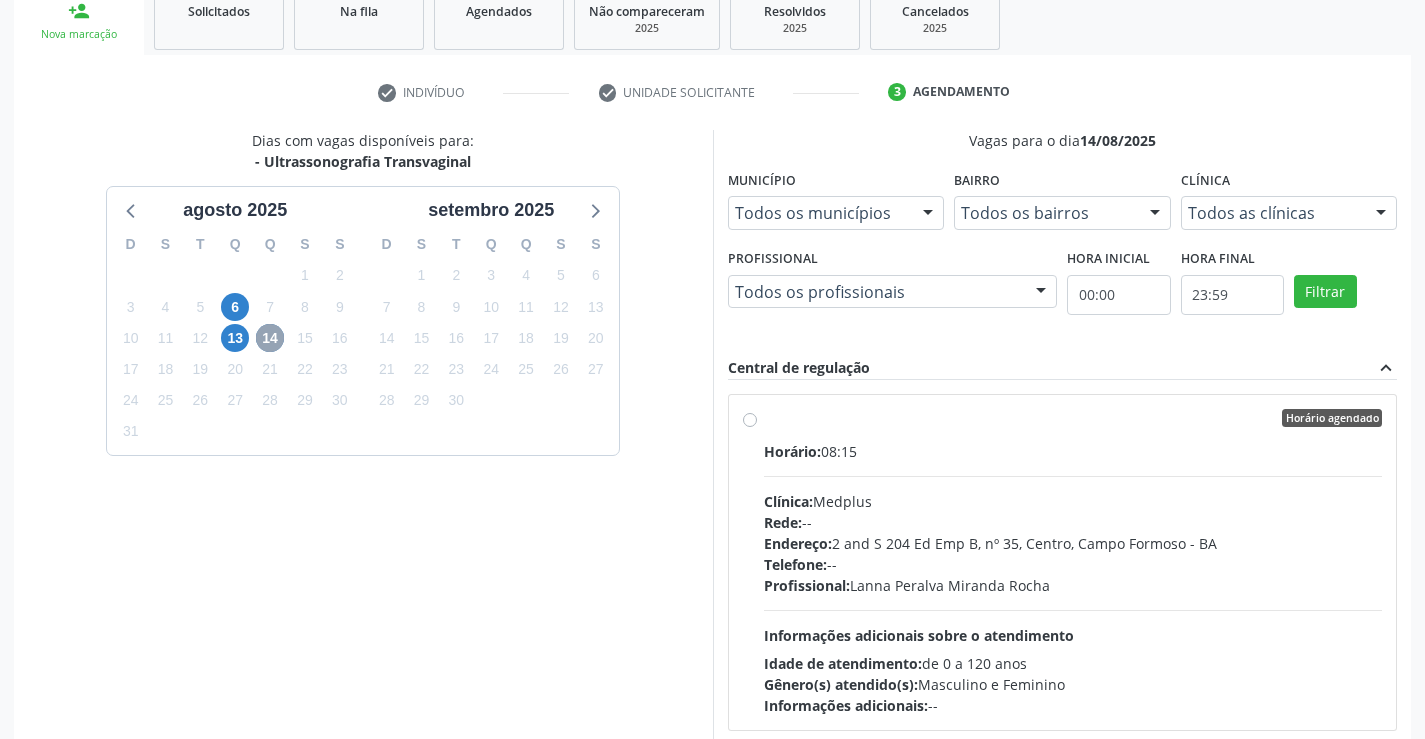 scroll, scrollTop: 456, scrollLeft: 0, axis: vertical 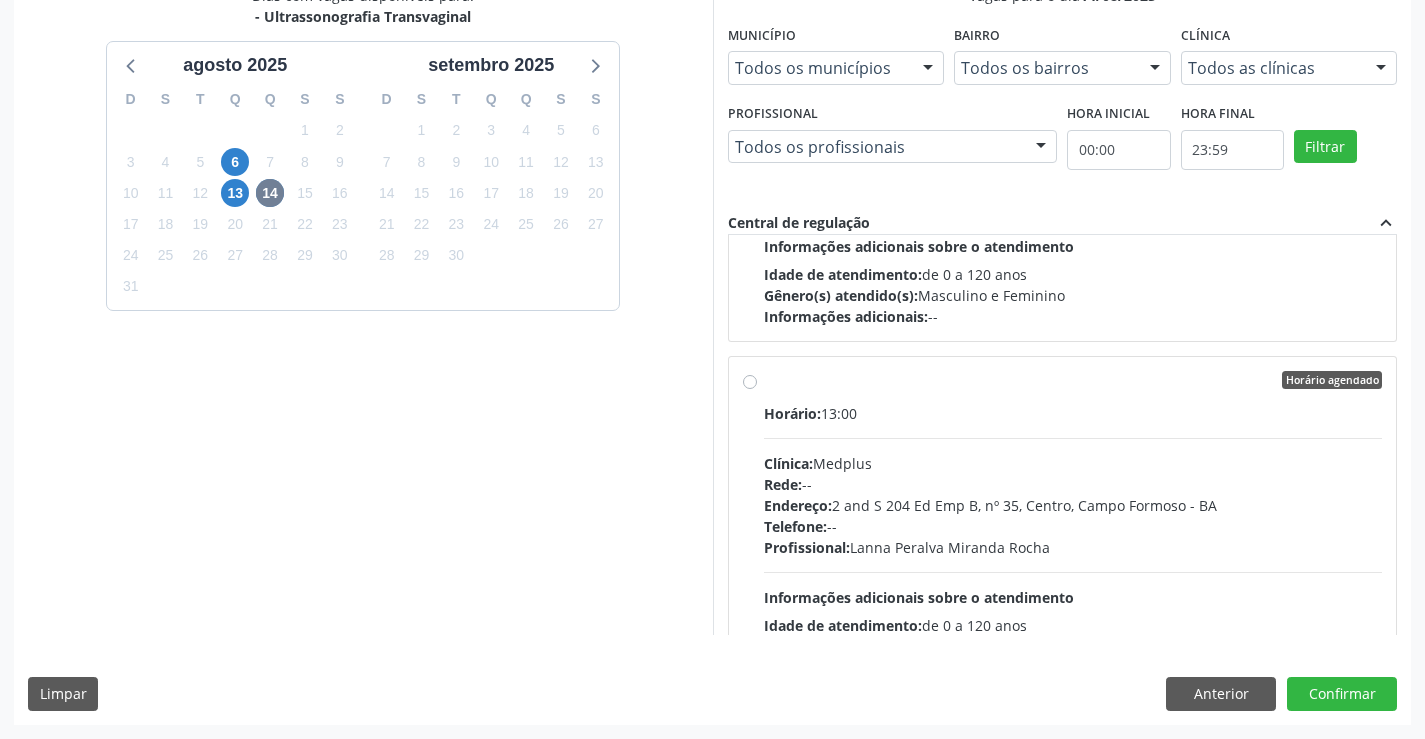 click on "Clínica:  Medplus" at bounding box center (1073, 463) 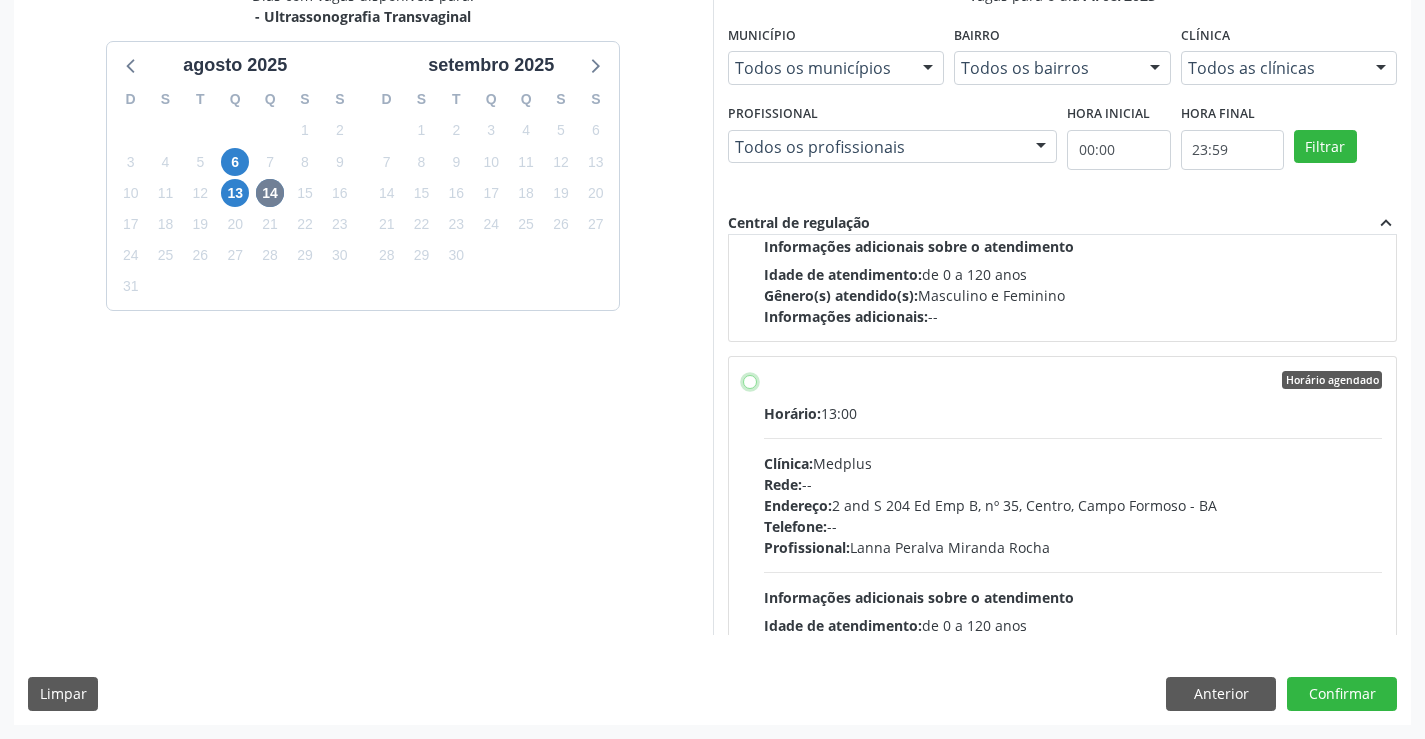 click on "Horário agendado
Horário:   13:00
Clínica:  Medplus
Rede:
--
Endereço:   2 and S 204 Ed Emp B, nº 35, Centro, Campo Formoso - BA
Telefone:   --
Profissional:
Lanna Peralva Miranda Rocha
Informações adicionais sobre o atendimento
Idade de atendimento:
de 0 a 120 anos
Gênero(s) atendido(s):
Masculino e Feminino
Informações adicionais:
--" at bounding box center (750, 380) 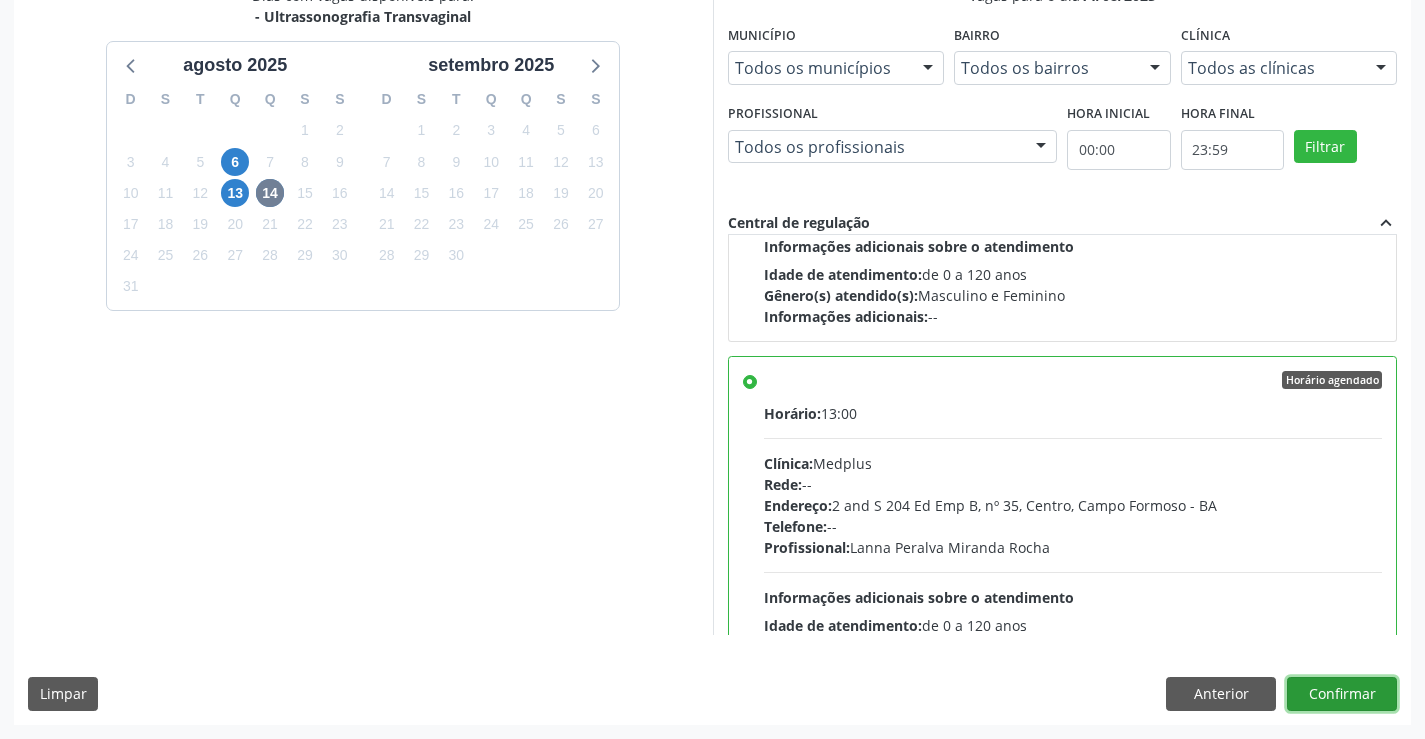 click on "Confirmar" at bounding box center (1342, 694) 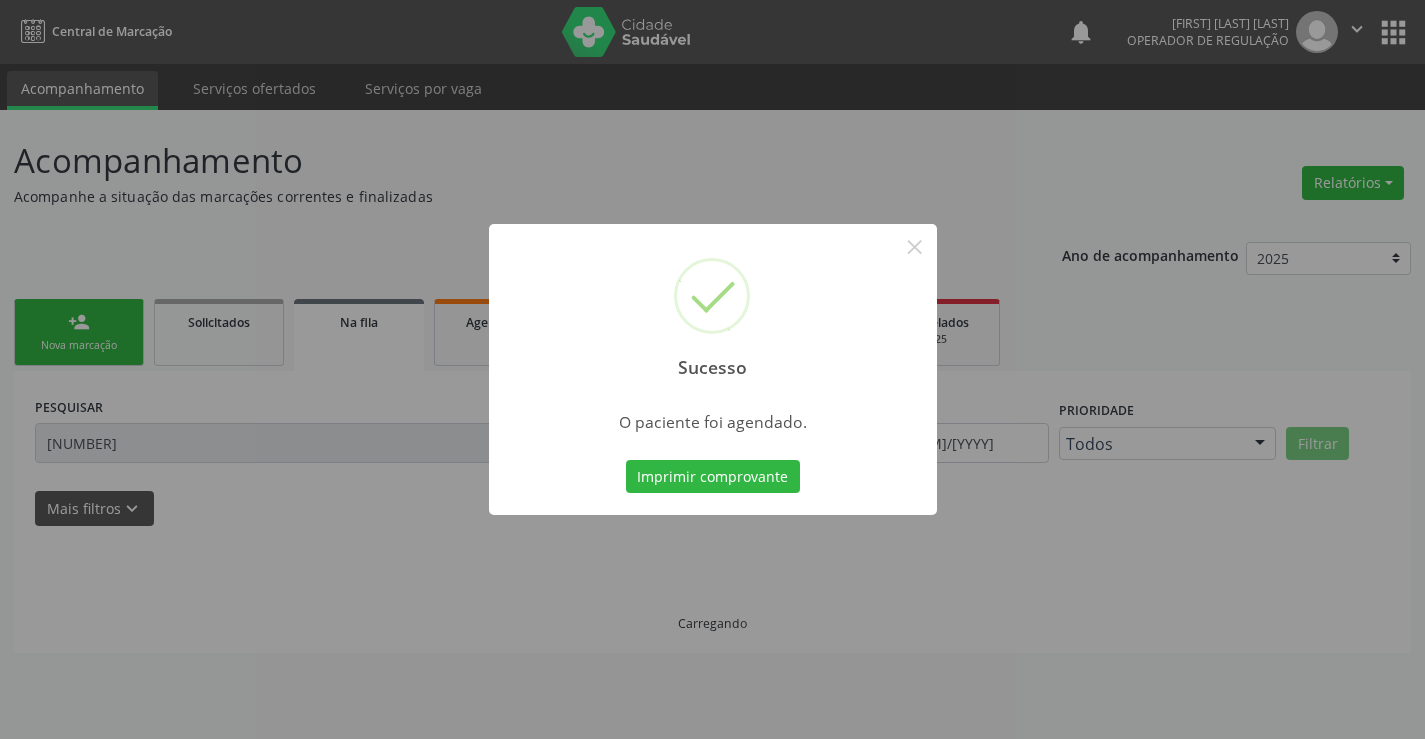 scroll, scrollTop: 0, scrollLeft: 0, axis: both 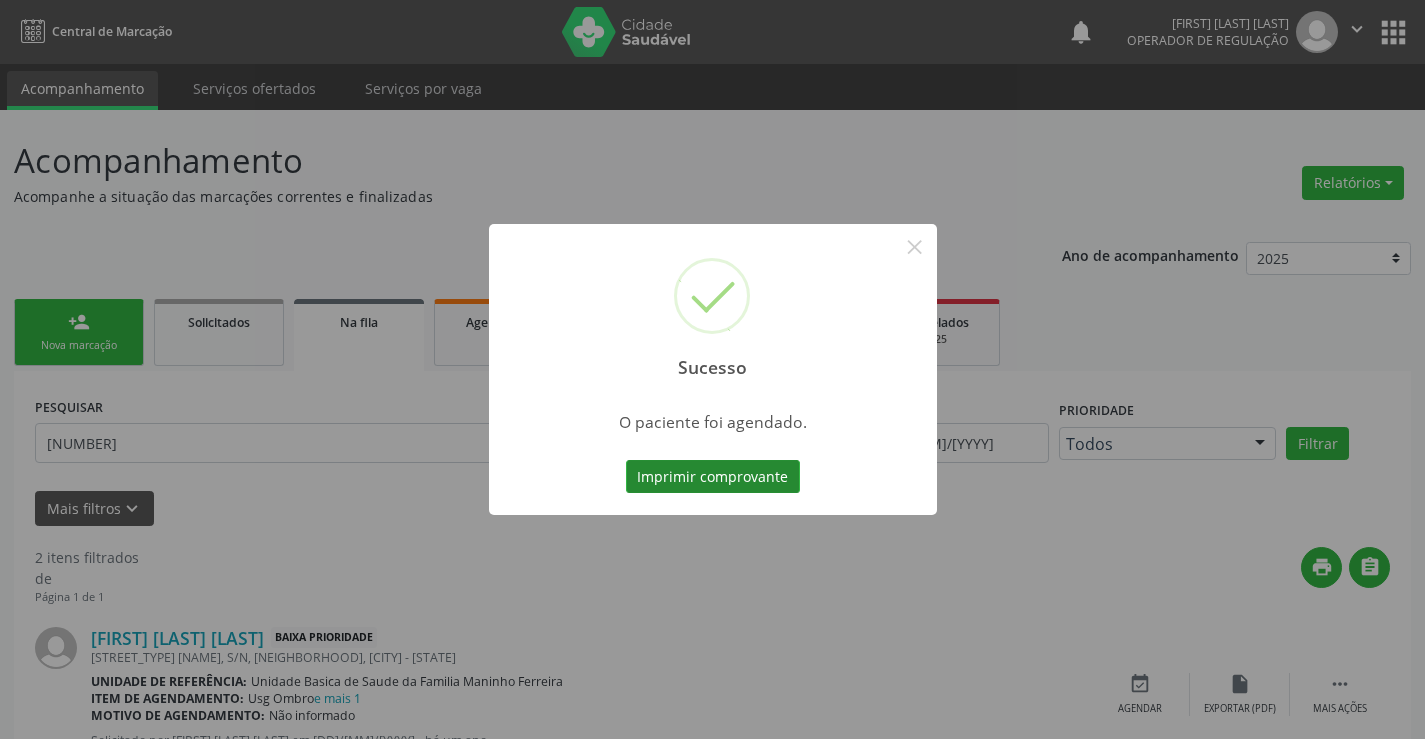 click on "Imprimir comprovante" at bounding box center [713, 477] 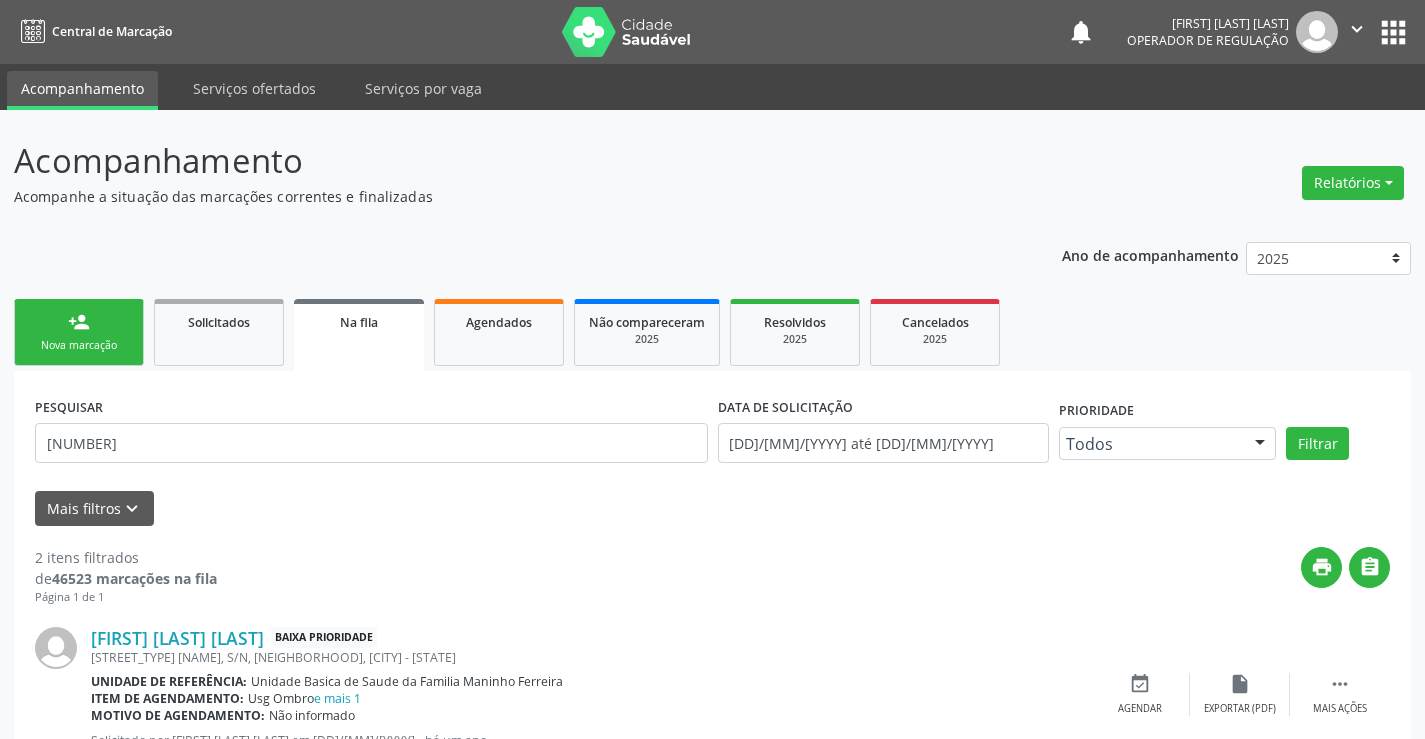 click on "Nova marcação" at bounding box center (79, 345) 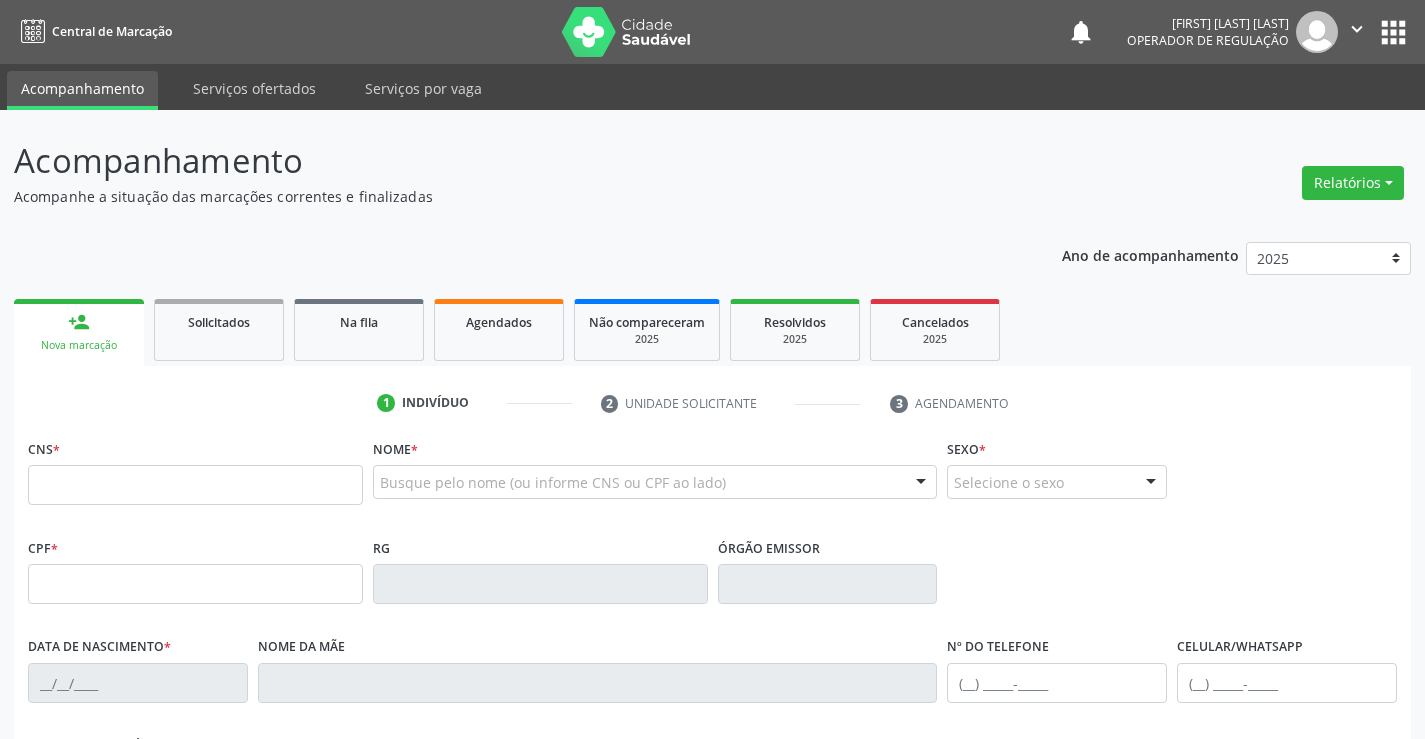 click on "Nova marcação" at bounding box center (79, 345) 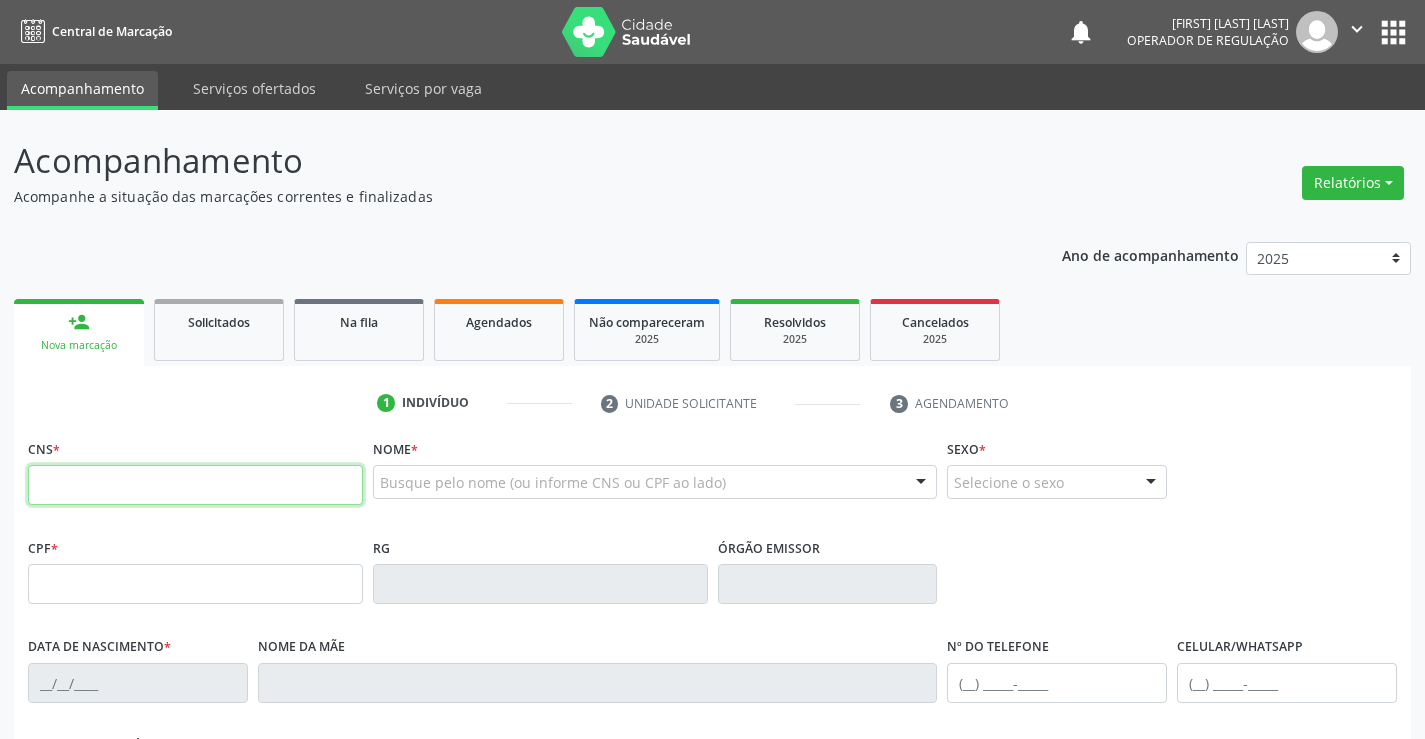 click at bounding box center [195, 485] 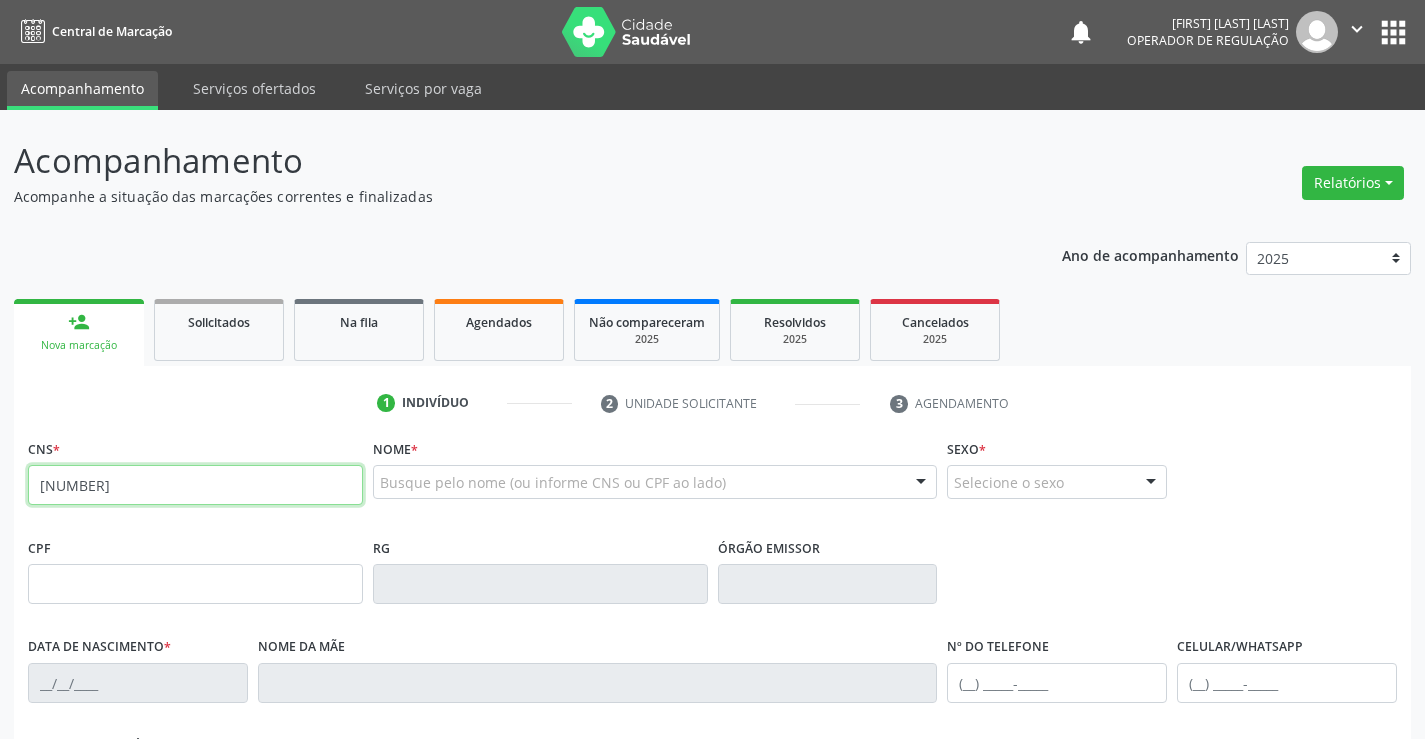 type on "705 4024 6861 6792" 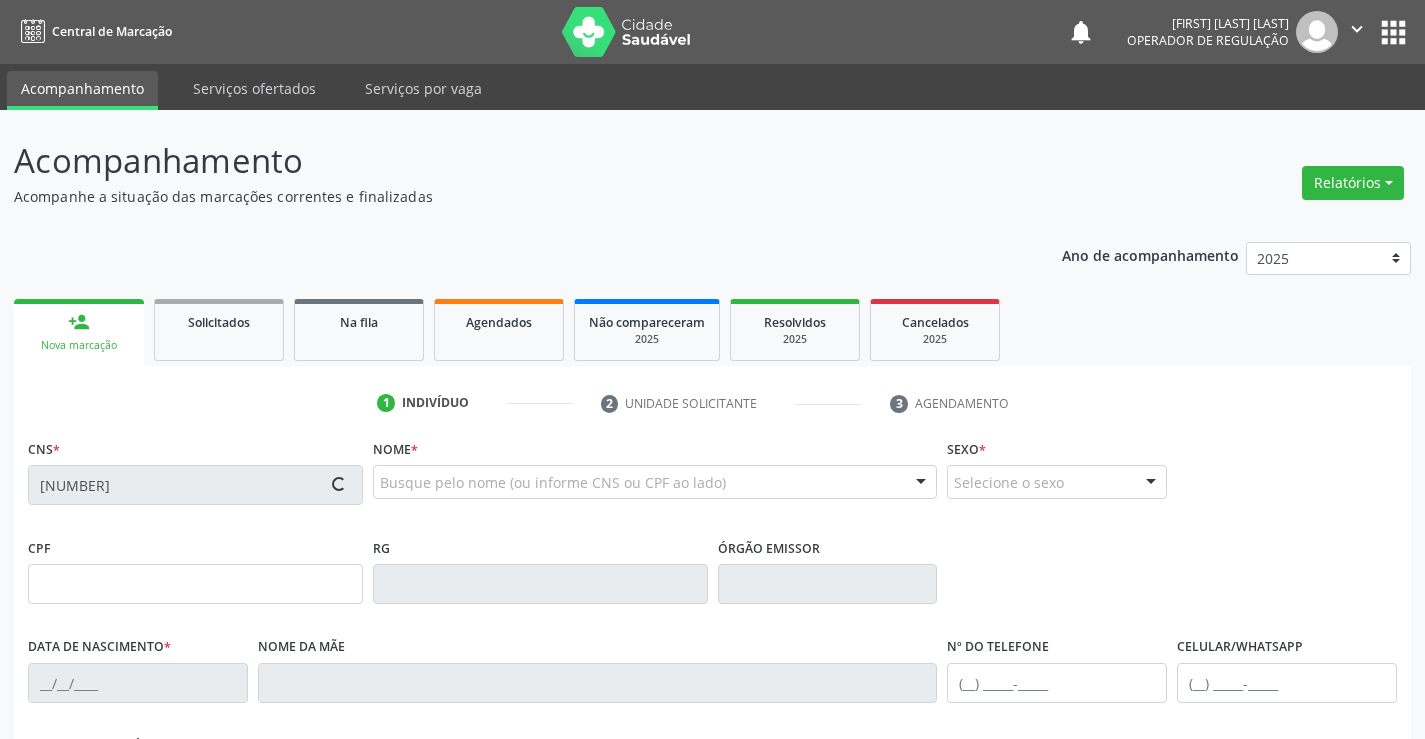 type on "638.298.865-00" 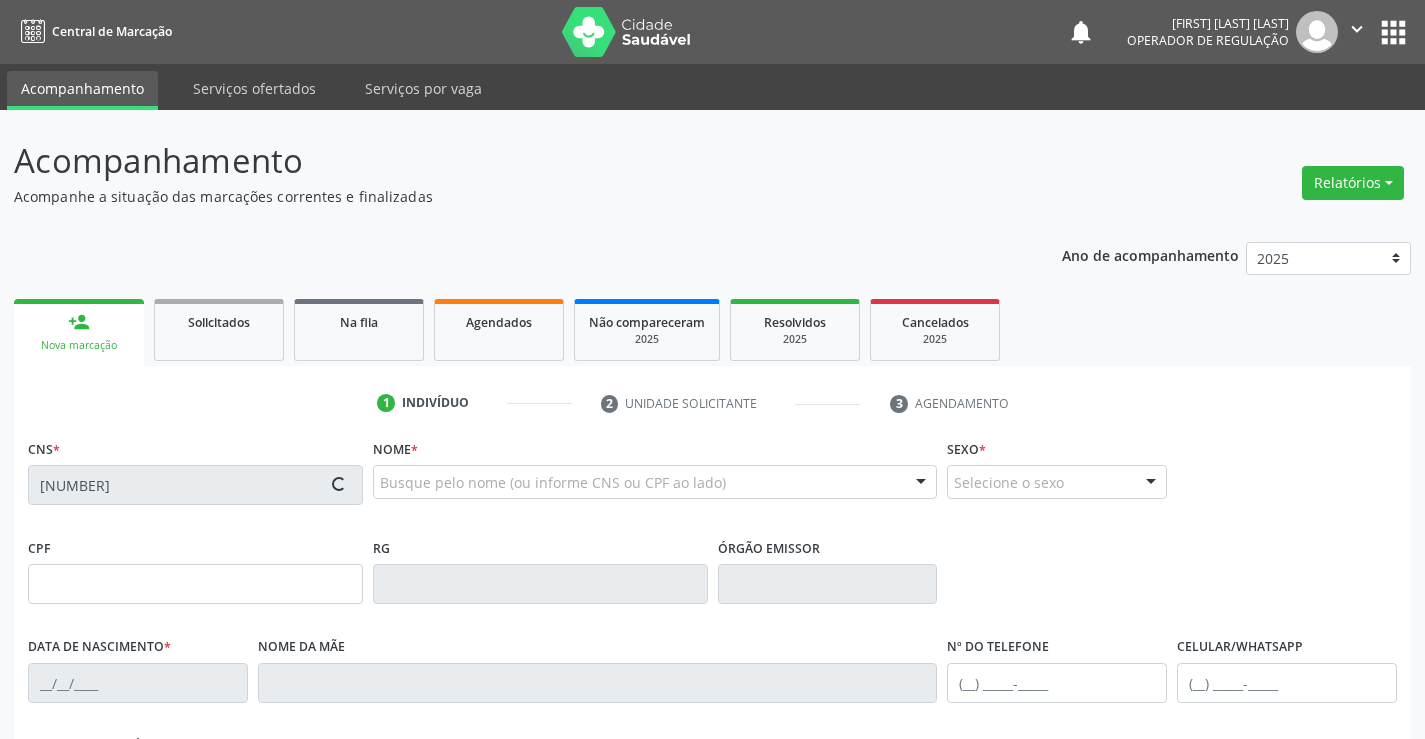 type on "2154453333" 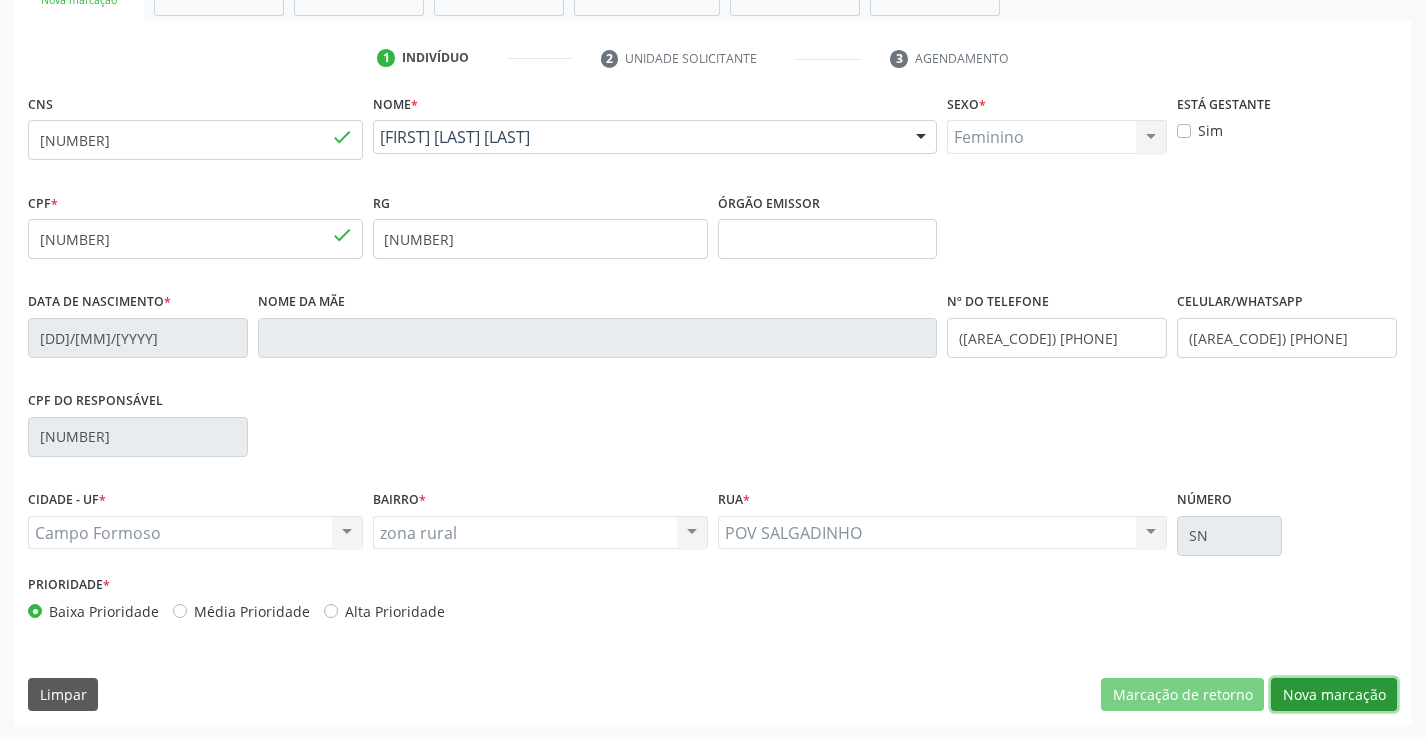 click on "Nova marcação" at bounding box center [1334, 695] 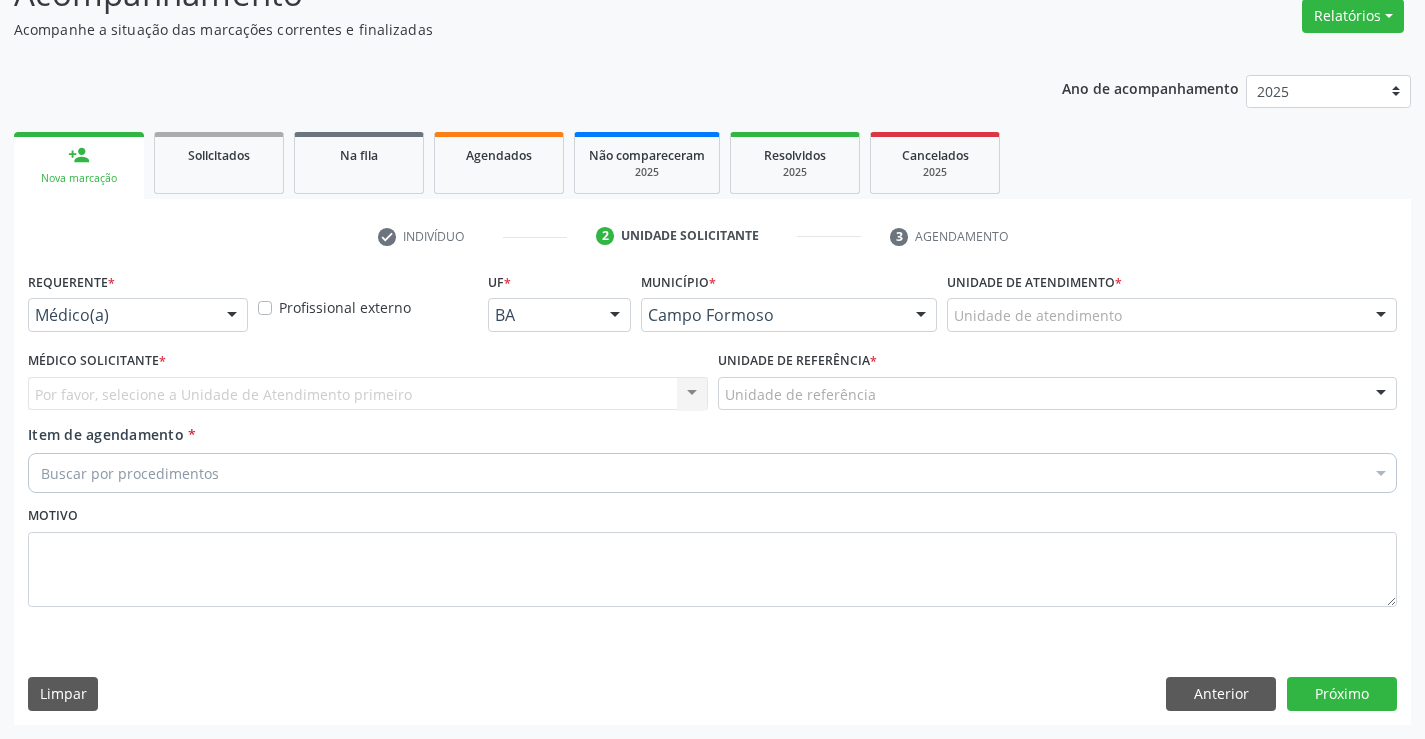 scroll, scrollTop: 167, scrollLeft: 0, axis: vertical 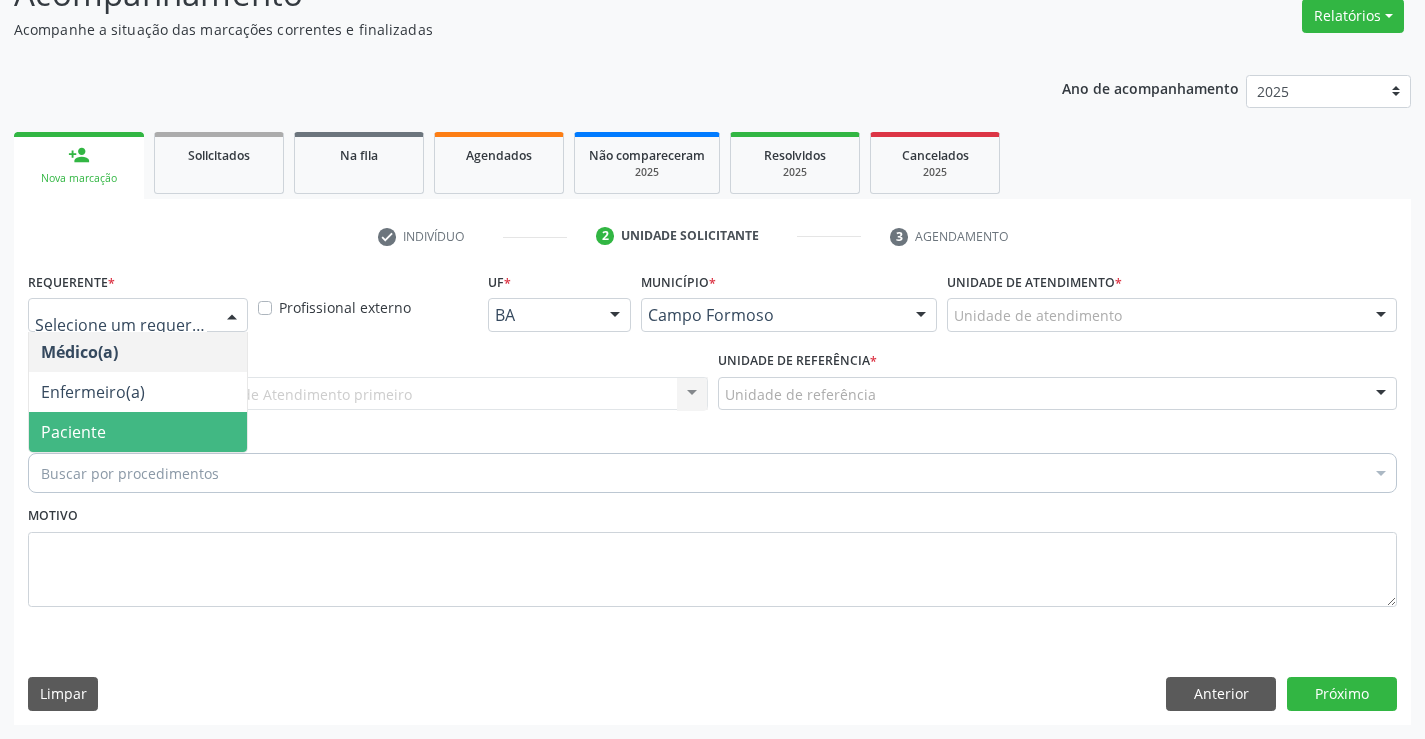 click on "Paciente" at bounding box center (73, 432) 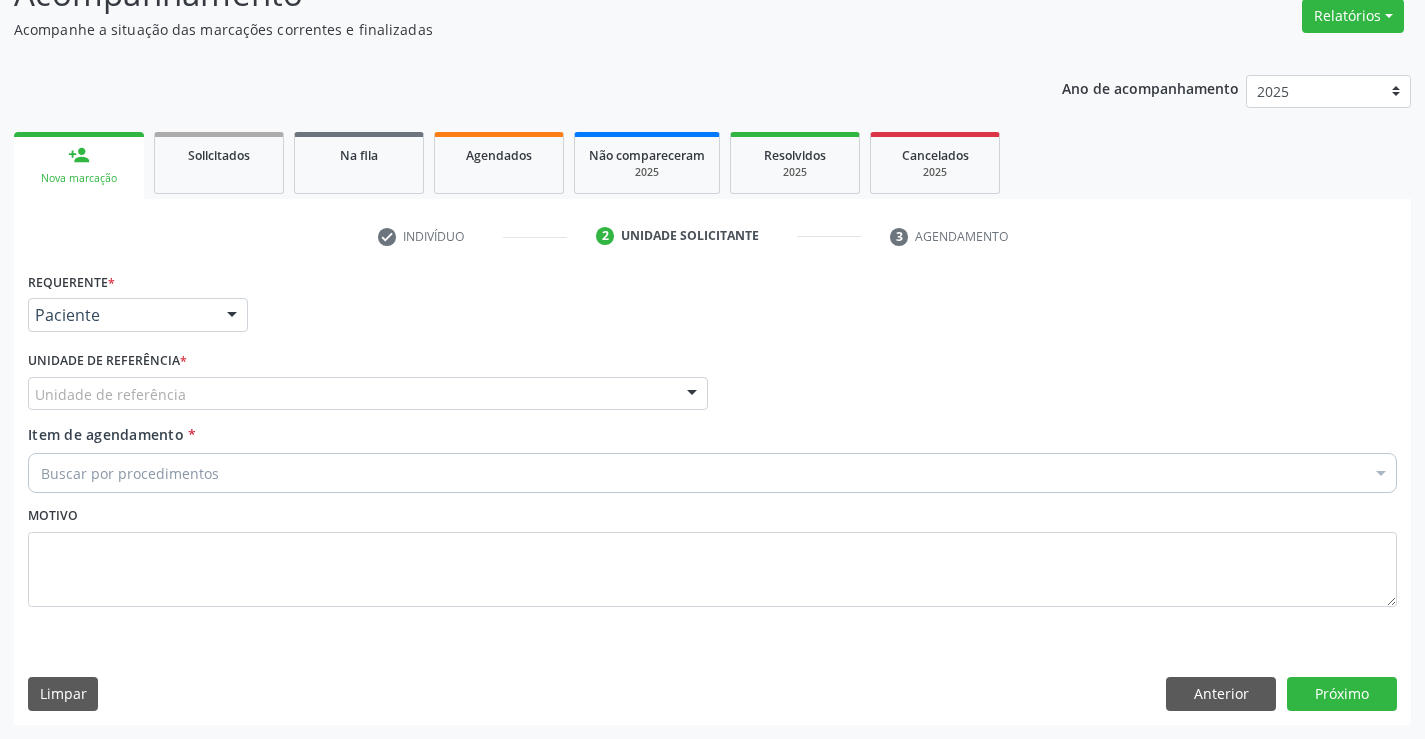 click on "Unidade de referência" at bounding box center (368, 394) 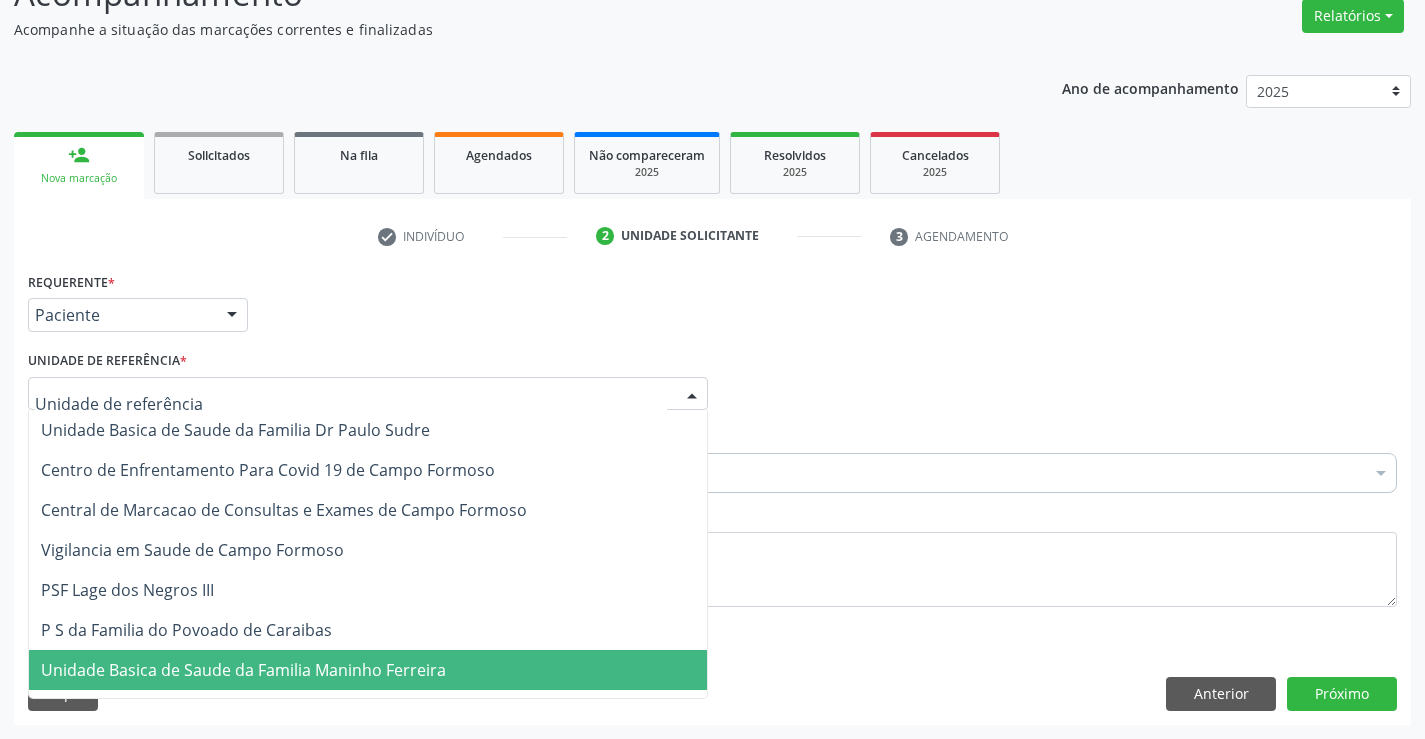 click on "Unidade Basica de Saude da Familia Maninho Ferreira" at bounding box center [243, 670] 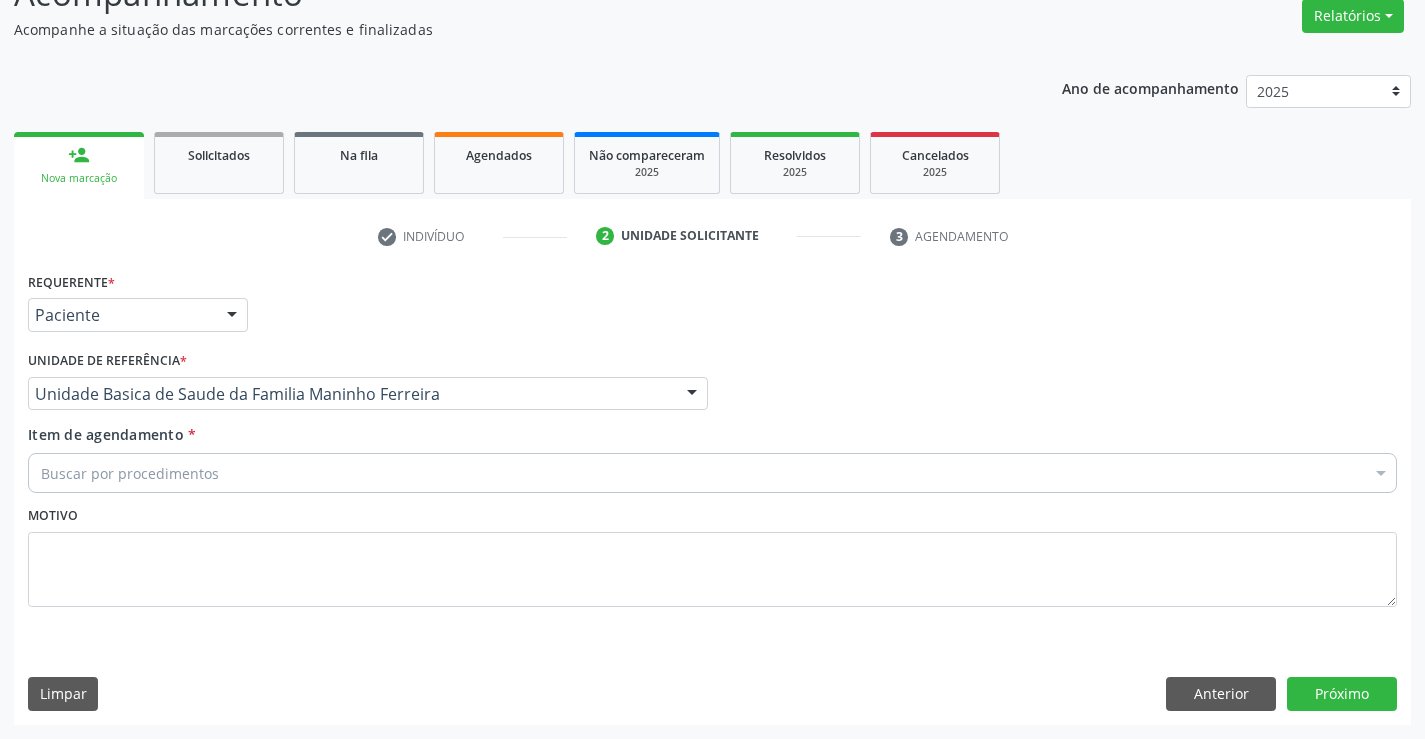 click on "Buscar por procedimentos" at bounding box center (712, 473) 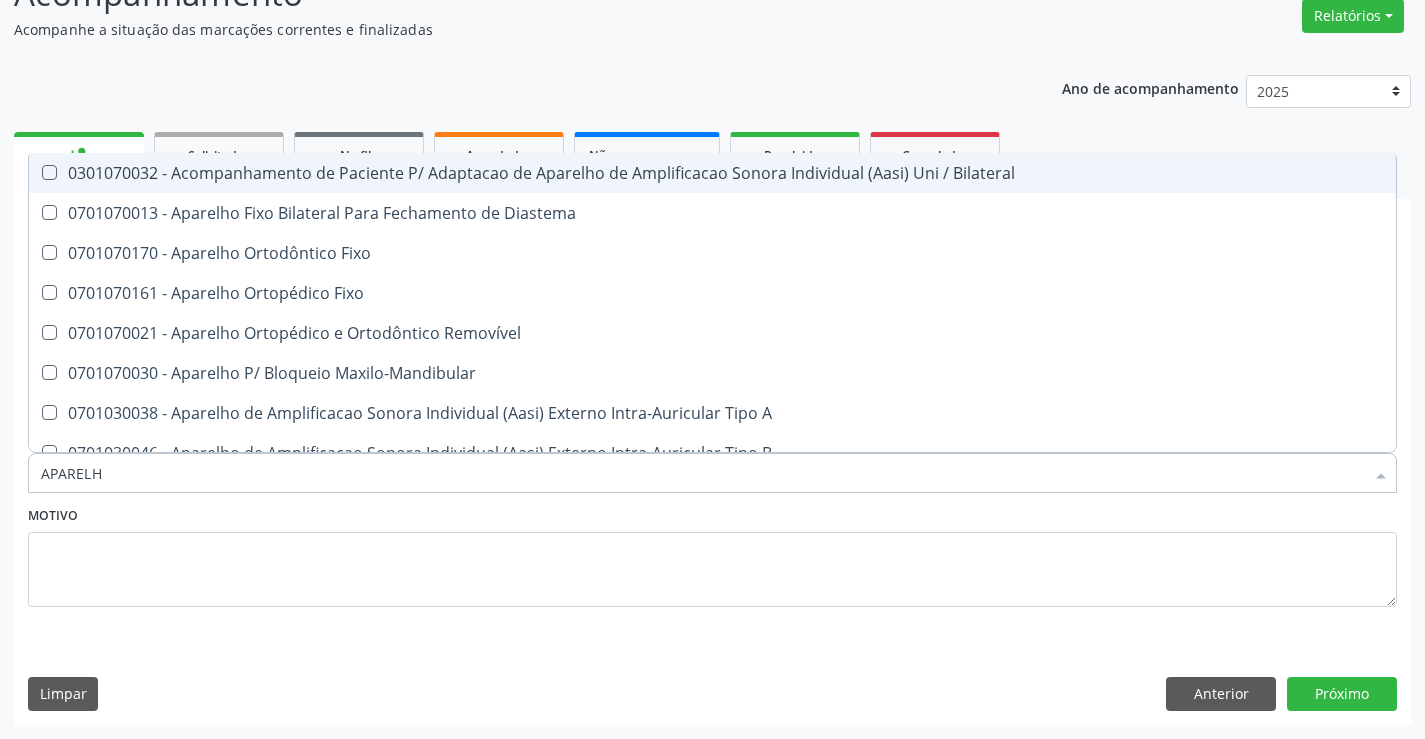 type on "APARELHO" 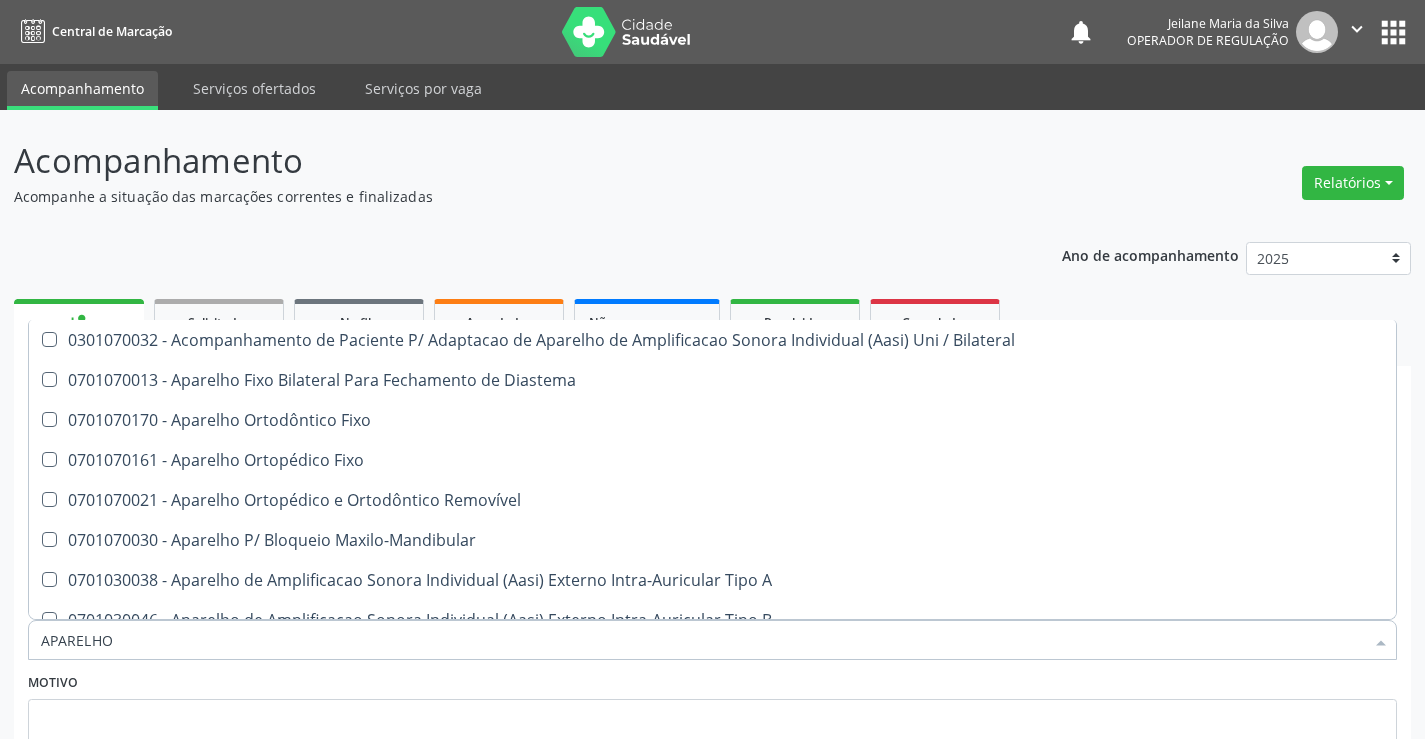 scroll, scrollTop: 167, scrollLeft: 0, axis: vertical 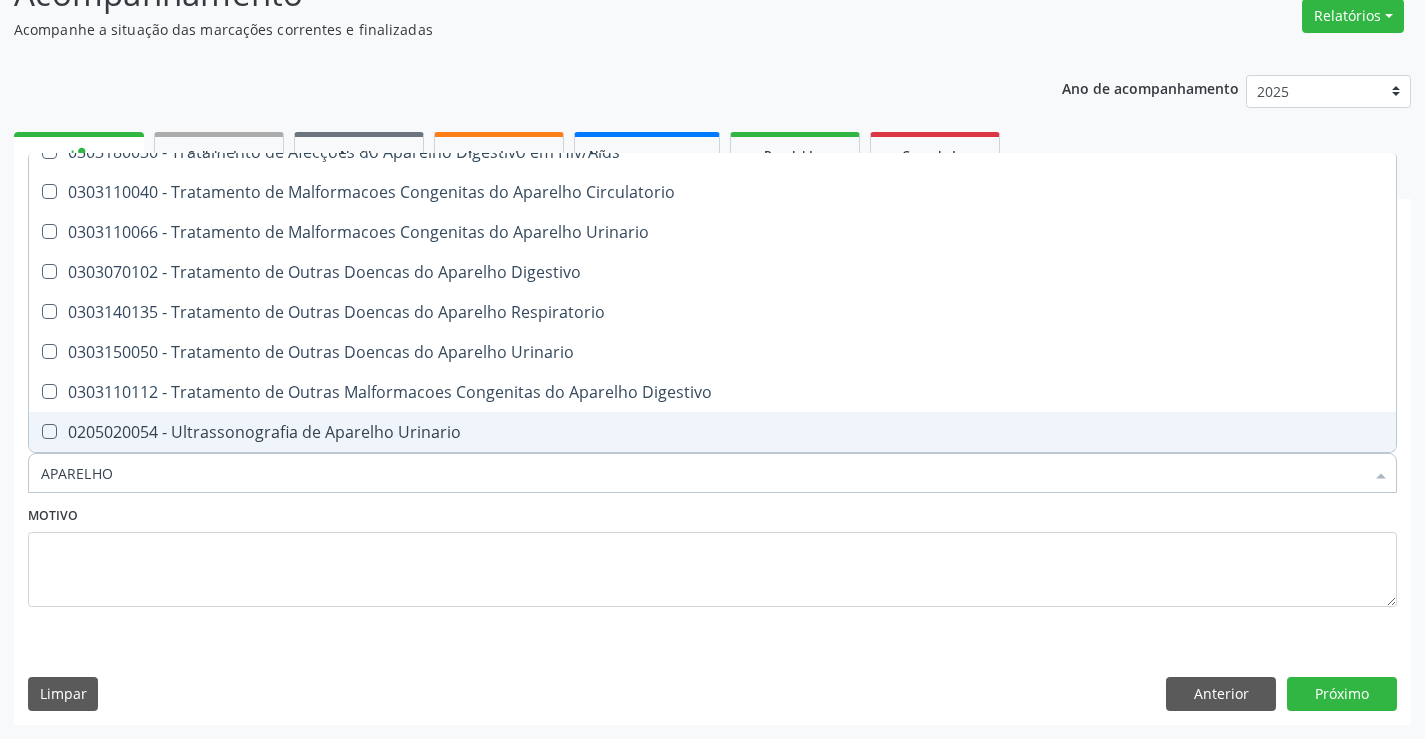 click on "0205020054 - Ultrassonografia de Aparelho Urinario" at bounding box center (712, 432) 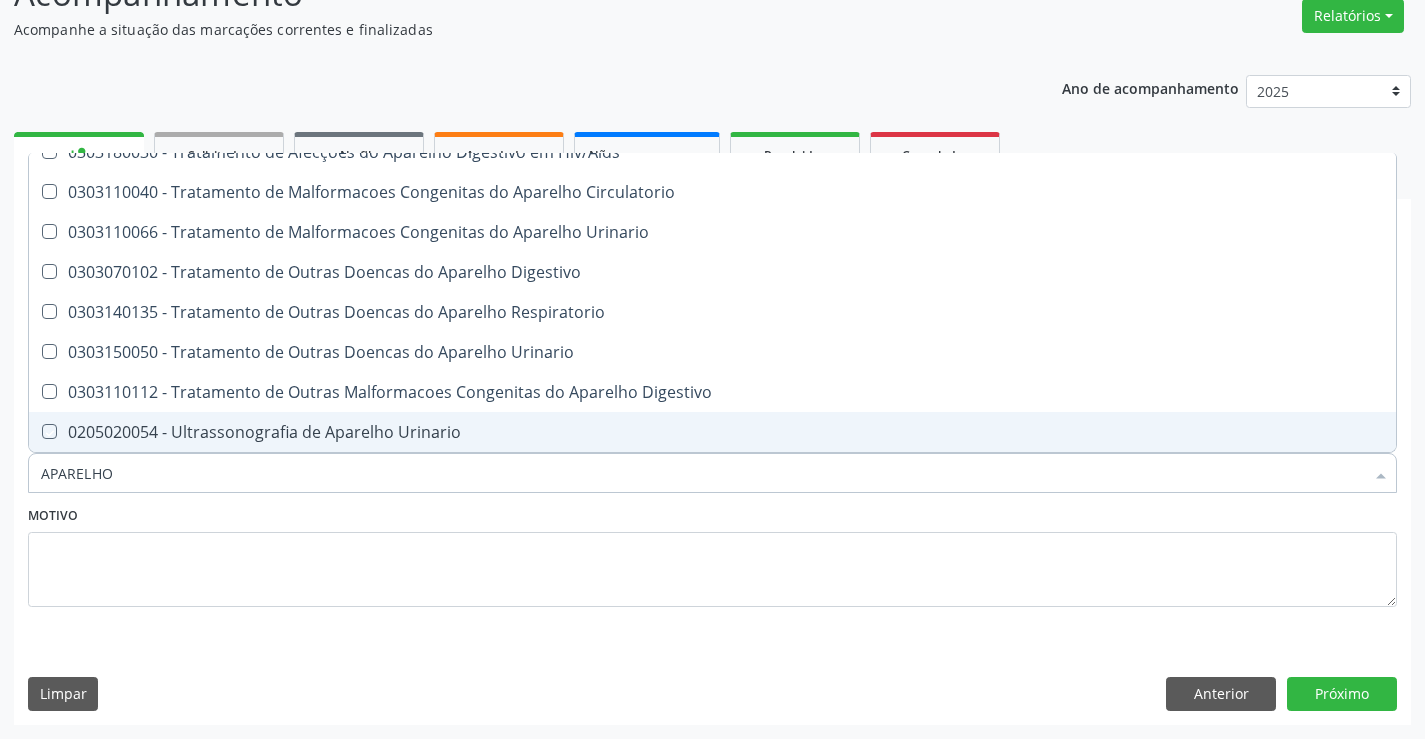 checkbox on "true" 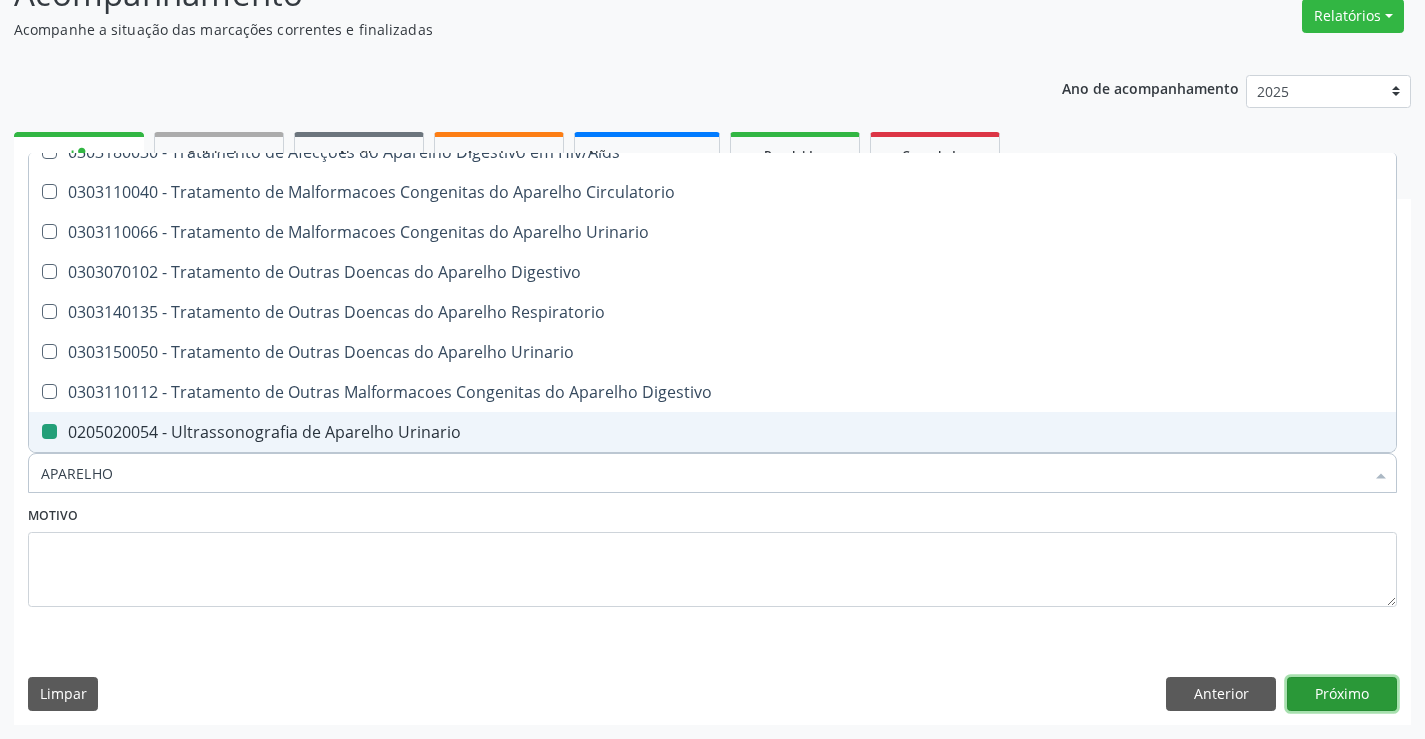 click on "Próximo" at bounding box center (1342, 694) 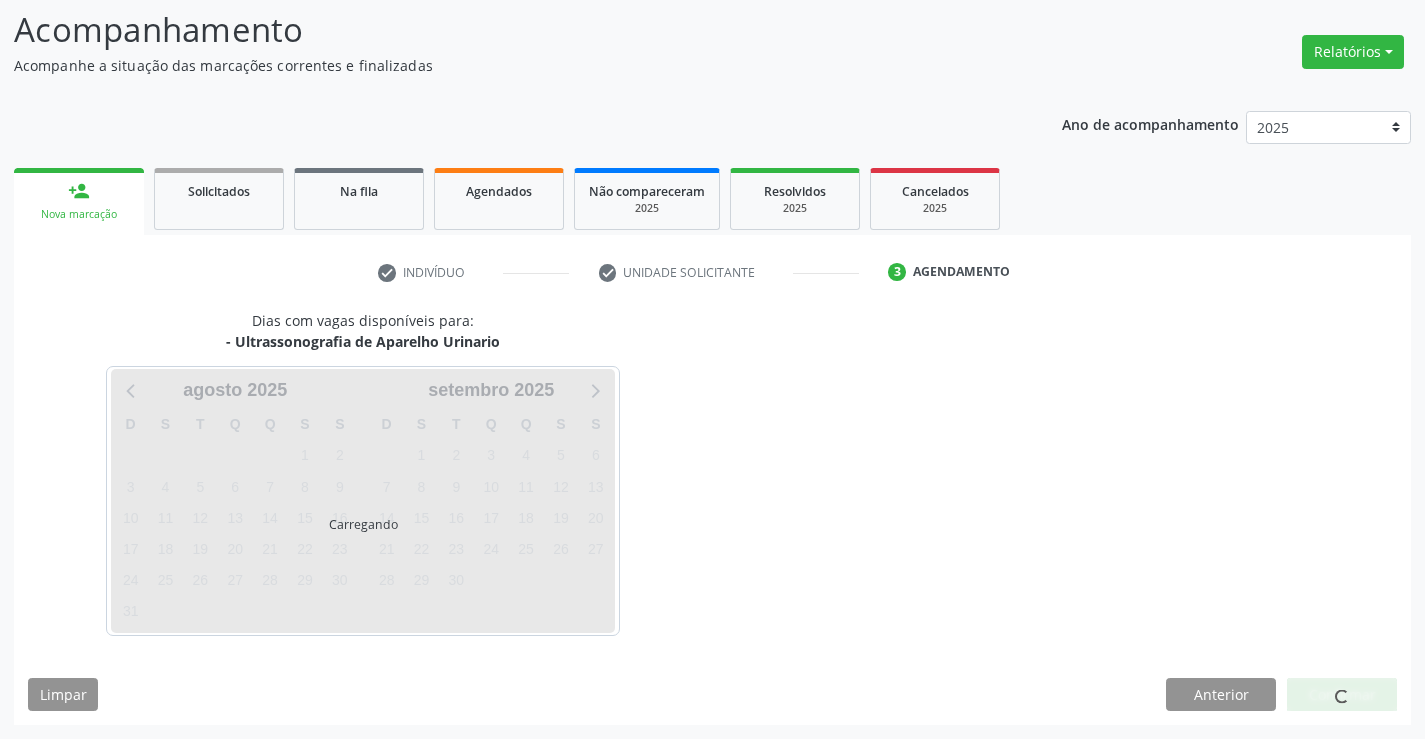 scroll, scrollTop: 131, scrollLeft: 0, axis: vertical 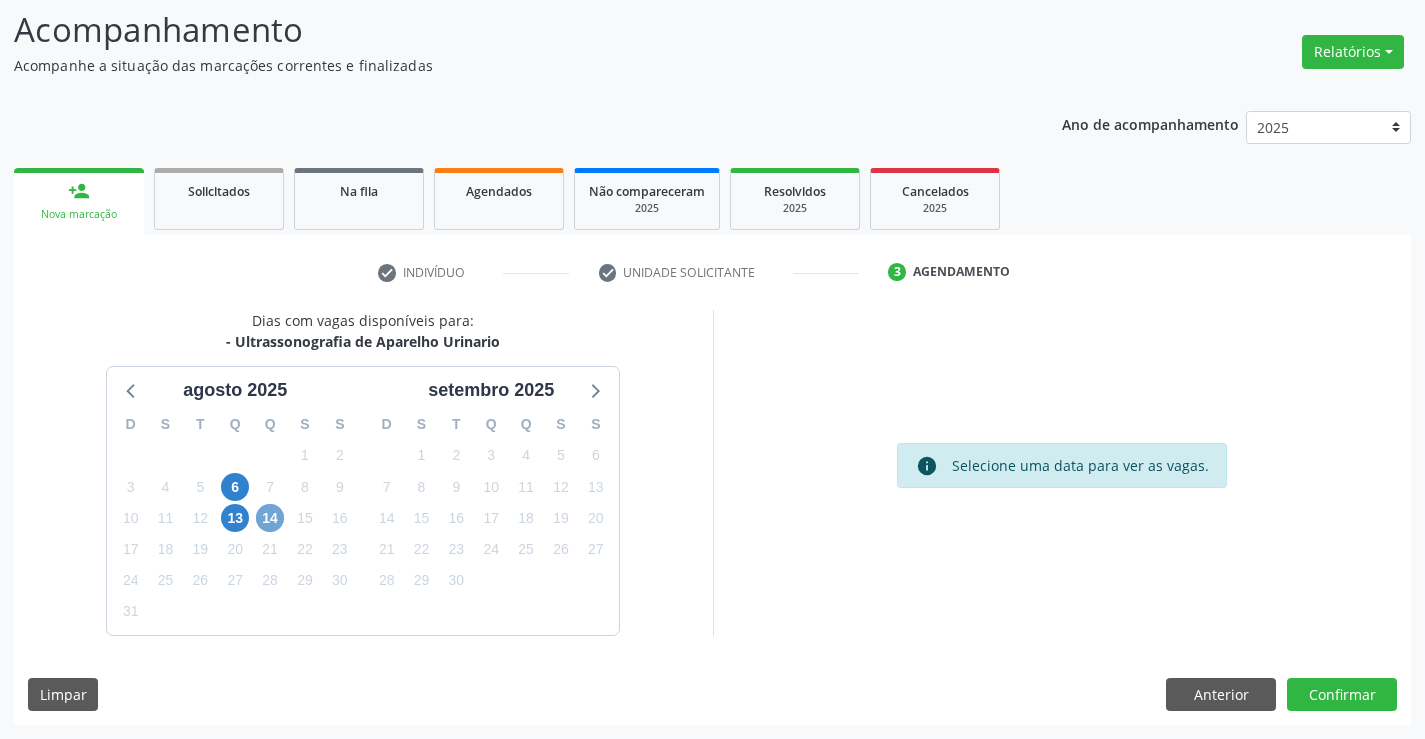click on "14" at bounding box center [270, 518] 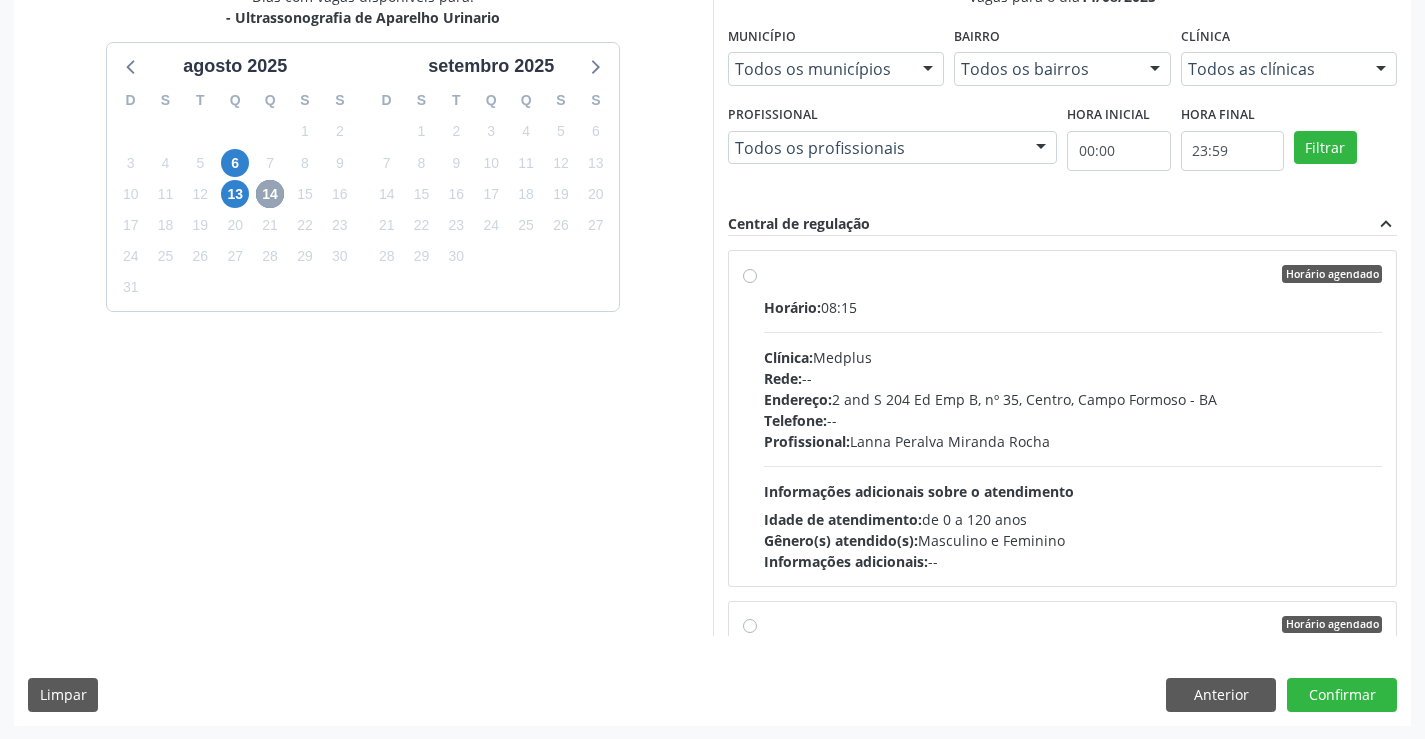 scroll, scrollTop: 456, scrollLeft: 0, axis: vertical 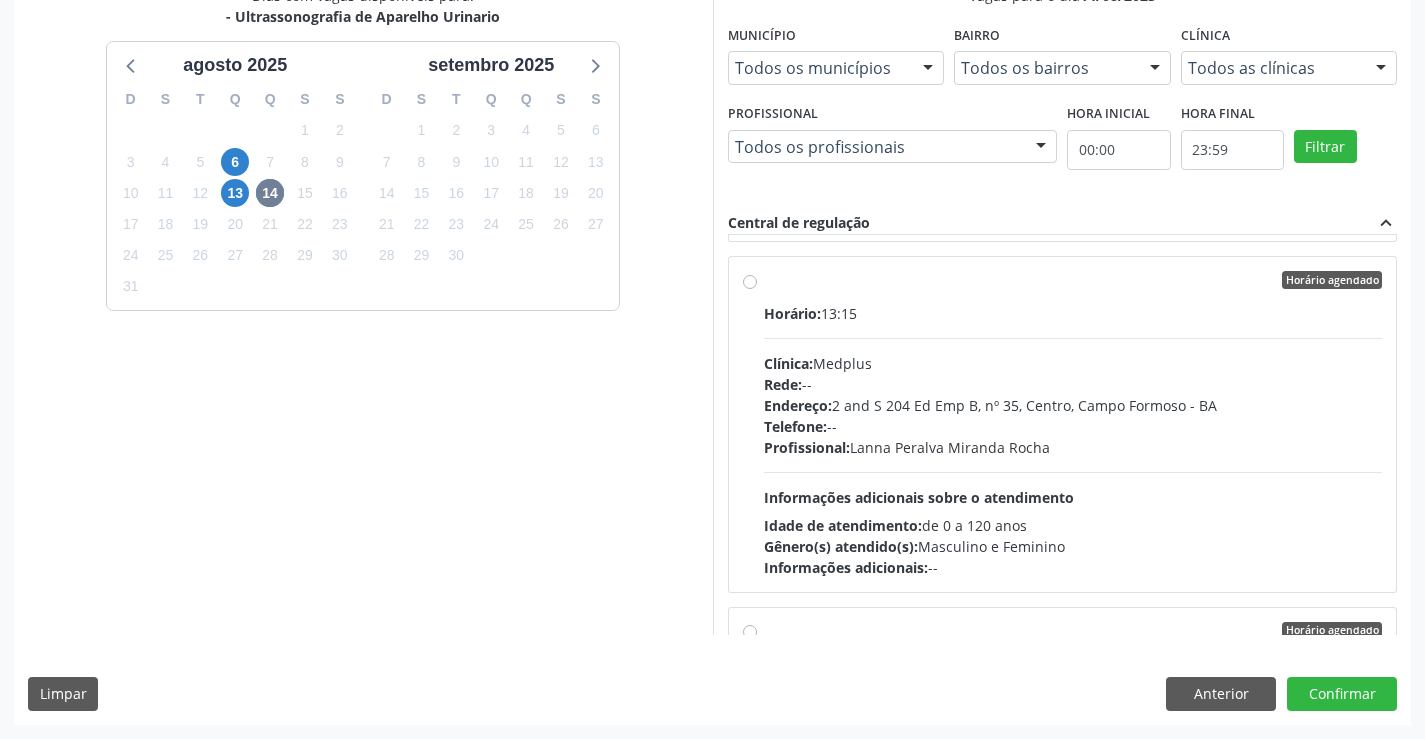 click on "Profissional:
Lanna Peralva Miranda Rocha" at bounding box center (1073, 447) 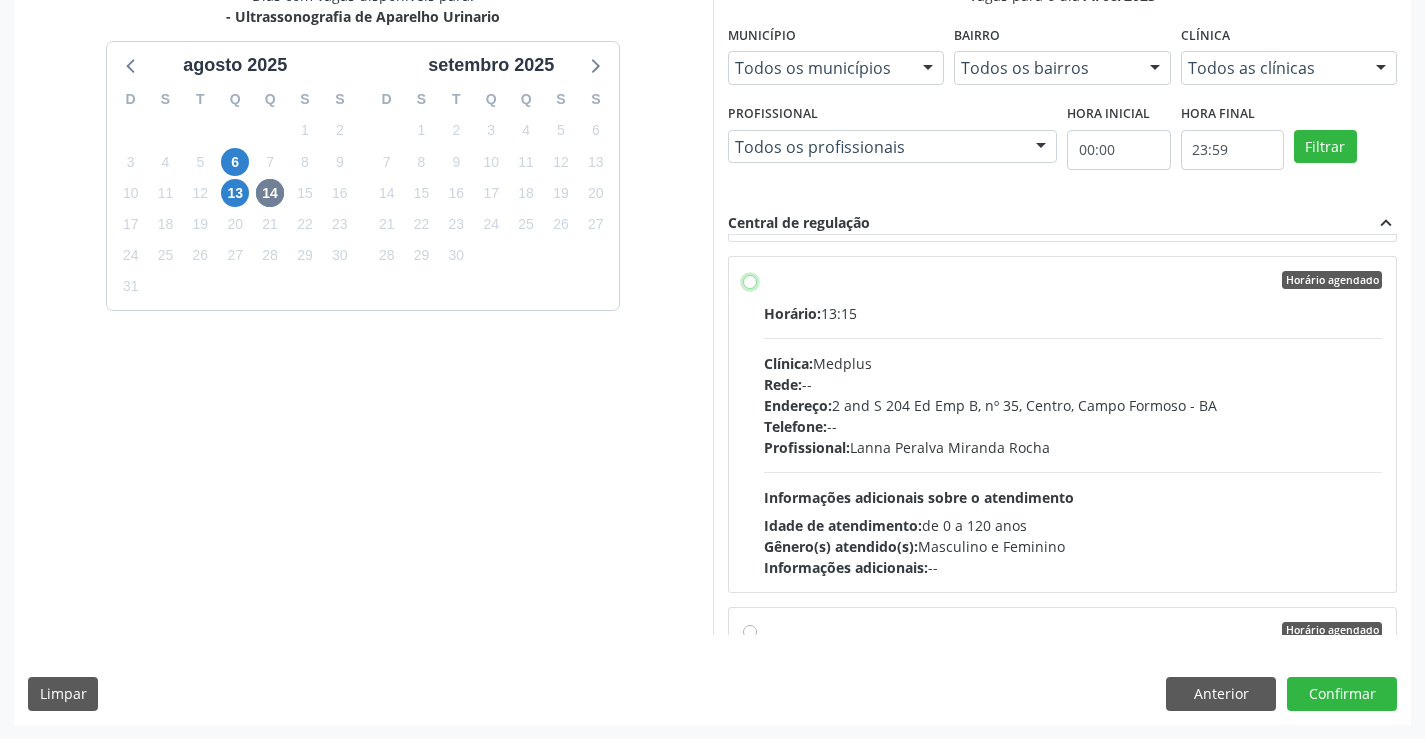 click on "Horário agendado
Horário:   13:15
Clínica:  Medplus
Rede:
--
Endereço:   2 and S 204 Ed Emp B, nº 35, Centro, Campo Formoso - BA
Telefone:   --
Profissional:
Lanna Peralva Miranda Rocha
Informações adicionais sobre o atendimento
Idade de atendimento:
de 0 a 120 anos
Gênero(s) atendido(s):
Masculino e Feminino
Informações adicionais:
--" at bounding box center [750, 280] 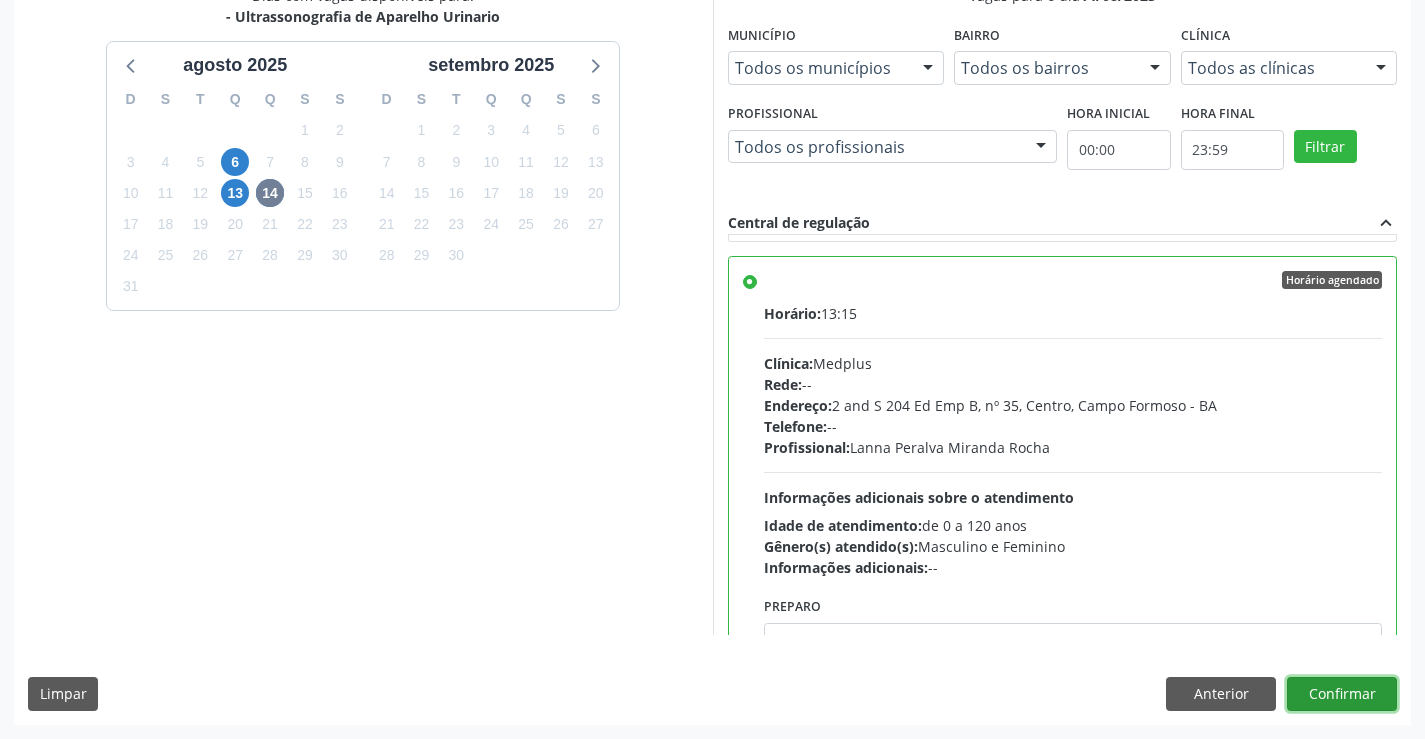 click on "Confirmar" at bounding box center [1342, 694] 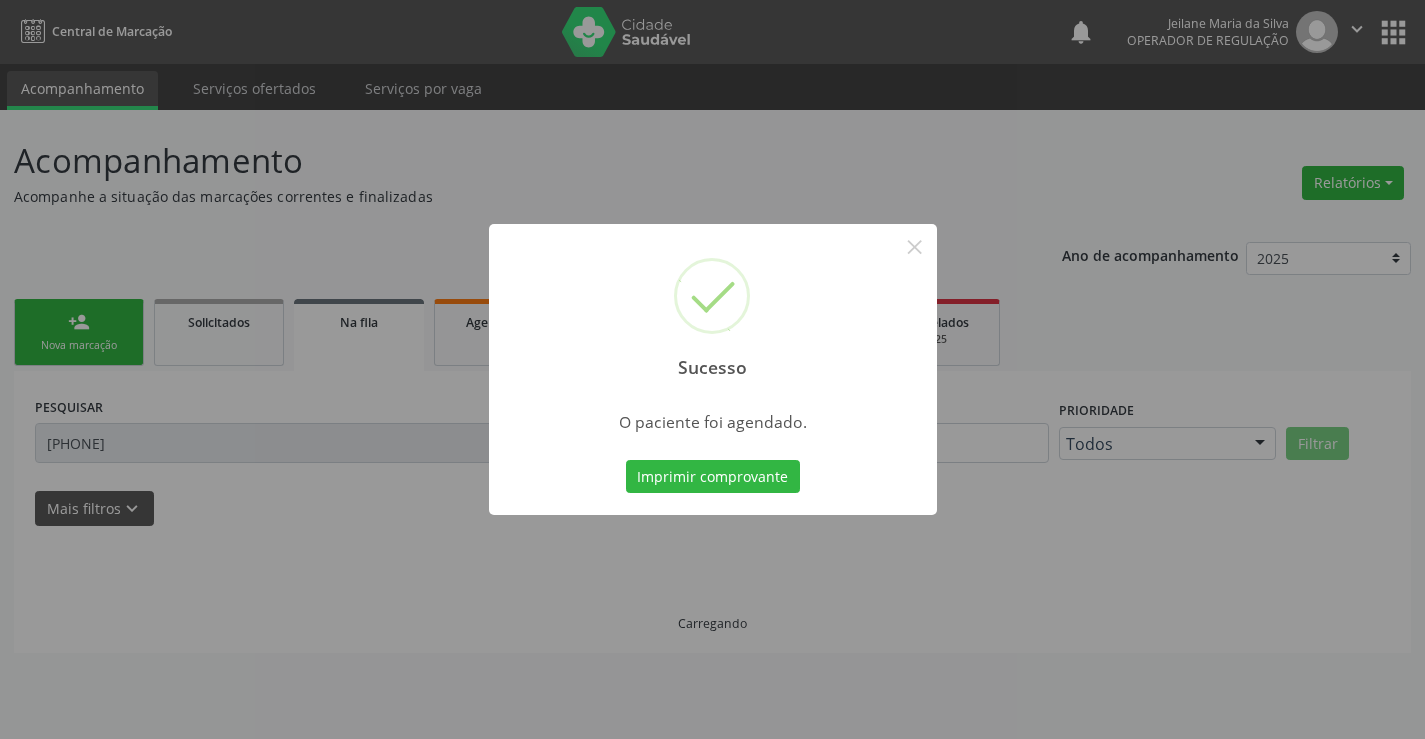 scroll, scrollTop: 0, scrollLeft: 0, axis: both 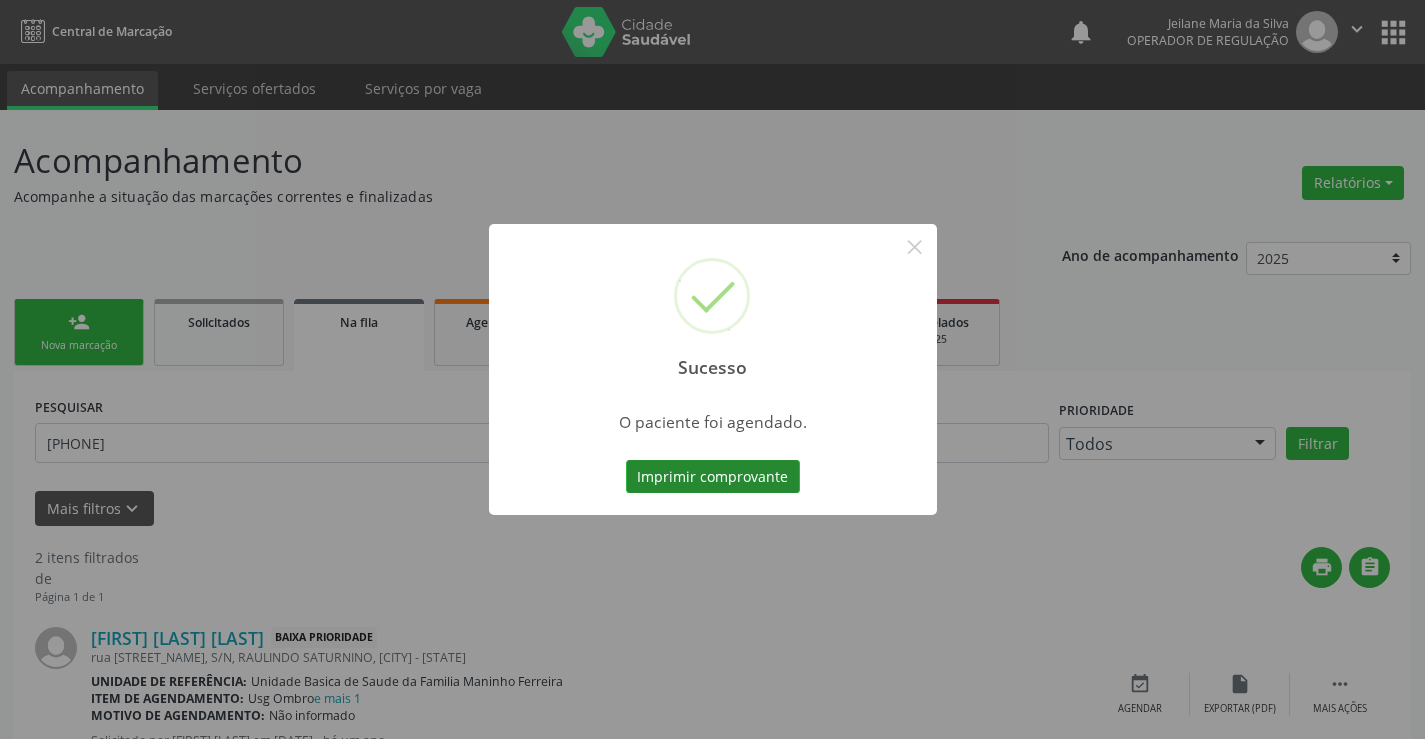 click on "Imprimir comprovante" at bounding box center (713, 477) 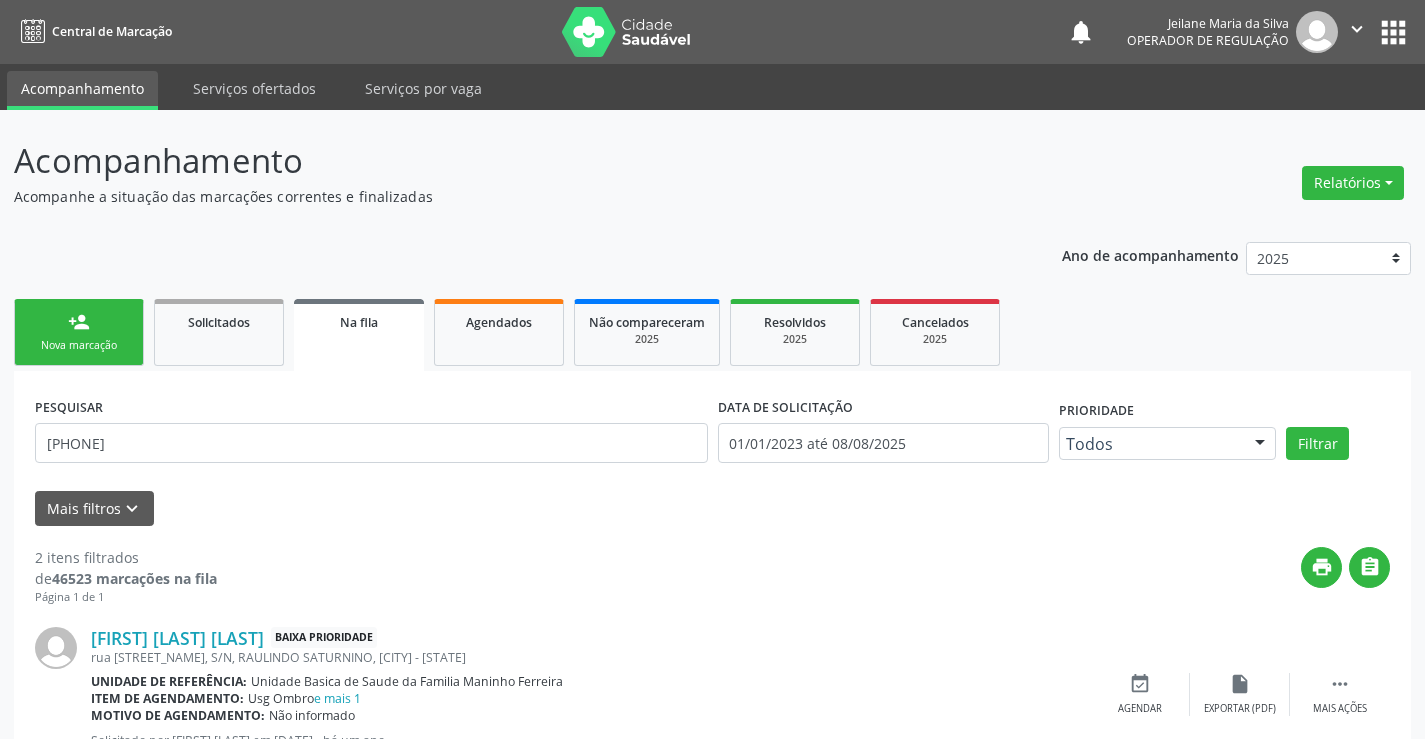 click on "Sucesso × O paciente foi agendado. Imprimir comprovante Cancel" at bounding box center (712, 369) 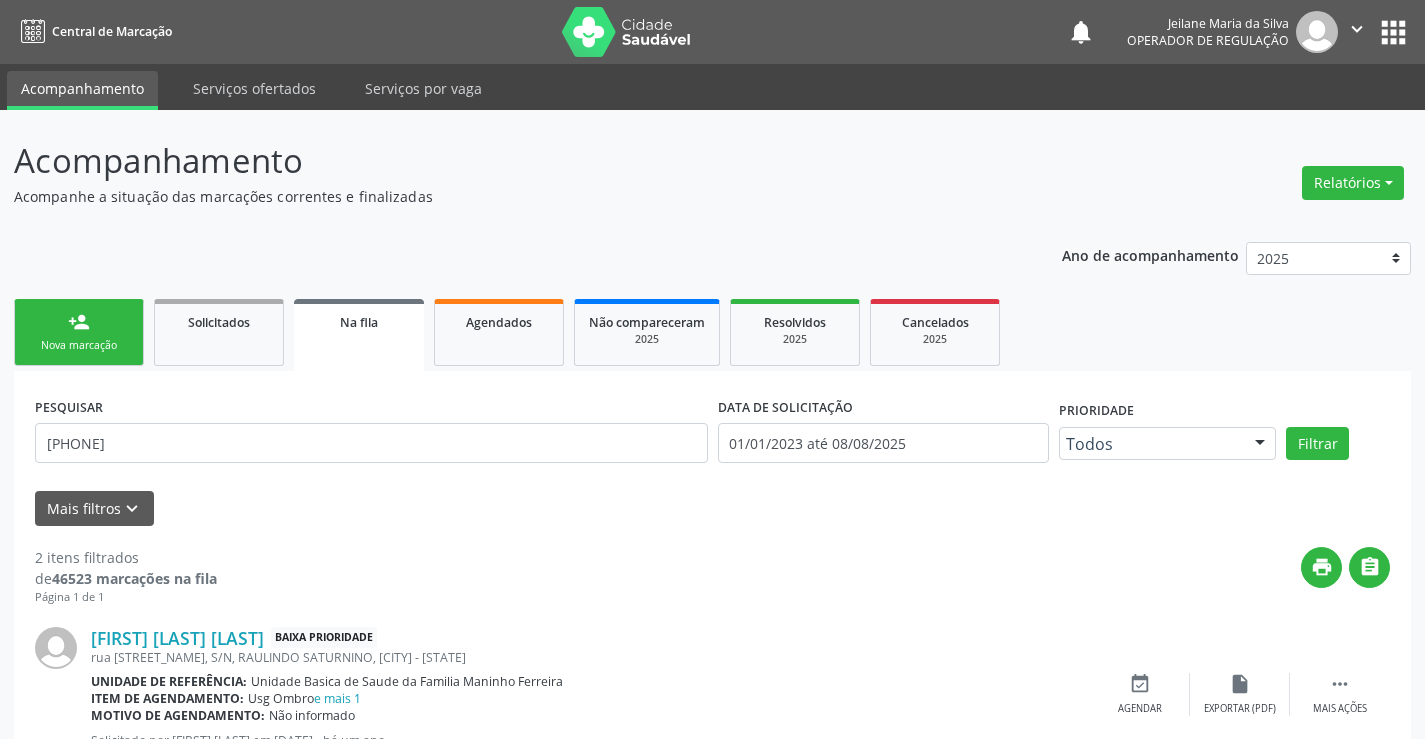 click on "person_add
Nova marcação" at bounding box center [79, 332] 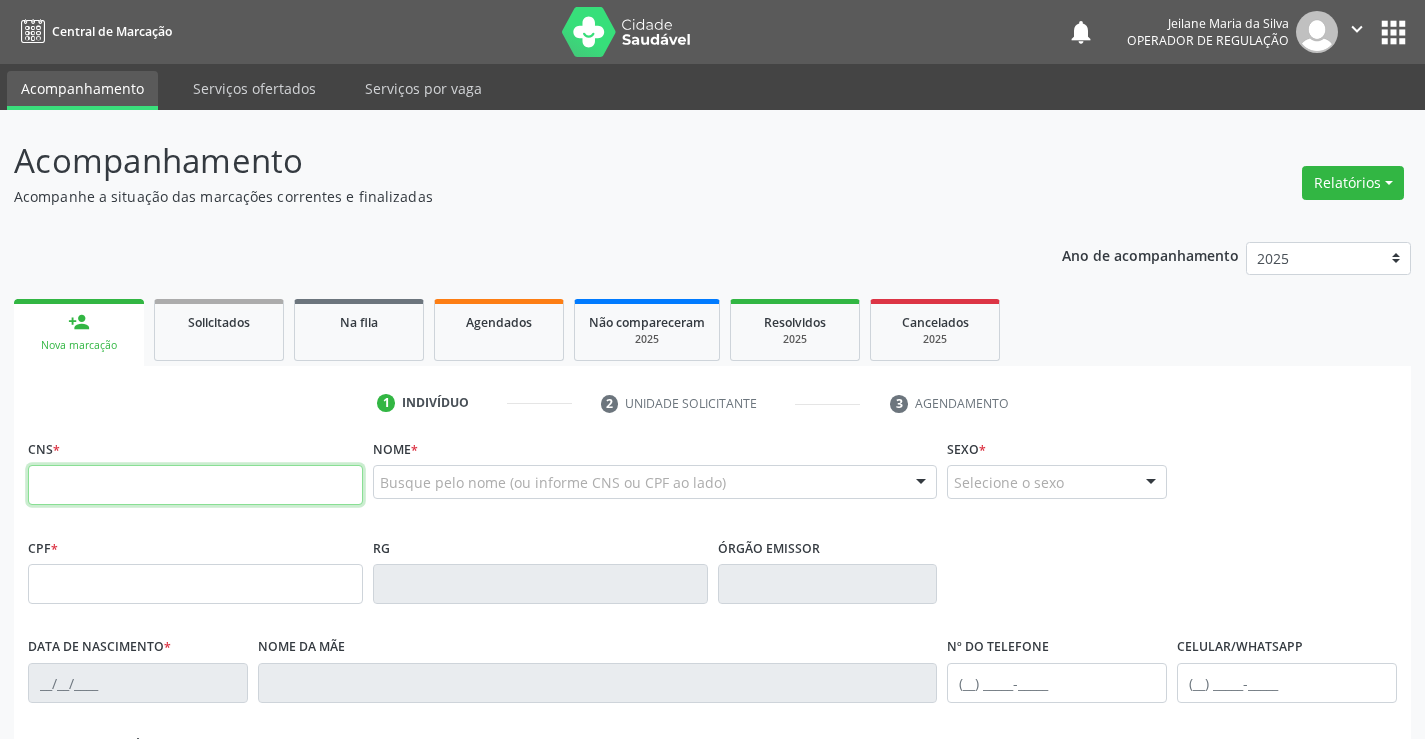 click at bounding box center (195, 485) 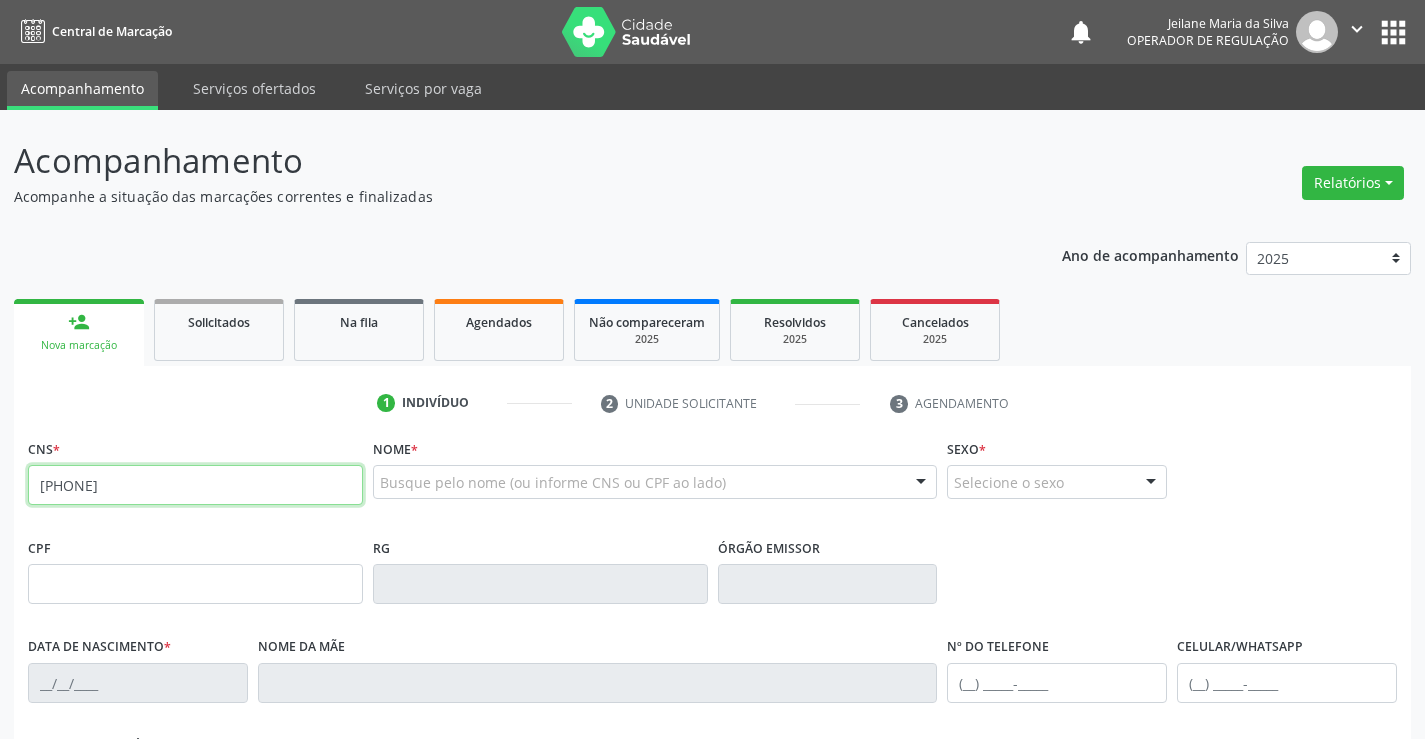 type on "702 0028 1918 5984" 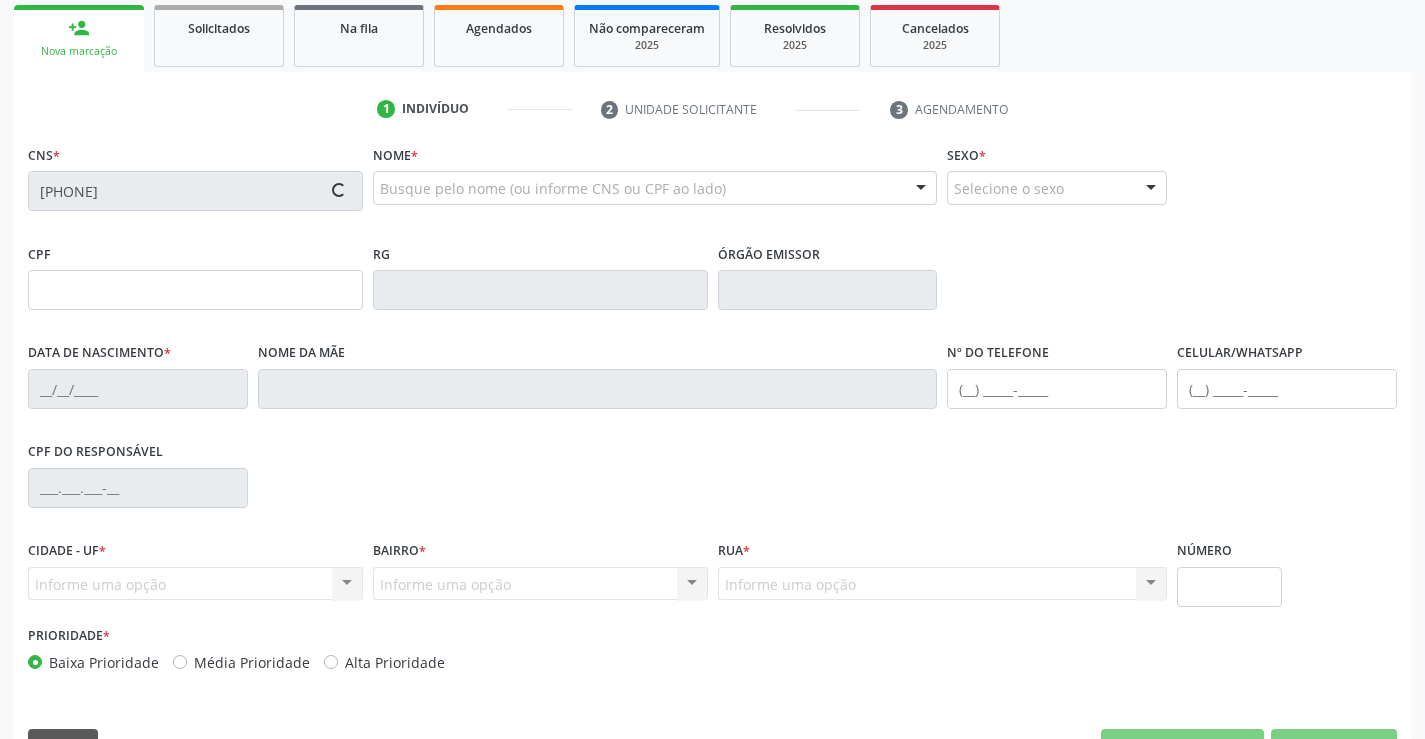 type on "000.458.665-46" 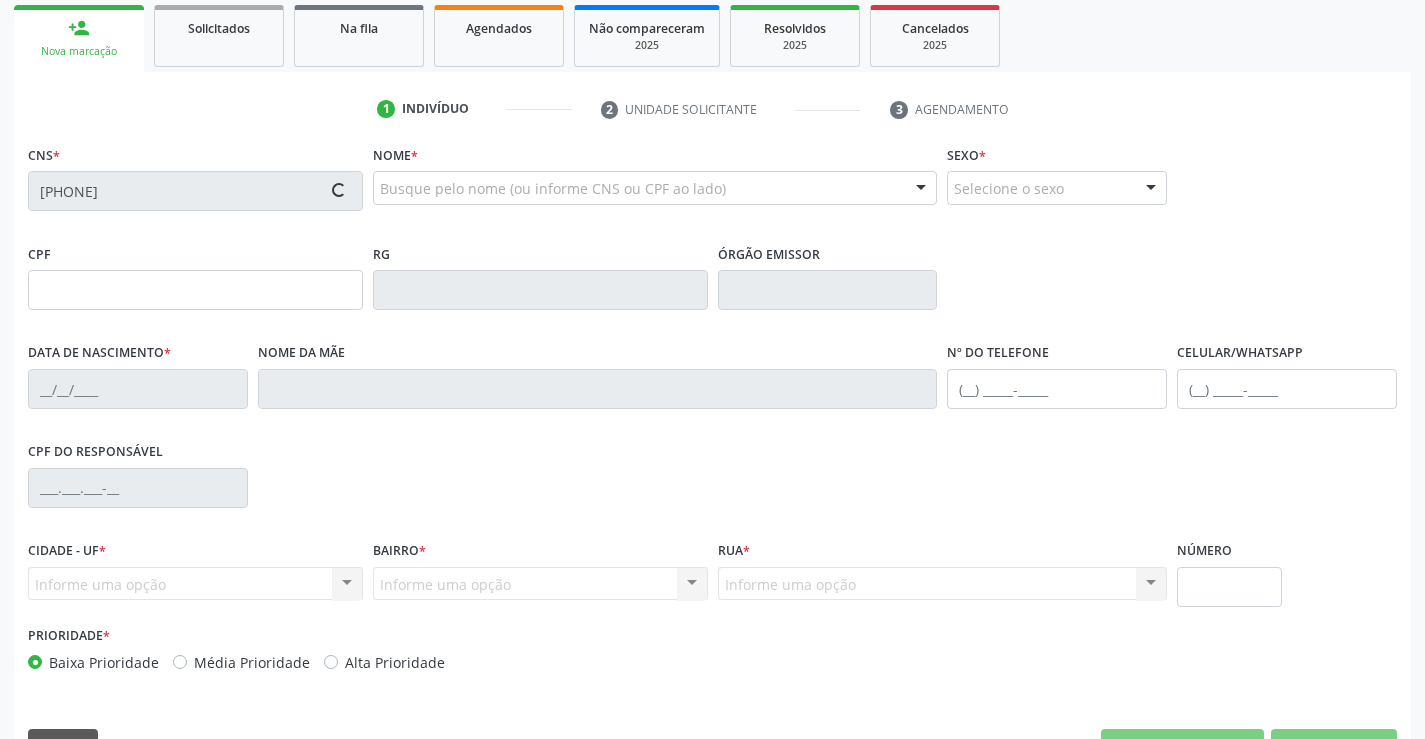 type on "1135167540" 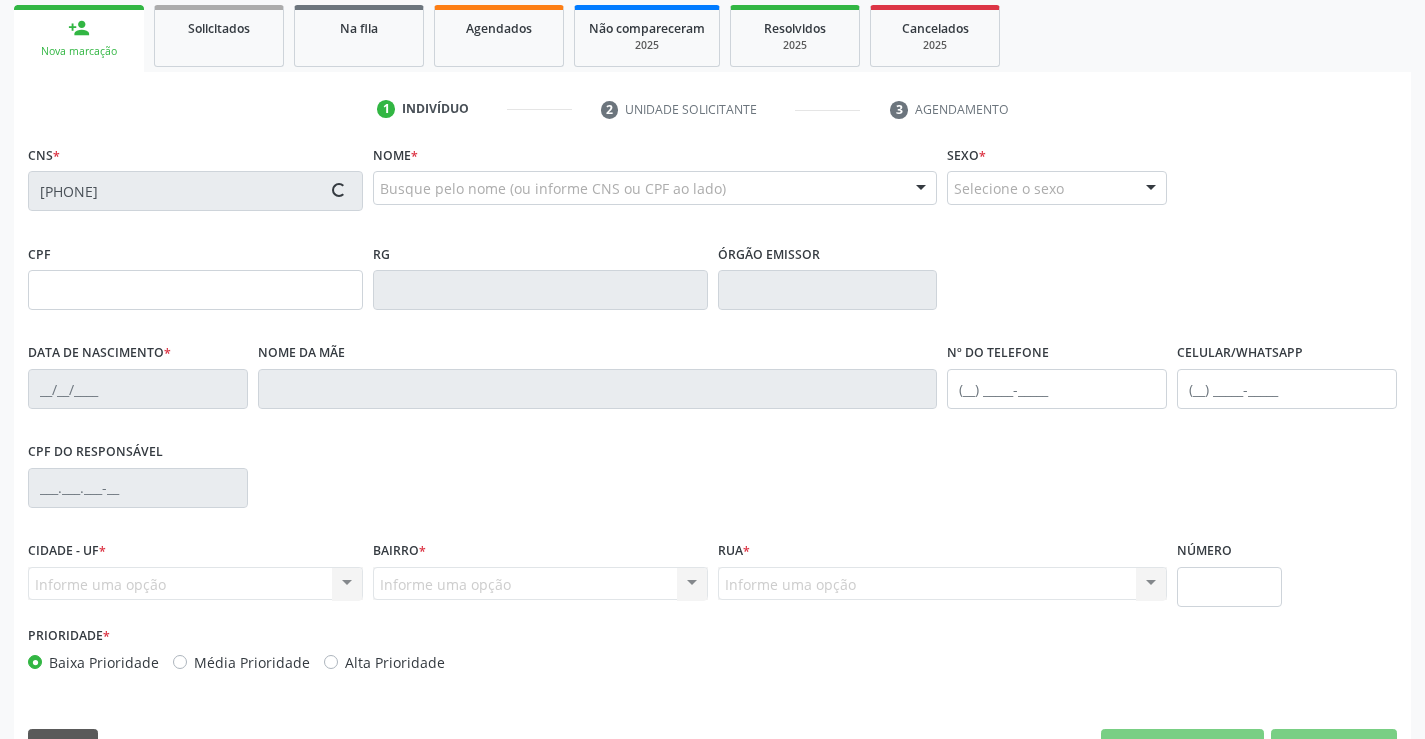 type on "(74) 8854-3387" 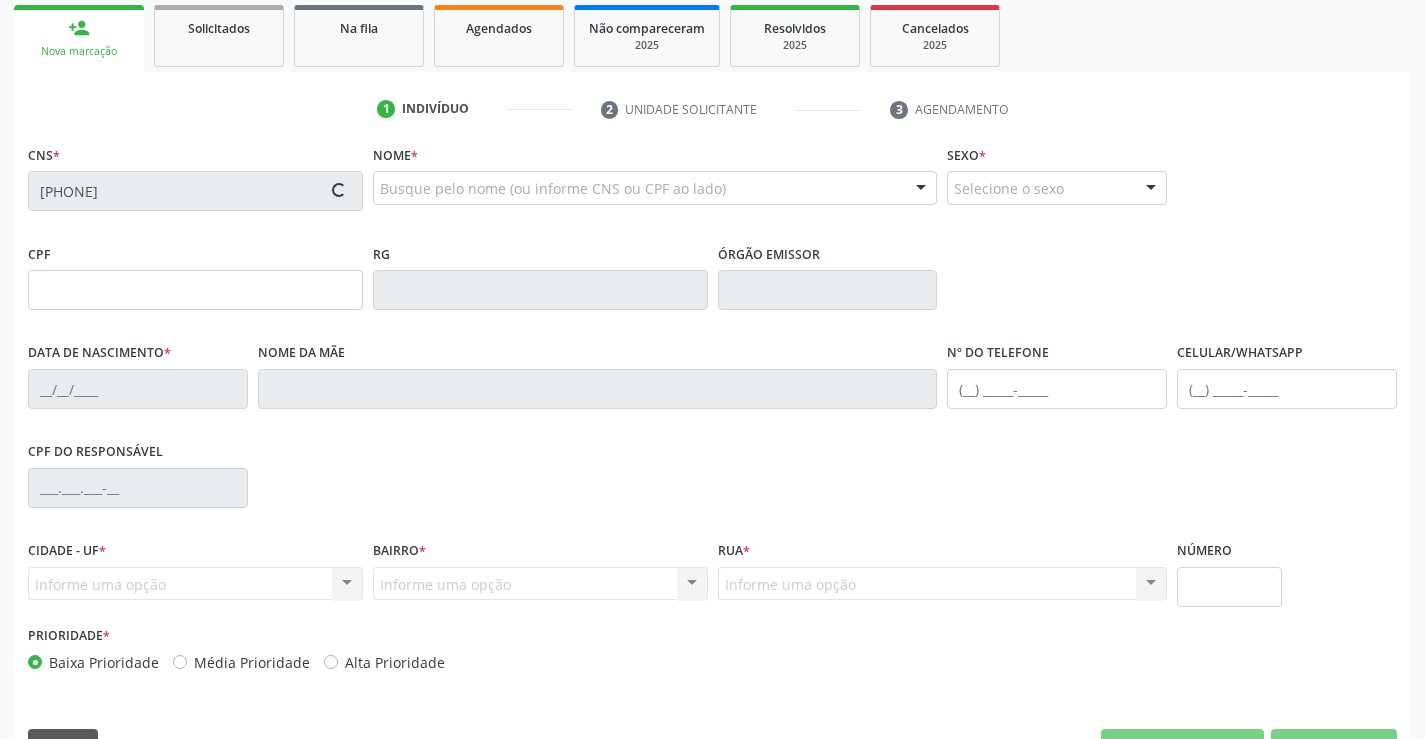 type on "000.458.665-46" 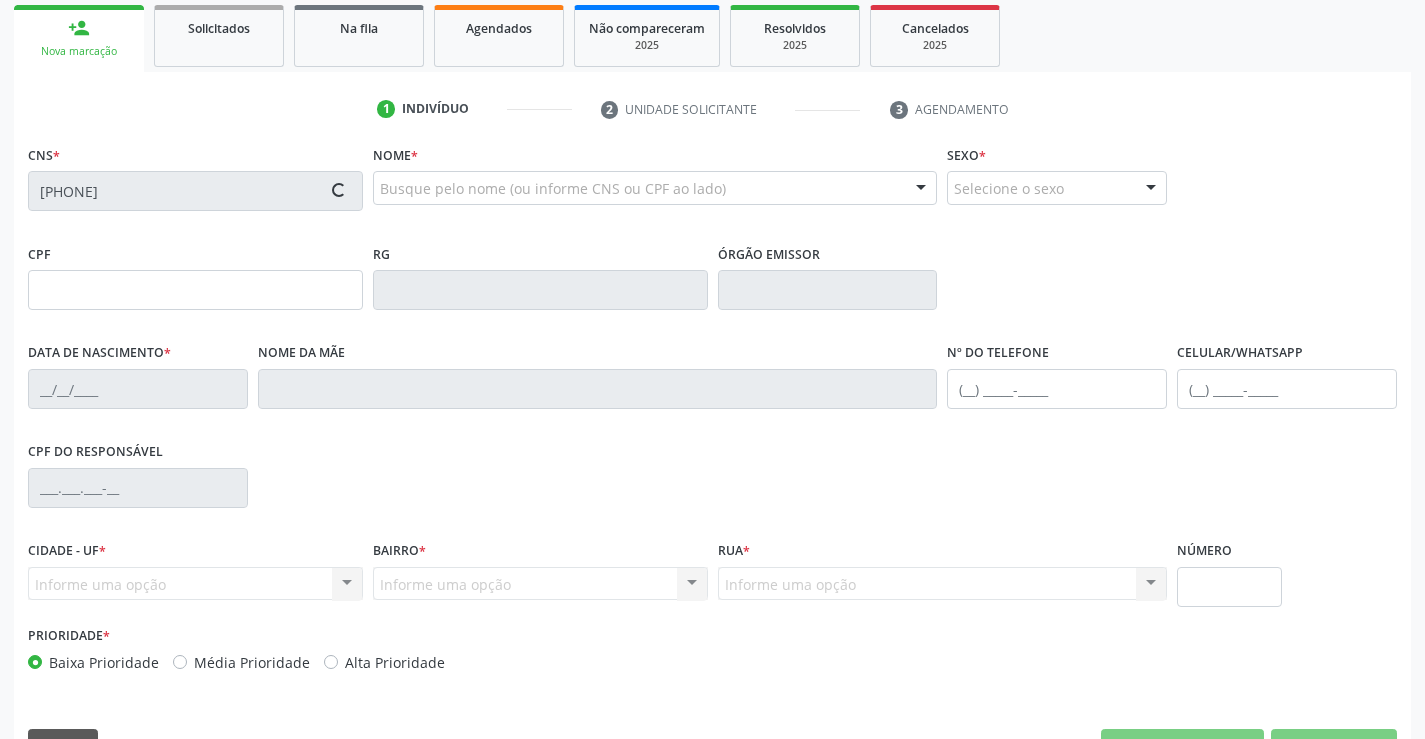 type on "SN" 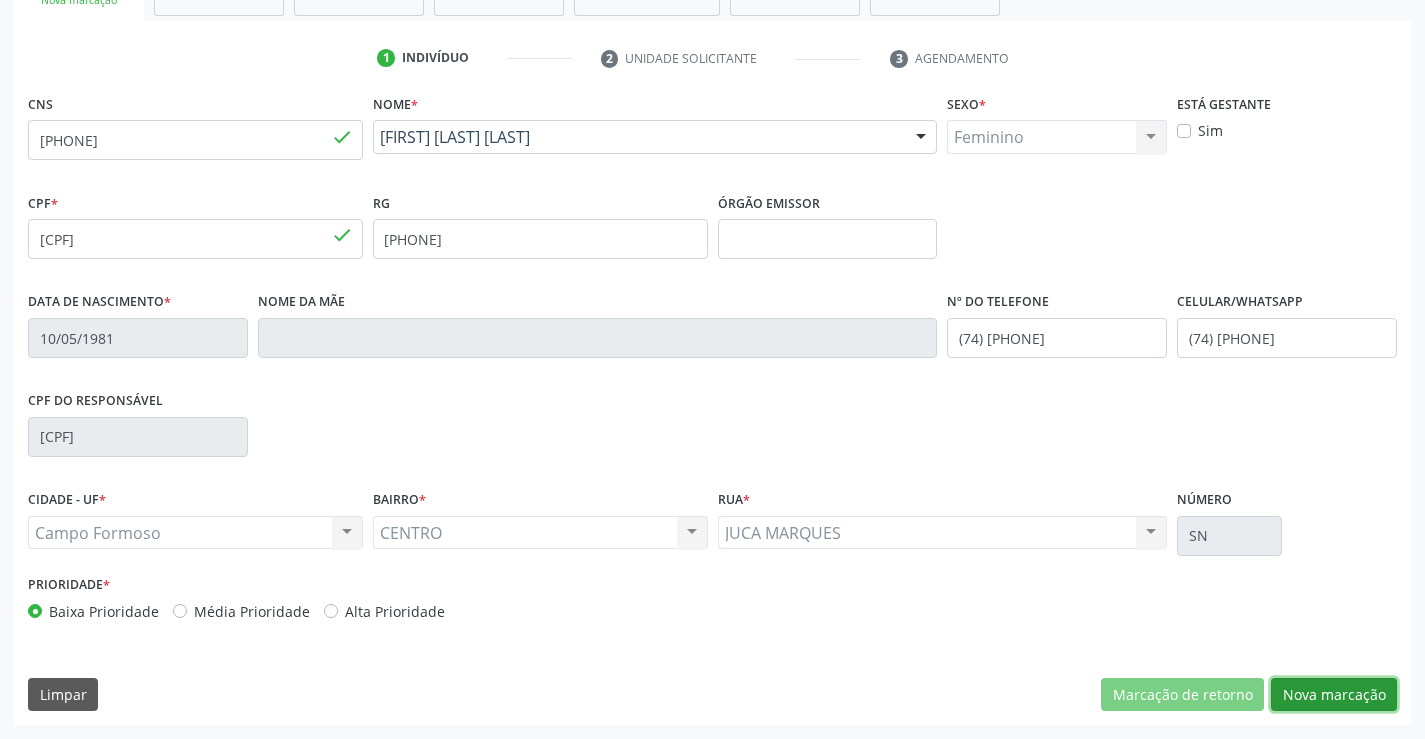 click on "Nova marcação" at bounding box center (1334, 695) 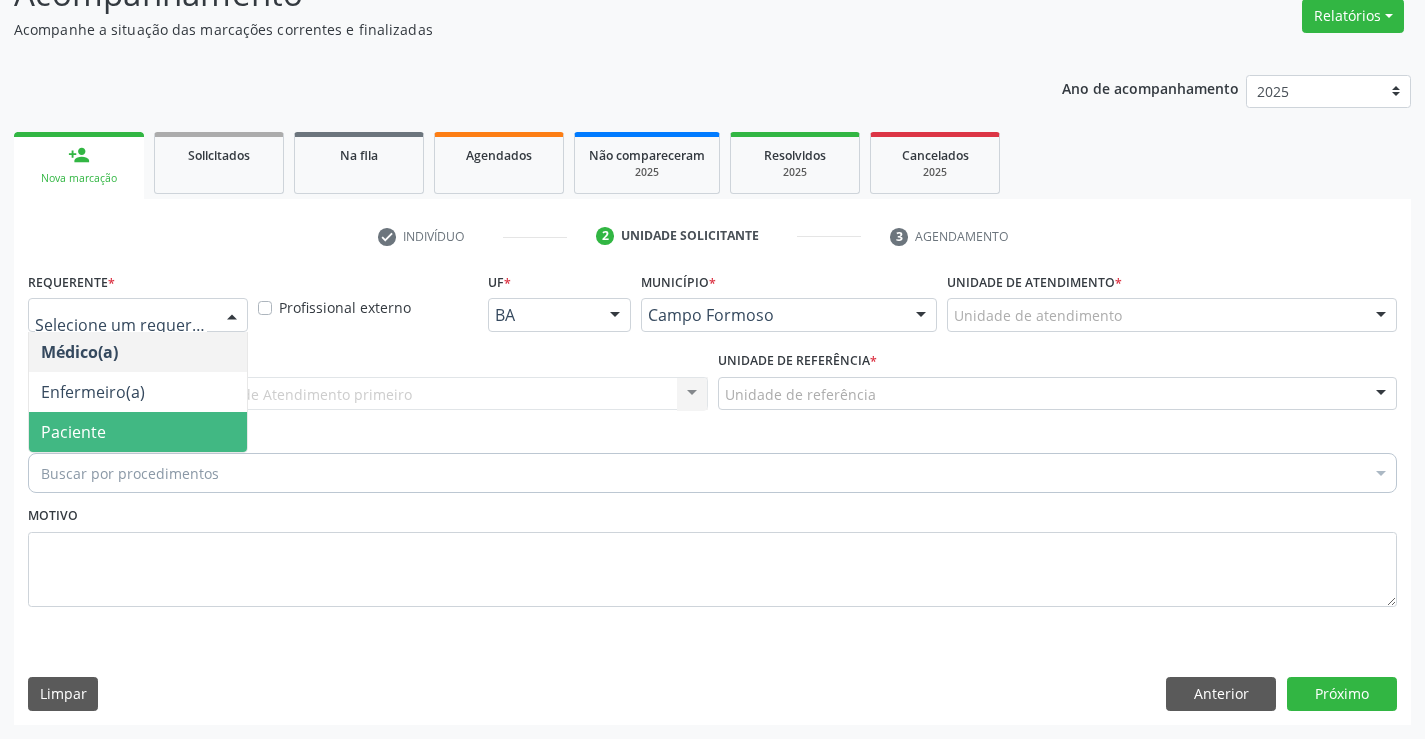 click on "Paciente" at bounding box center (73, 432) 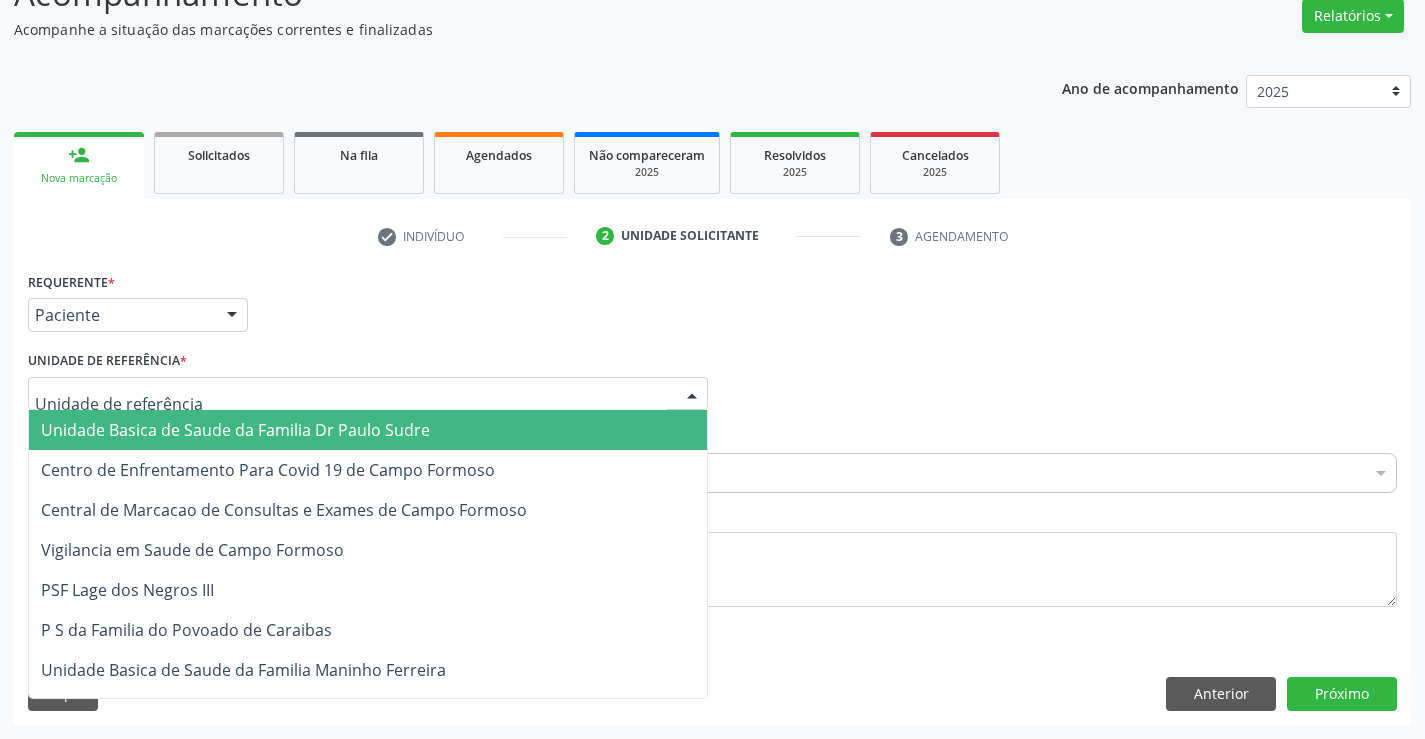 click at bounding box center [368, 394] 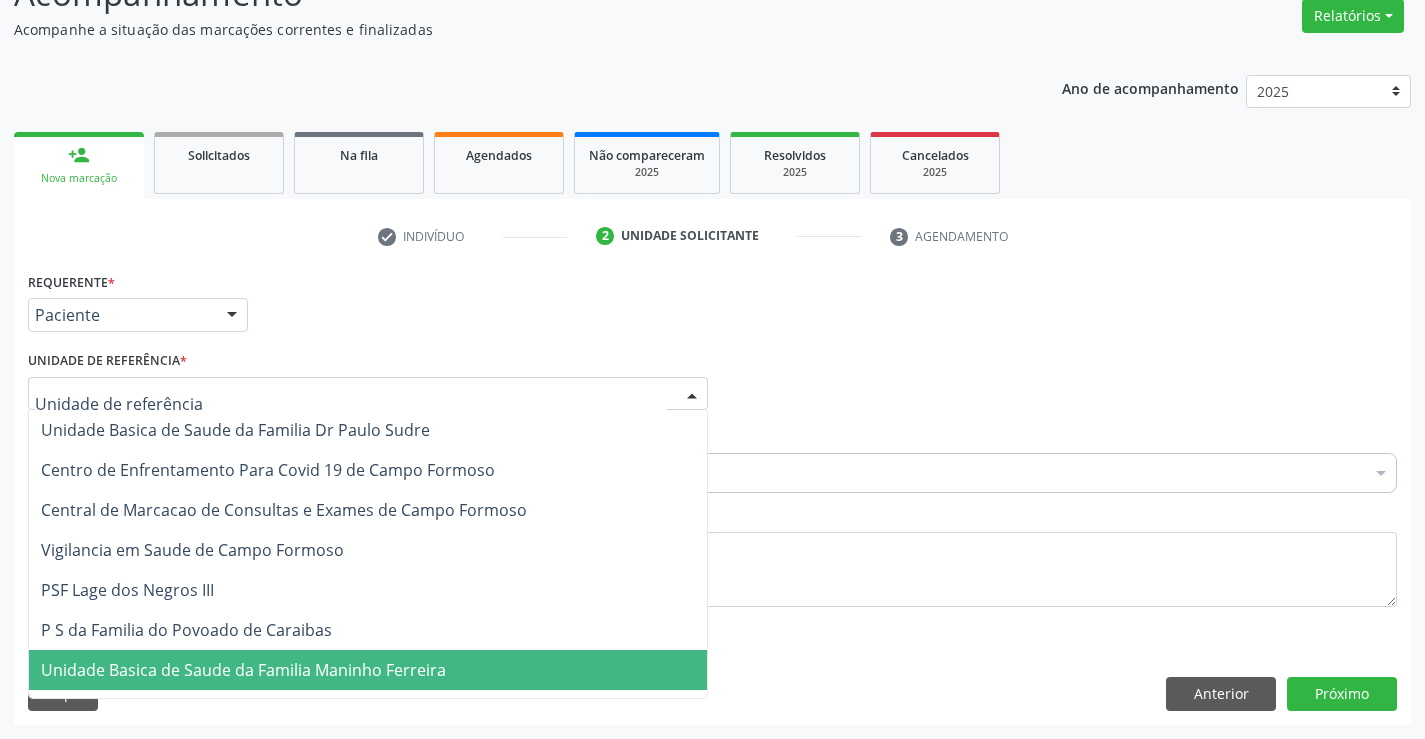 drag, startPoint x: 288, startPoint y: 678, endPoint x: 162, endPoint y: 501, distance: 217.26712 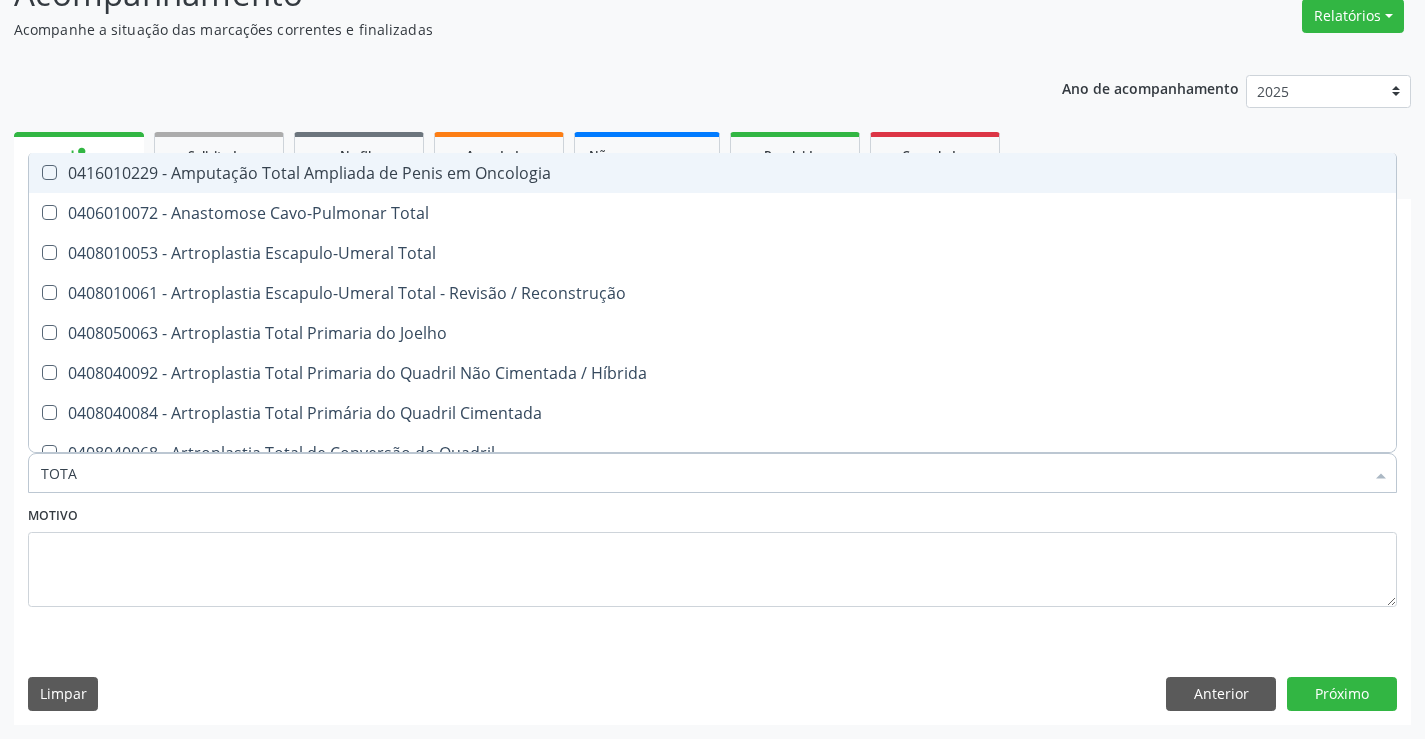 type on "TOTAL" 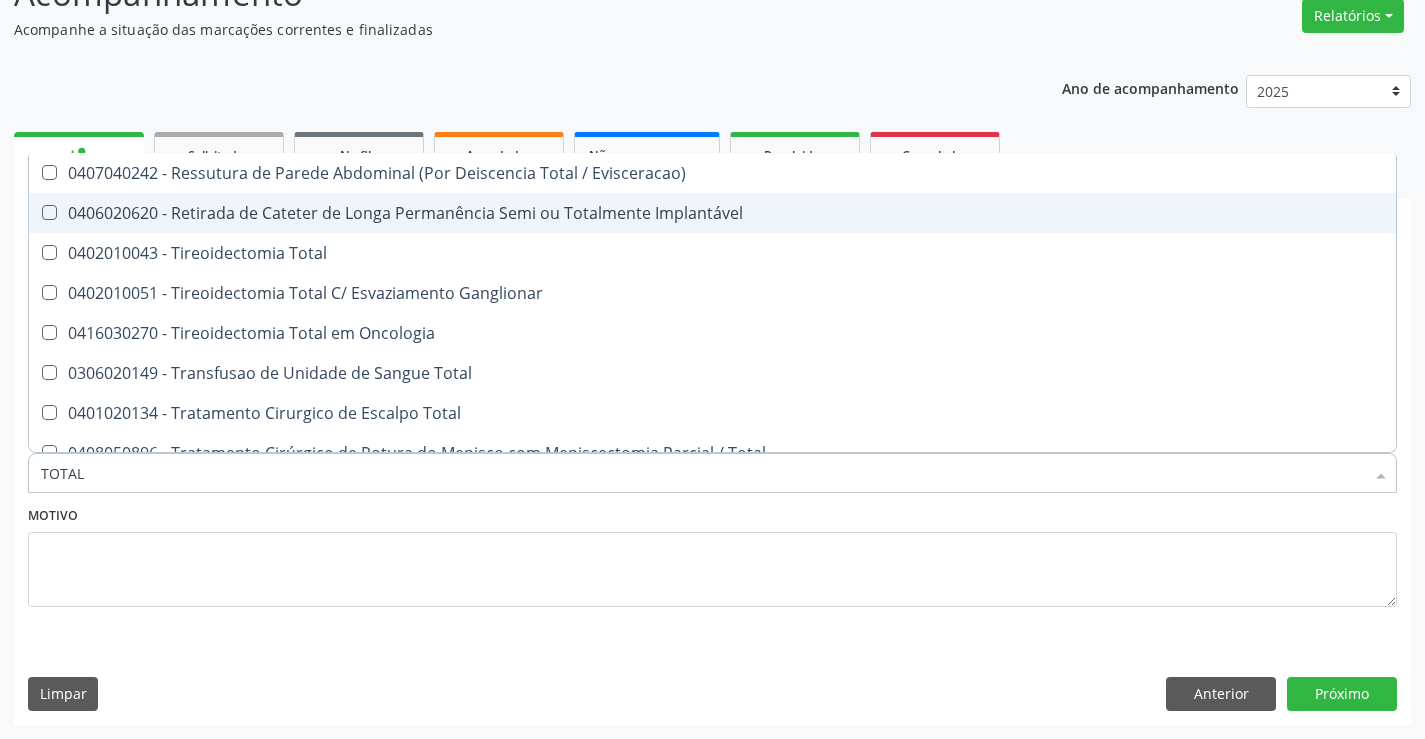 scroll, scrollTop: 3261, scrollLeft: 0, axis: vertical 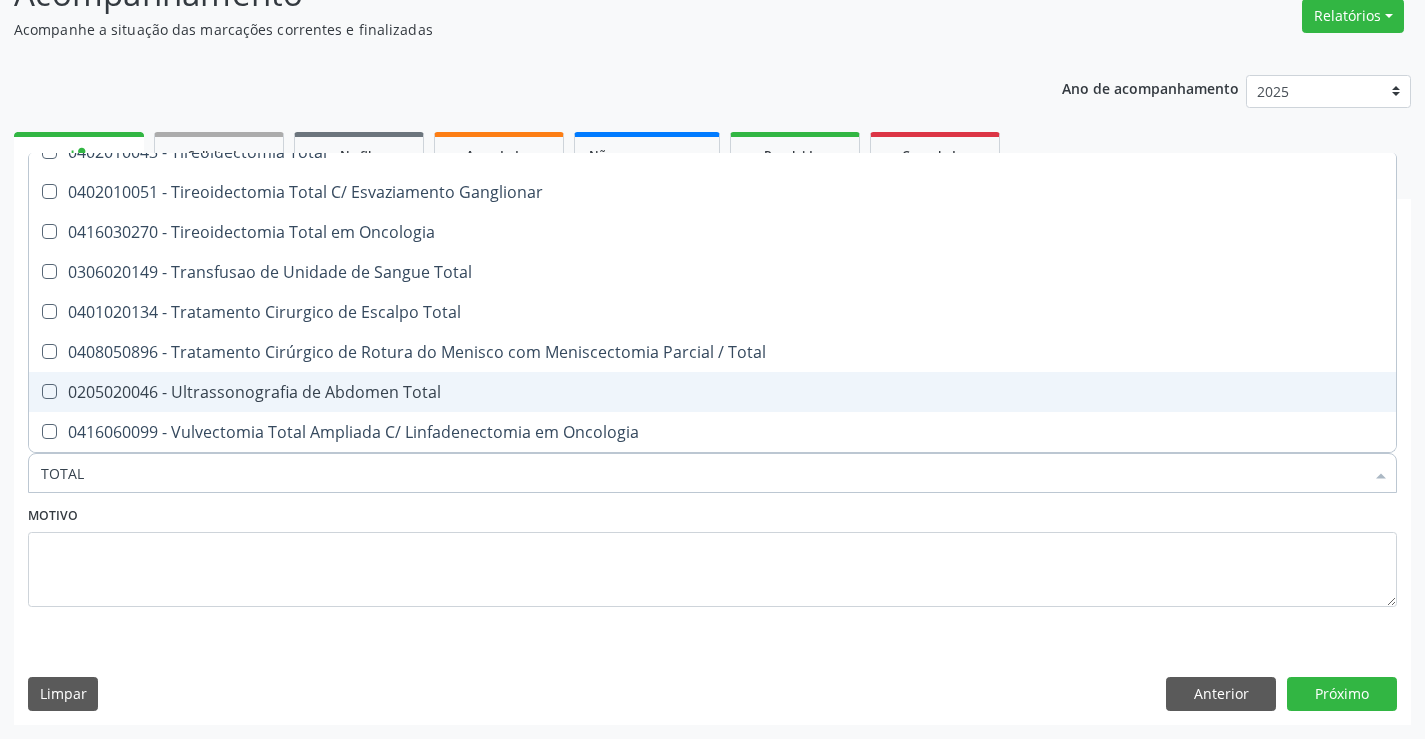 click on "0205020046 - Ultrassonografia de Abdomen Total" at bounding box center [712, 392] 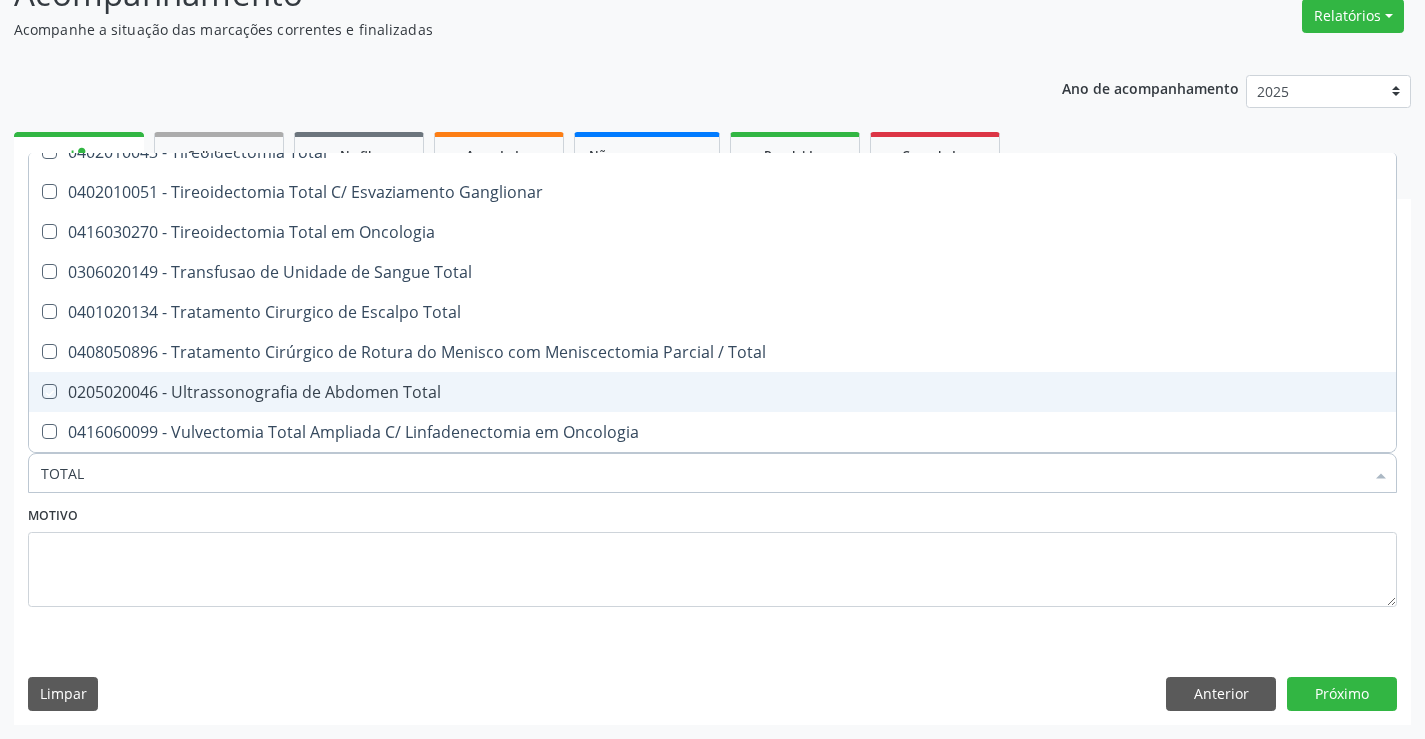 checkbox on "true" 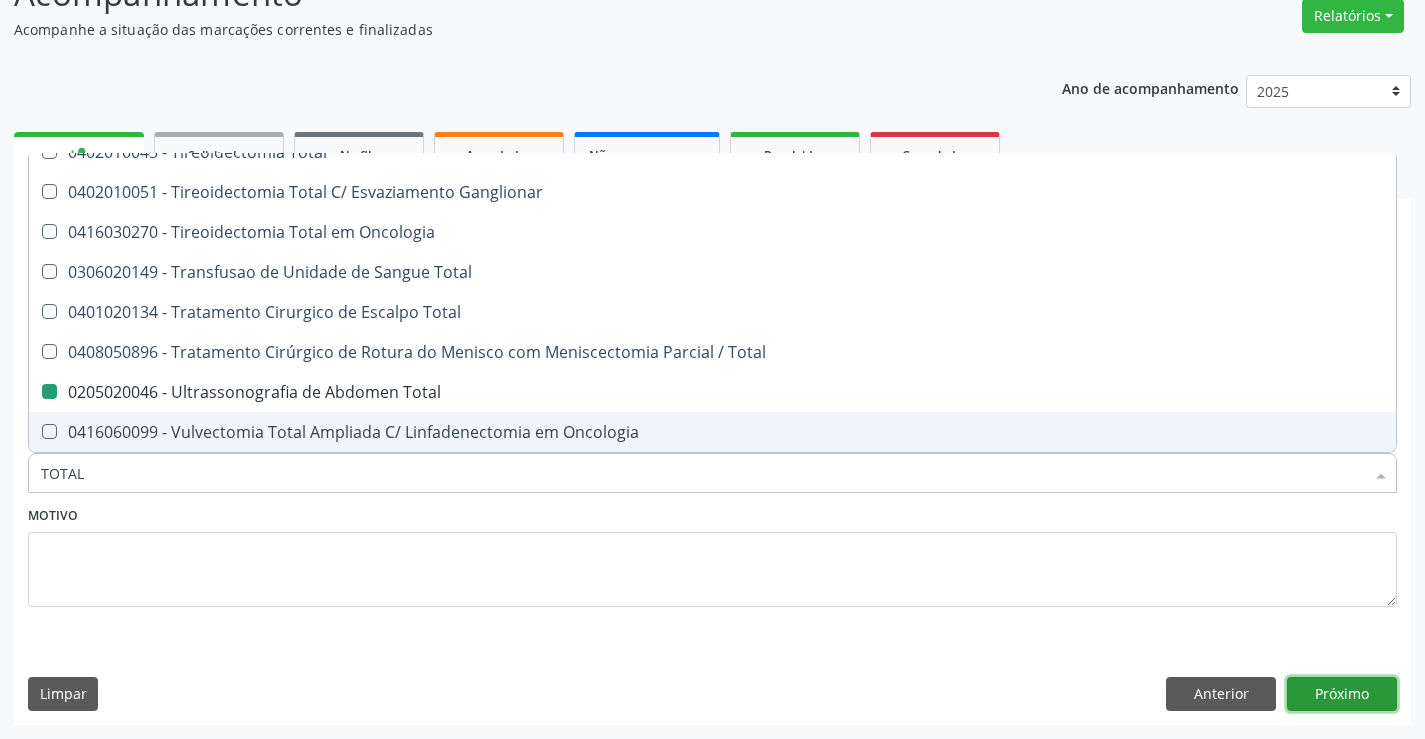 click on "Próximo" at bounding box center [1342, 694] 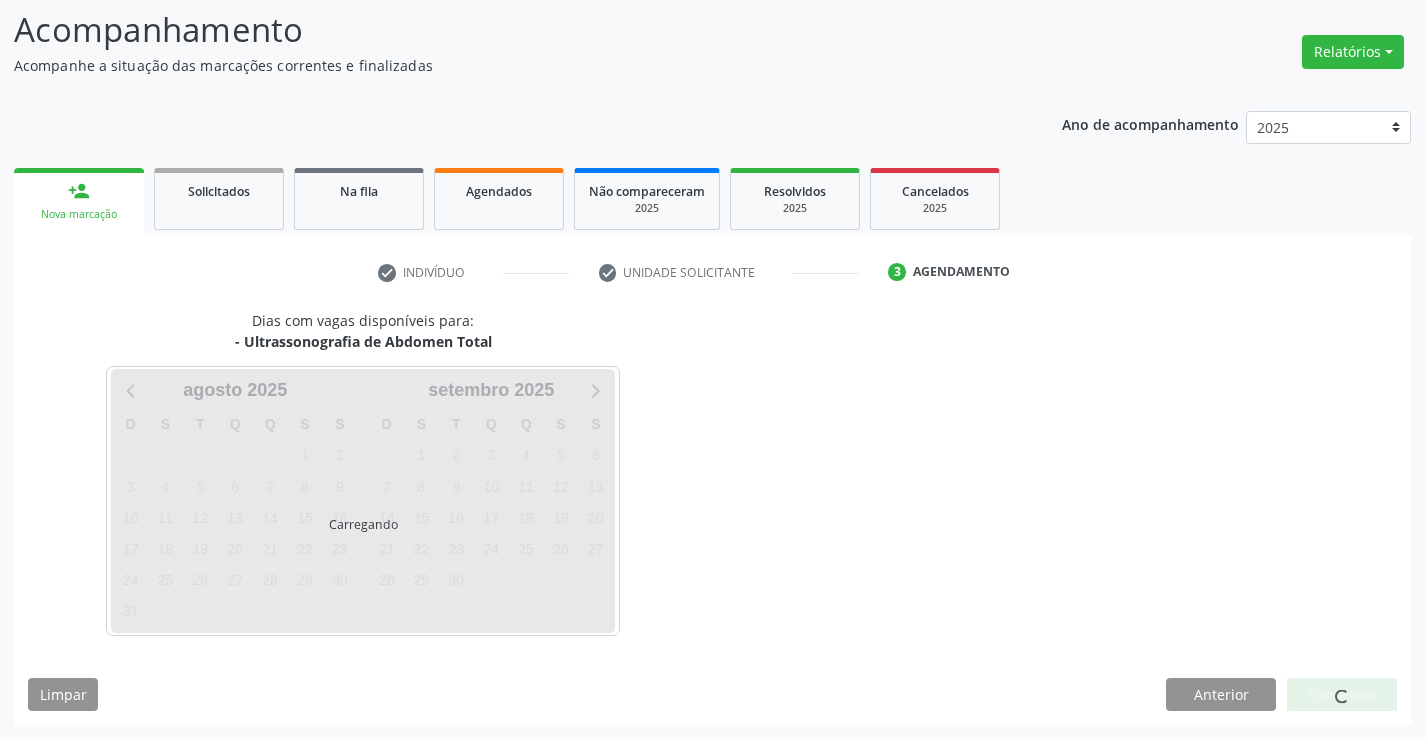 scroll, scrollTop: 131, scrollLeft: 0, axis: vertical 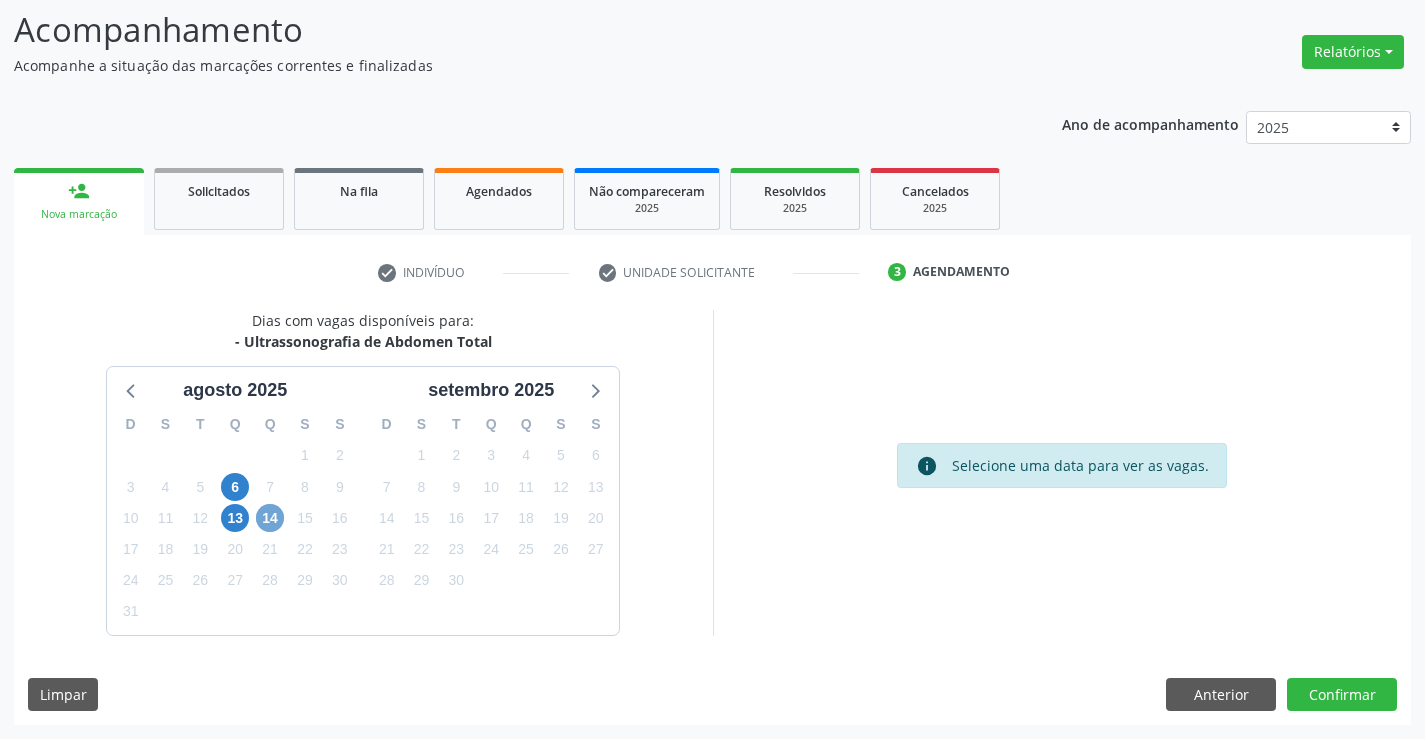 click on "14" at bounding box center [270, 518] 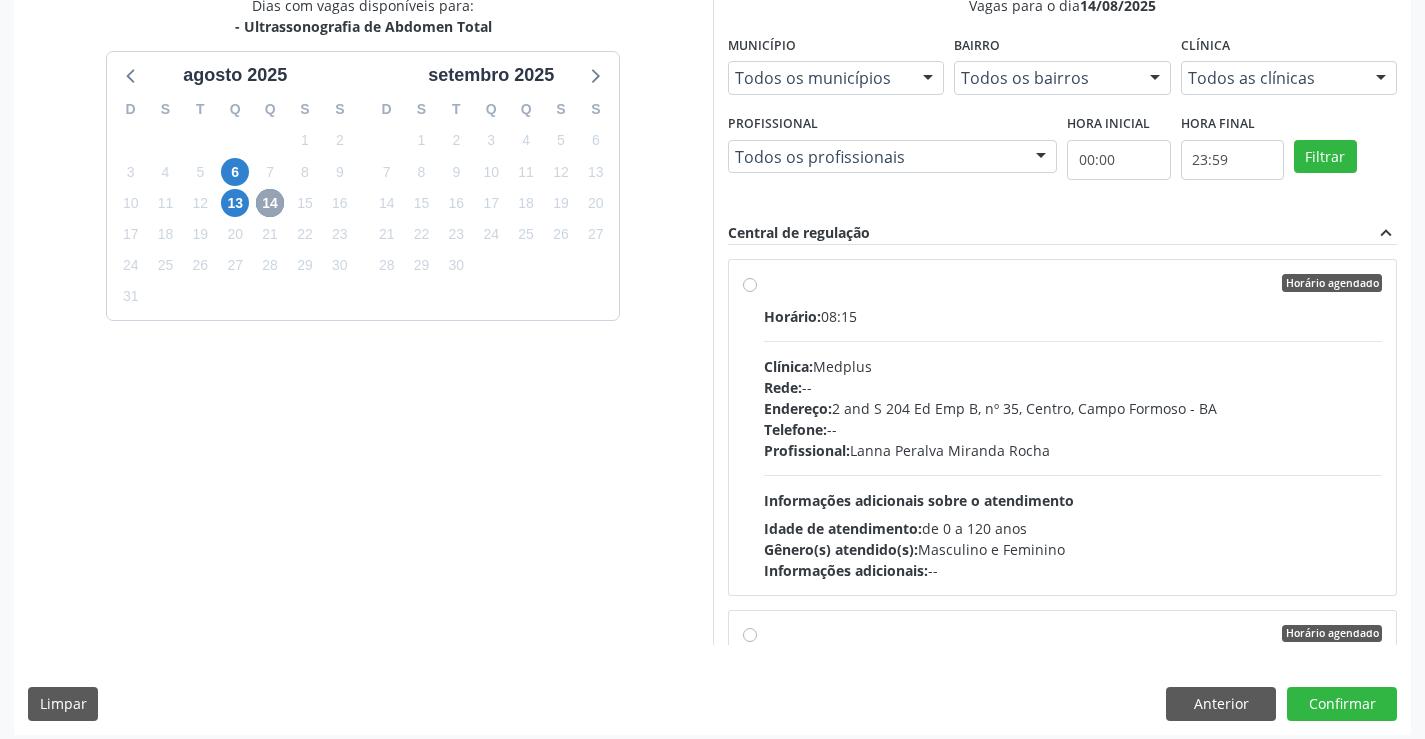 scroll, scrollTop: 453, scrollLeft: 0, axis: vertical 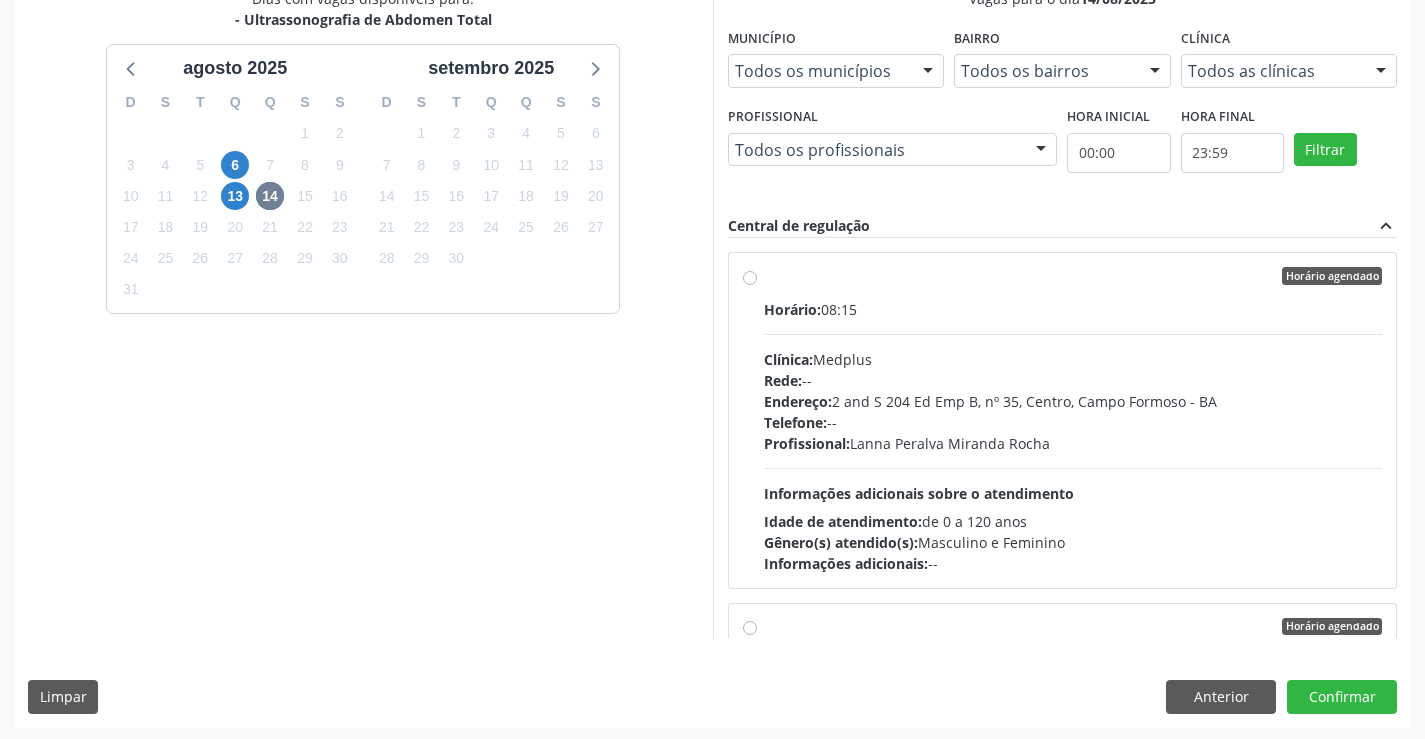 click on "Telefone:   --" at bounding box center [1073, 422] 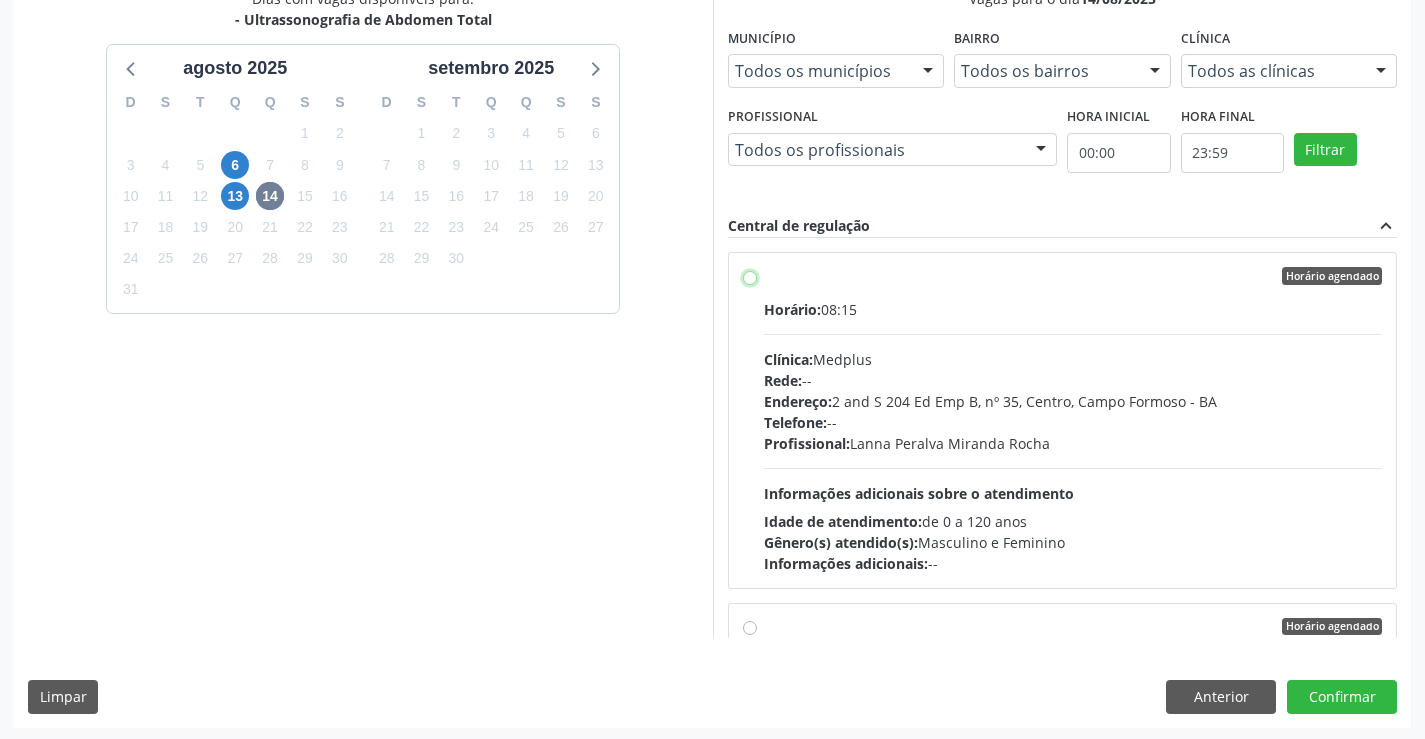 click on "Horário agendado
Horário:   08:15
Clínica:  Medplus
Rede:
--
Endereço:   2 and S 204 Ed Emp B, nº 35, Centro, Campo Formoso - BA
Telefone:   --
Profissional:
Lanna Peralva Miranda Rocha
Informações adicionais sobre o atendimento
Idade de atendimento:
de 0 a 120 anos
Gênero(s) atendido(s):
Masculino e Feminino
Informações adicionais:
--" at bounding box center (750, 276) 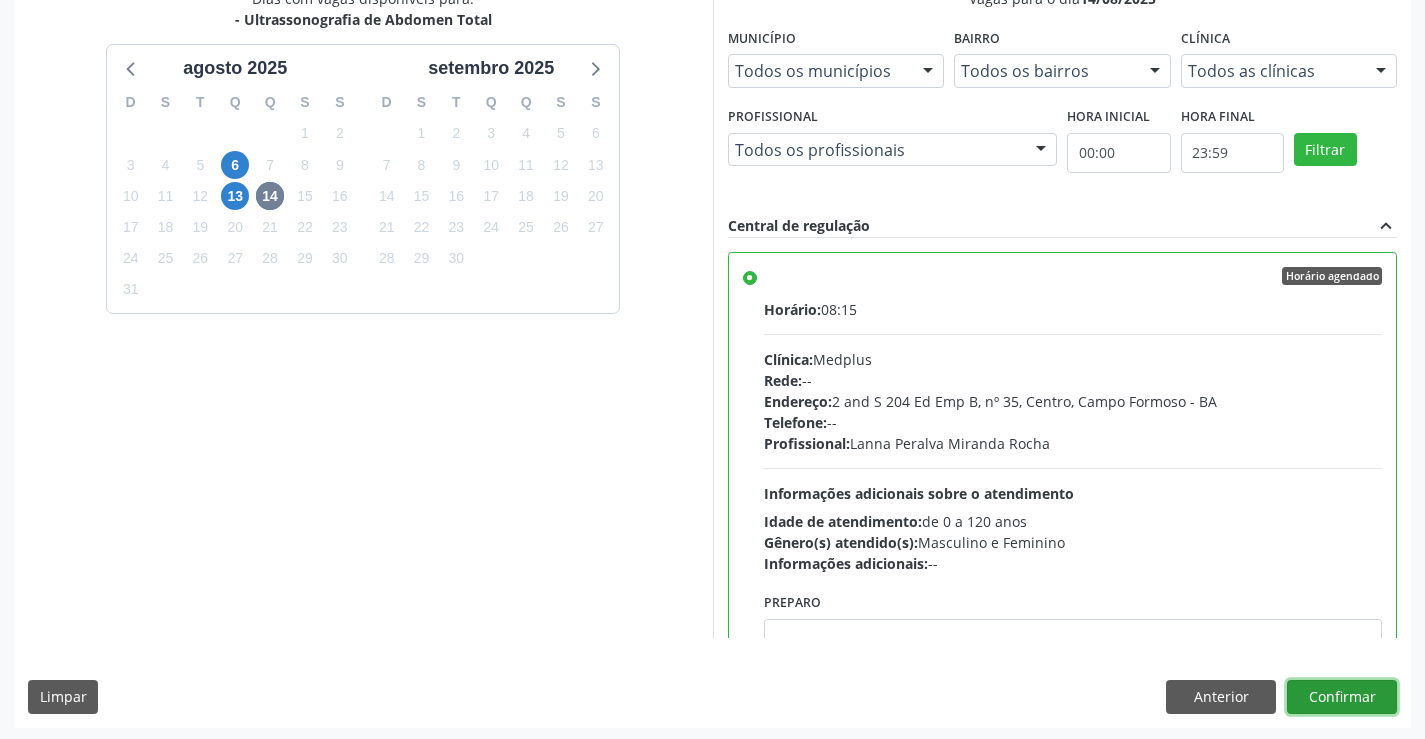 click on "Confirmar" at bounding box center (1342, 697) 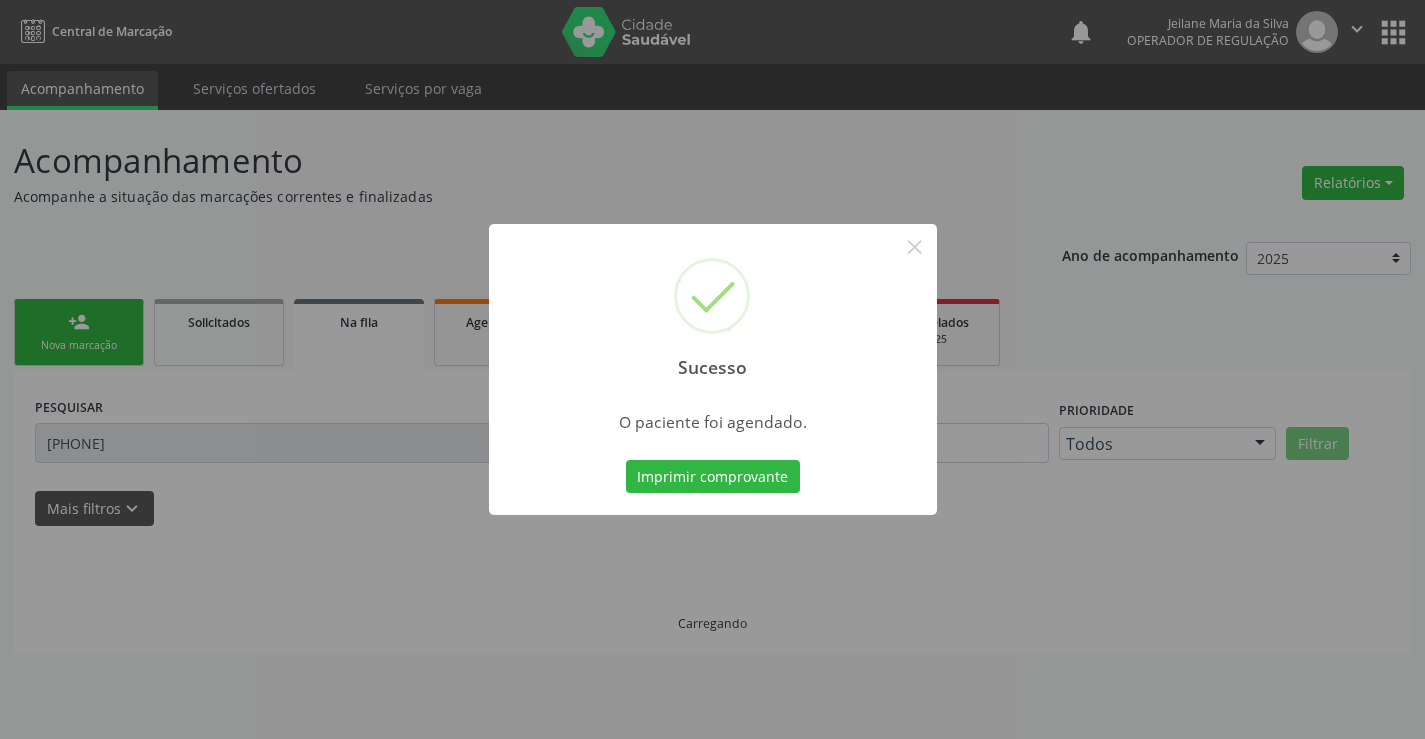 scroll, scrollTop: 0, scrollLeft: 0, axis: both 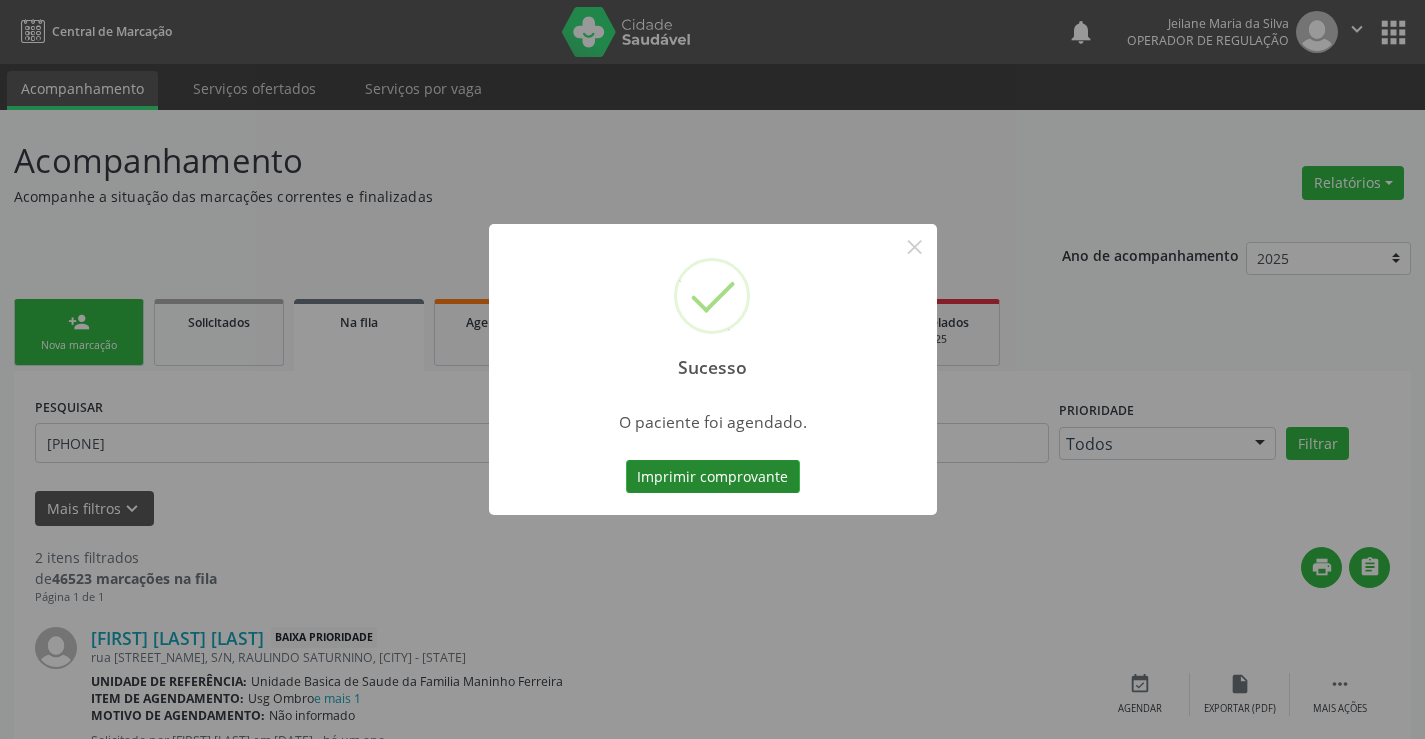 click on "Imprimir comprovante" at bounding box center [713, 477] 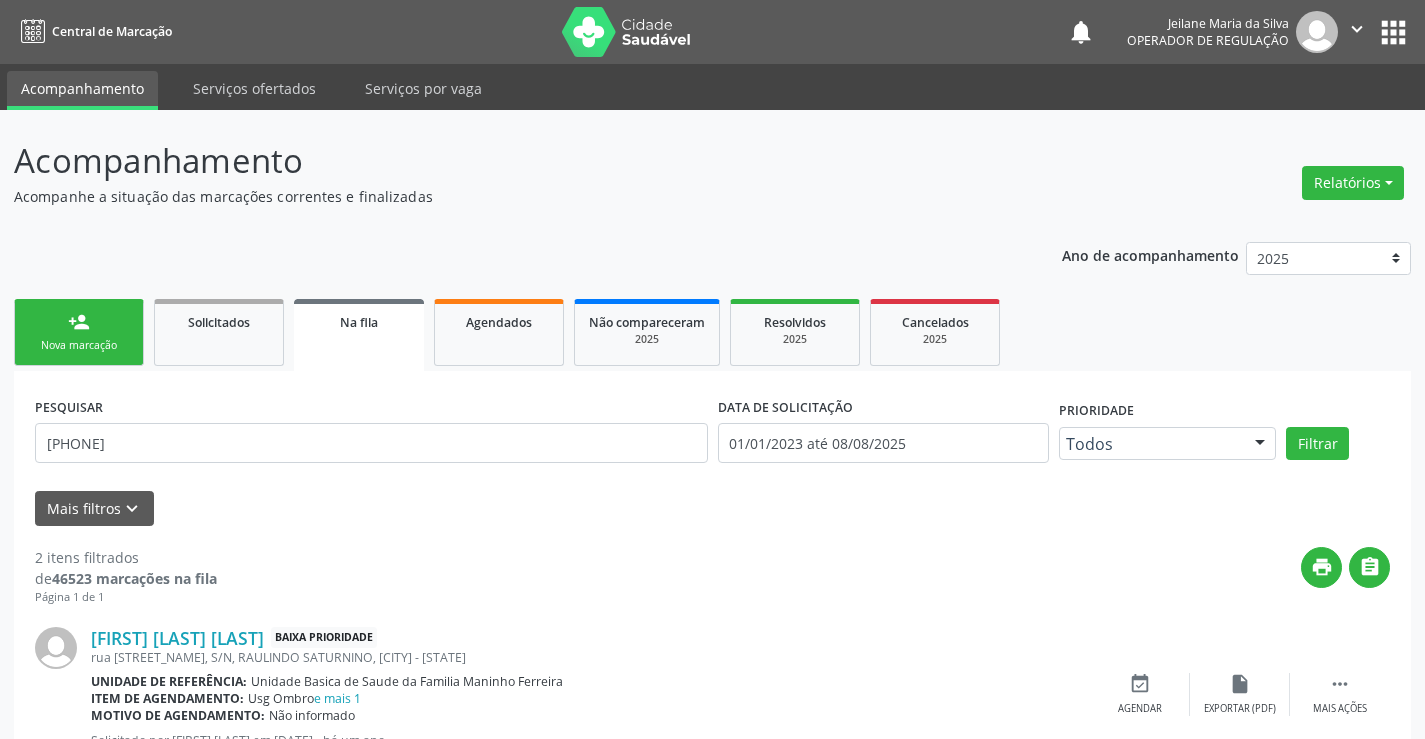 click on "person_add
Nova marcação" at bounding box center [79, 332] 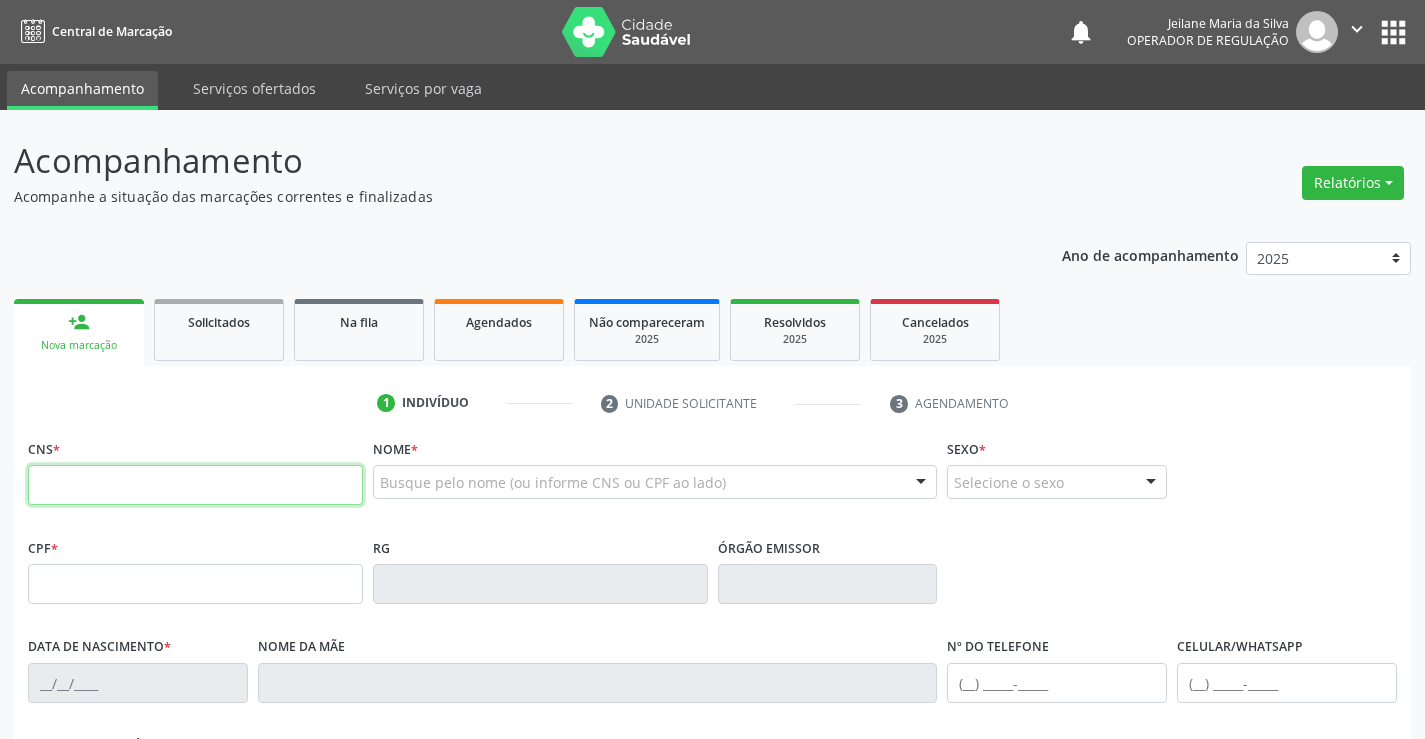 click at bounding box center (195, 485) 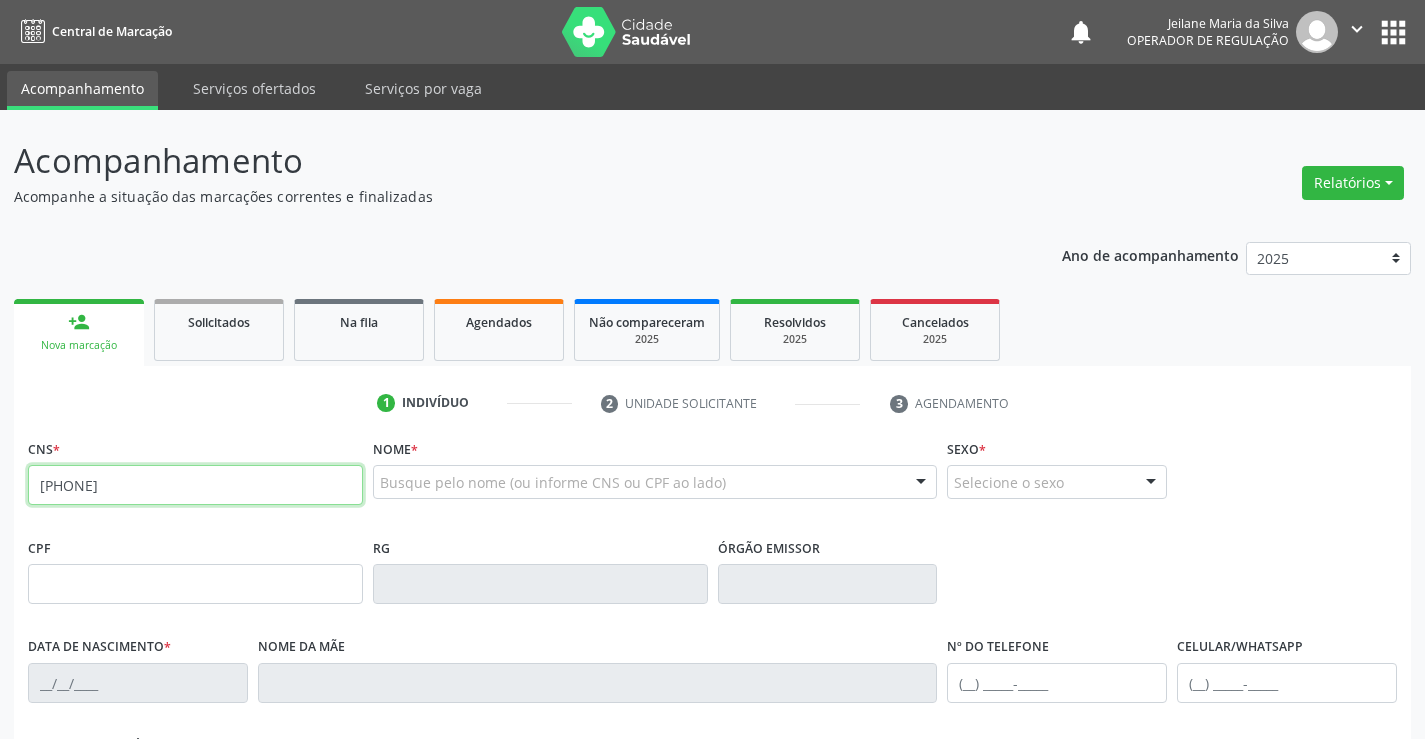 type on "702 0028 1918 5984" 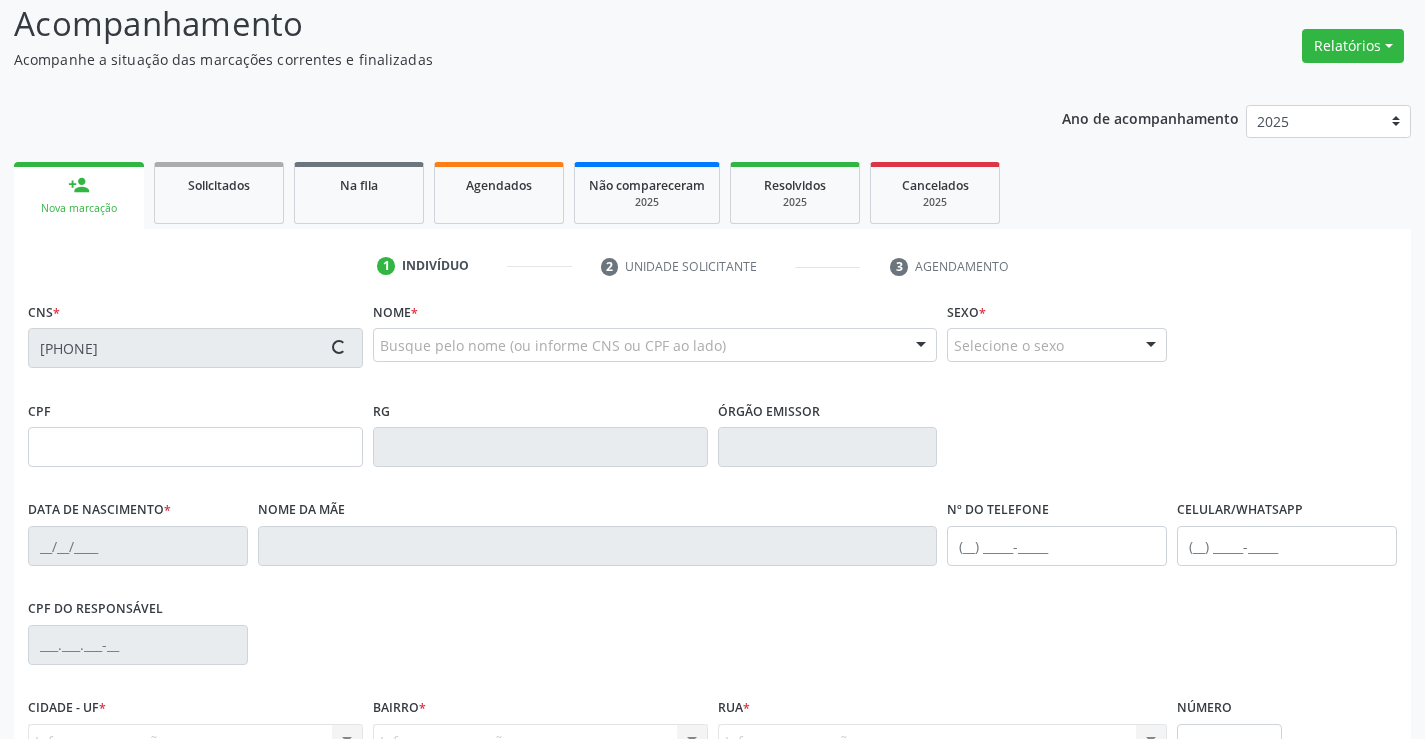 scroll, scrollTop: 345, scrollLeft: 0, axis: vertical 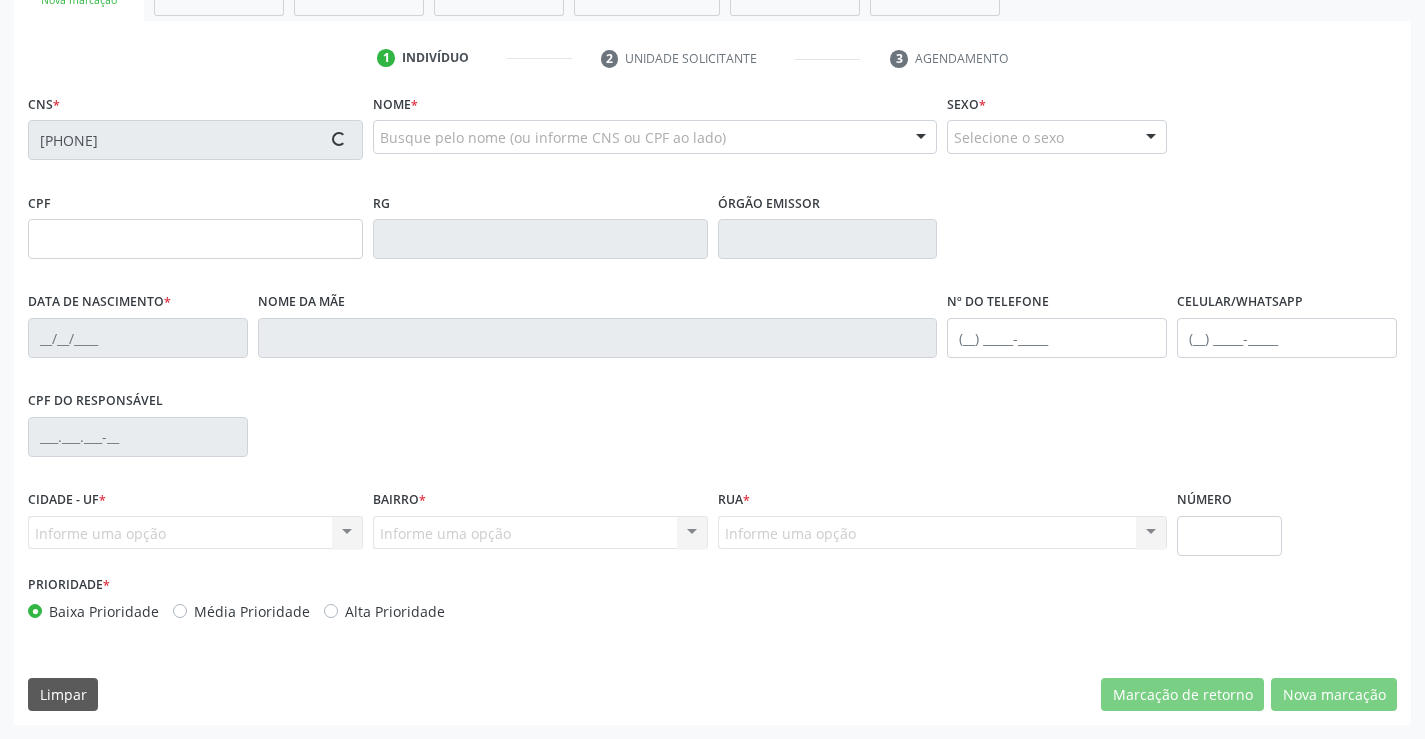 type on "000.458.665-46" 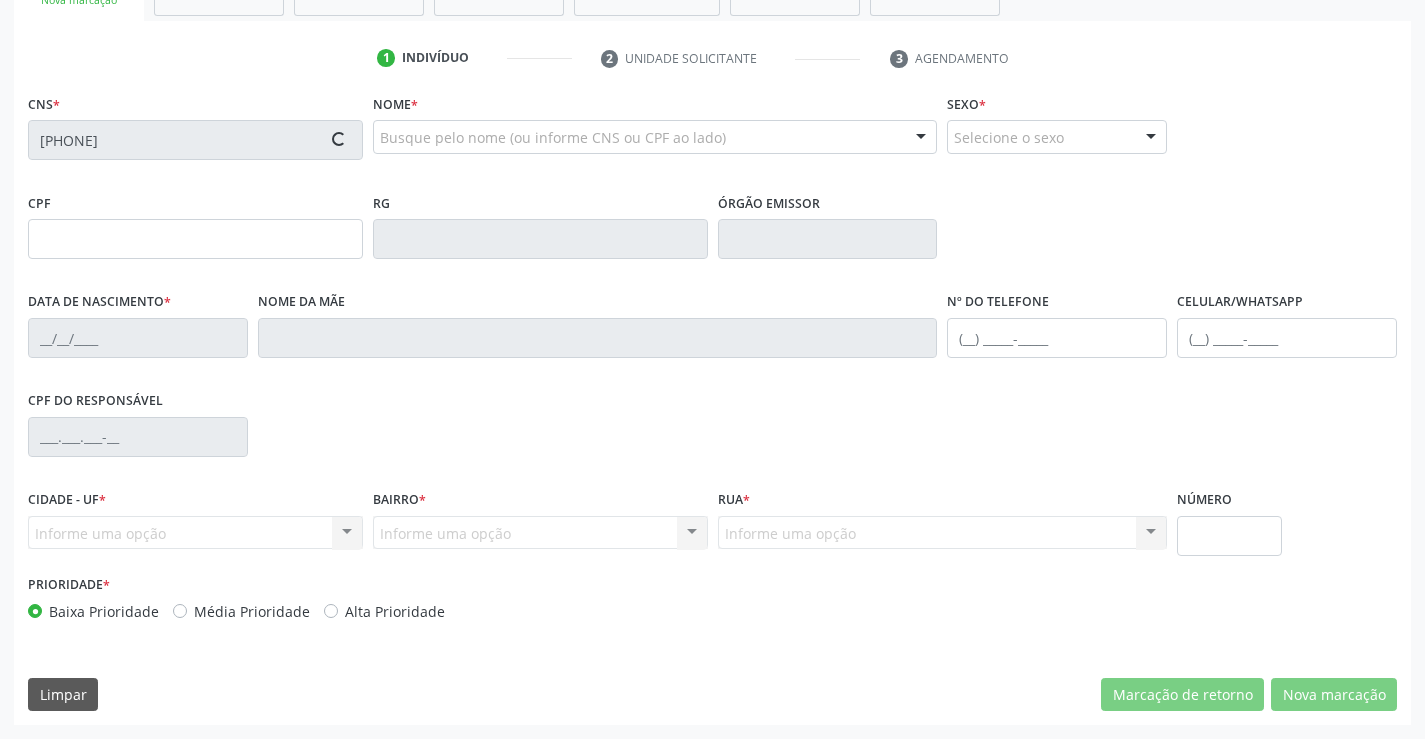 type on "000.458.665-46" 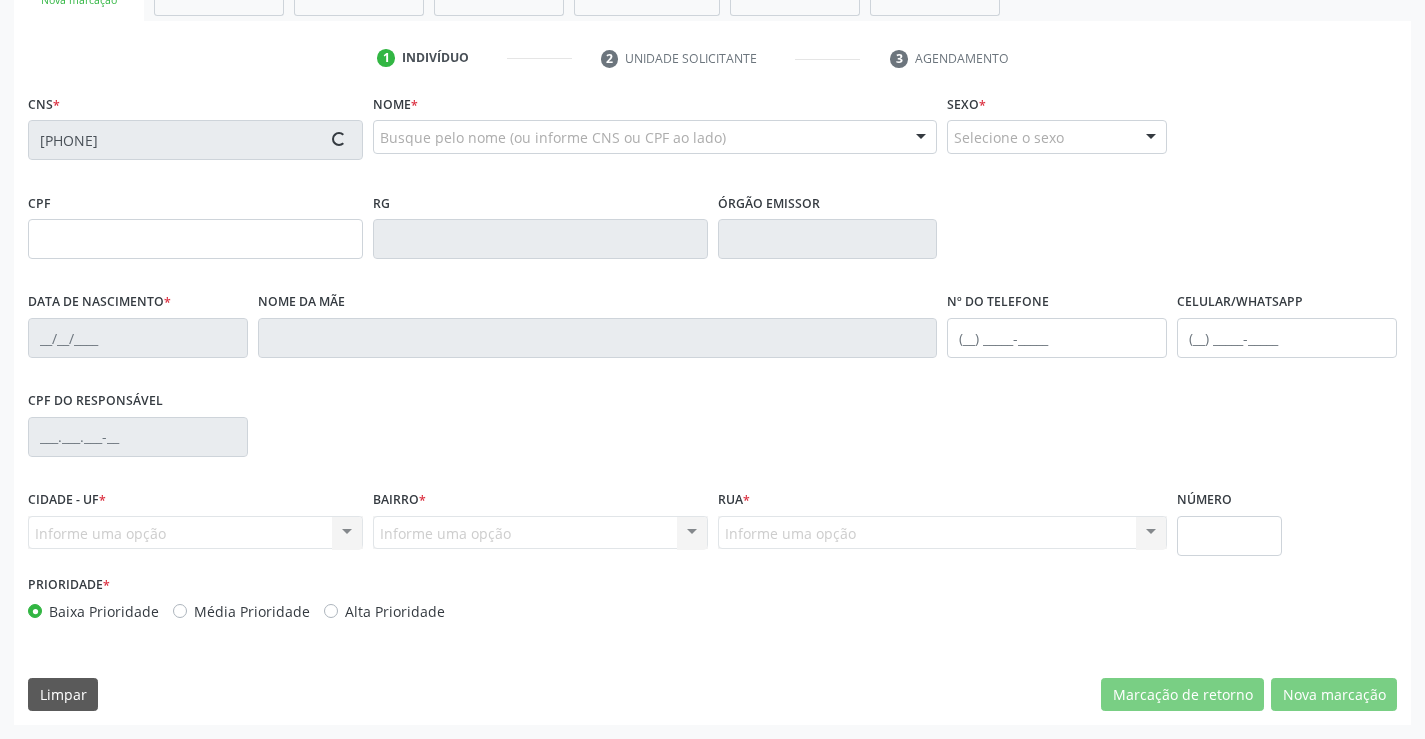 type on "SN" 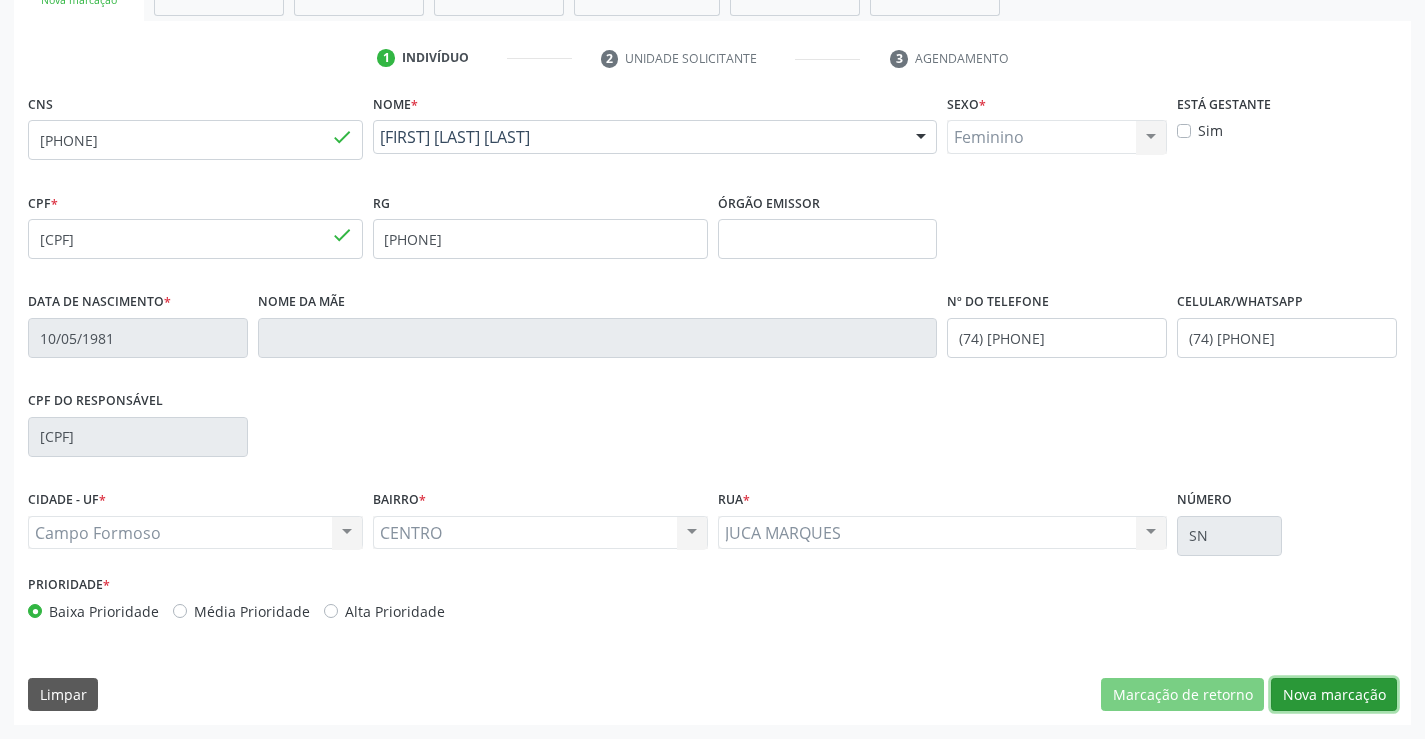 click on "Nova marcação" at bounding box center [1334, 695] 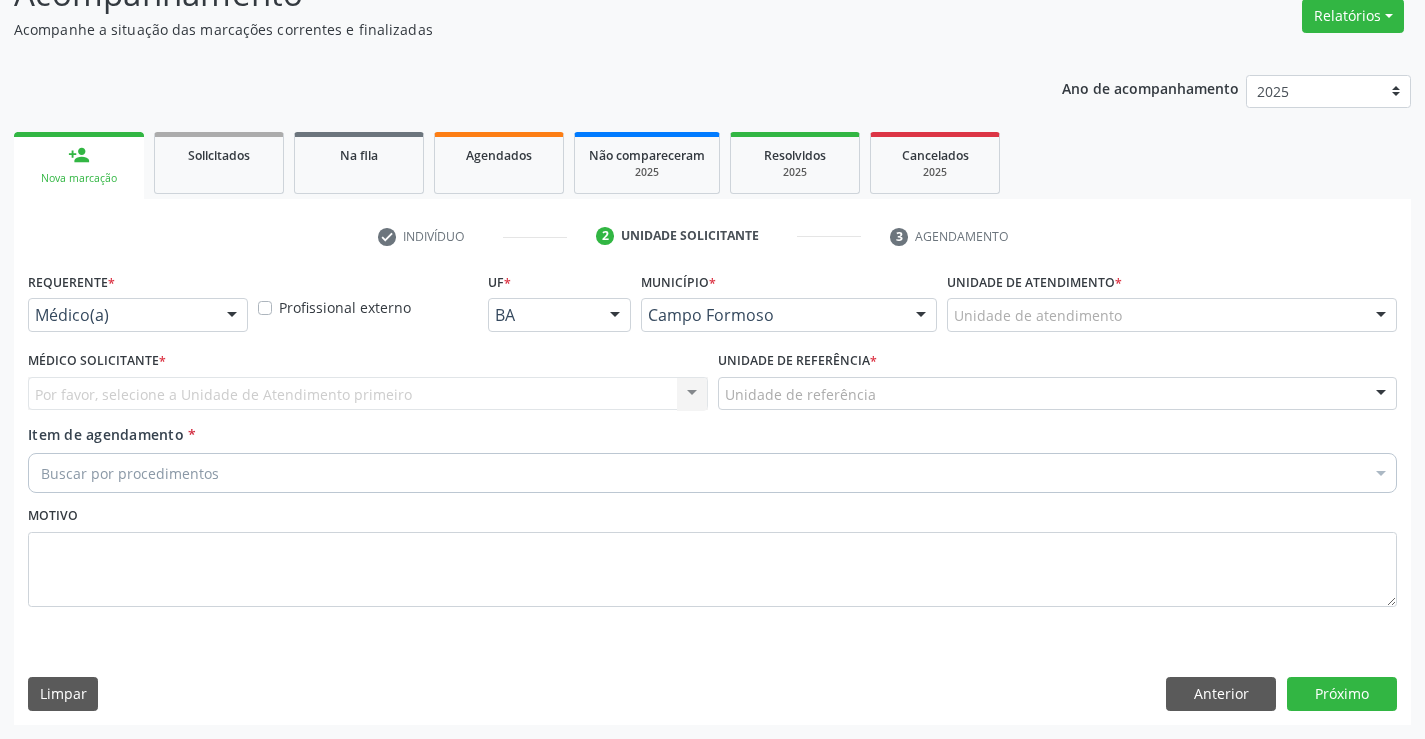 scroll, scrollTop: 167, scrollLeft: 0, axis: vertical 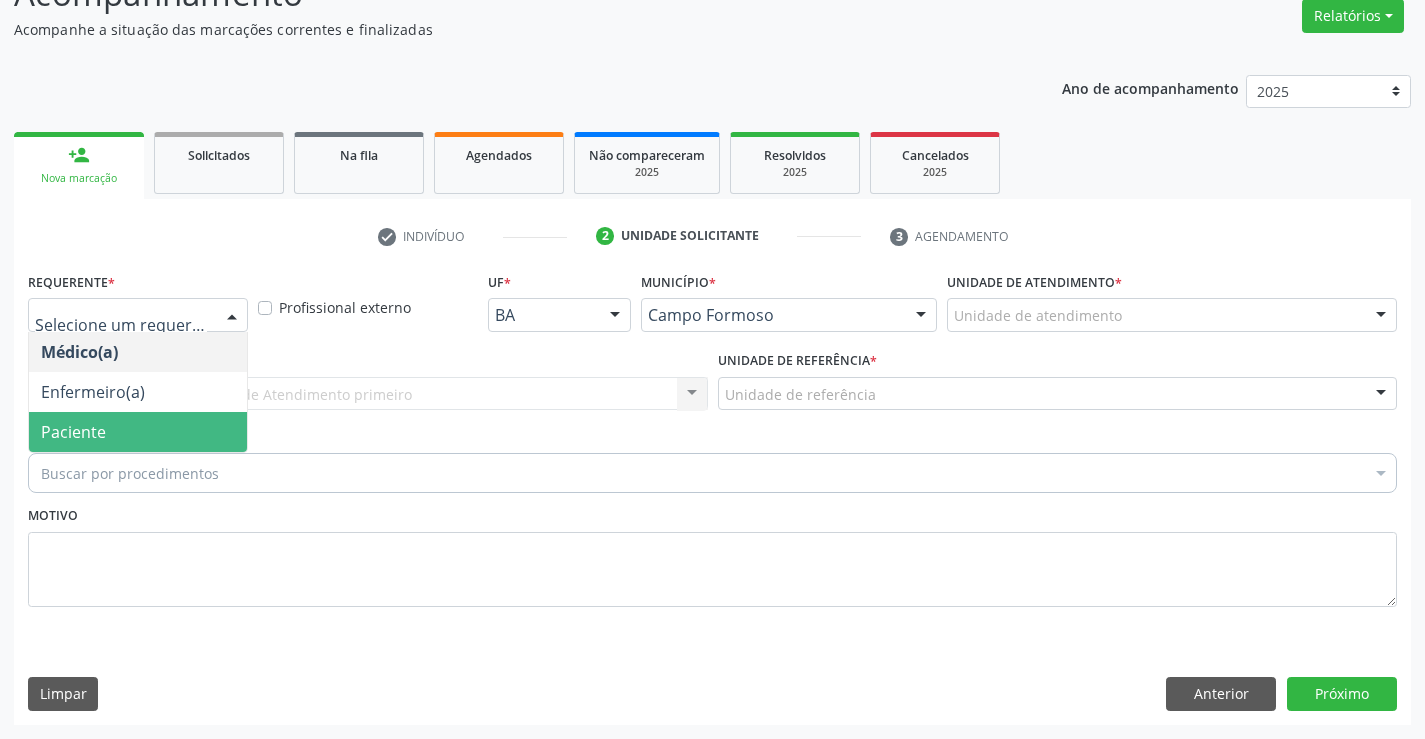 click on "Paciente" at bounding box center [138, 432] 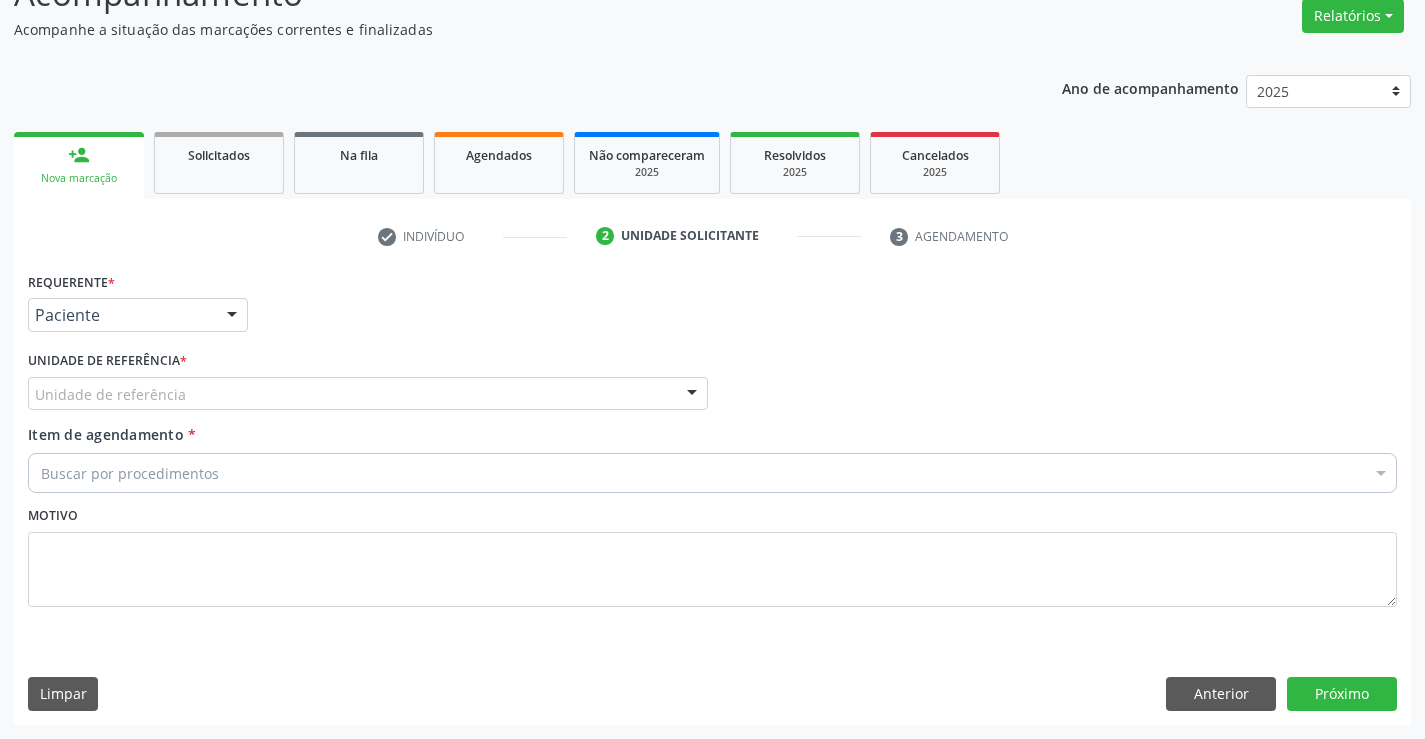 click on "Unidade de referência" at bounding box center (368, 394) 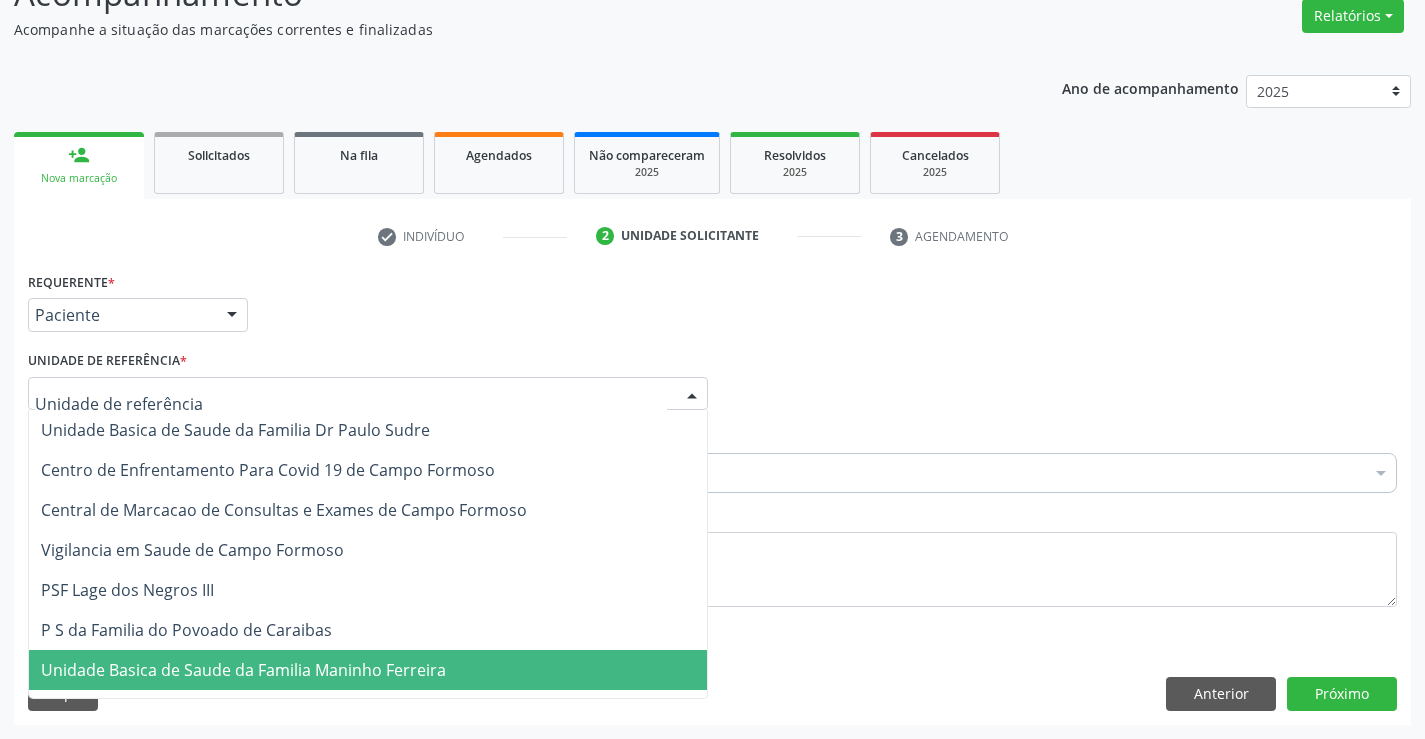 click on "Unidade Basica de Saude da Familia Maninho Ferreira" at bounding box center (243, 670) 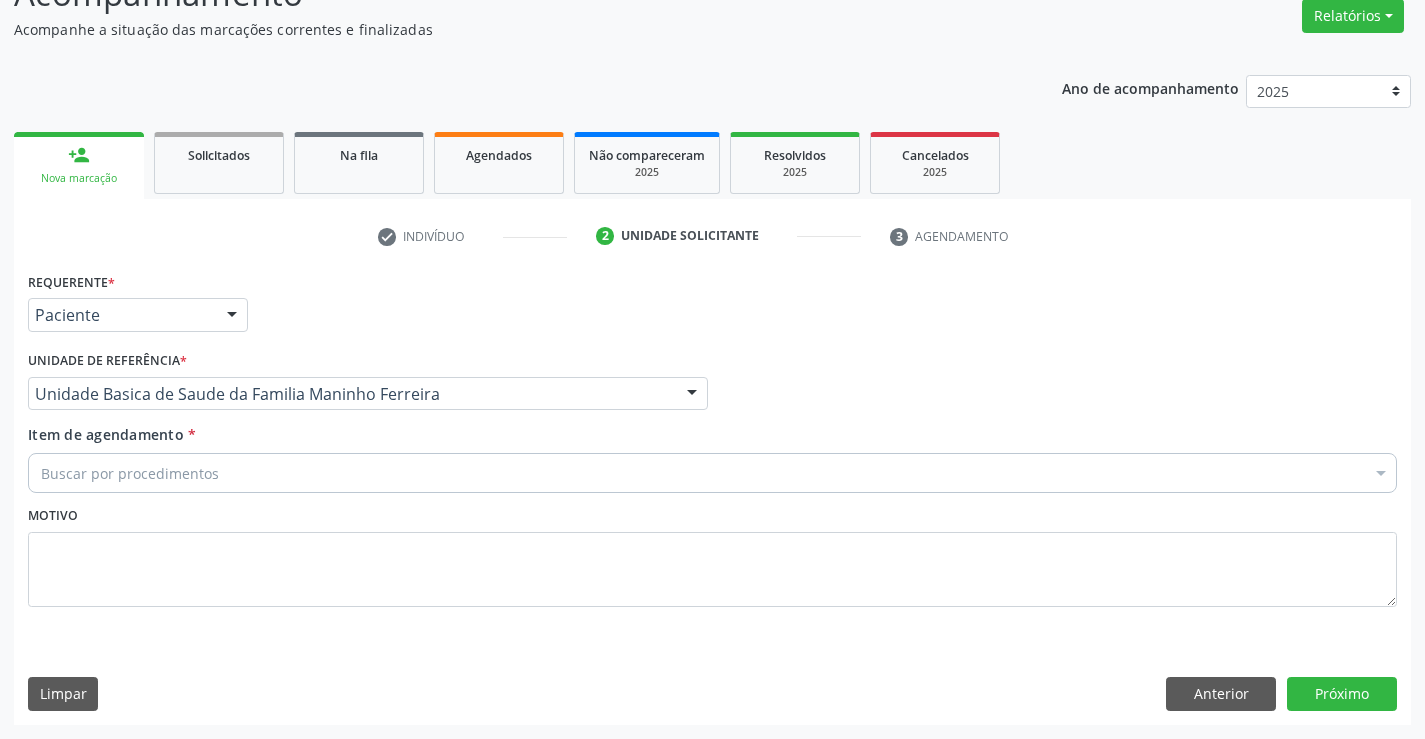 click on "Buscar por procedimentos" at bounding box center [712, 473] 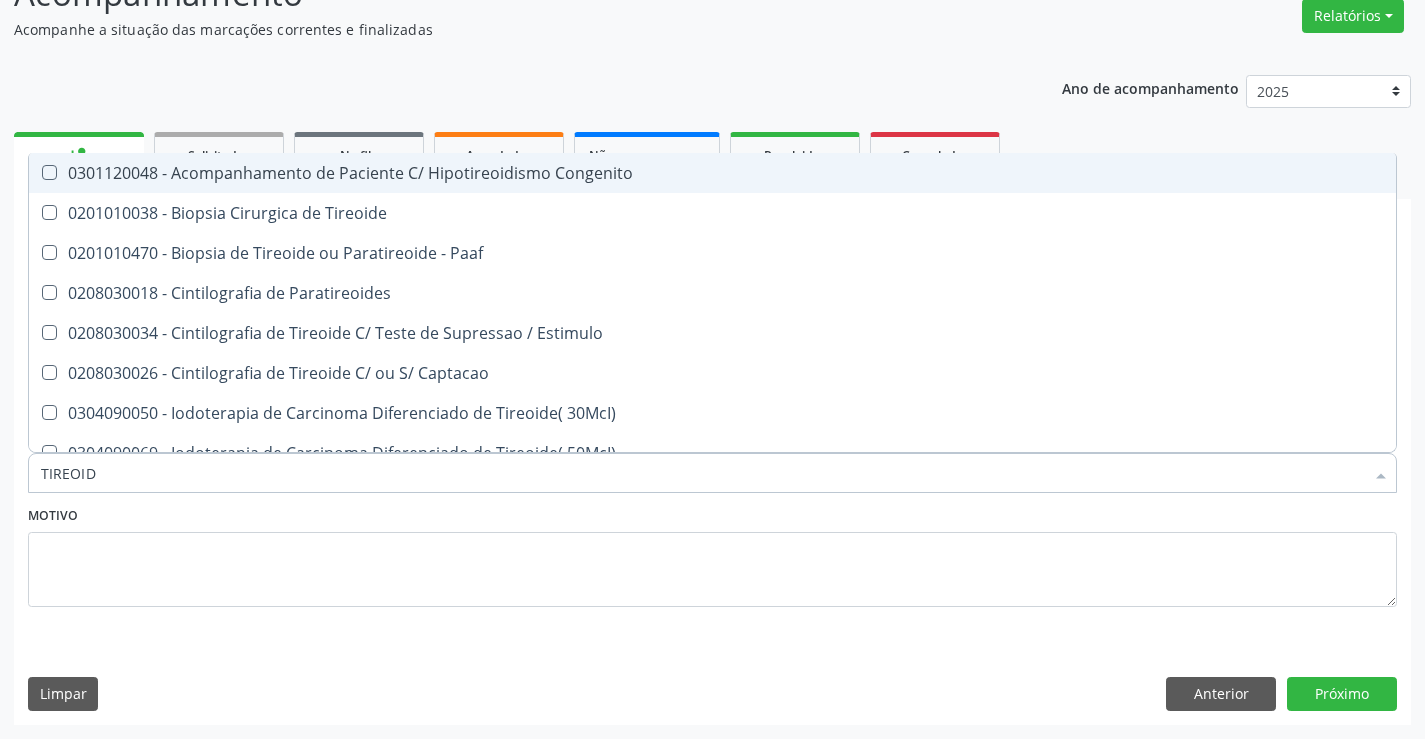 type on "TIREOIDE" 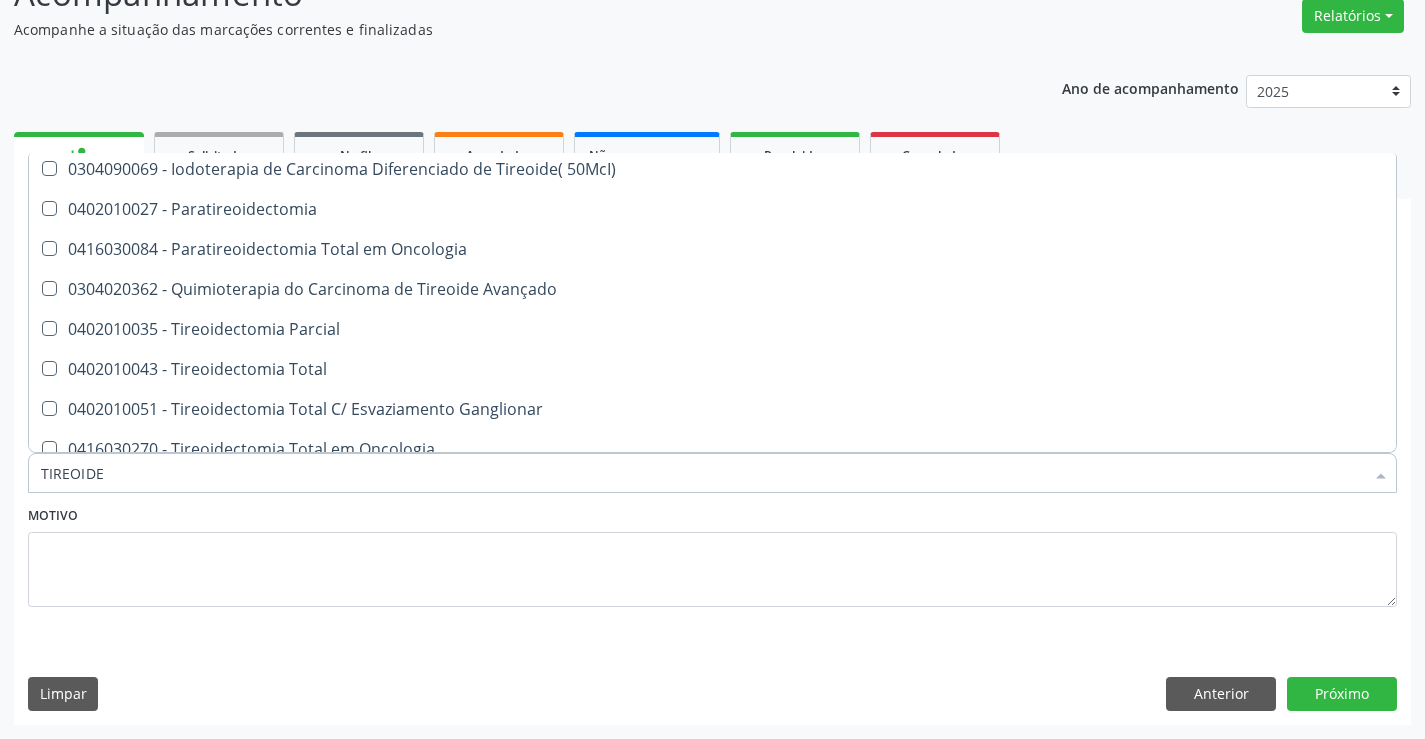 scroll, scrollTop: 381, scrollLeft: 0, axis: vertical 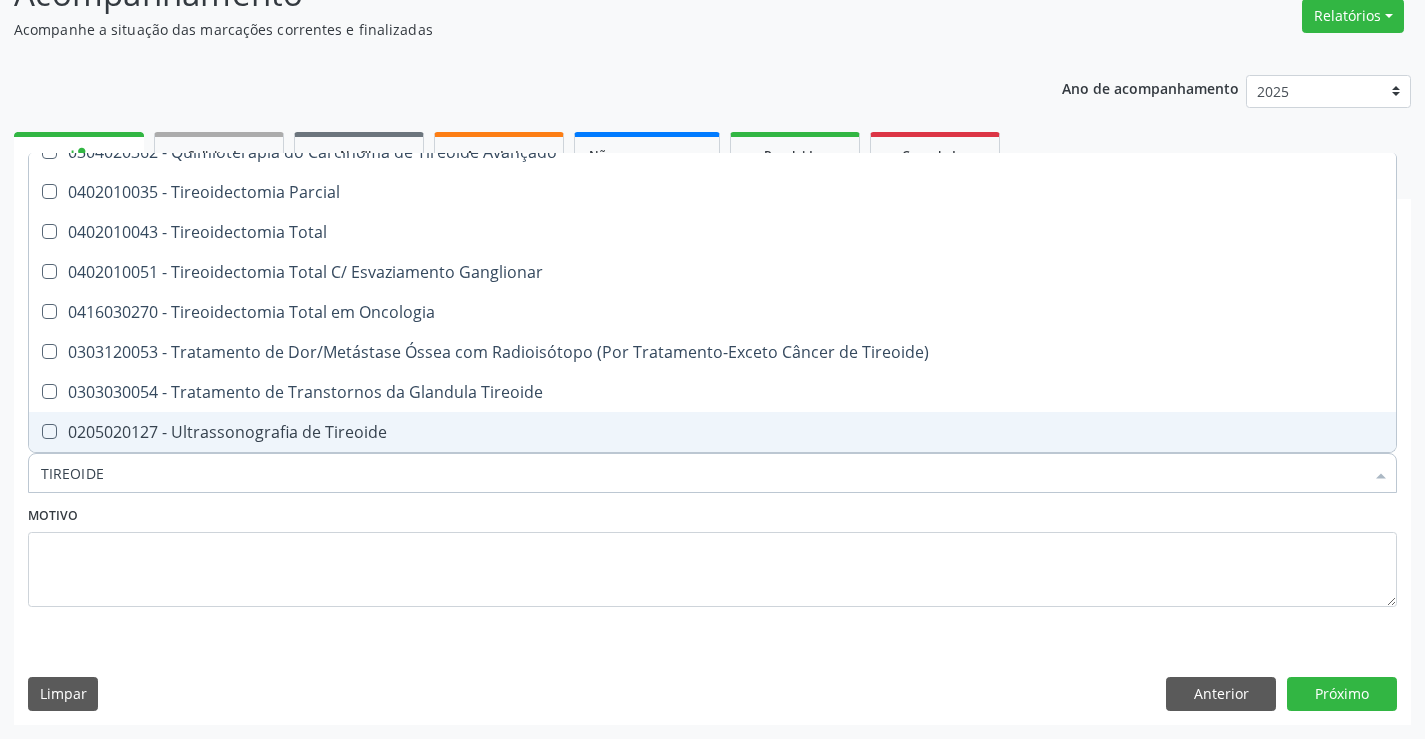 click on "0205020127 - Ultrassonografia de Tireoide" at bounding box center [712, 432] 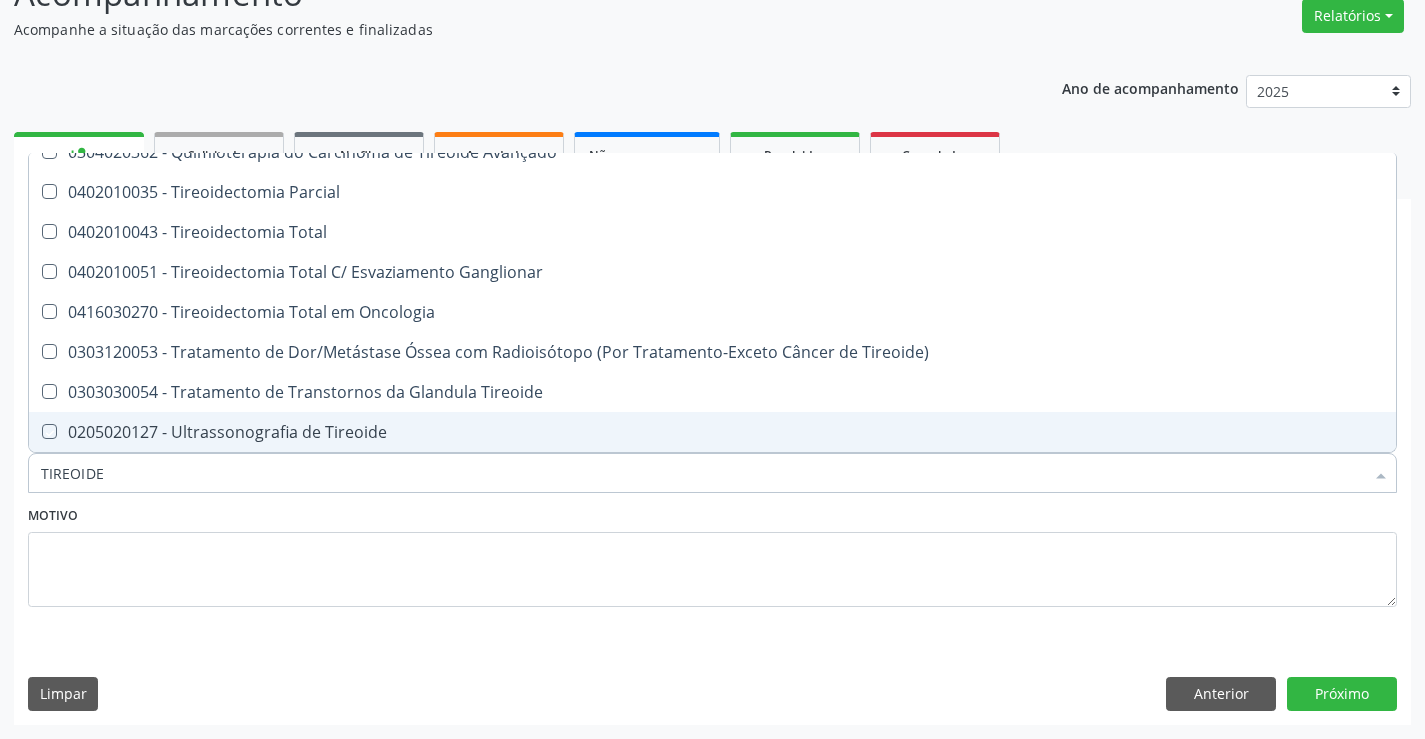 checkbox on "true" 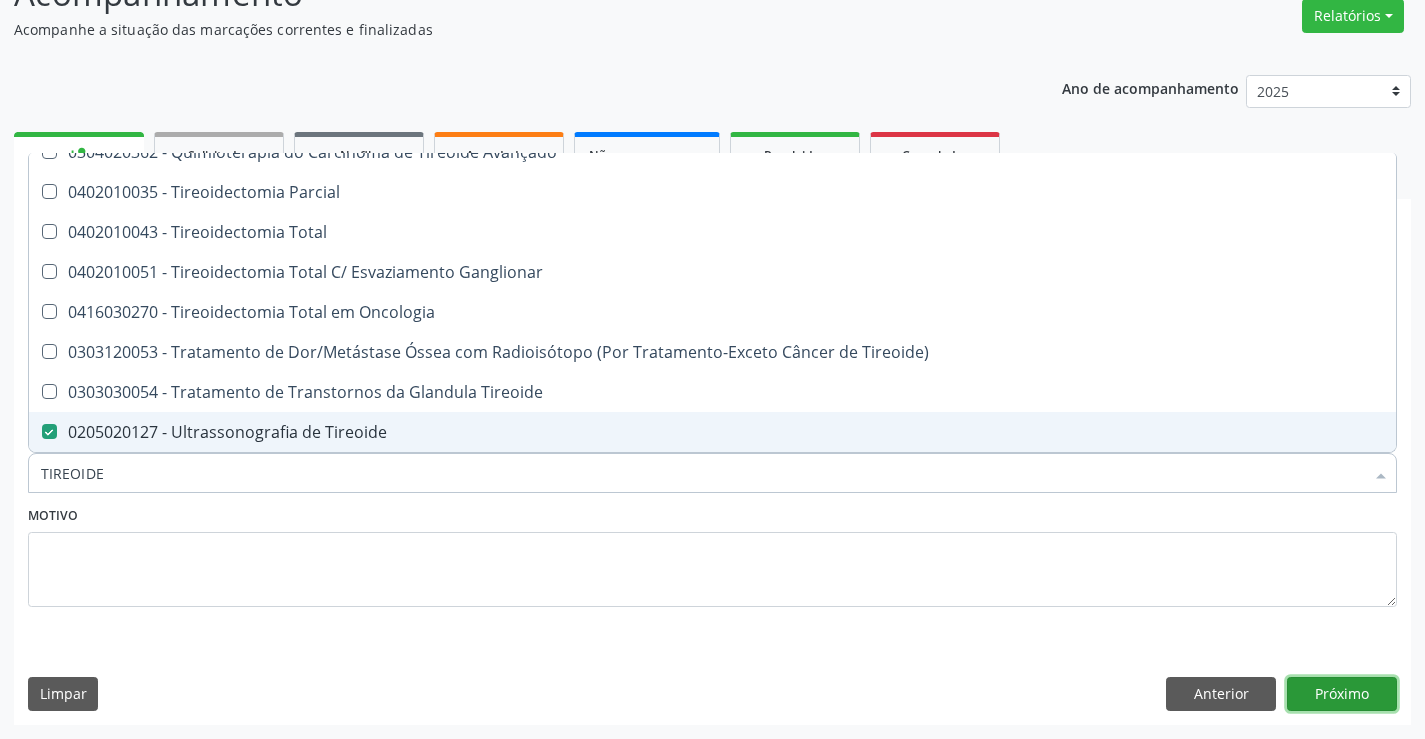 click on "Próximo" at bounding box center (1342, 694) 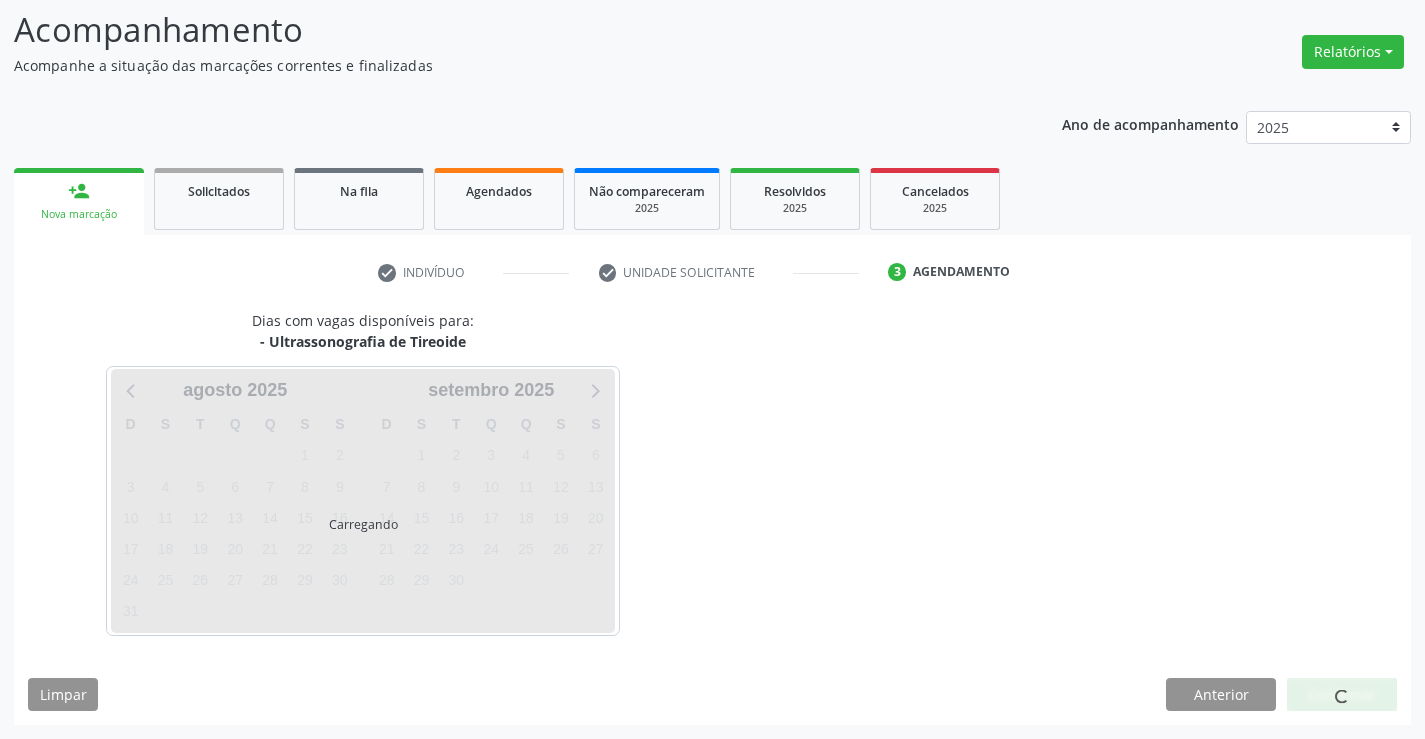 scroll, scrollTop: 131, scrollLeft: 0, axis: vertical 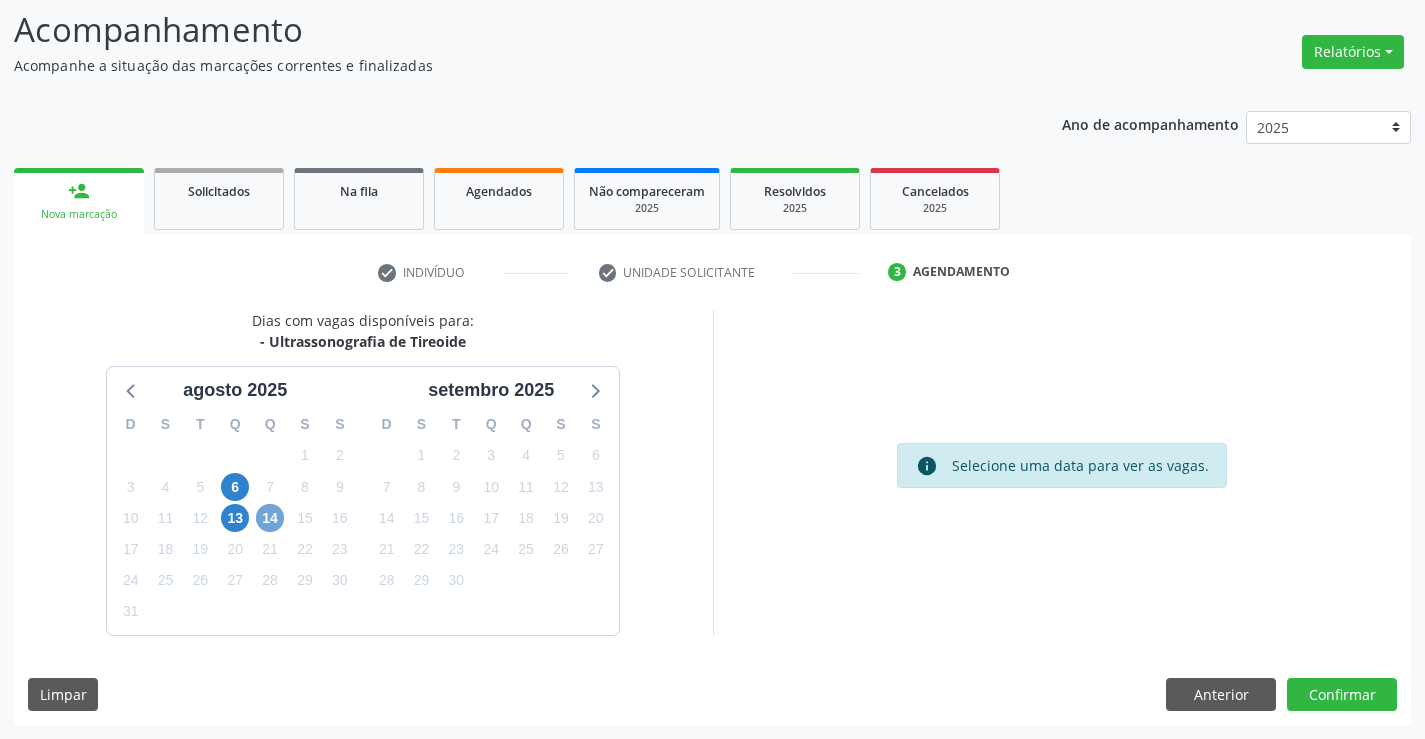 click on "14" at bounding box center (270, 518) 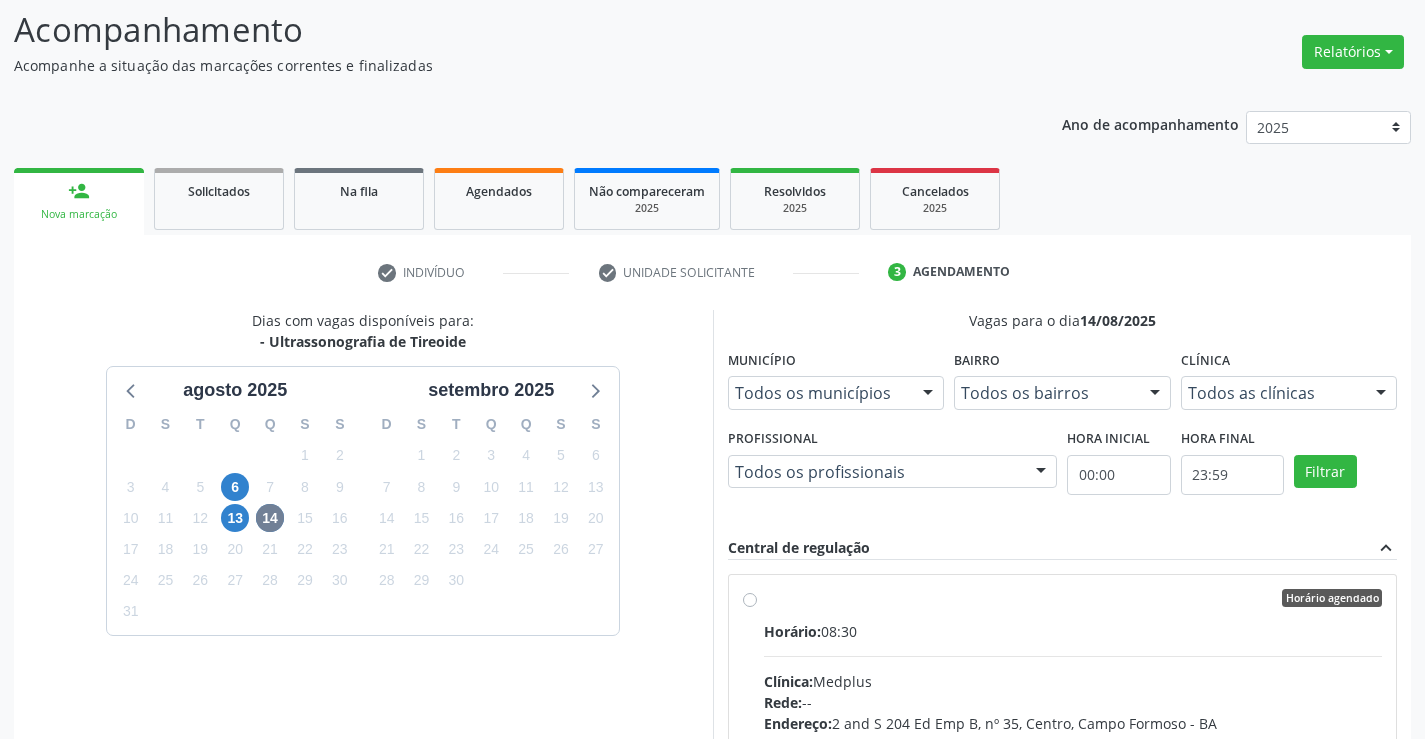 click on "Horário:   08:30
Clínica:  Medplus
Rede:
--
Endereço:   2 and S 204 Ed Emp B, nº 35, Centro, Campo Formoso - BA
Telefone:   --
Profissional:
Lanna Peralva Miranda Rocha
Informações adicionais sobre o atendimento
Idade de atendimento:
de 0 a 120 anos
Gênero(s) atendido(s):
Masculino e Feminino
Informações adicionais:
--" at bounding box center (1073, 758) 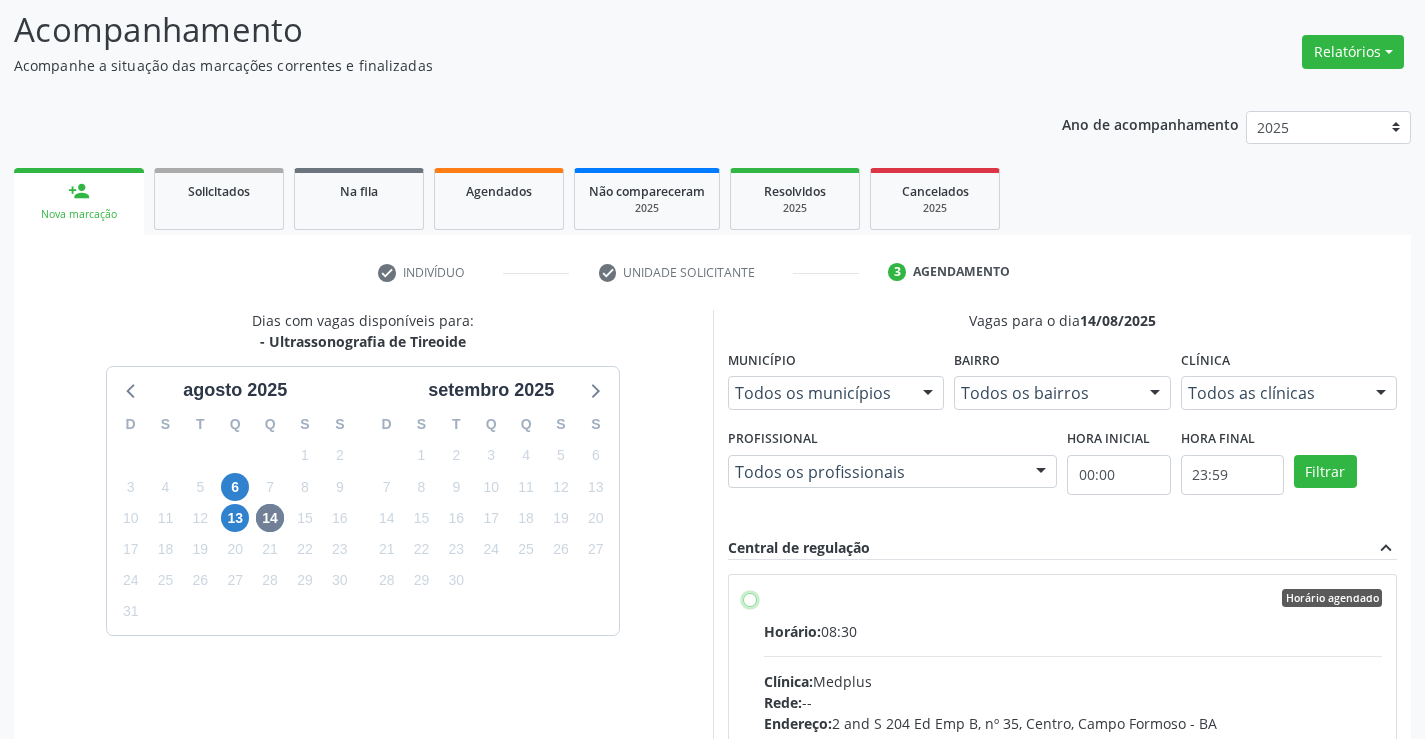 click on "Horário agendado
Horário:   08:30
Clínica:  Medplus
Rede:
--
Endereço:   2 and S 204 Ed Emp B, nº 35, Centro, Campo Formoso - BA
Telefone:   --
Profissional:
Lanna Peralva Miranda Rocha
Informações adicionais sobre o atendimento
Idade de atendimento:
de 0 a 120 anos
Gênero(s) atendido(s):
Masculino e Feminino
Informações adicionais:
--" at bounding box center [750, 598] 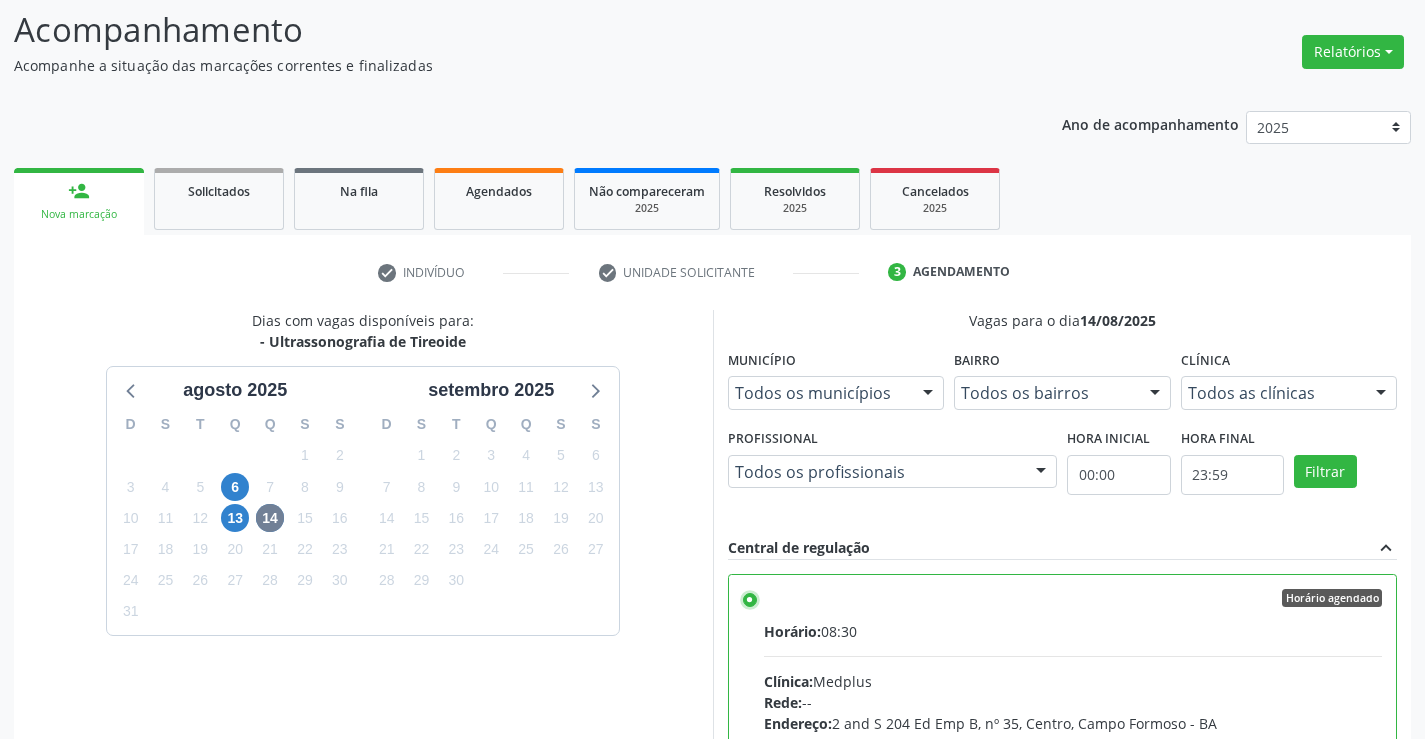 scroll, scrollTop: 456, scrollLeft: 0, axis: vertical 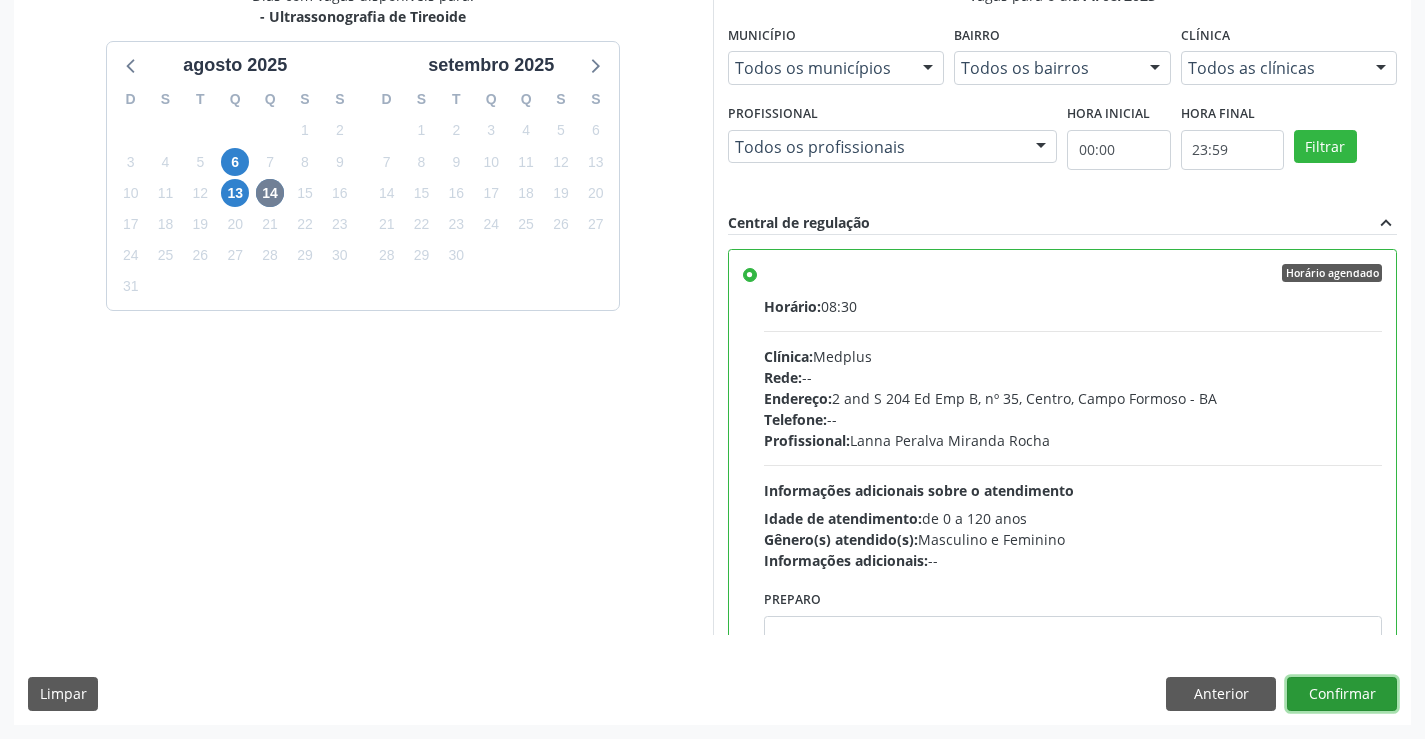 click on "Confirmar" at bounding box center [1342, 694] 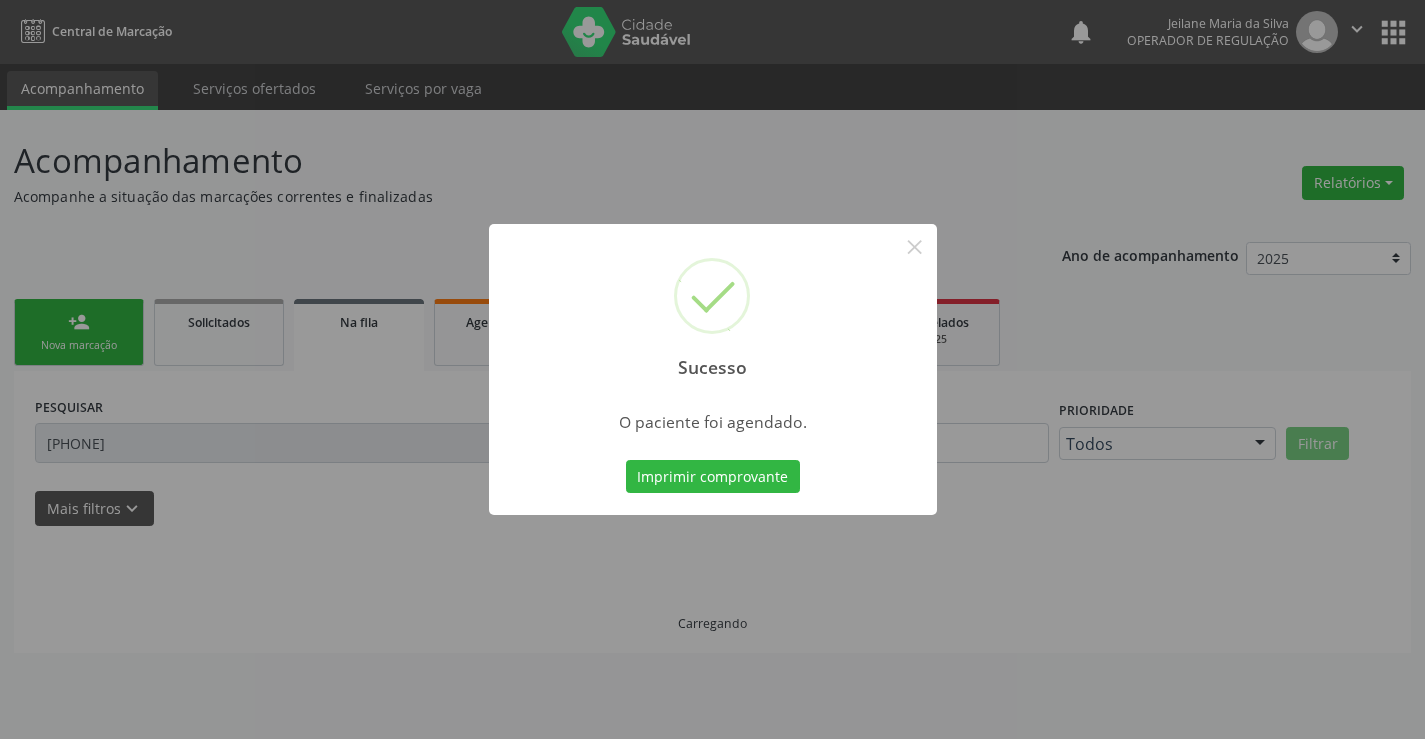 scroll, scrollTop: 0, scrollLeft: 0, axis: both 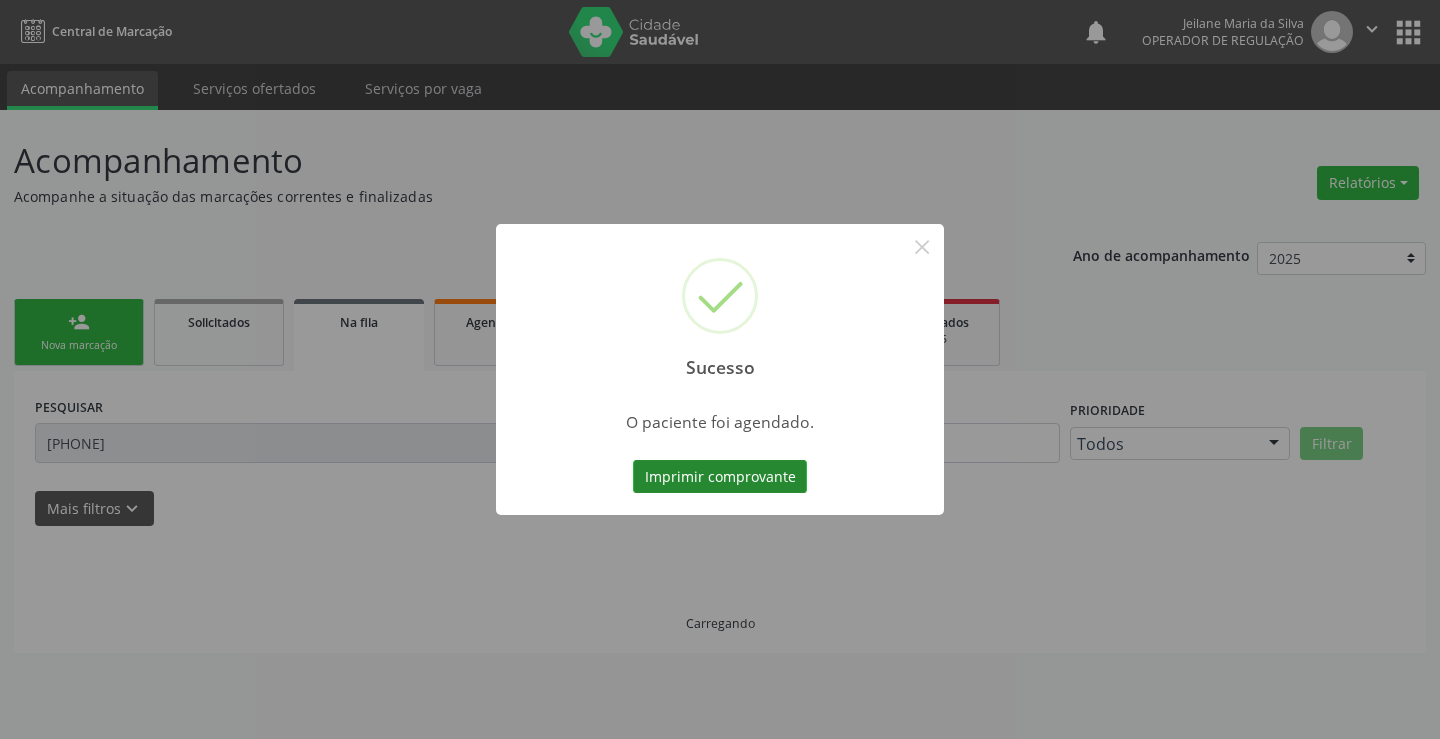 click on "Imprimir comprovante" at bounding box center [720, 477] 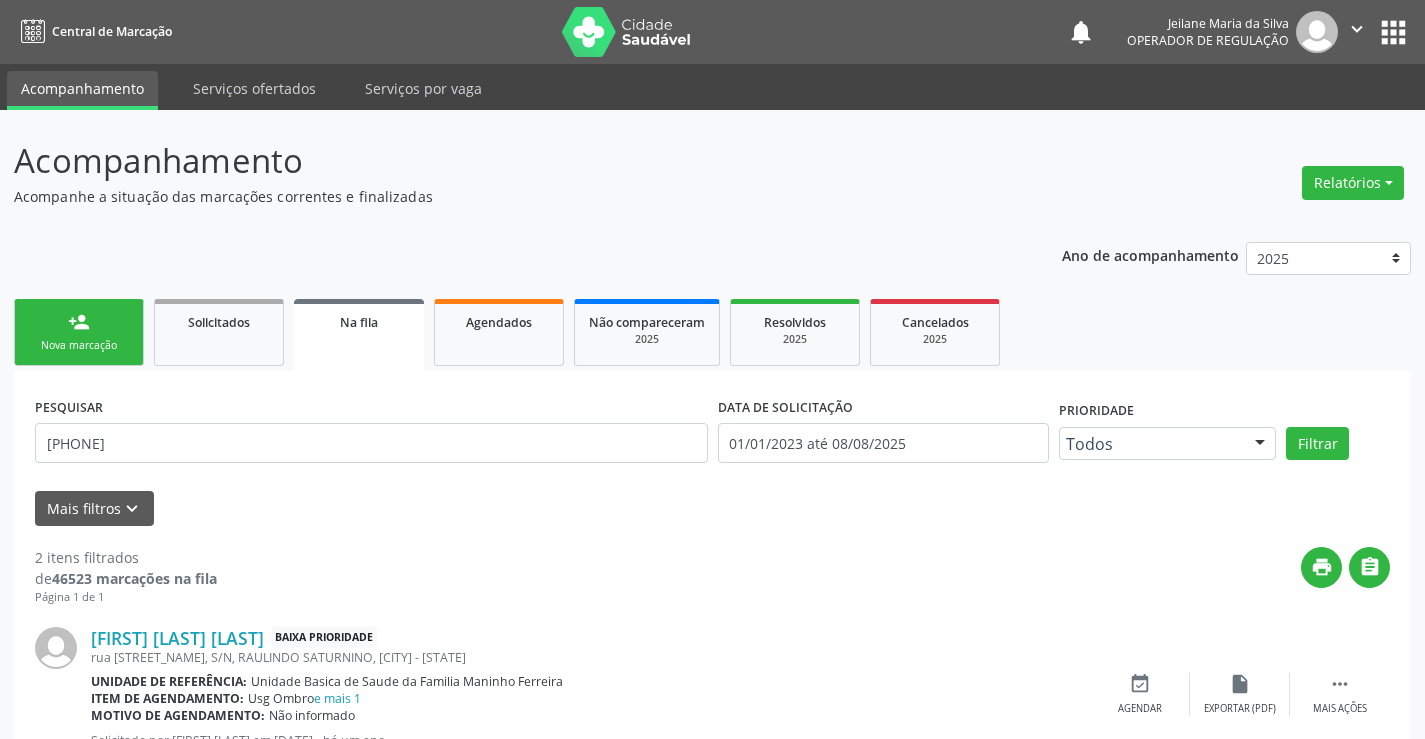 click on "Nova marcação" at bounding box center (79, 345) 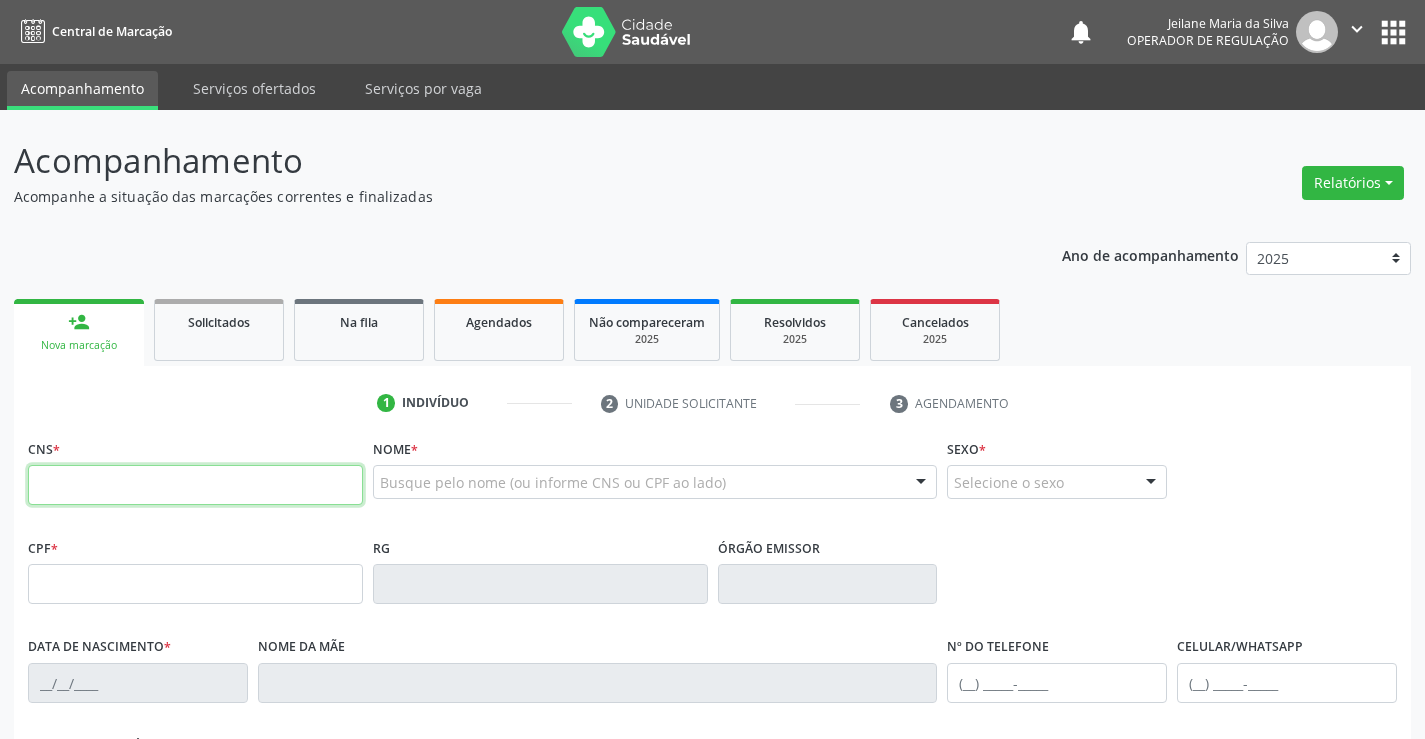 click at bounding box center (195, 485) 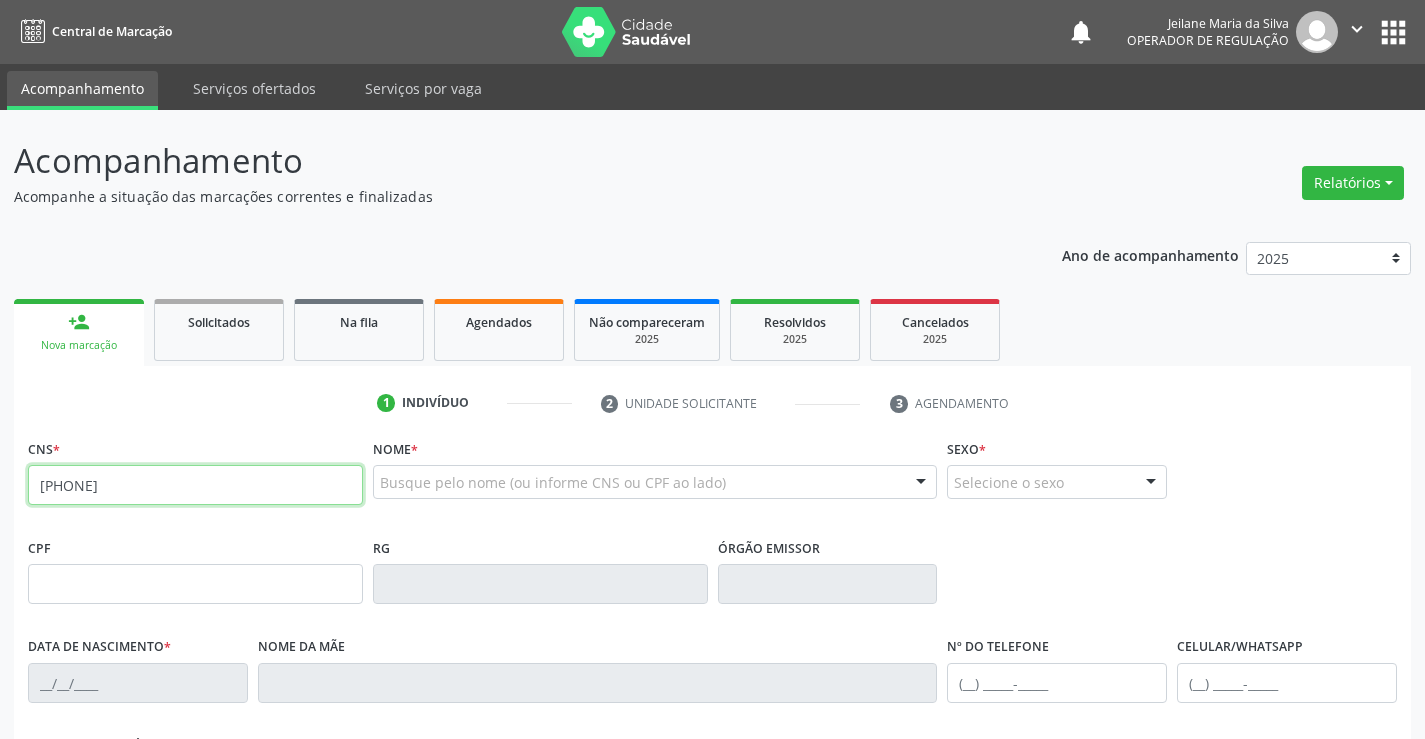 type on "702 0028 1918 5984" 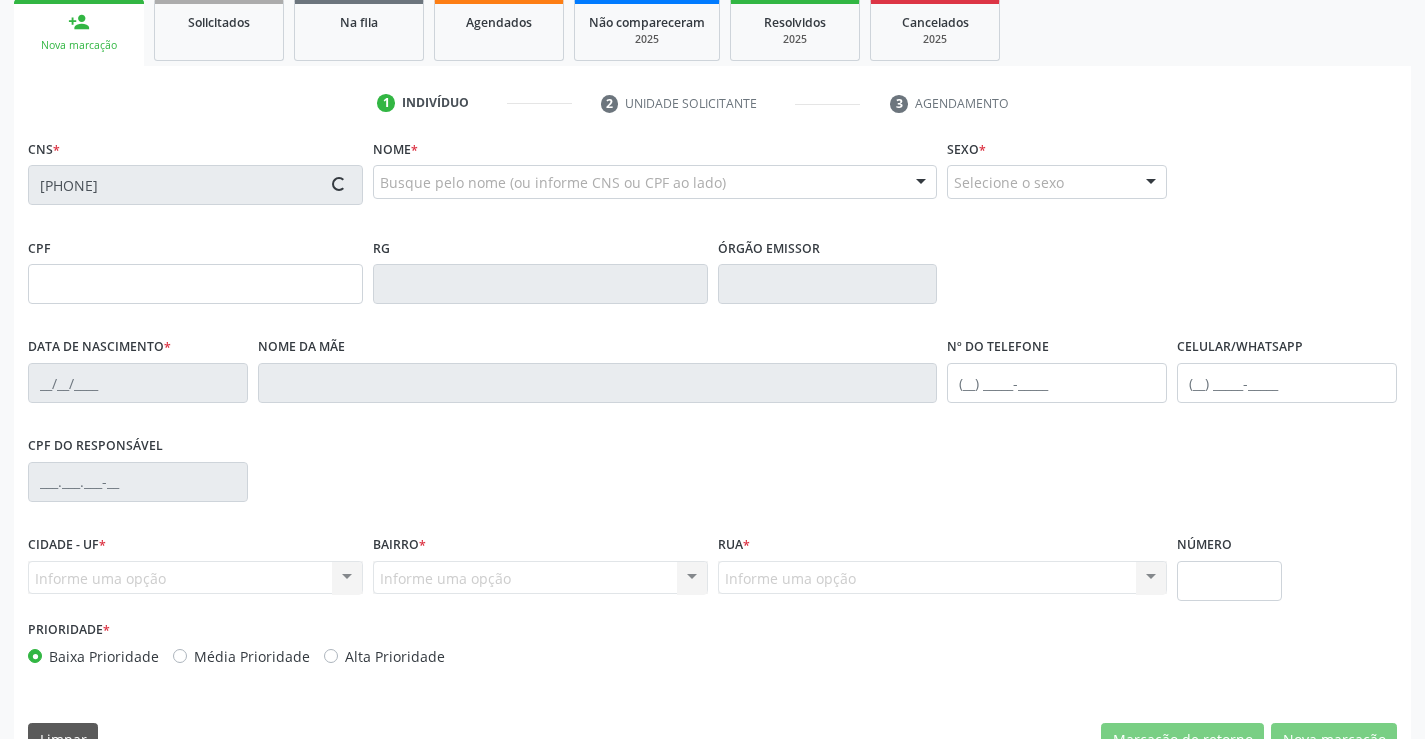type on "000.458.665-46" 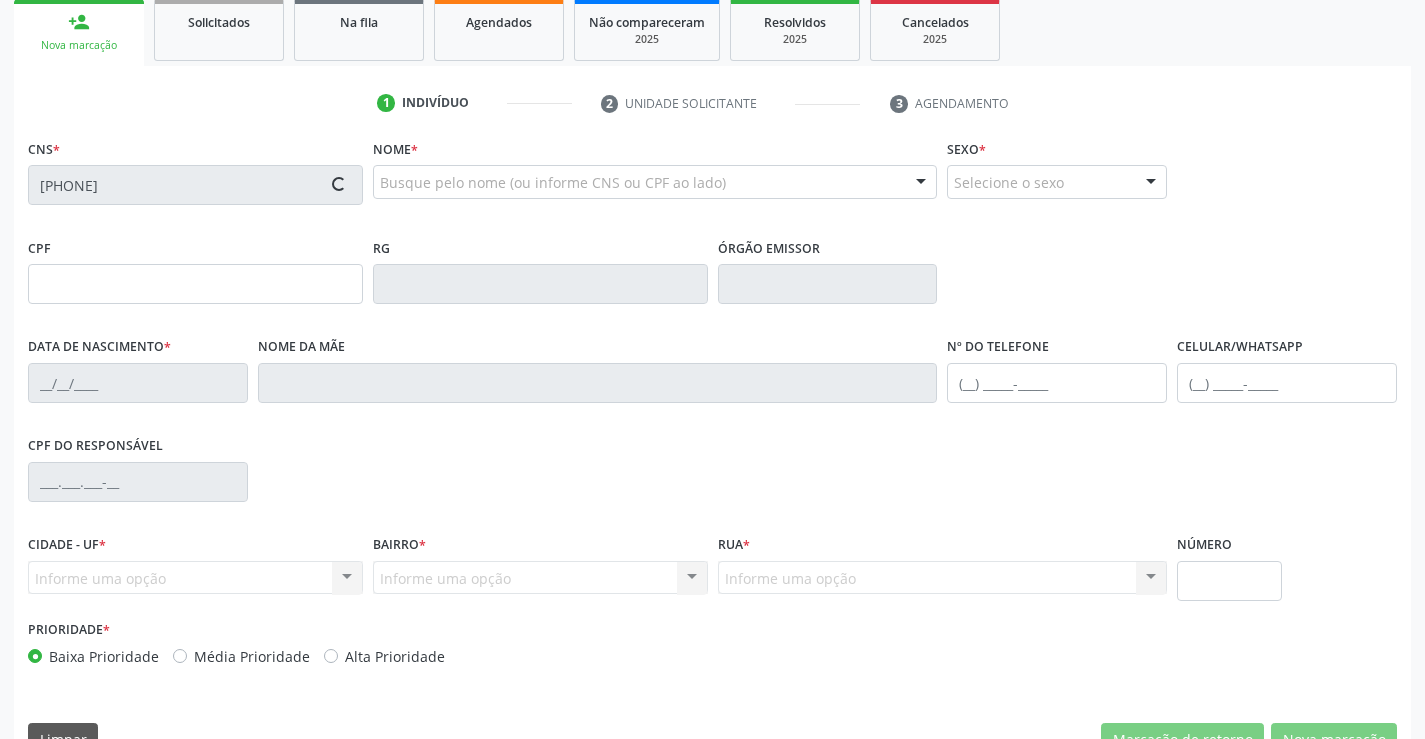 type on "1135167540" 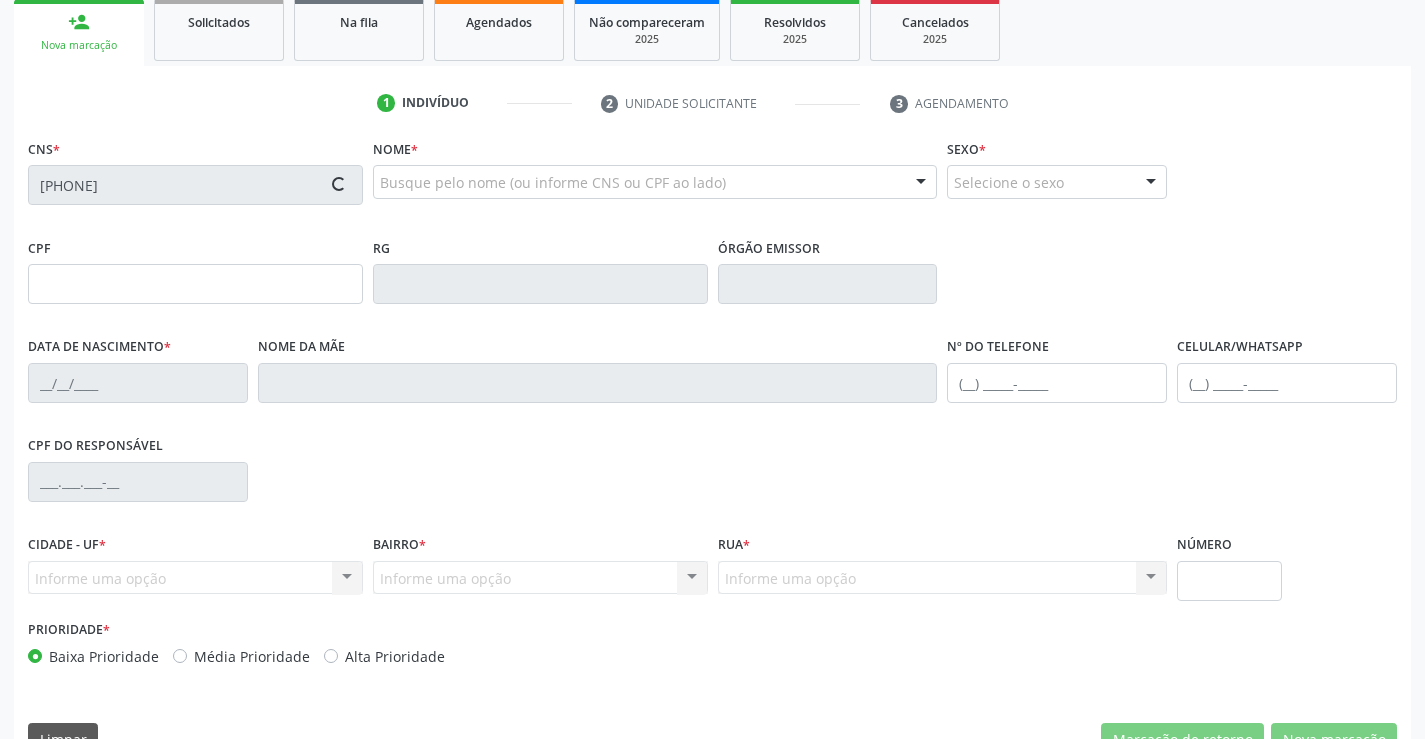 type on "000.458.665-46" 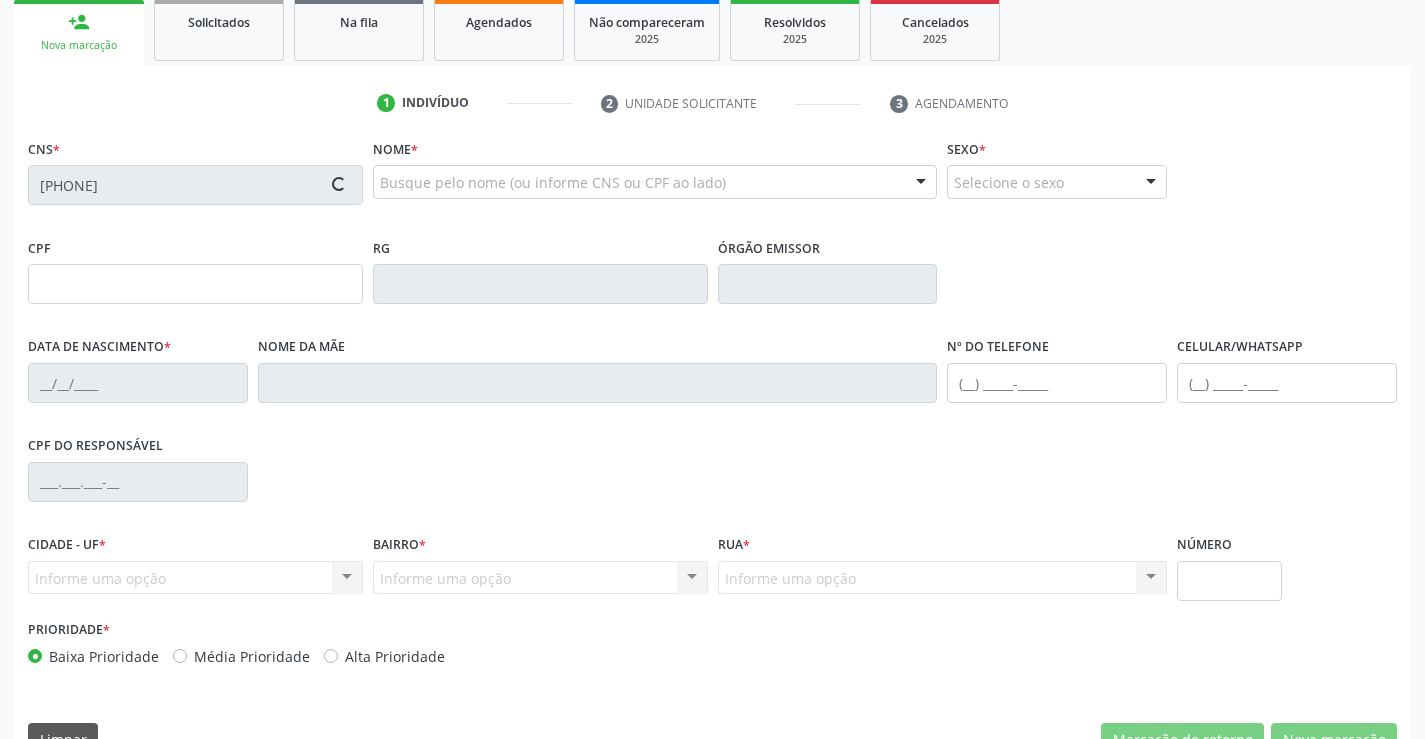 type on "SN" 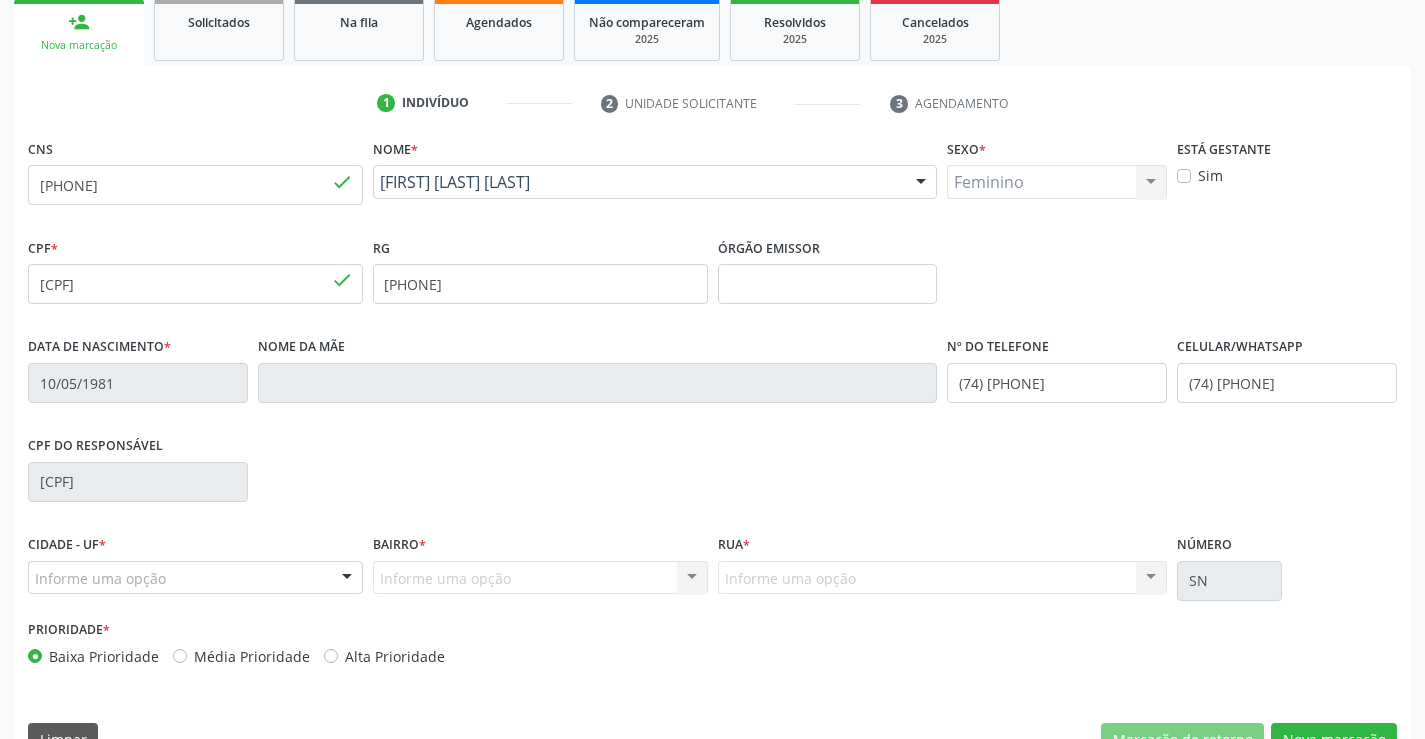 scroll, scrollTop: 345, scrollLeft: 0, axis: vertical 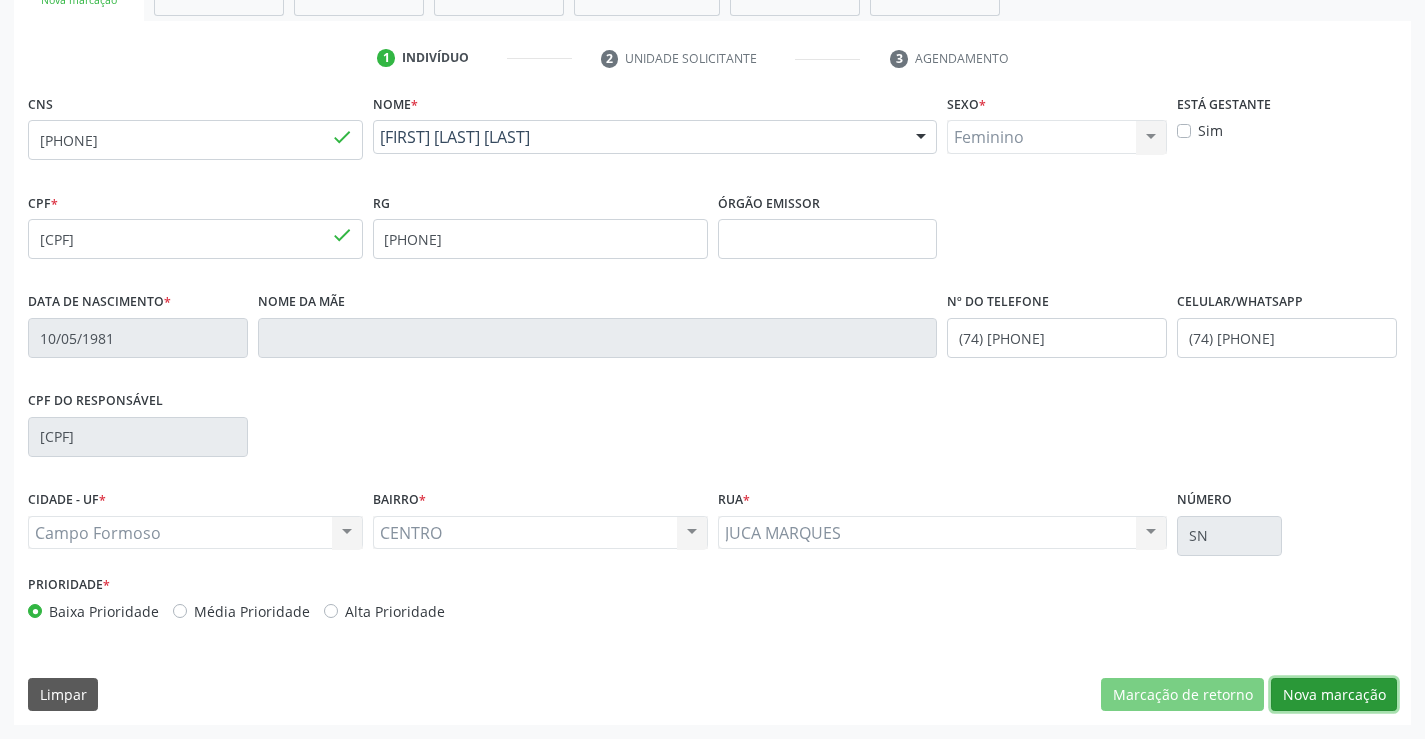 click on "Nova marcação" at bounding box center [1334, 695] 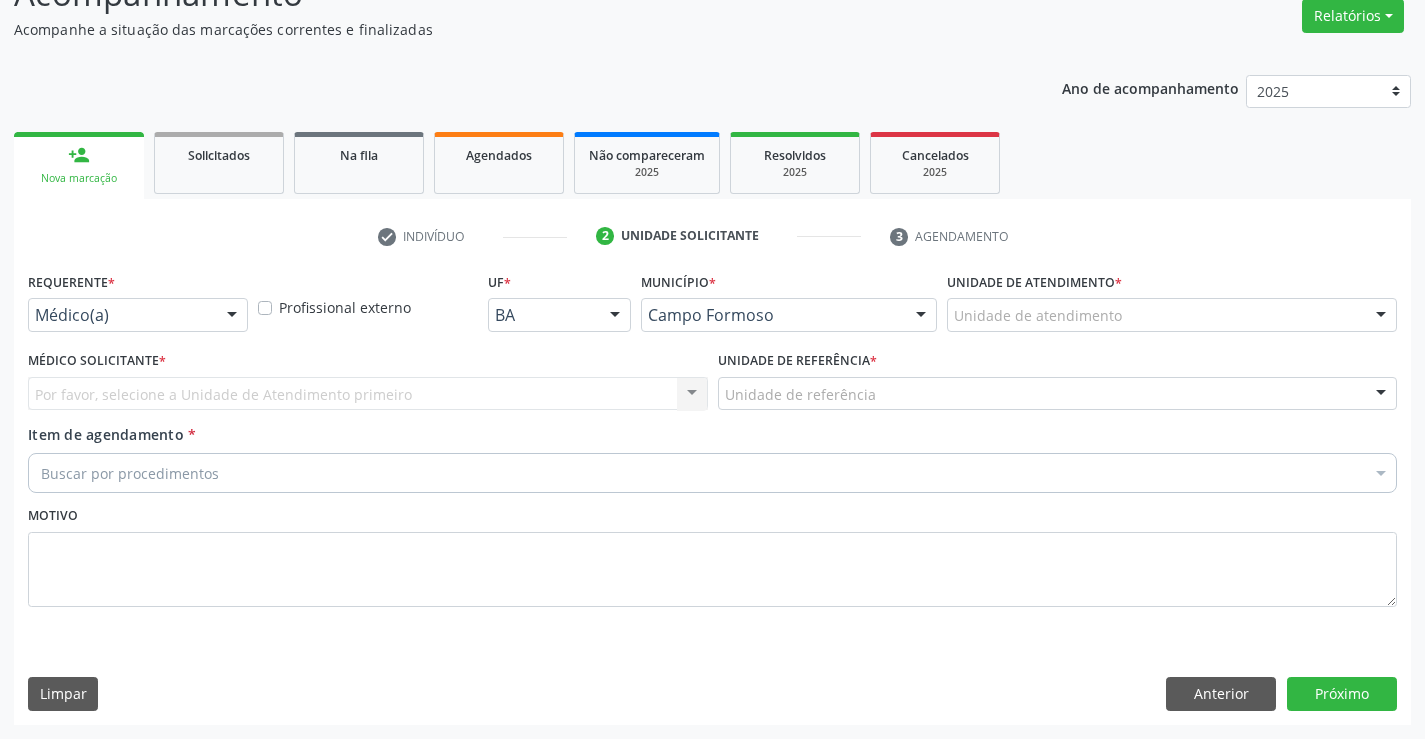 scroll, scrollTop: 167, scrollLeft: 0, axis: vertical 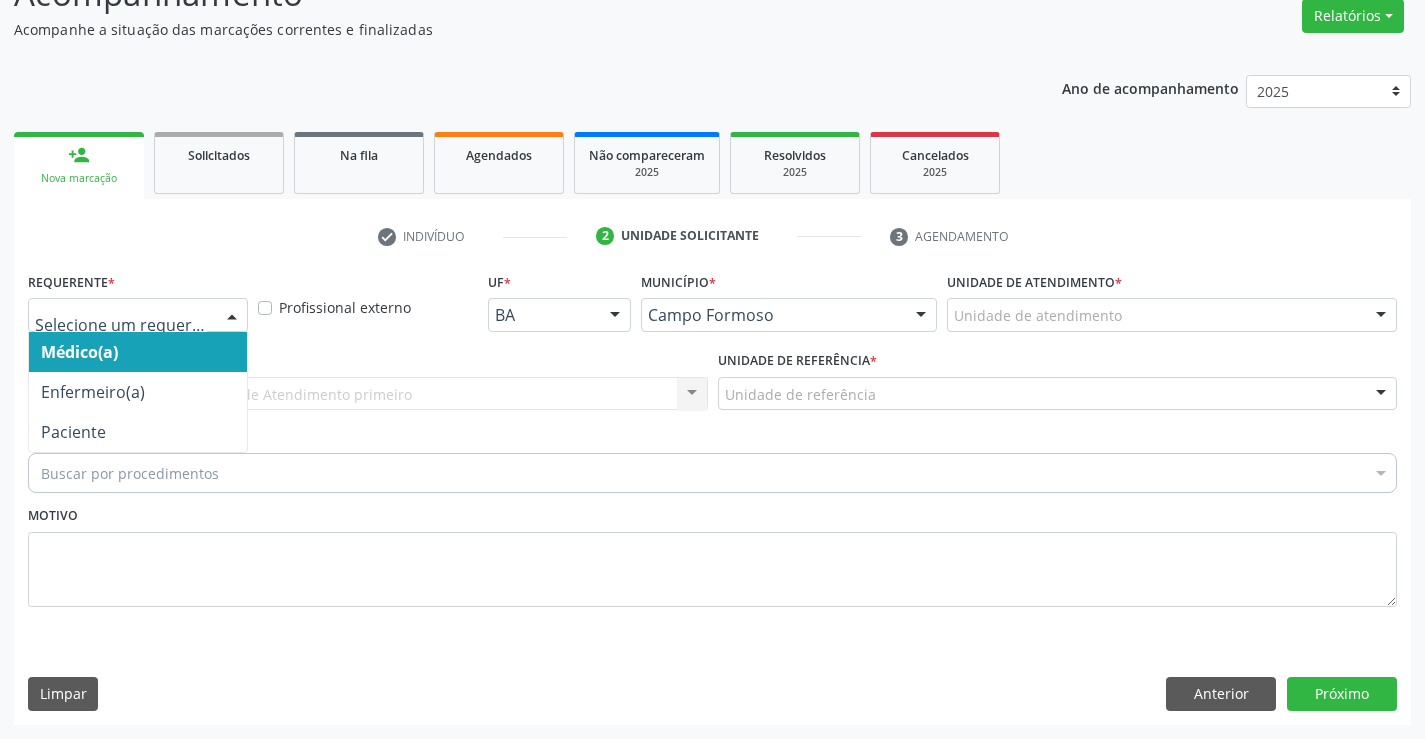 drag, startPoint x: 182, startPoint y: 320, endPoint x: 124, endPoint y: 381, distance: 84.17244 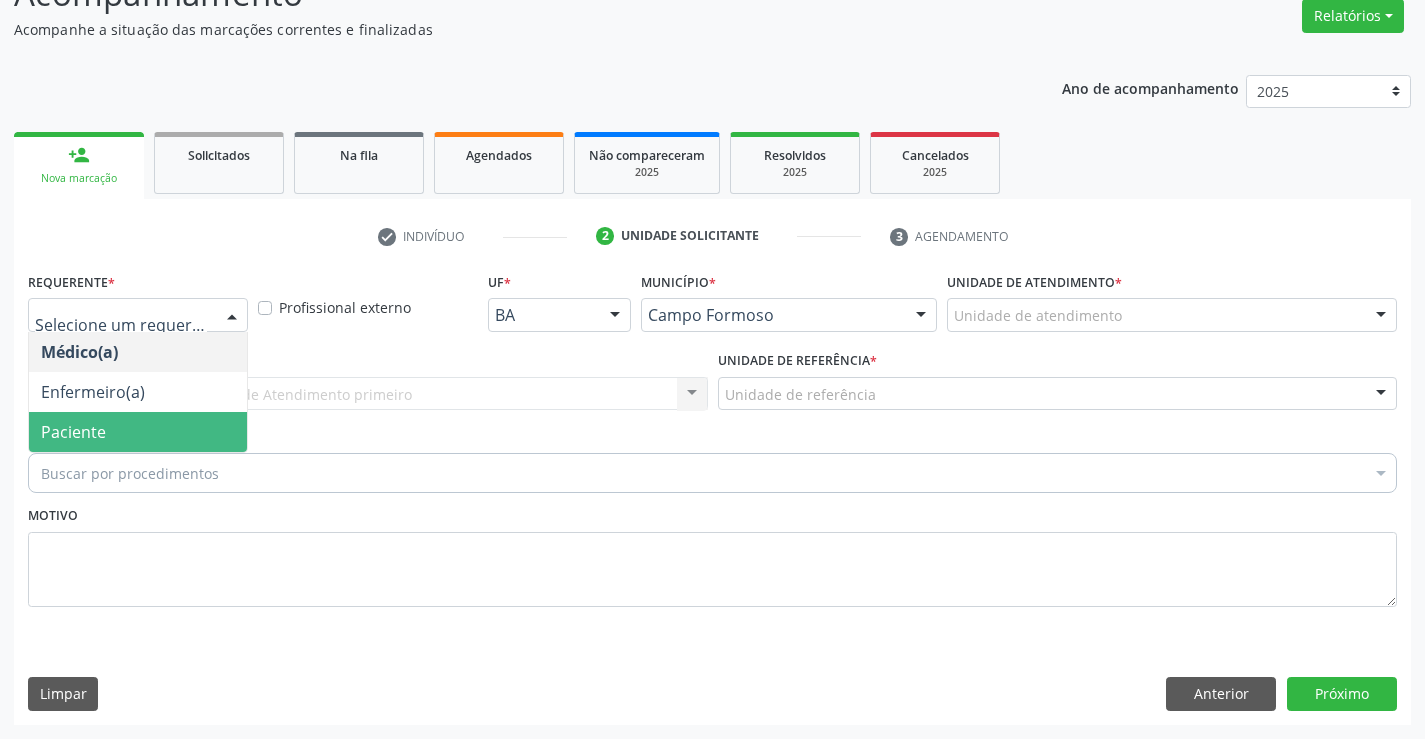 click on "Paciente" at bounding box center [138, 432] 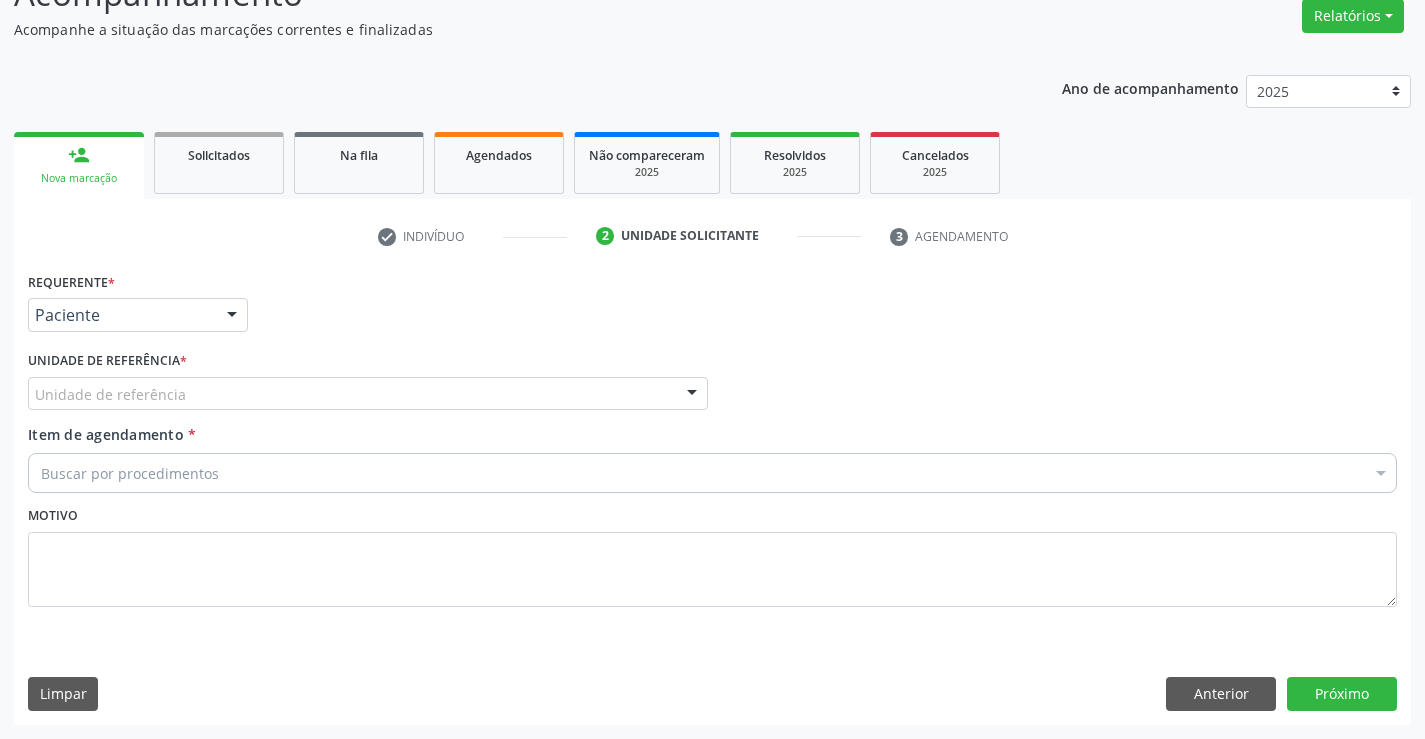 drag, startPoint x: 270, startPoint y: 402, endPoint x: 258, endPoint y: 550, distance: 148.48569 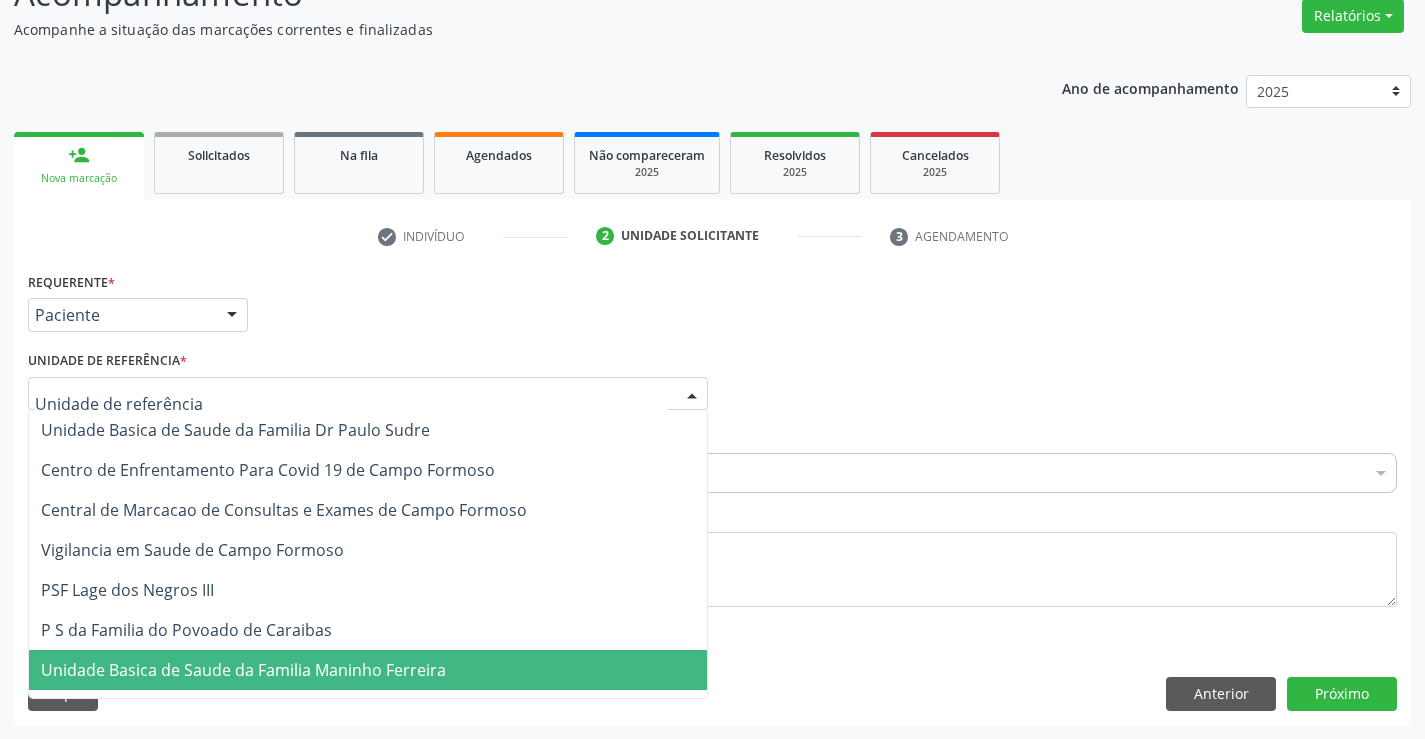 drag, startPoint x: 271, startPoint y: 663, endPoint x: 231, endPoint y: 518, distance: 150.41609 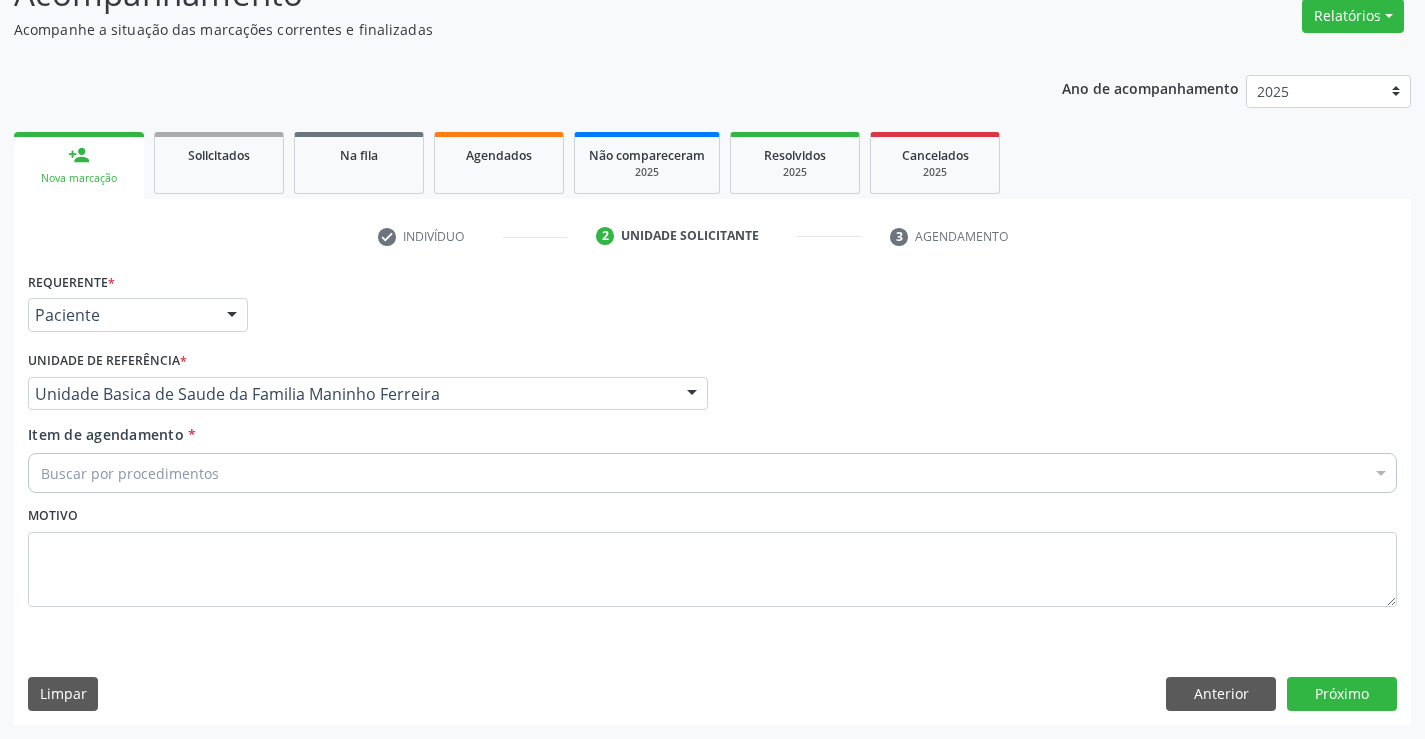 click on "Buscar por procedimentos" at bounding box center (712, 473) 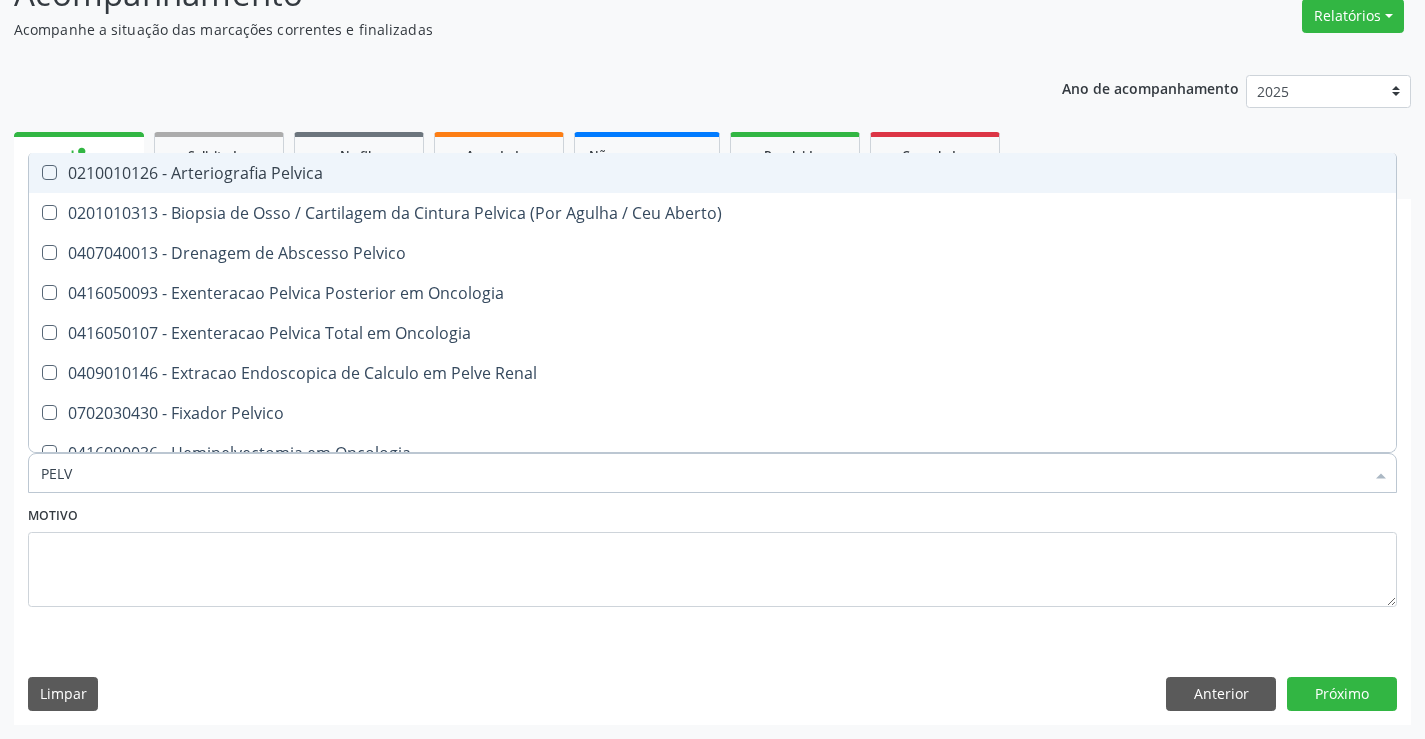 type on "PELVI" 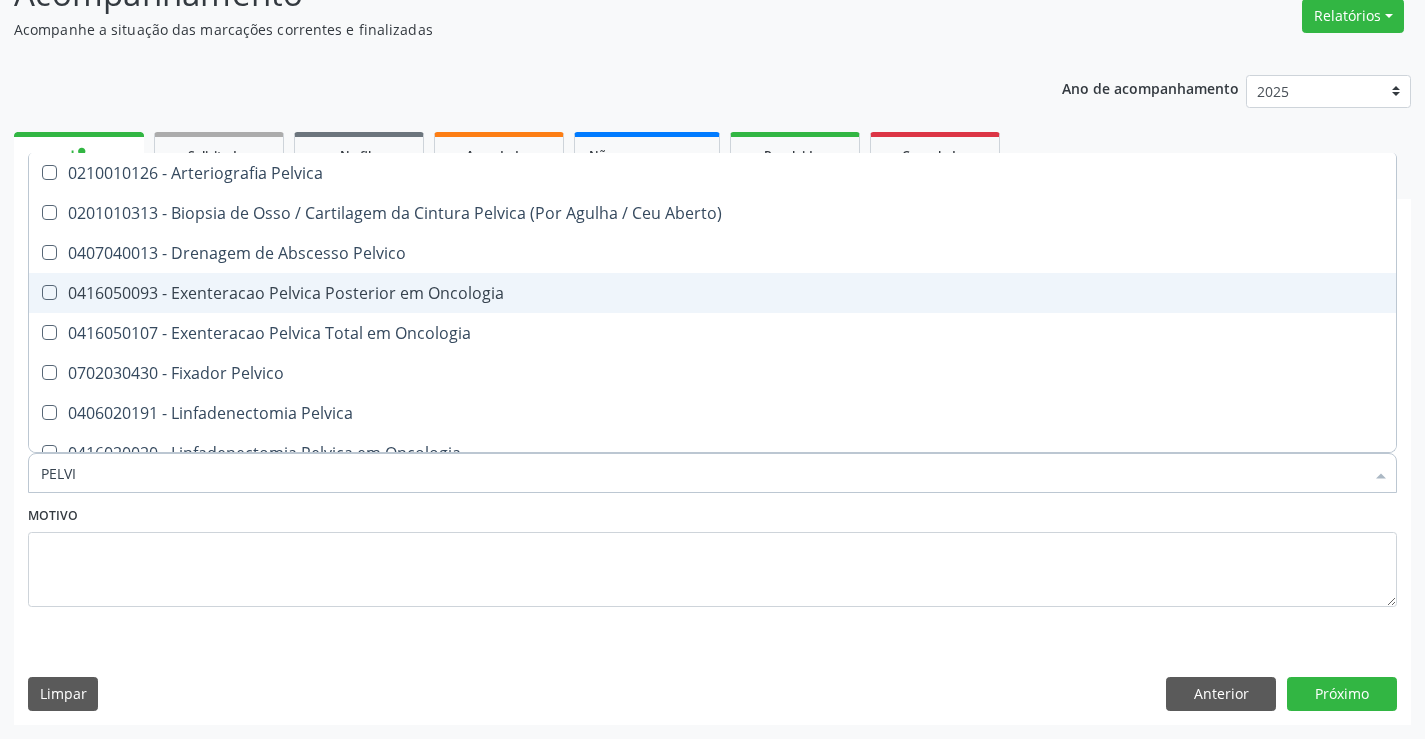 scroll, scrollTop: 421, scrollLeft: 0, axis: vertical 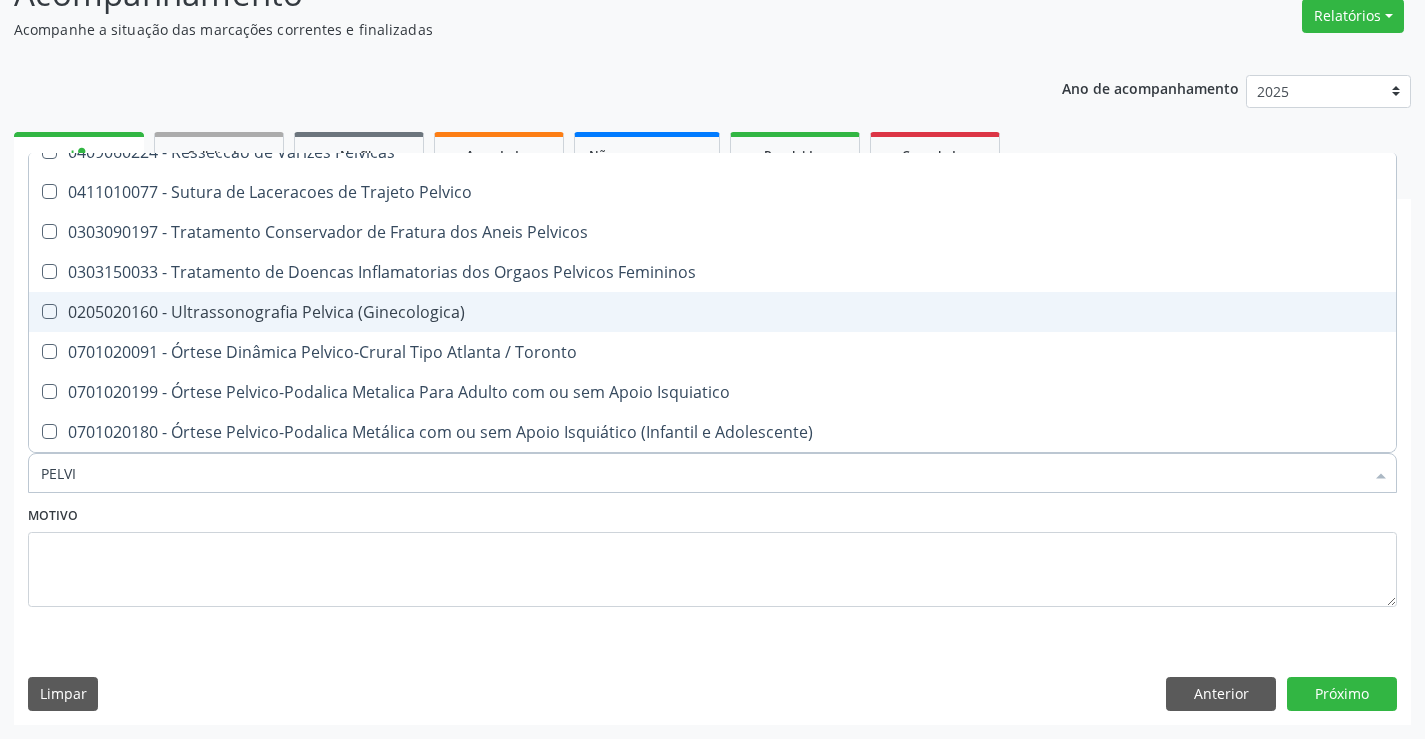 click on "0205020160 - Ultrassonografia Pelvica (Ginecologica)" at bounding box center (712, 312) 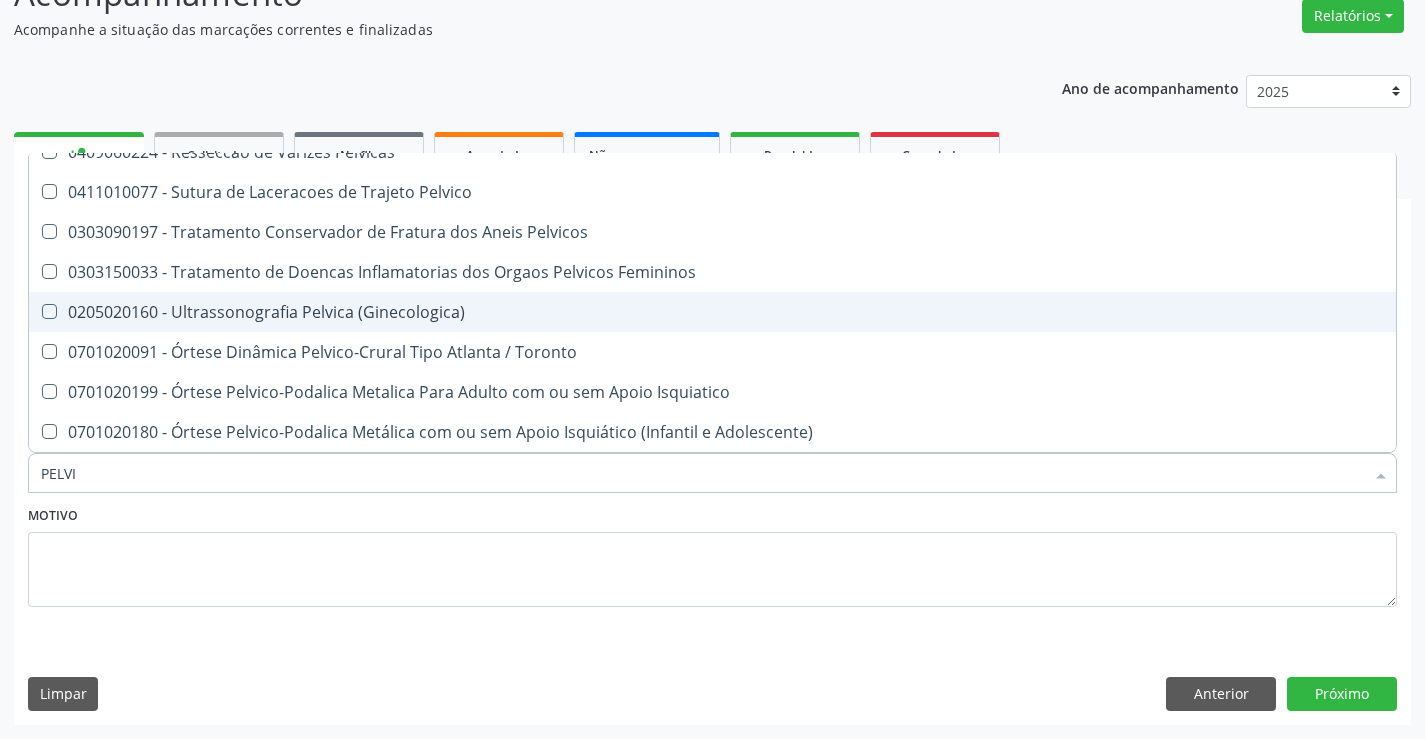 checkbox on "true" 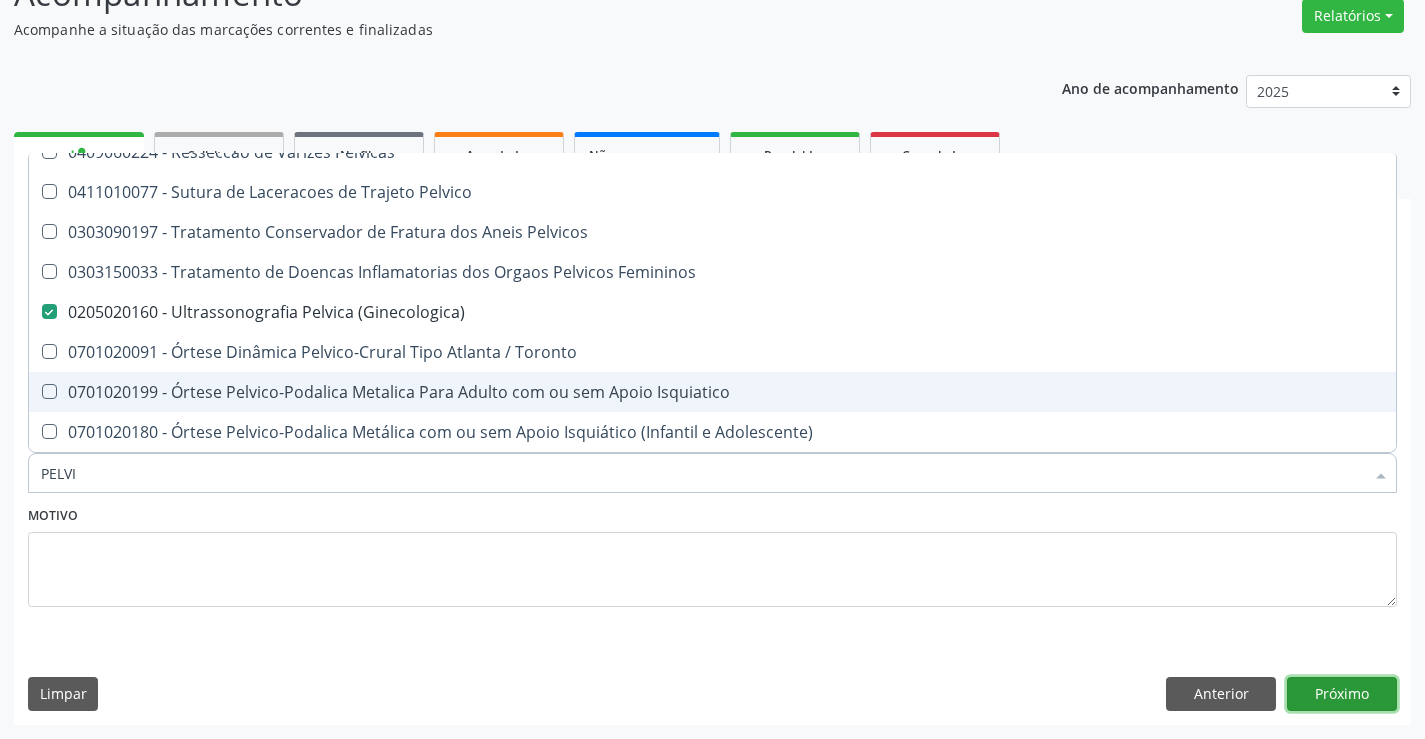 click on "Próximo" at bounding box center [1342, 694] 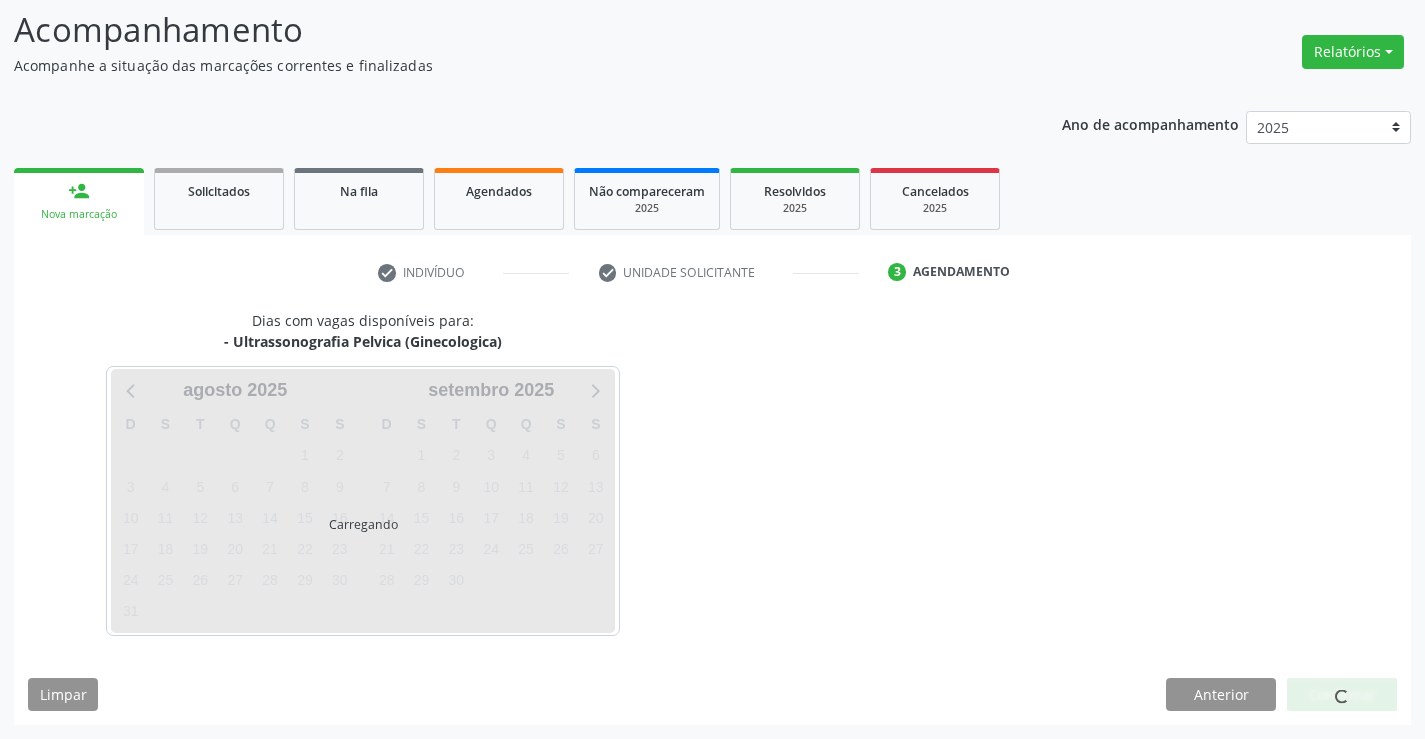scroll, scrollTop: 131, scrollLeft: 0, axis: vertical 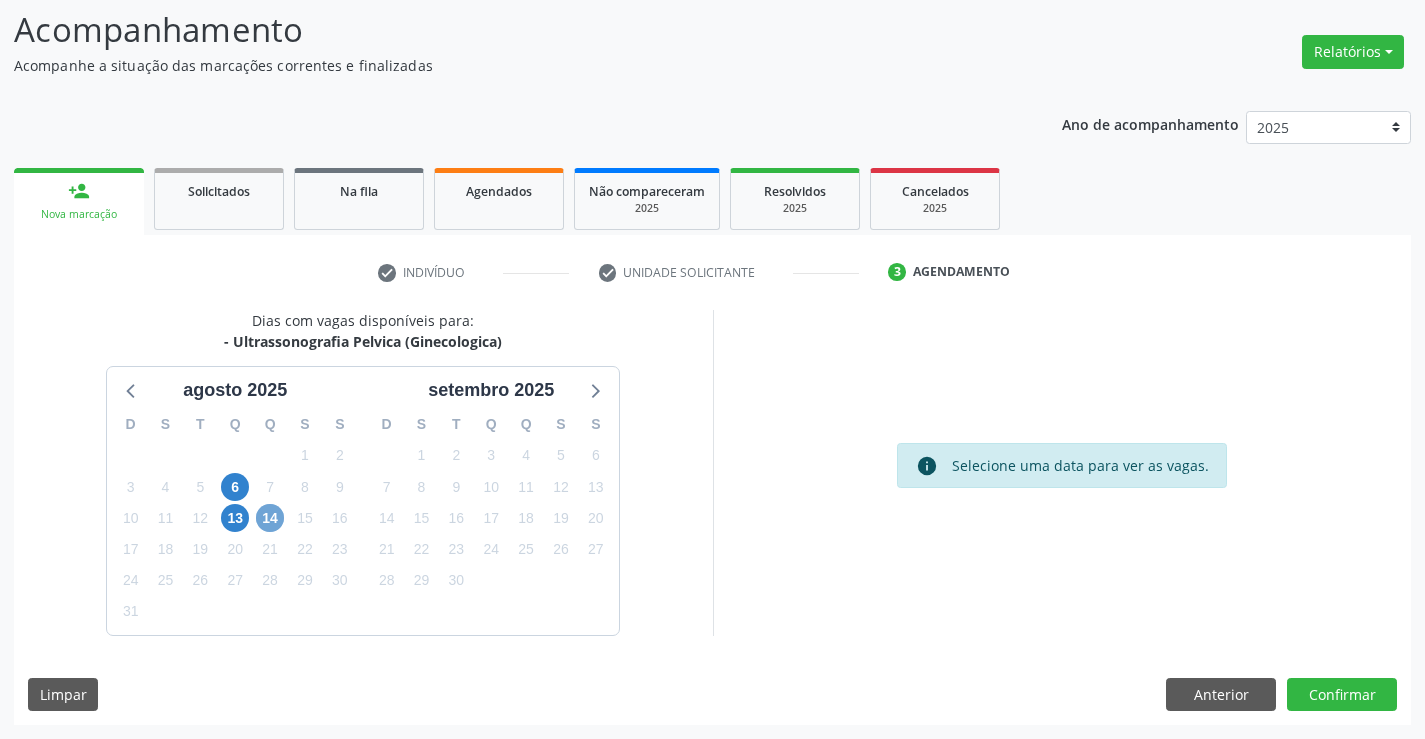 click on "14" at bounding box center (270, 518) 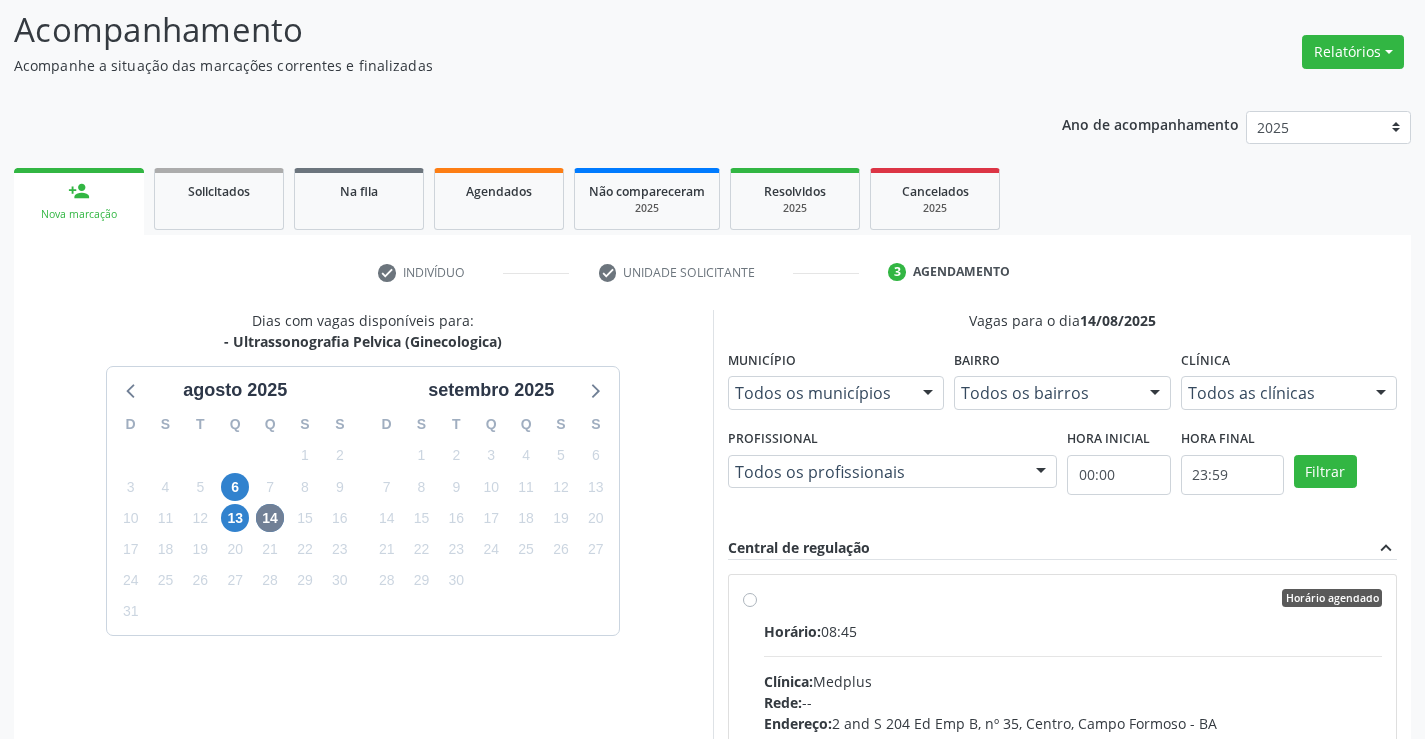 click on "Horário:   08:45
Clínica:  Medplus
Rede:
--
Endereço:   2 and S 204 Ed Emp B, nº 35, Centro, Campo Formoso - BA
Telefone:   --
Profissional:
Lanna Peralva Miranda Rocha
Informações adicionais sobre o atendimento
Idade de atendimento:
de 0 a 120 anos
Gênero(s) atendido(s):
Masculino e Feminino
Informações adicionais:
--" at bounding box center [1073, 758] 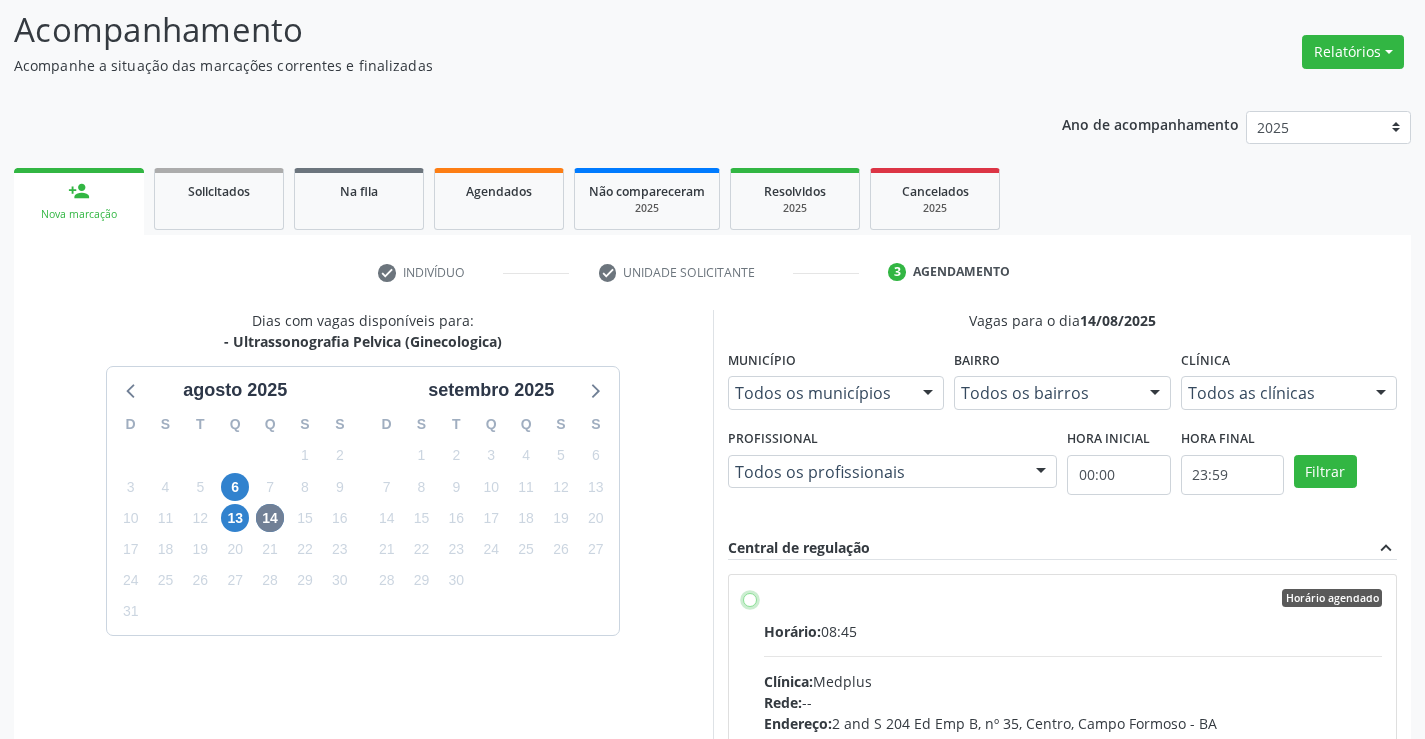 click on "Horário agendado
Horário:   08:45
Clínica:  Medplus
Rede:
--
Endereço:   2 and S 204 Ed Emp B, nº 35, Centro, Campo Formoso - BA
Telefone:   --
Profissional:
Lanna Peralva Miranda Rocha
Informações adicionais sobre o atendimento
Idade de atendimento:
de 0 a 120 anos
Gênero(s) atendido(s):
Masculino e Feminino
Informações adicionais:
--" at bounding box center (750, 598) 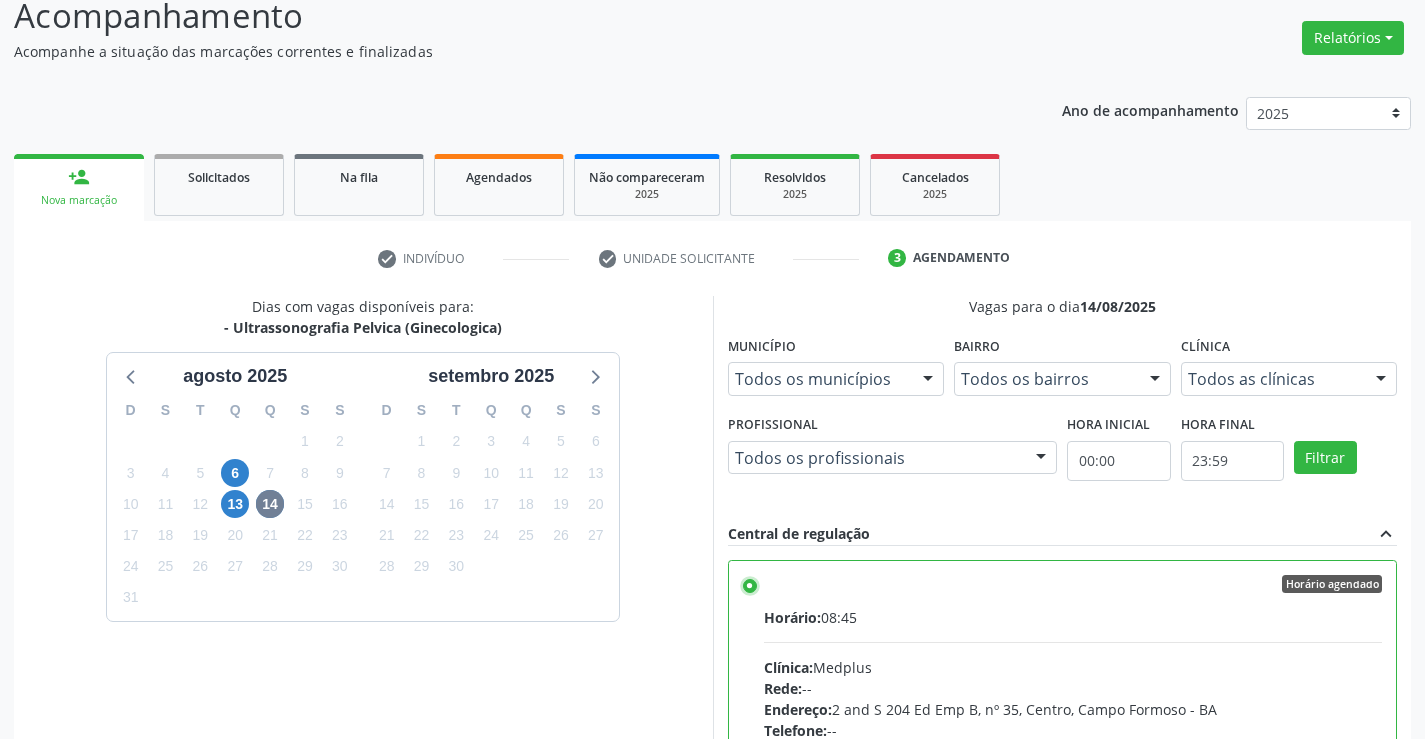 scroll, scrollTop: 456, scrollLeft: 0, axis: vertical 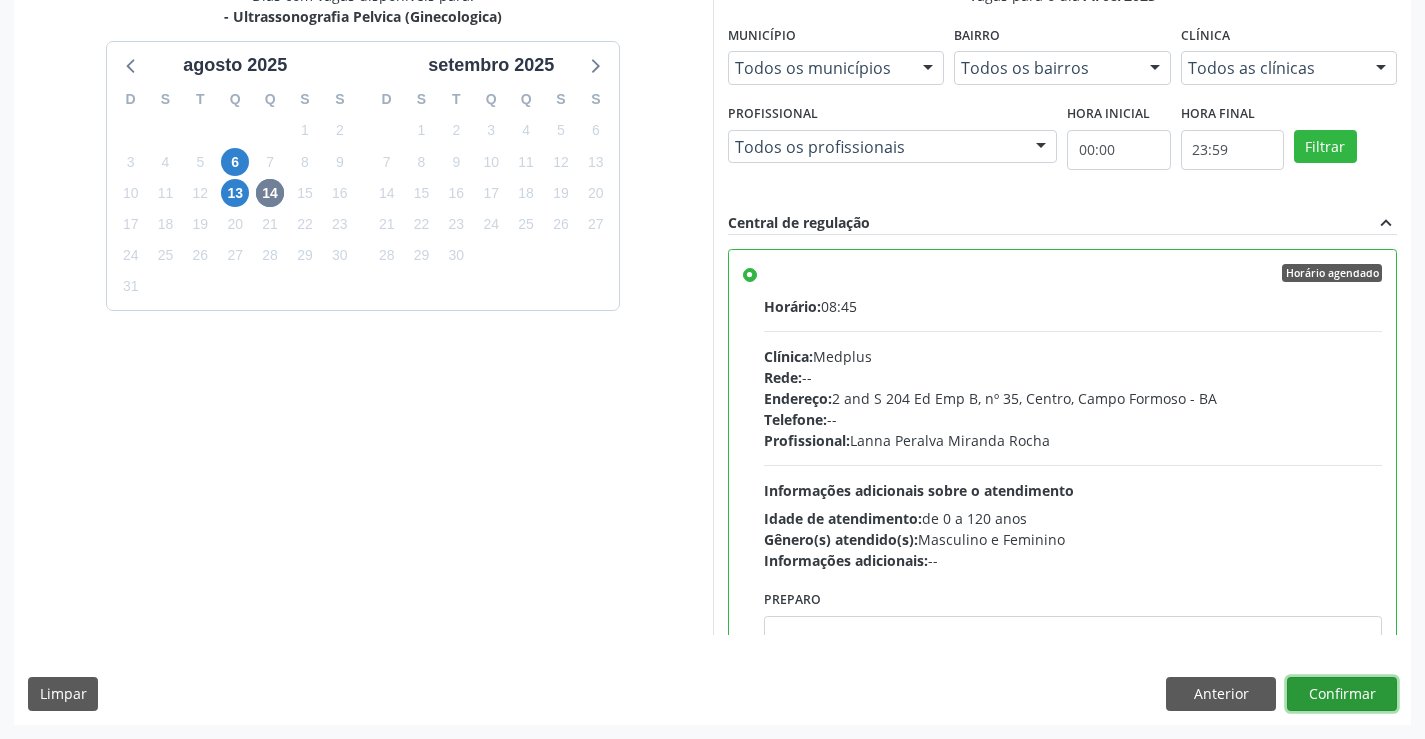 click on "Confirmar" at bounding box center [1342, 694] 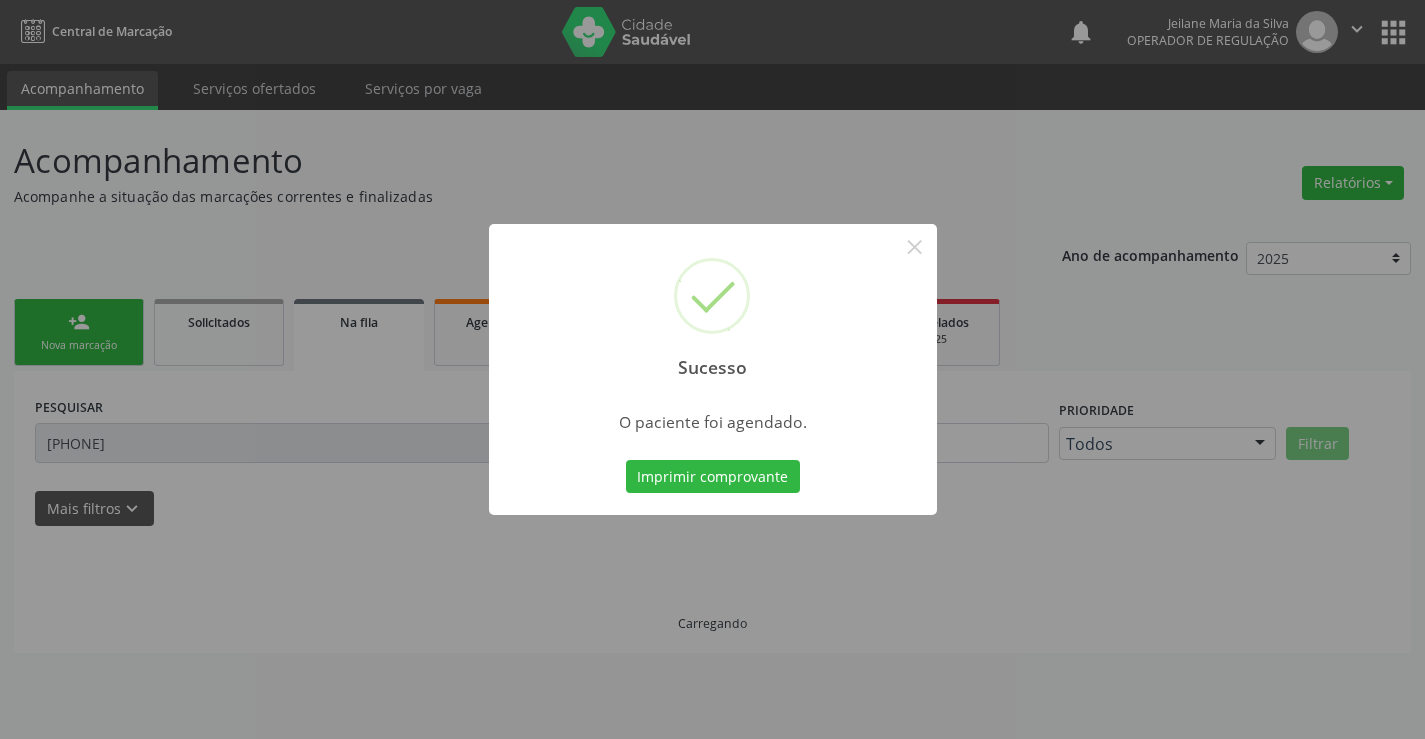 scroll, scrollTop: 0, scrollLeft: 0, axis: both 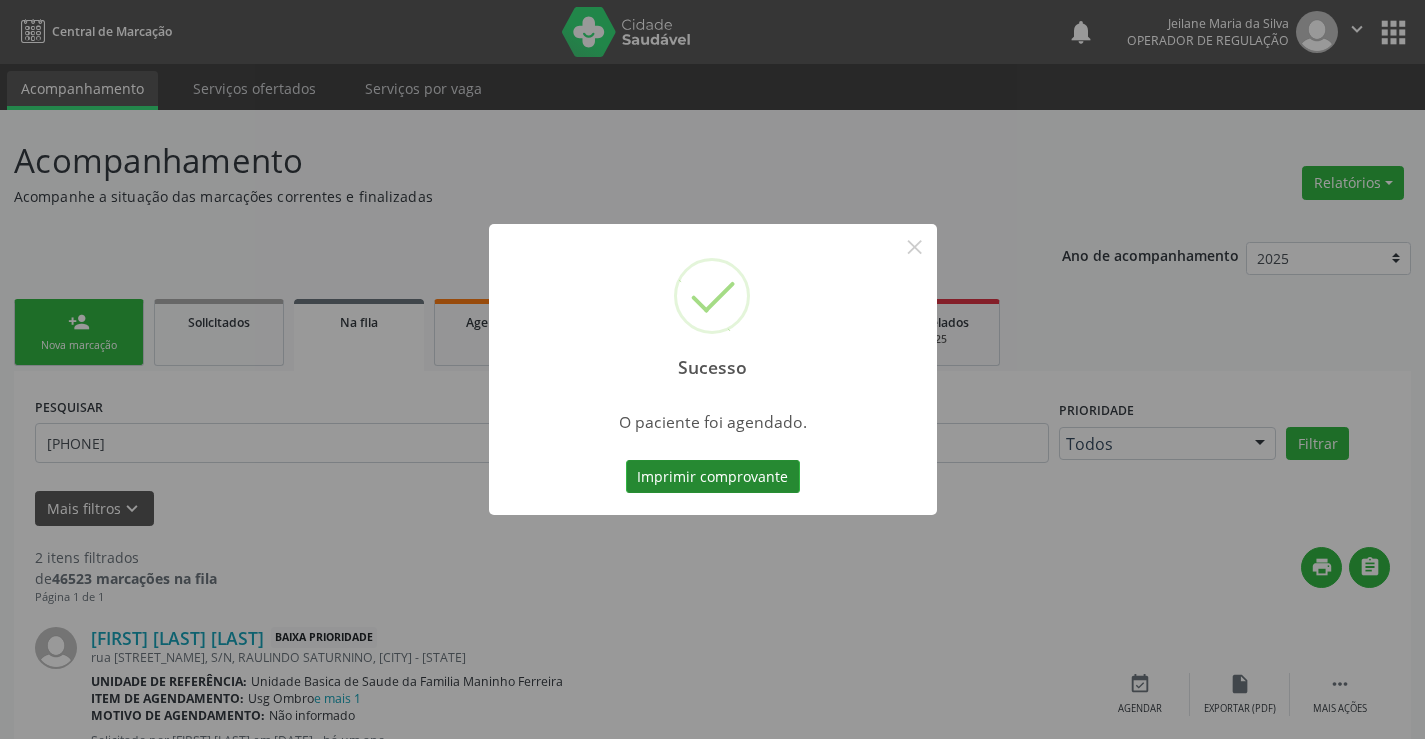 click on "Imprimir comprovante" at bounding box center (713, 477) 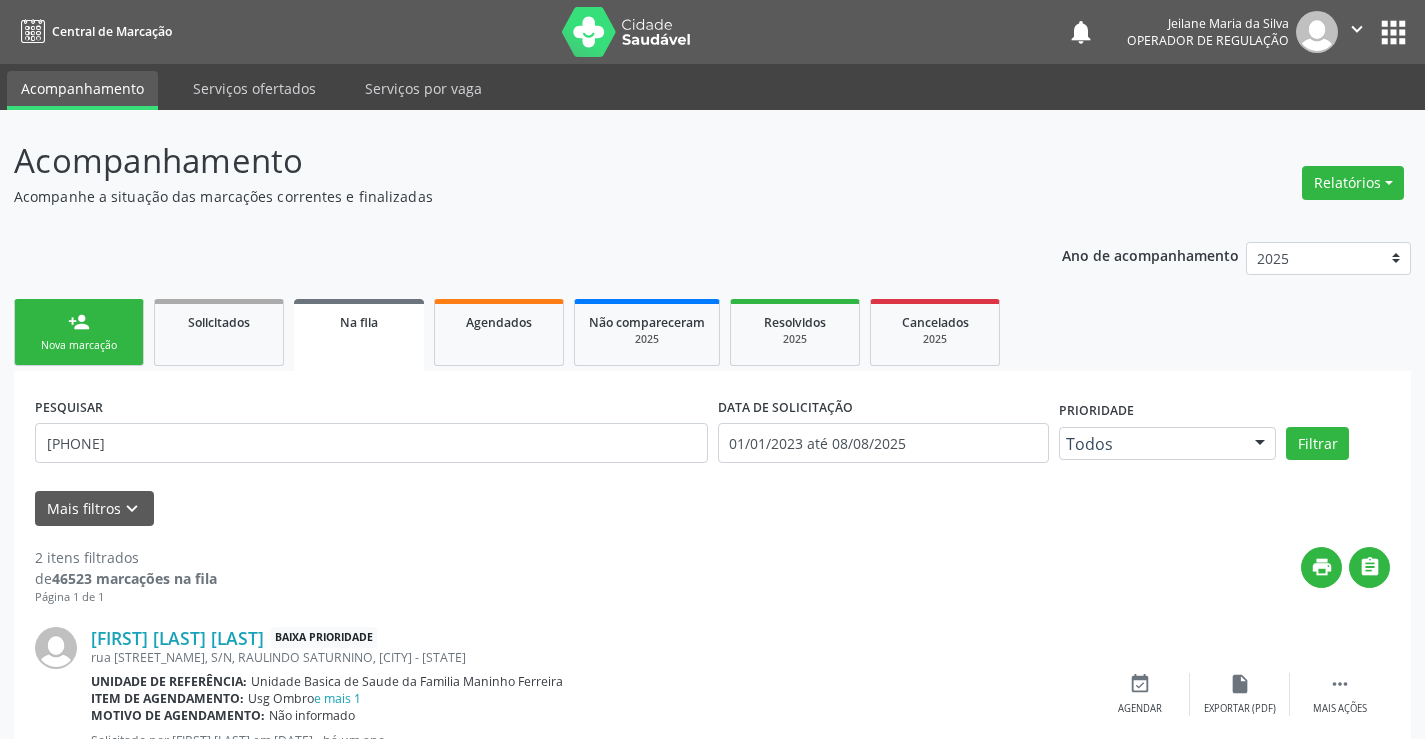 click on "person_add
Nova marcação" at bounding box center [79, 332] 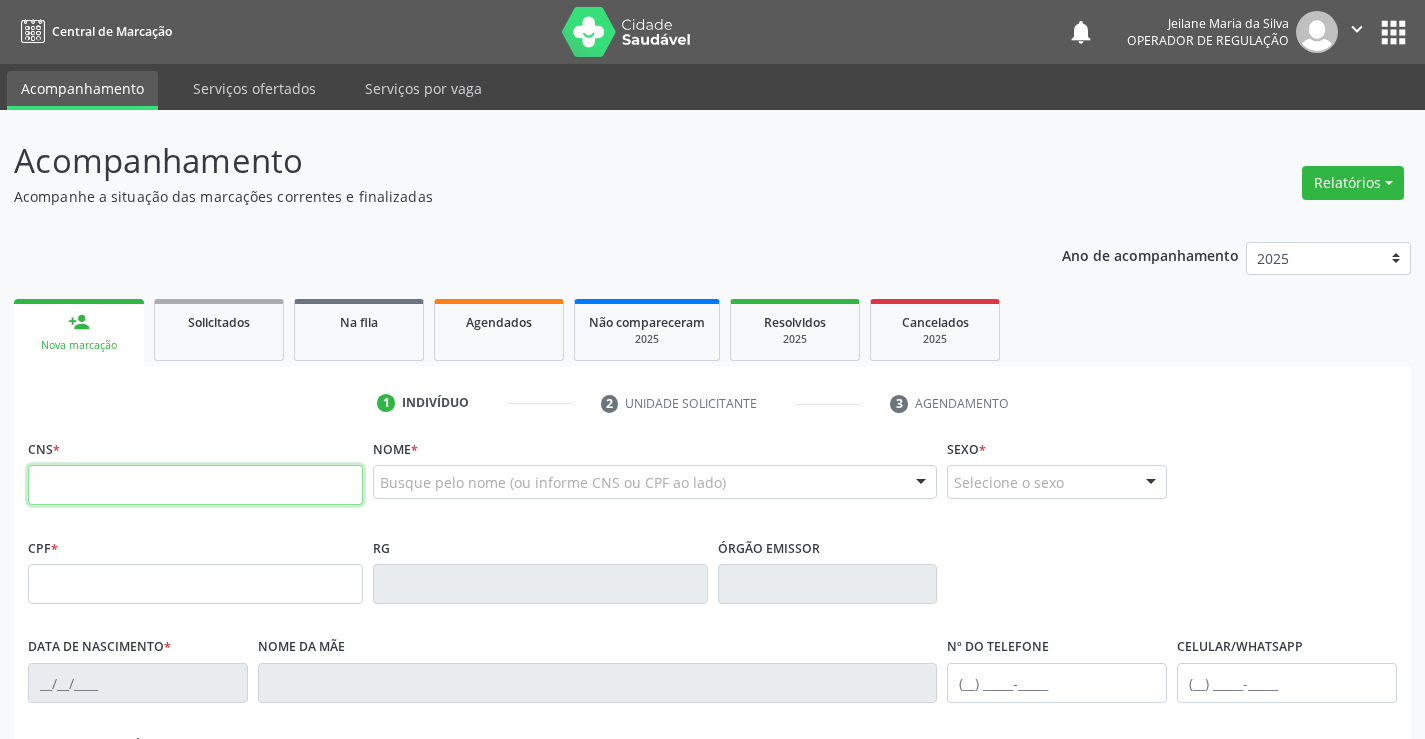 drag, startPoint x: 154, startPoint y: 486, endPoint x: 173, endPoint y: 485, distance: 19.026299 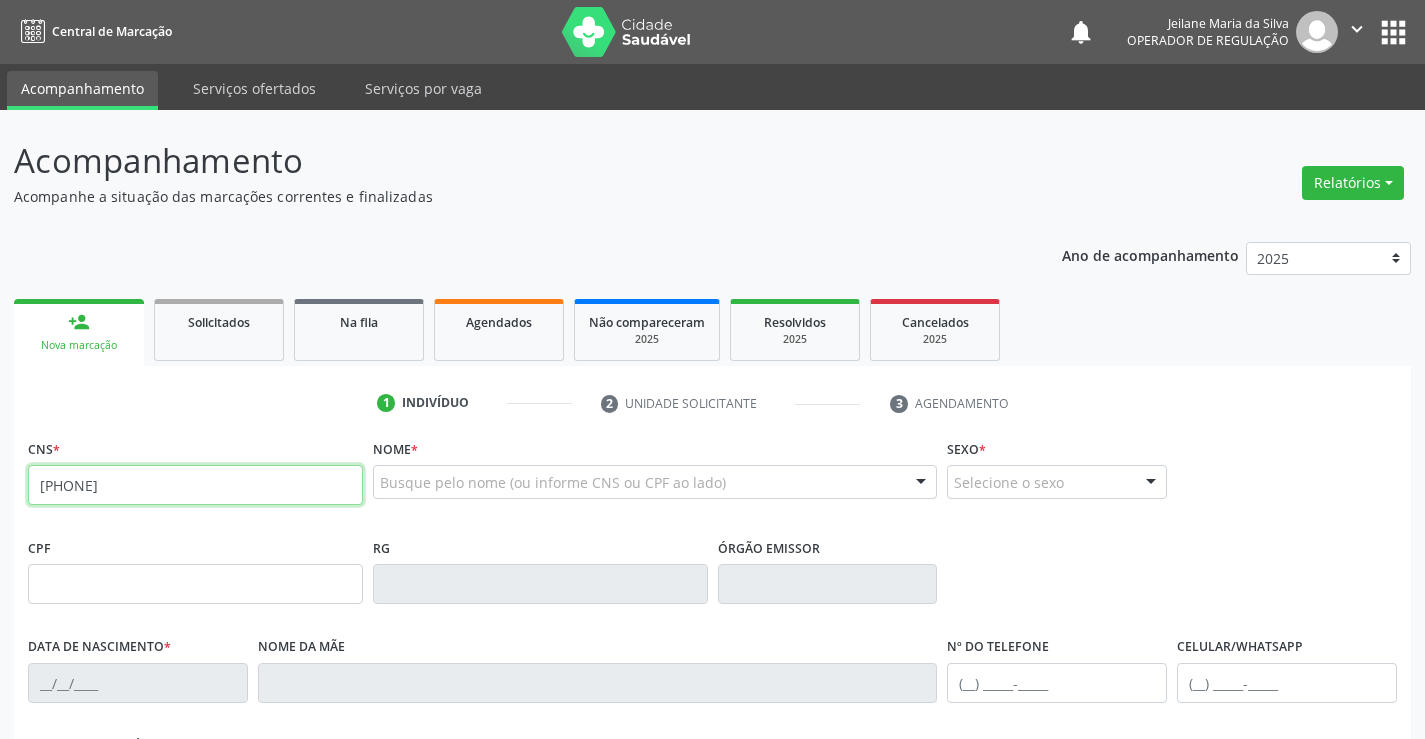 type on "708 9057 1974 8417" 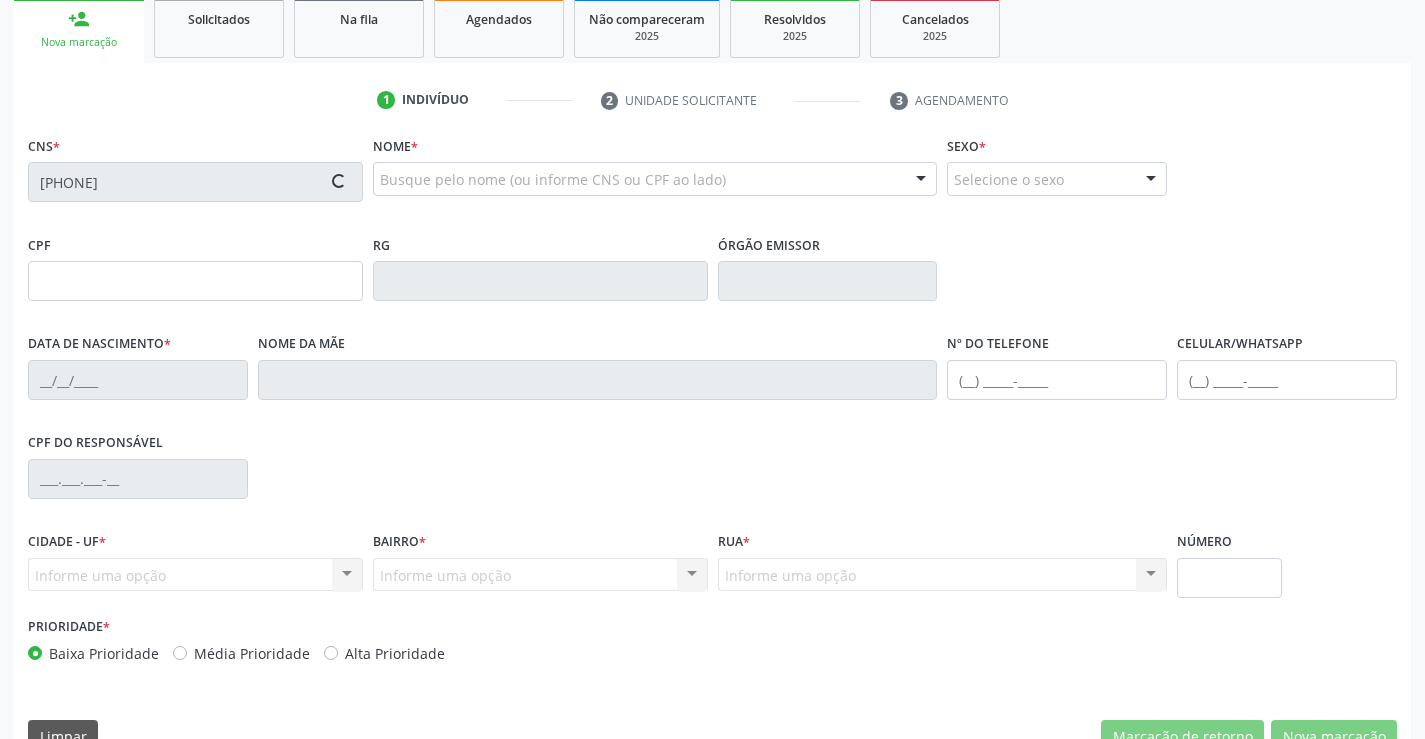 scroll, scrollTop: 345, scrollLeft: 0, axis: vertical 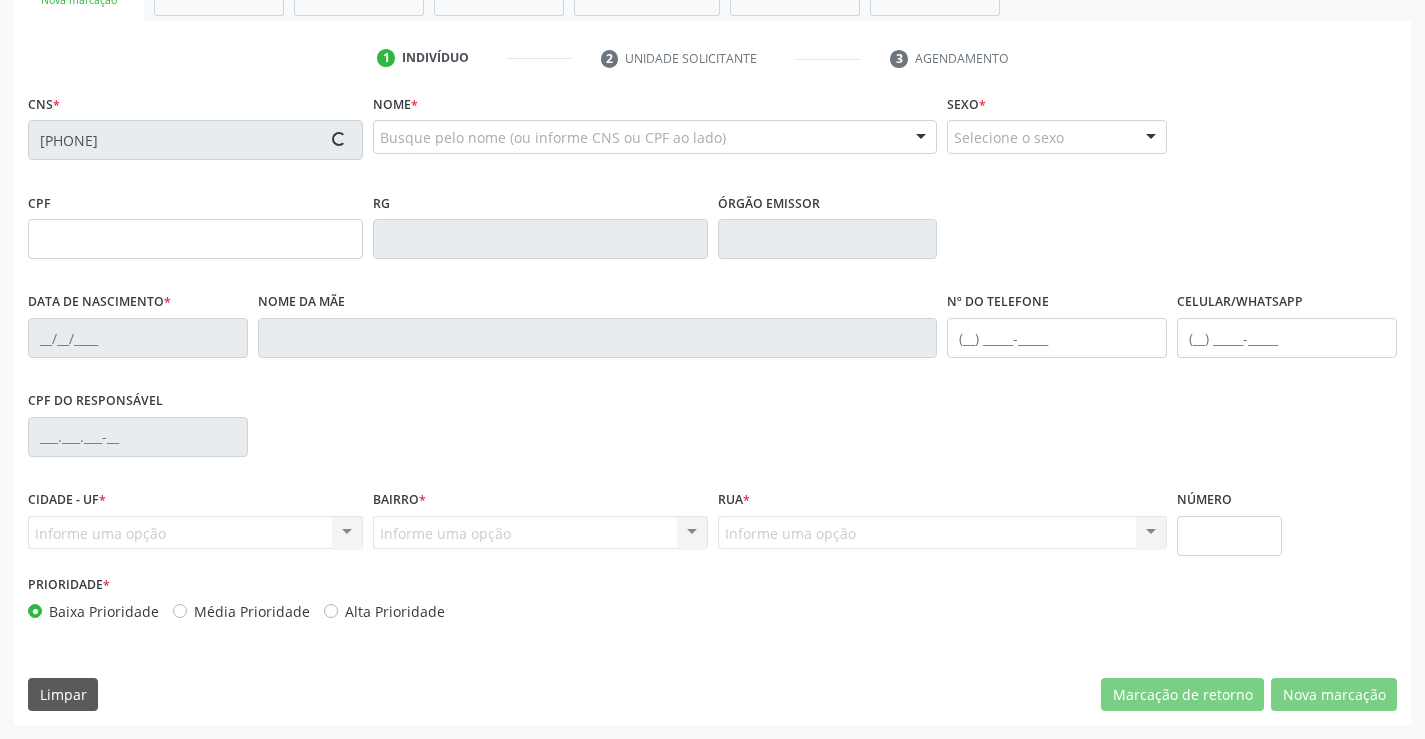 type on "5408764" 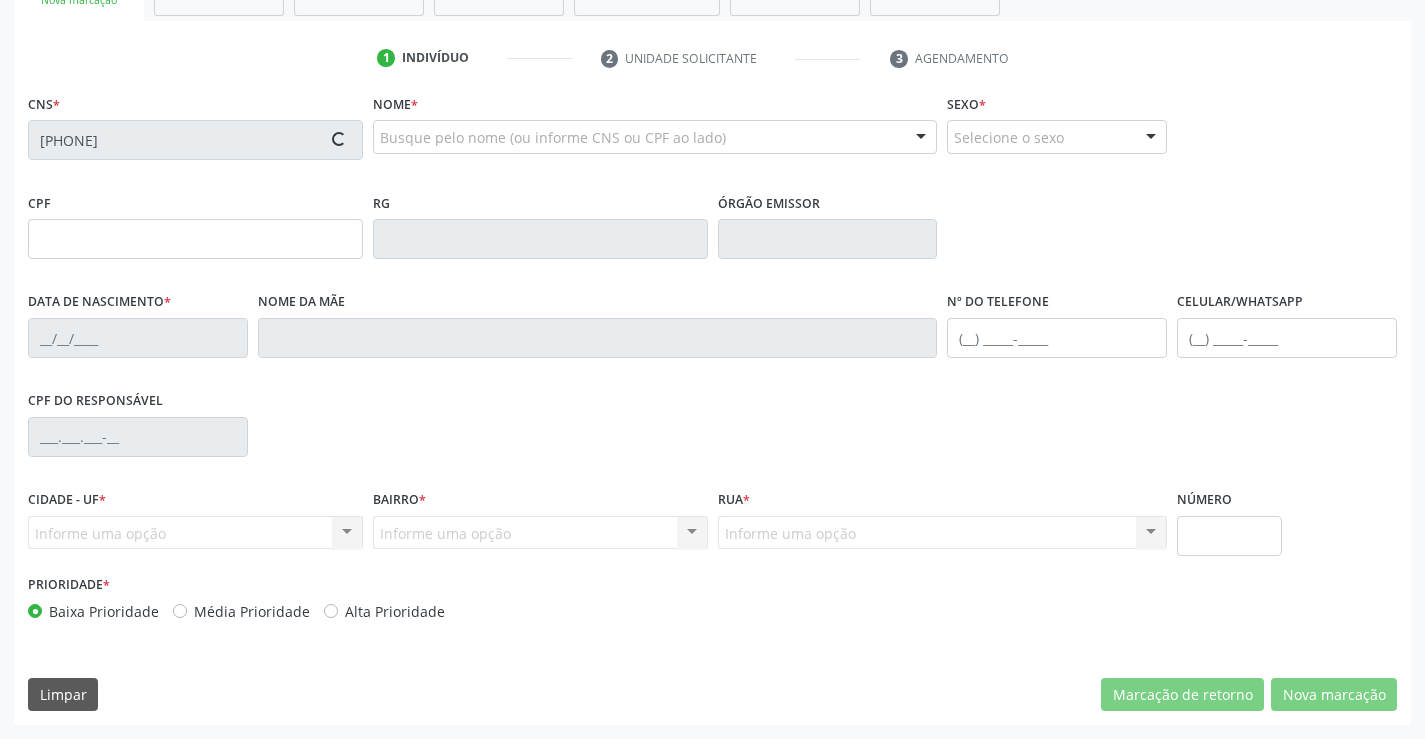 type on "(74) 9981-4365" 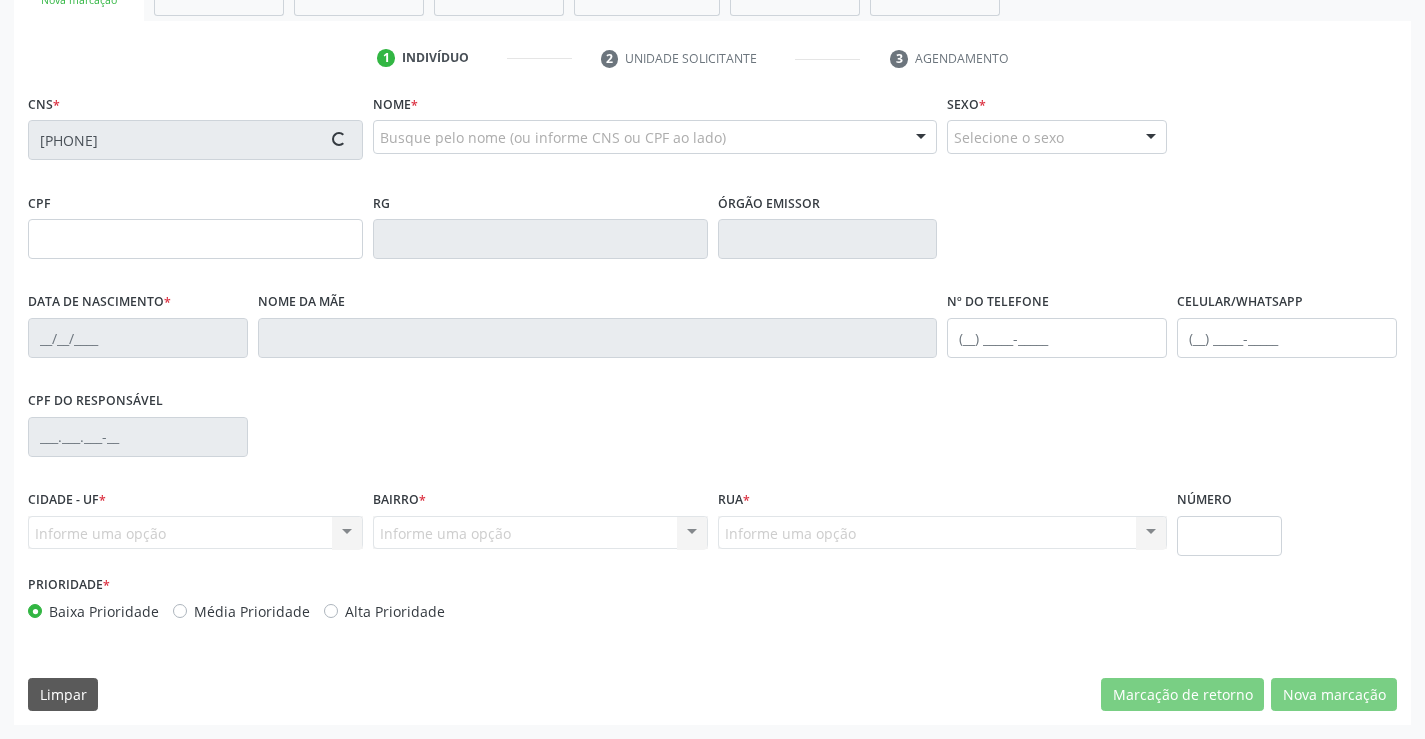 type on "607.059.225-53" 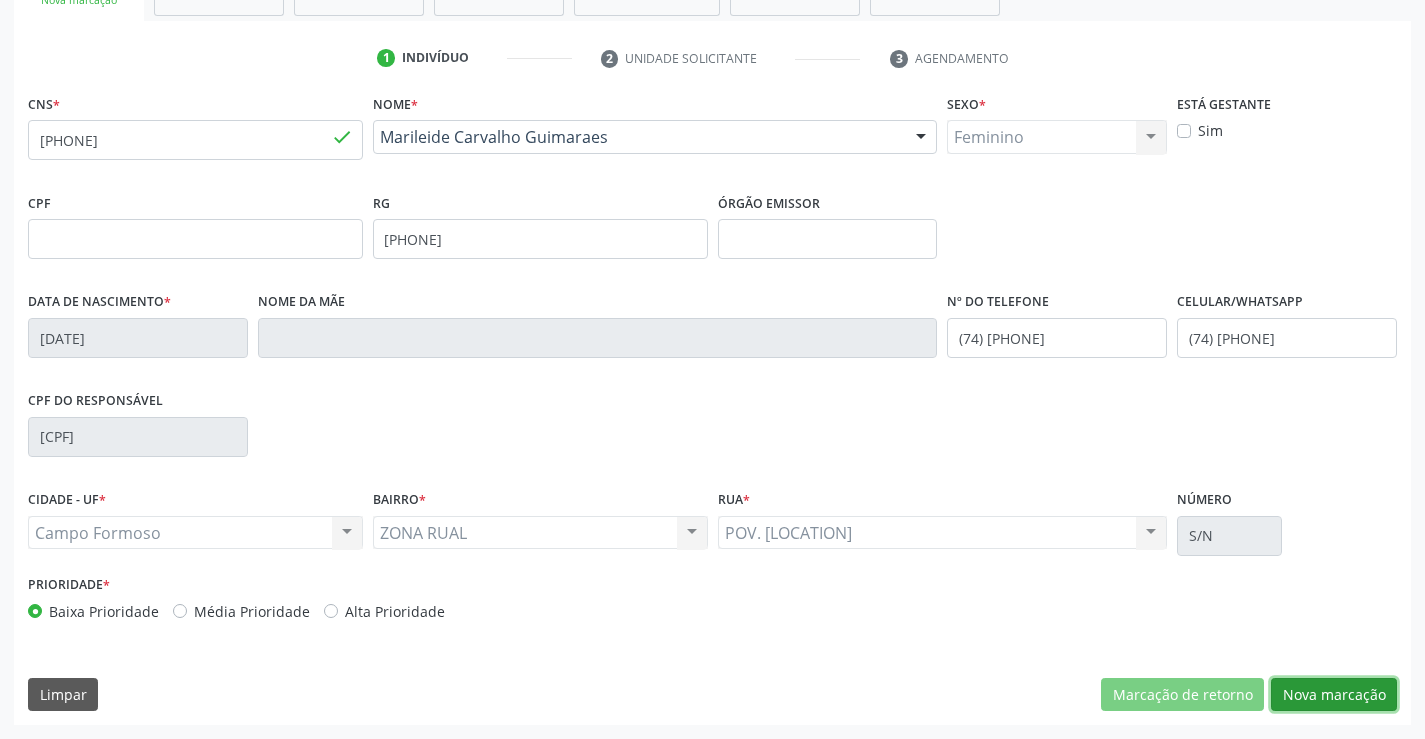 click on "Nova marcação" at bounding box center [1334, 695] 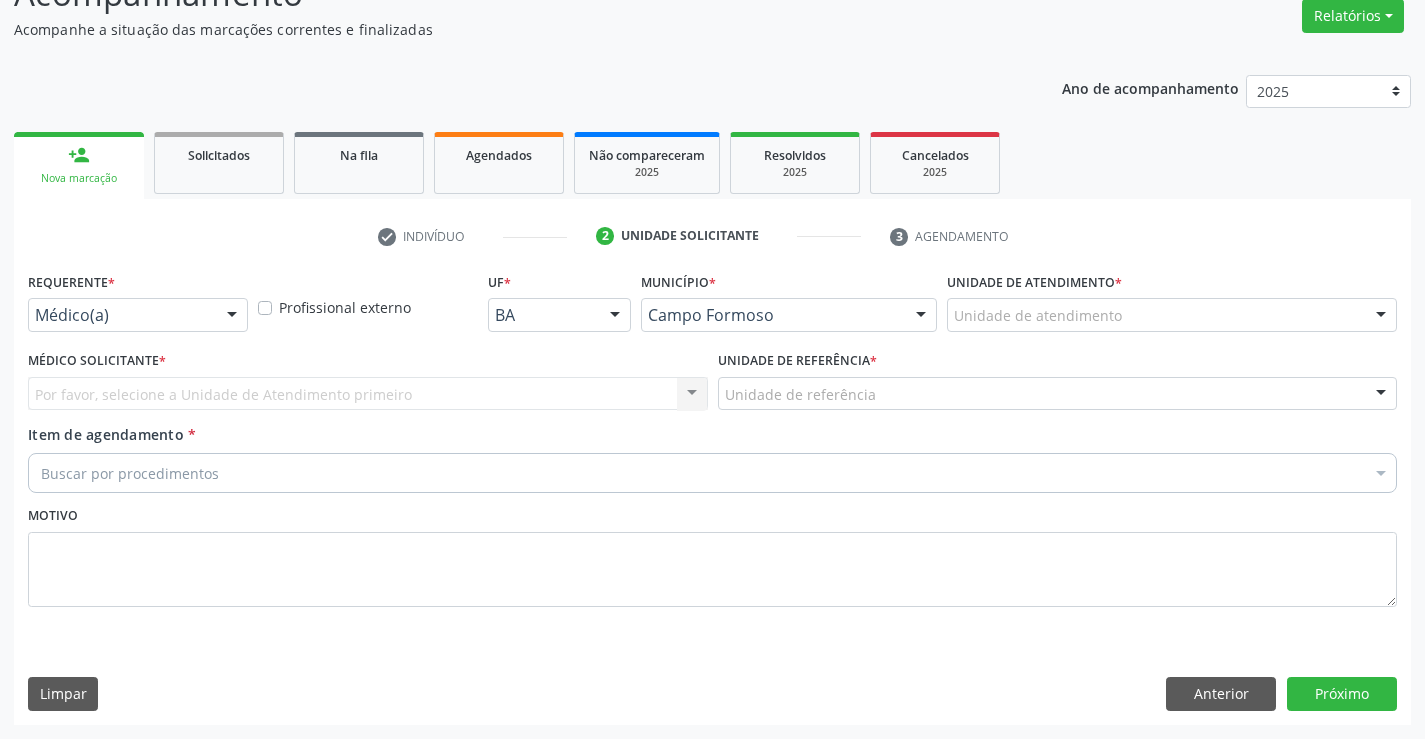 drag, startPoint x: 161, startPoint y: 314, endPoint x: 134, endPoint y: 327, distance: 29.966648 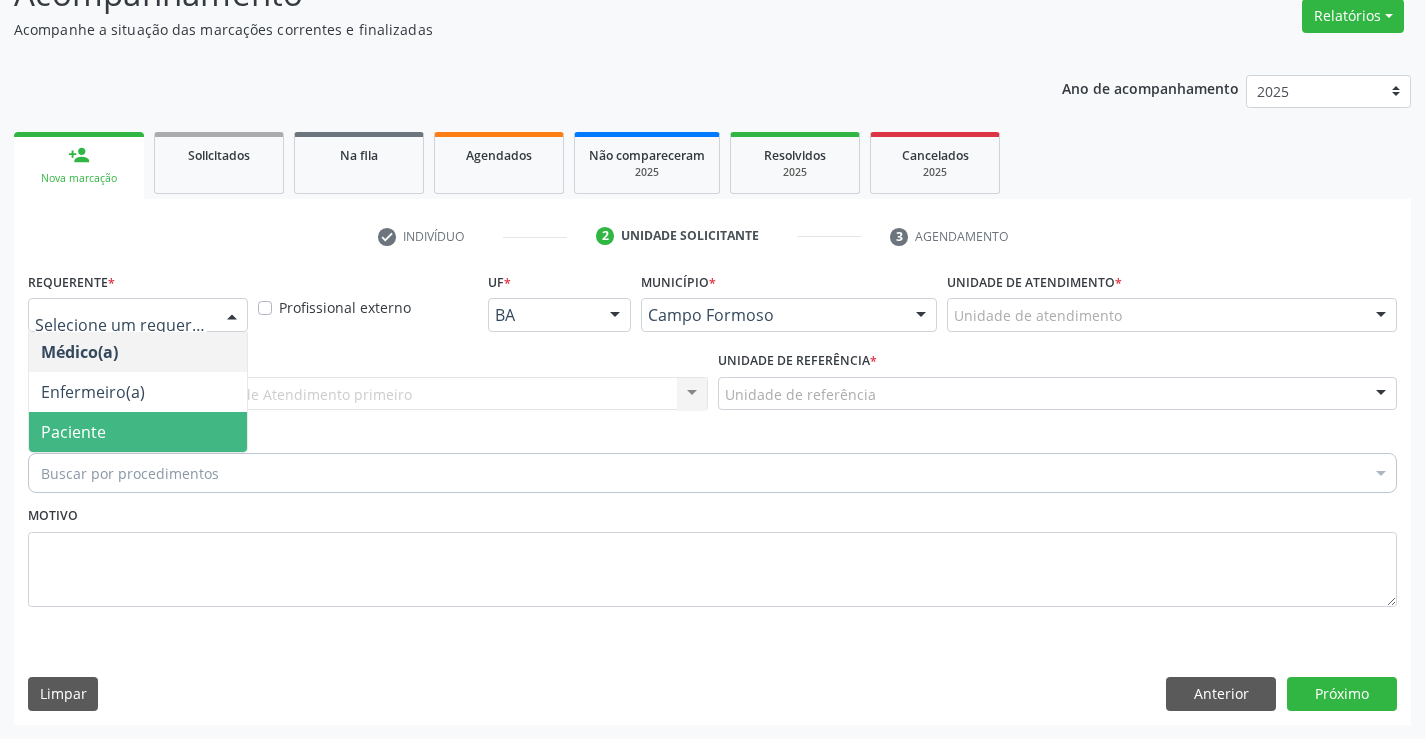 click on "Paciente" at bounding box center (138, 432) 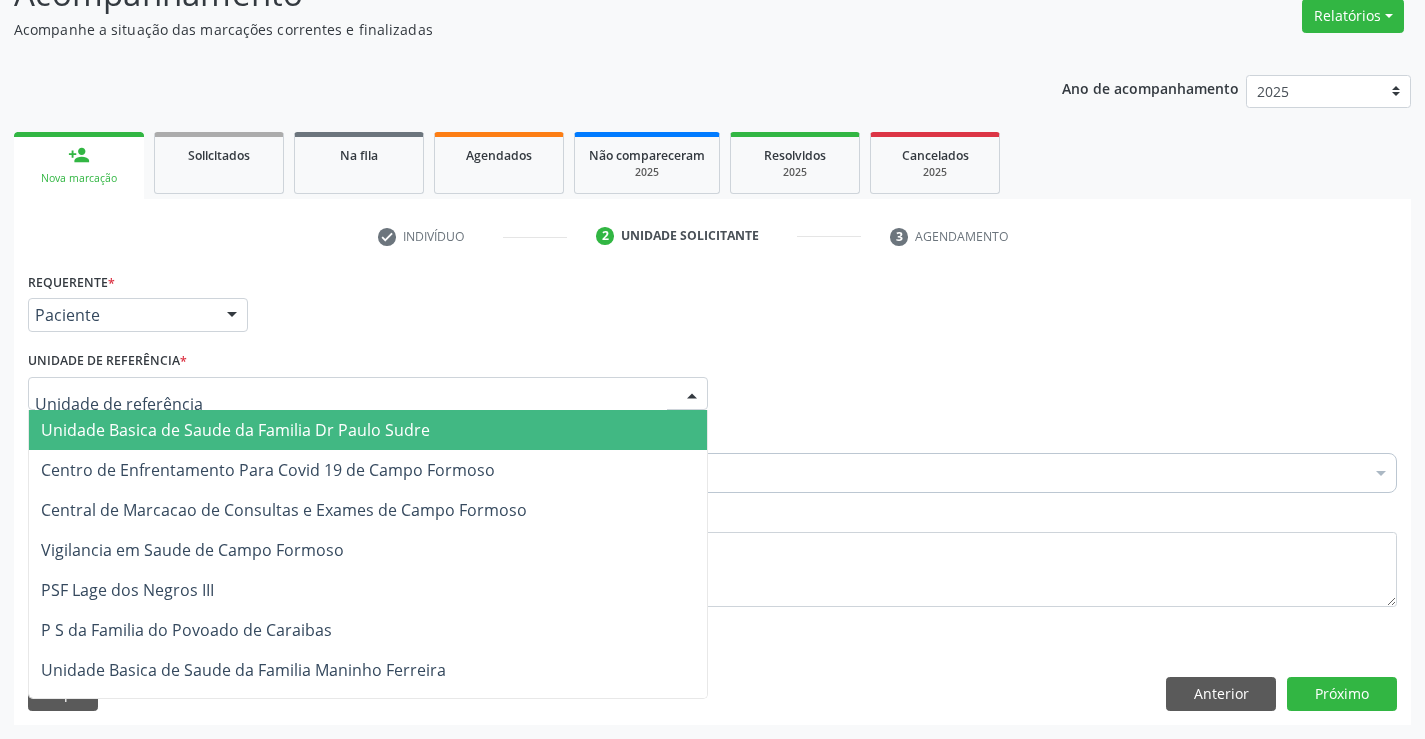 click at bounding box center (368, 394) 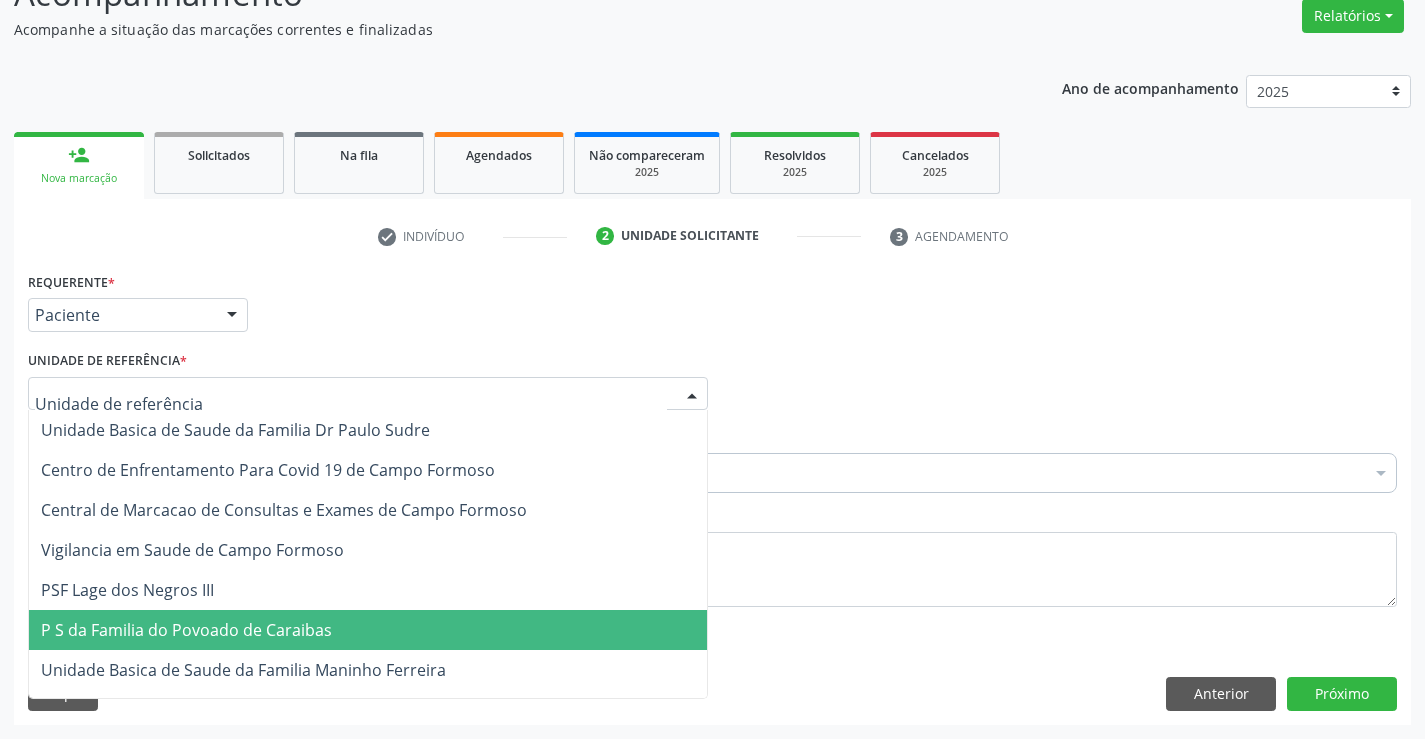 click on "P S da Familia do Povoado de Caraibas" at bounding box center (368, 630) 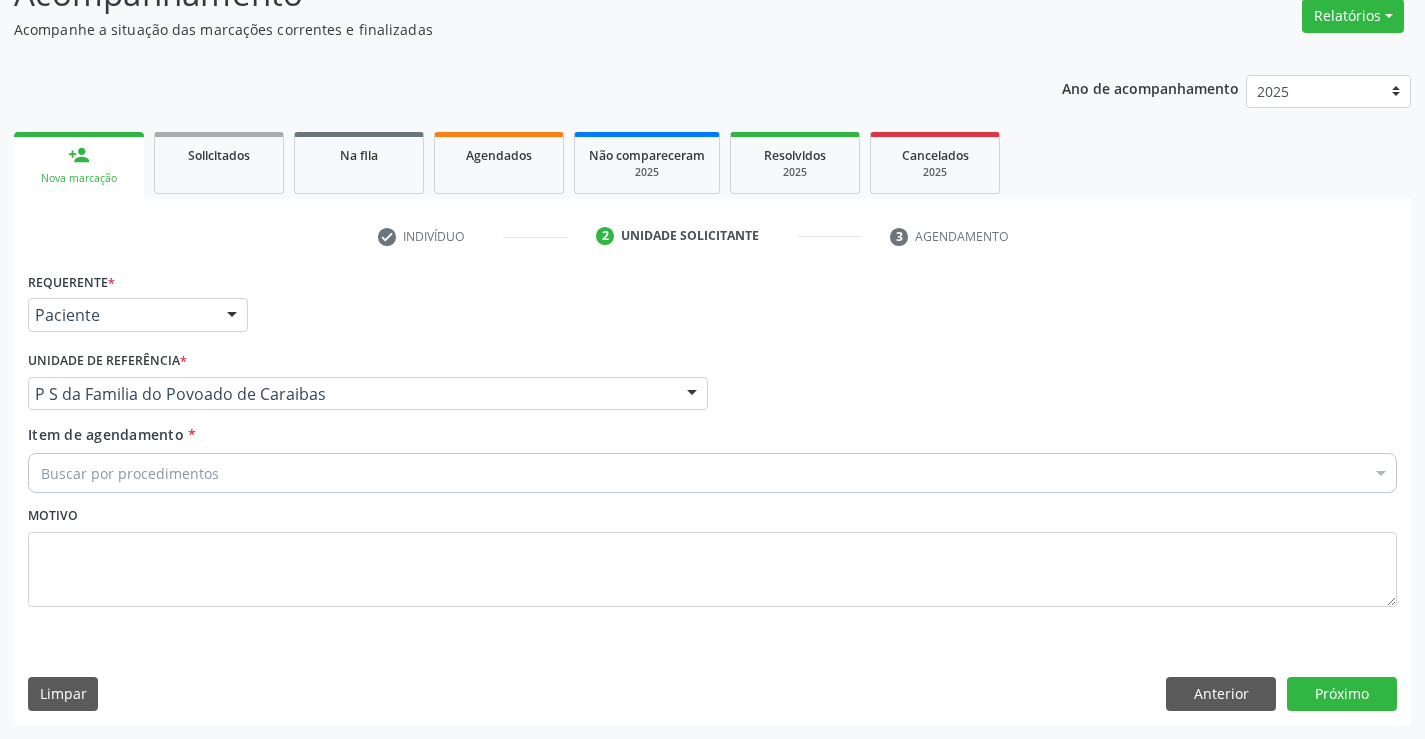 click on "Buscar por procedimentos" at bounding box center (712, 473) 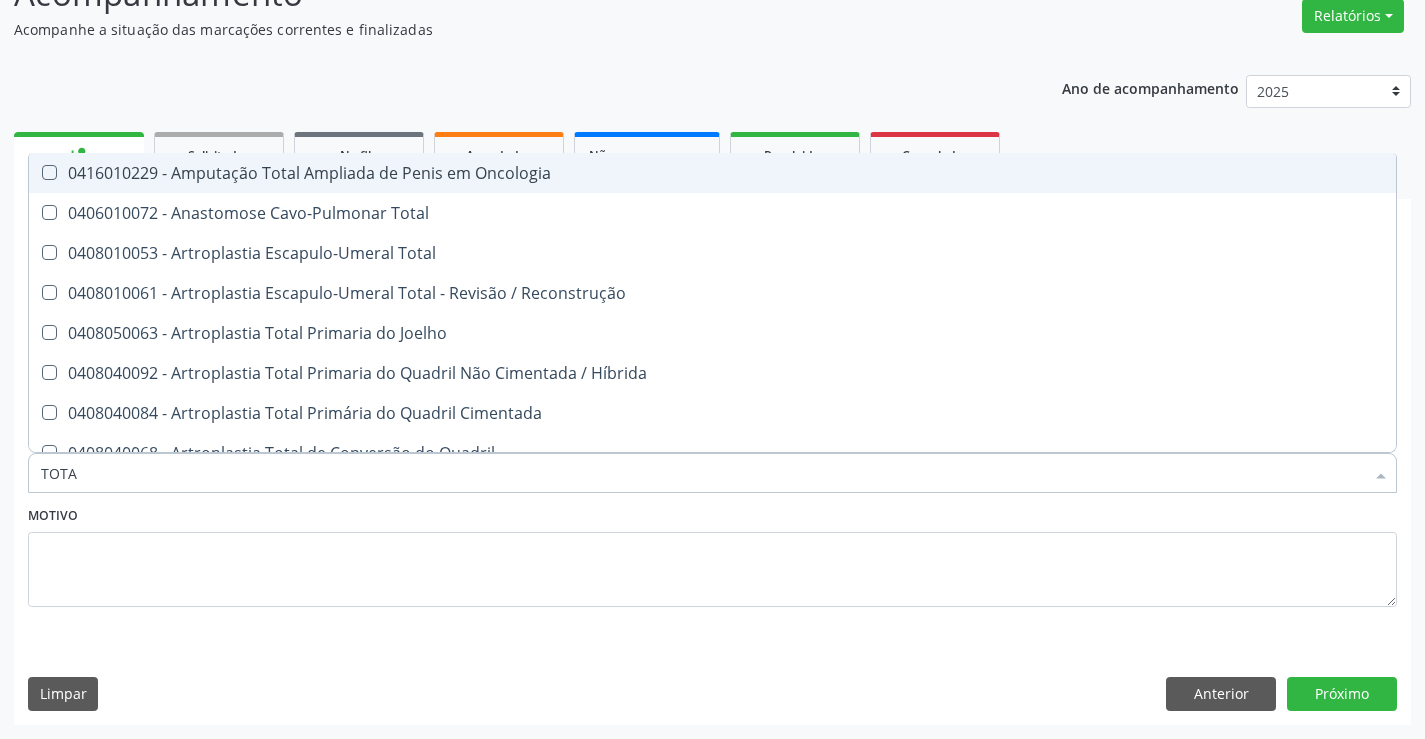 type on "TOTAL" 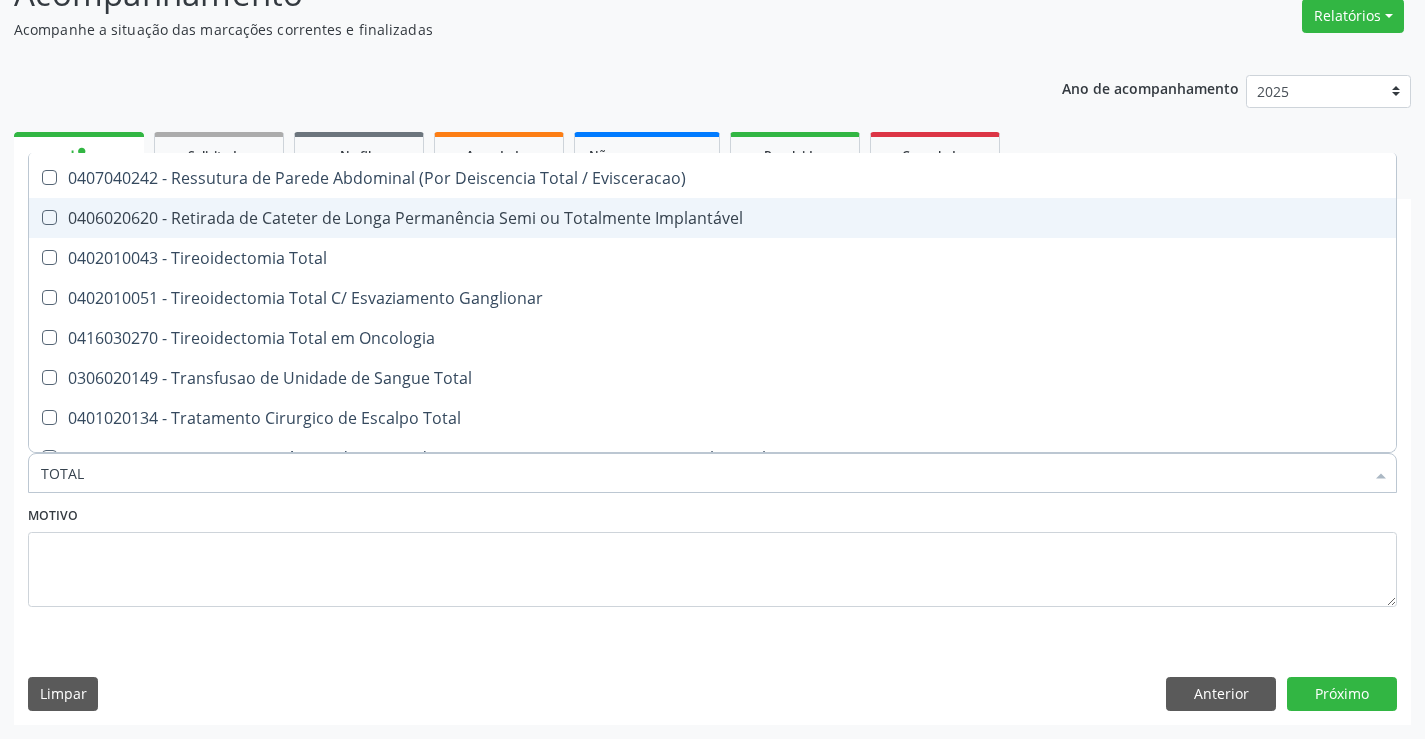 scroll, scrollTop: 3261, scrollLeft: 0, axis: vertical 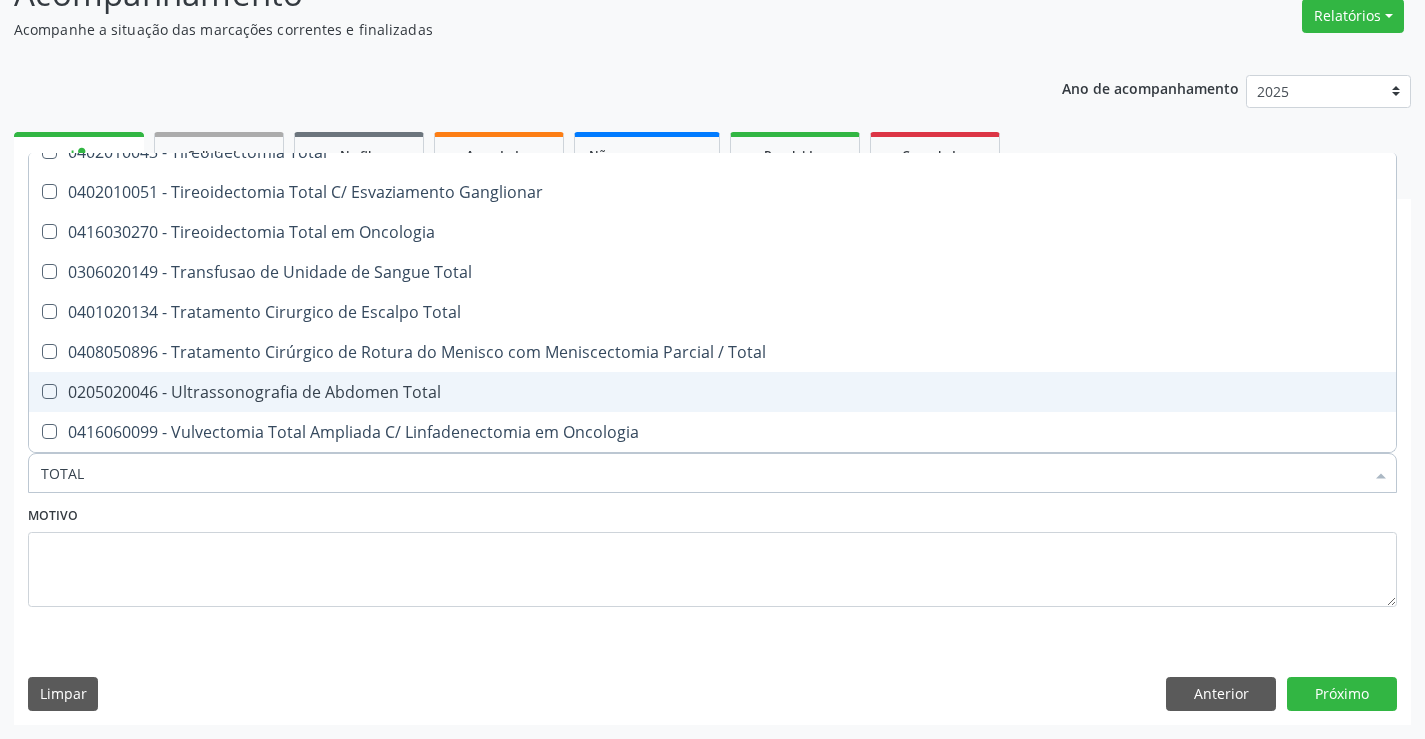 drag, startPoint x: 404, startPoint y: 385, endPoint x: 193, endPoint y: 409, distance: 212.36055 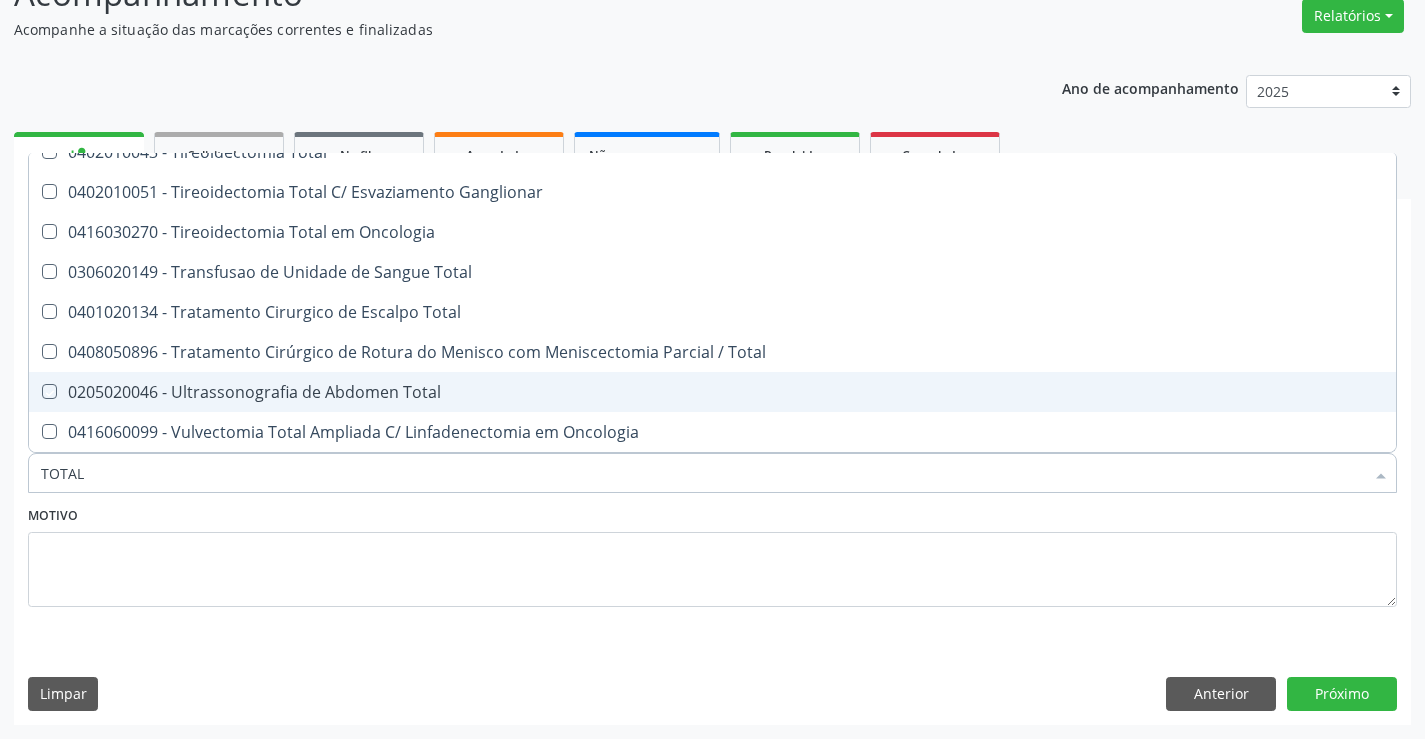 checkbox on "true" 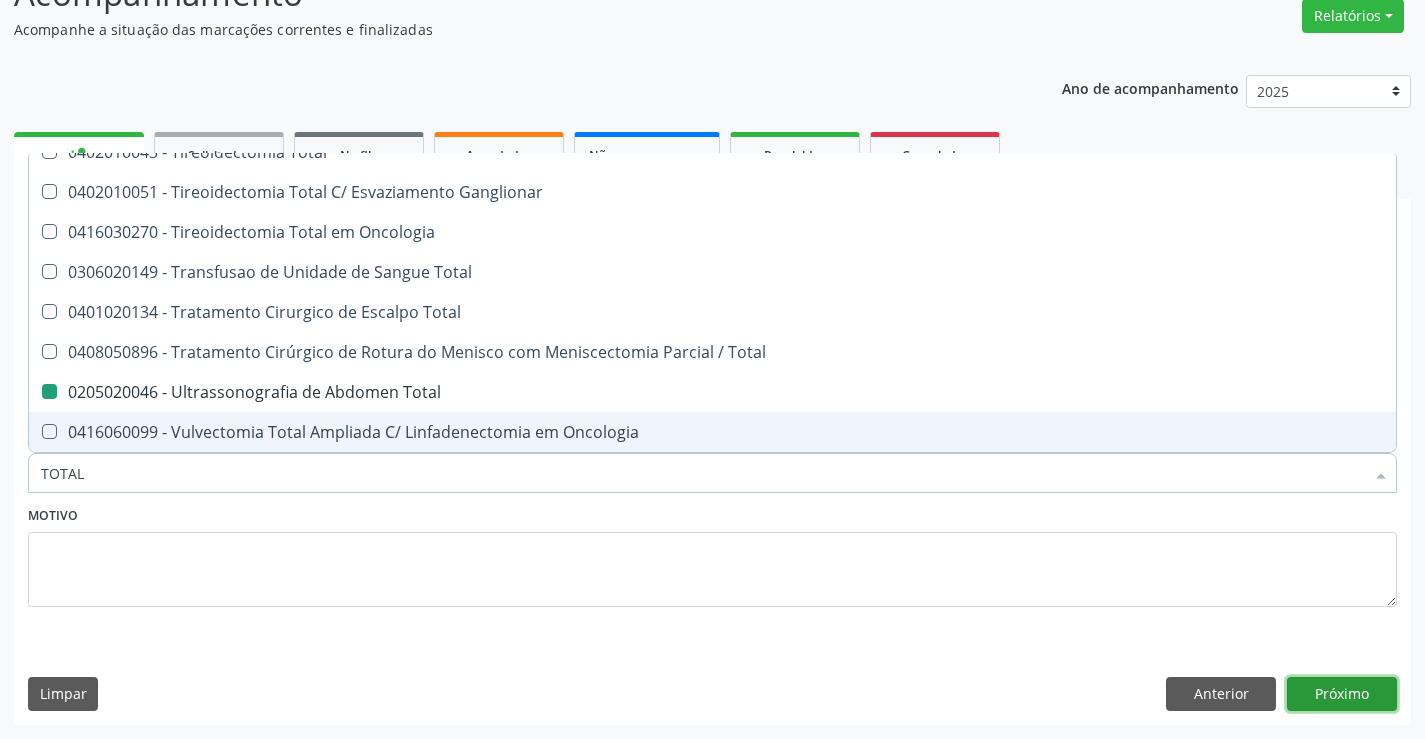 click on "Próximo" at bounding box center (1342, 694) 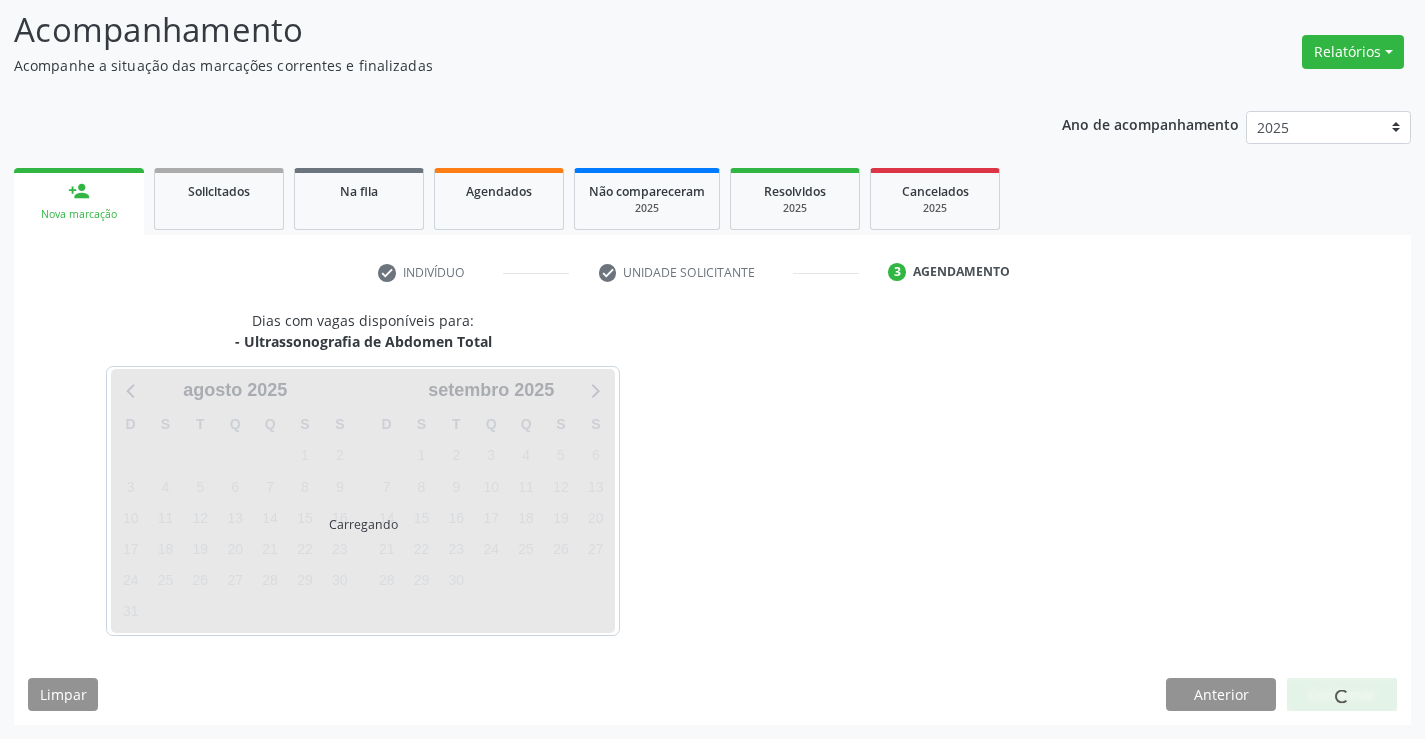 scroll, scrollTop: 131, scrollLeft: 0, axis: vertical 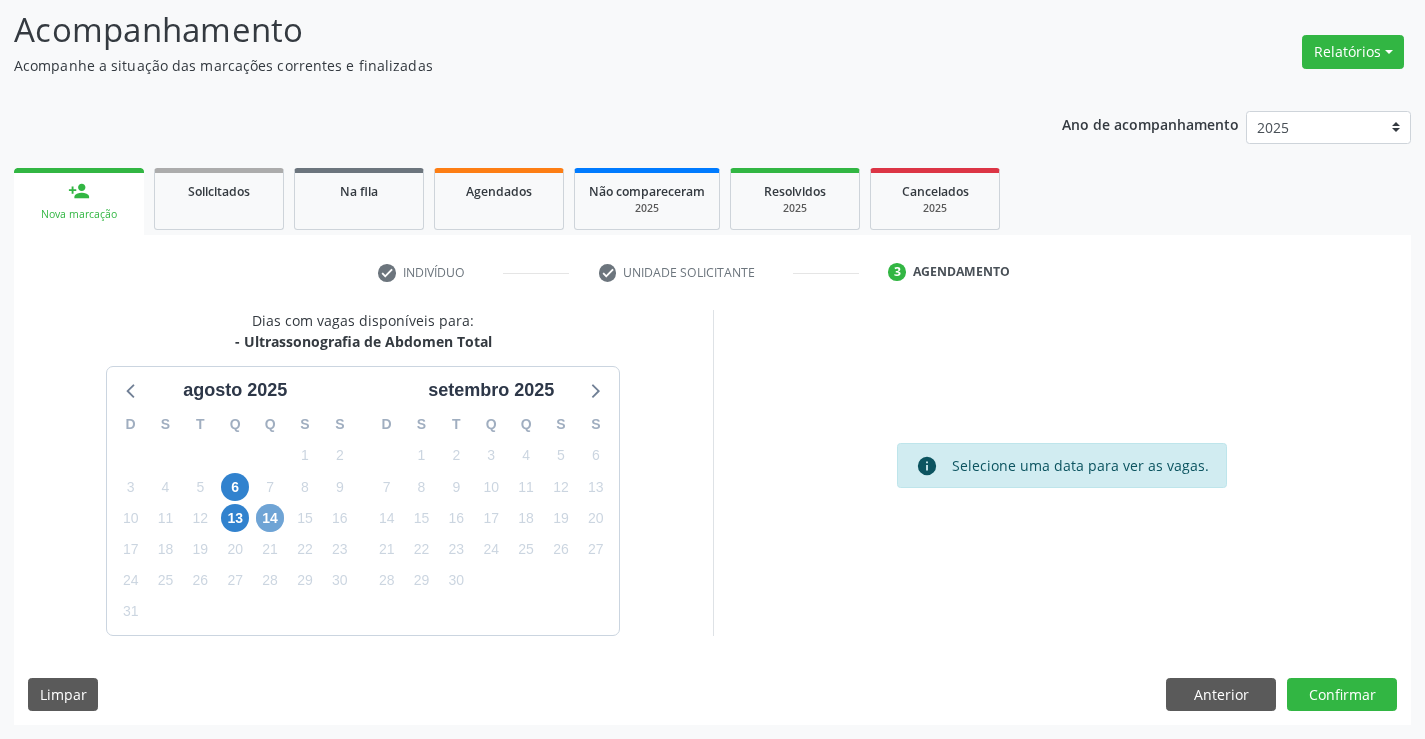 click on "14" at bounding box center (270, 518) 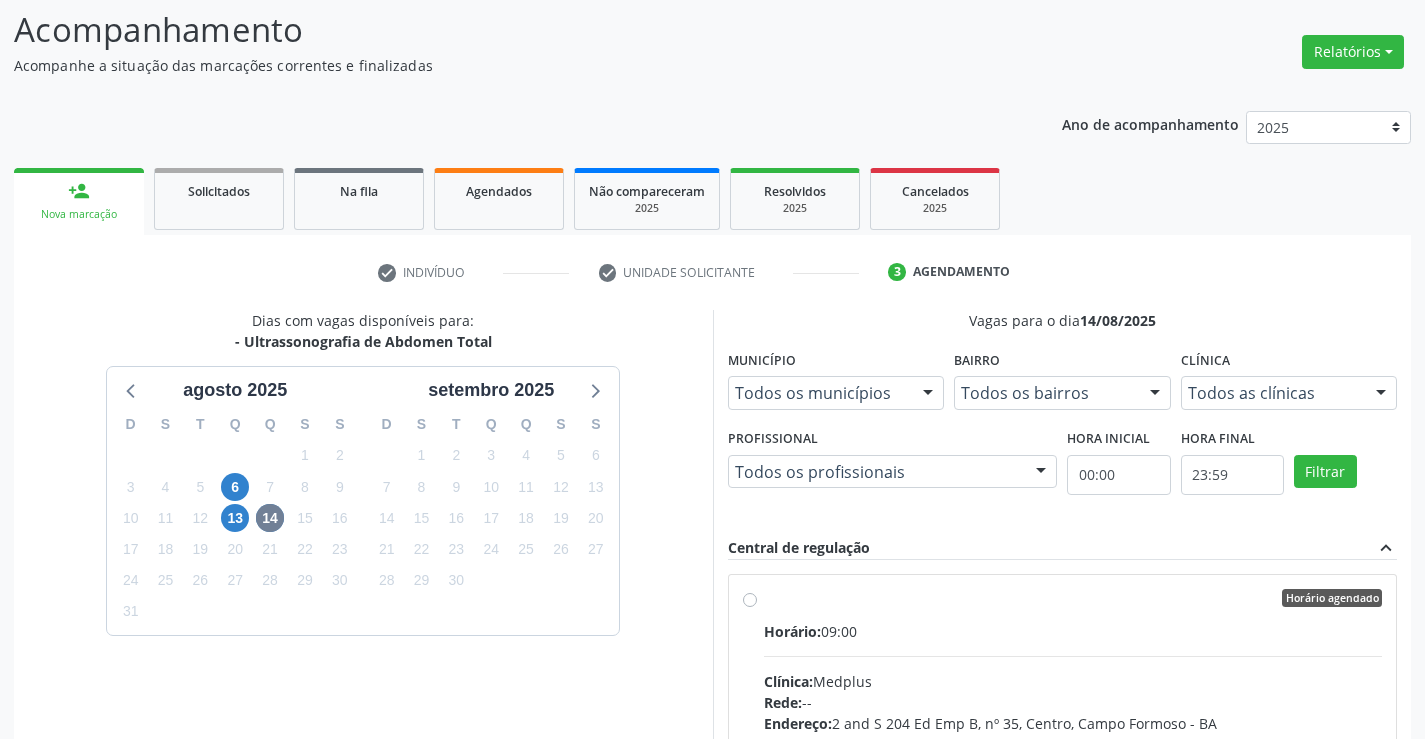 click on "Horário:   09:00" at bounding box center (1073, 631) 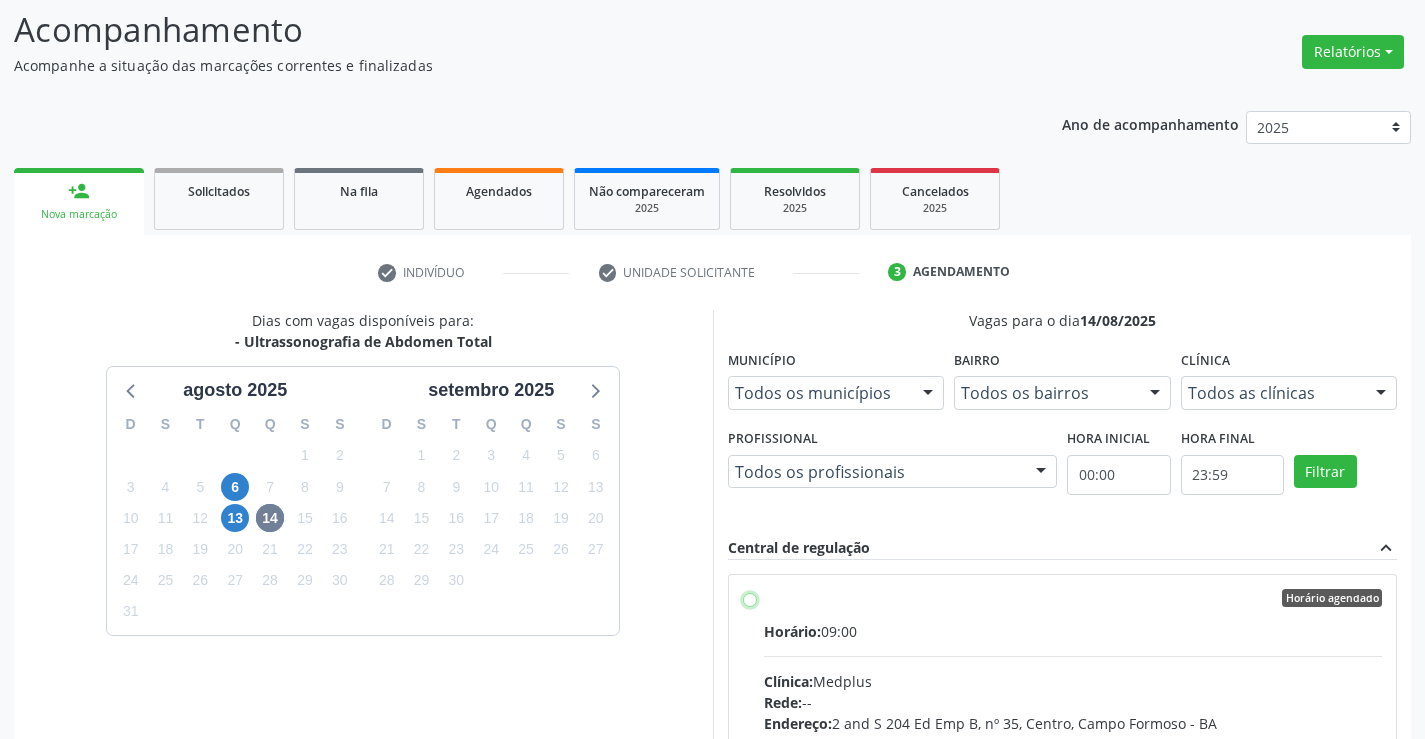 click on "Horário agendado
Horário:   09:00
Clínica:  Medplus
Rede:
--
Endereço:   2 and S 204 Ed Emp B, nº 35, Centro, Campo Formoso - BA
Telefone:   --
Profissional:
Lanna Peralva Miranda Rocha
Informações adicionais sobre o atendimento
Idade de atendimento:
de 0 a 120 anos
Gênero(s) atendido(s):
Masculino e Feminino
Informações adicionais:
--" at bounding box center [750, 598] 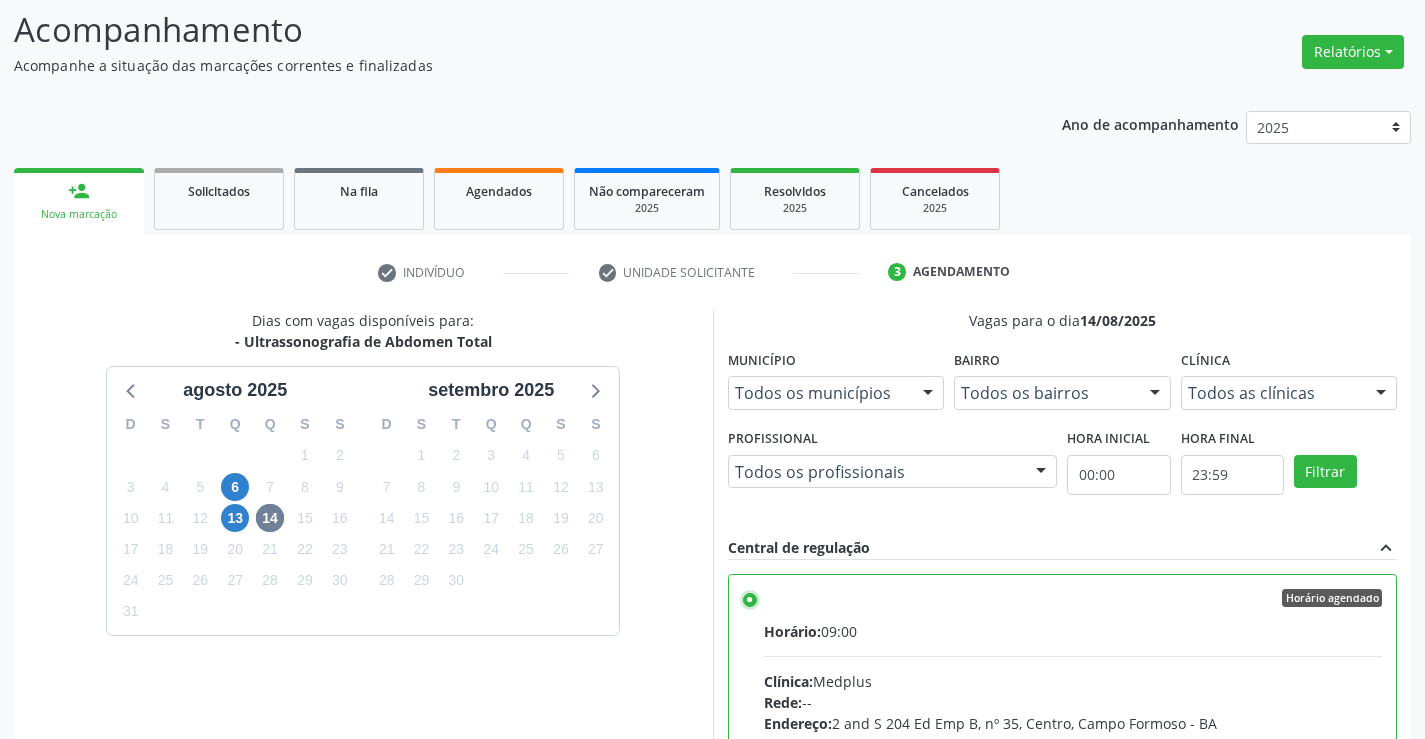 scroll, scrollTop: 456, scrollLeft: 0, axis: vertical 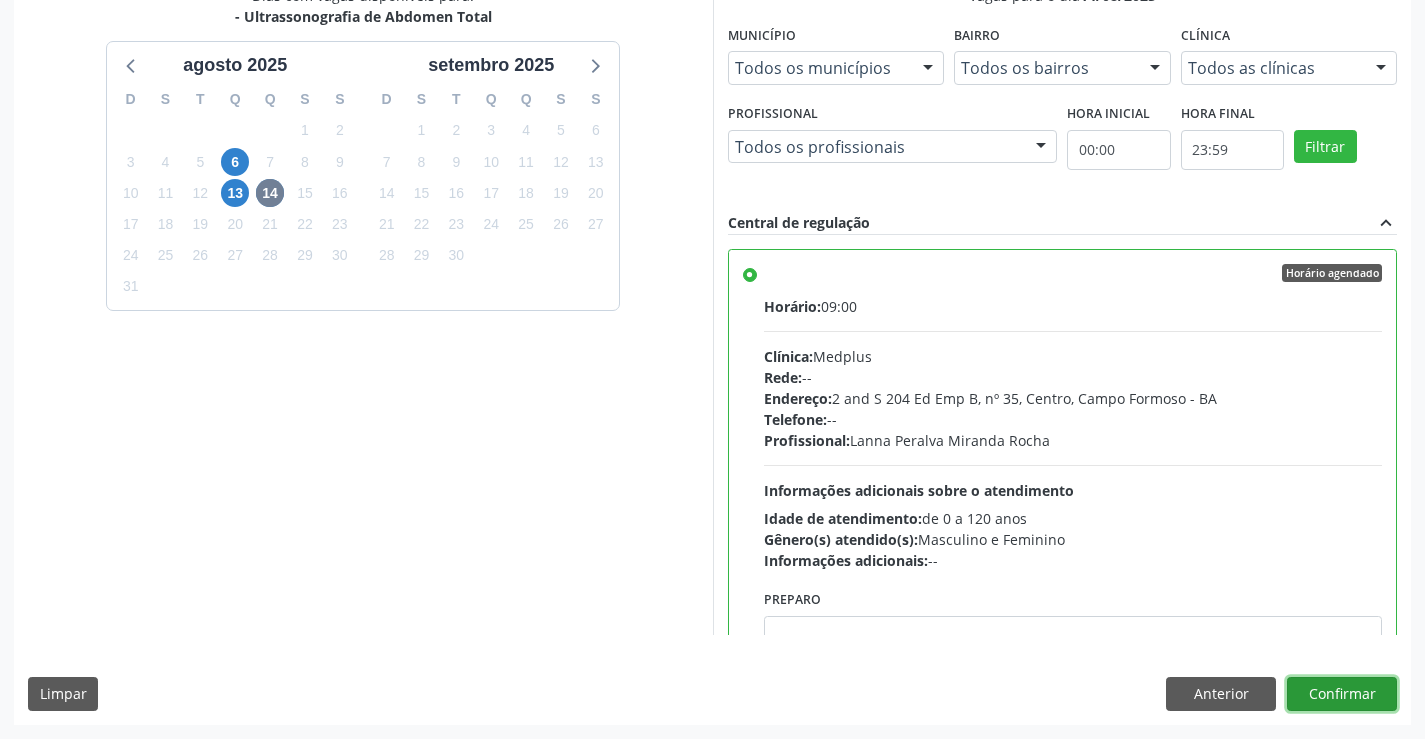 drag, startPoint x: 1333, startPoint y: 704, endPoint x: 1158, endPoint y: 650, distance: 183.14203 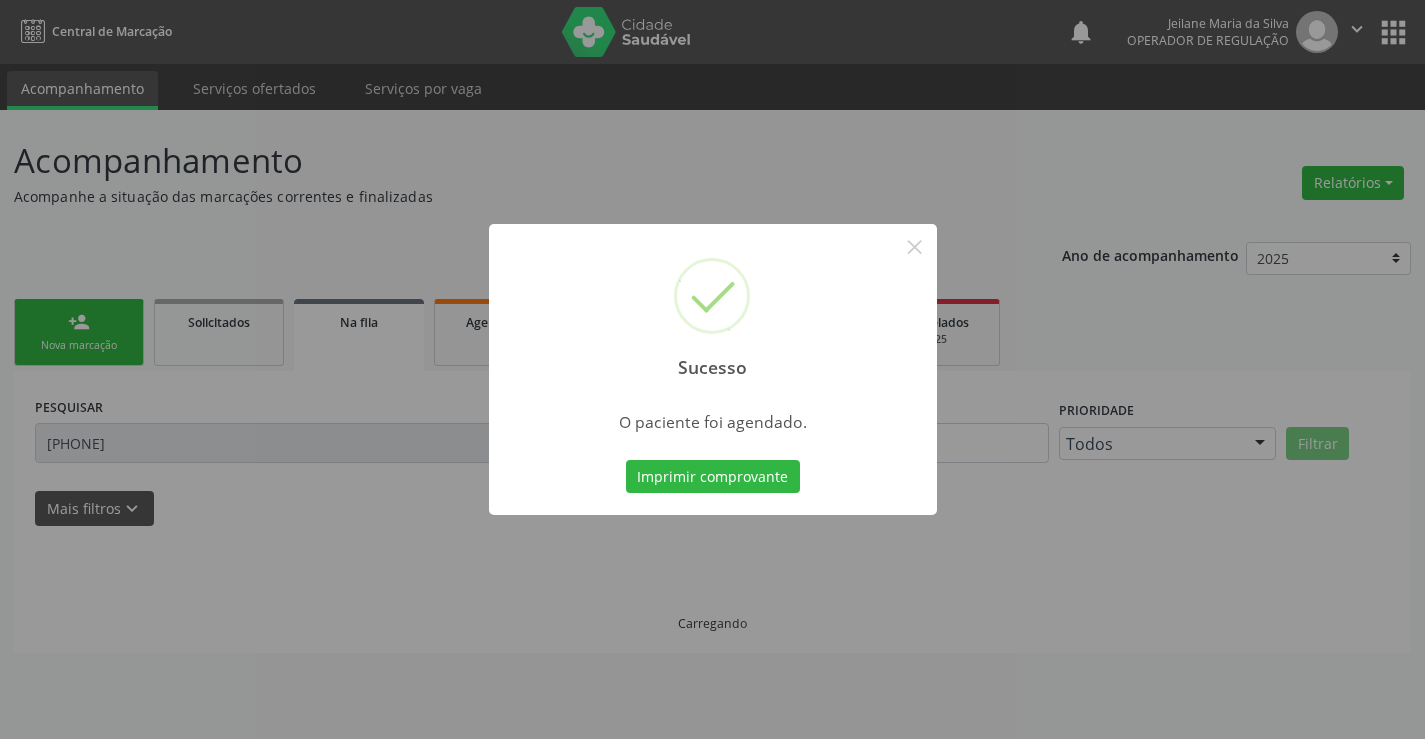 scroll, scrollTop: 0, scrollLeft: 0, axis: both 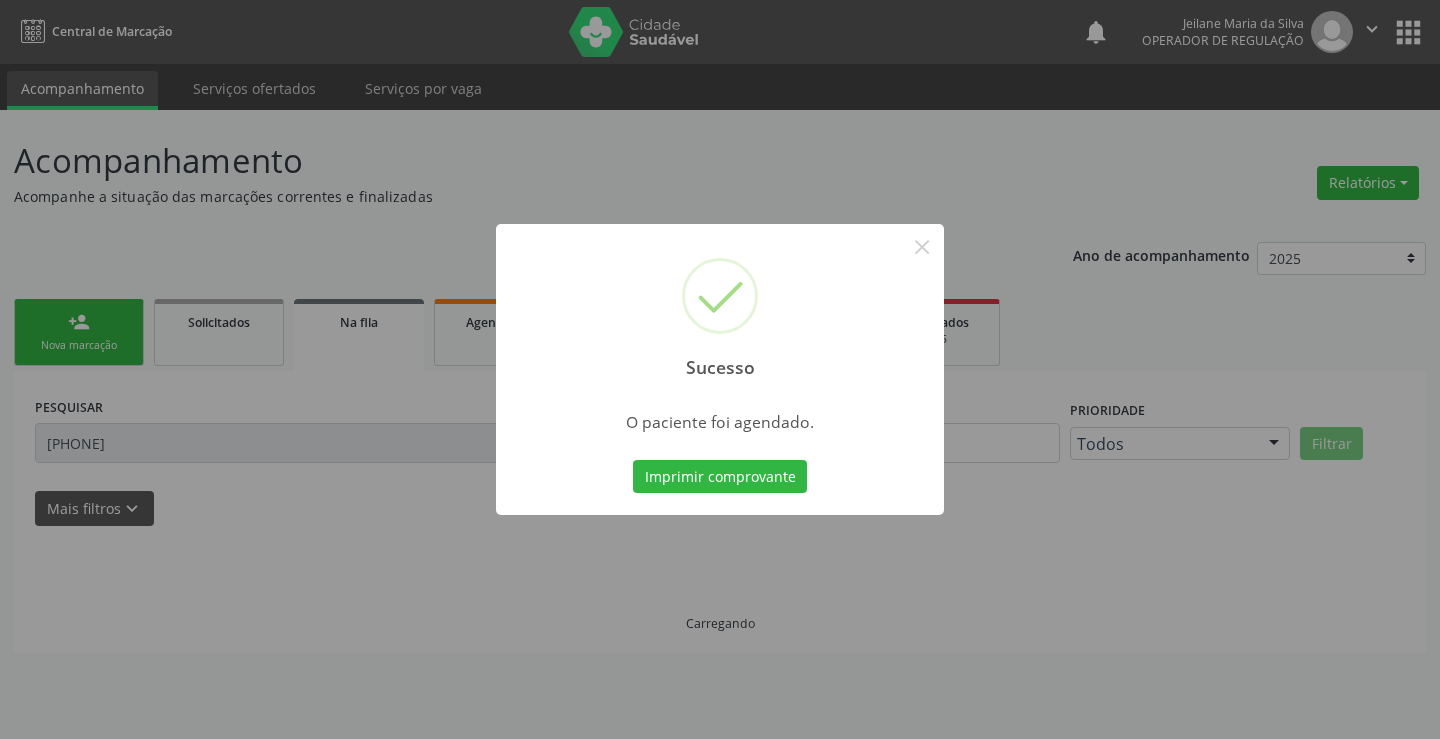 click on "Imprimir comprovante" at bounding box center [720, 477] 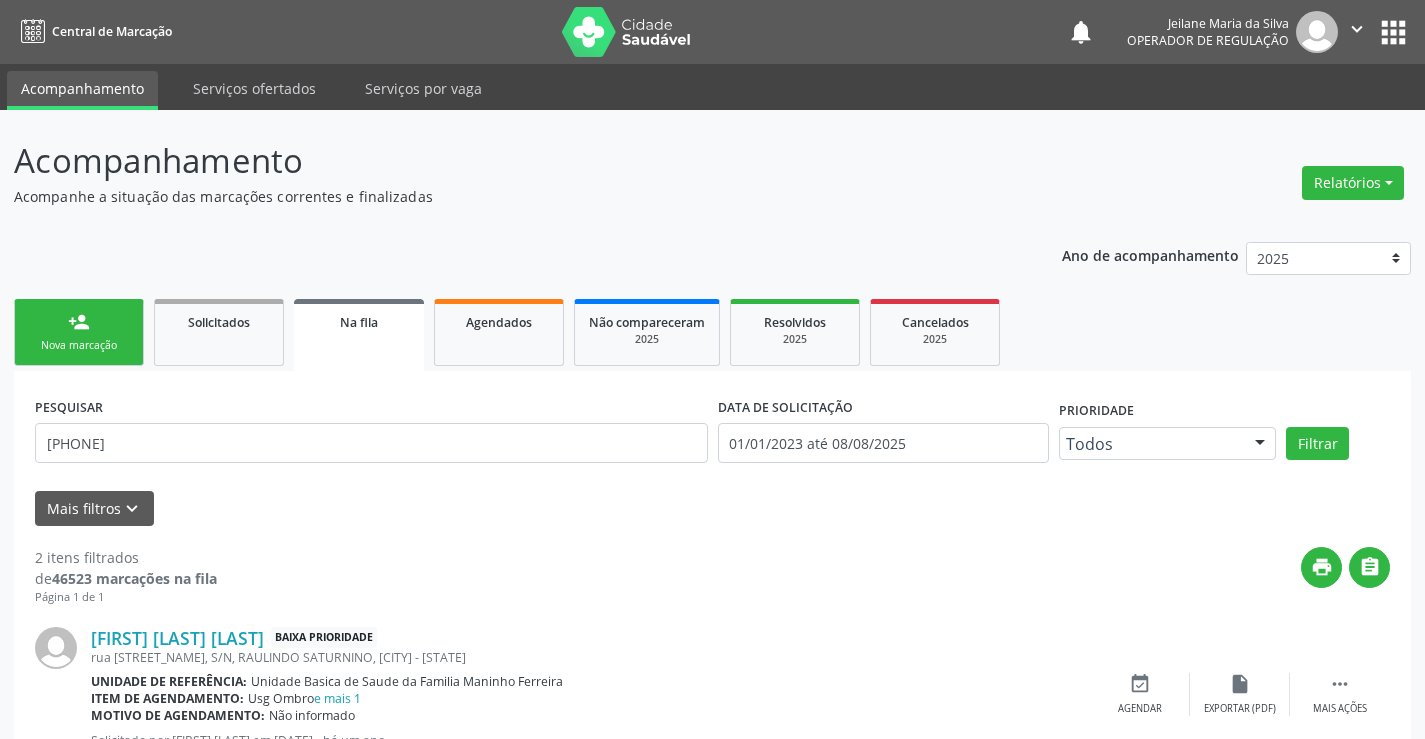 click on "person_add
Nova marcação" at bounding box center [79, 332] 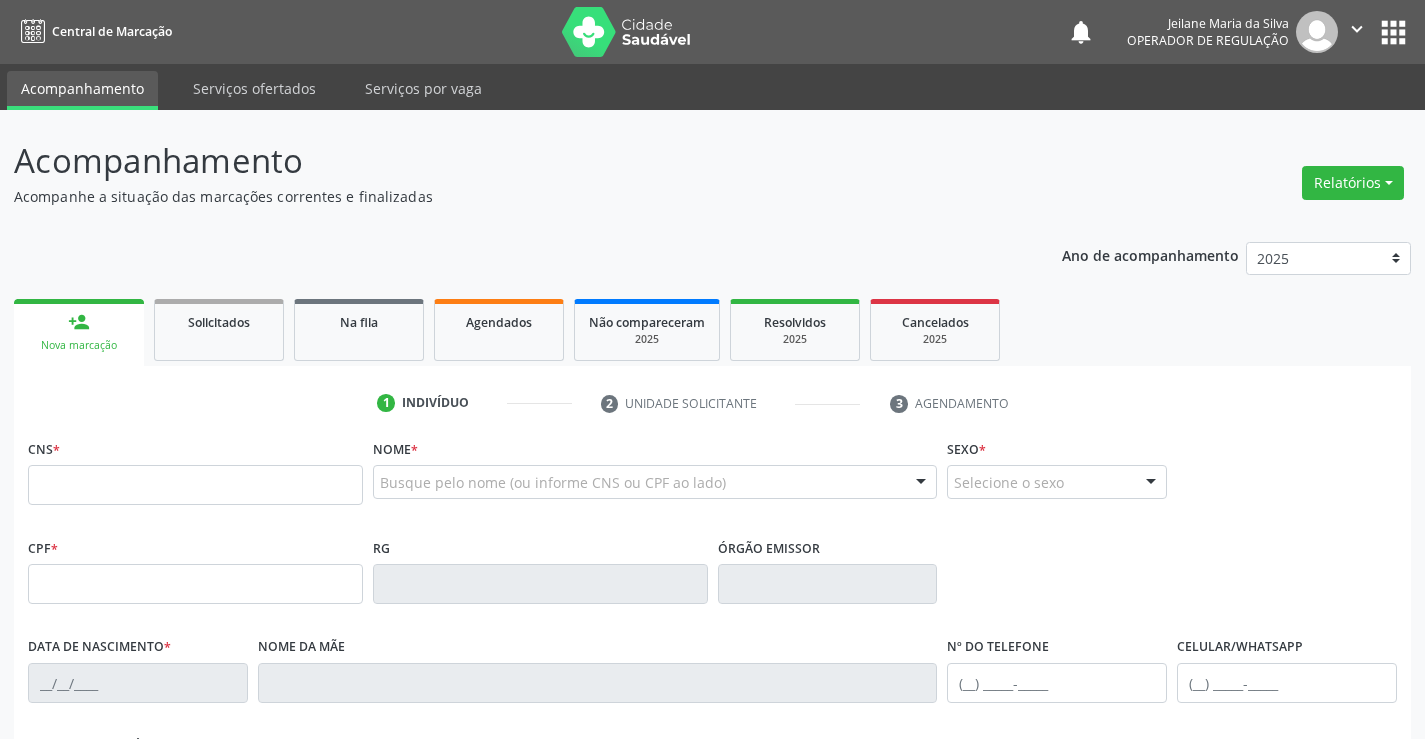 scroll, scrollTop: 0, scrollLeft: 0, axis: both 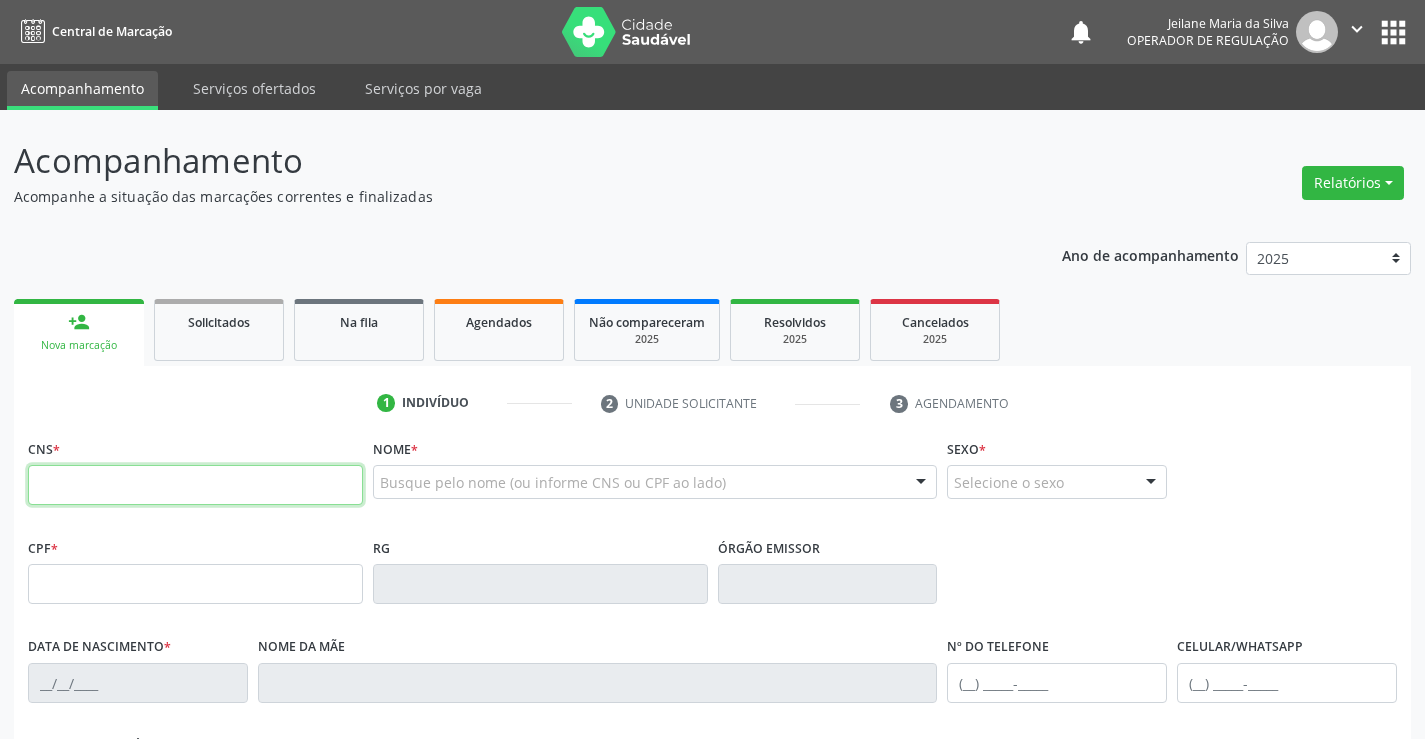 click at bounding box center [195, 485] 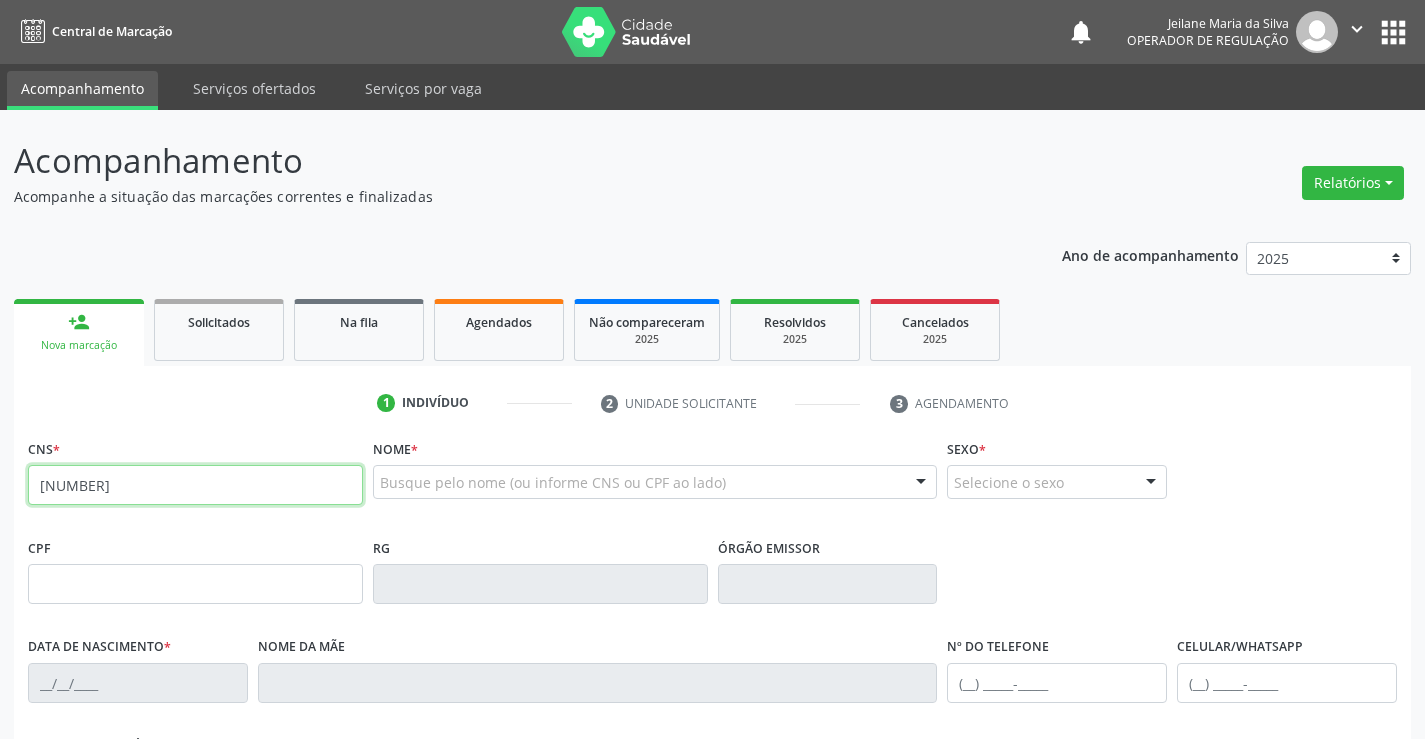 type on "[NUMBER]" 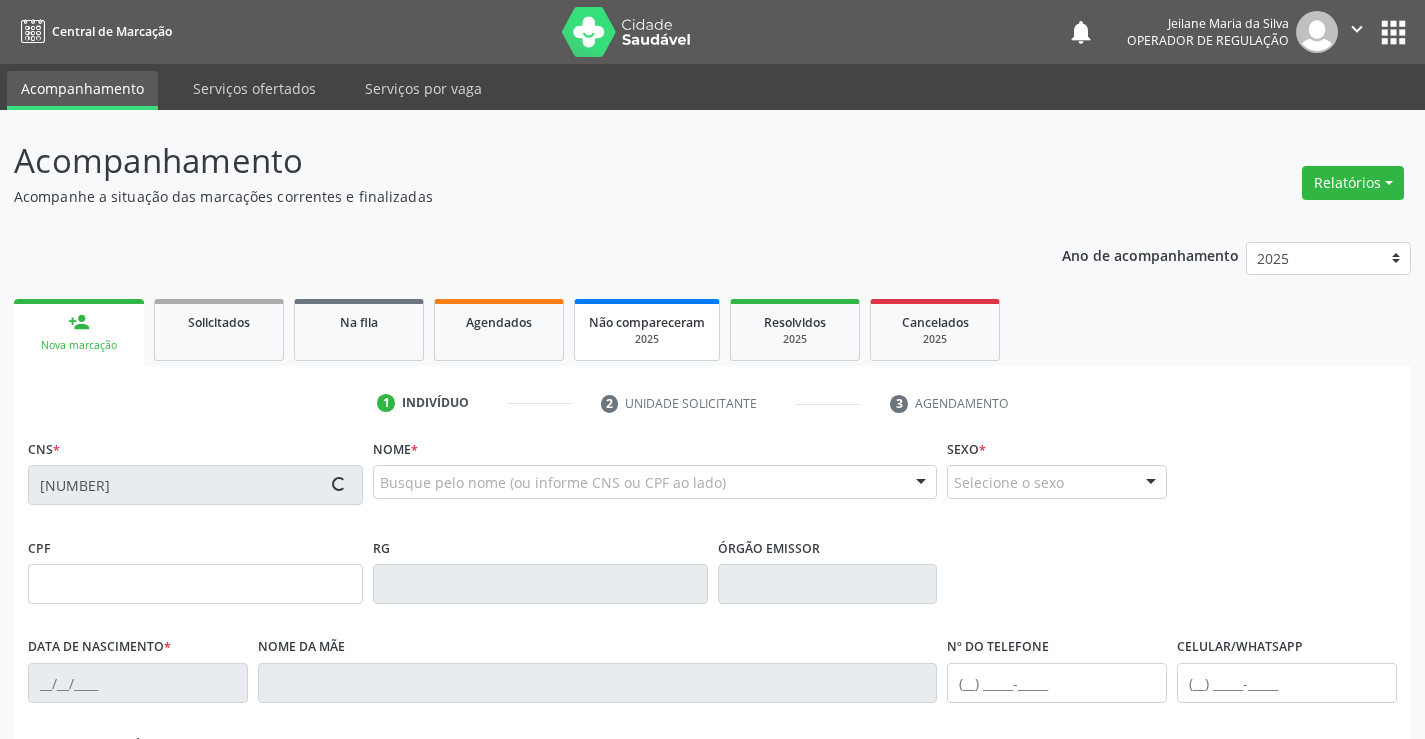 scroll, scrollTop: 345, scrollLeft: 0, axis: vertical 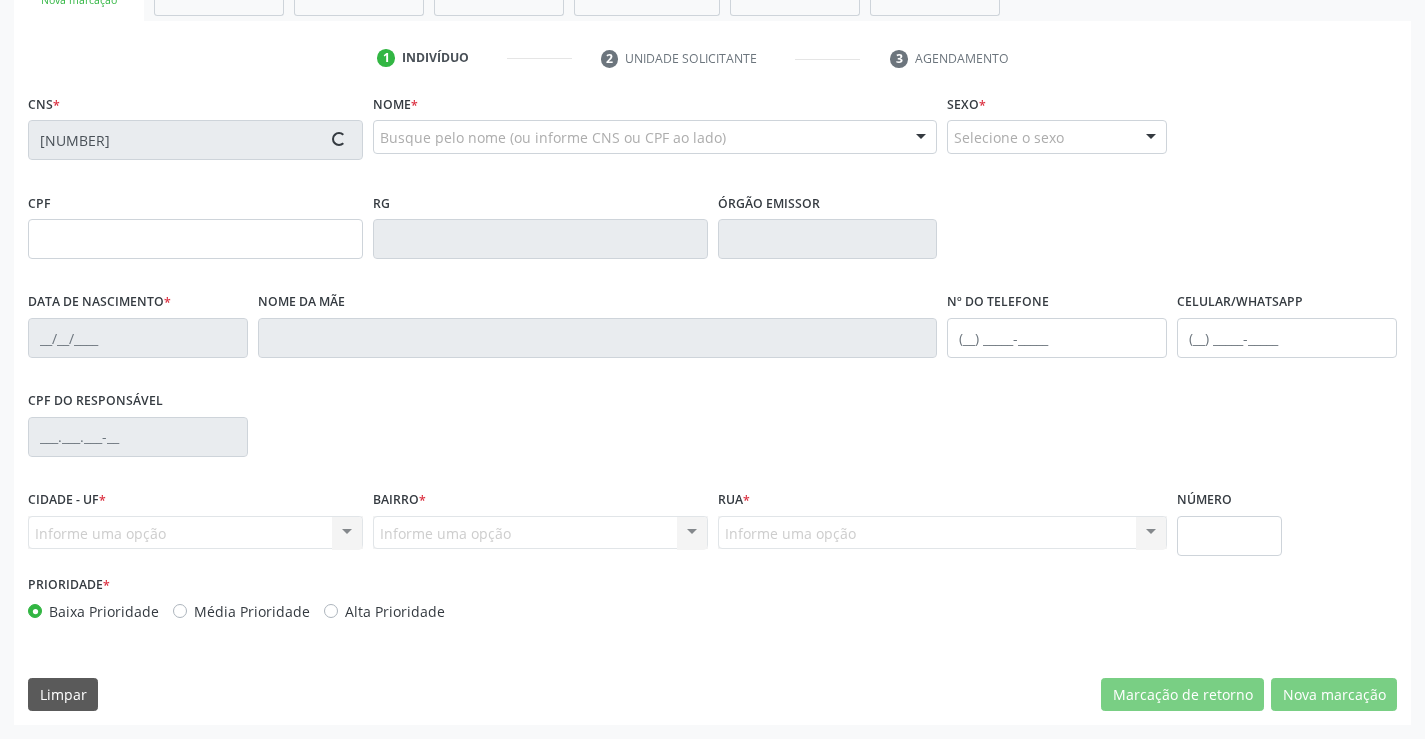 type on "[SSN]" 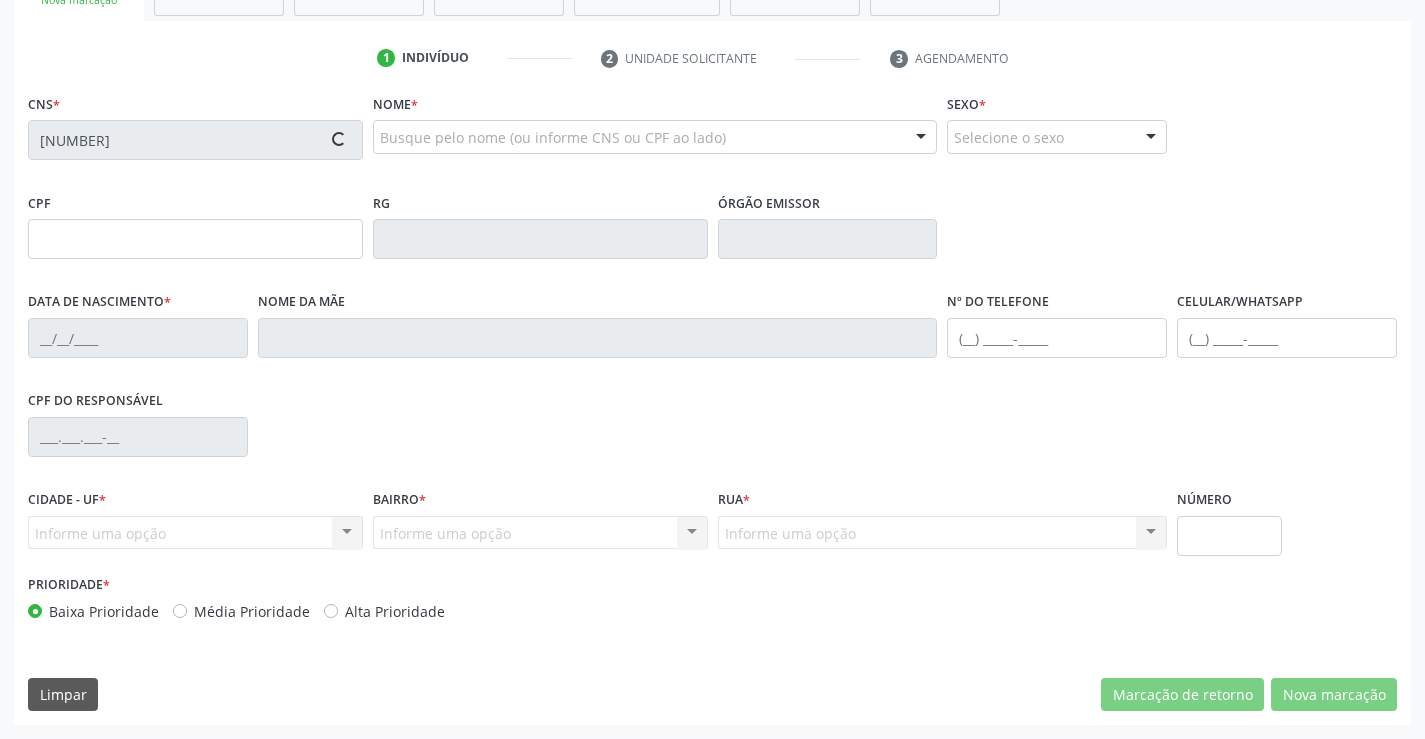 type on "[NUMBER]" 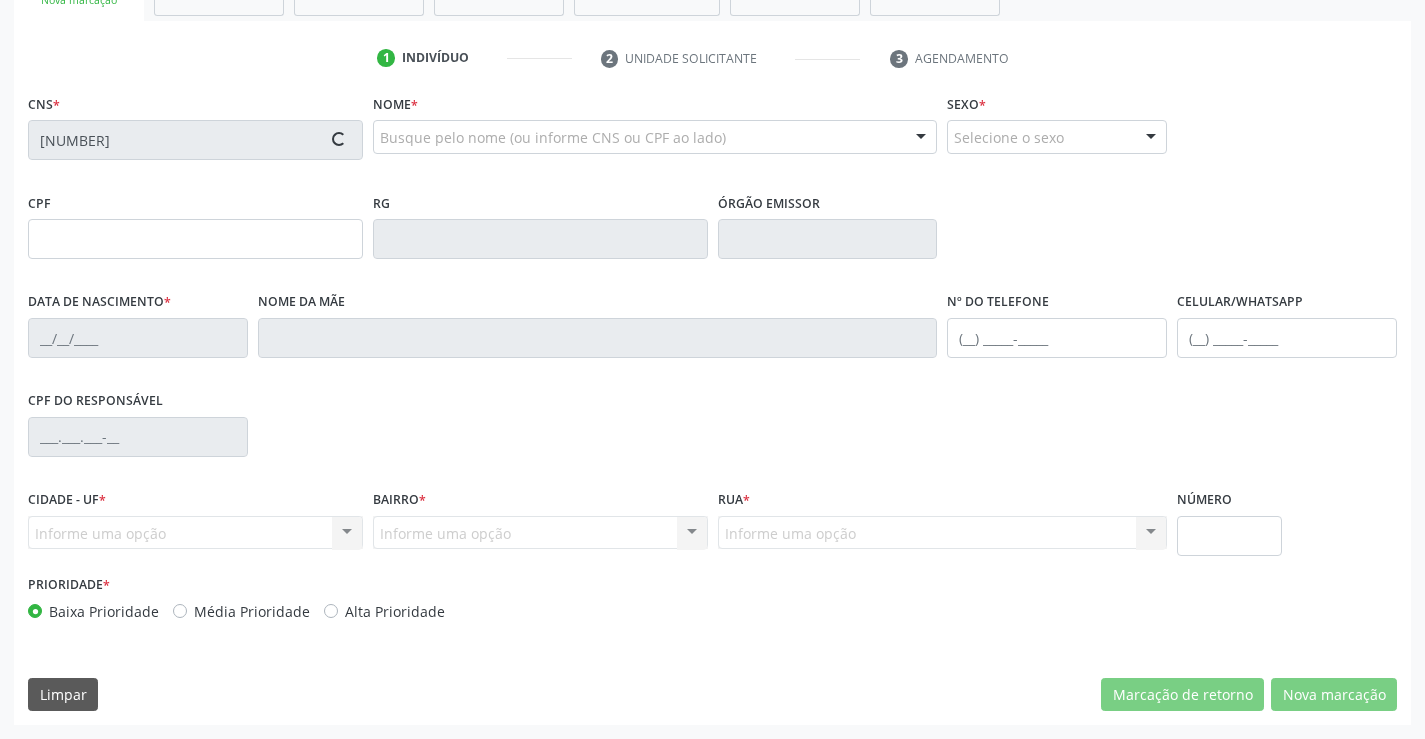type on "sn" 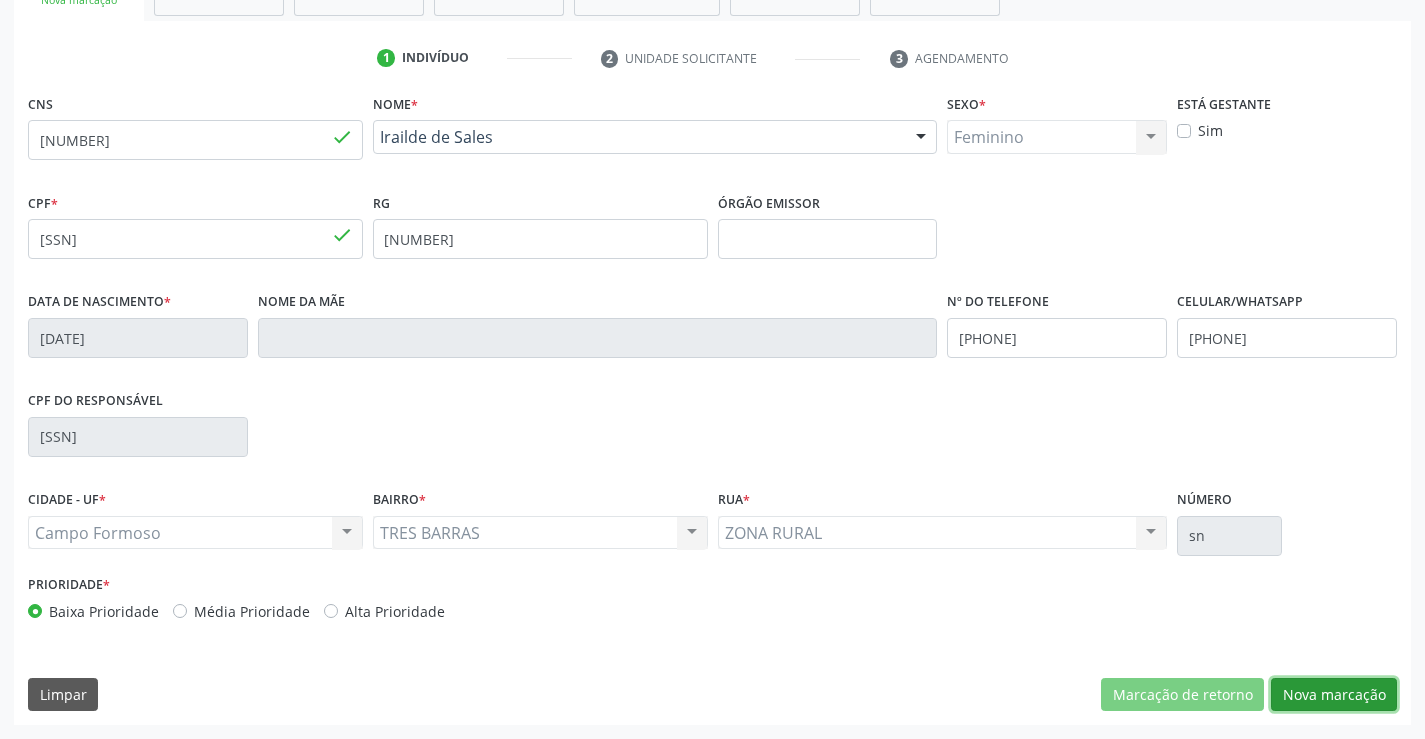 click on "Nova marcação" at bounding box center [1334, 695] 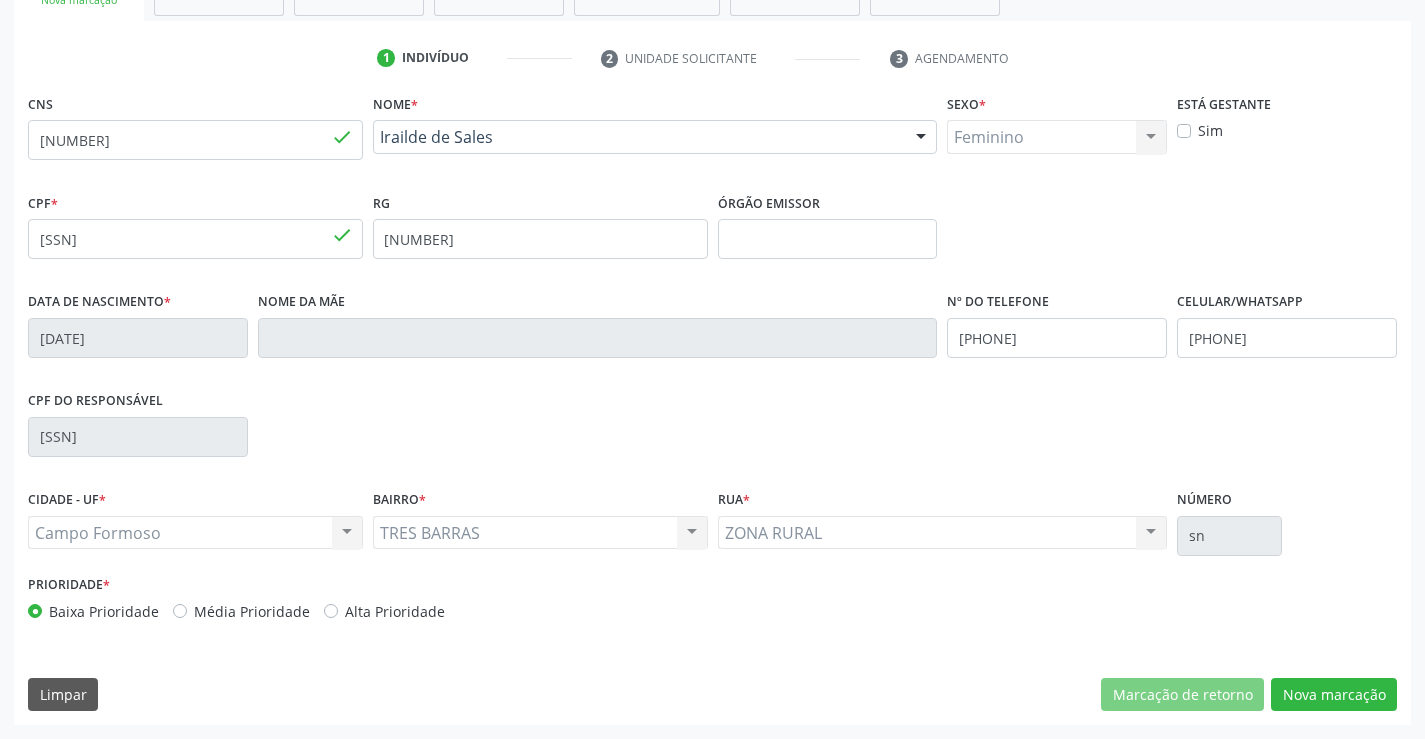 scroll, scrollTop: 167, scrollLeft: 0, axis: vertical 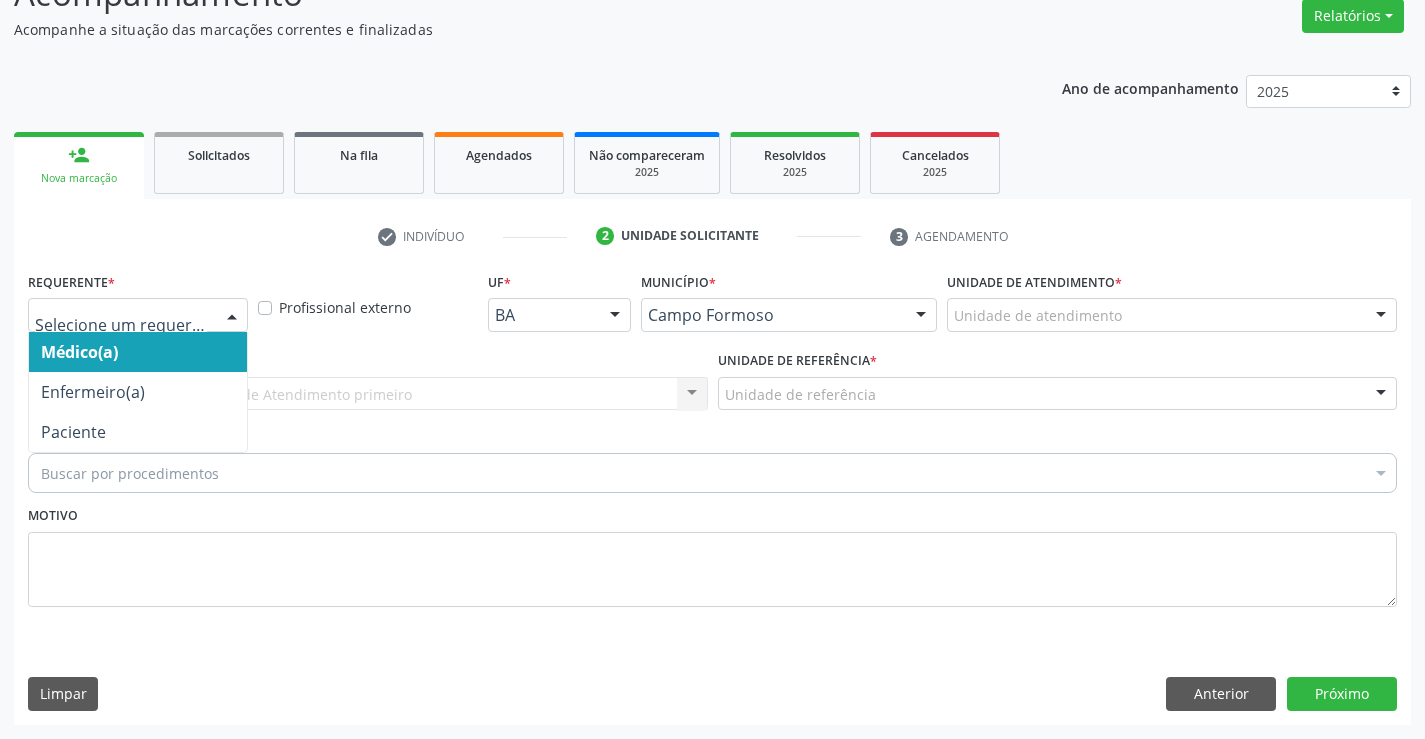 drag, startPoint x: 132, startPoint y: 314, endPoint x: 120, endPoint y: 332, distance: 21.633308 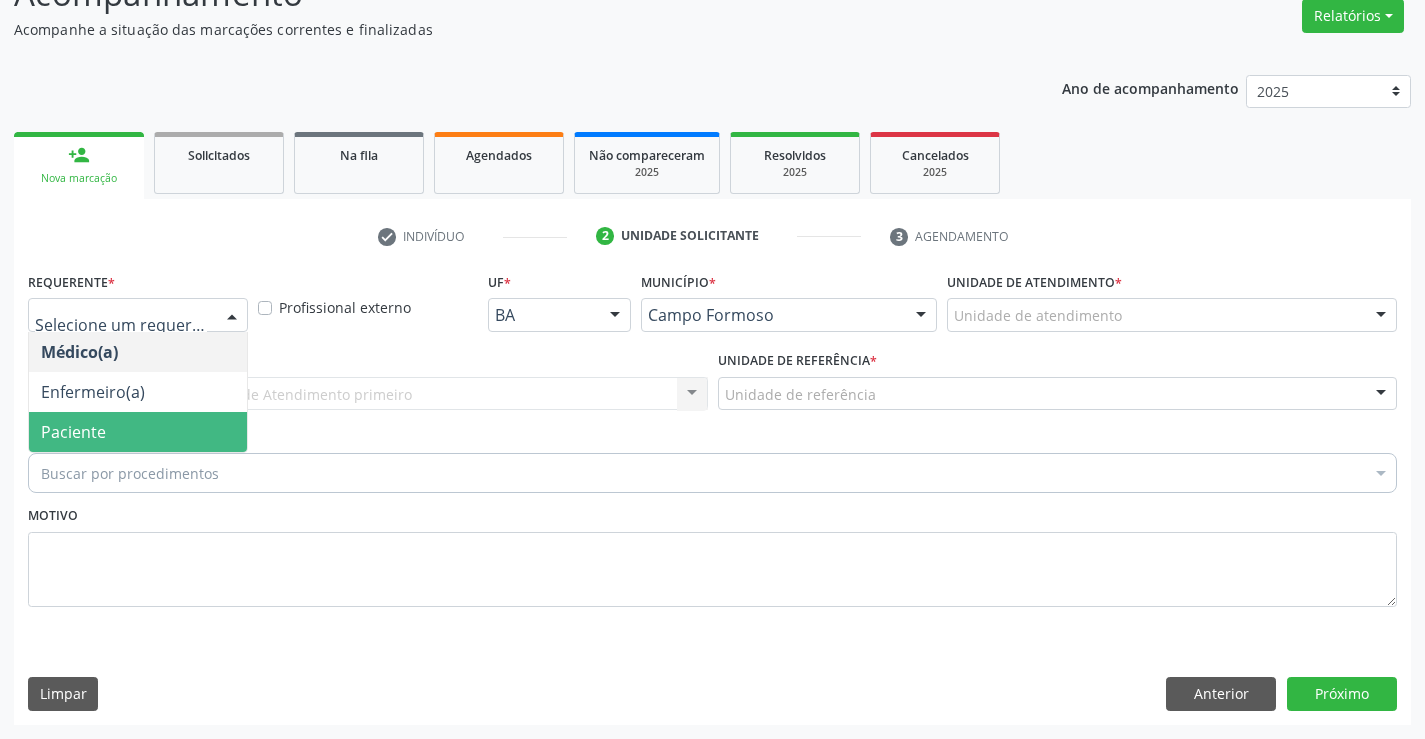 click on "Paciente" at bounding box center (73, 432) 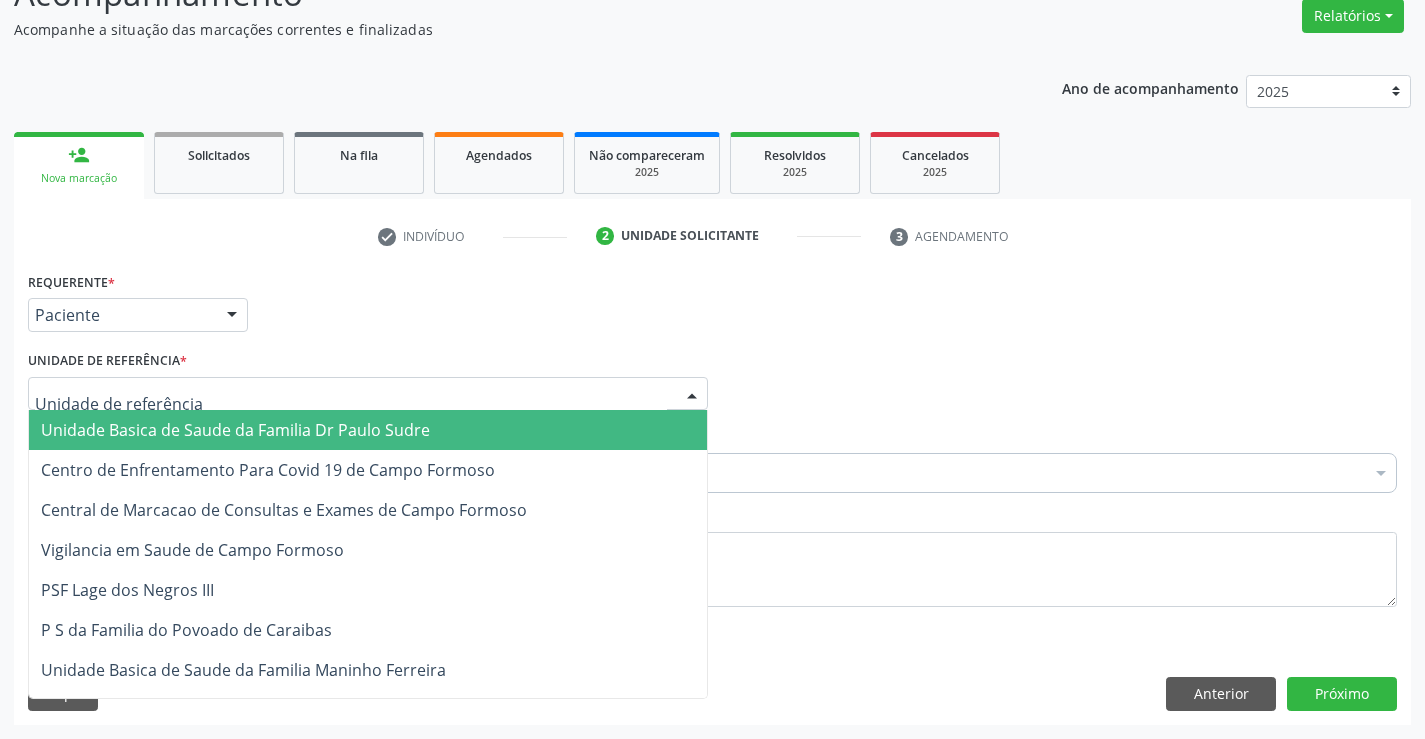drag, startPoint x: 252, startPoint y: 380, endPoint x: 264, endPoint y: 493, distance: 113.63538 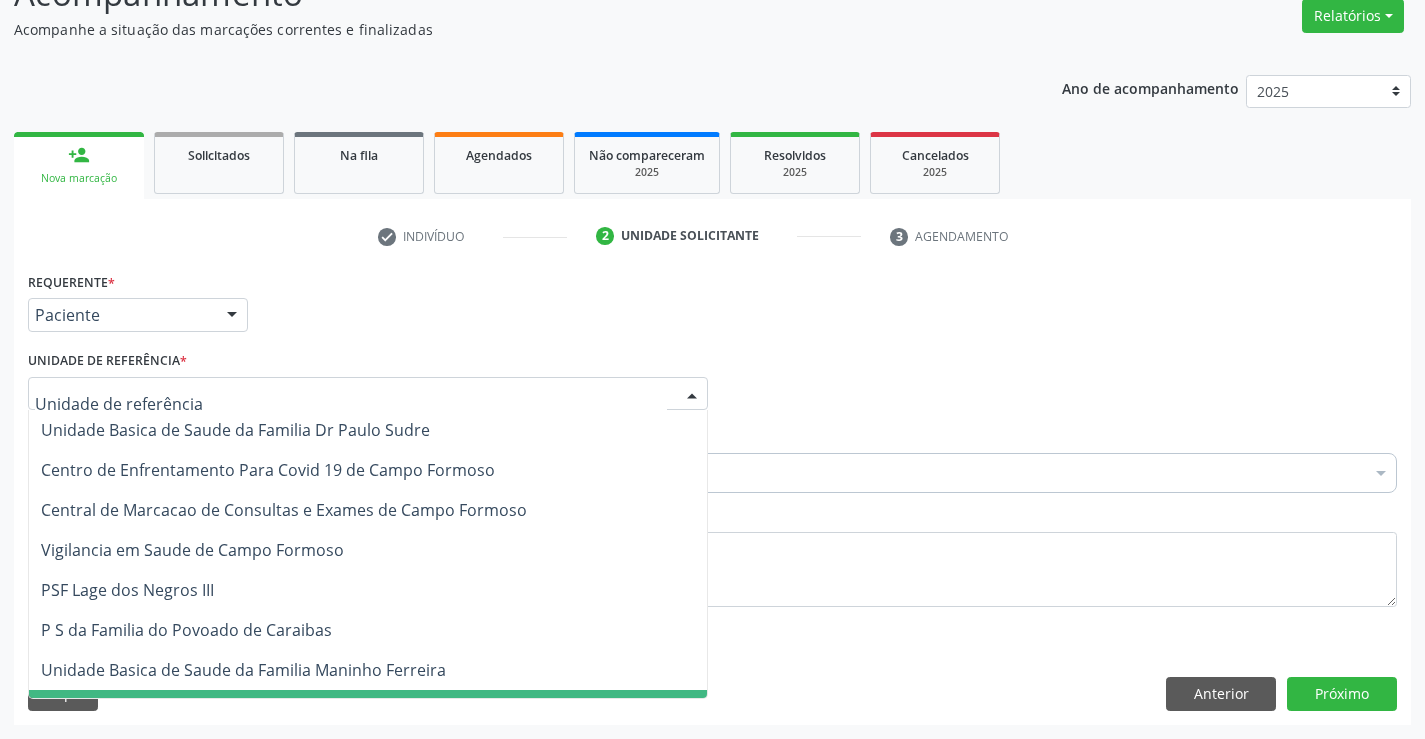 drag, startPoint x: 282, startPoint y: 674, endPoint x: 208, endPoint y: 541, distance: 152.20053 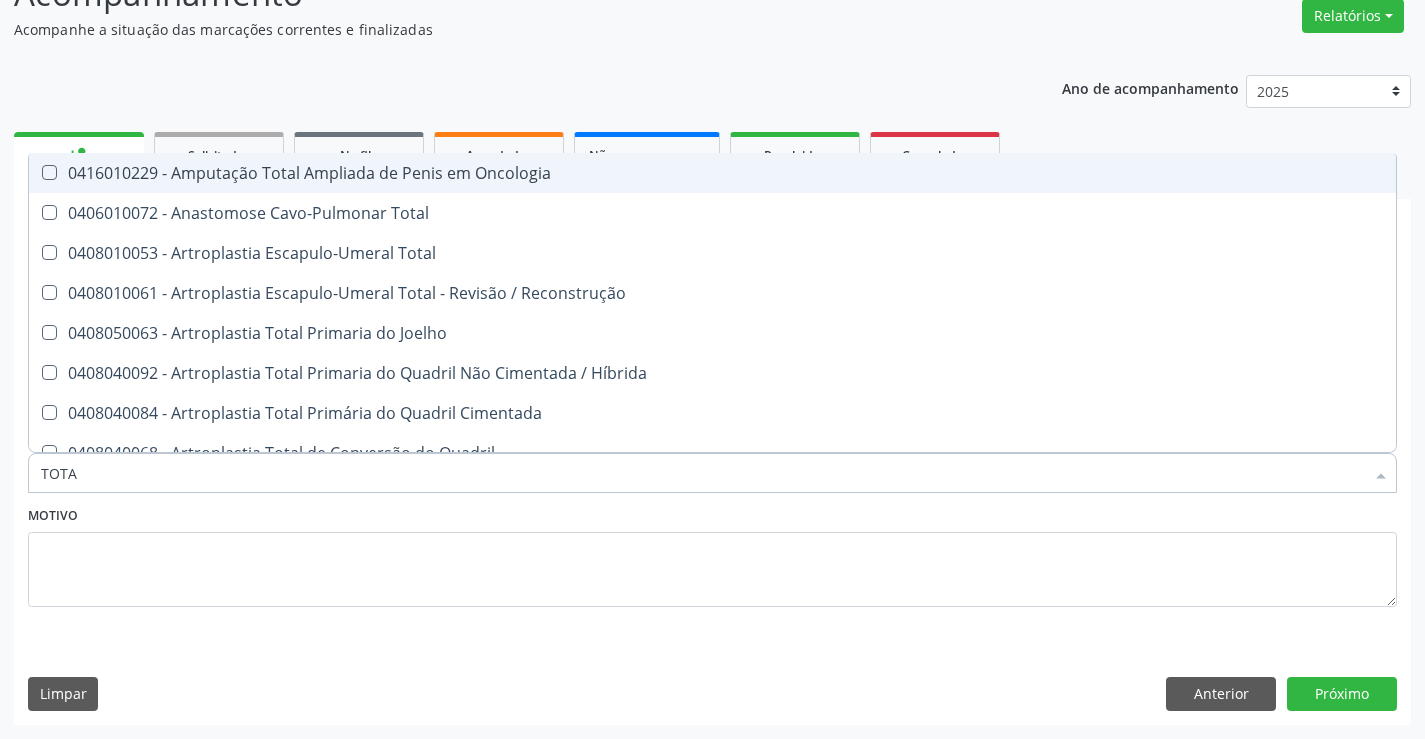 type on "TOTAL" 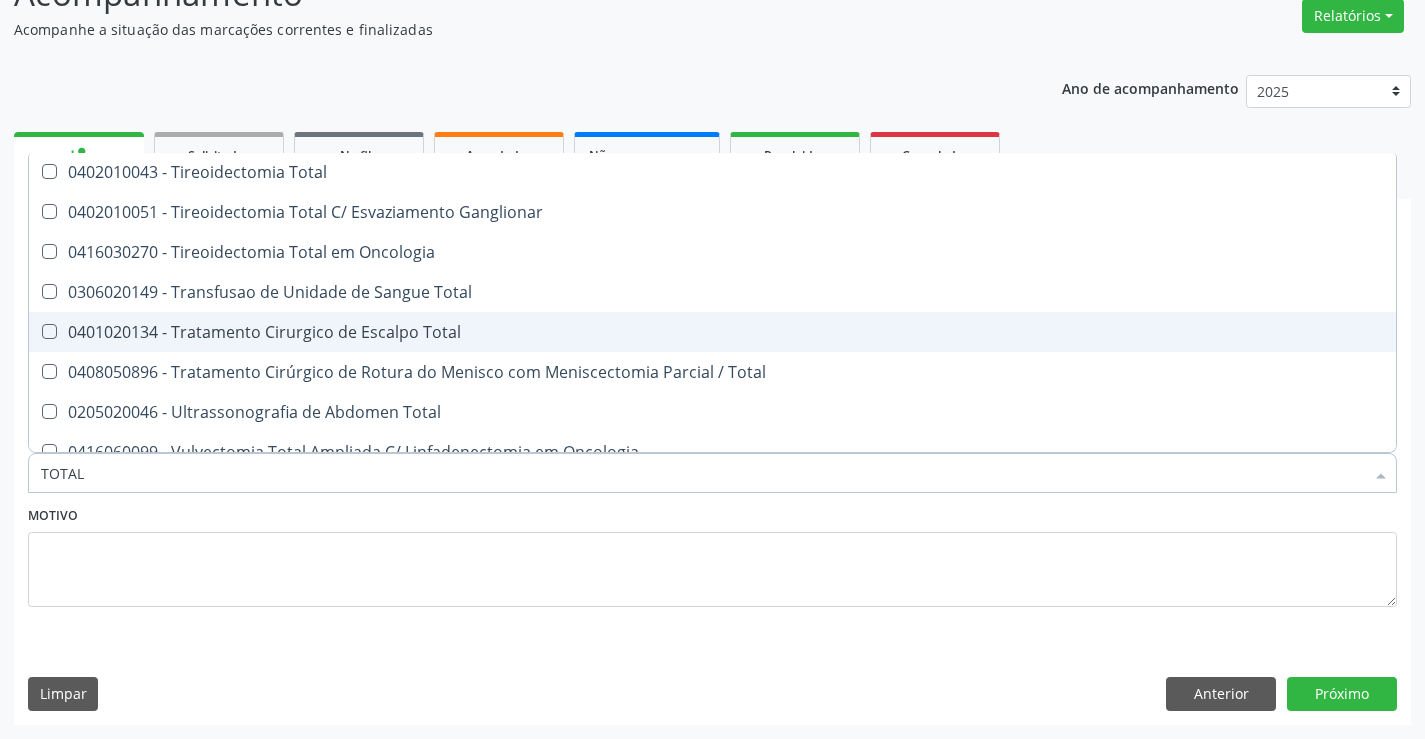 scroll, scrollTop: 3261, scrollLeft: 0, axis: vertical 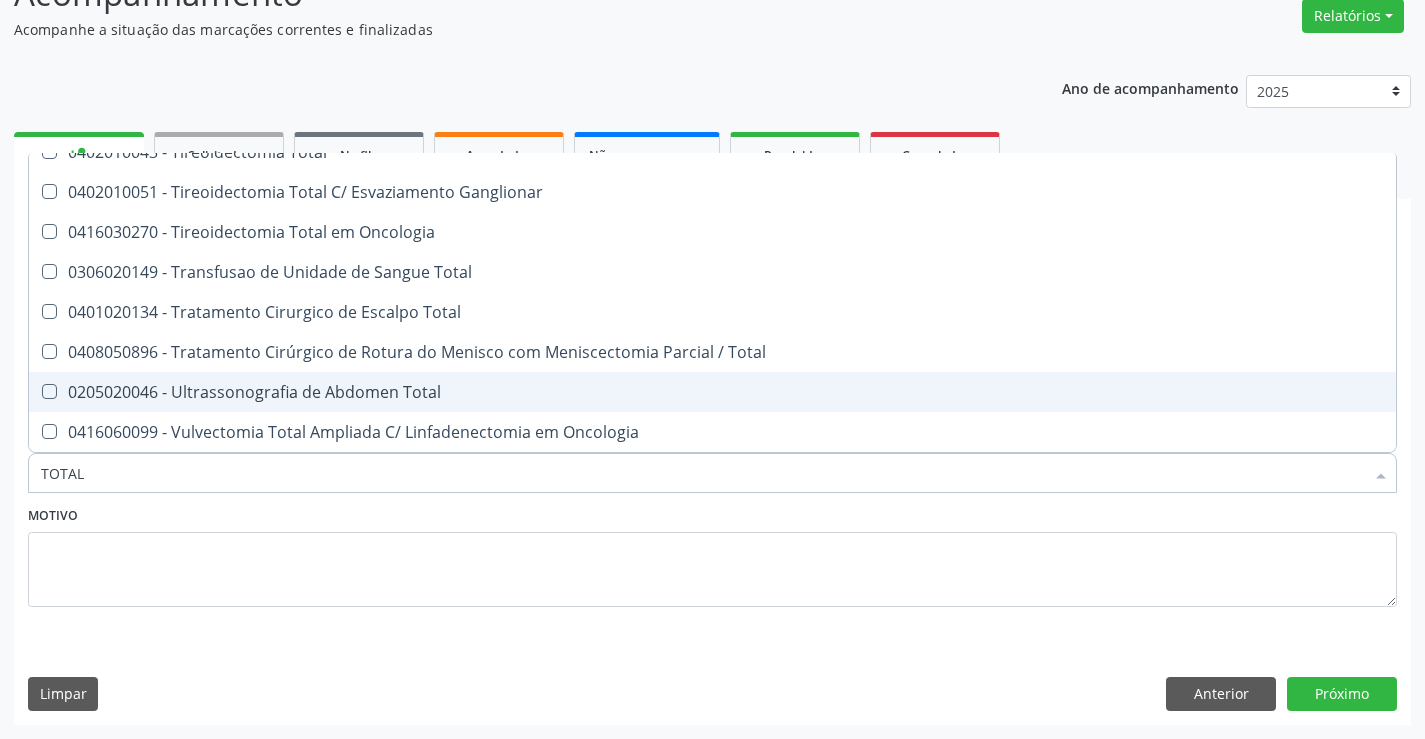 click on "0205020046 - Ultrassonografia de Abdomen Total" at bounding box center [712, 392] 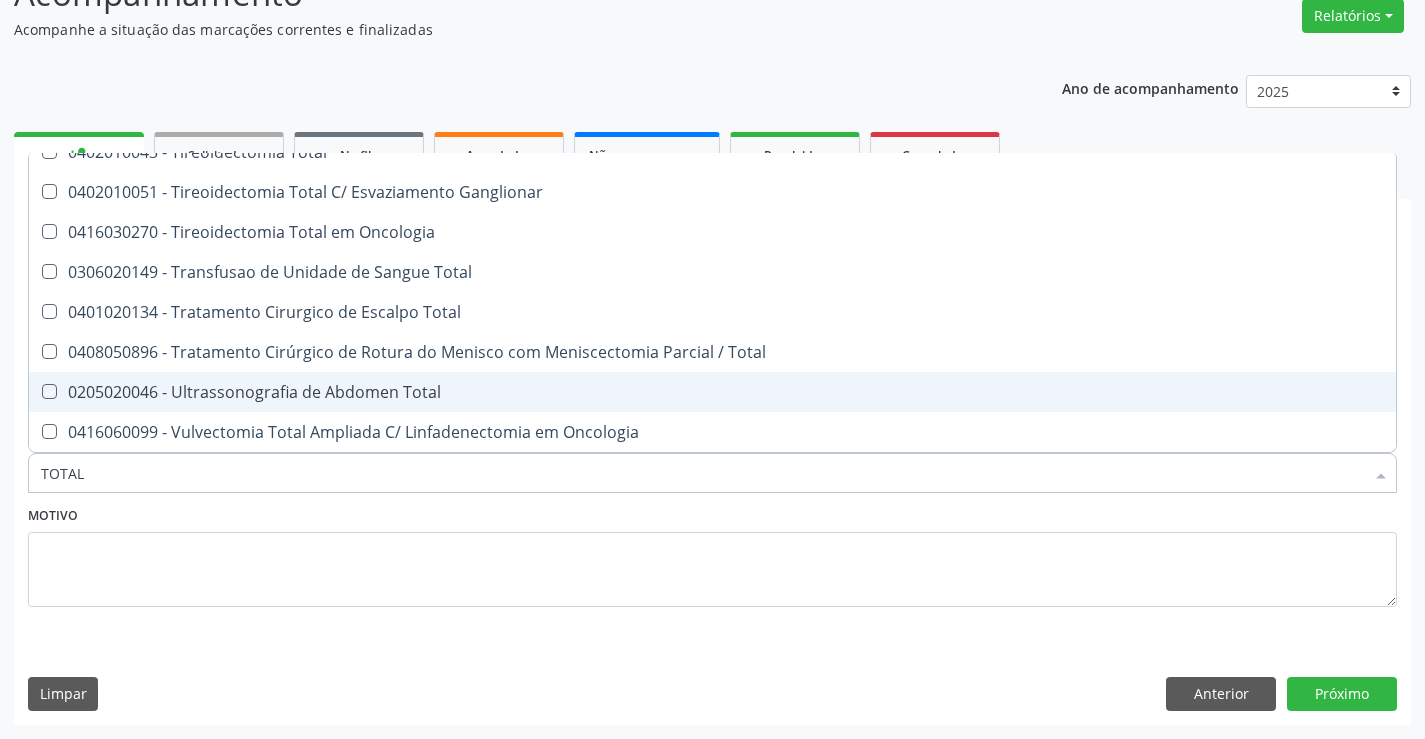 checkbox on "true" 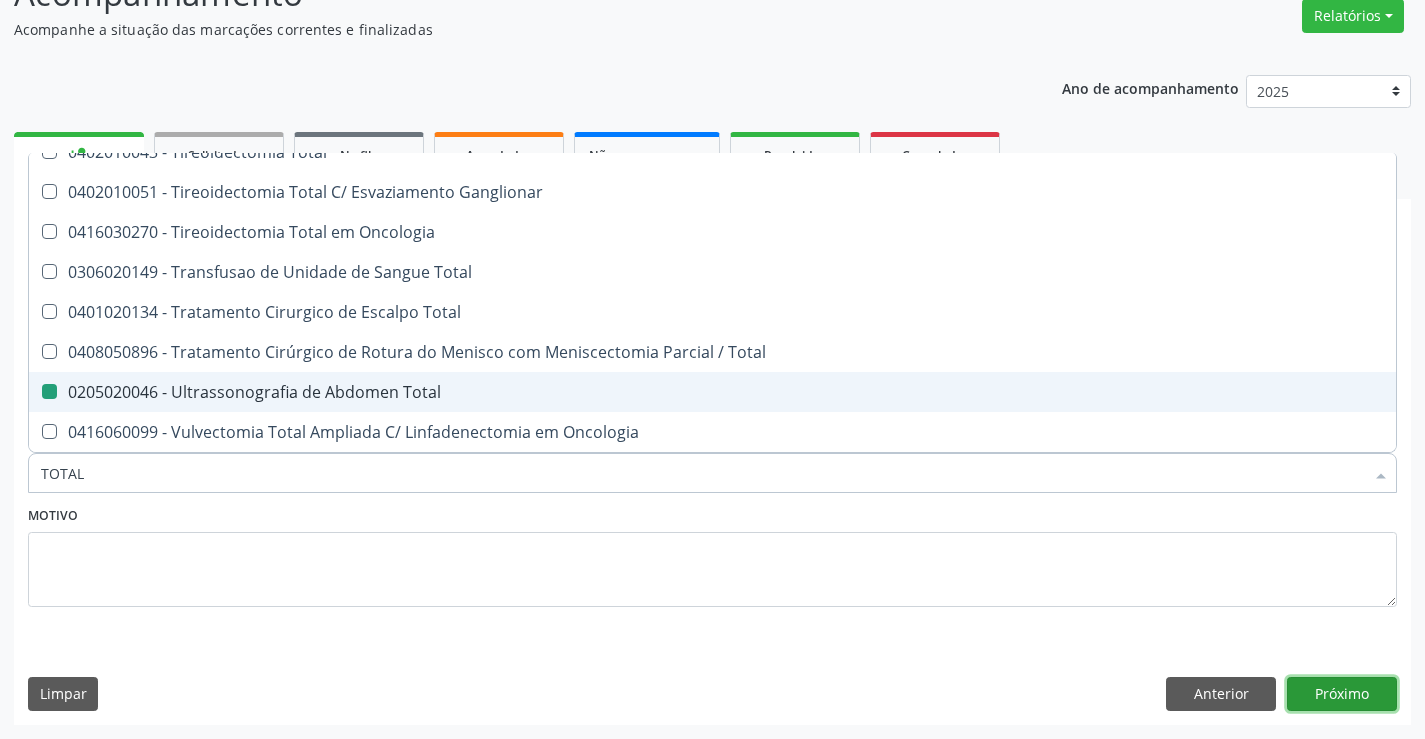 click on "Próximo" at bounding box center [1342, 694] 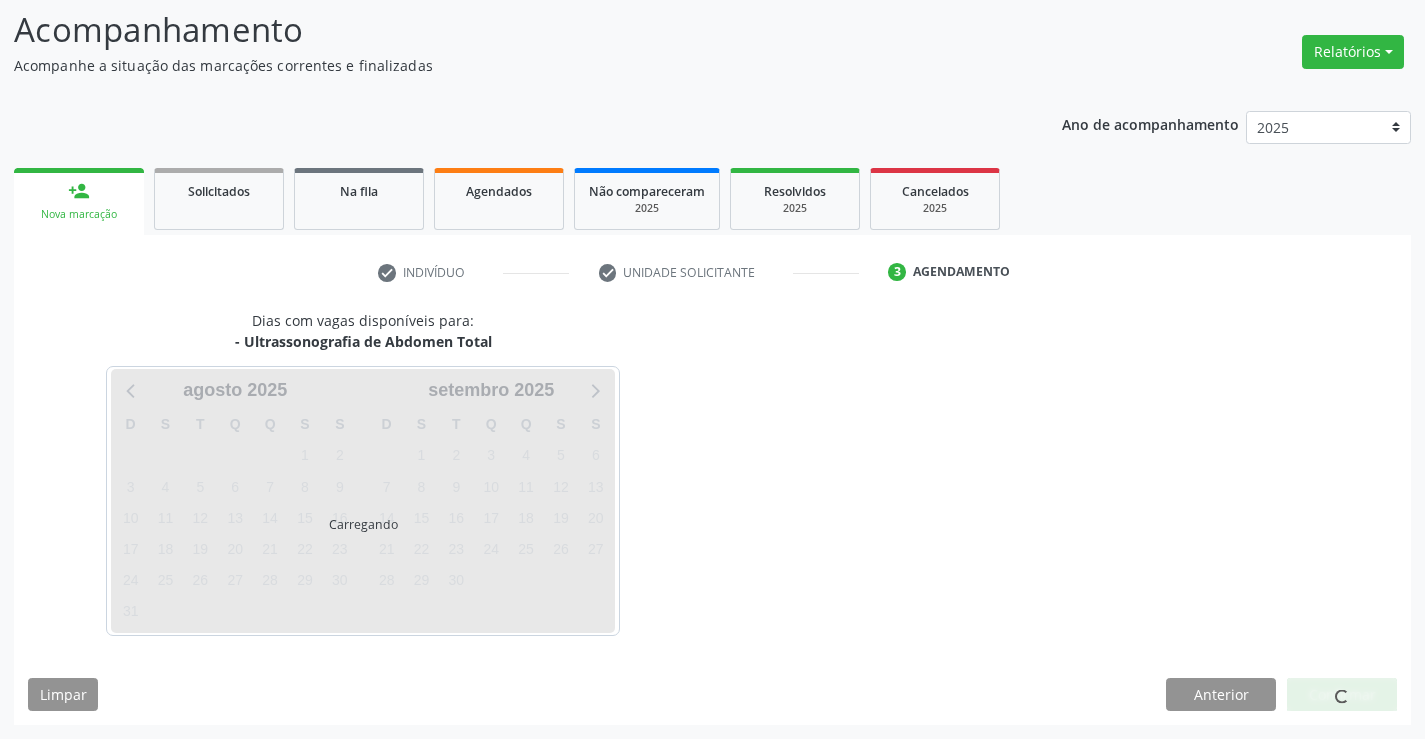 scroll, scrollTop: 131, scrollLeft: 0, axis: vertical 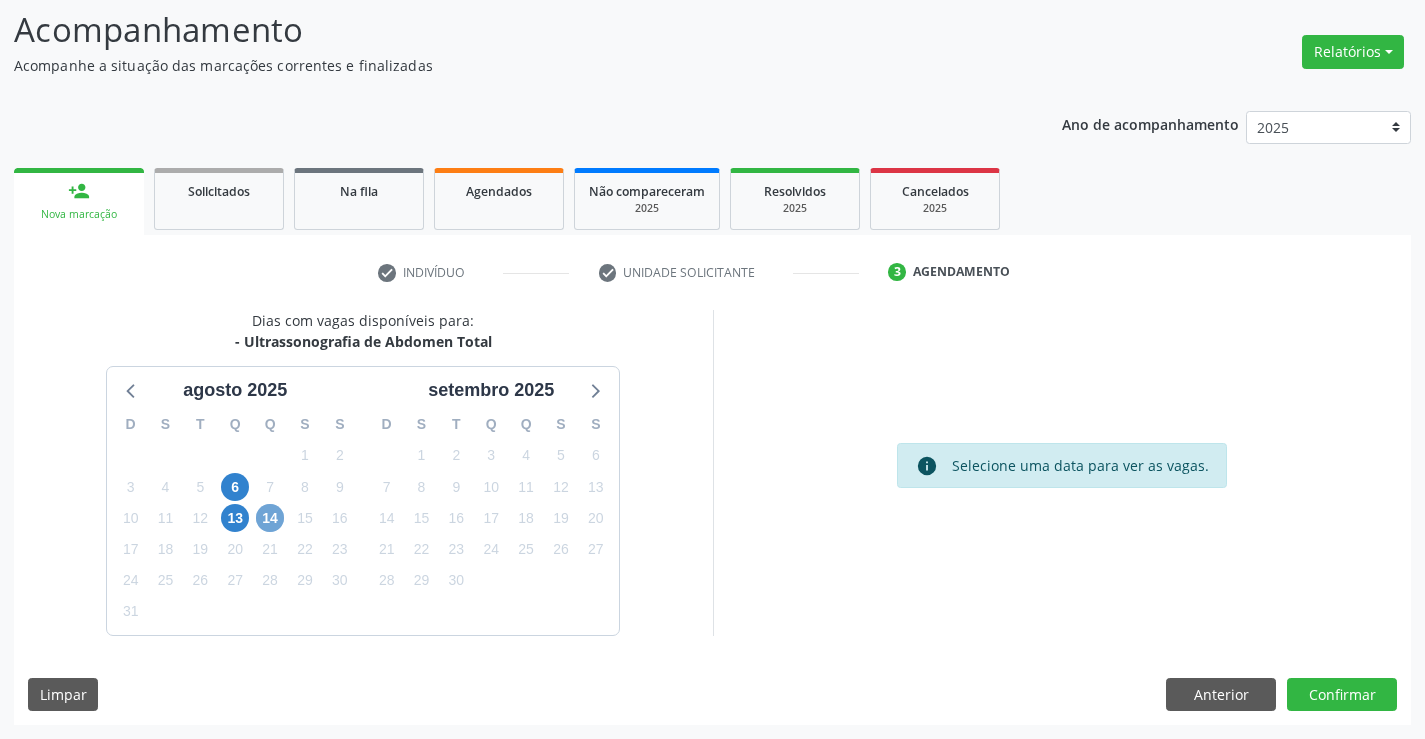 click on "14" at bounding box center (270, 518) 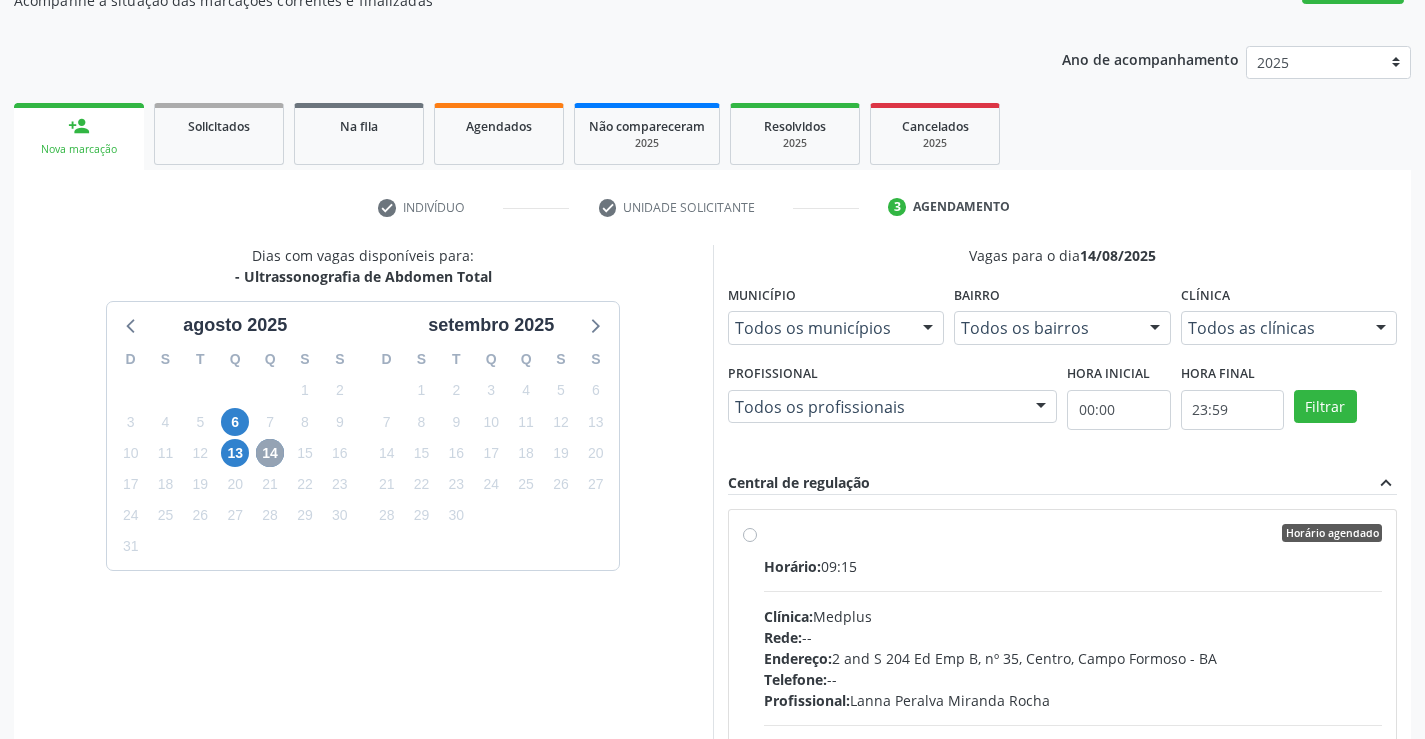 scroll, scrollTop: 231, scrollLeft: 0, axis: vertical 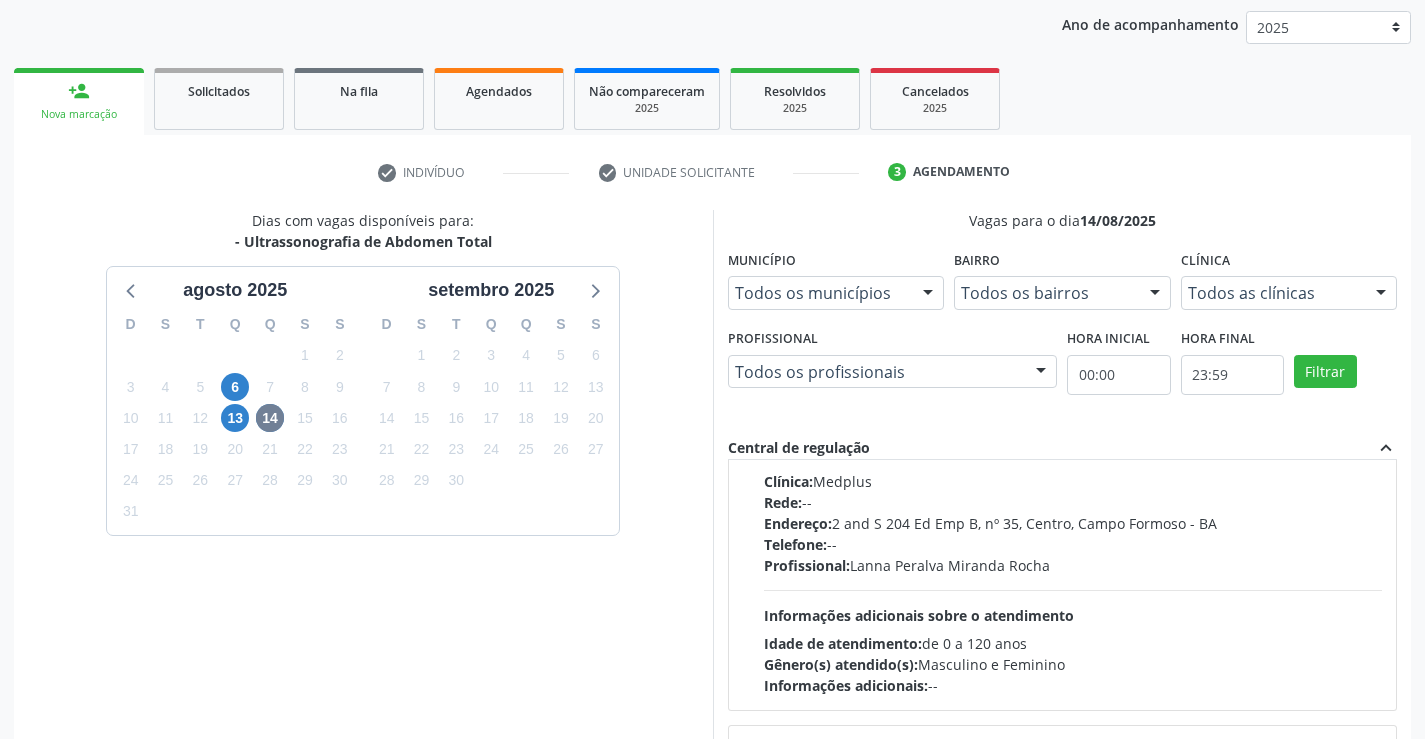 click at bounding box center [1073, 590] 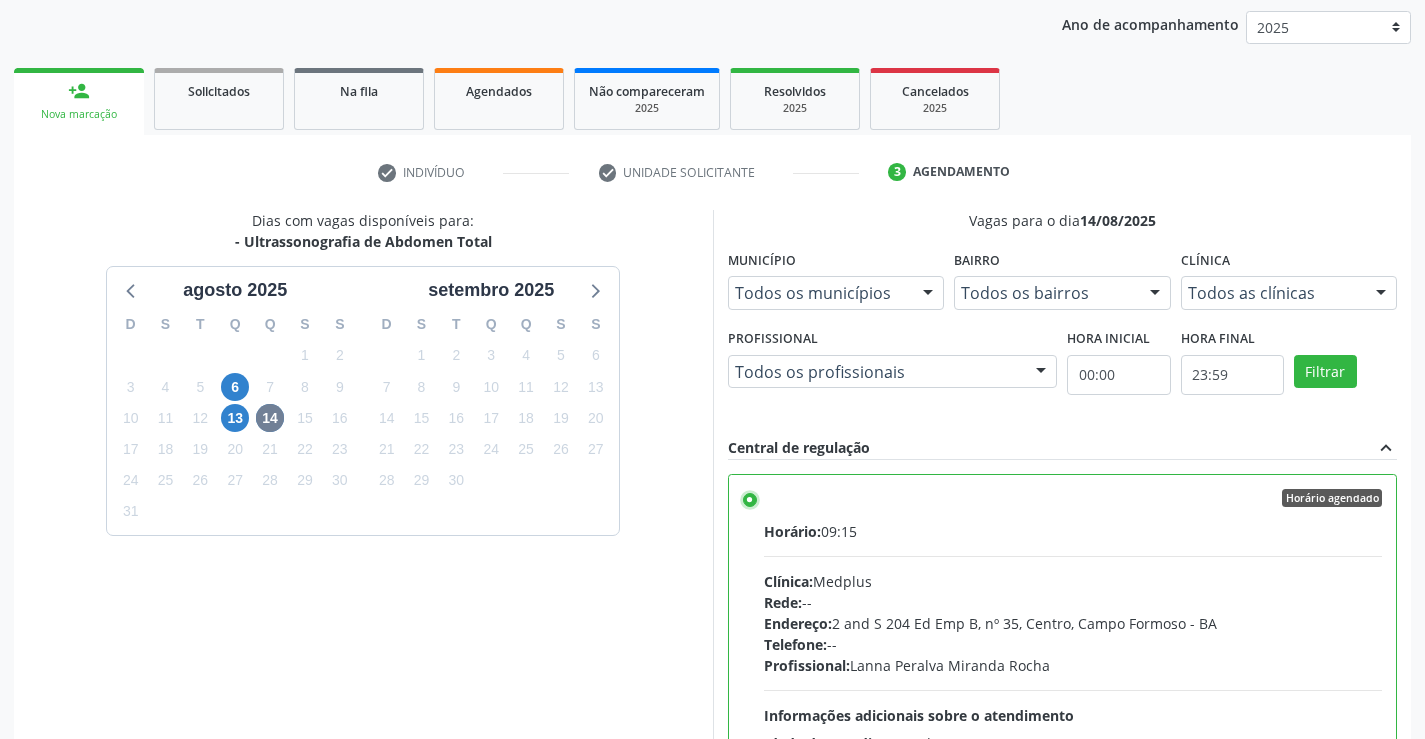 scroll, scrollTop: 456, scrollLeft: 0, axis: vertical 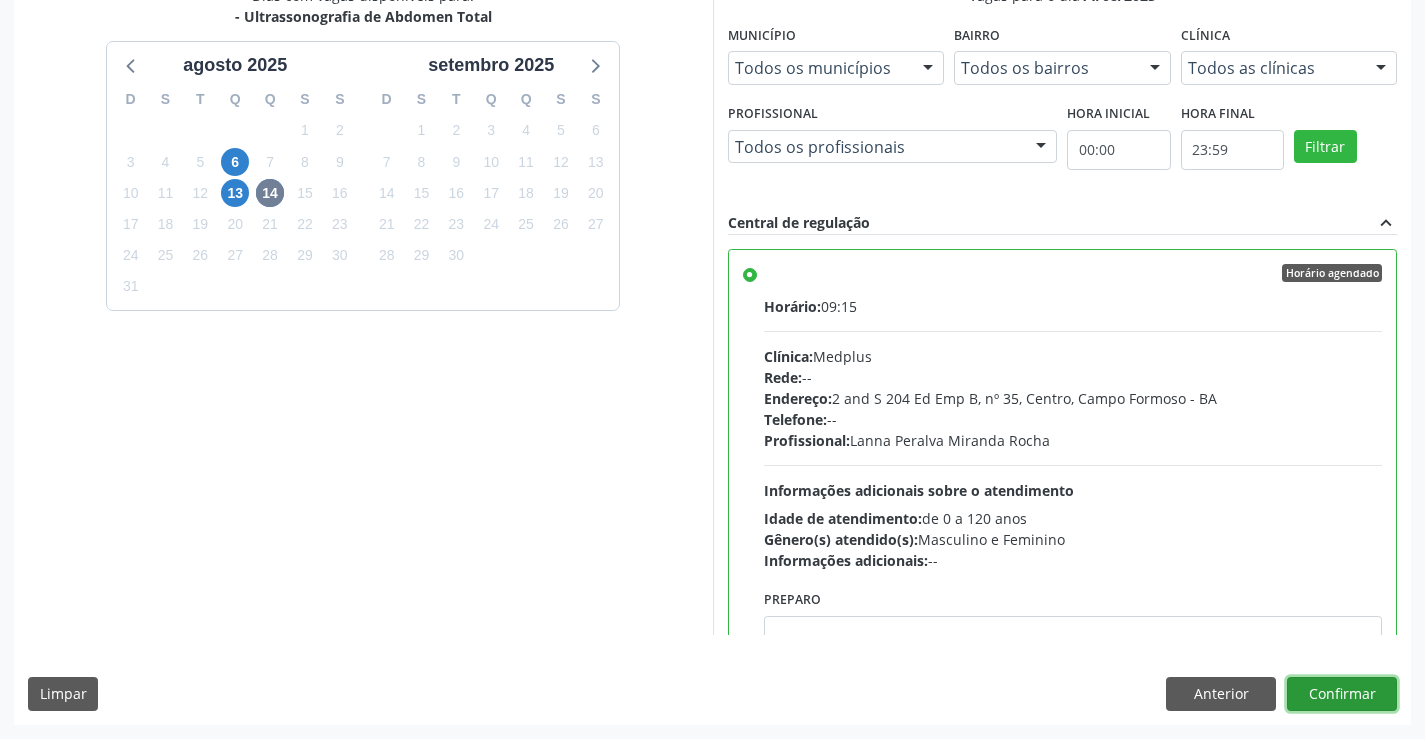 click on "Confirmar" at bounding box center [1342, 694] 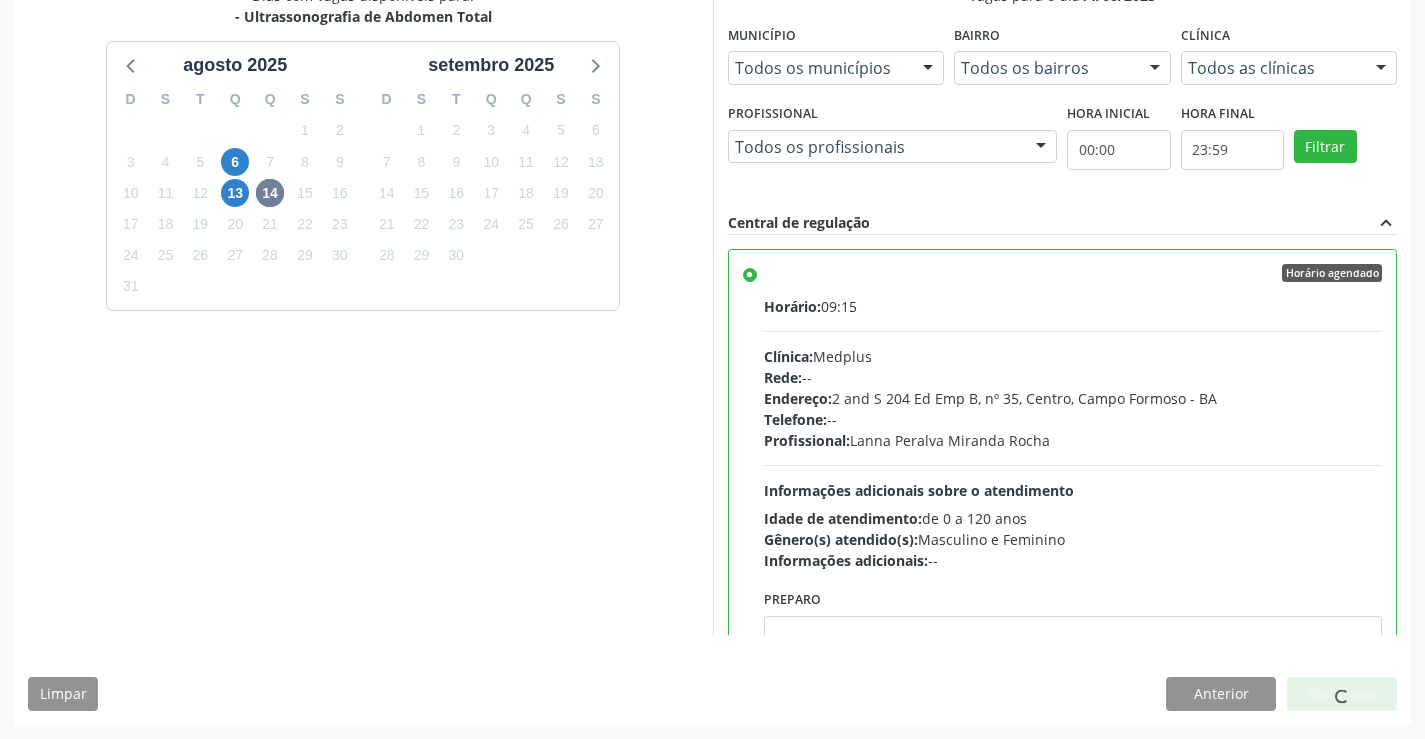 scroll, scrollTop: 0, scrollLeft: 0, axis: both 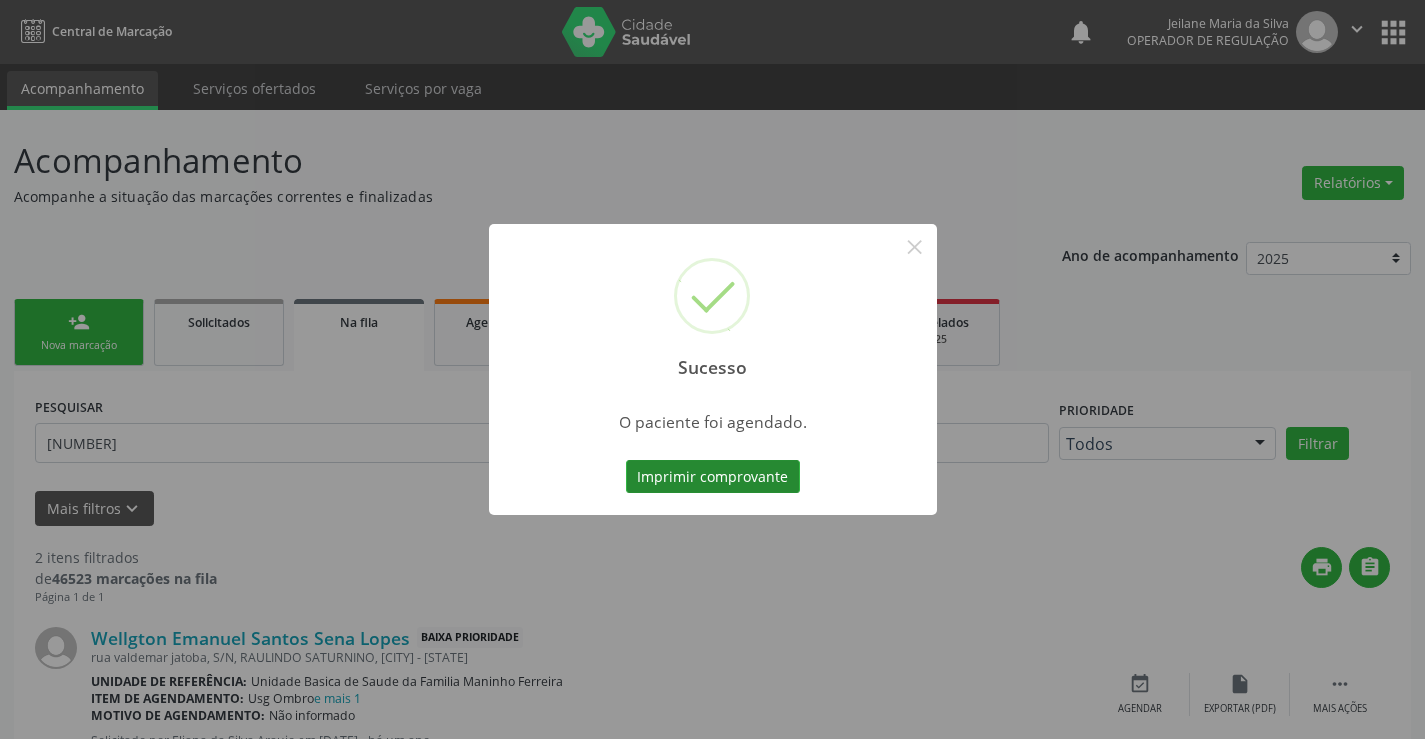 click on "Imprimir comprovante" at bounding box center (713, 477) 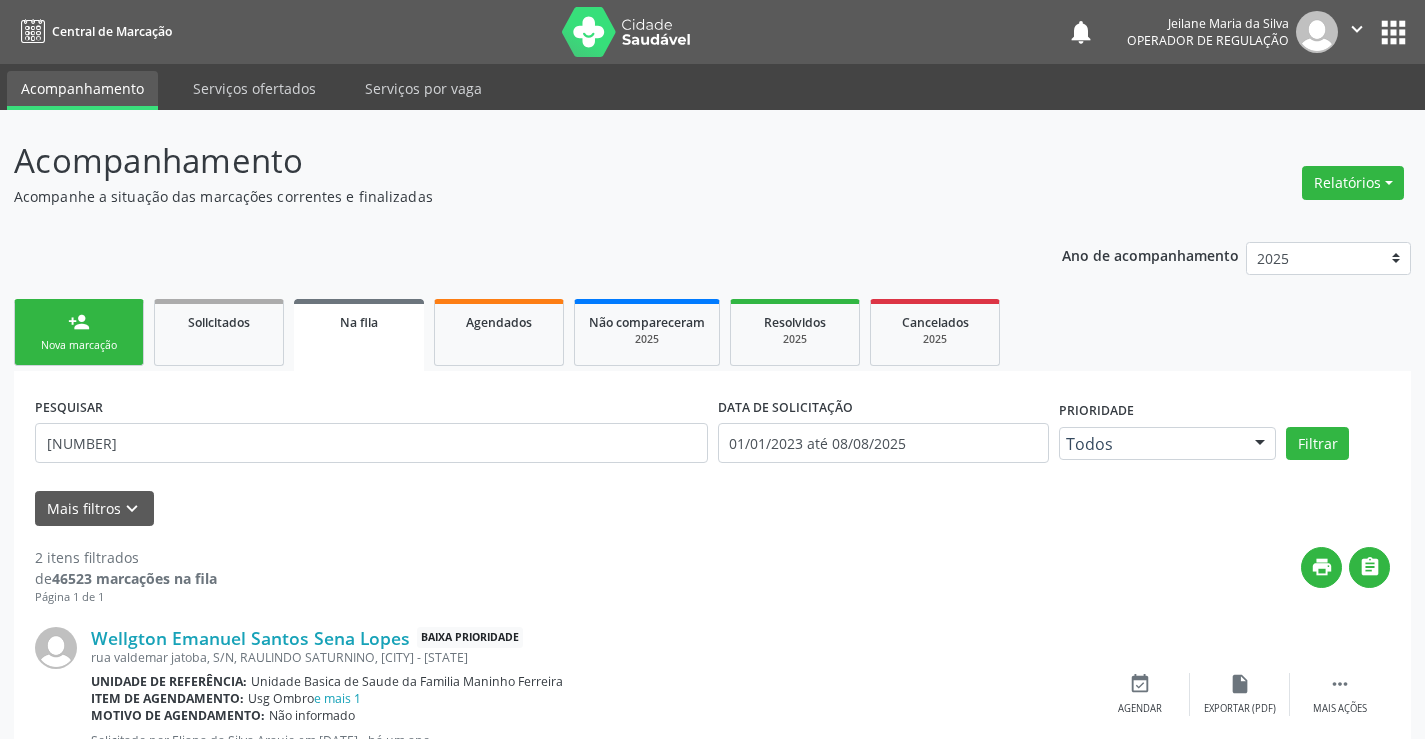 click on "person_add
Nova marcação" at bounding box center (79, 332) 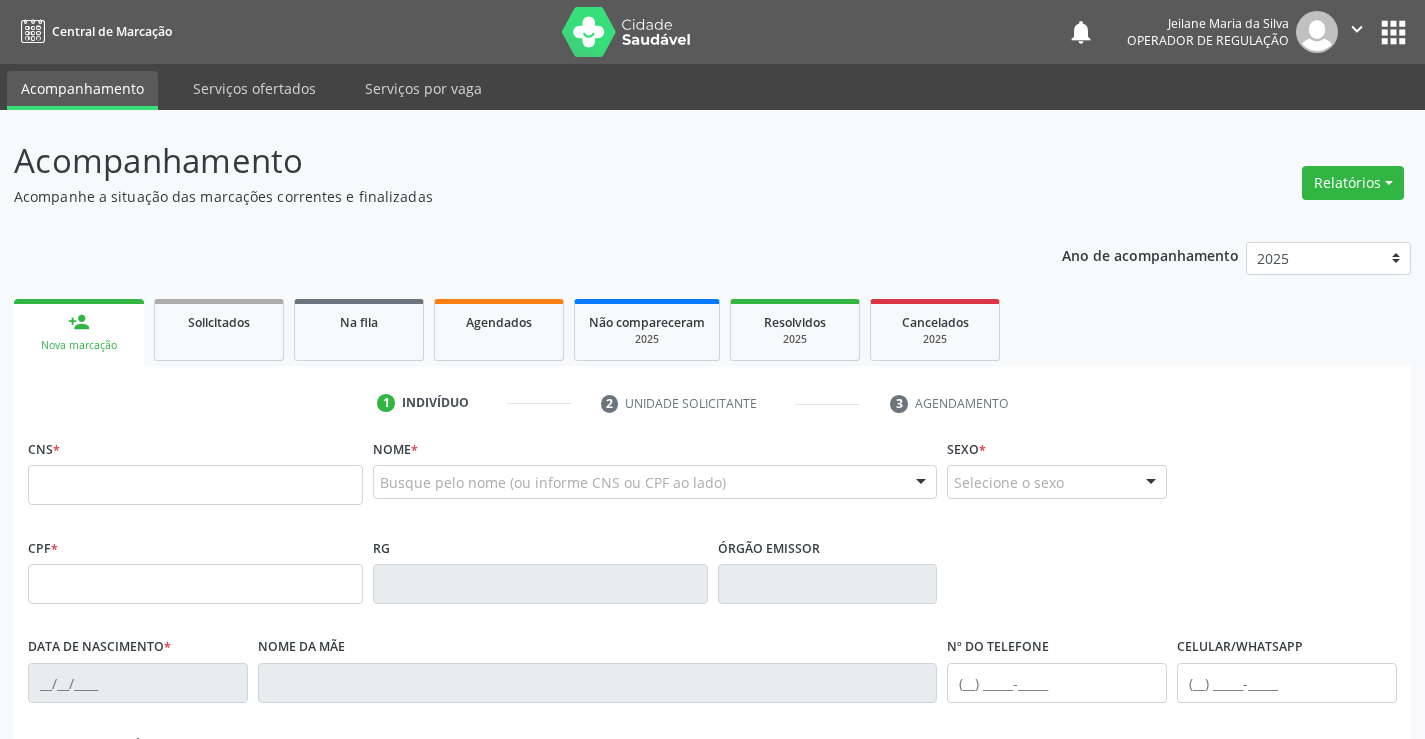 click on "person_add
Nova marcação" at bounding box center [79, 332] 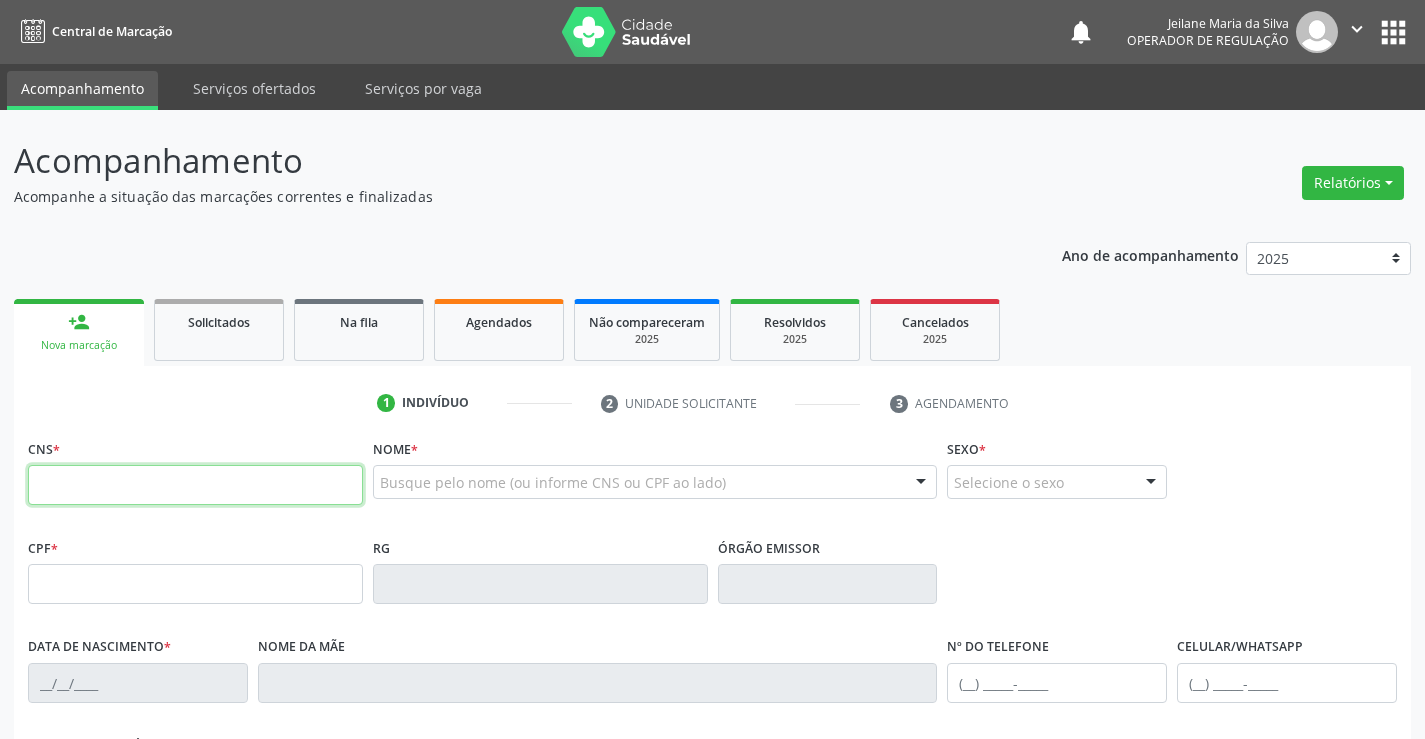 click at bounding box center [195, 485] 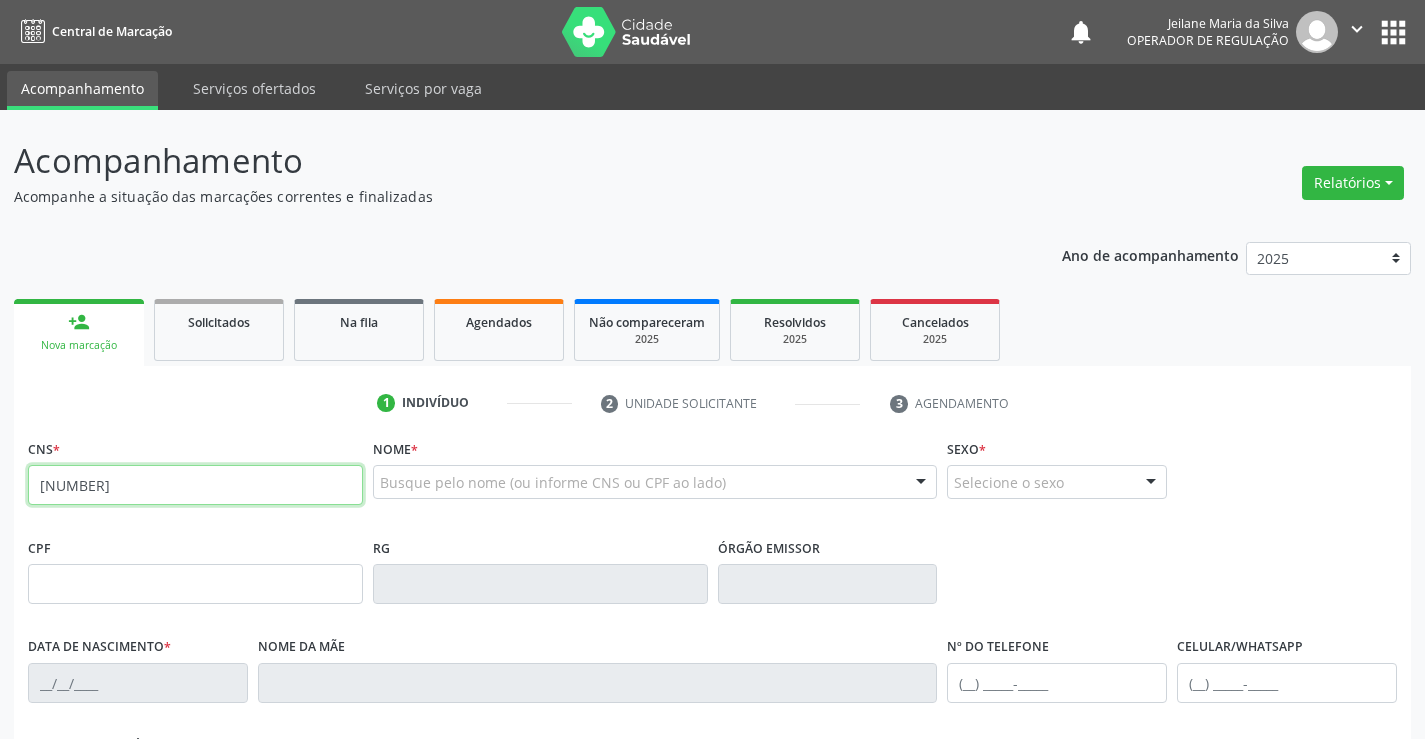 type on "706 8092 7661 4520" 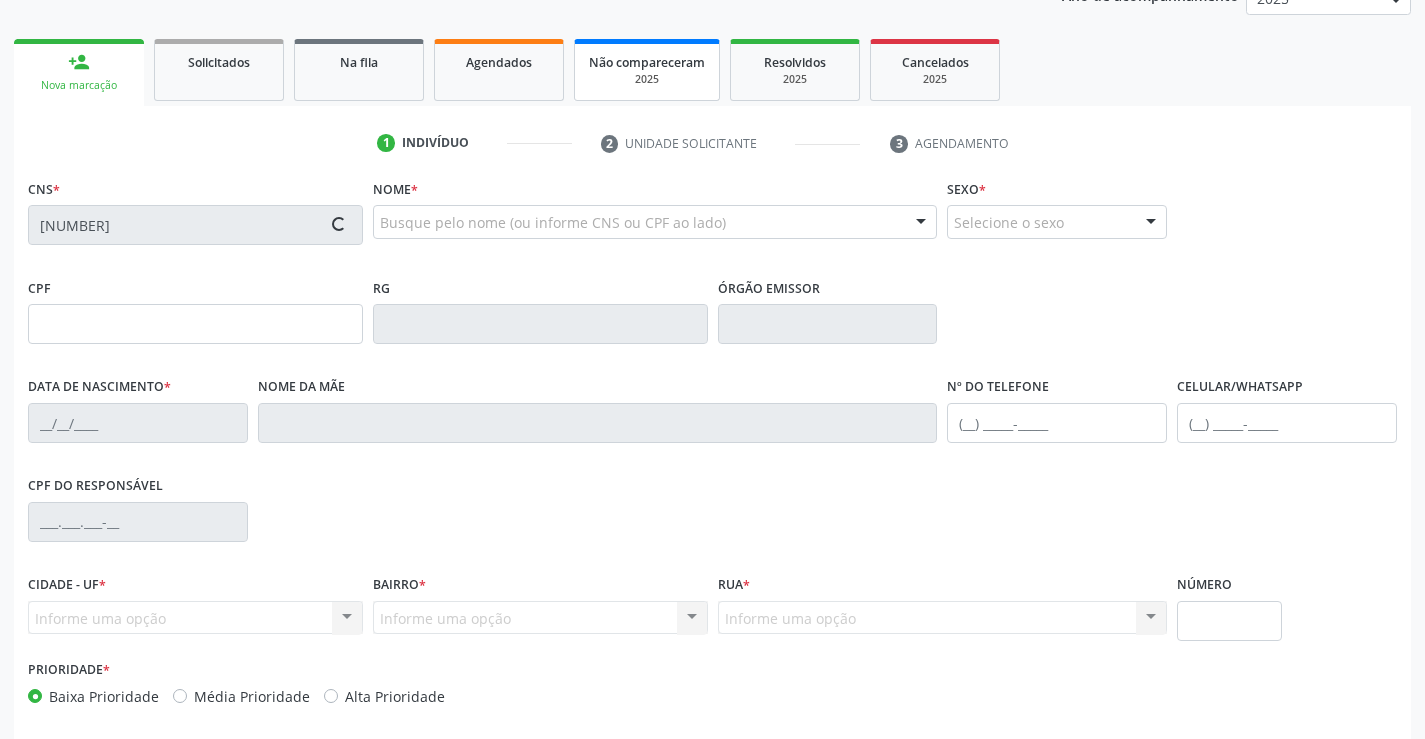 type on "023.025.835-23" 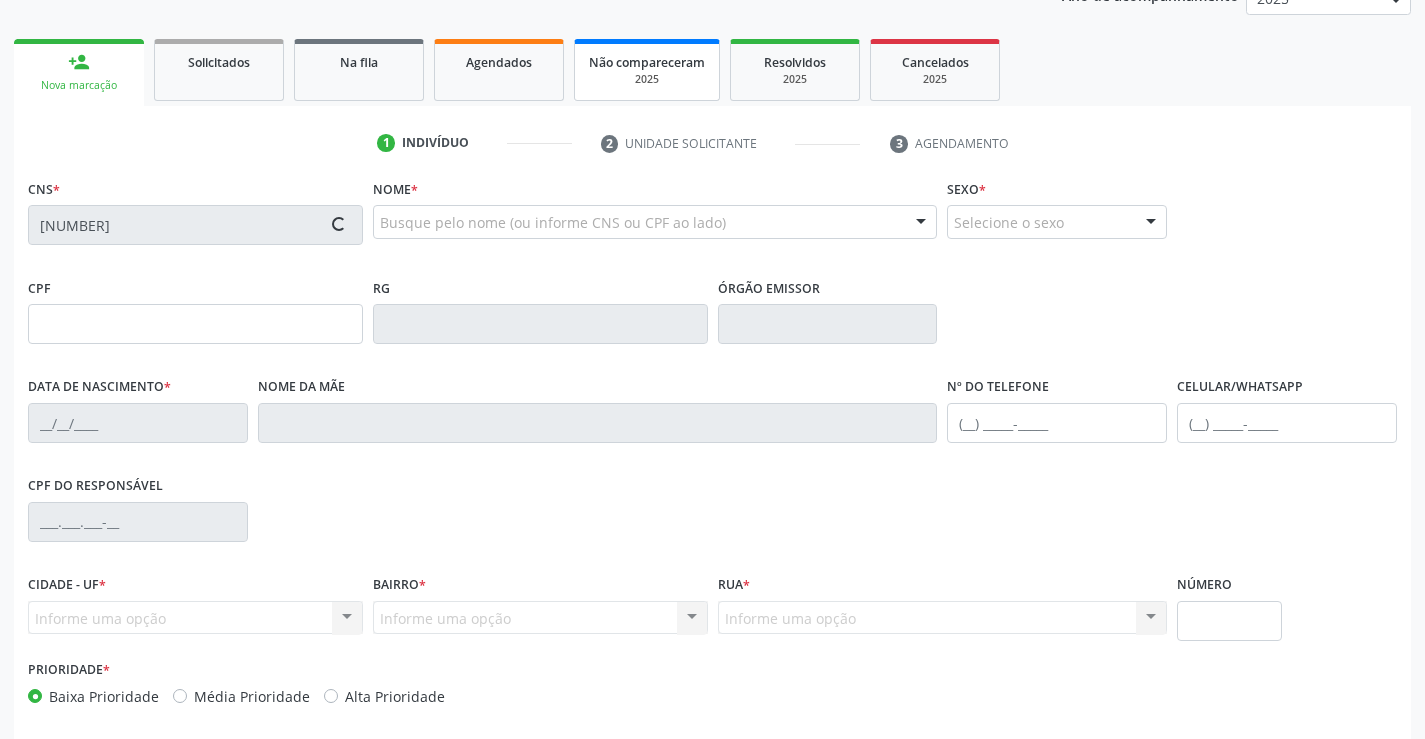 type on "1332066291" 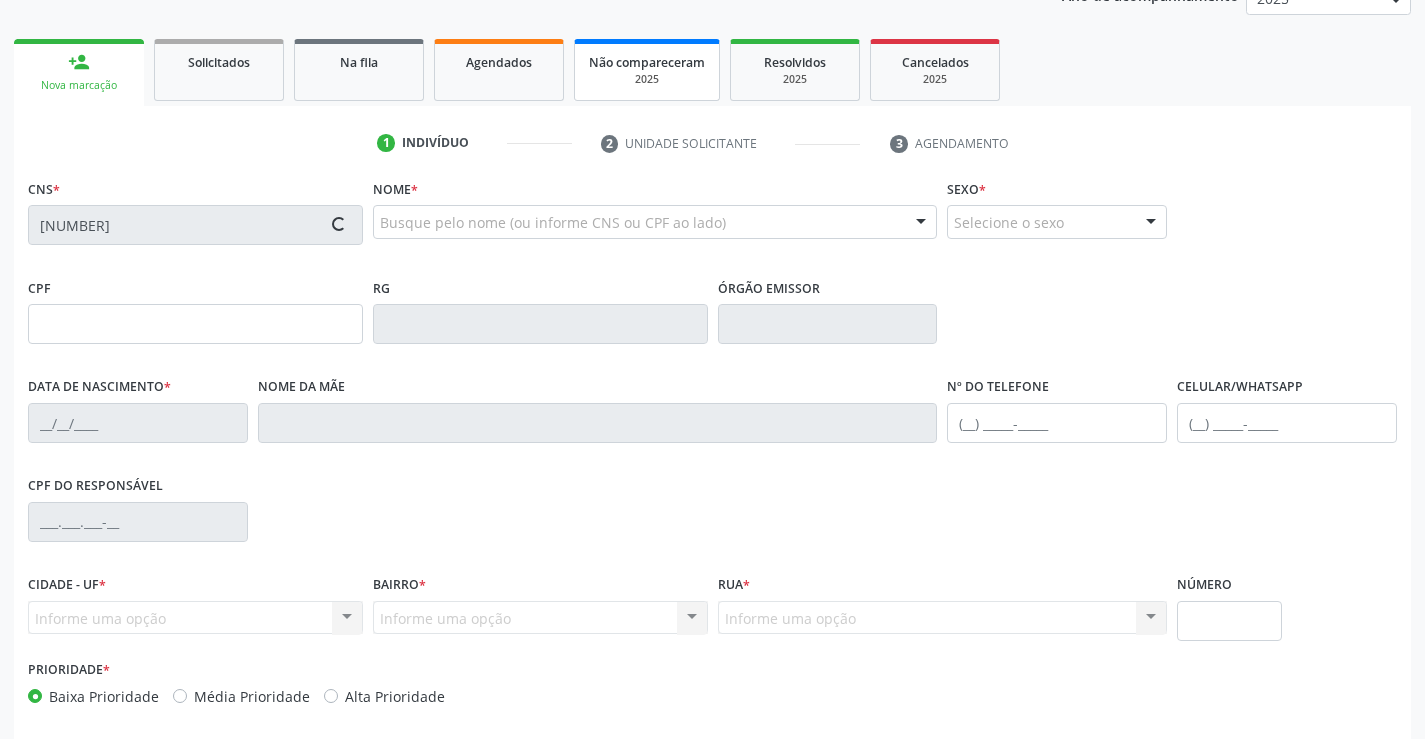 type on "24/05/1986" 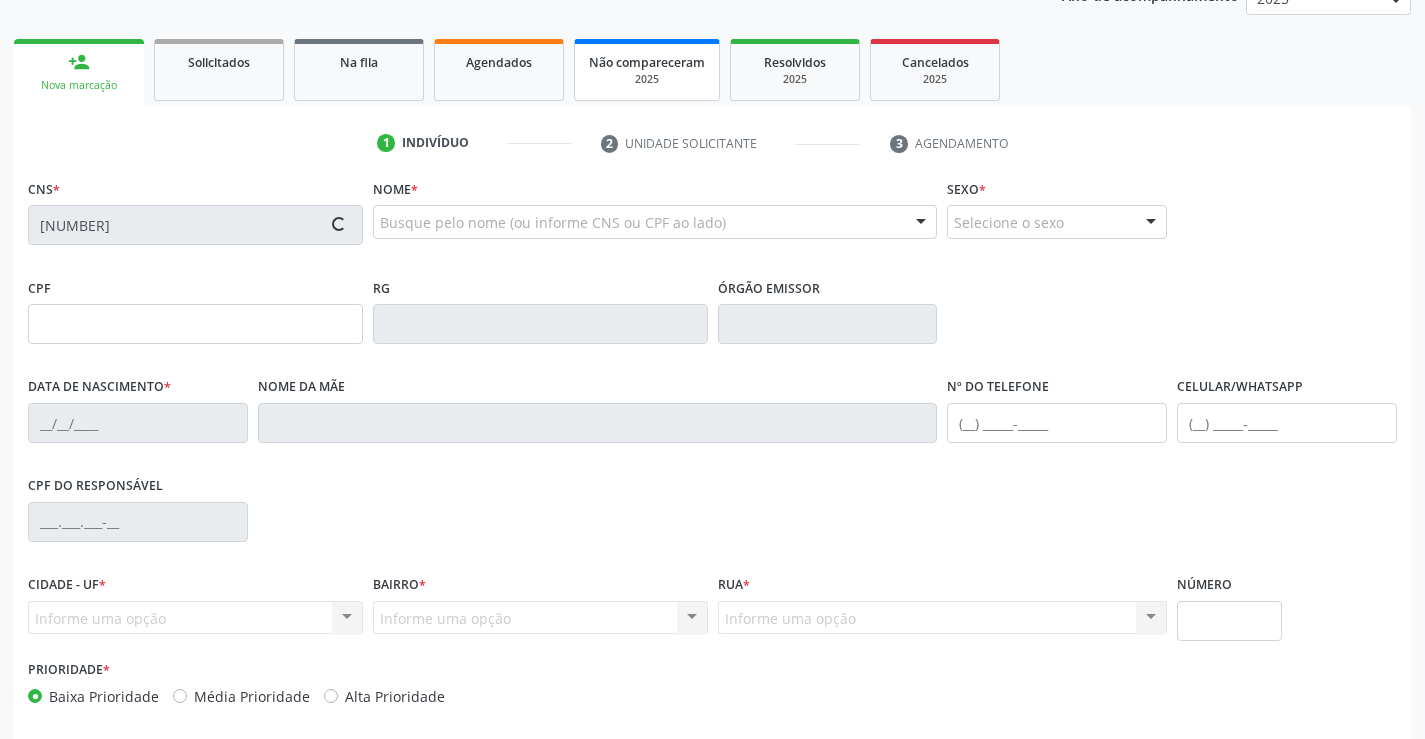 type on "(74) 98856-0045" 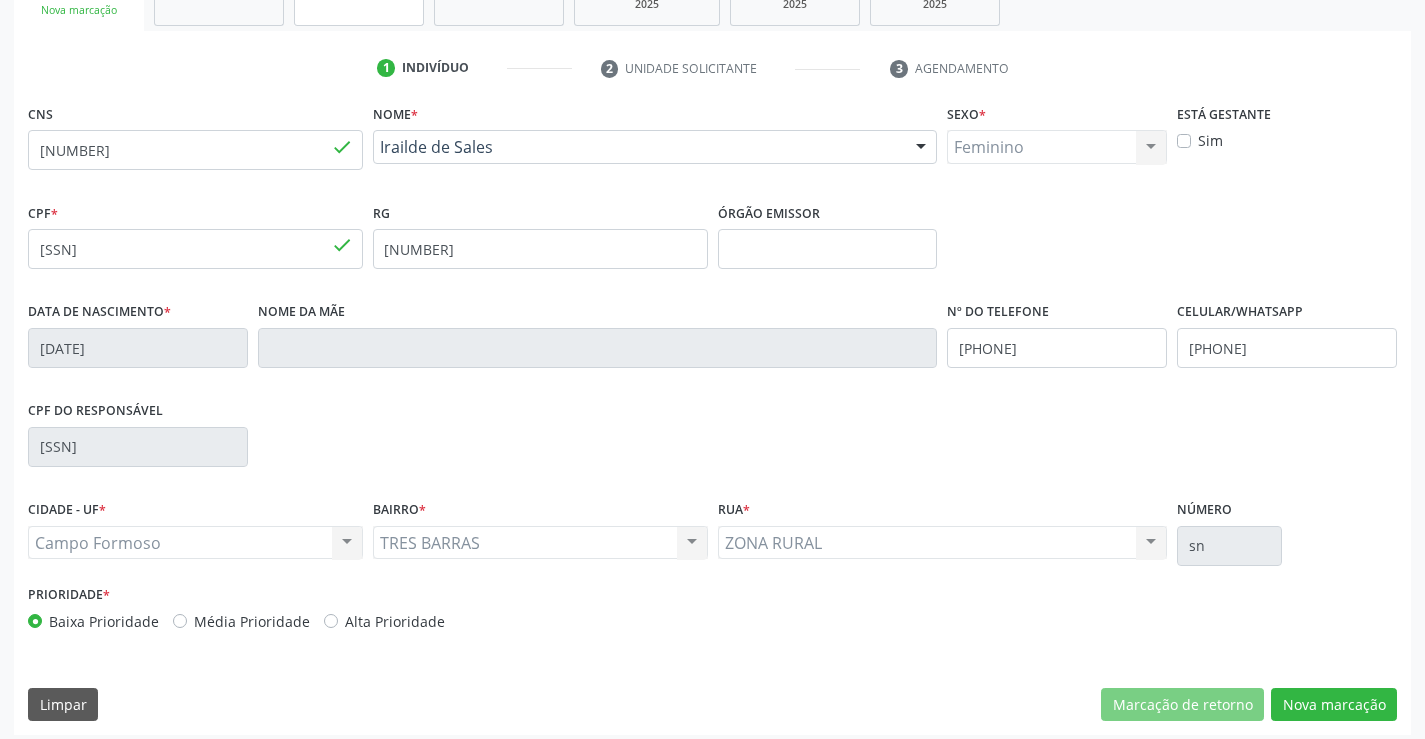 scroll, scrollTop: 345, scrollLeft: 0, axis: vertical 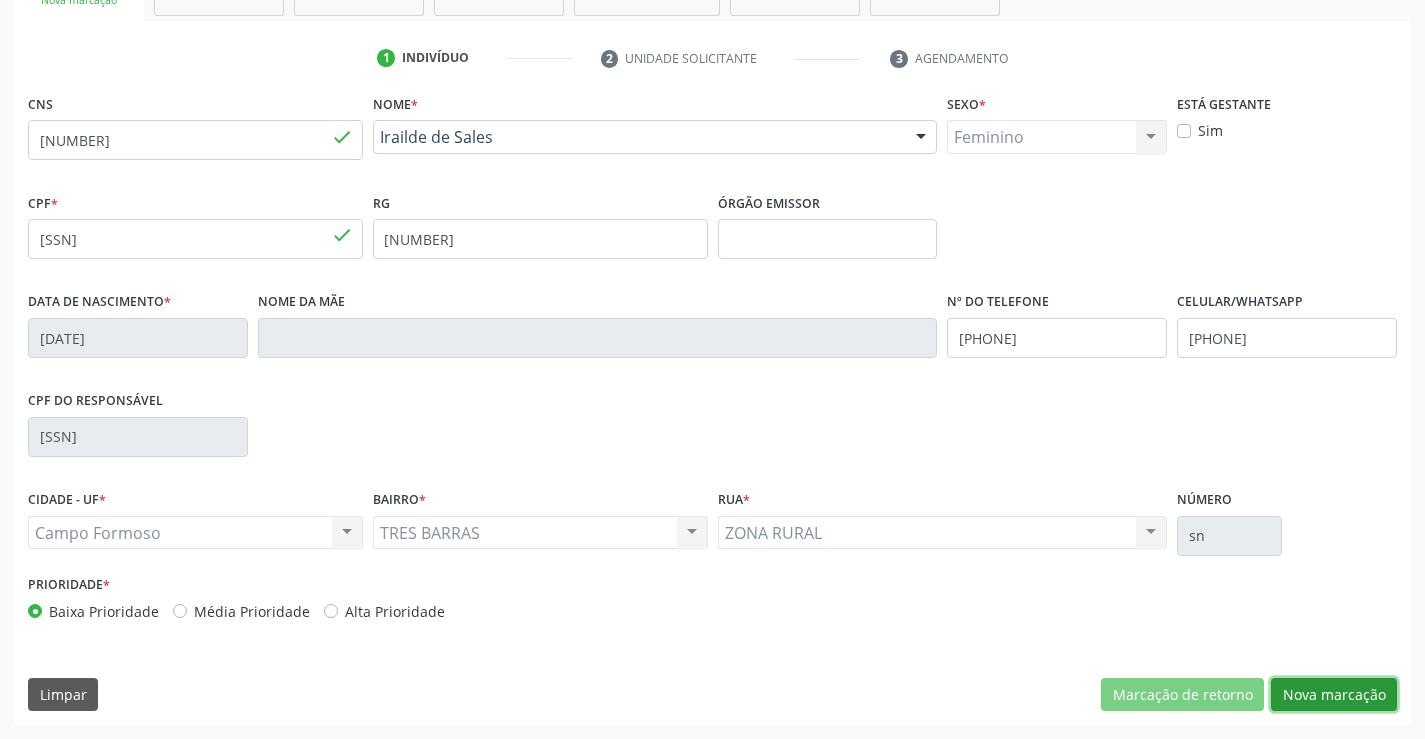 click on "Nova marcação" at bounding box center (1334, 695) 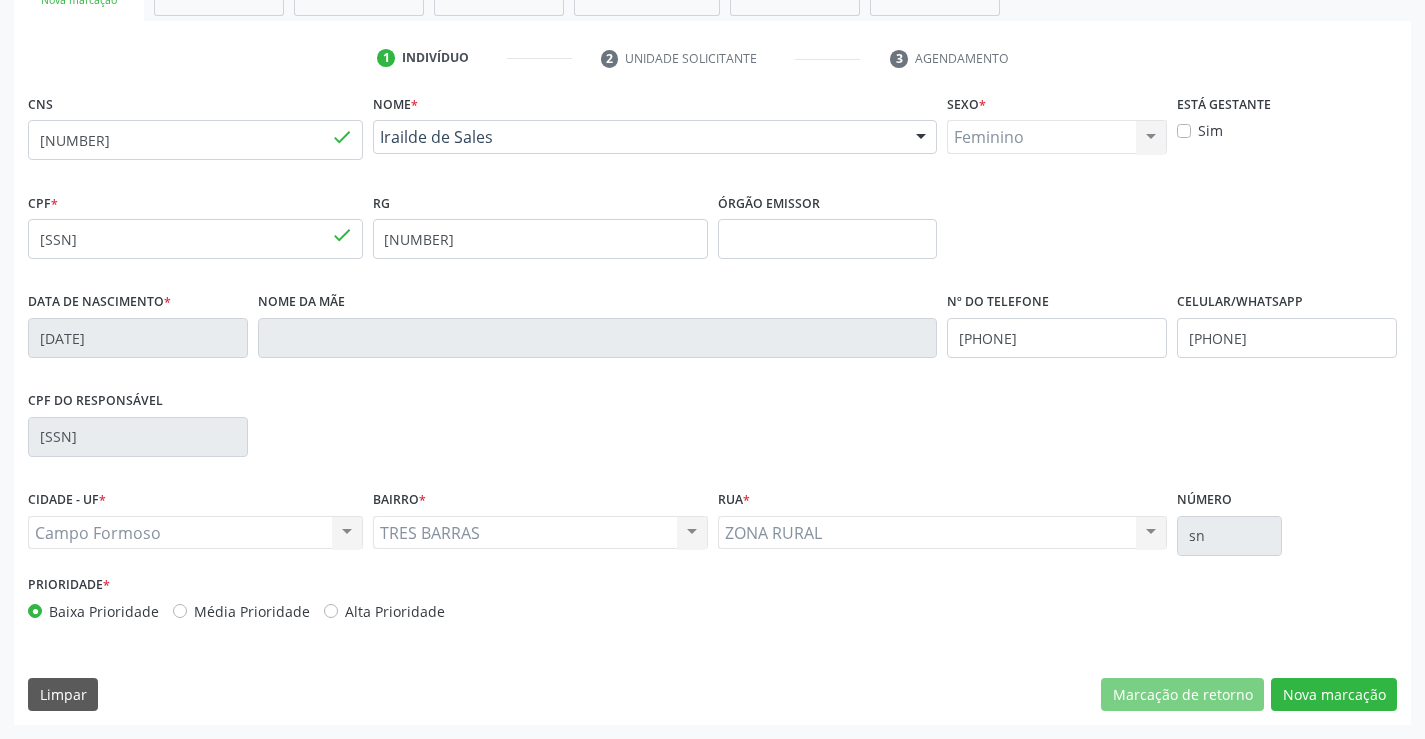 scroll, scrollTop: 167, scrollLeft: 0, axis: vertical 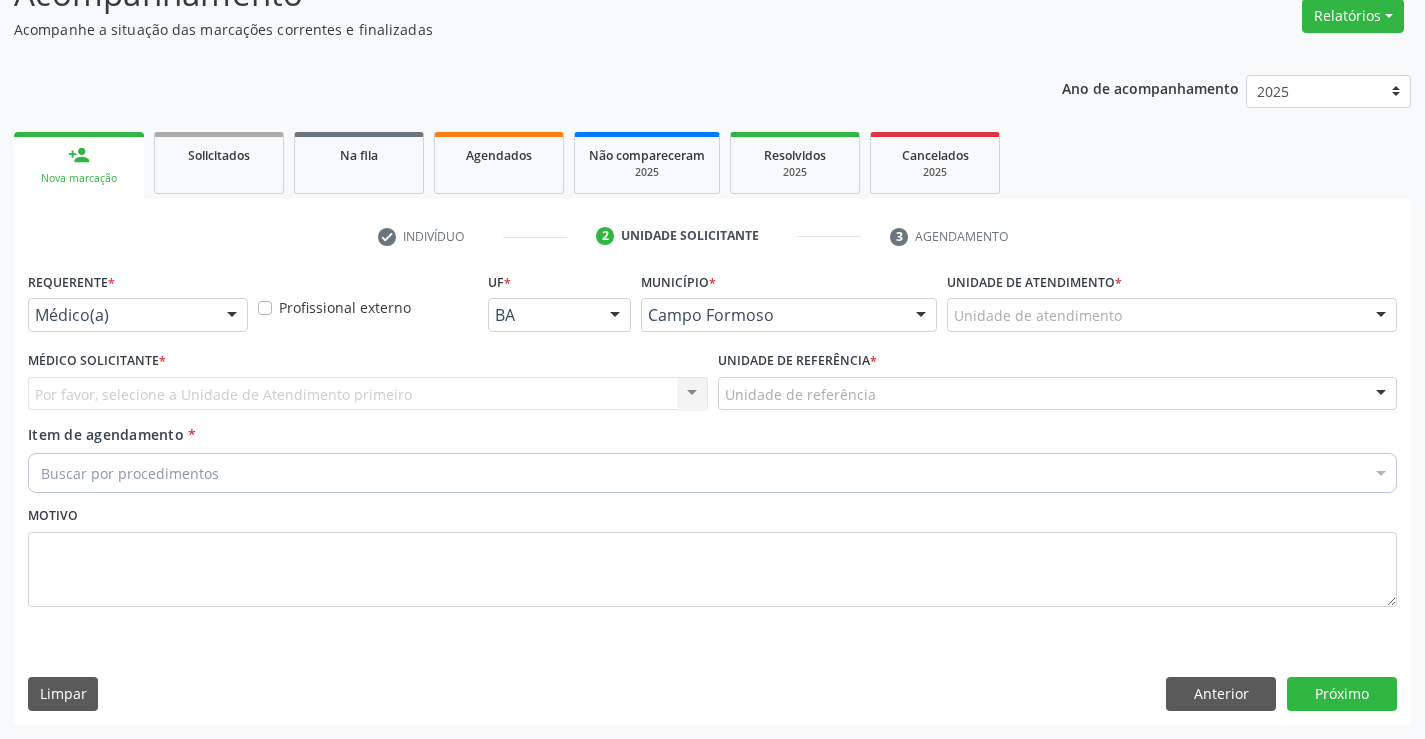 drag, startPoint x: 151, startPoint y: 318, endPoint x: 132, endPoint y: 351, distance: 38.078865 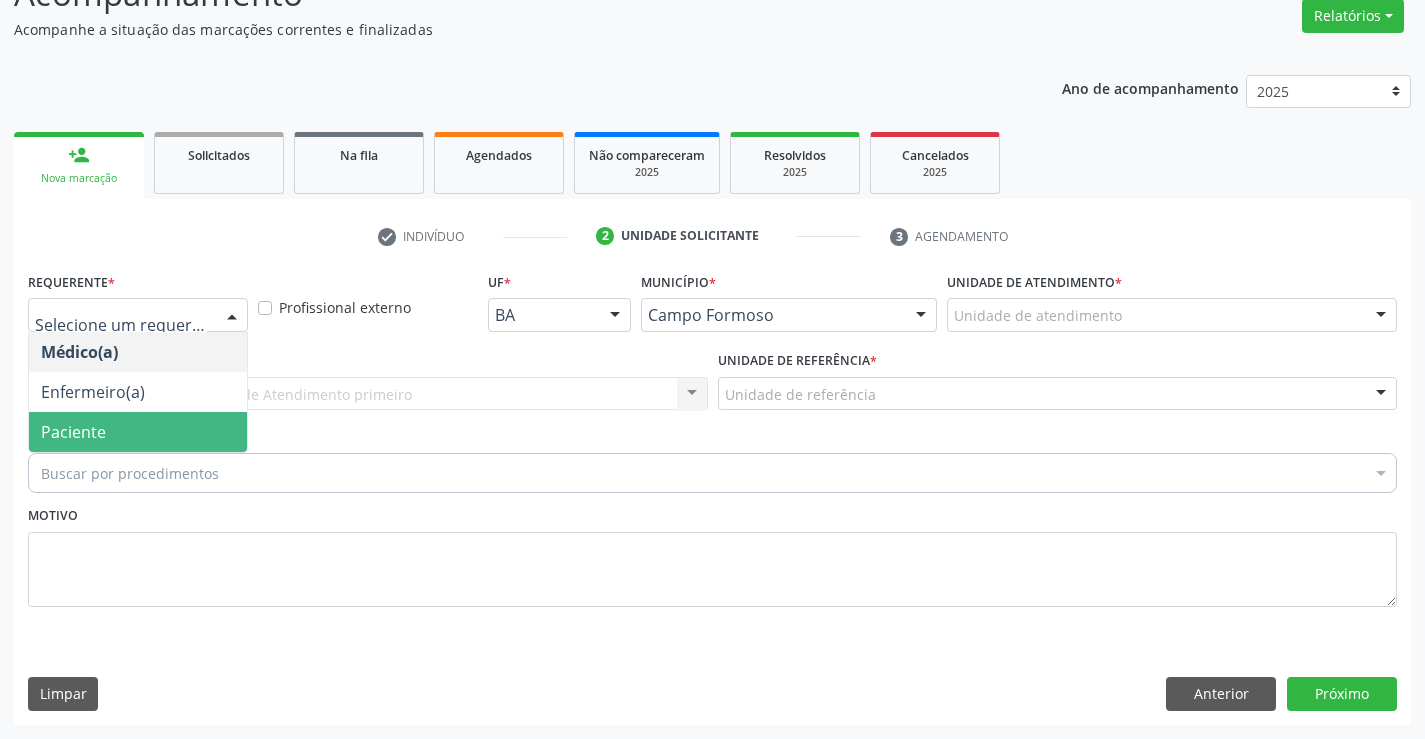 drag, startPoint x: 159, startPoint y: 435, endPoint x: 229, endPoint y: 410, distance: 74.330345 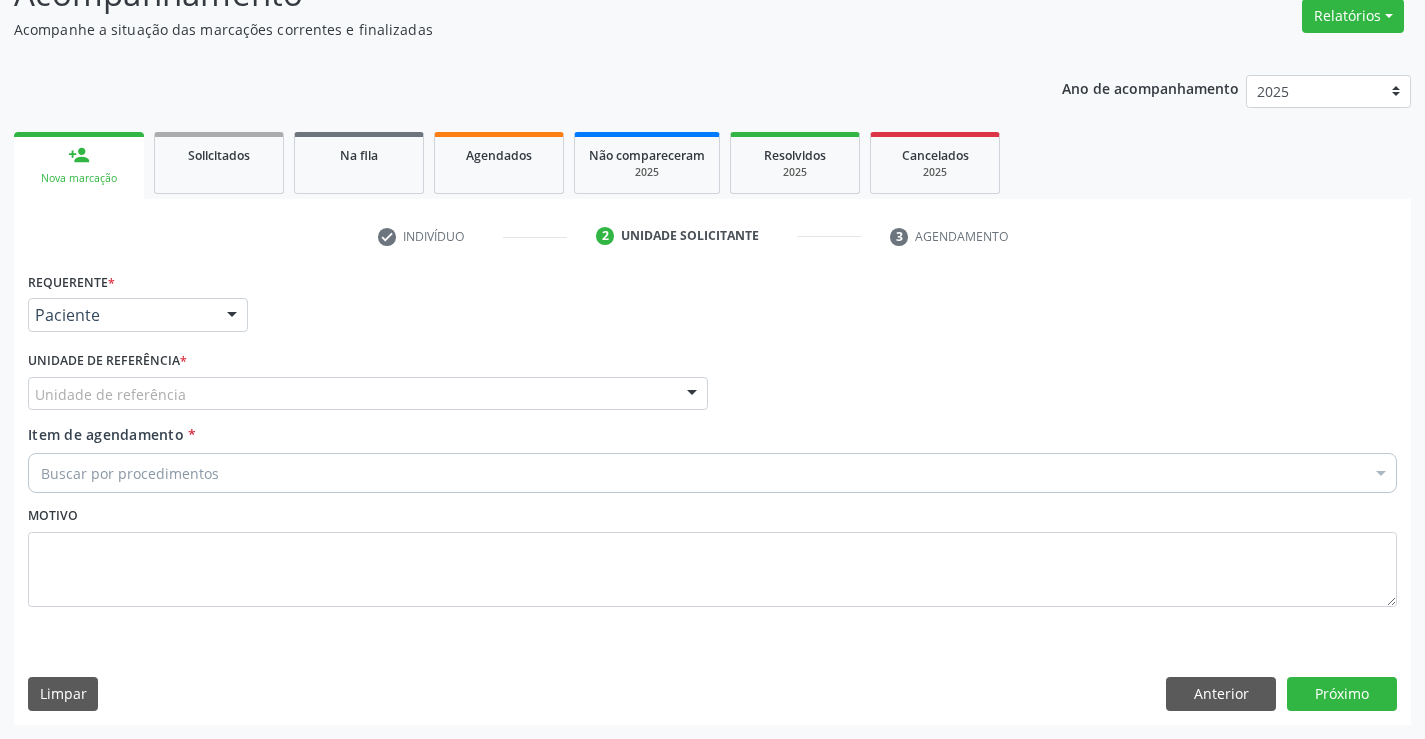 drag, startPoint x: 265, startPoint y: 401, endPoint x: 265, endPoint y: 416, distance: 15 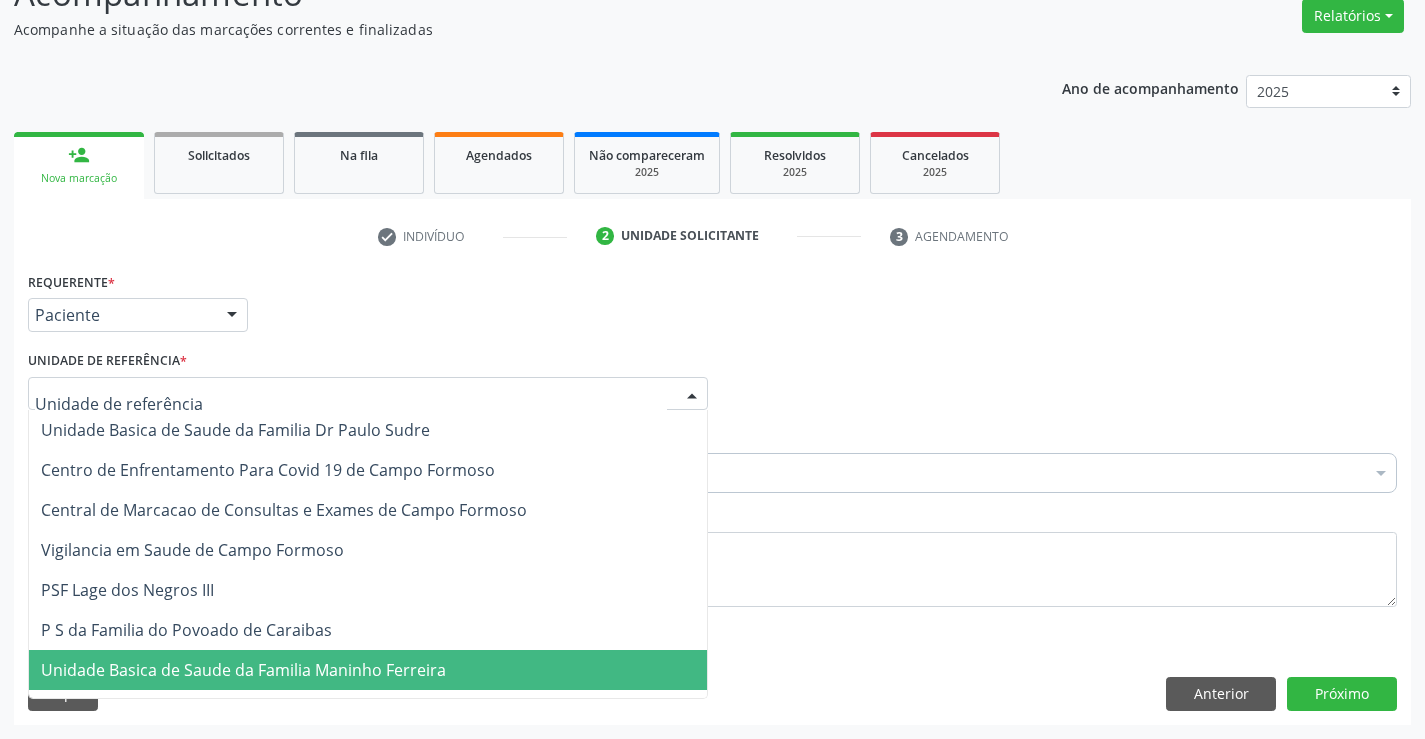 drag, startPoint x: 320, startPoint y: 678, endPoint x: 212, endPoint y: 524, distance: 188.09572 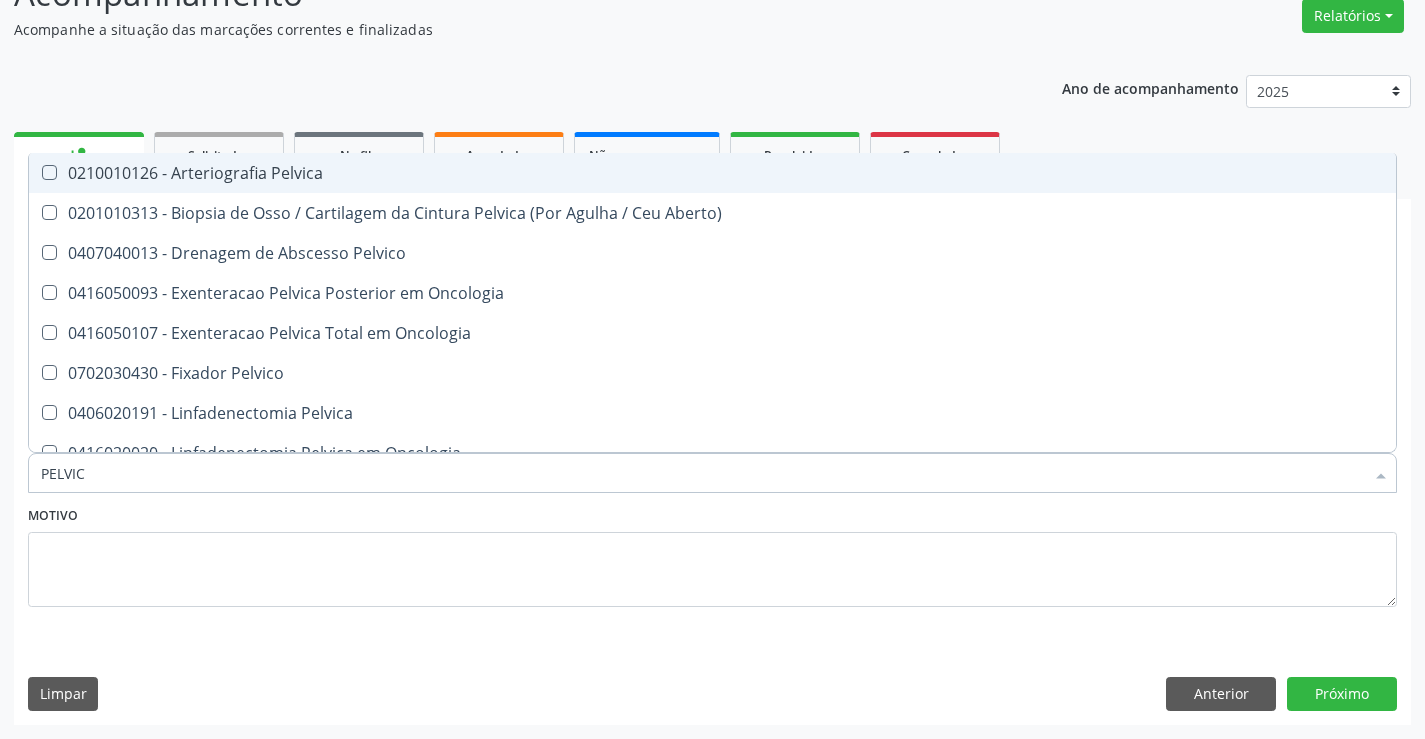 type on "PELVICA" 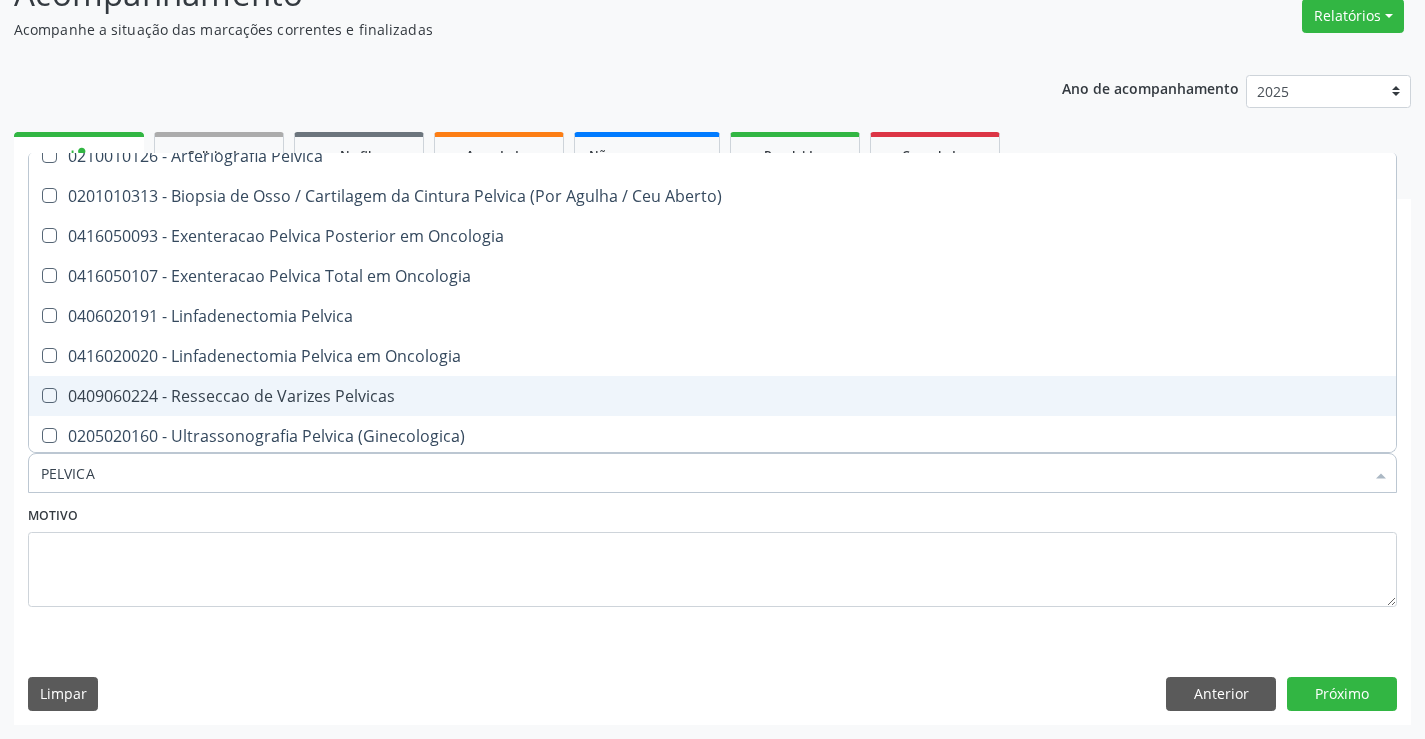 scroll, scrollTop: 21, scrollLeft: 0, axis: vertical 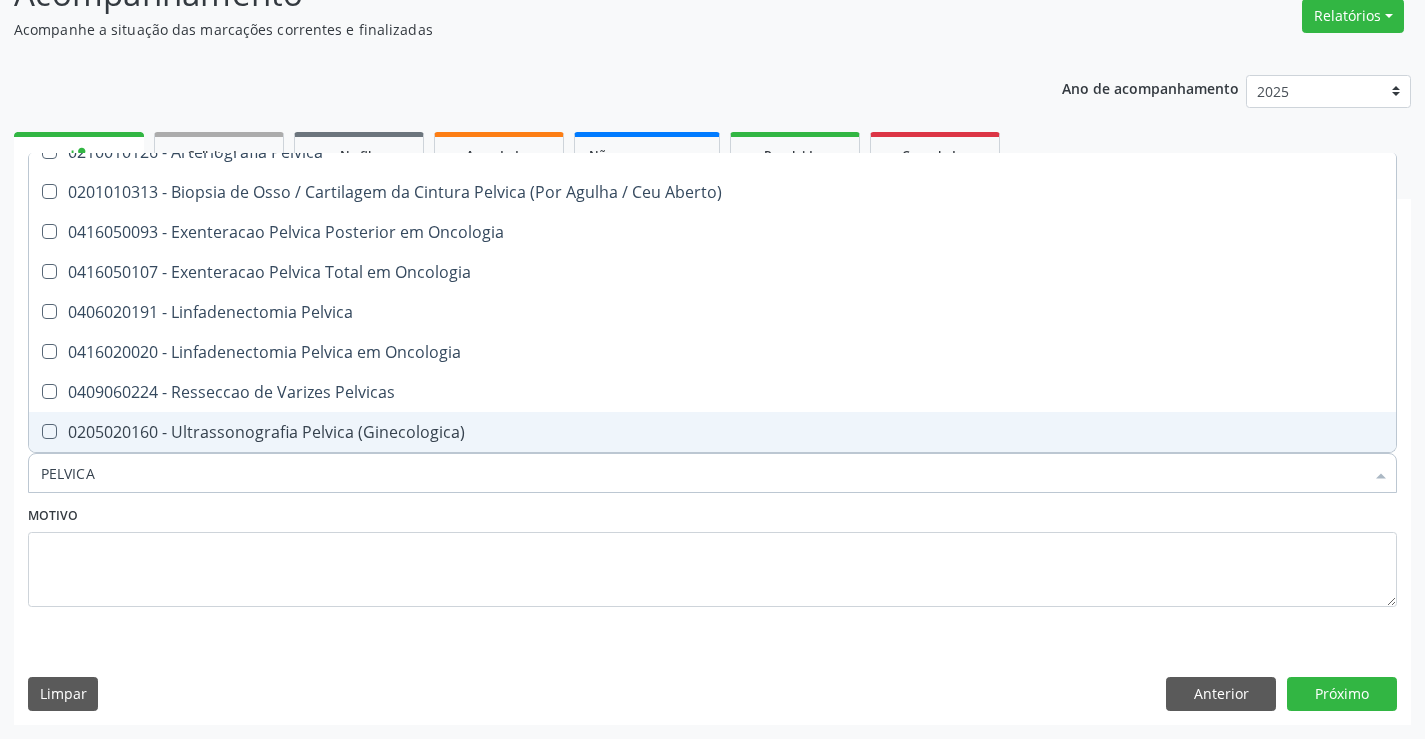 click on "0205020160 - Ultrassonografia Pelvica (Ginecologica)" at bounding box center (712, 432) 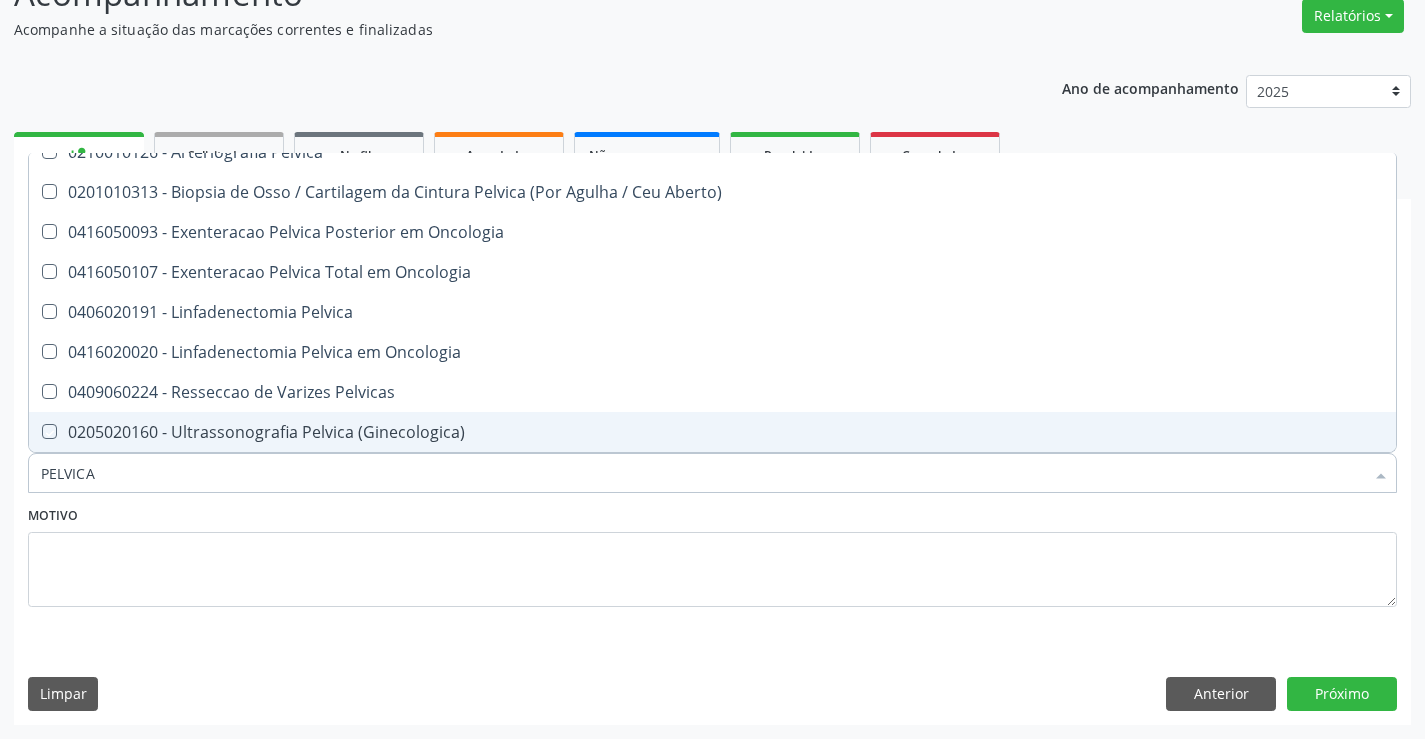 checkbox on "true" 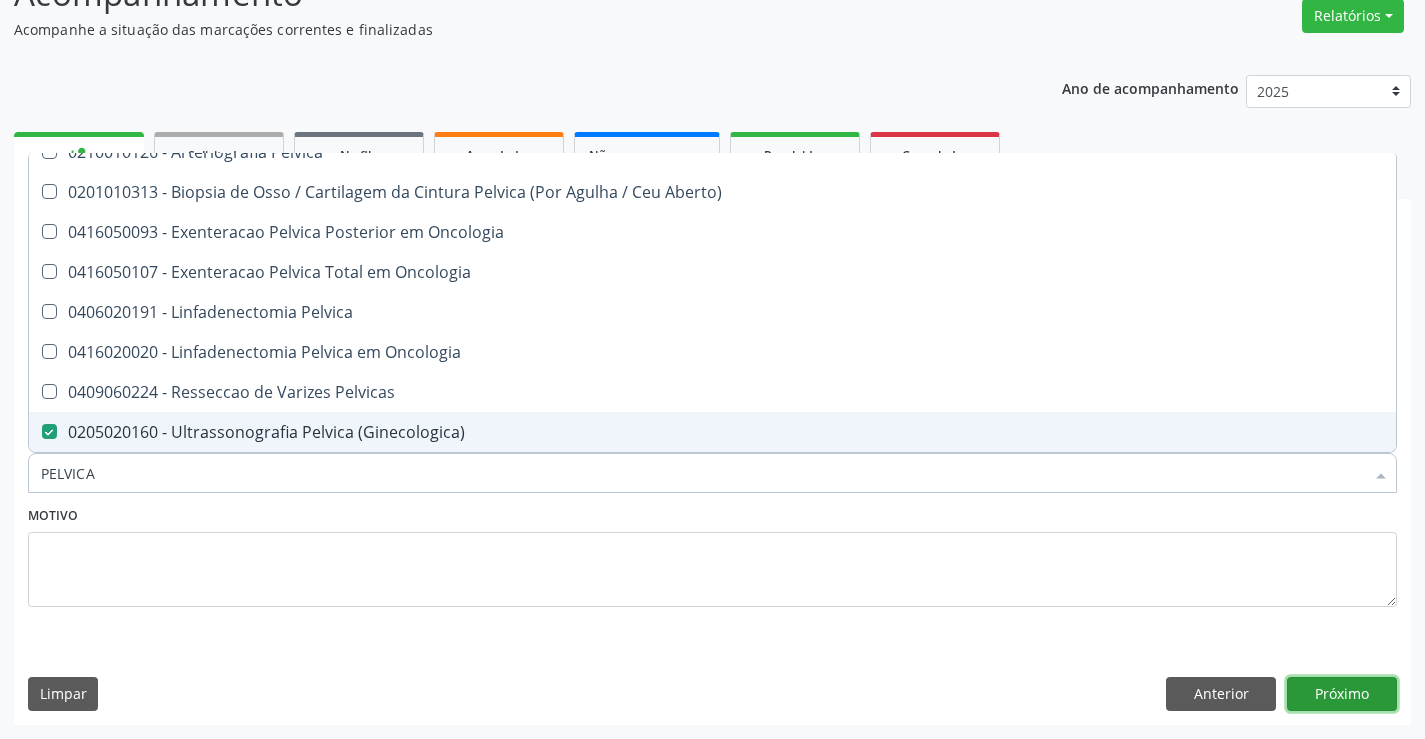 click on "Próximo" at bounding box center [1342, 694] 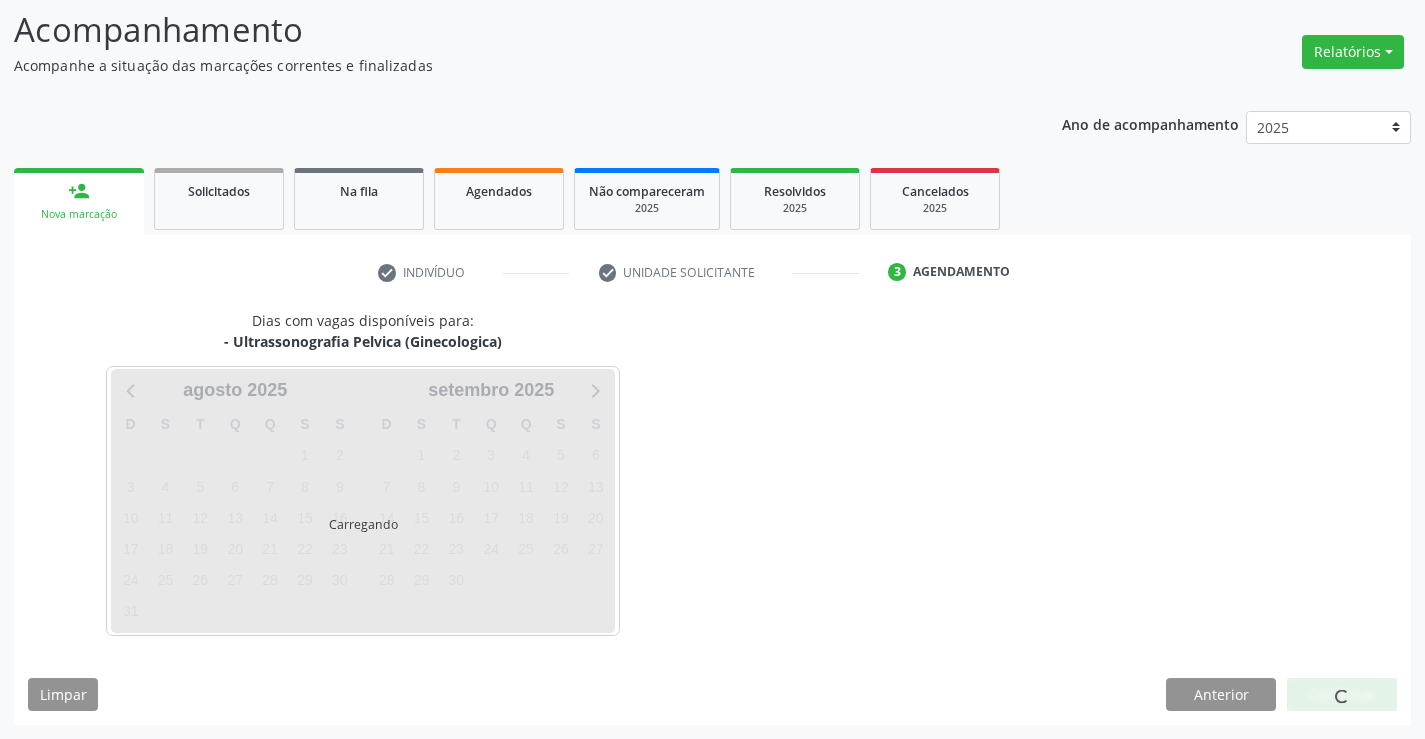 scroll, scrollTop: 131, scrollLeft: 0, axis: vertical 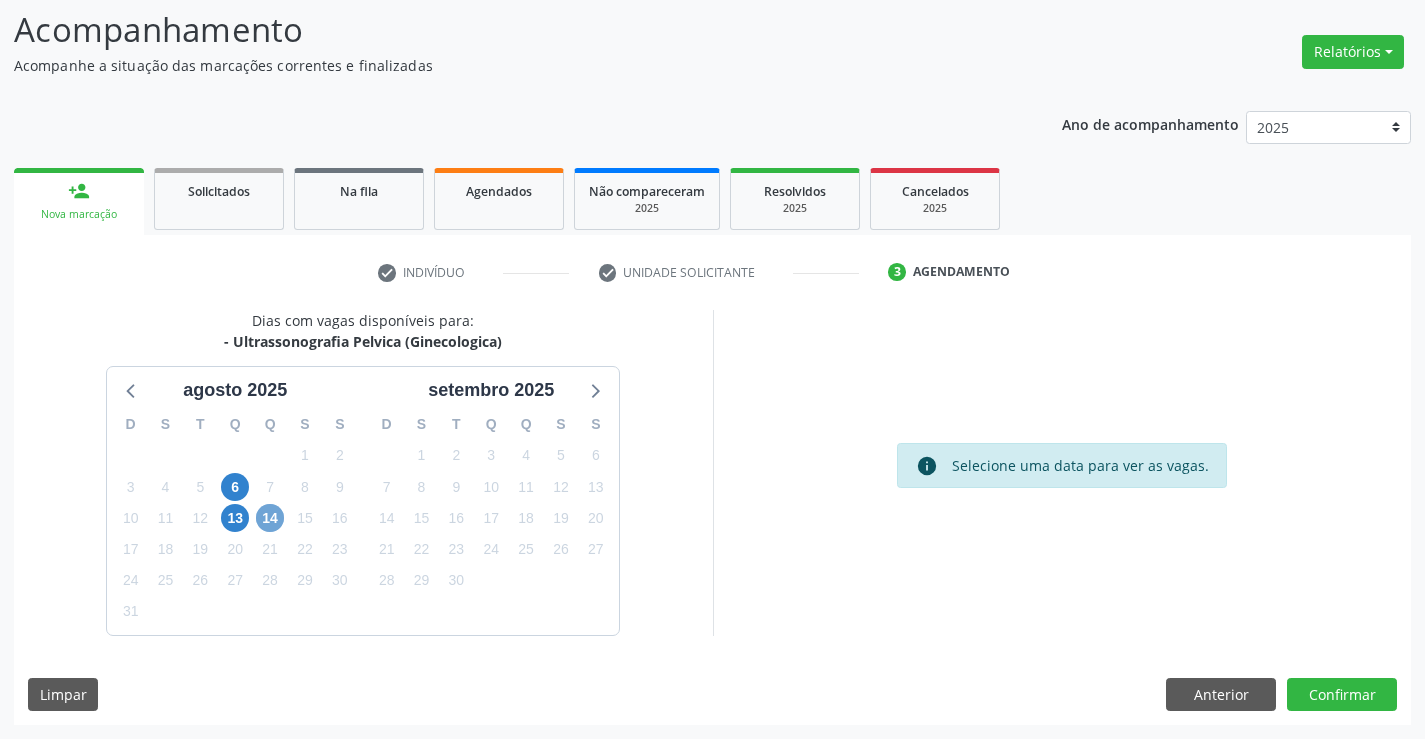 click on "14" at bounding box center (270, 518) 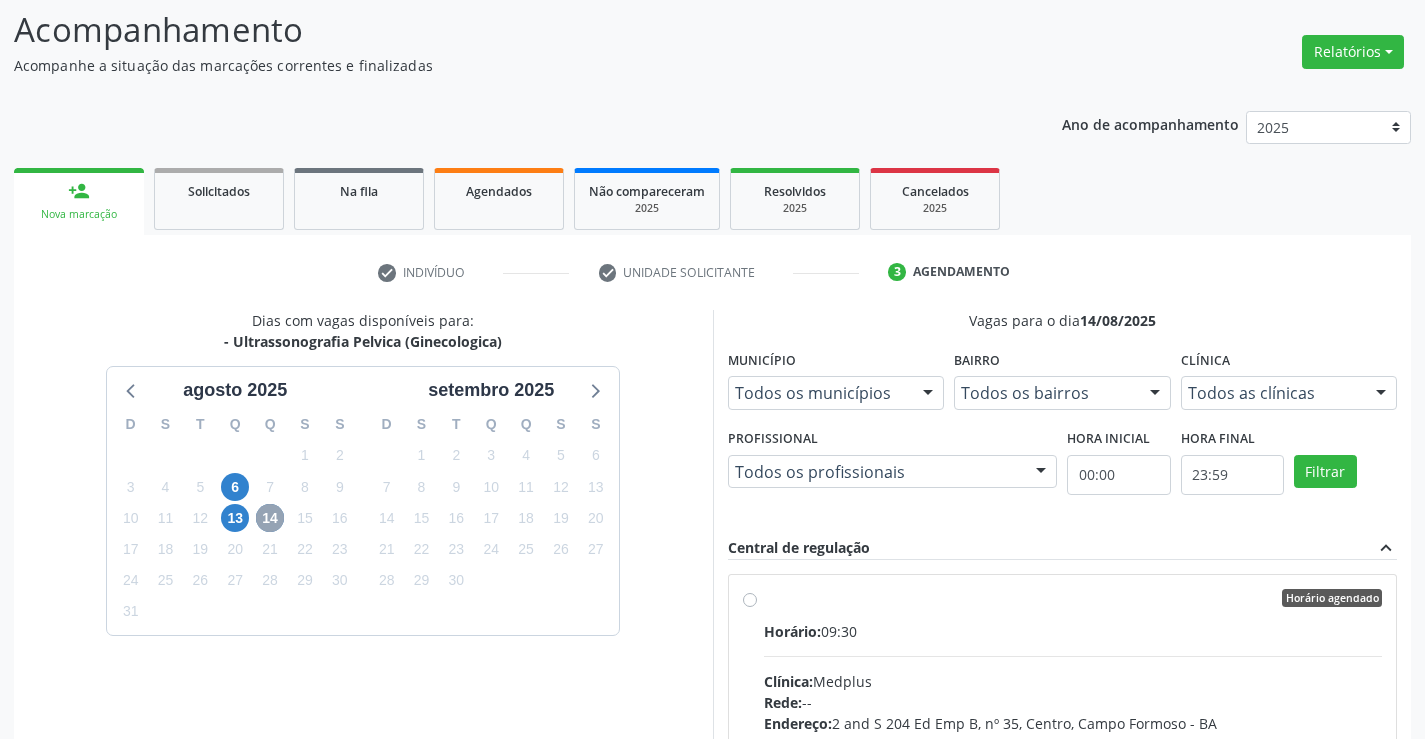 scroll, scrollTop: 456, scrollLeft: 0, axis: vertical 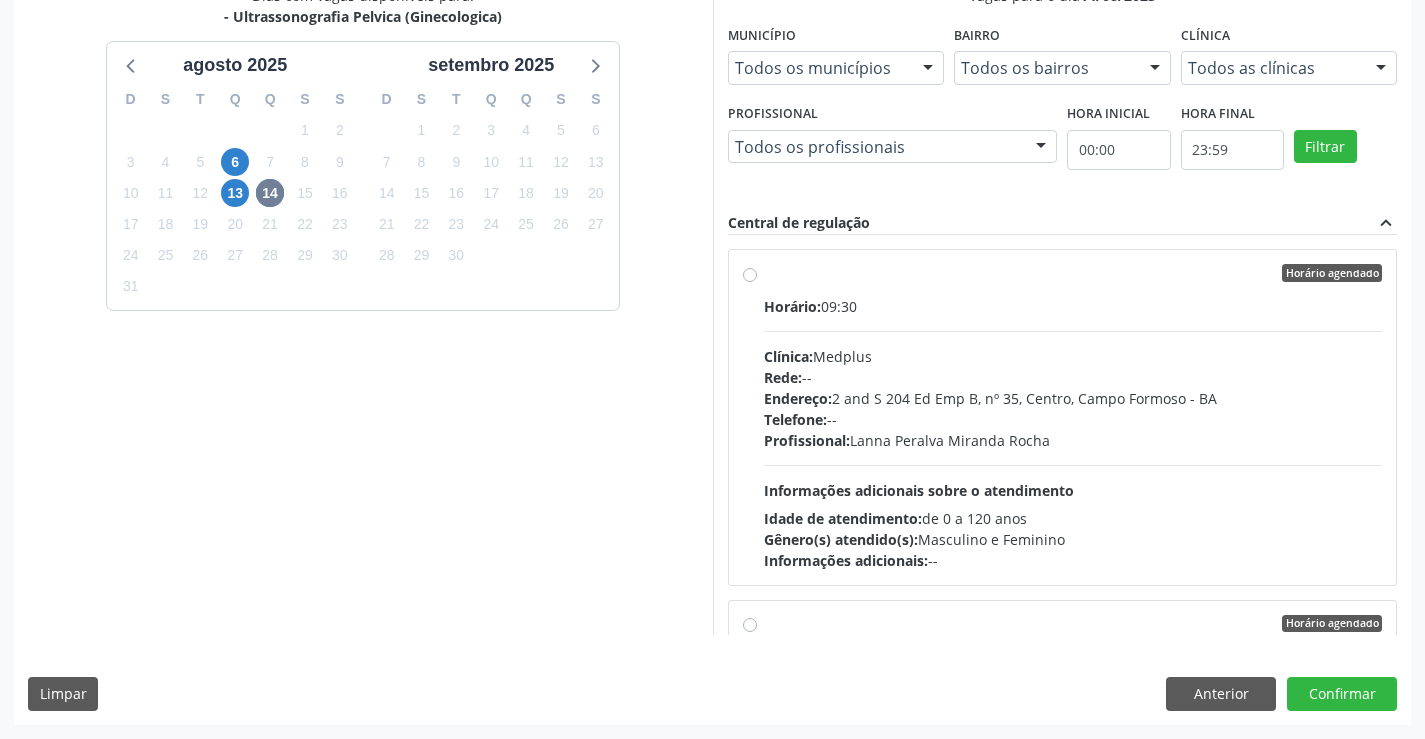 click on "Horário:   09:30
Clínica:  Medplus
Rede:
--
Endereço:   2 and S 204 Ed Emp B, nº 35, Centro, Campo Formoso - BA
Telefone:   --
Profissional:
Lanna Peralva Miranda Rocha
Informações adicionais sobre o atendimento
Idade de atendimento:
de 0 a 120 anos
Gênero(s) atendido(s):
Masculino e Feminino
Informações adicionais:
--" at bounding box center (1073, 433) 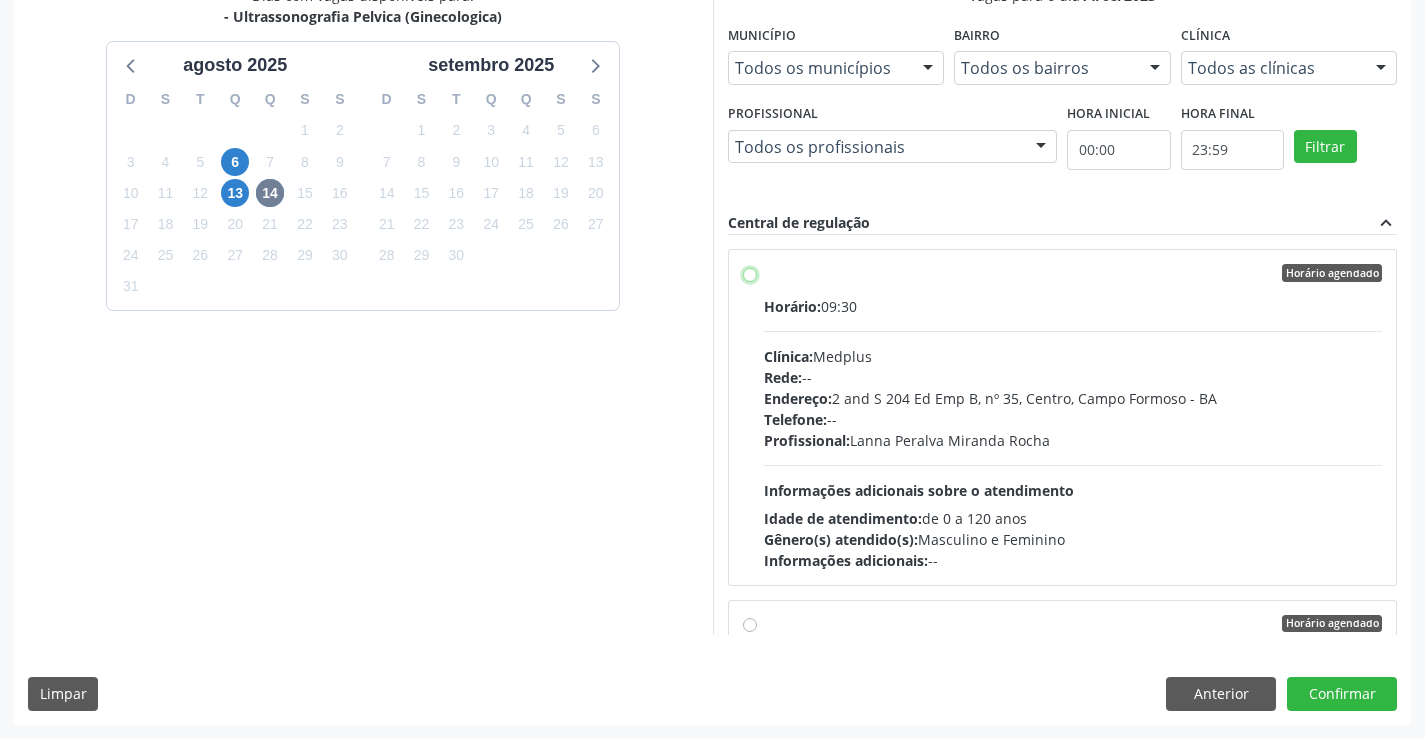 click on "Horário agendado
Horário:   09:30
Clínica:  Medplus
Rede:
--
Endereço:   2 and S 204 Ed Emp B, nº 35, Centro, Campo Formoso - BA
Telefone:   --
Profissional:
Lanna Peralva Miranda Rocha
Informações adicionais sobre o atendimento
Idade de atendimento:
de 0 a 120 anos
Gênero(s) atendido(s):
Masculino e Feminino
Informações adicionais:
--" at bounding box center (750, 273) 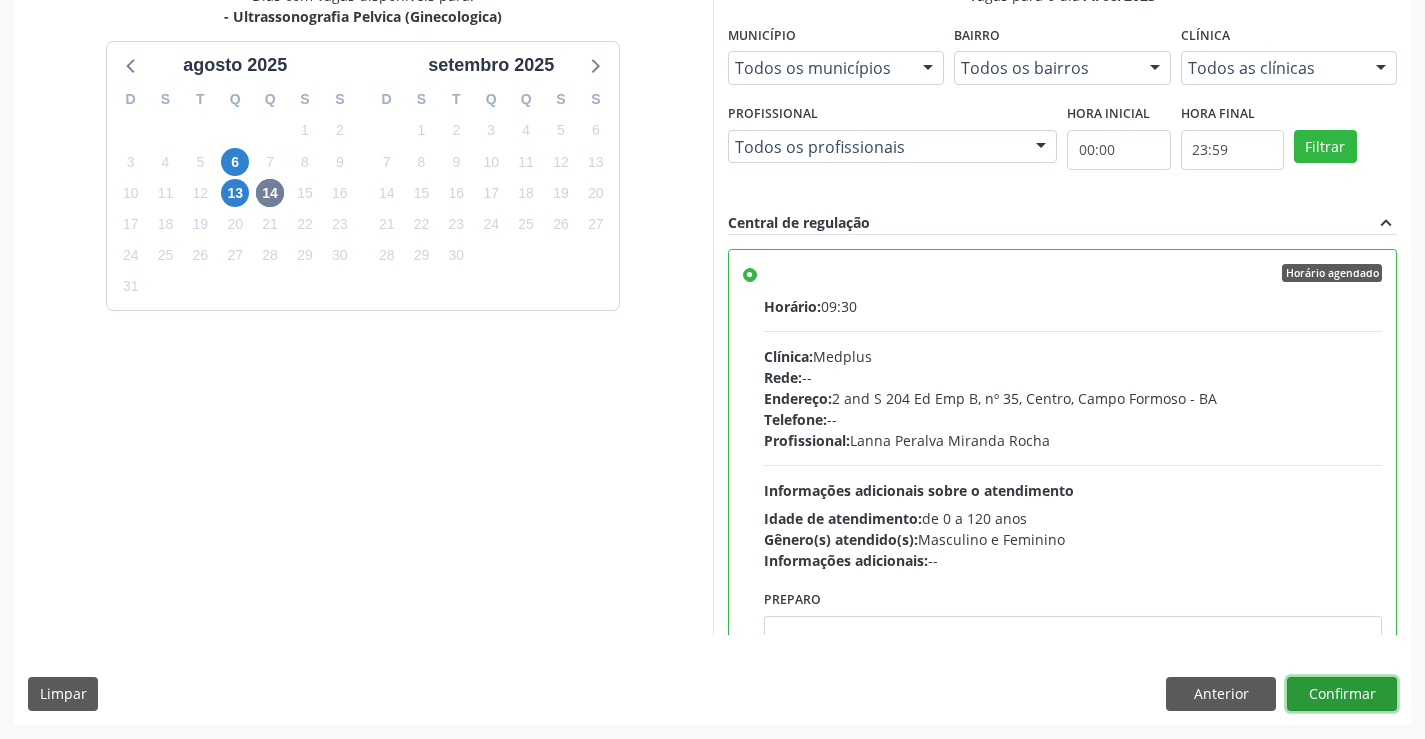 click on "Confirmar" at bounding box center [1342, 694] 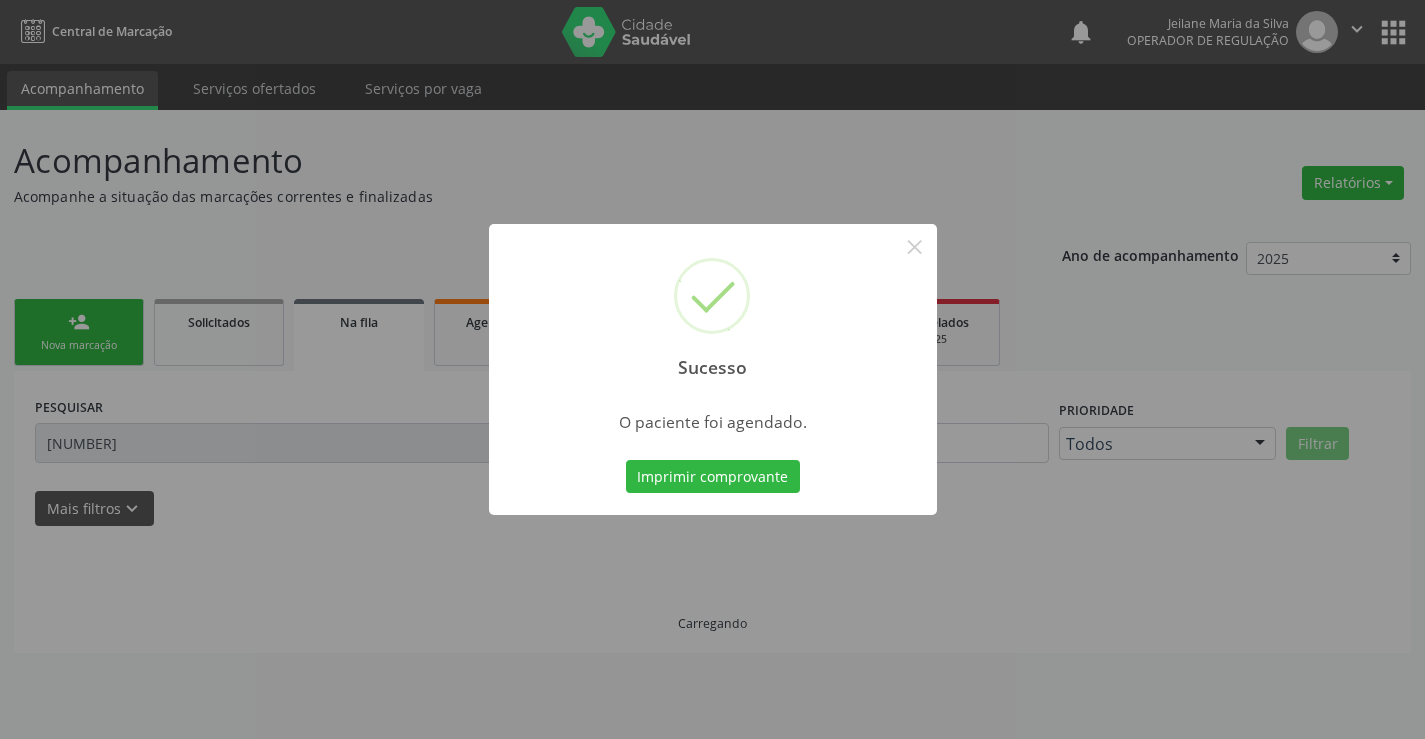 scroll, scrollTop: 0, scrollLeft: 0, axis: both 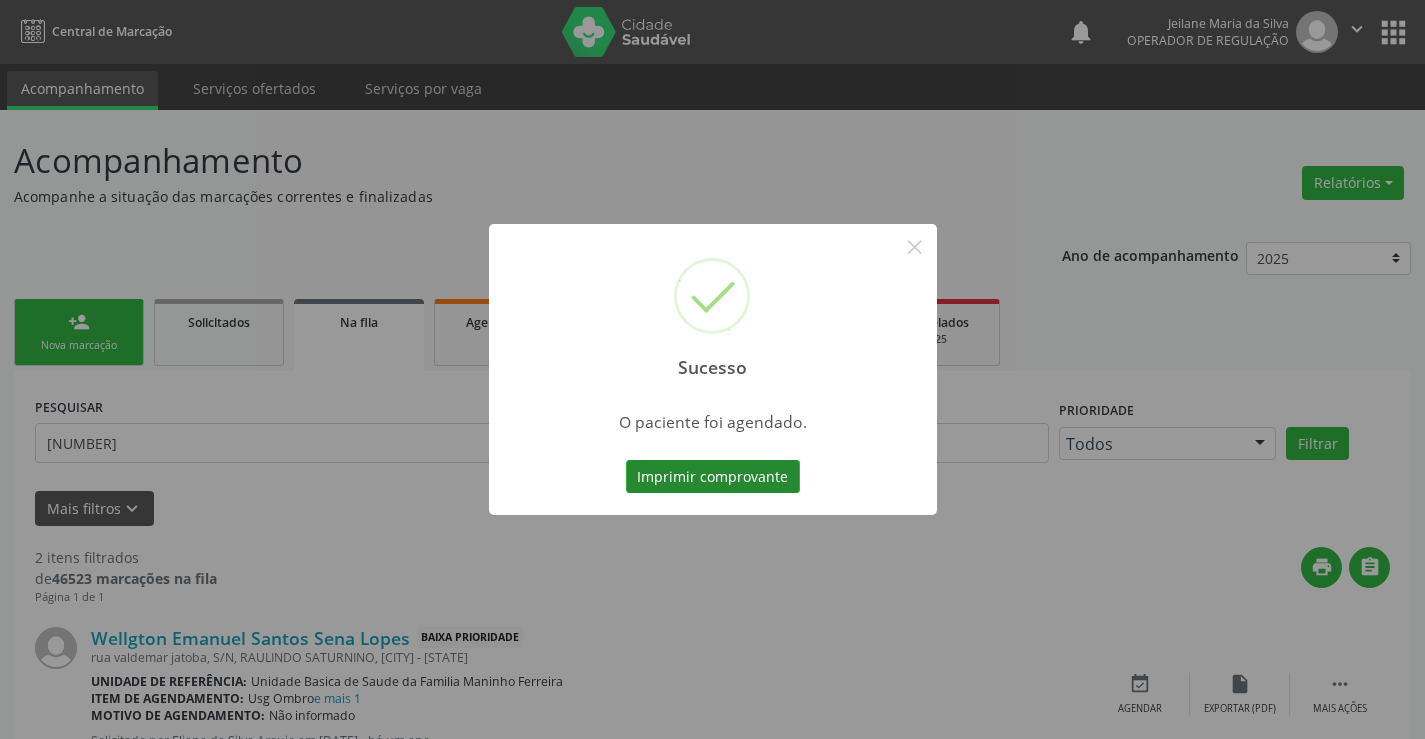 click on "Imprimir comprovante" at bounding box center (713, 477) 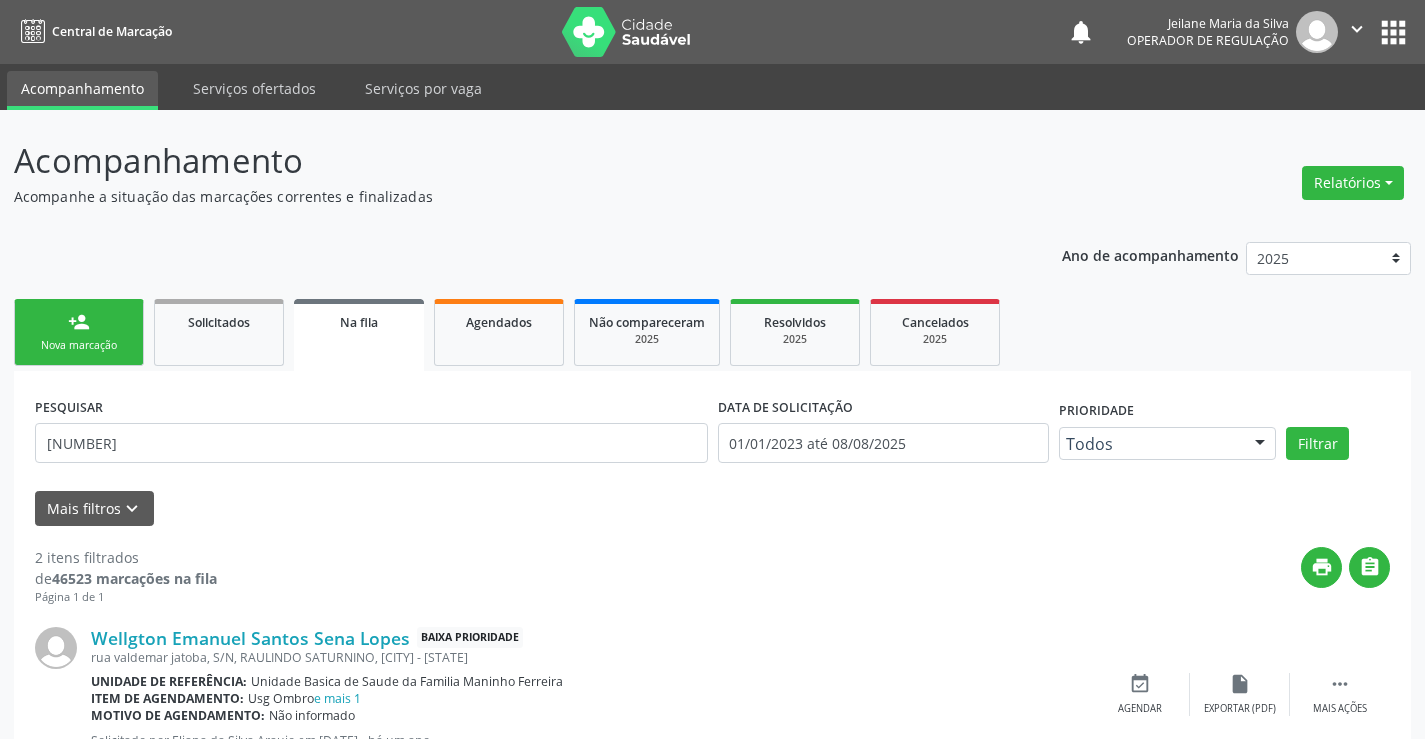 click on "Nova marcação" at bounding box center [79, 345] 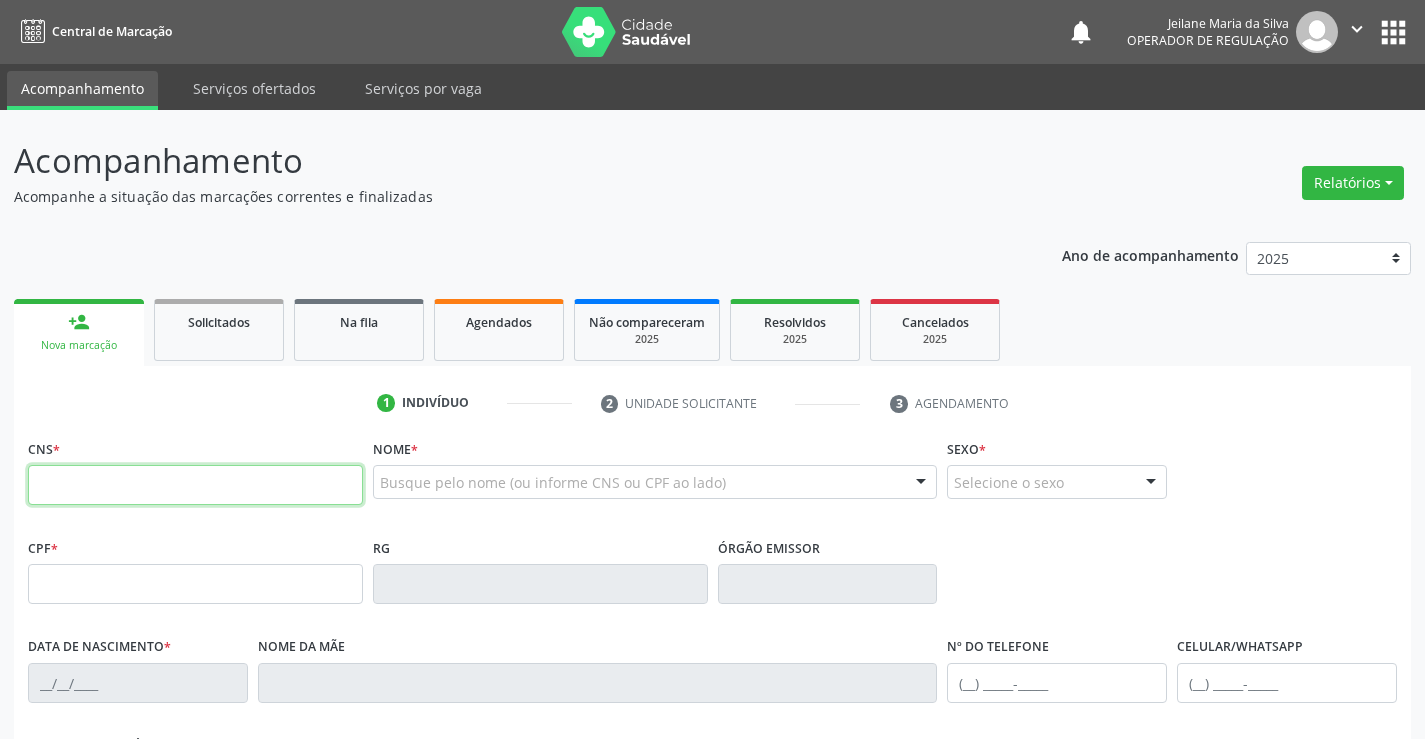 click at bounding box center (195, 485) 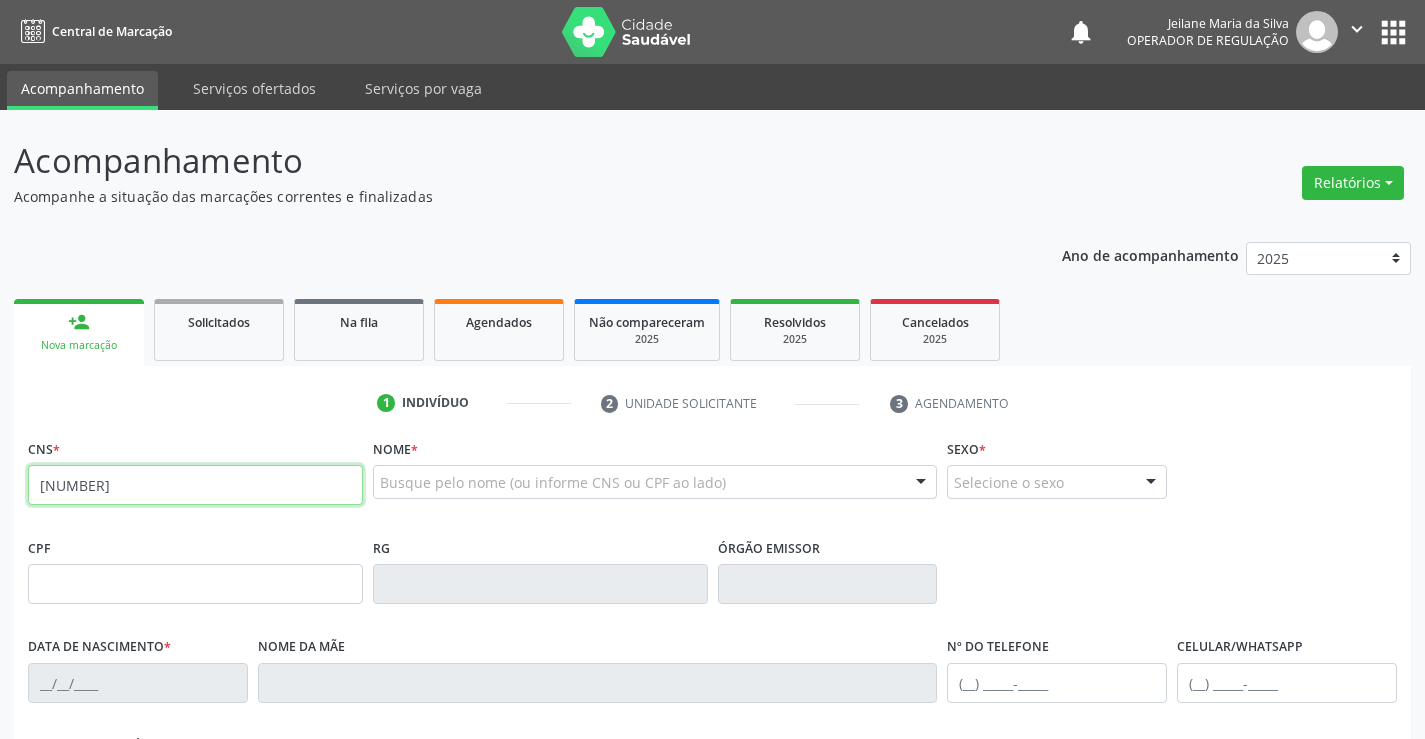 type on "706 0058 3893 9447" 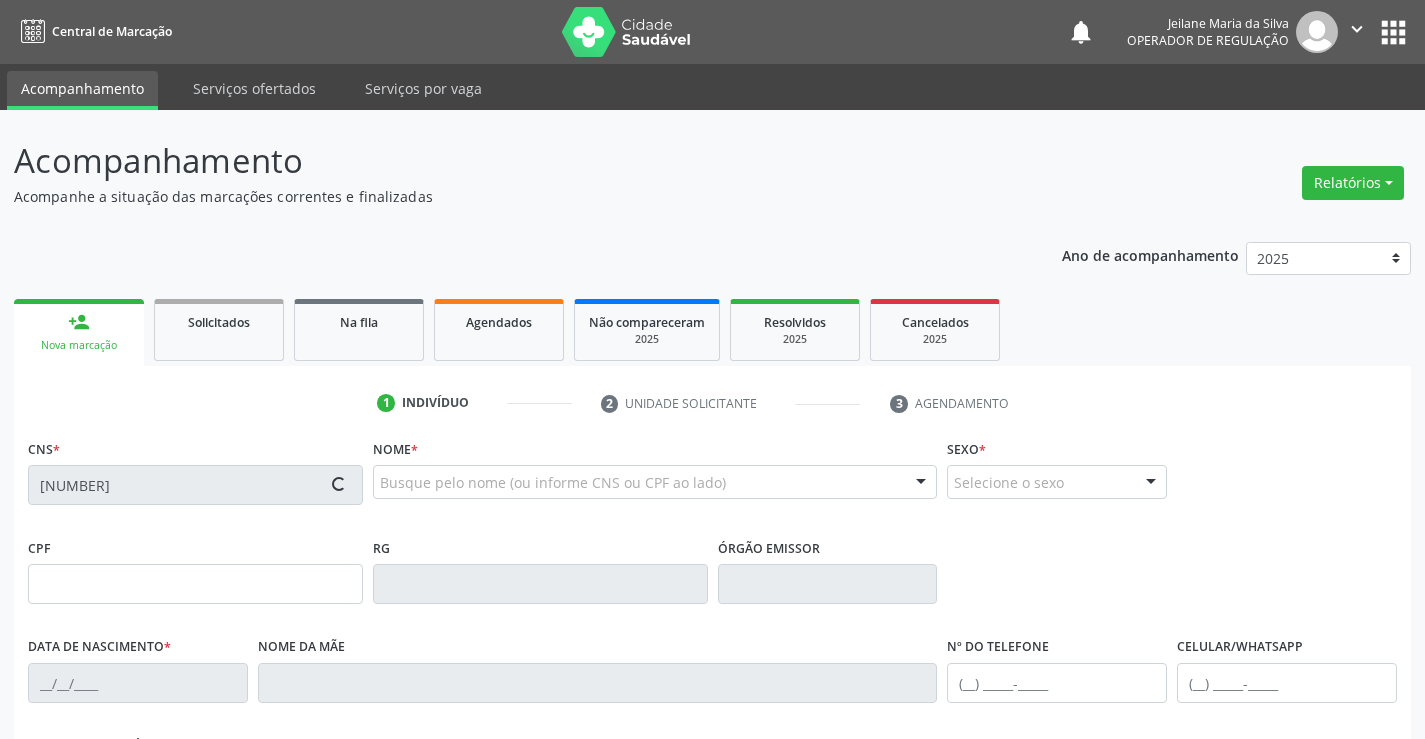 type on "0277235006" 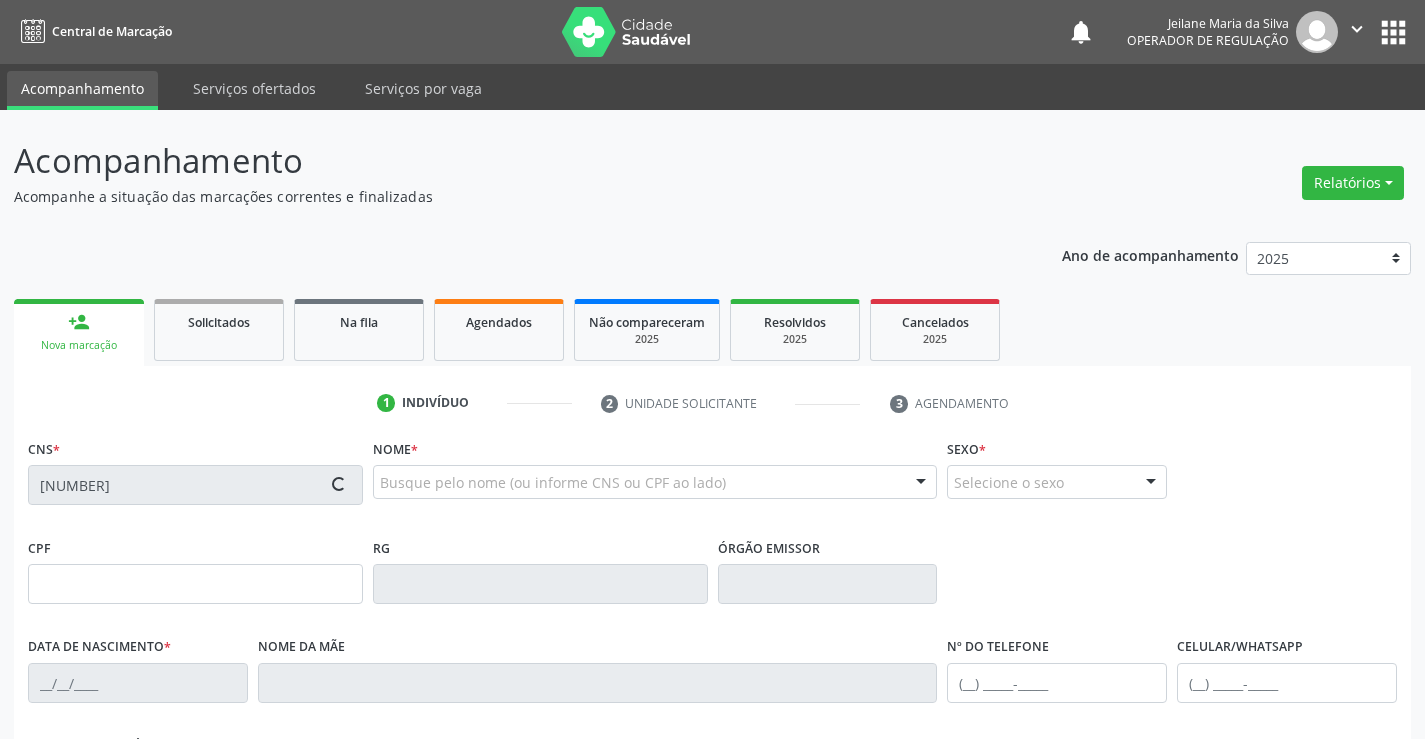 type on "20/12/1950" 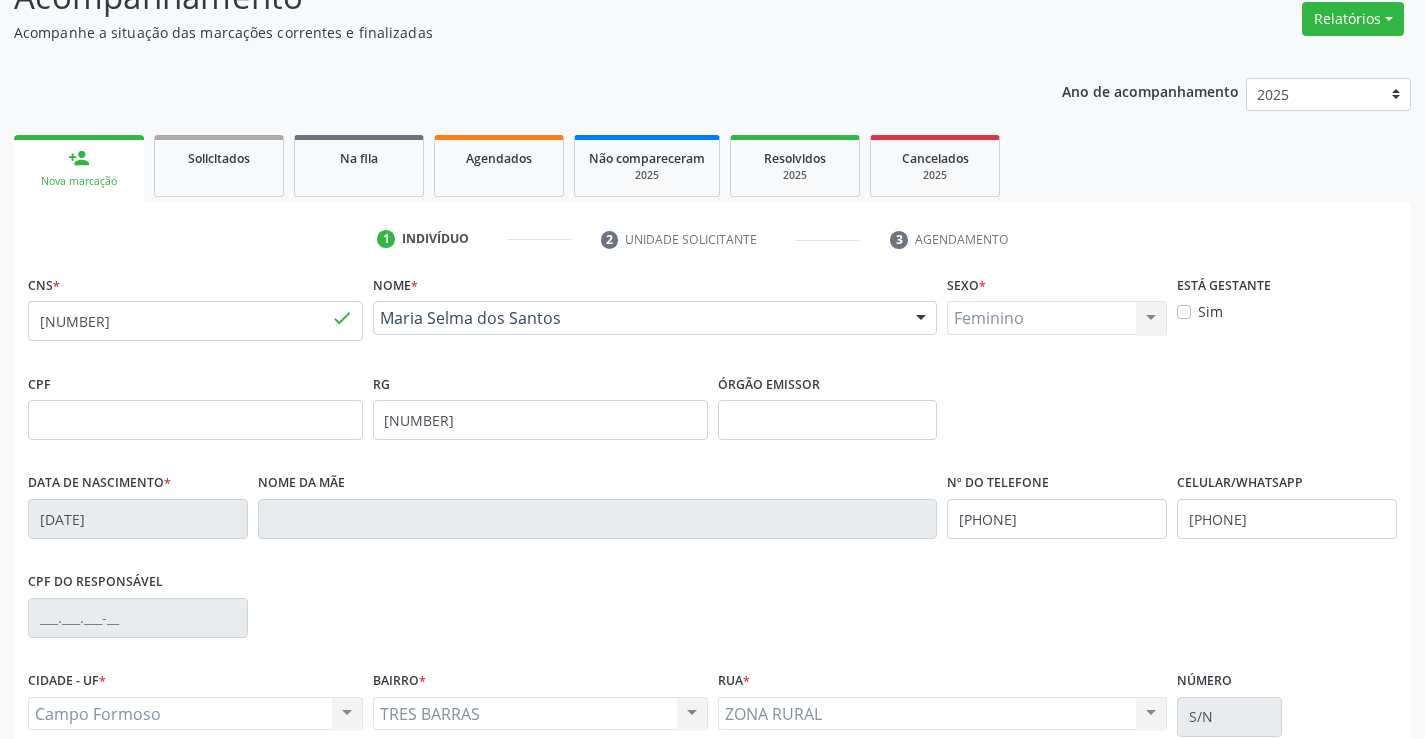 scroll, scrollTop: 345, scrollLeft: 0, axis: vertical 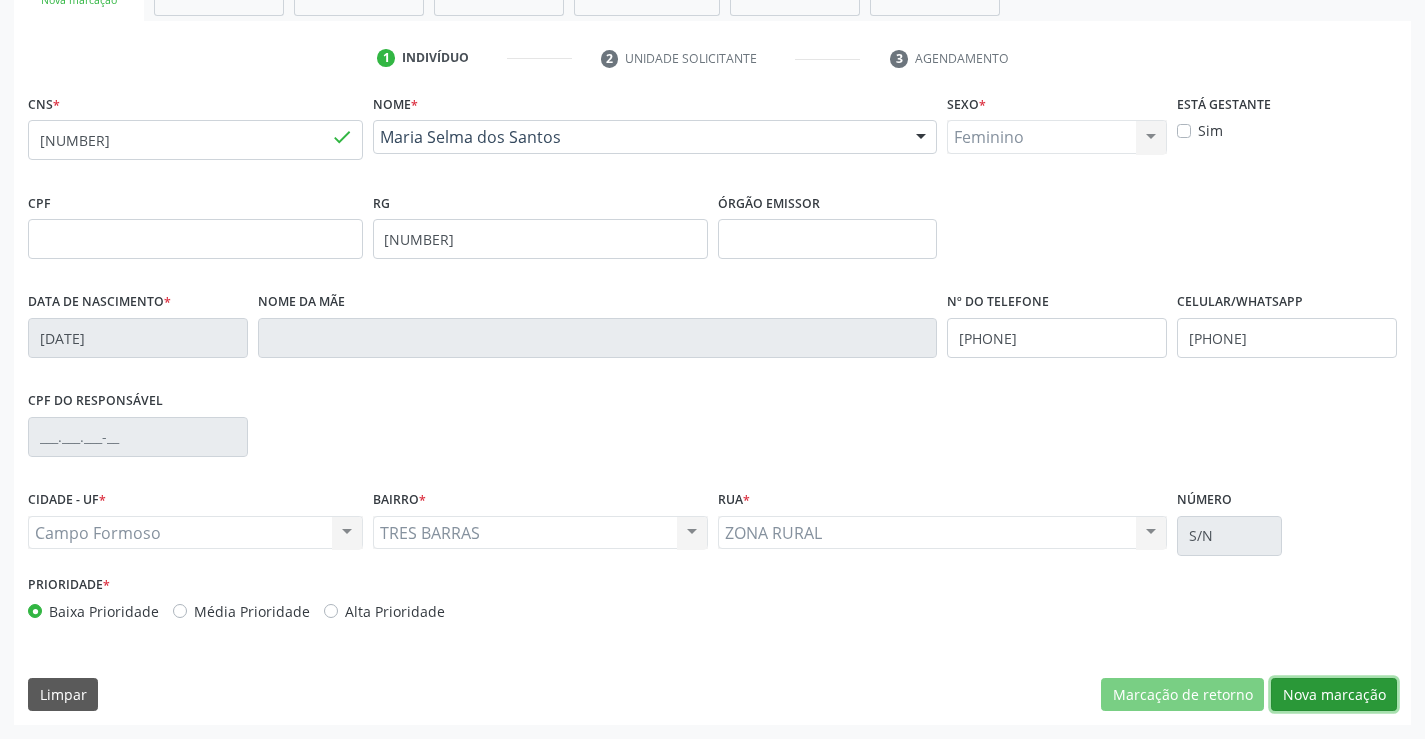 click on "Nova marcação" at bounding box center [1334, 695] 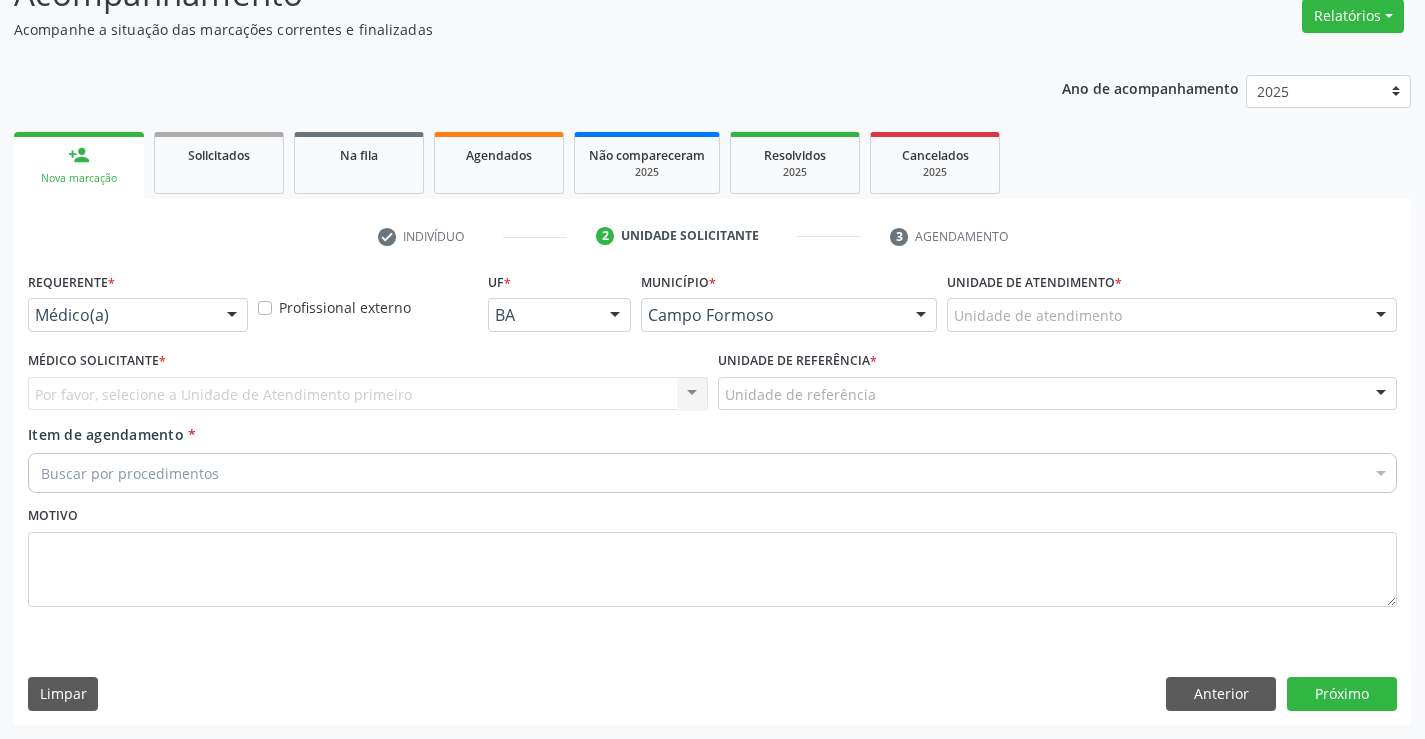 scroll, scrollTop: 167, scrollLeft: 0, axis: vertical 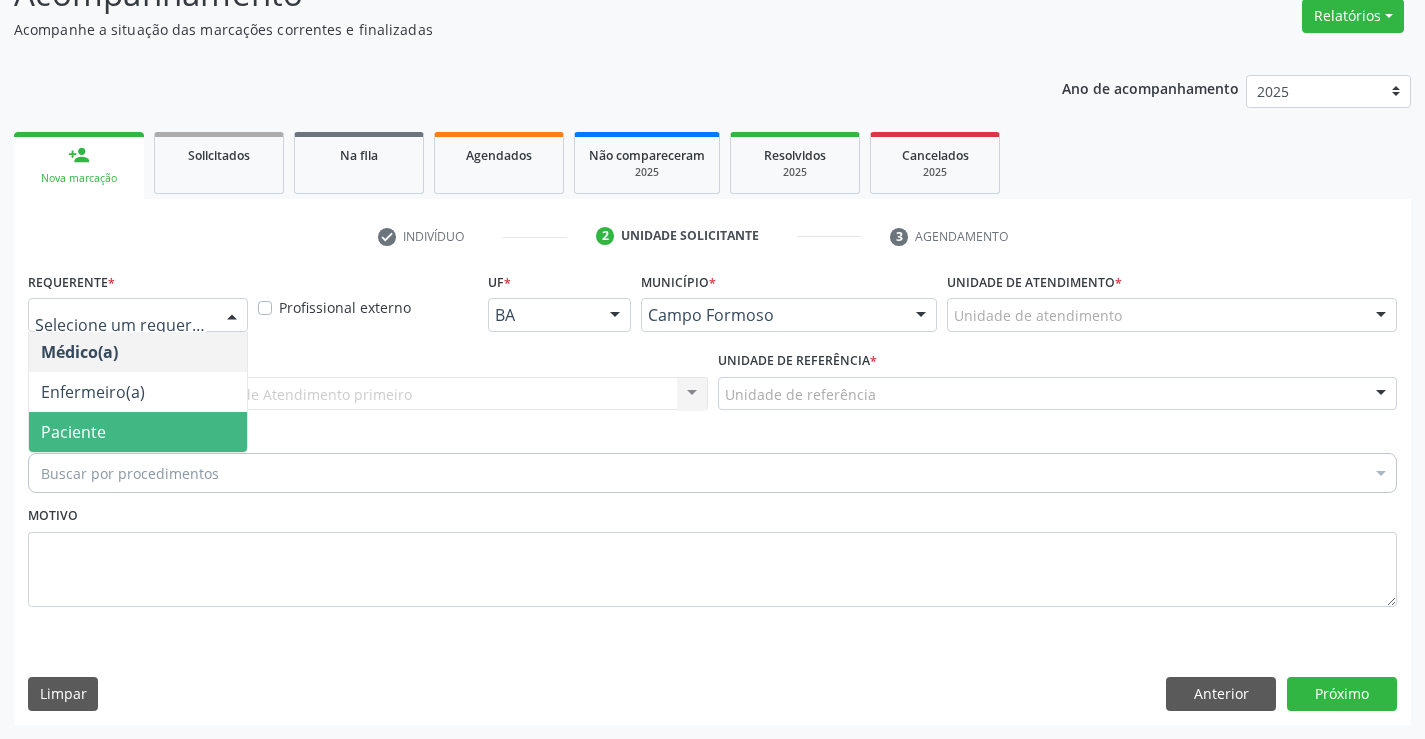 click on "Paciente" at bounding box center [138, 432] 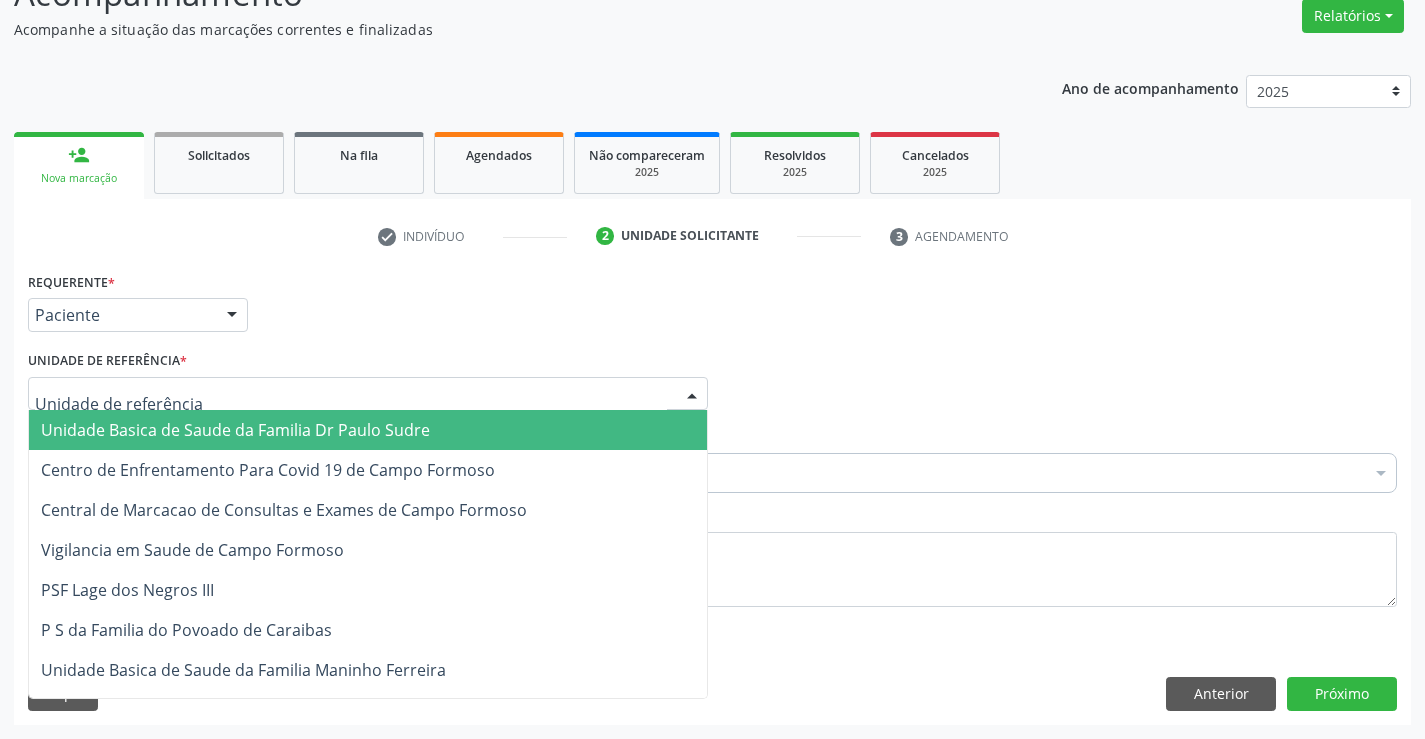 click at bounding box center [368, 394] 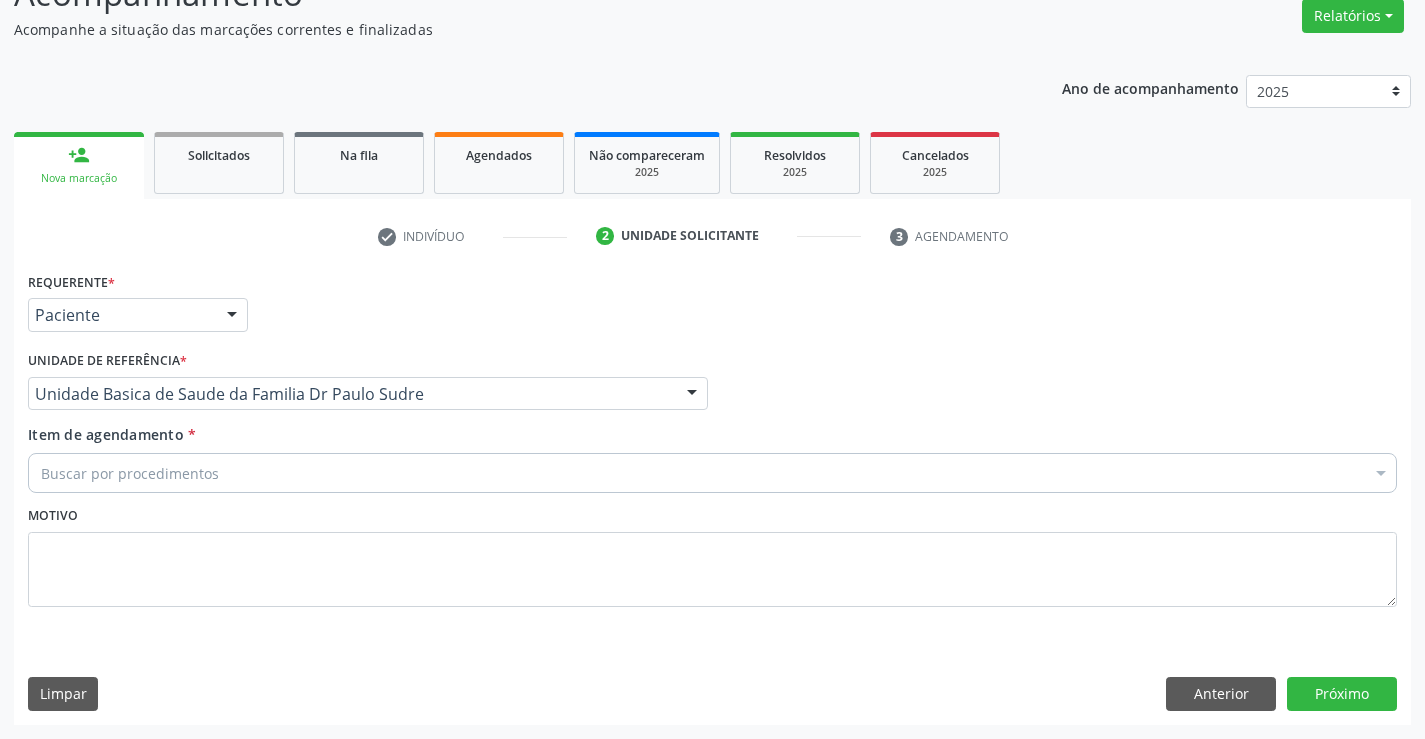 click on "Buscar por procedimentos" at bounding box center [712, 473] 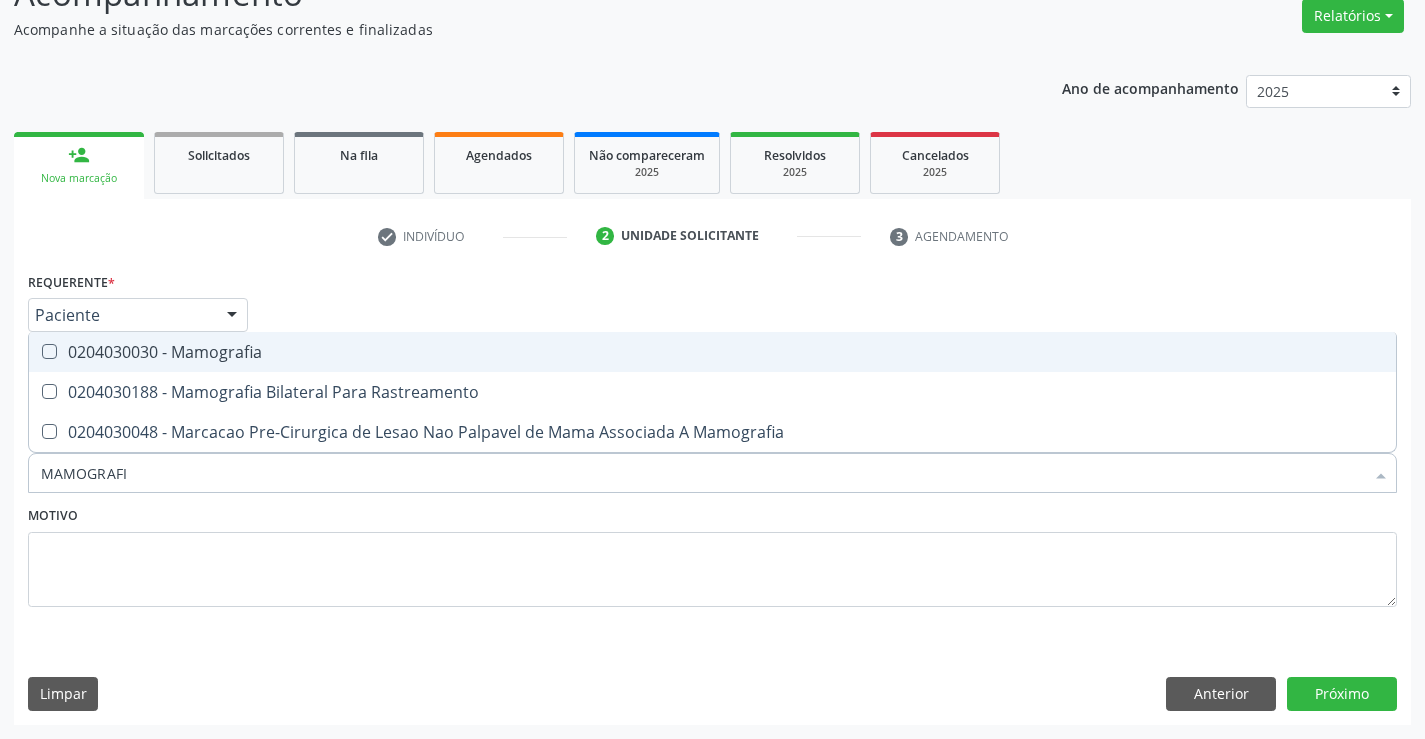type on "MAMOGRAFIA" 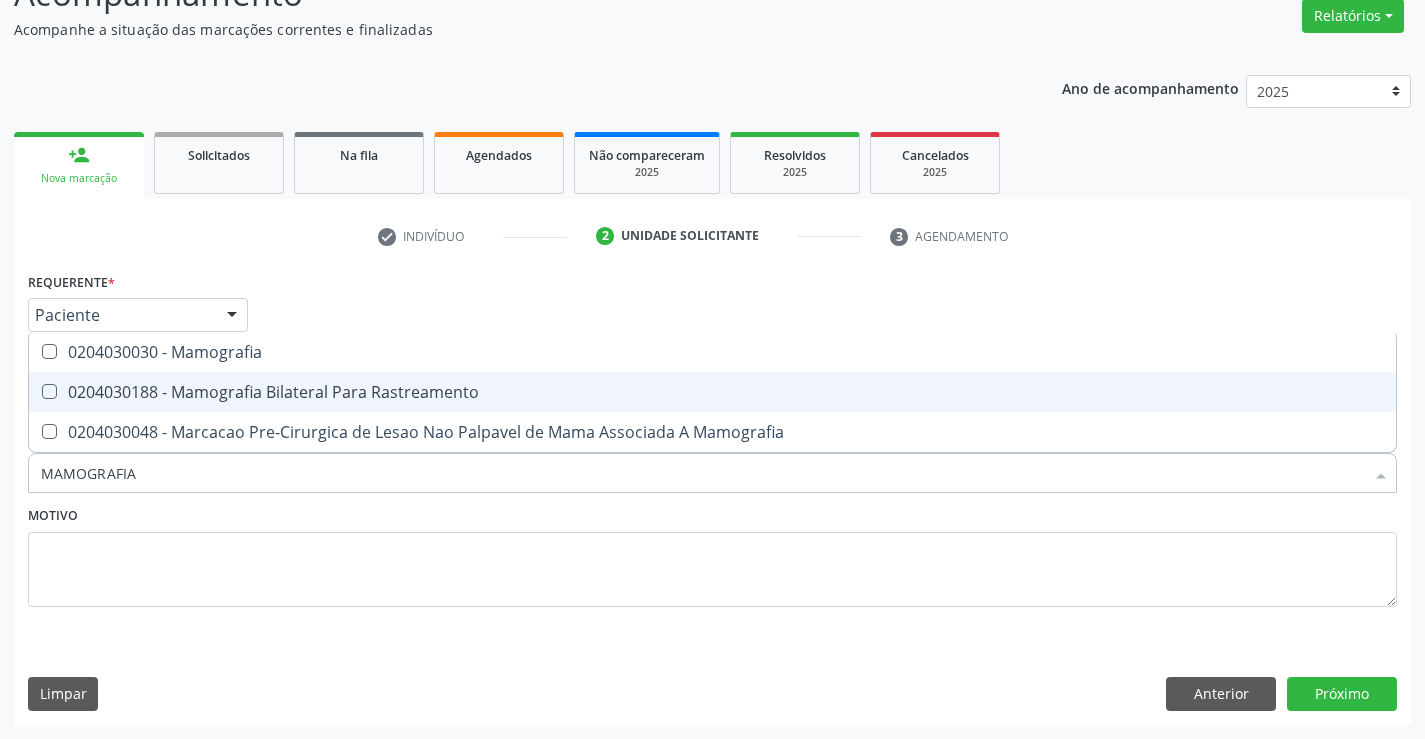 click on "0204030188 - Mamografia Bilateral Para Rastreamento" at bounding box center (712, 392) 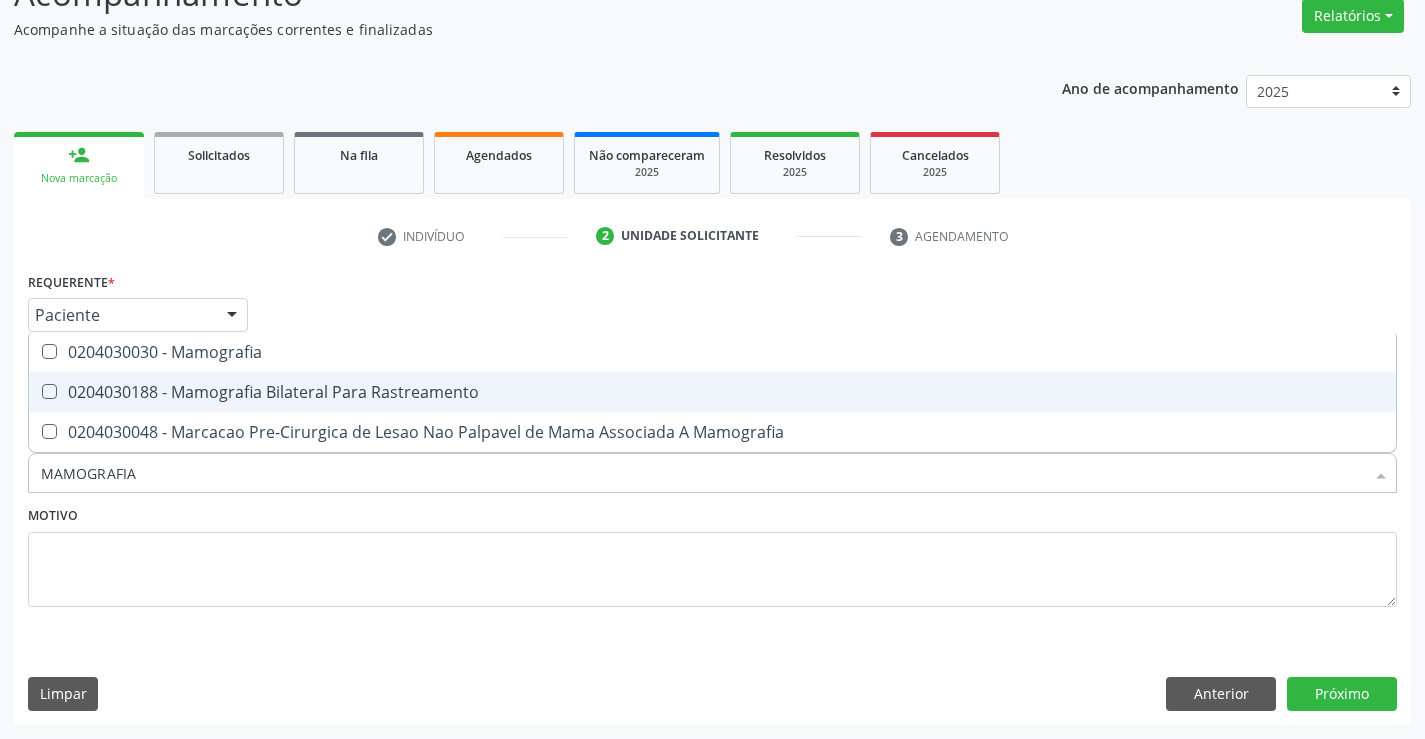checkbox on "true" 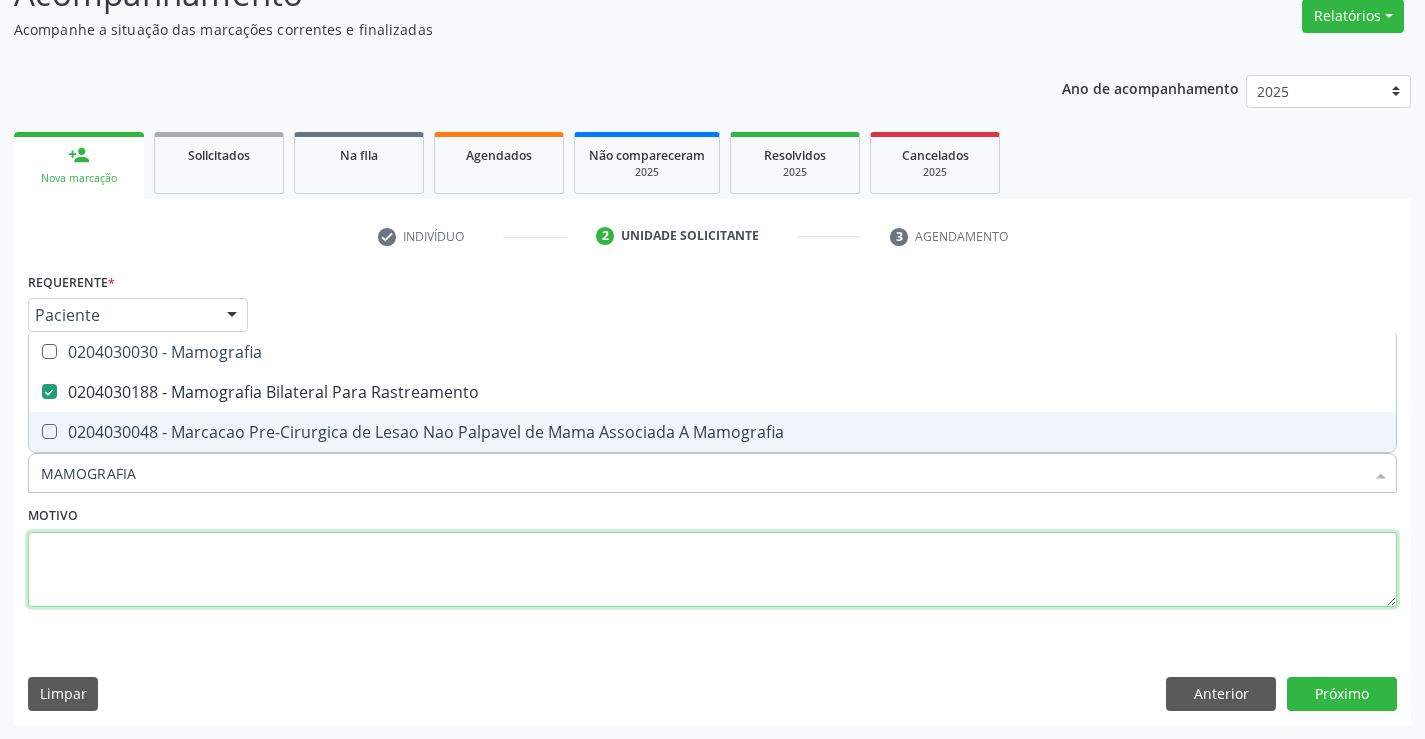 click at bounding box center [712, 570] 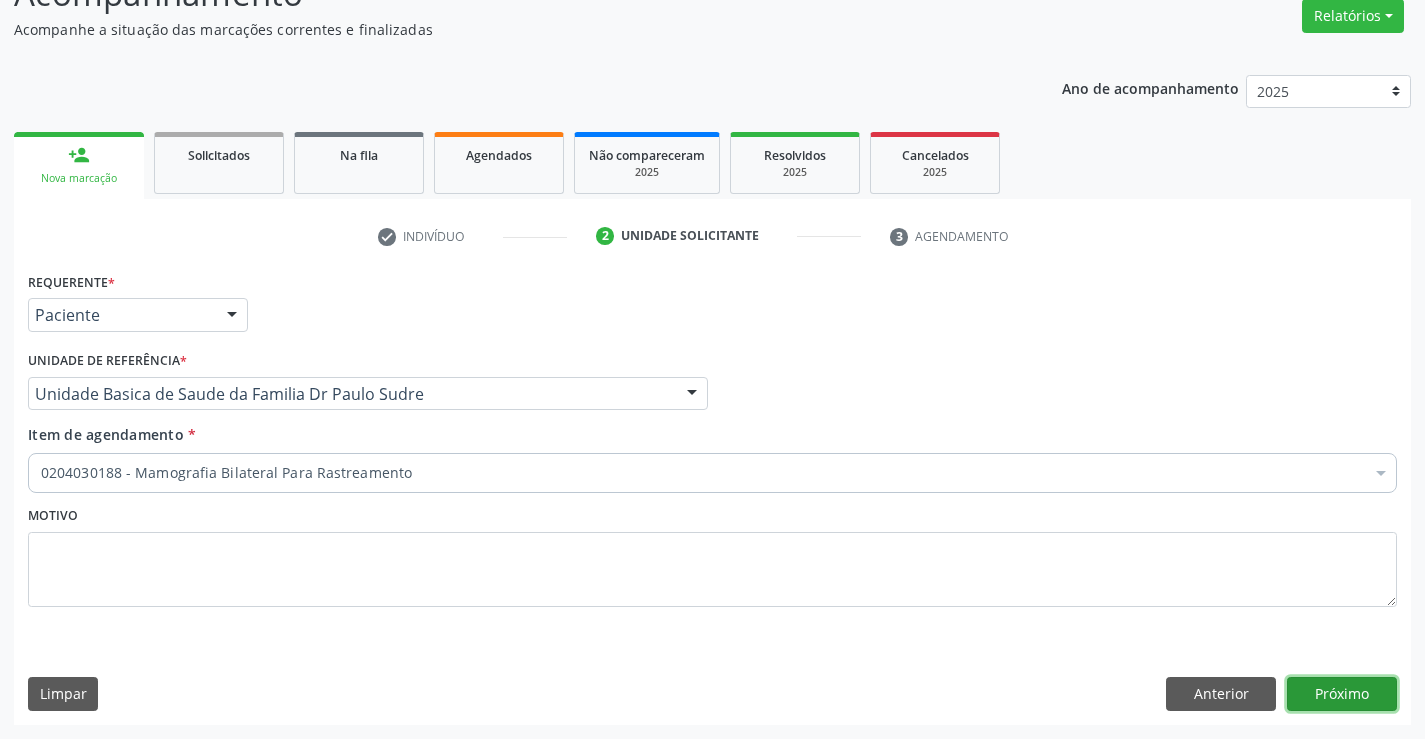 drag, startPoint x: 1321, startPoint y: 697, endPoint x: 1322, endPoint y: 684, distance: 13.038404 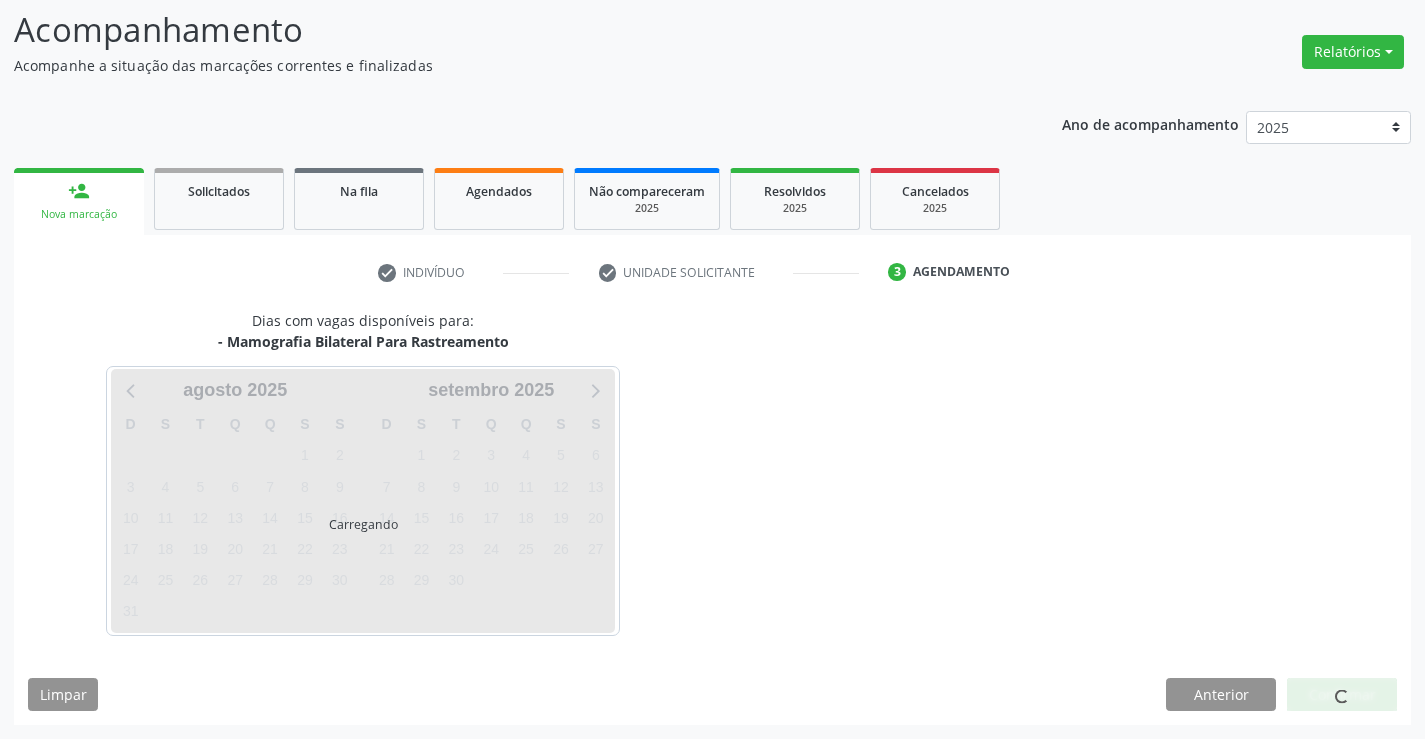 scroll, scrollTop: 131, scrollLeft: 0, axis: vertical 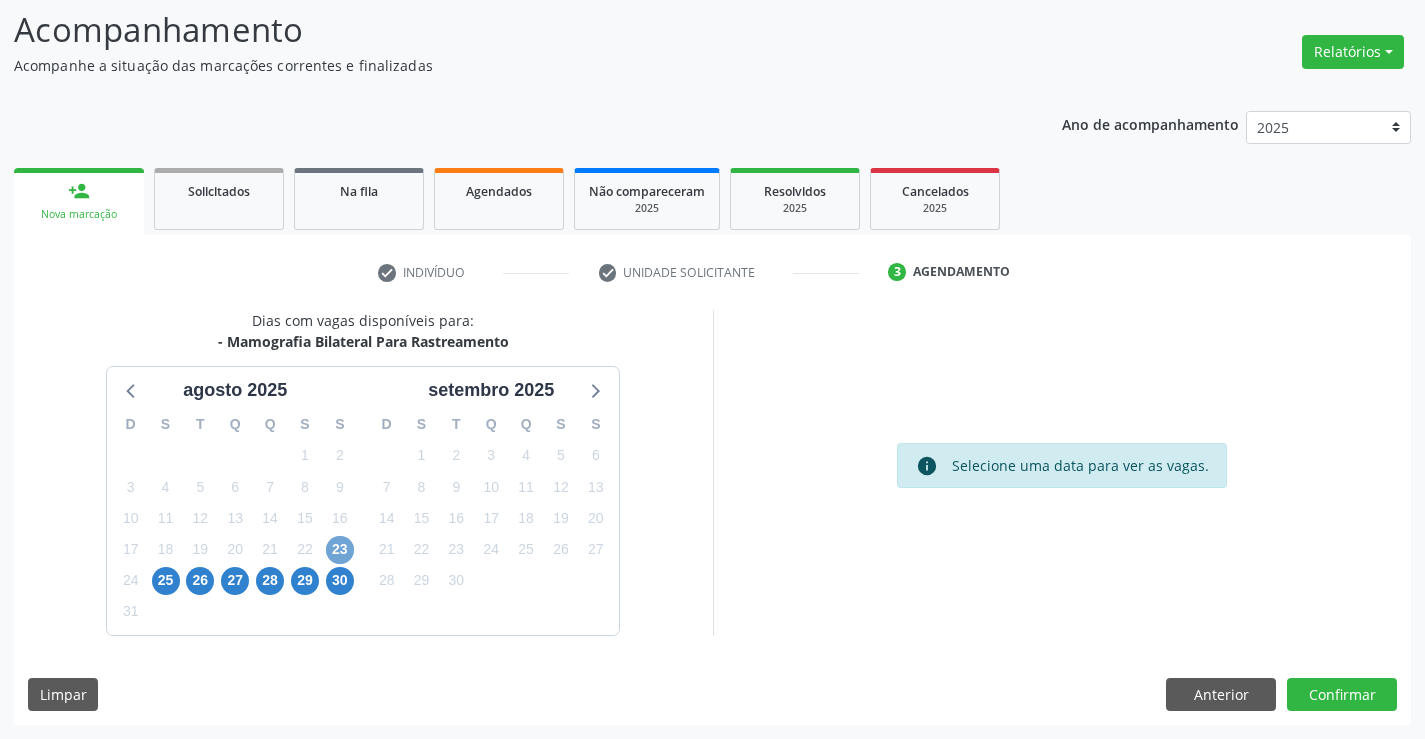 click on "23" at bounding box center (340, 550) 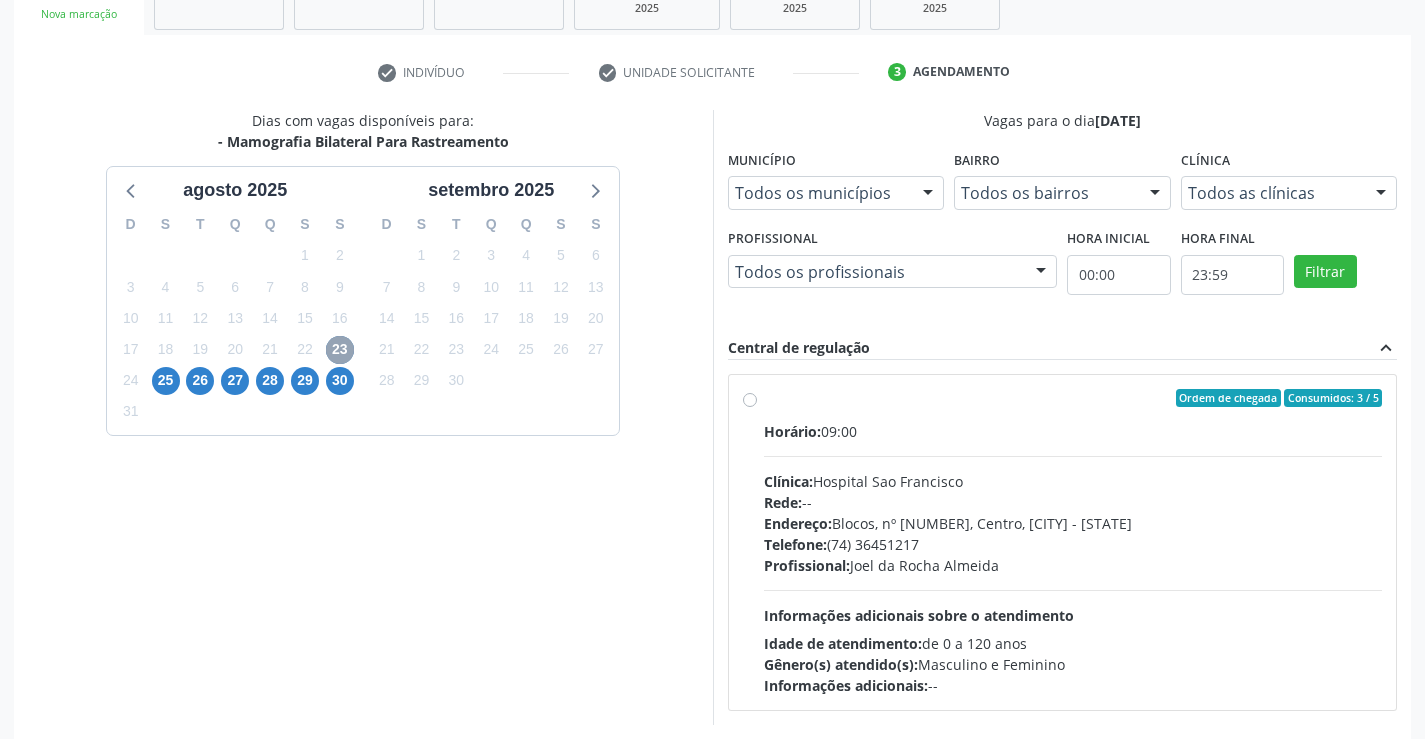 scroll, scrollTop: 420, scrollLeft: 0, axis: vertical 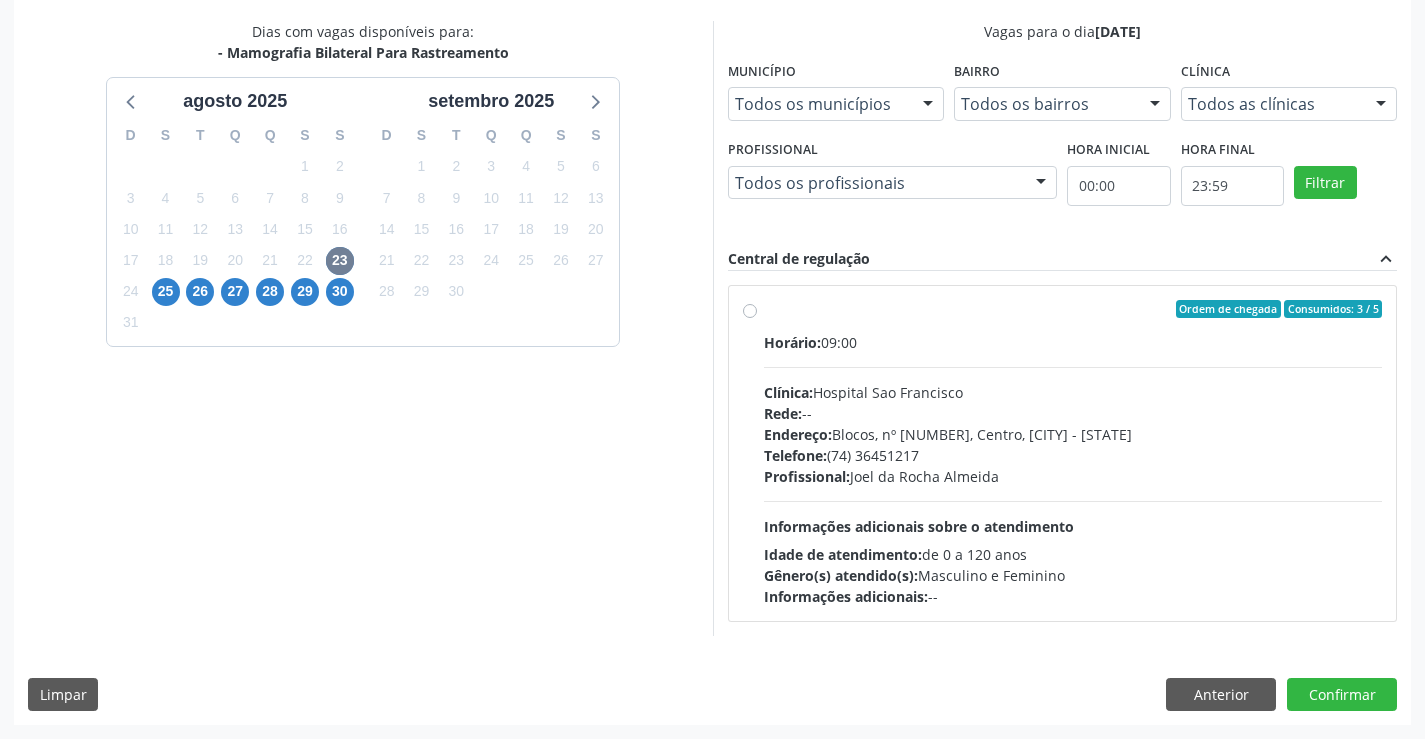 click on "Ordem de chegada
Consumidos: 3 / 5
Horário:   09:00
Clínica:  Hospital Sao Francisco
Rede:
--
Endereço:   Blocos, nº 258, Centro, Campo Formoso - BA
Telefone:   (74) 36451217
Profissional:
Joel da Rocha Almeida
Informações adicionais sobre o atendimento
Idade de atendimento:
de 0 a 120 anos
Gênero(s) atendido(s):
Masculino e Feminino
Informações adicionais:
--" at bounding box center [1073, 453] 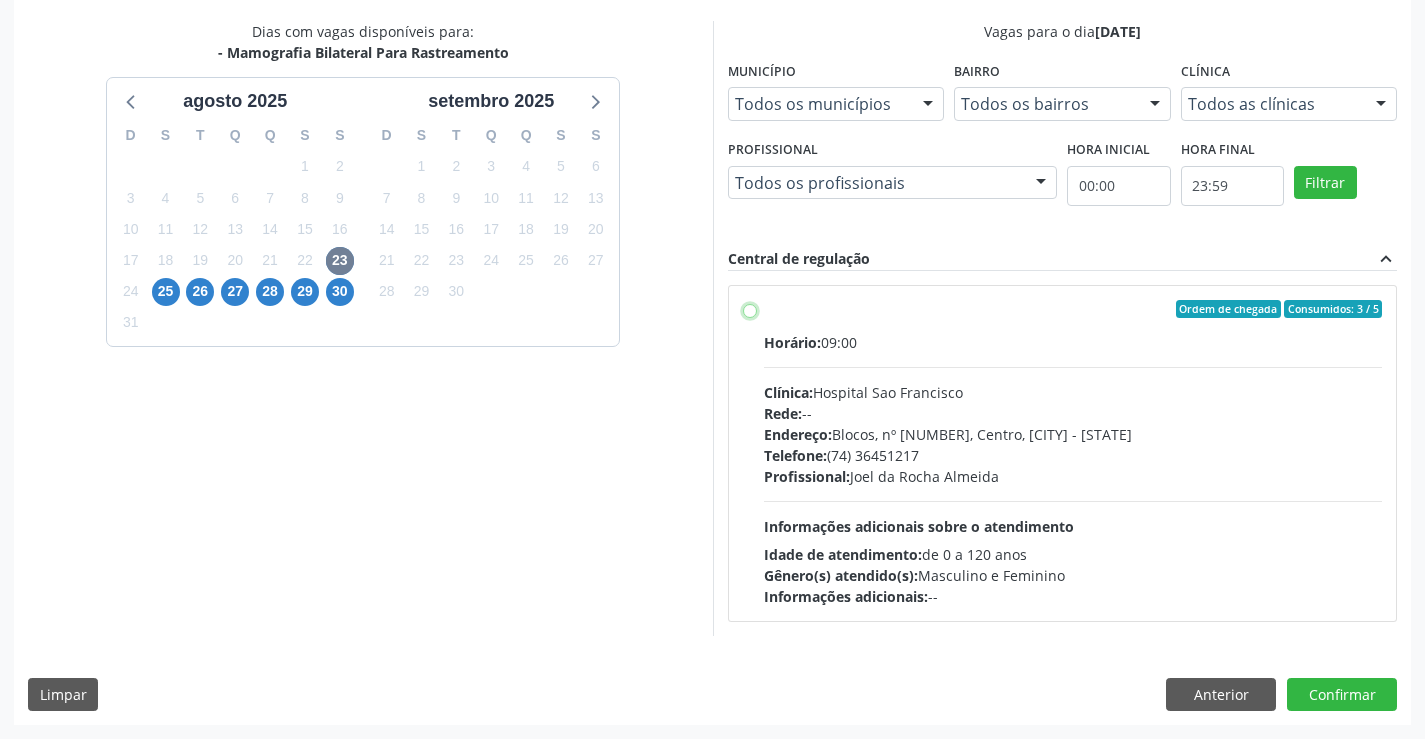 click on "Ordem de chegada
Consumidos: 3 / 5
Horário:   09:00
Clínica:  Hospital Sao Francisco
Rede:
--
Endereço:   Blocos, nº 258, Centro, Campo Formoso - BA
Telefone:   (74) 36451217
Profissional:
Joel da Rocha Almeida
Informações adicionais sobre o atendimento
Idade de atendimento:
de 0 a 120 anos
Gênero(s) atendido(s):
Masculino e Feminino
Informações adicionais:
--" at bounding box center (750, 309) 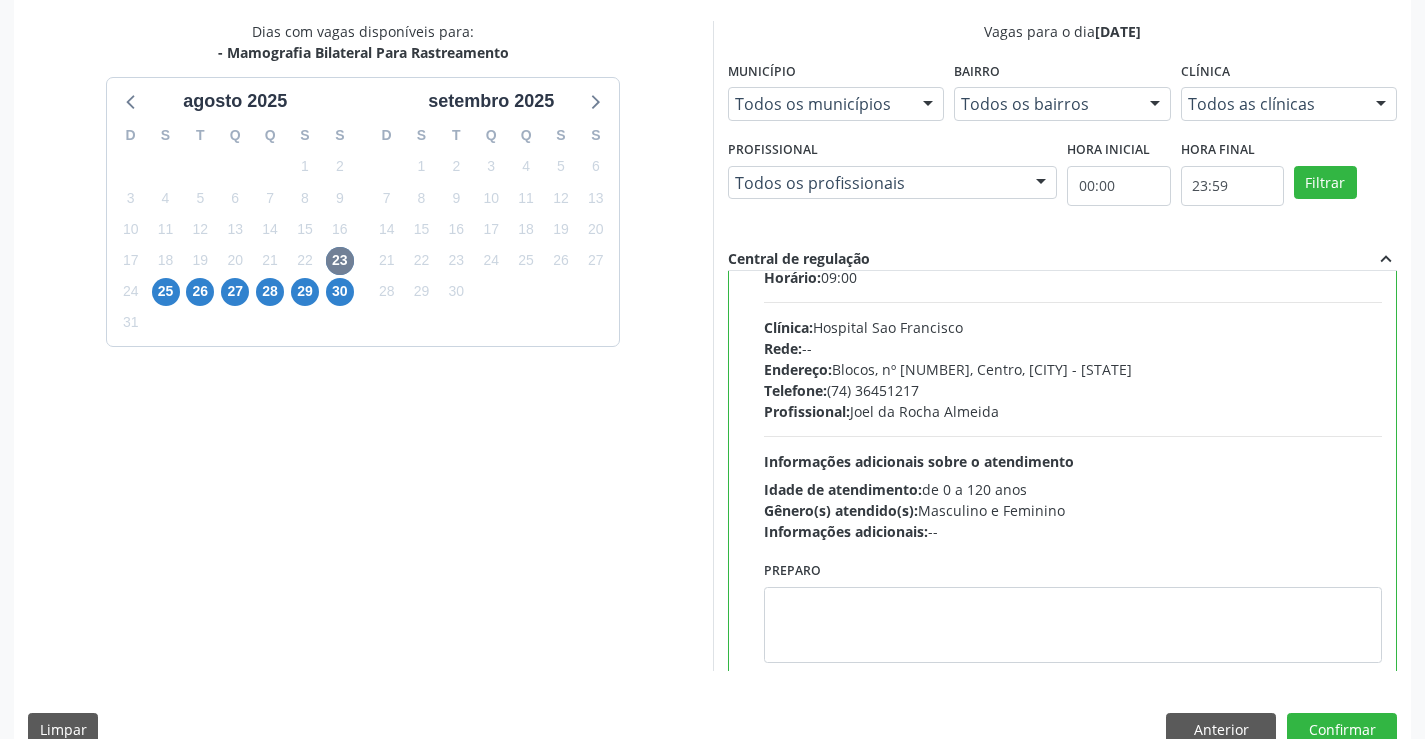 scroll, scrollTop: 99, scrollLeft: 0, axis: vertical 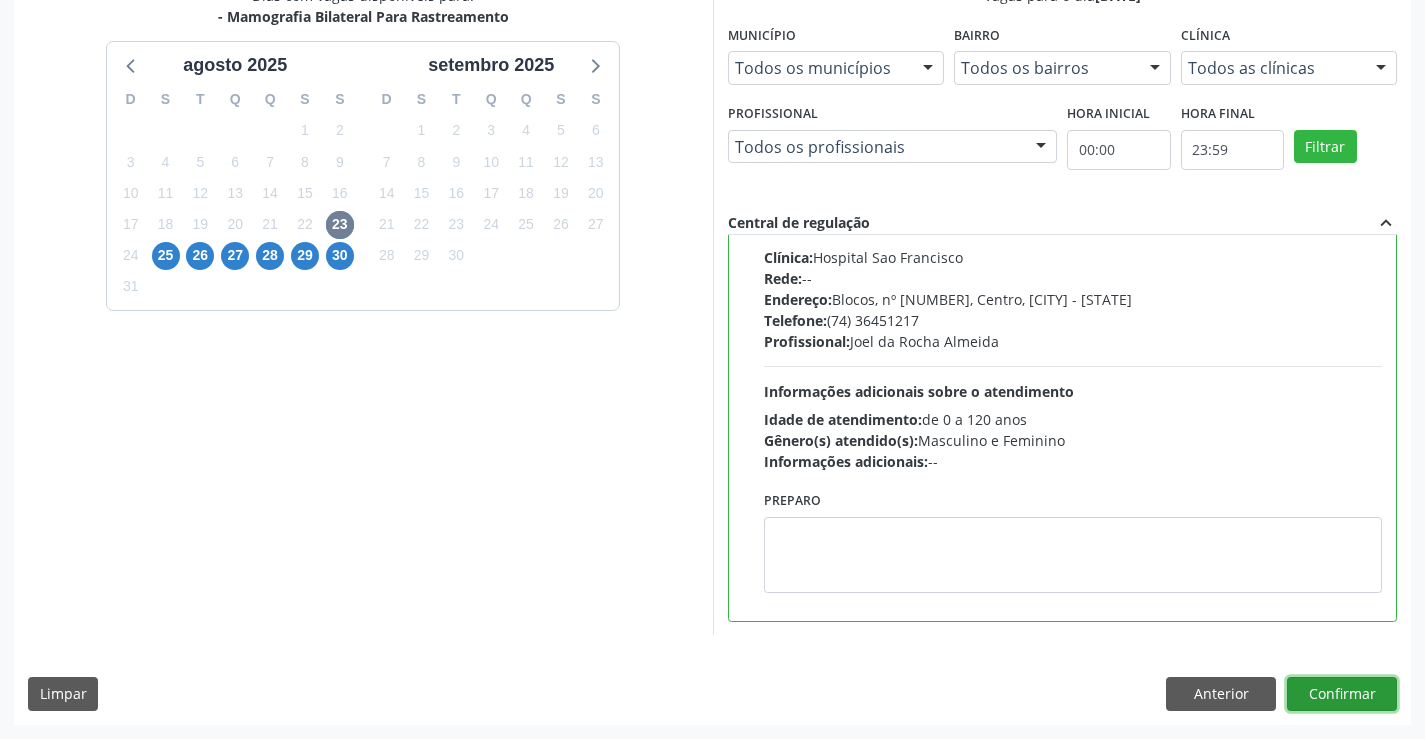 click on "Confirmar" at bounding box center [1342, 694] 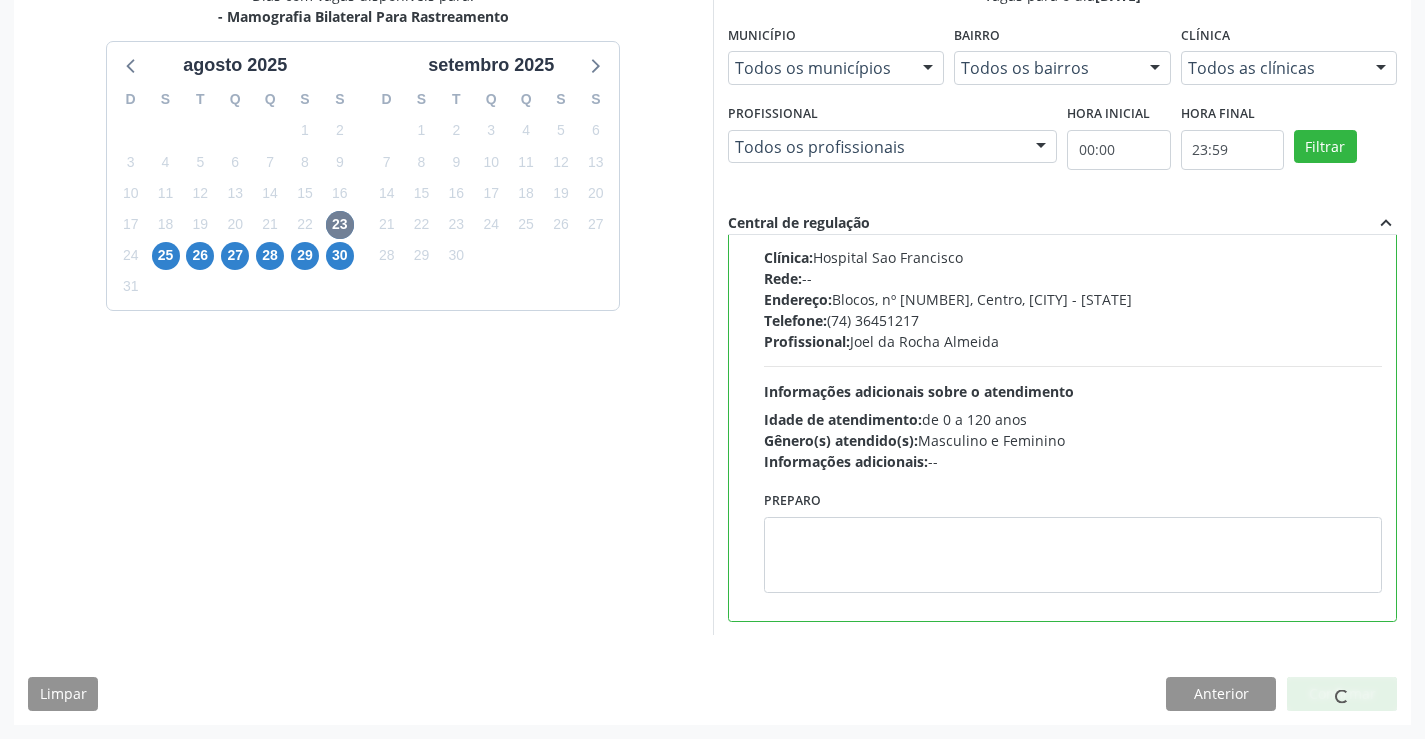 scroll, scrollTop: 0, scrollLeft: 0, axis: both 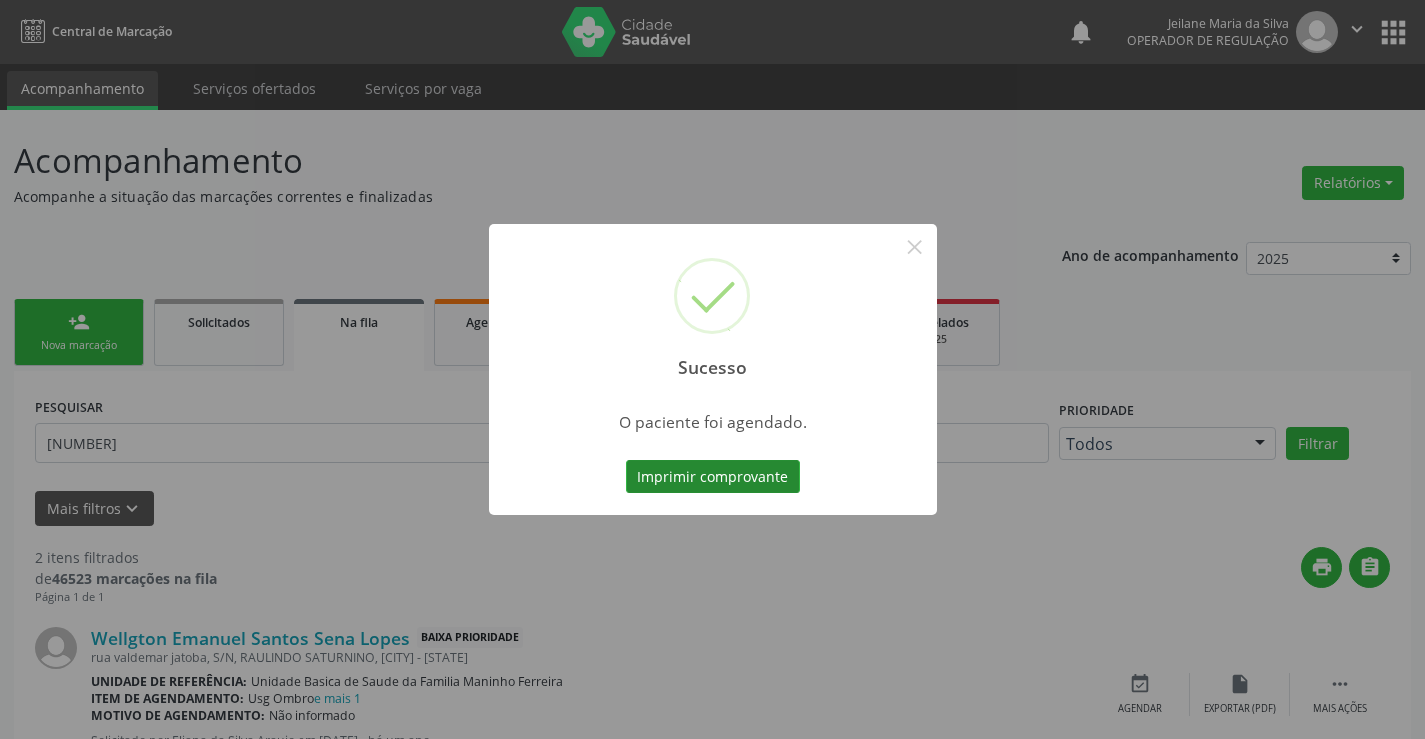 click on "Imprimir comprovante" at bounding box center [713, 477] 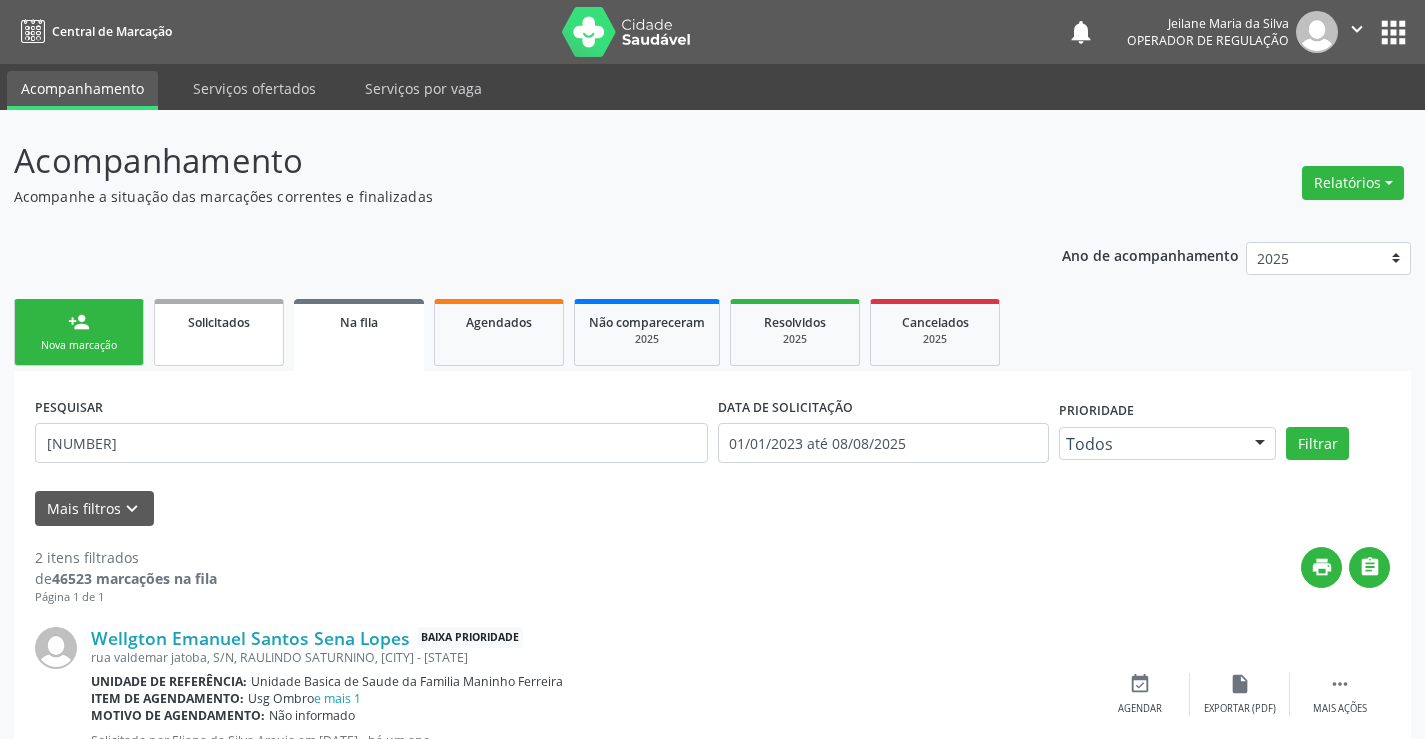drag, startPoint x: 75, startPoint y: 336, endPoint x: 282, endPoint y: 332, distance: 207.03865 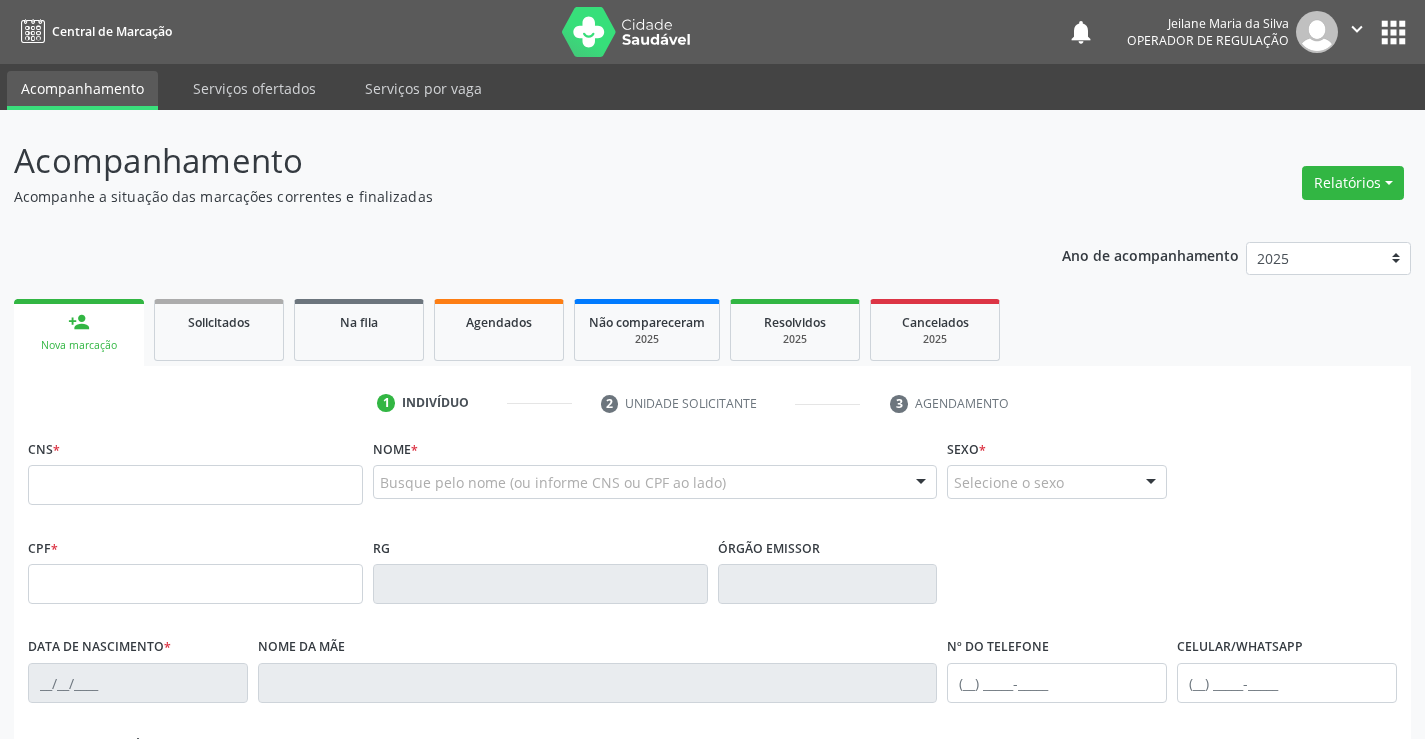 click on "CNS
*" at bounding box center [195, 469] 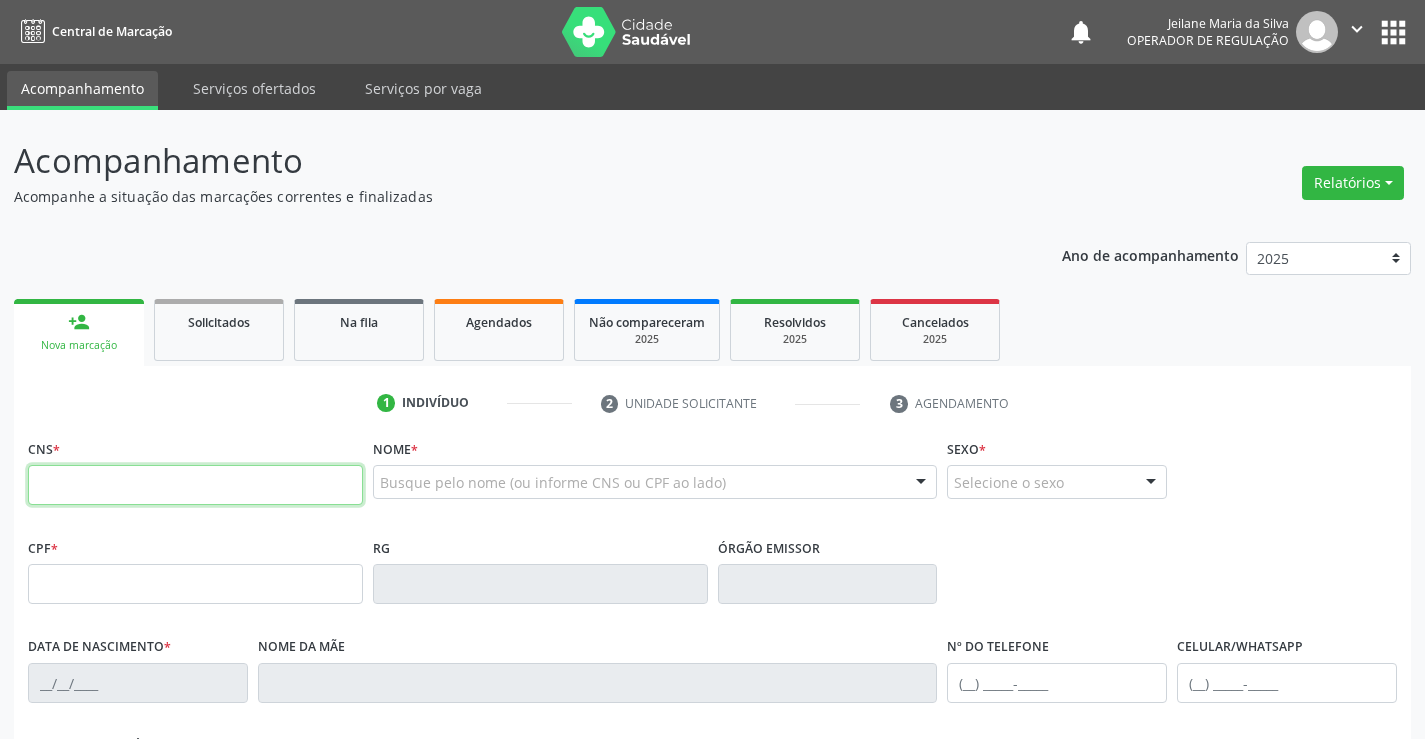 drag, startPoint x: 218, startPoint y: 479, endPoint x: 234, endPoint y: 471, distance: 17.888544 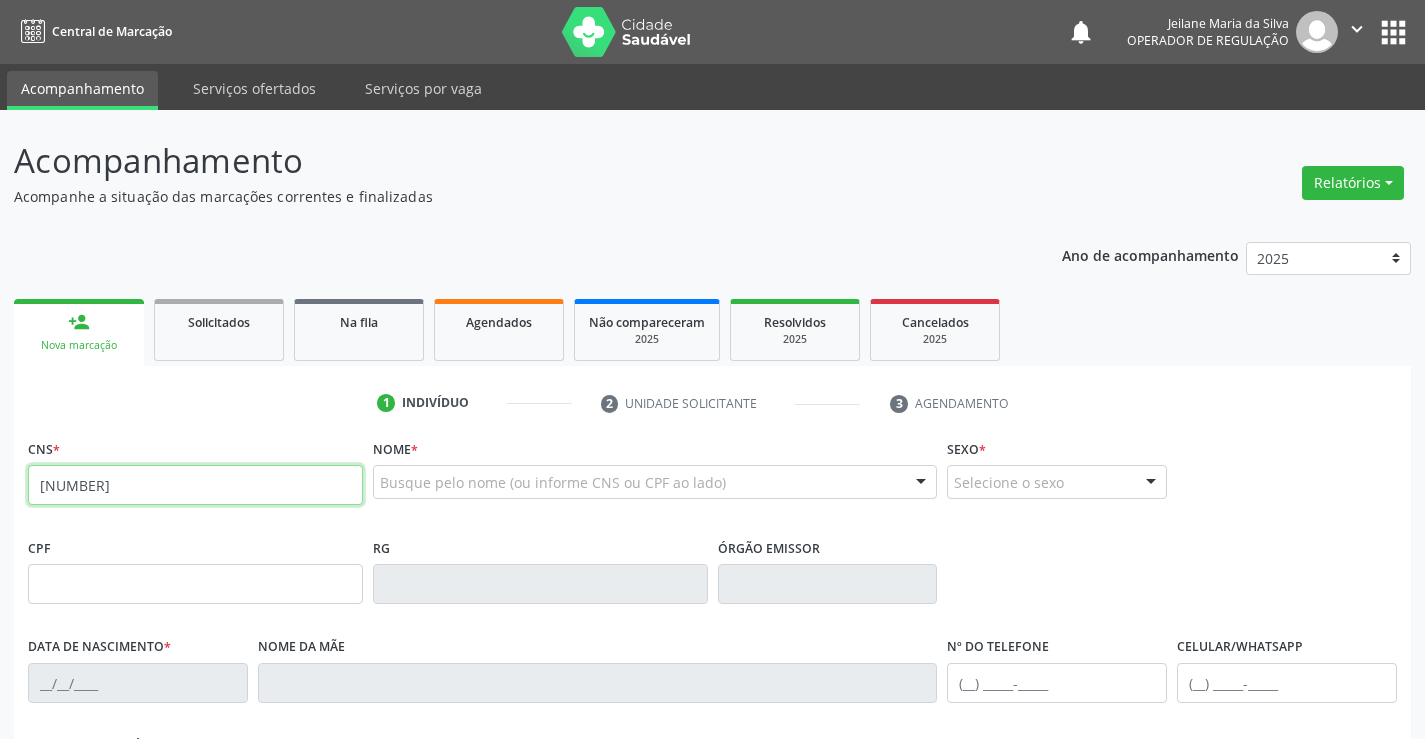type on "708 4047 3816 7967" 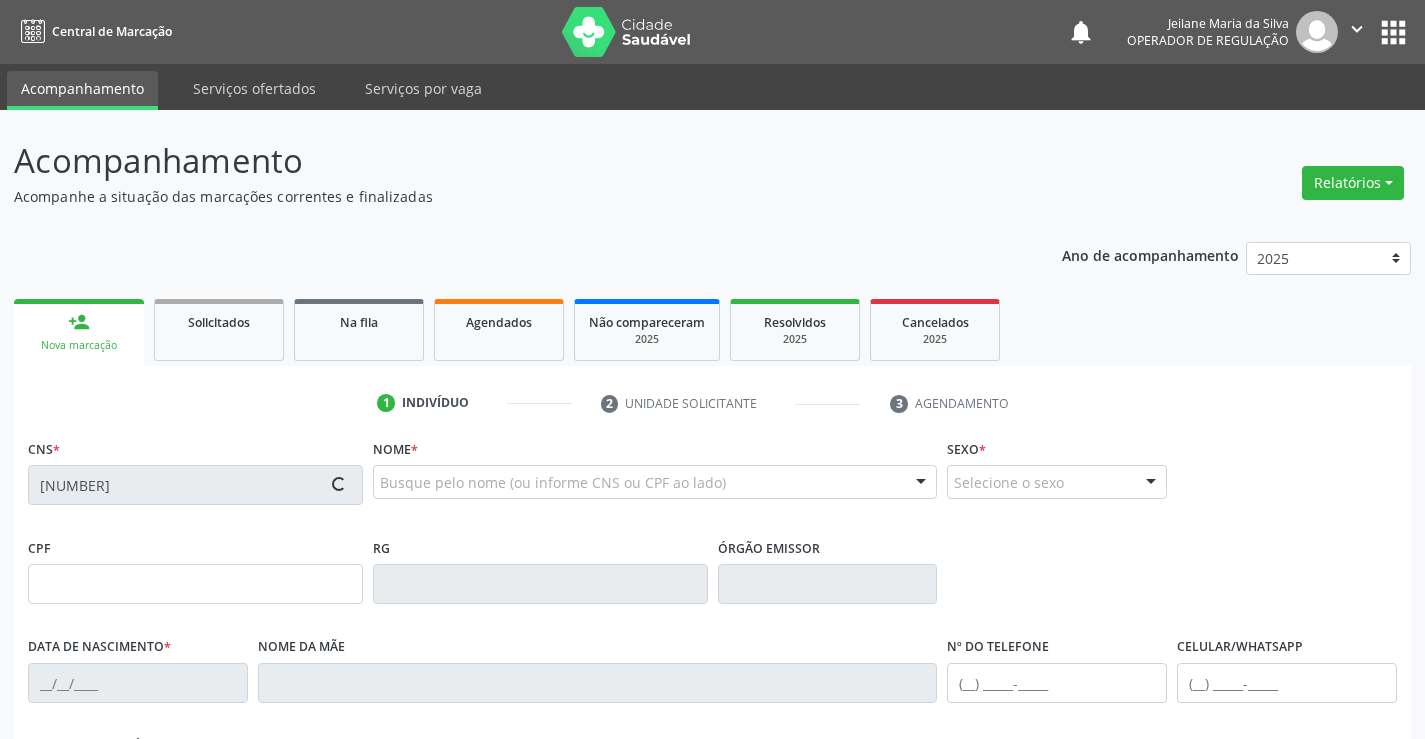 type on "2103413431" 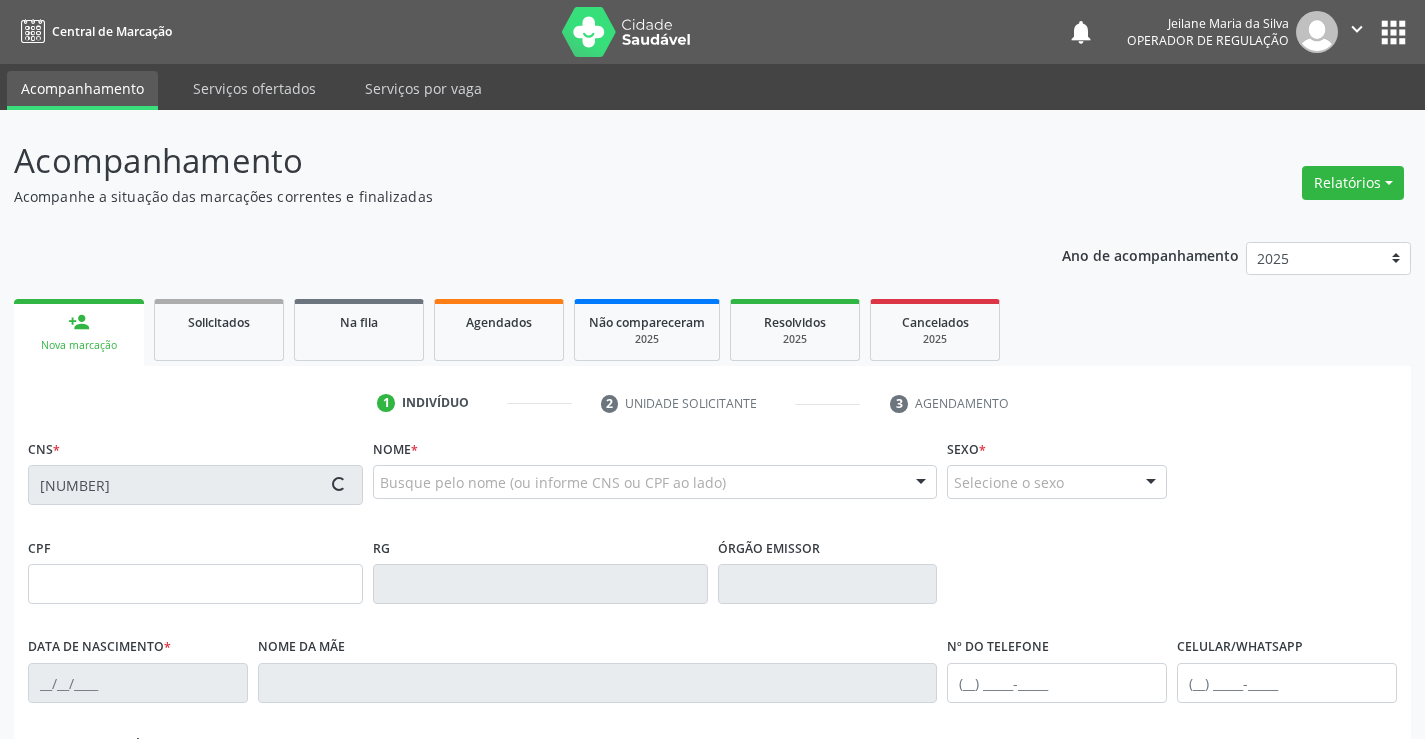type on "20/10/1998" 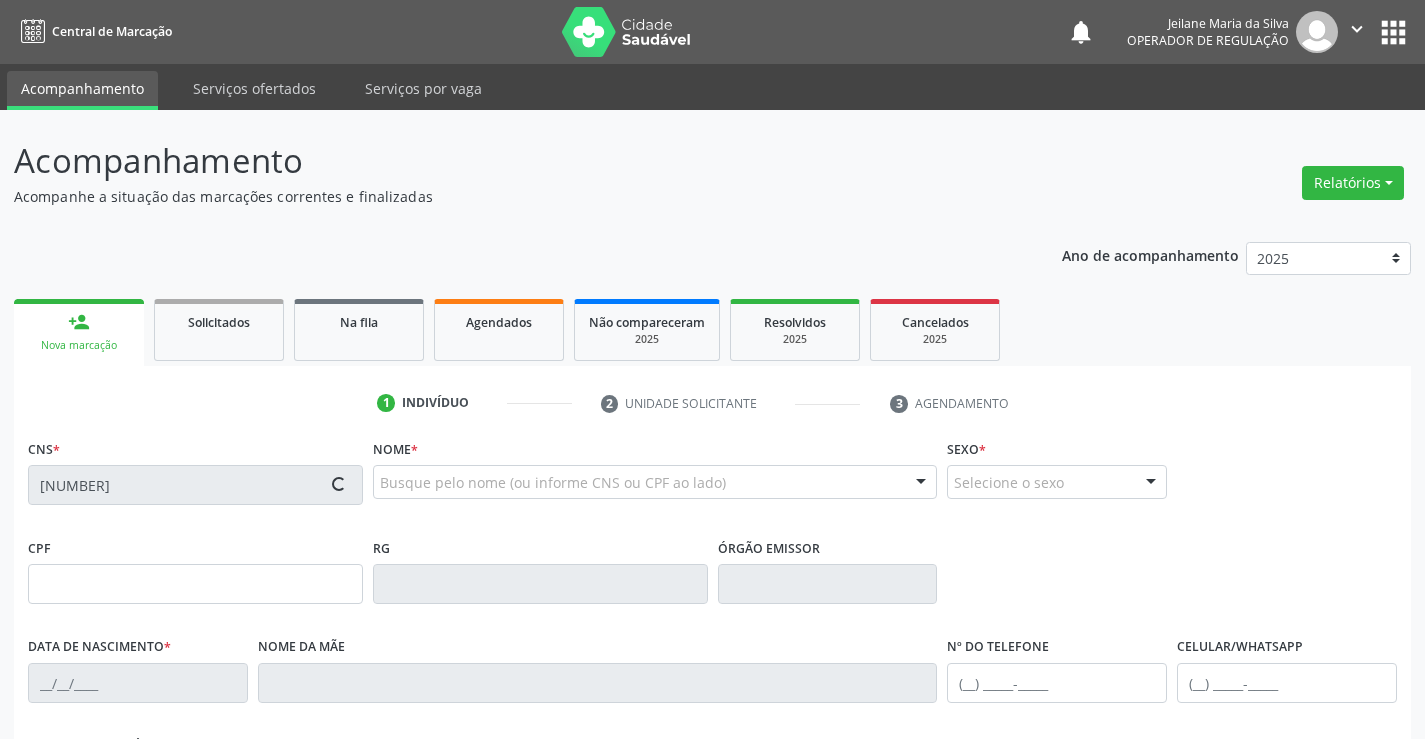 type on "S/N" 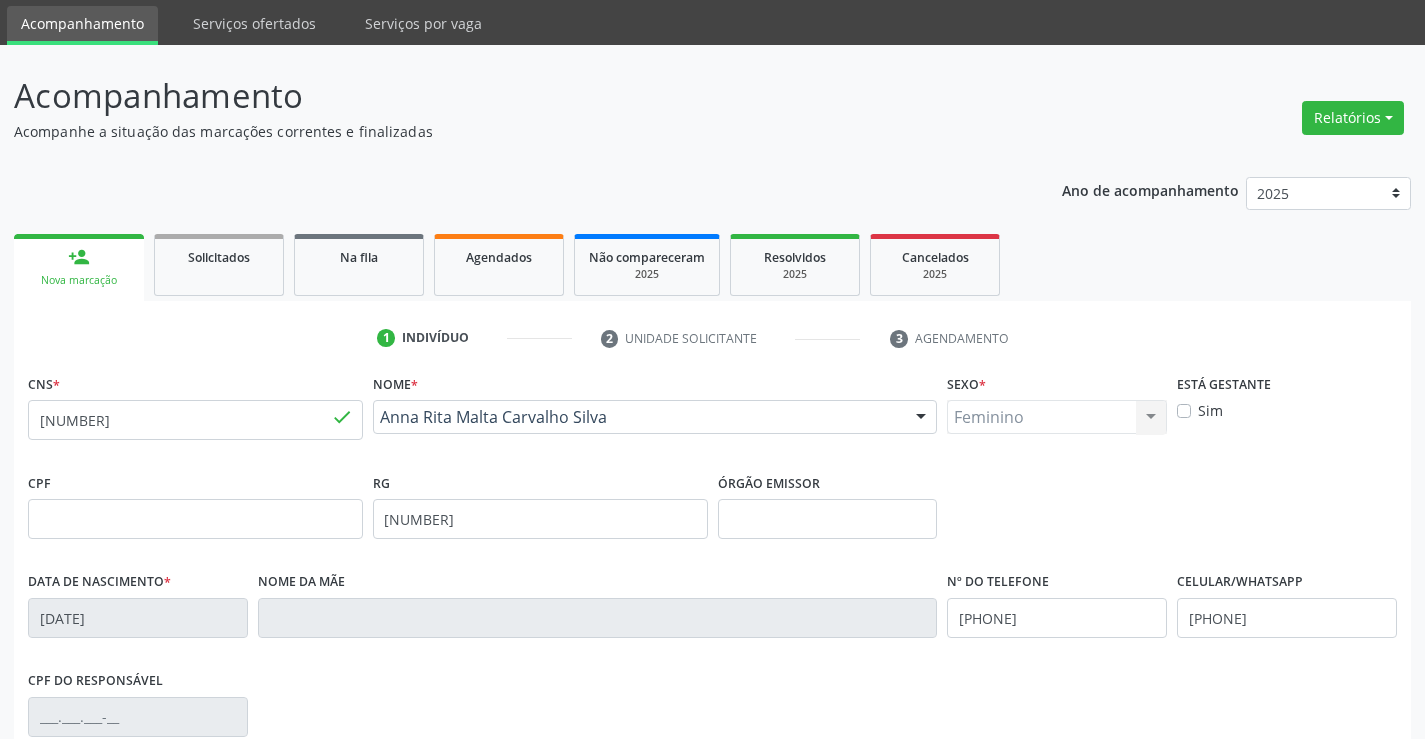 scroll, scrollTop: 100, scrollLeft: 0, axis: vertical 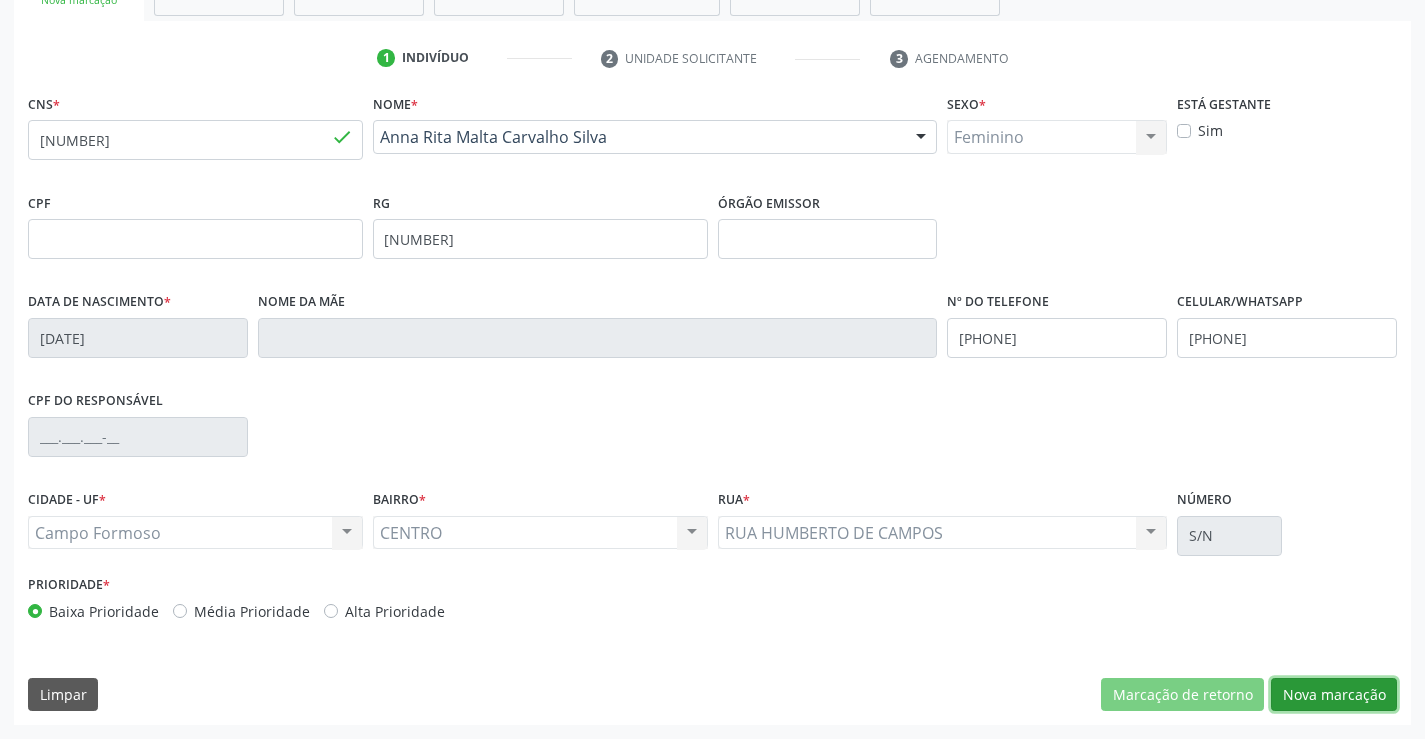 drag, startPoint x: 1335, startPoint y: 693, endPoint x: 1282, endPoint y: 657, distance: 64.070274 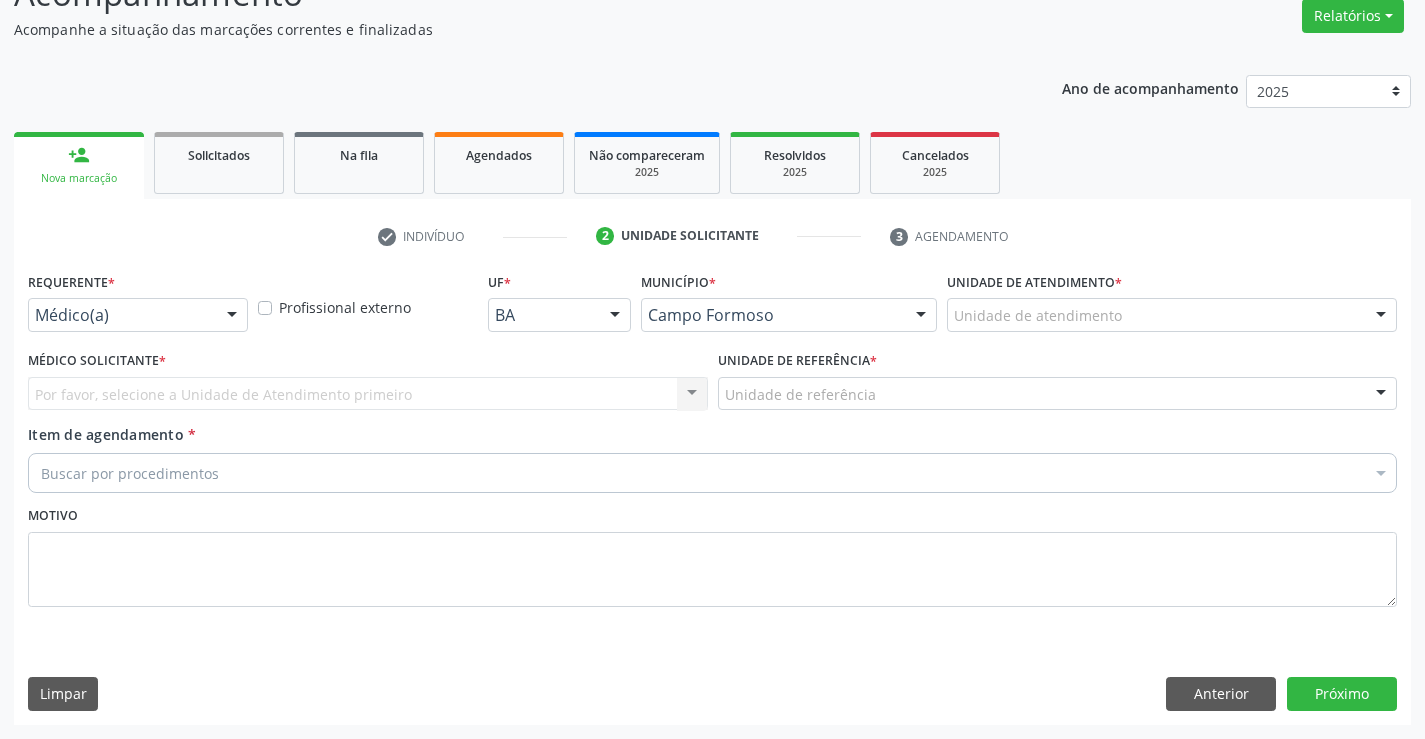 scroll, scrollTop: 167, scrollLeft: 0, axis: vertical 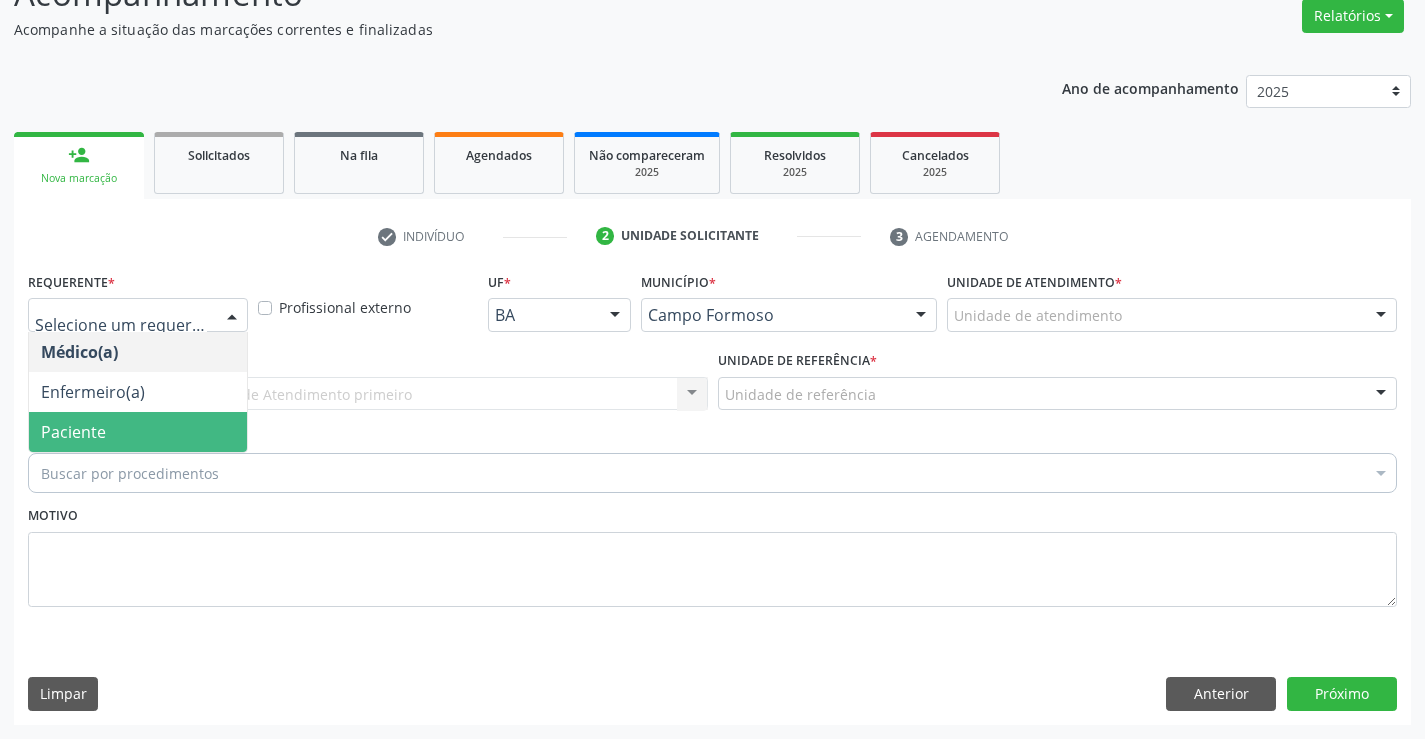 click on "Paciente" at bounding box center [73, 432] 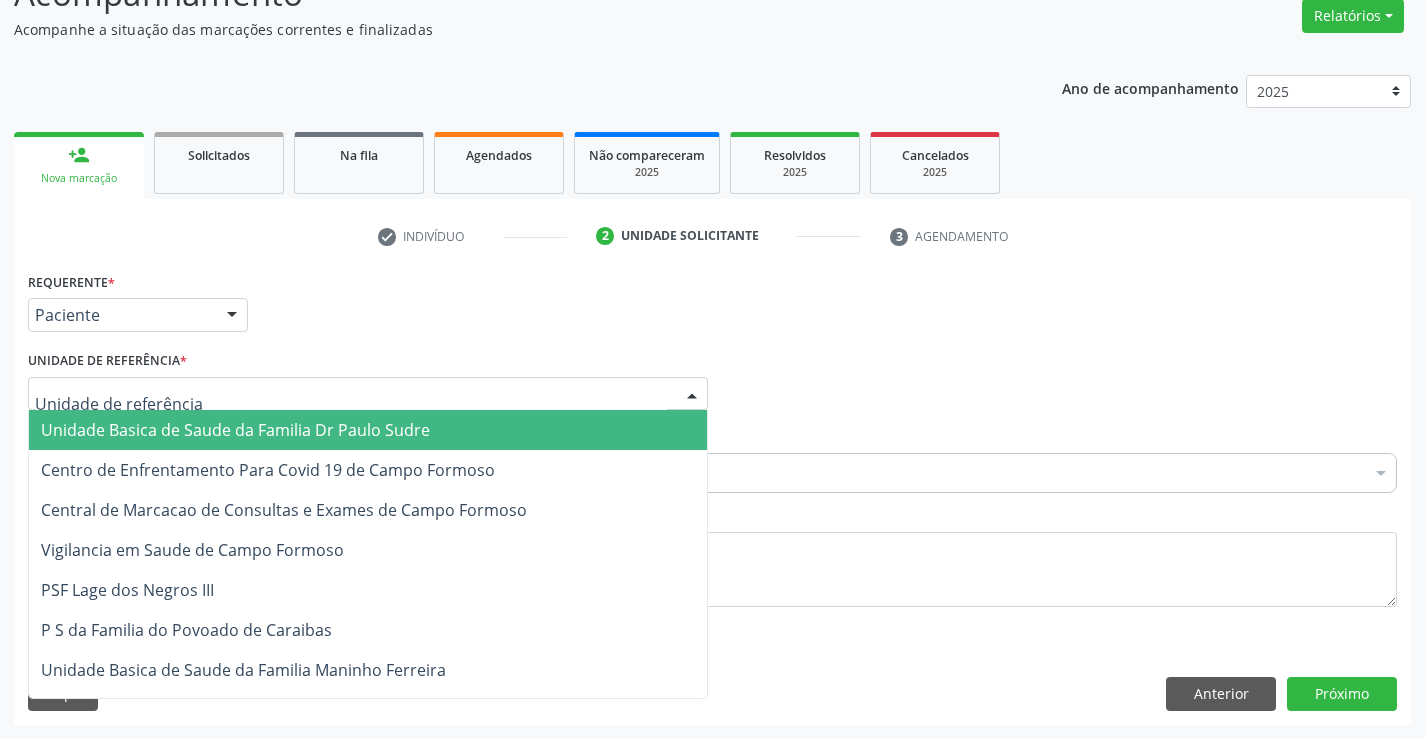 click at bounding box center [368, 394] 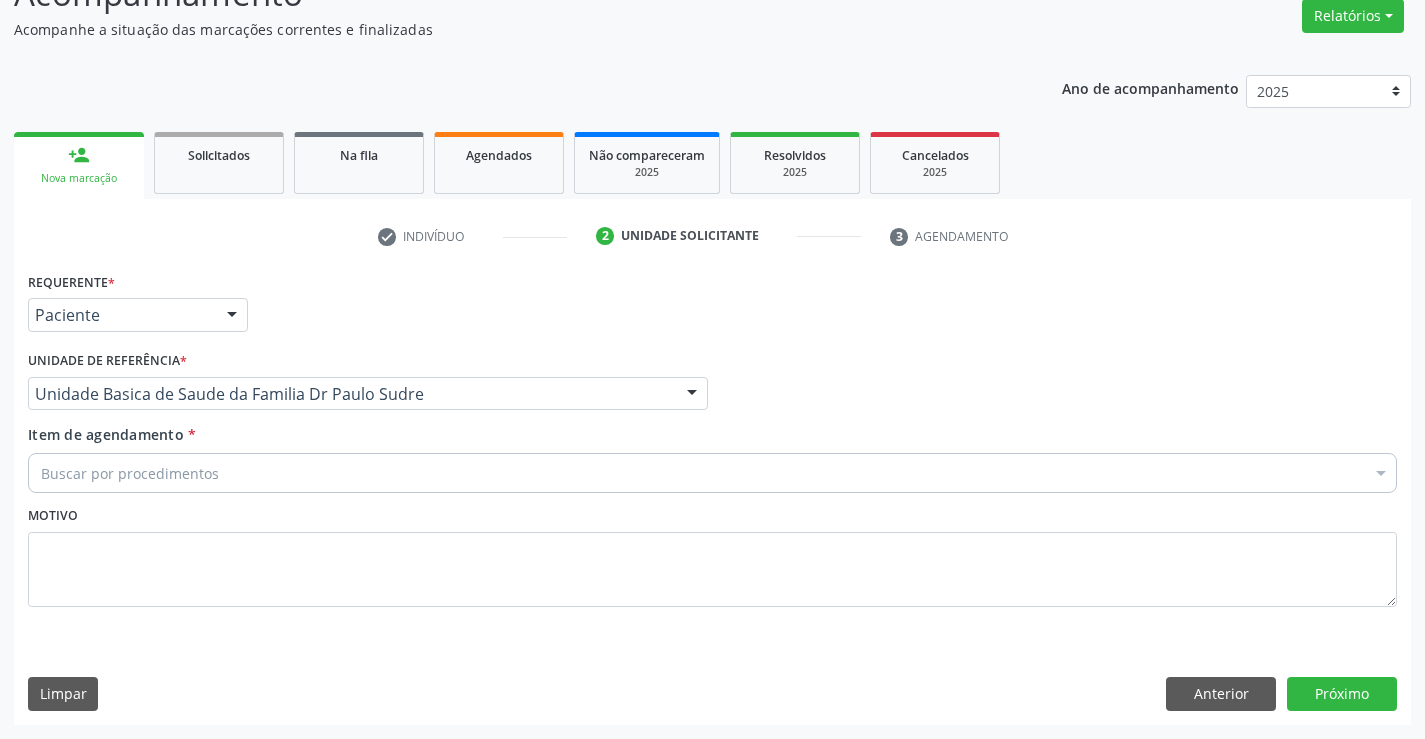 click on "Buscar por procedimentos" at bounding box center [712, 473] 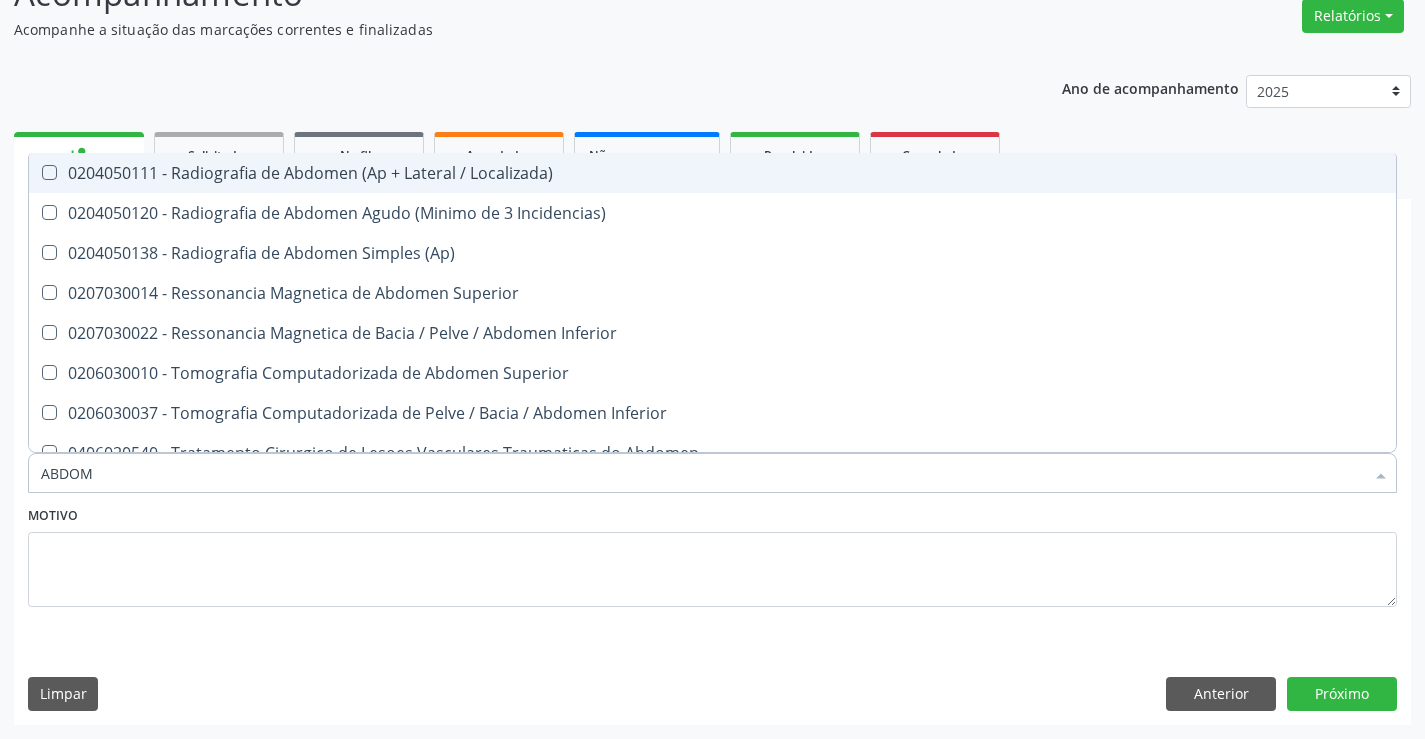 type on "ABDOME" 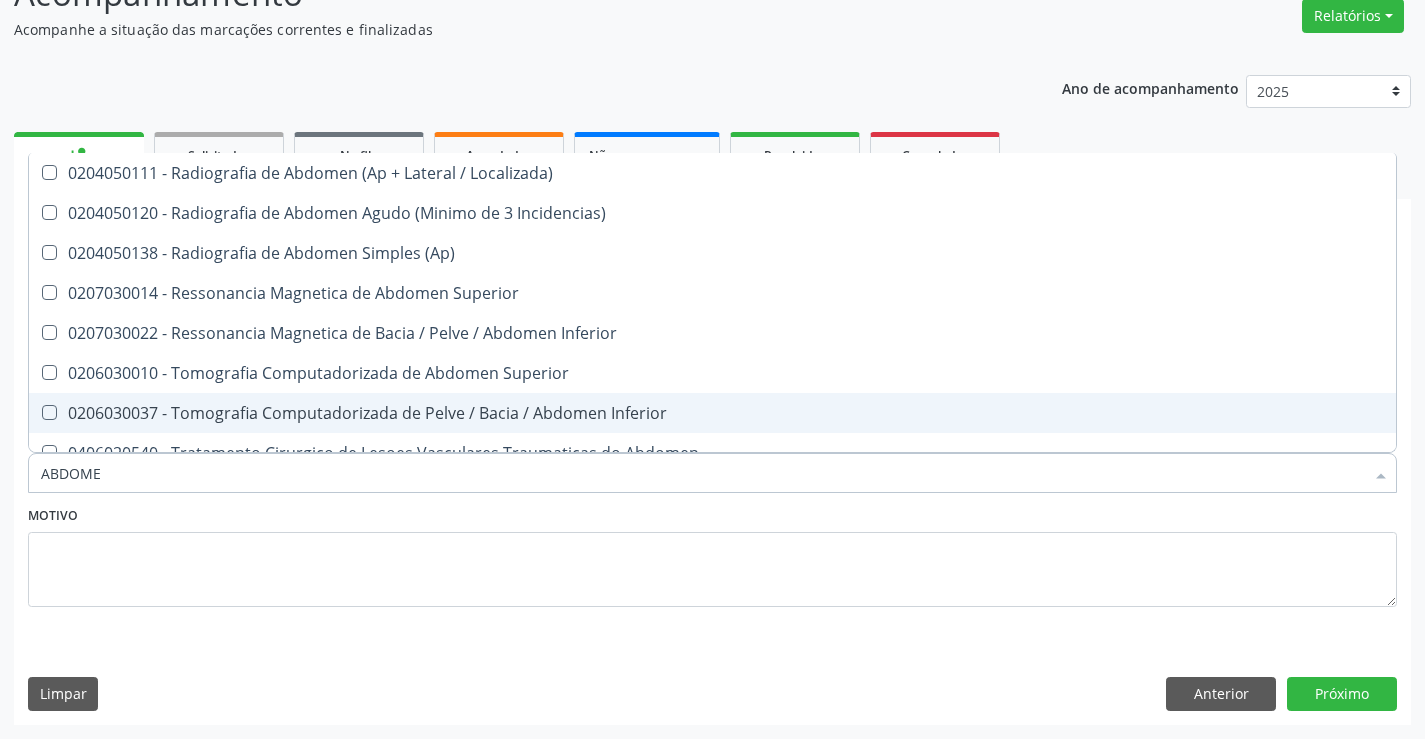 scroll, scrollTop: 101, scrollLeft: 0, axis: vertical 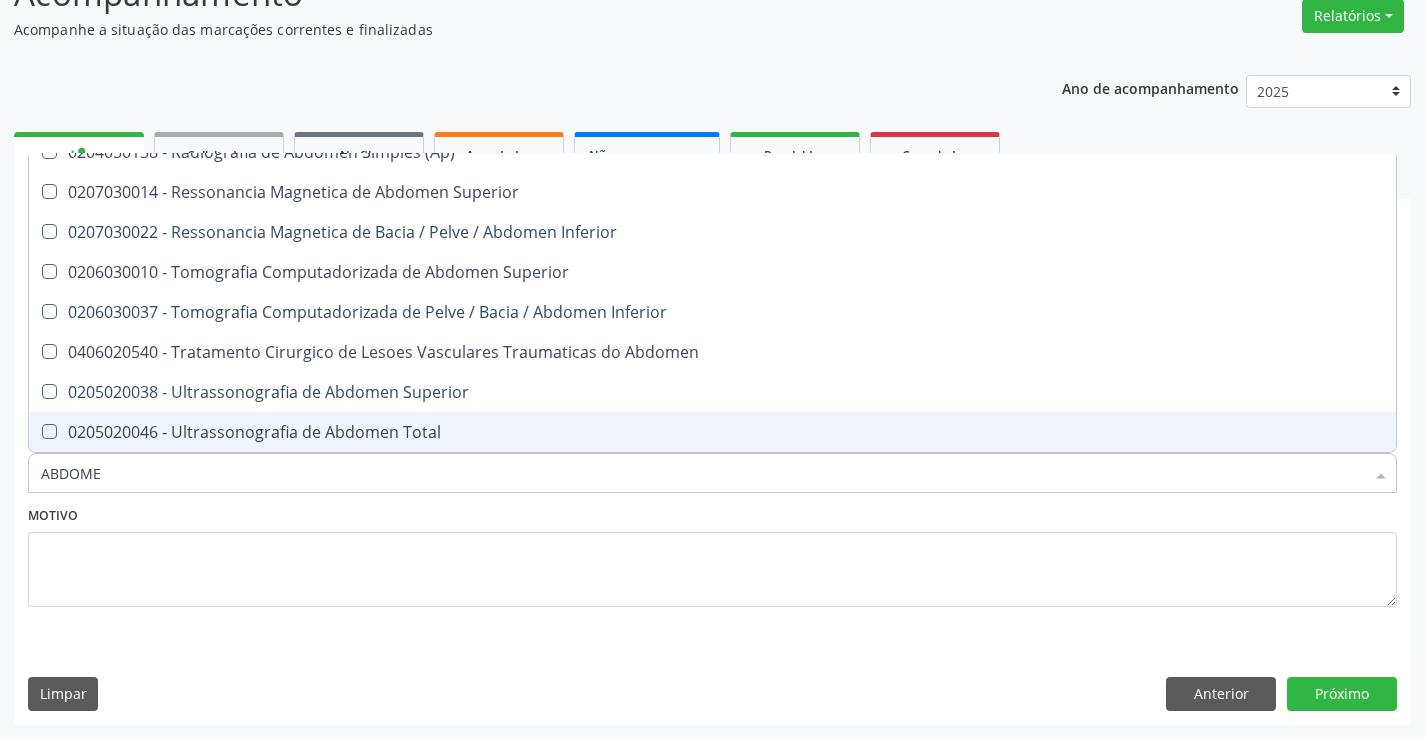 drag, startPoint x: 308, startPoint y: 424, endPoint x: 440, endPoint y: 510, distance: 157.54364 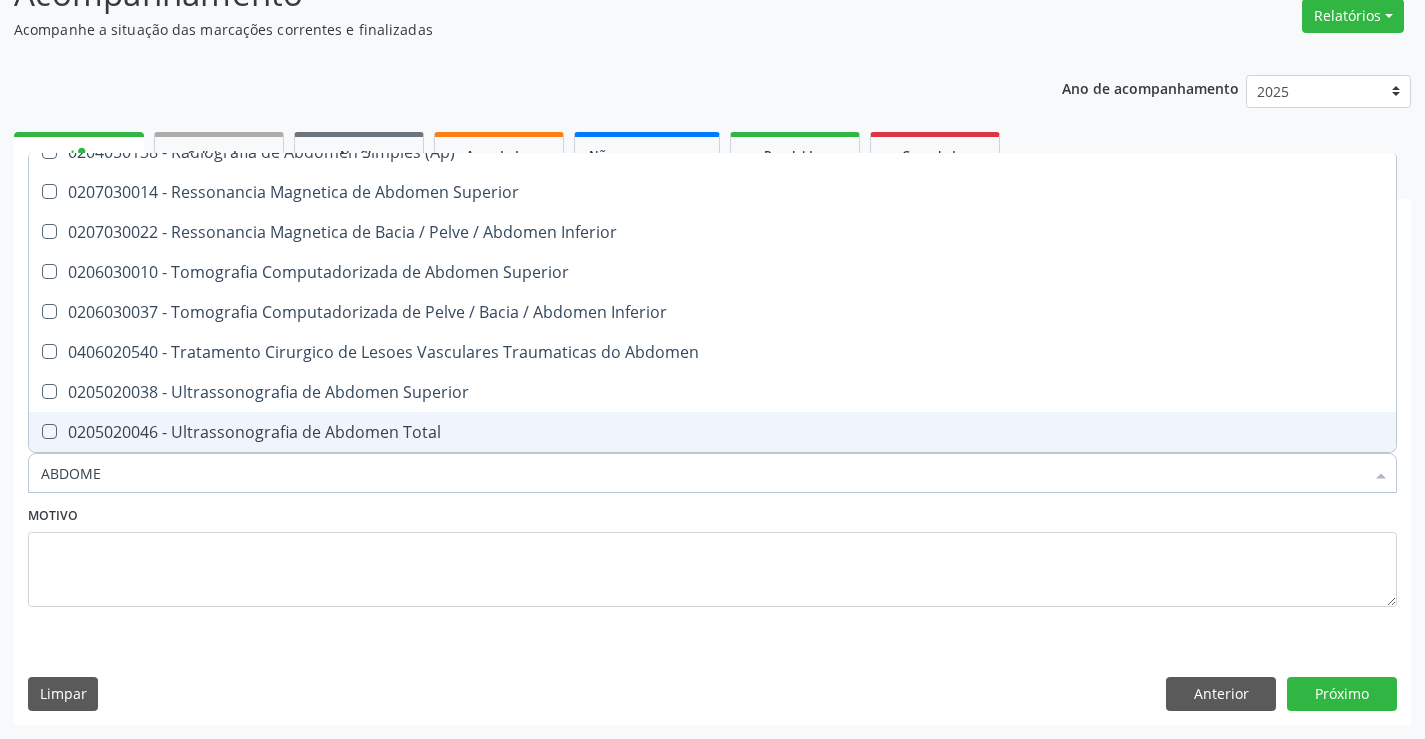 checkbox on "true" 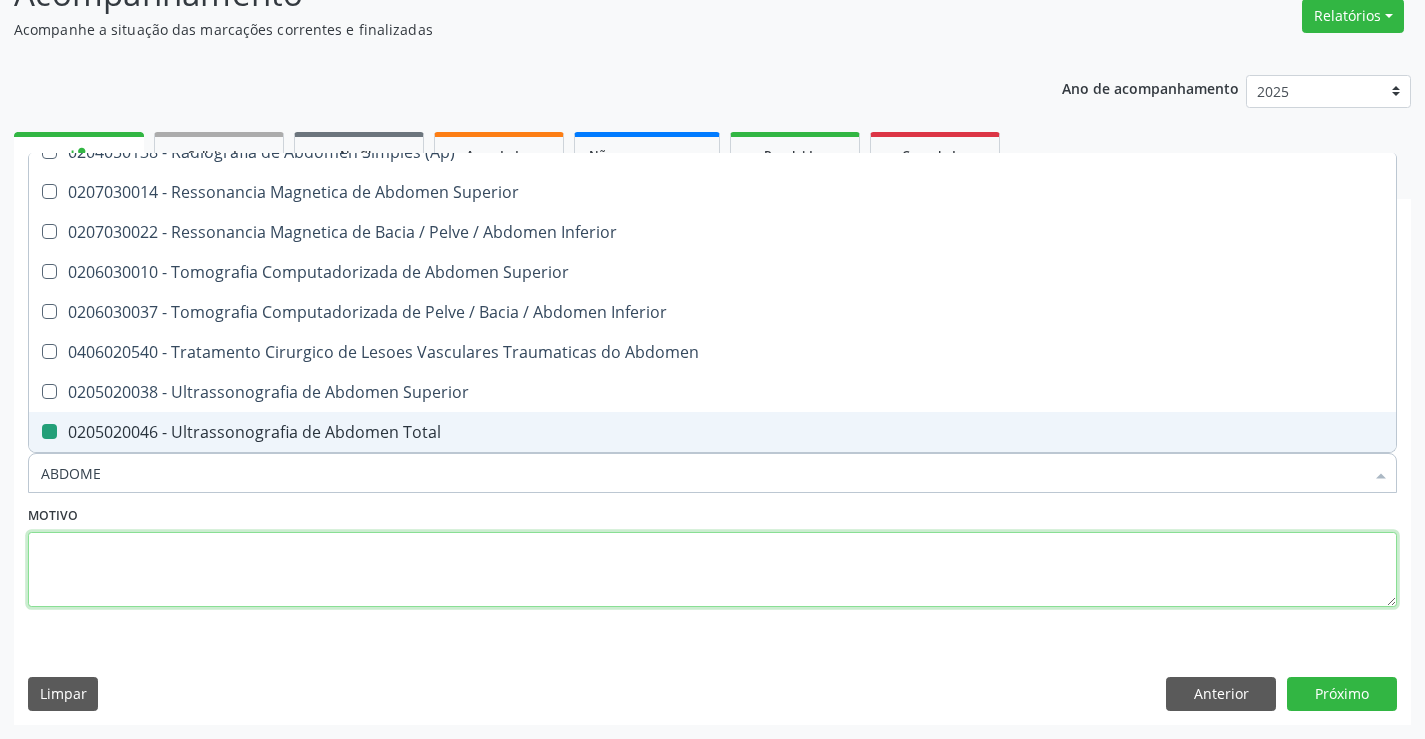 click at bounding box center [712, 570] 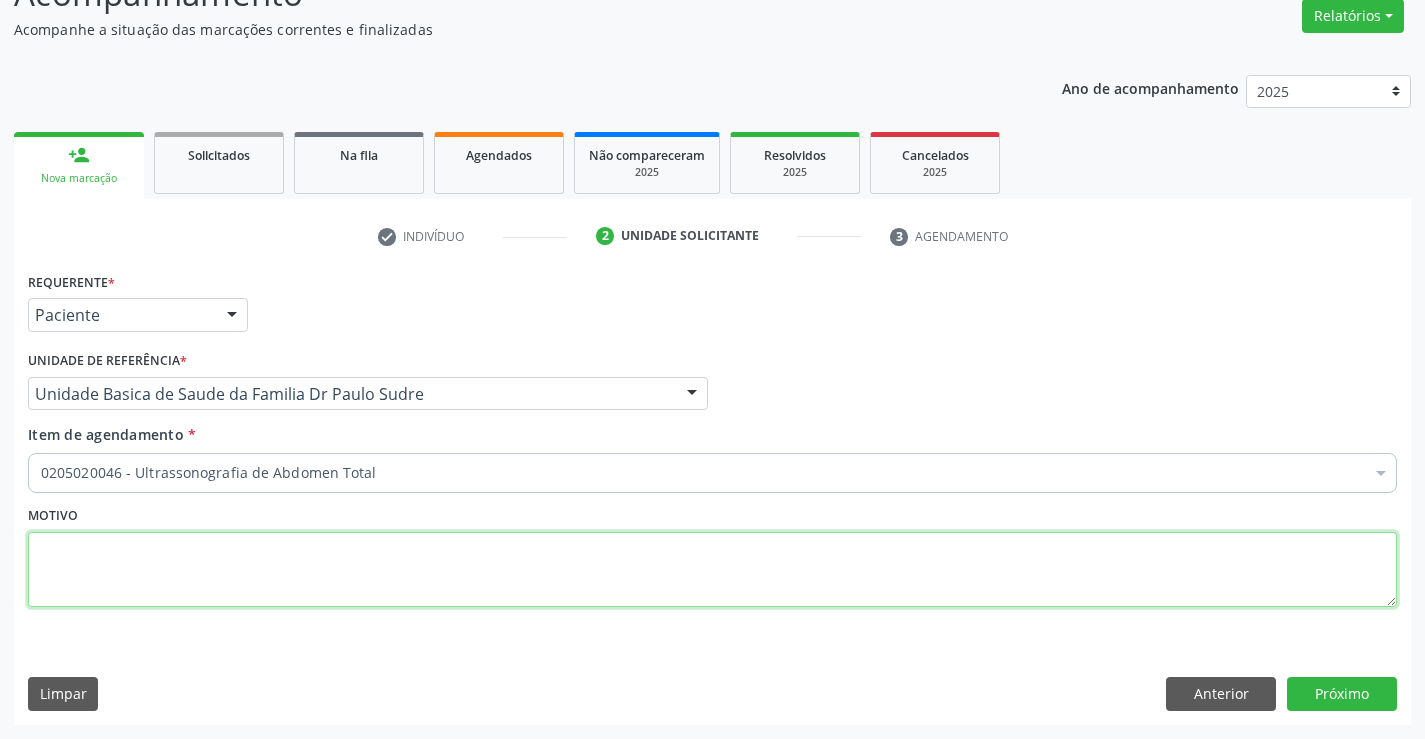 scroll, scrollTop: 0, scrollLeft: 0, axis: both 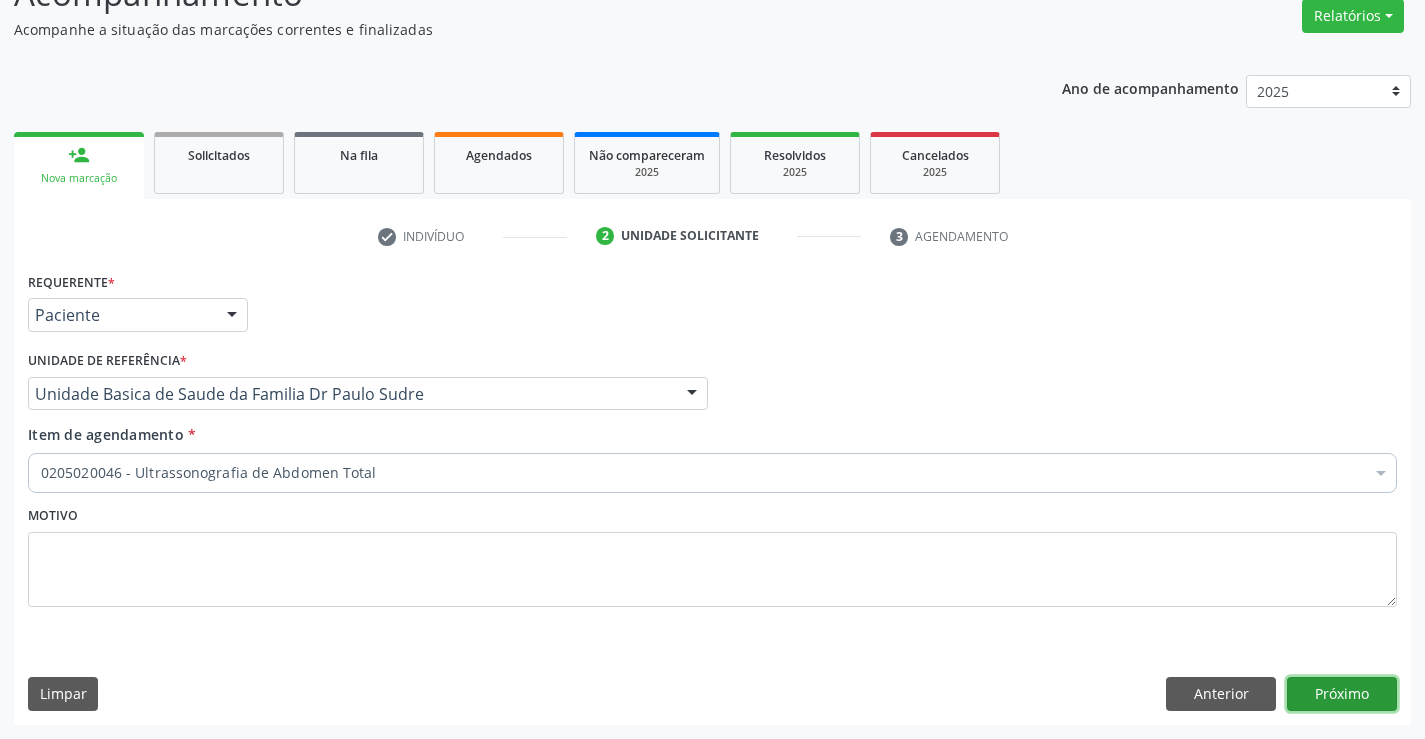 click on "Próximo" at bounding box center (1342, 694) 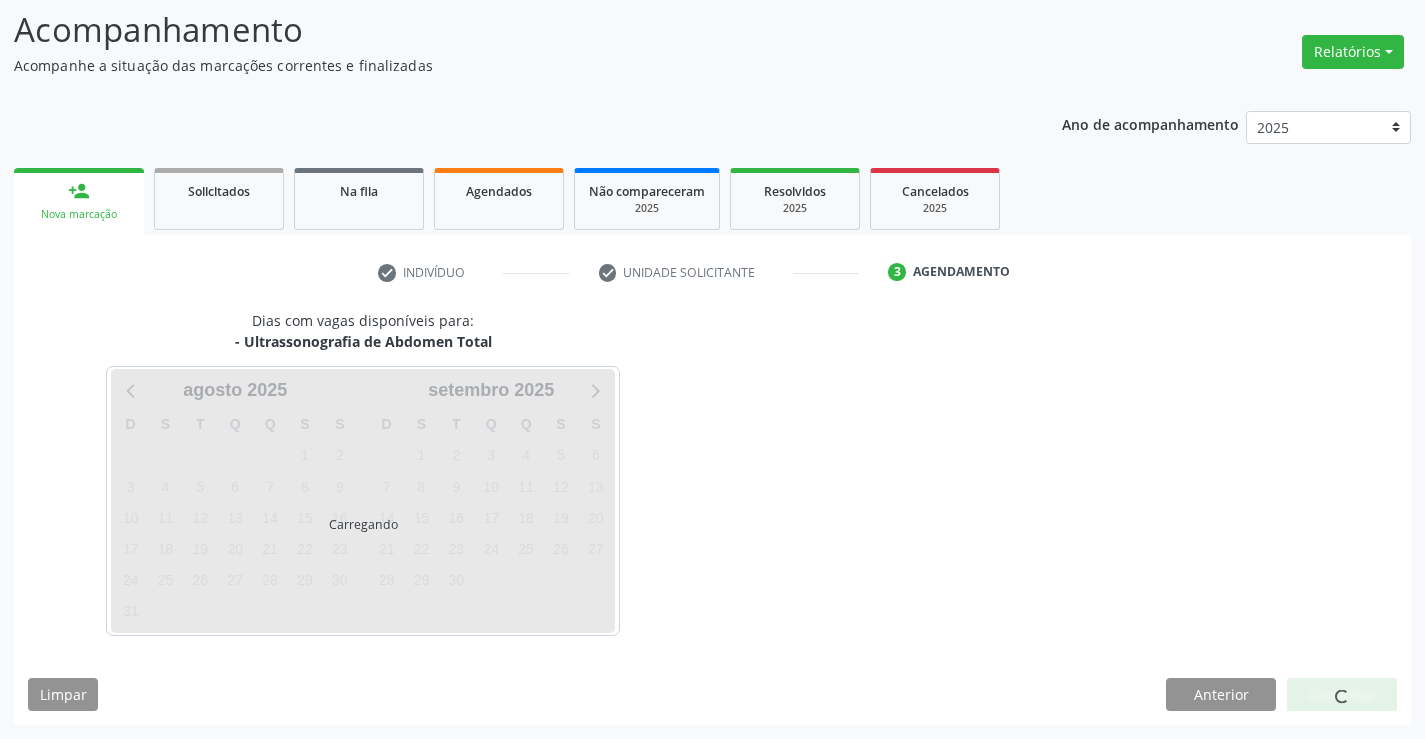scroll, scrollTop: 131, scrollLeft: 0, axis: vertical 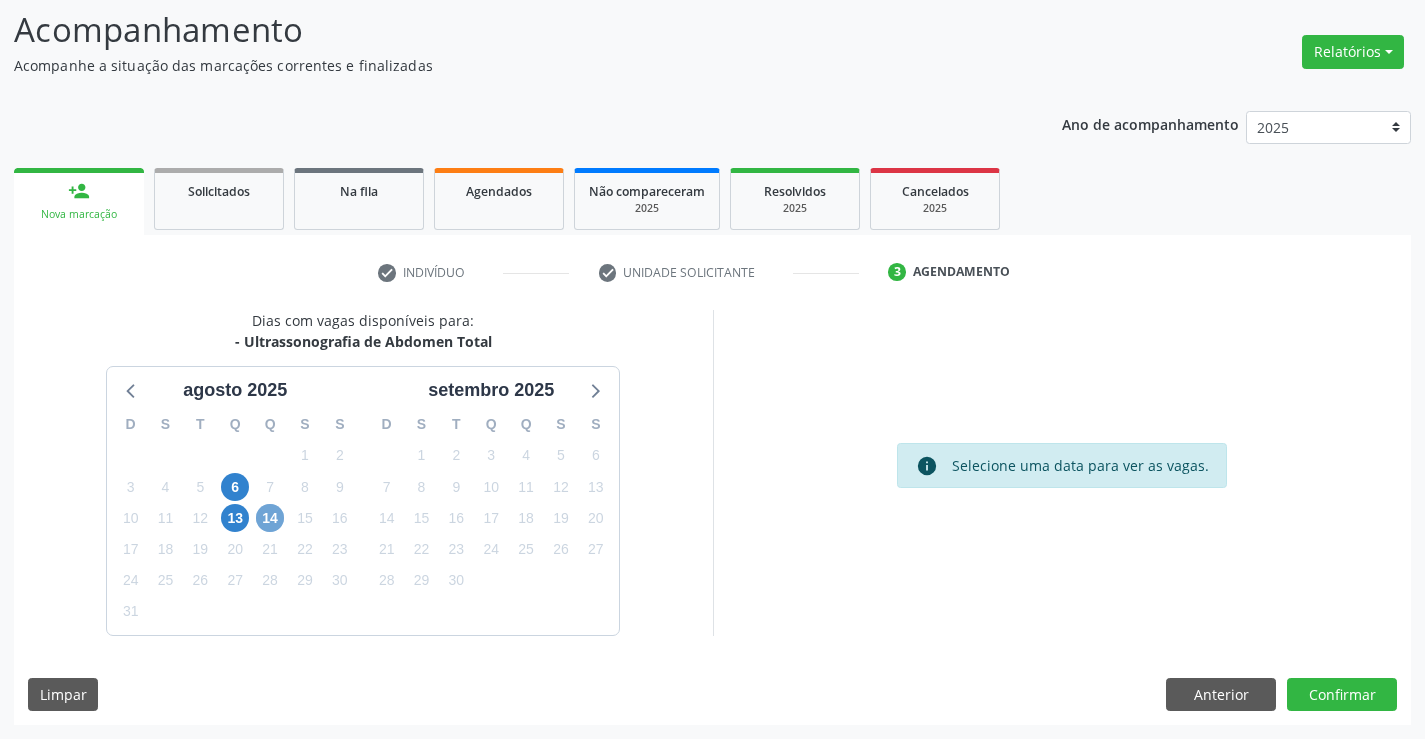 drag, startPoint x: 275, startPoint y: 517, endPoint x: 535, endPoint y: 507, distance: 260.19223 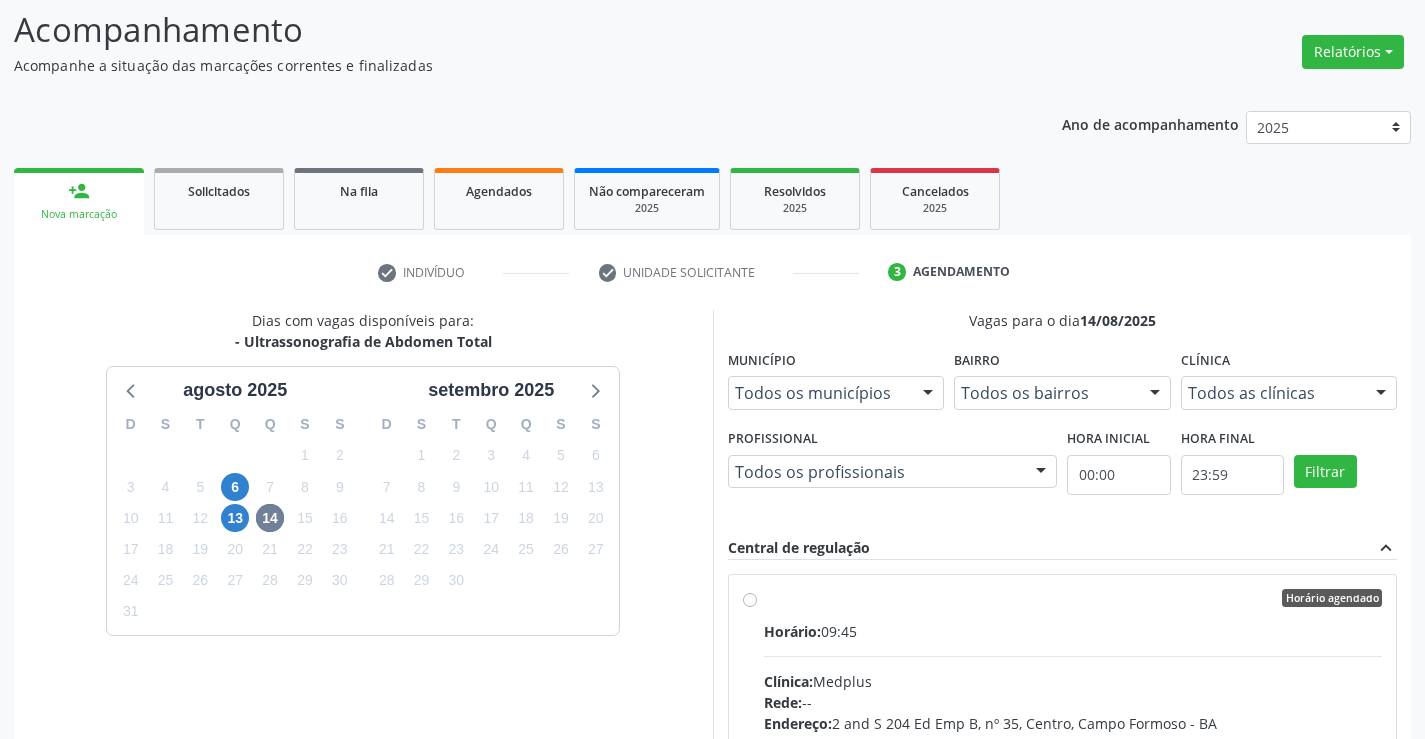 click on "Horário agendado
Horário:   09:45
Clínica:  Medplus
Rede:
--
Endereço:   2 and S 204 Ed Emp B, nº 35, Centro, Campo Formoso - BA
Telefone:   --
Profissional:
Lanna Peralva Miranda Rocha
Informações adicionais sobre o atendimento
Idade de atendimento:
de 0 a 120 anos
Gênero(s) atendido(s):
Masculino e Feminino
Informações adicionais:
--" at bounding box center (1073, 742) 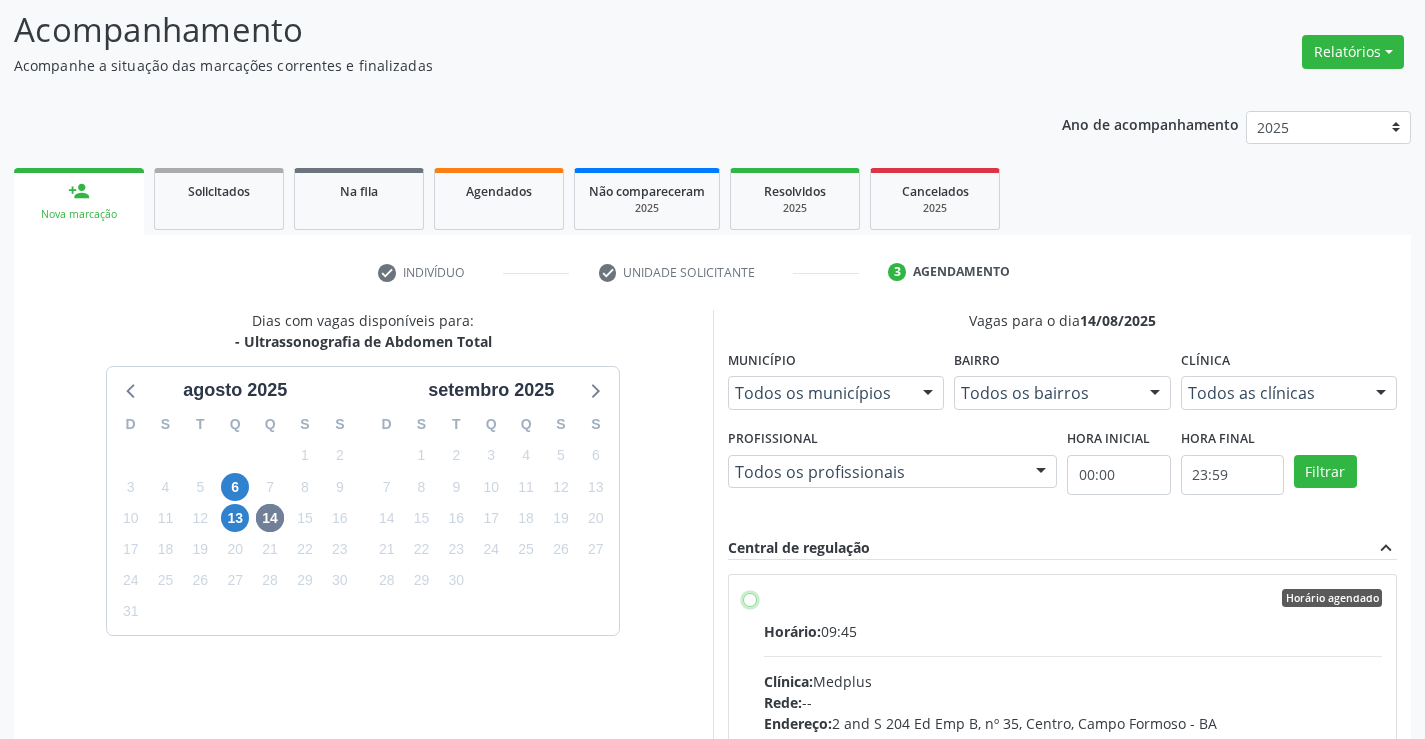 click on "Horário agendado
Horário:   09:45
Clínica:  Medplus
Rede:
--
Endereço:   2 and S 204 Ed Emp B, nº 35, Centro, Campo Formoso - BA
Telefone:   --
Profissional:
Lanna Peralva Miranda Rocha
Informações adicionais sobre o atendimento
Idade de atendimento:
de 0 a 120 anos
Gênero(s) atendido(s):
Masculino e Feminino
Informações adicionais:
--" at bounding box center [750, 598] 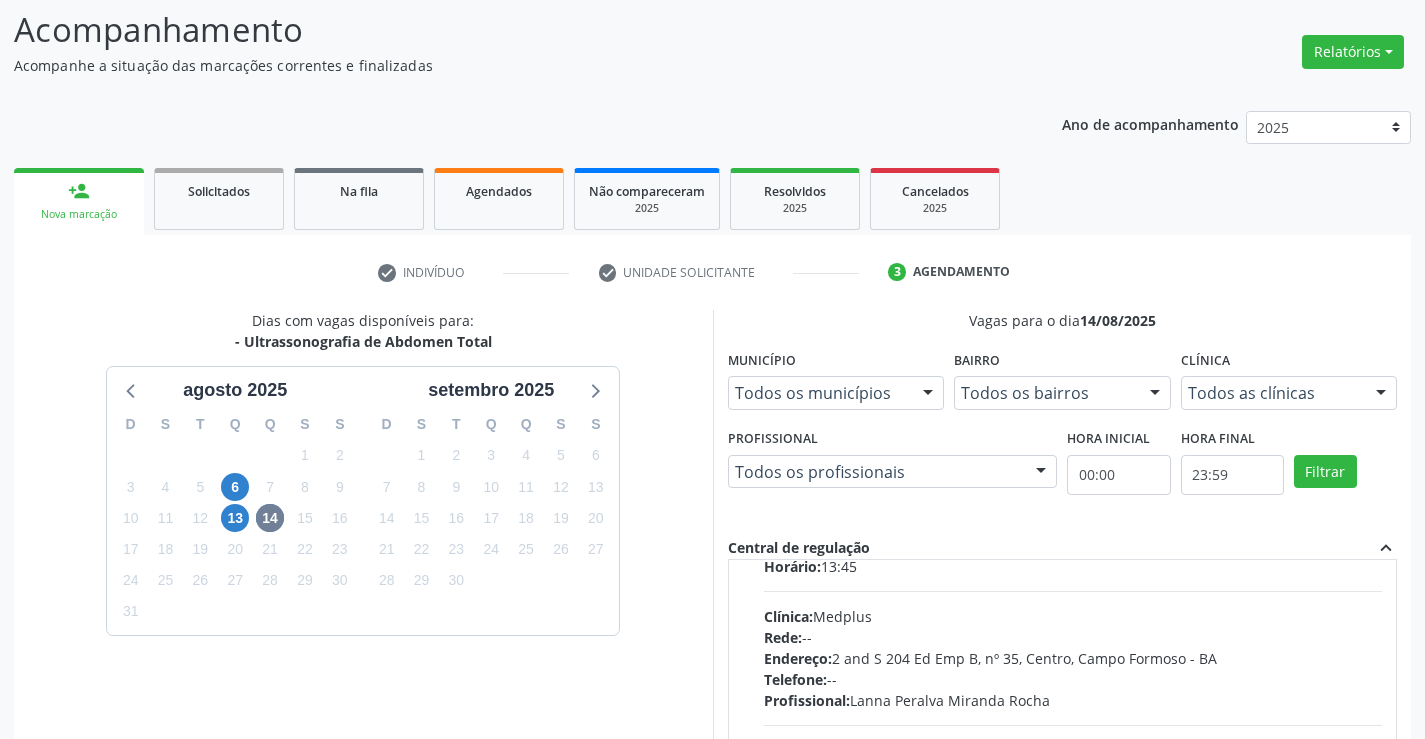 scroll, scrollTop: 3400, scrollLeft: 0, axis: vertical 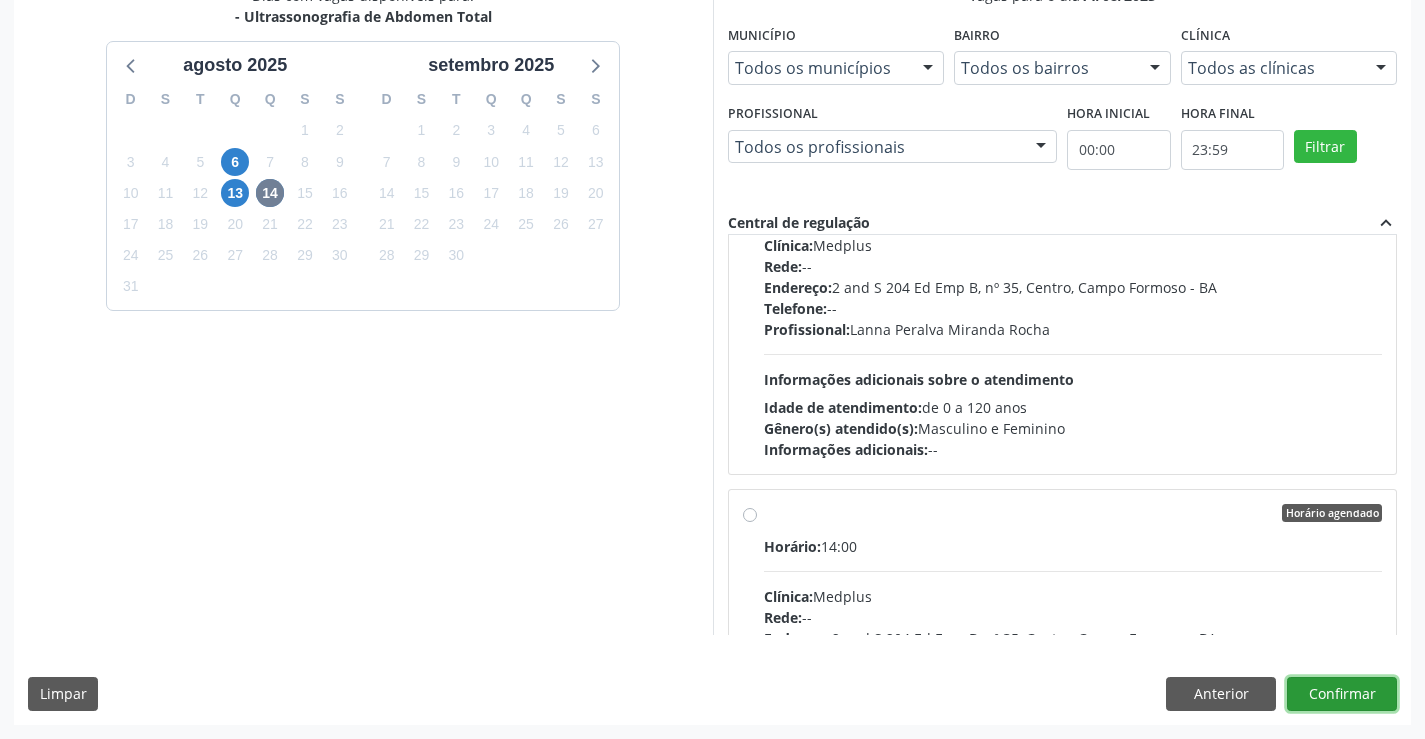 click on "Confirmar" at bounding box center [1342, 694] 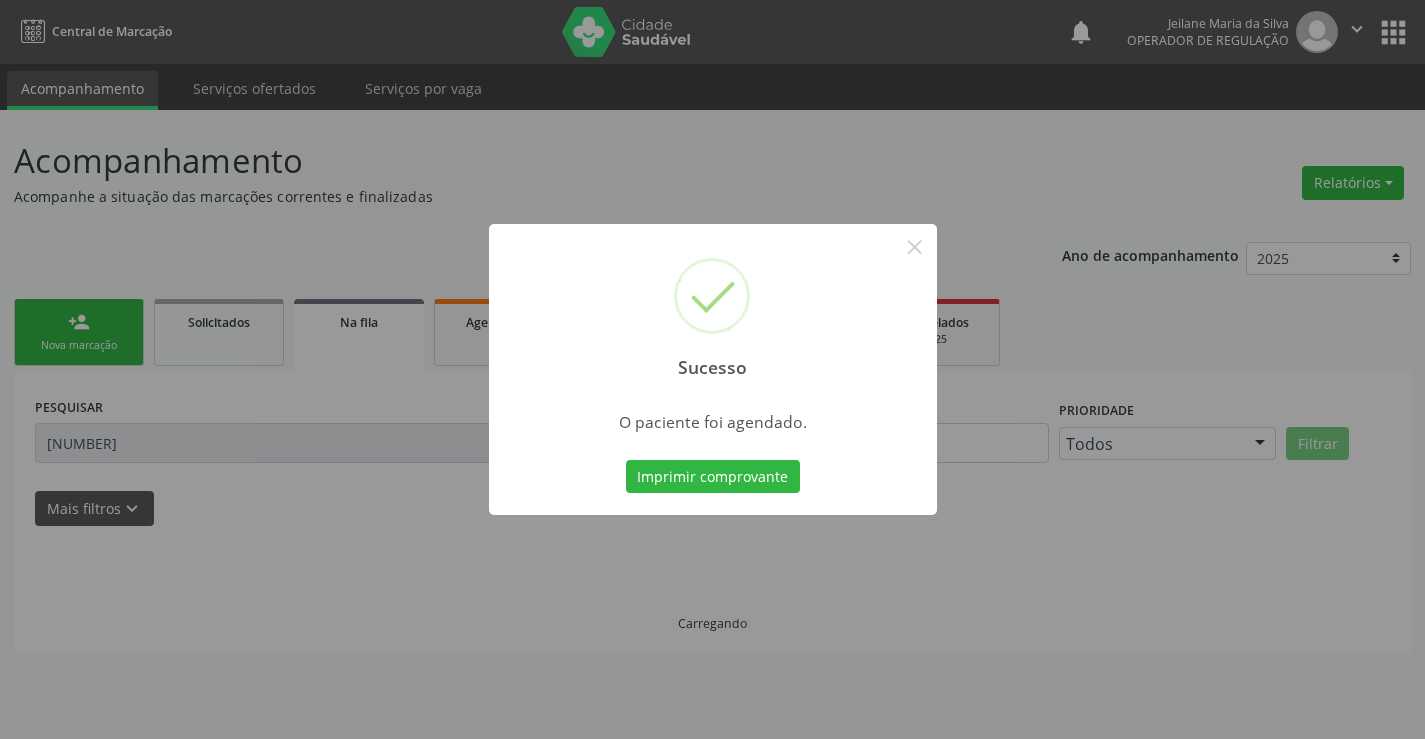 scroll, scrollTop: 0, scrollLeft: 0, axis: both 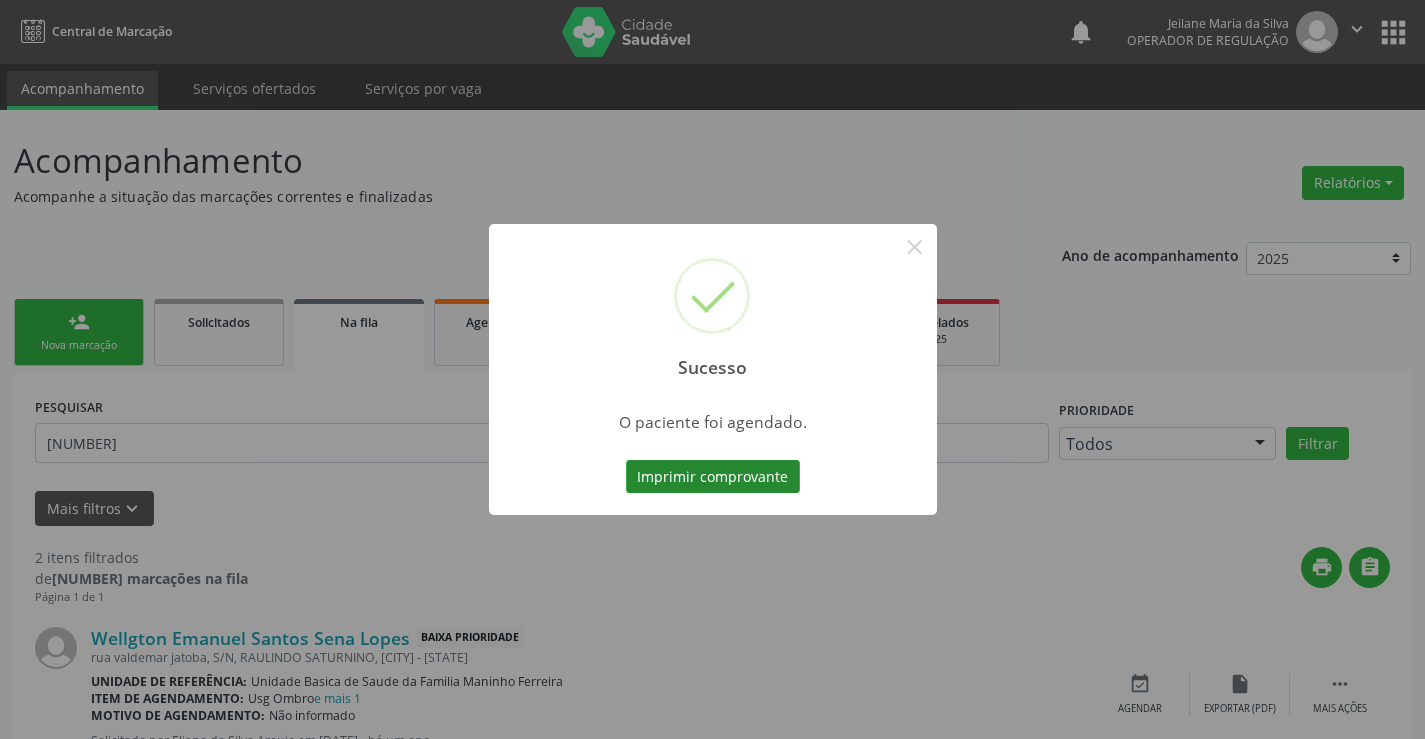 click on "Imprimir comprovante" at bounding box center (713, 477) 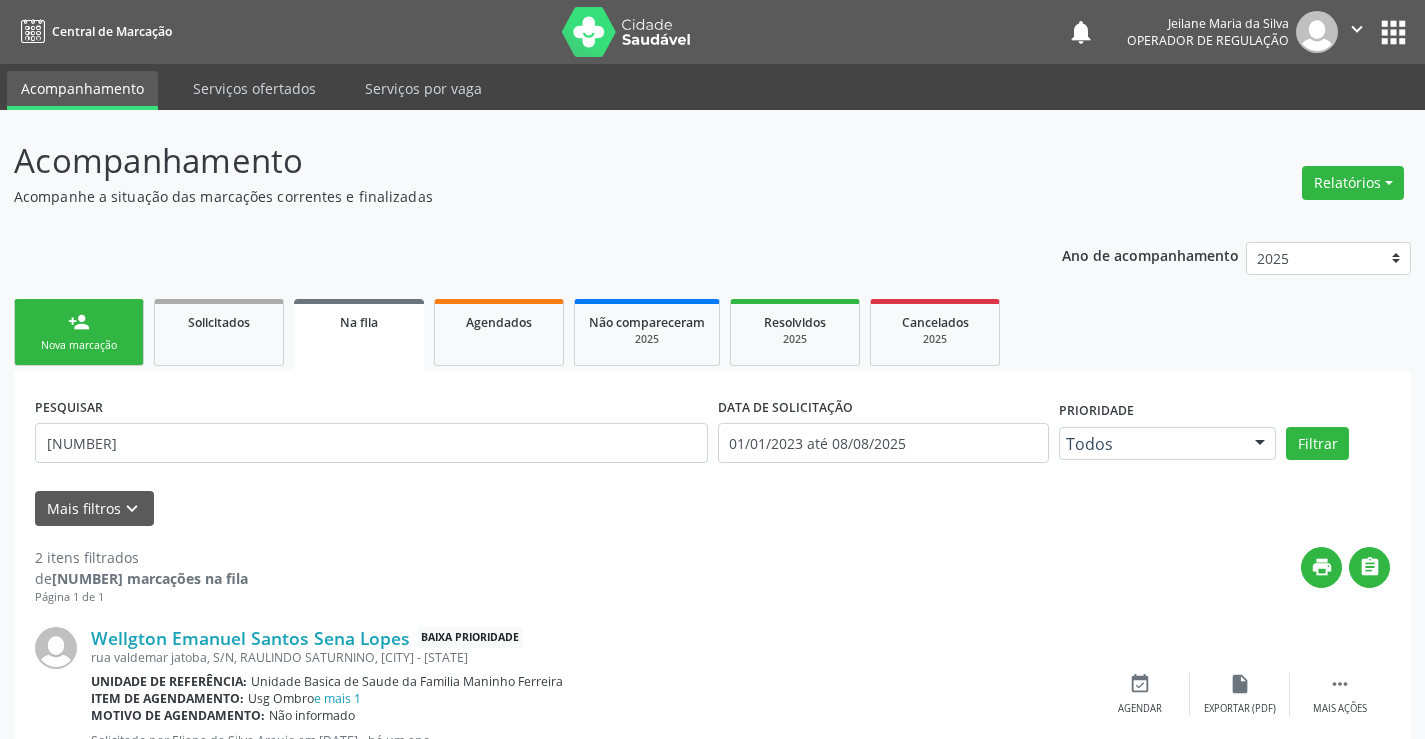click on "Sucesso × O paciente foi agendado. Imprimir comprovante Cancel" at bounding box center [712, 369] 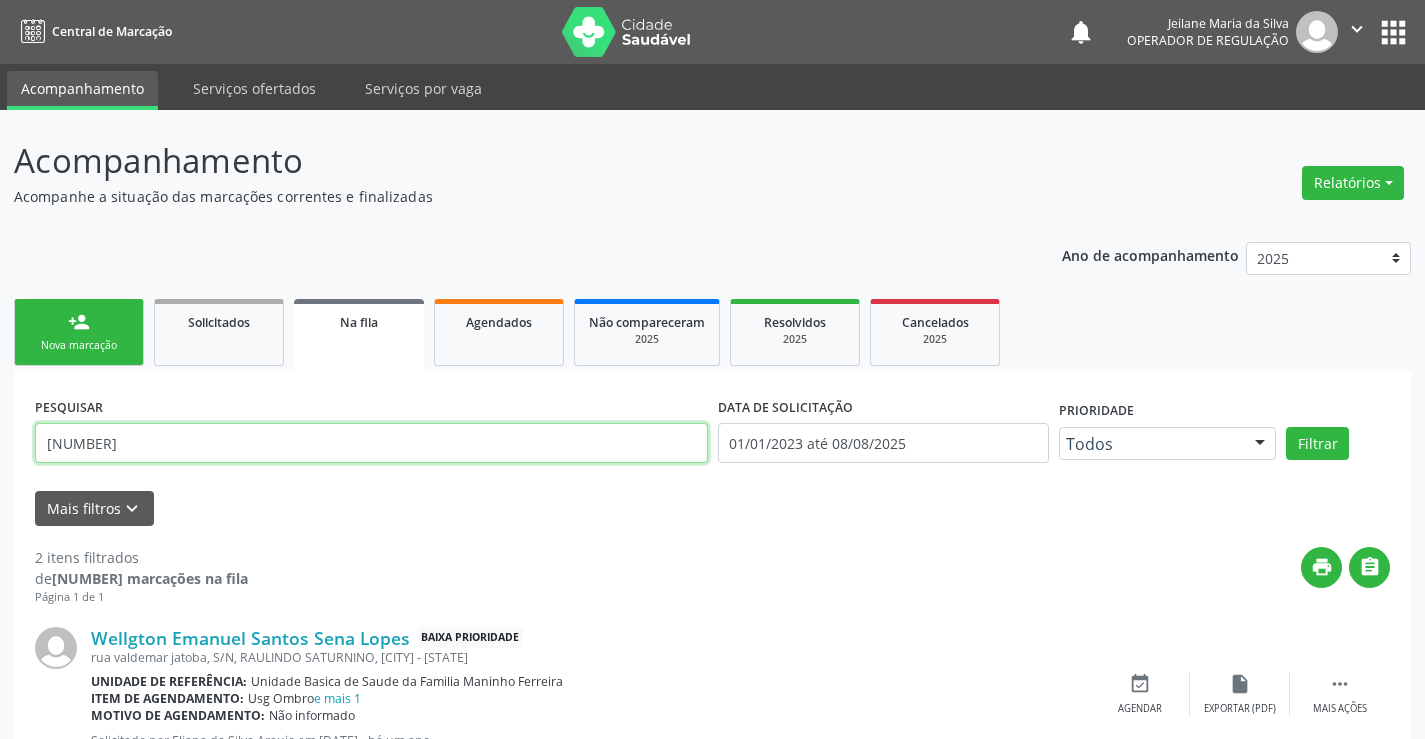 click on "700102998273916" at bounding box center [371, 443] 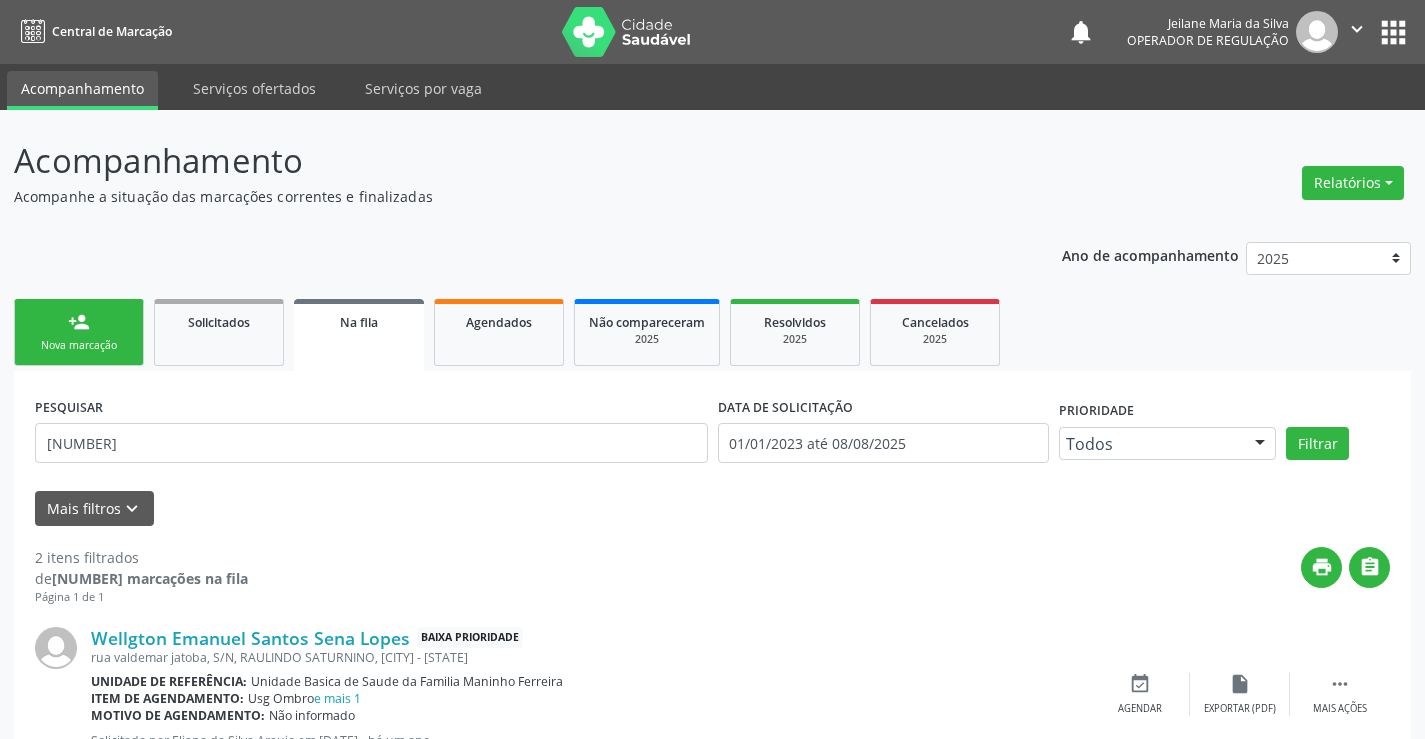 click on "person_add
Nova marcação" at bounding box center [79, 332] 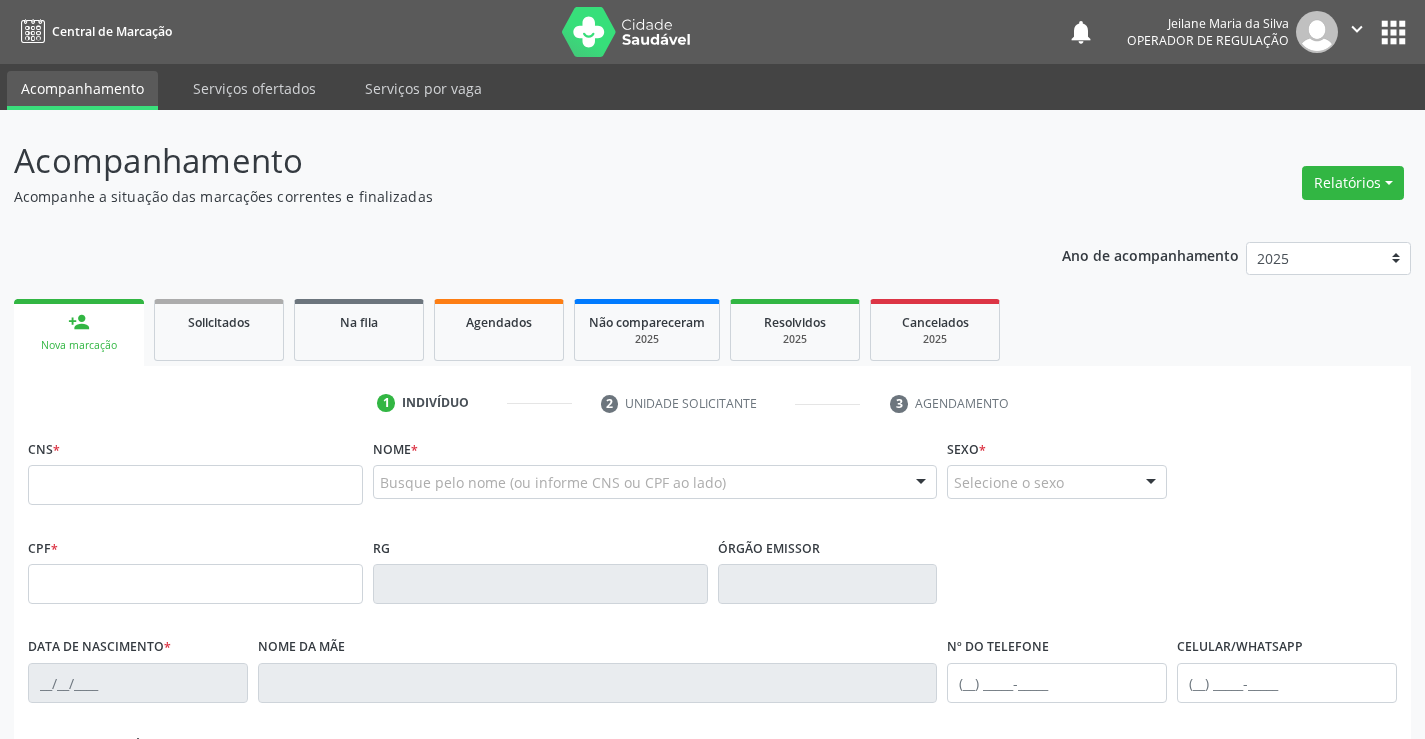 click on "CNS
*" at bounding box center [195, 469] 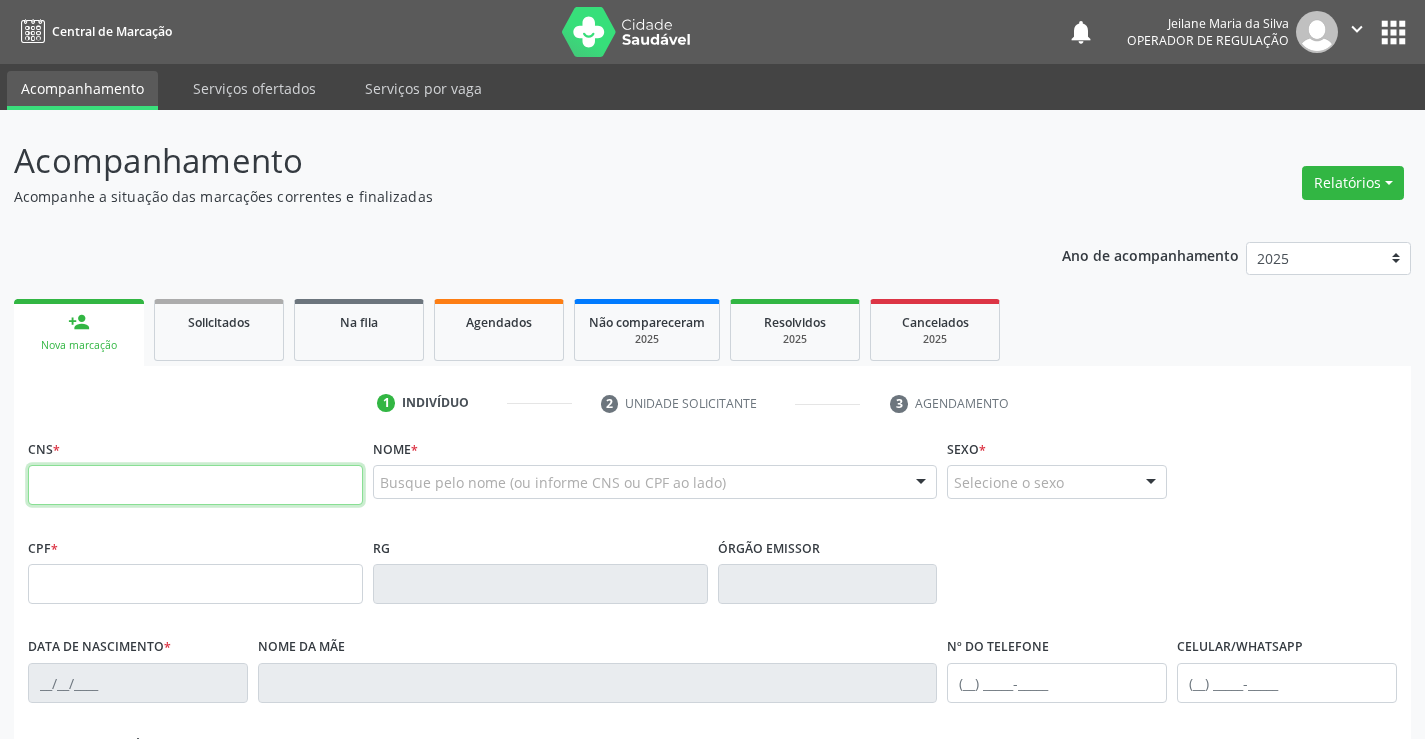click at bounding box center (195, 485) 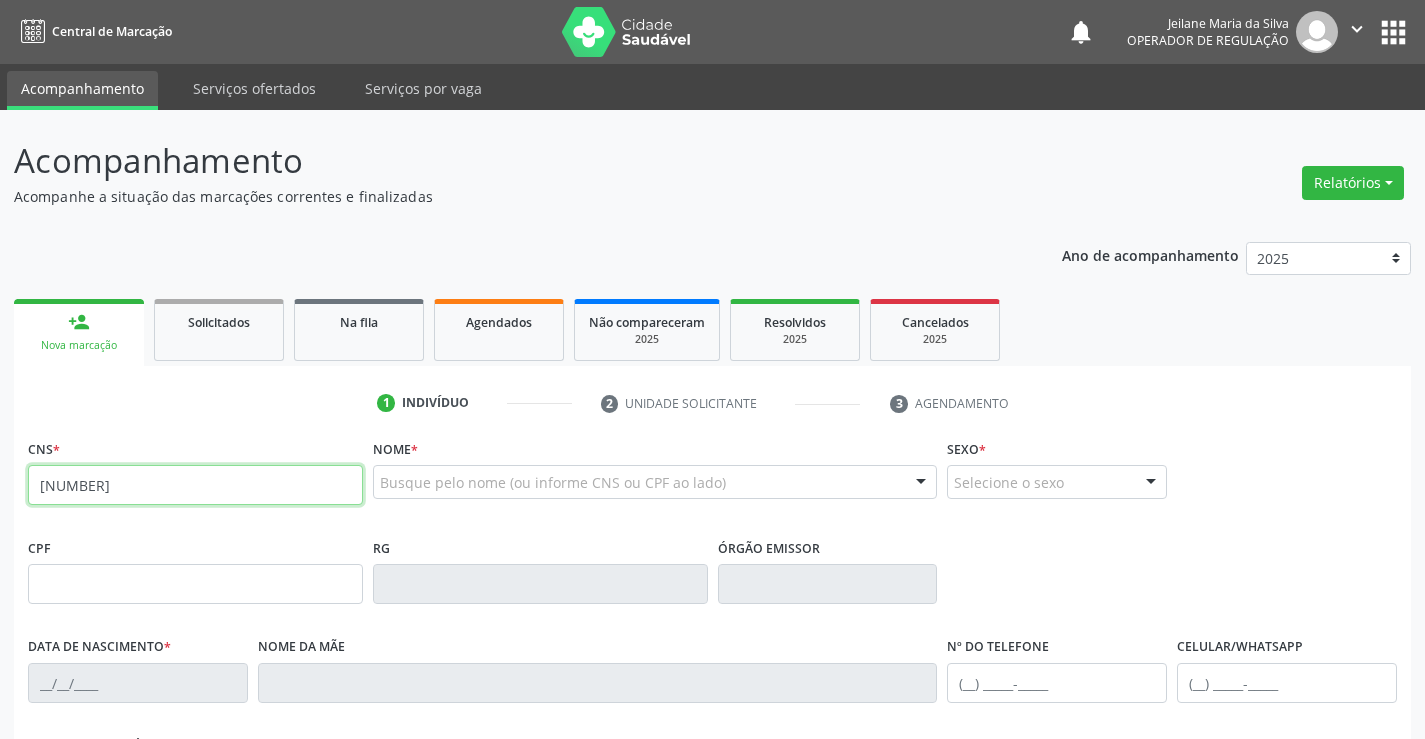 type on "707 8006 0798 2815" 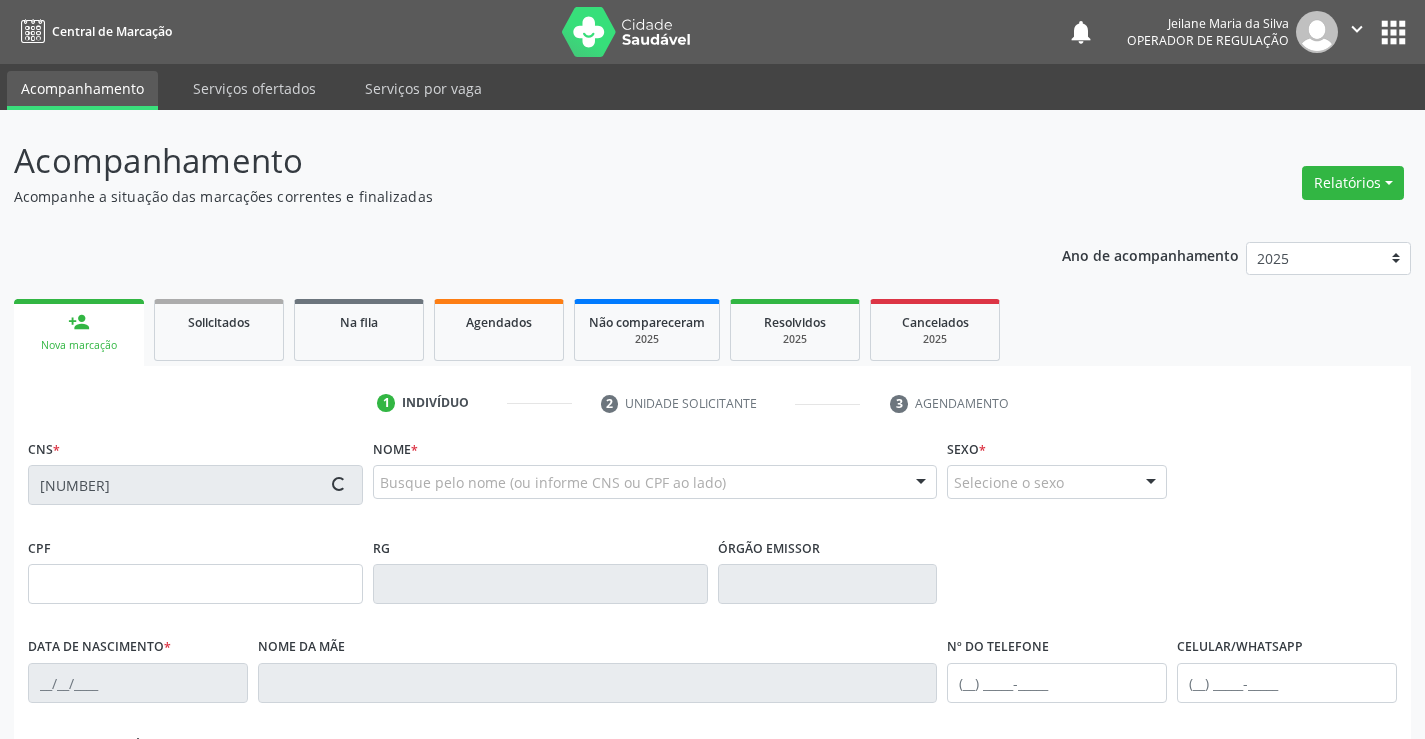 type on "2325384926" 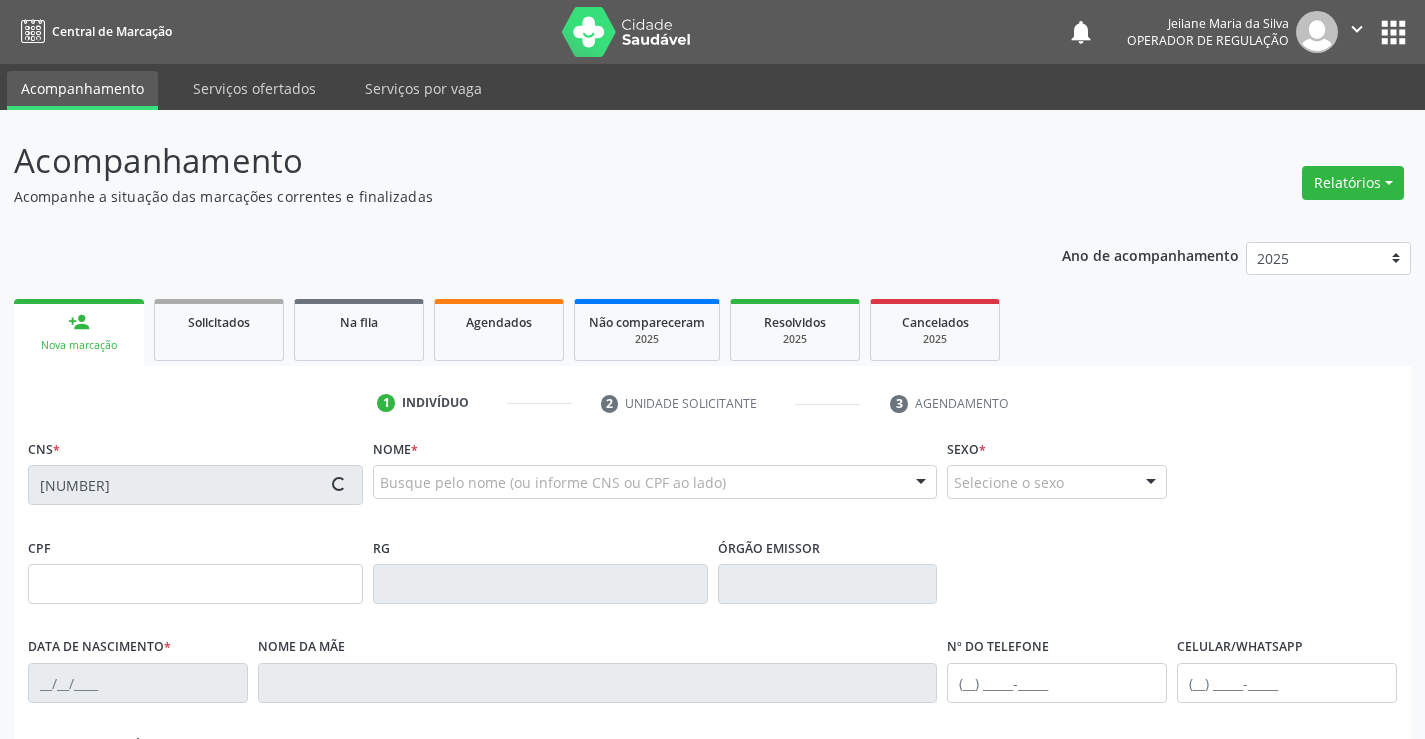type on "(74) 9996-5998" 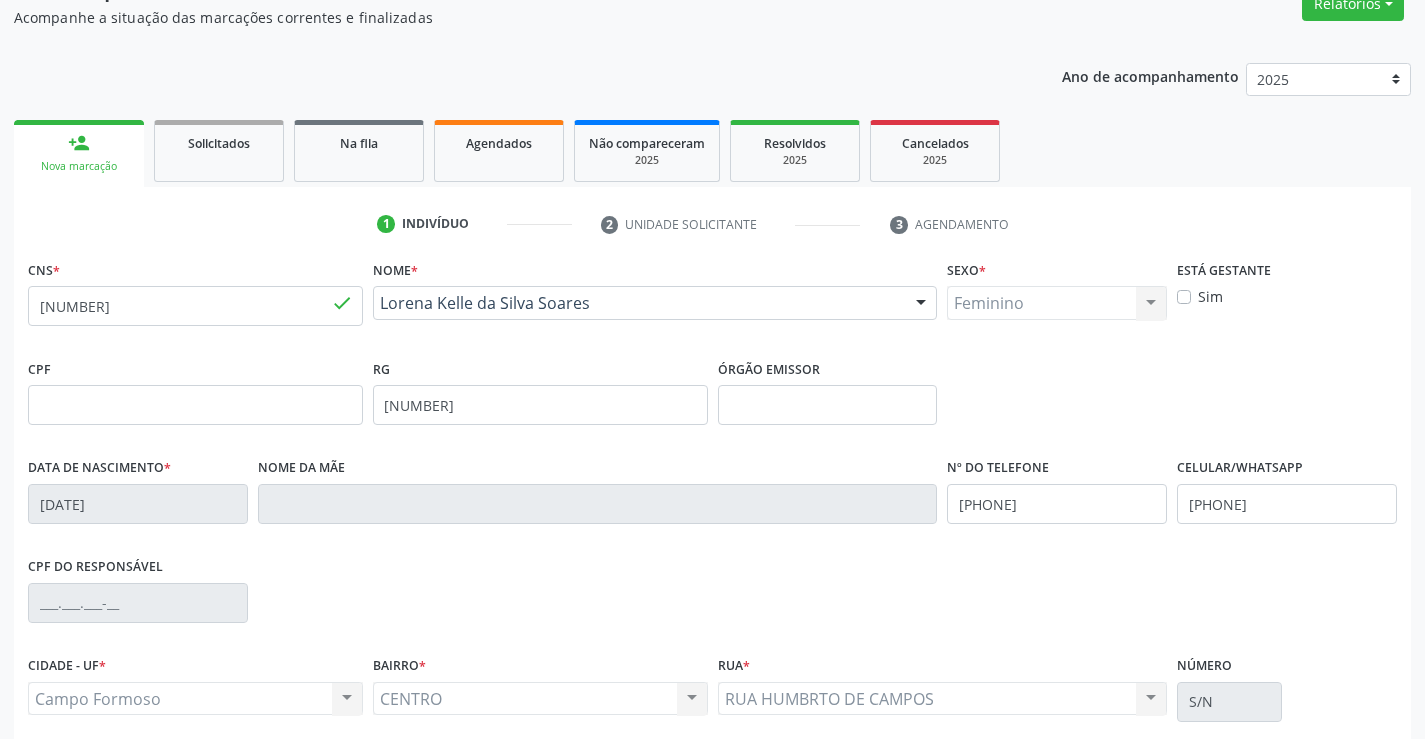 scroll, scrollTop: 345, scrollLeft: 0, axis: vertical 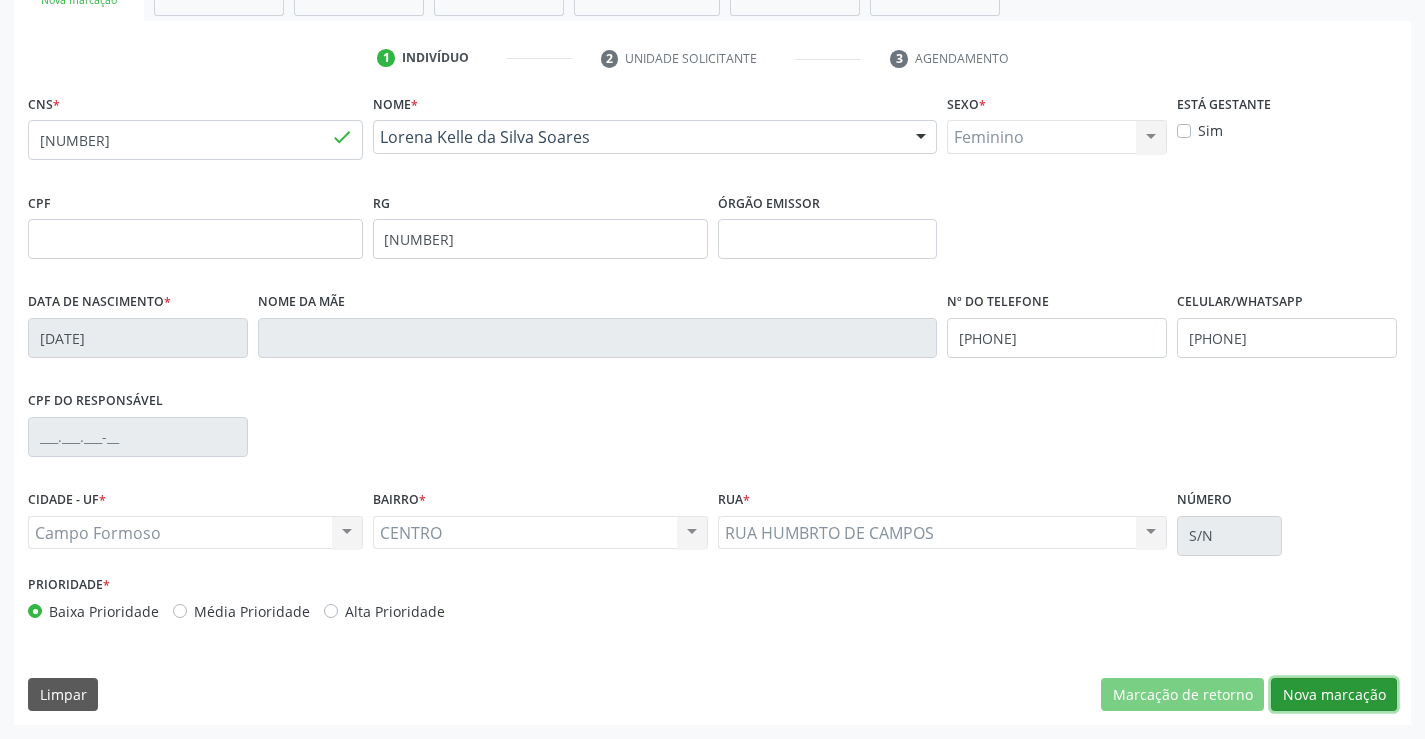 click on "Nova marcação" at bounding box center [1334, 695] 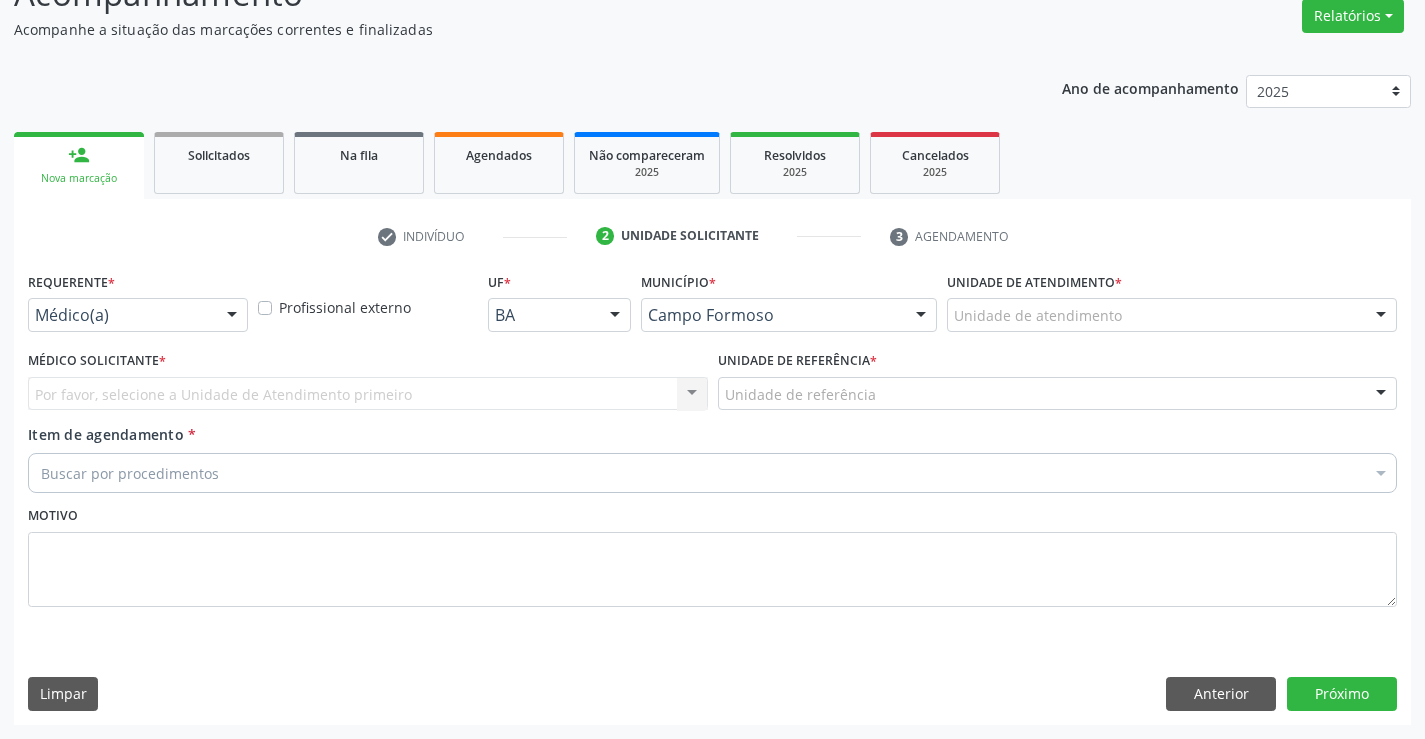 scroll, scrollTop: 167, scrollLeft: 0, axis: vertical 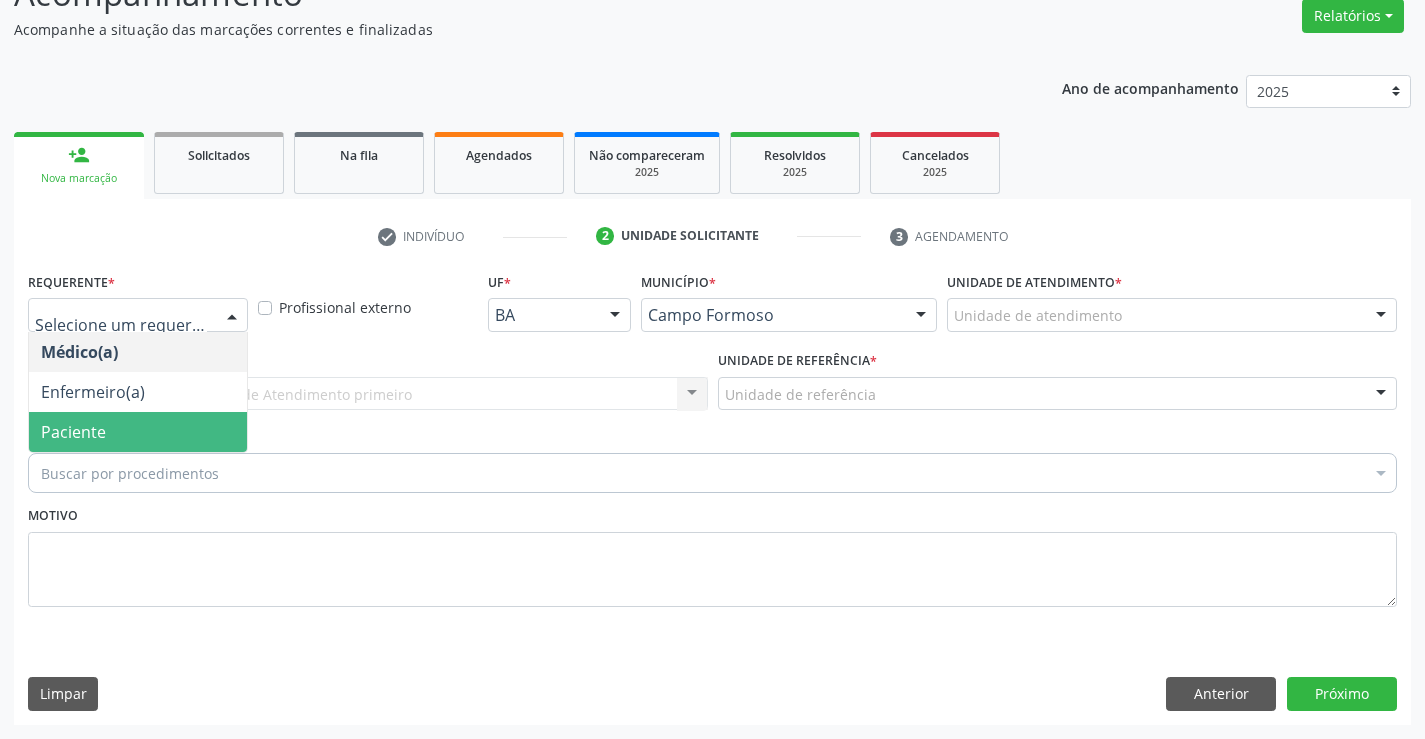 drag, startPoint x: 98, startPoint y: 424, endPoint x: 299, endPoint y: 398, distance: 202.67462 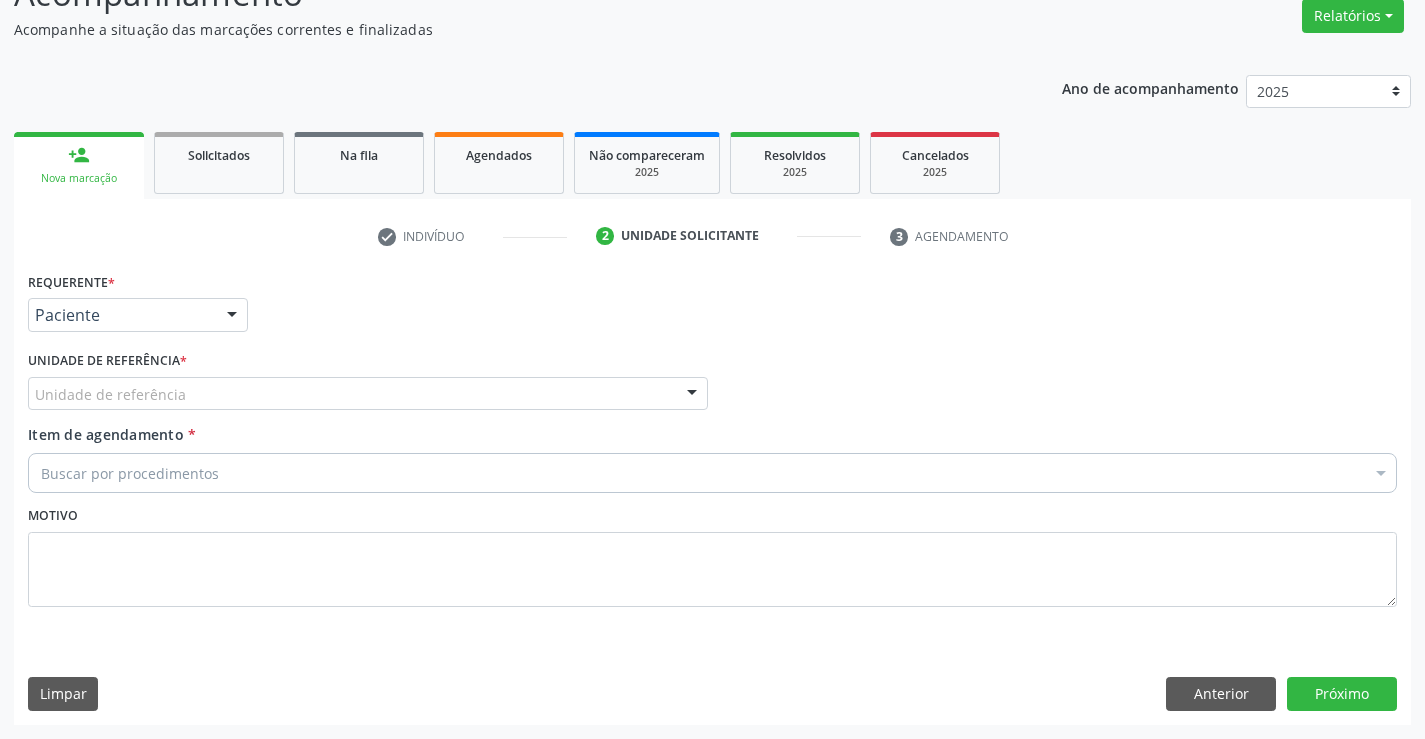 click on "Unidade de referência" at bounding box center [368, 394] 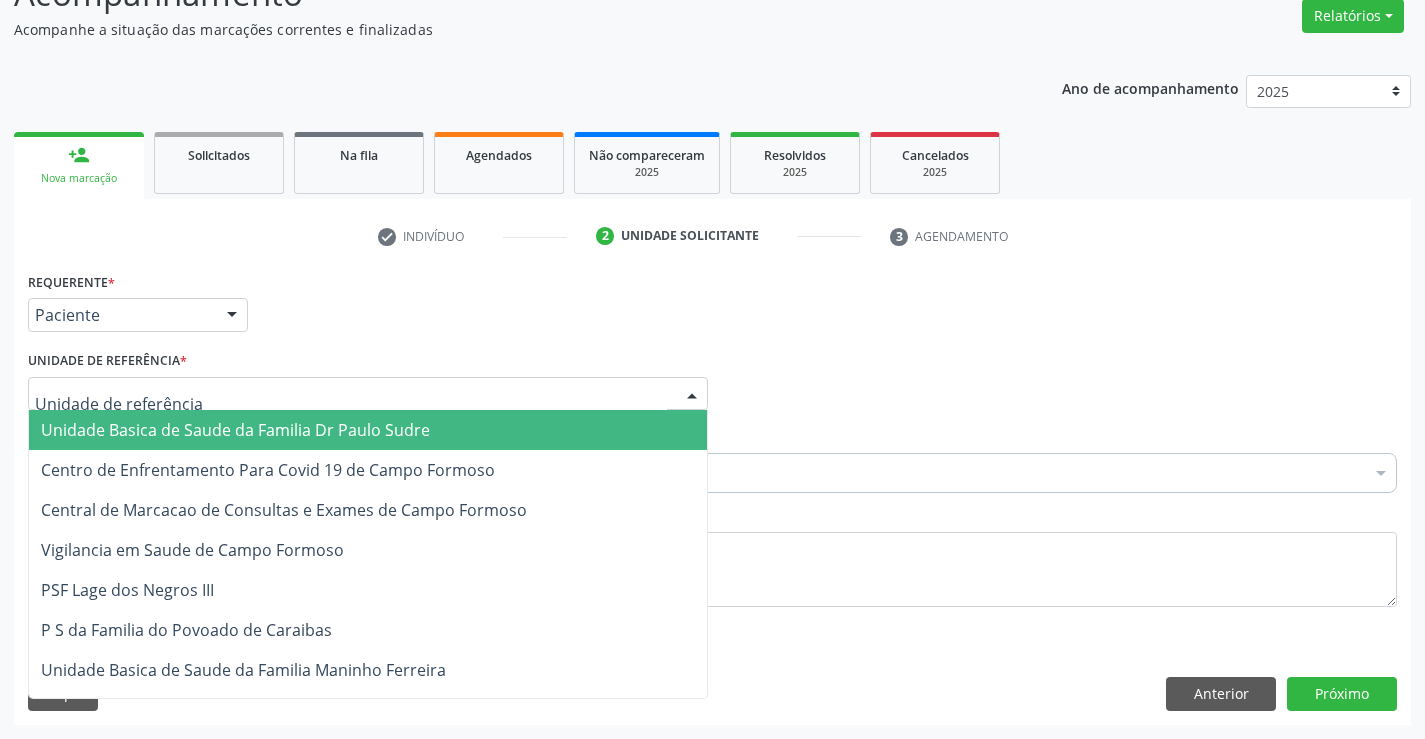 click on "Unidade Basica de Saude da Familia Dr Paulo Sudre" at bounding box center (235, 430) 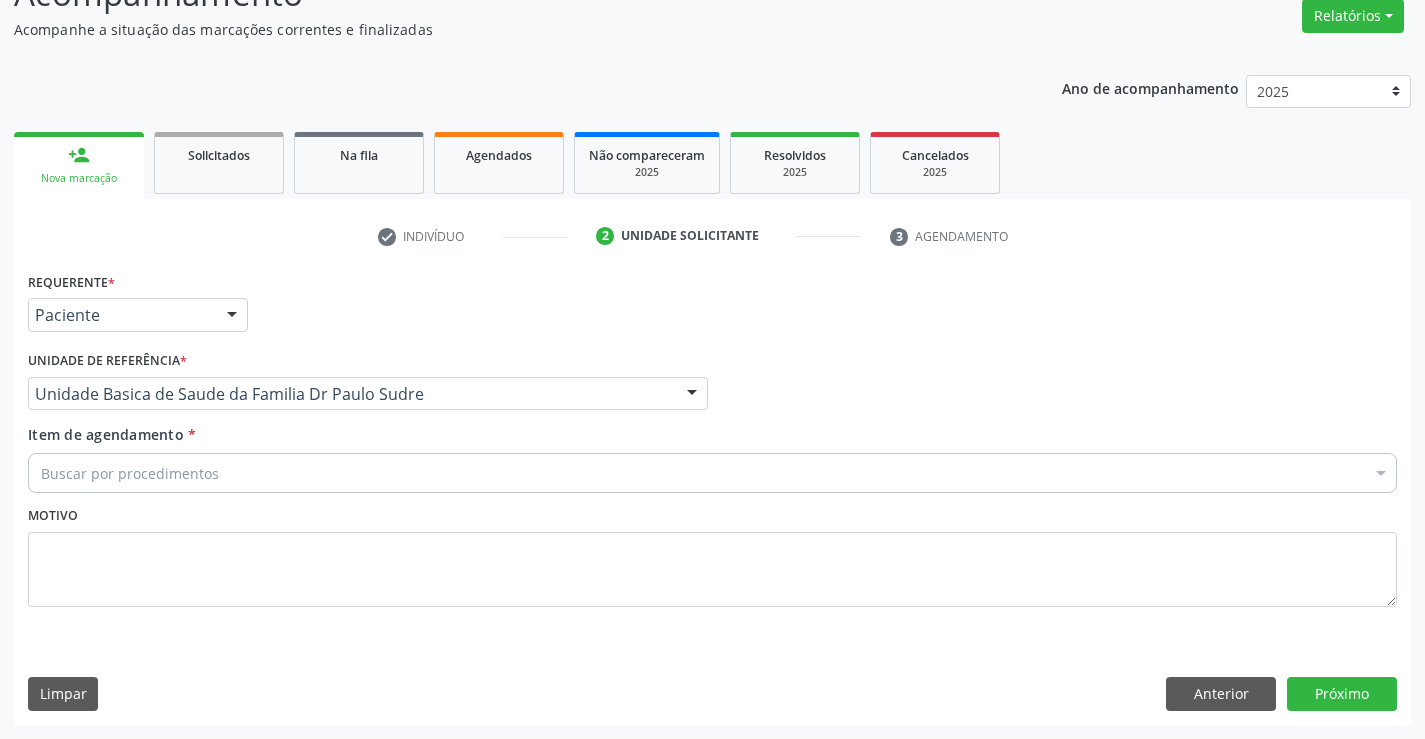 click on "Buscar por procedimentos" at bounding box center [712, 473] 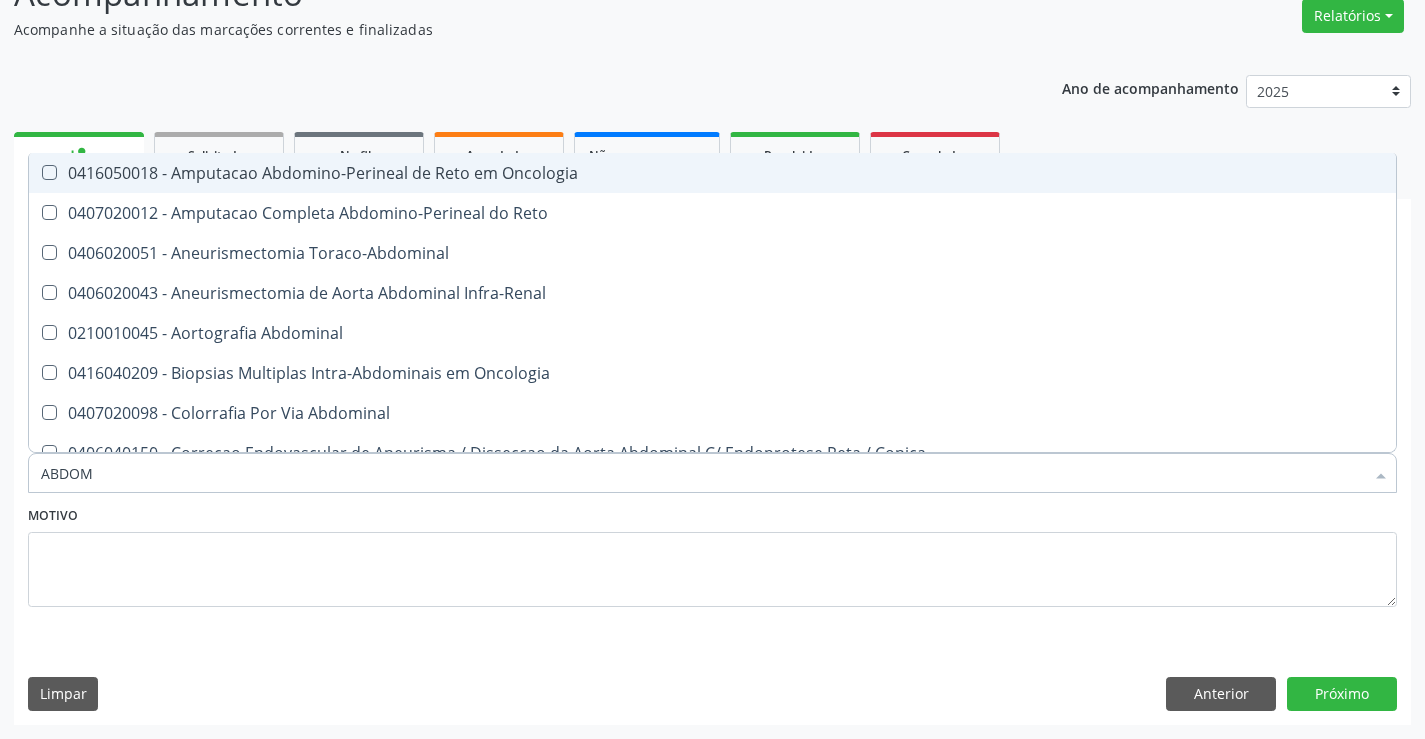 type on "ABDOME" 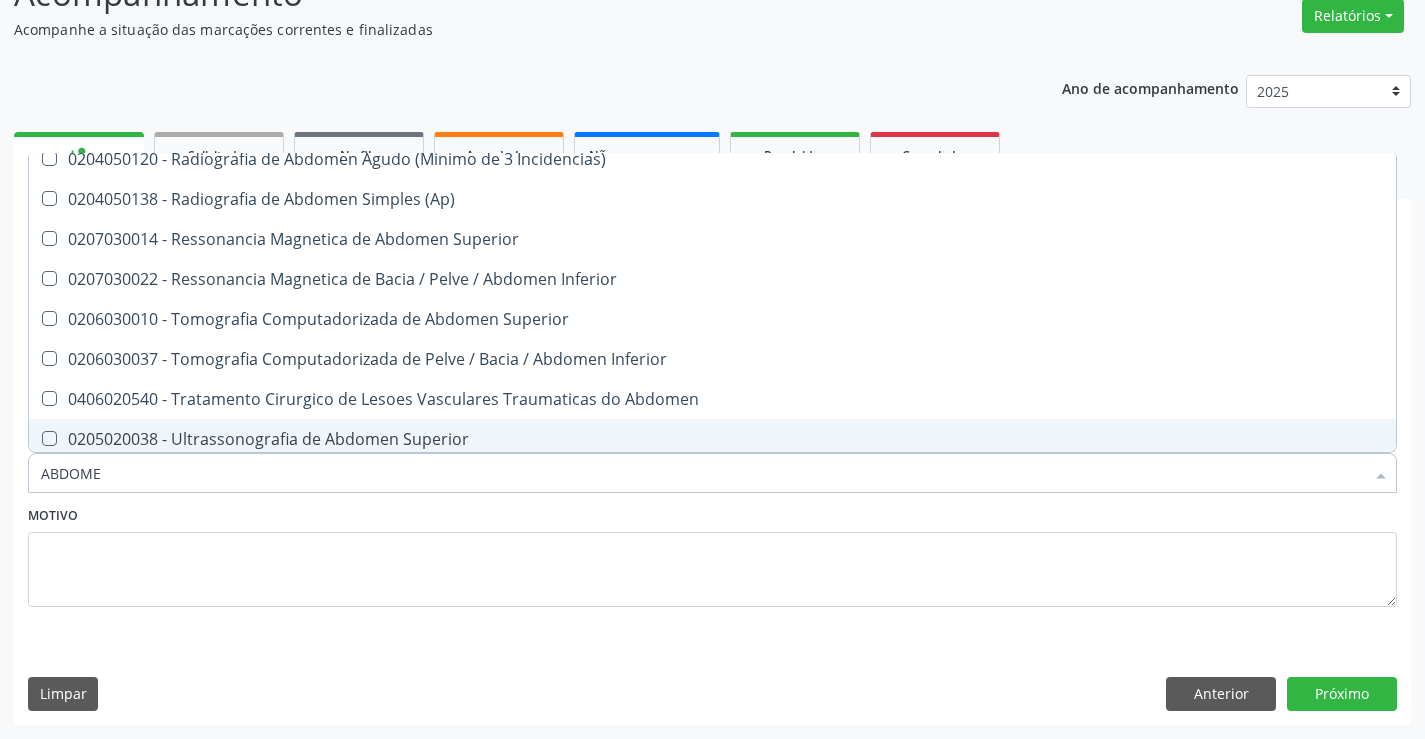scroll, scrollTop: 101, scrollLeft: 0, axis: vertical 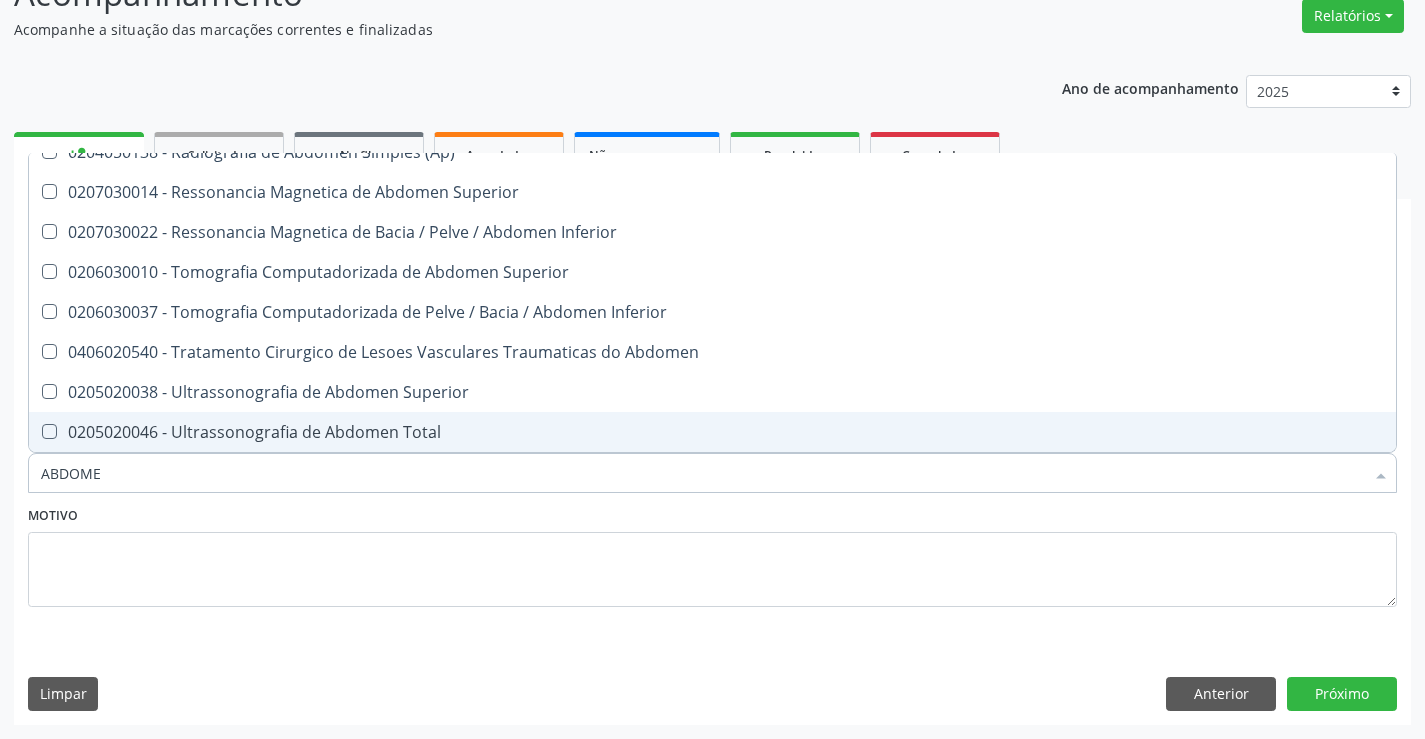 drag, startPoint x: 326, startPoint y: 434, endPoint x: 463, endPoint y: 519, distance: 161.22655 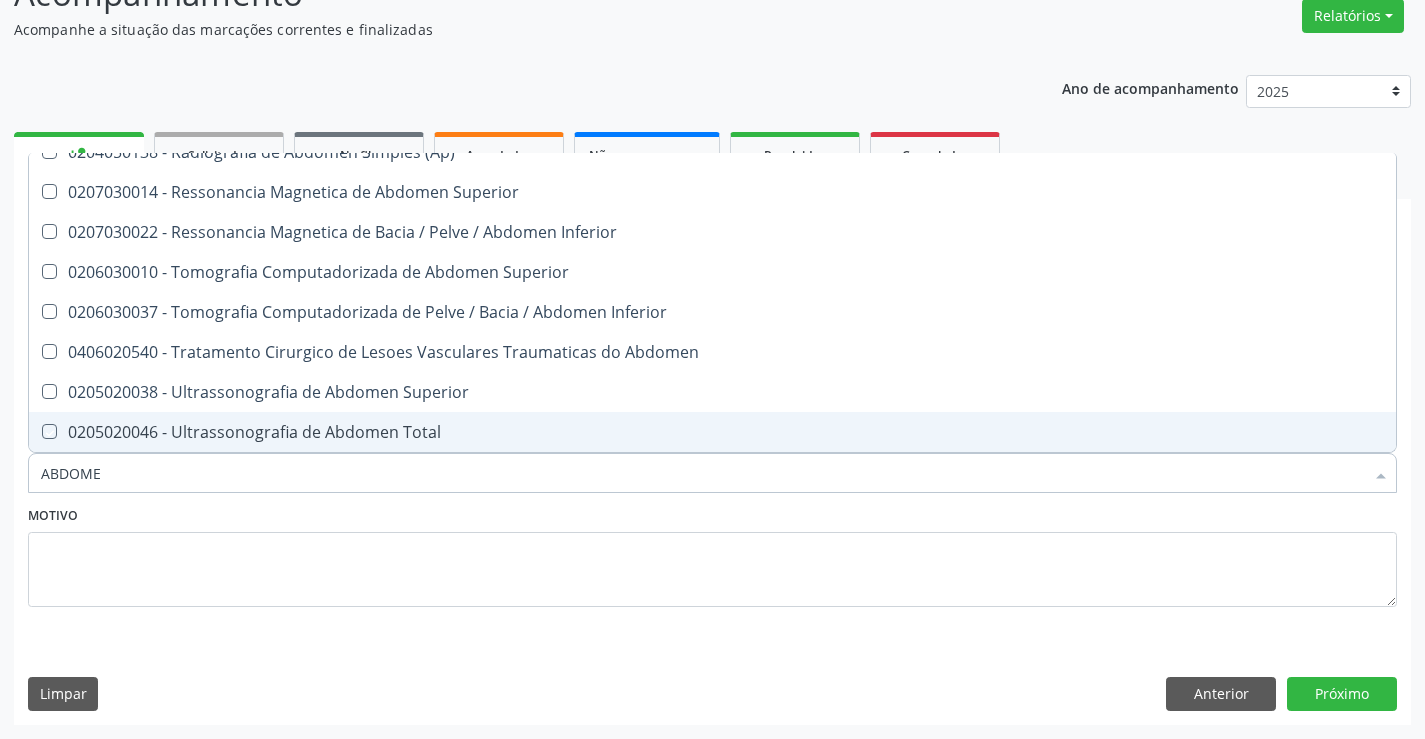 checkbox on "true" 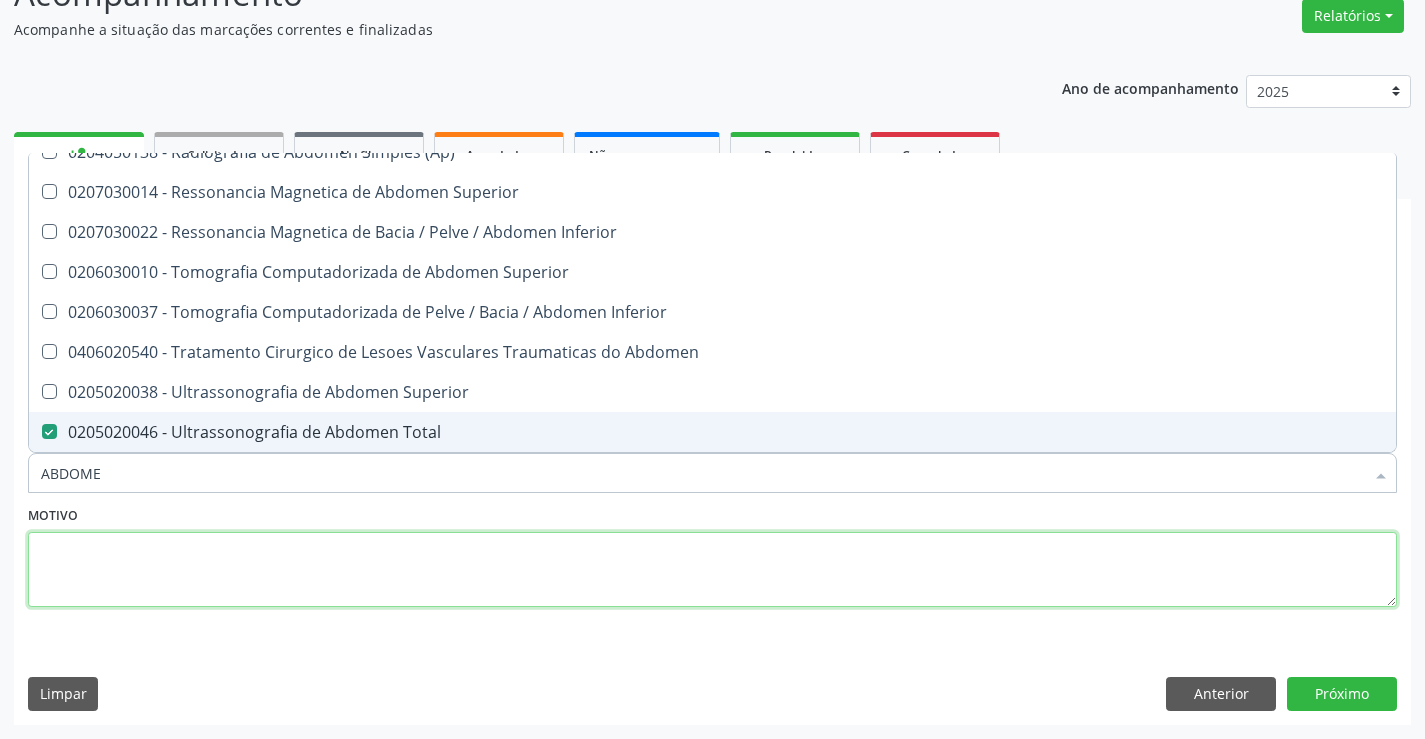 drag, startPoint x: 484, startPoint y: 583, endPoint x: 1132, endPoint y: 664, distance: 653.0429 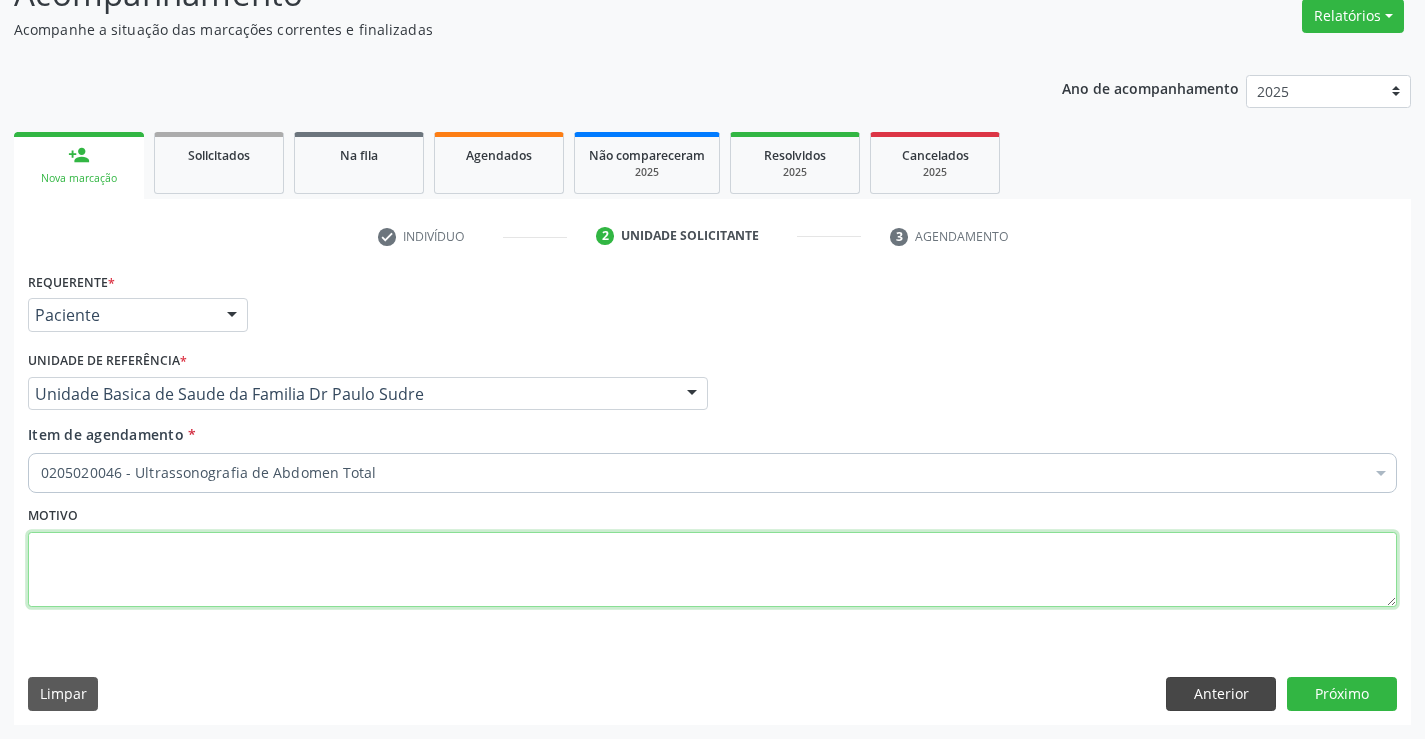 scroll, scrollTop: 0, scrollLeft: 0, axis: both 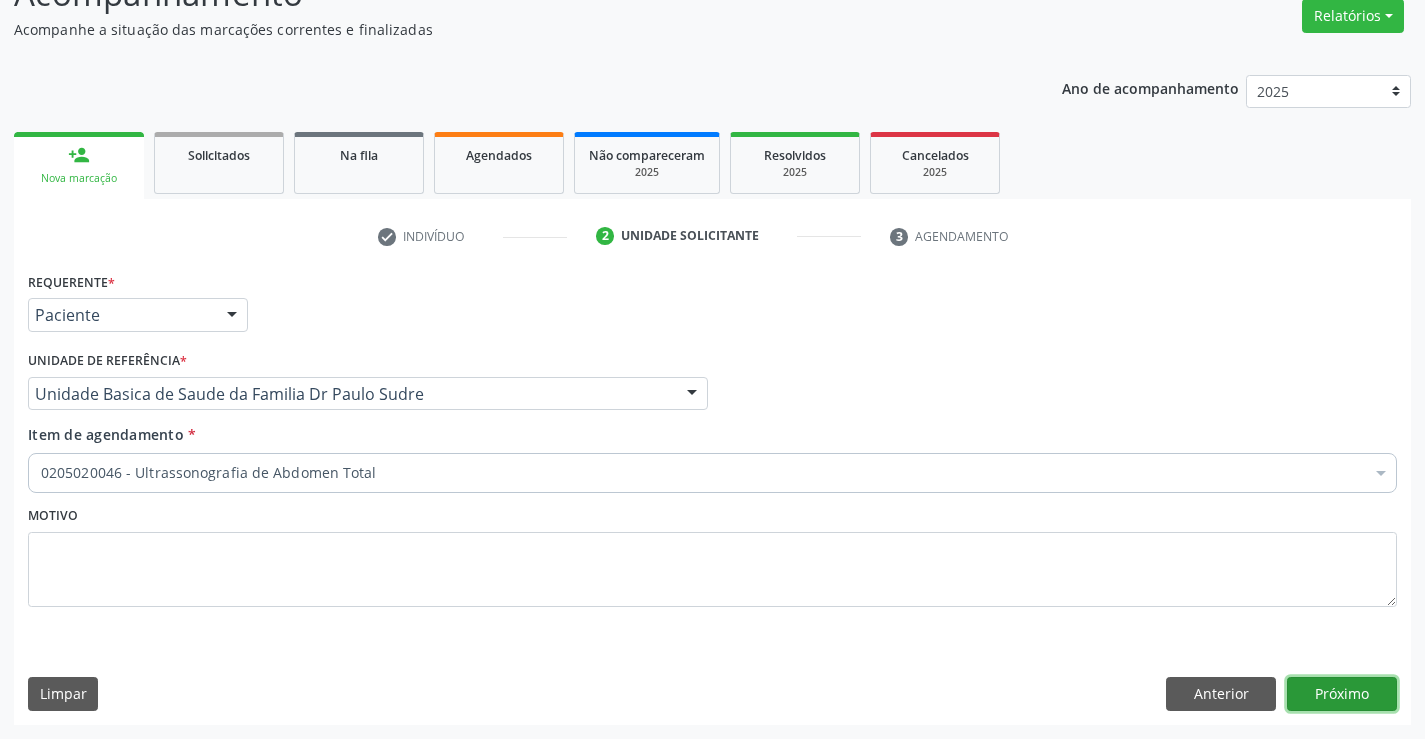 click on "Próximo" at bounding box center [1342, 694] 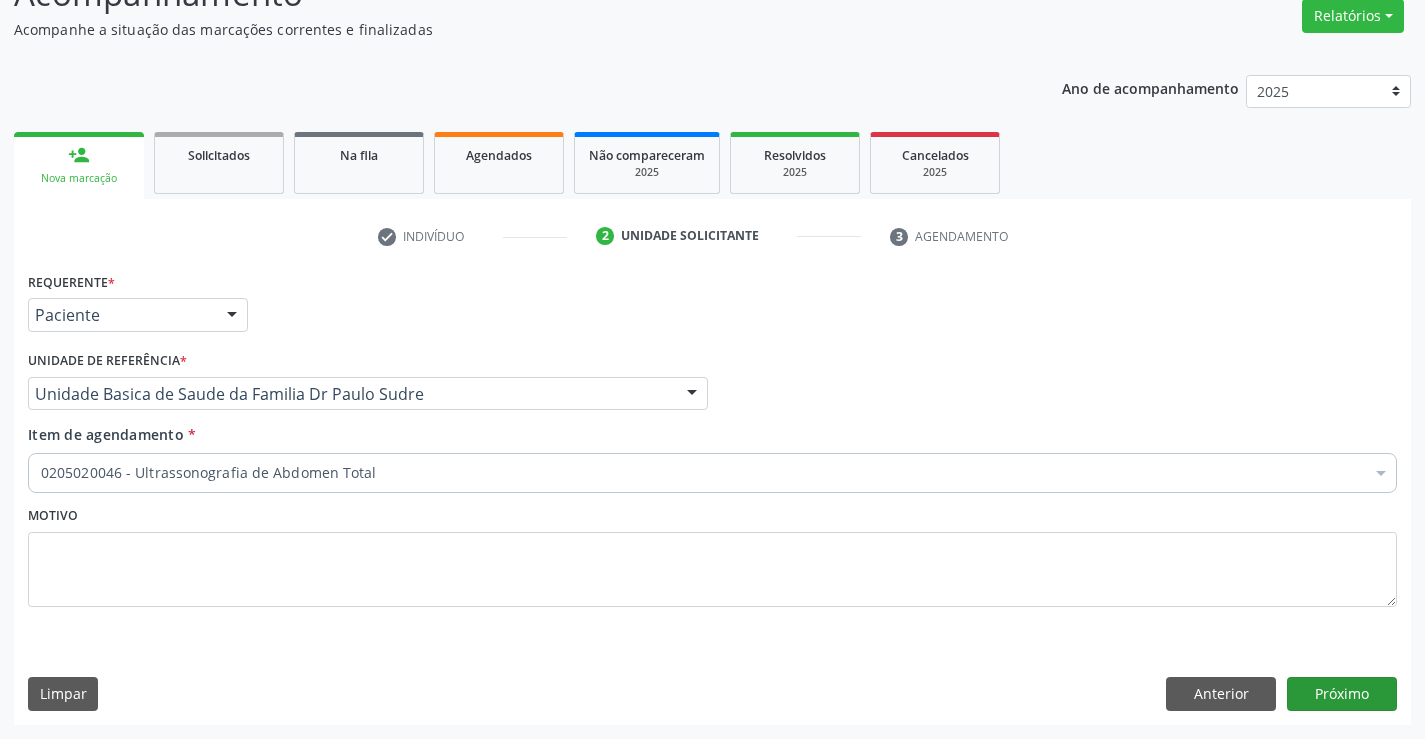 scroll, scrollTop: 131, scrollLeft: 0, axis: vertical 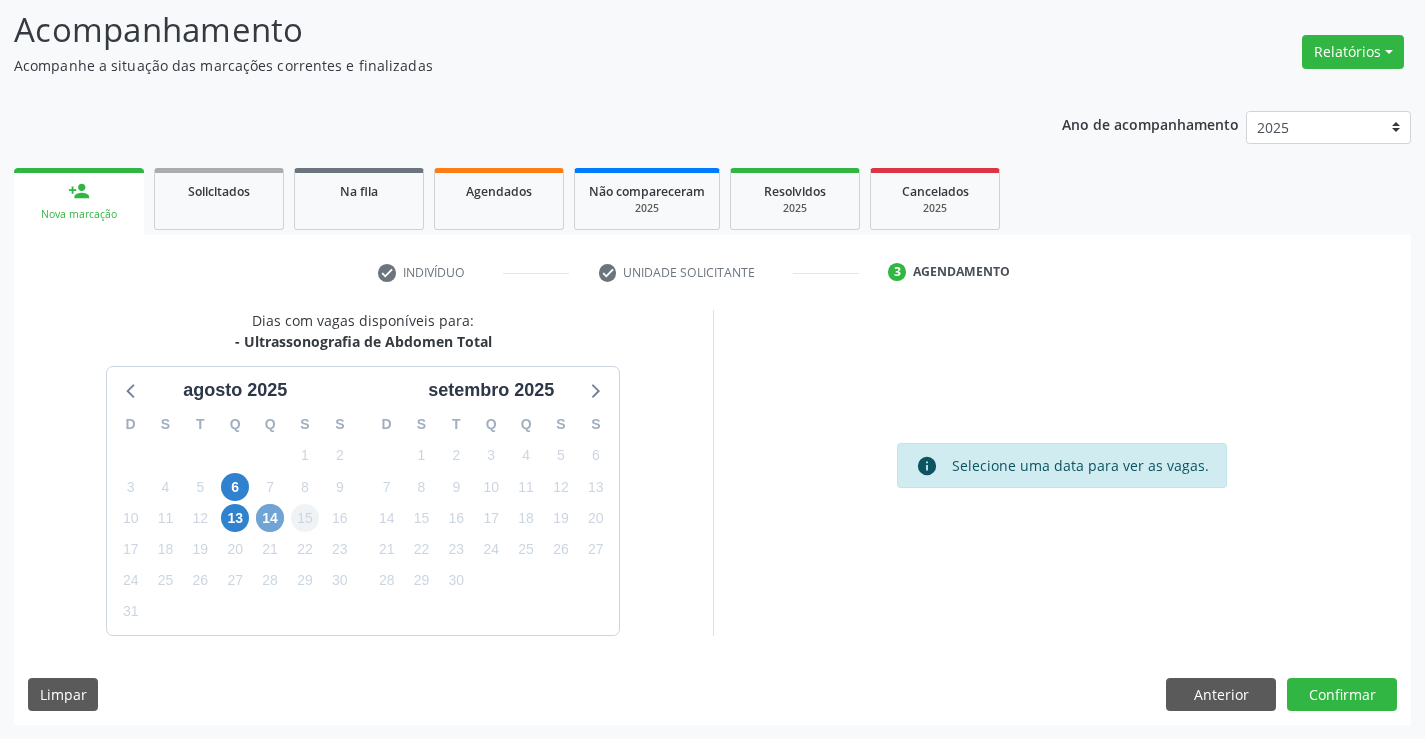 drag, startPoint x: 270, startPoint y: 520, endPoint x: 297, endPoint y: 513, distance: 27.89265 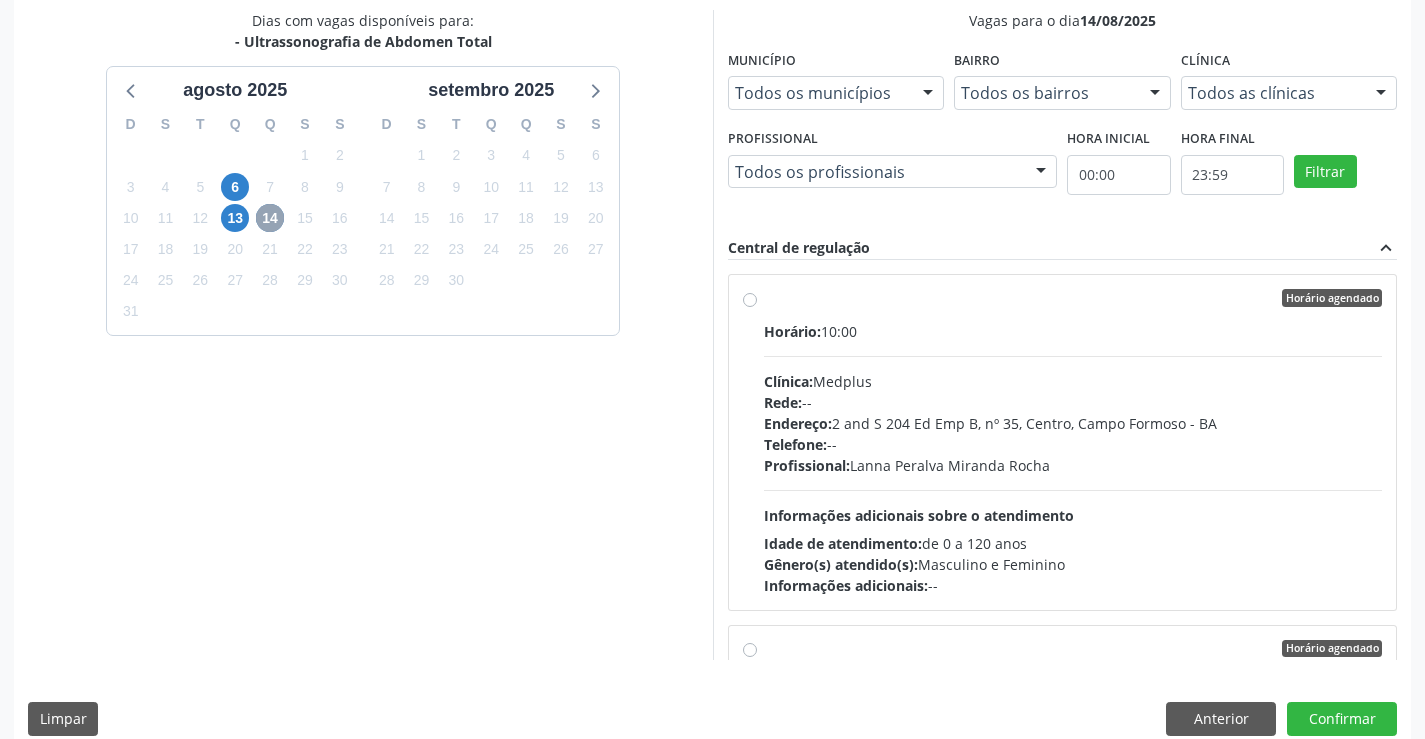 scroll, scrollTop: 456, scrollLeft: 0, axis: vertical 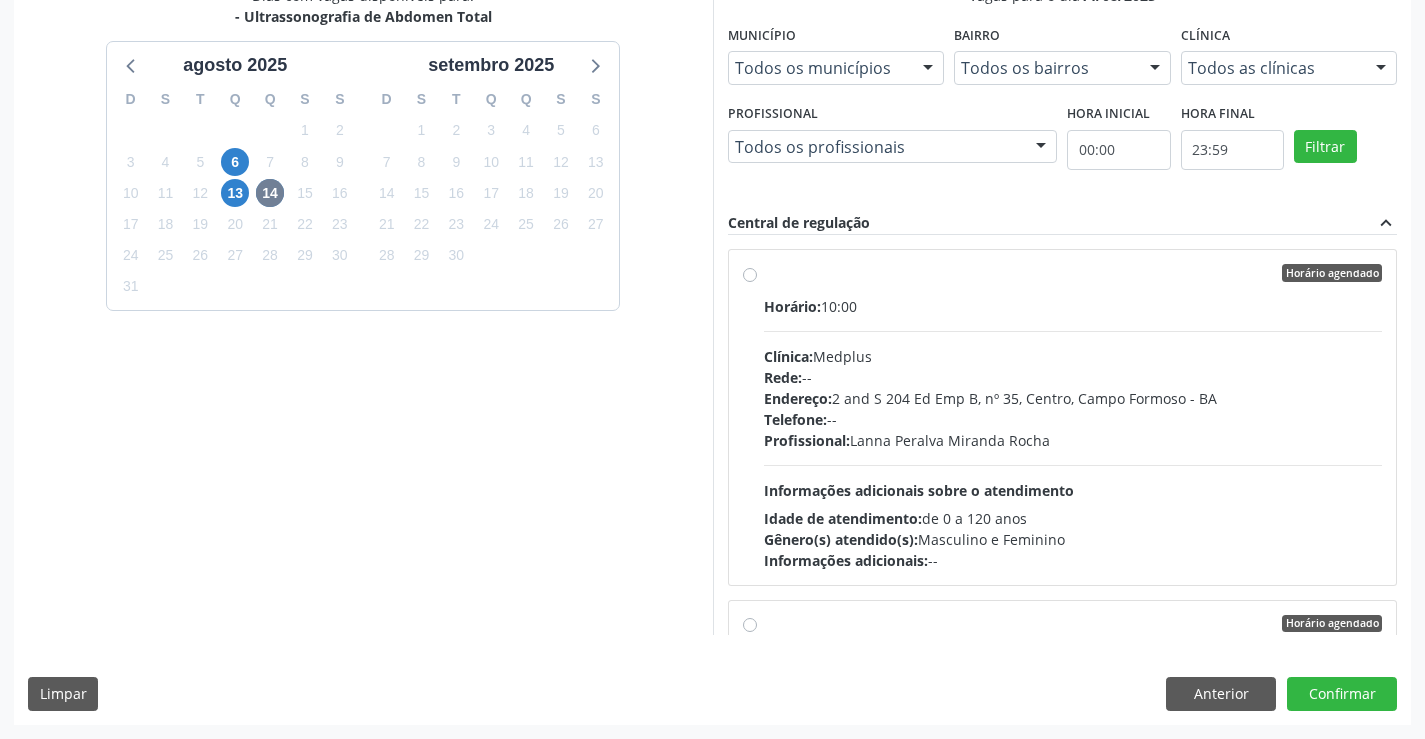 click on "Horário agendado
Horário:   10:00
Clínica:  Medplus
Rede:
--
Endereço:   2 and S 204 Ed Emp B, nº 35, Centro, Campo Formoso - BA
Telefone:   --
Profissional:
Lanna Peralva Miranda Rocha
Informações adicionais sobre o atendimento
Idade de atendimento:
de 0 a 120 anos
Gênero(s) atendido(s):
Masculino e Feminino
Informações adicionais:
--" at bounding box center [1063, 417] 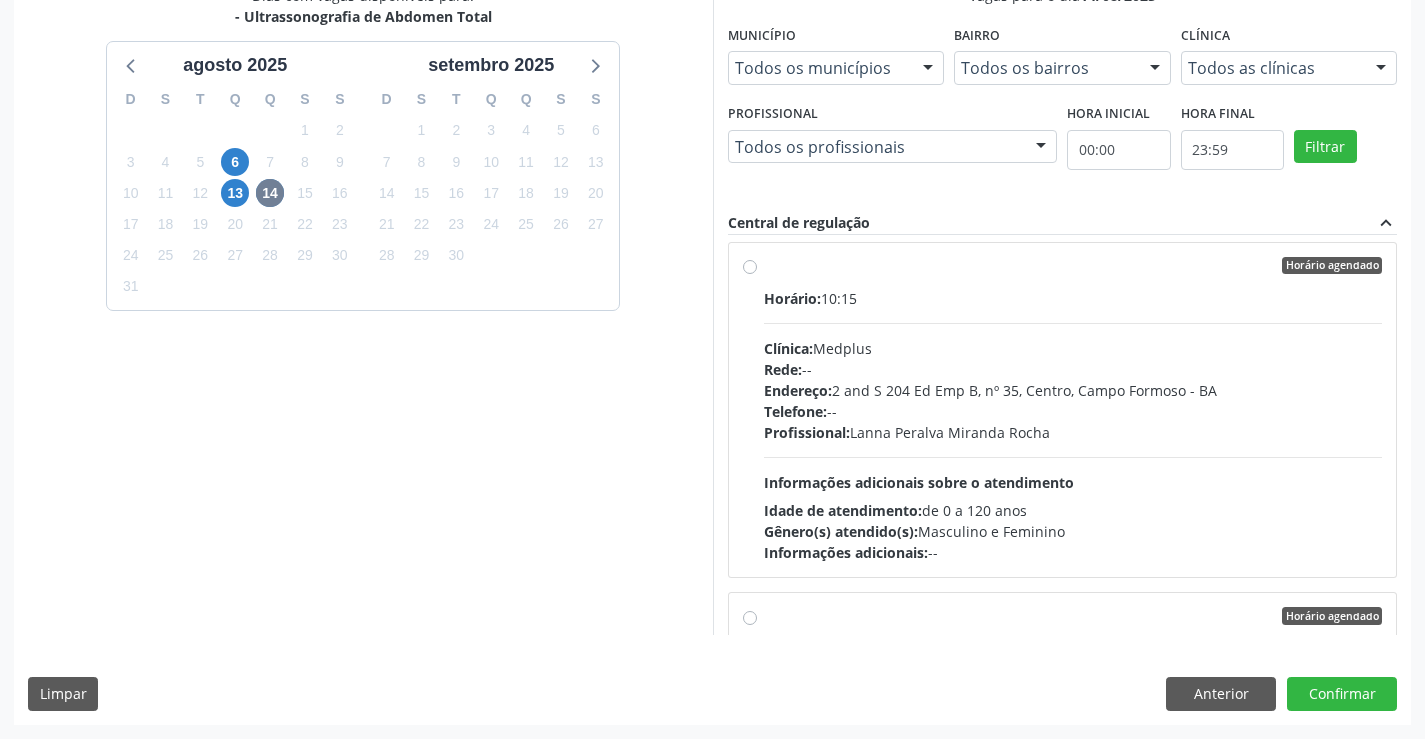 scroll, scrollTop: 600, scrollLeft: 0, axis: vertical 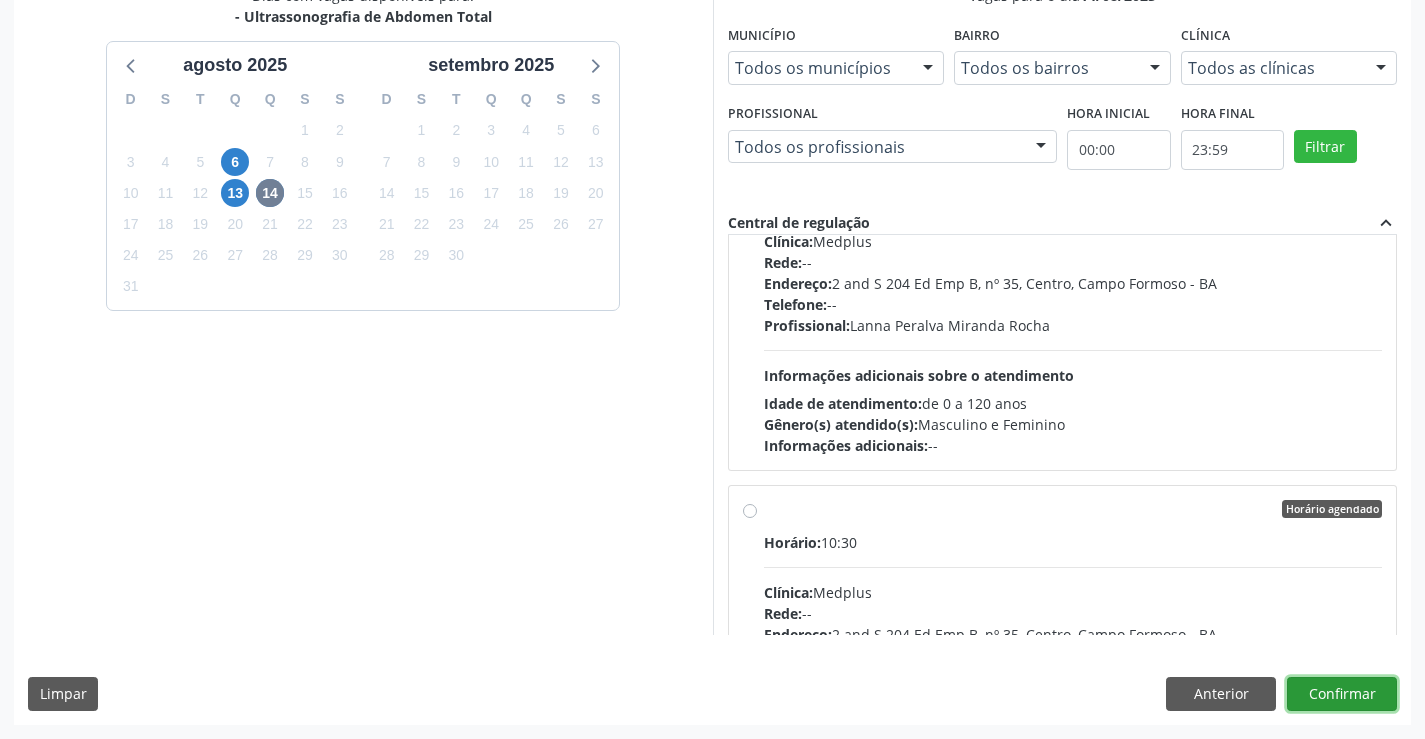 click on "Confirmar" at bounding box center (1342, 694) 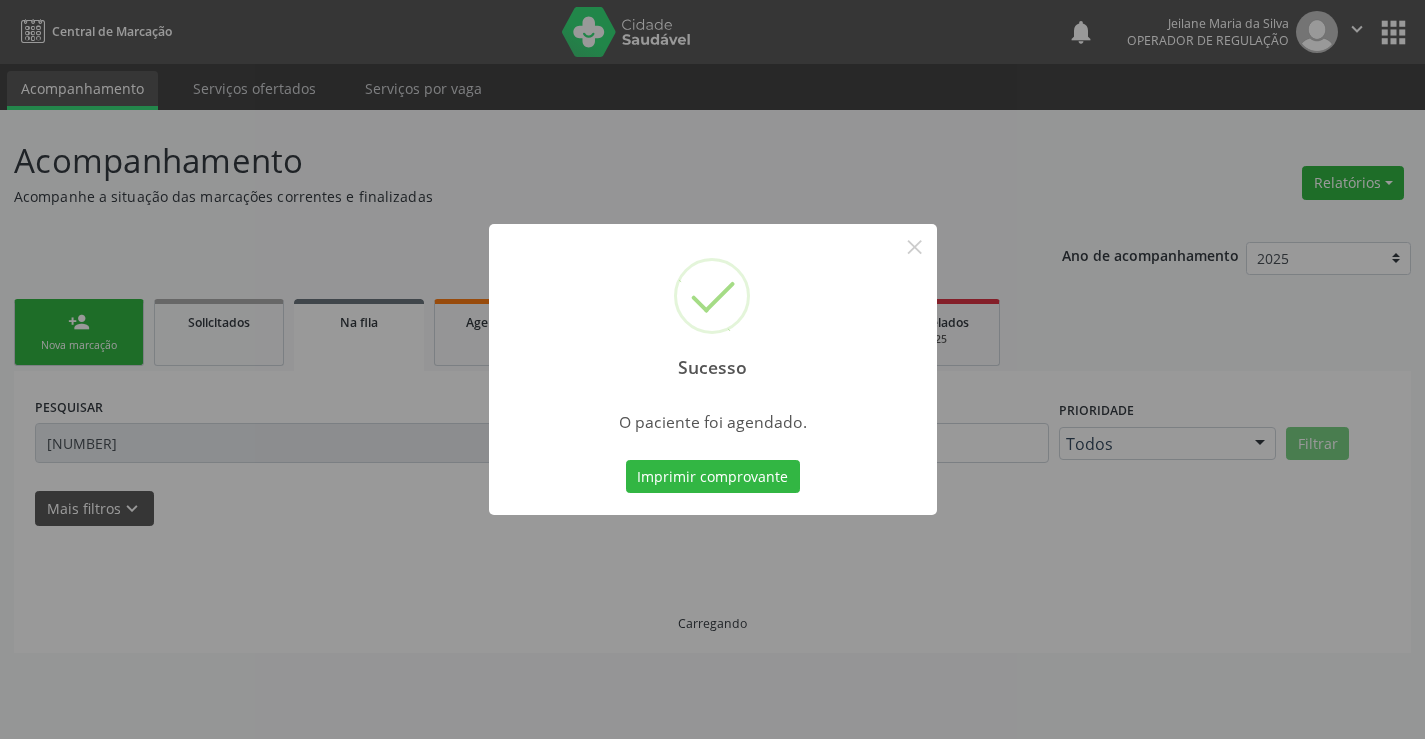scroll, scrollTop: 0, scrollLeft: 0, axis: both 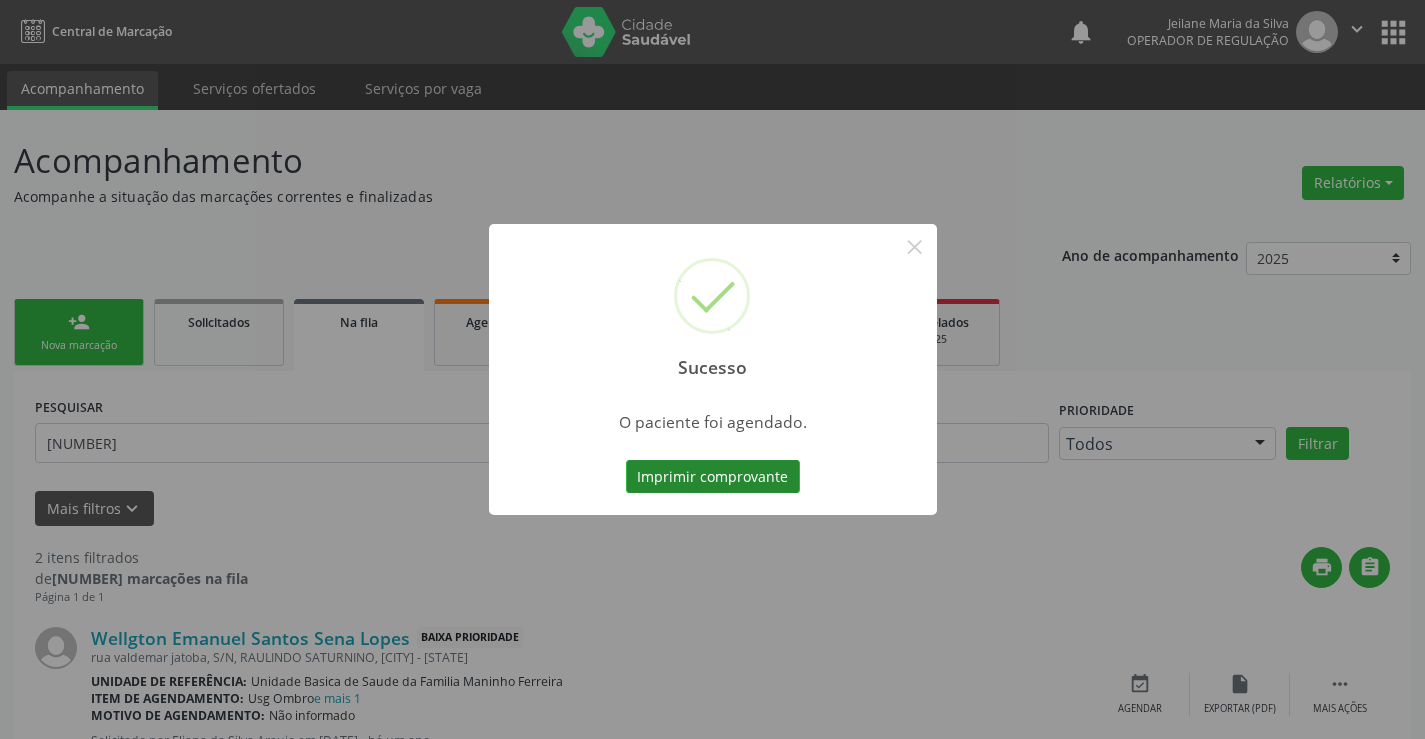 click on "Imprimir comprovante" at bounding box center (713, 477) 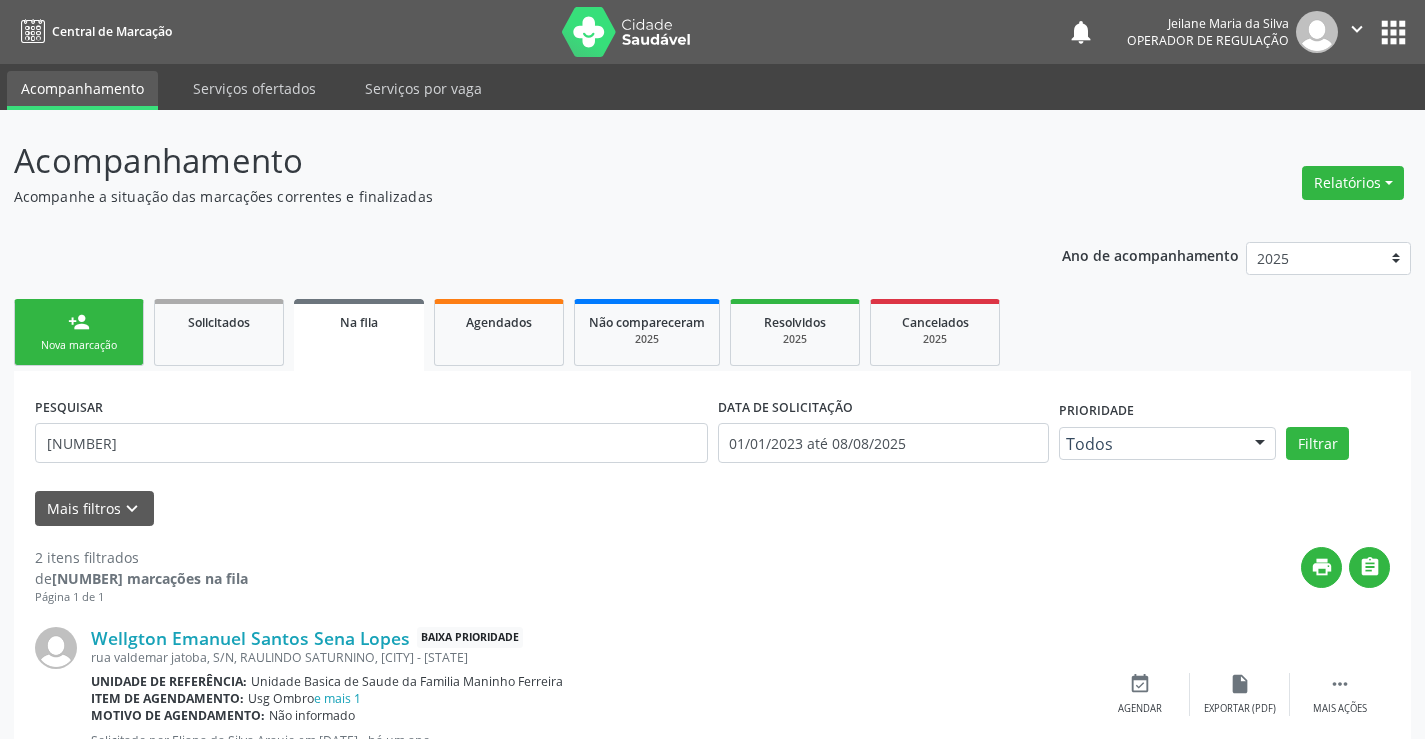 click on "Sucesso × O paciente foi agendado. Imprimir comprovante Cancel" at bounding box center [712, 369] 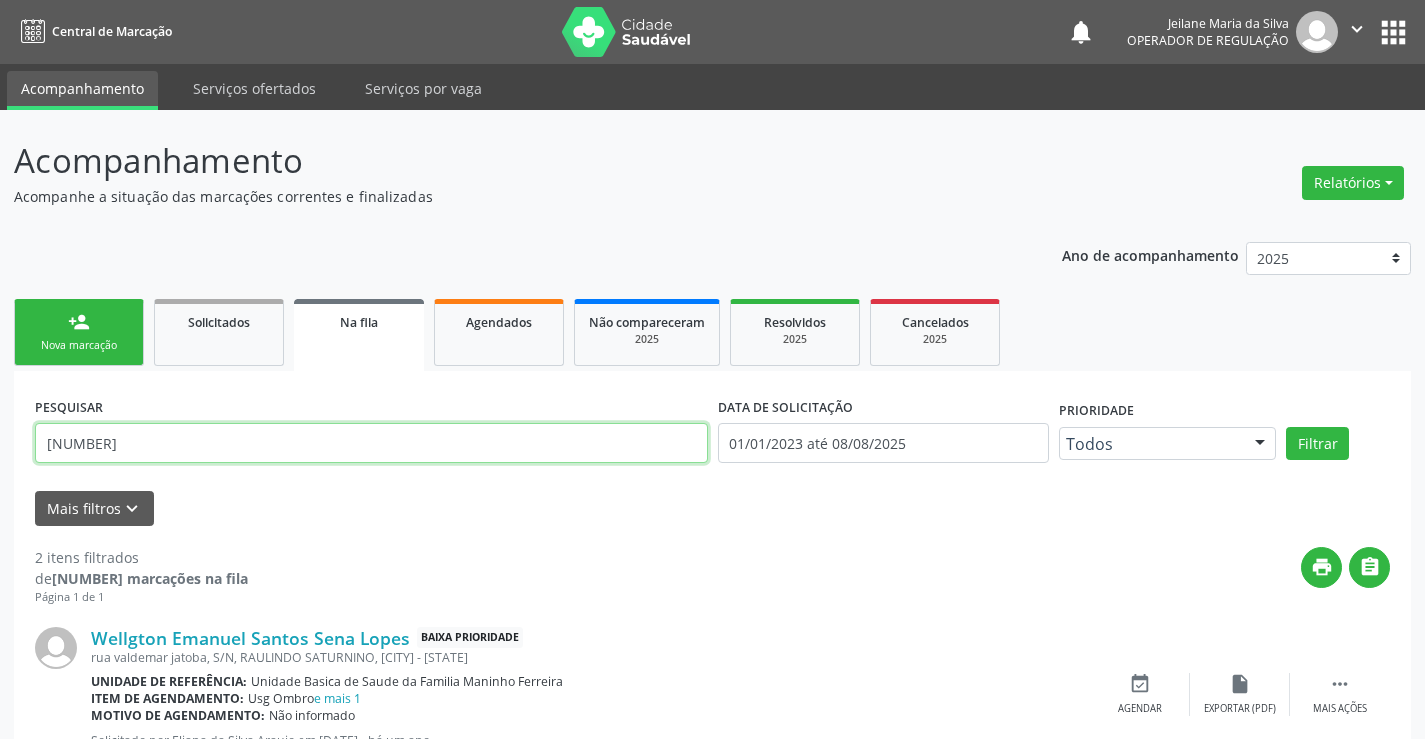 click on "700102998273916" at bounding box center (371, 443) 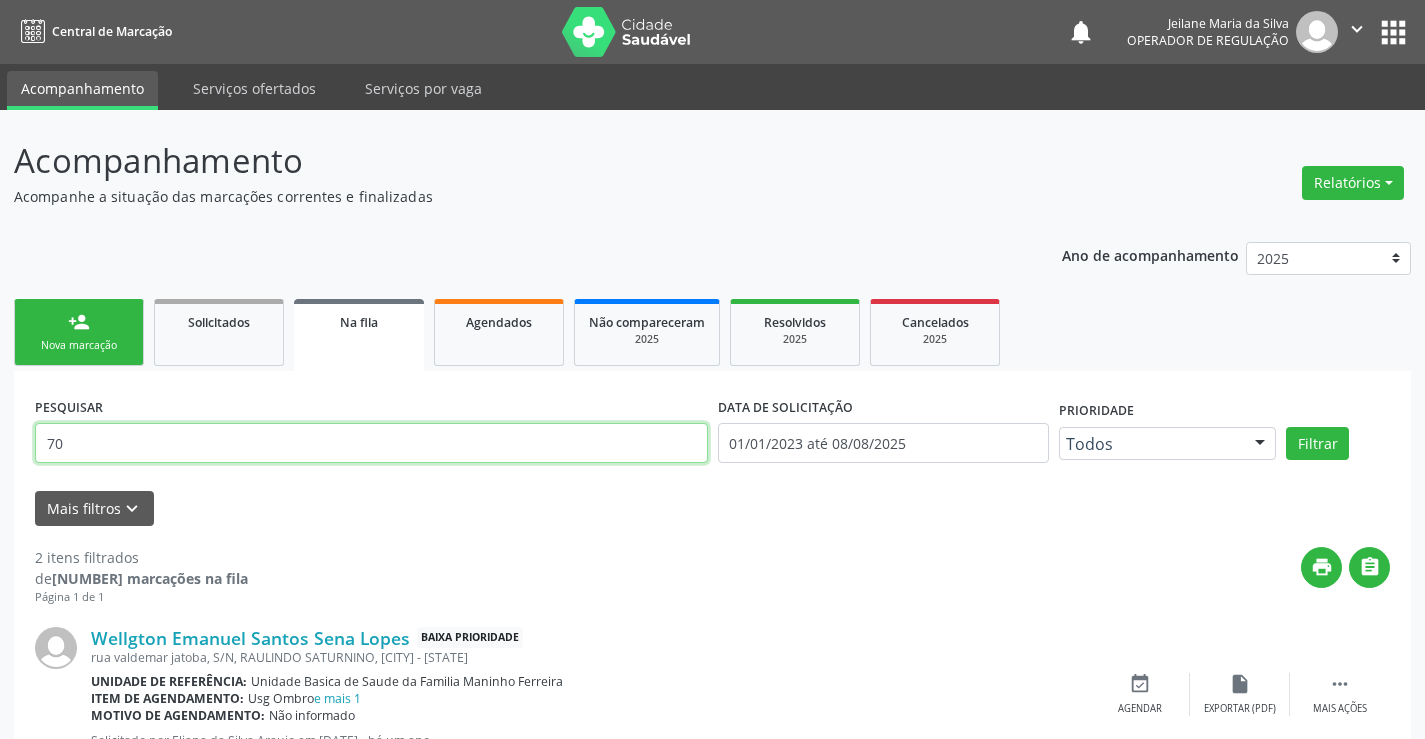 type on "7" 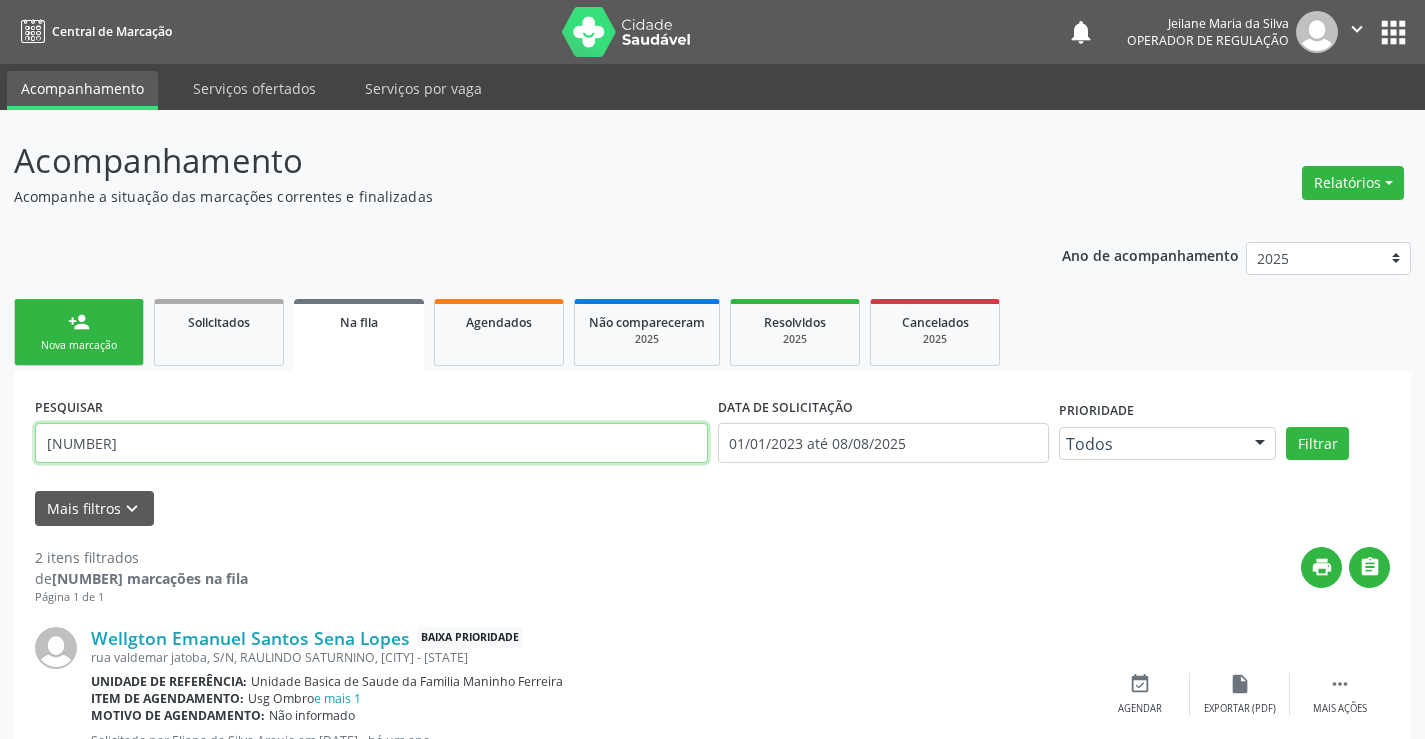 drag, startPoint x: 46, startPoint y: 445, endPoint x: 239, endPoint y: 447, distance: 193.01036 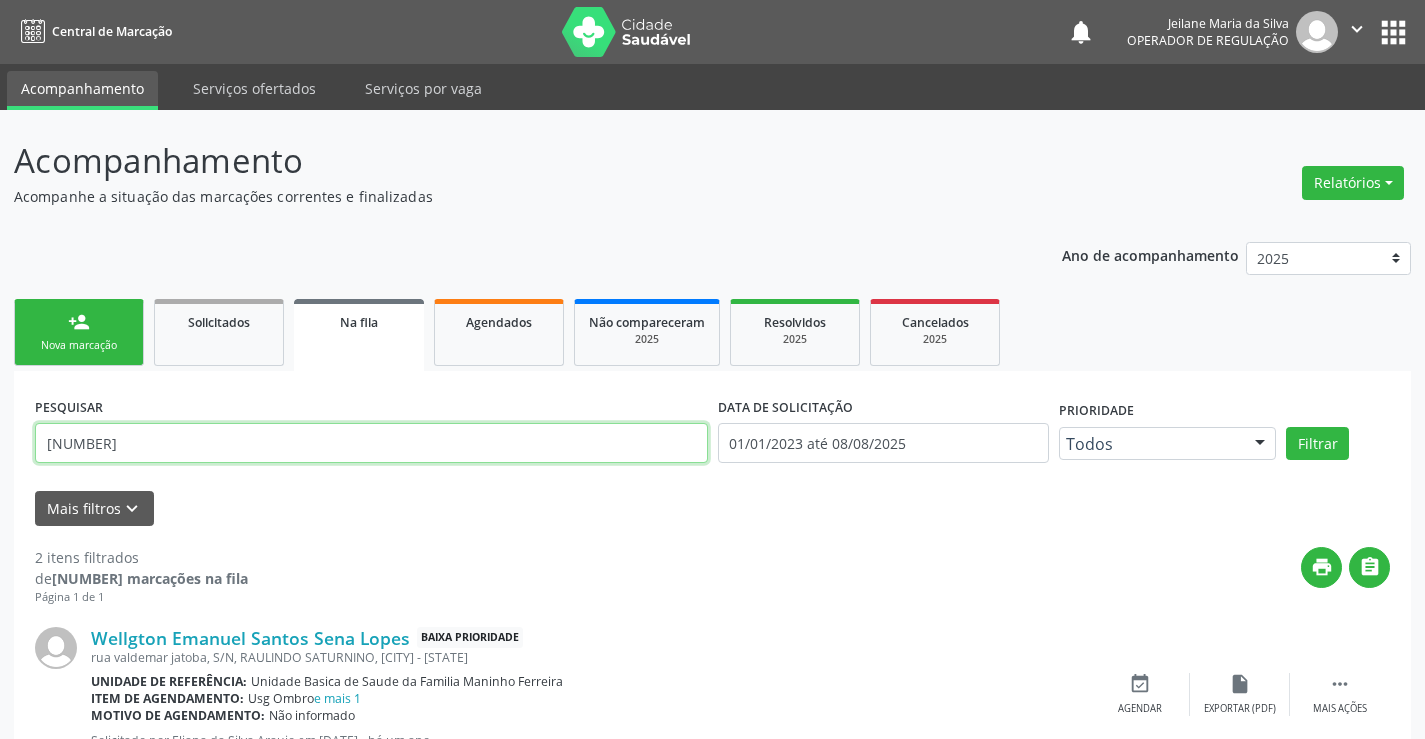 type on "[PHONE]" 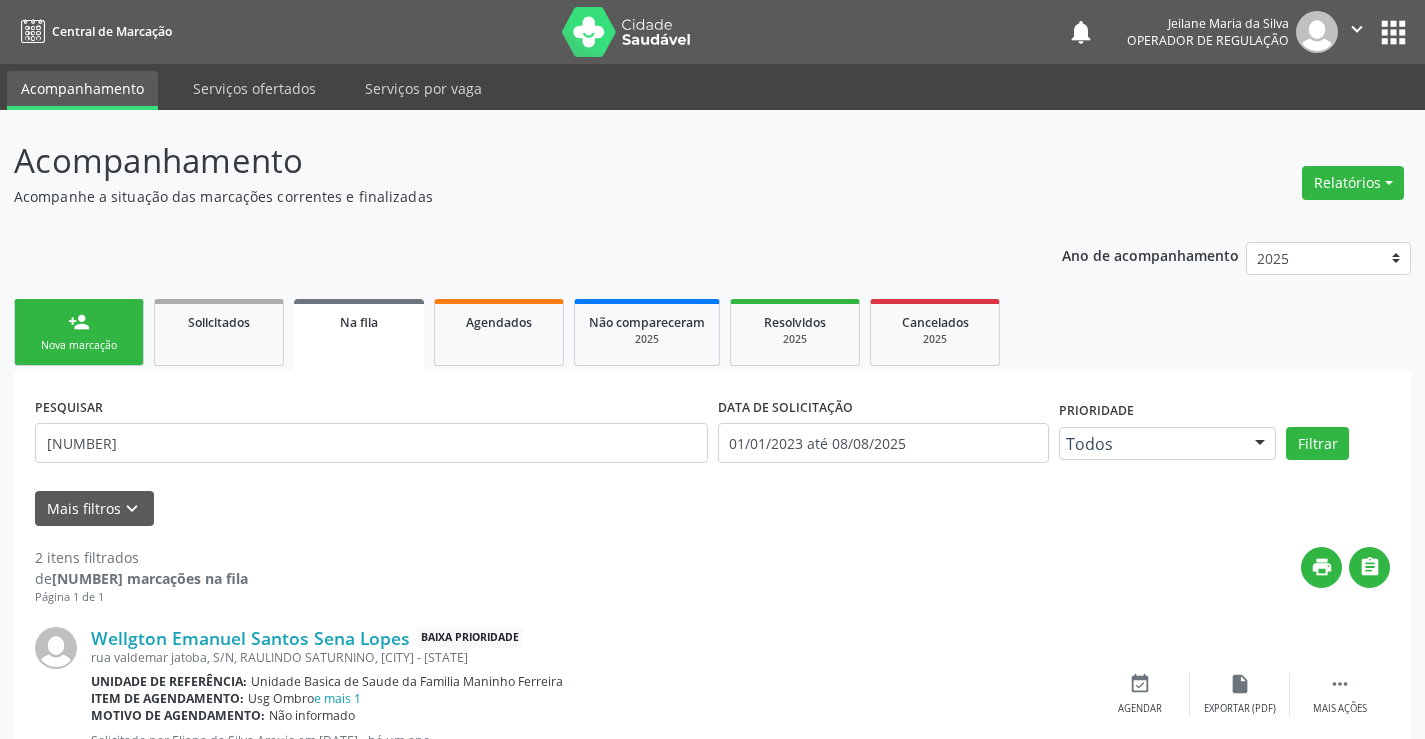click on "person_add" at bounding box center (79, 322) 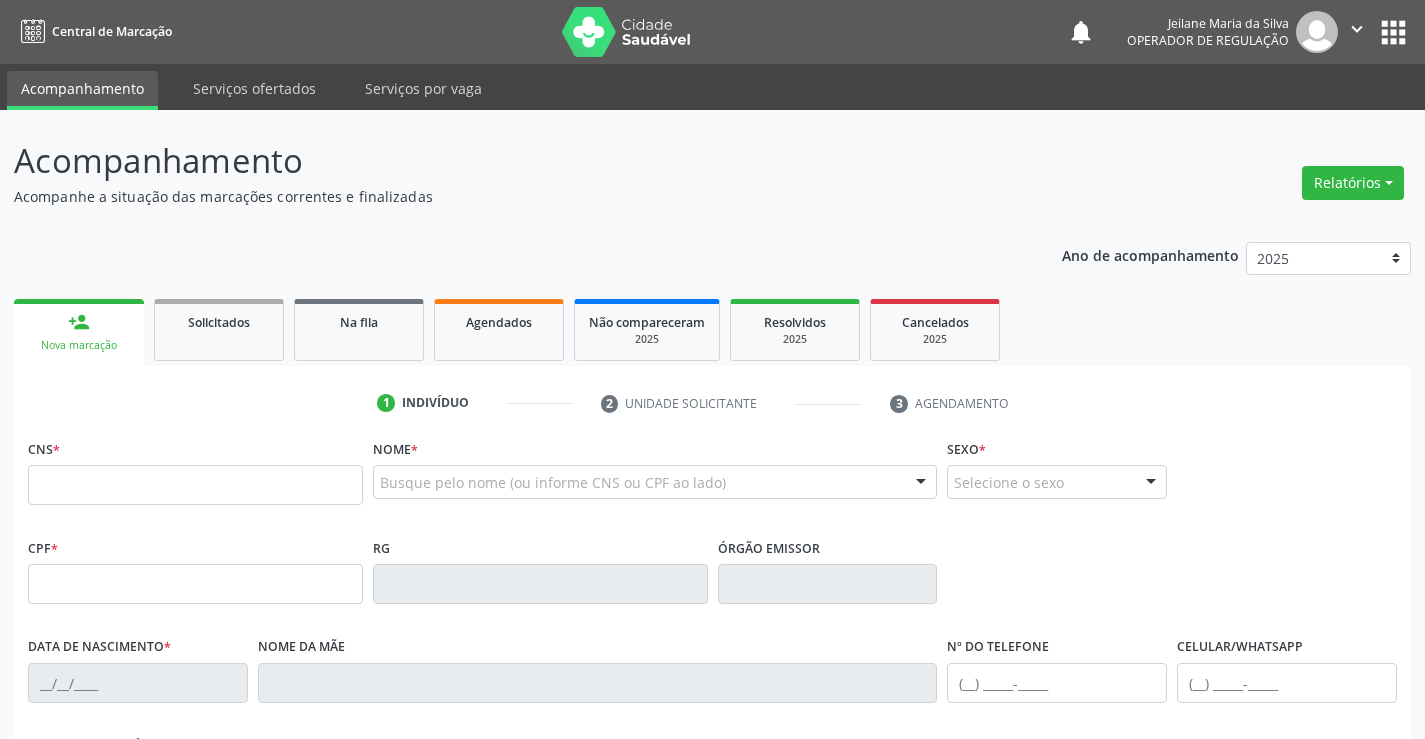 click on "person_add" at bounding box center [79, 322] 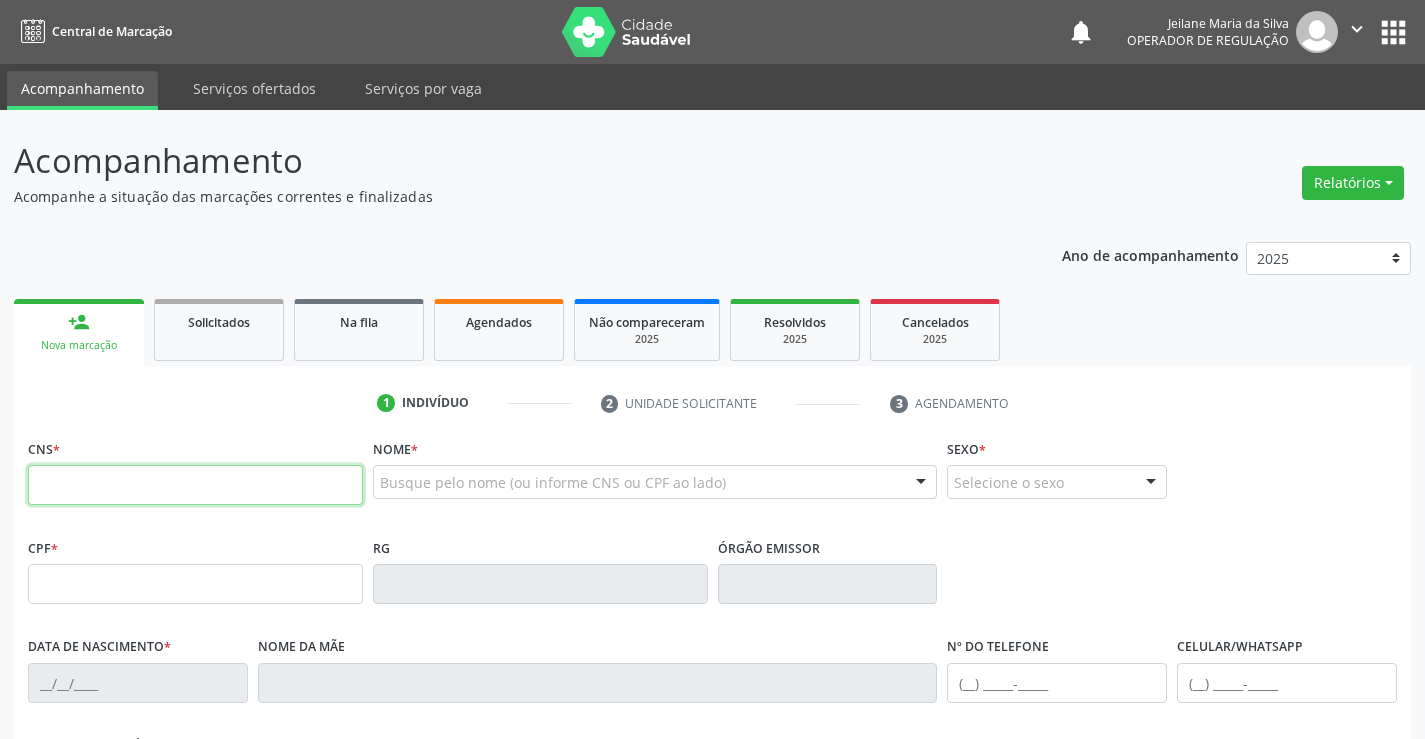 paste on "[PHONE]" 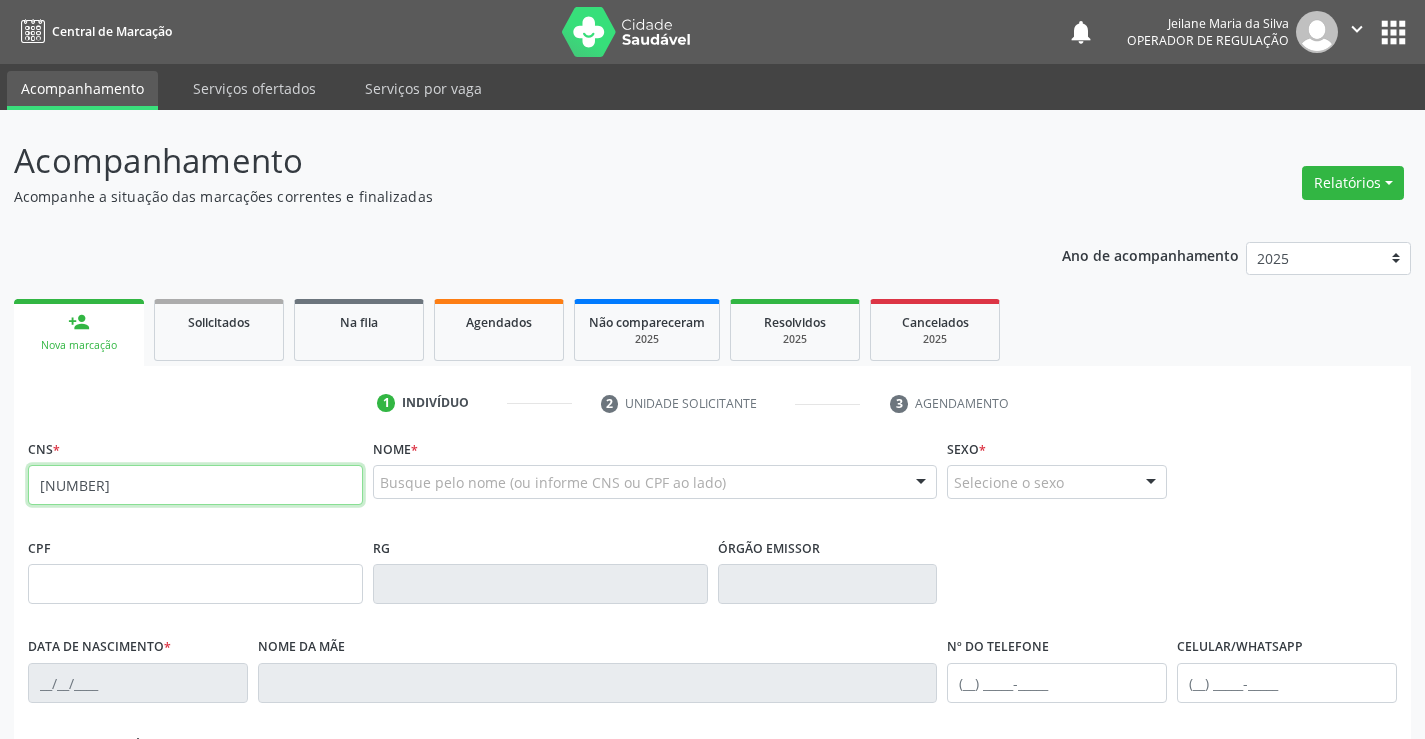 type on "[PHONE]" 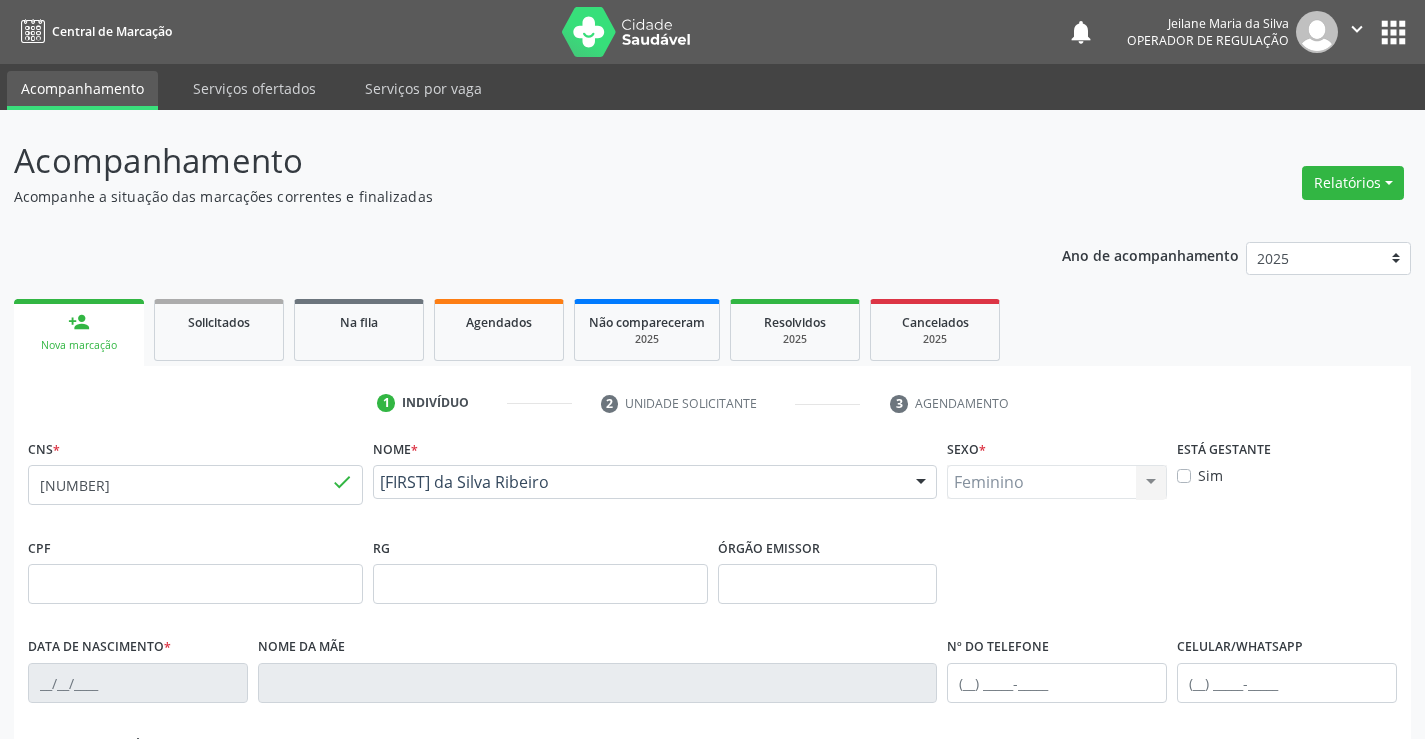 type on "[PHONE]" 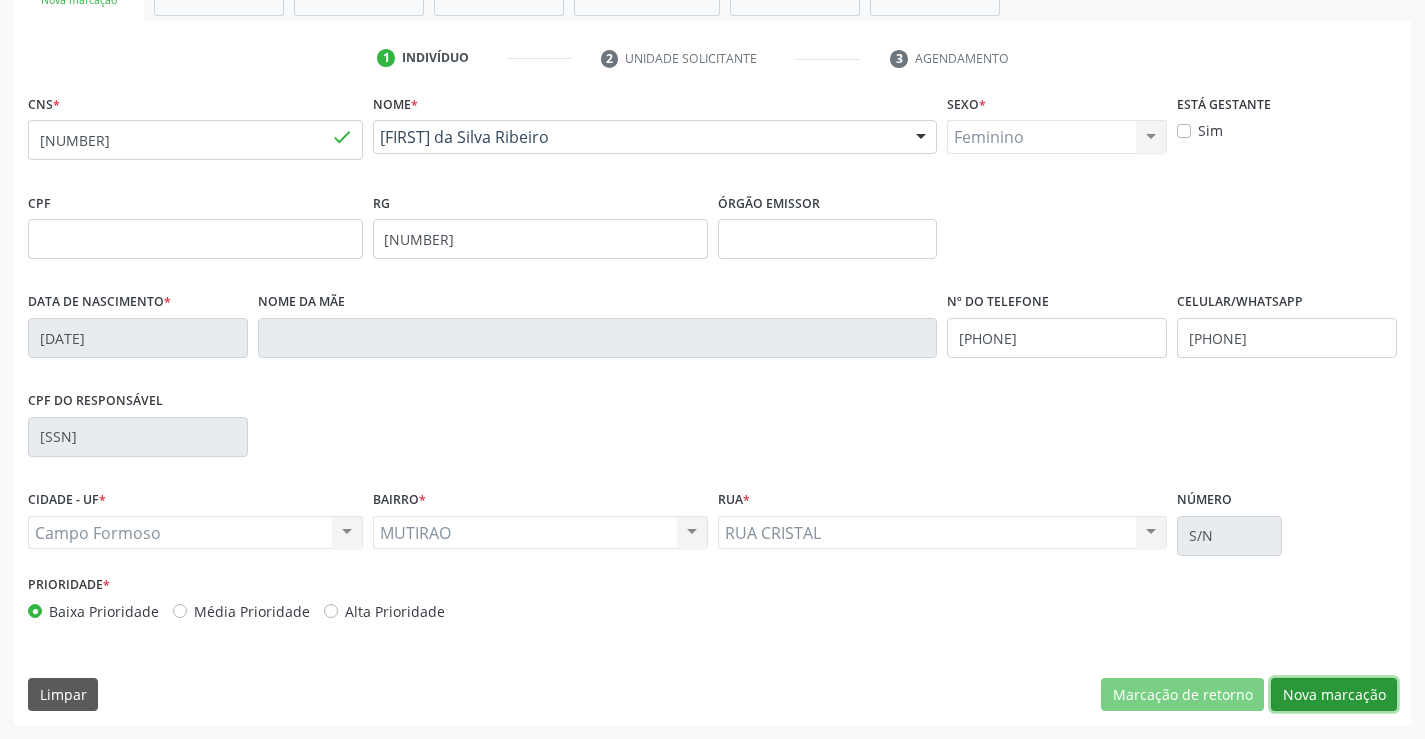 drag, startPoint x: 1303, startPoint y: 695, endPoint x: 1273, endPoint y: 675, distance: 36.05551 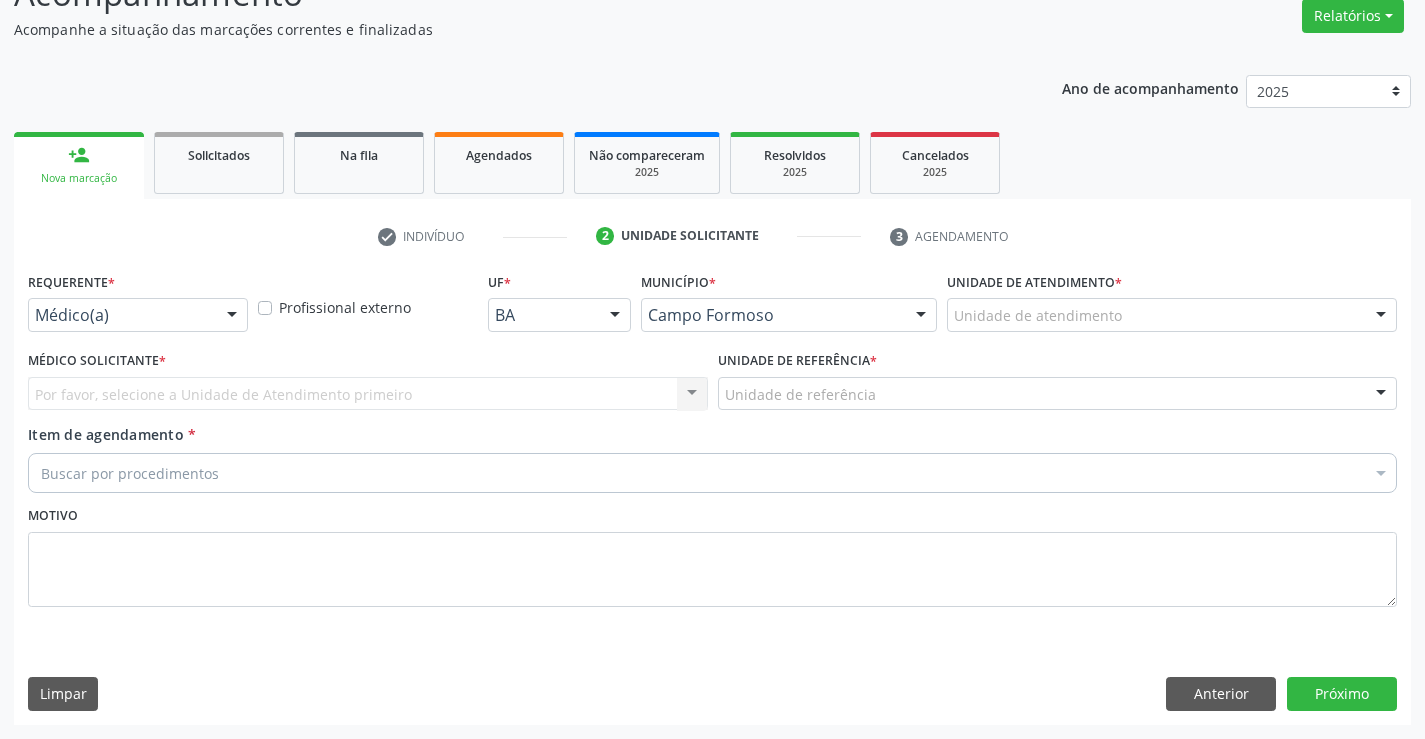 scroll, scrollTop: 167, scrollLeft: 0, axis: vertical 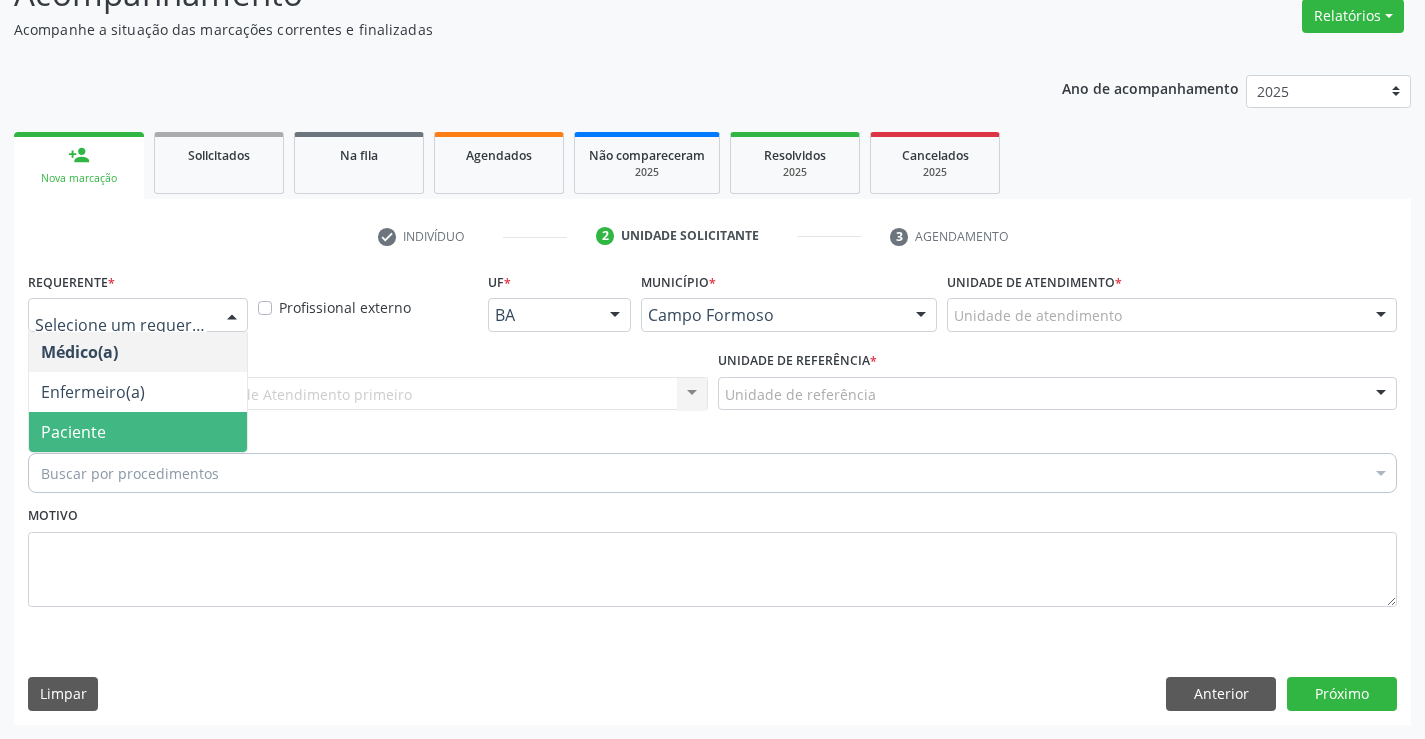 click on "Paciente" at bounding box center (73, 432) 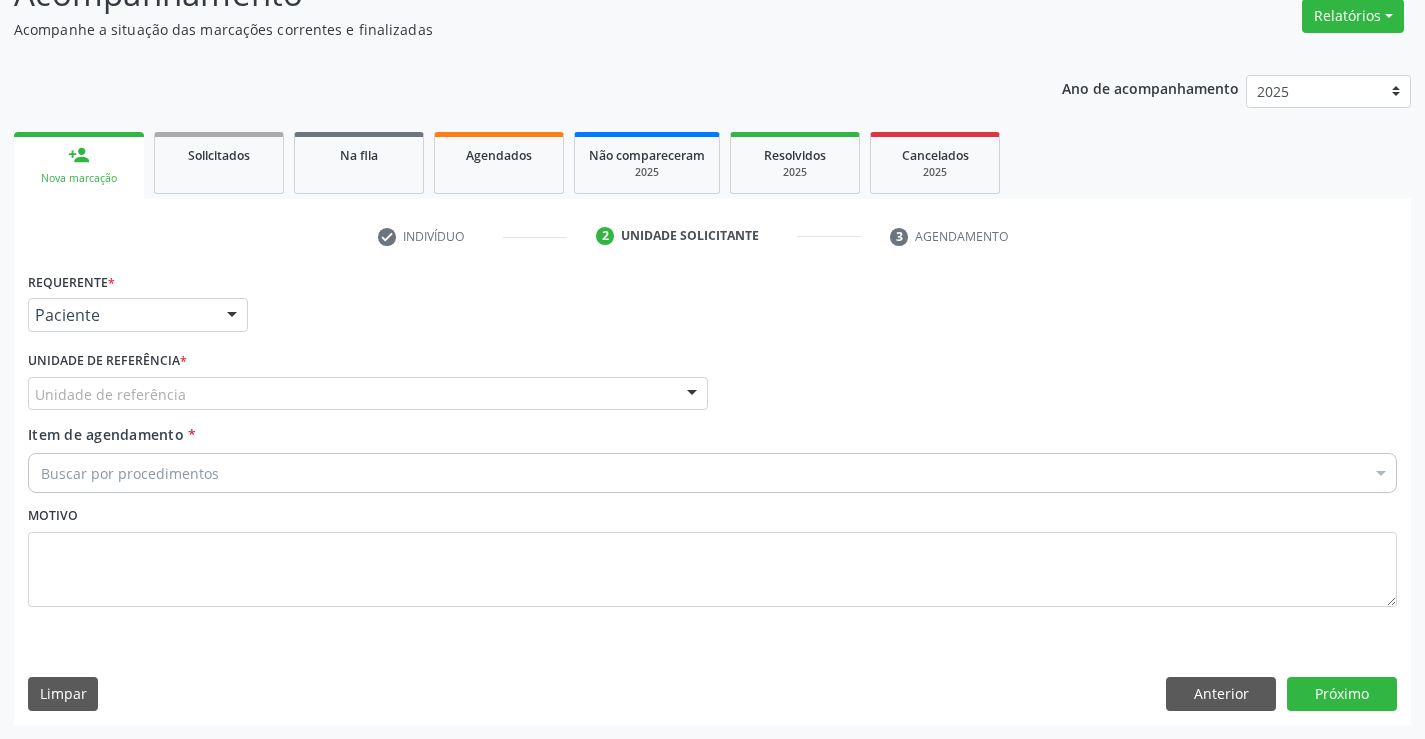 click on "Unidade de referência" at bounding box center [368, 394] 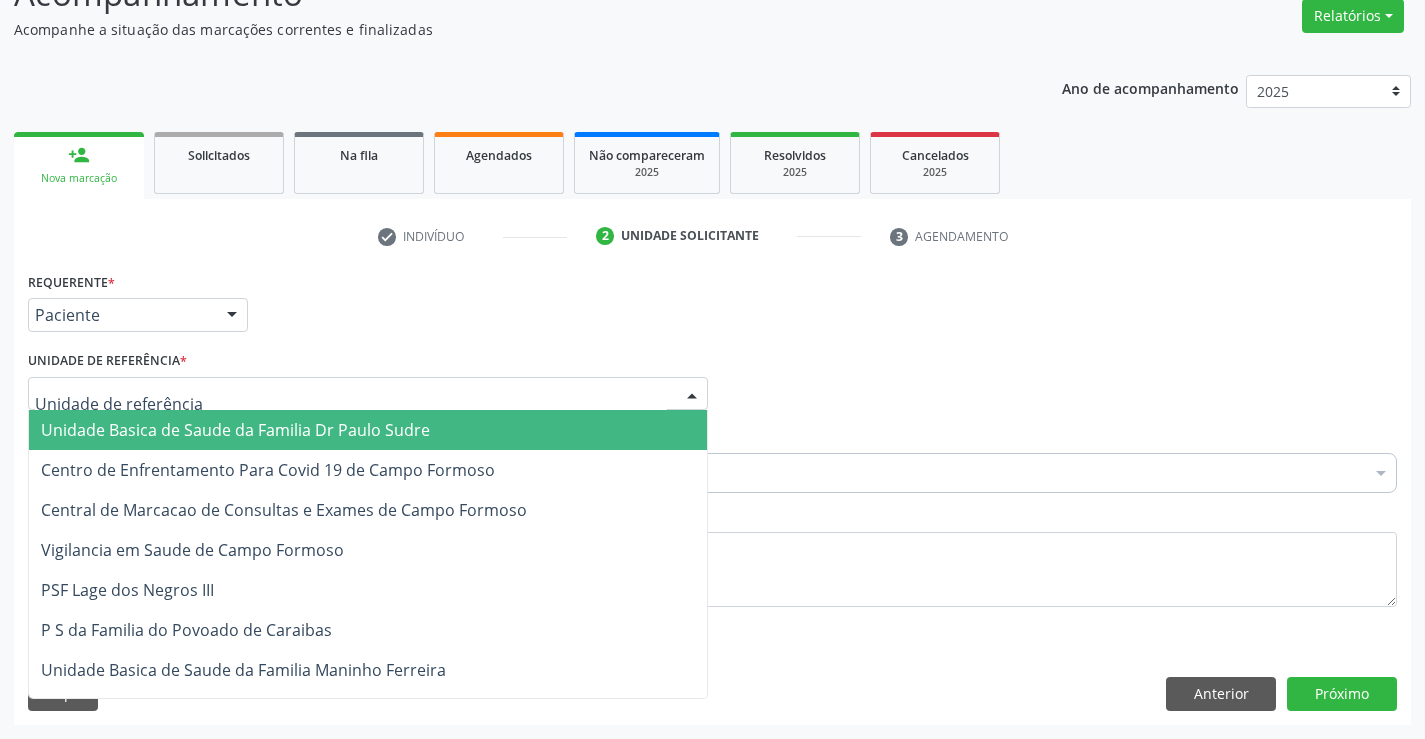 drag, startPoint x: 181, startPoint y: 417, endPoint x: 183, endPoint y: 475, distance: 58.034473 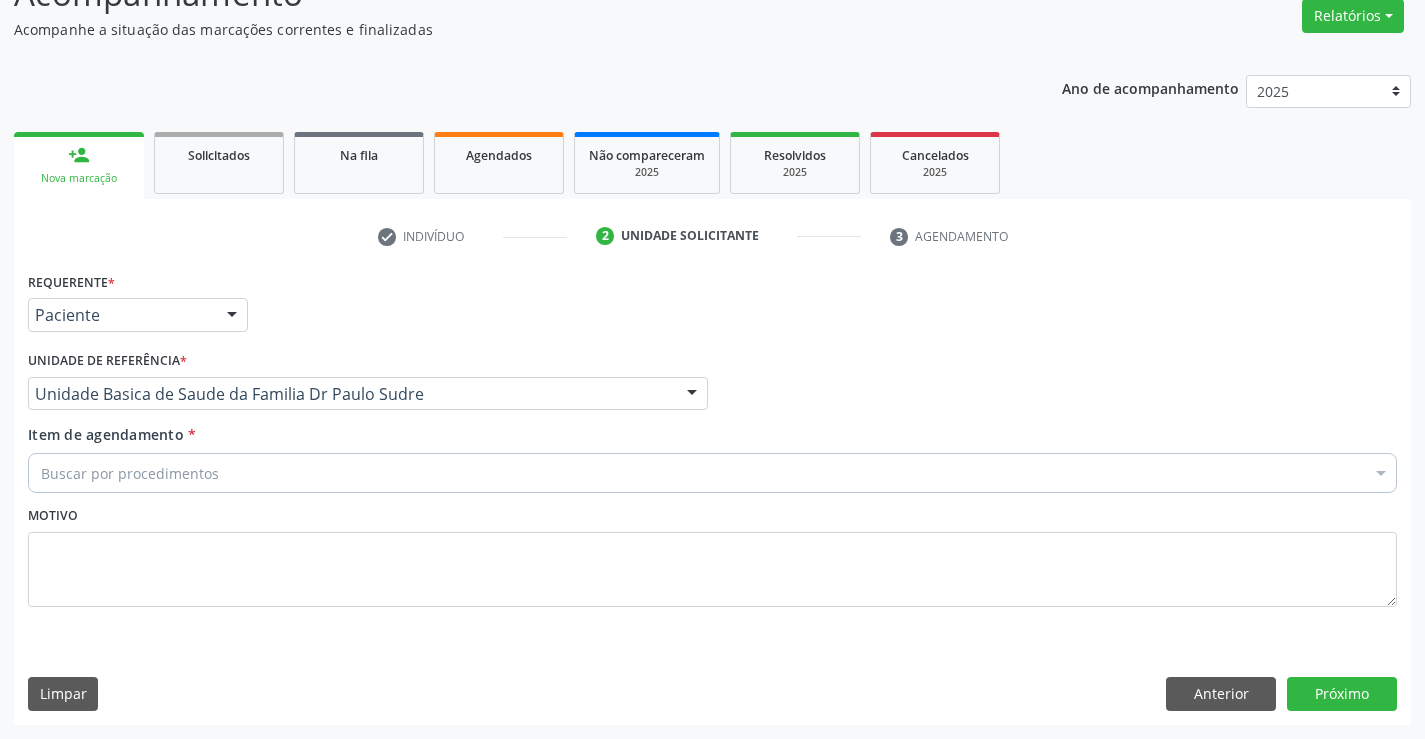 click on "Buscar por procedimentos" at bounding box center (712, 473) 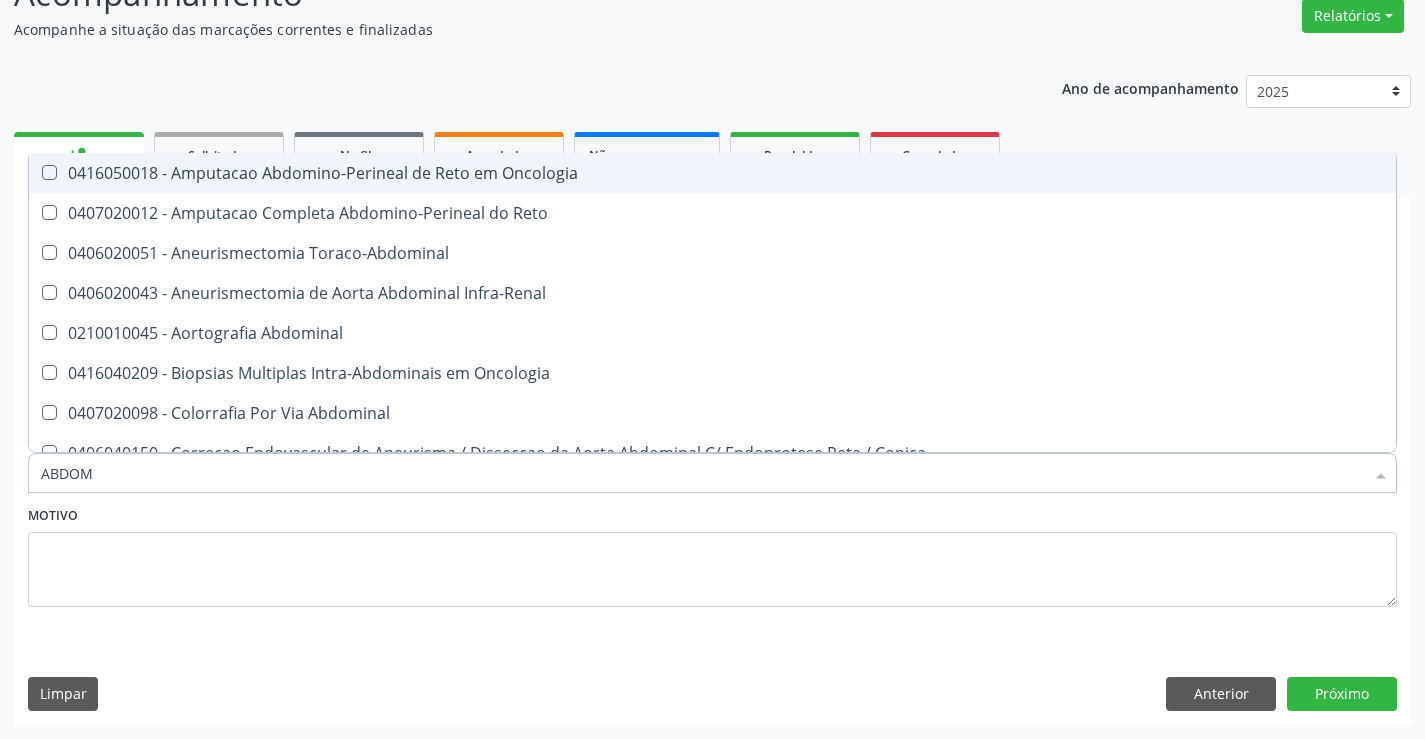 type on "ABDOME" 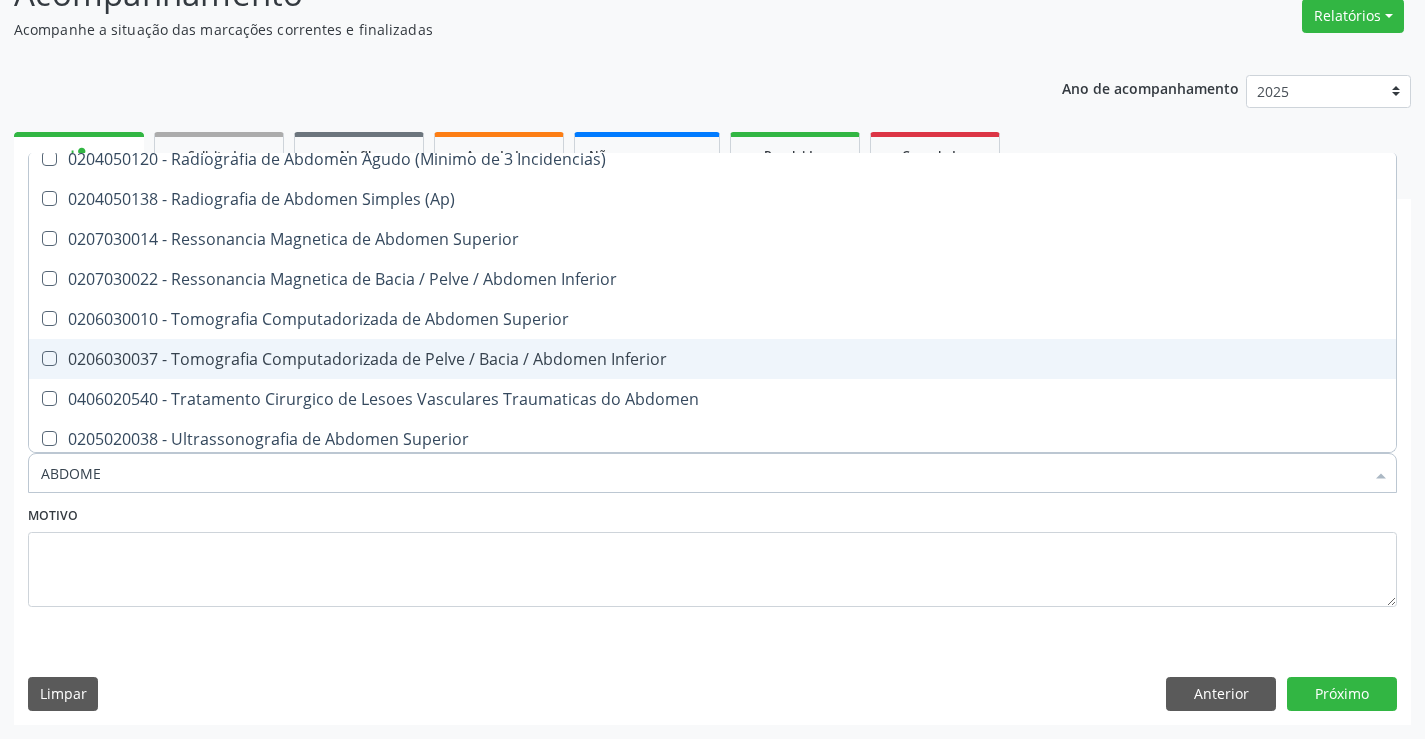 scroll, scrollTop: 101, scrollLeft: 0, axis: vertical 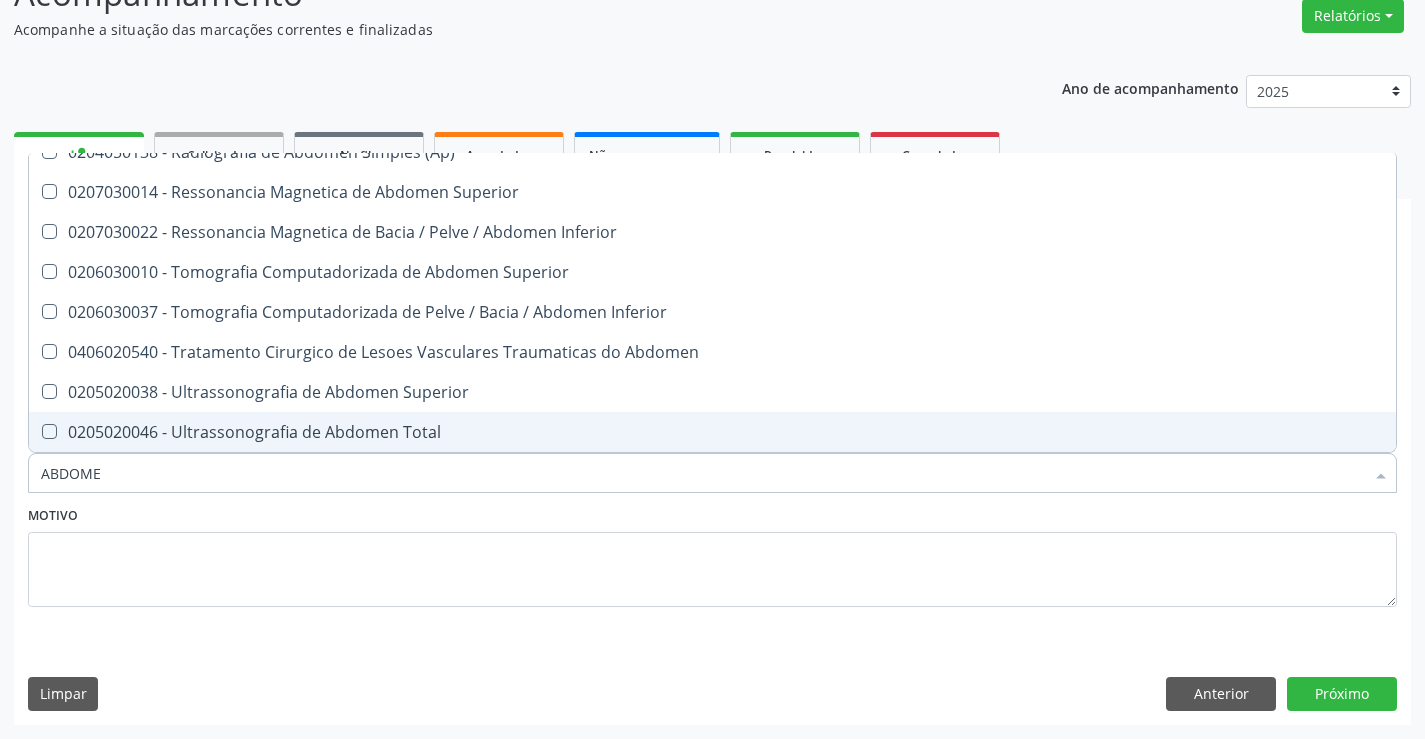 click on "0205020046 - Ultrassonografia de Abdomen Total" at bounding box center [712, 432] 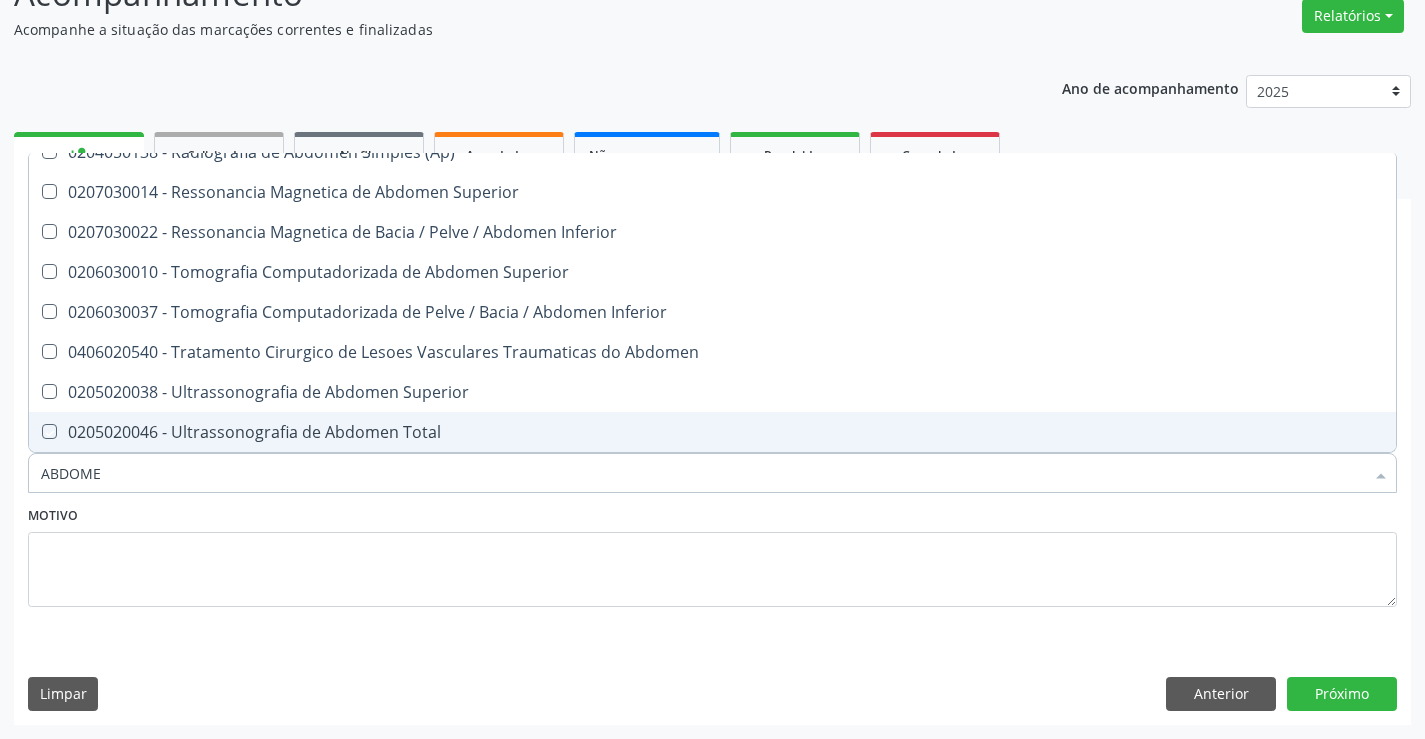 checkbox on "true" 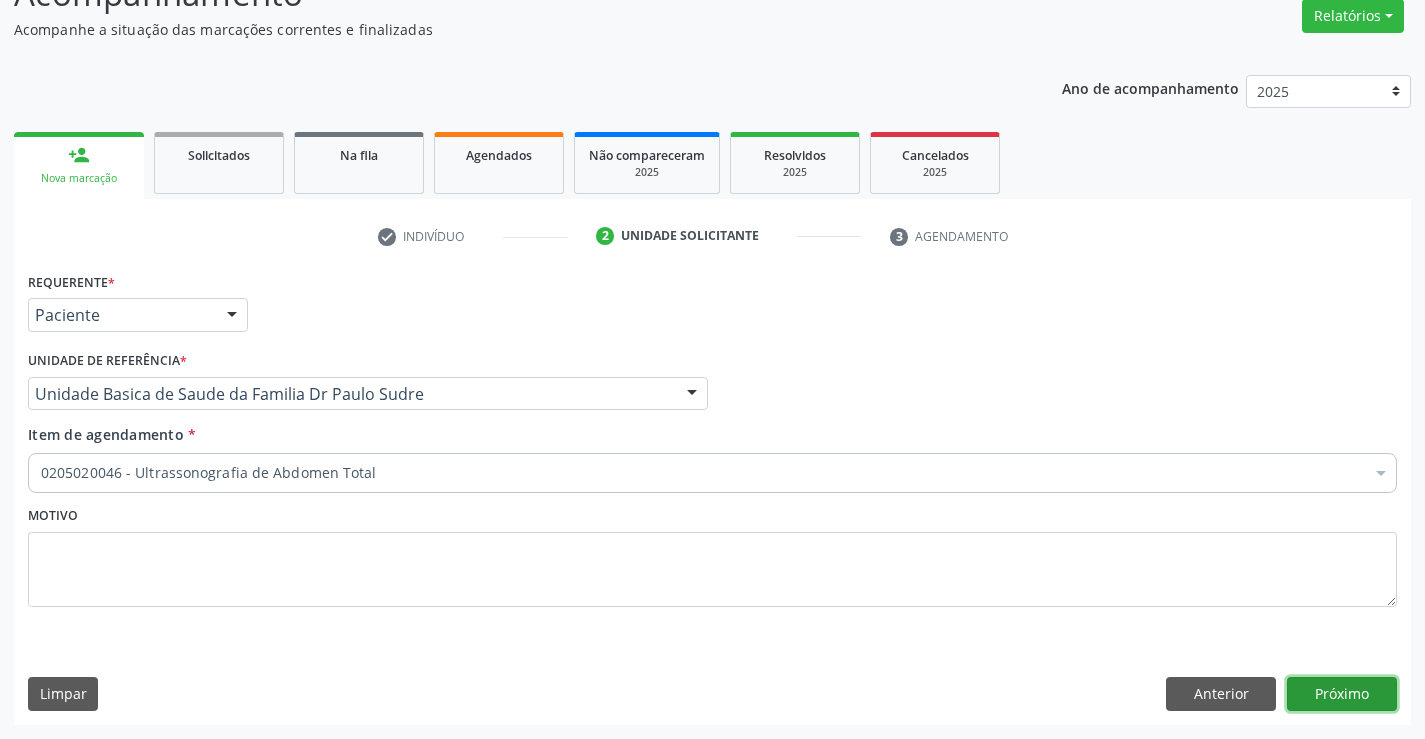 click on "Próximo" at bounding box center [1342, 694] 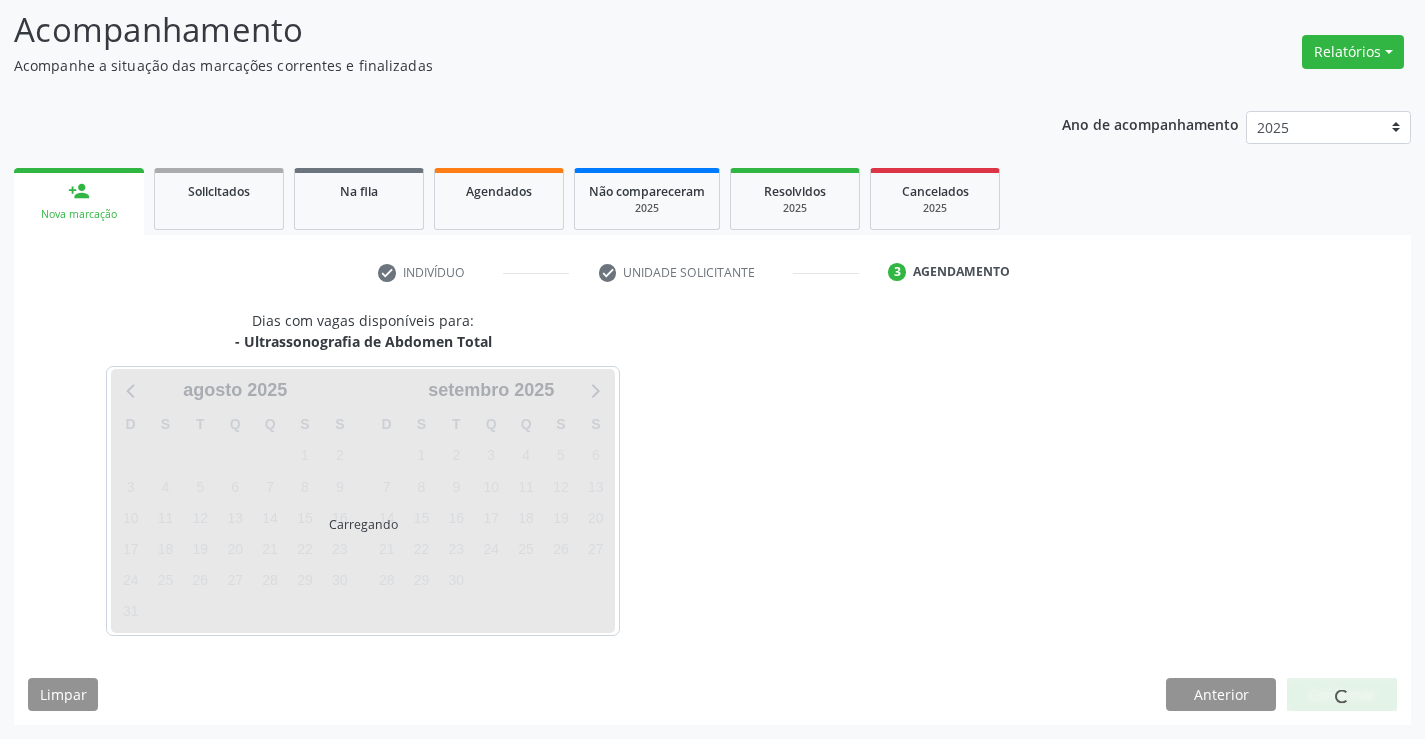 scroll, scrollTop: 131, scrollLeft: 0, axis: vertical 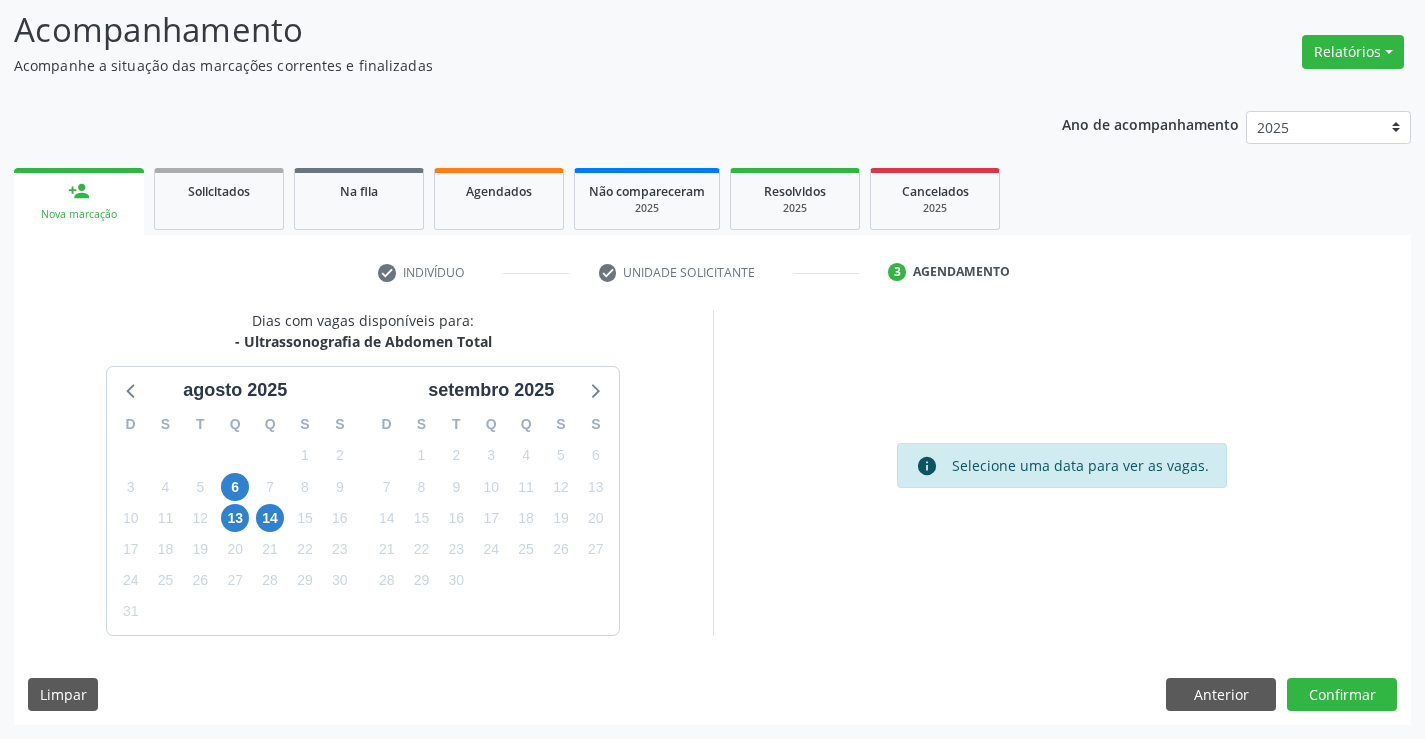 click on "14" at bounding box center [270, 518] 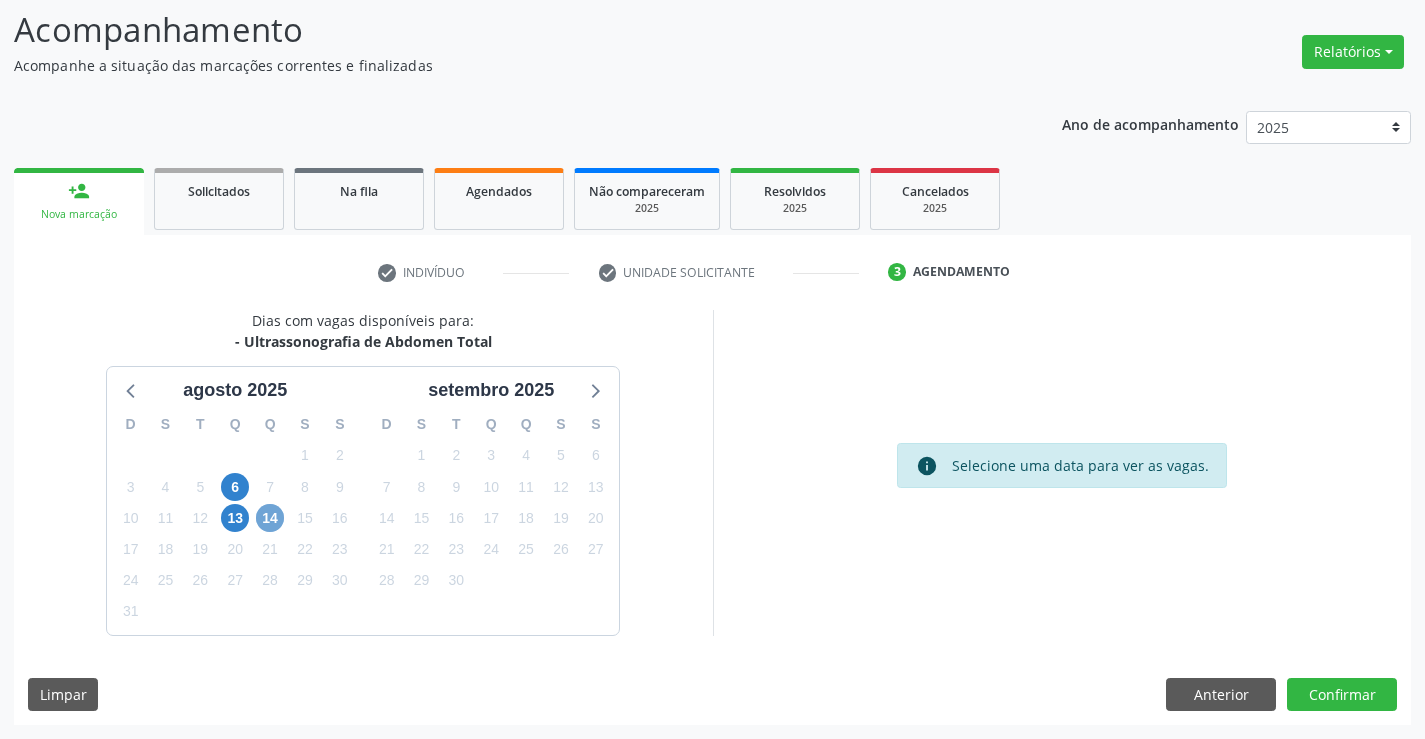 click on "14" at bounding box center (270, 518) 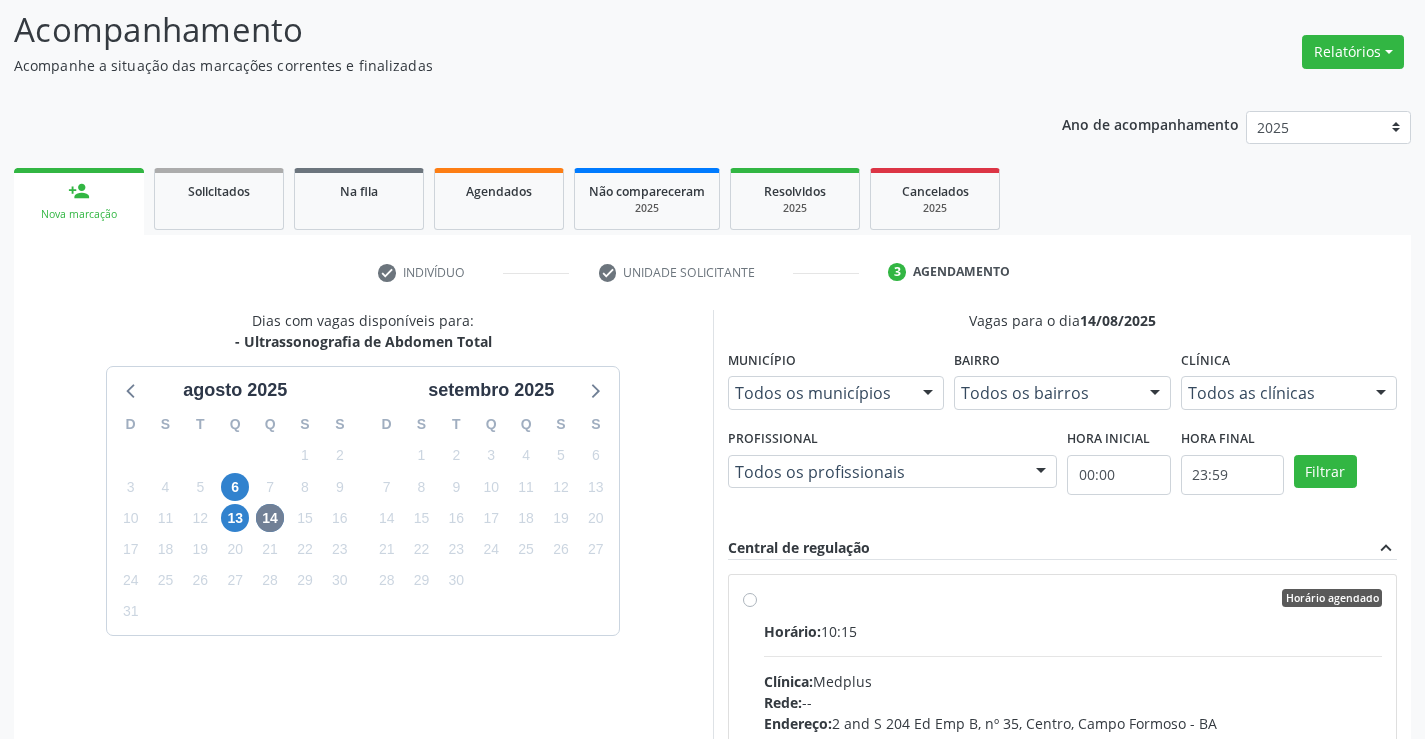 click on "Horário agendado
Horário:   10:15
Clínica:  Medplus
Rede:
--
Endereço:   [NUMBER] [STREET], nº [NUMBER], [DISTRICT], [CITY] - [STATE]
Telefone:   --
Profissional:
[FIRST] [LAST] [LAST]
Informações adicionais sobre o atendimento
Idade de atendimento:
de 0 a 120 anos
Gênero(s) atendido(s):
Masculino e Feminino
Informações adicionais:
--" at bounding box center [1073, 742] 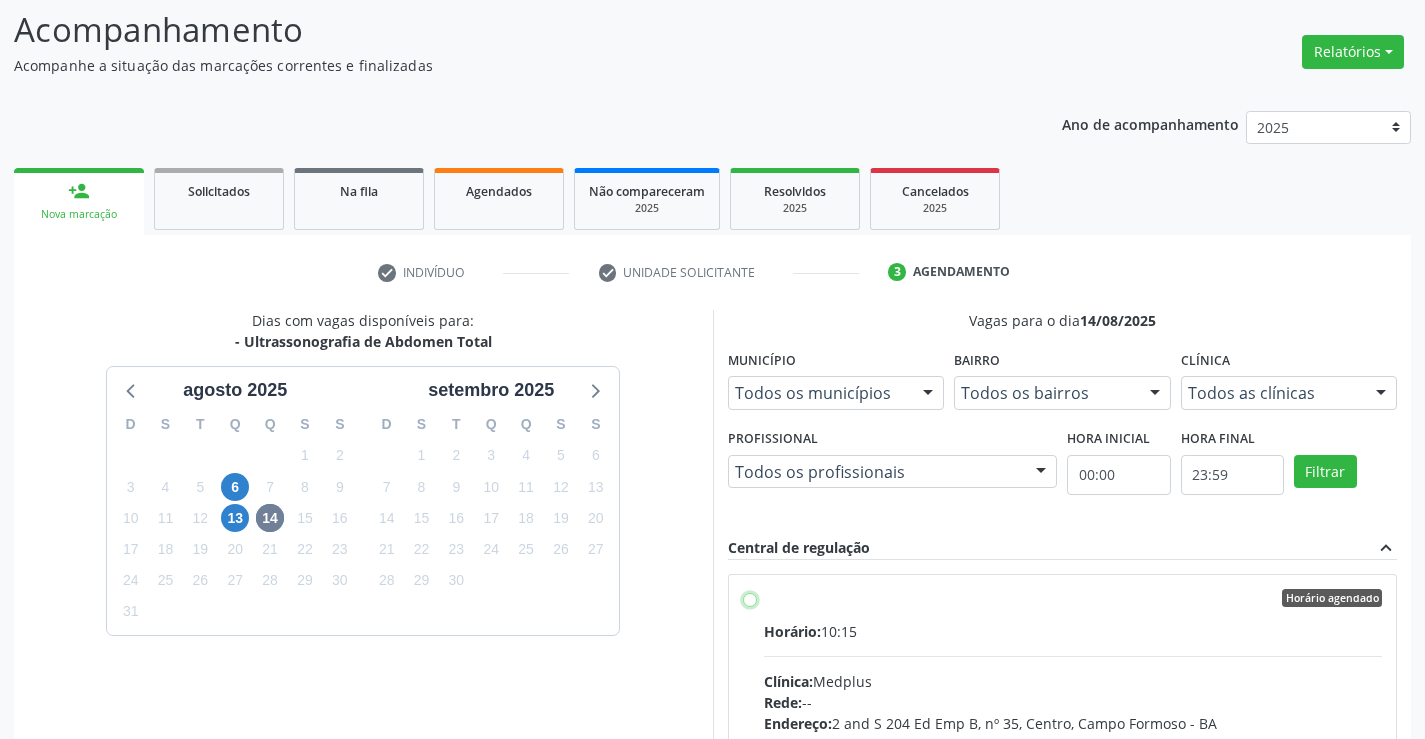 click on "Horário agendado
Horário:   10:15
Clínica:  Medplus
Rede:
--
Endereço:   [NUMBER] [STREET], nº [NUMBER], [DISTRICT], [CITY] - [STATE]
Telefone:   --
Profissional:
[FIRST] [LAST] [LAST]
Informações adicionais sobre o atendimento
Idade de atendimento:
de 0 a 120 anos
Gênero(s) atendido(s):
Masculino e Feminino
Informações adicionais:
--" at bounding box center (750, 598) 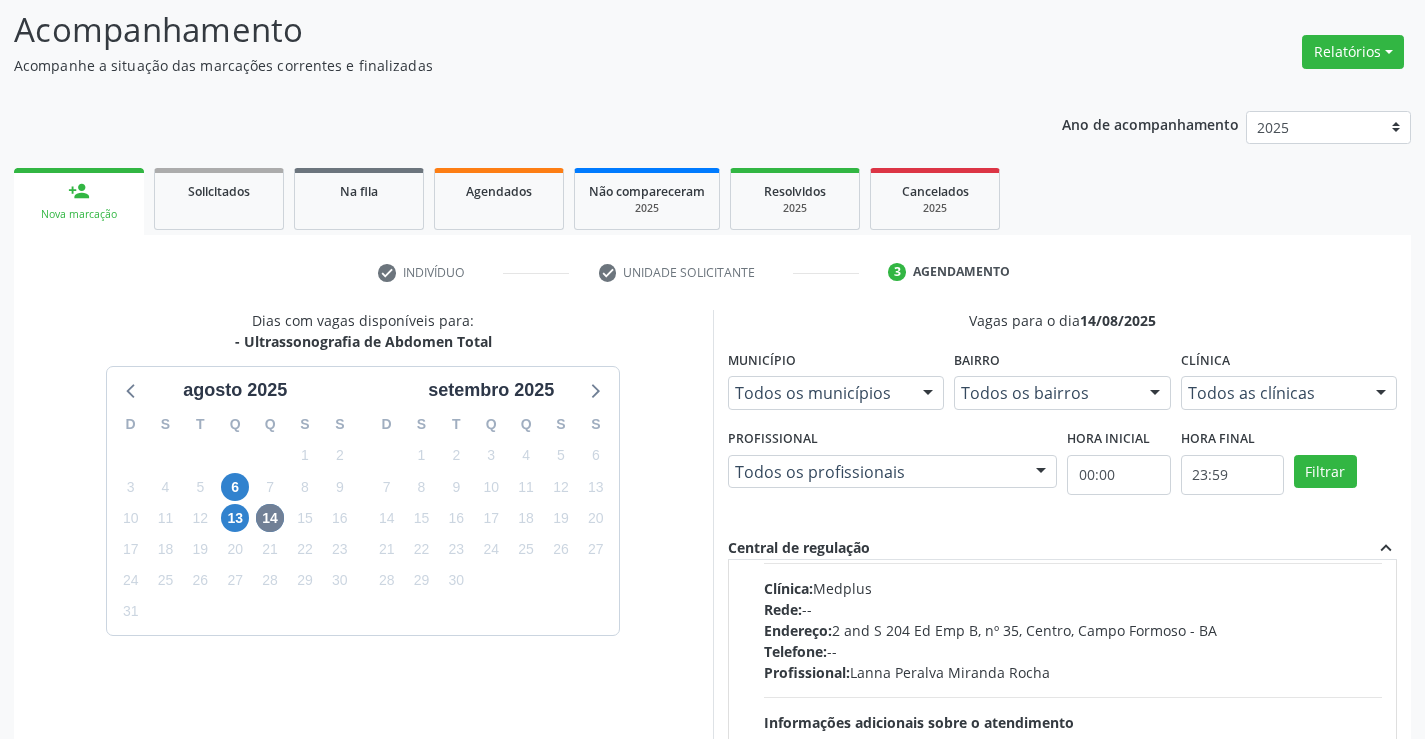 scroll, scrollTop: 1100, scrollLeft: 0, axis: vertical 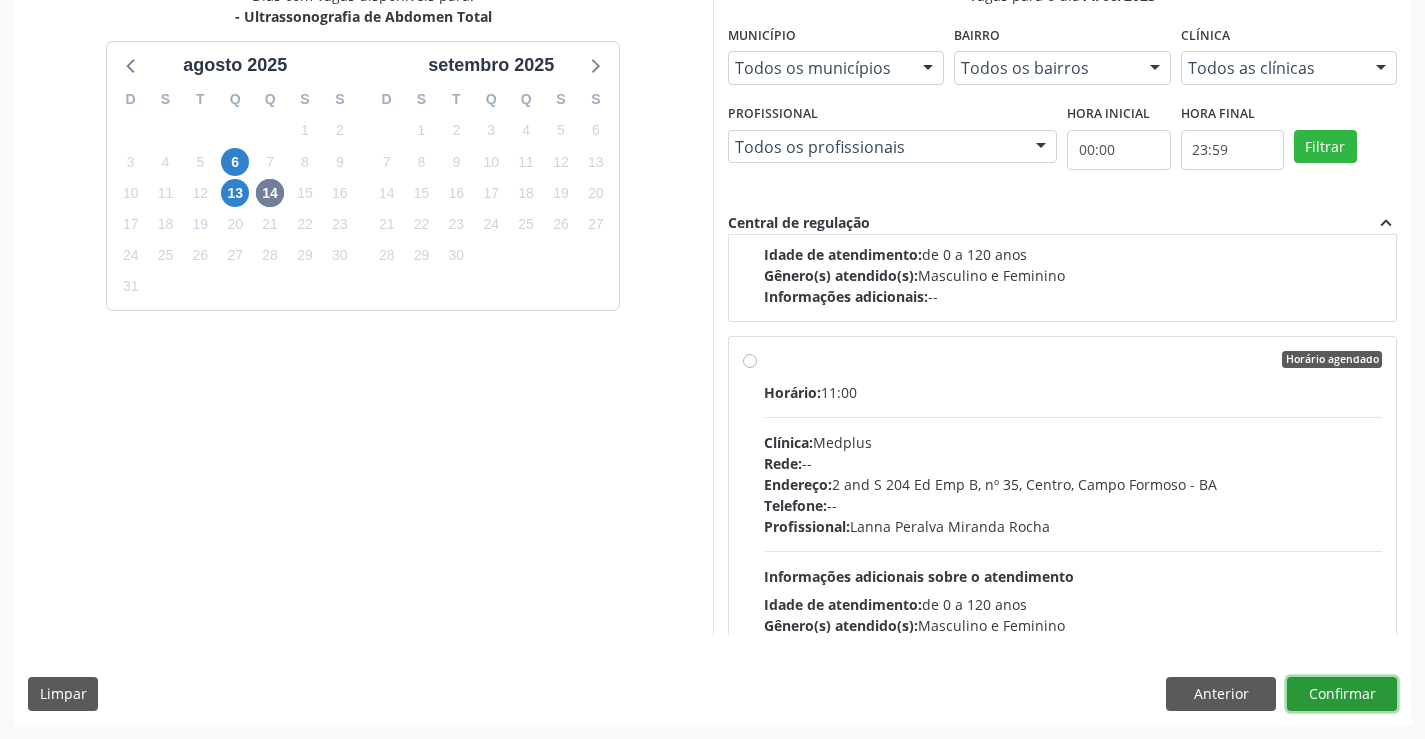 drag, startPoint x: 1336, startPoint y: 687, endPoint x: 1331, endPoint y: 671, distance: 16.763054 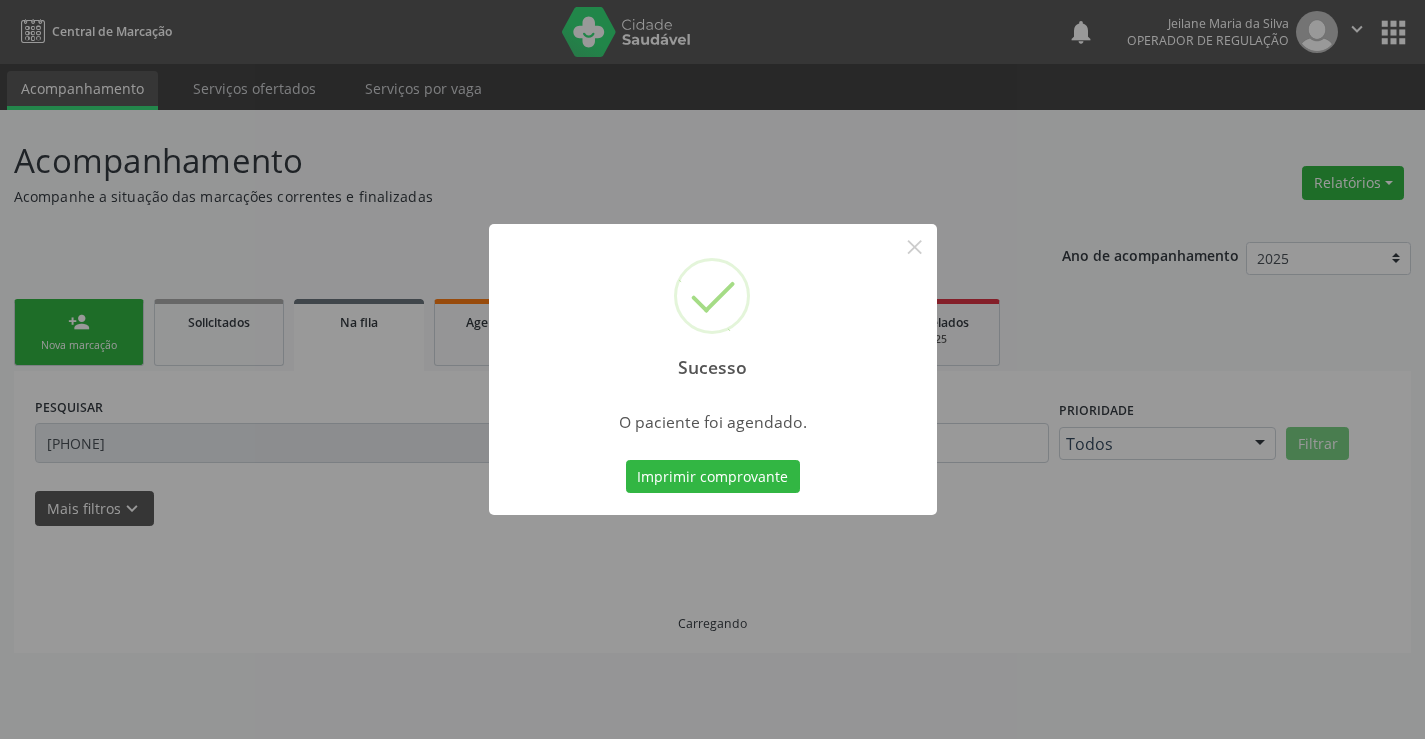 scroll, scrollTop: 0, scrollLeft: 0, axis: both 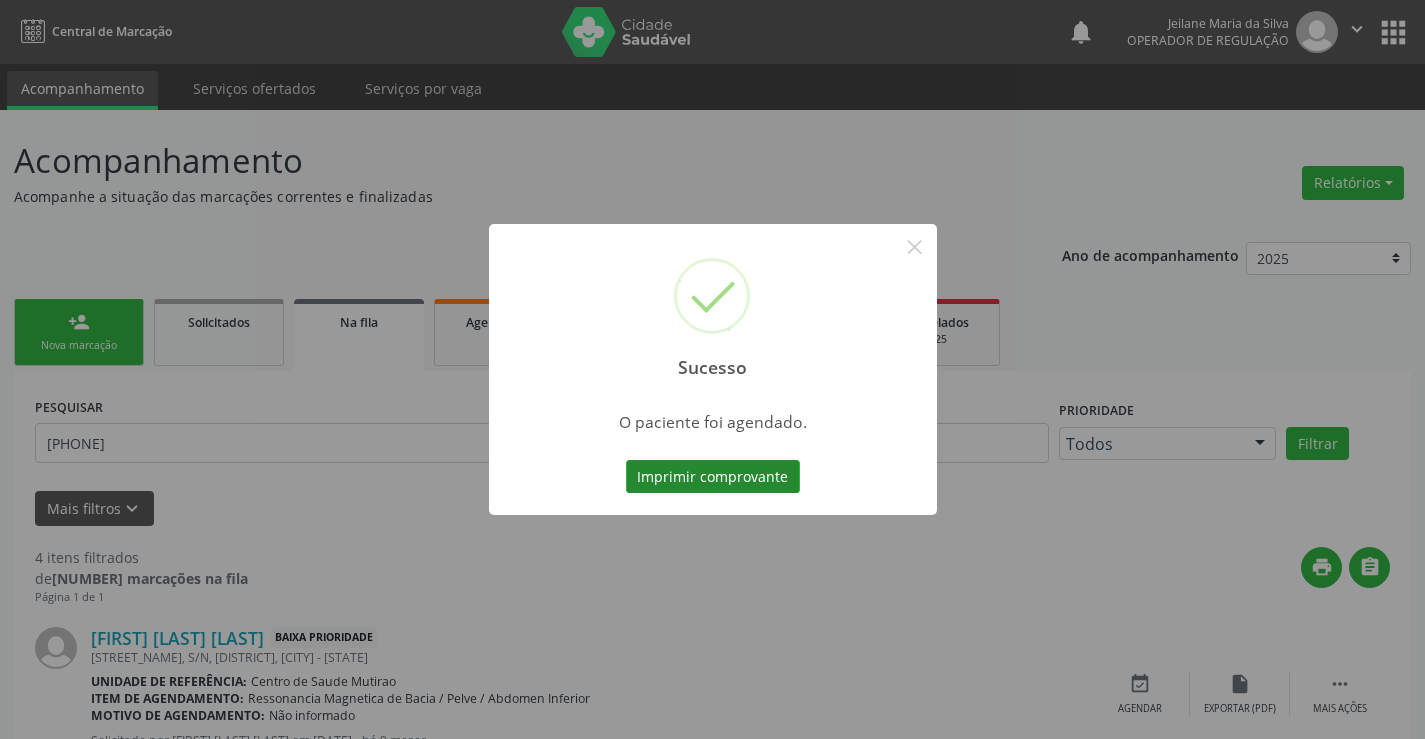 click on "Imprimir comprovante" at bounding box center (713, 477) 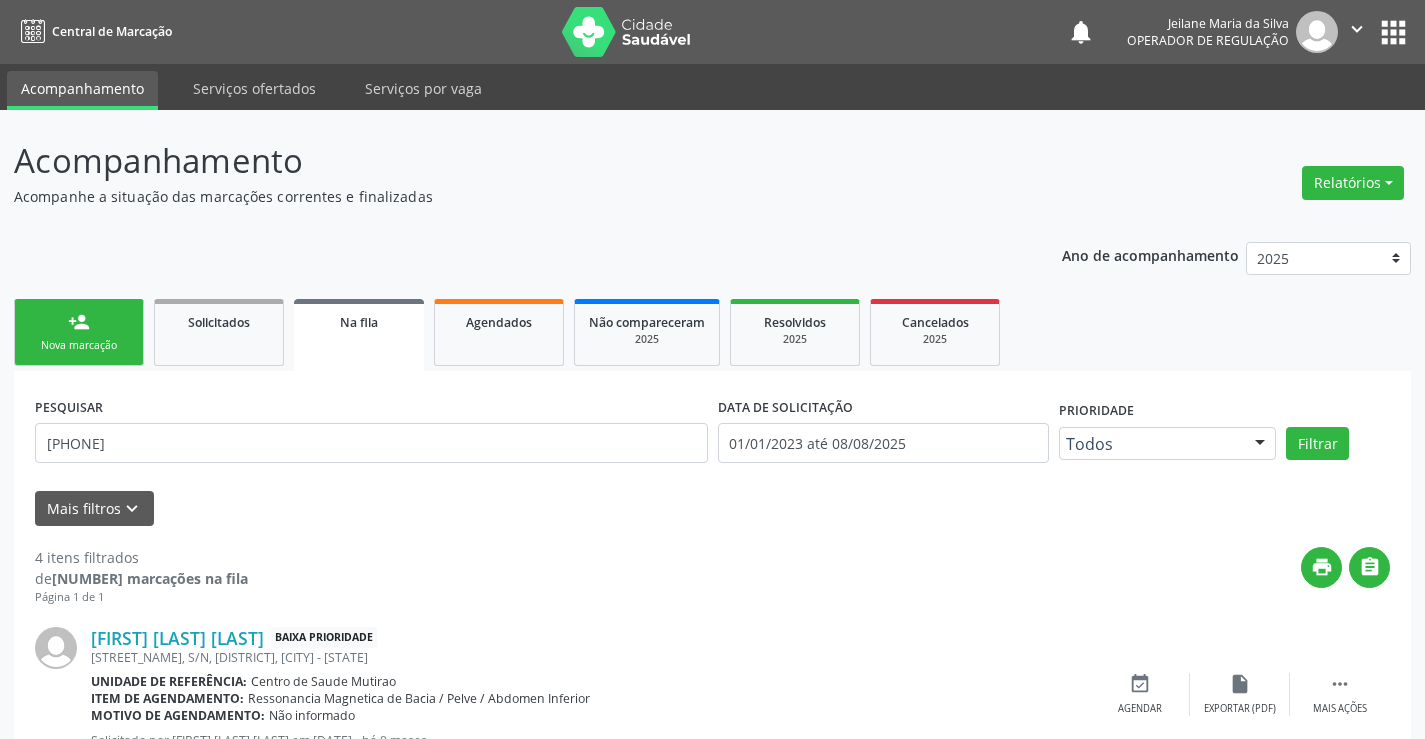 click on "Sucesso × O paciente foi agendado. Imprimir comprovante Cancel" at bounding box center (712, 369) 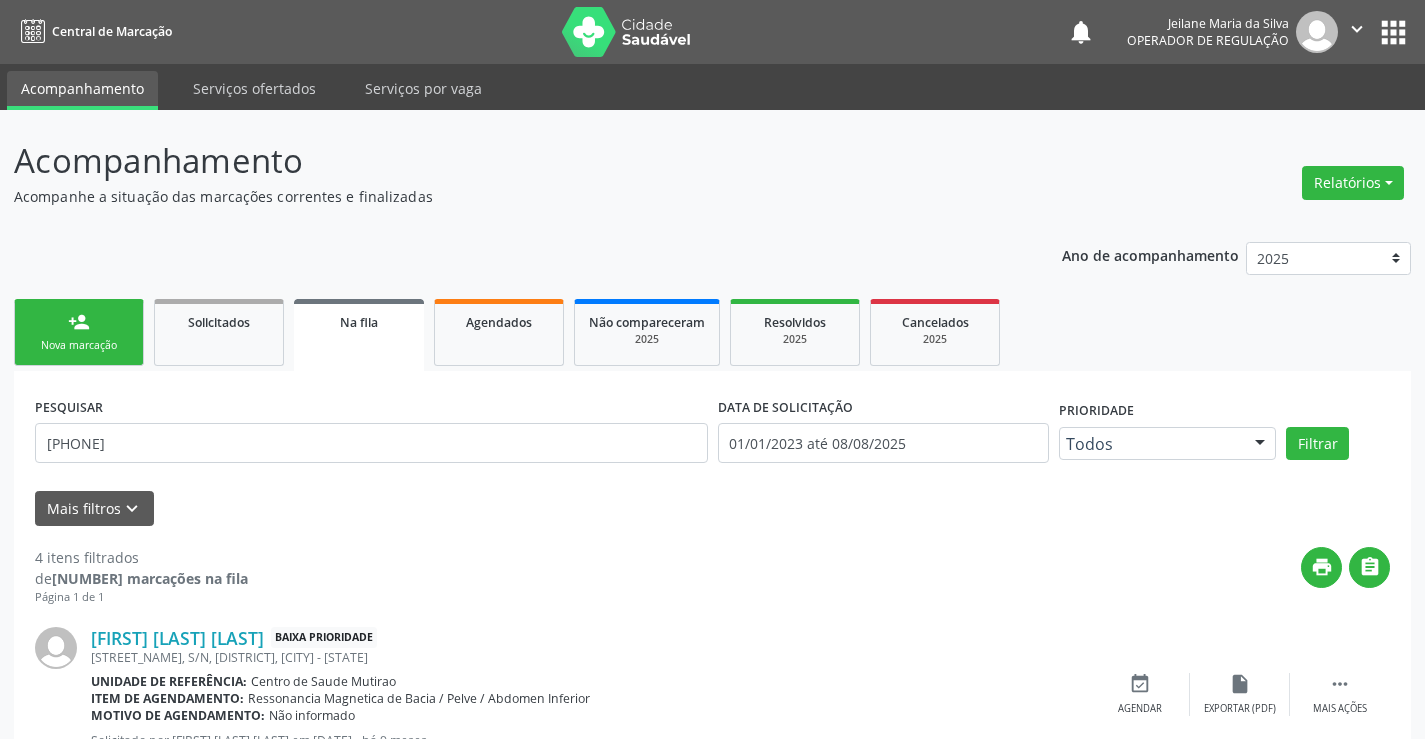 click on "Nova marcação" at bounding box center (79, 345) 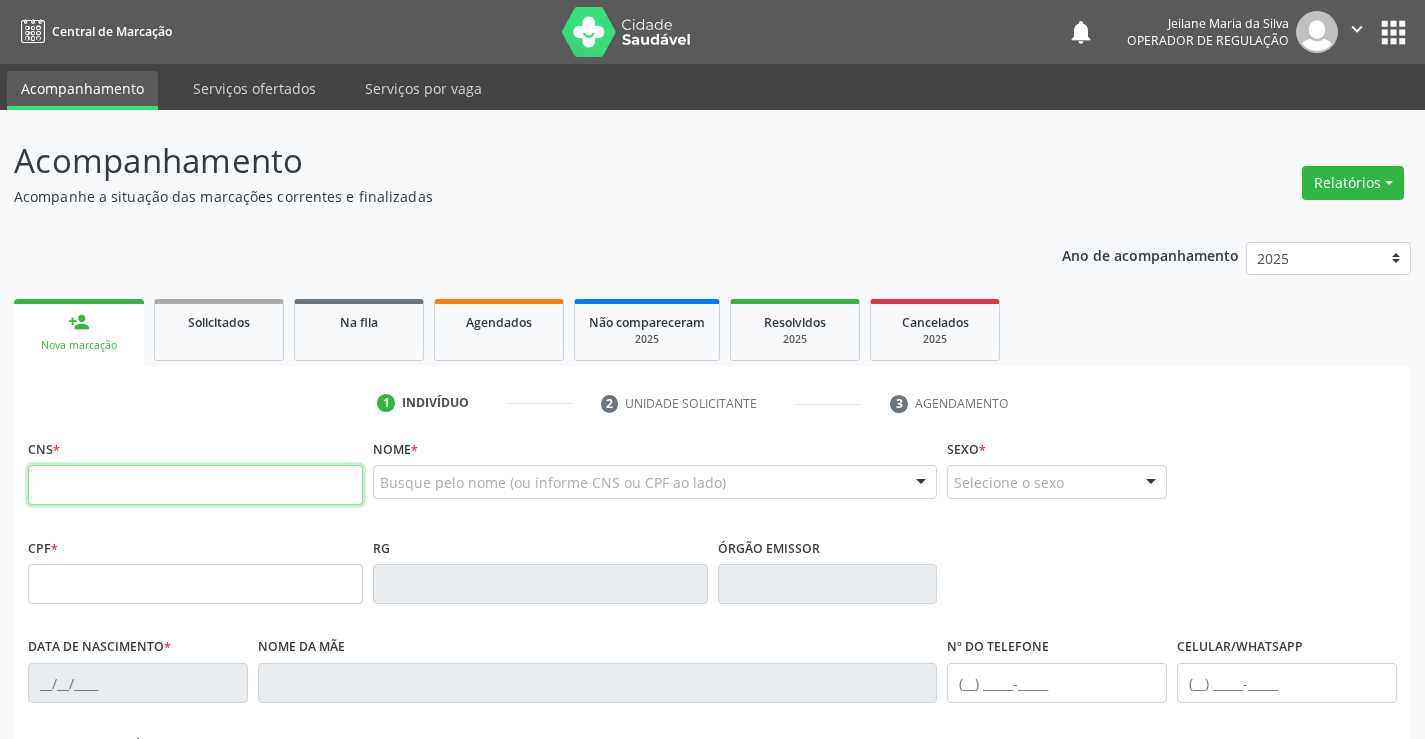 drag, startPoint x: 110, startPoint y: 492, endPoint x: 116, endPoint y: 451, distance: 41.4367 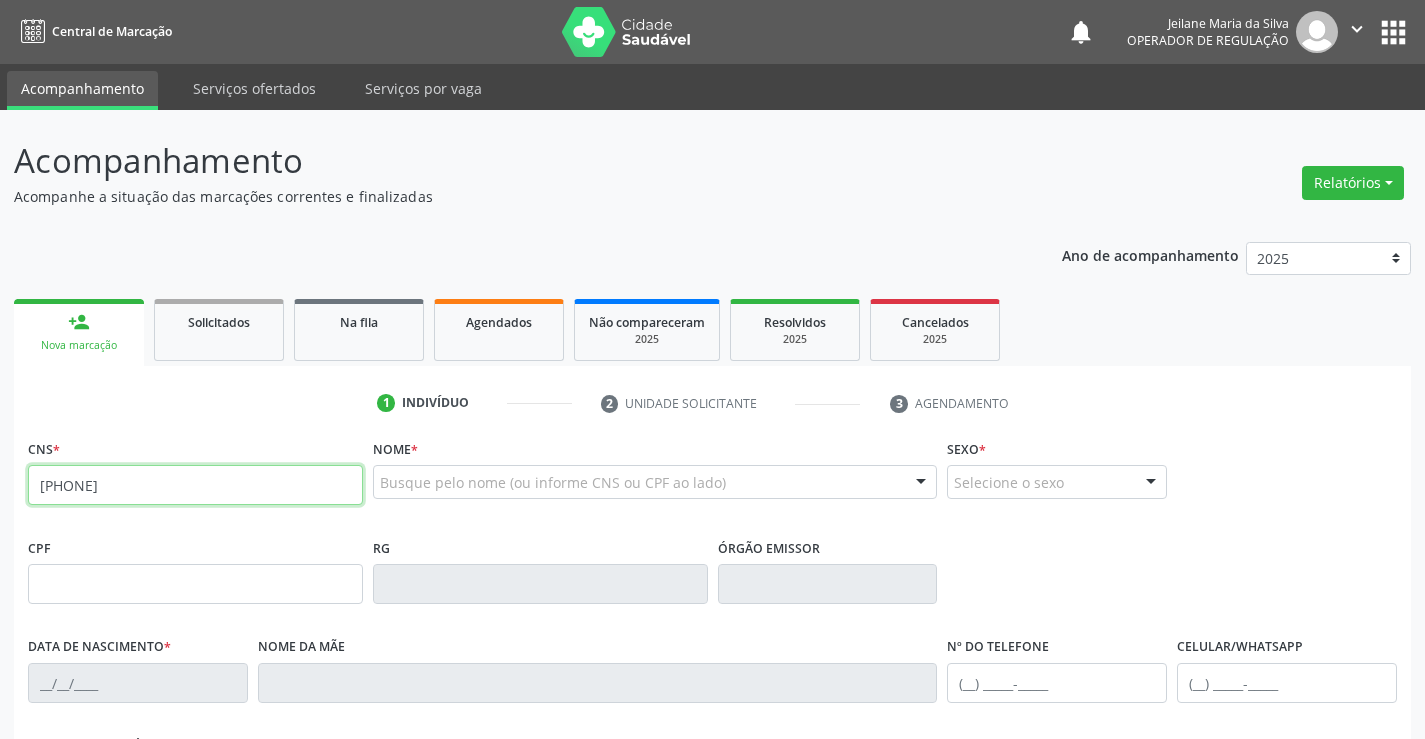 type on "[PHONE]" 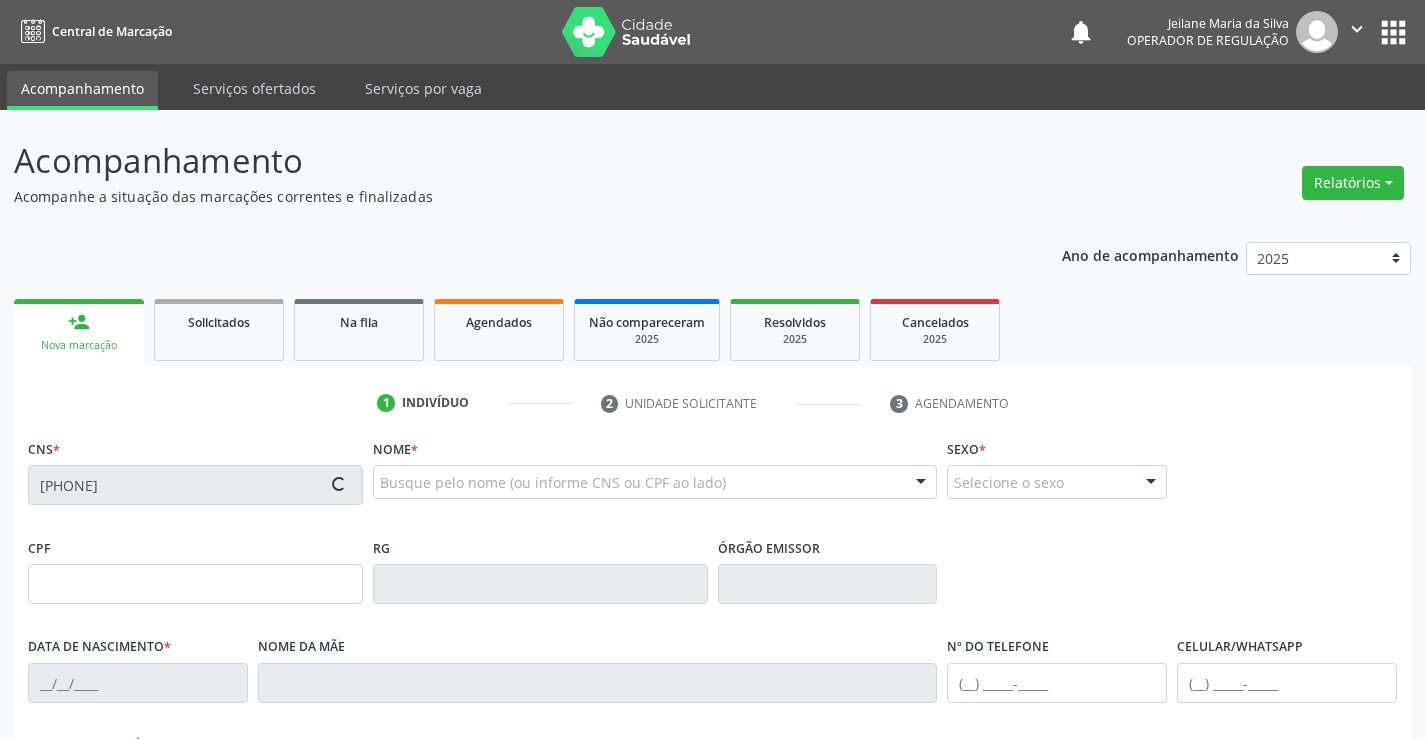type on "[PHONE]" 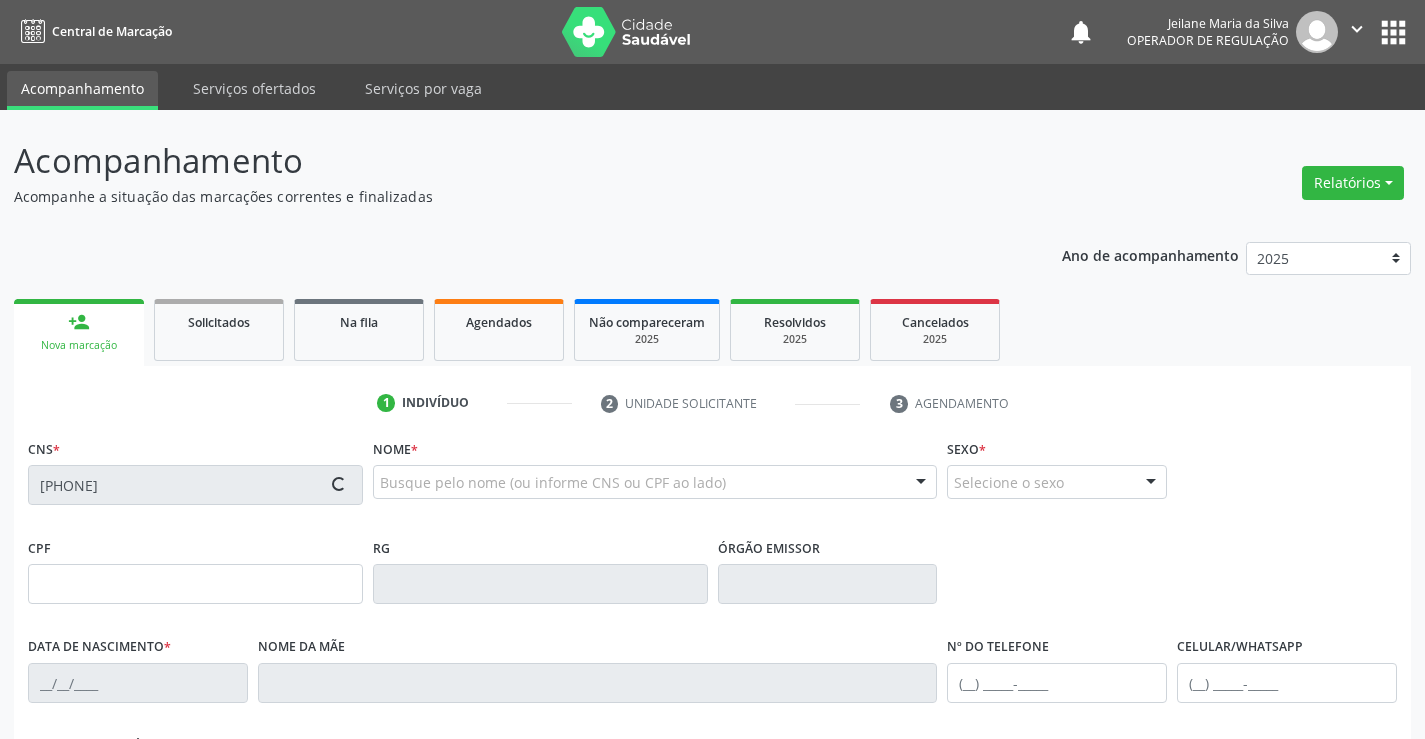 type on "[DATE]" 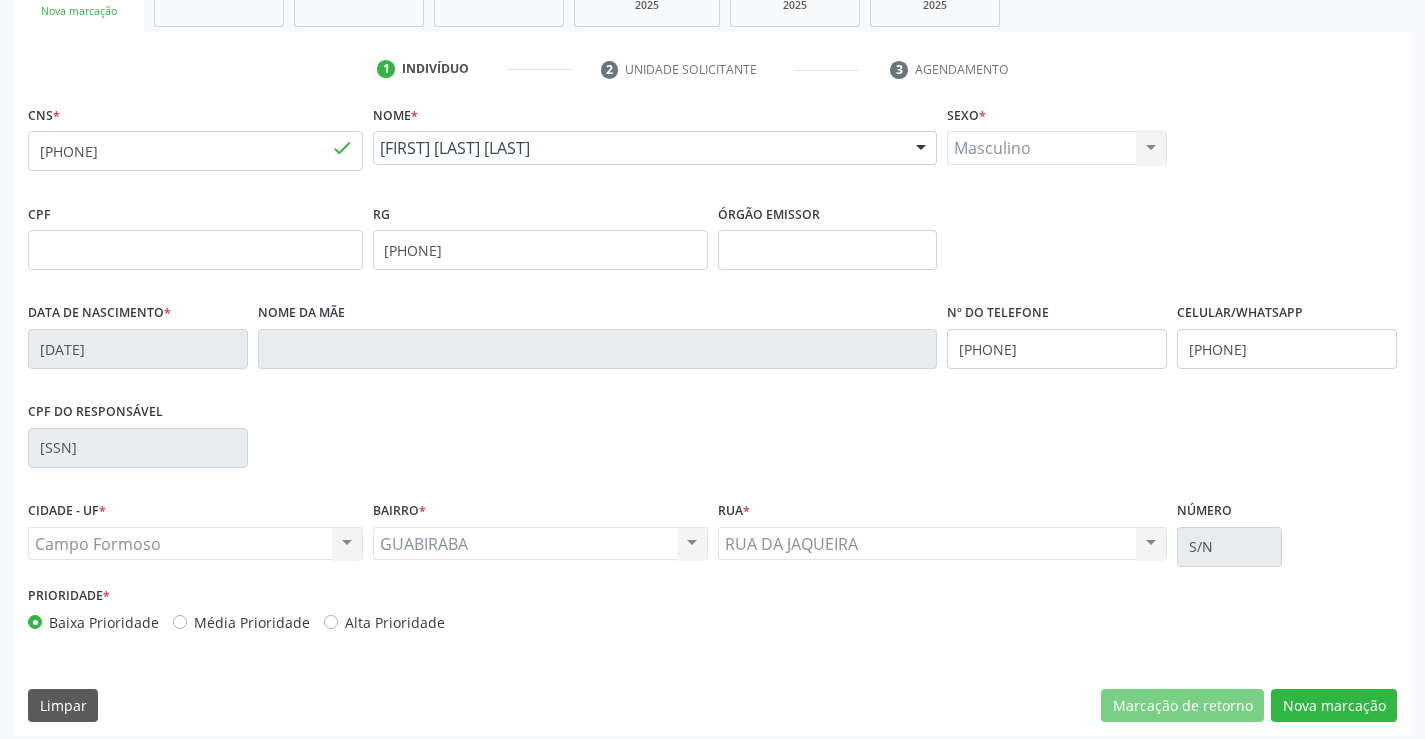 scroll, scrollTop: 345, scrollLeft: 0, axis: vertical 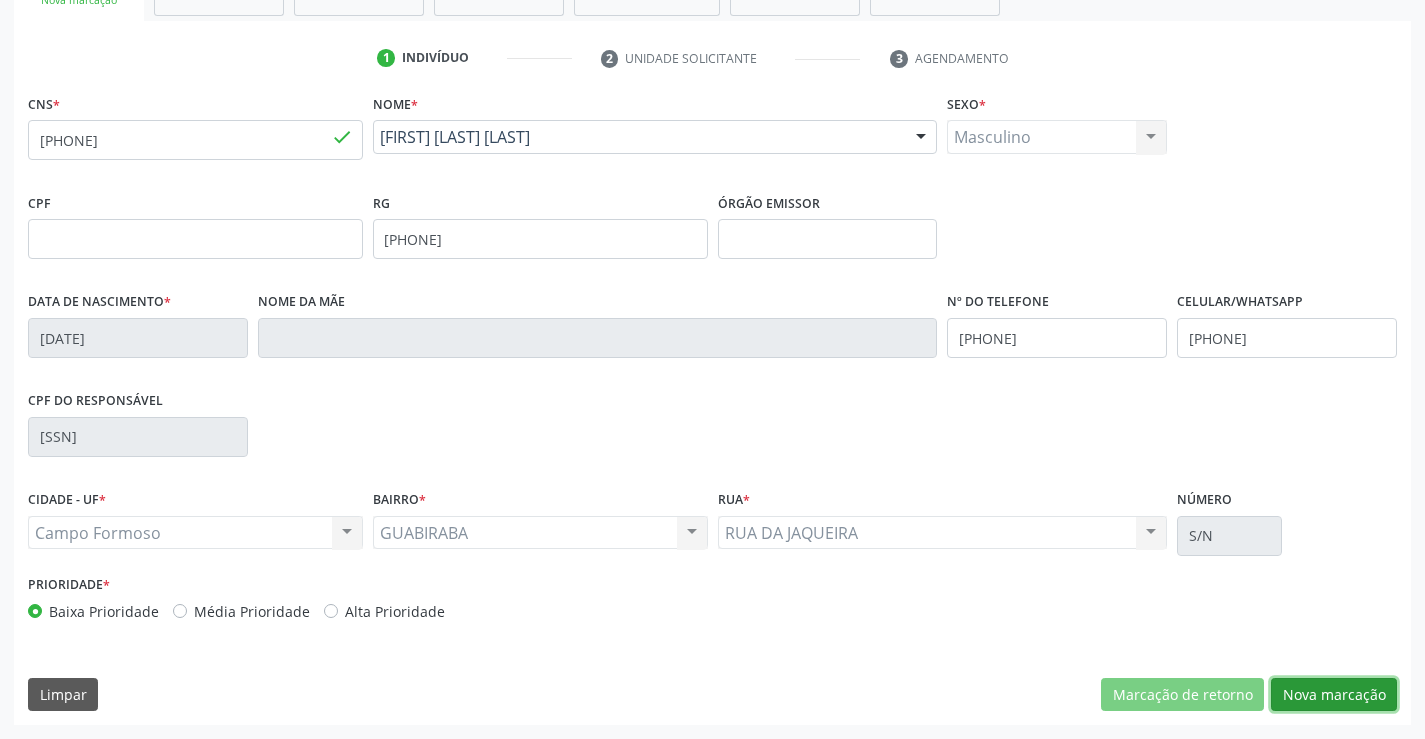 click on "Nova marcação" at bounding box center (1334, 695) 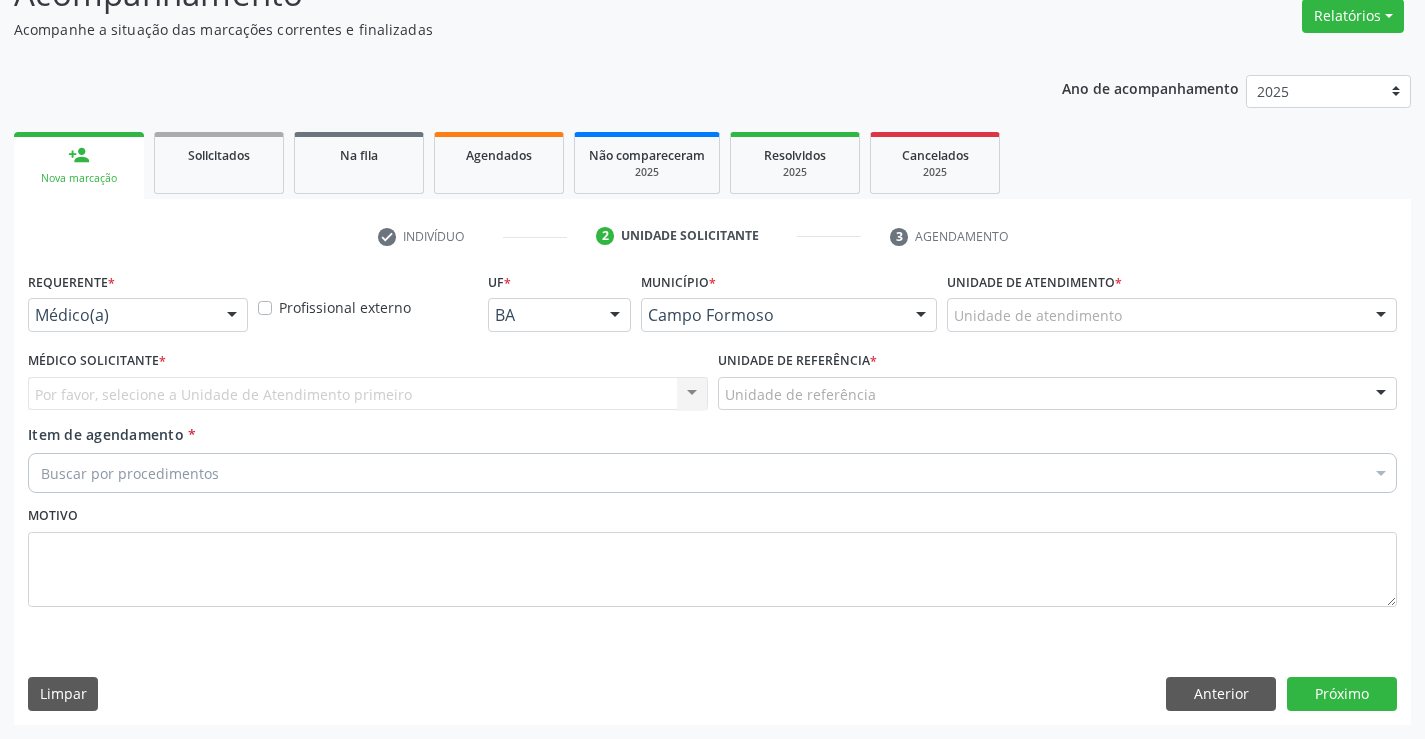 scroll, scrollTop: 167, scrollLeft: 0, axis: vertical 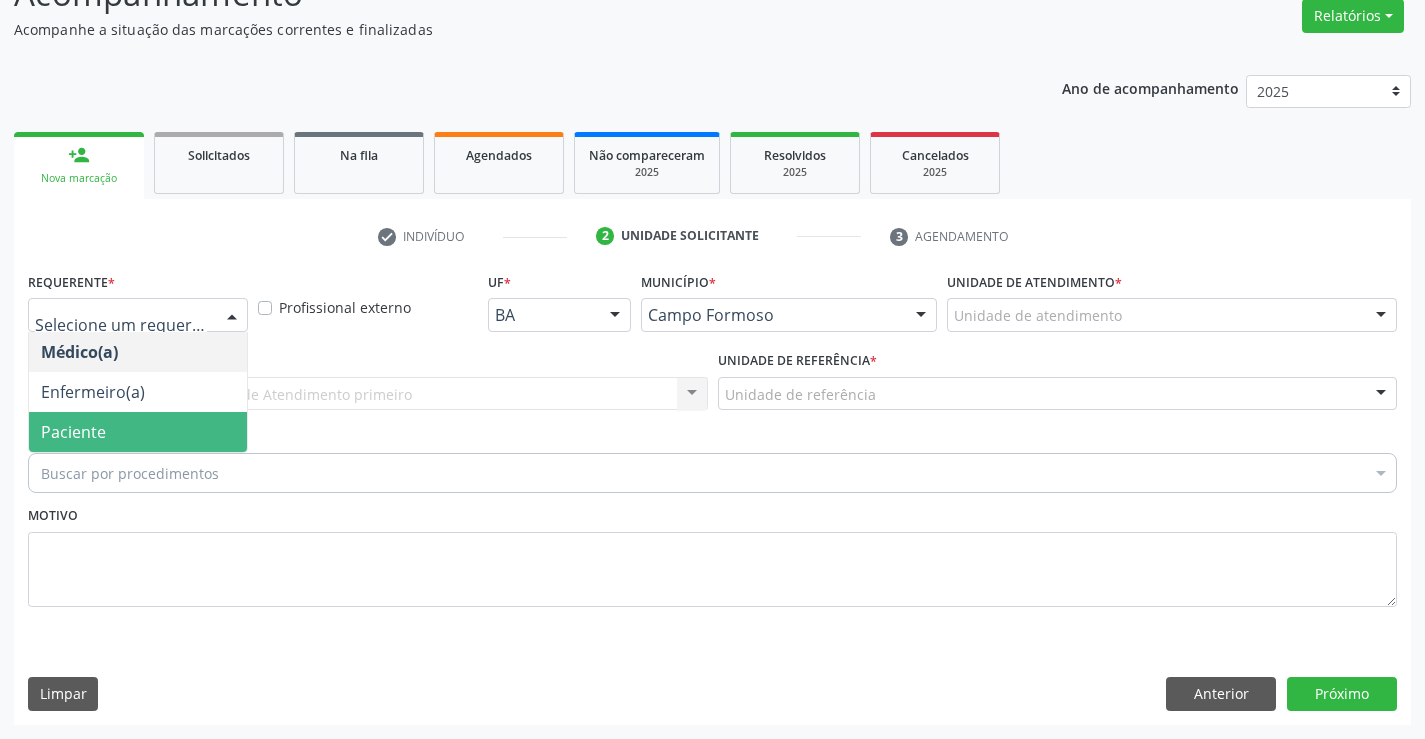 drag, startPoint x: 91, startPoint y: 424, endPoint x: 476, endPoint y: 388, distance: 386.67944 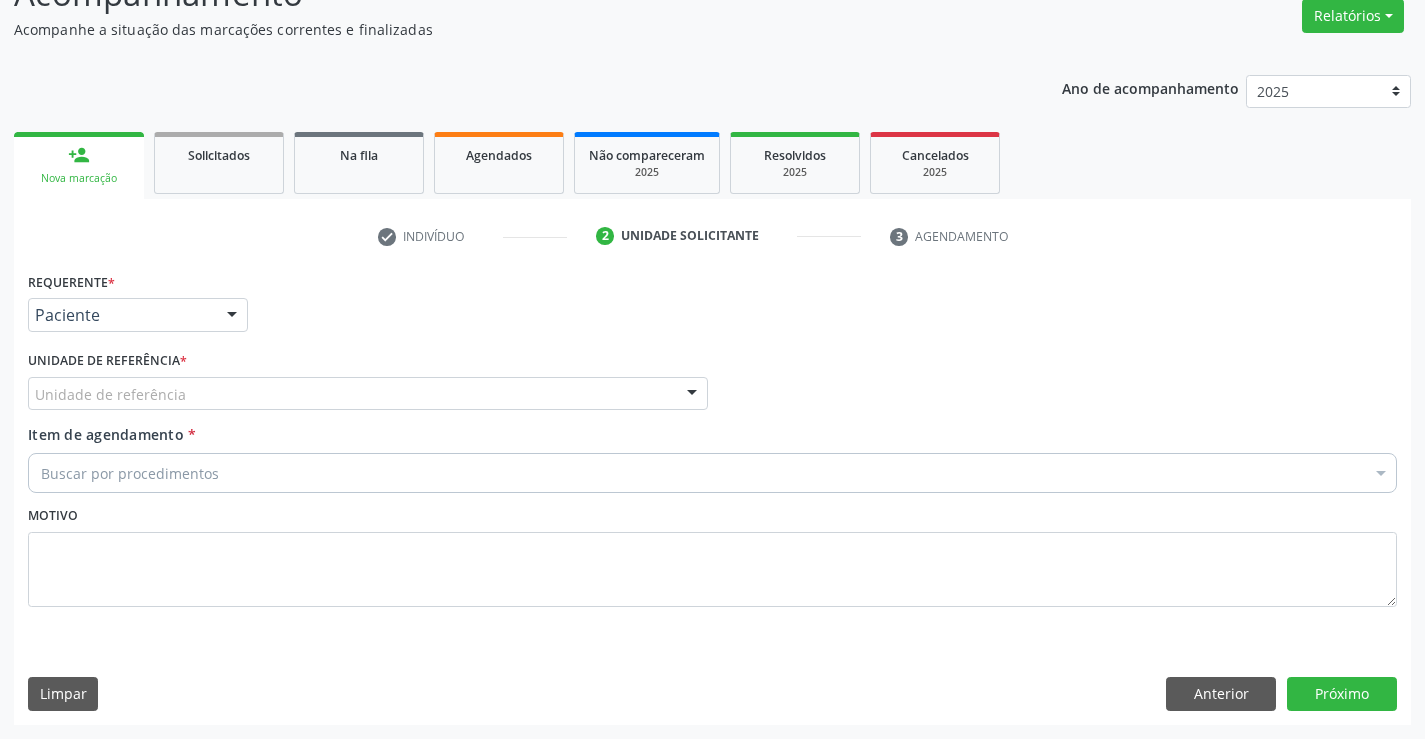 drag, startPoint x: 585, startPoint y: 372, endPoint x: 577, endPoint y: 384, distance: 14.422205 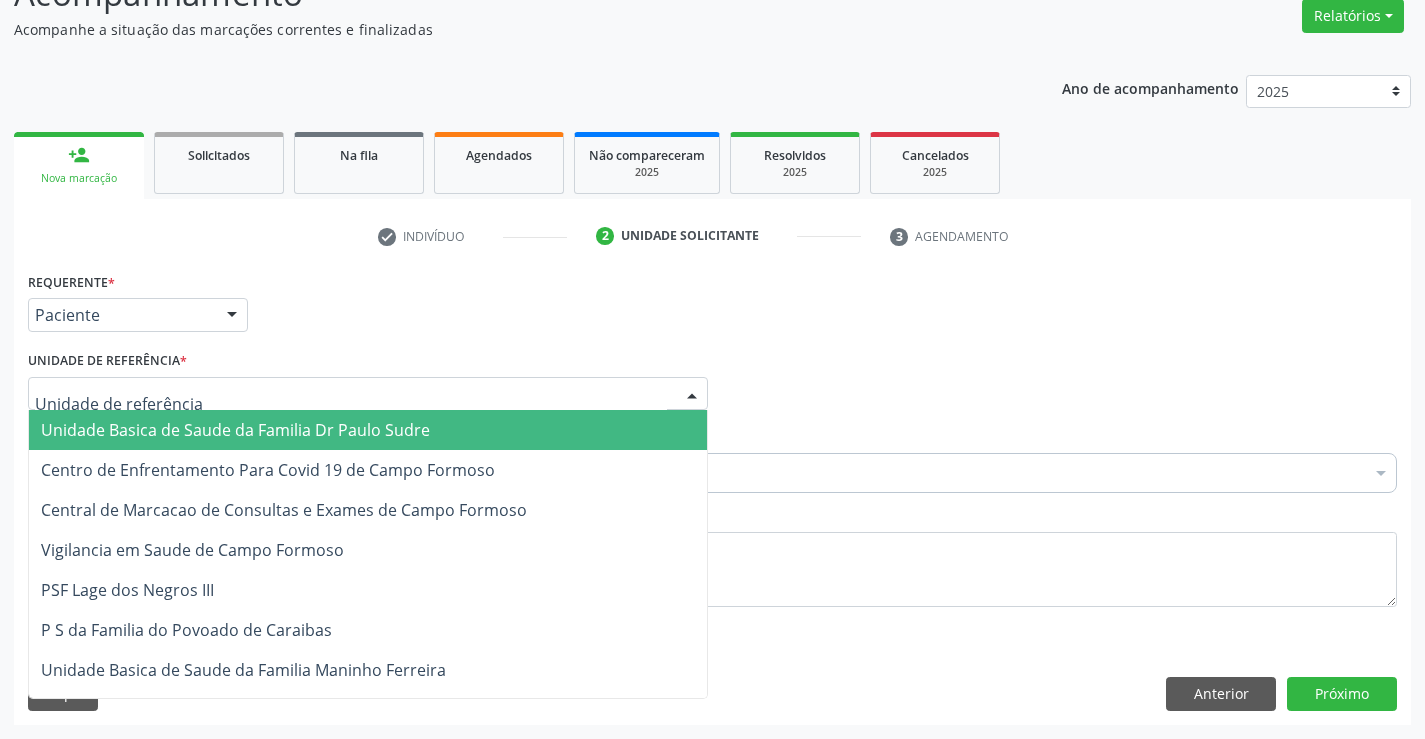 click at bounding box center (368, 394) 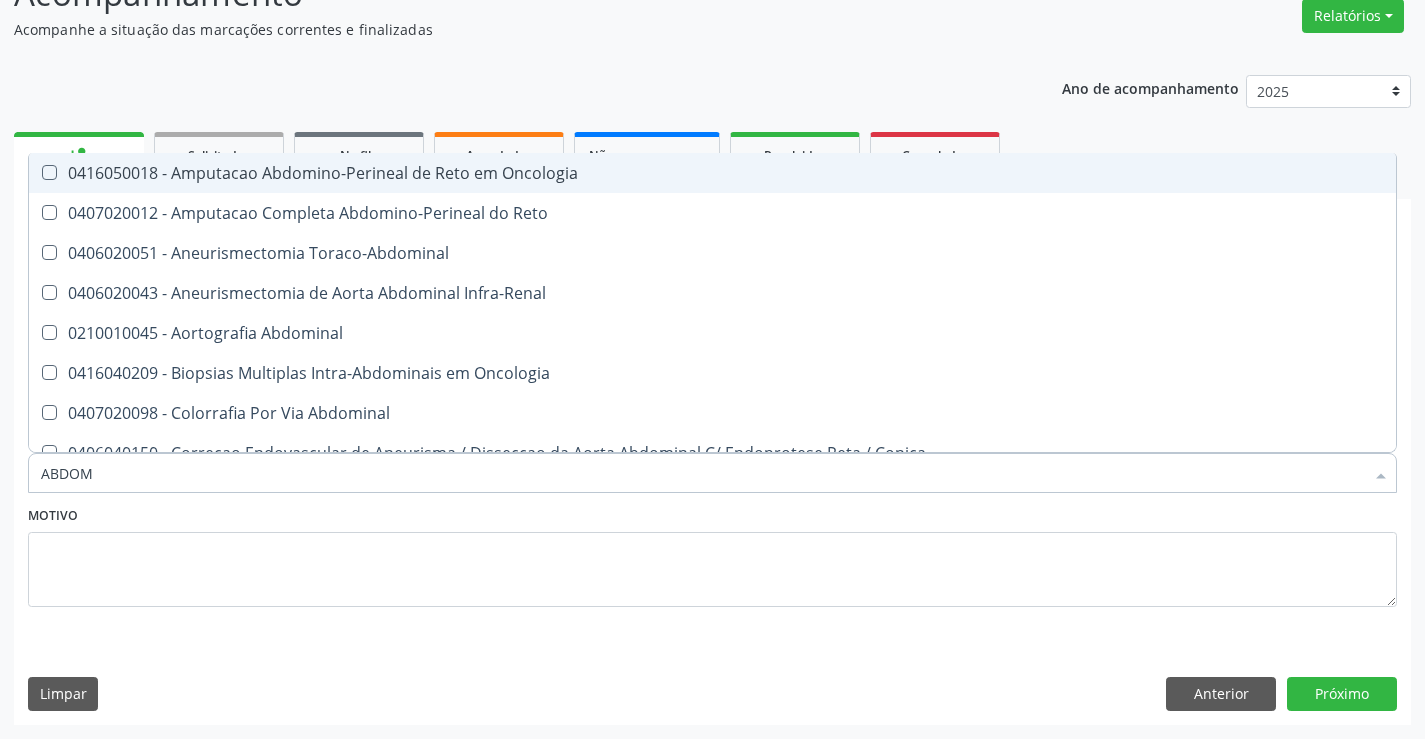 type on "ABDOME" 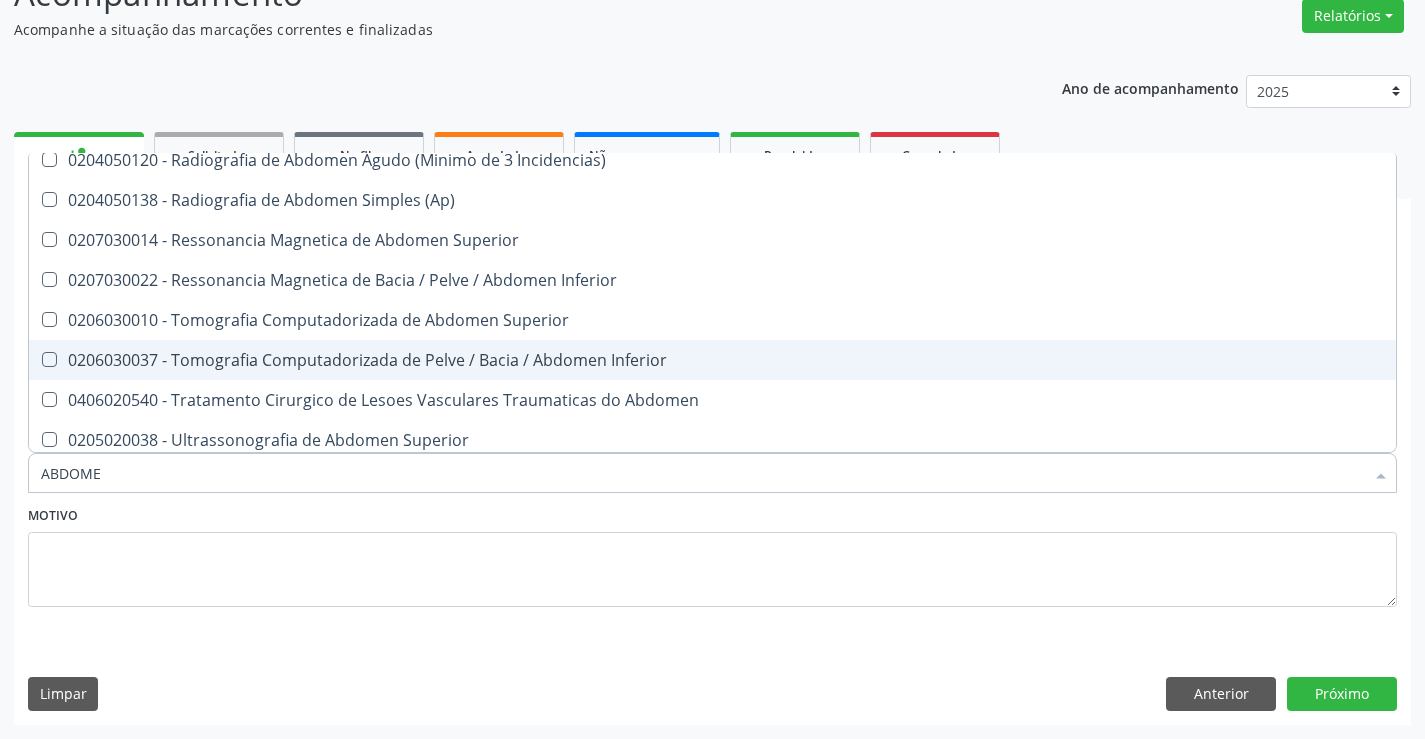 scroll, scrollTop: 101, scrollLeft: 0, axis: vertical 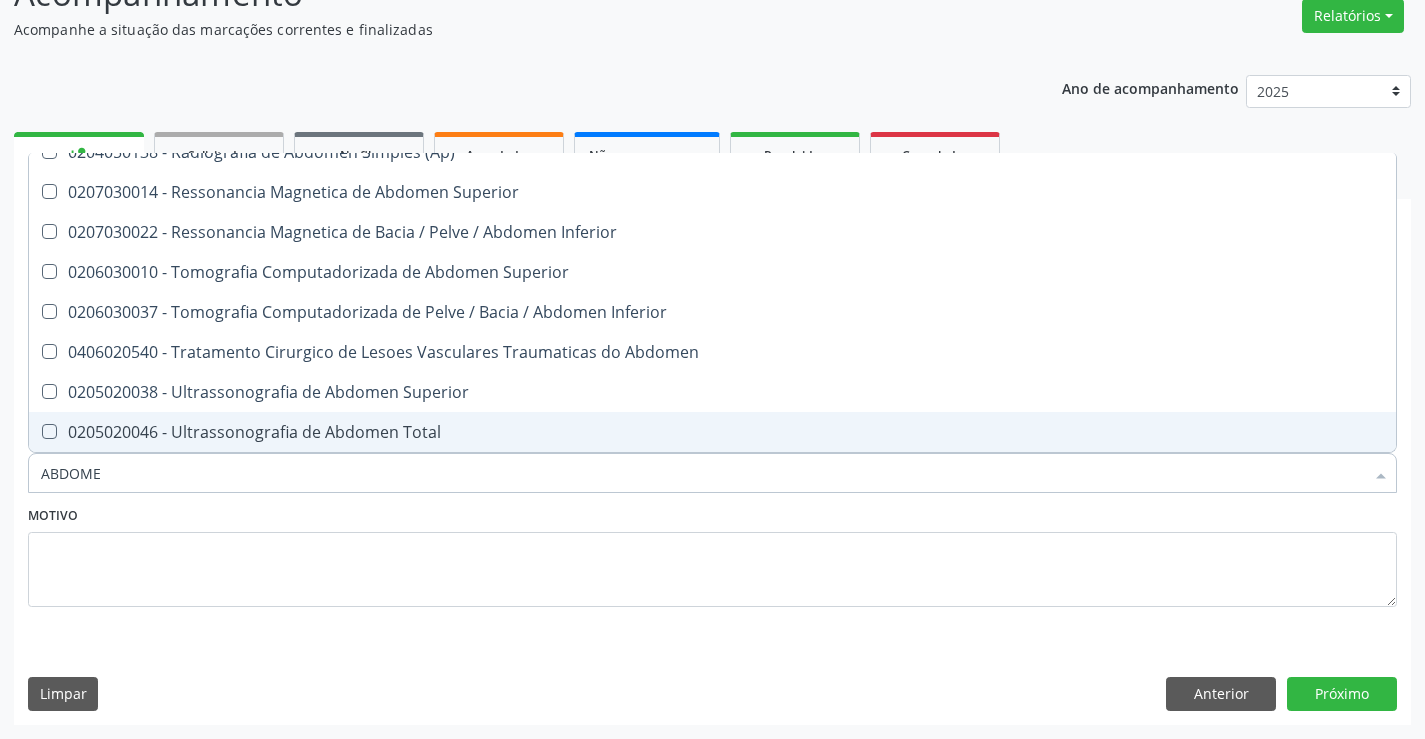 drag, startPoint x: 244, startPoint y: 425, endPoint x: 265, endPoint y: 433, distance: 22.472204 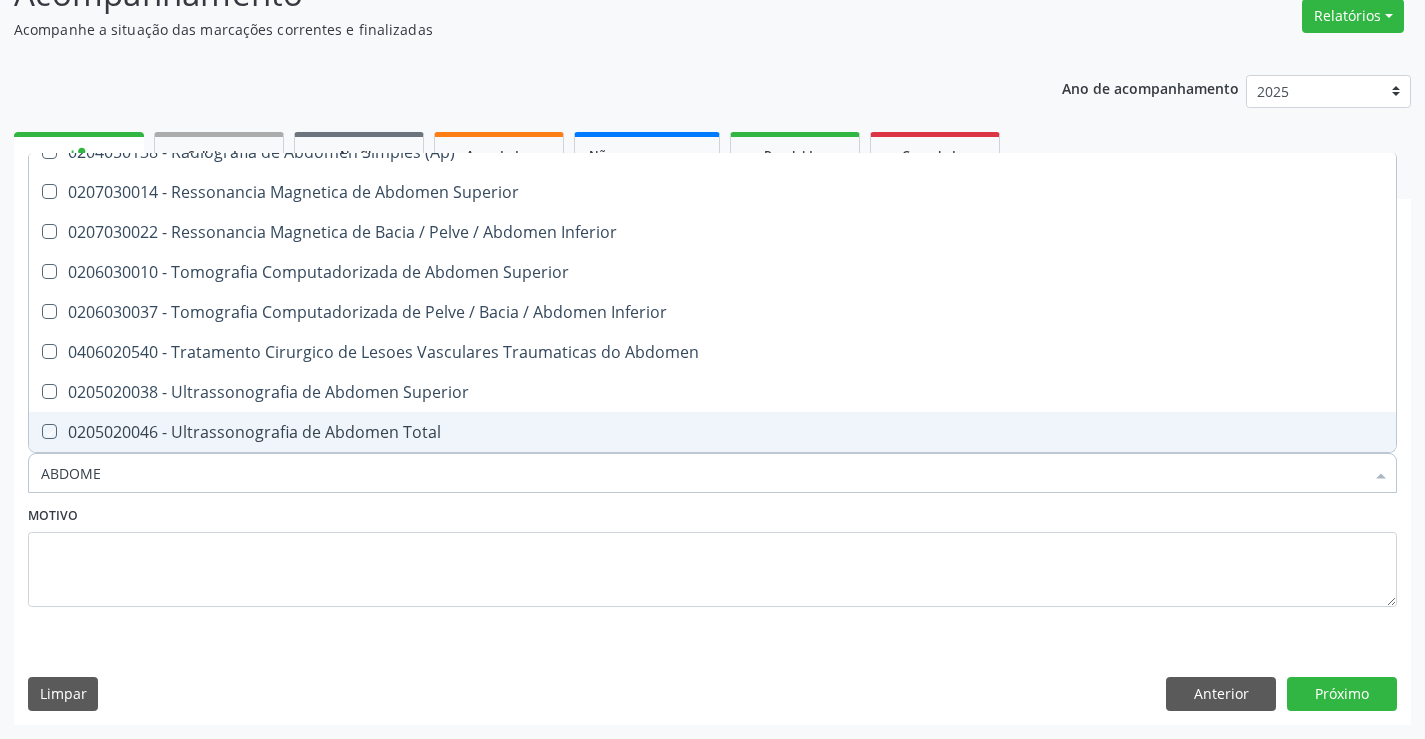 checkbox on "true" 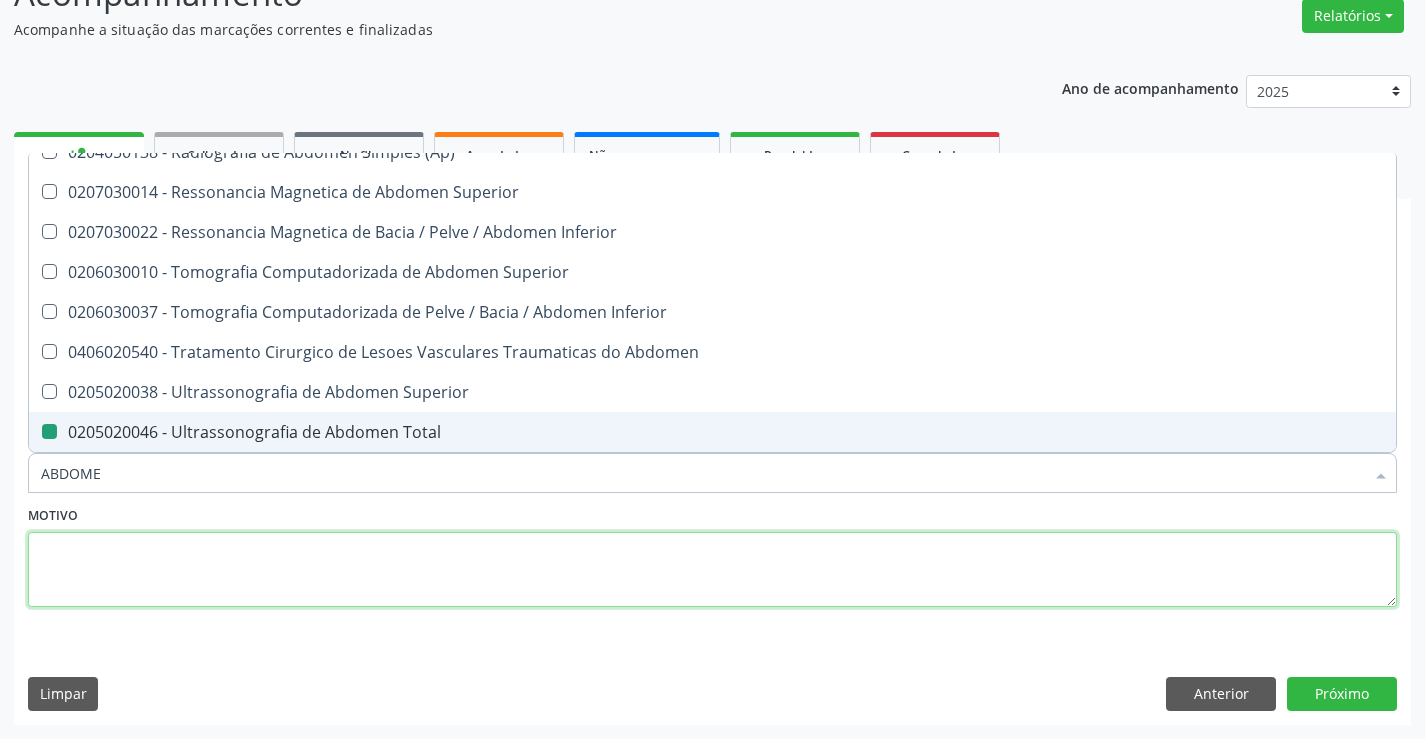click at bounding box center [712, 570] 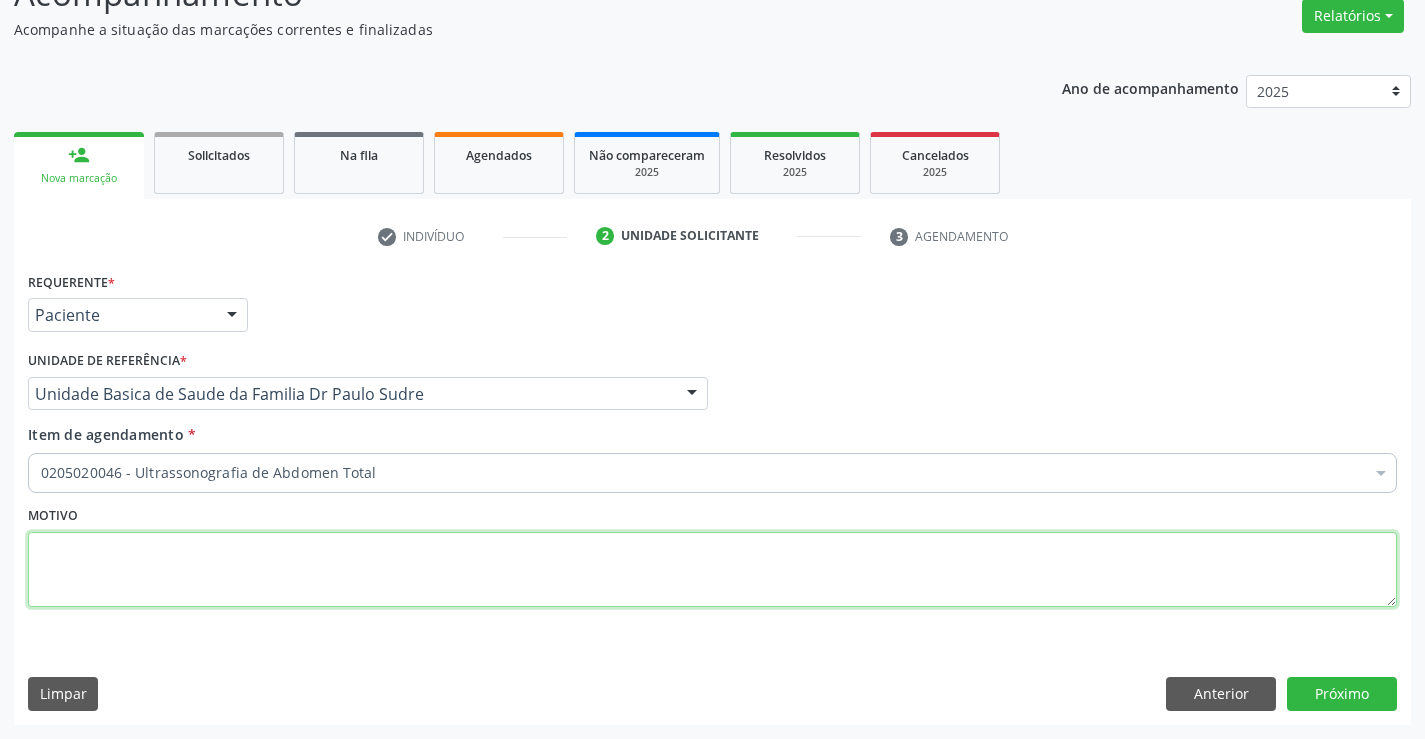 scroll, scrollTop: 0, scrollLeft: 0, axis: both 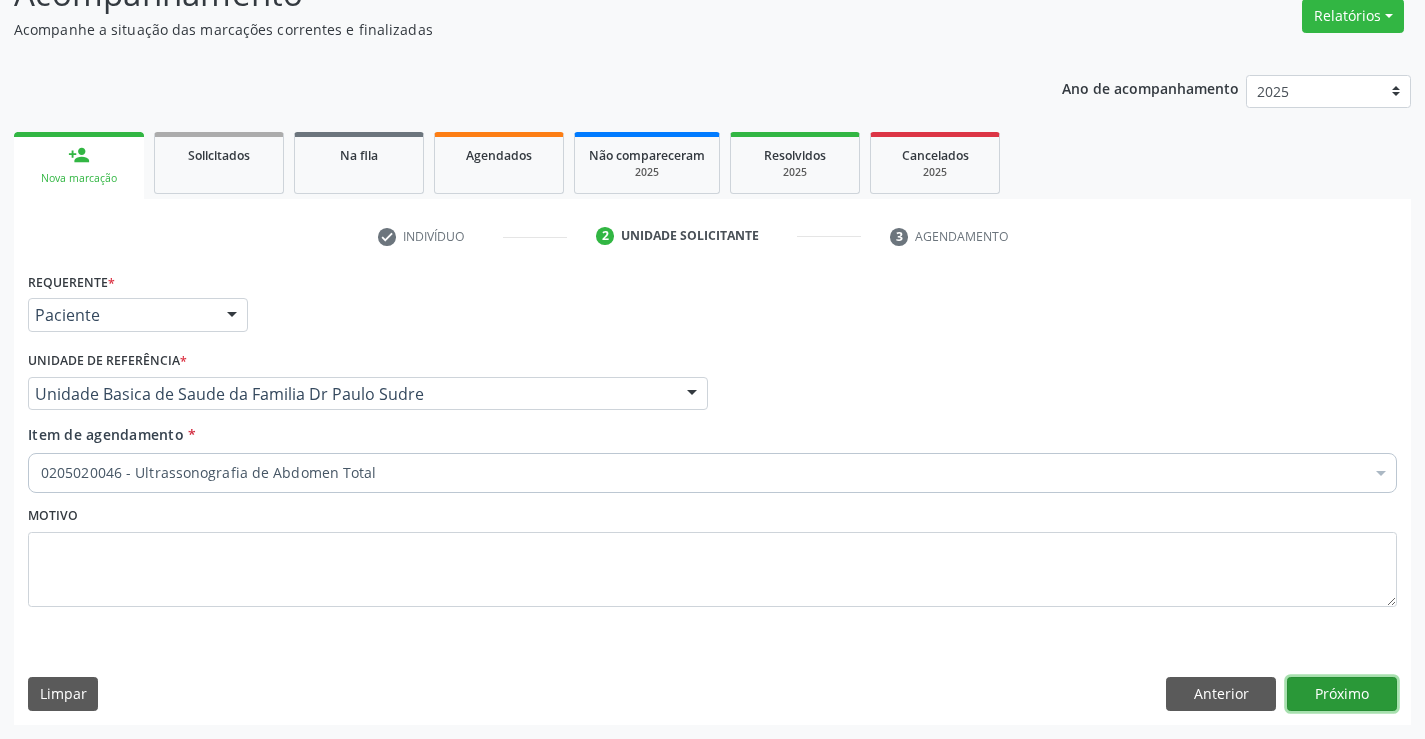 click on "Próximo" at bounding box center (1342, 694) 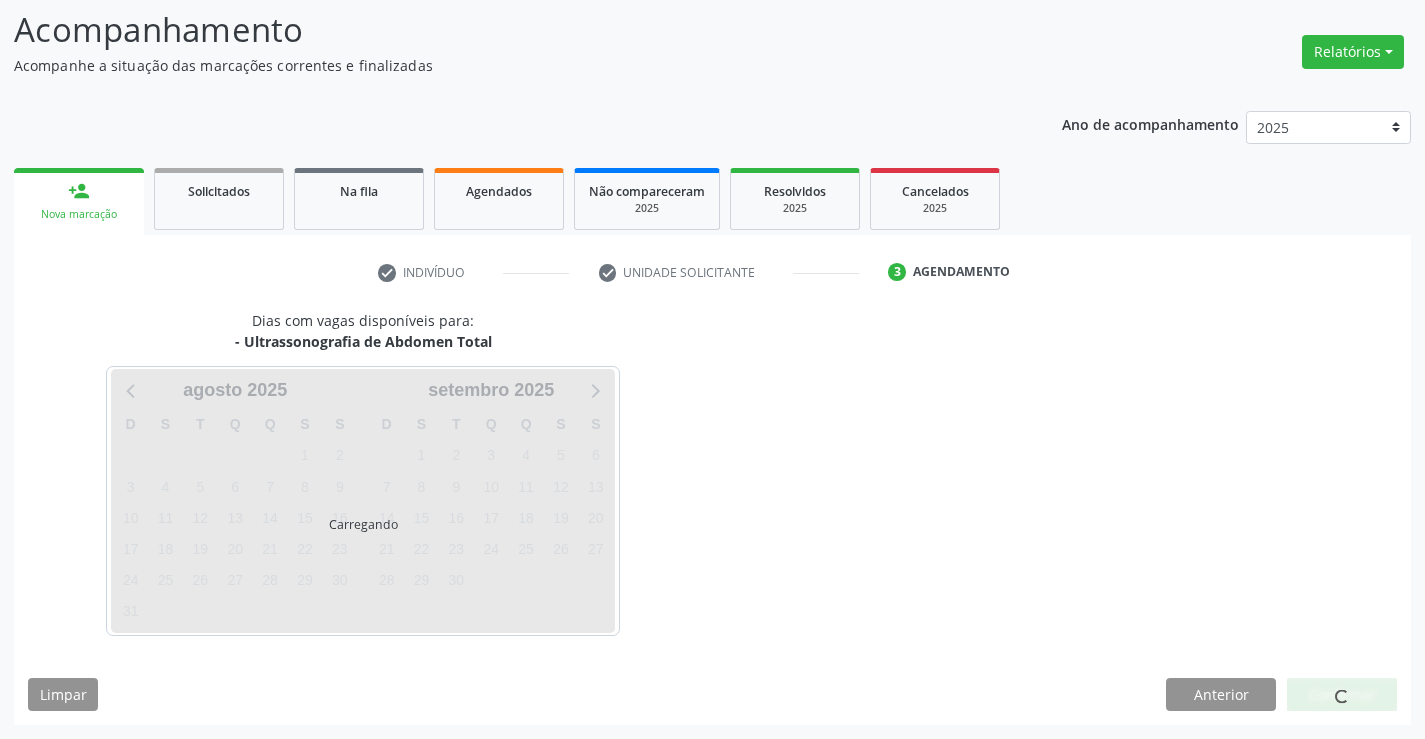 scroll, scrollTop: 131, scrollLeft: 0, axis: vertical 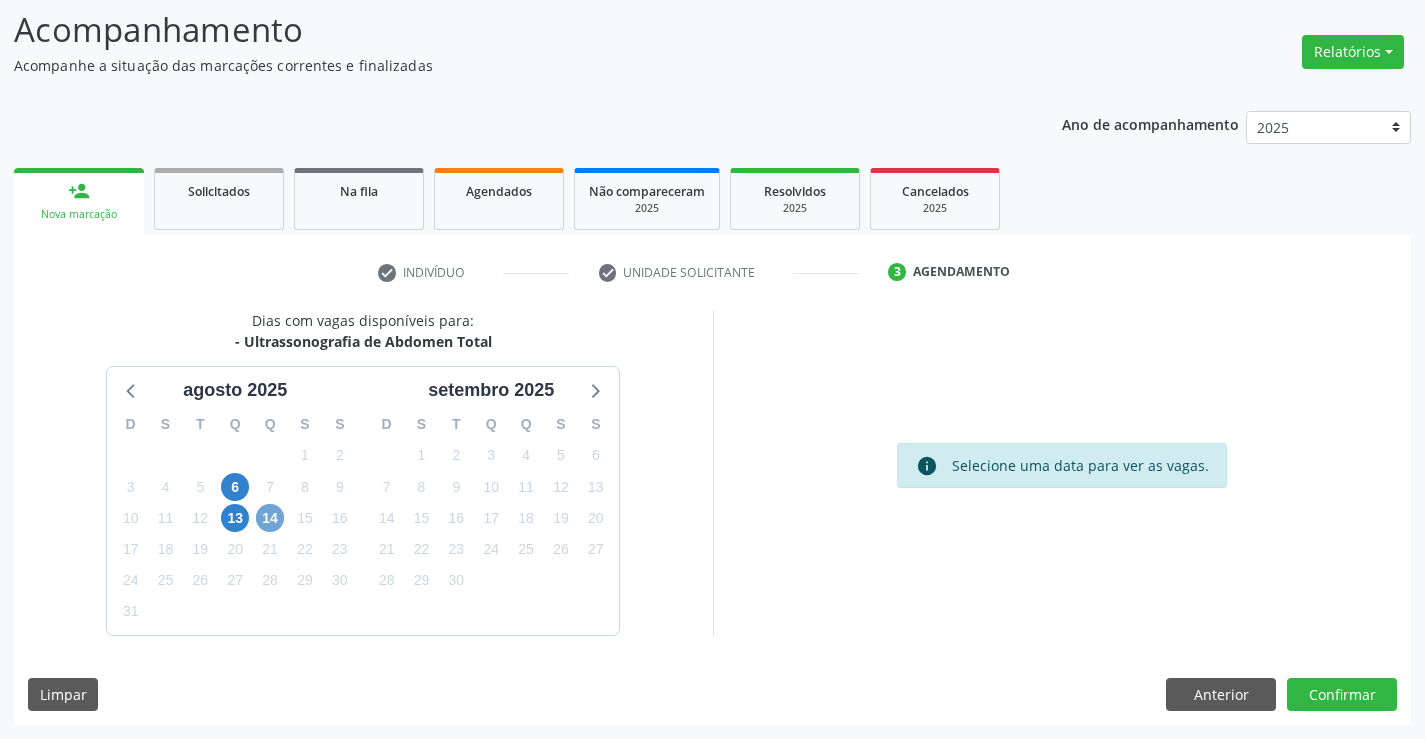 click on "14" at bounding box center [270, 518] 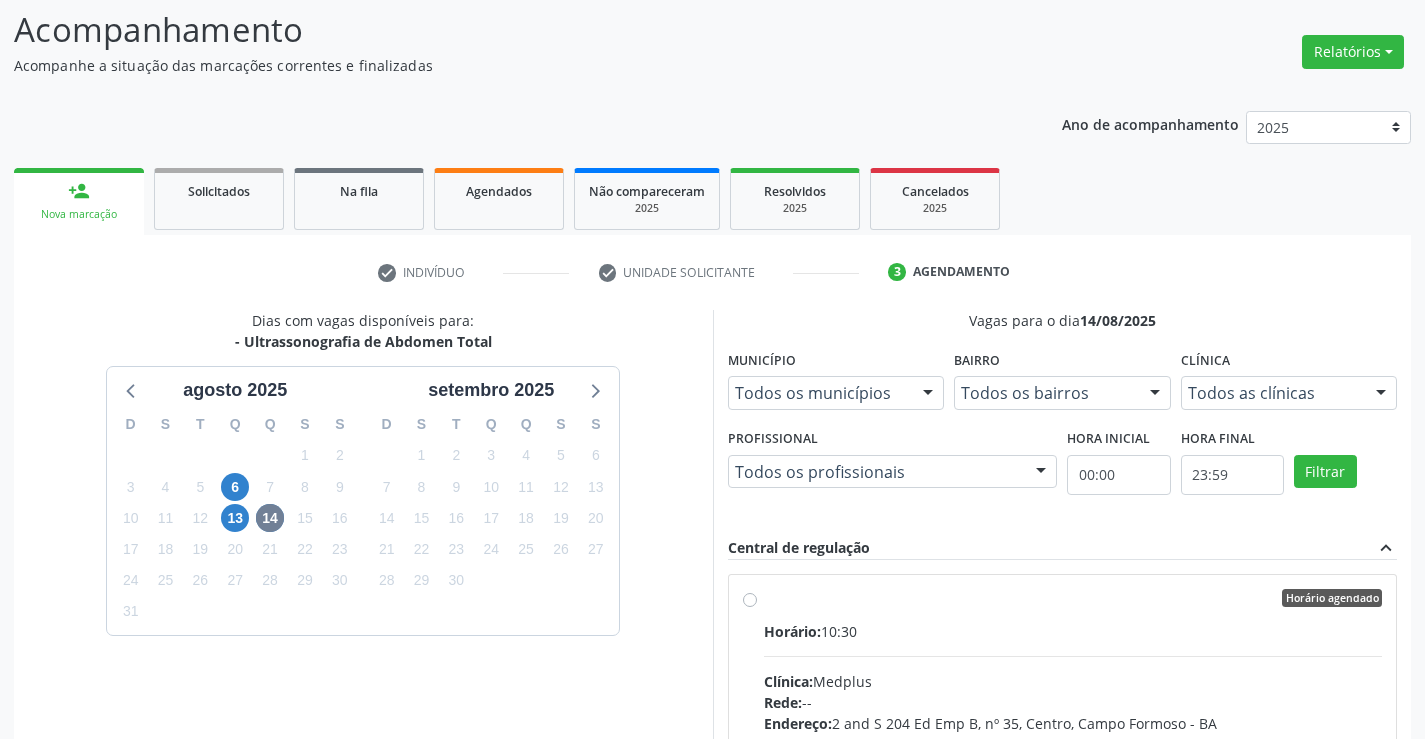 click on "Horário agendado" at bounding box center [1073, 598] 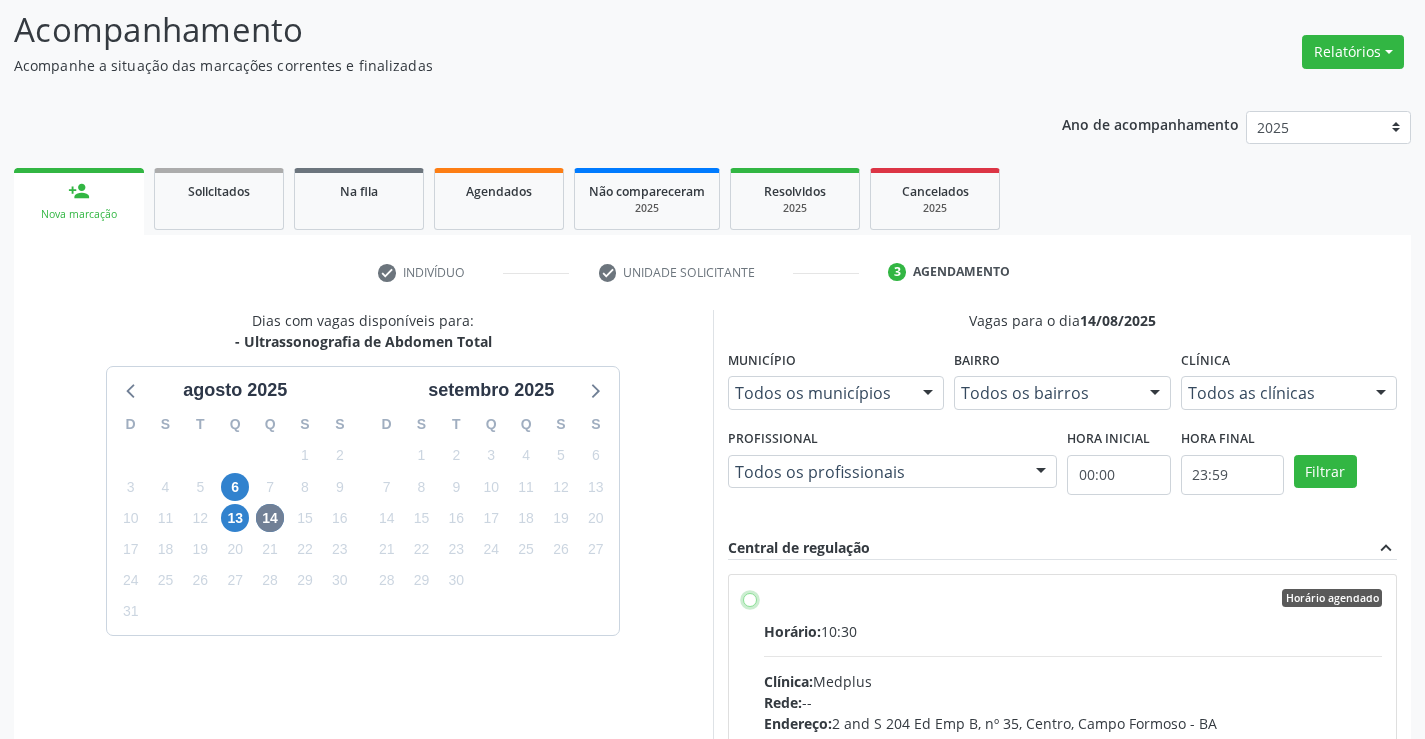 click on "Horário agendado
Horário:   10:30
Clínica:  Medplus
Rede:
--
Endereço:   [NUMBER] [STREET], nº [NUMBER], [DISTRICT], [CITY] - [STATE]
Telefone:   --
Profissional:
[FIRST] [LAST] [LAST]
Informações adicionais sobre o atendimento
Idade de atendimento:
de 0 a 120 anos
Gênero(s) atendido(s):
Masculino e Feminino
Informações adicionais:
--" at bounding box center [750, 598] 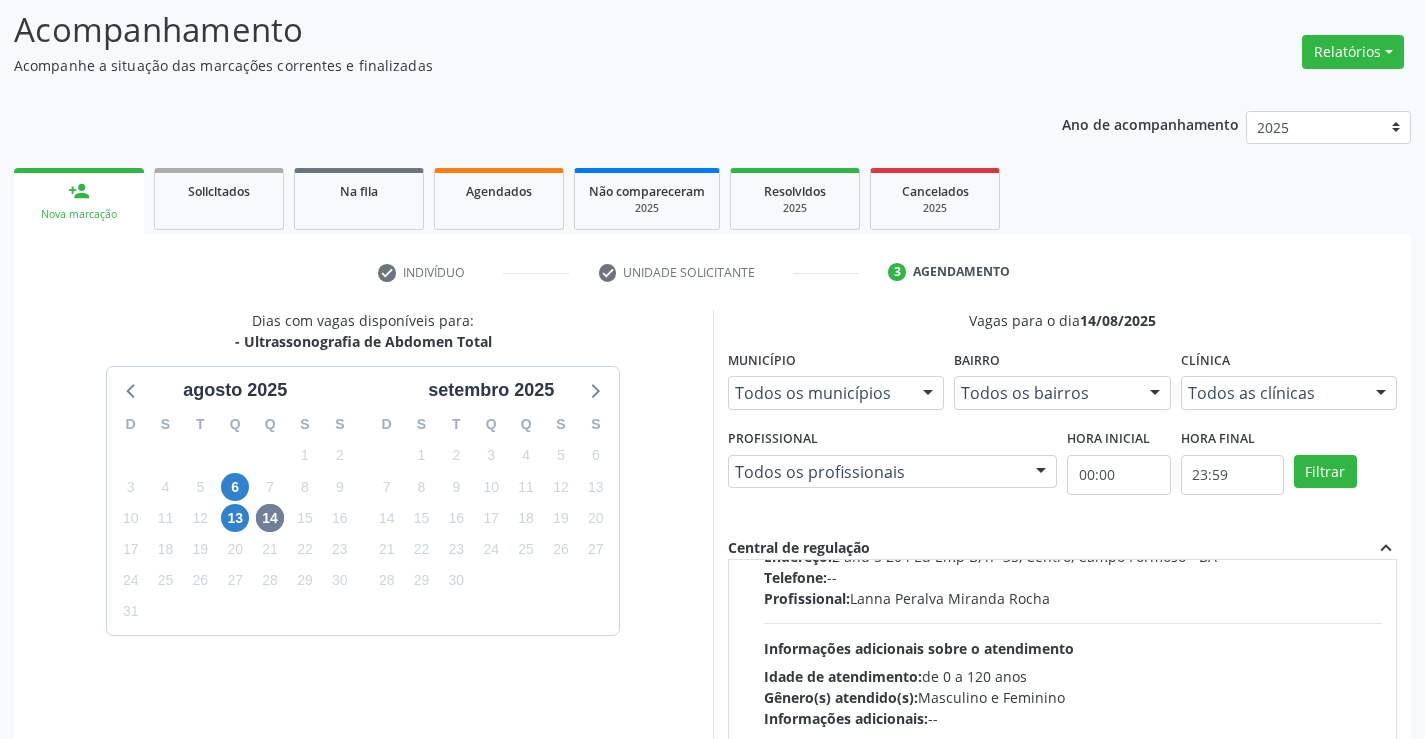 scroll, scrollTop: 4305, scrollLeft: 0, axis: vertical 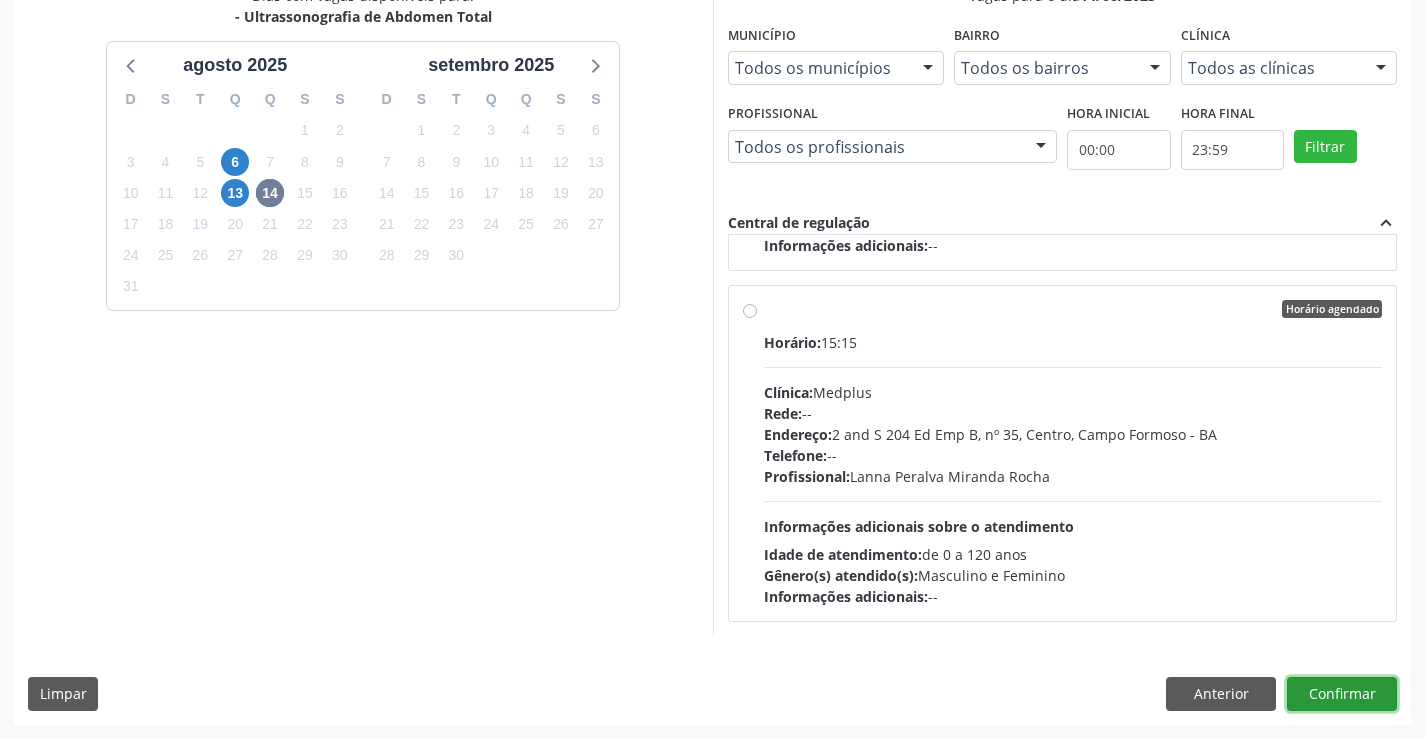 click on "Confirmar" at bounding box center [1342, 694] 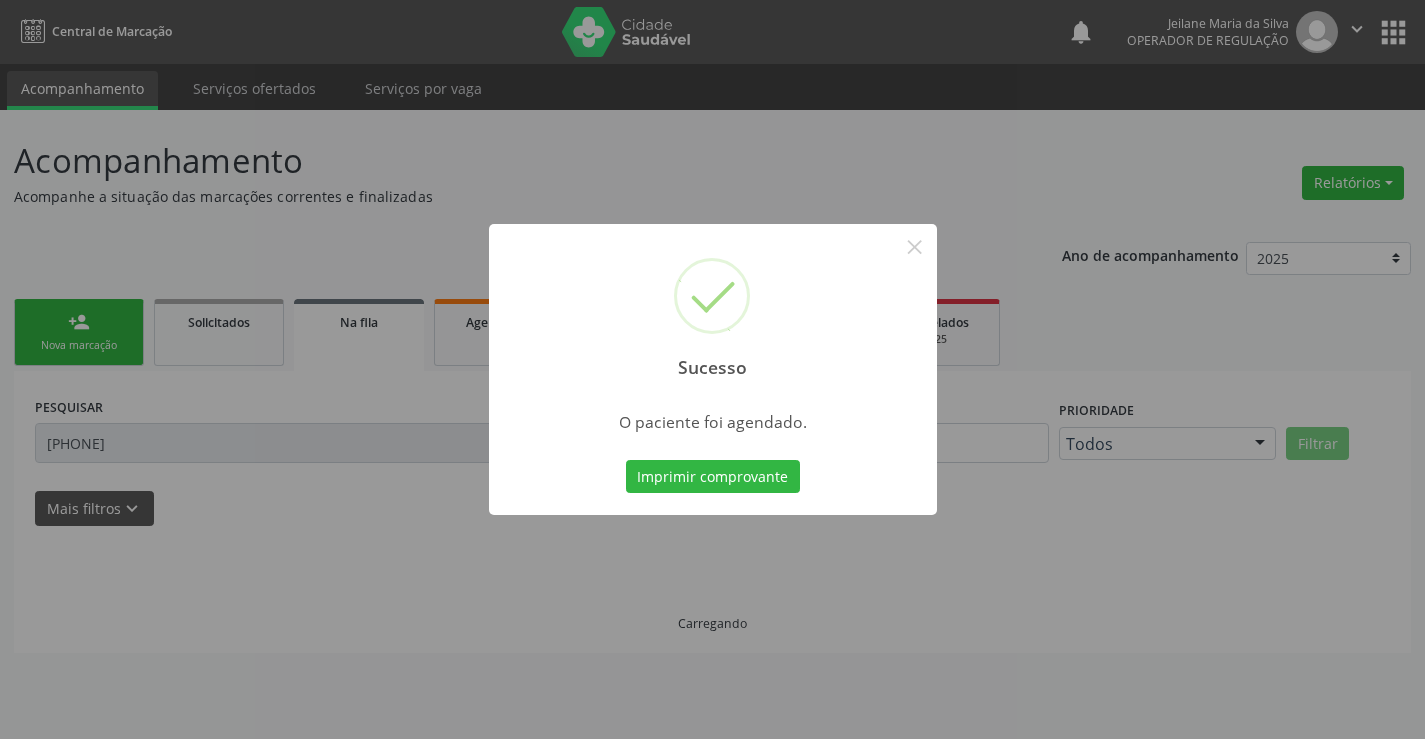 scroll, scrollTop: 0, scrollLeft: 0, axis: both 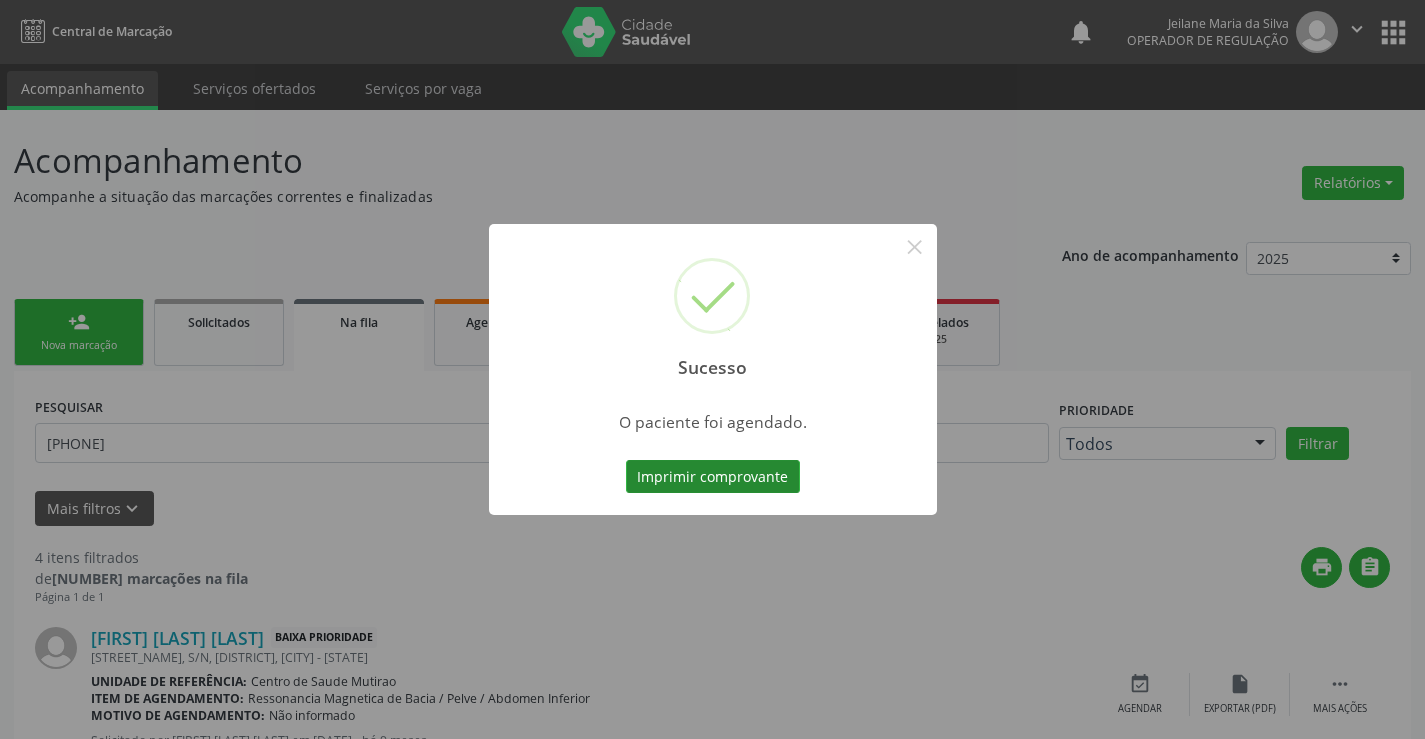 click on "Imprimir comprovante" at bounding box center [713, 477] 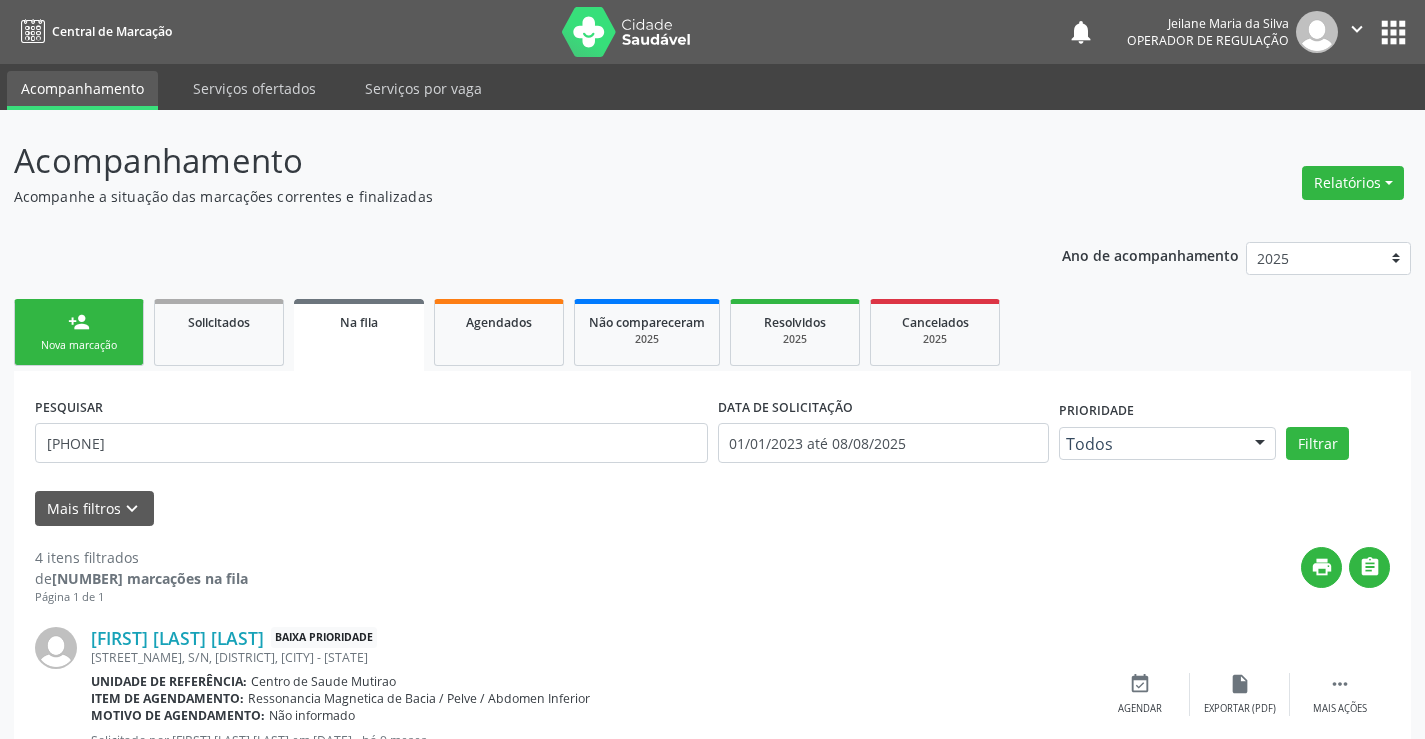 click on "Sucesso × O paciente foi agendado. Imprimir comprovante Cancel" at bounding box center [712, 369] 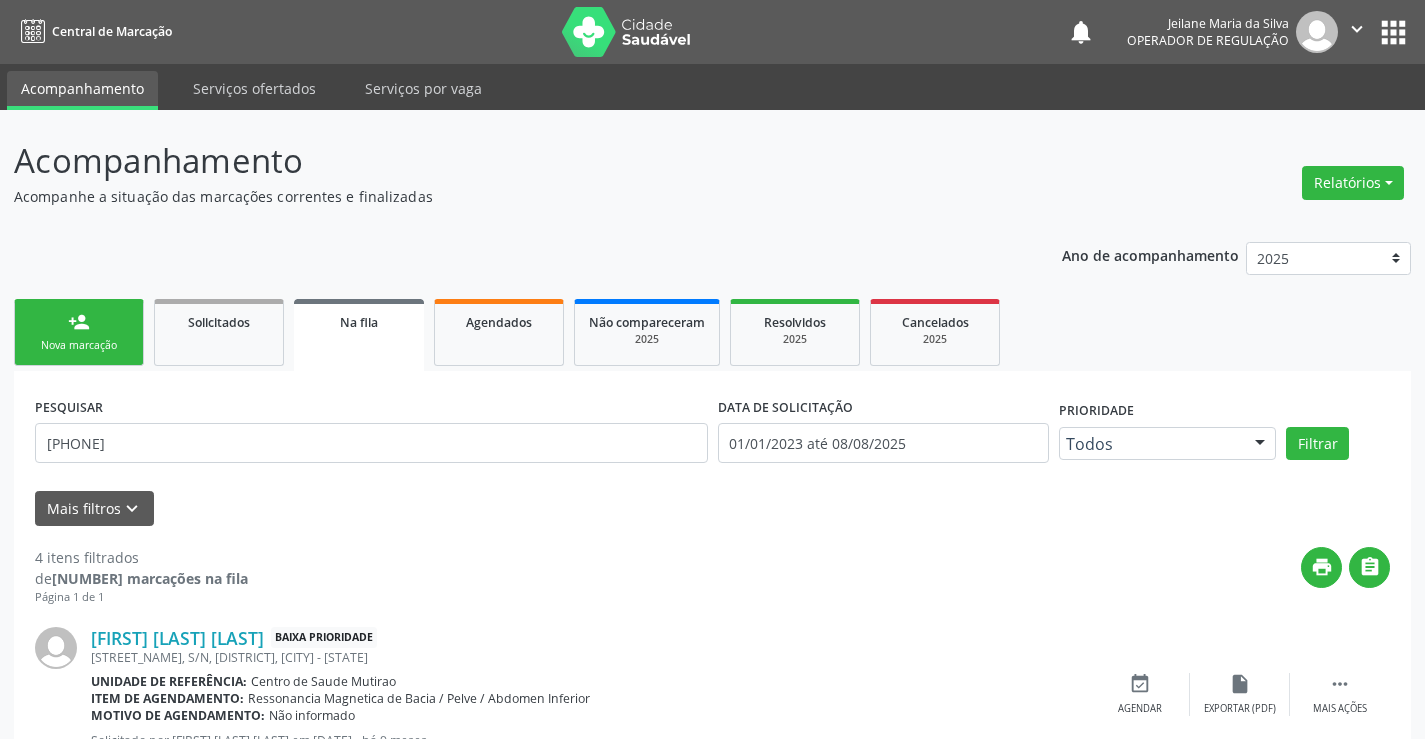 click on "person_add
Nova marcação" at bounding box center [79, 332] 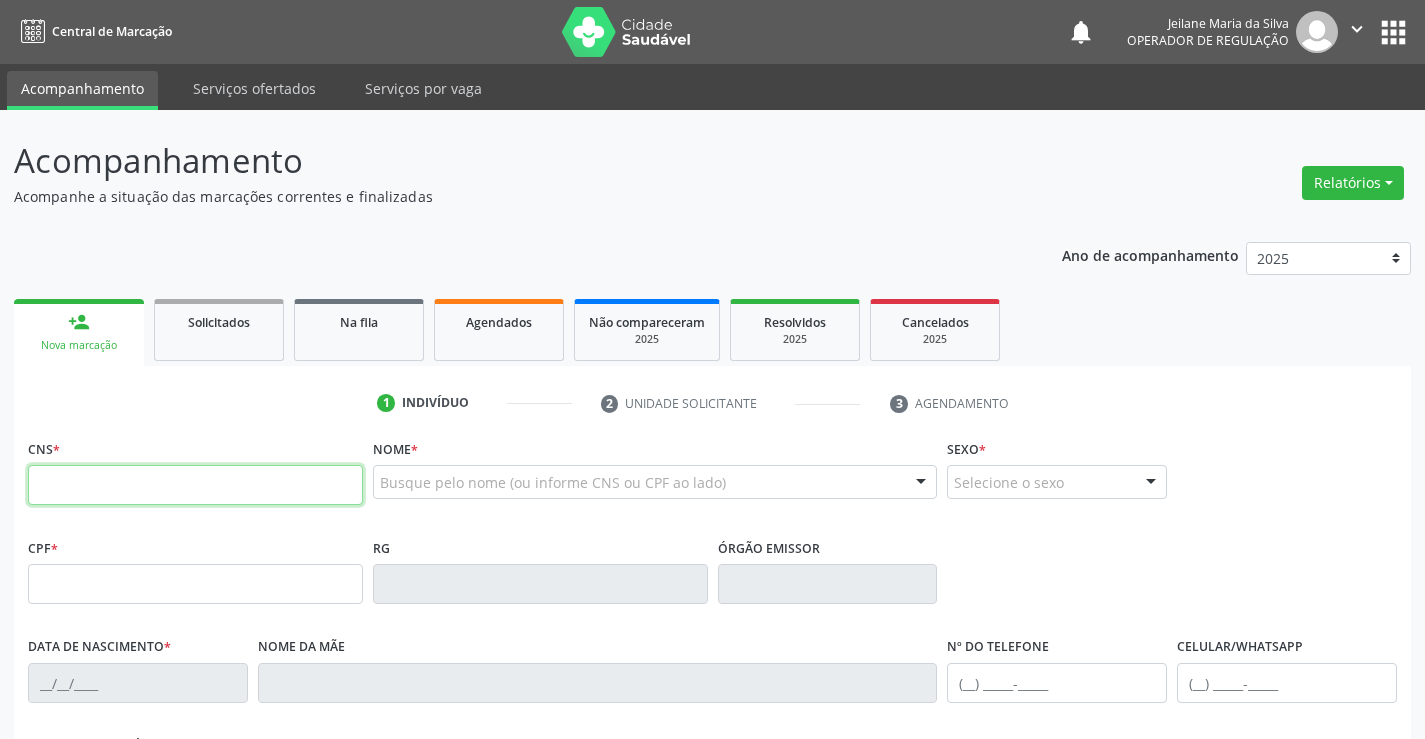 click at bounding box center (195, 485) 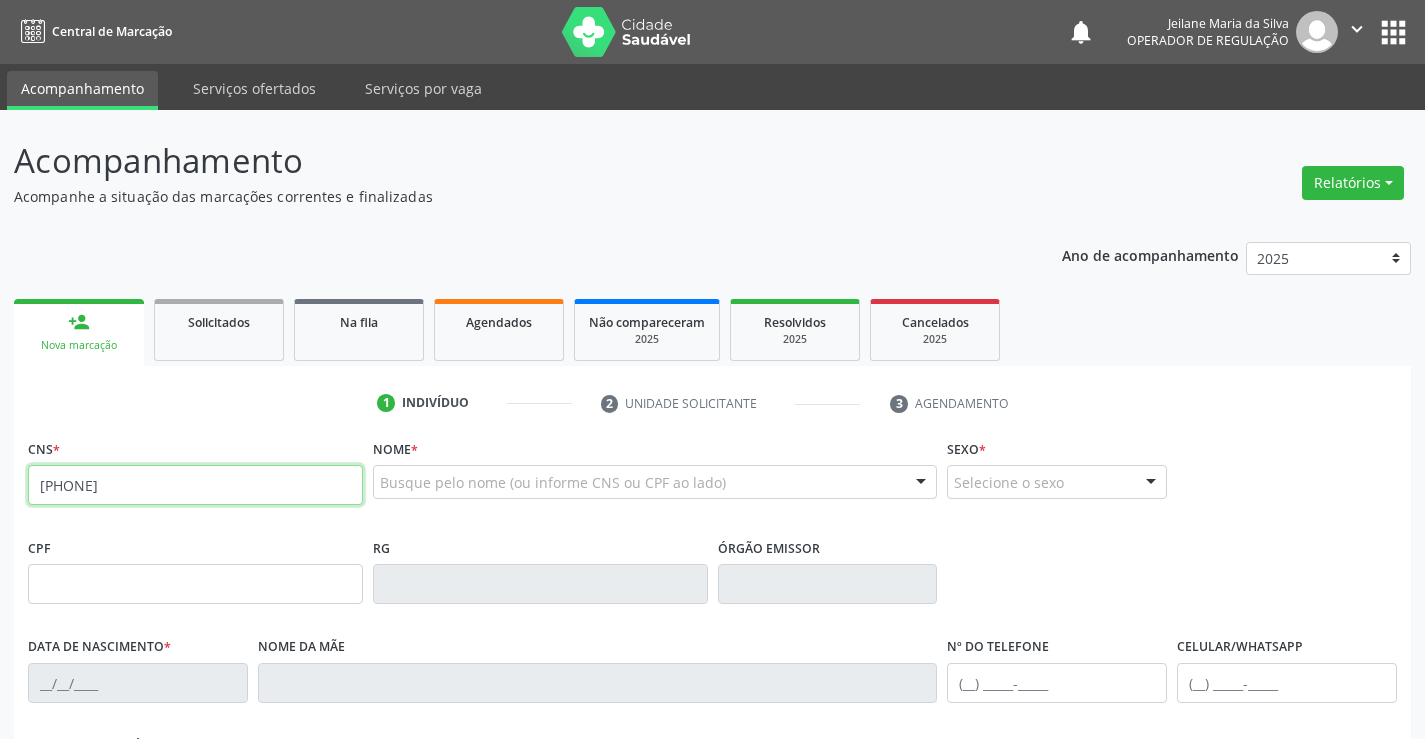 type on "[PHONE]" 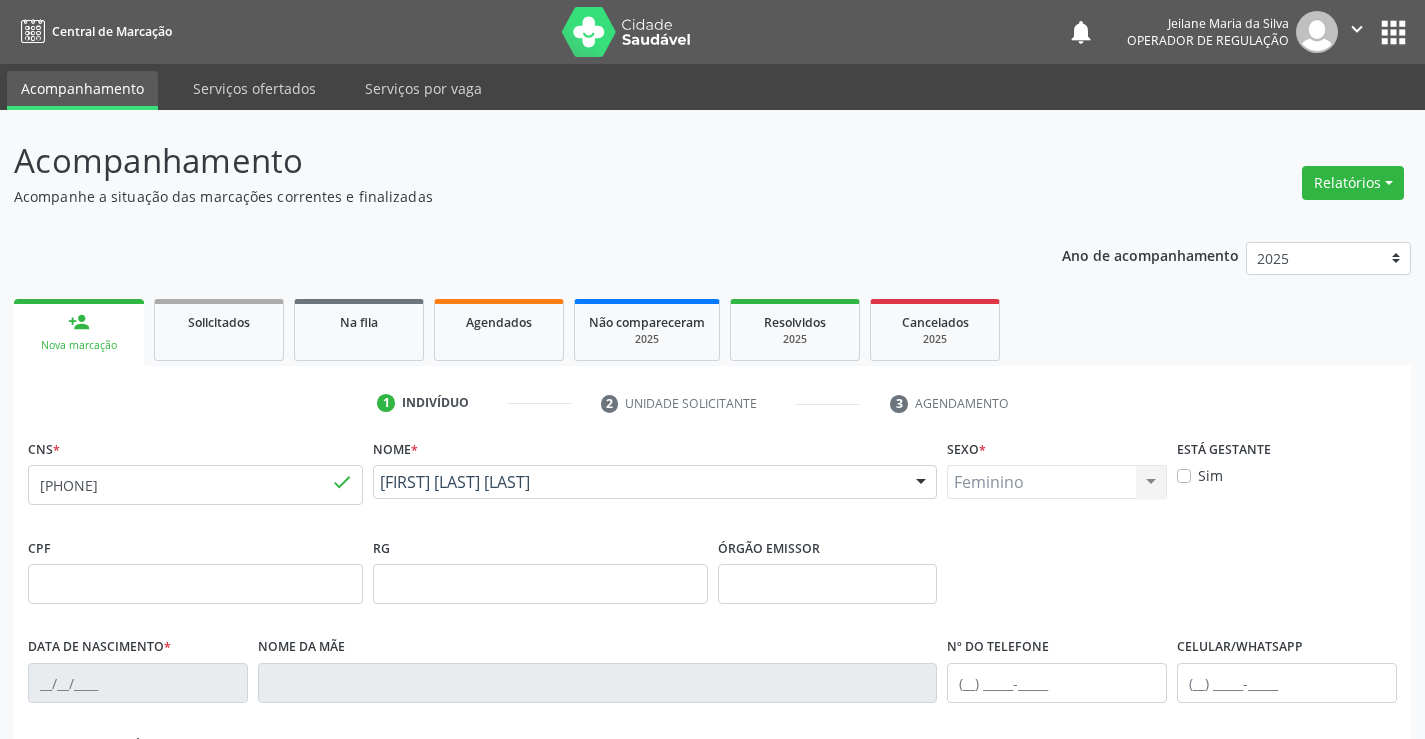 type on "[PHONE]" 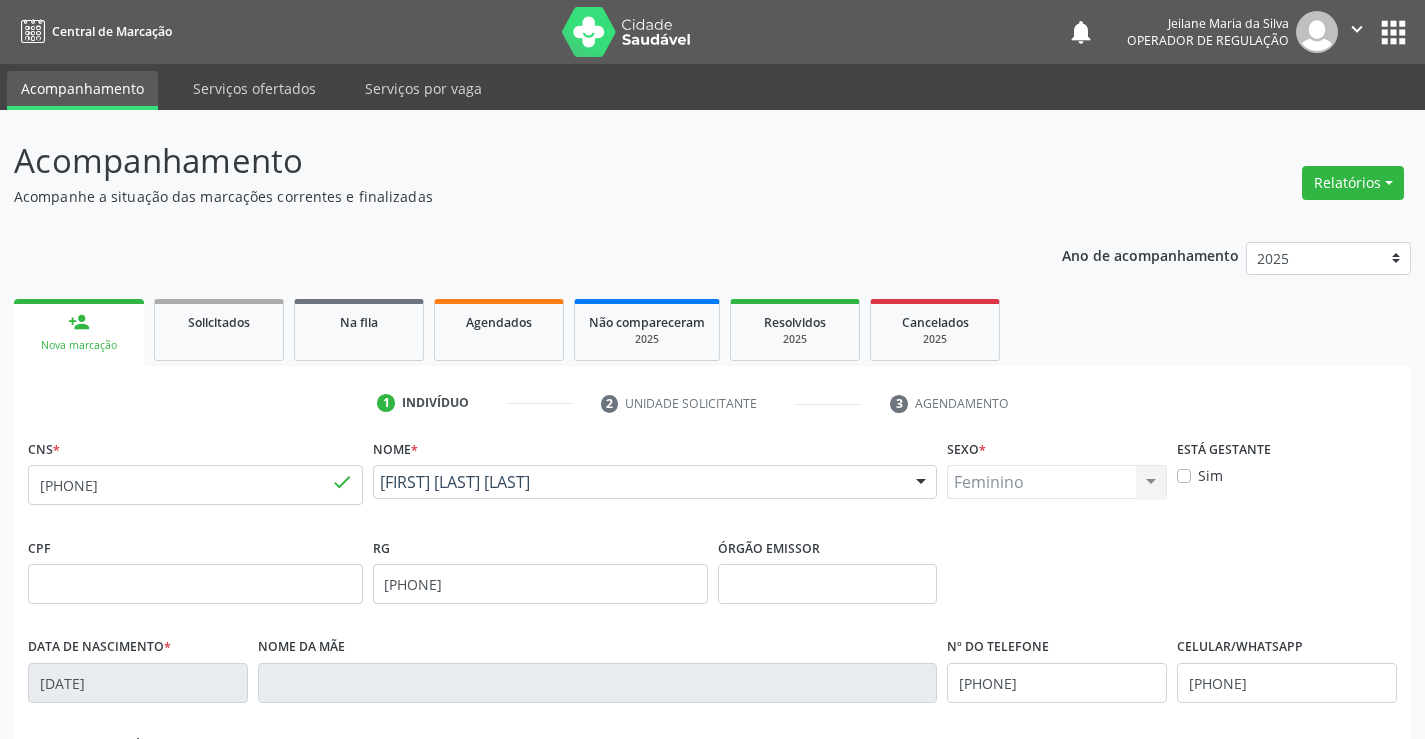 scroll, scrollTop: 100, scrollLeft: 0, axis: vertical 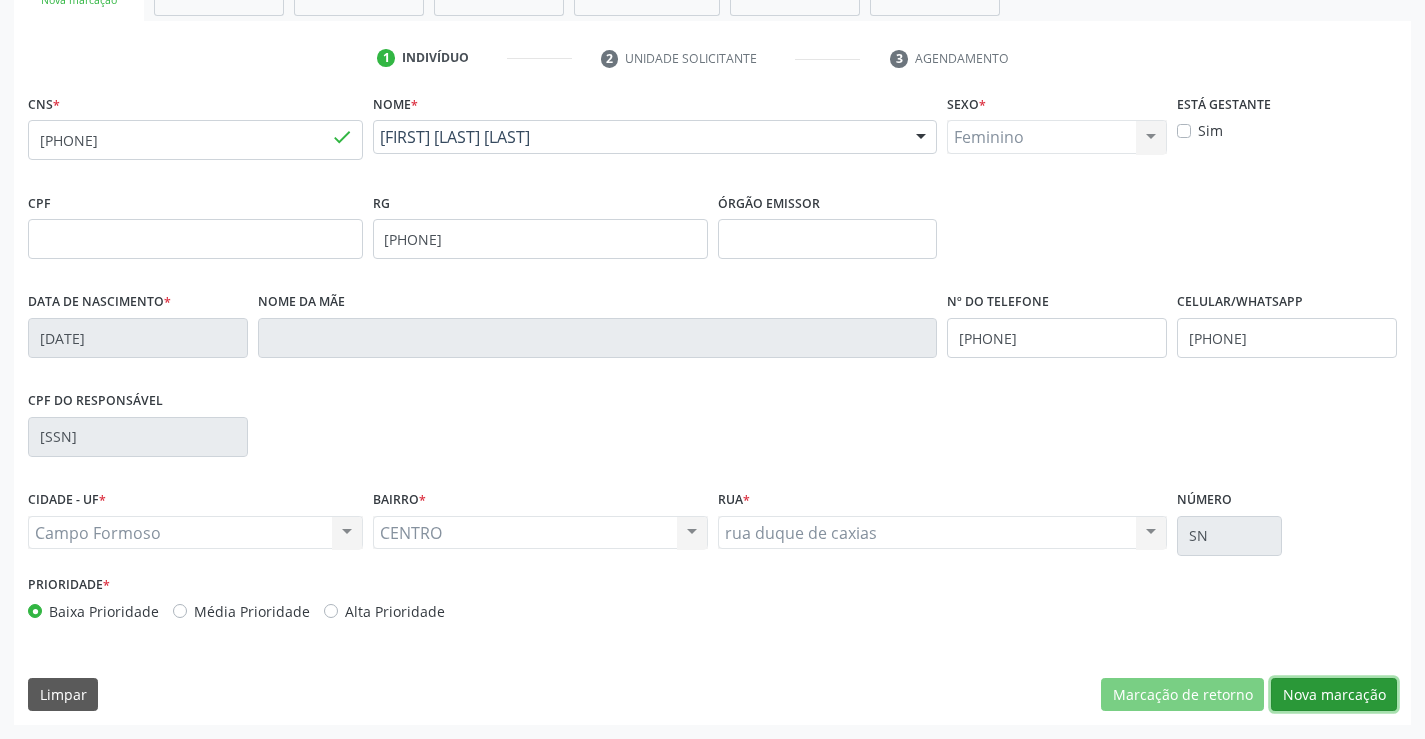 click on "Nova marcação" at bounding box center [1334, 695] 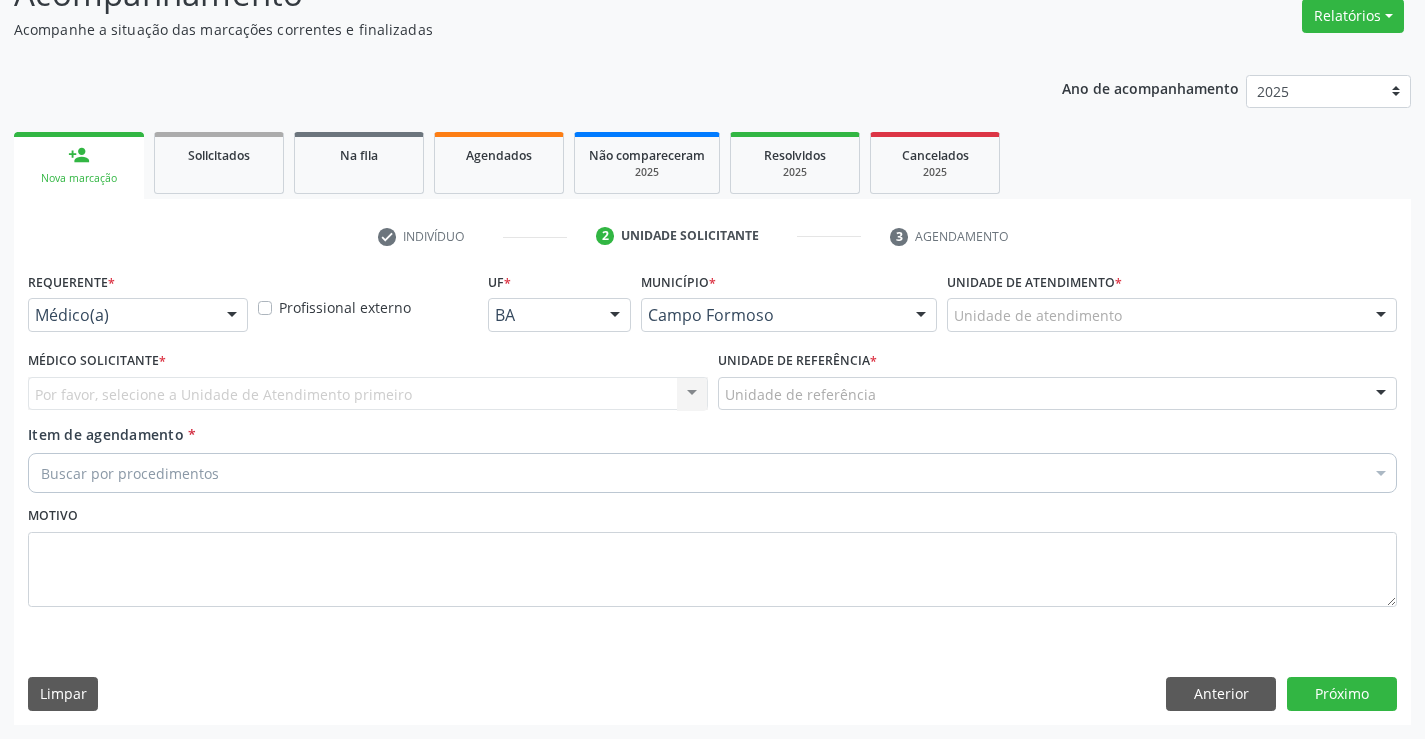 scroll, scrollTop: 167, scrollLeft: 0, axis: vertical 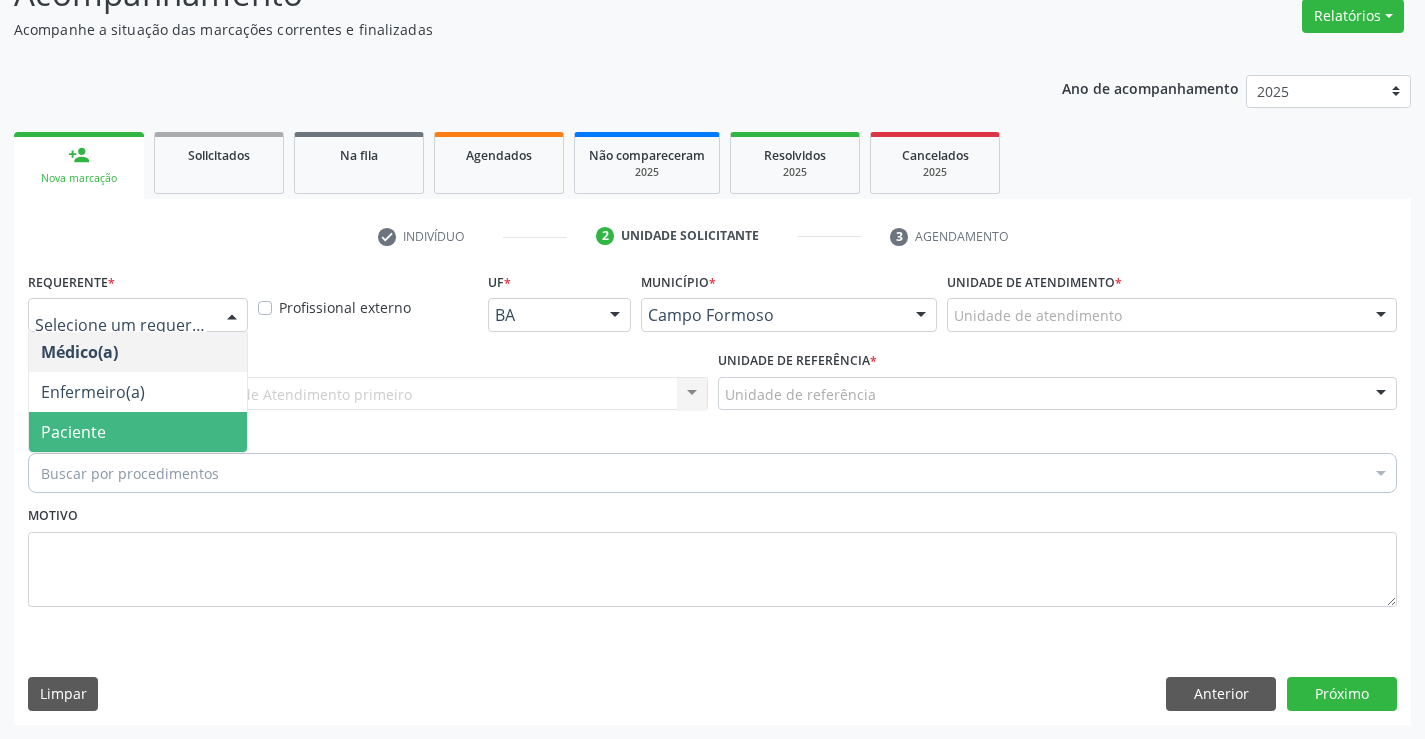 drag, startPoint x: 82, startPoint y: 426, endPoint x: 310, endPoint y: 391, distance: 230.67076 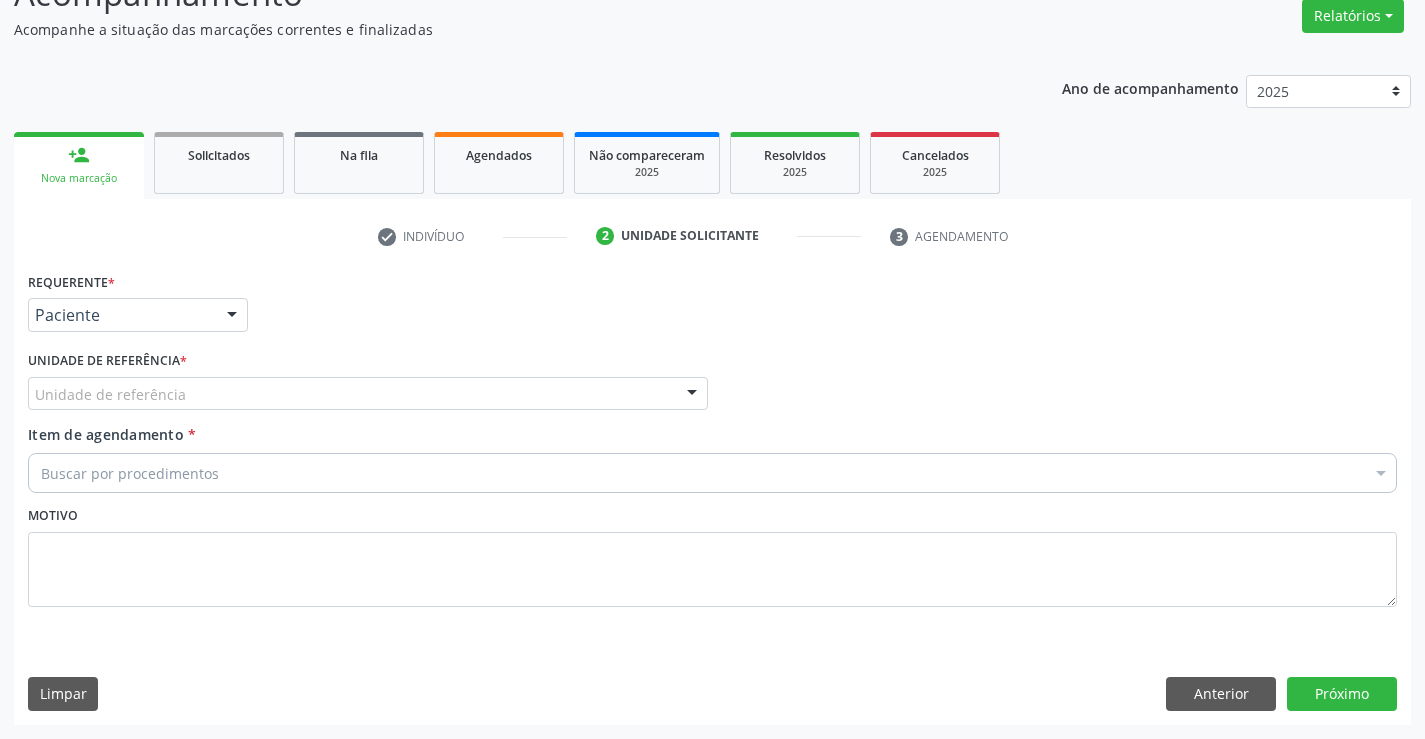 click on "Unidade de referência" at bounding box center (368, 394) 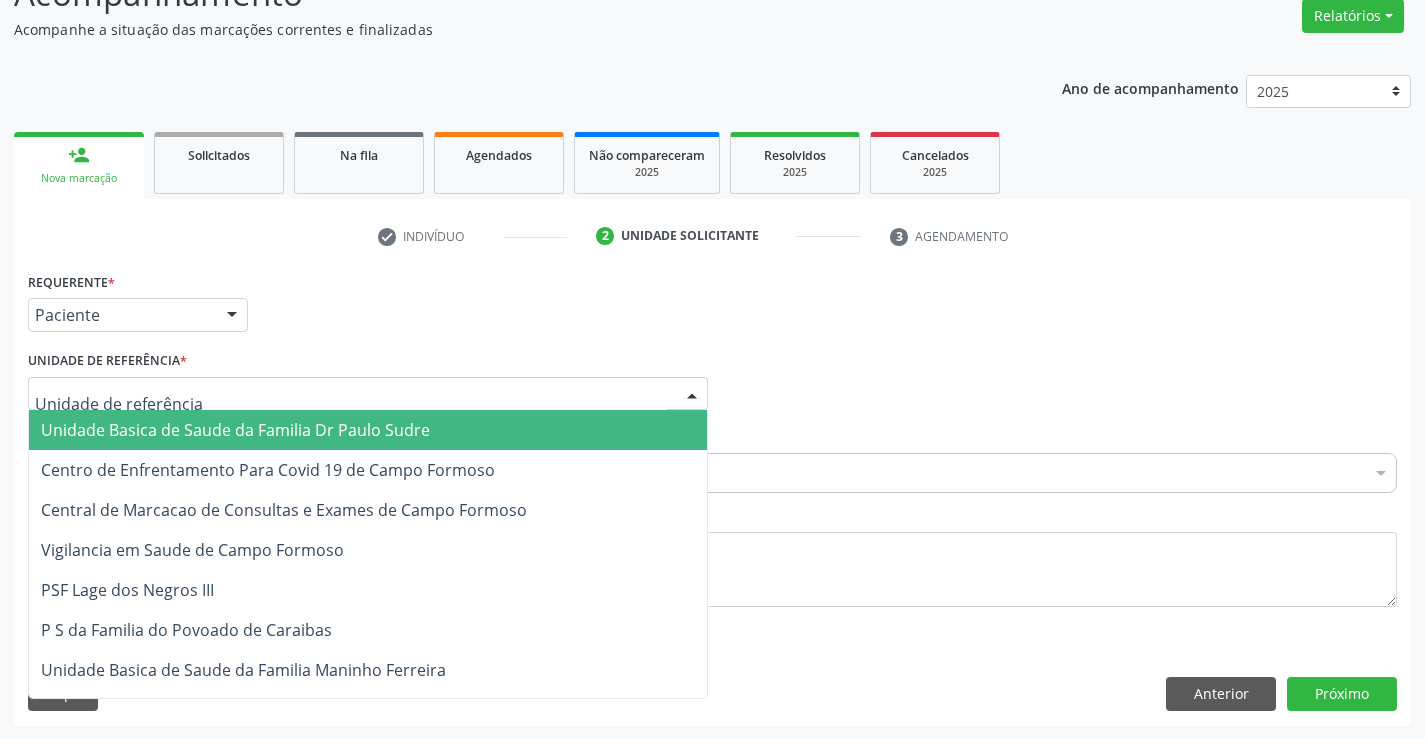 click on "Unidade Basica de Saude da Familia Dr Paulo Sudre   Centro de Enfrentamento Para Covid 19 de Campo Formoso   Central de Marcacao de Consultas e Exames de Campo Formoso   Vigilancia em Saude de Campo Formoso   PSF Lage dos Negros III   P S da Familia do Povoado de Caraibas   Unidade Basica de Saude da Familia Maninho Ferreira   P S de Curral da Ponta Psf Oseas Manoel da Silva   Farmacia Basica   Unidade Basica de Saude da Familia de Brejao da Caatinga   P S da Familia do Povoado de Pocos   P S da Familia do Povoado de Tiquara   P S da Familia do Povoado de Sao Tome   P S de Lages dos Negros   P S da Familia do Povoado de Tuiutiba   P S de Curral Velho   Centro de Saude Mutirao   Caps Centro de Atencao Psicossocial   Unidade Odontologica Movel   Unidade Basica de Saude da Familia Limoeiro   Unidade Basica de Saude da Familia Izabel Godinho de Freitas   Unidade Basica de Saude da Familia de Olho Dagua das Pombas   Samu 192 Campo Formoso   NASF Campo Formoso               Academia da Saude" at bounding box center (368, 394) 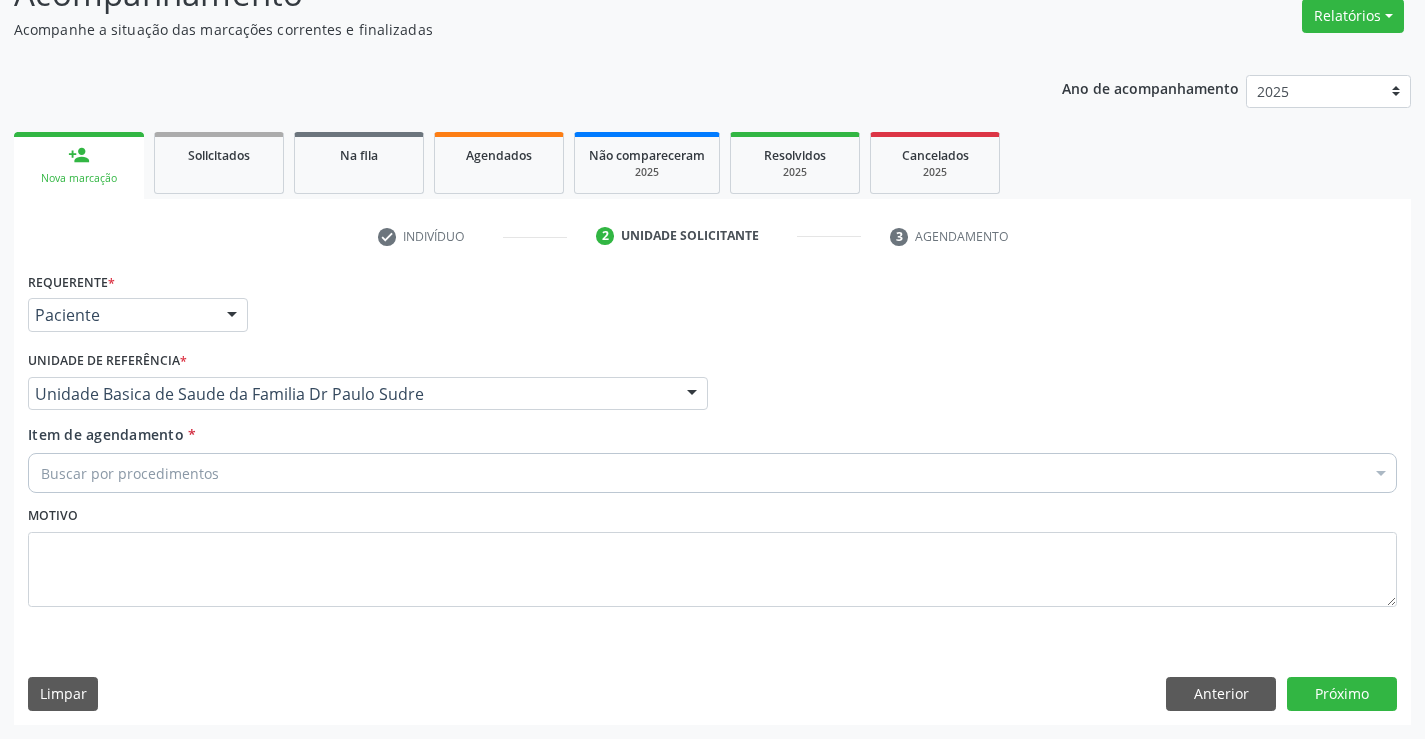 drag, startPoint x: 127, startPoint y: 474, endPoint x: 210, endPoint y: 427, distance: 95.38344 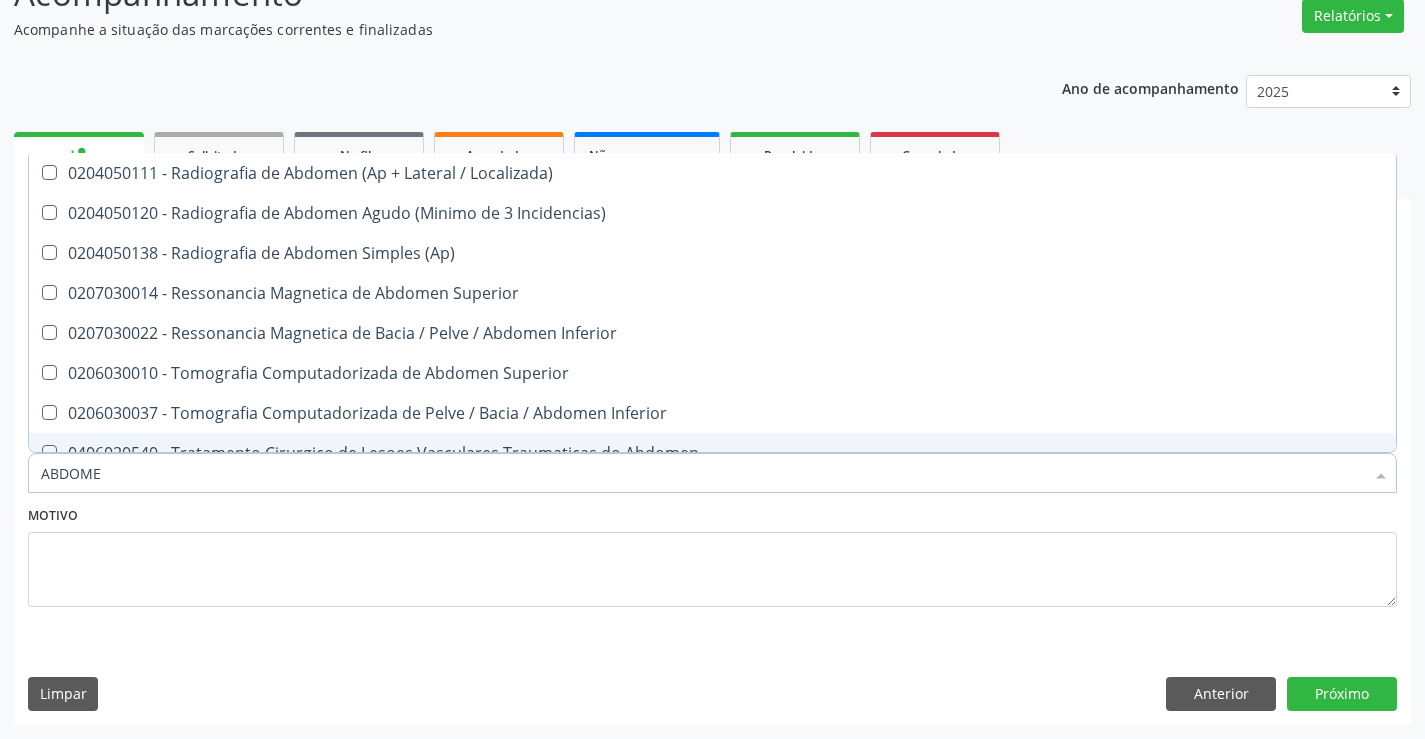 type on "ABDOME" 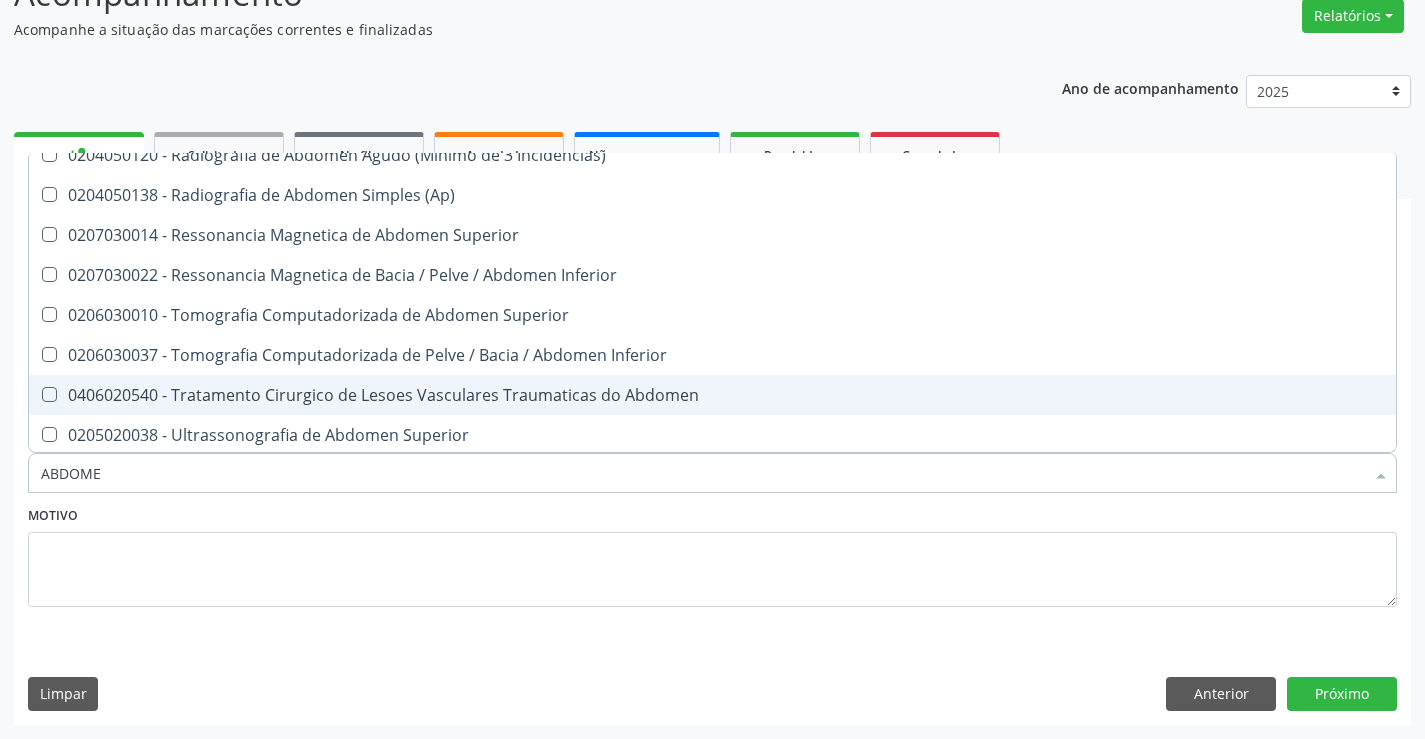 scroll, scrollTop: 101, scrollLeft: 0, axis: vertical 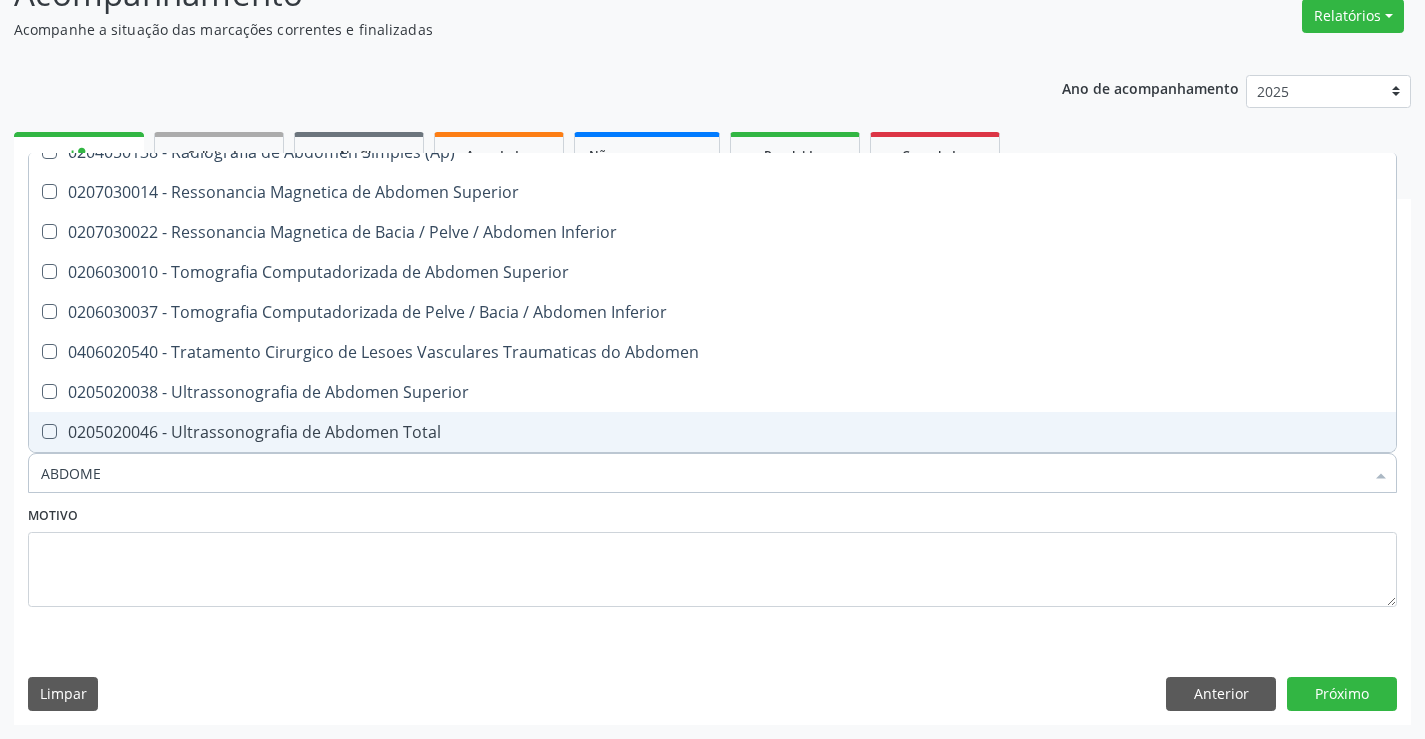 click on "0205020046 - Ultrassonografia de Abdomen Total" at bounding box center [712, 432] 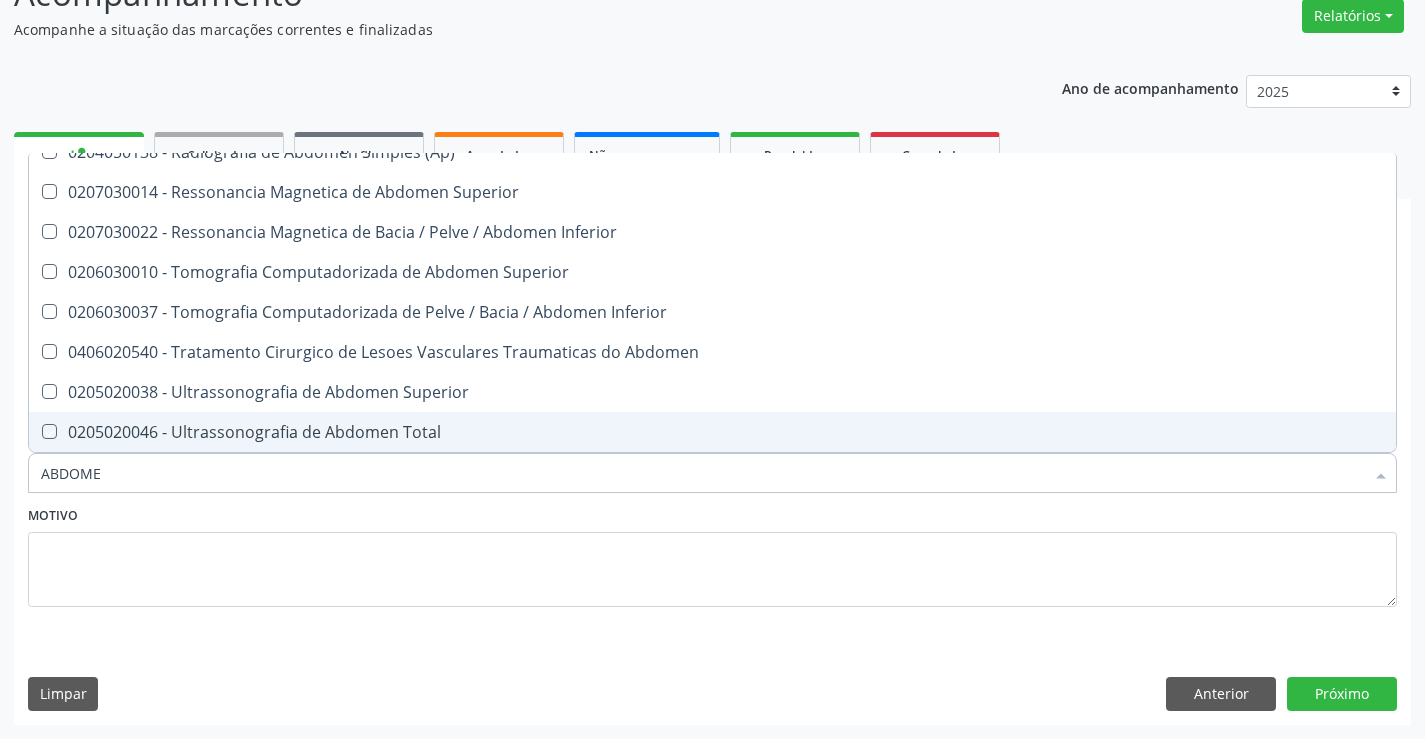 checkbox on "true" 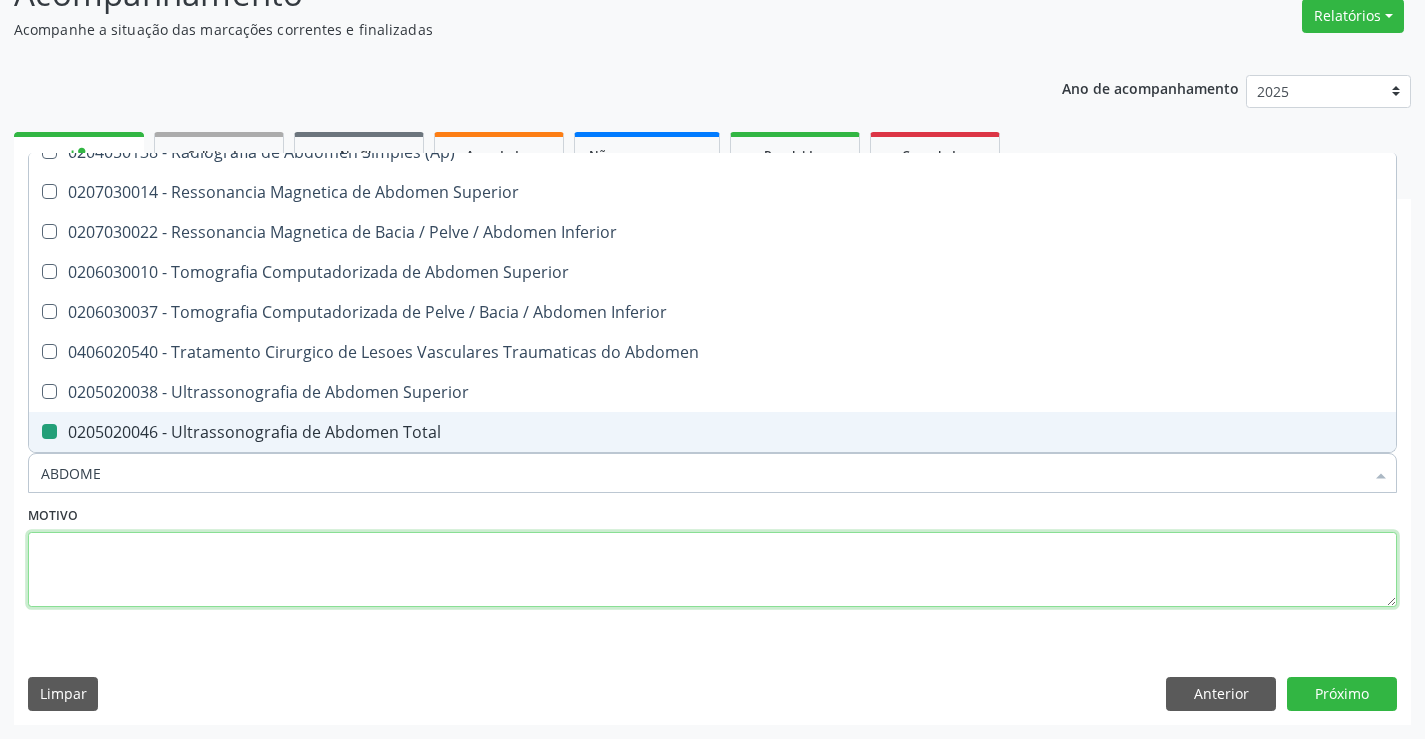 click at bounding box center [712, 570] 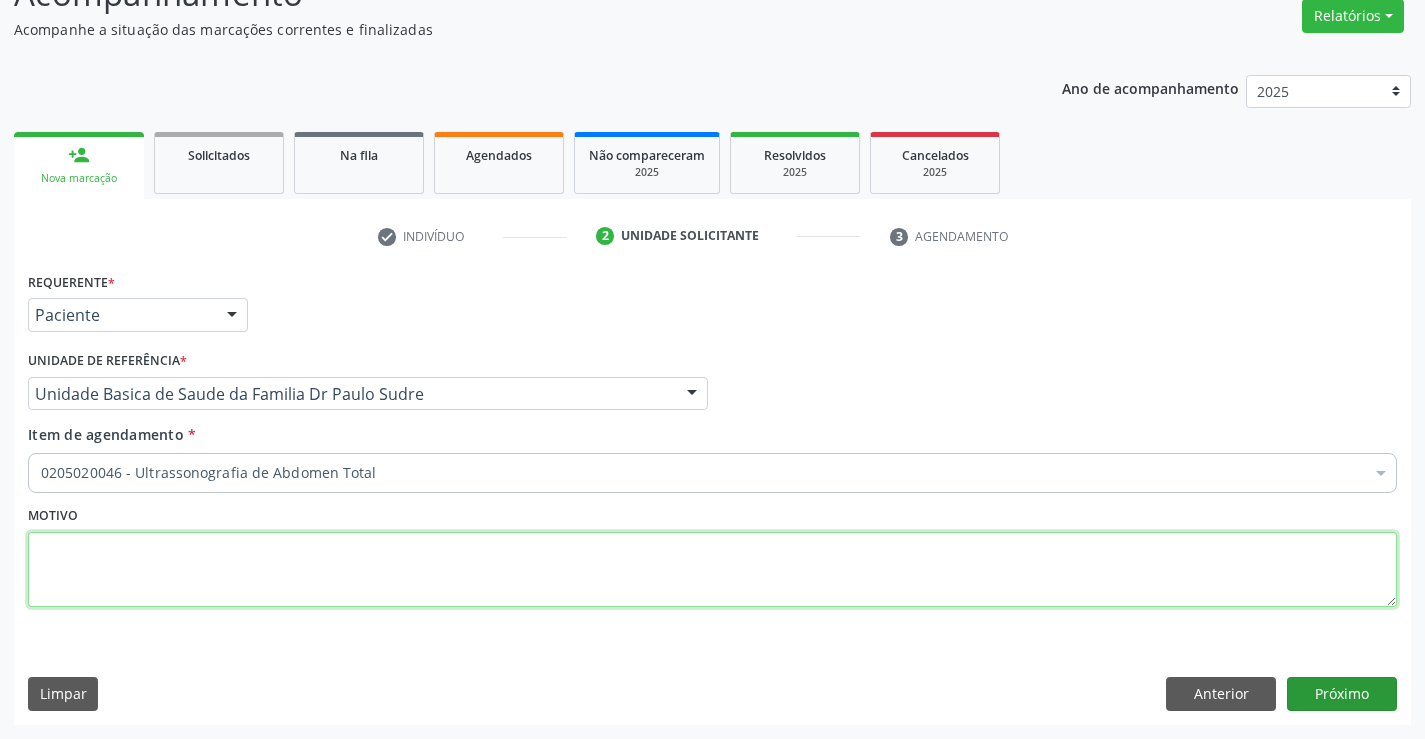 scroll, scrollTop: 0, scrollLeft: 0, axis: both 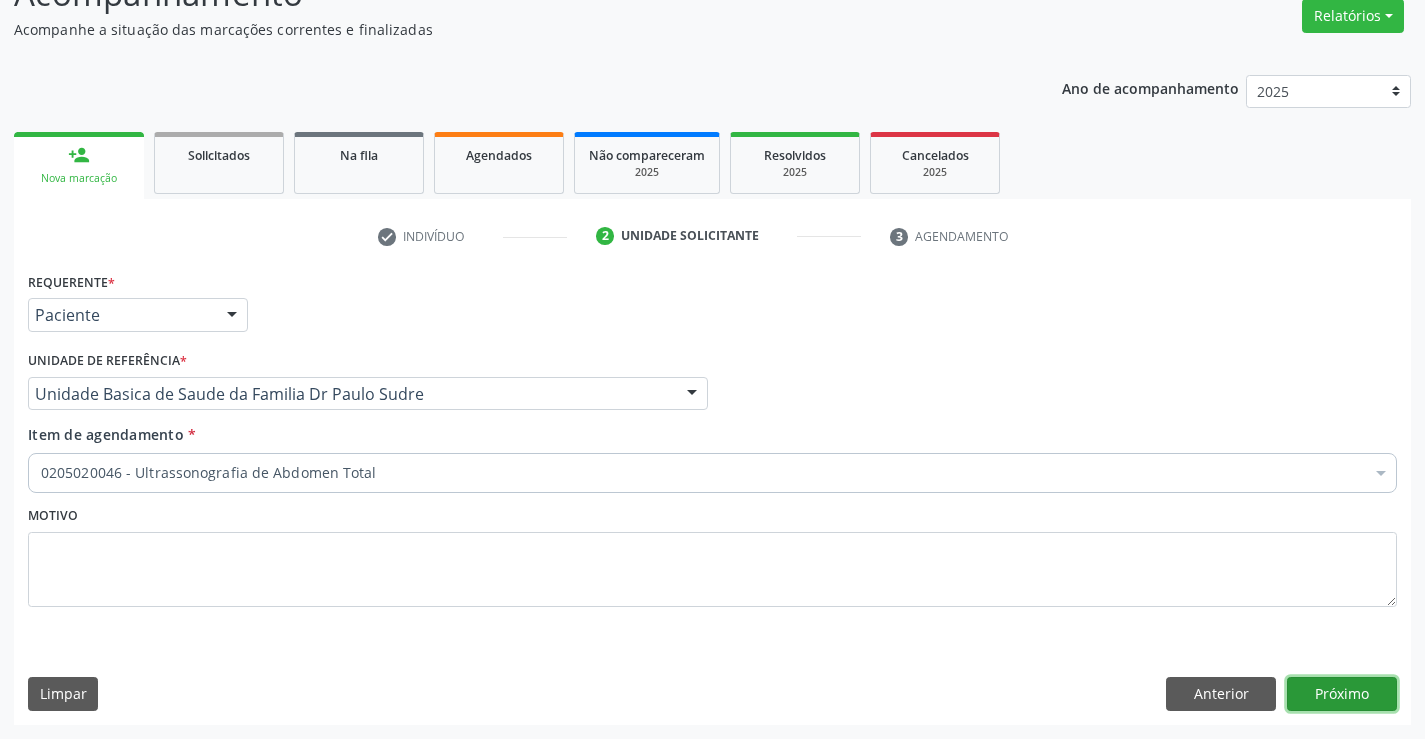 click on "Próximo" at bounding box center [1342, 694] 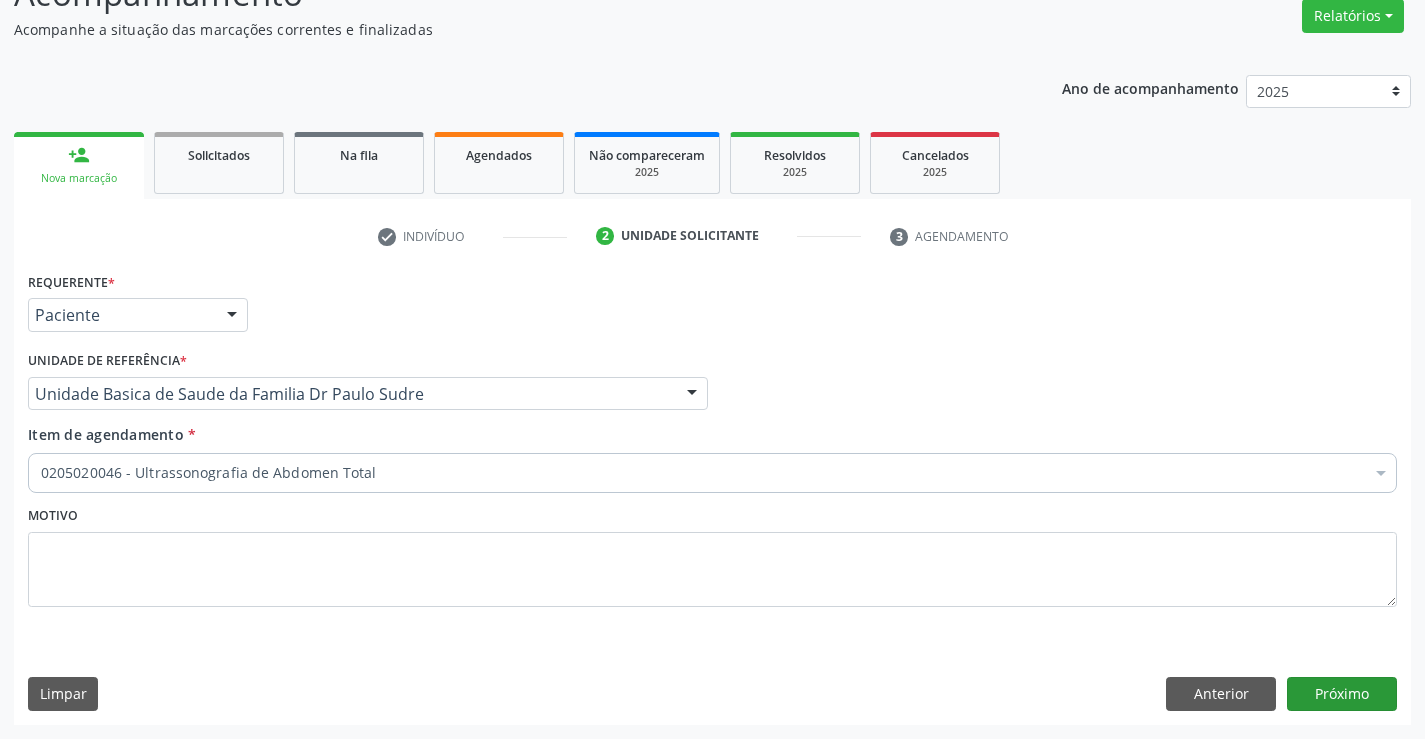 scroll, scrollTop: 131, scrollLeft: 0, axis: vertical 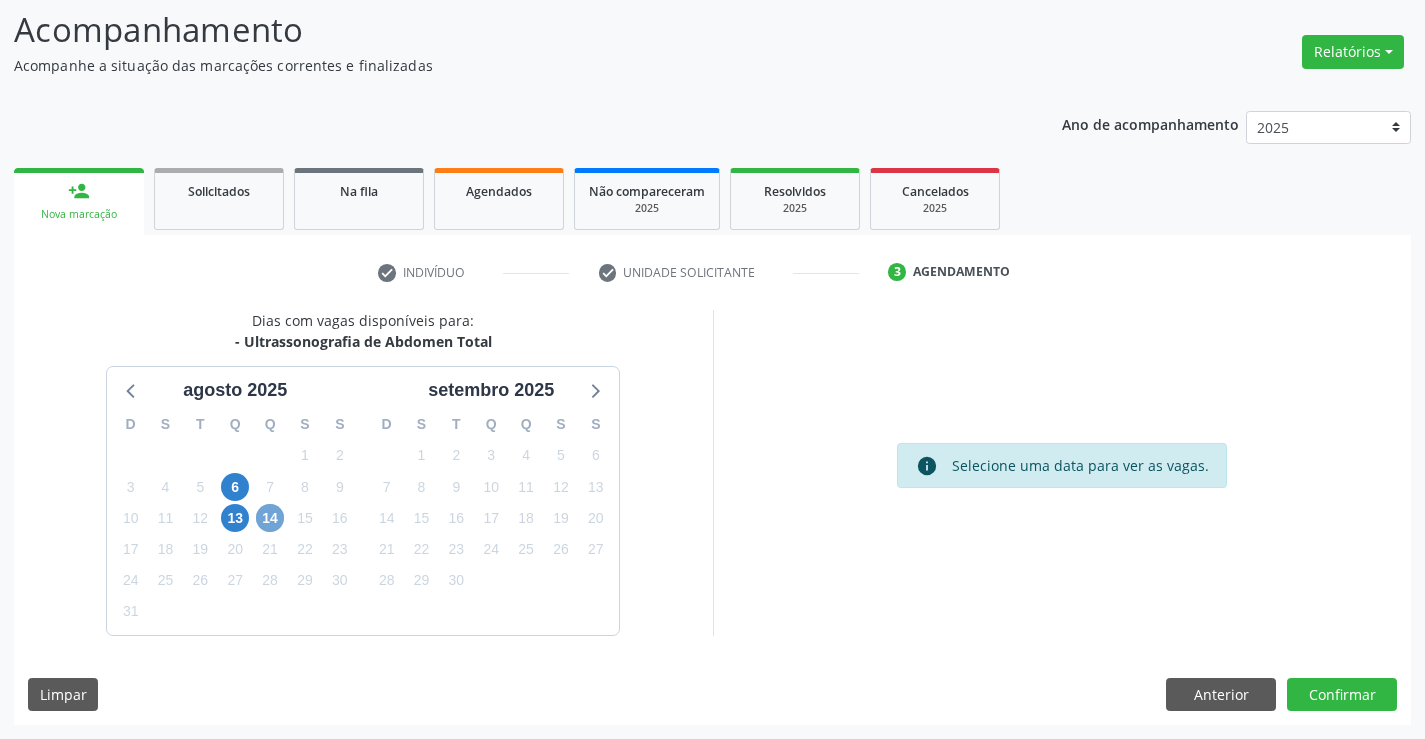 click on "14" at bounding box center [270, 518] 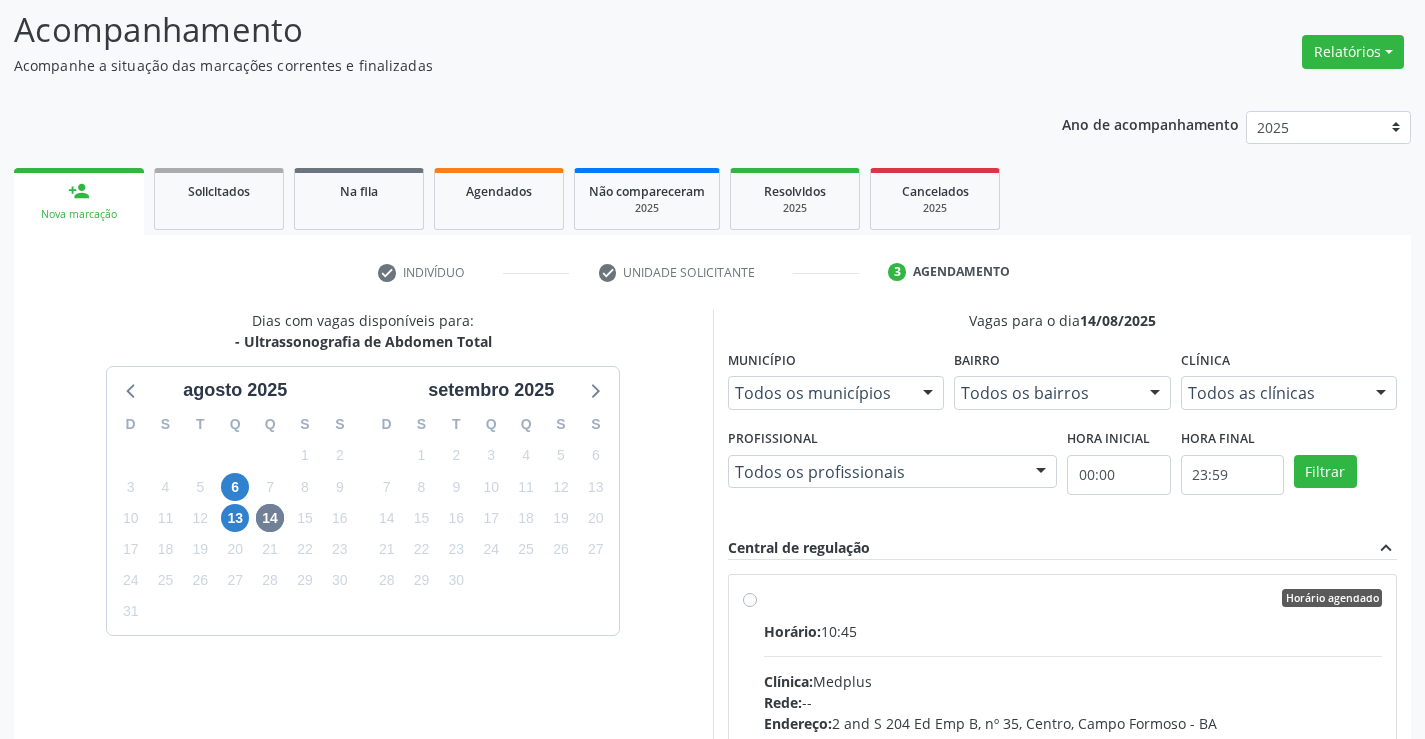 drag, startPoint x: 803, startPoint y: 612, endPoint x: 885, endPoint y: 591, distance: 84.646324 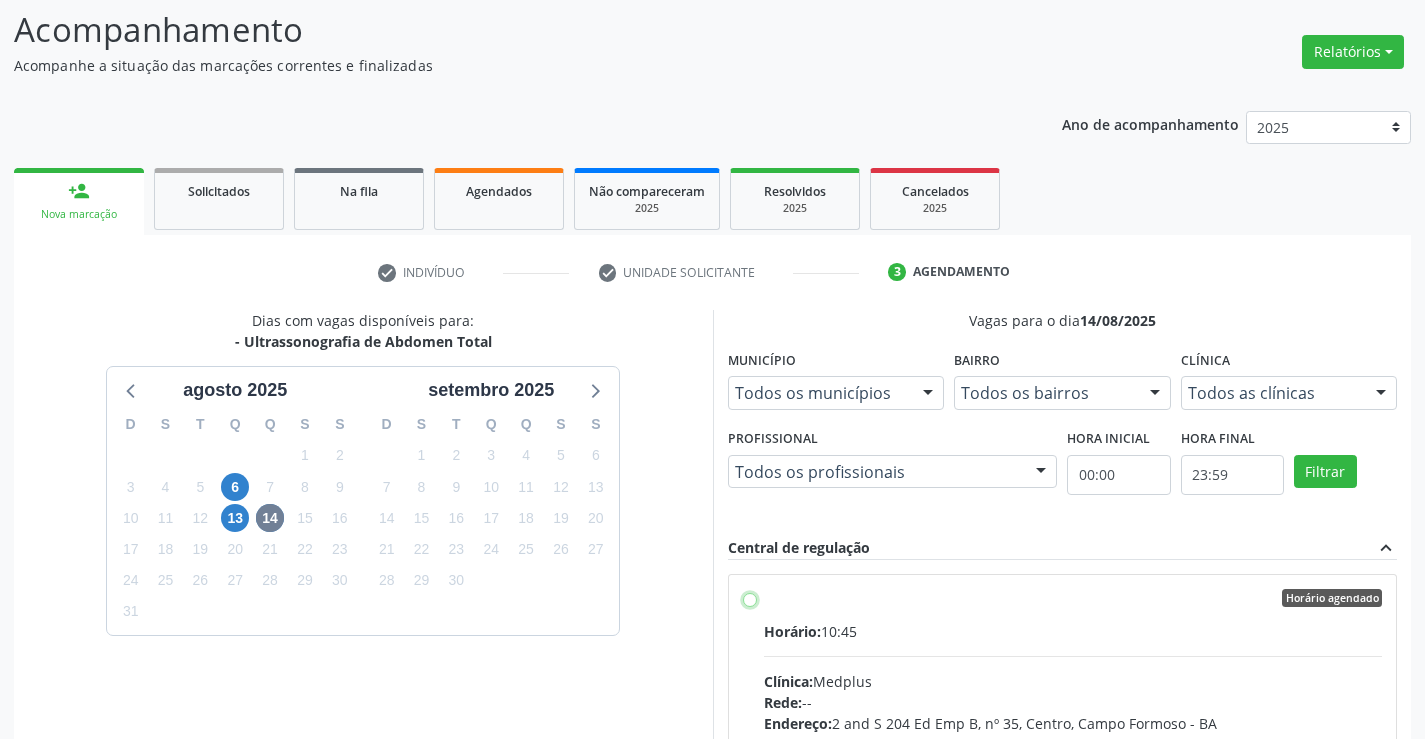 click on "Horário agendado
Horário:   10:45
Clínica:  Medplus
Rede:
--
Endereço:   [NUMBER] [STREET], nº [NUMBER], [DISTRICT], [CITY] - [STATE]
Telefone:   --
Profissional:
[FIRST] [LAST] [LAST]
Informações adicionais sobre o atendimento
Idade de atendimento:
de 0 a 120 anos
Gênero(s) atendido(s):
Masculino e Feminino
Informações adicionais:
--" at bounding box center (750, 598) 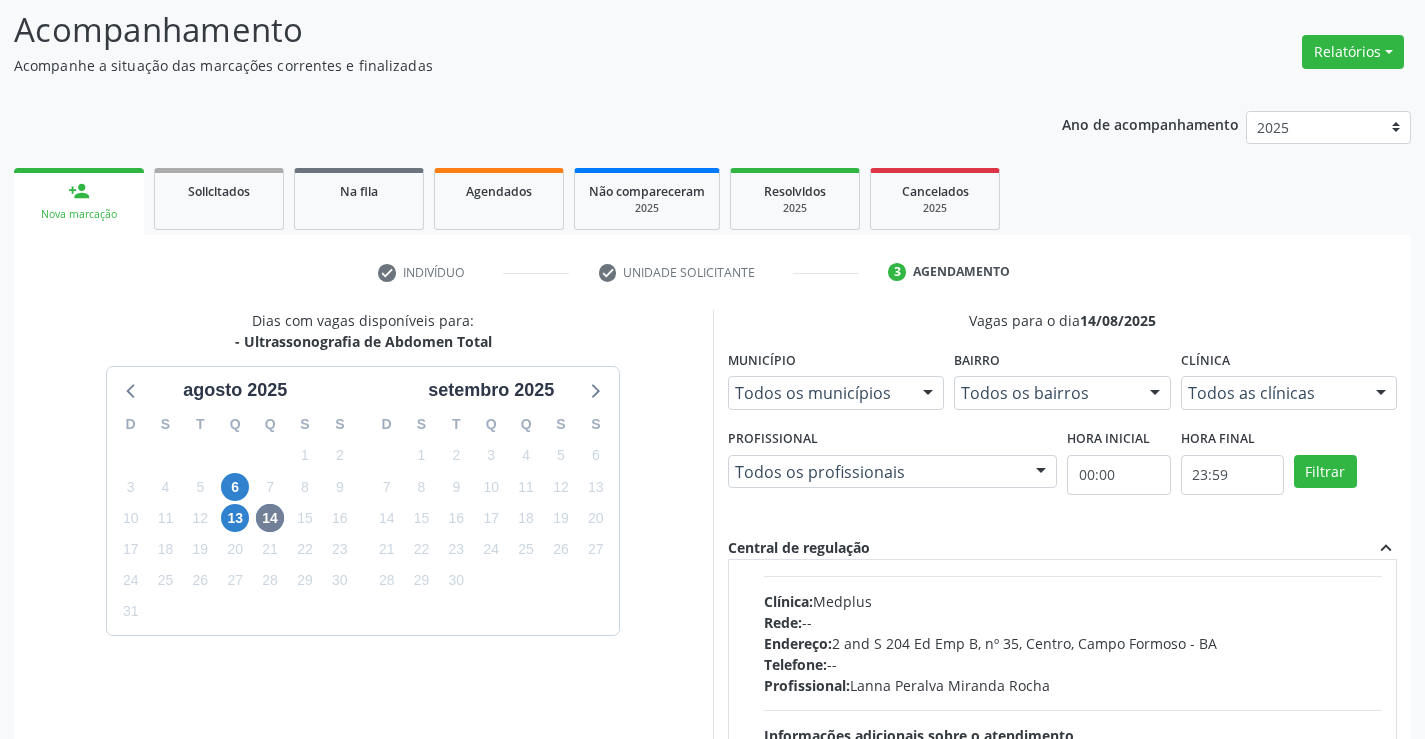 scroll, scrollTop: 3955, scrollLeft: 0, axis: vertical 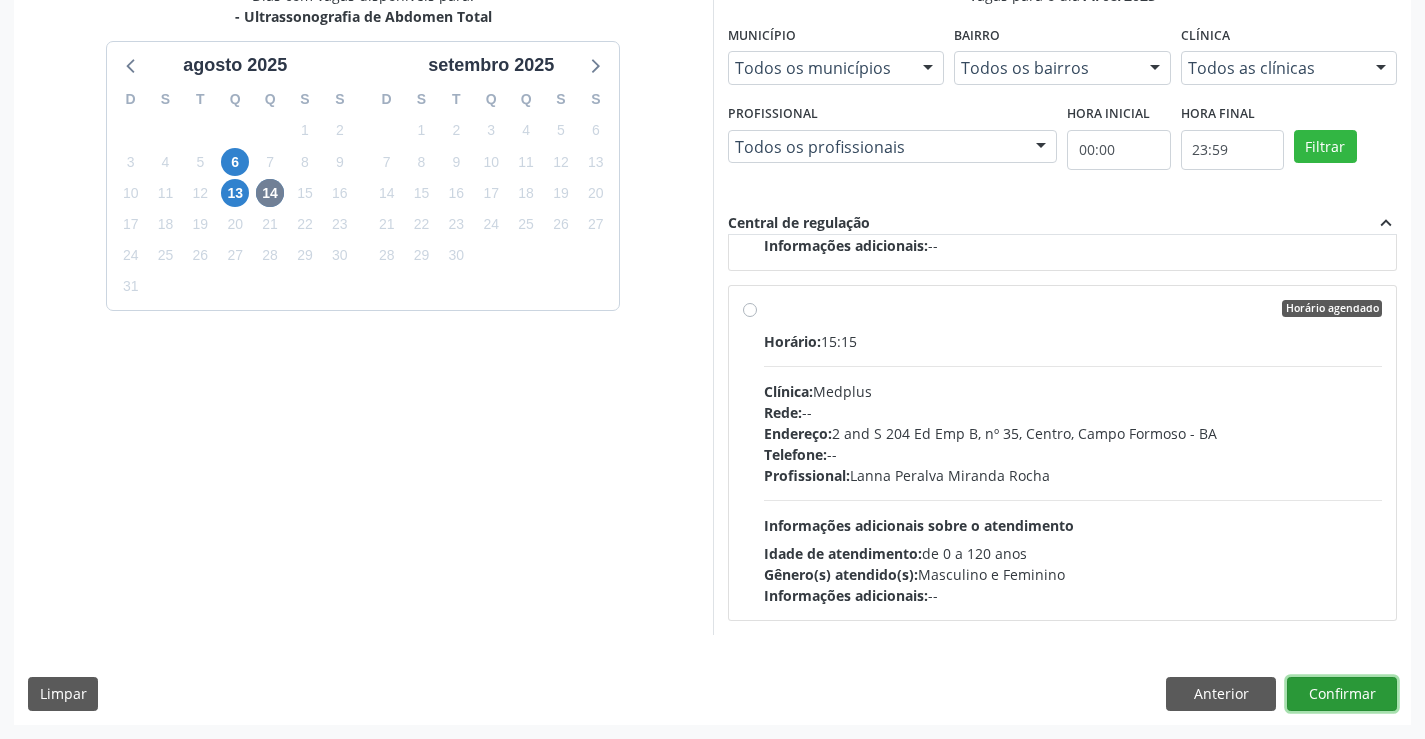 click on "Confirmar" at bounding box center [1342, 694] 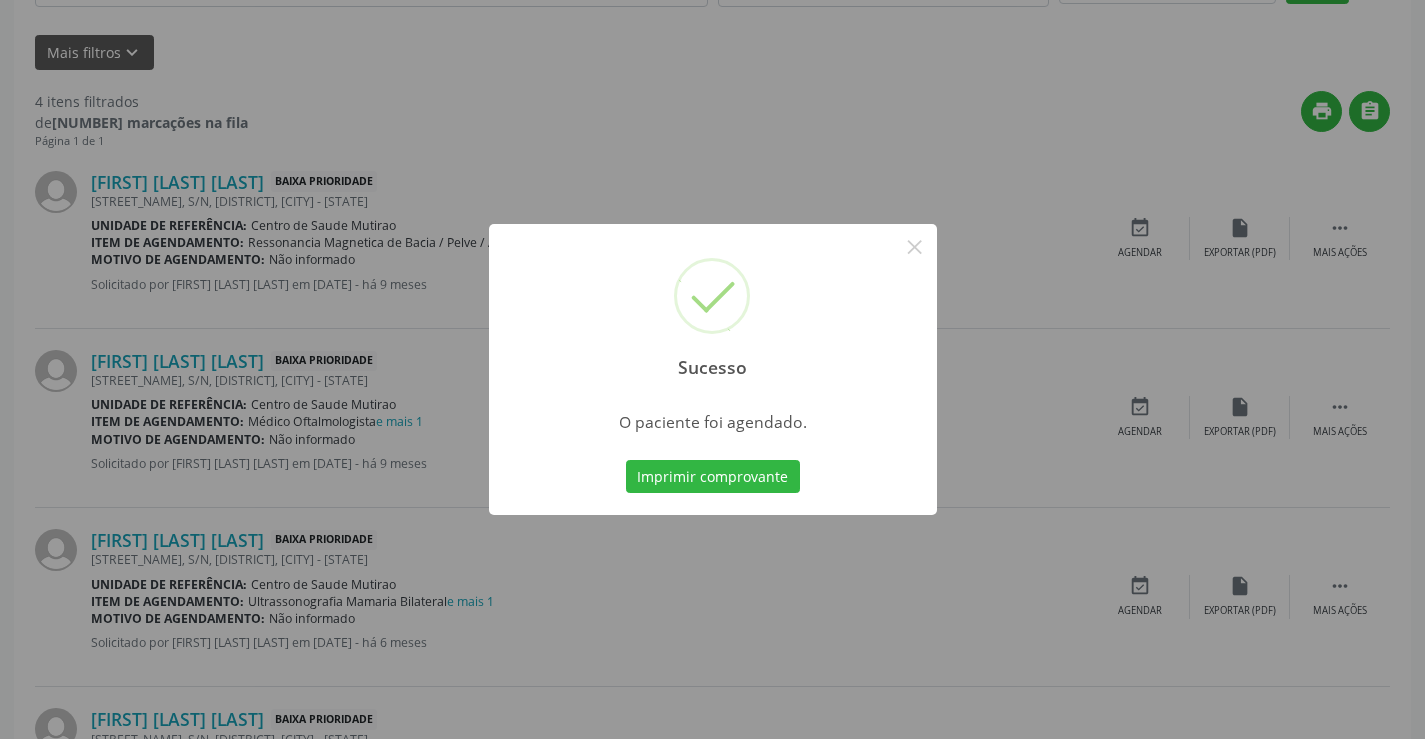 scroll, scrollTop: 0, scrollLeft: 0, axis: both 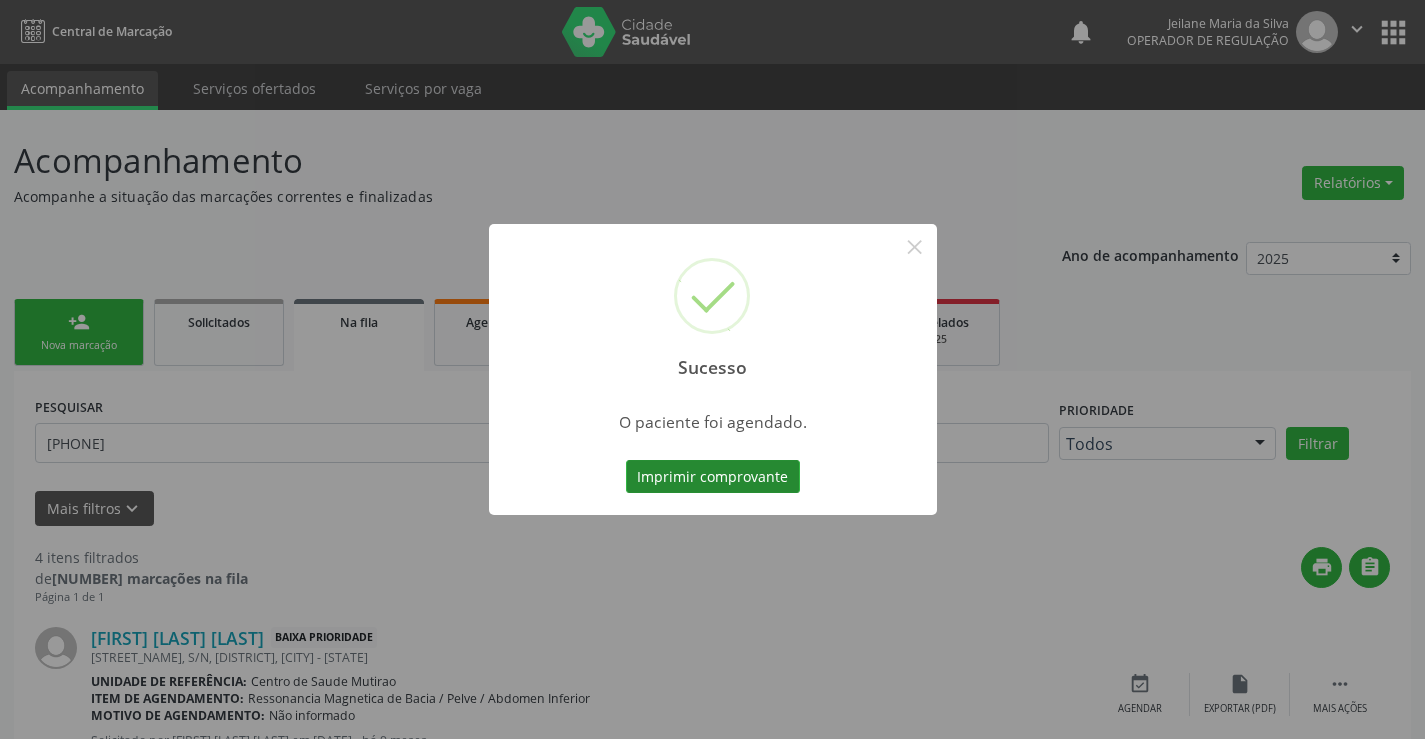 click on "Imprimir comprovante" at bounding box center [713, 477] 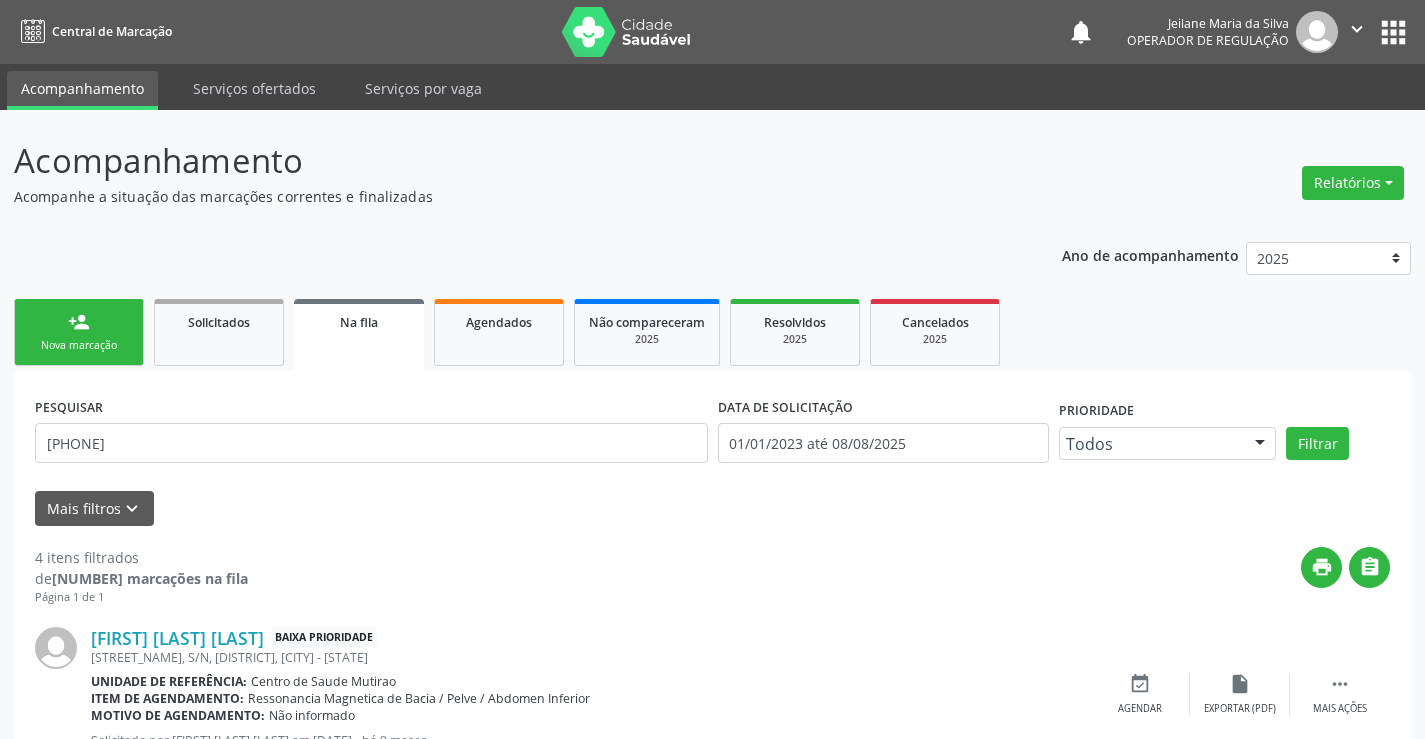 drag, startPoint x: 77, startPoint y: 331, endPoint x: 86, endPoint y: 326, distance: 10.29563 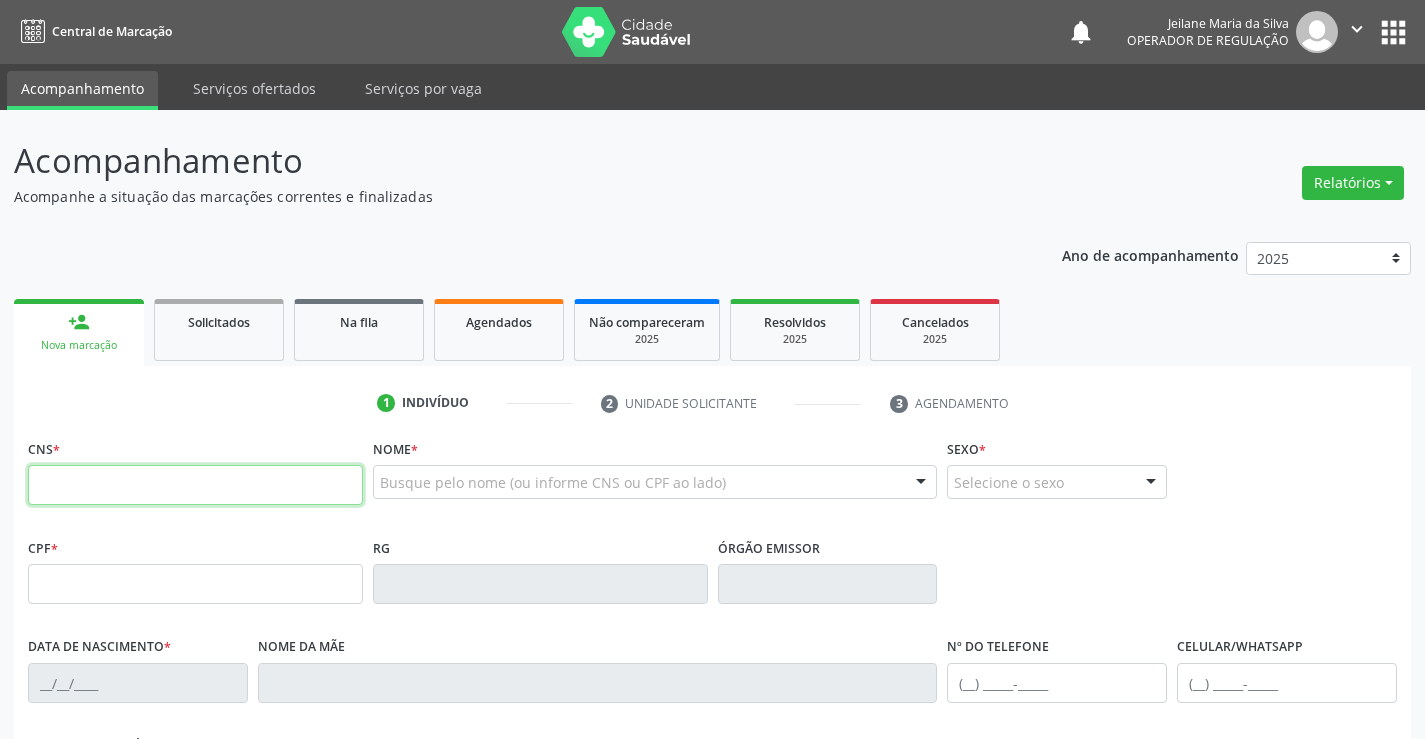 drag, startPoint x: 165, startPoint y: 484, endPoint x: 199, endPoint y: 481, distance: 34.132095 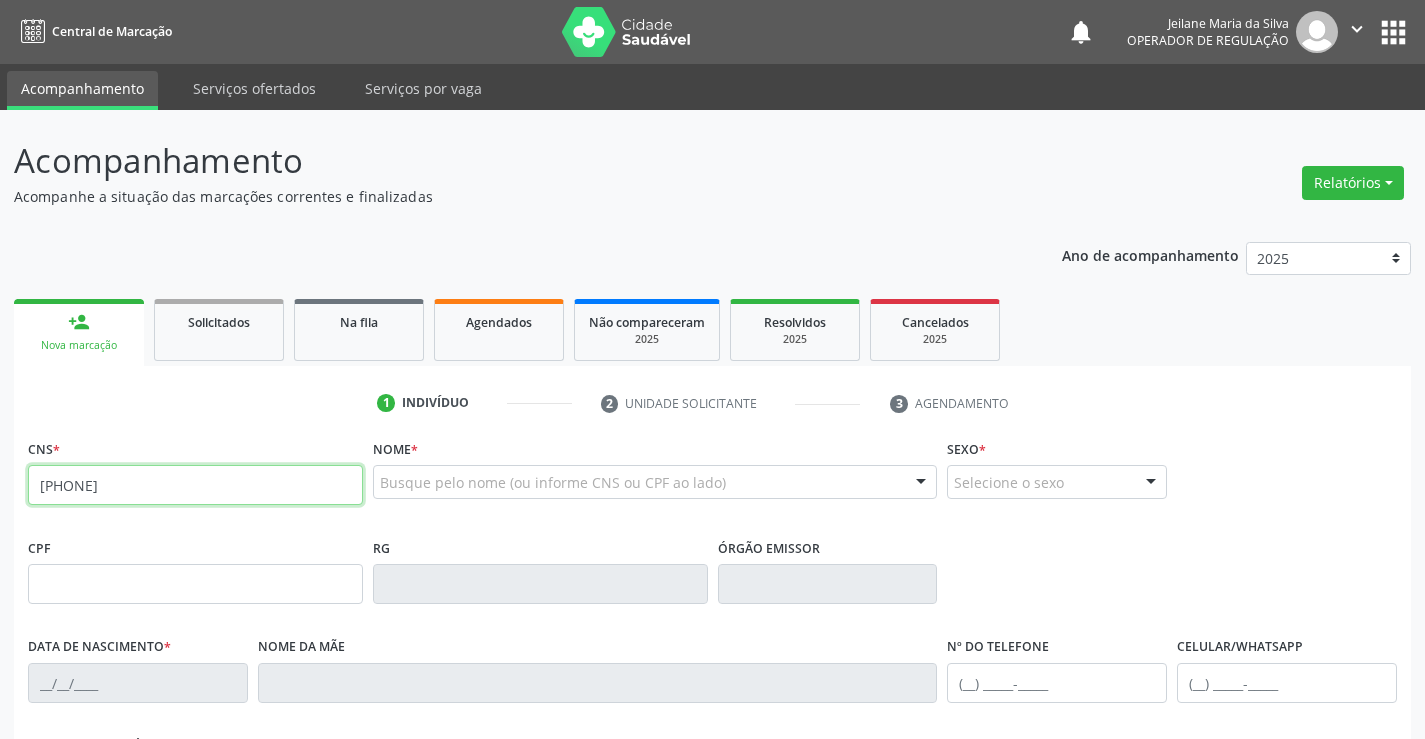 type on "[PHONE]" 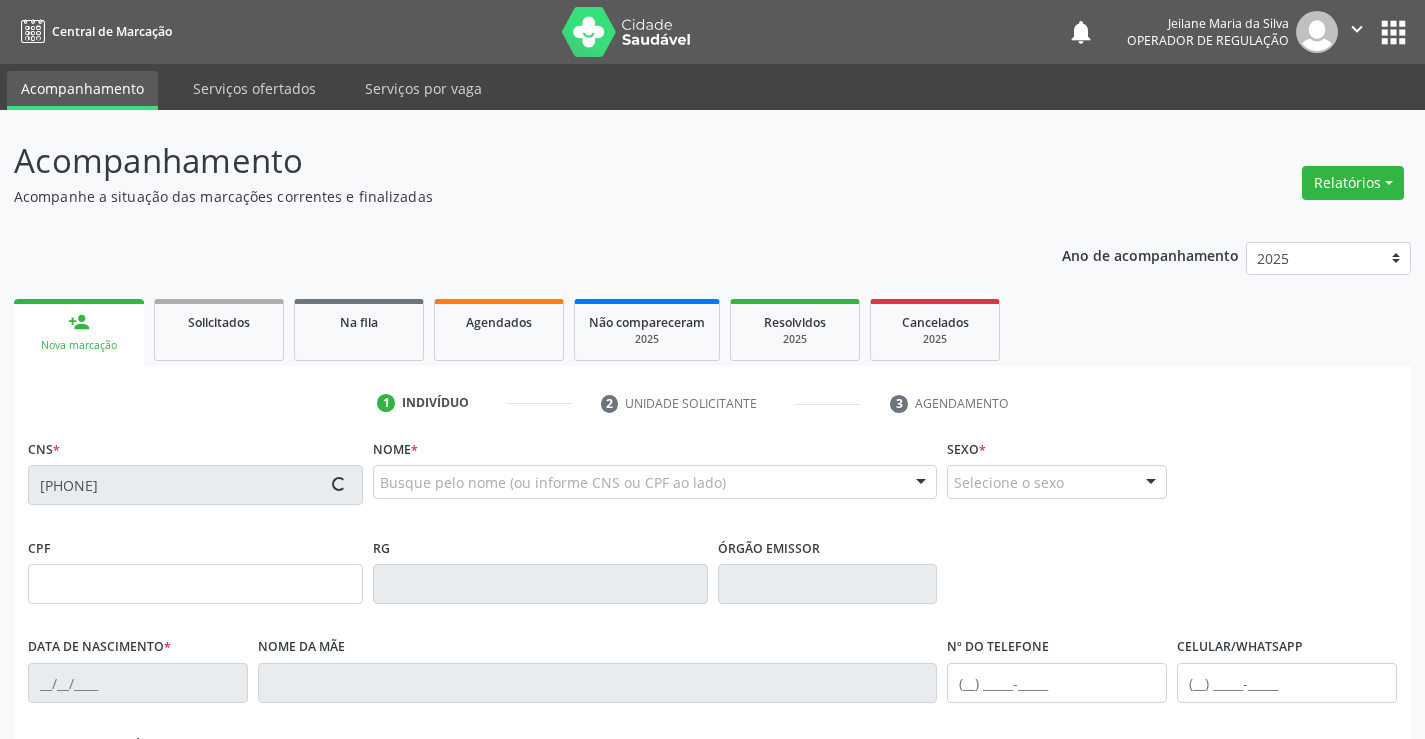 type on "[SSN]" 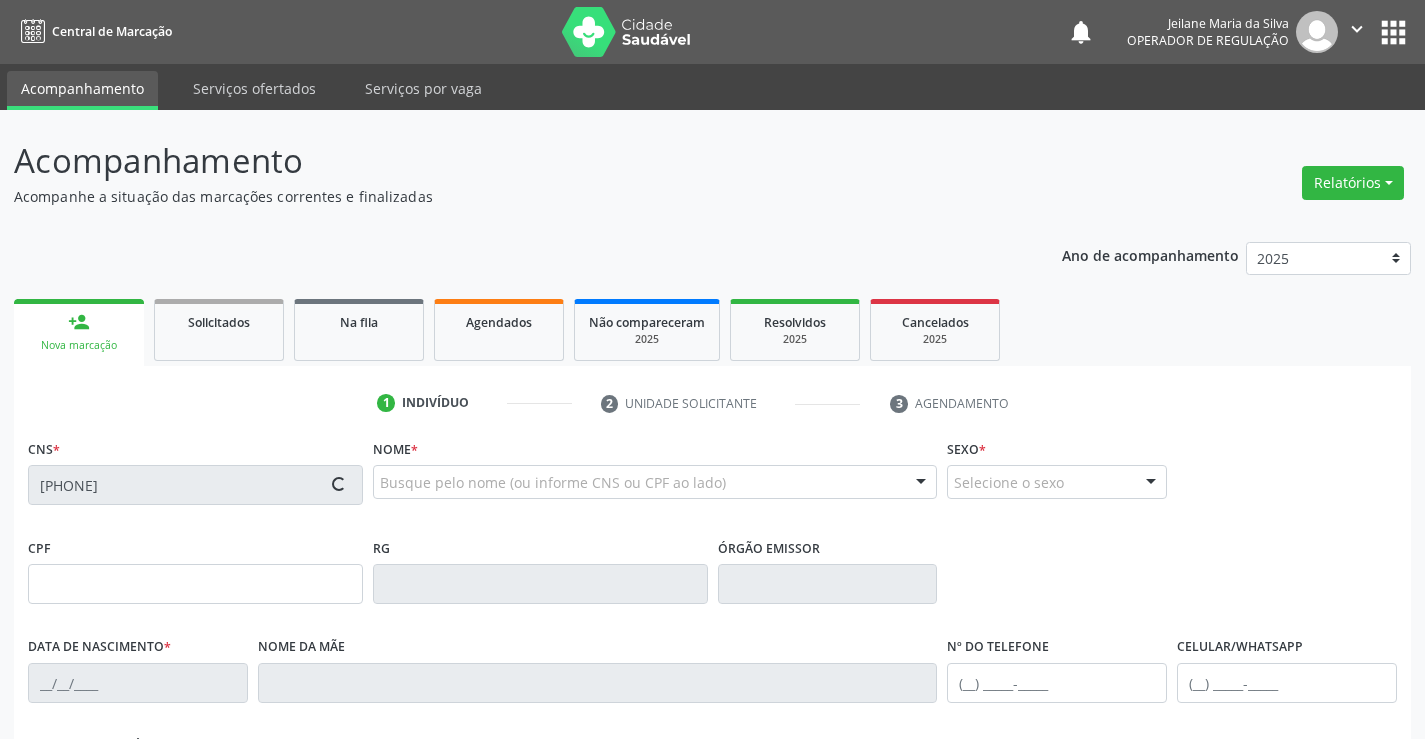 type on "[PHONE]" 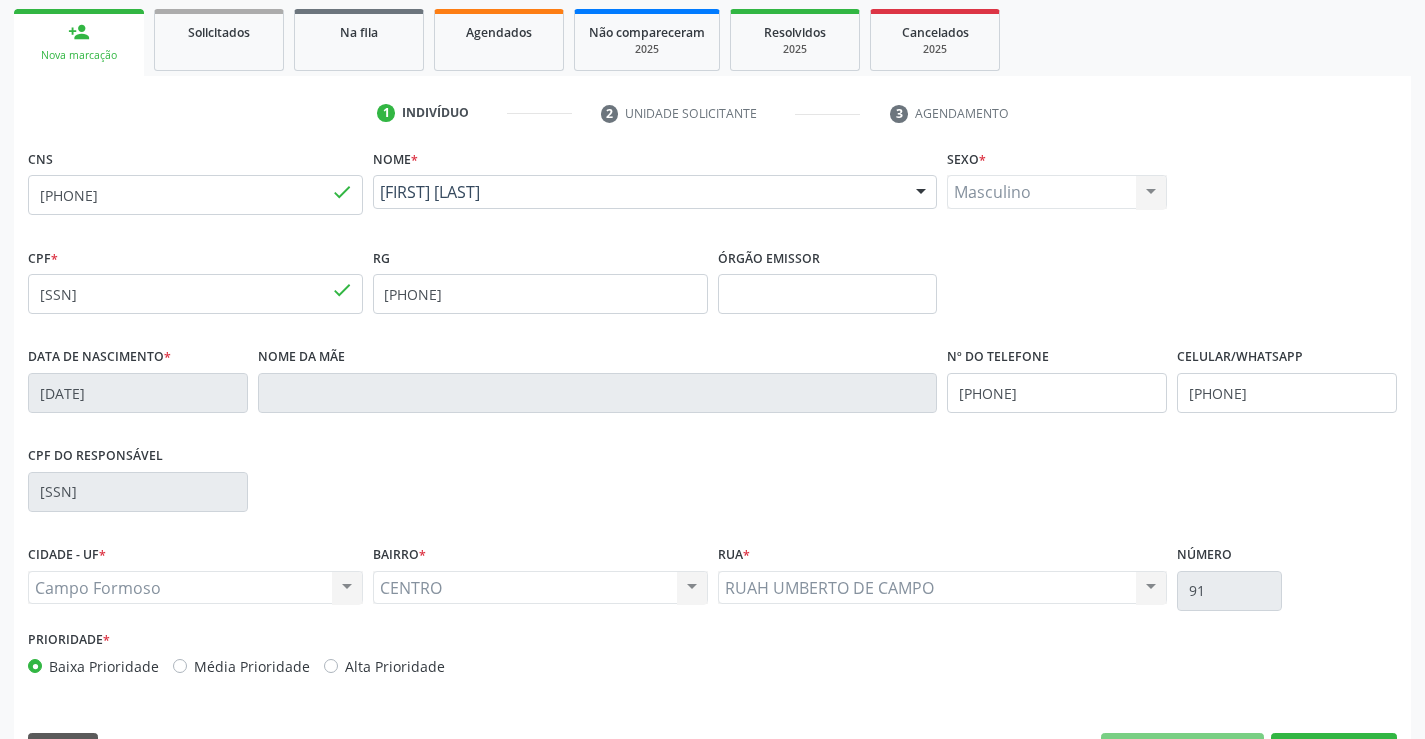 scroll, scrollTop: 345, scrollLeft: 0, axis: vertical 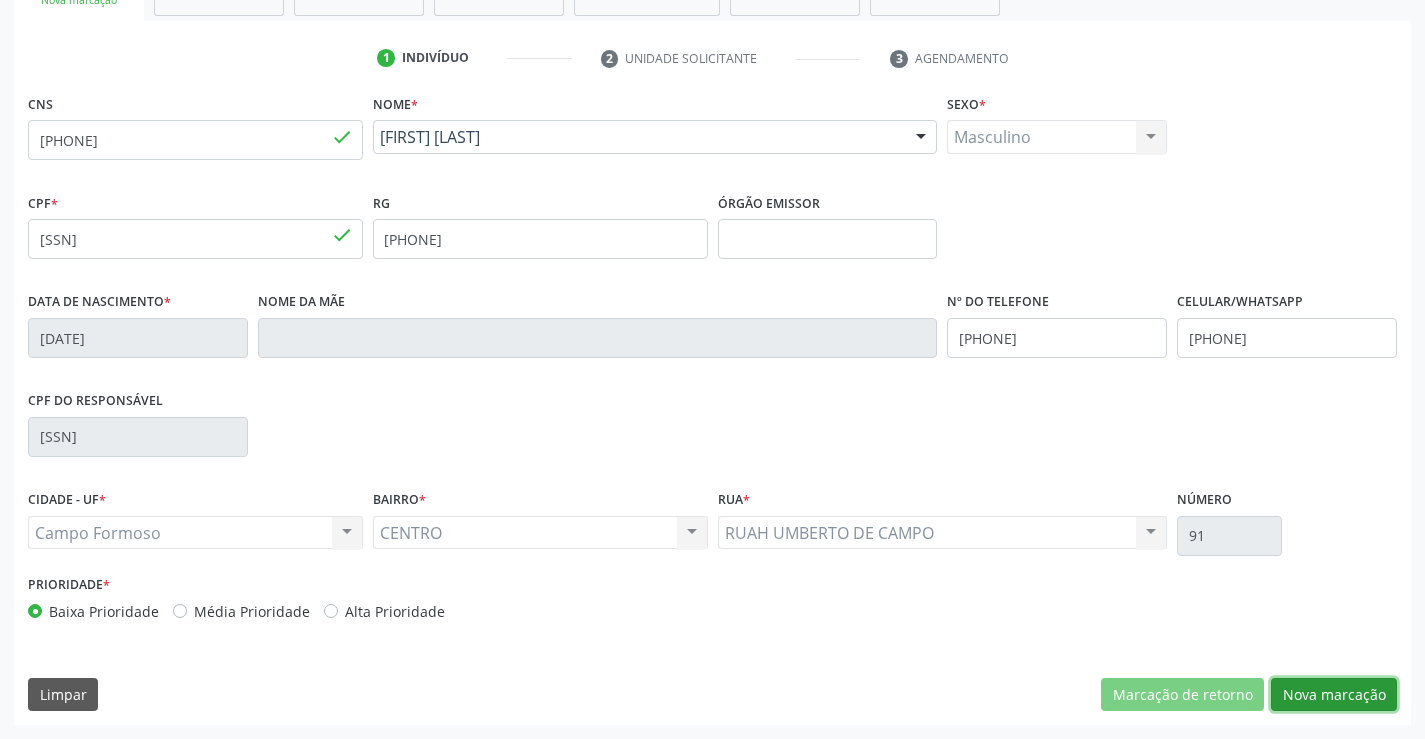 click on "Nova marcação" at bounding box center [1334, 695] 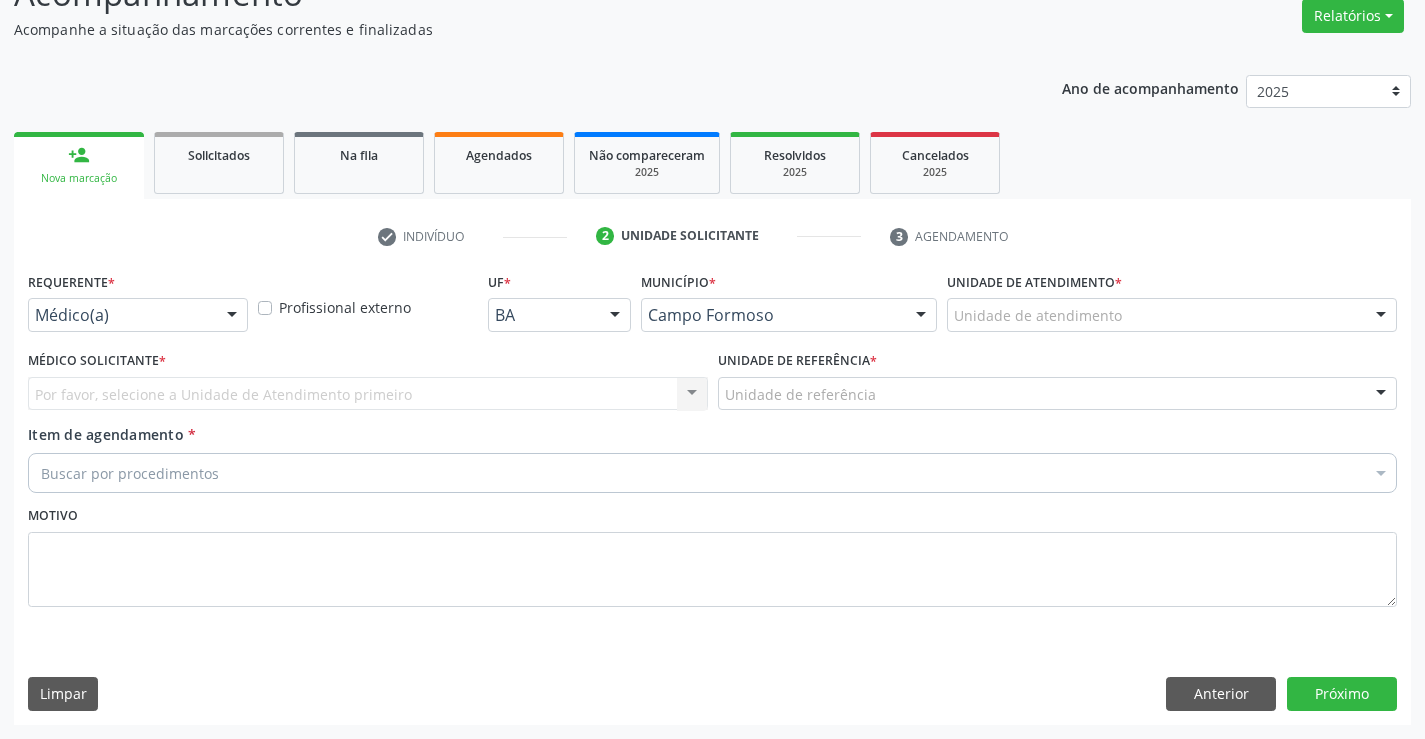 scroll, scrollTop: 167, scrollLeft: 0, axis: vertical 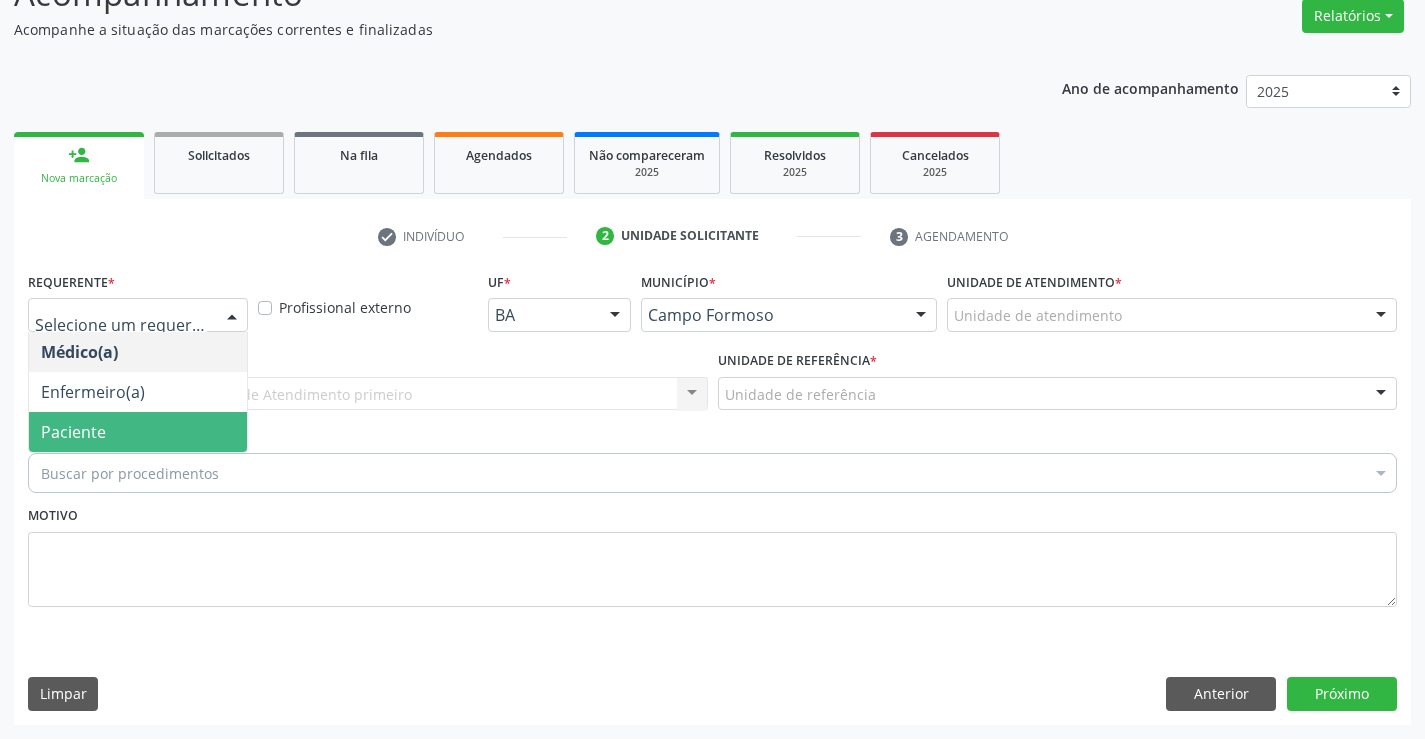 drag, startPoint x: 130, startPoint y: 425, endPoint x: 262, endPoint y: 401, distance: 134.16408 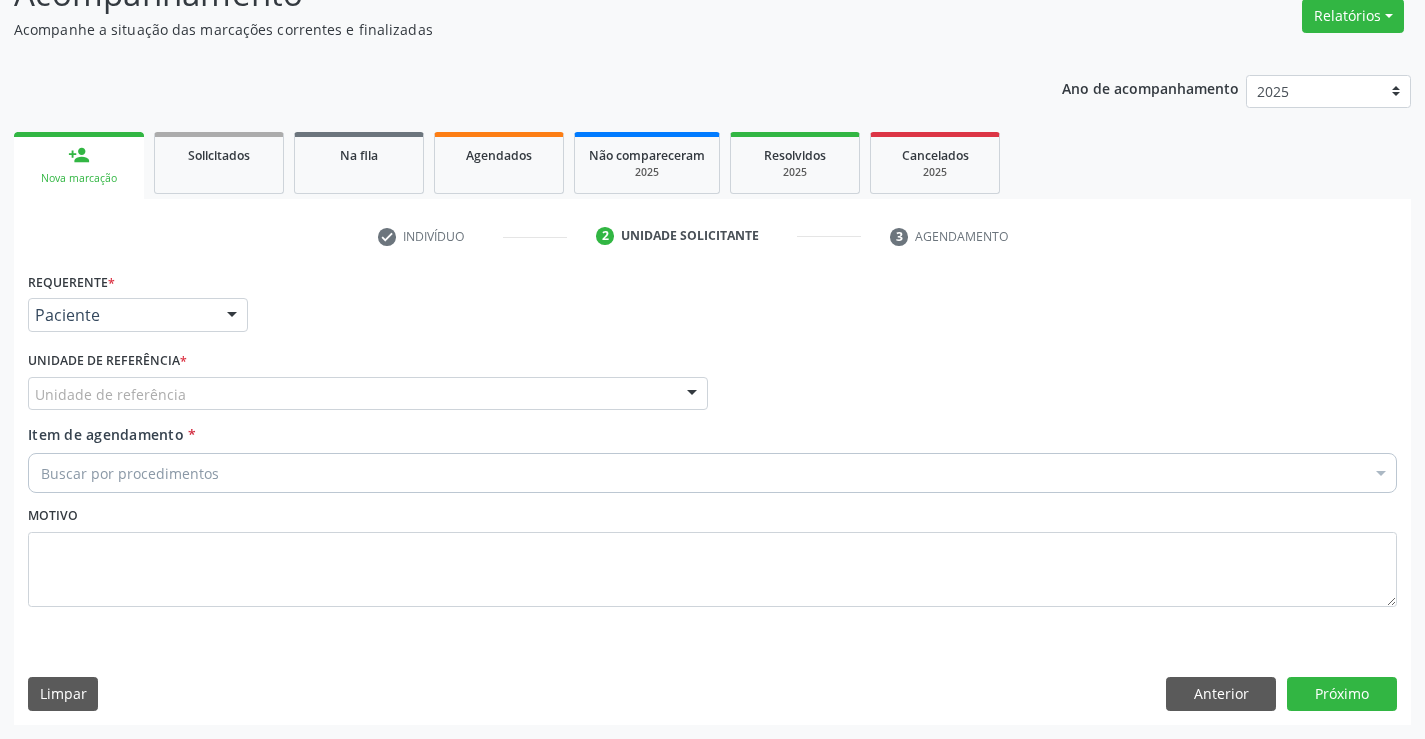 click on "Unidade de referência" at bounding box center (368, 394) 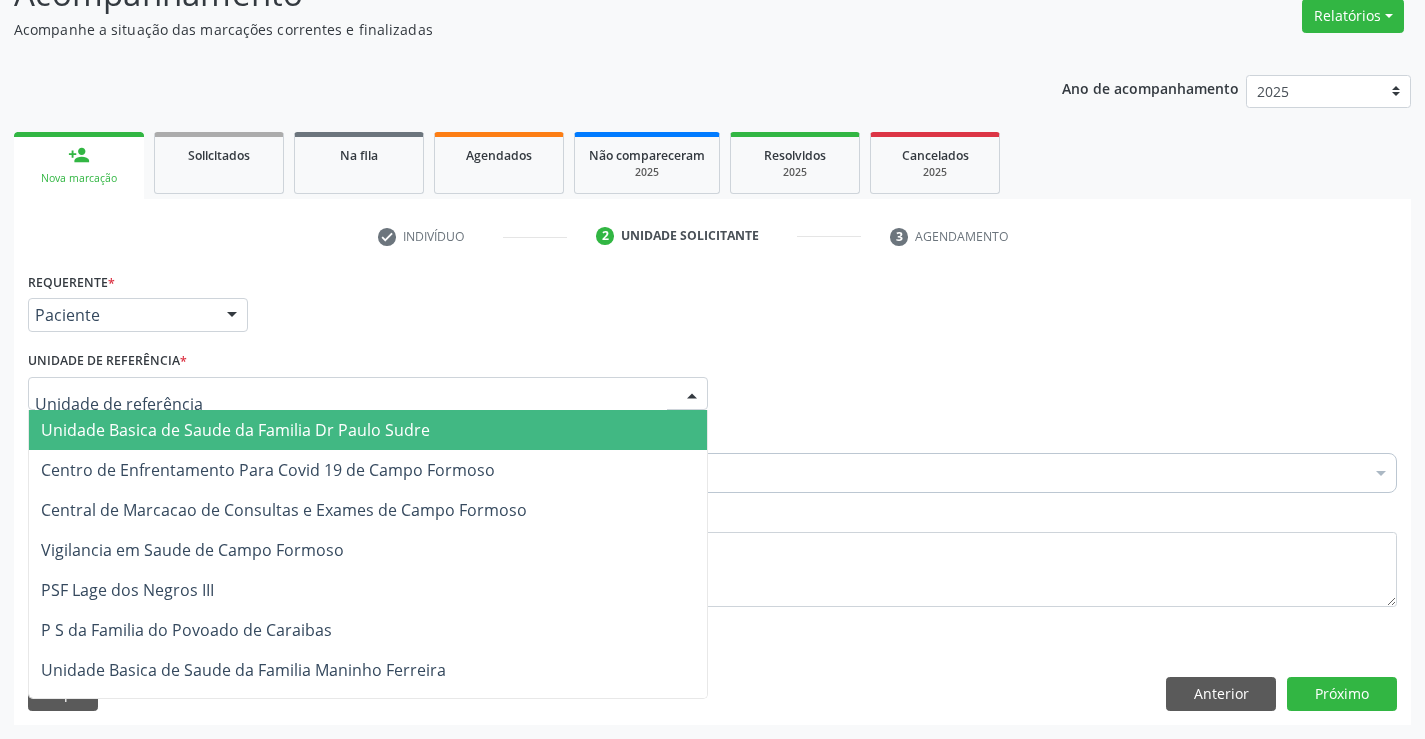 drag, startPoint x: 229, startPoint y: 421, endPoint x: 284, endPoint y: 454, distance: 64.14047 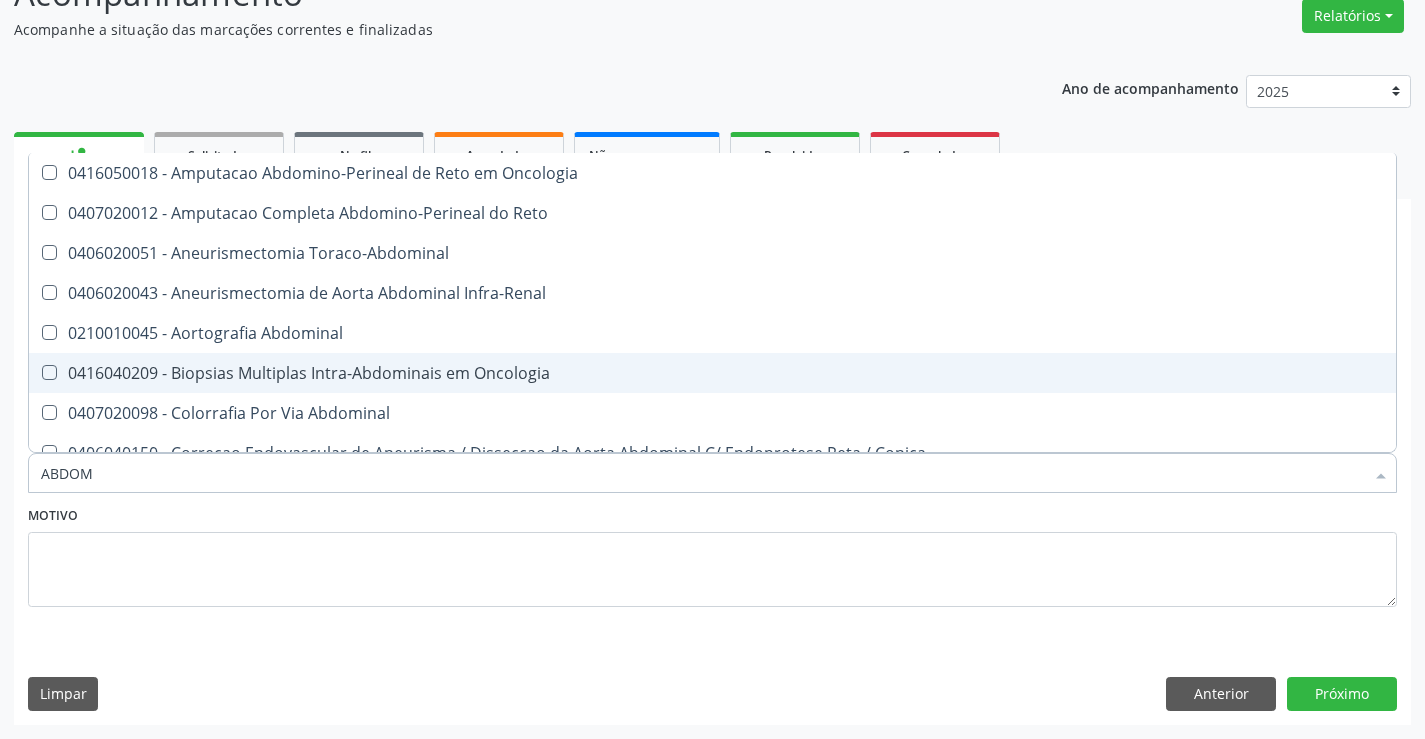type on "ABDOME" 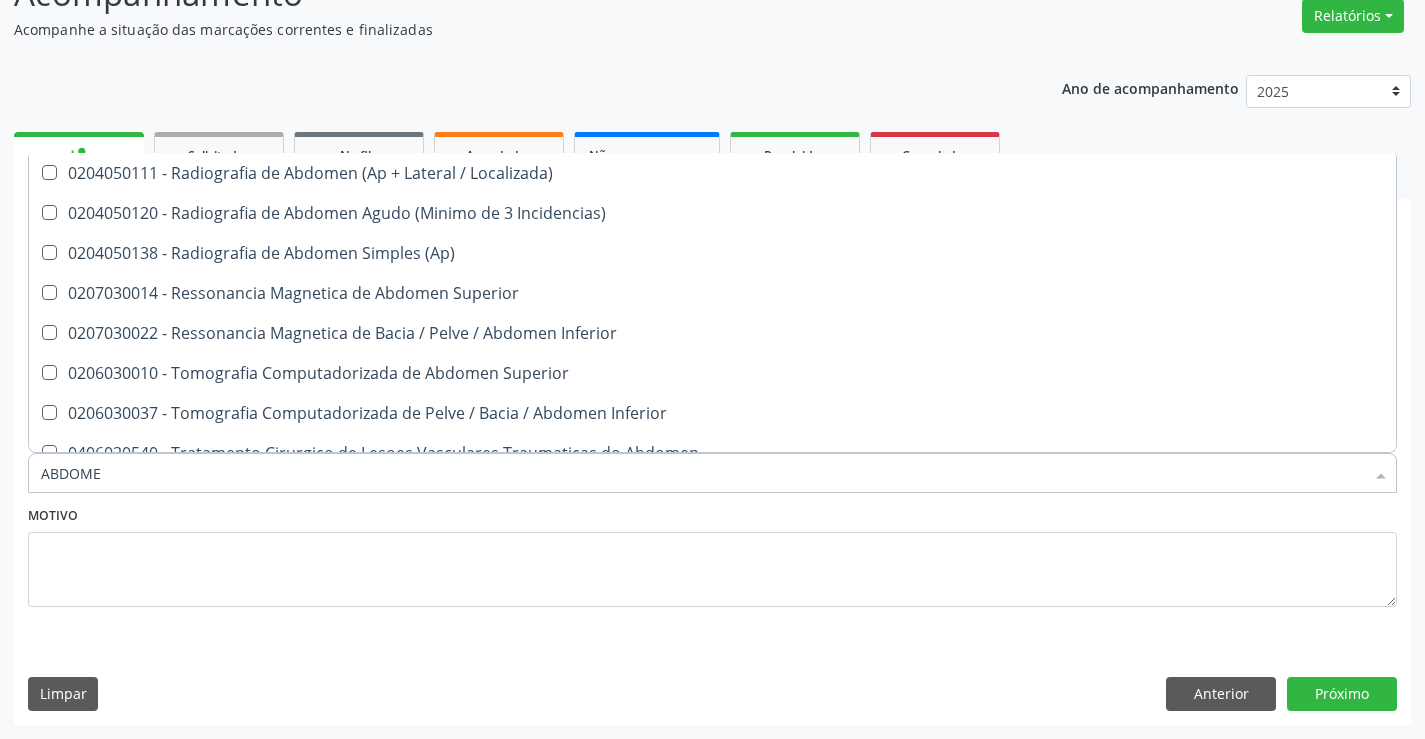 scroll, scrollTop: 101, scrollLeft: 0, axis: vertical 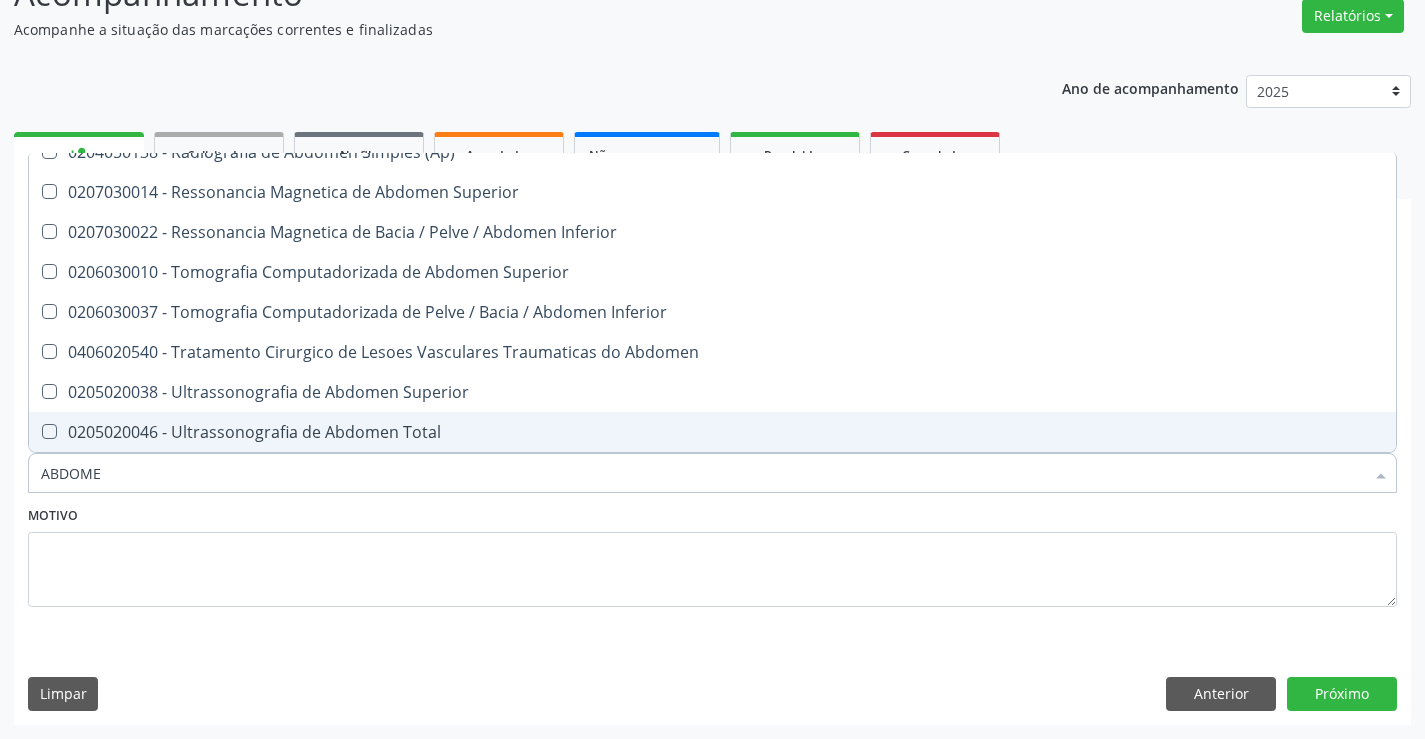 drag, startPoint x: 270, startPoint y: 427, endPoint x: 285, endPoint y: 427, distance: 15 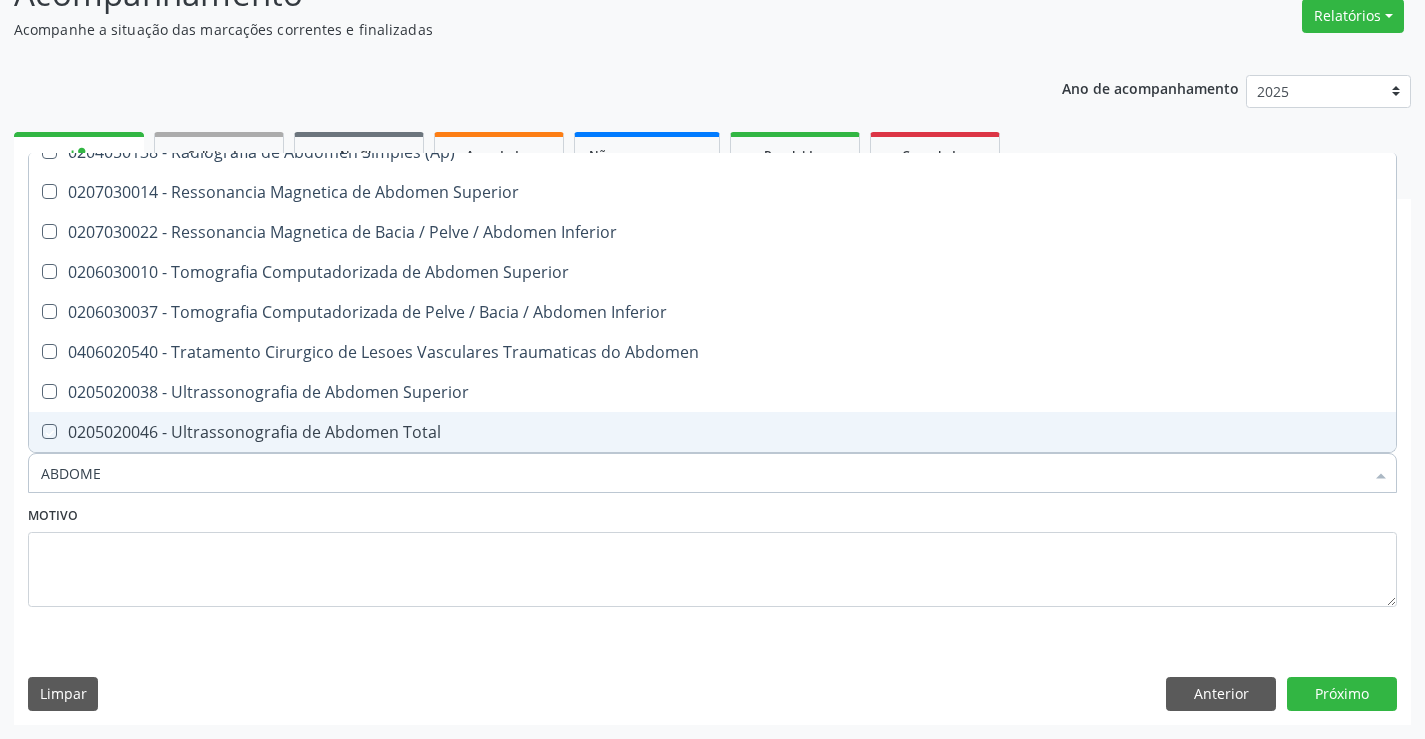 checkbox on "true" 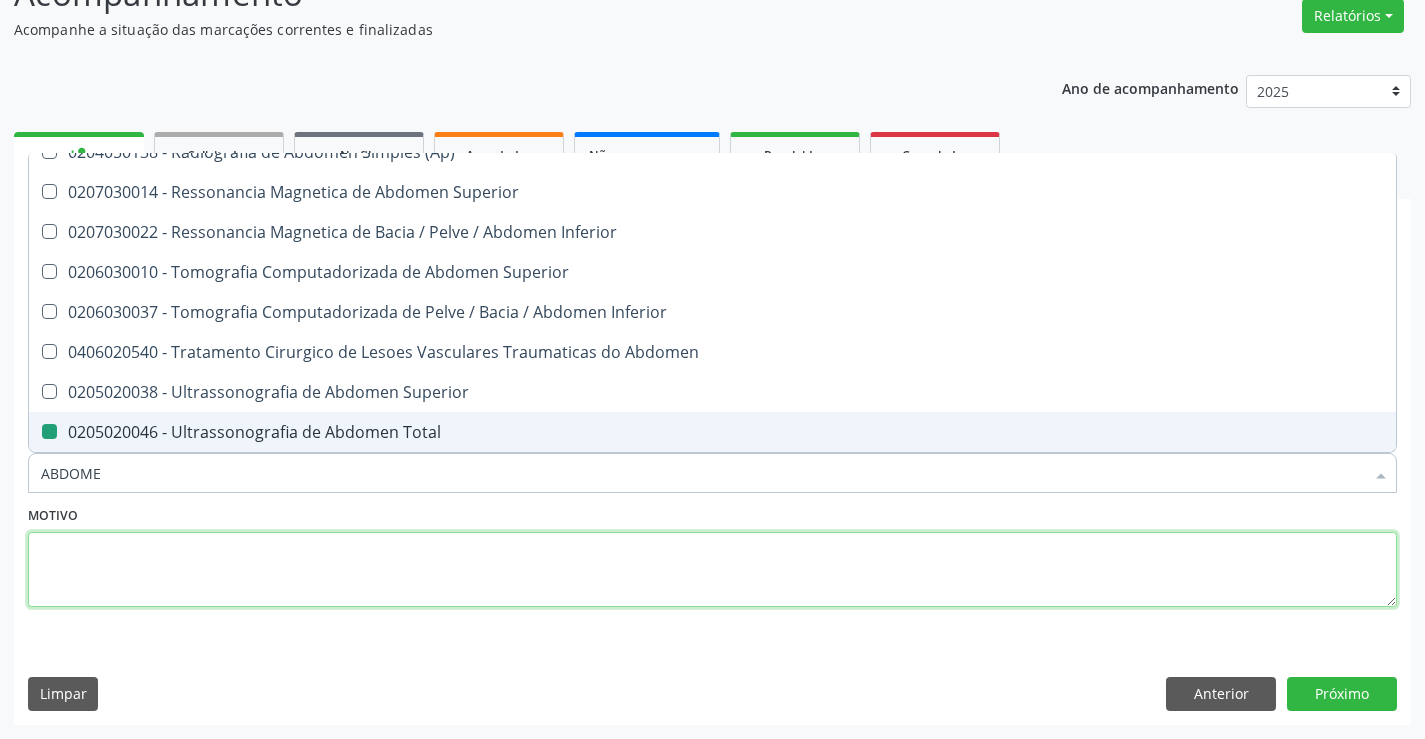 drag, startPoint x: 399, startPoint y: 571, endPoint x: 1154, endPoint y: 579, distance: 755.04236 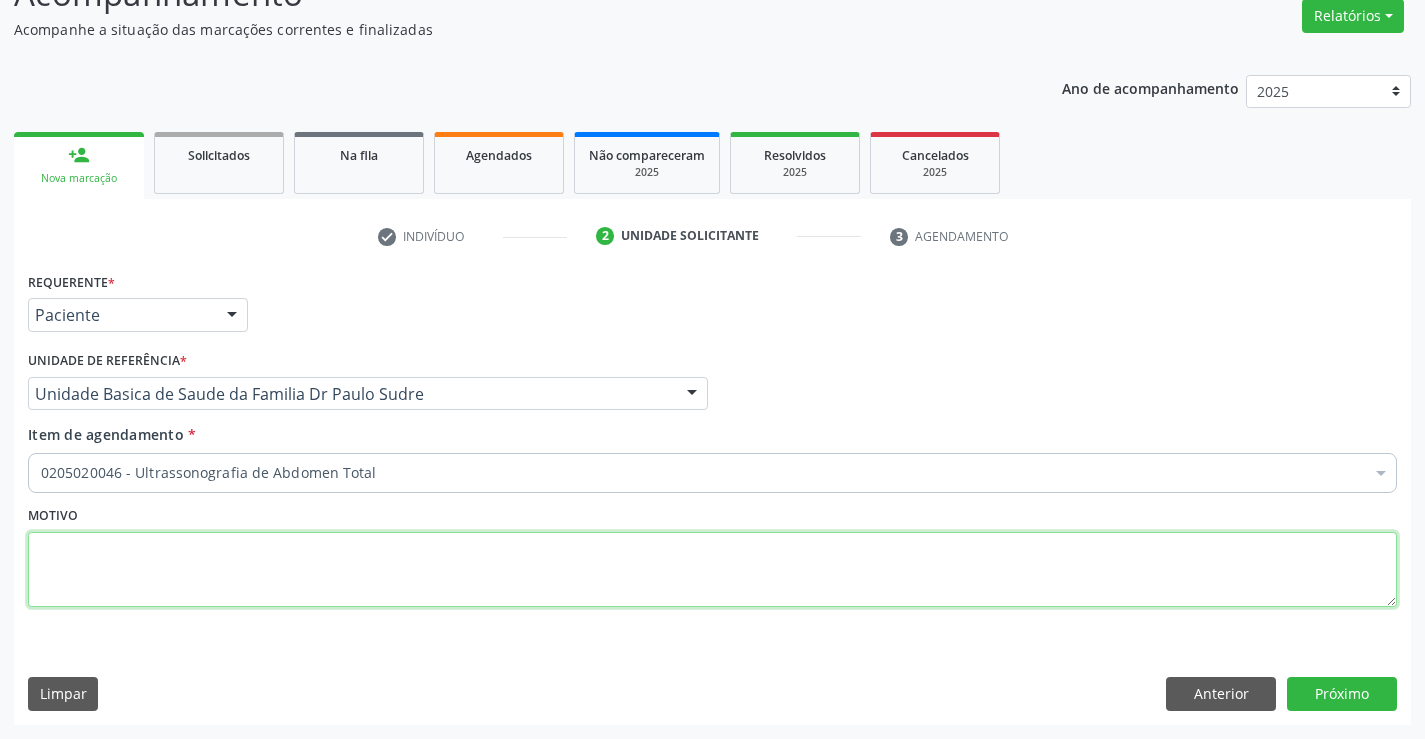 scroll, scrollTop: 0, scrollLeft: 0, axis: both 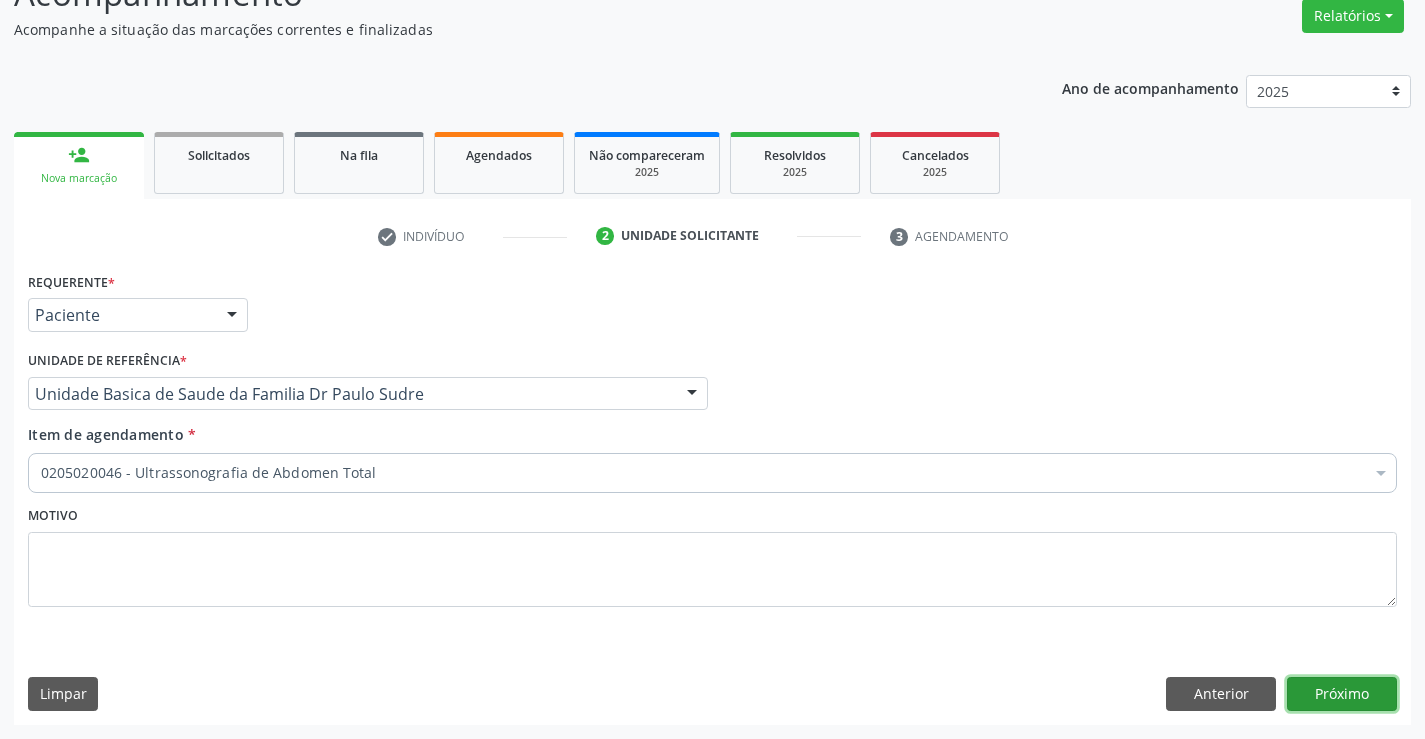 click on "Próximo" at bounding box center (1342, 694) 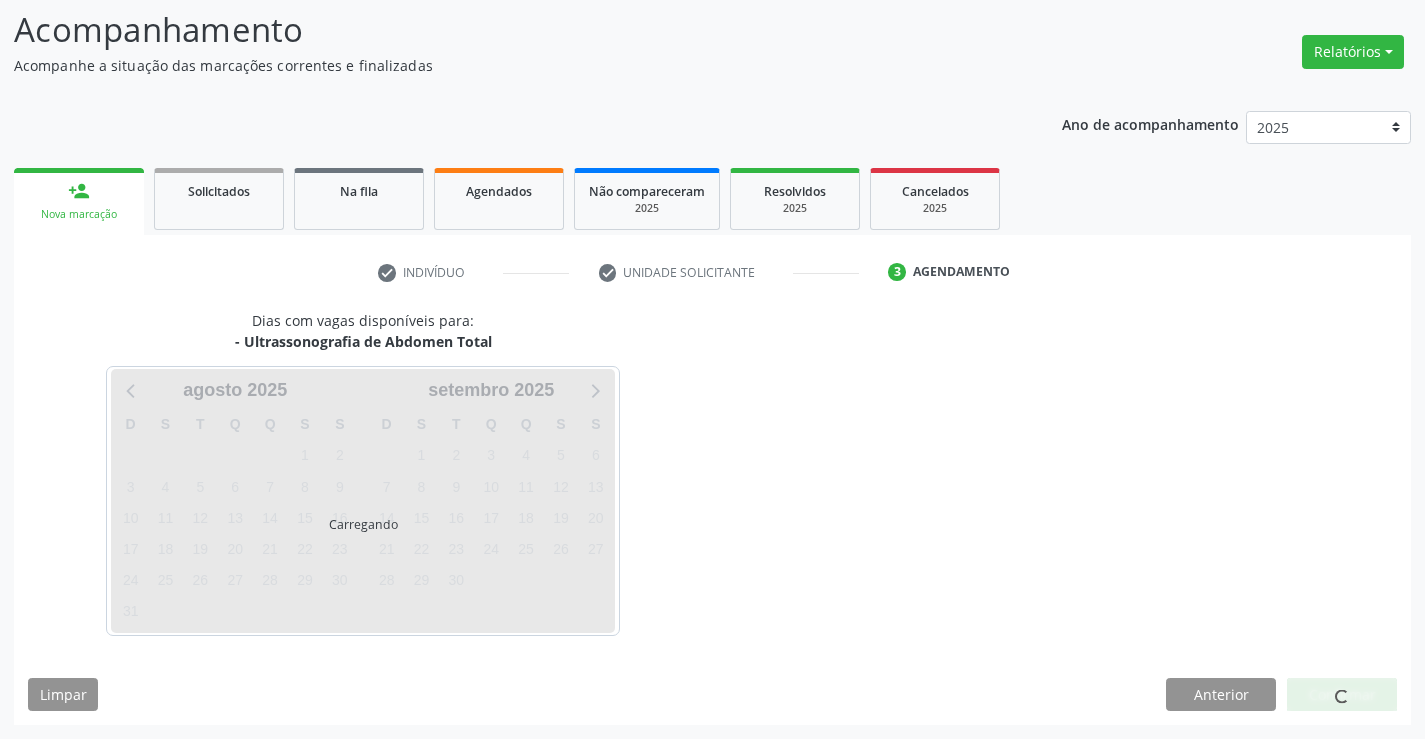 scroll, scrollTop: 131, scrollLeft: 0, axis: vertical 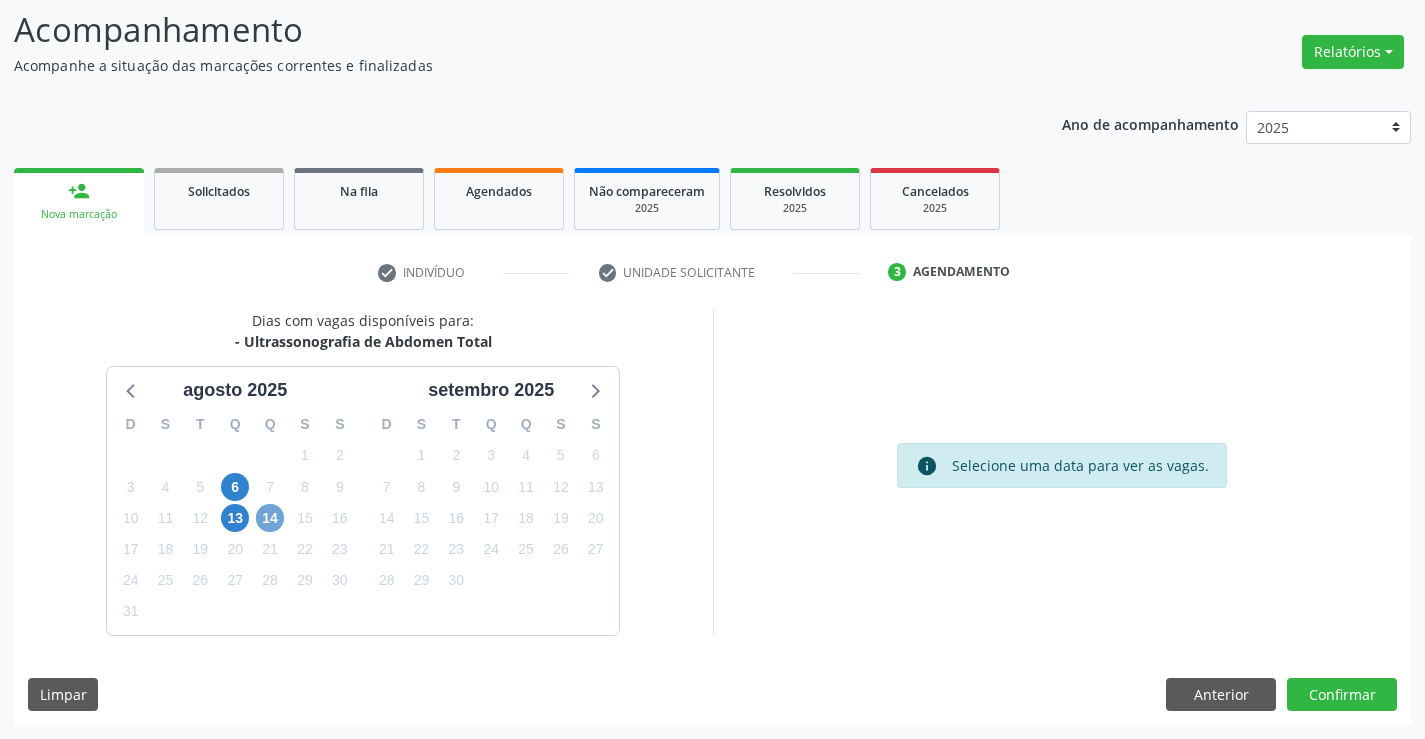 click on "14" at bounding box center [270, 518] 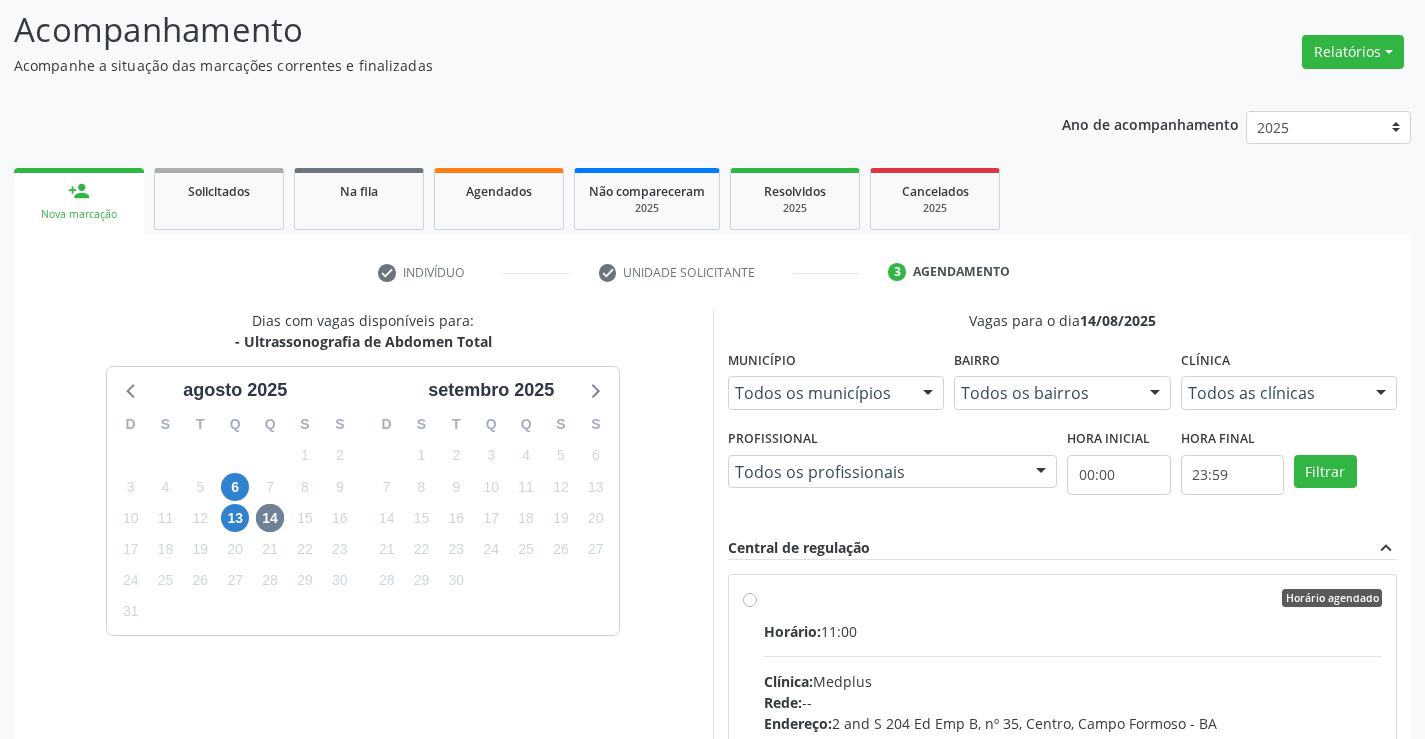click on "Horário agendado
Horário:   11:00
Clínica:  Medplus
Rede:
--
Endereço:   [NUMBER] [STREET], nº [NUMBER], [DISTRICT], [CITY] - [STATE]
Telefone:   --
Profissional:
[FIRST] [LAST] [LAST]
Informações adicionais sobre o atendimento
Idade de atendimento:
de 0 a 120 anos
Gênero(s) atendido(s):
Masculino e Feminino
Informações adicionais:
--" at bounding box center (1073, 742) 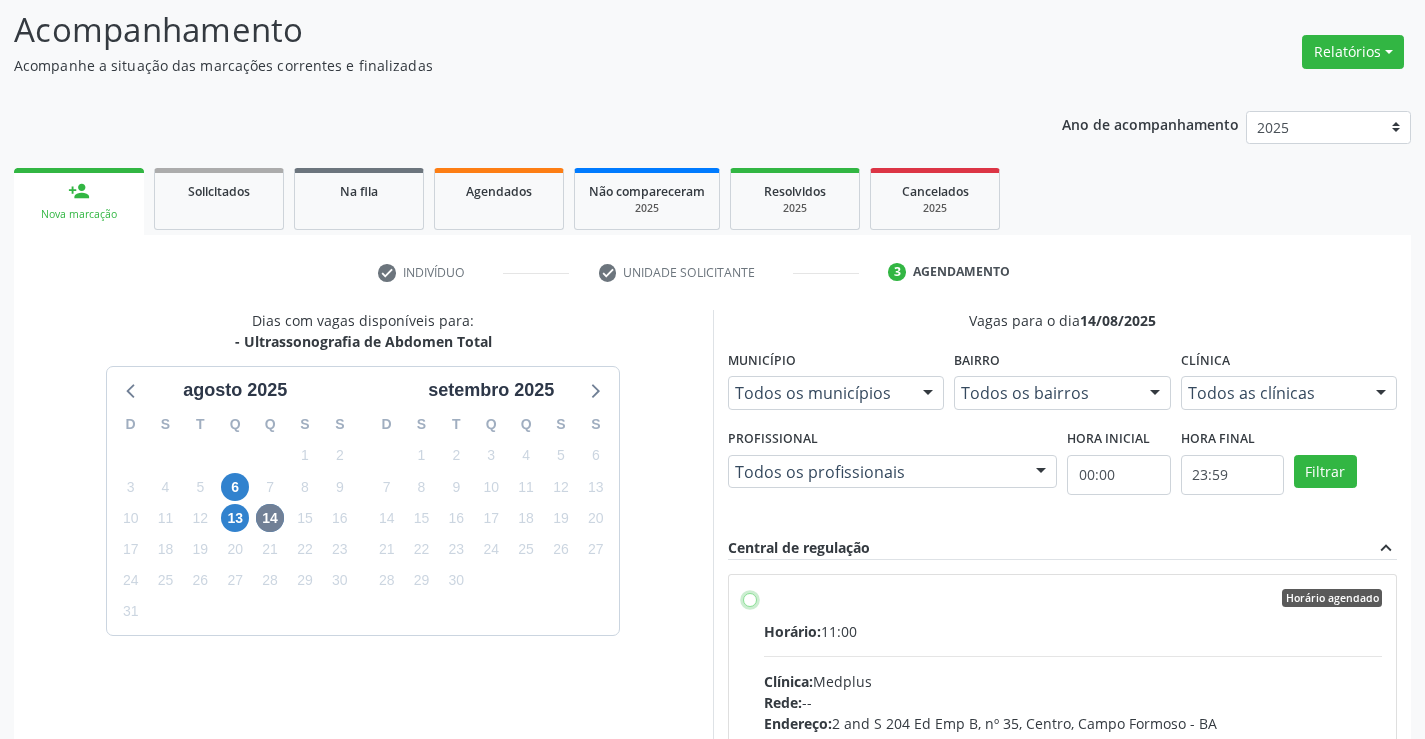 click on "Horário agendado
Horário:   11:00
Clínica:  Medplus
Rede:
--
Endereço:   [NUMBER] [STREET], nº [NUMBER], [DISTRICT], [CITY] - [STATE]
Telefone:   --
Profissional:
[FIRST] [LAST] [LAST]
Informações adicionais sobre o atendimento
Idade de atendimento:
de 0 a 120 anos
Gênero(s) atendido(s):
Masculino e Feminino
Informações adicionais:
--" at bounding box center [750, 598] 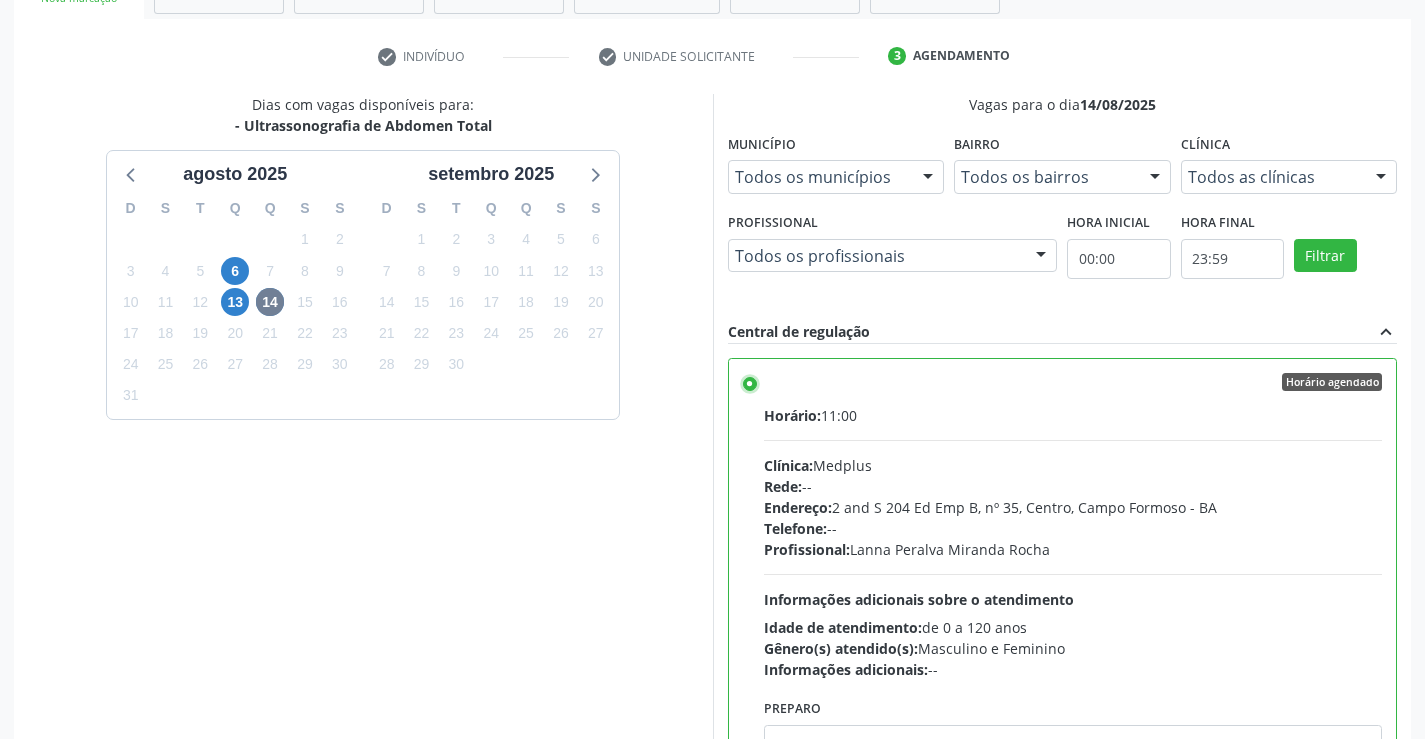 scroll, scrollTop: 456, scrollLeft: 0, axis: vertical 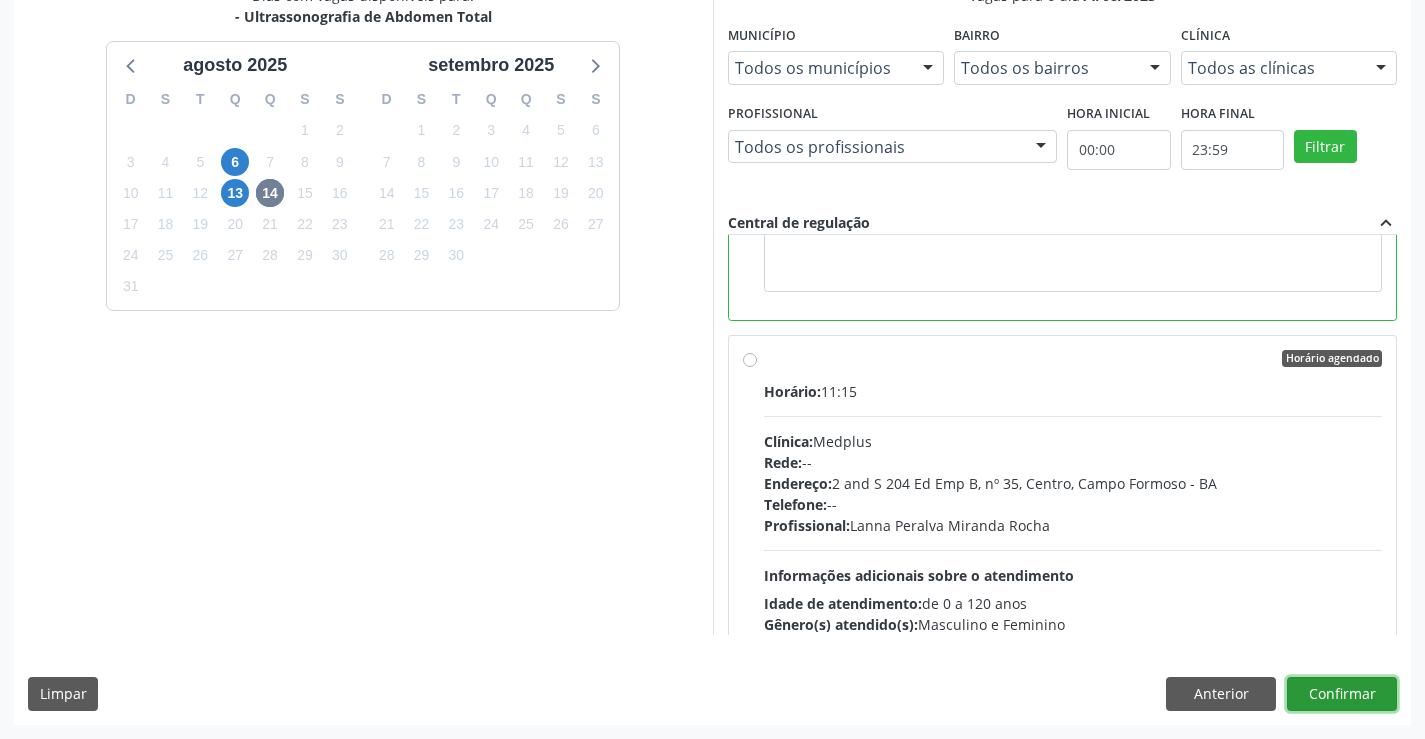 click on "Confirmar" at bounding box center (1342, 694) 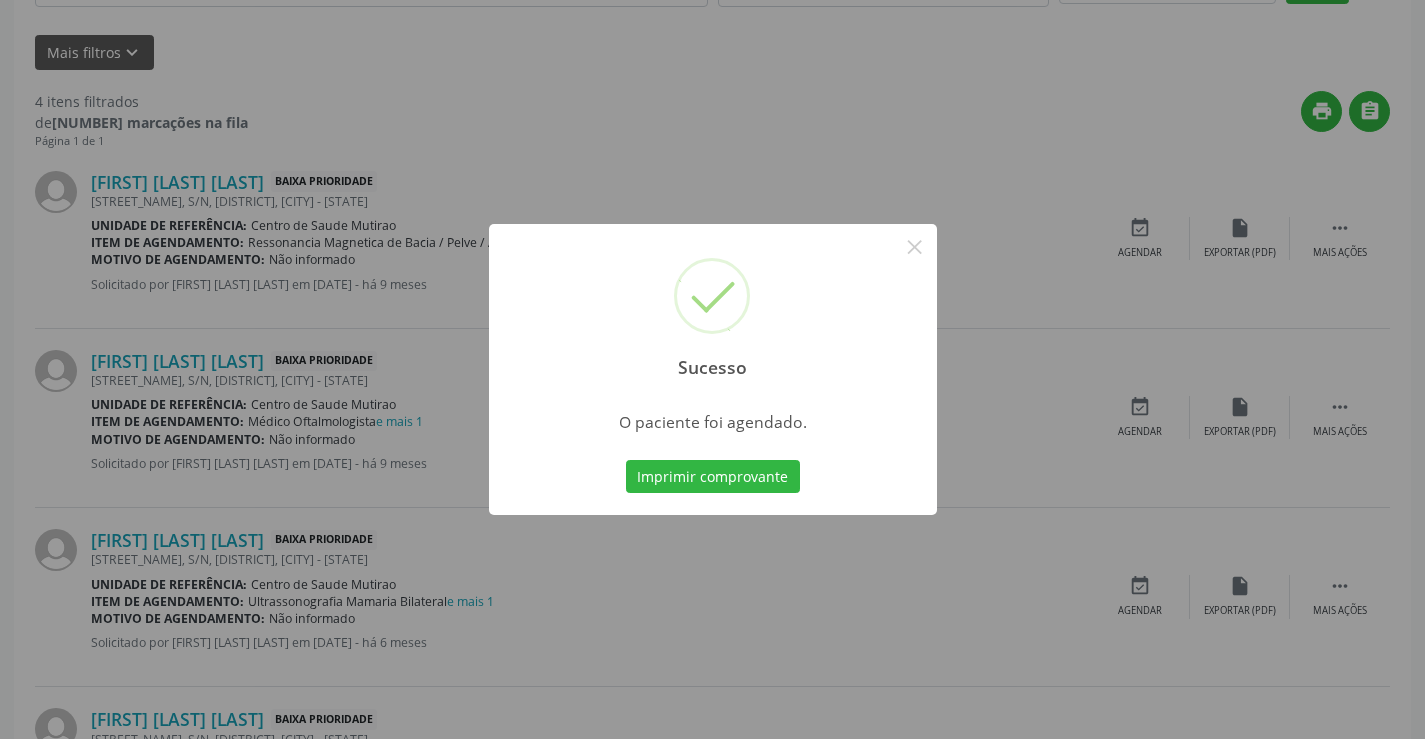scroll, scrollTop: 0, scrollLeft: 0, axis: both 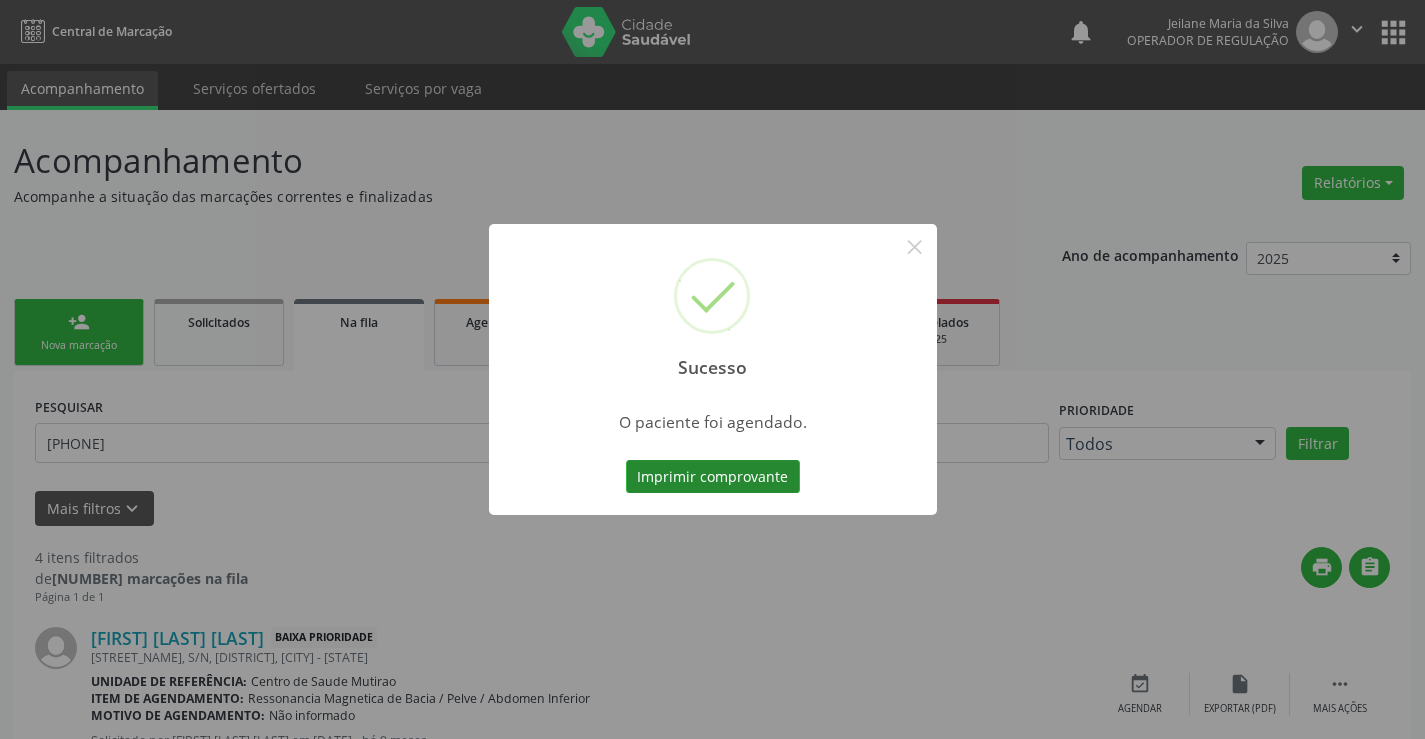 click on "Imprimir comprovante" at bounding box center [713, 477] 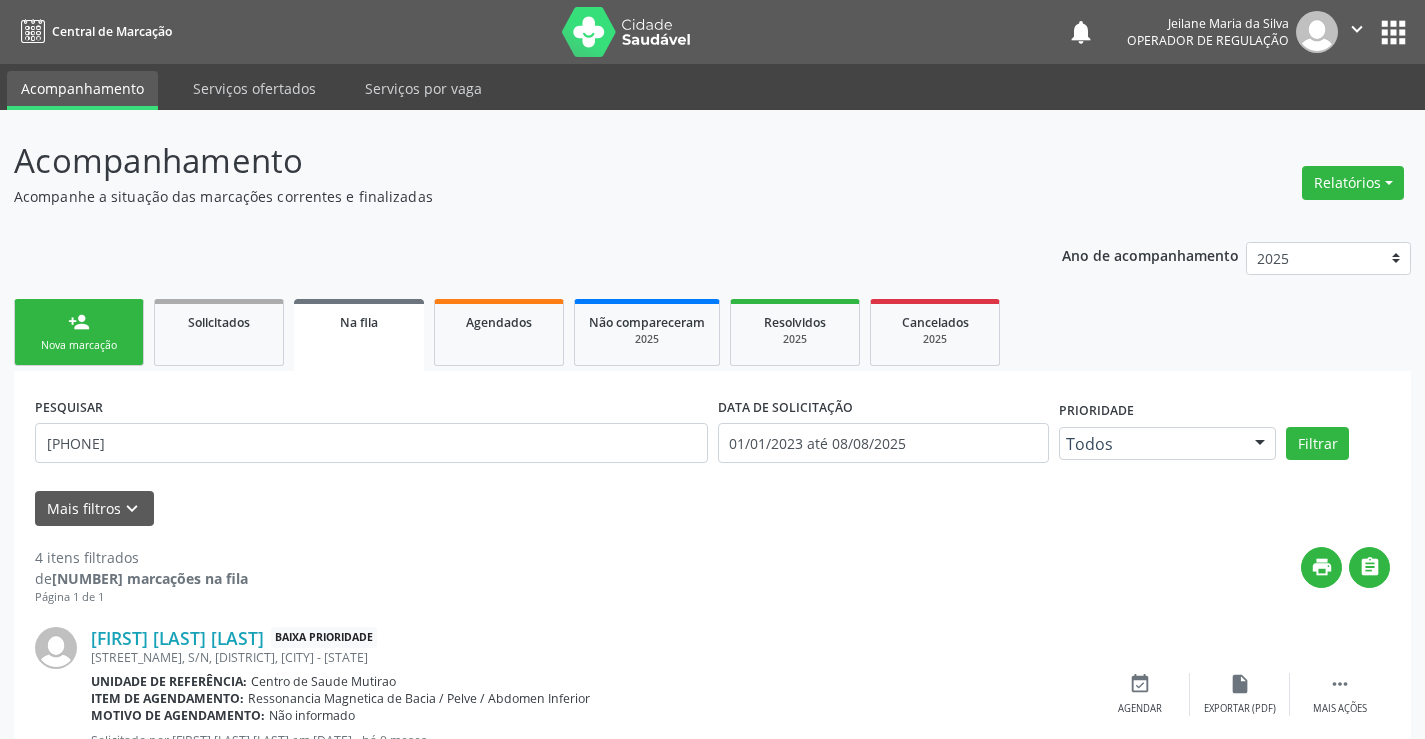 drag, startPoint x: 84, startPoint y: 358, endPoint x: 74, endPoint y: 350, distance: 12.806249 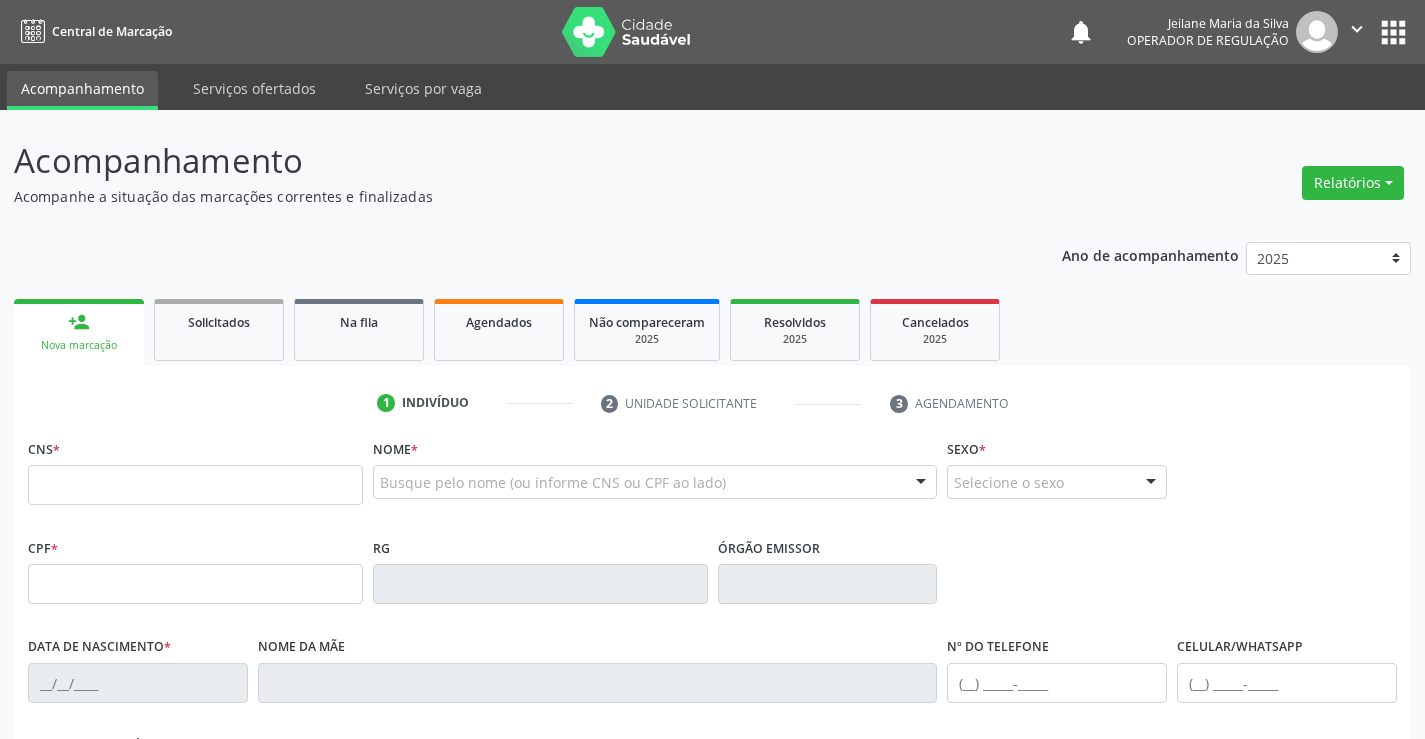 click on "person_add
Nova marcação" at bounding box center [79, 332] 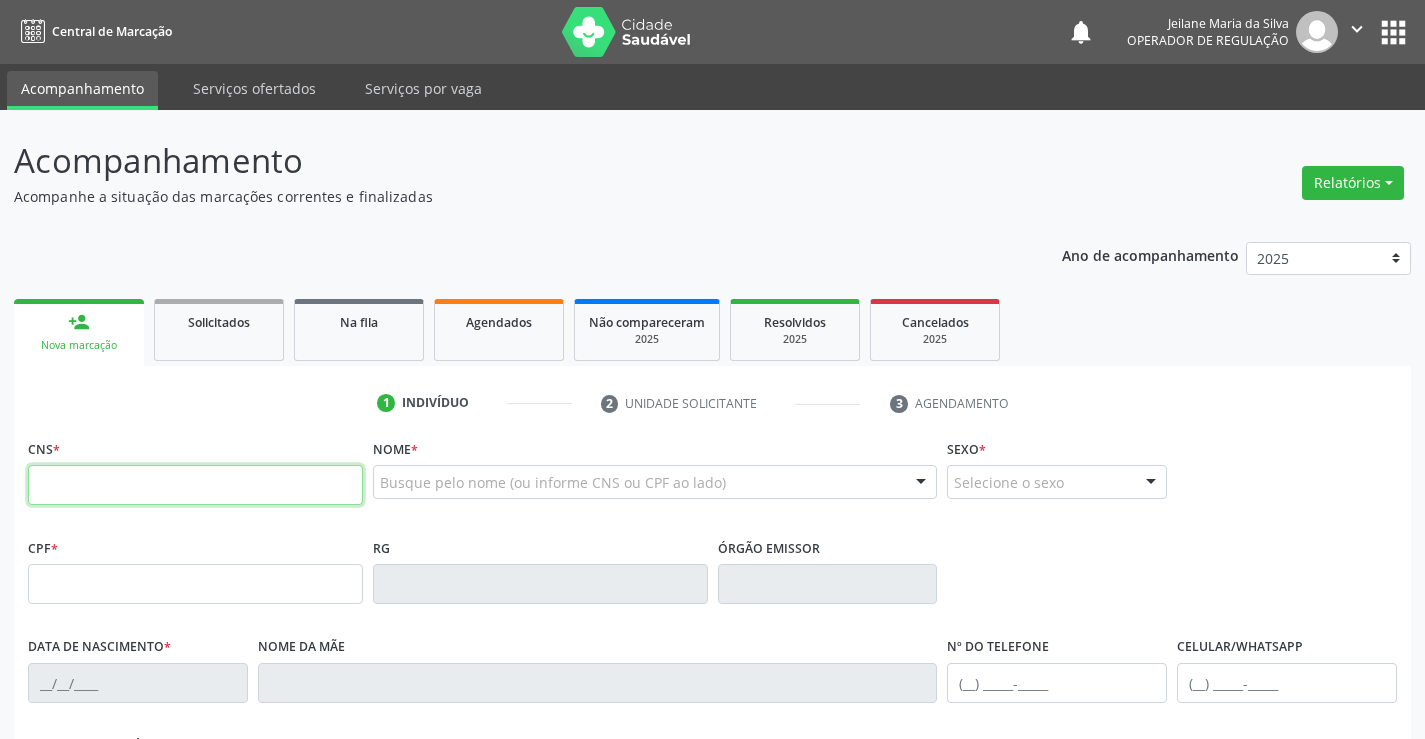 drag, startPoint x: 129, startPoint y: 490, endPoint x: 139, endPoint y: 487, distance: 10.440307 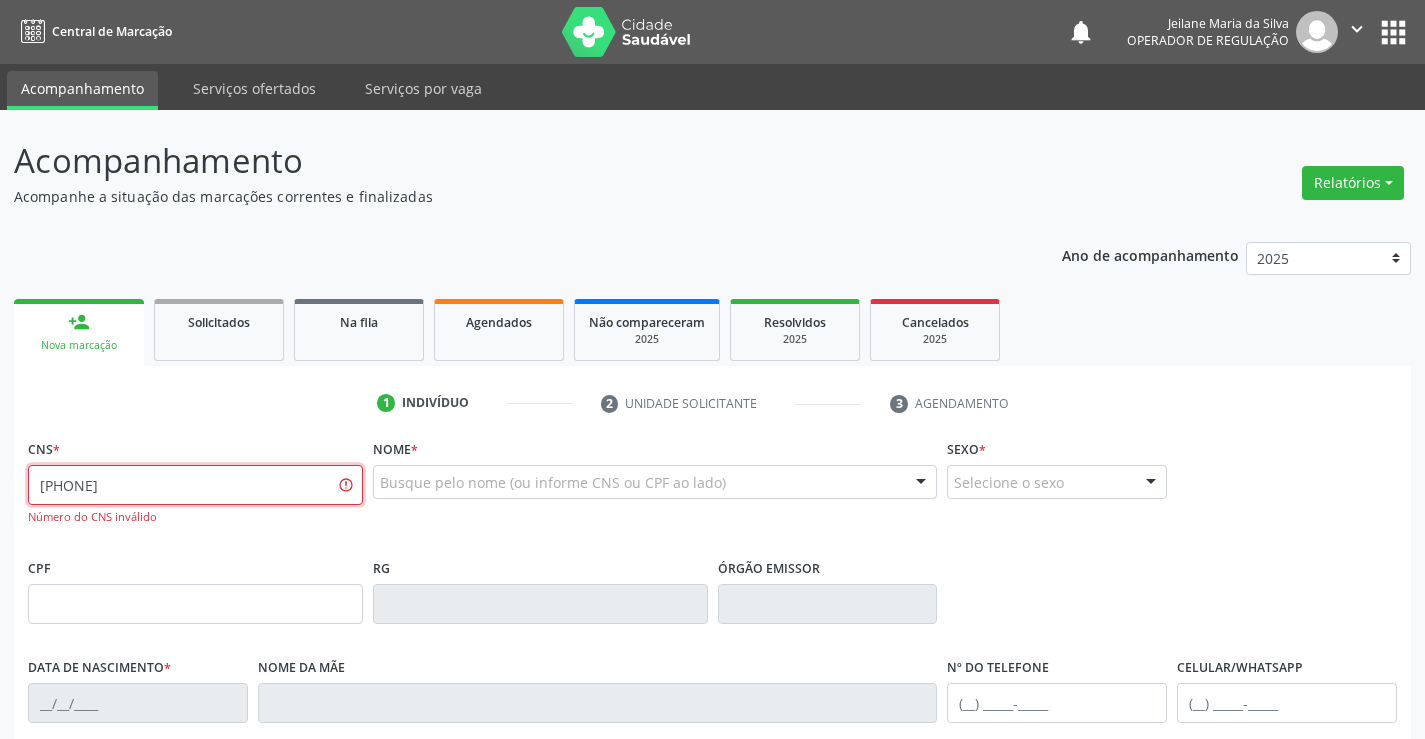 type on "[PHONE]" 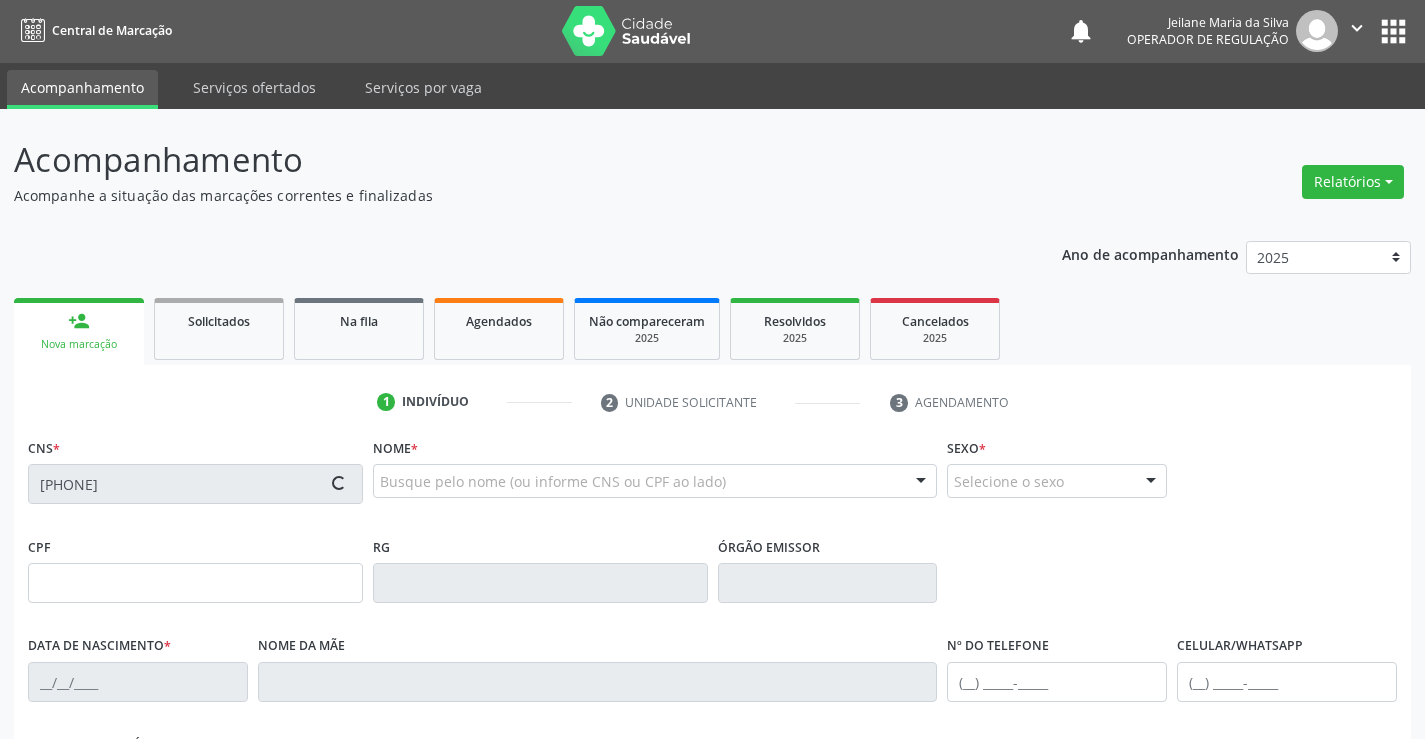 type on "[SSN]" 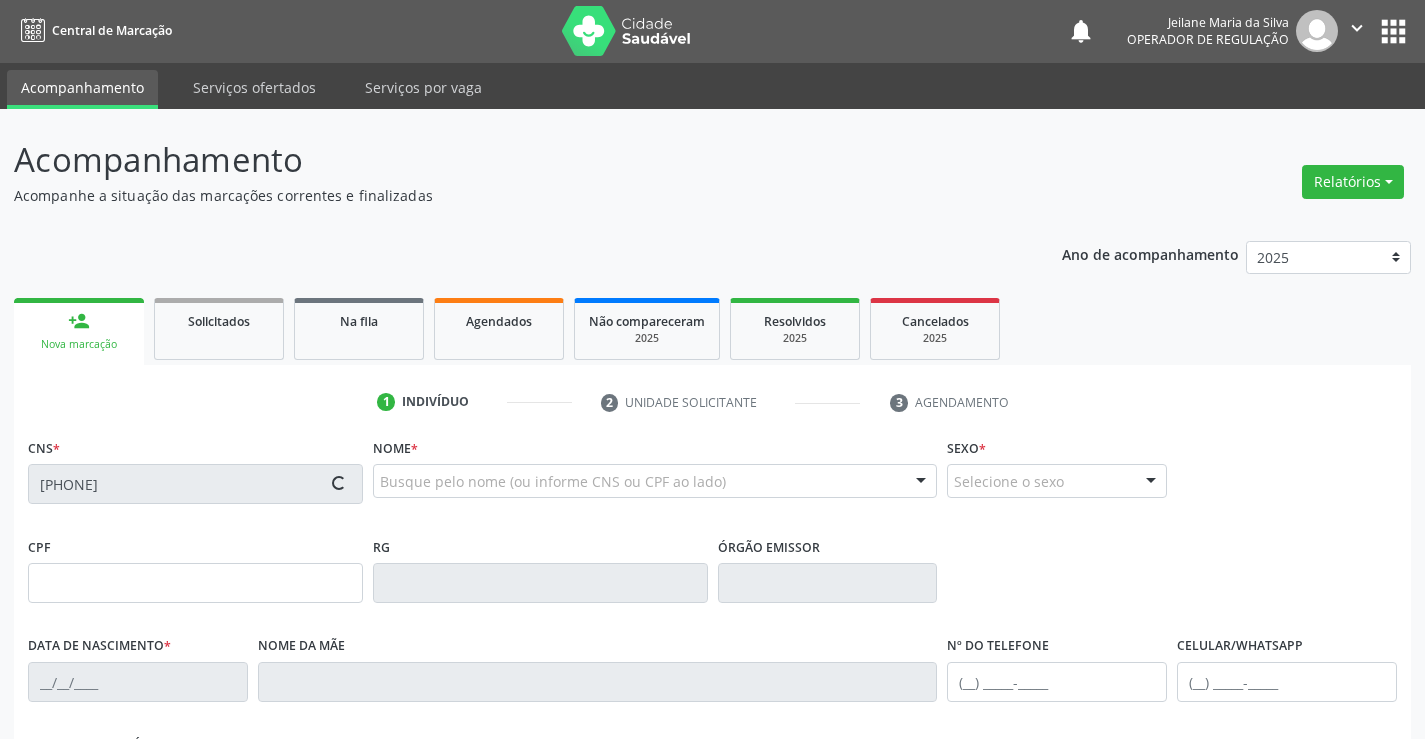 type on "[DATE]" 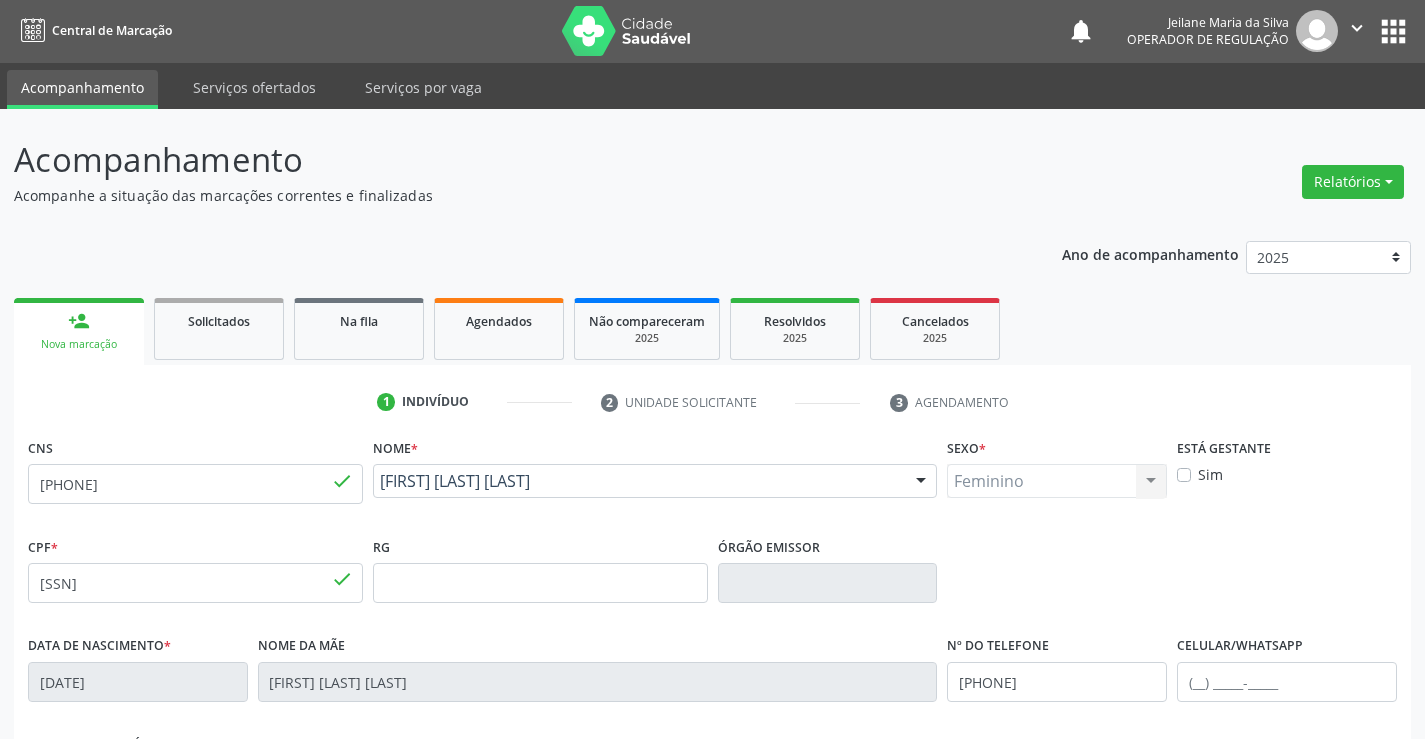 scroll, scrollTop: 300, scrollLeft: 0, axis: vertical 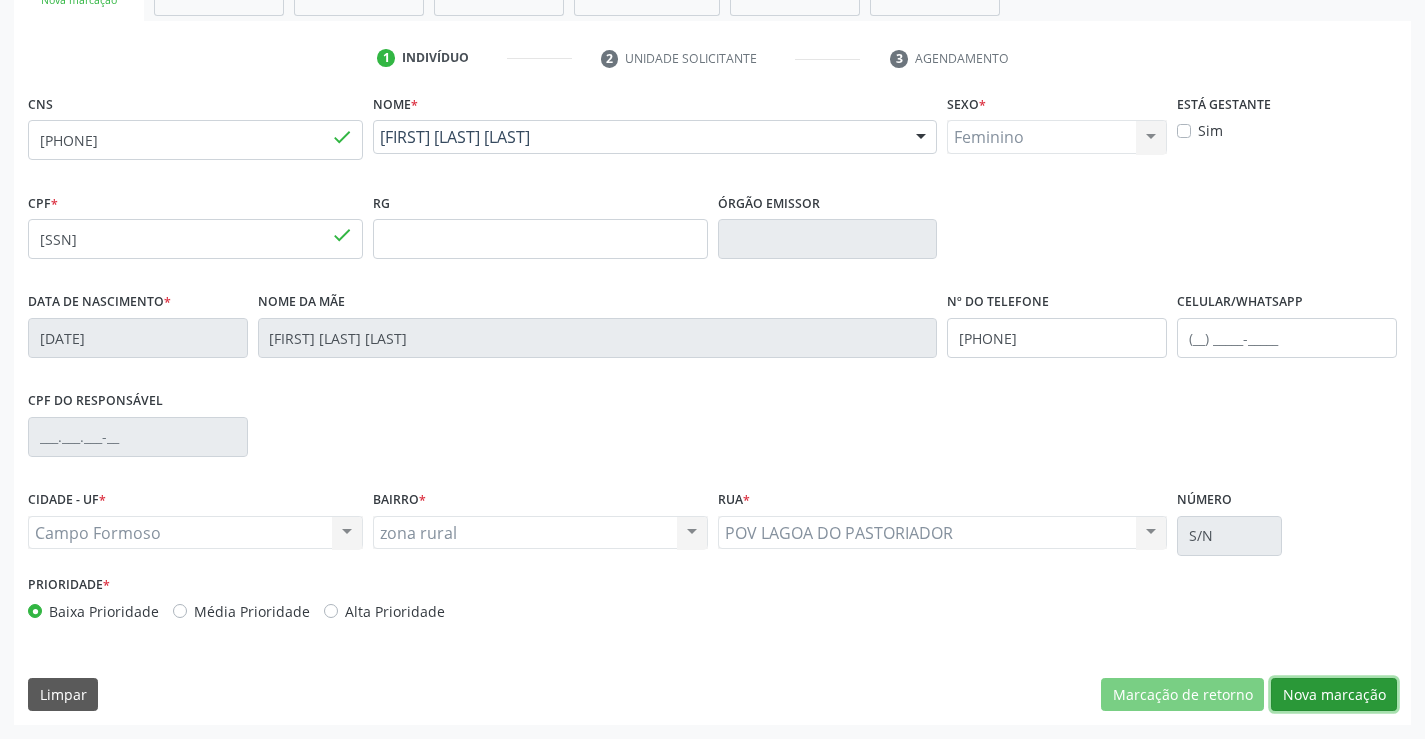 click on "Nova marcação" at bounding box center (1334, 695) 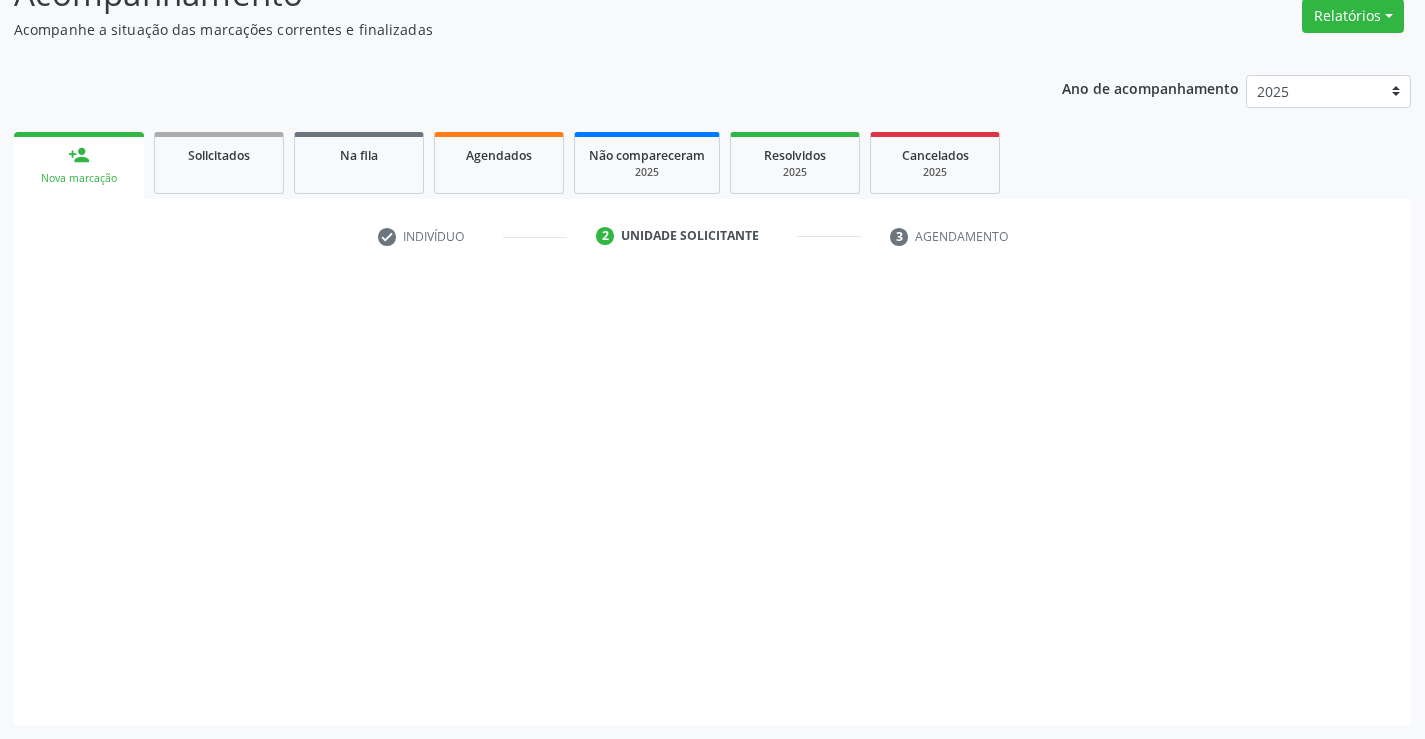 scroll, scrollTop: 167, scrollLeft: 0, axis: vertical 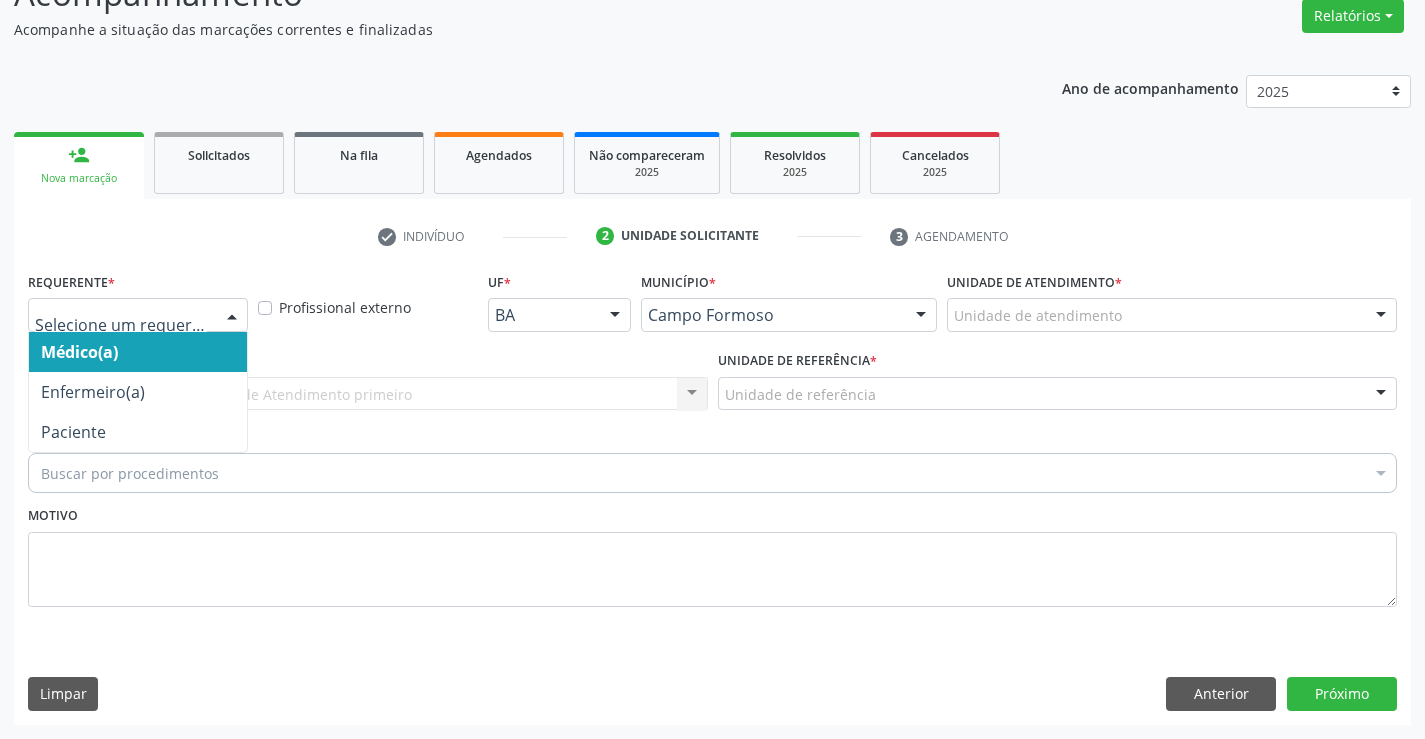 click at bounding box center (232, 316) 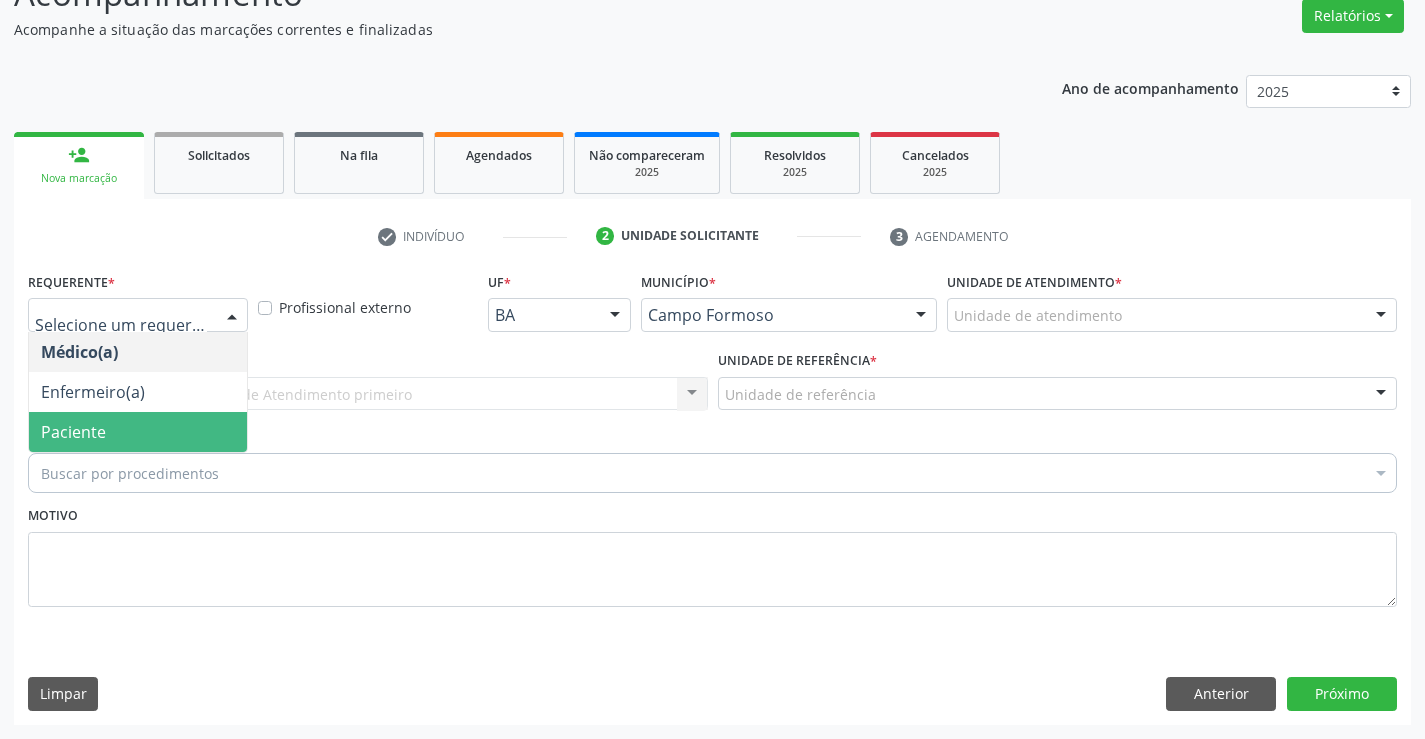click on "Paciente" at bounding box center [73, 432] 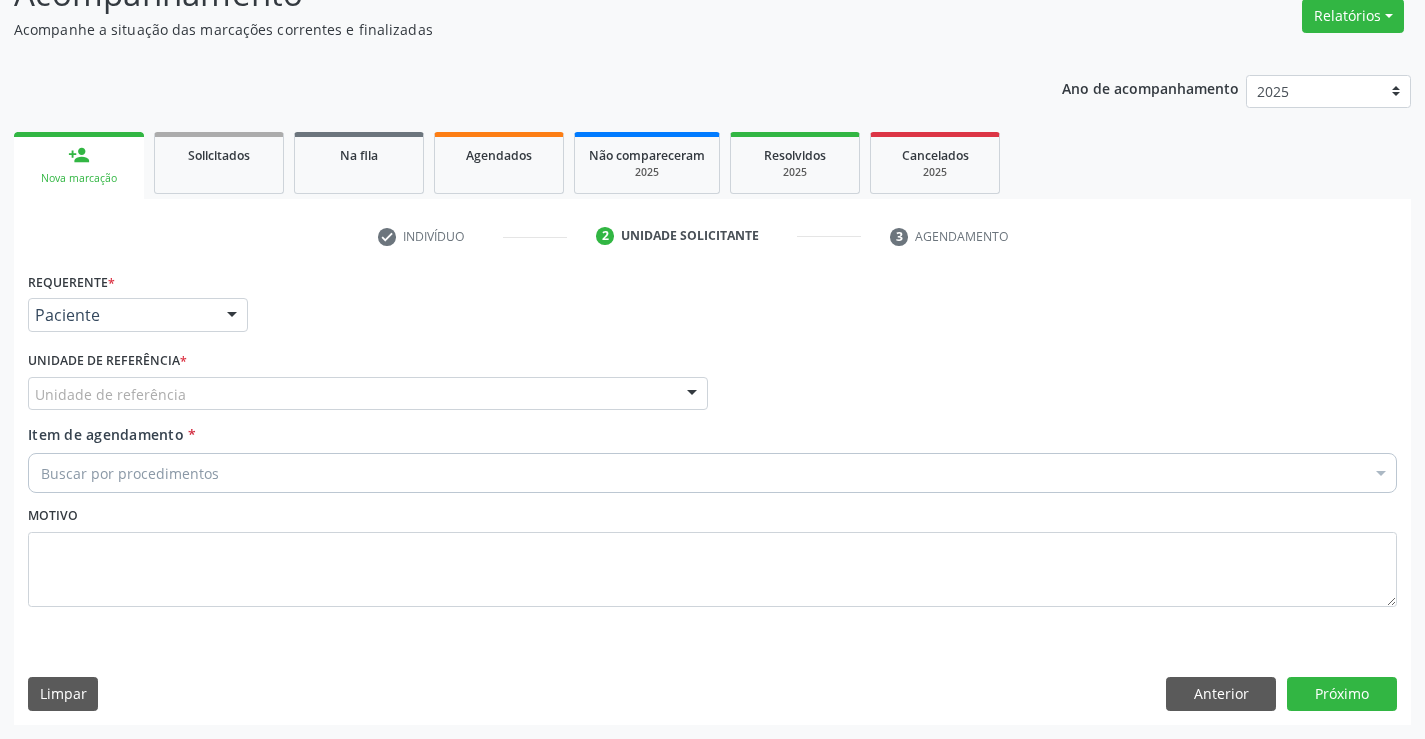 click on "Unidade de referência" at bounding box center [368, 394] 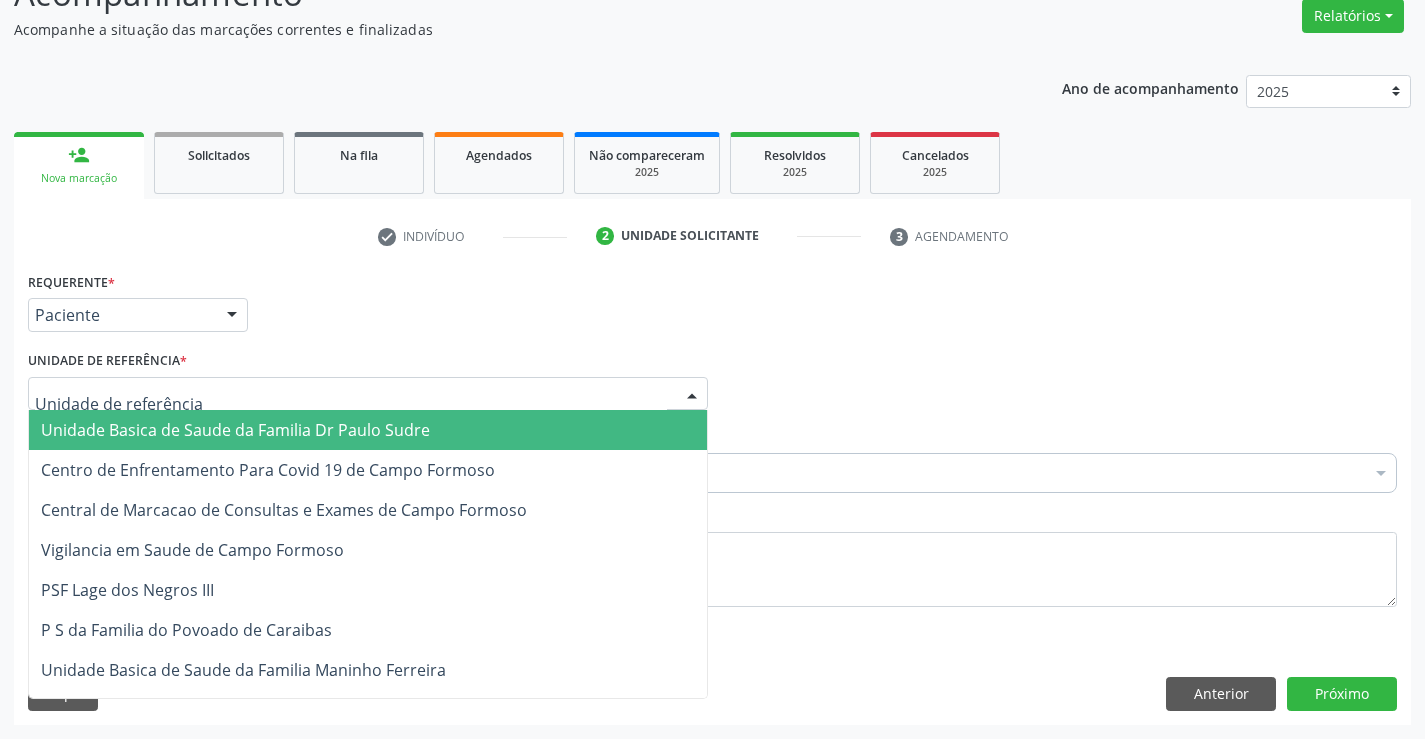 drag, startPoint x: 229, startPoint y: 436, endPoint x: 199, endPoint y: 459, distance: 37.802116 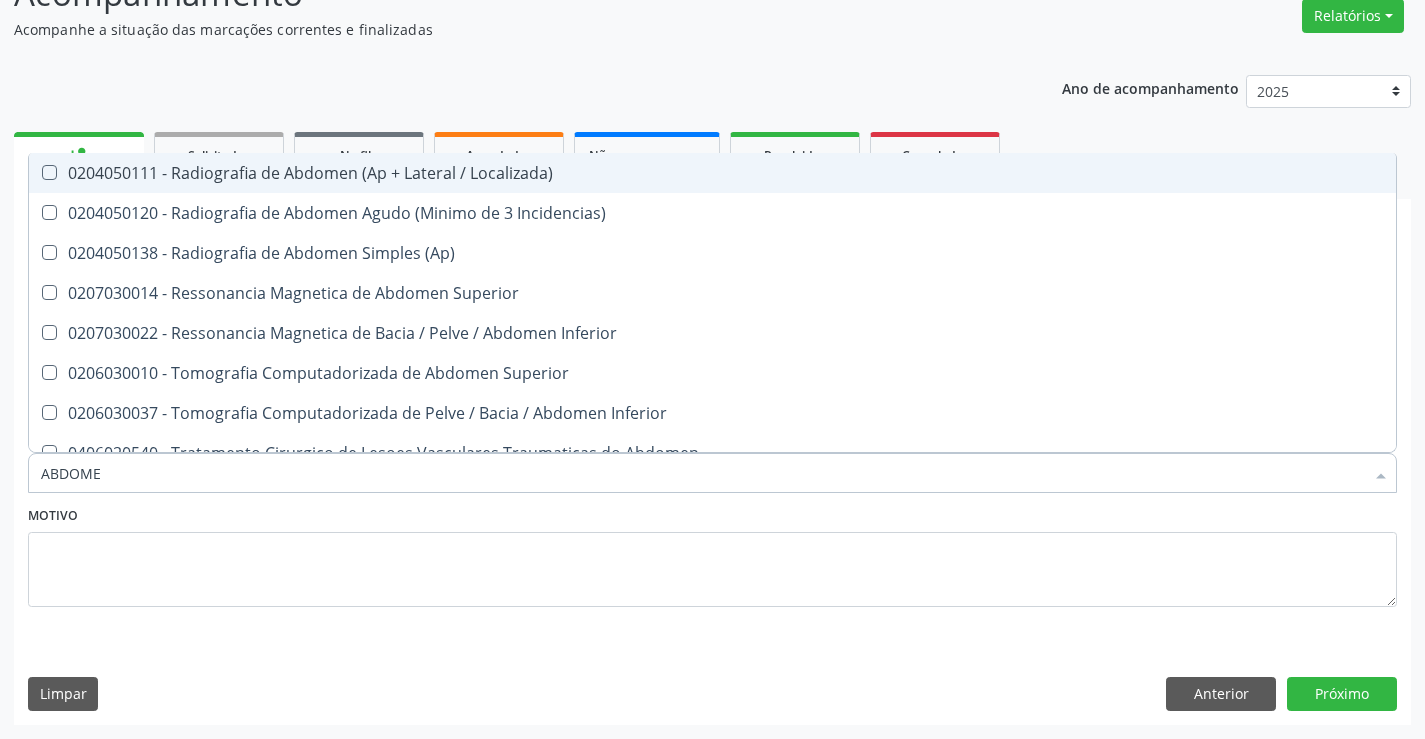 type on "ABDOME" 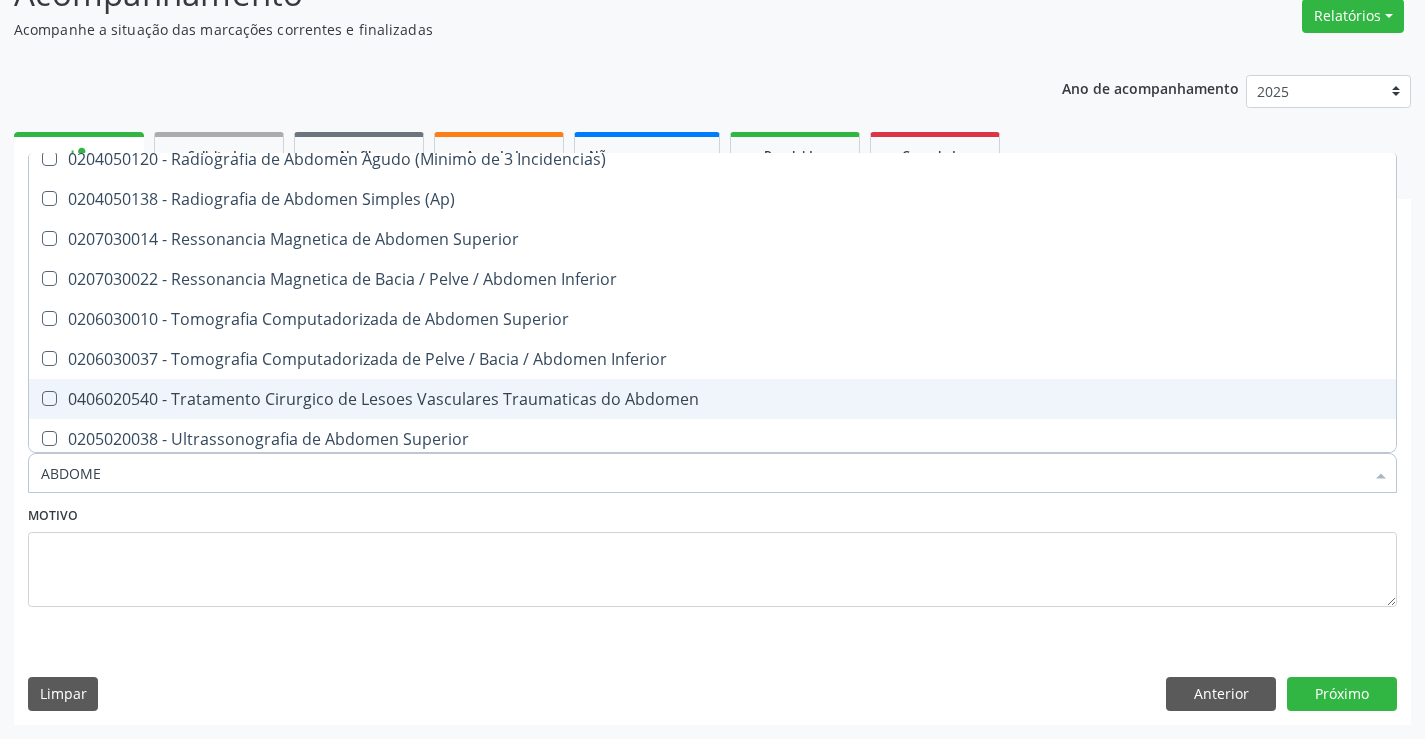 scroll, scrollTop: 101, scrollLeft: 0, axis: vertical 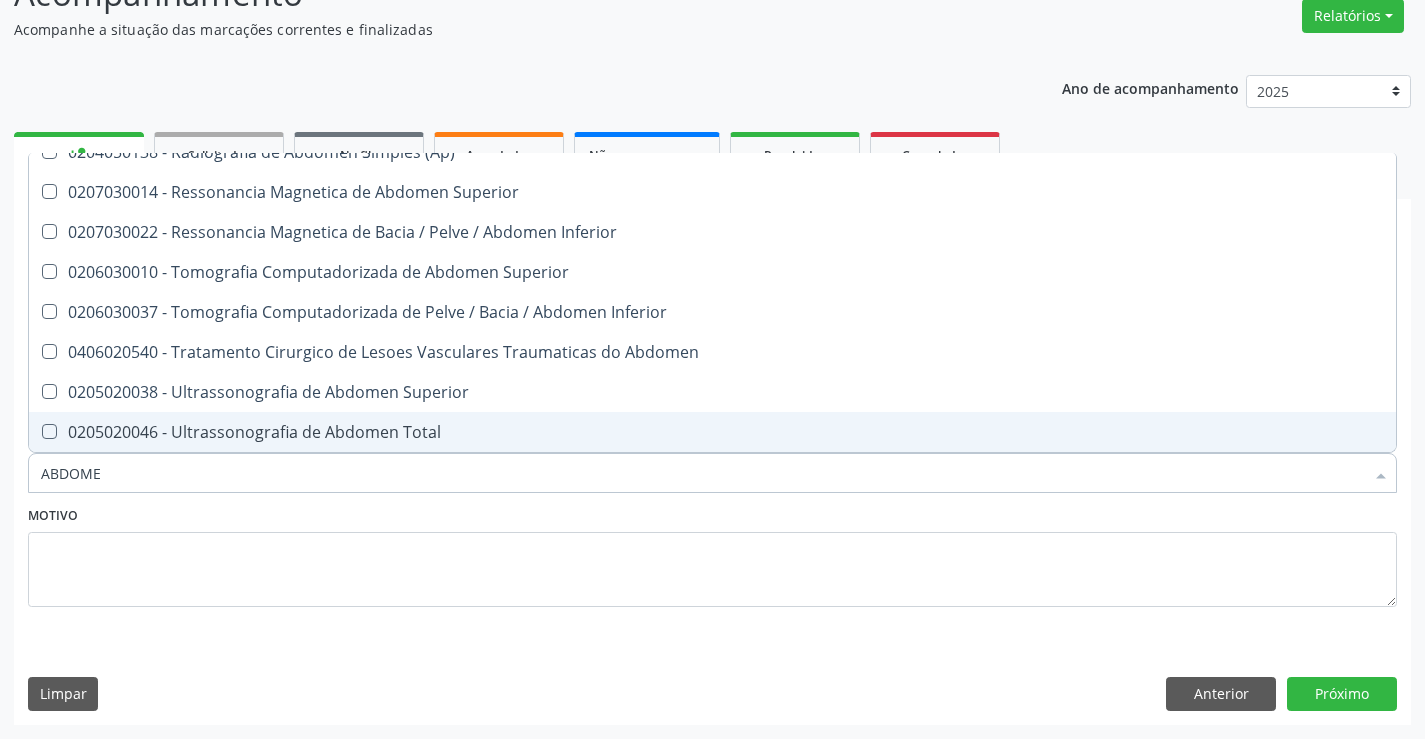 click on "0205020046 - Ultrassonografia de Abdomen Total" at bounding box center (712, 432) 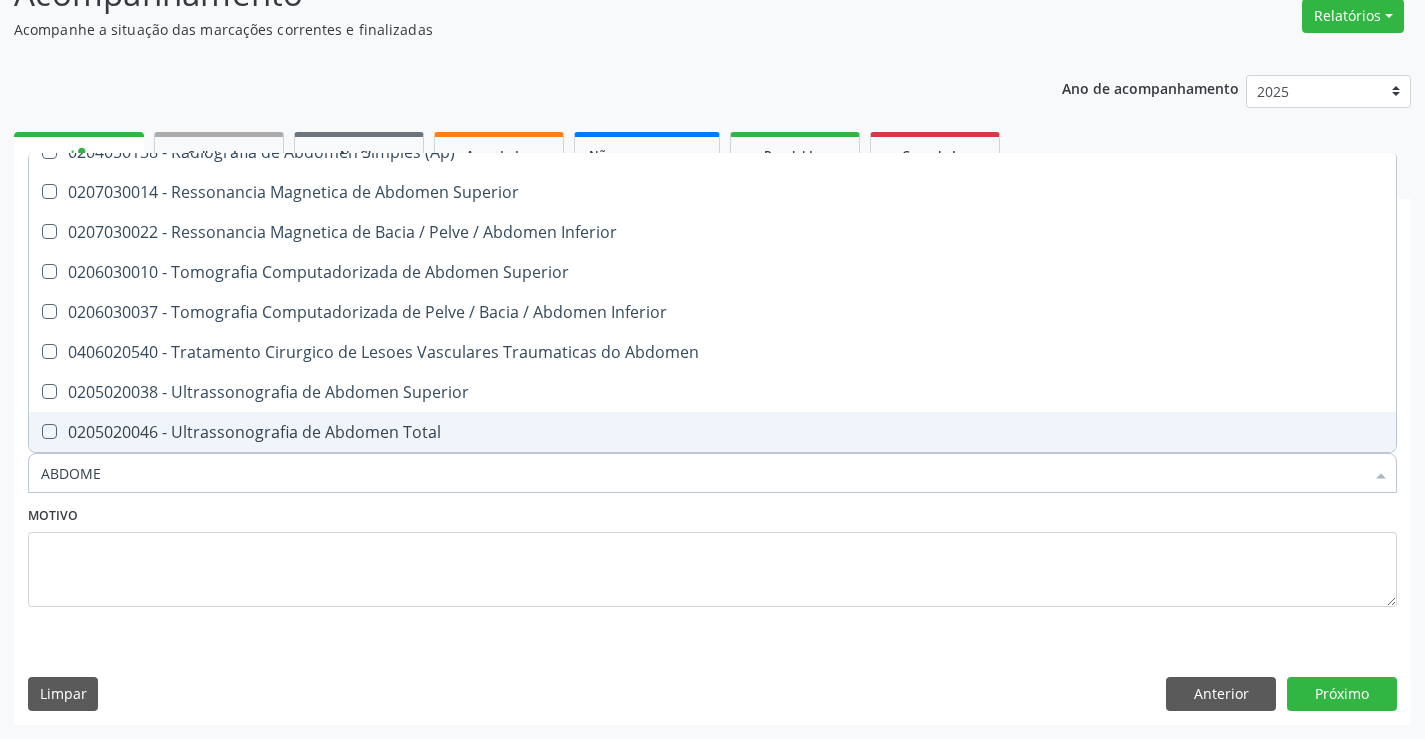 checkbox on "true" 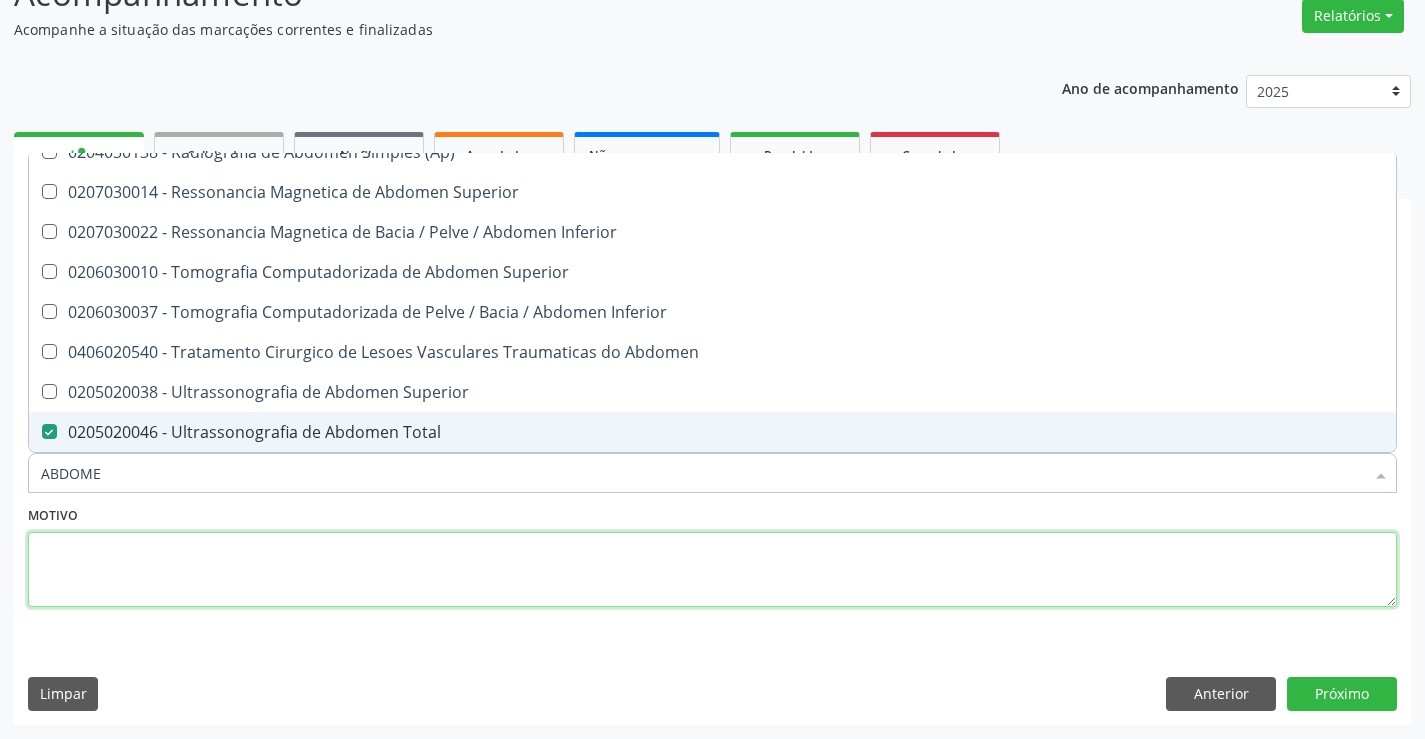 drag, startPoint x: 377, startPoint y: 569, endPoint x: 1303, endPoint y: 642, distance: 928.873 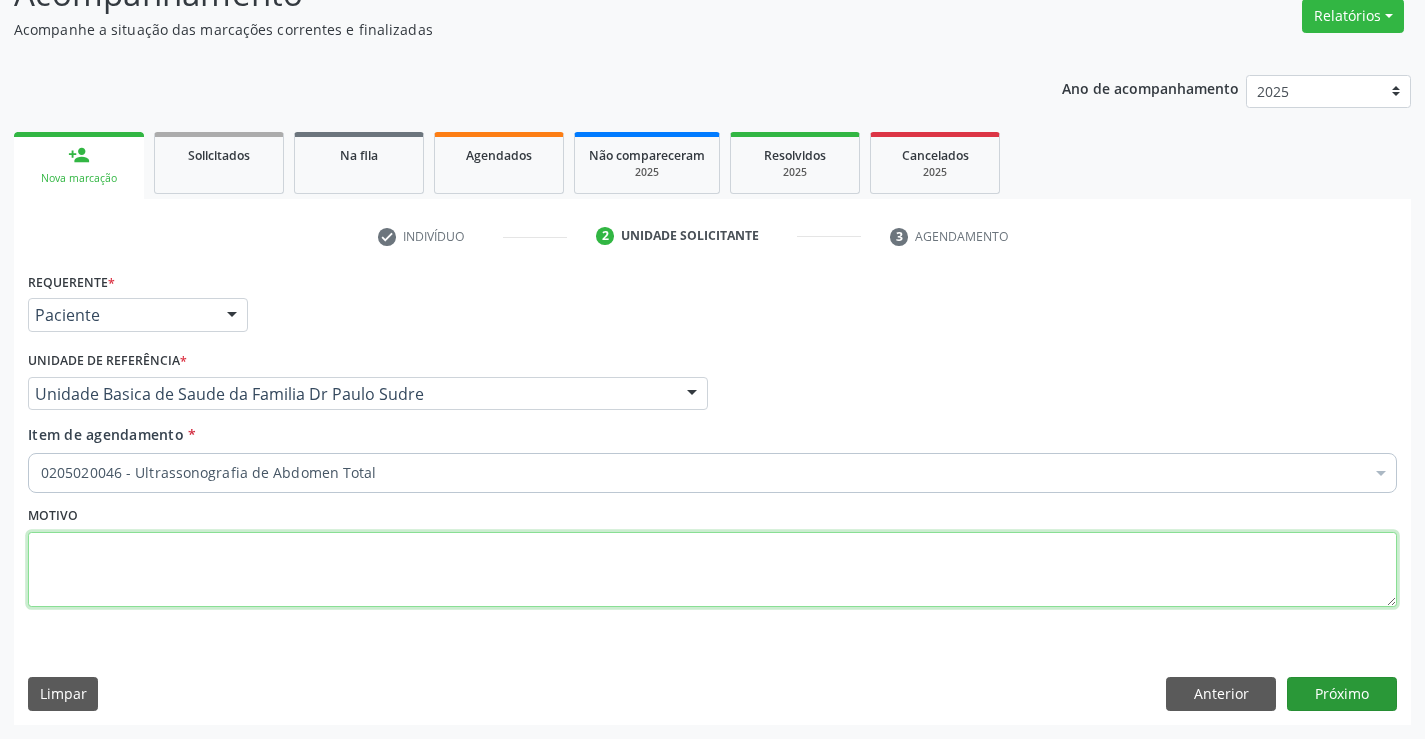 scroll, scrollTop: 0, scrollLeft: 0, axis: both 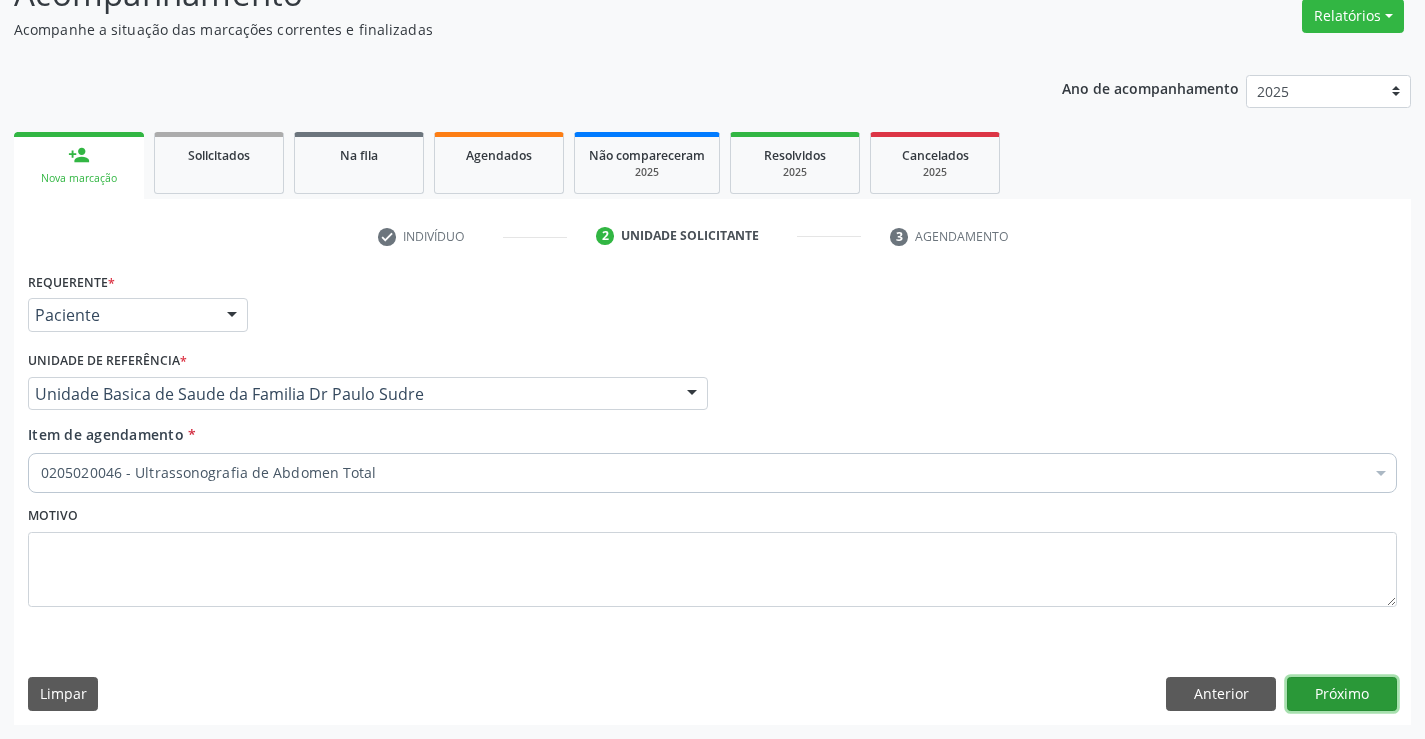 click on "Próximo" at bounding box center (1342, 694) 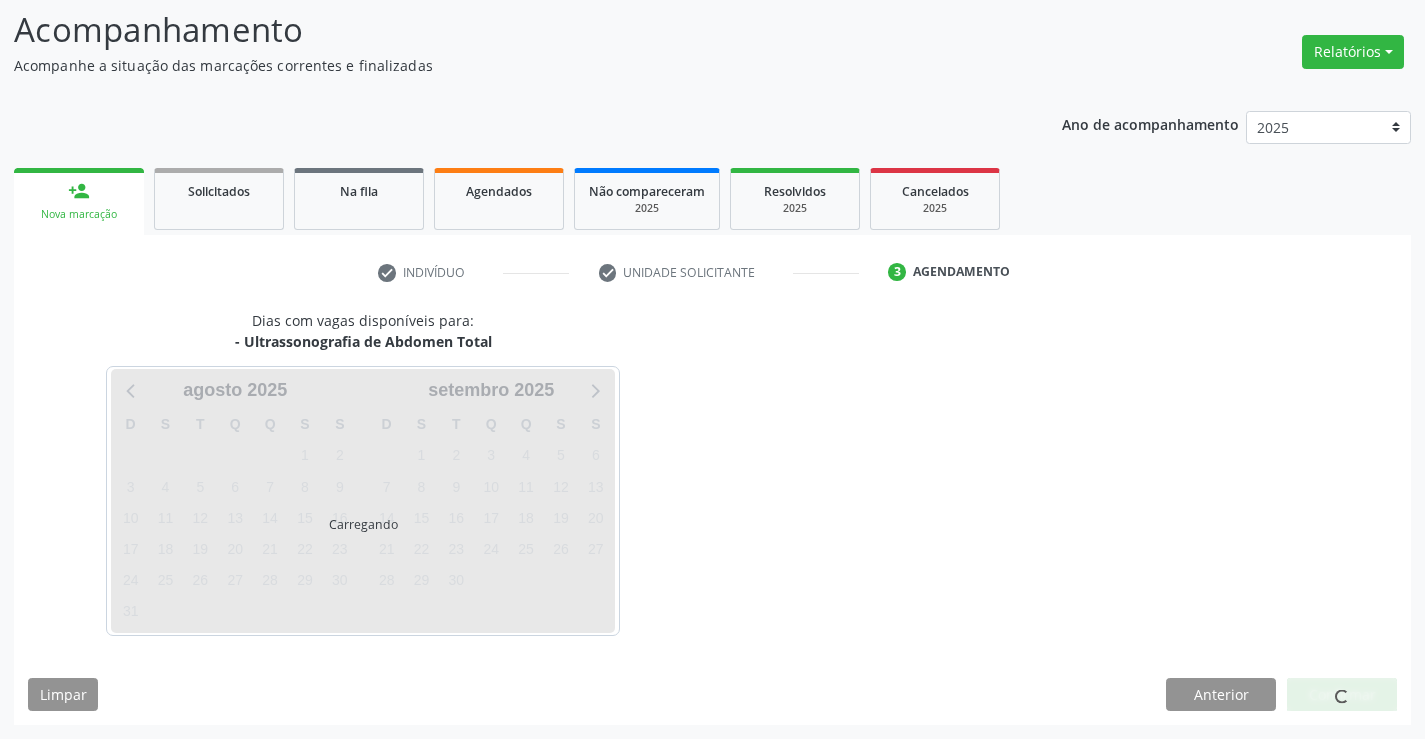 scroll, scrollTop: 131, scrollLeft: 0, axis: vertical 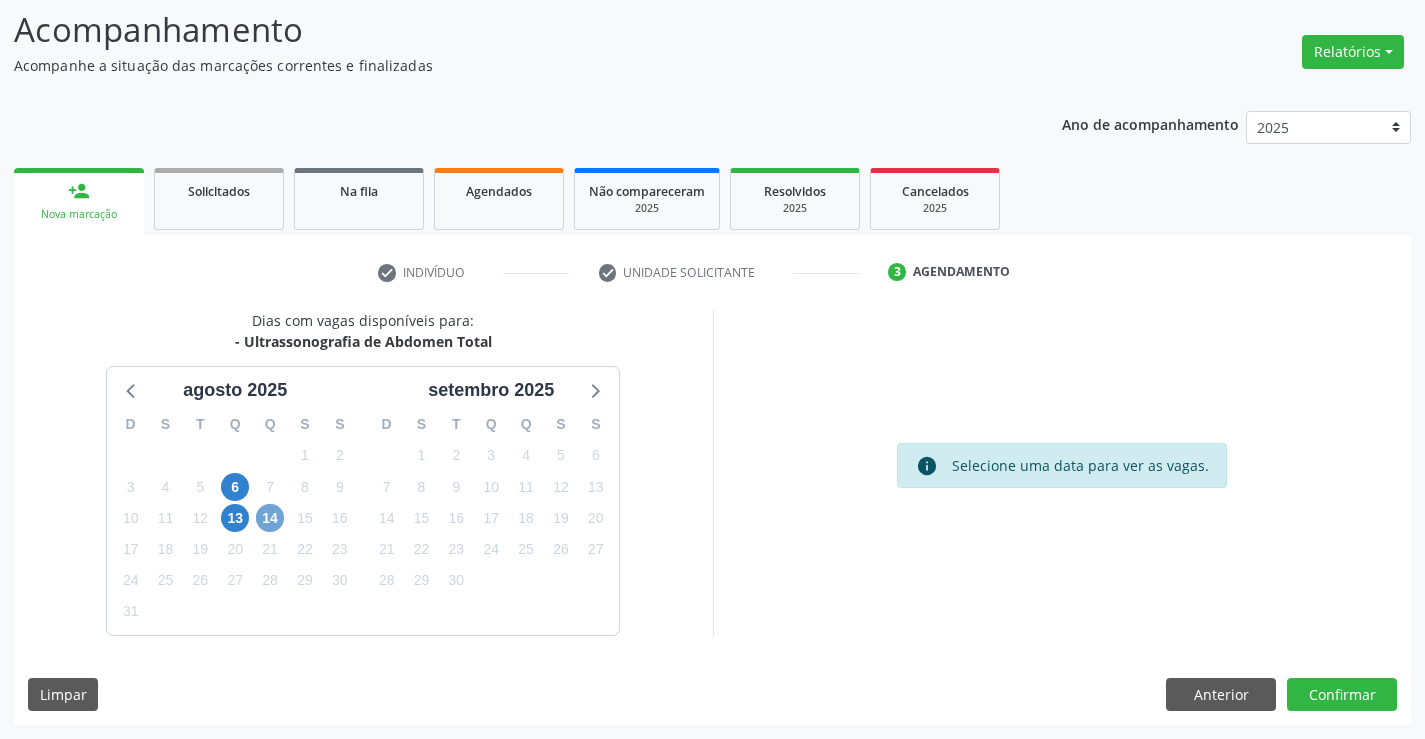 click on "14" at bounding box center [270, 518] 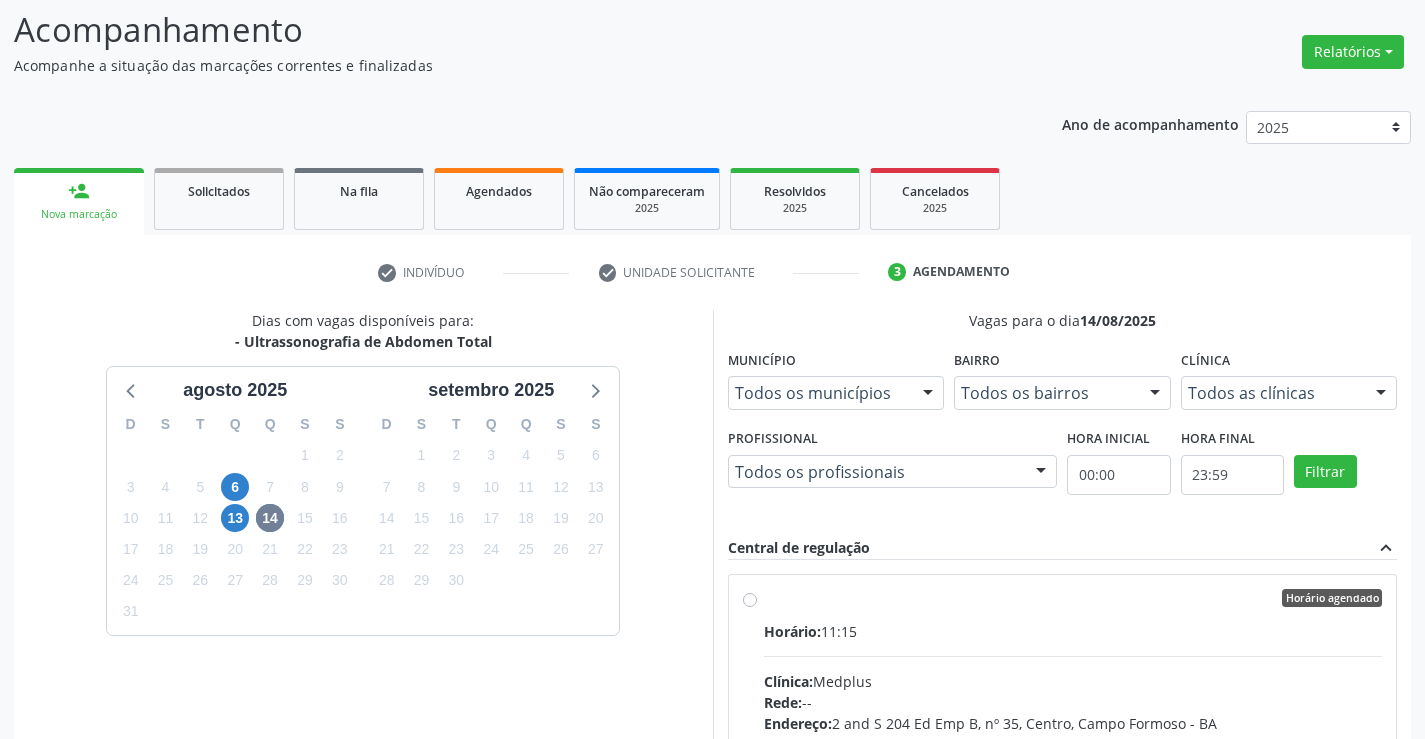 click on "Horário agendado
Horário:   11:15
Clínica:  Medplus
Rede:
--
Endereço:   [NUMBER] [STREET], nº [NUMBER], [DISTRICT], [CITY] - [STATE]
Telefone:   --
Profissional:
[FIRST] [LAST] [LAST]
Informações adicionais sobre o atendimento
Idade de atendimento:
de 0 a 120 anos
Gênero(s) atendido(s):
Masculino e Feminino
Informações adicionais:
--" at bounding box center [1073, 742] 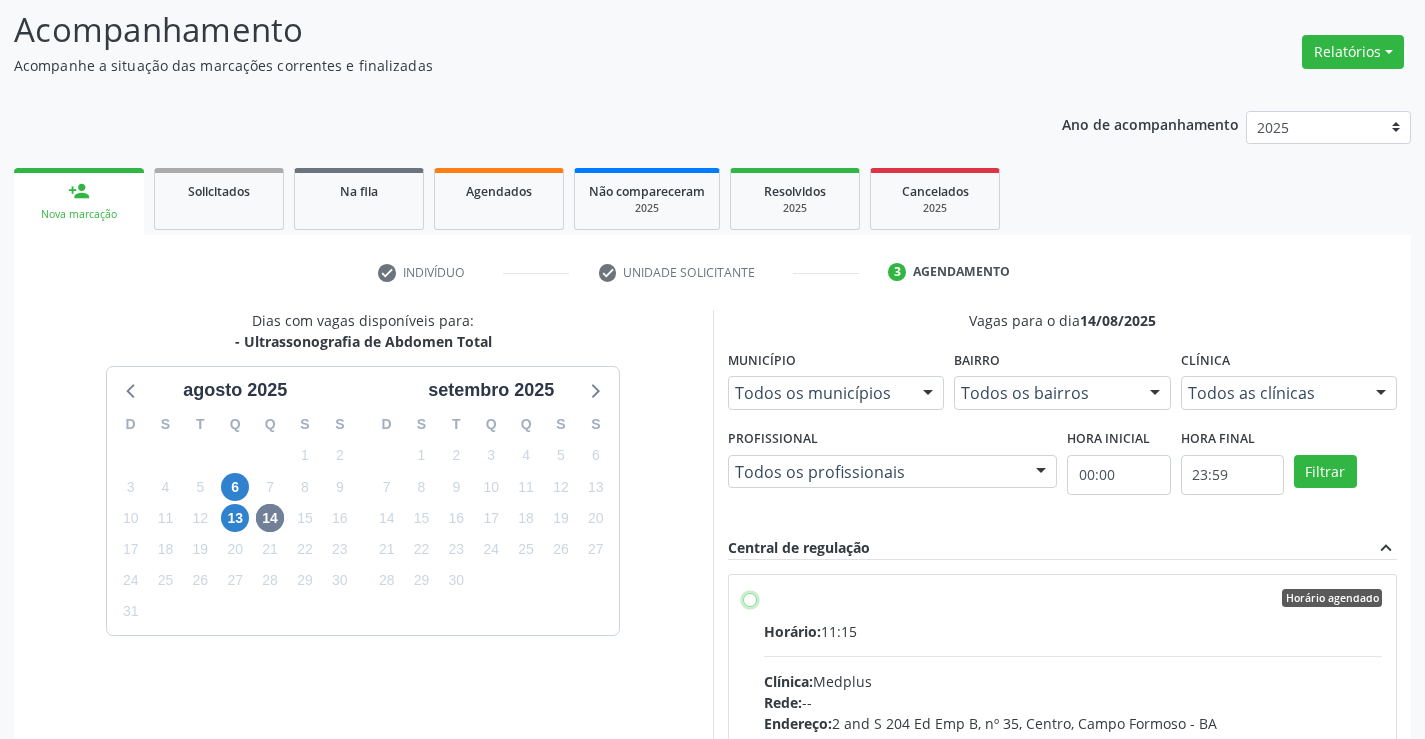 click on "Horário agendado
Horário:   11:15
Clínica:  Medplus
Rede:
--
Endereço:   [NUMBER] [STREET], nº [NUMBER], [DISTRICT], [CITY] - [STATE]
Telefone:   --
Profissional:
[FIRST] [LAST] [LAST]
Informações adicionais sobre o atendimento
Idade de atendimento:
de 0 a 120 anos
Gênero(s) atendido(s):
Masculino e Feminino
Informações adicionais:
--" at bounding box center (750, 598) 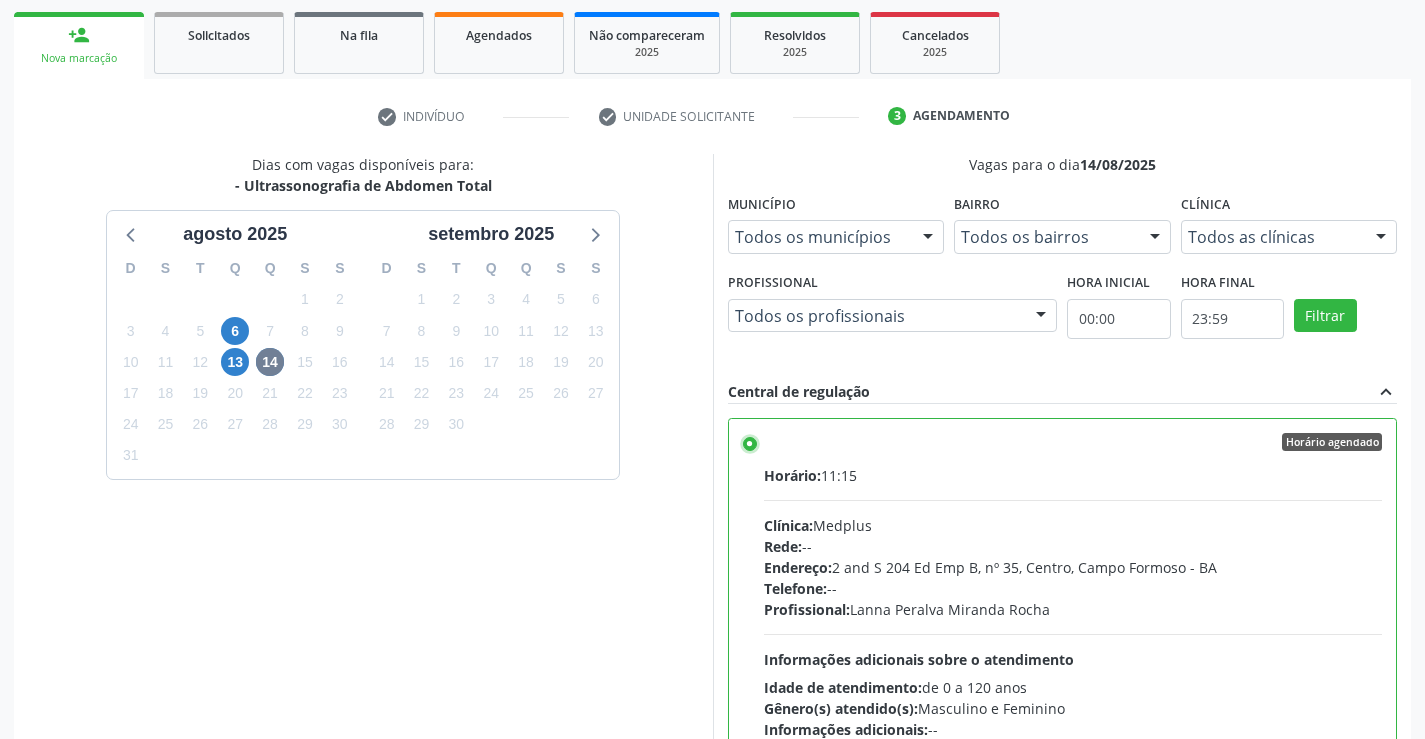 scroll, scrollTop: 456, scrollLeft: 0, axis: vertical 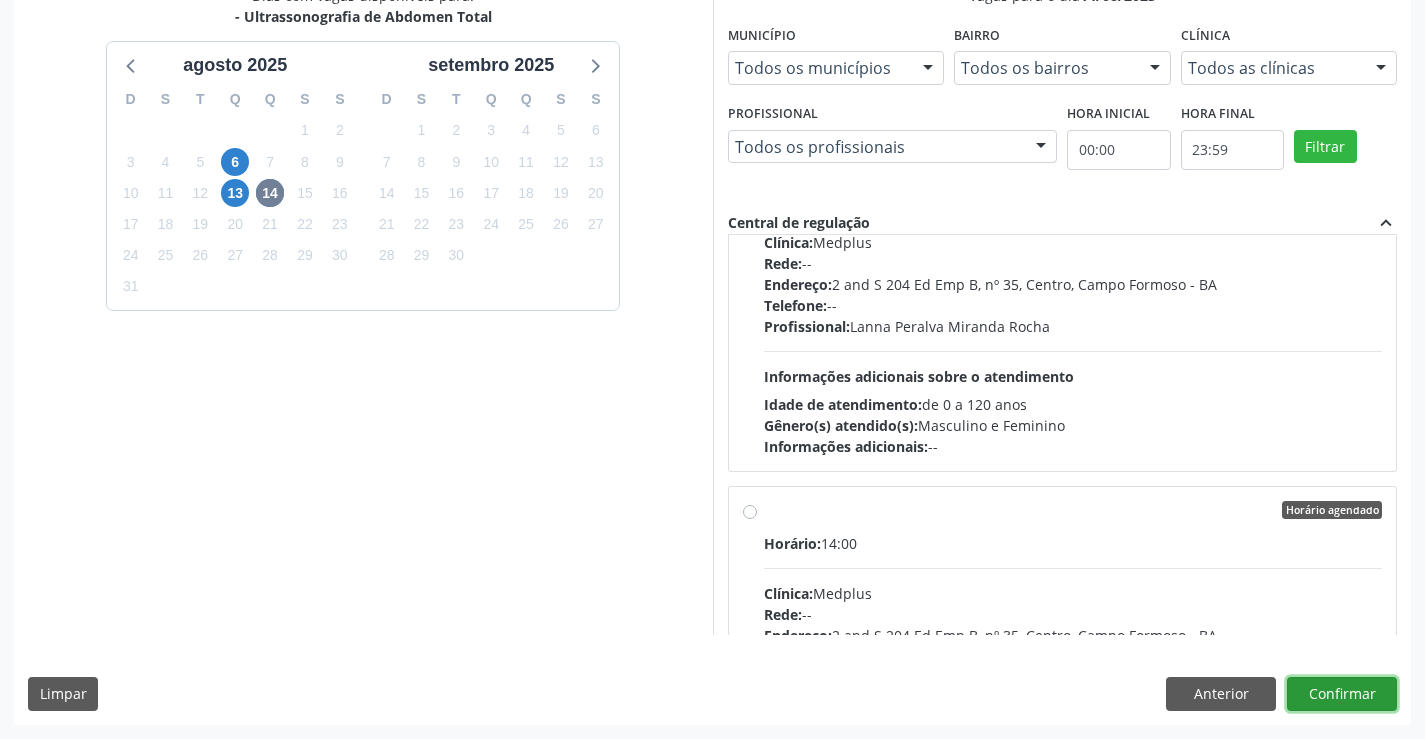 click on "Confirmar" at bounding box center [1342, 694] 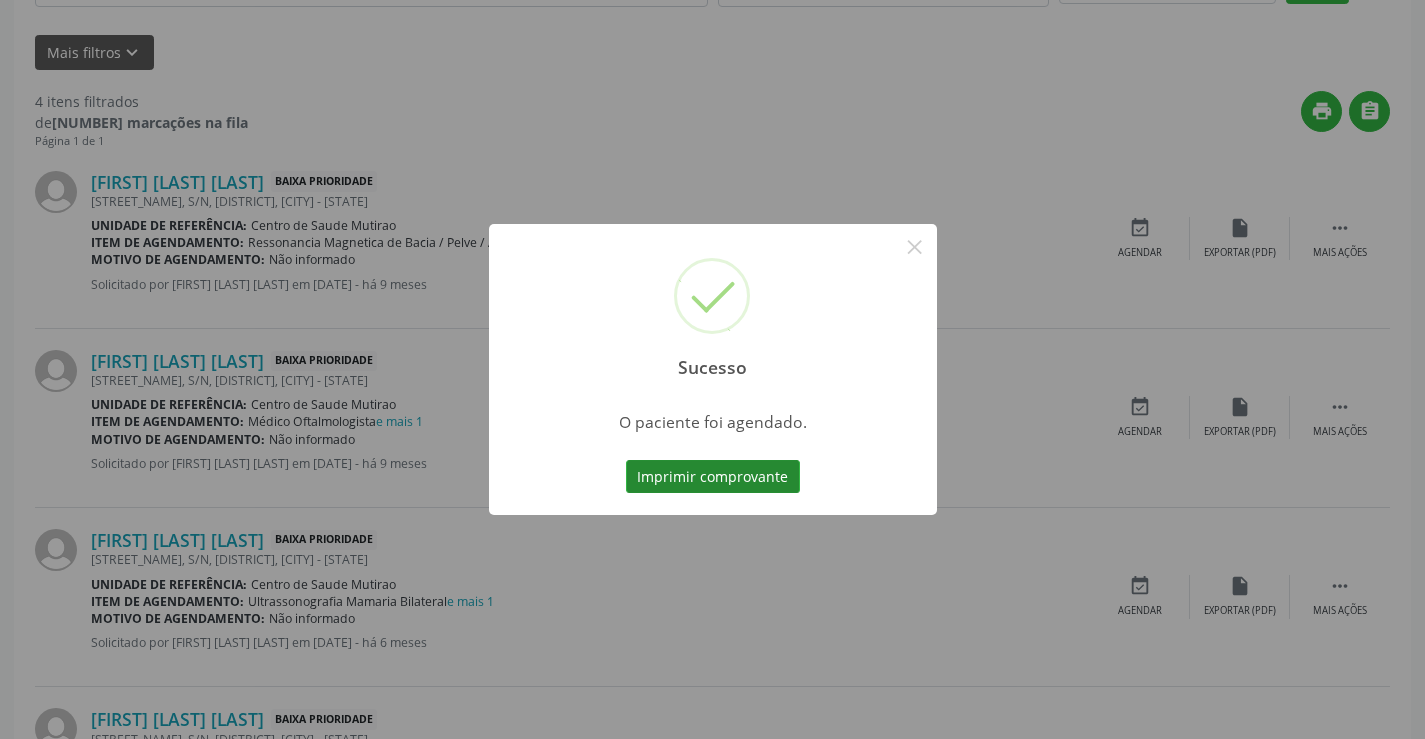scroll, scrollTop: 0, scrollLeft: 0, axis: both 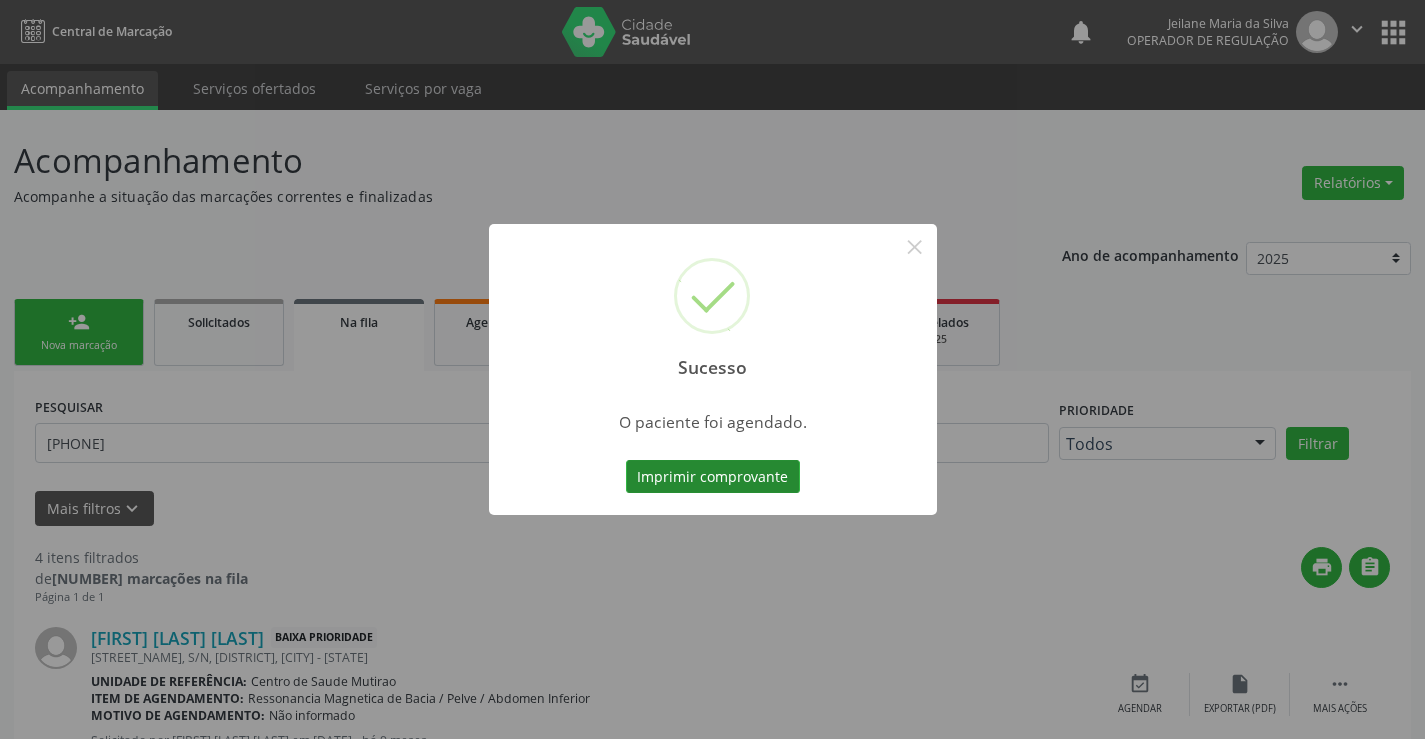 click on "Imprimir comprovante" at bounding box center (713, 477) 